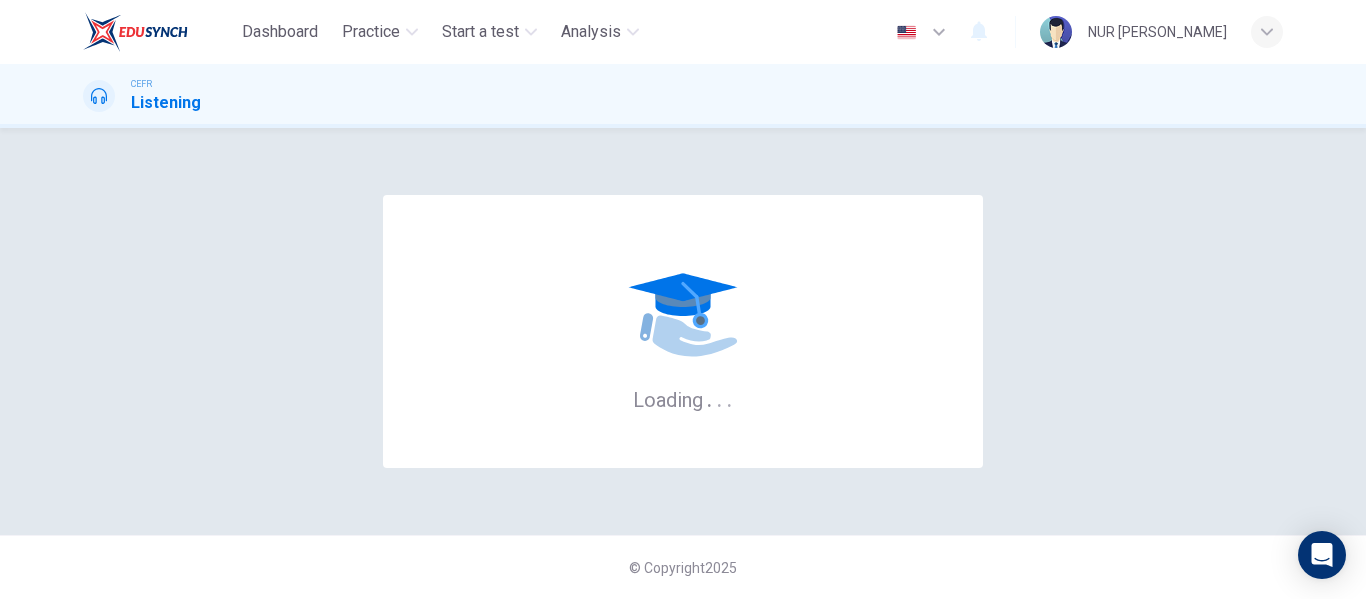 scroll, scrollTop: 0, scrollLeft: 0, axis: both 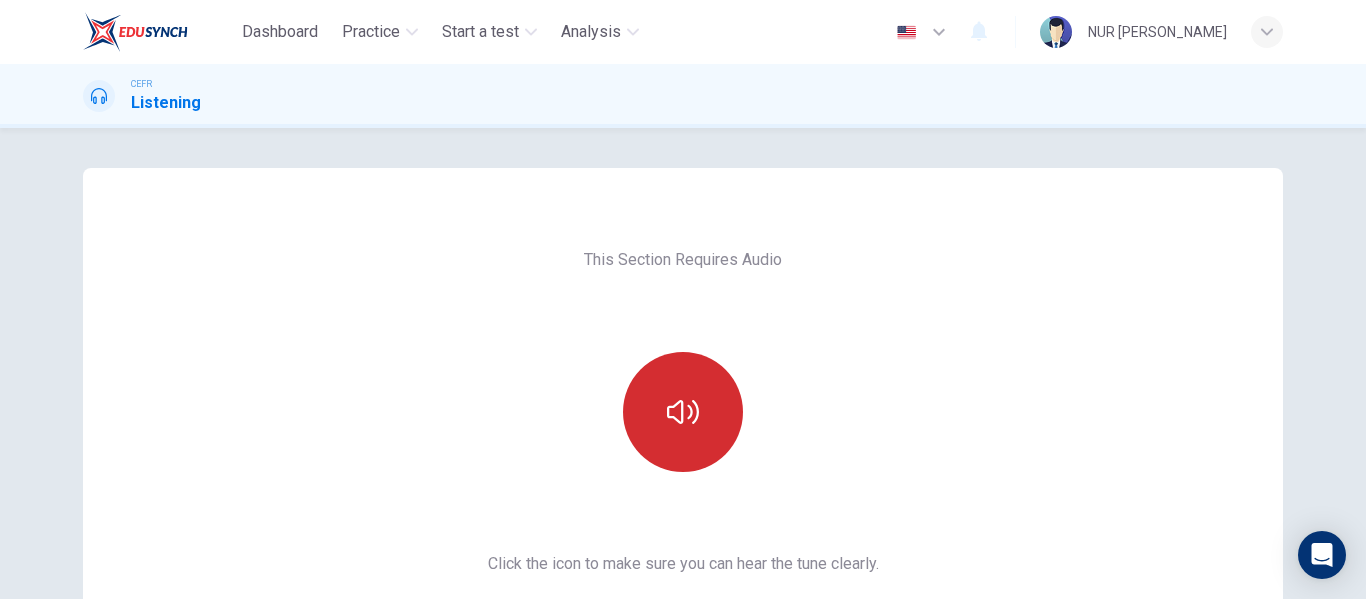click 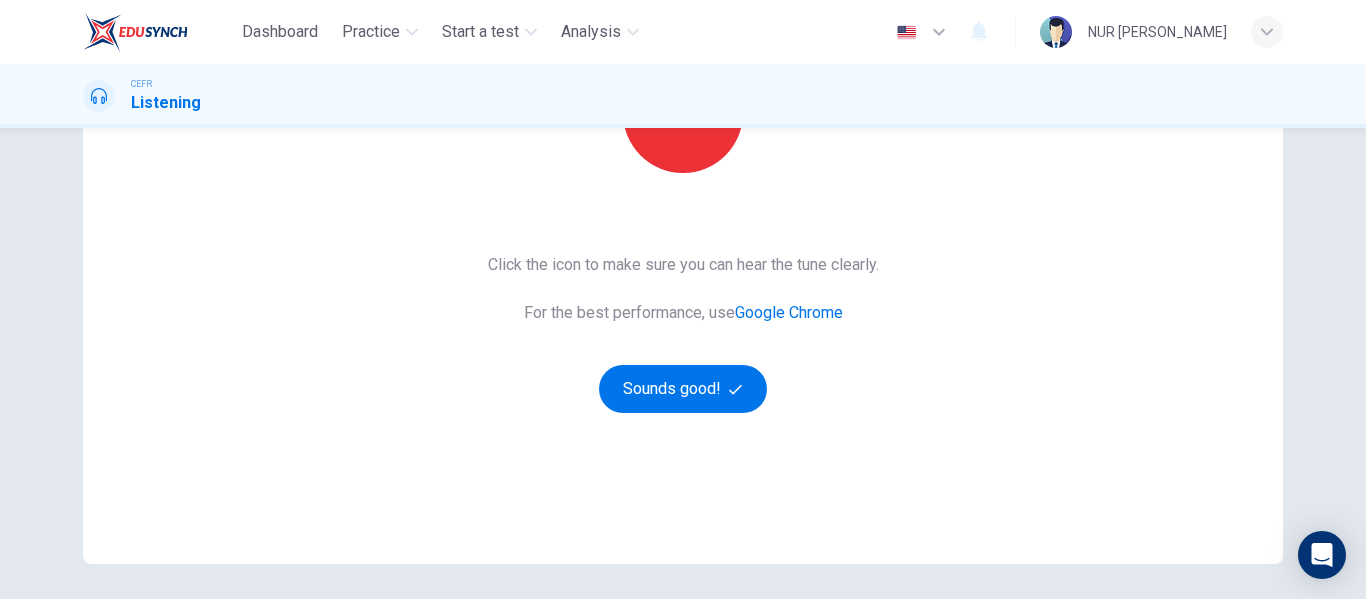 scroll, scrollTop: 300, scrollLeft: 0, axis: vertical 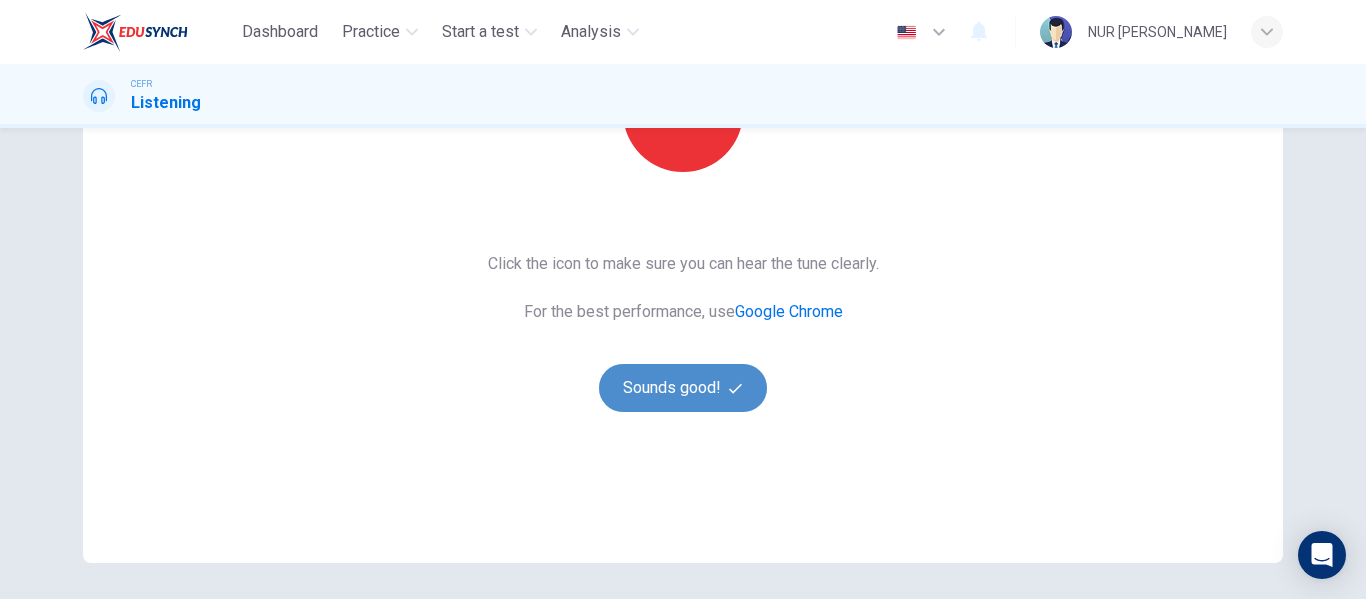 click on "Sounds good!" at bounding box center (683, 388) 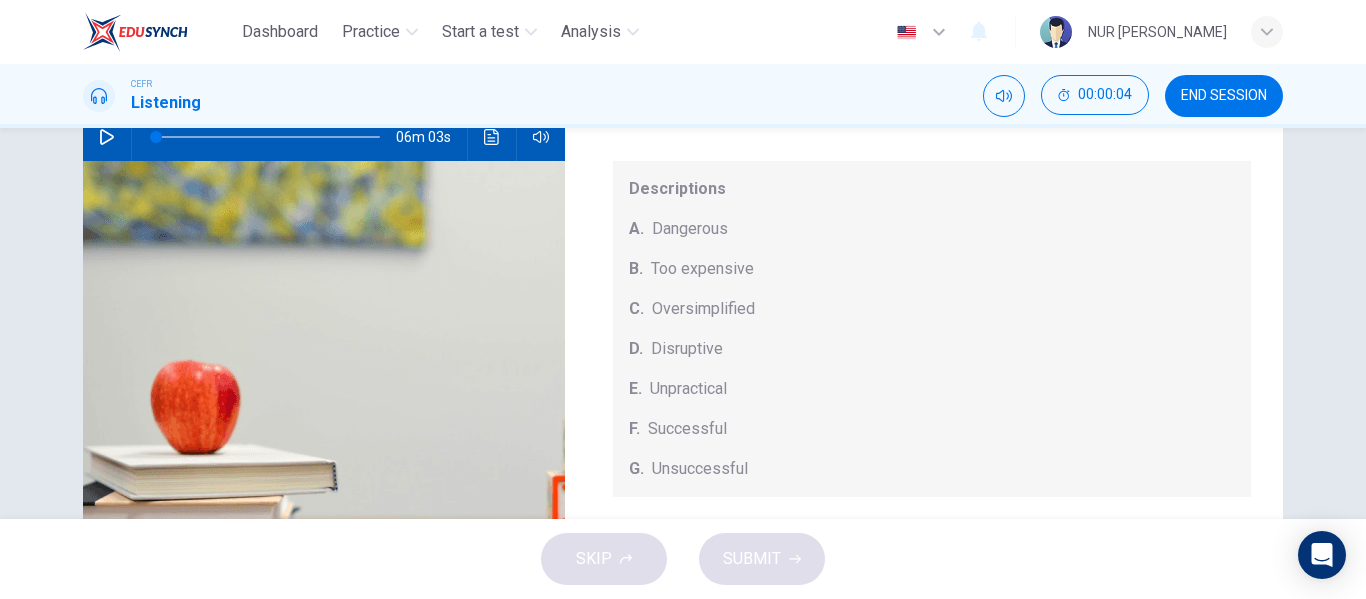scroll, scrollTop: 216, scrollLeft: 0, axis: vertical 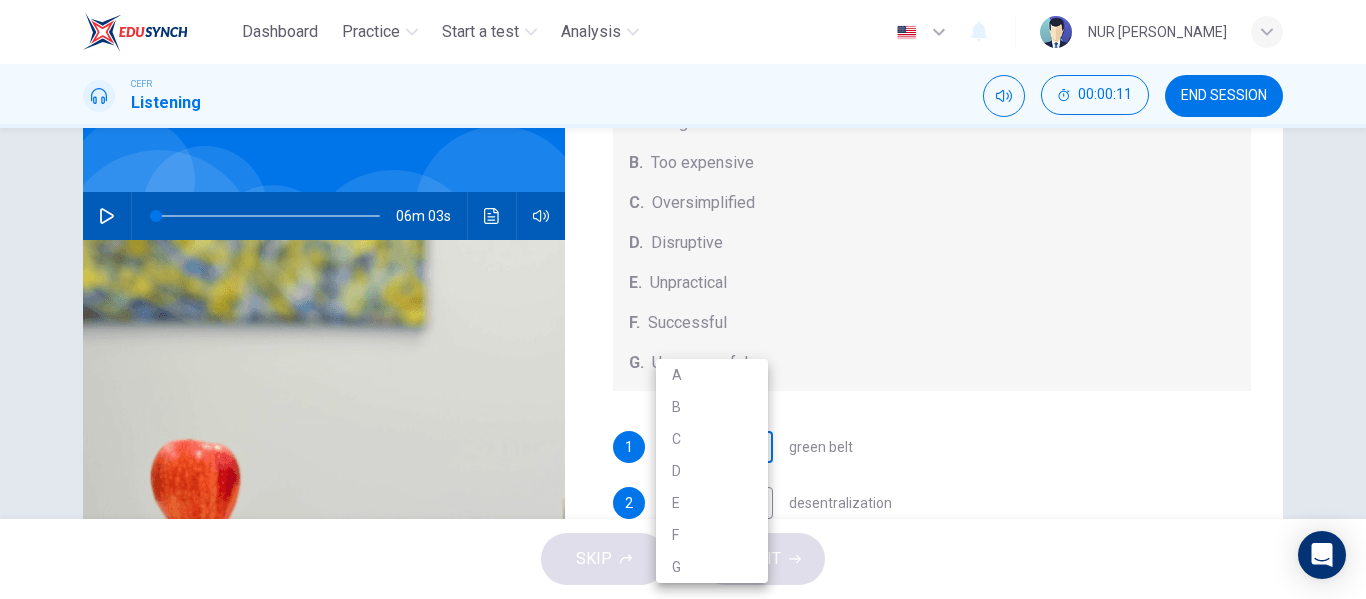 click on "Dashboard Practice Start a test Analysis English en ​ NUR [PERSON_NAME] Listening 00:00:11 END SESSION Questions 1 - 5 How do the speakers describe the green urban planning options? Choose  FIVE  descriptions from the box and select the correct letter next to the questions. Descriptions A. Dangerous B. Too expensive C. Oversimplified  D. Disruptive E. Unpractical F. Successful G. Unsuccessful 1 ​ ​ green belt 2 ​ ​ desentralization 3 ​ ​ new towns 4 ​ ​ [PERSON_NAME] sites 5 ​ ​ pedestrianized zones Case Study 06m 03s SKIP SUBMIT EduSynch - Online Language Proficiency Testing
Dashboard Practice Start a test Analysis Notifications © Copyright  2025 A B C D E F G" at bounding box center [683, 299] 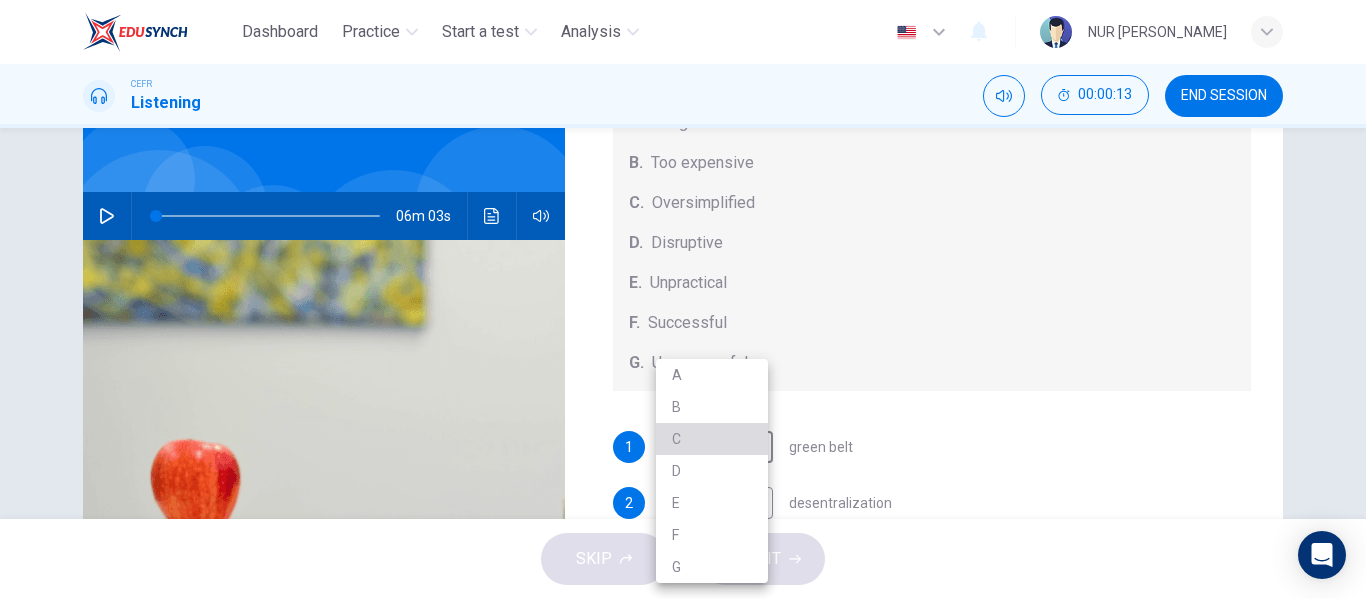 click on "C" at bounding box center [712, 439] 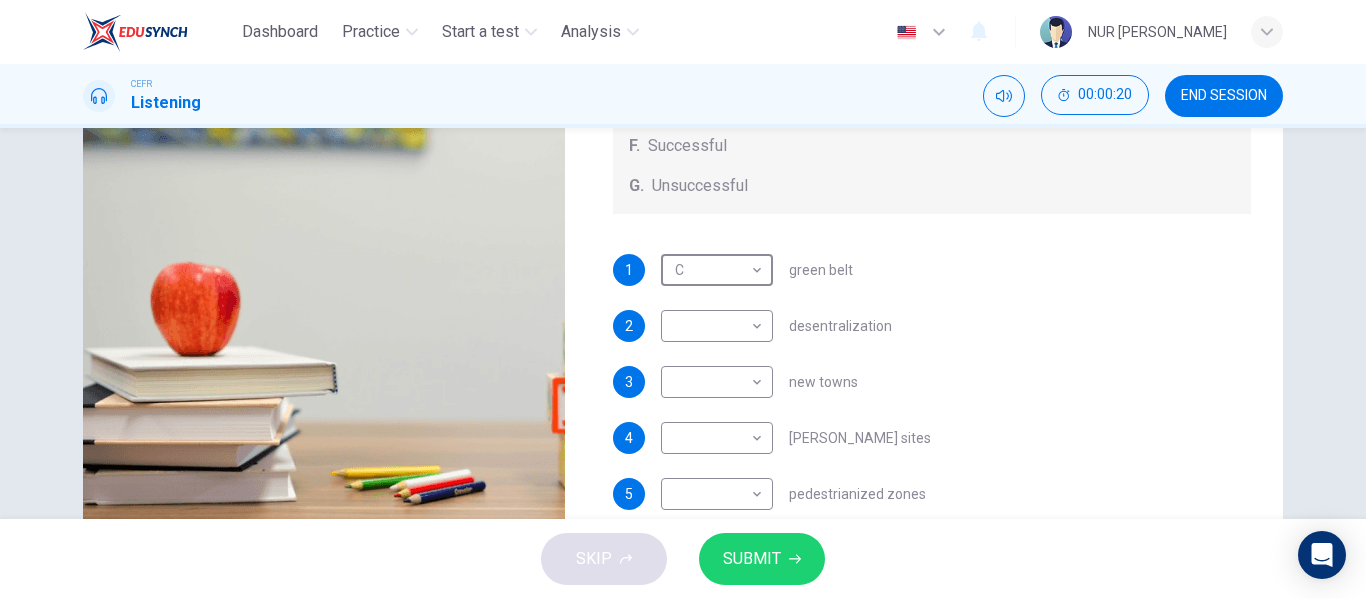 scroll, scrollTop: 313, scrollLeft: 0, axis: vertical 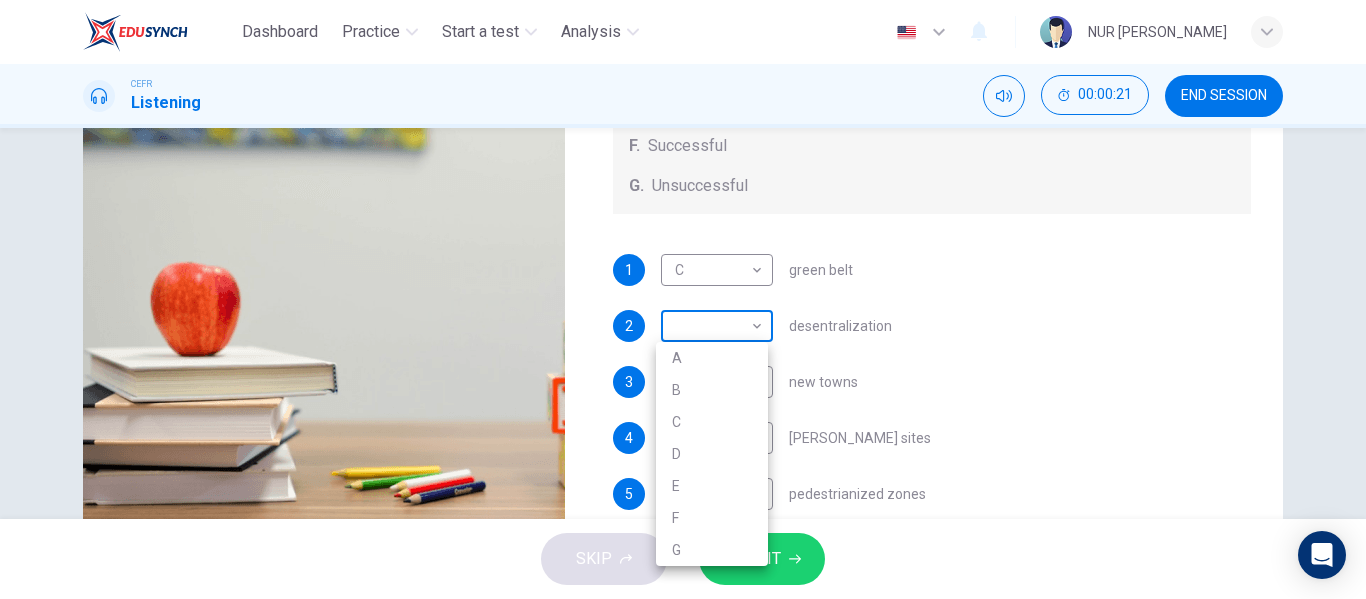 click on "Dashboard Practice Start a test Analysis English en ​ NUR [PERSON_NAME] Listening 00:00:21 END SESSION Questions 1 - 5 How do the speakers describe the green urban planning options? Choose  FIVE  descriptions from the box and select the correct letter next to the questions. Descriptions A. Dangerous B. Too expensive C. Oversimplified  D. Disruptive E. Unpractical F. Successful G. Unsuccessful 1 C C ​ green belt 2 ​ ​ desentralization 3 ​ ​ new towns 4 ​ ​ [PERSON_NAME] sites 5 ​ ​ pedestrianized zones Case Study 06m 03s SKIP SUBMIT EduSynch - Online Language Proficiency Testing
Dashboard Practice Start a test Analysis Notifications © Copyright  2025 A B C D E F G" at bounding box center (683, 299) 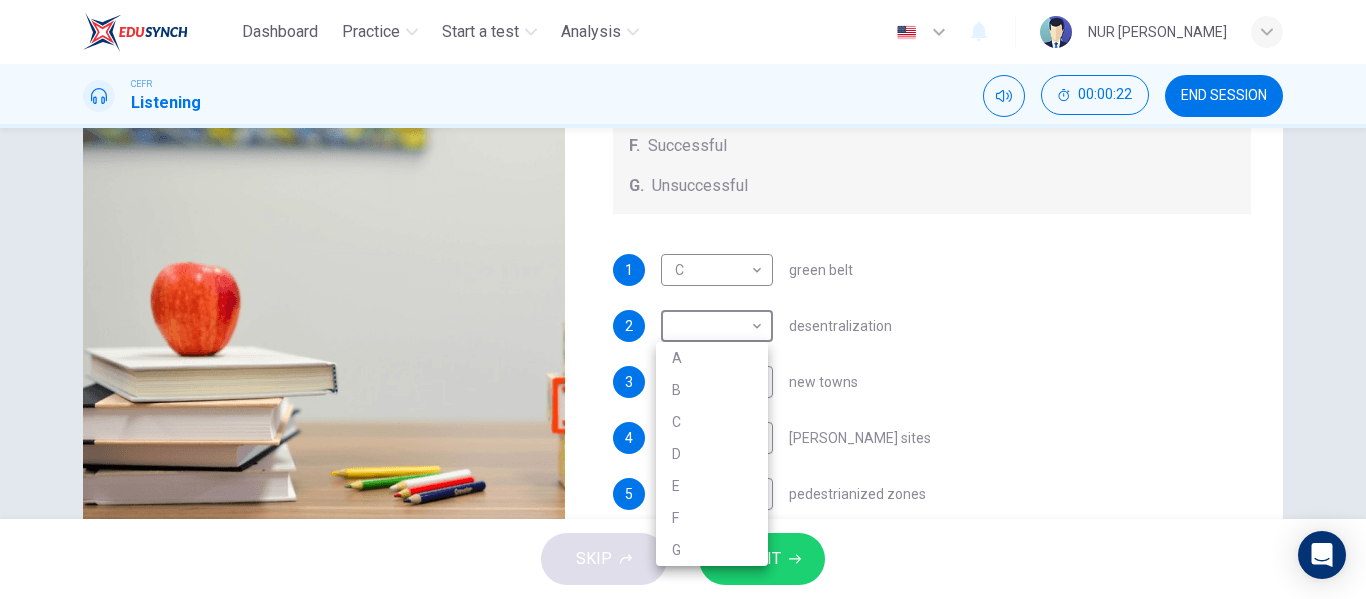 click at bounding box center (683, 299) 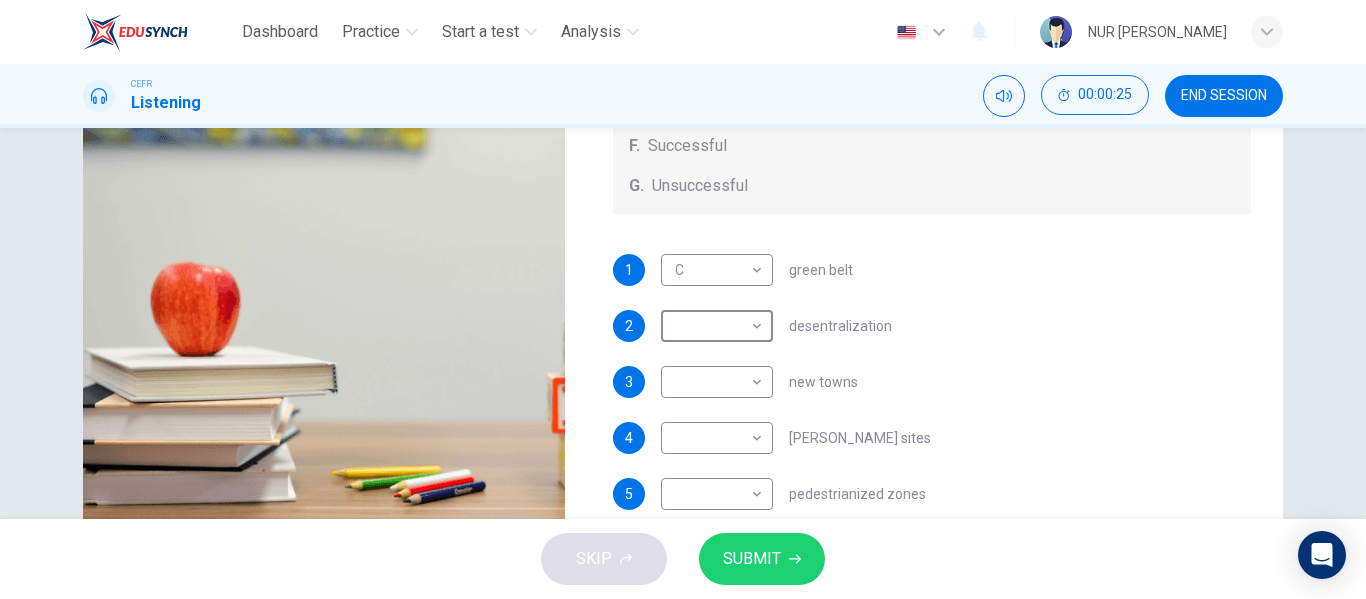 scroll, scrollTop: 208, scrollLeft: 0, axis: vertical 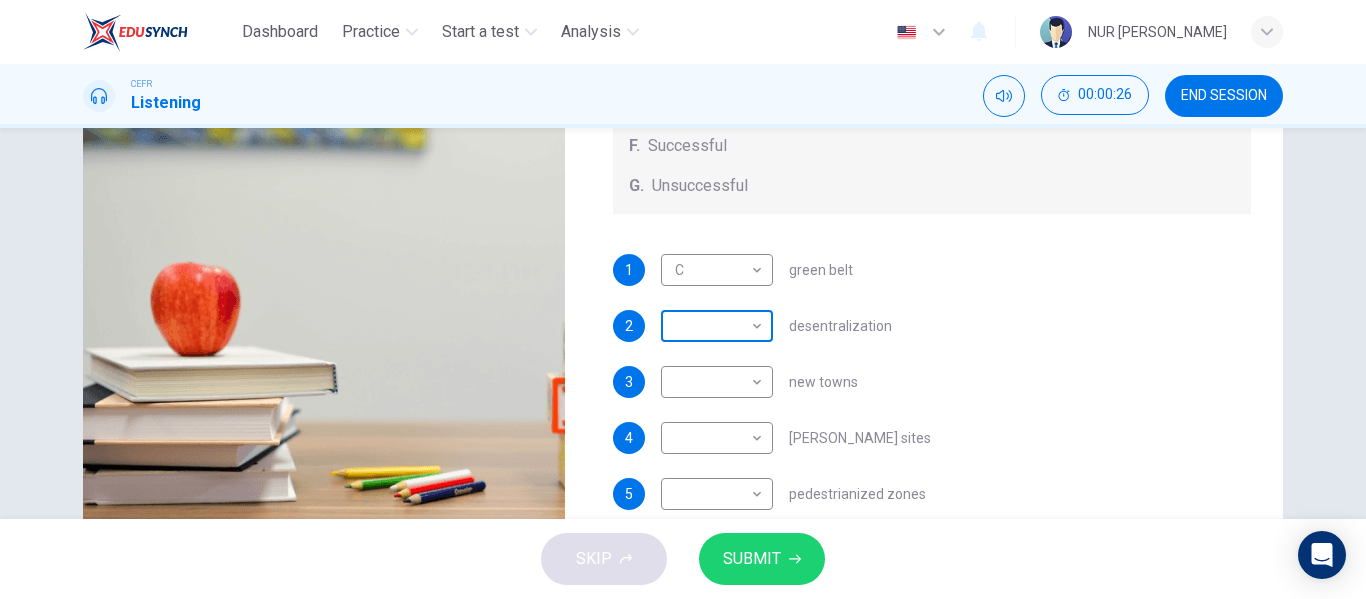 click on "Dashboard Practice Start a test Analysis English en ​ NUR [PERSON_NAME] Listening 00:00:26 END SESSION Questions 1 - 5 How do the speakers describe the green urban planning options? Choose  FIVE  descriptions from the box and select the correct letter next to the questions. Descriptions A. Dangerous B. Too expensive C. Oversimplified  D. Disruptive E. Unpractical F. Successful G. Unsuccessful 1 C C ​ green belt 2 ​ ​ desentralization 3 ​ ​ new towns 4 ​ ​ [PERSON_NAME] sites 5 ​ ​ pedestrianized zones Case Study 06m 03s SKIP SUBMIT EduSynch - Online Language Proficiency Testing
Dashboard Practice Start a test Analysis Notifications © Copyright  2025" at bounding box center [683, 299] 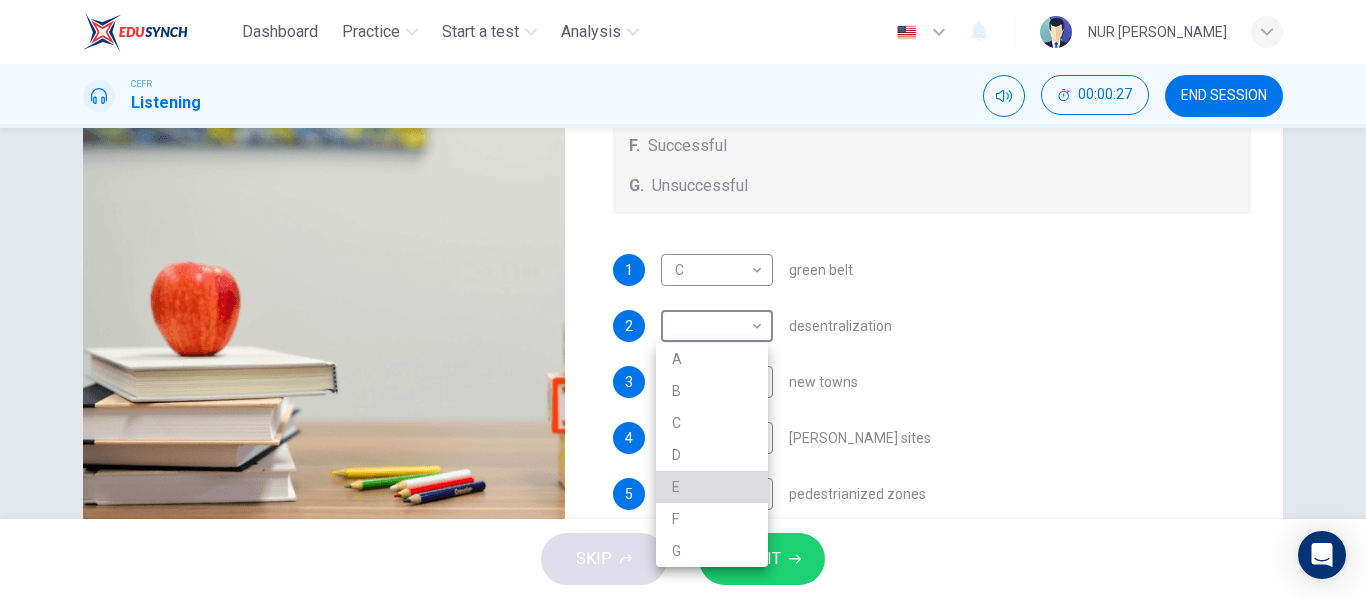 click on "E" at bounding box center (712, 487) 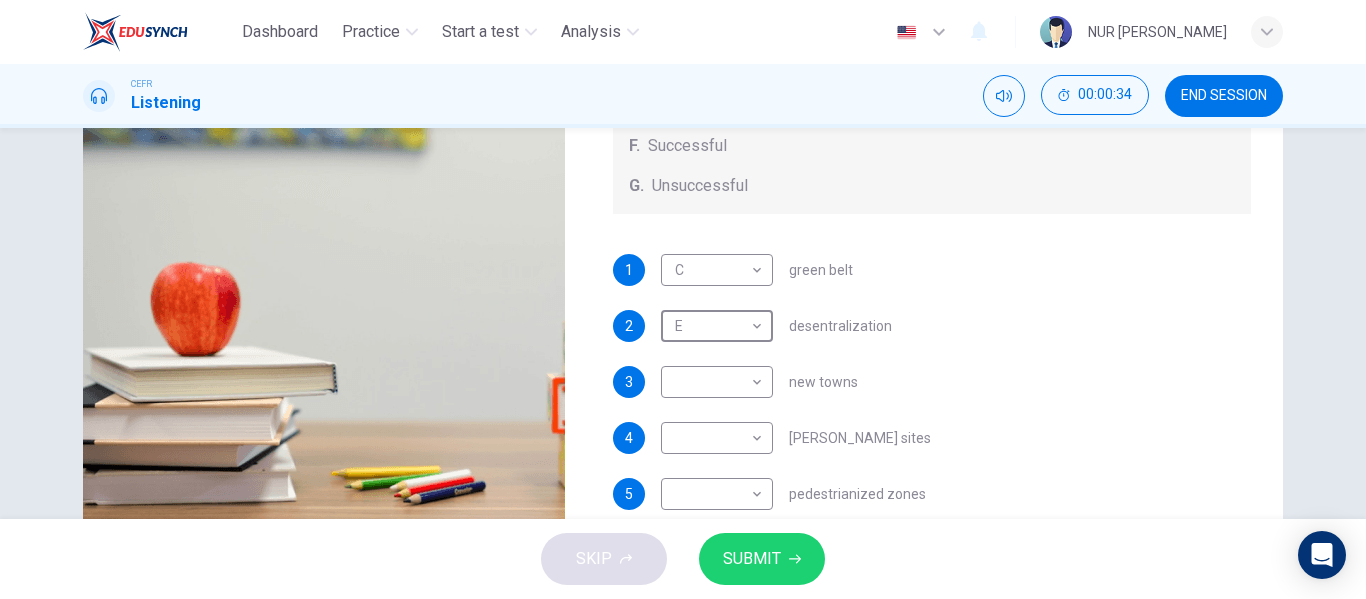 scroll, scrollTop: 209, scrollLeft: 0, axis: vertical 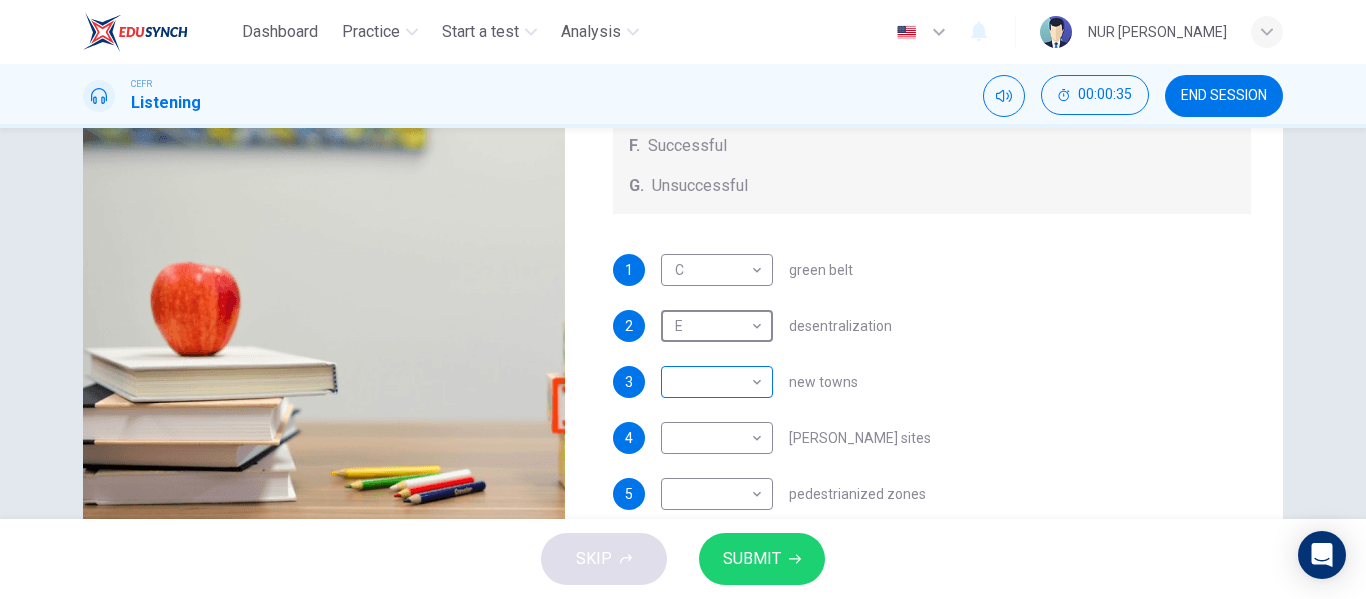 click on "Dashboard Practice Start a test Analysis English en ​ NUR [PERSON_NAME] Listening 00:00:35 END SESSION Questions 1 - 5 How do the speakers describe the green urban planning options? Choose  FIVE  descriptions from the box and select the correct letter next to the questions. Descriptions A. Dangerous B. Too expensive C. Oversimplified  D. Disruptive E. Unpractical F. Successful G. Unsuccessful 1 C C ​ green belt 2 E E ​ desentralization 3 ​ ​ new towns 4 ​ ​ [PERSON_NAME] sites 5 ​ ​ pedestrianized zones Case Study 06m 03s SKIP SUBMIT EduSynch - Online Language Proficiency Testing
Dashboard Practice Start a test Analysis Notifications © Copyright  2025" at bounding box center (683, 299) 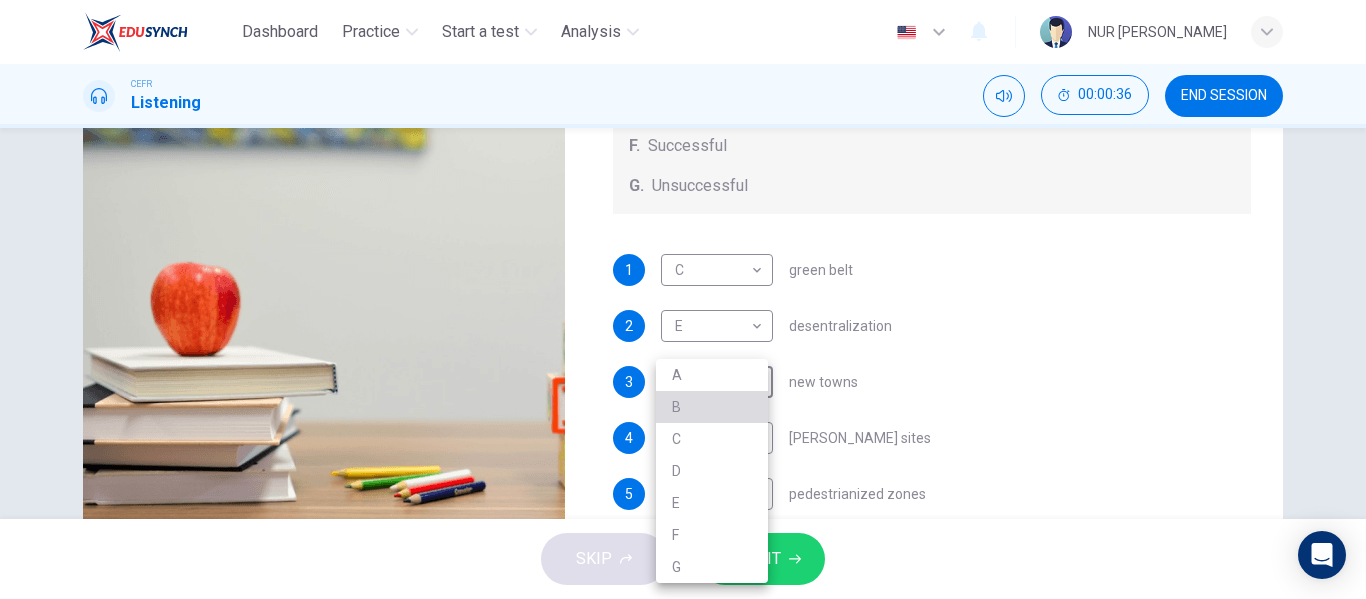 click on "B" at bounding box center (712, 407) 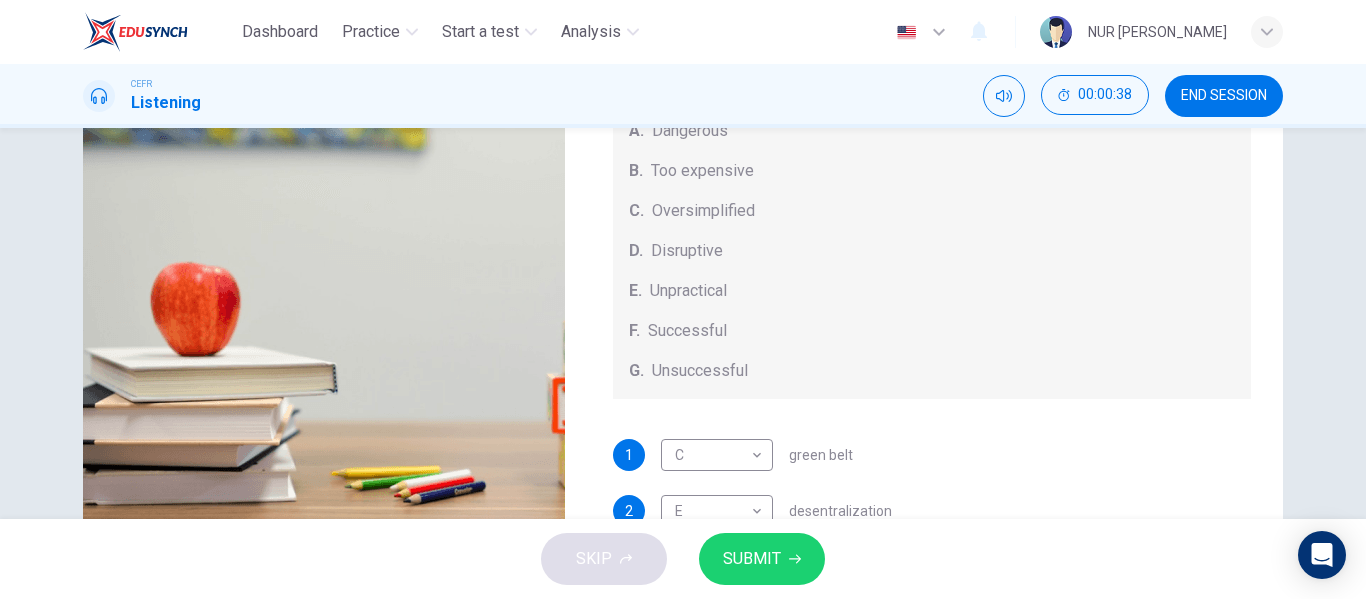 scroll, scrollTop: 0, scrollLeft: 0, axis: both 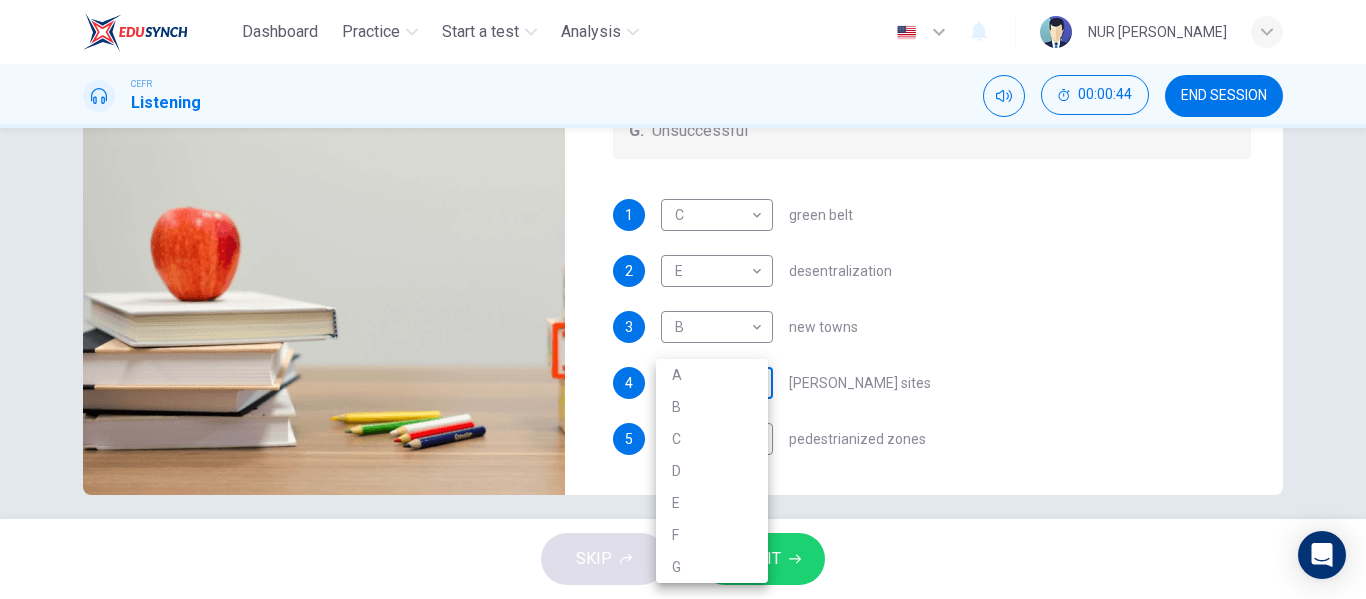 click on "Dashboard Practice Start a test Analysis English en ​ NUR SYAMIMI BINTI MOHD IBRAHIM CEFR Listening 00:00:44 END SESSION Questions 1 - 5 How do the speakers describe the green urban planning options? Choose  FIVE  descriptions from the box and select the correct letter next to the questions. Descriptions A. Dangerous B. Too expensive C. Oversimplified  D. Disruptive E. Unpractical F. Successful G. Unsuccessful 1 C C ​ green belt 2 E E ​ desentralization 3 B B ​ new towns 4 ​ ​ brownfield sites 5 ​ ​ pedestrianized zones Case Study 06m 03s SKIP SUBMIT EduSynch - Online Language Proficiency Testing
Dashboard Practice Start a test Analysis Notifications © Copyright  2025 A B C D E F G" at bounding box center [683, 299] 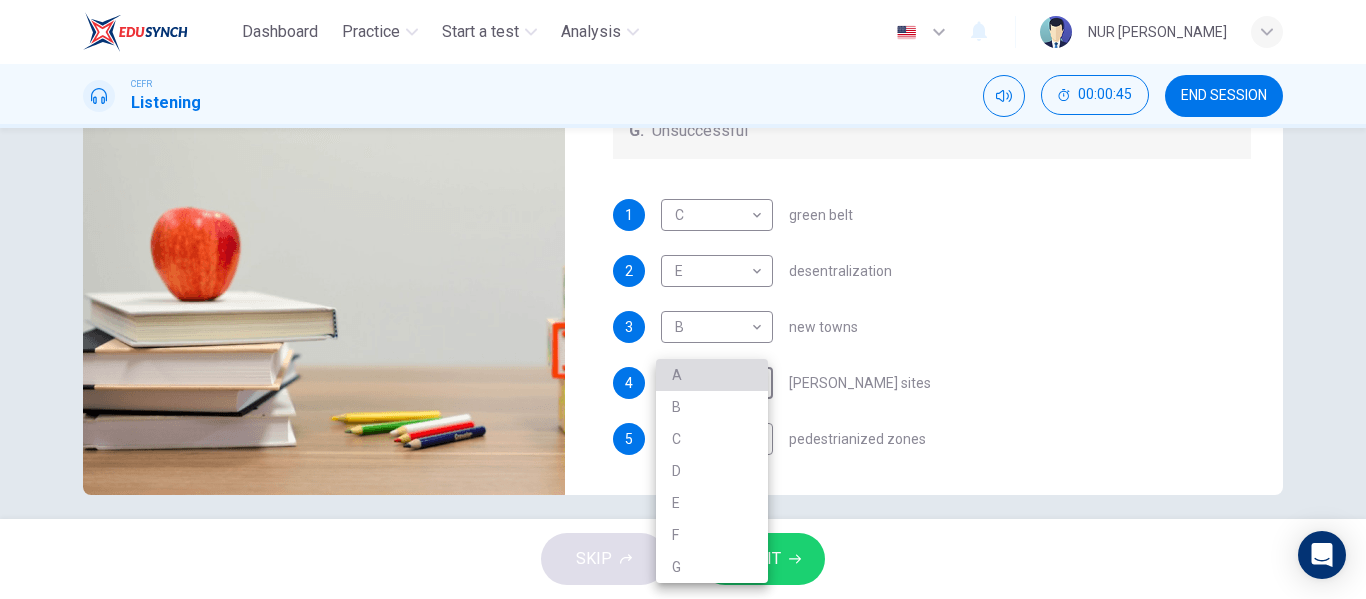 click on "A" at bounding box center [712, 375] 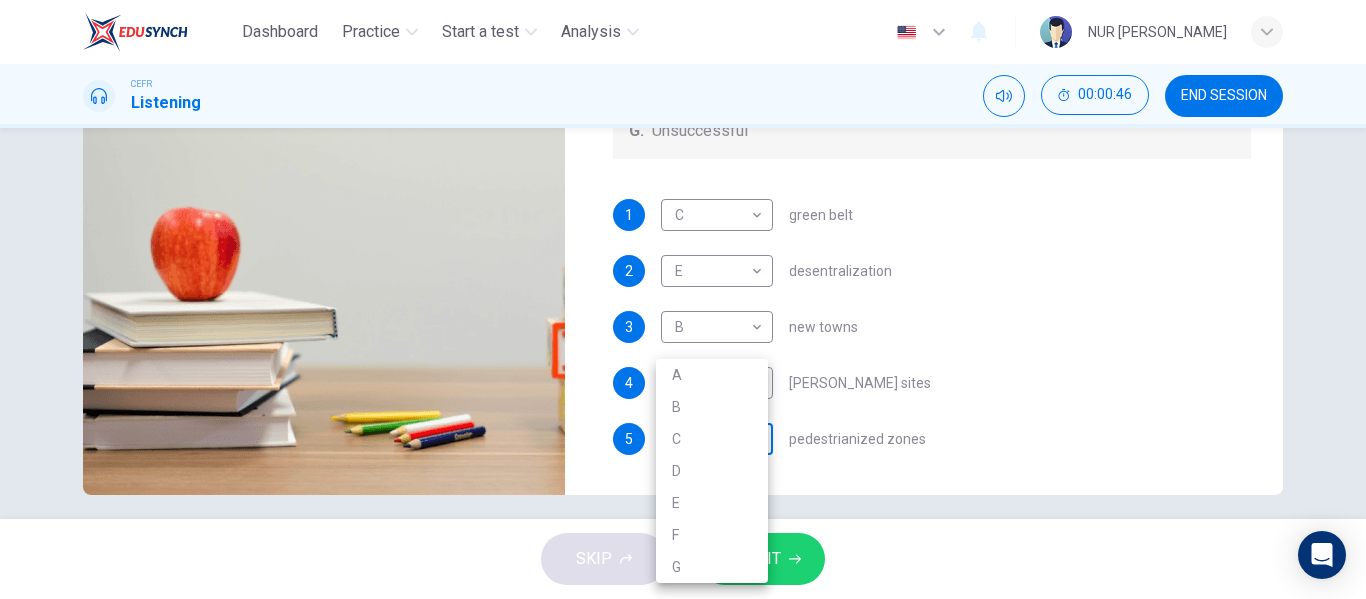 click on "Dashboard Practice Start a test Analysis English en ​ NUR SYAMIMI BINTI MOHD IBRAHIM CEFR Listening 00:00:46 END SESSION Questions 1 - 5 How do the speakers describe the green urban planning options? Choose  FIVE  descriptions from the box and select the correct letter next to the questions. Descriptions A. Dangerous B. Too expensive C. Oversimplified  D. Disruptive E. Unpractical F. Successful G. Unsuccessful 1 C C ​ green belt 2 E E ​ desentralization 3 B B ​ new towns 4 A A ​ brownfield sites 5 ​ ​ pedestrianized zones Case Study 06m 03s SKIP SUBMIT EduSynch - Online Language Proficiency Testing
Dashboard Practice Start a test Analysis Notifications © Copyright  2025 A B C D E F G" at bounding box center (683, 299) 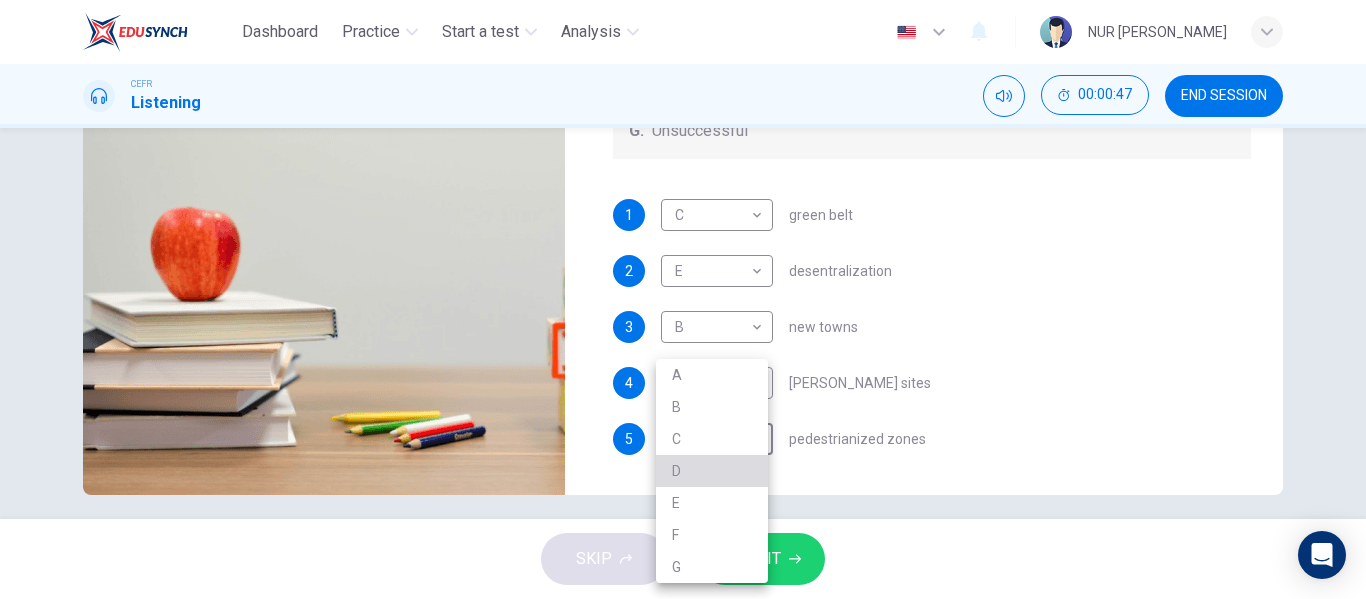click on "D" at bounding box center [712, 471] 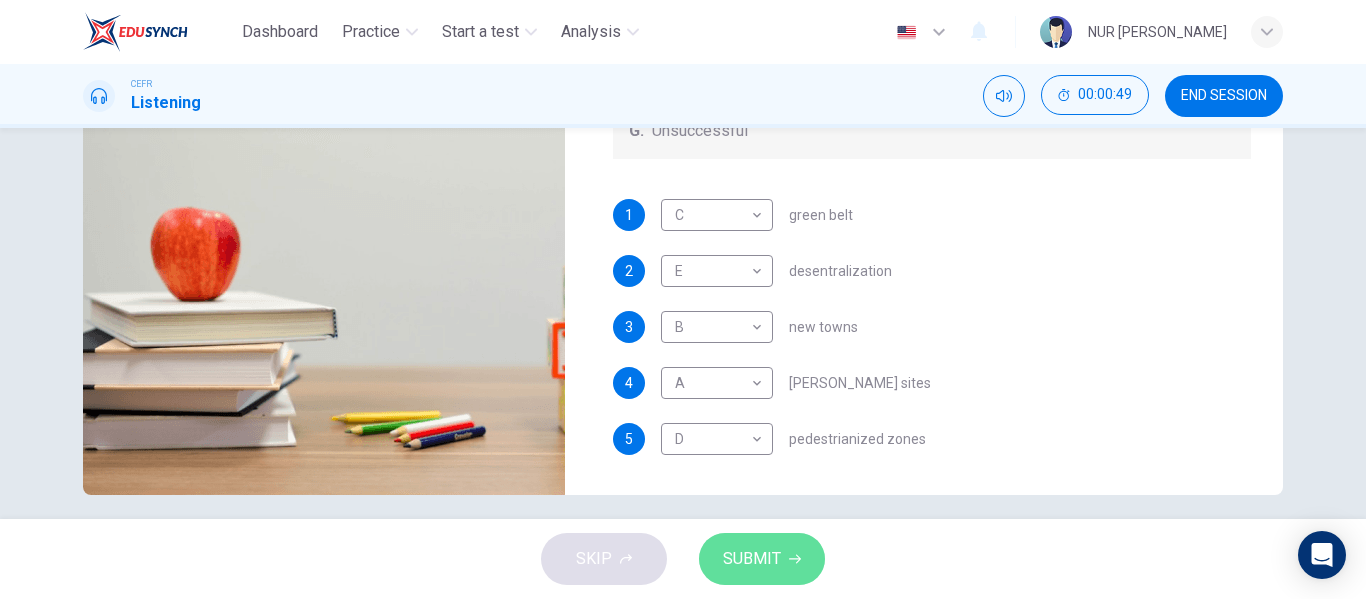 click on "SUBMIT" at bounding box center [762, 559] 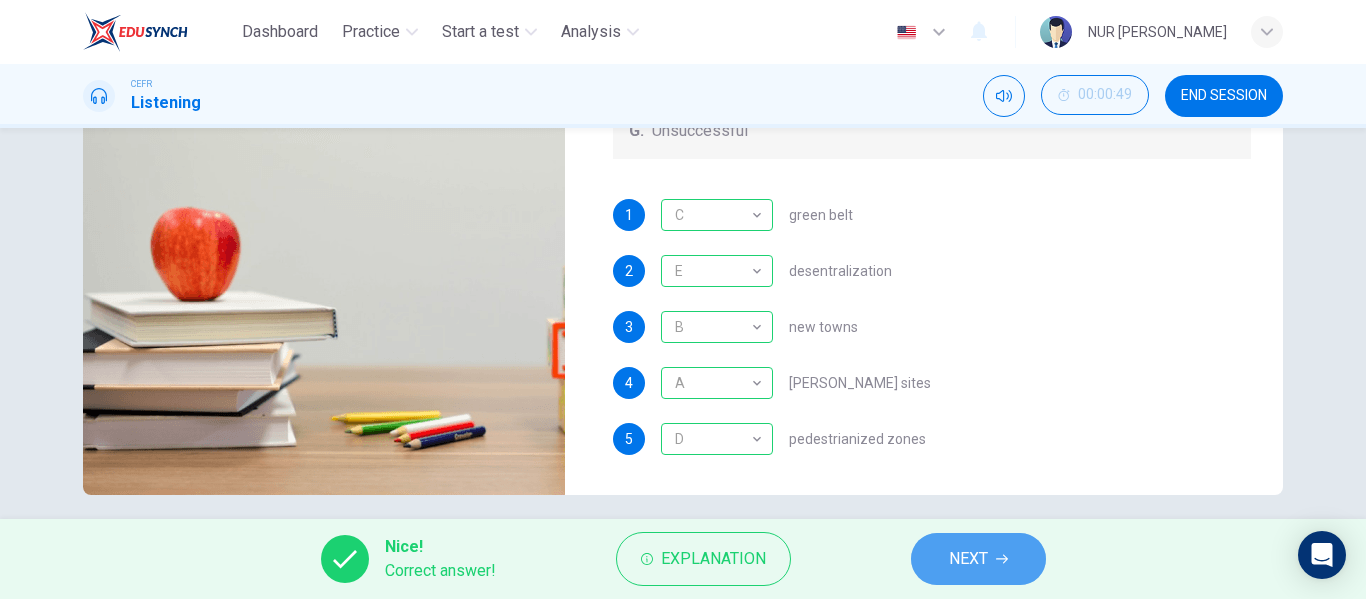 click on "NEXT" at bounding box center [978, 559] 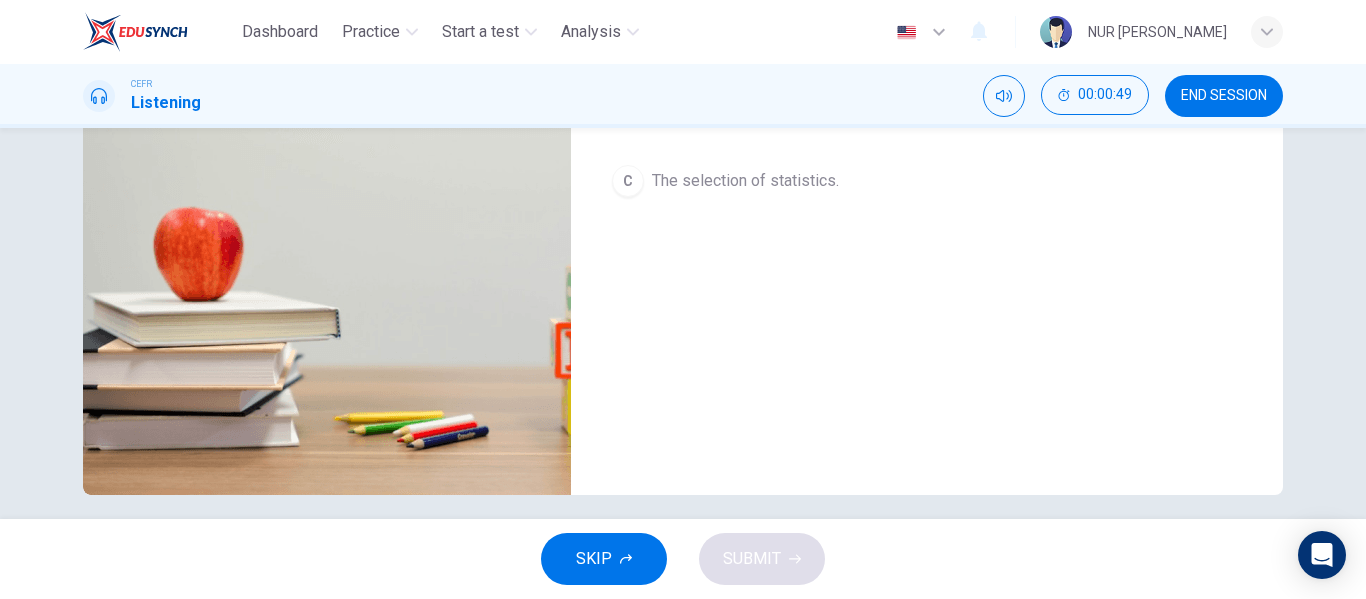 scroll, scrollTop: 0, scrollLeft: 0, axis: both 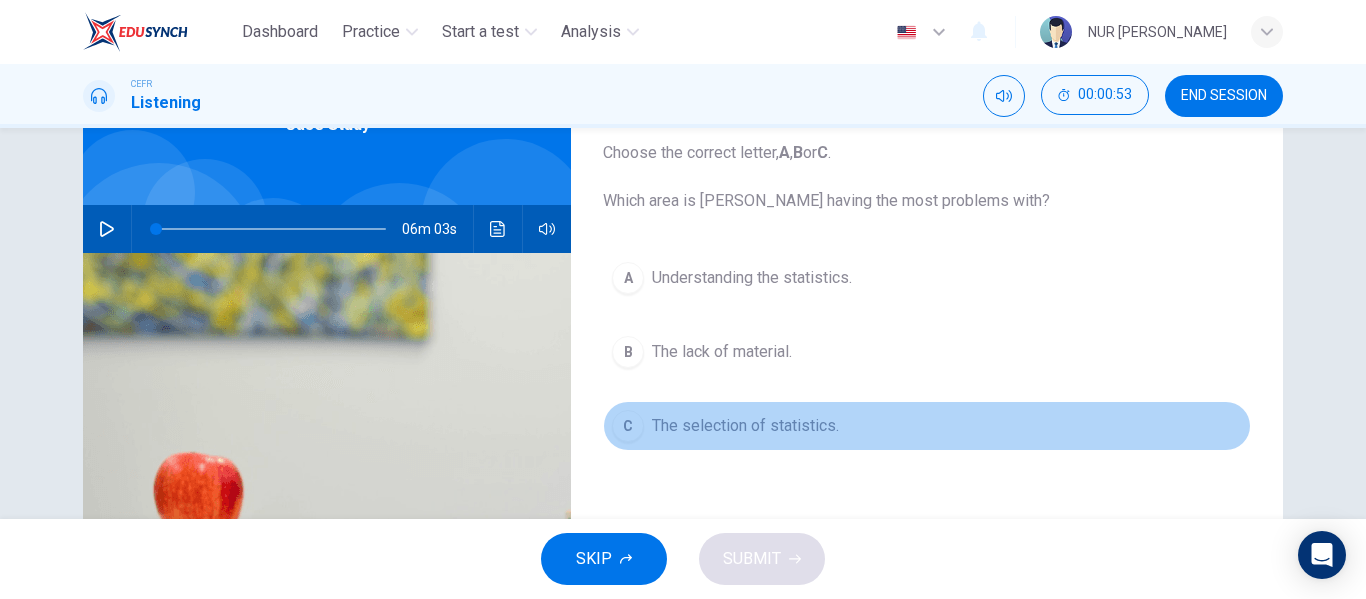 click on "The selection of statistics." at bounding box center (745, 426) 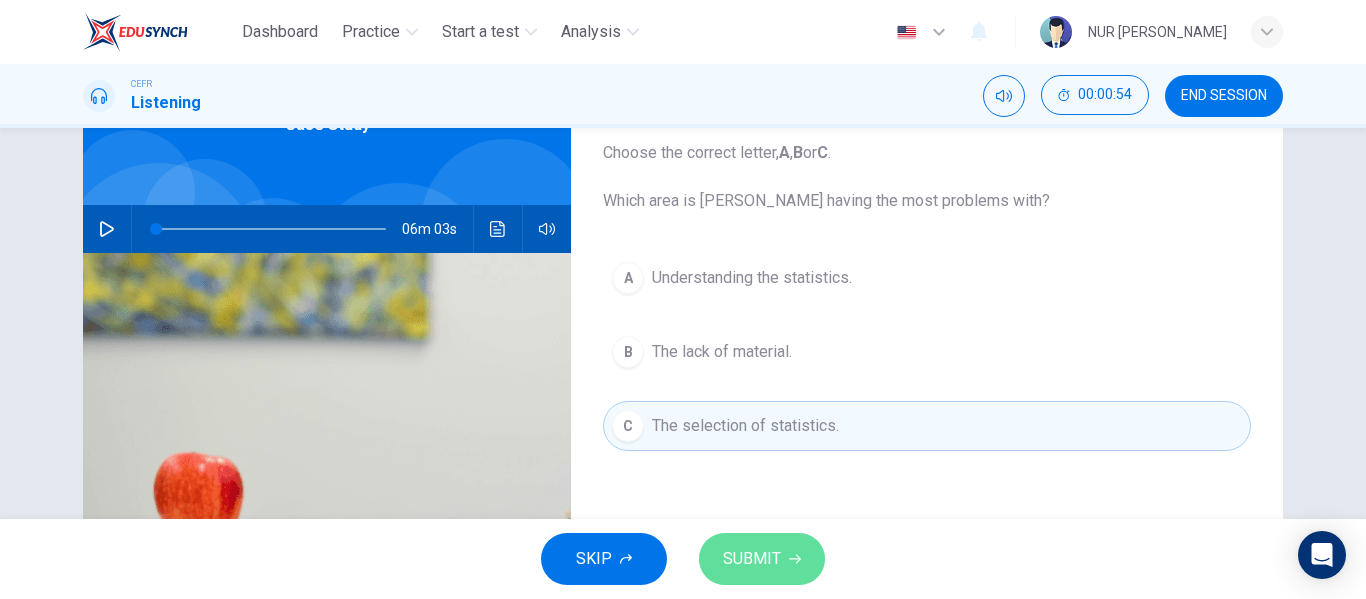 click on "SUBMIT" at bounding box center (762, 559) 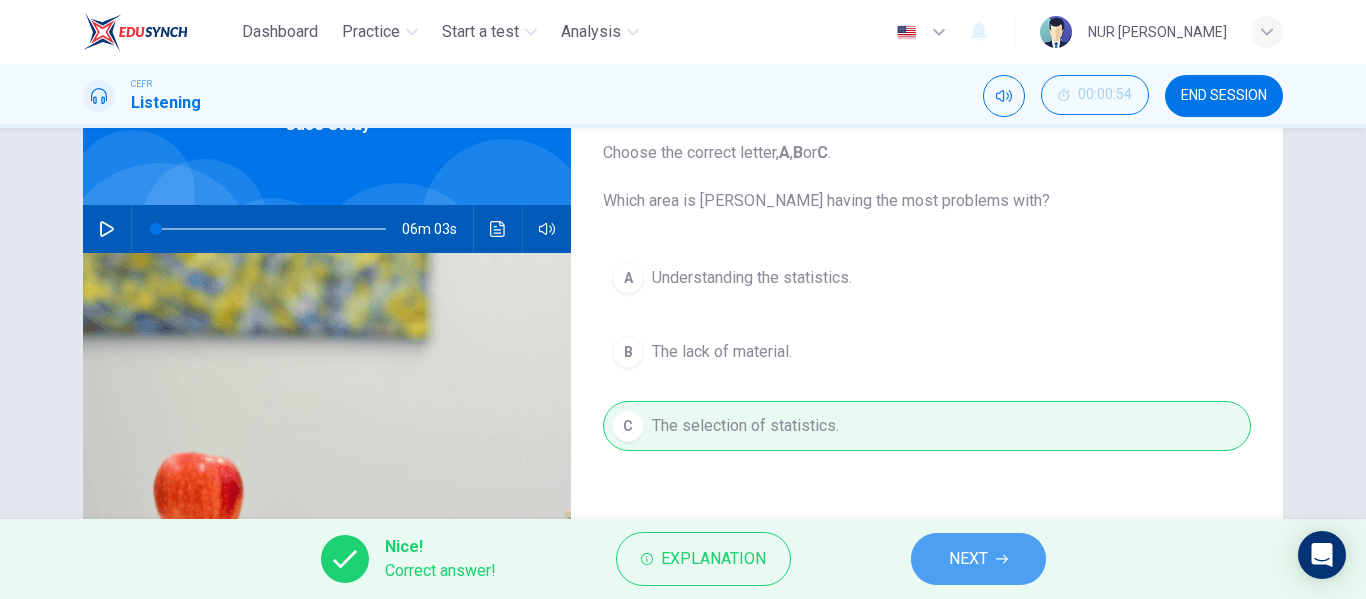 click on "NEXT" at bounding box center [968, 559] 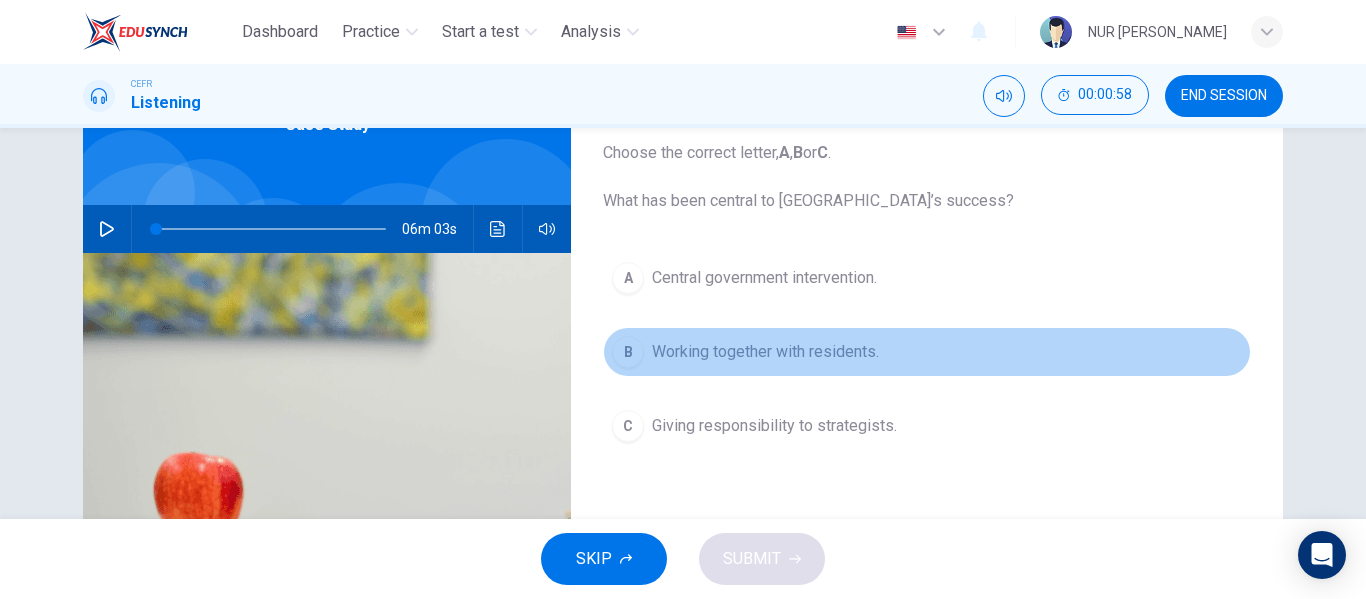 click on "B Working together with residents." at bounding box center (927, 352) 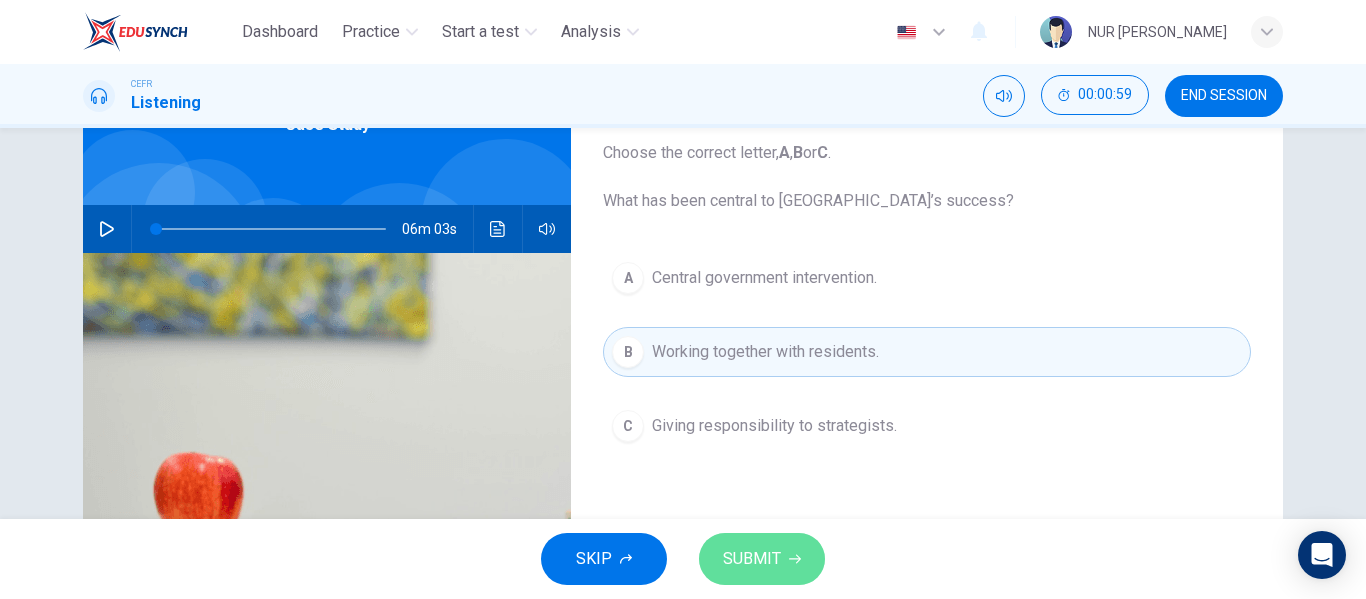 click on "SUBMIT" at bounding box center [752, 559] 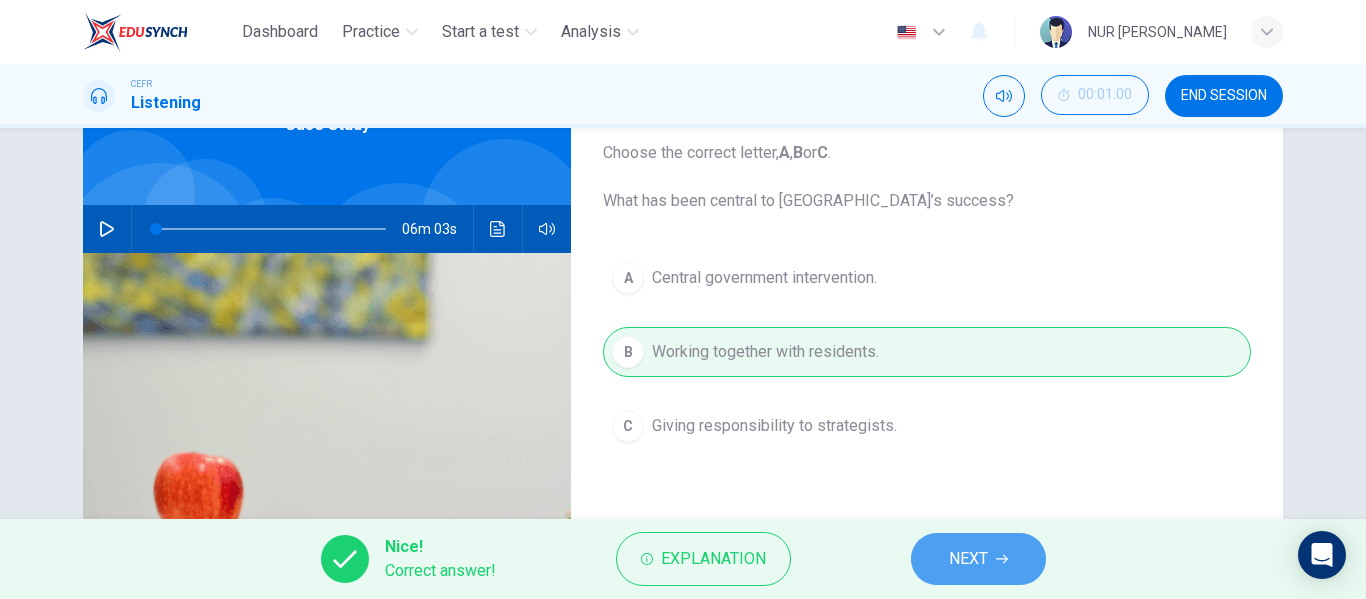 click on "NEXT" at bounding box center [968, 559] 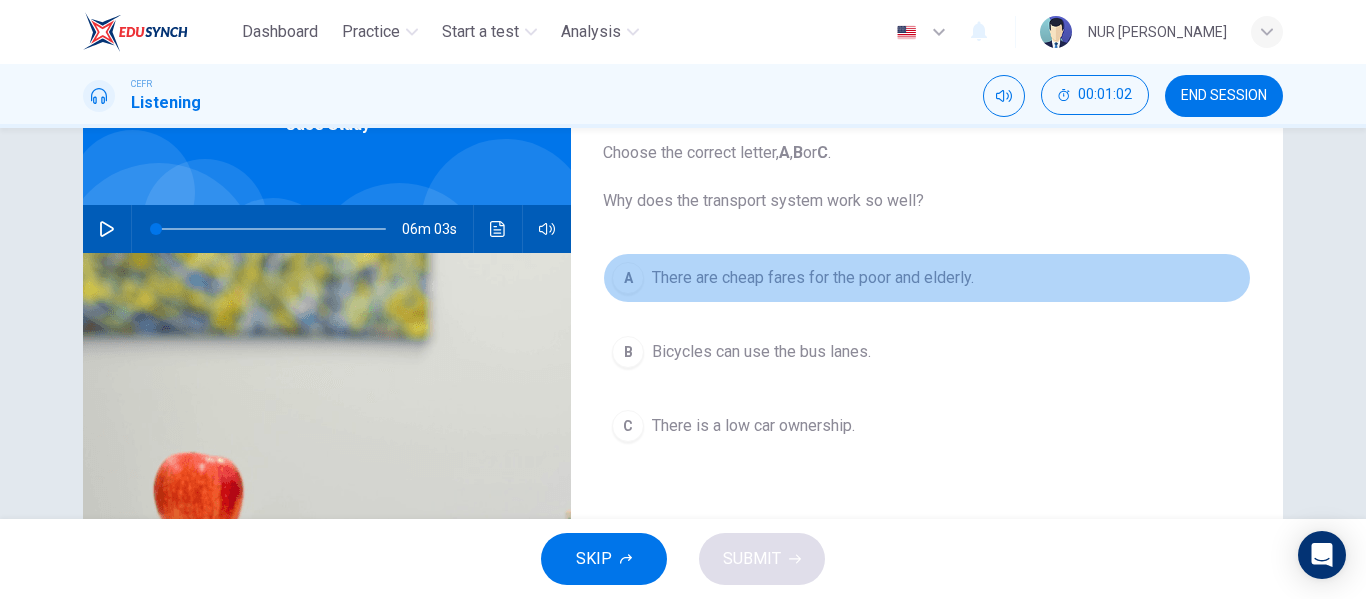 click on "A There are cheap fares for the poor and elderly." at bounding box center (927, 278) 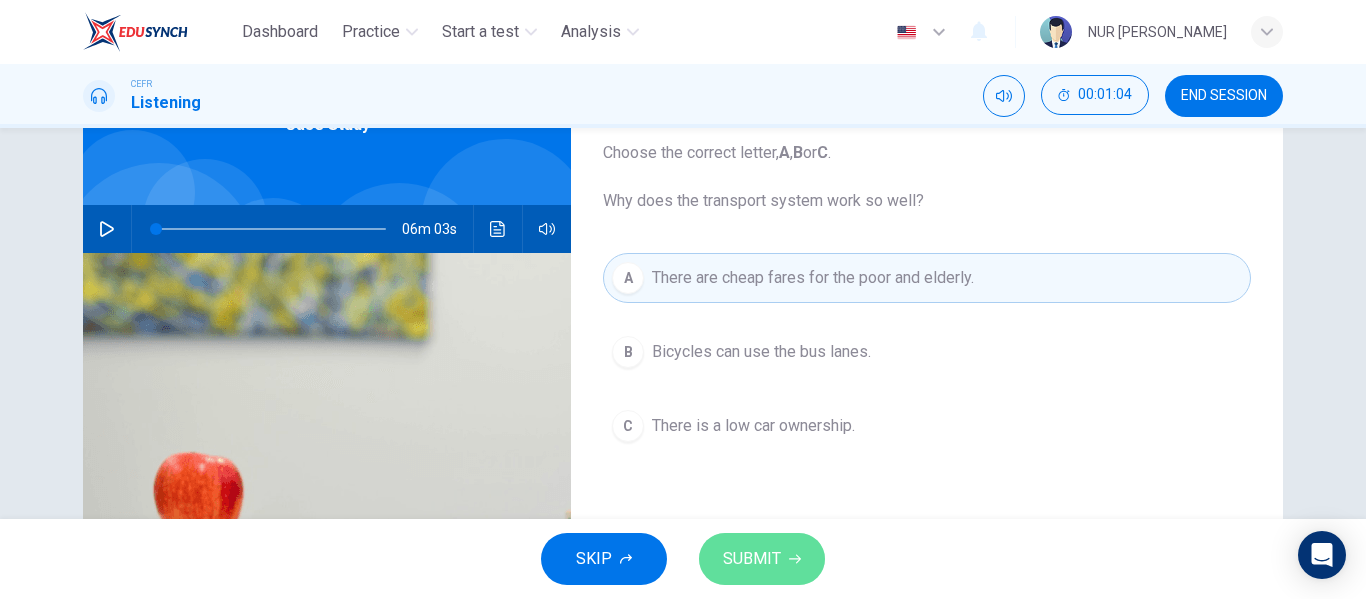 click on "SUBMIT" at bounding box center [762, 559] 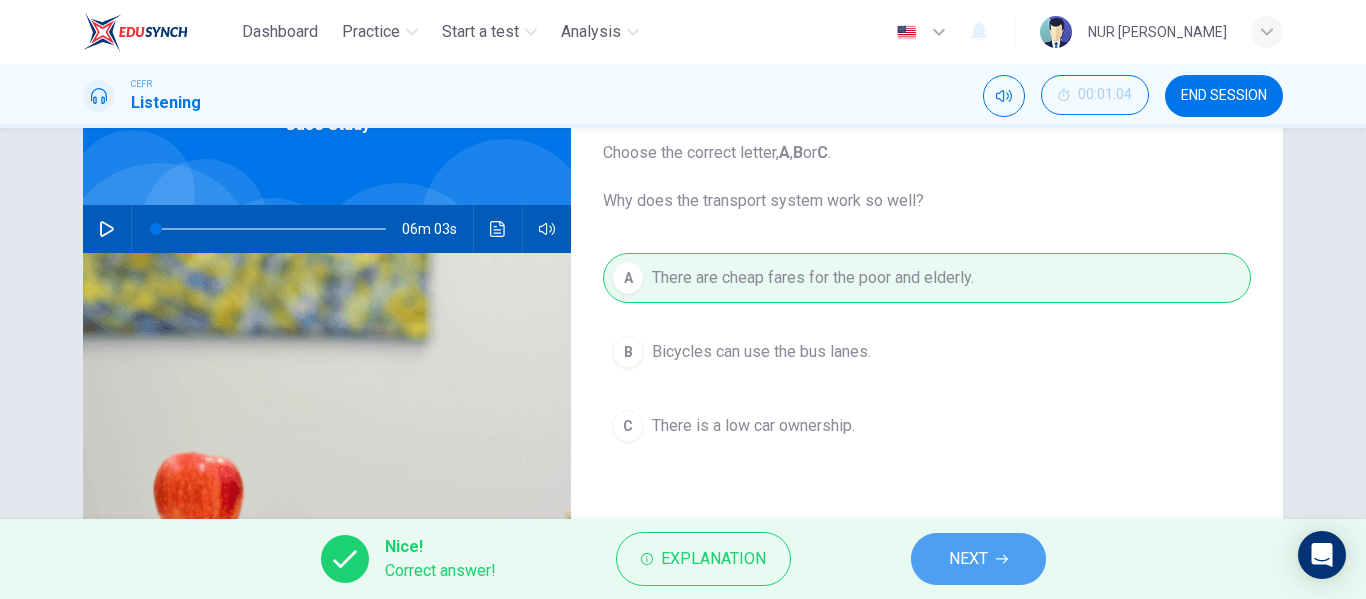 click on "NEXT" at bounding box center [978, 559] 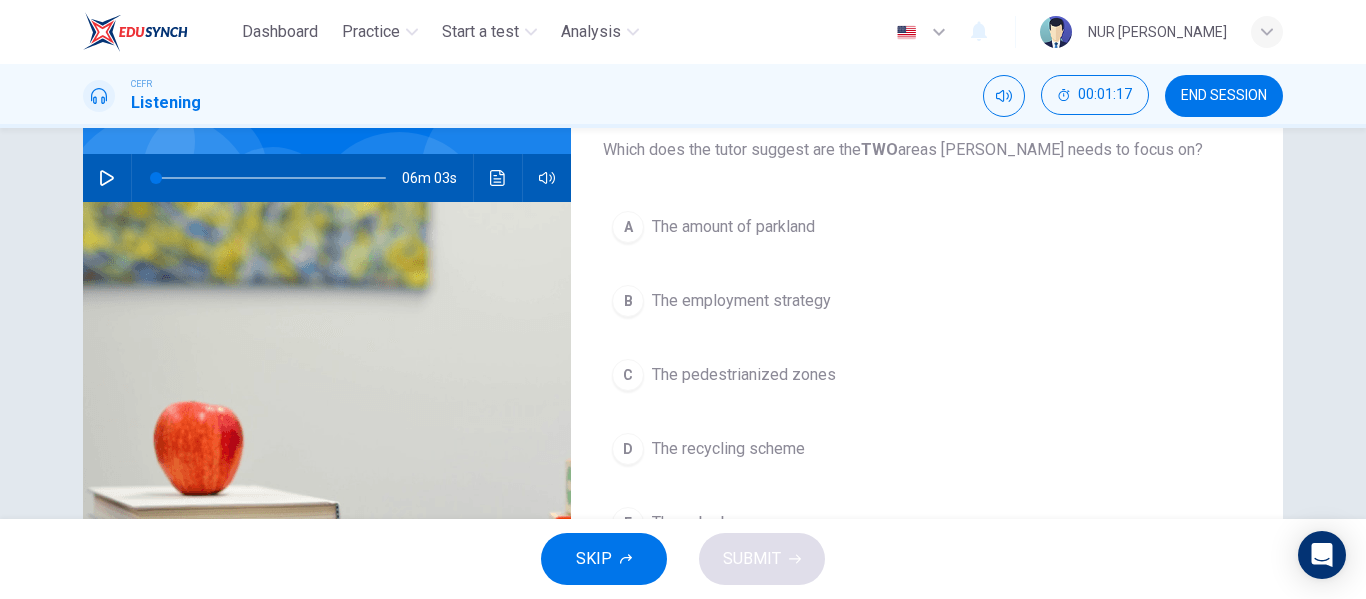 scroll, scrollTop: 173, scrollLeft: 0, axis: vertical 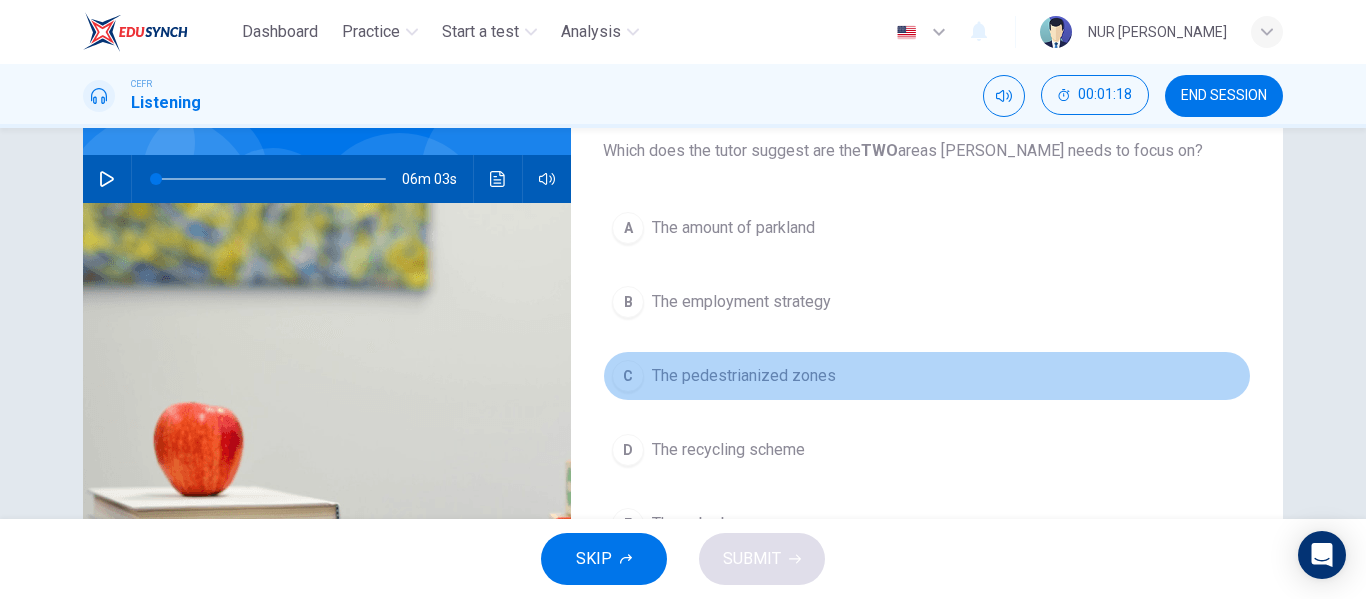 click on "The pedestrianized zones" at bounding box center (744, 376) 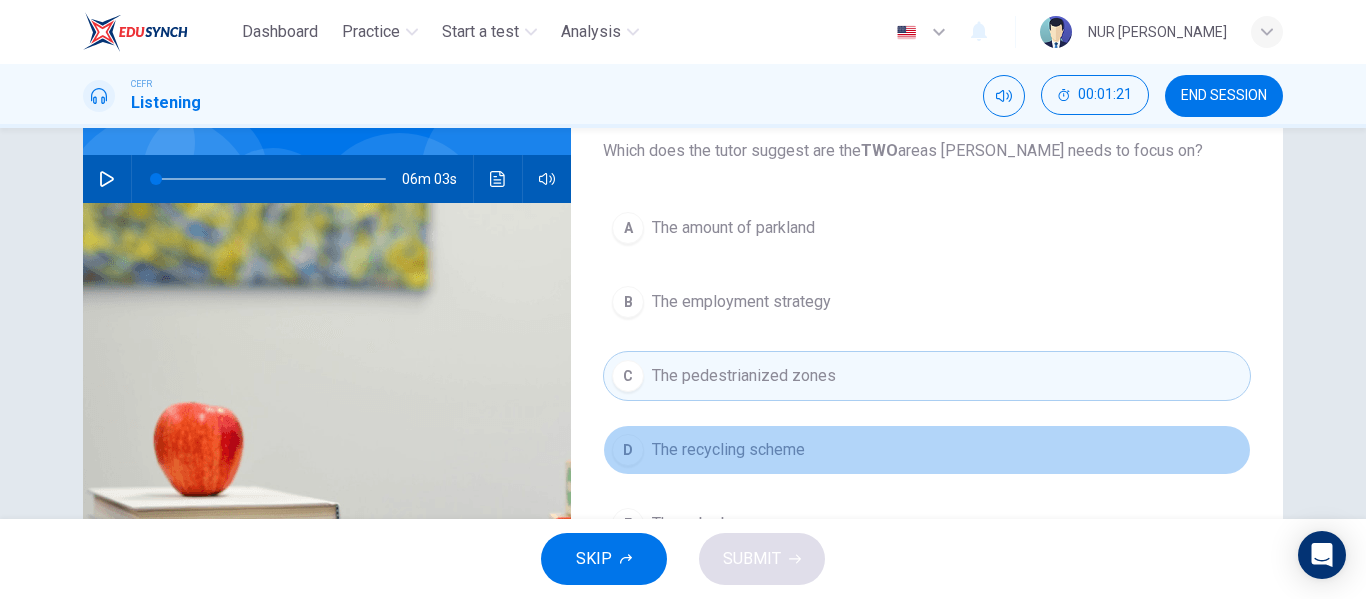 click on "The recycling scheme" at bounding box center (728, 450) 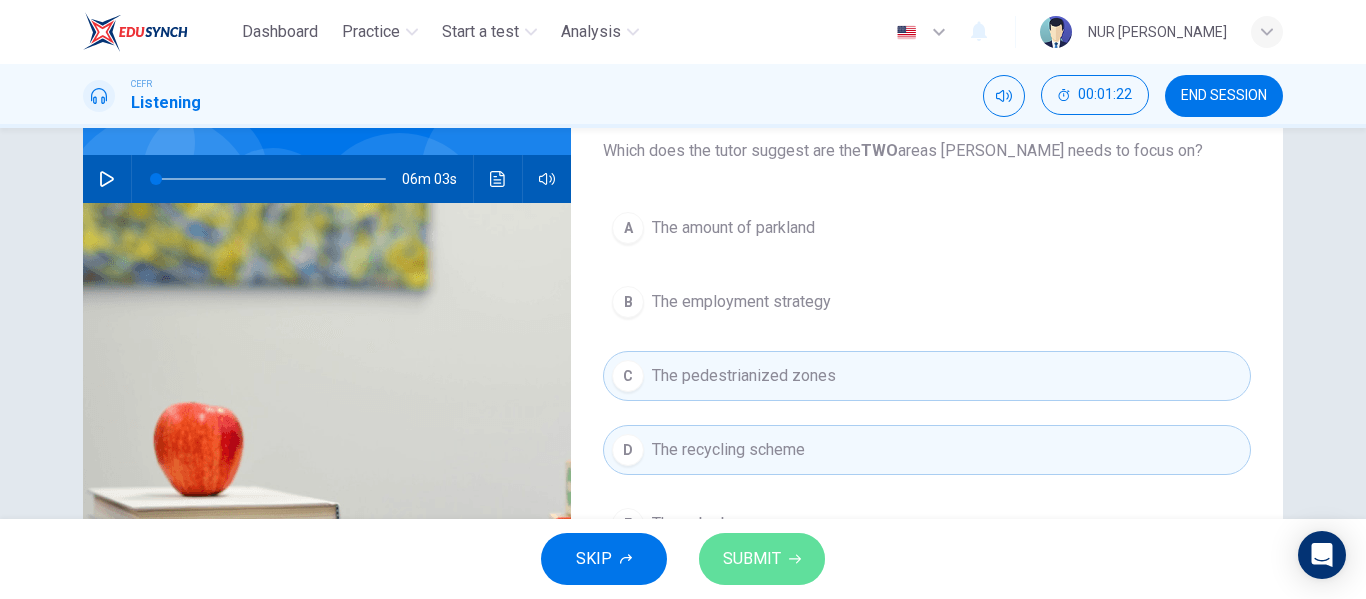 click on "SUBMIT" at bounding box center [752, 559] 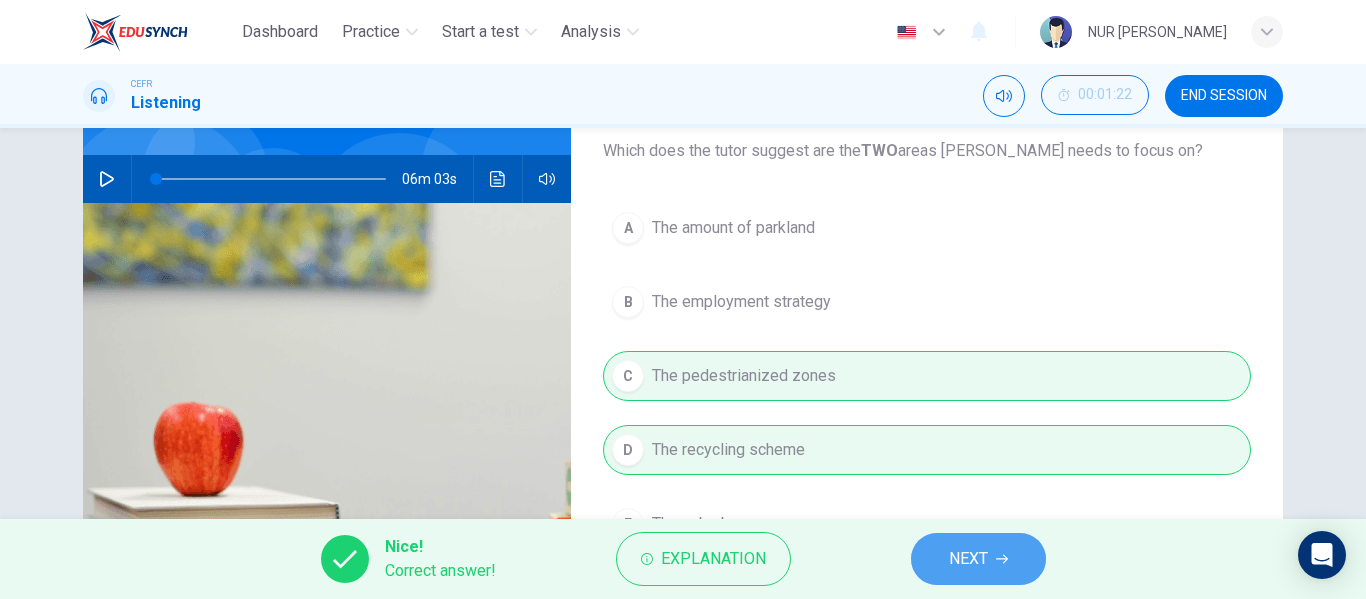 click on "NEXT" at bounding box center [968, 559] 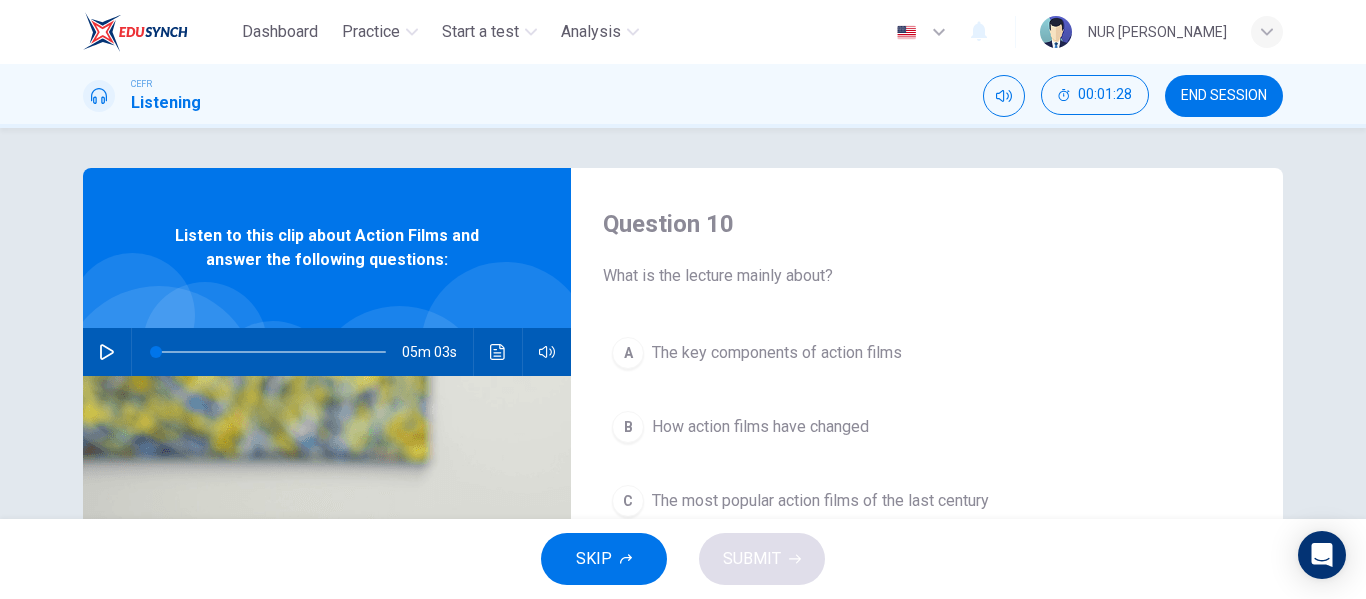 scroll, scrollTop: 100, scrollLeft: 0, axis: vertical 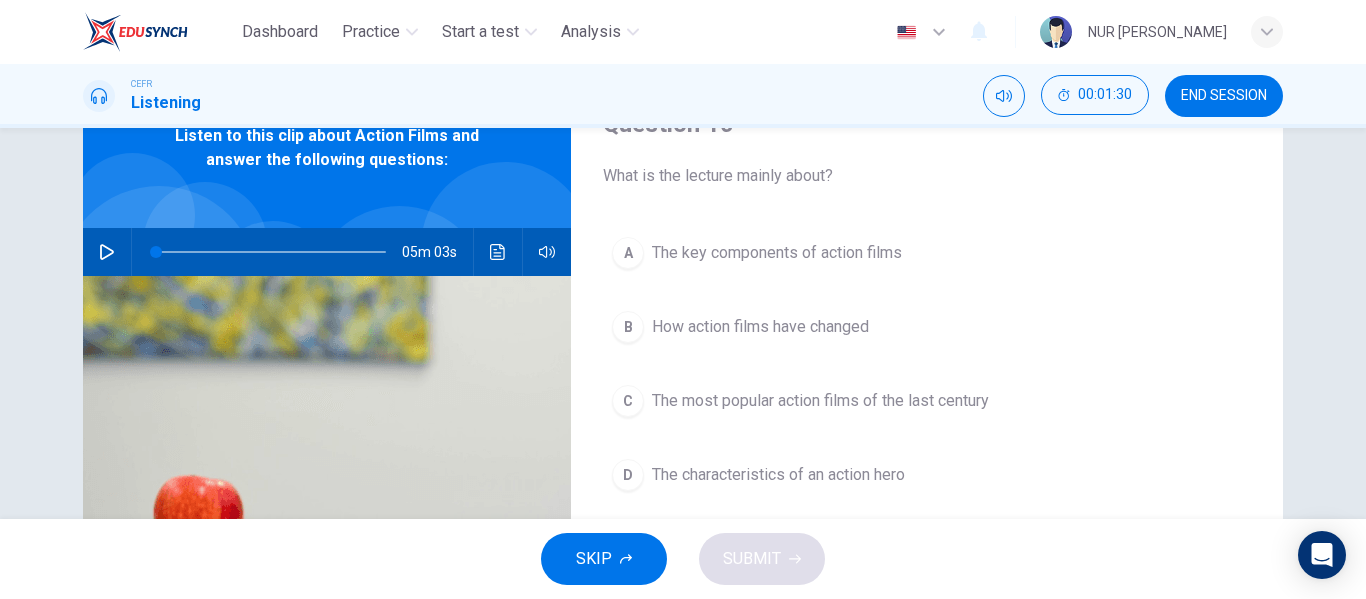 click at bounding box center (107, 252) 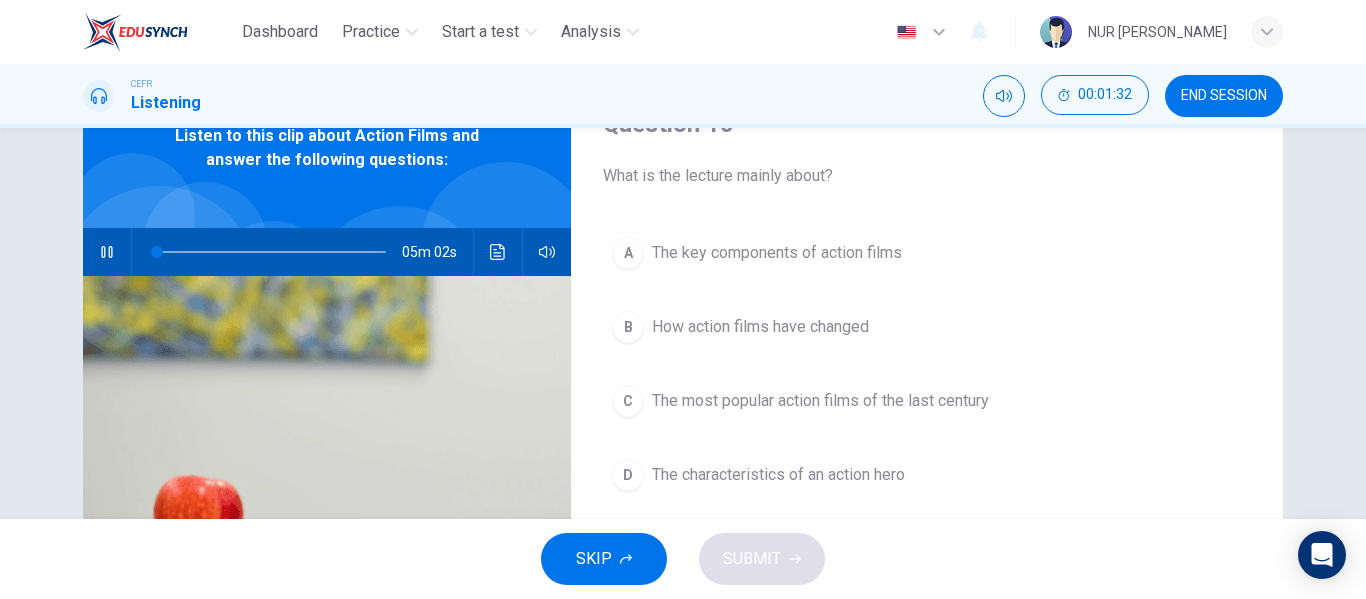 type on "1" 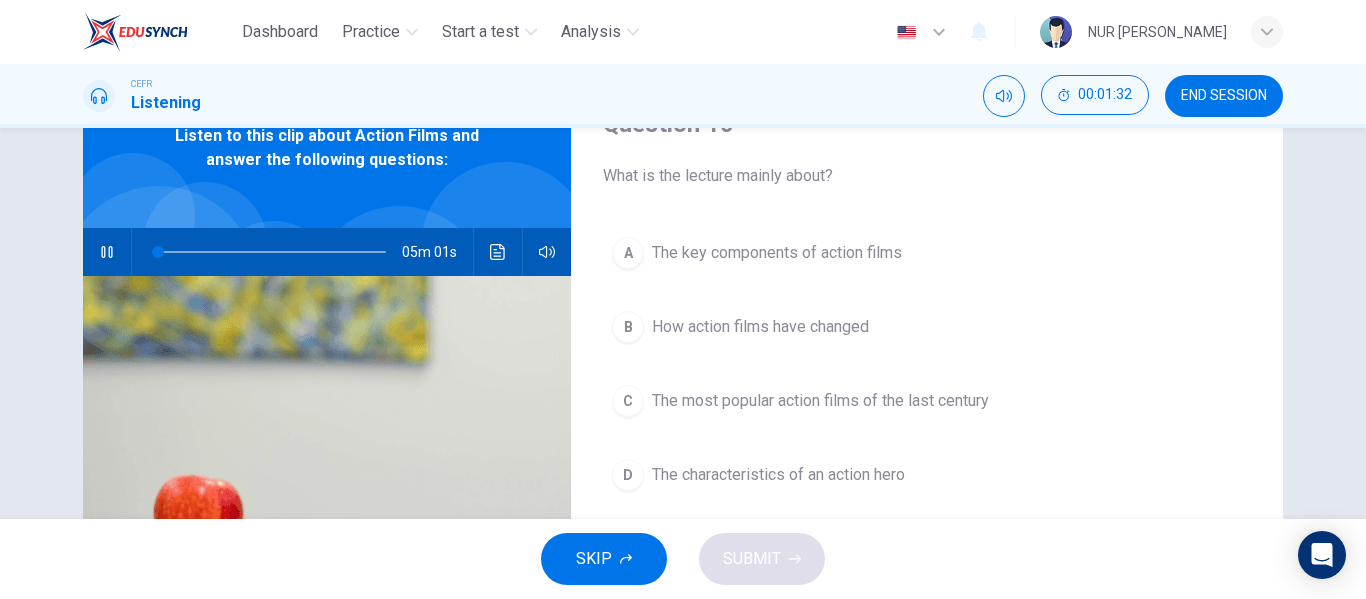 type 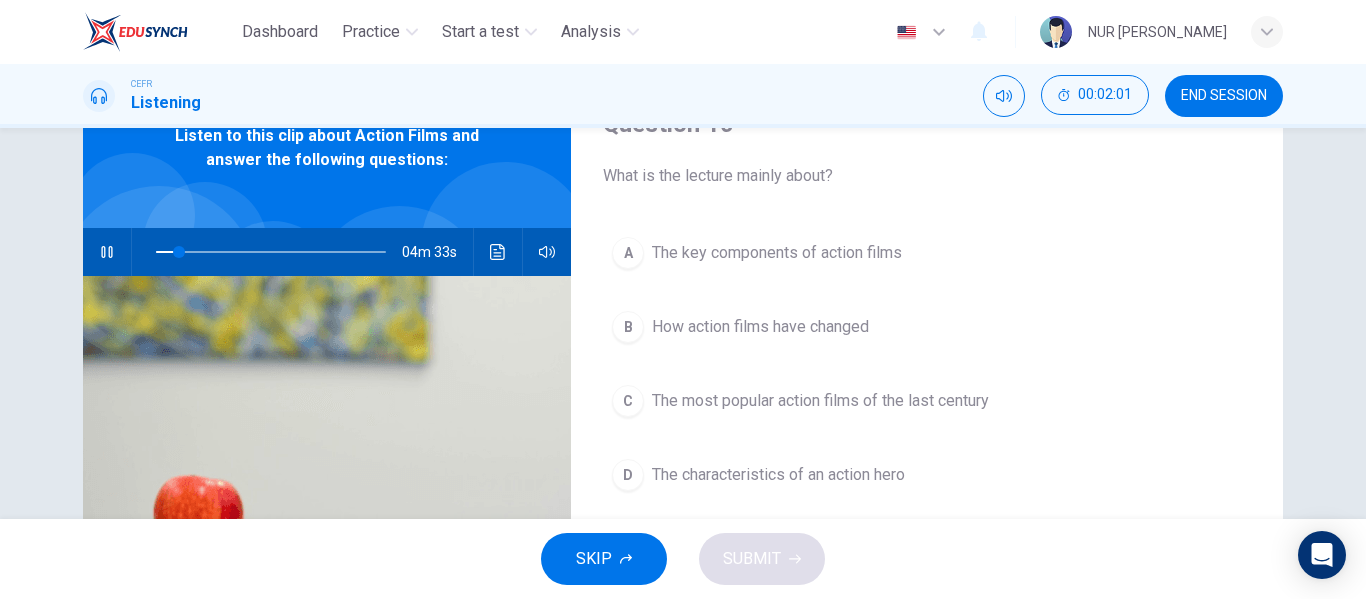click on "B" at bounding box center [628, 327] 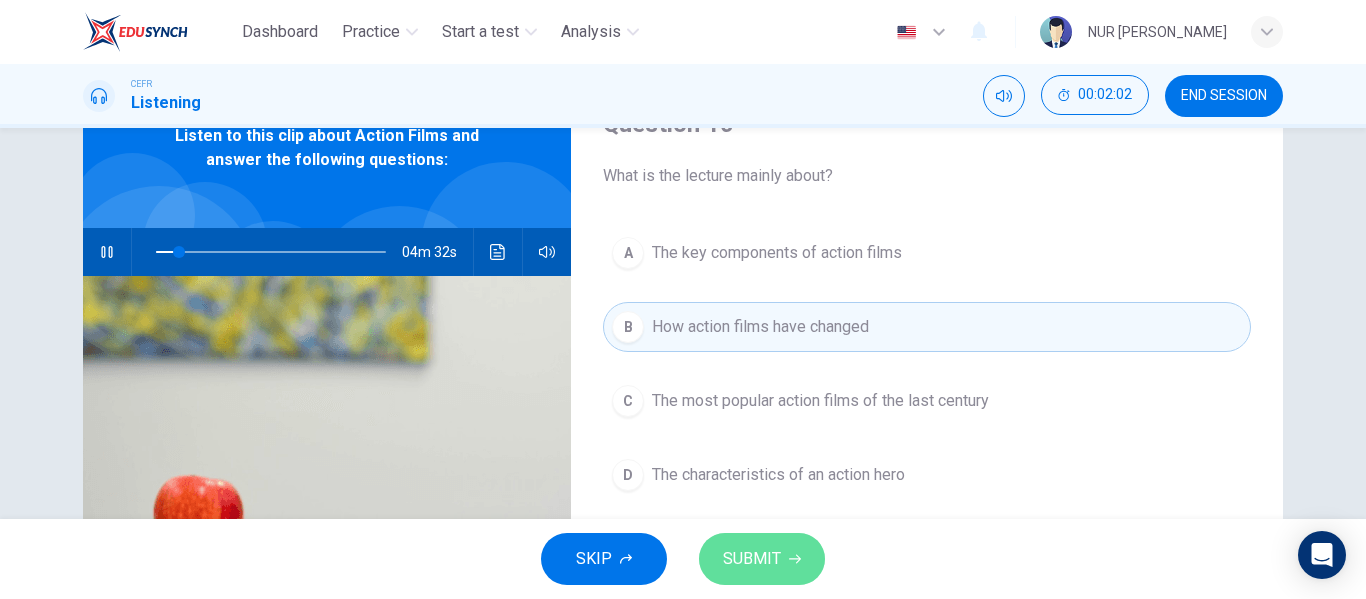 click on "SUBMIT" at bounding box center [762, 559] 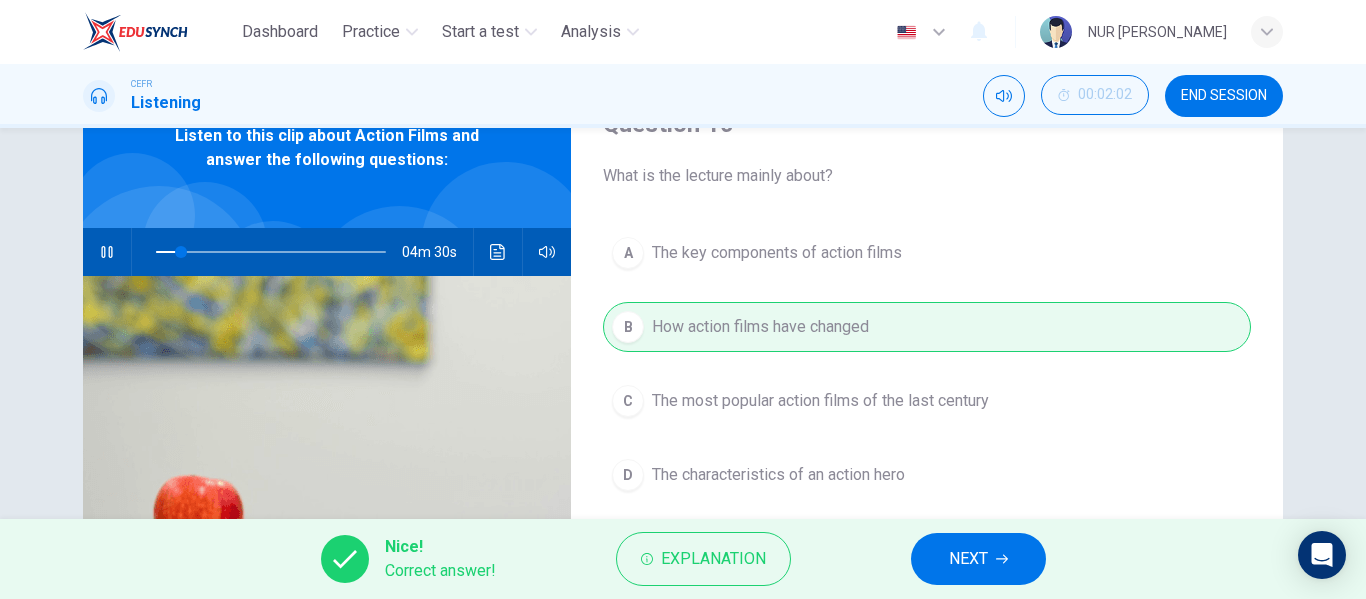 click on "NEXT" at bounding box center (968, 559) 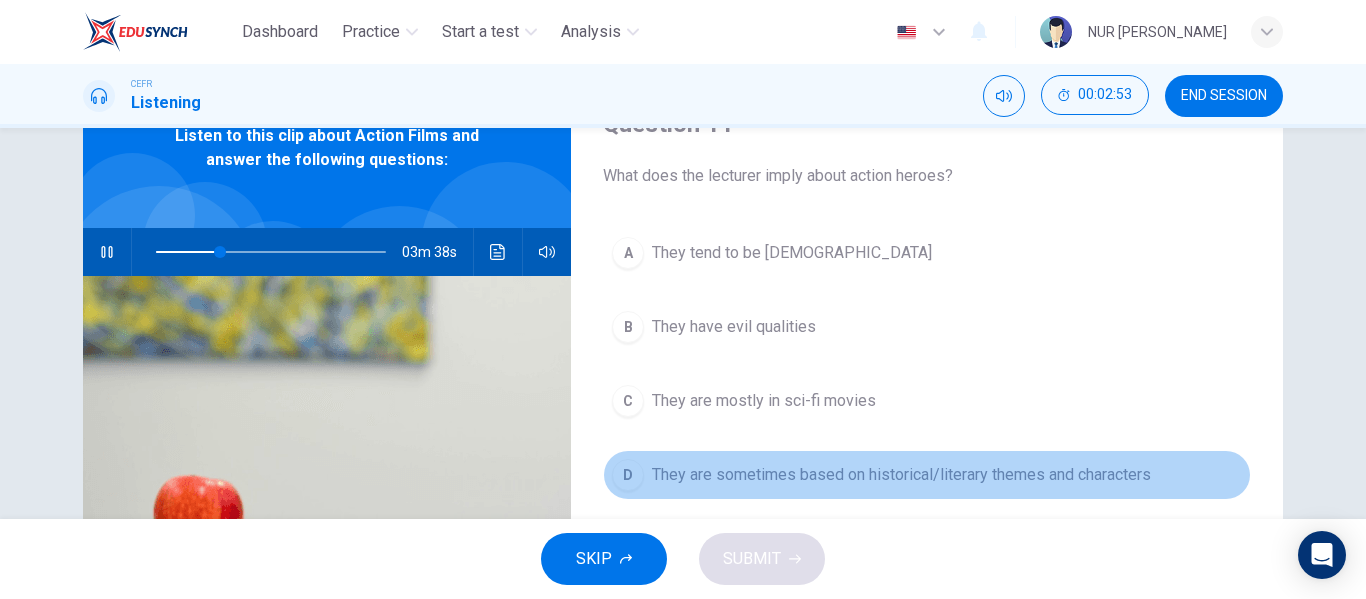 click on "D They are sometimes based on historical/literary themes and characters" at bounding box center [927, 475] 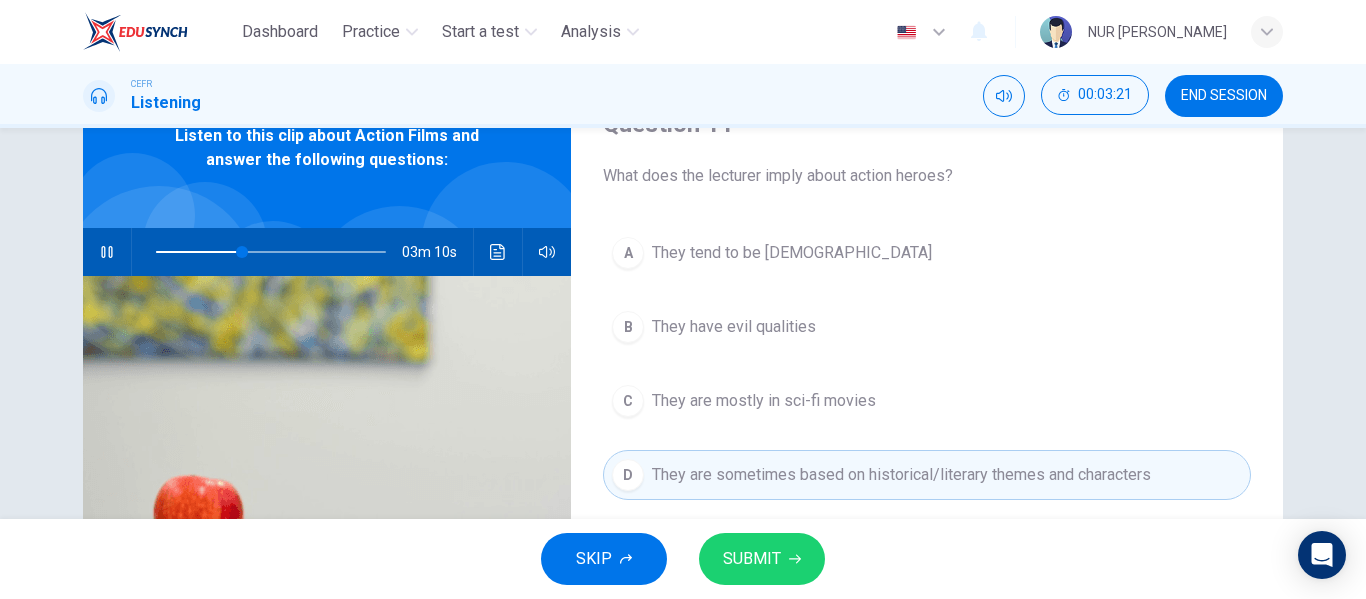 click on "They are sometimes based on historical/literary themes and characters" at bounding box center [901, 475] 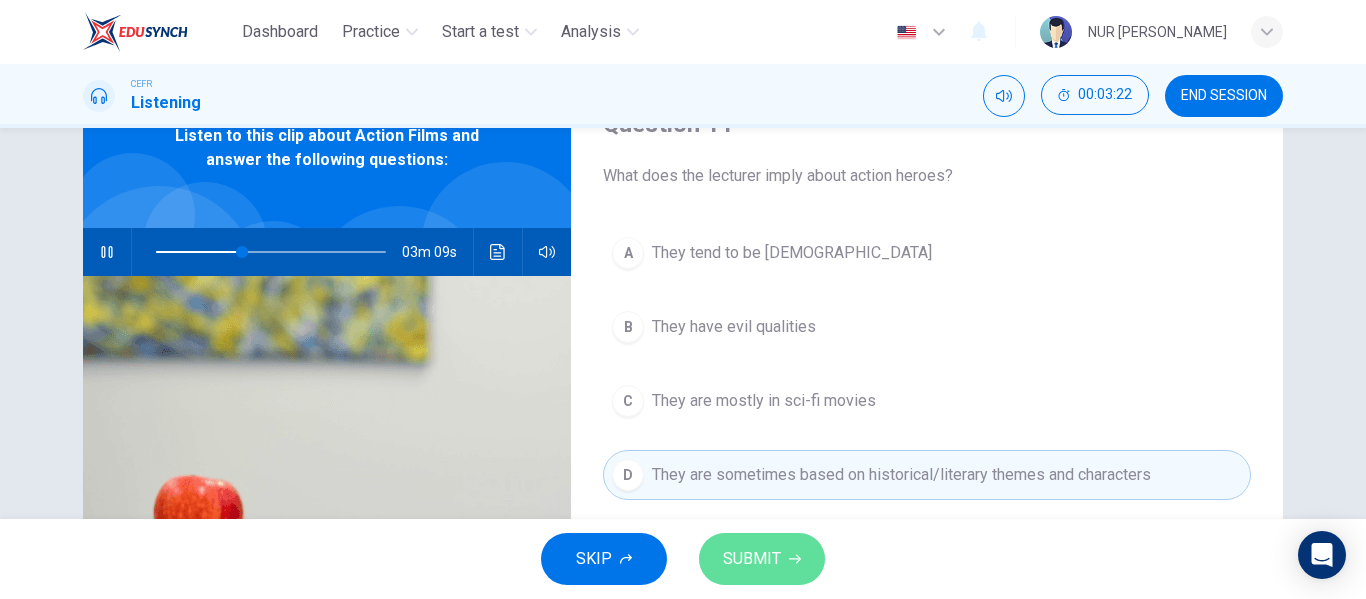 click on "SUBMIT" at bounding box center (752, 559) 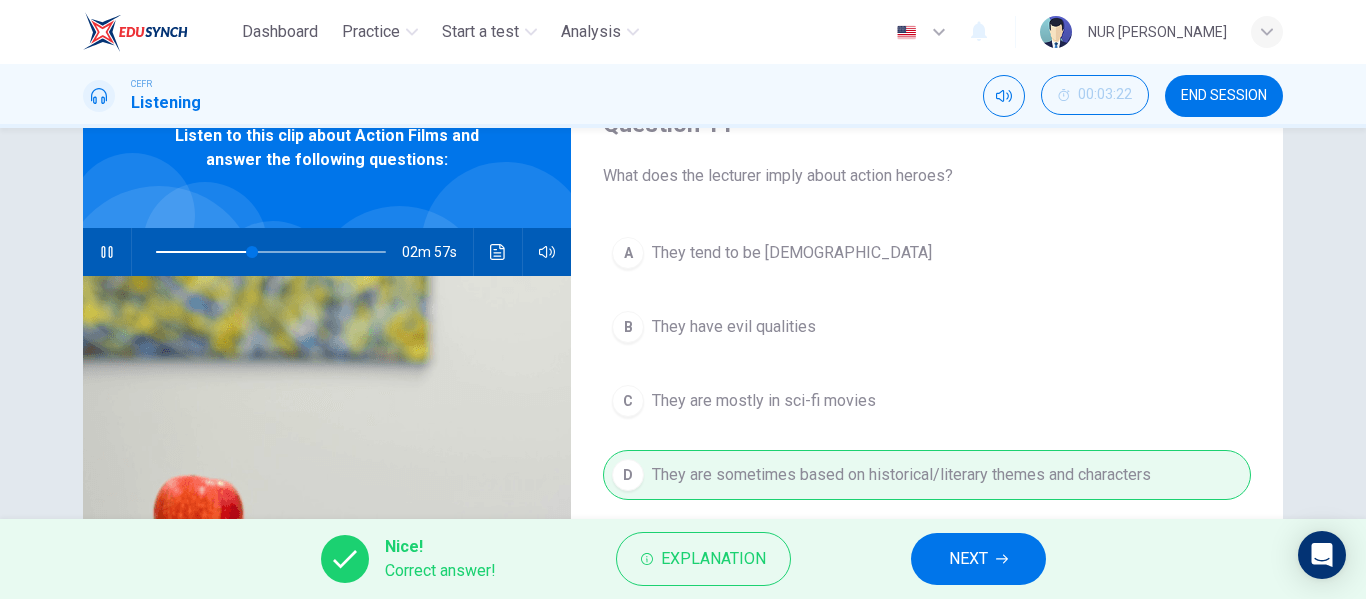 click 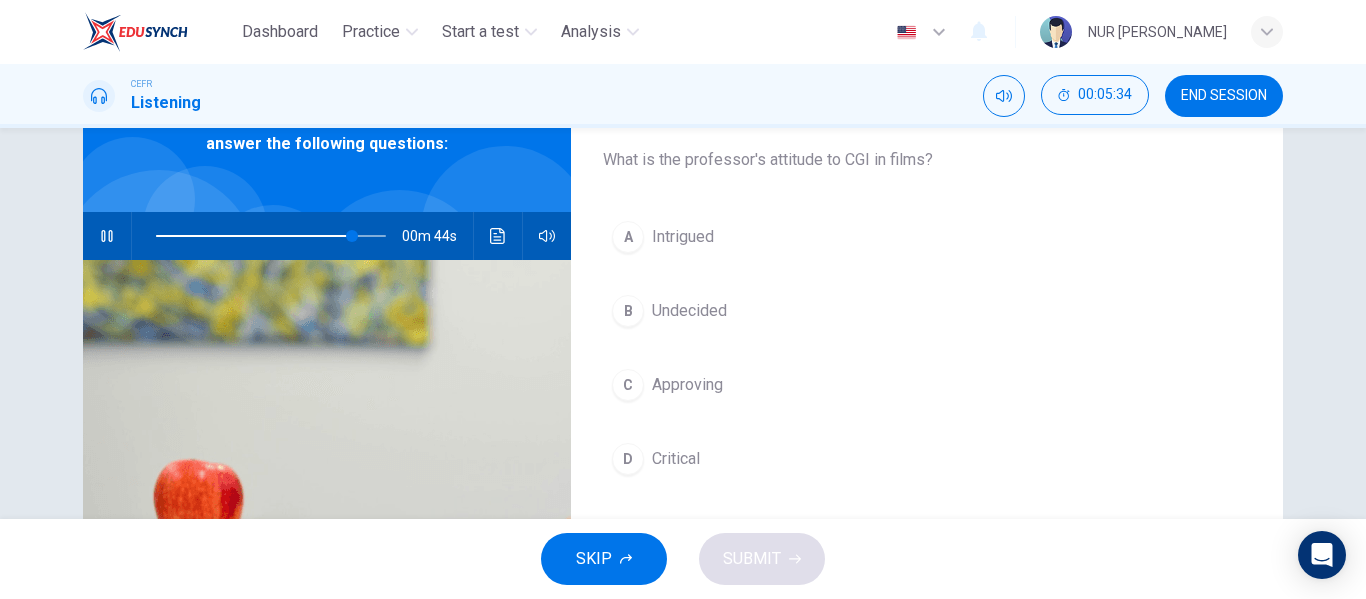 scroll, scrollTop: 100, scrollLeft: 0, axis: vertical 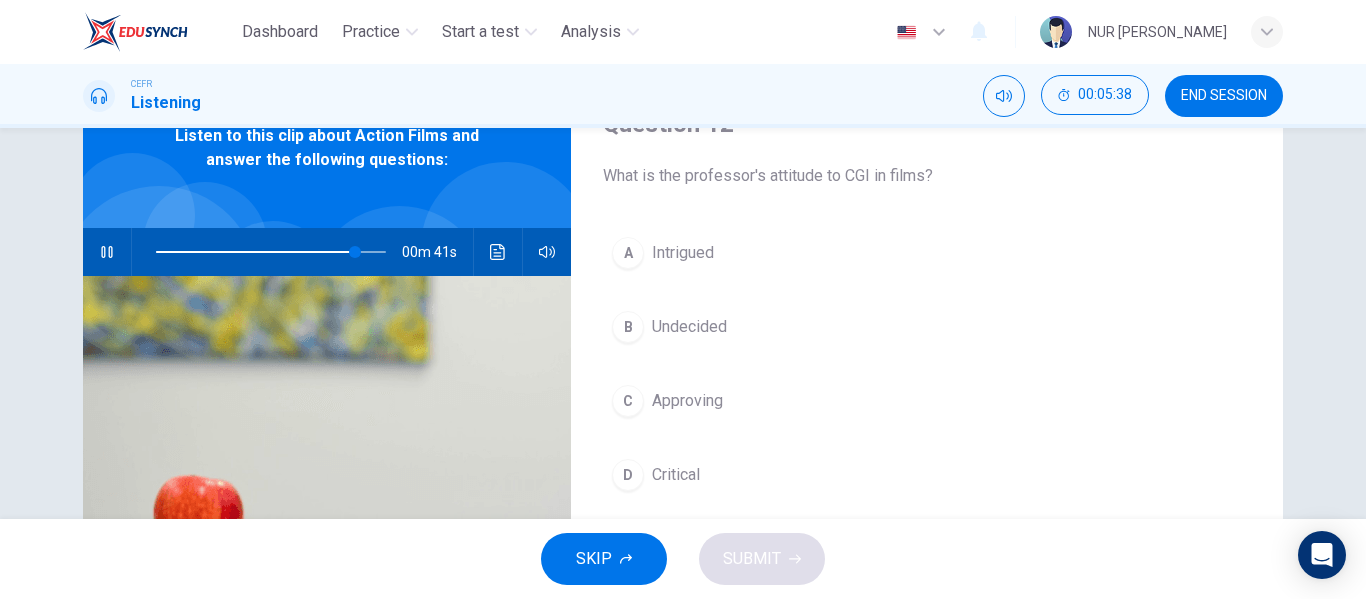 click on "A Intrigued B Undecided C Approving D Critical" at bounding box center [927, 384] 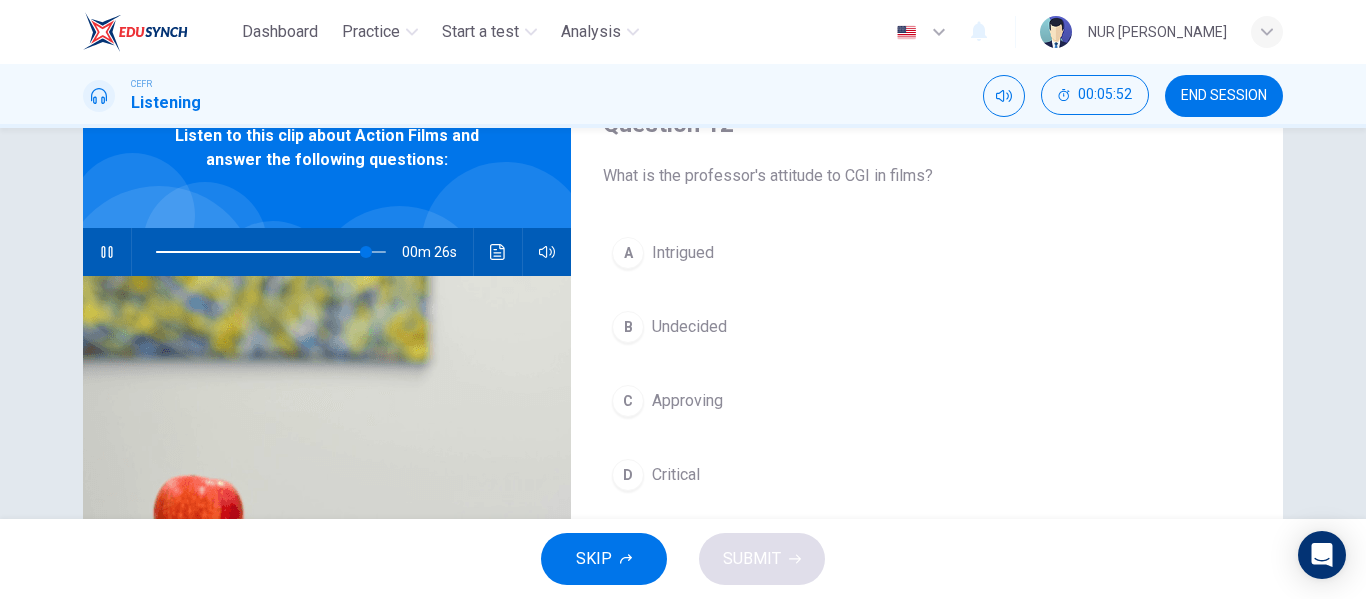 click on "Critical" at bounding box center (676, 475) 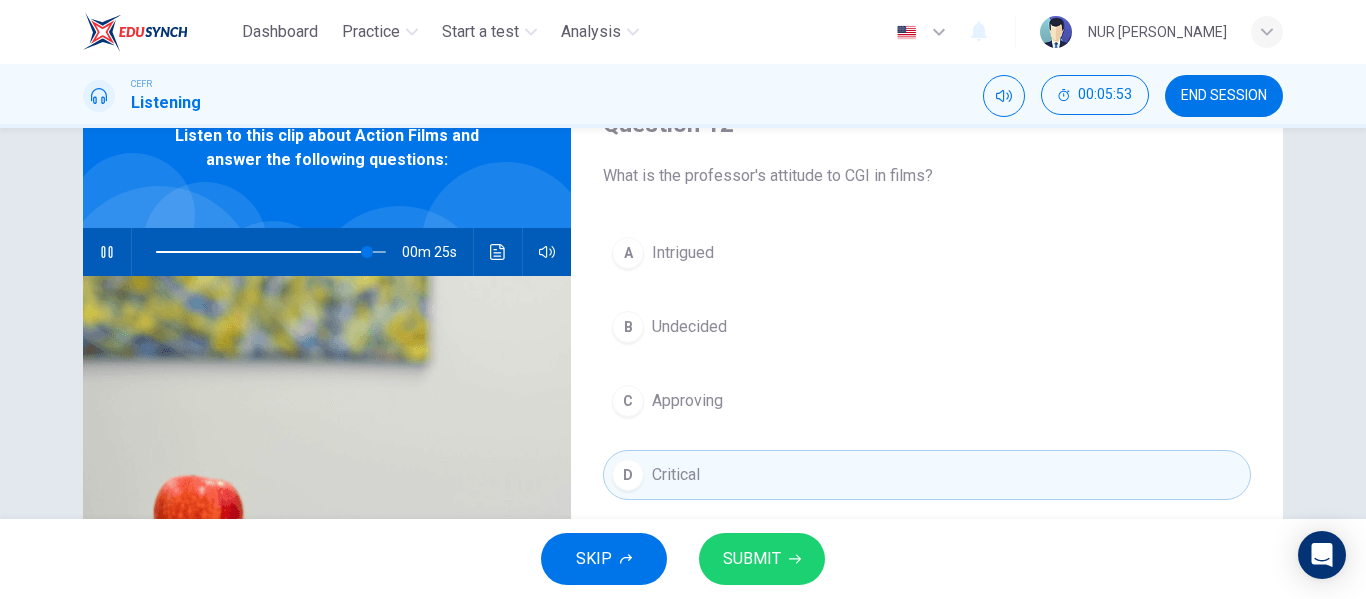 click on "SUBMIT" at bounding box center [762, 559] 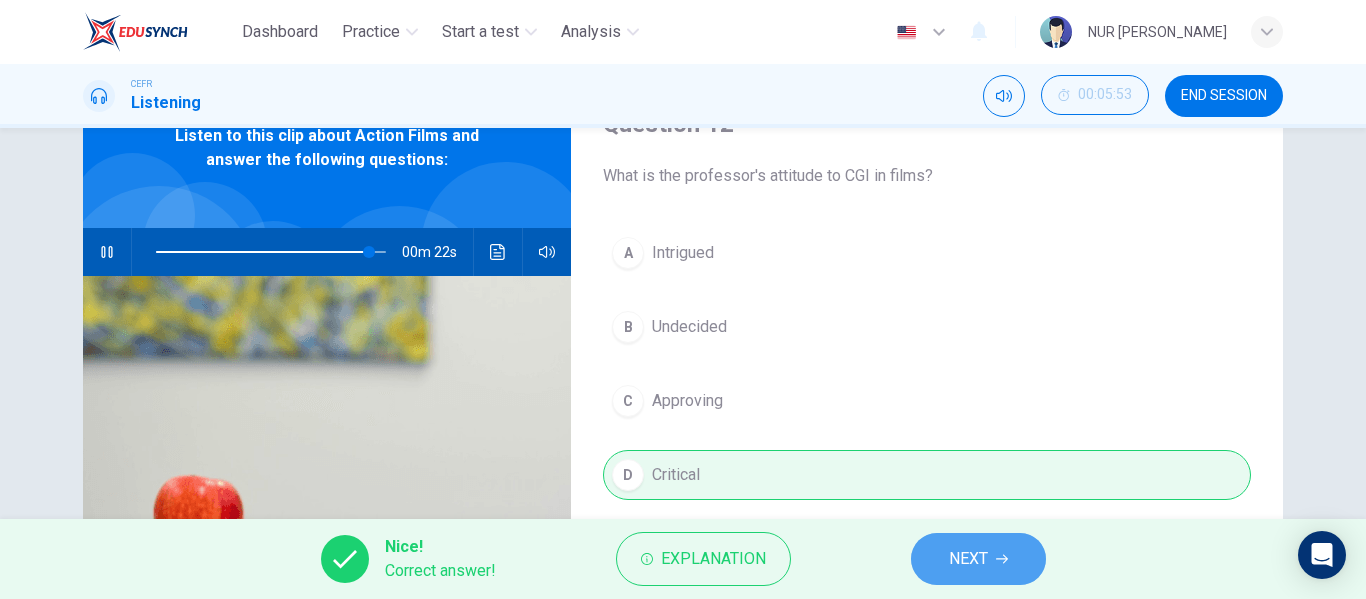 click on "NEXT" at bounding box center [978, 559] 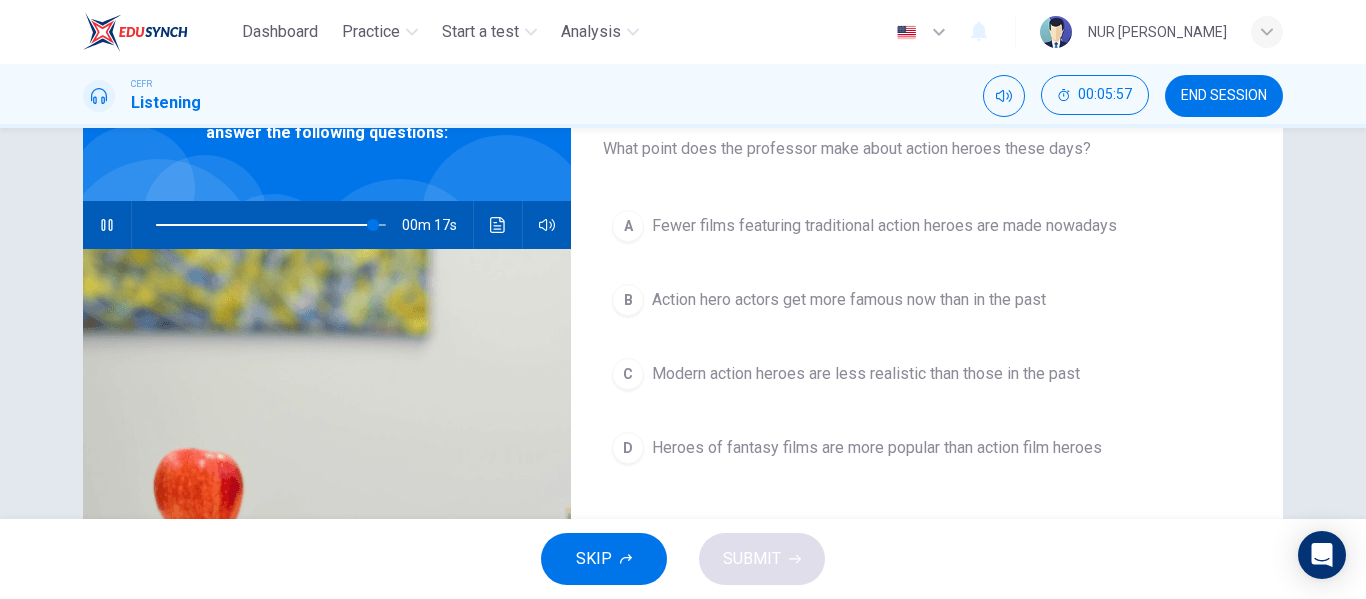 scroll, scrollTop: 100, scrollLeft: 0, axis: vertical 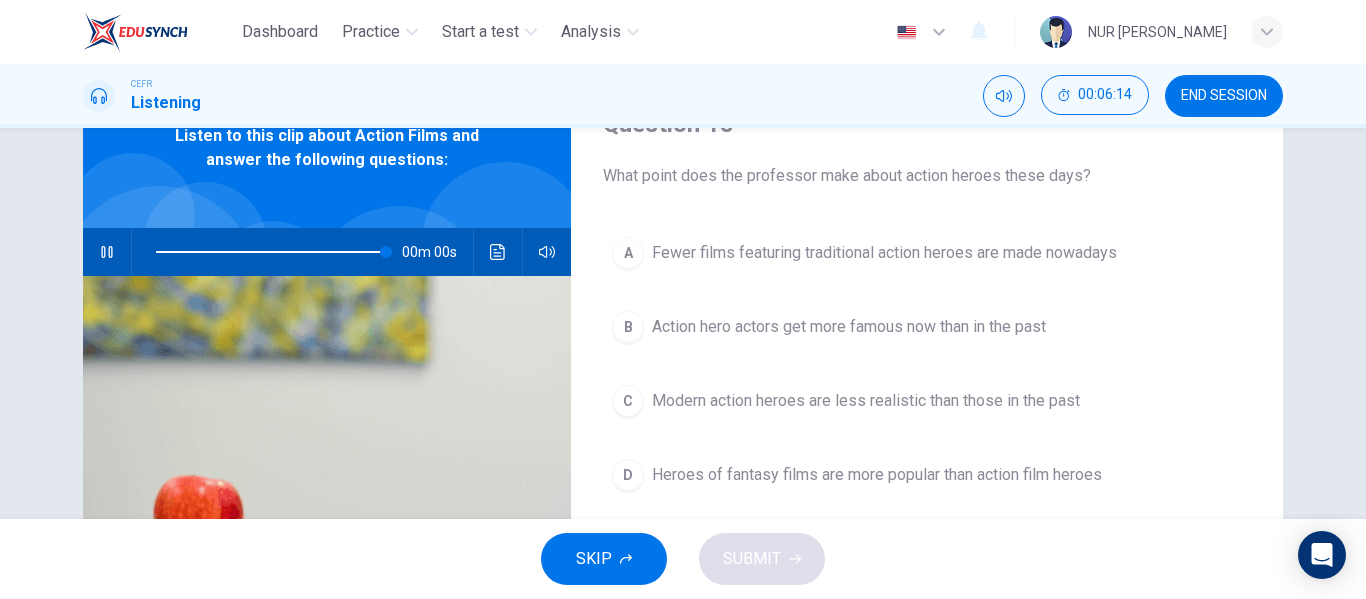 type on "0" 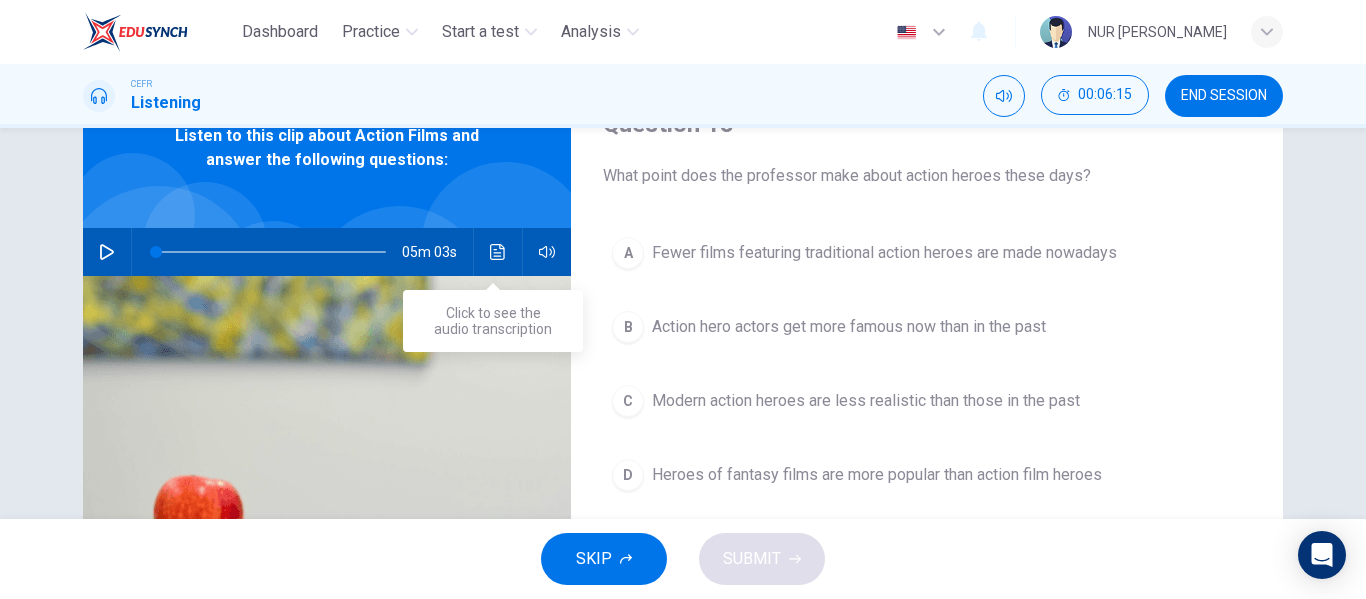 click at bounding box center [498, 252] 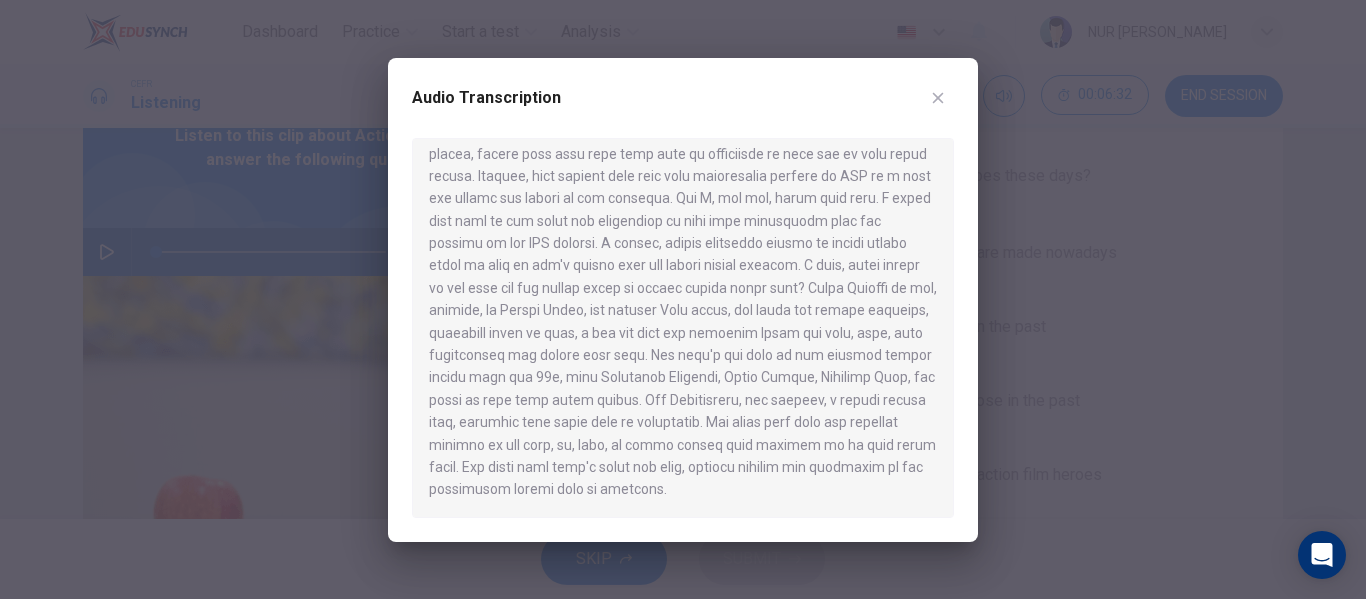 scroll, scrollTop: 830, scrollLeft: 0, axis: vertical 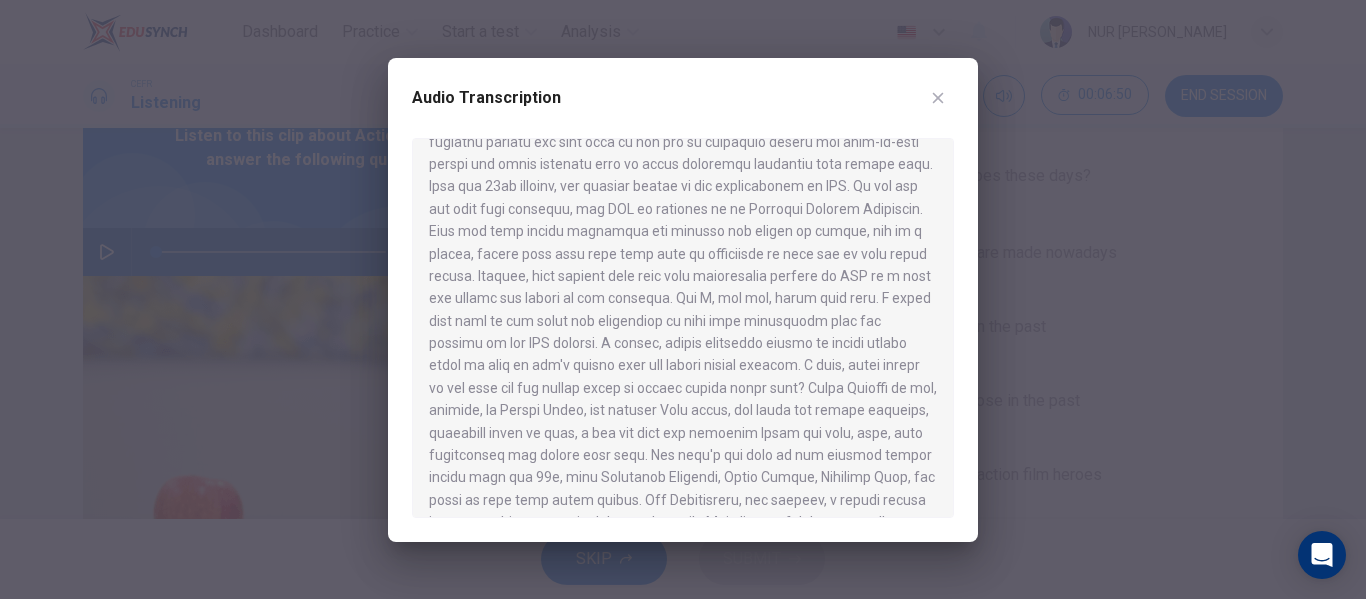 click 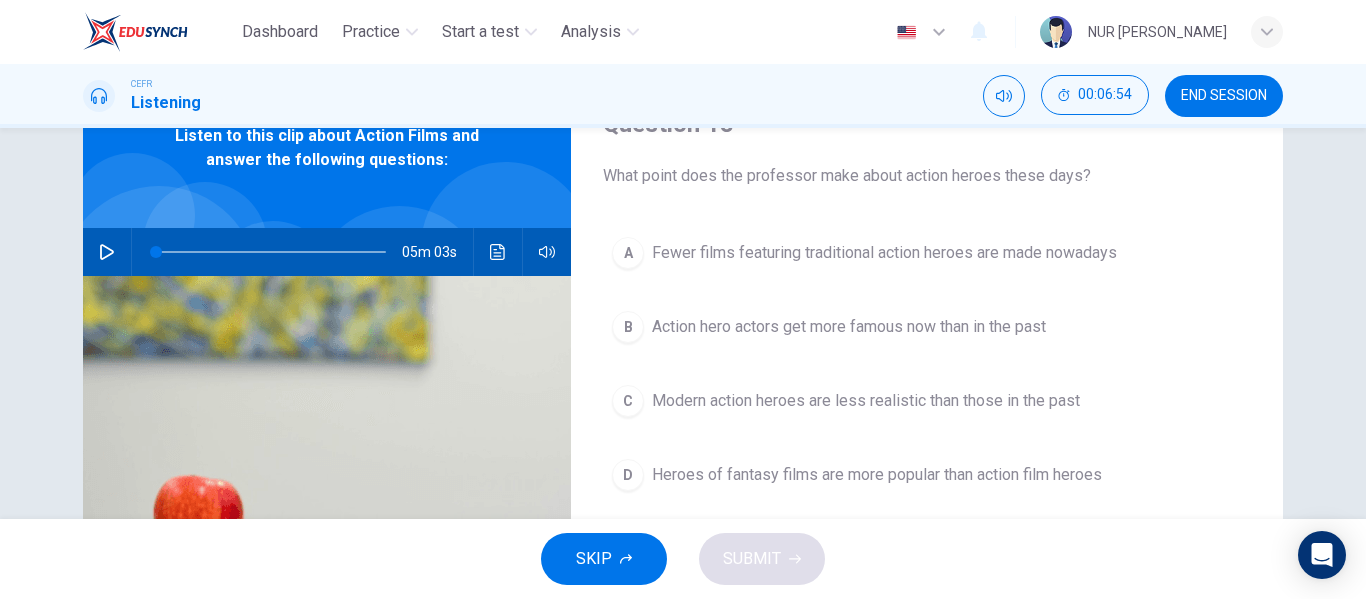 click on "Fewer films featuring traditional action heroes are made nowadays" at bounding box center (884, 253) 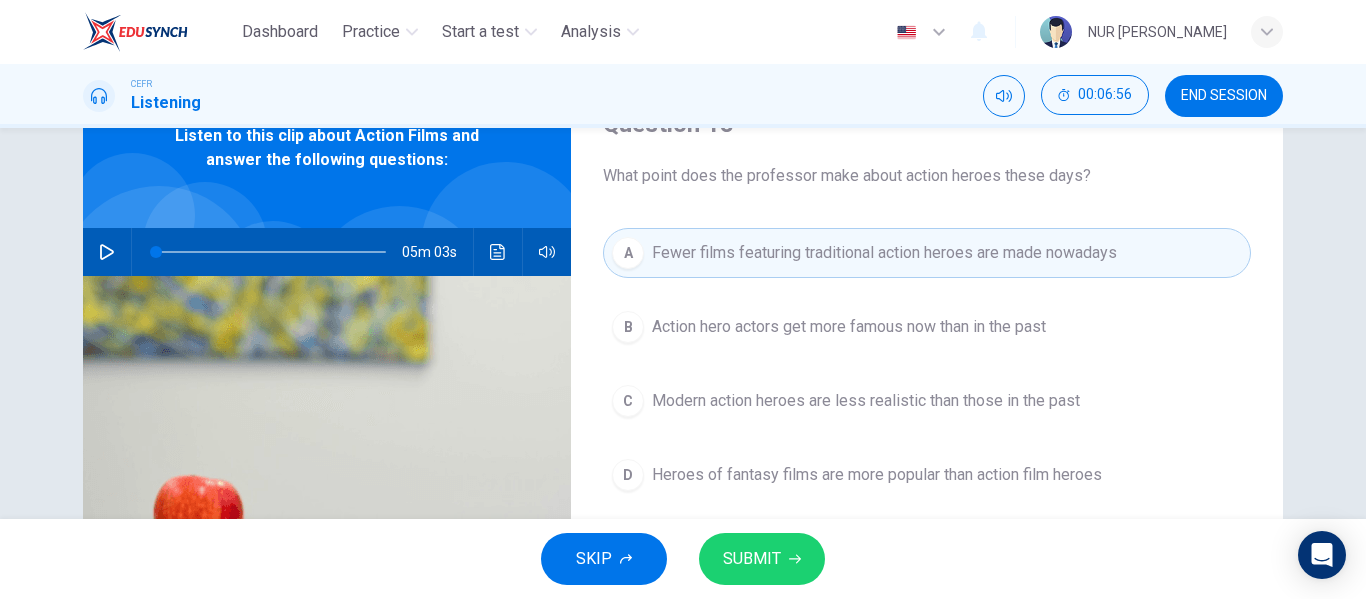 click on "SUBMIT" at bounding box center [762, 559] 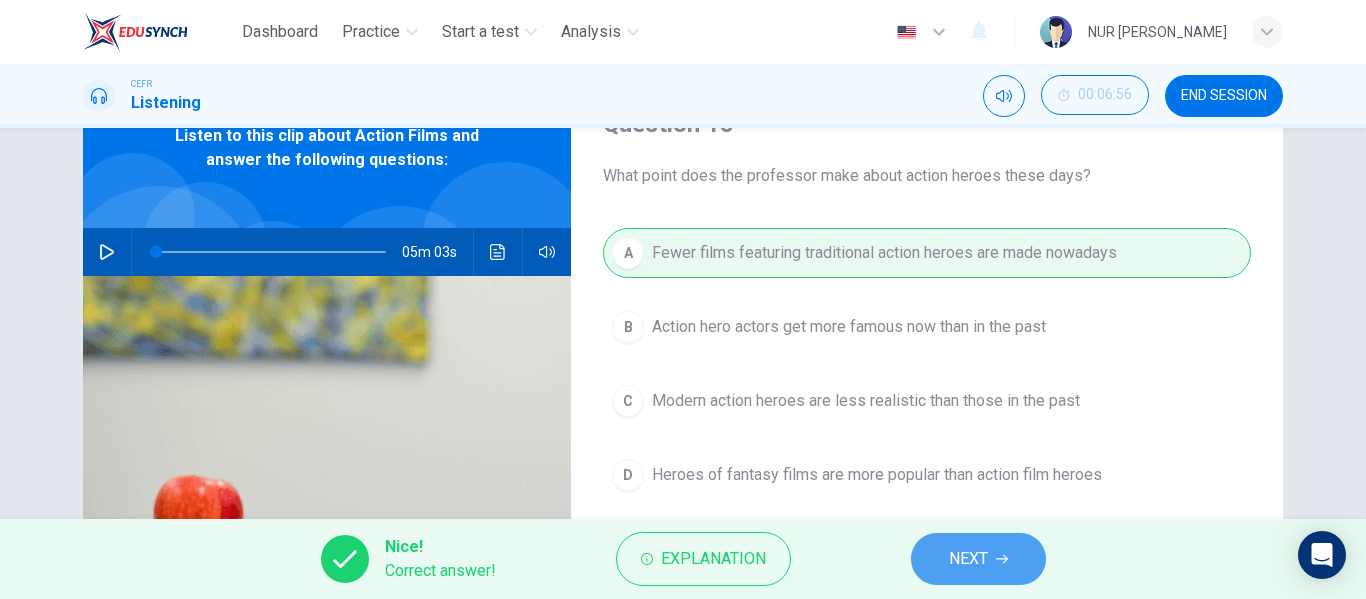 click on "NEXT" at bounding box center (968, 559) 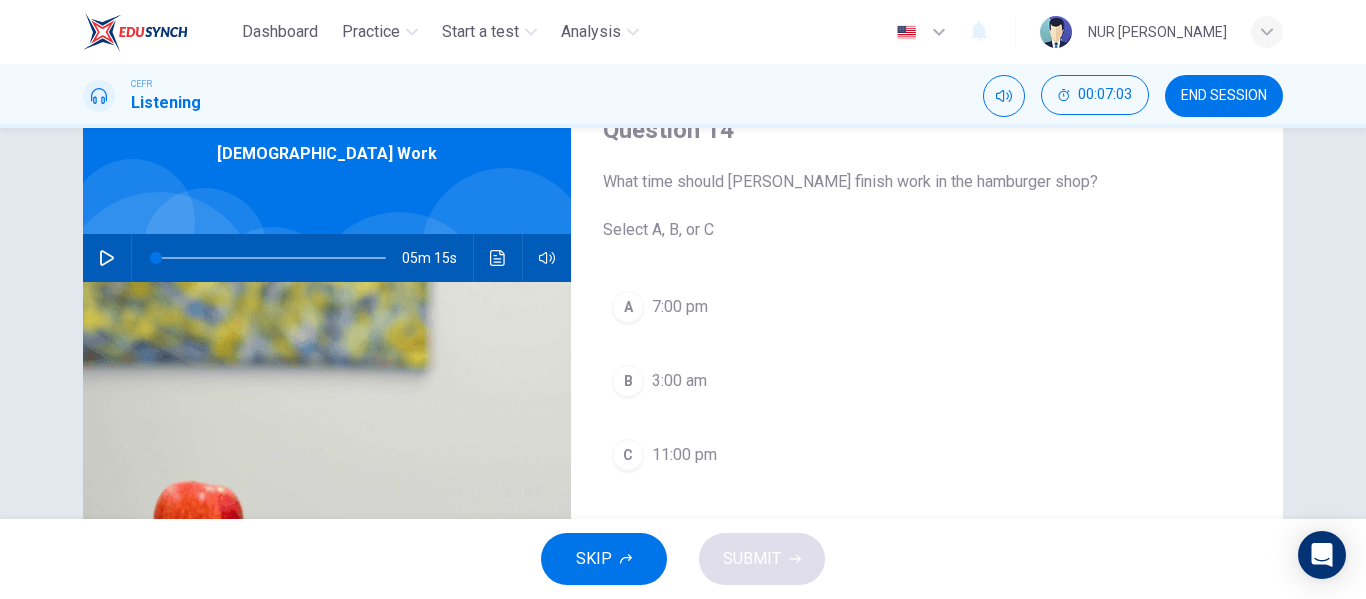 scroll, scrollTop: 97, scrollLeft: 0, axis: vertical 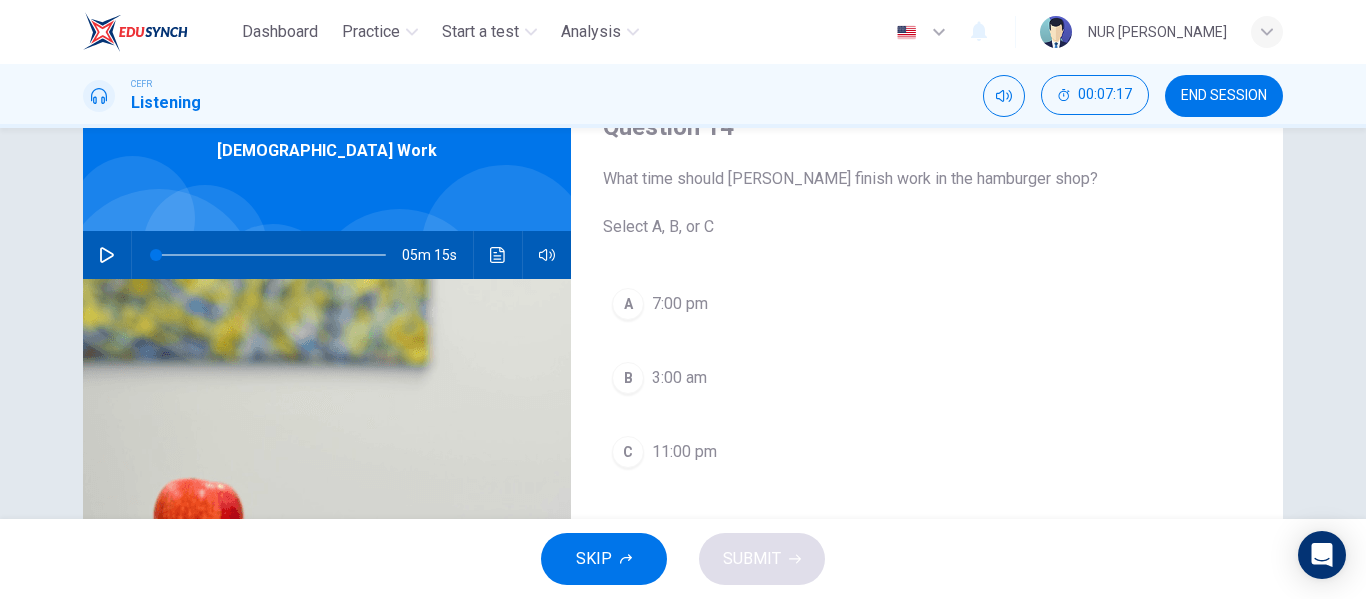click 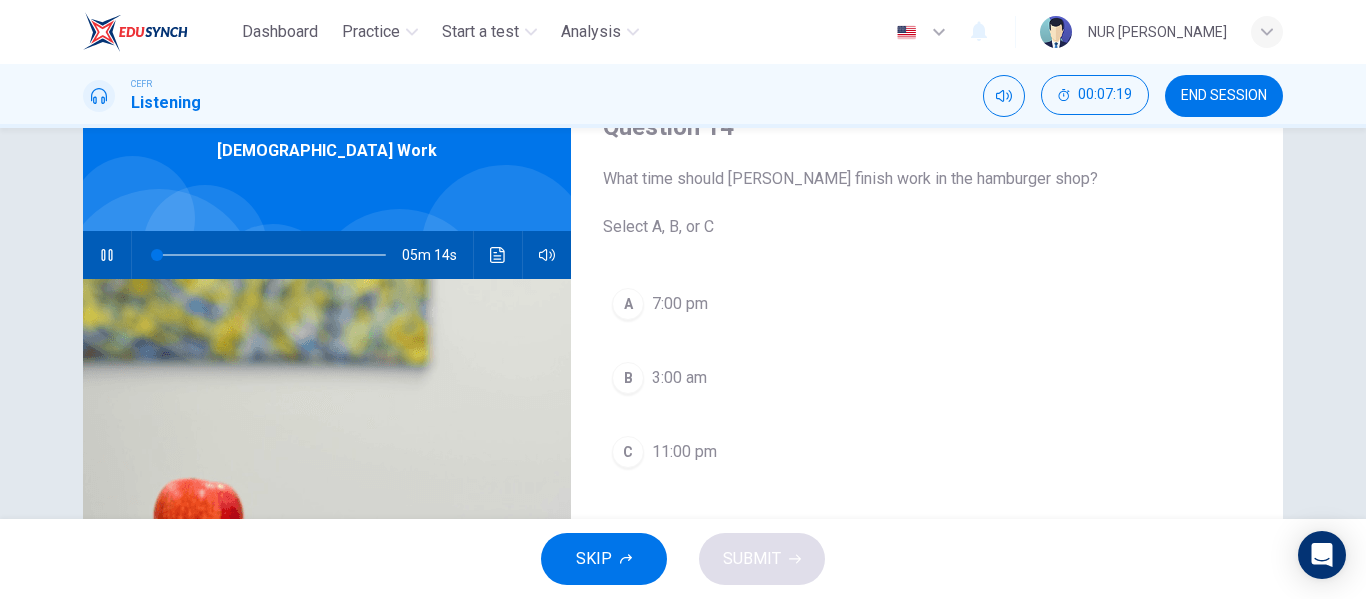 type on "1" 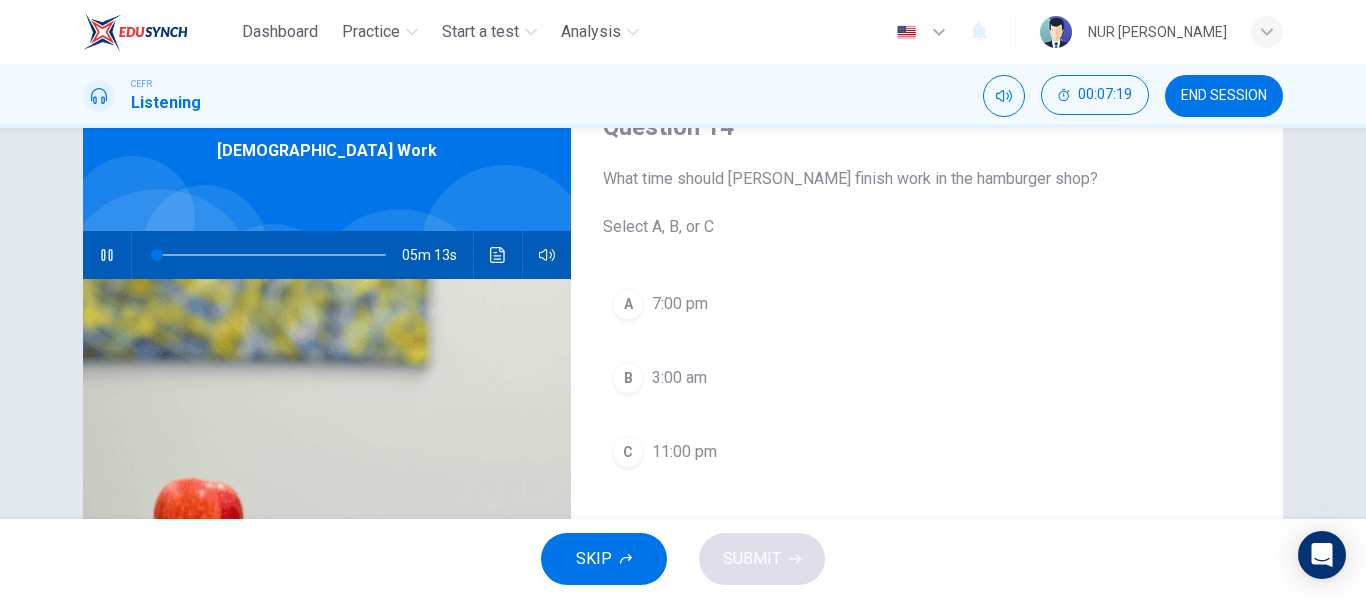 type 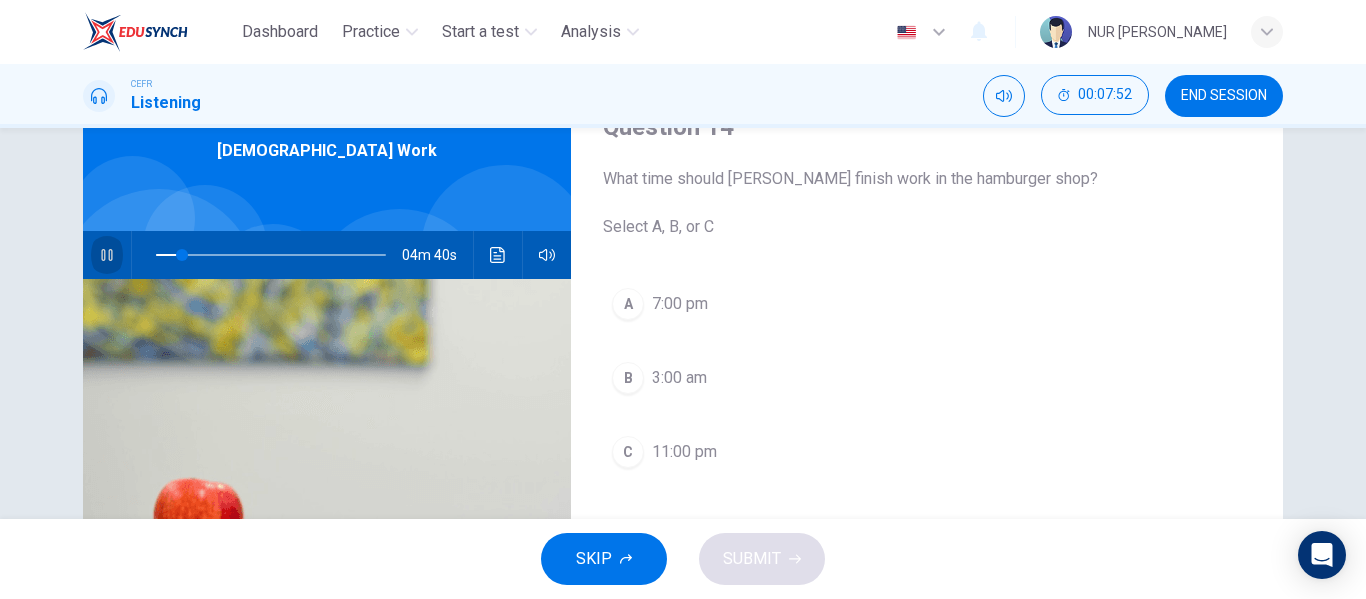 click at bounding box center (107, 255) 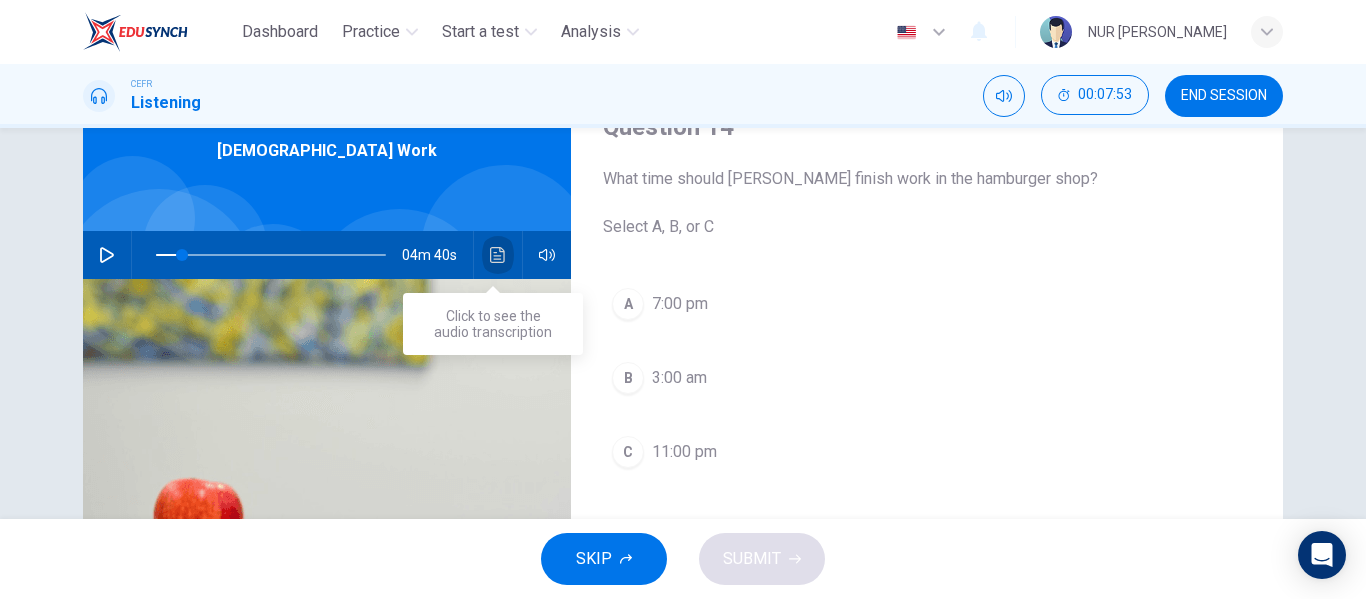 click 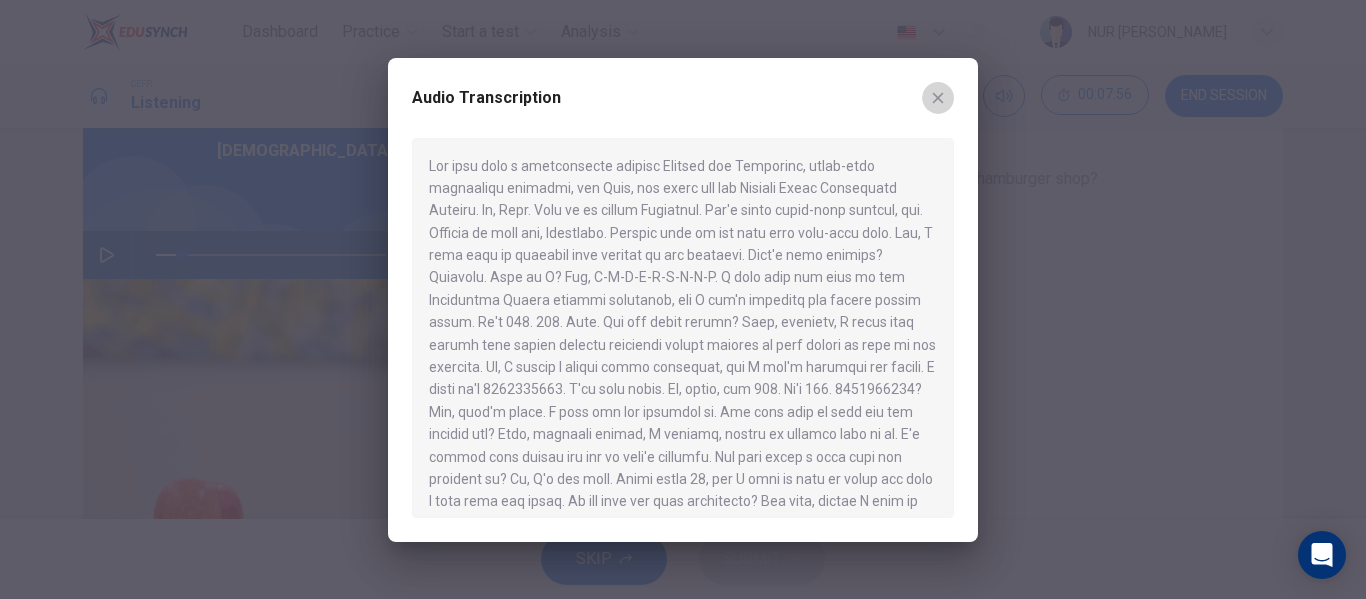 click 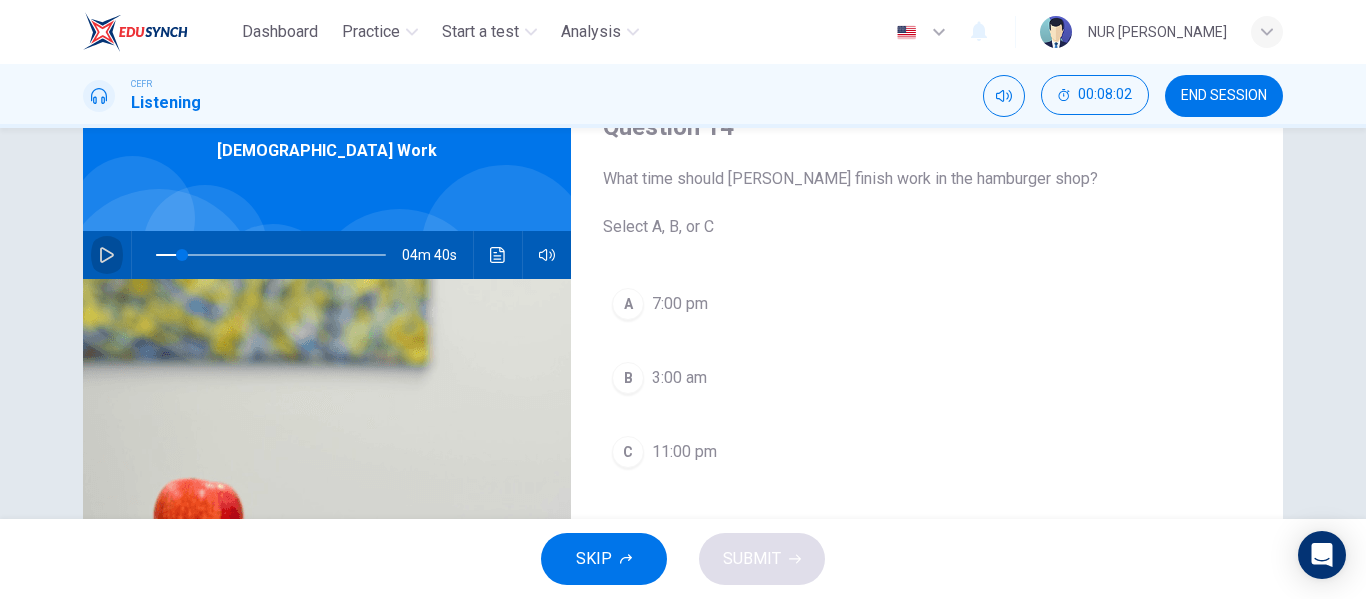 click 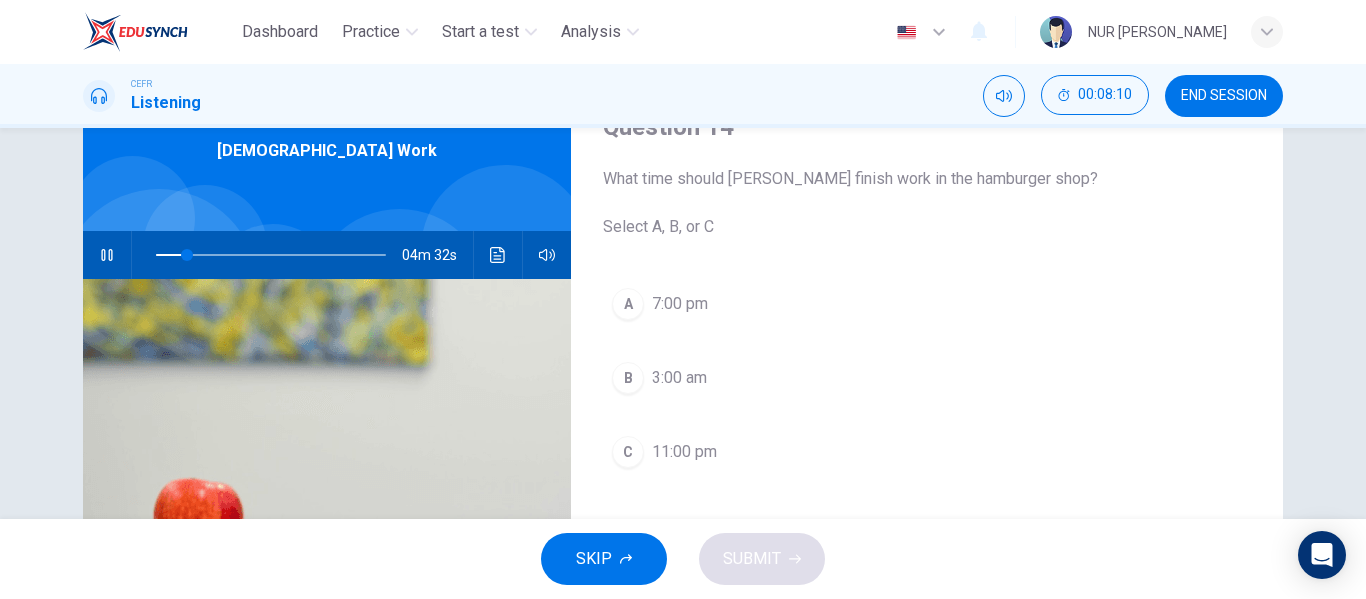click at bounding box center (107, 255) 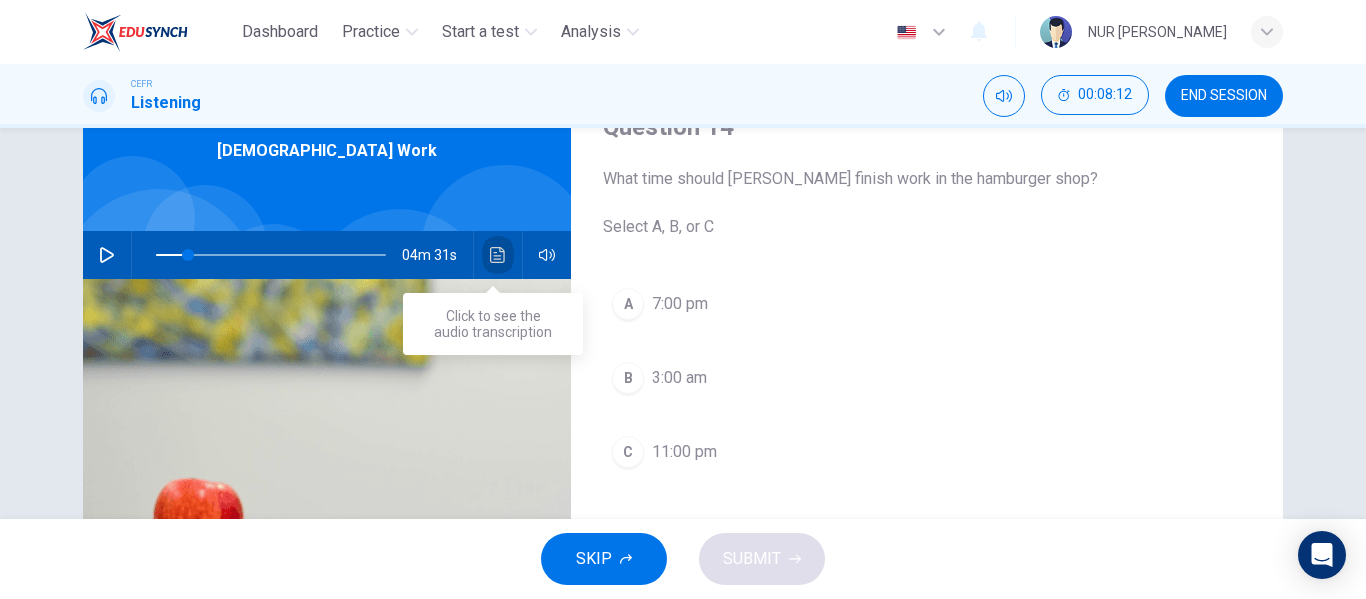 click at bounding box center (498, 255) 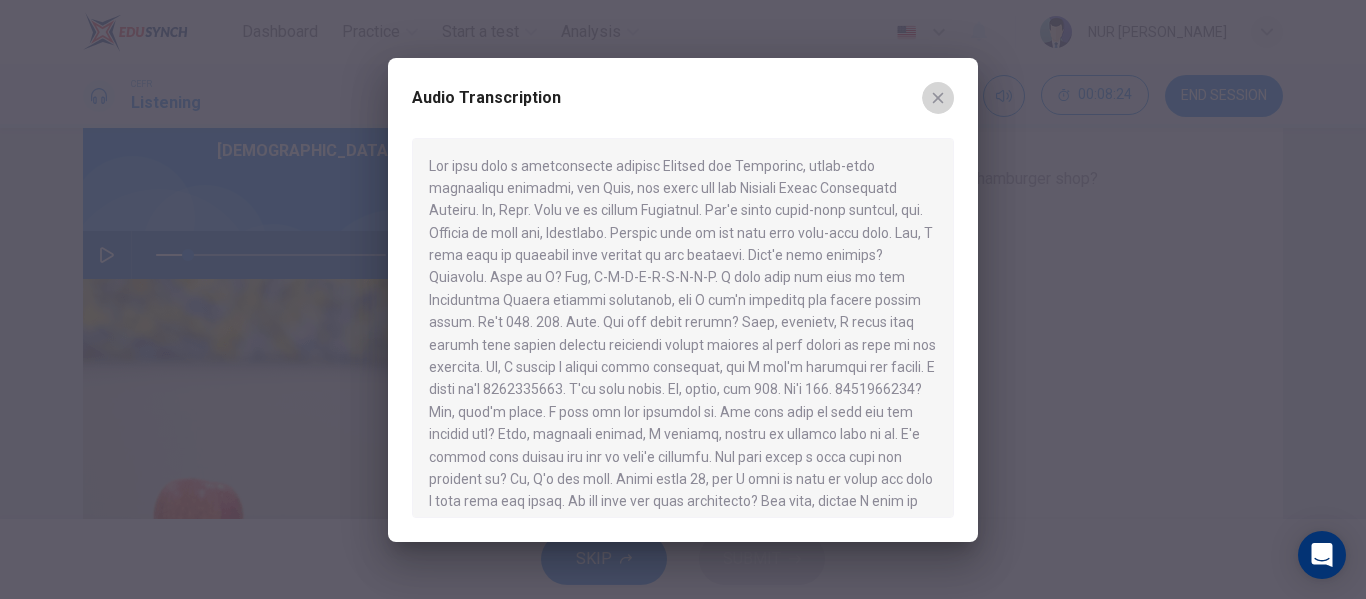 click at bounding box center [938, 98] 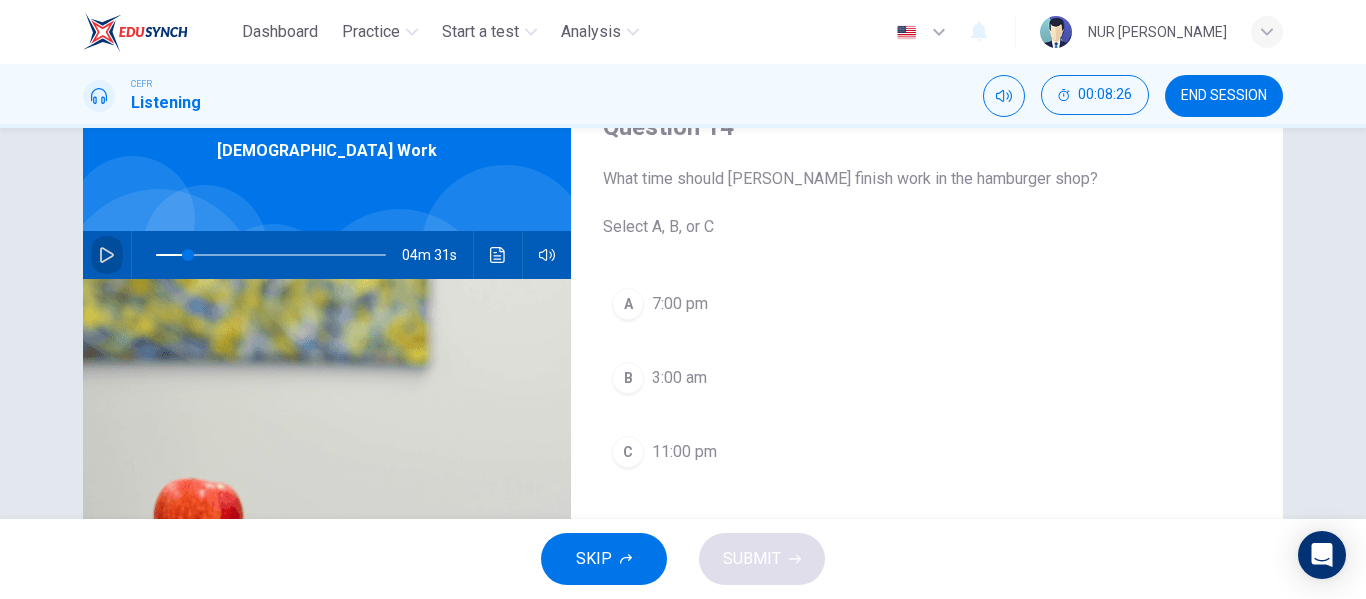 click 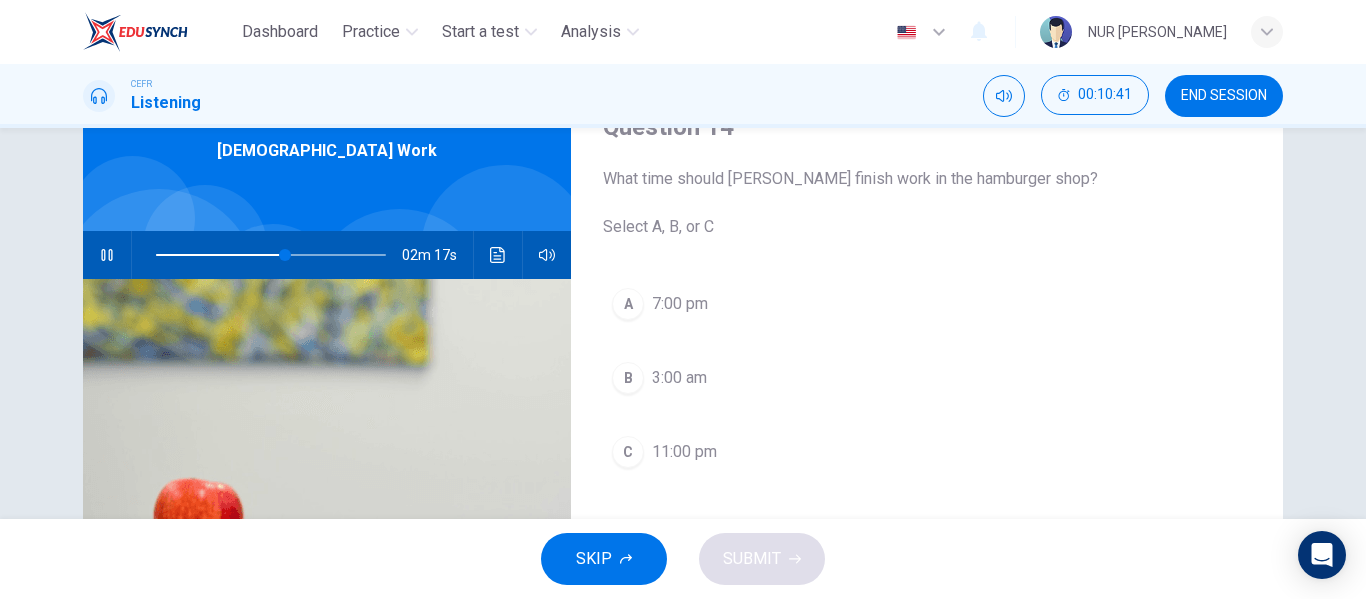 click on "C 11:00 pm" at bounding box center (927, 452) 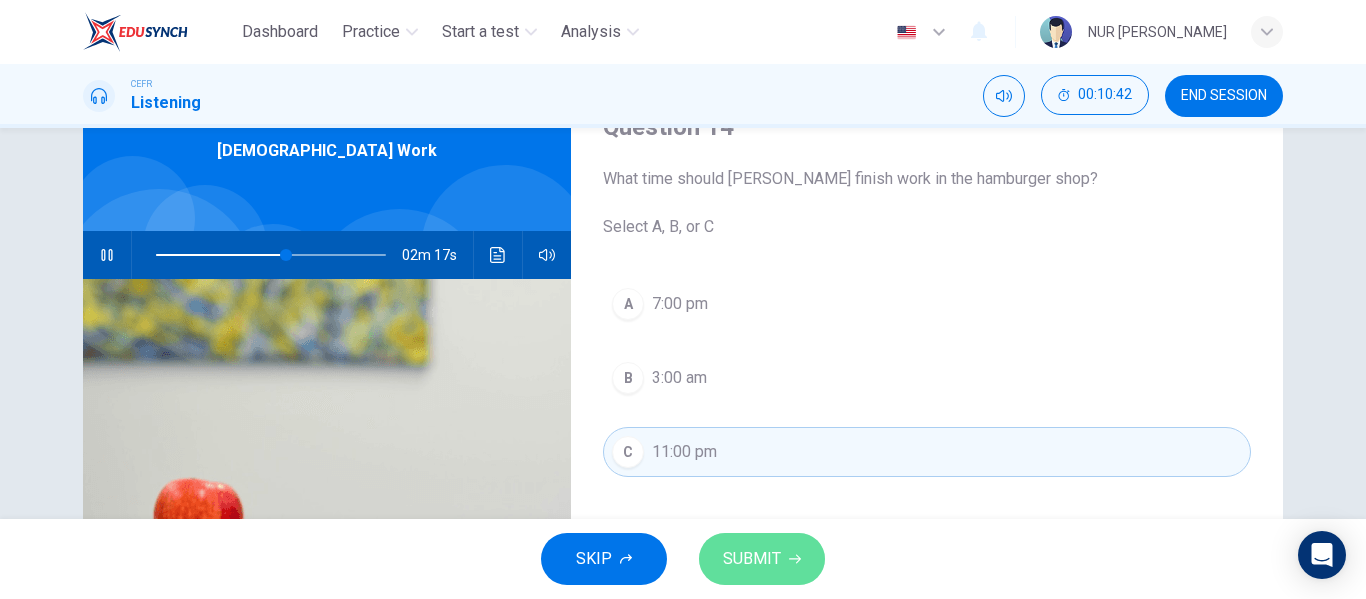 click on "SUBMIT" at bounding box center [762, 559] 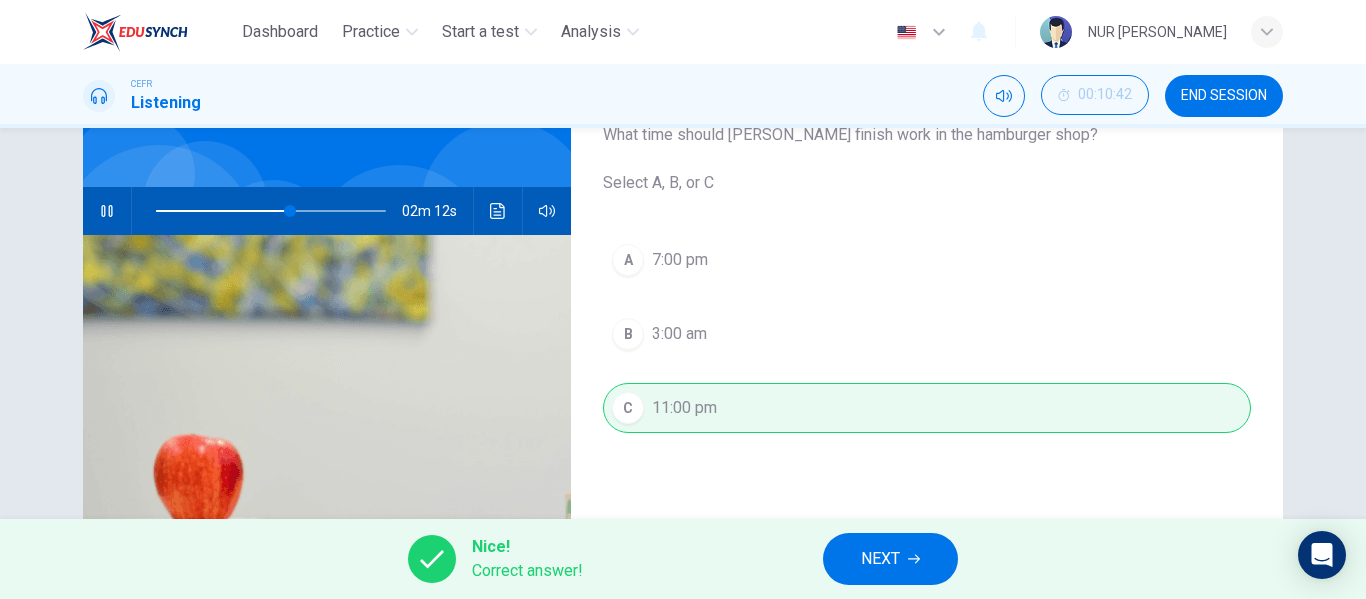 scroll, scrollTop: 127, scrollLeft: 0, axis: vertical 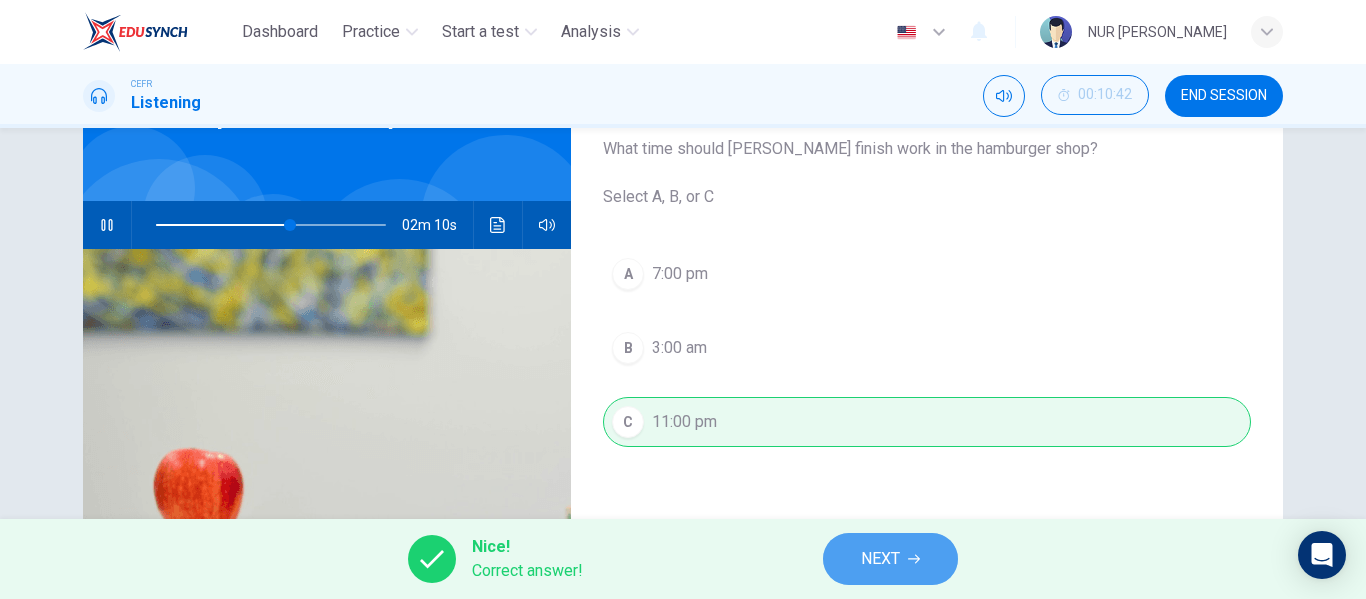 click on "NEXT" at bounding box center [880, 559] 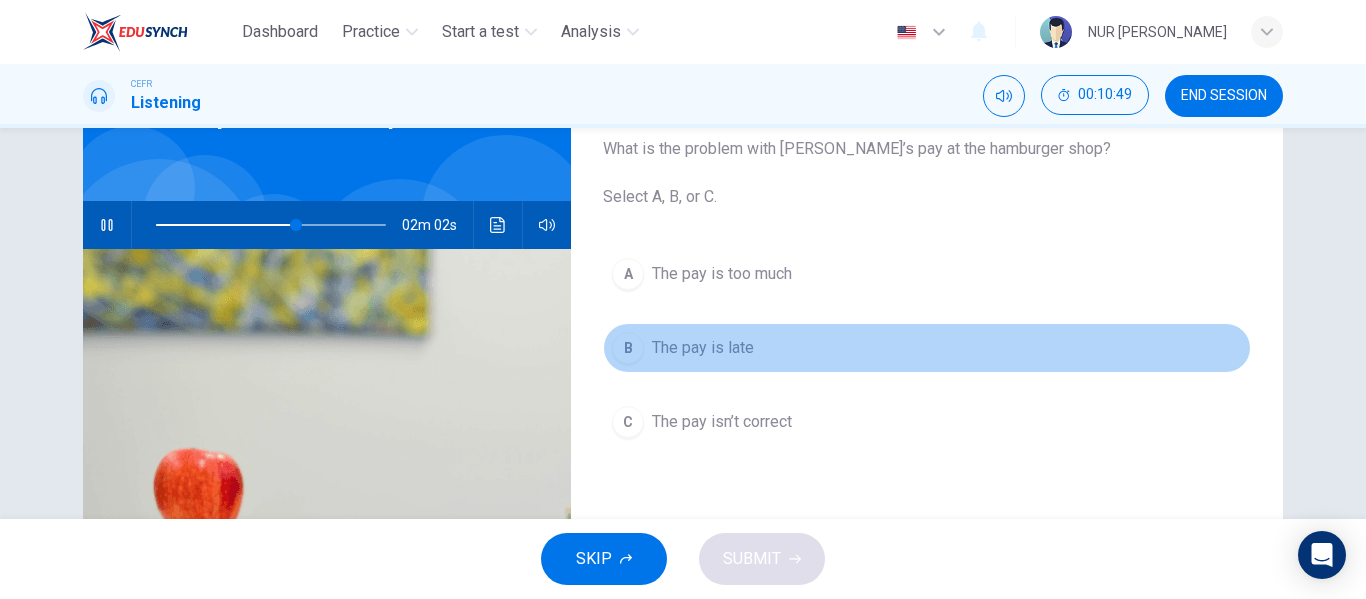 click on "B The pay is late" at bounding box center (927, 348) 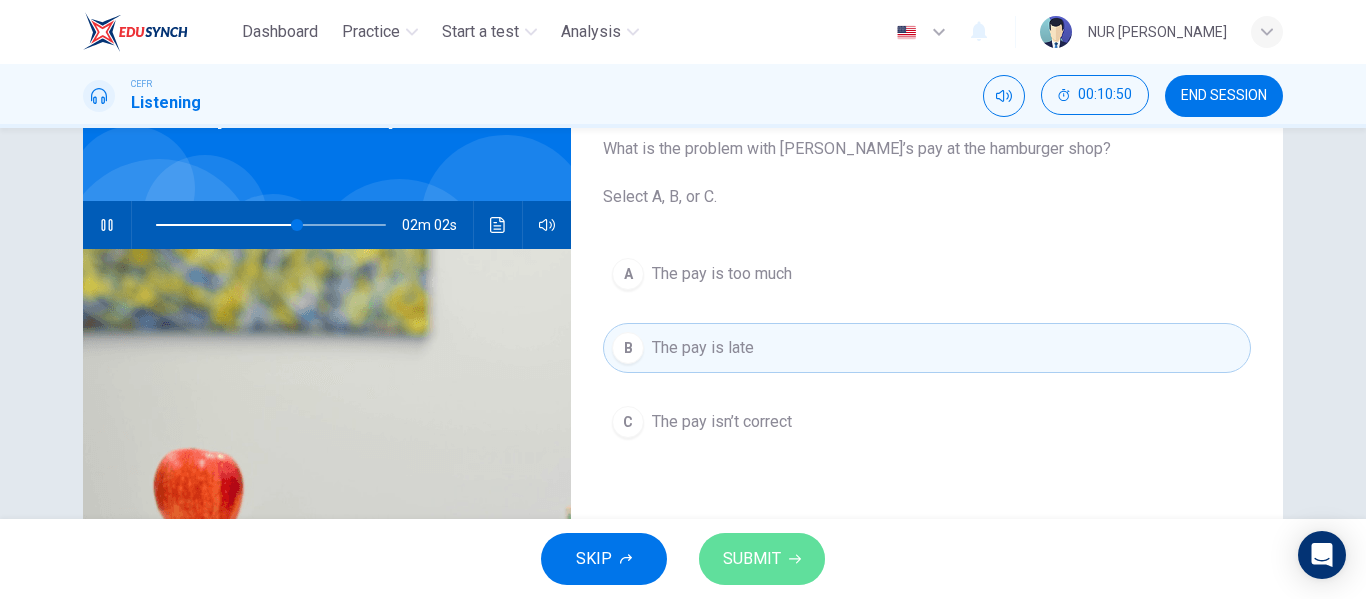 click on "SUBMIT" at bounding box center (752, 559) 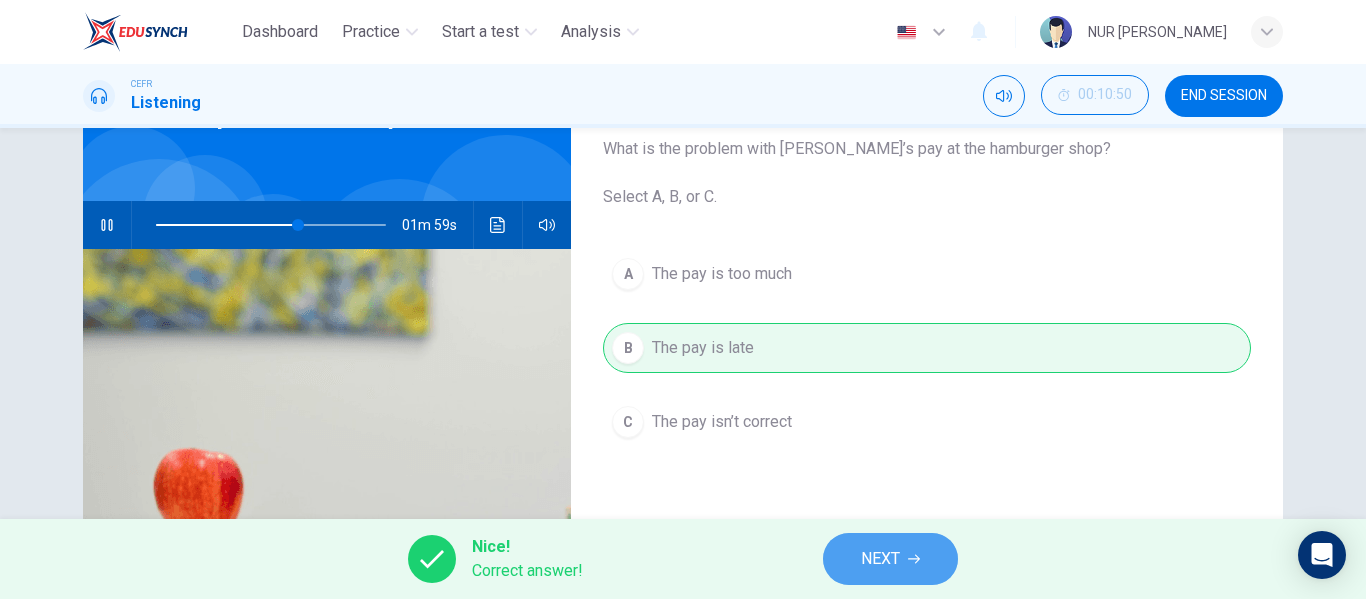 click on "NEXT" at bounding box center (890, 559) 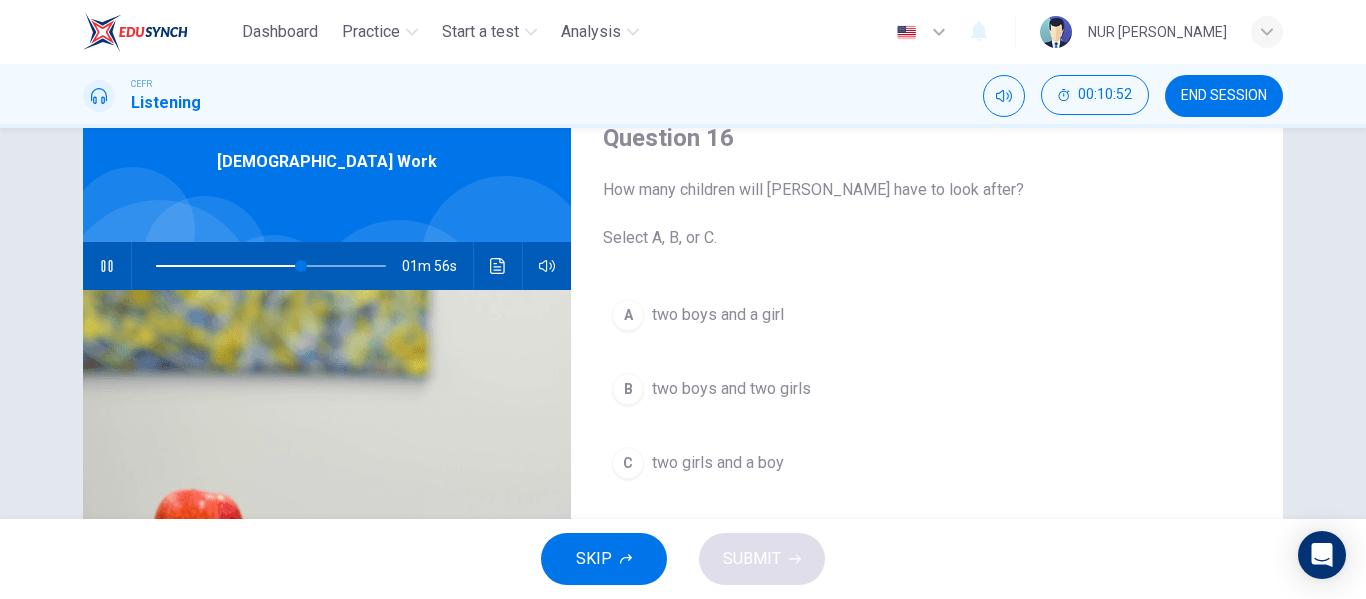 scroll, scrollTop: 85, scrollLeft: 0, axis: vertical 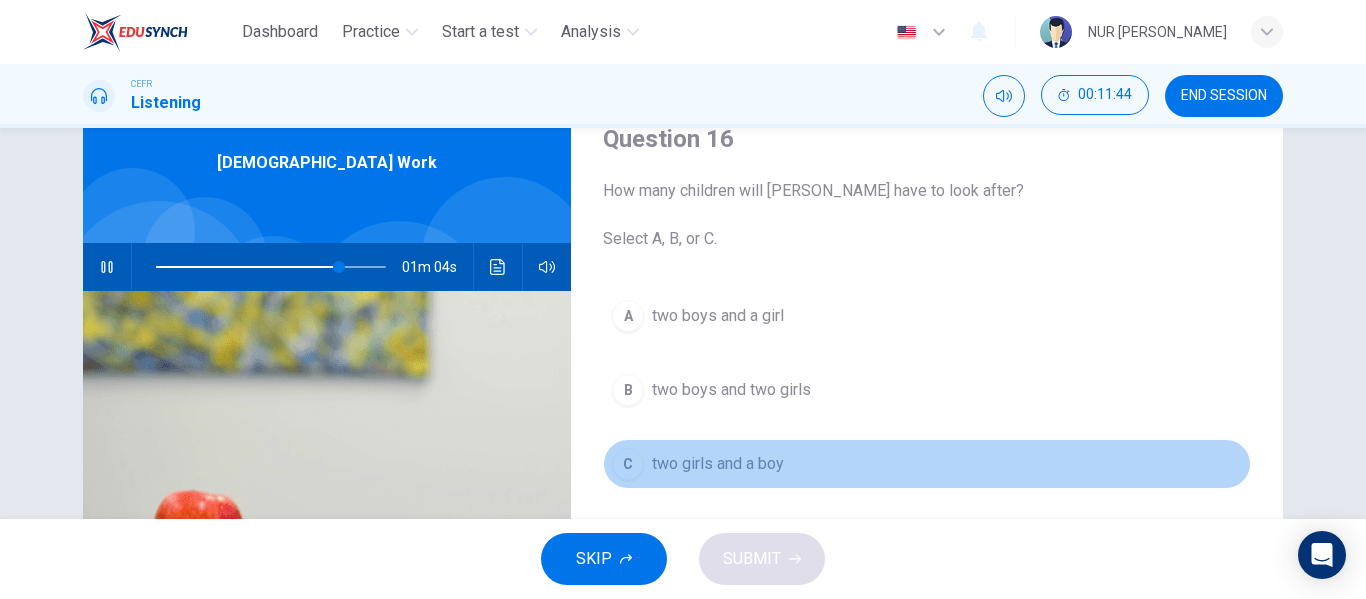 click on "two girls and a boy" at bounding box center (718, 464) 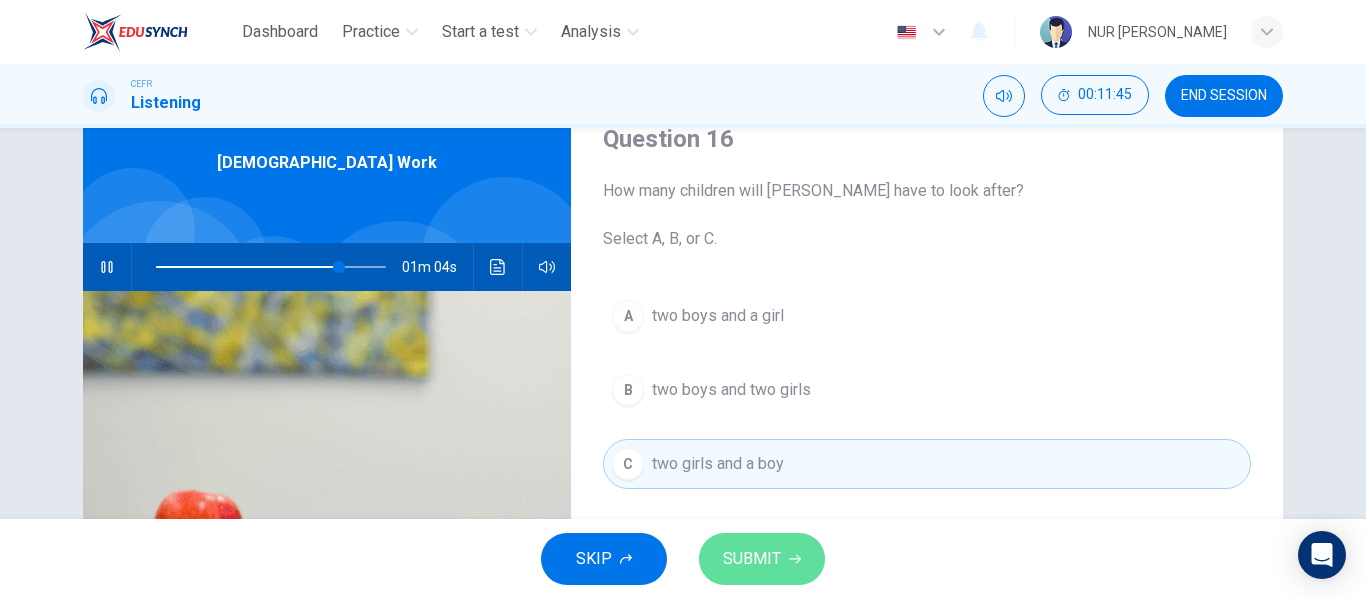click on "SUBMIT" at bounding box center (762, 559) 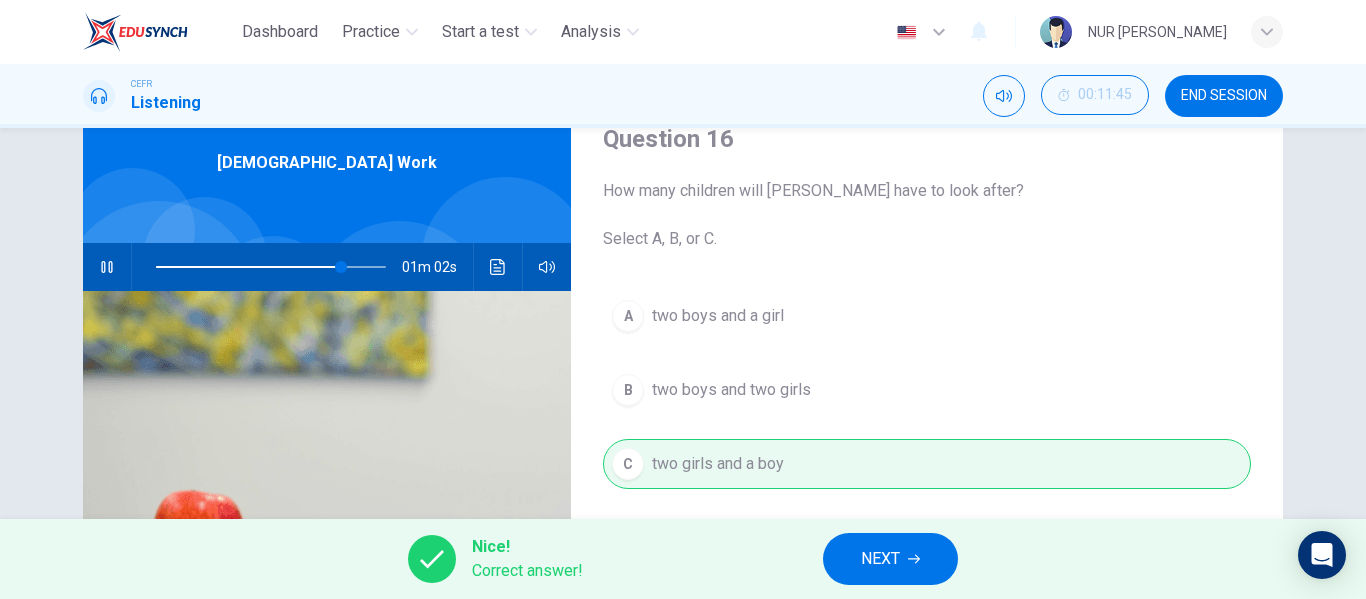 type on "81" 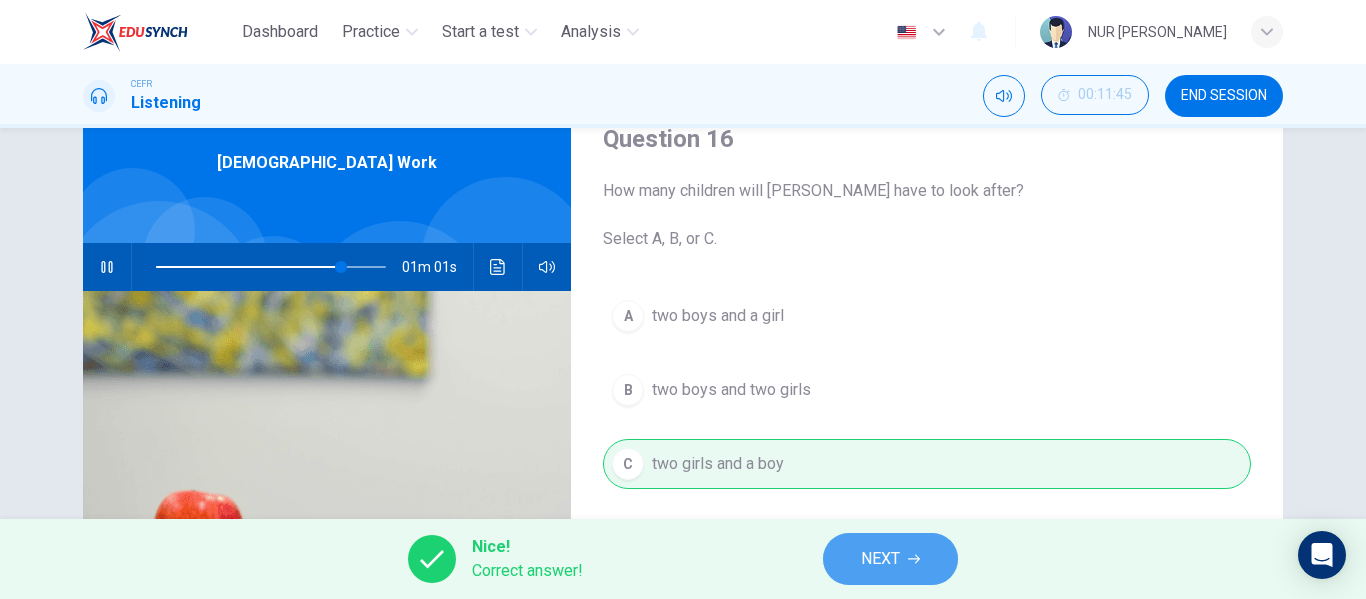 click on "NEXT" at bounding box center (880, 559) 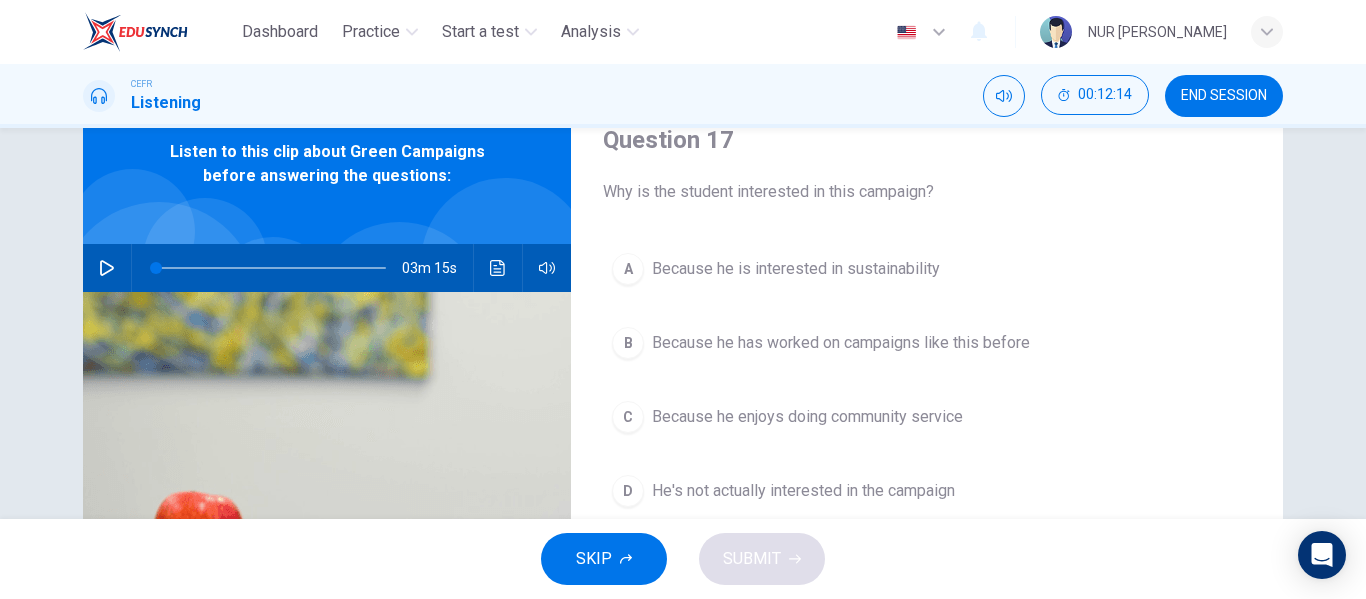 scroll, scrollTop: 84, scrollLeft: 0, axis: vertical 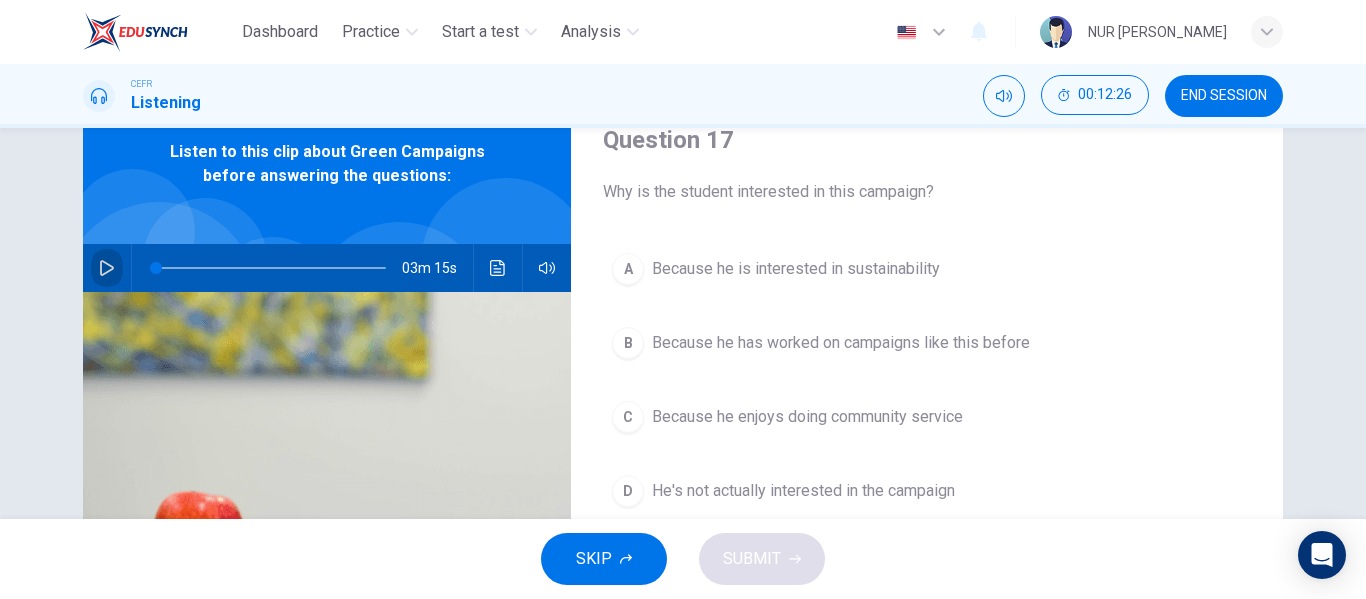 click 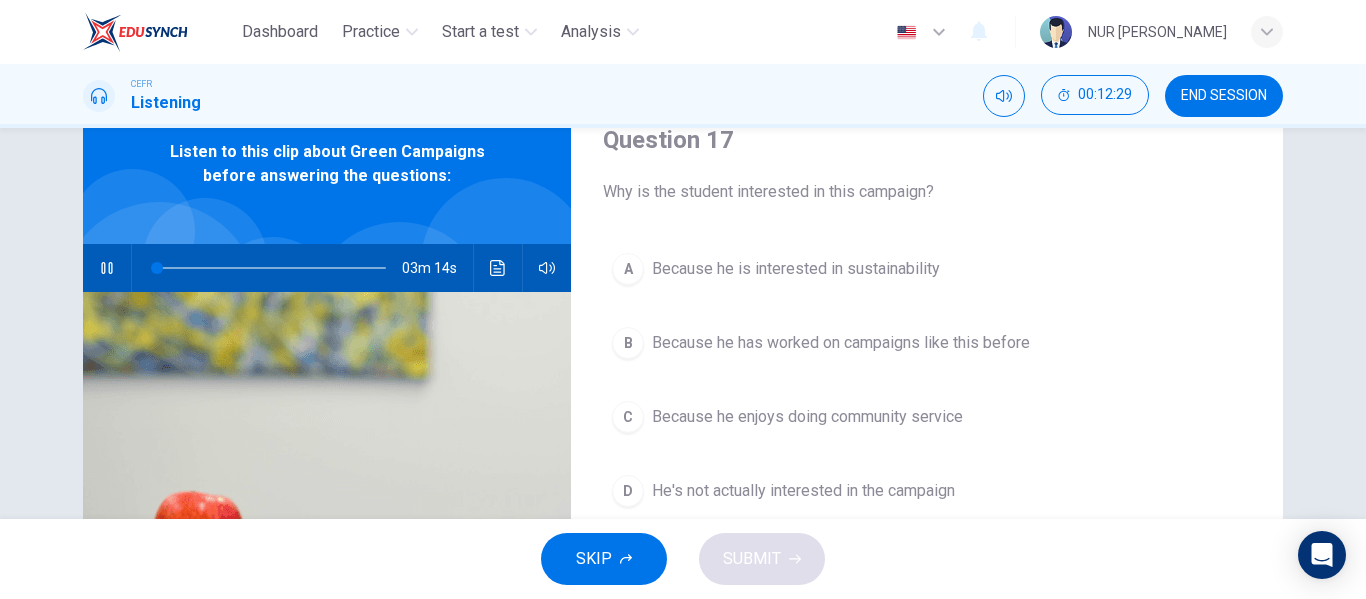 type on "1" 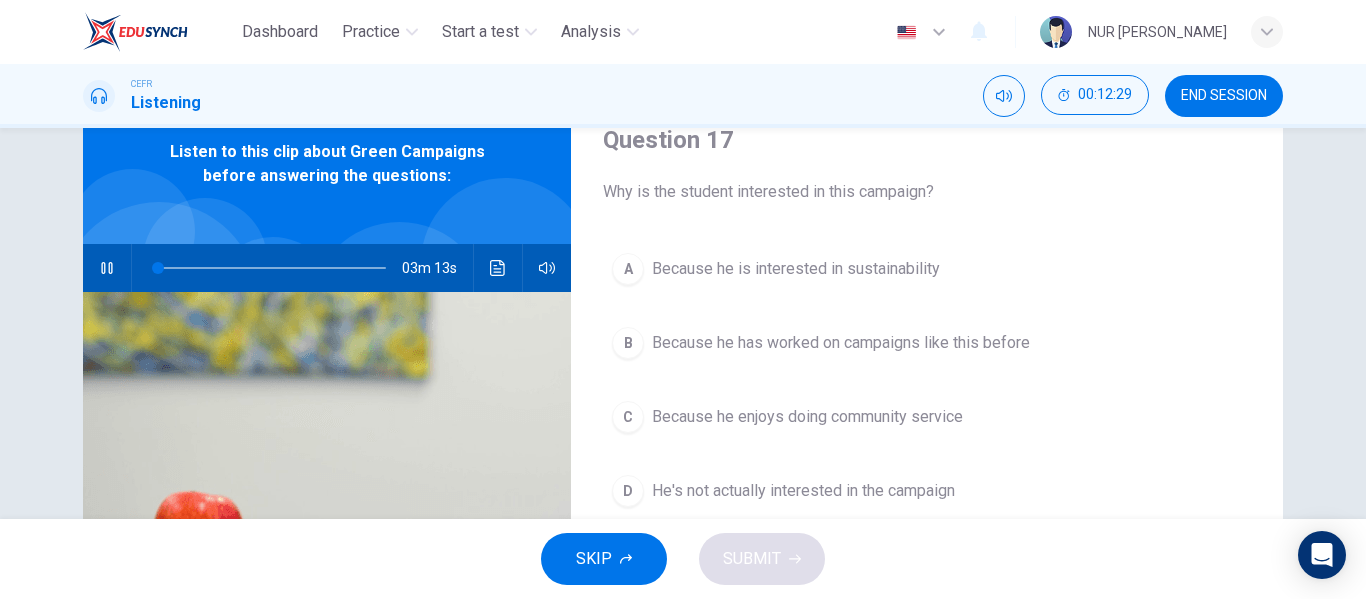type 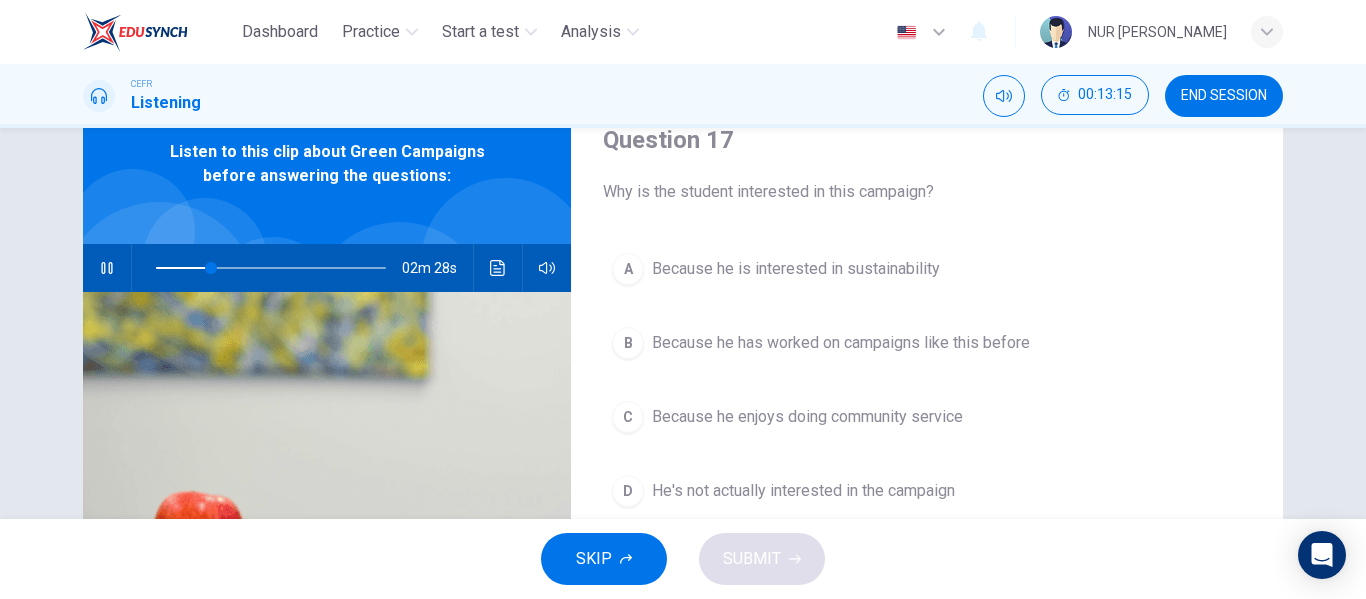 click on "Because he is interested in sustainability" at bounding box center [796, 269] 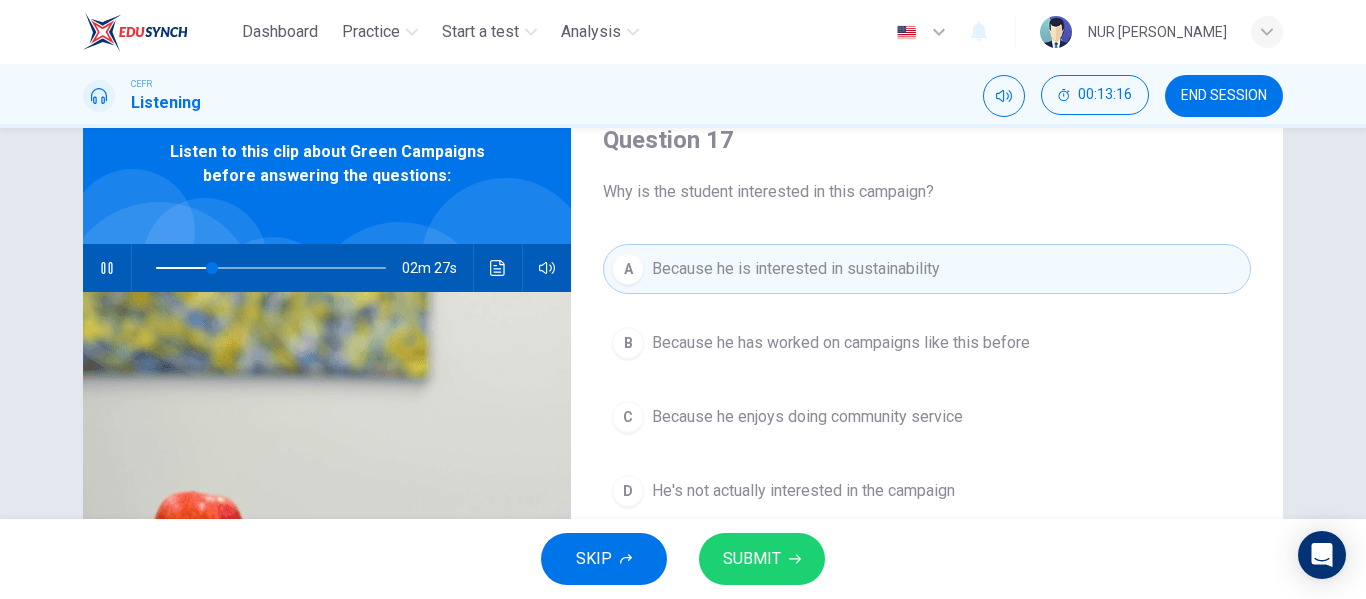 click 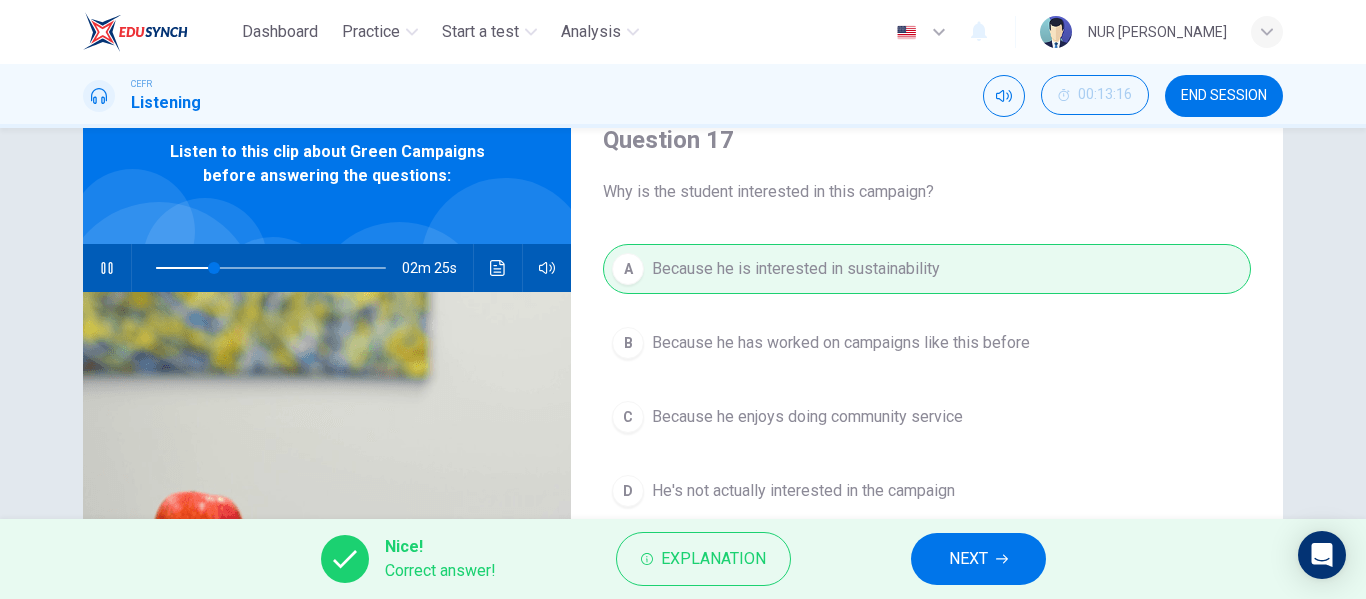 click on "Nice! Correct answer! Explanation NEXT" at bounding box center (683, 559) 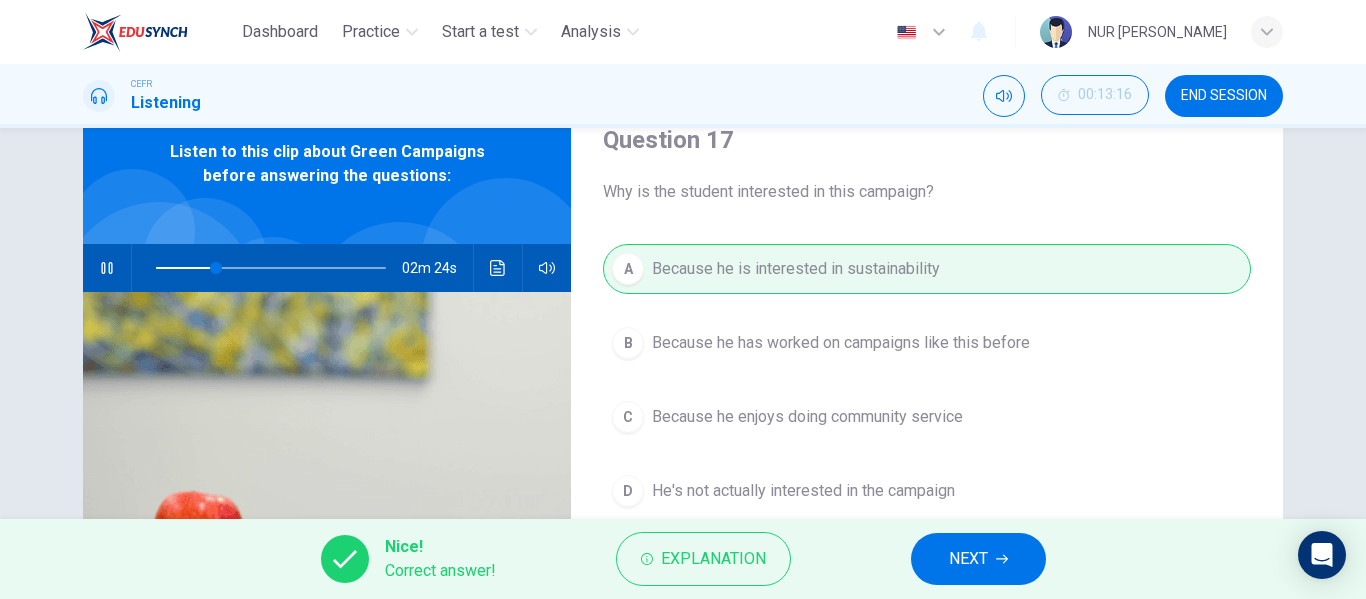click on "NEXT" at bounding box center (968, 559) 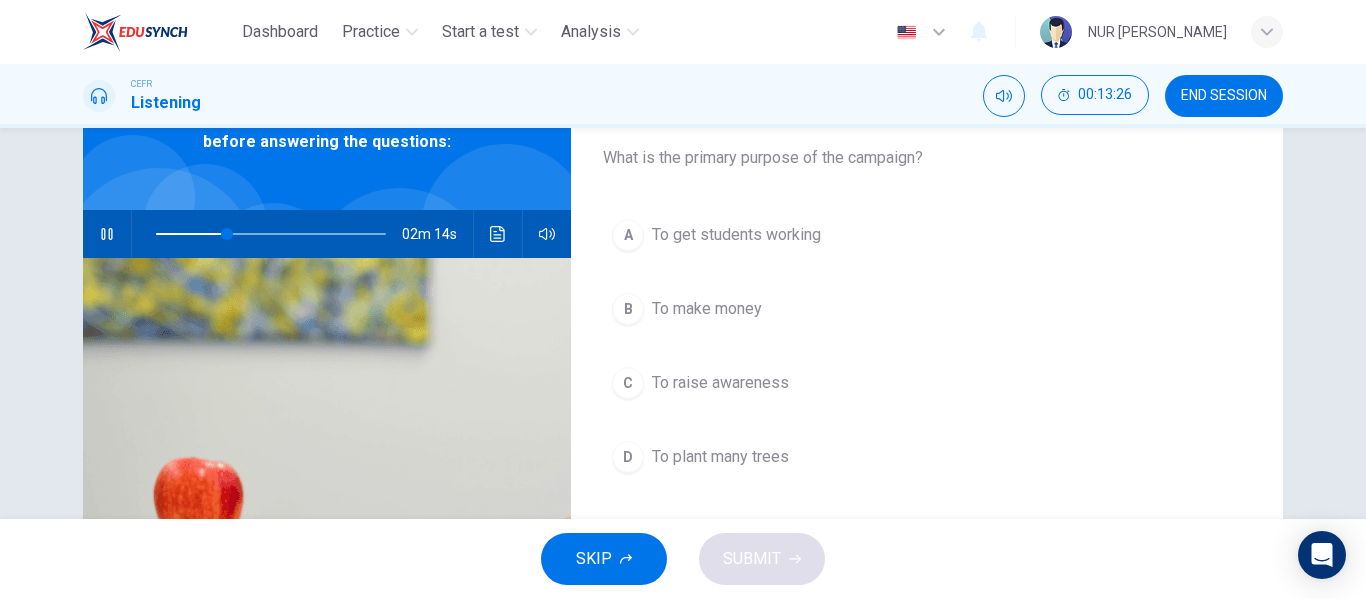 scroll, scrollTop: 119, scrollLeft: 0, axis: vertical 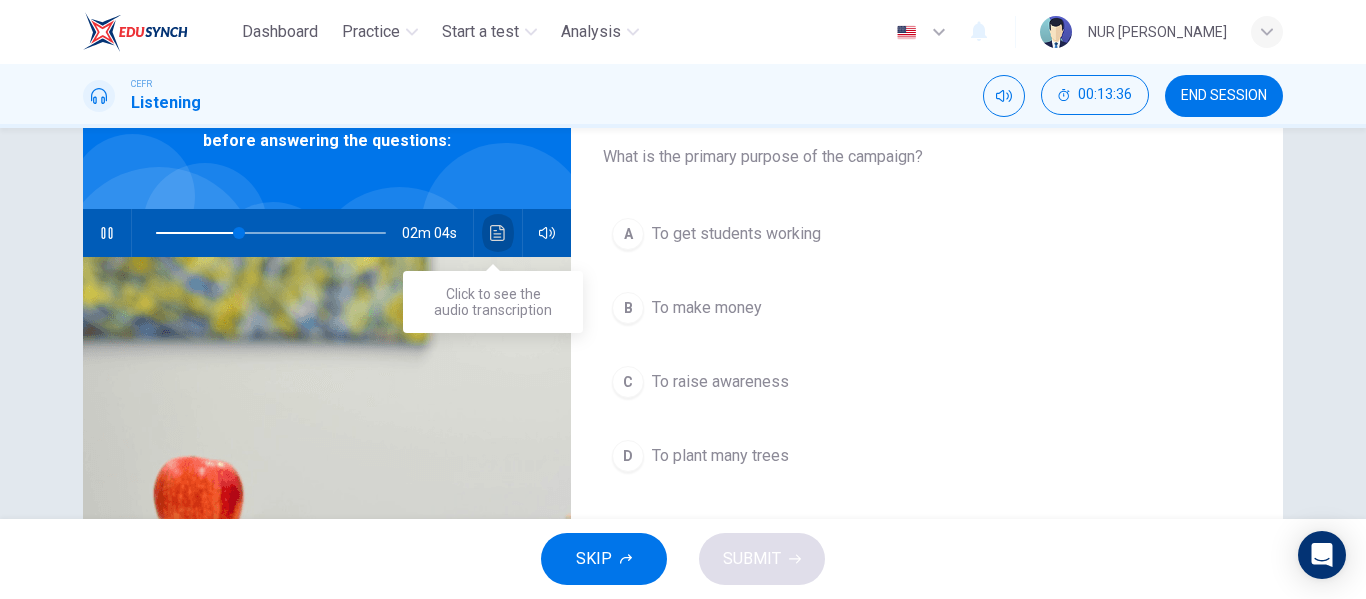 click at bounding box center [498, 233] 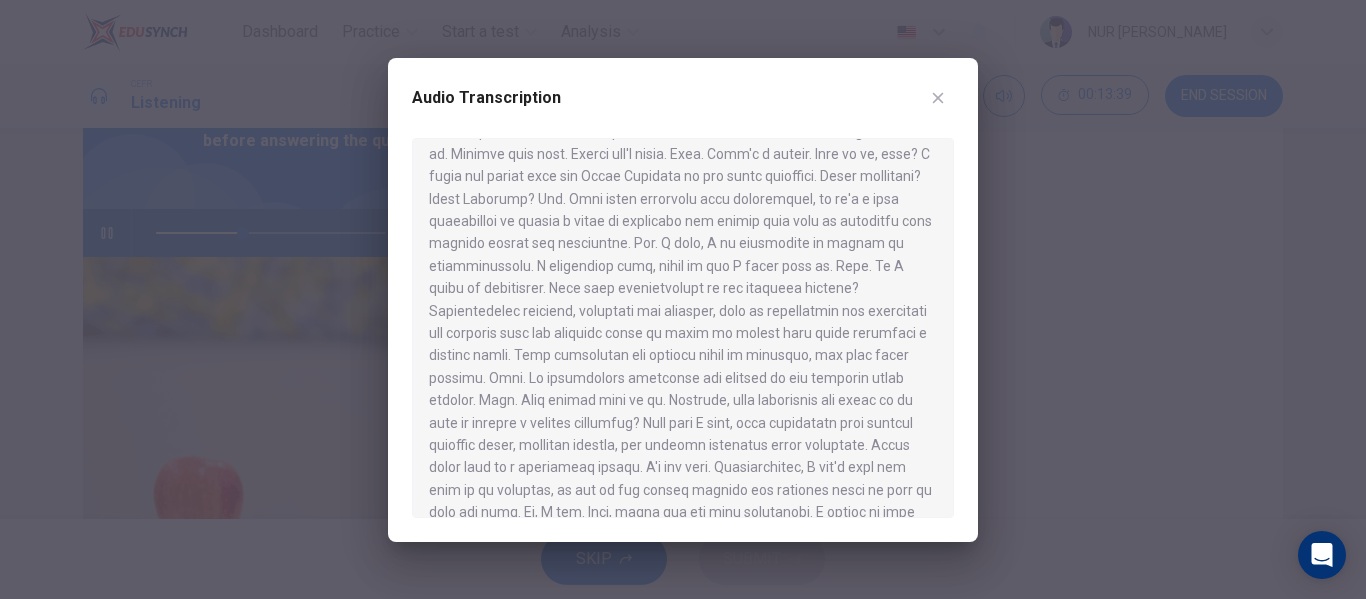 scroll, scrollTop: 35, scrollLeft: 0, axis: vertical 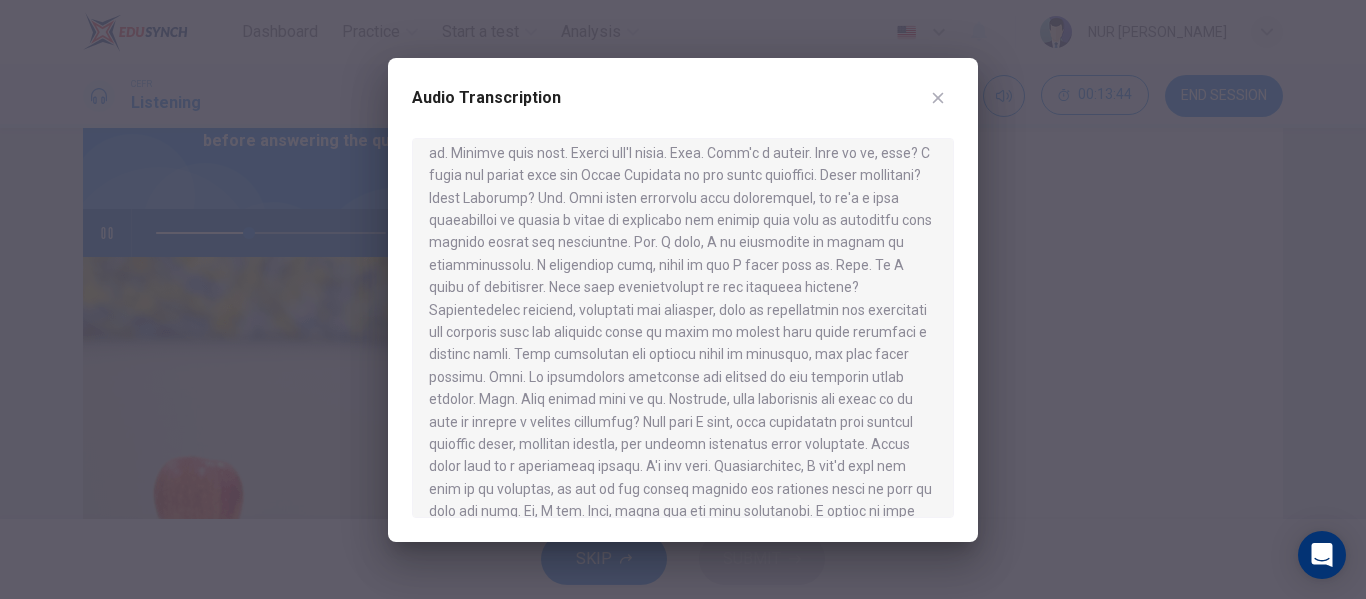 click on "Audio Transcription" at bounding box center (683, 110) 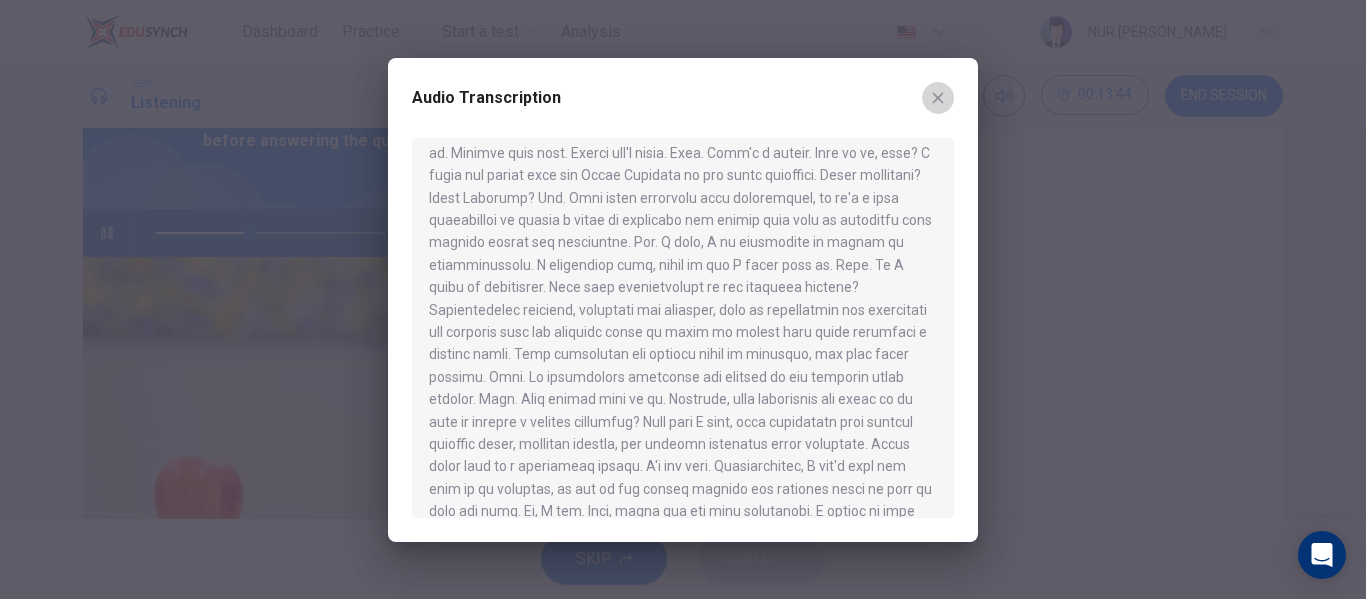 click 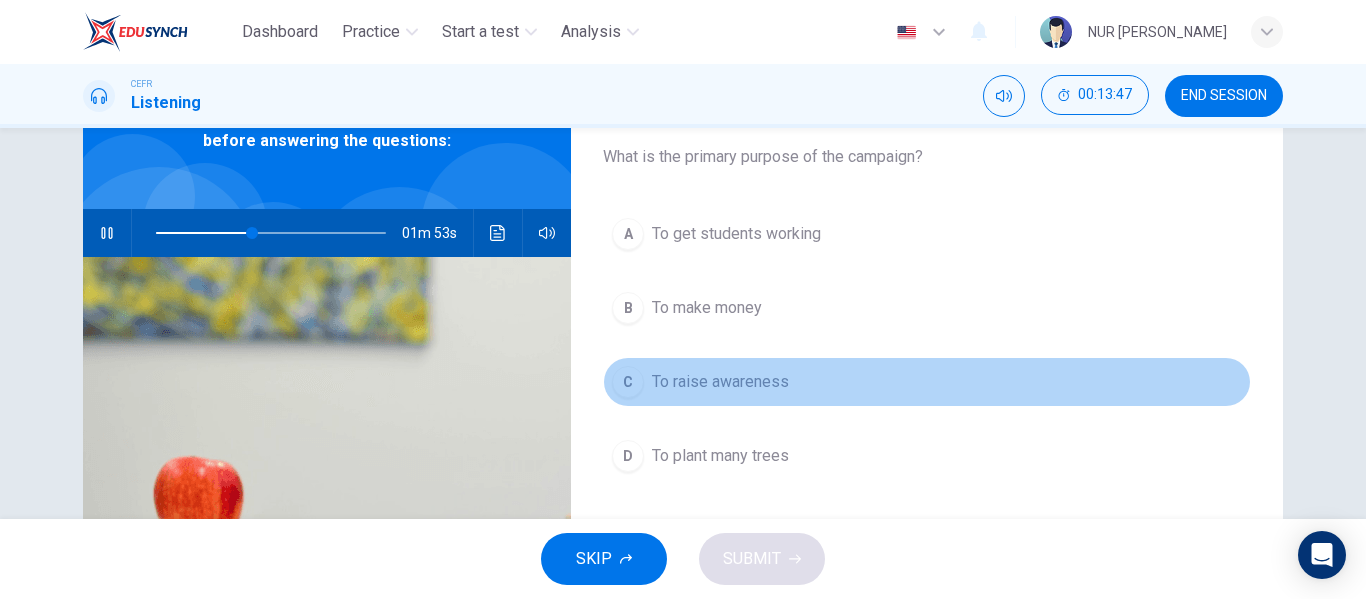 click on "To raise awareness" at bounding box center (720, 382) 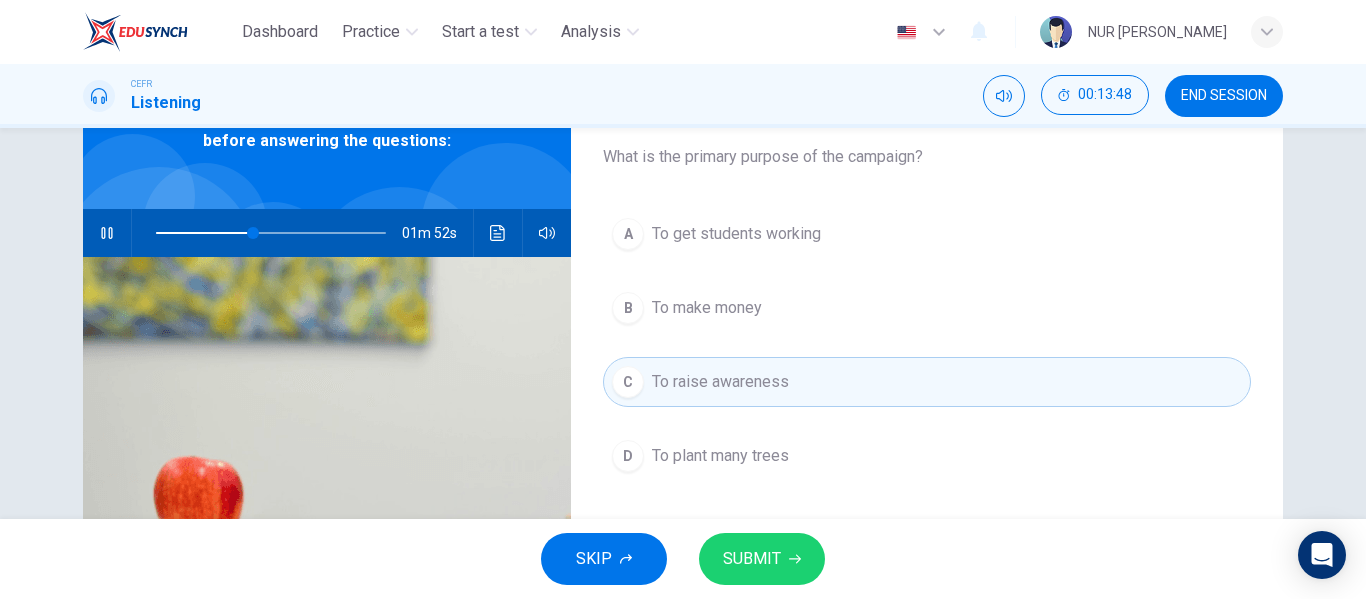 click on "SUBMIT" at bounding box center [762, 559] 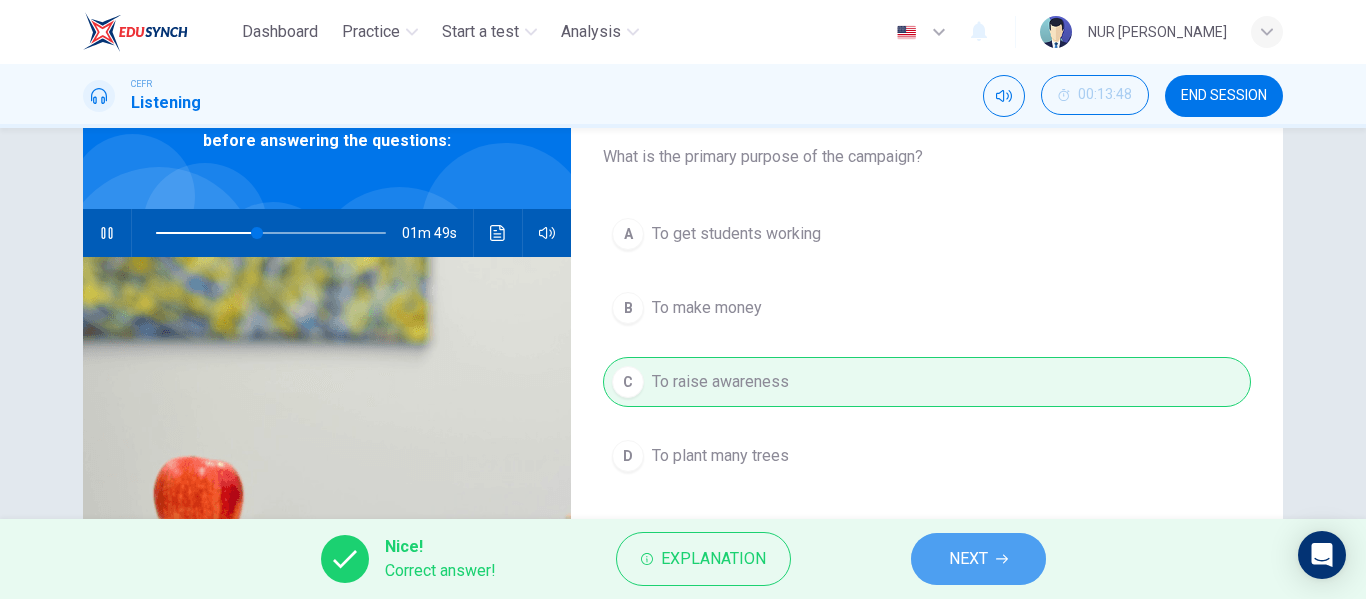click on "NEXT" at bounding box center [978, 559] 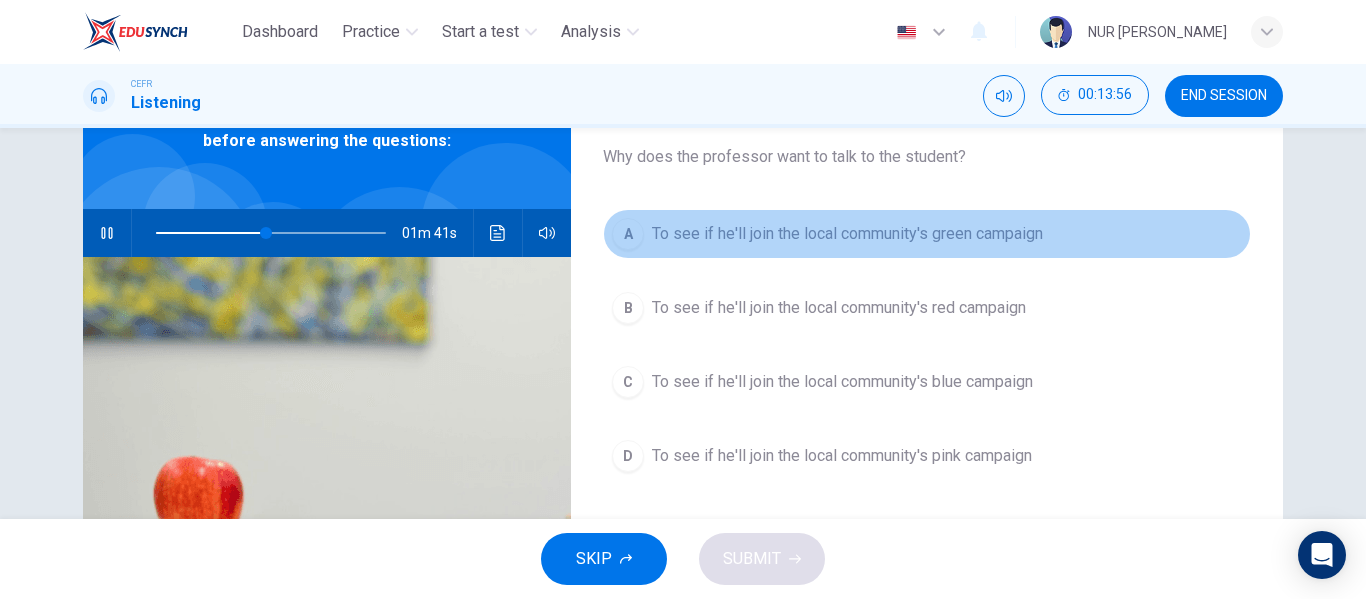 click on "A To see if he'll join the local community's green campaign" at bounding box center [927, 234] 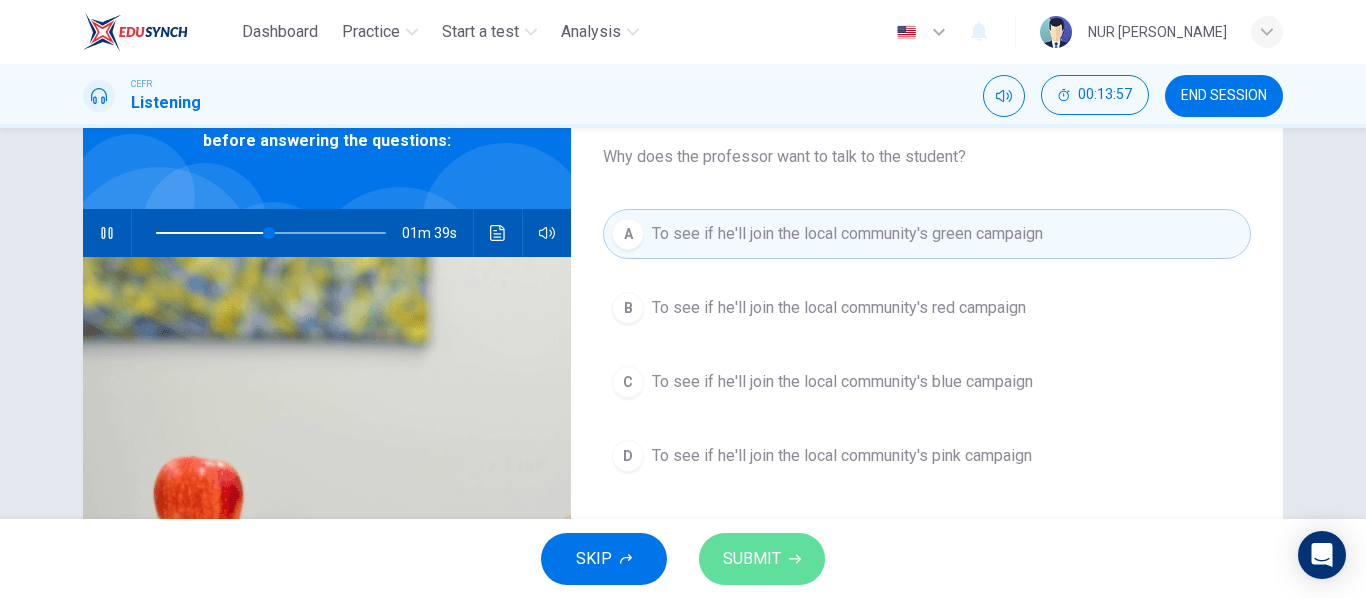 click on "SUBMIT" at bounding box center [752, 559] 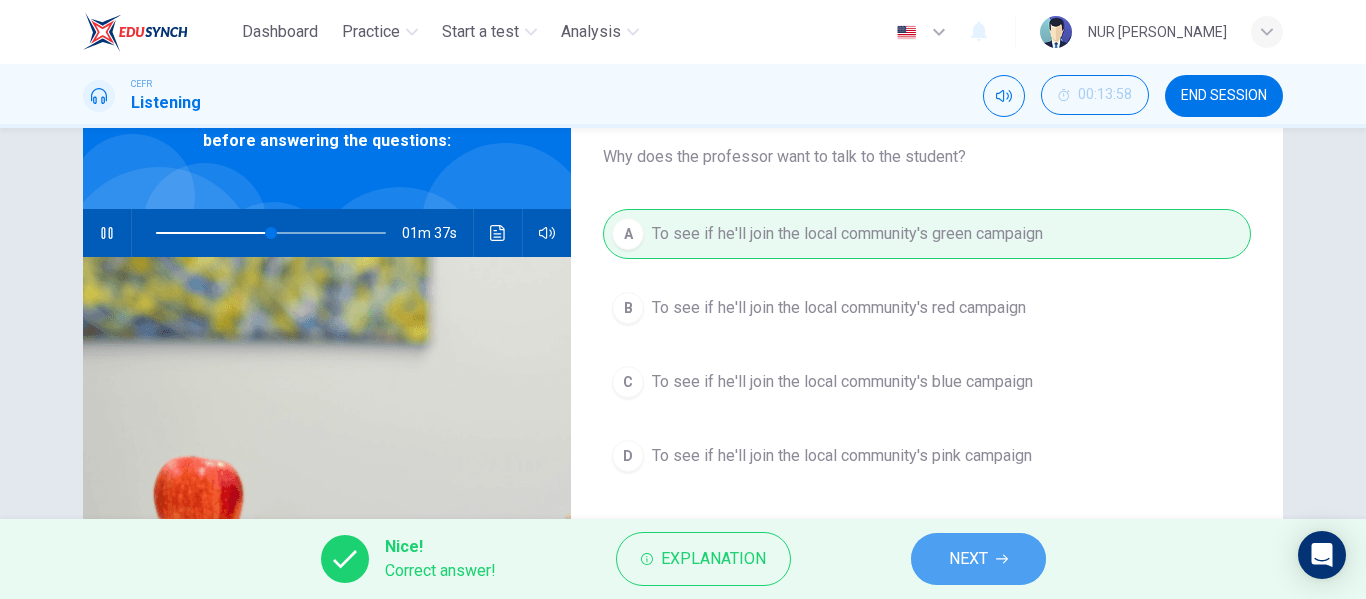 click on "NEXT" at bounding box center (978, 559) 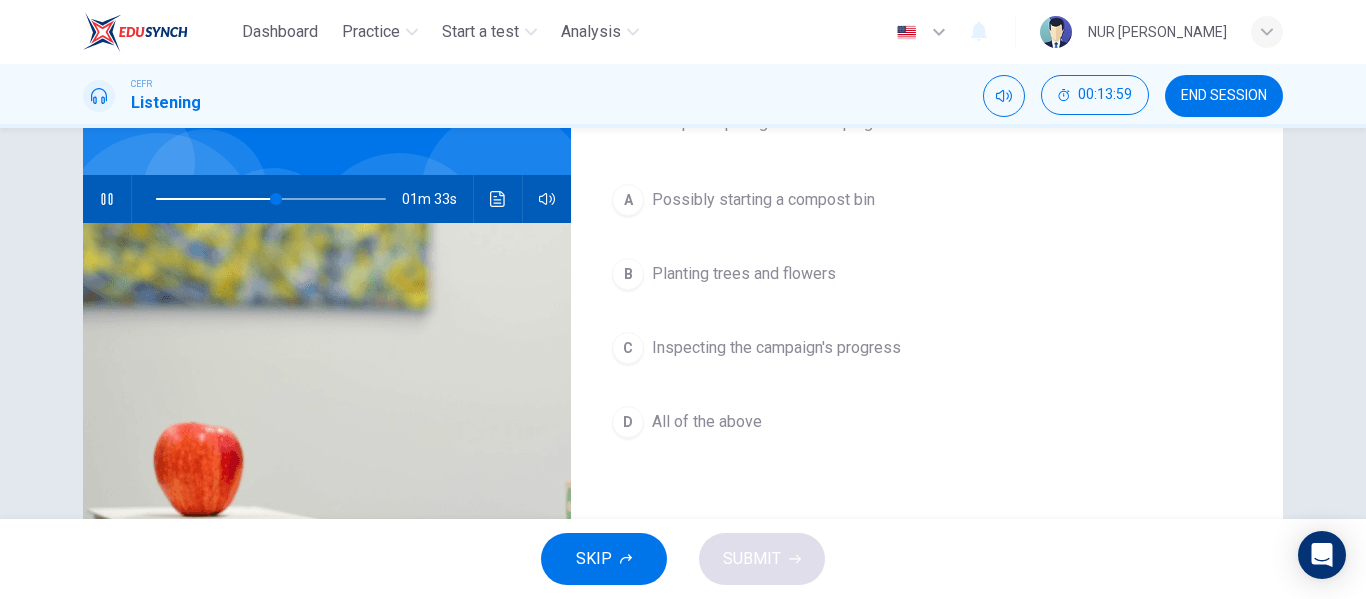 scroll, scrollTop: 113, scrollLeft: 0, axis: vertical 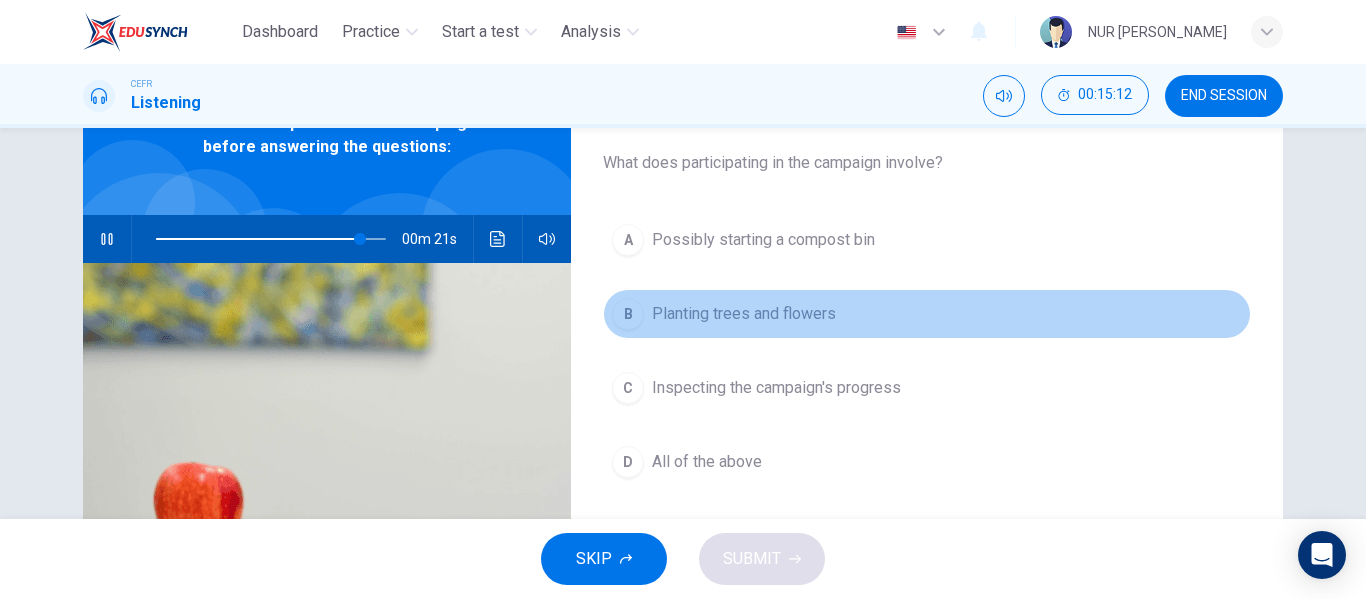 click on "B Planting trees and flowers" at bounding box center [927, 314] 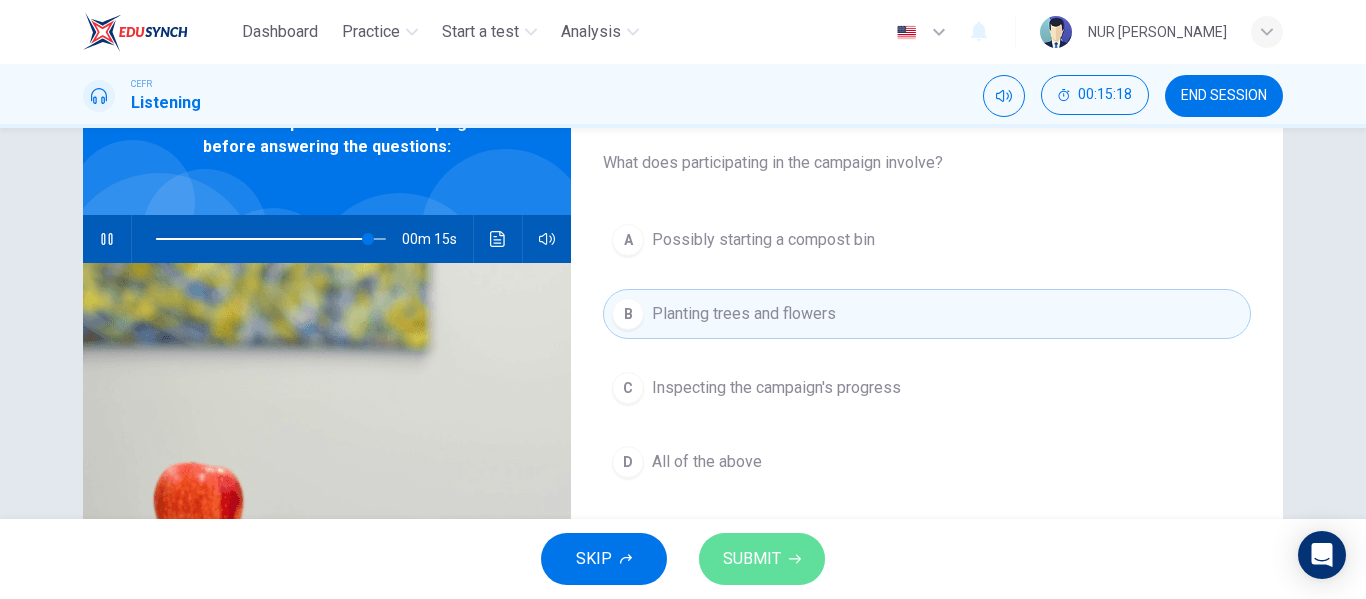 click on "SUBMIT" at bounding box center [762, 559] 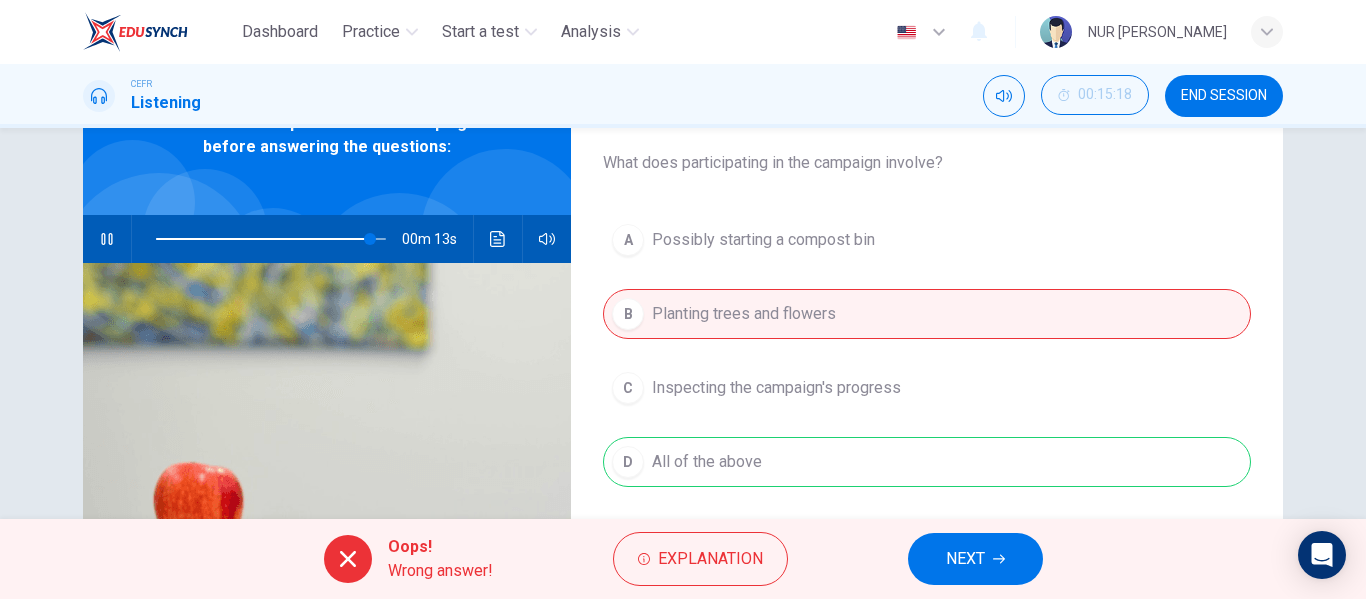type on "94" 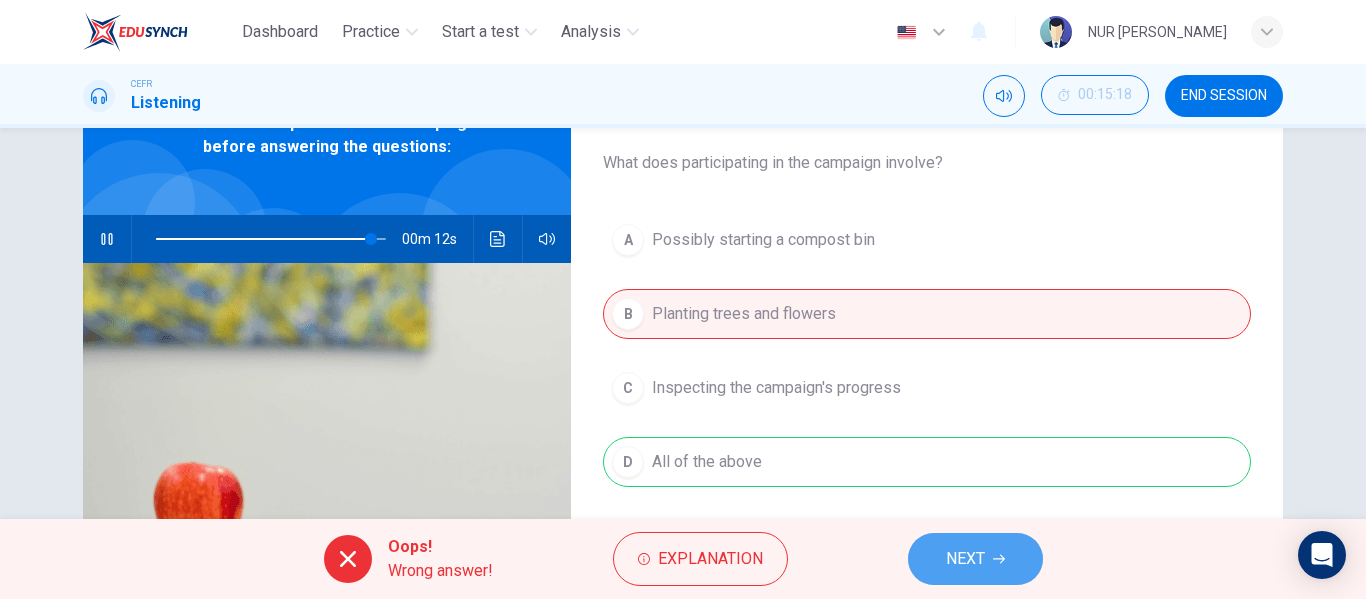 click on "NEXT" at bounding box center (975, 559) 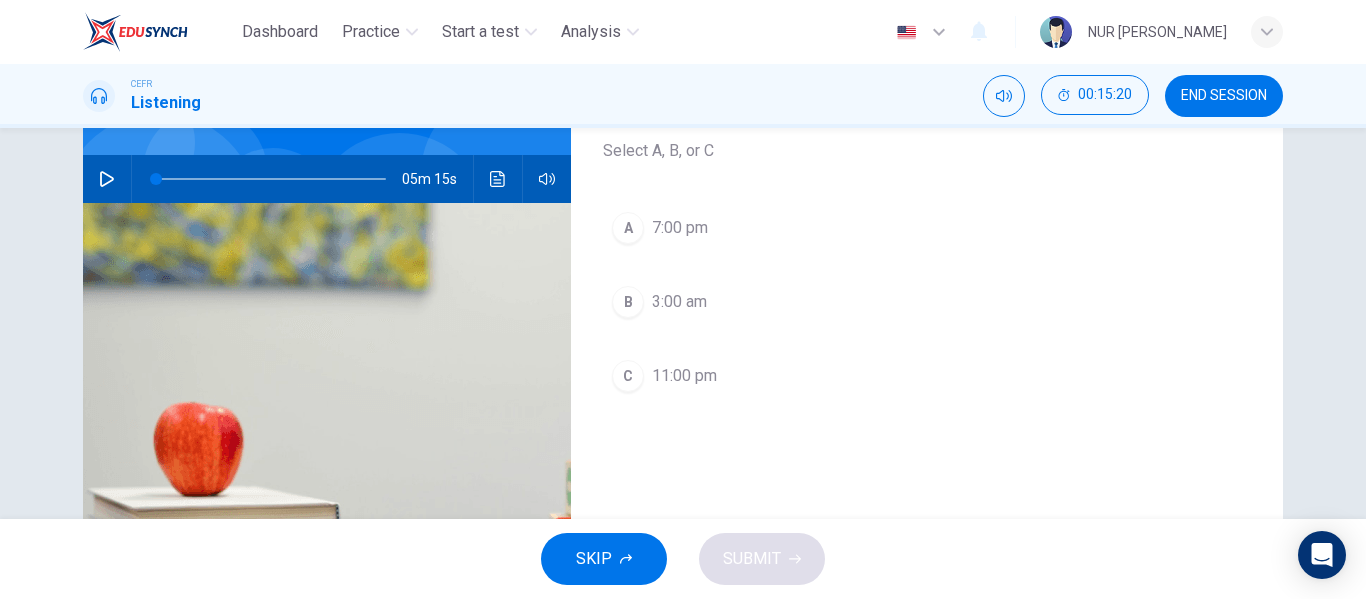 scroll, scrollTop: 173, scrollLeft: 0, axis: vertical 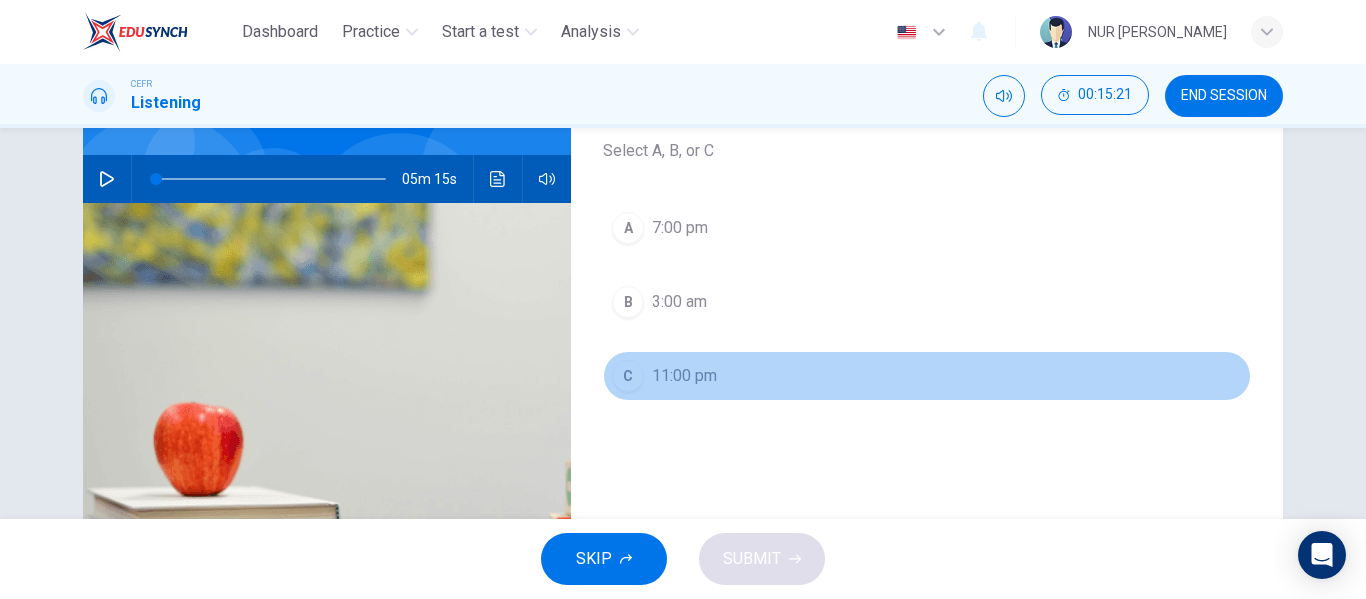 click on "C 11:00 pm" at bounding box center [927, 376] 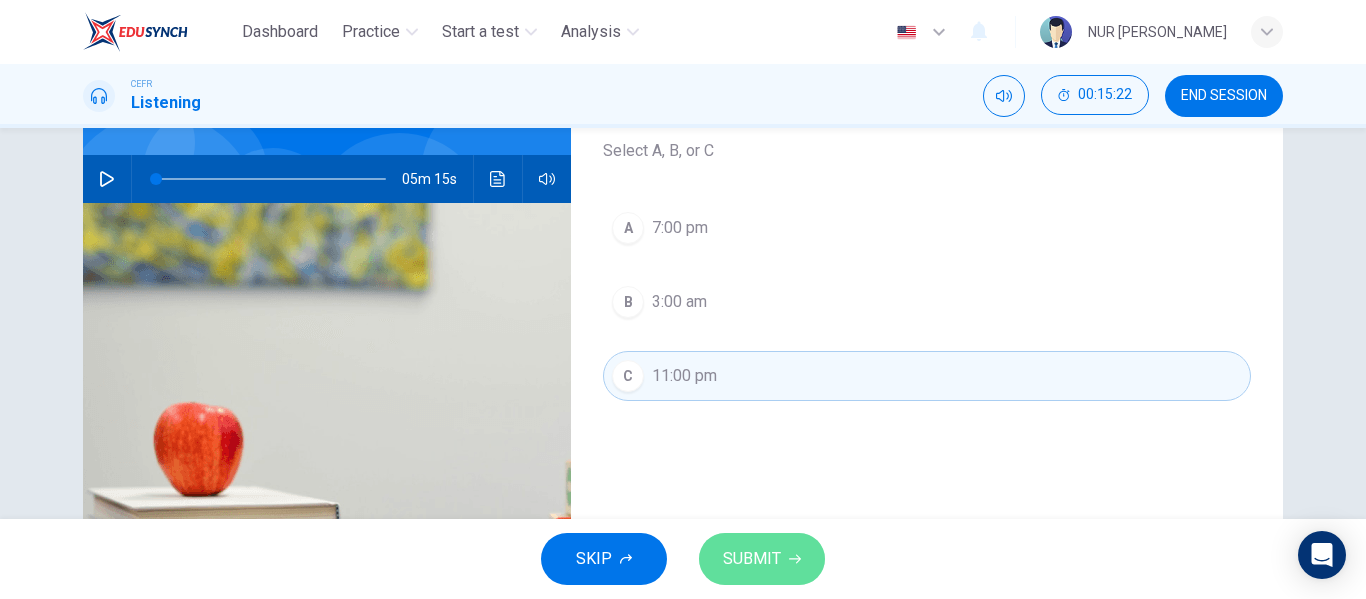 click on "SUBMIT" at bounding box center (752, 559) 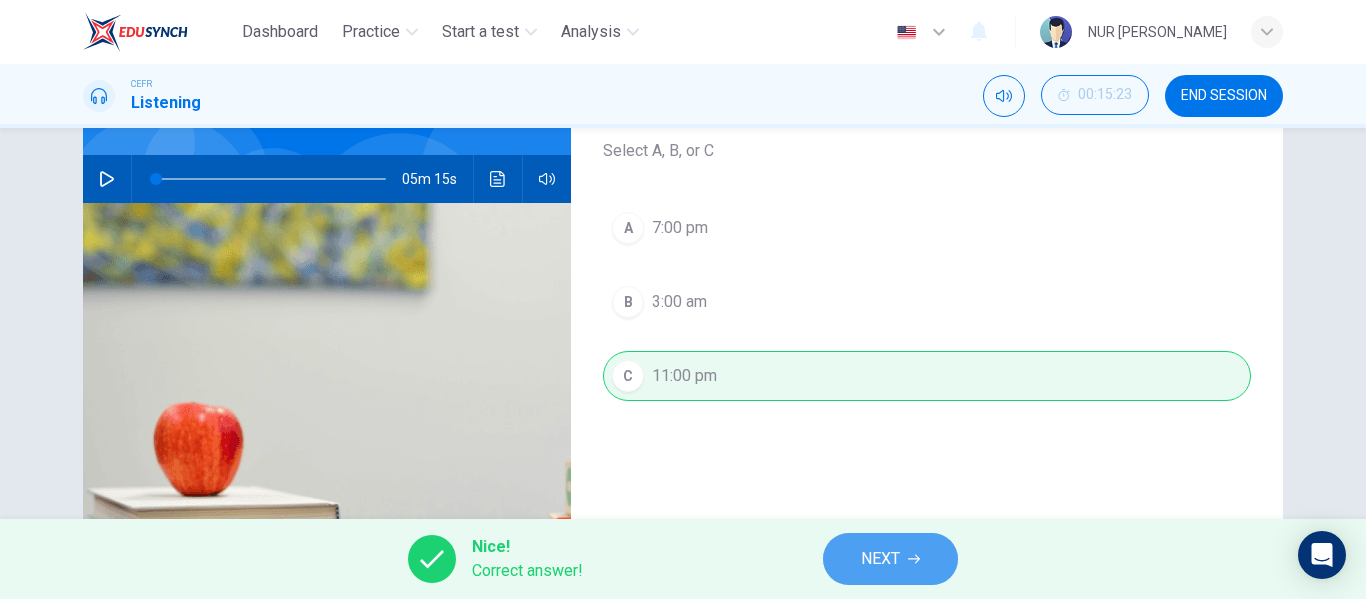 click on "NEXT" at bounding box center [880, 559] 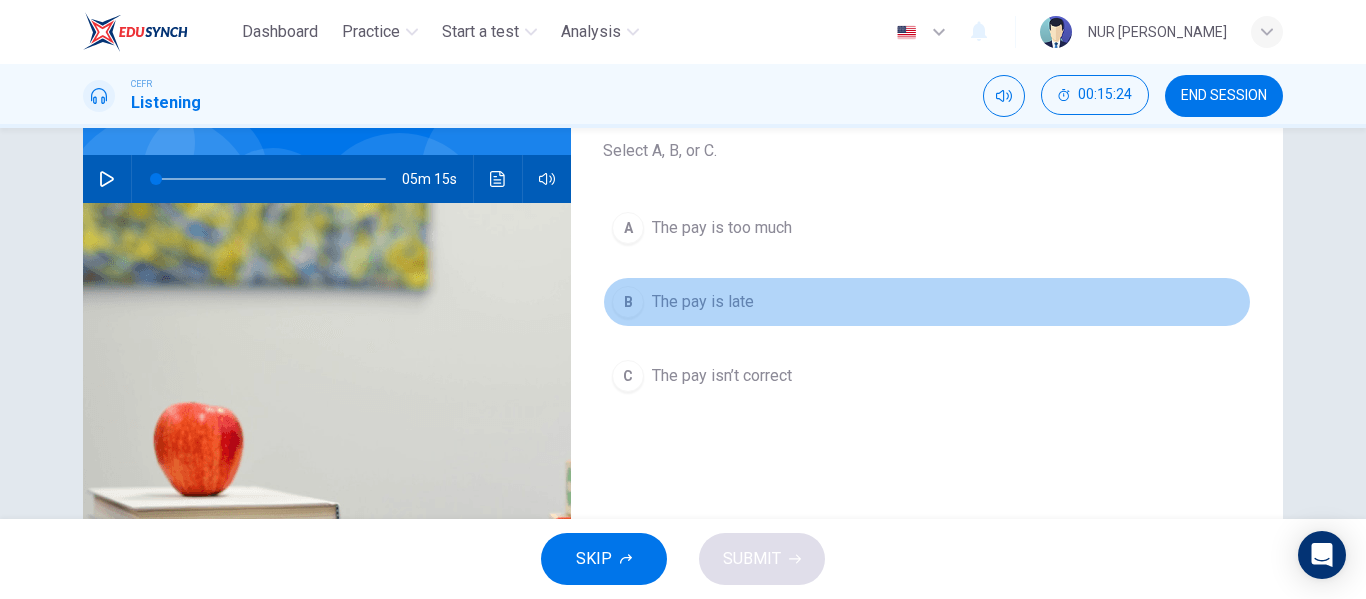 click on "B The pay is late" at bounding box center (927, 302) 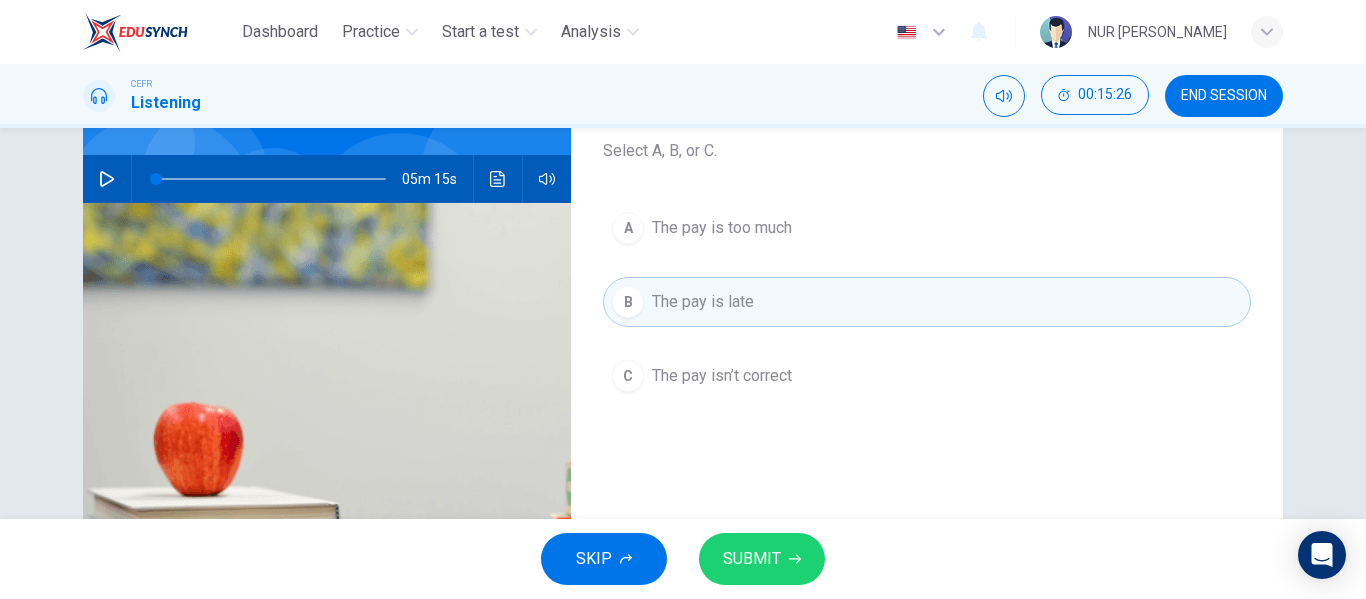 click on "SKIP SUBMIT" at bounding box center [683, 559] 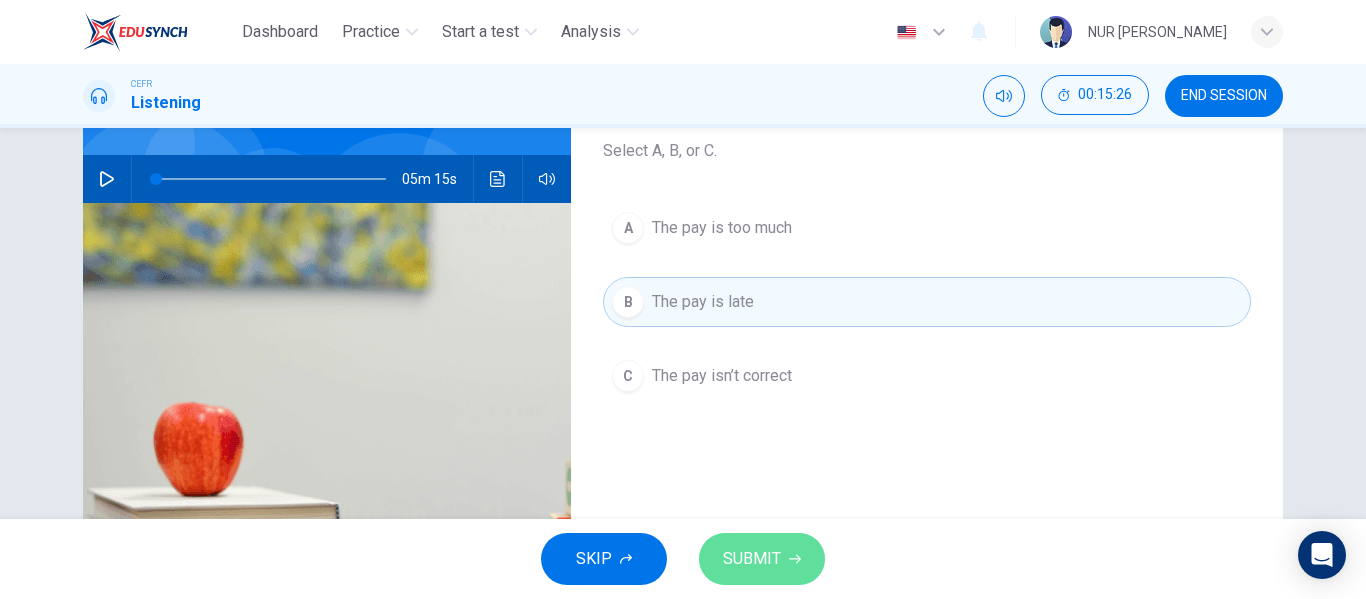 click on "SUBMIT" at bounding box center (762, 559) 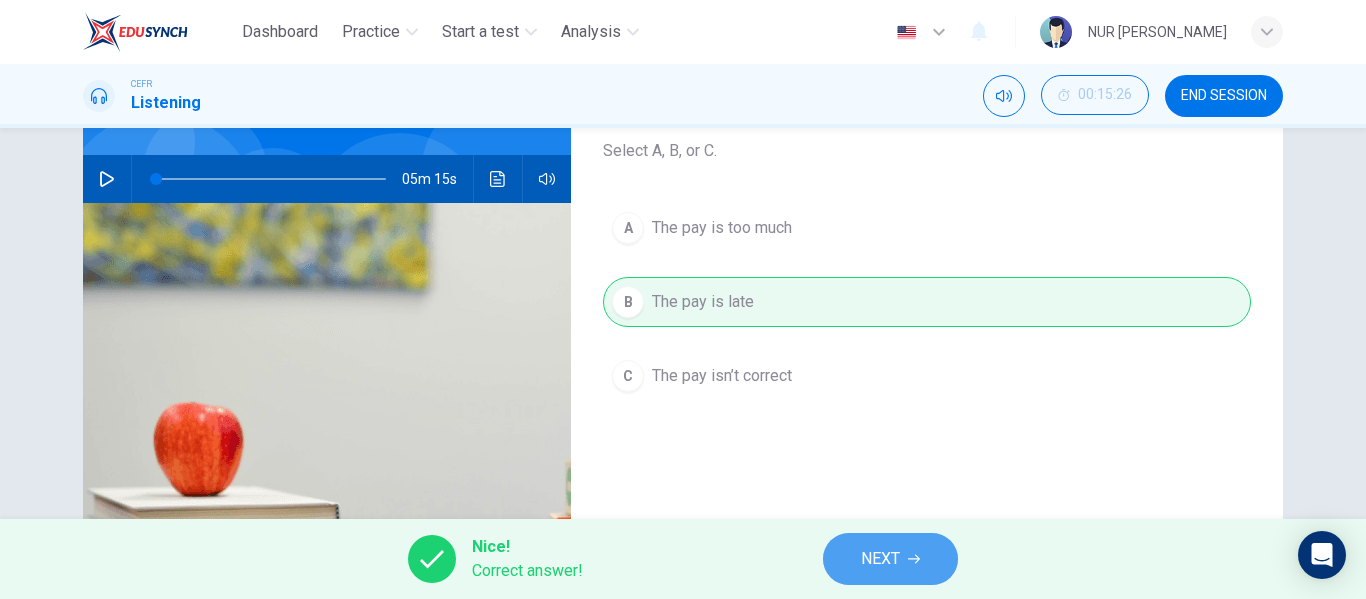 click on "NEXT" at bounding box center [880, 559] 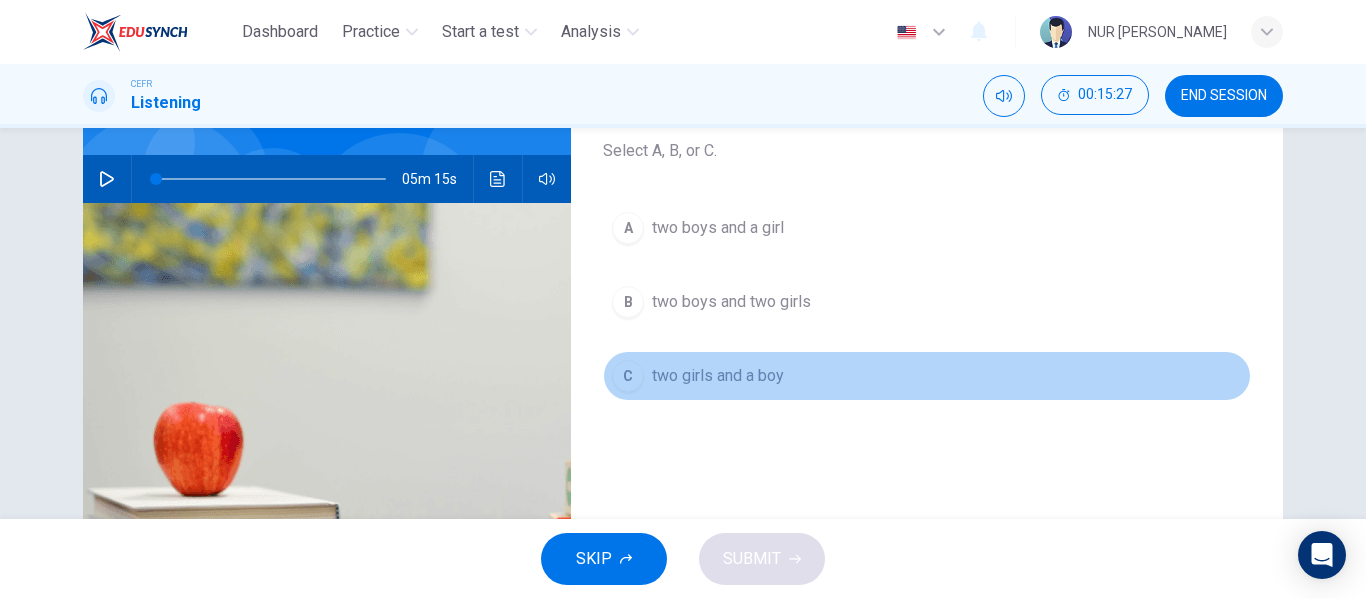 click on "two girls and a boy" at bounding box center (718, 376) 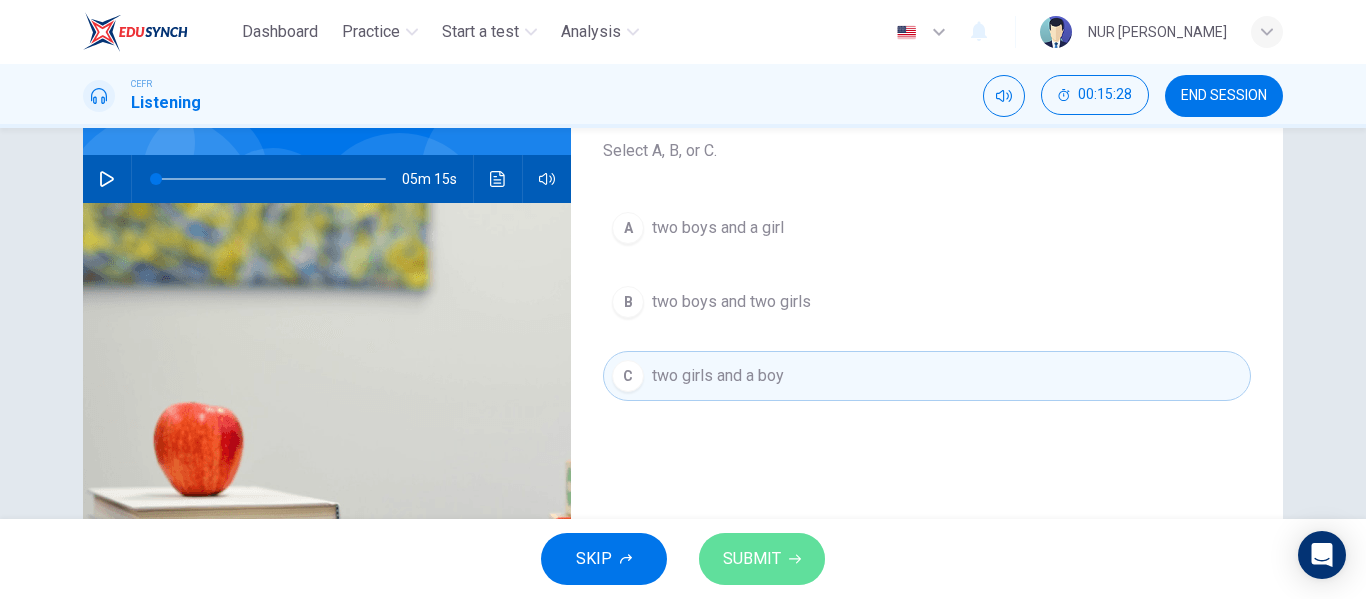 click on "SUBMIT" at bounding box center [752, 559] 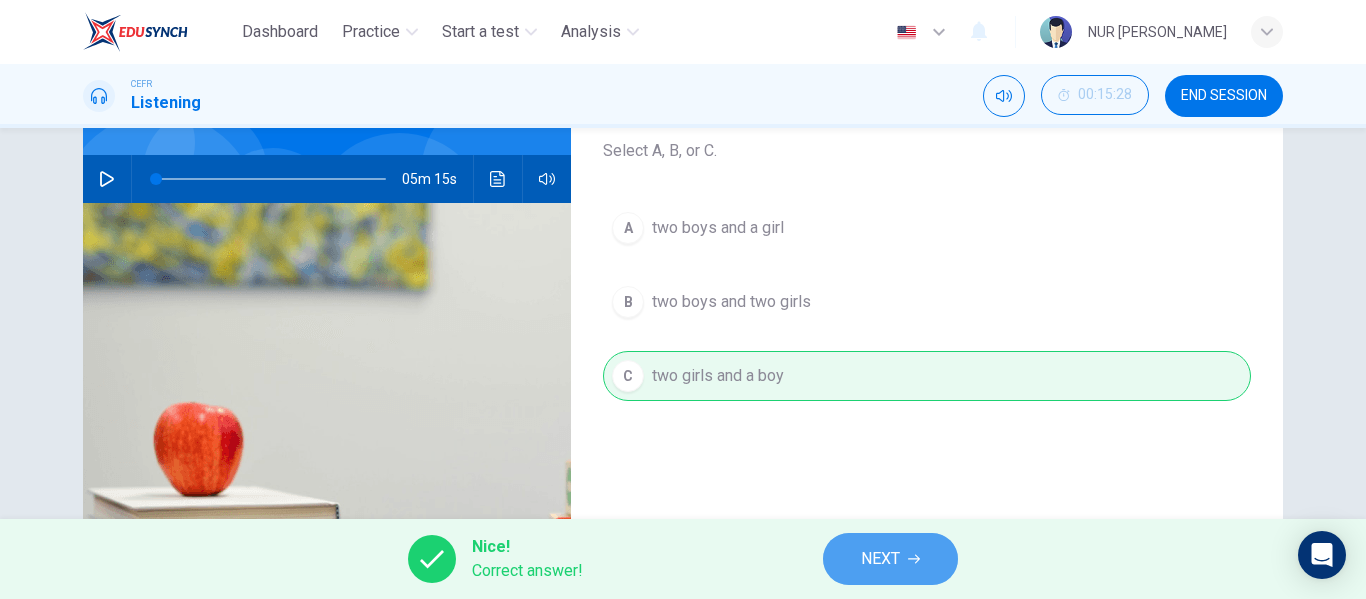 click on "NEXT" at bounding box center [880, 559] 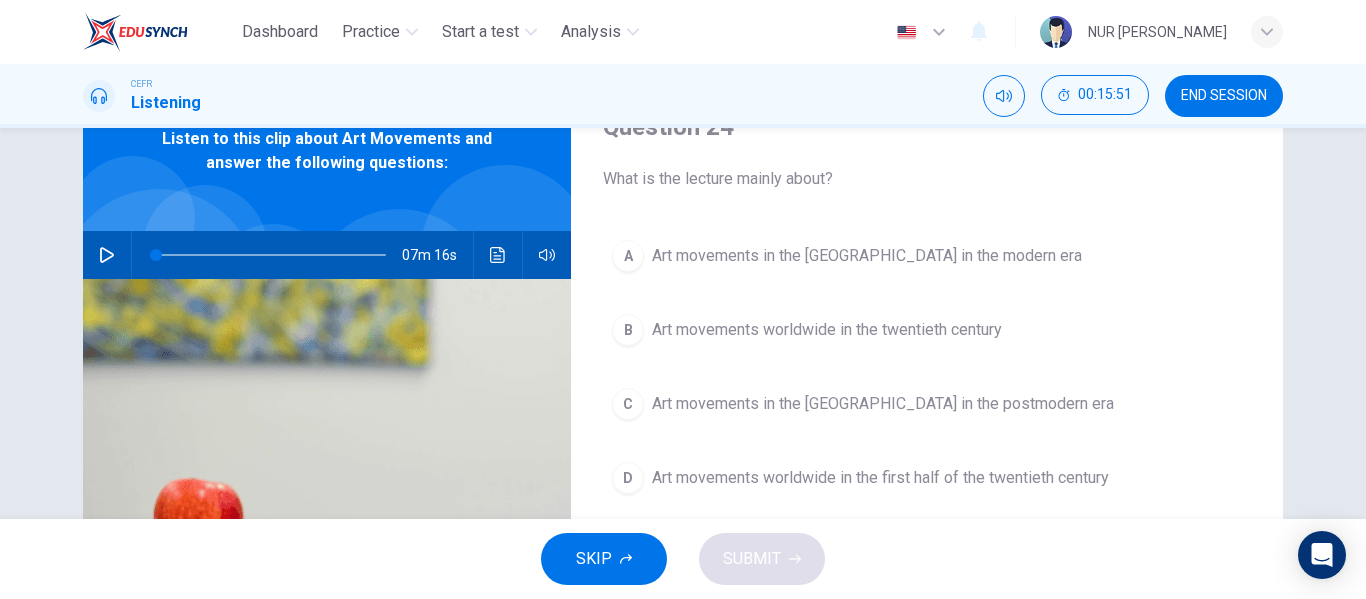scroll, scrollTop: 97, scrollLeft: 0, axis: vertical 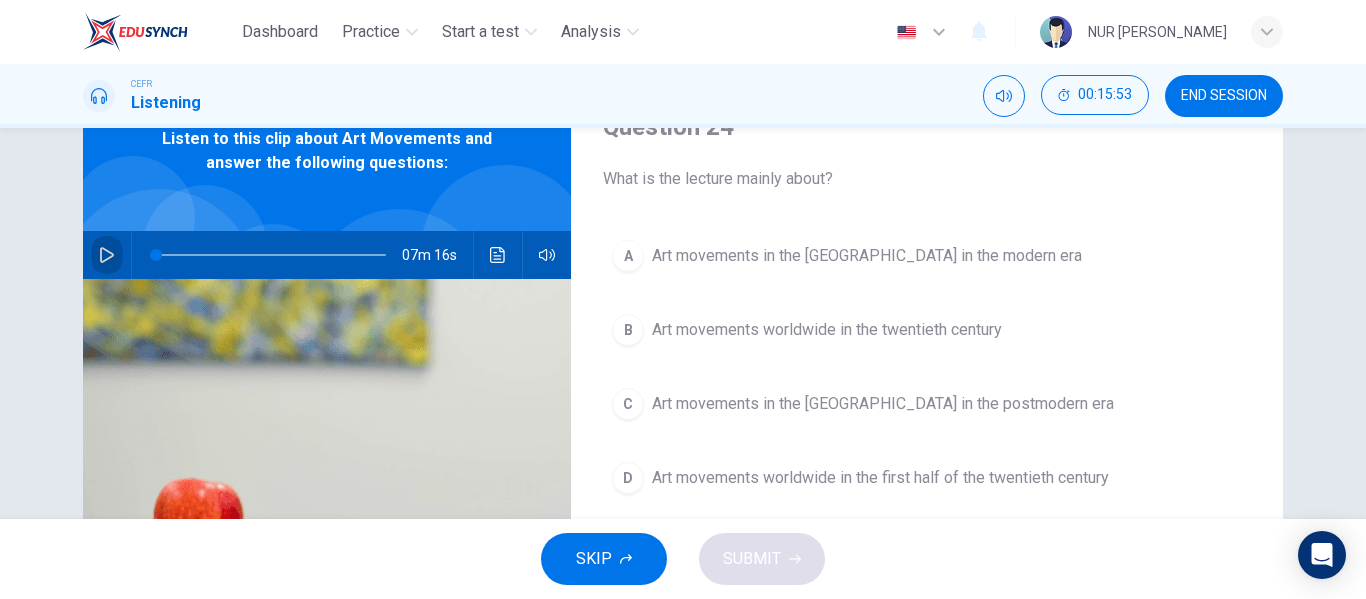 click 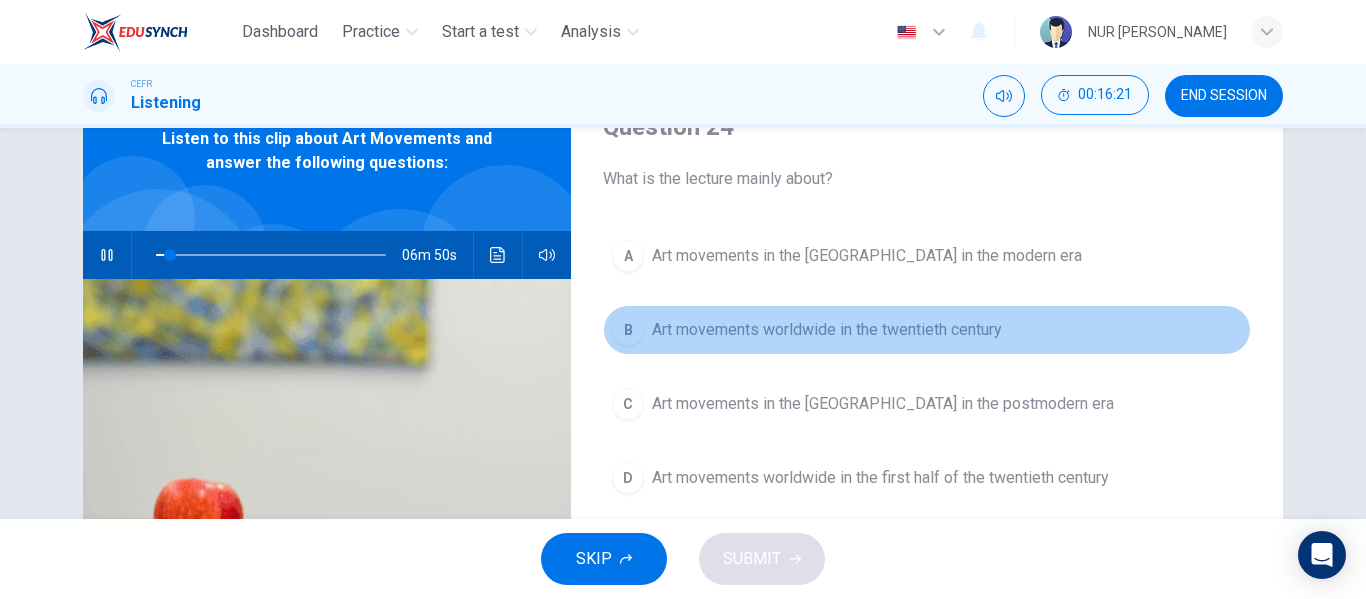 click on "Art movements worldwide in the twentieth century" at bounding box center [827, 330] 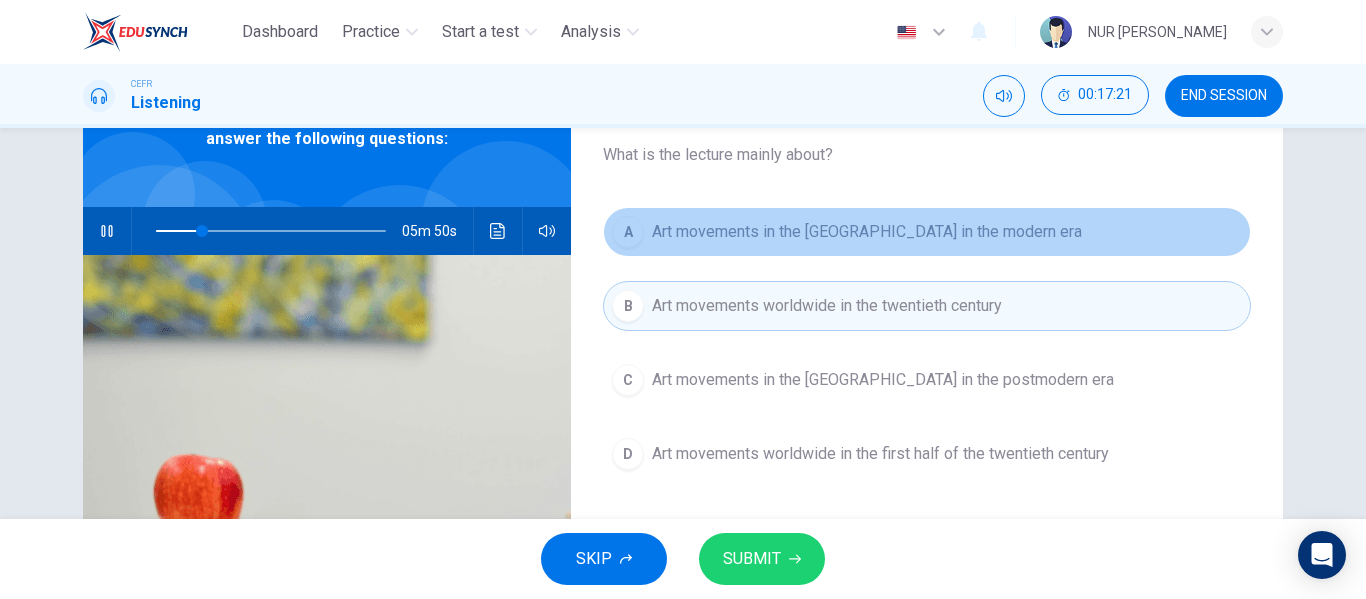click on "A Art movements in the Western World in the modern era" at bounding box center (927, 232) 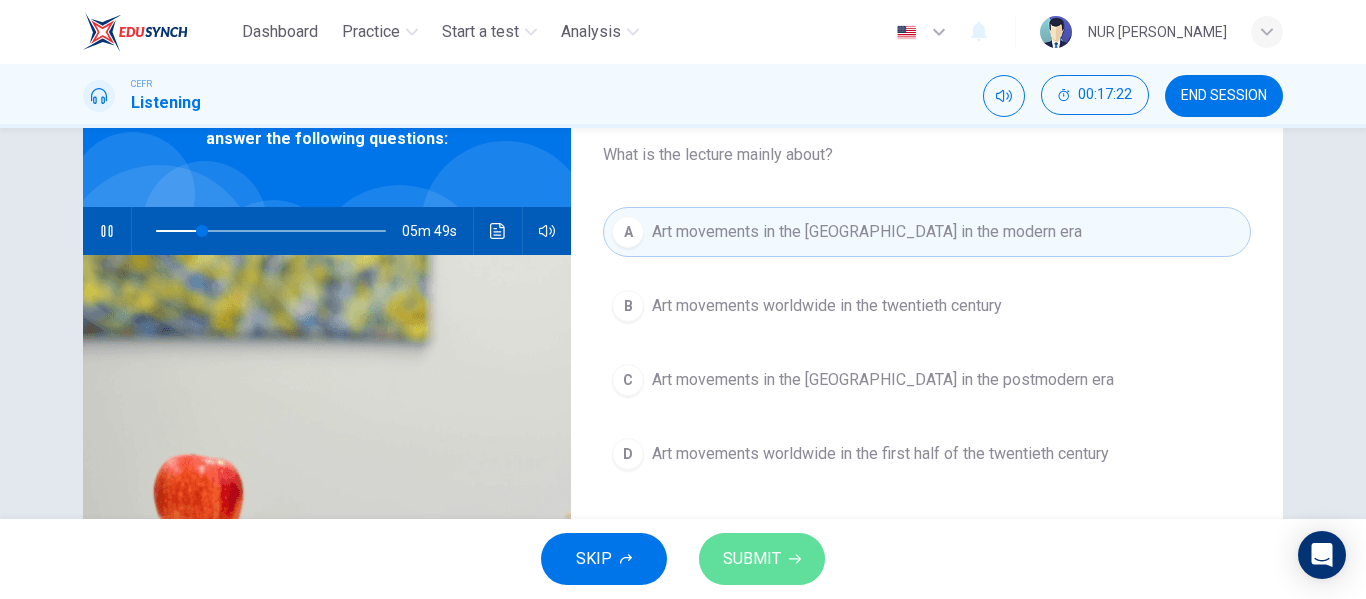 click on "SUBMIT" at bounding box center (762, 559) 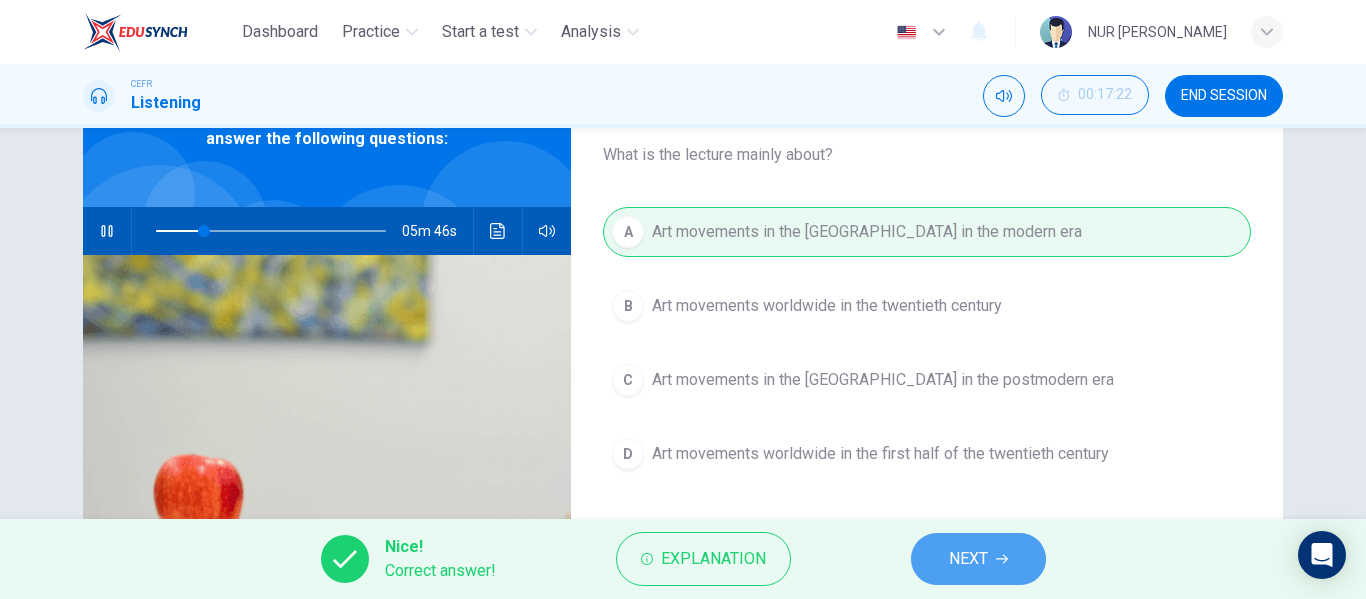 click on "NEXT" at bounding box center [968, 559] 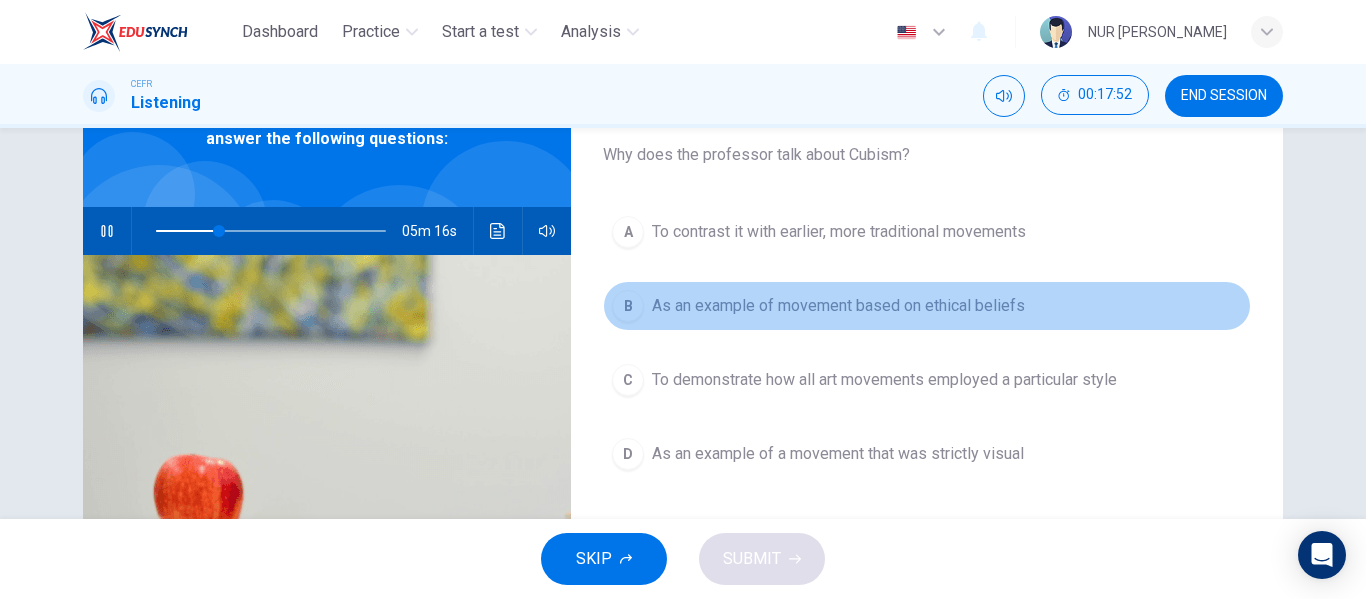 click on "As an example of movement based on ethical beliefs" at bounding box center (838, 306) 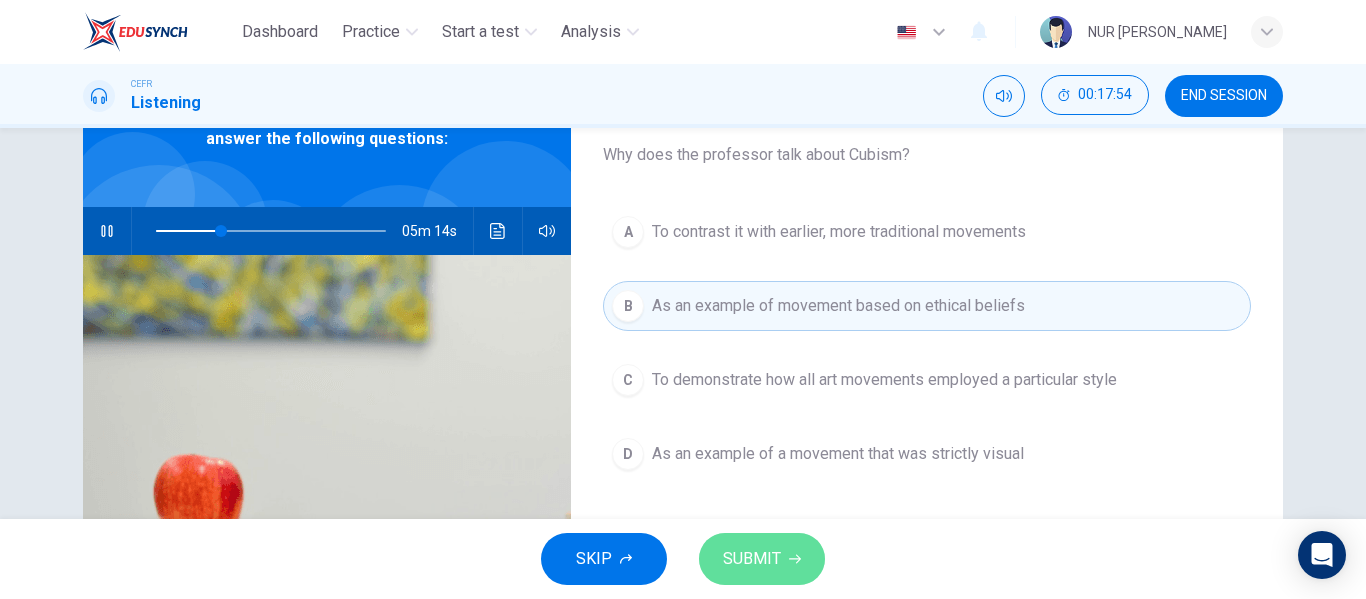 click on "SUBMIT" at bounding box center [752, 559] 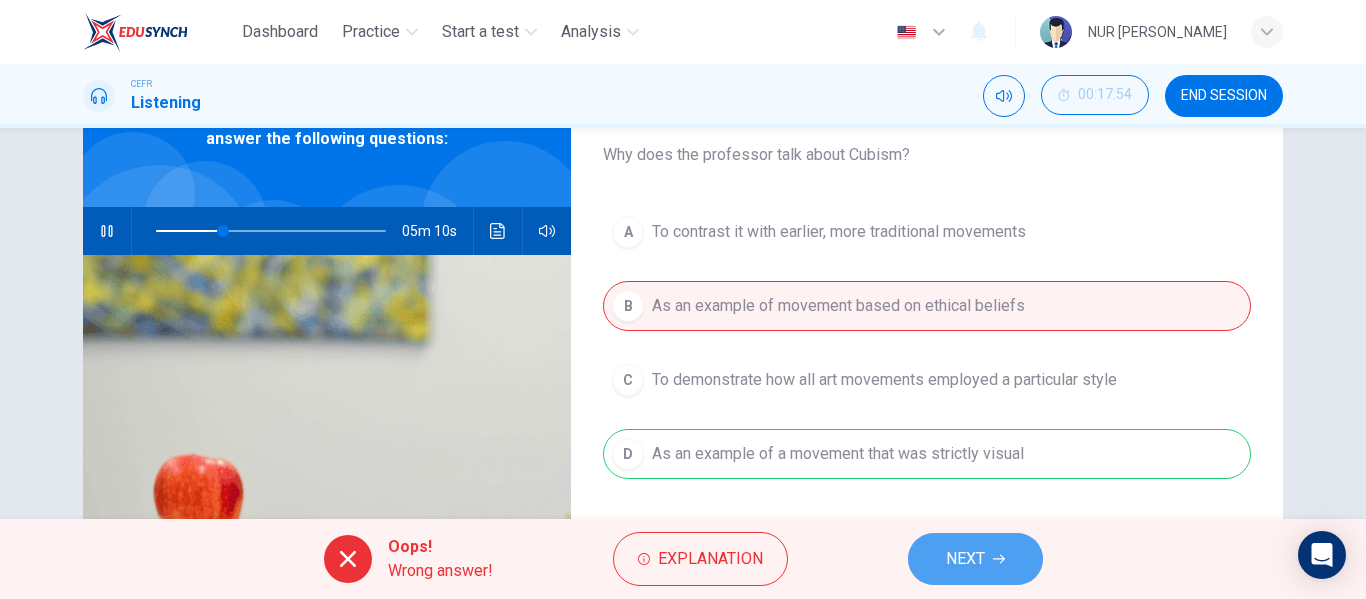 click on "NEXT" at bounding box center [965, 559] 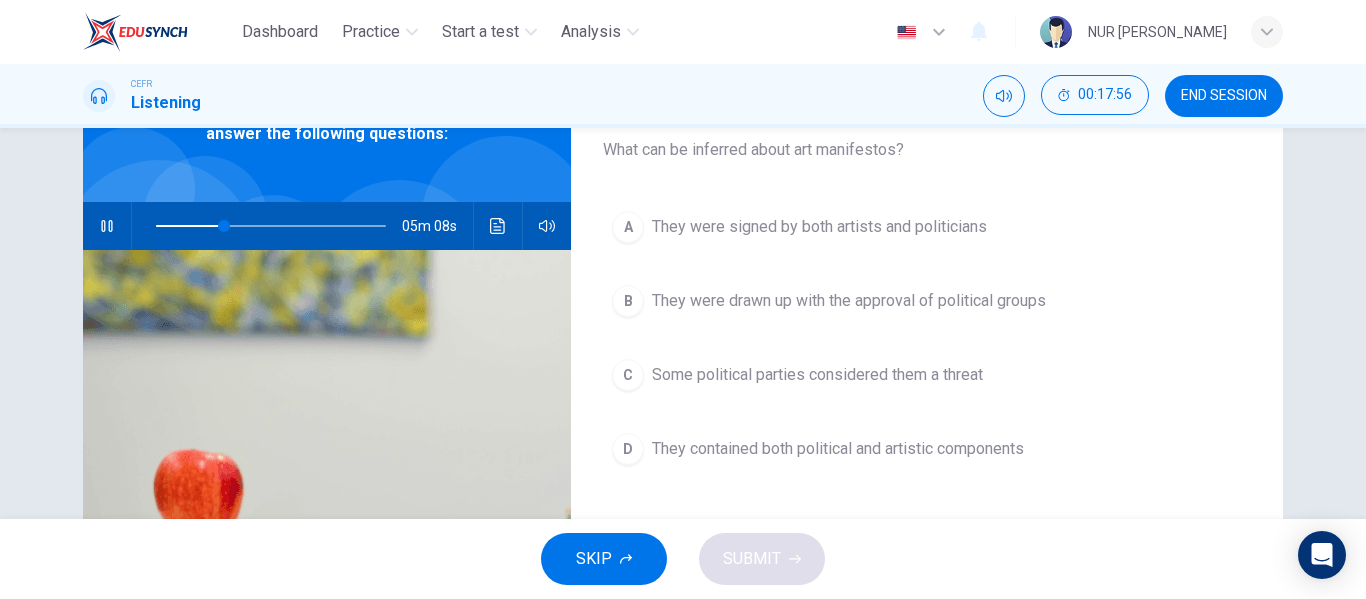 scroll, scrollTop: 126, scrollLeft: 0, axis: vertical 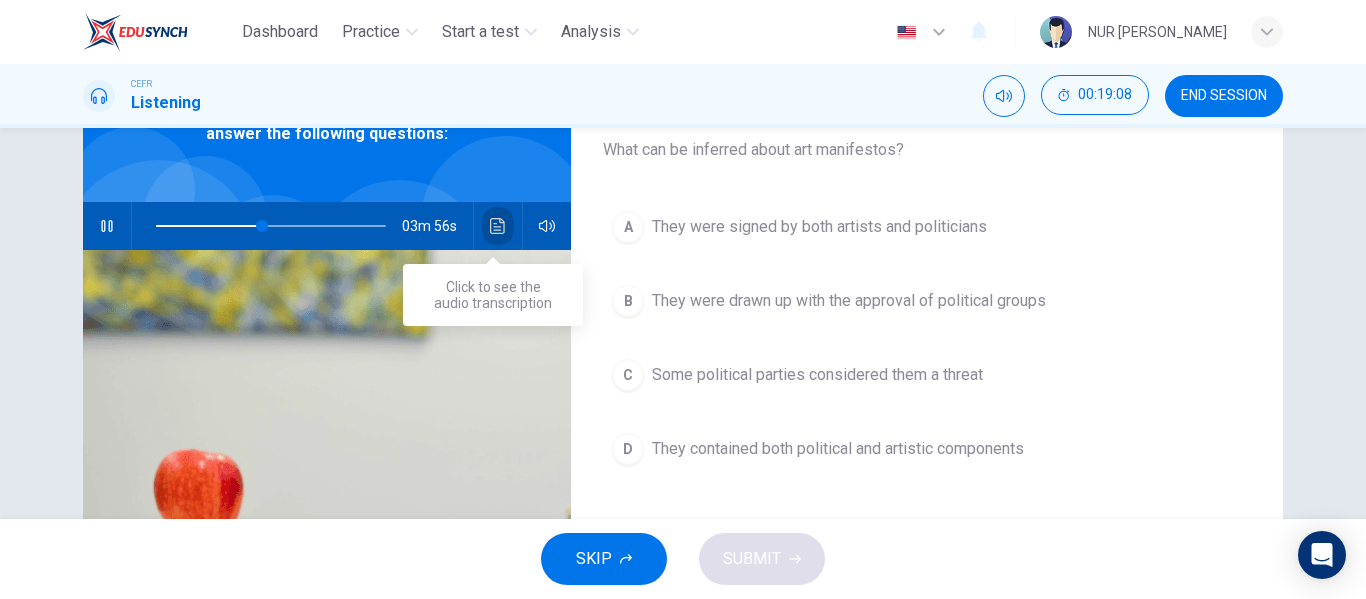 click at bounding box center [498, 226] 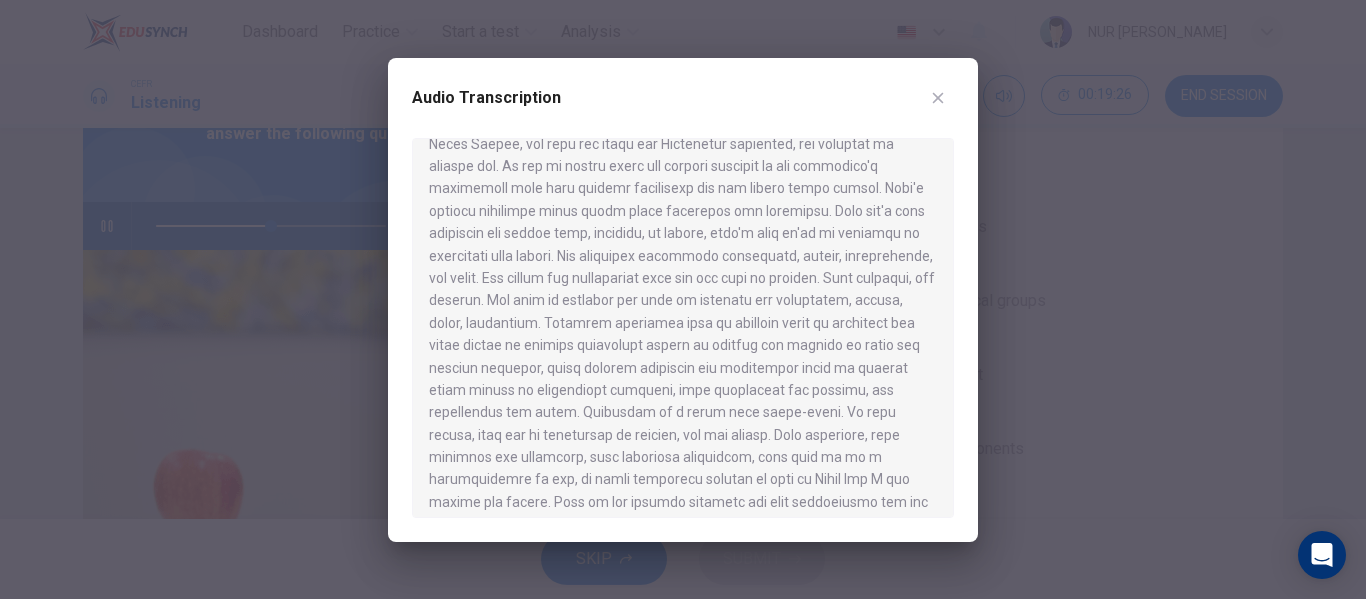 scroll, scrollTop: 1288, scrollLeft: 0, axis: vertical 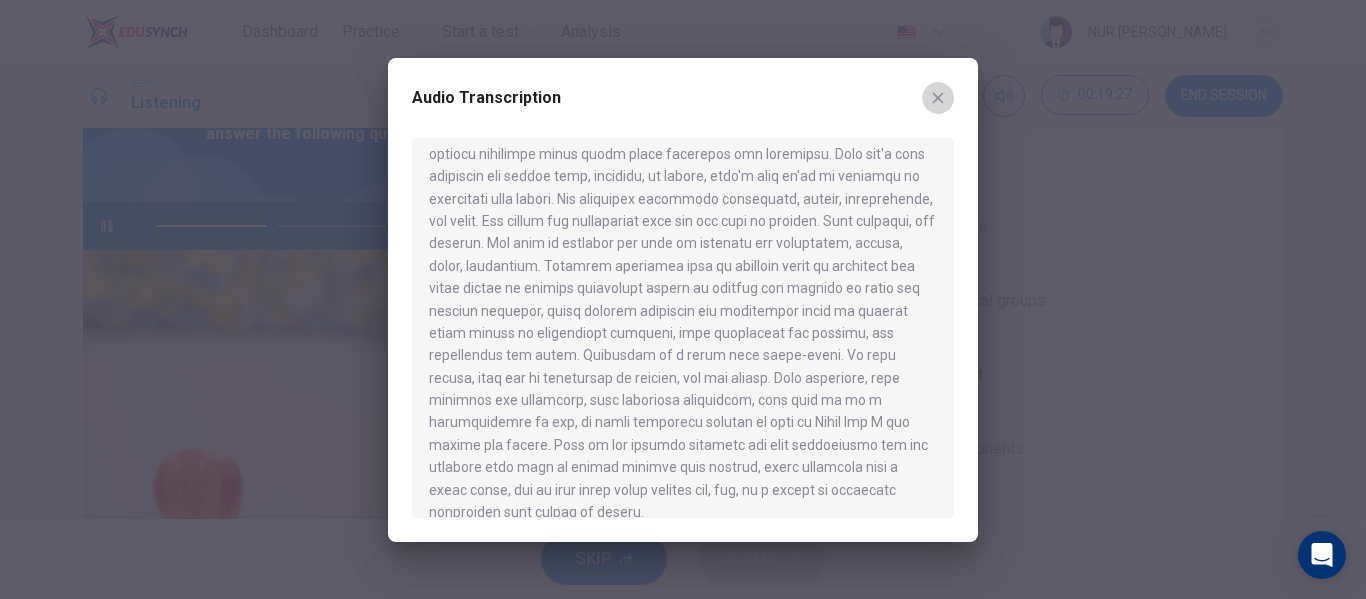 click at bounding box center [938, 98] 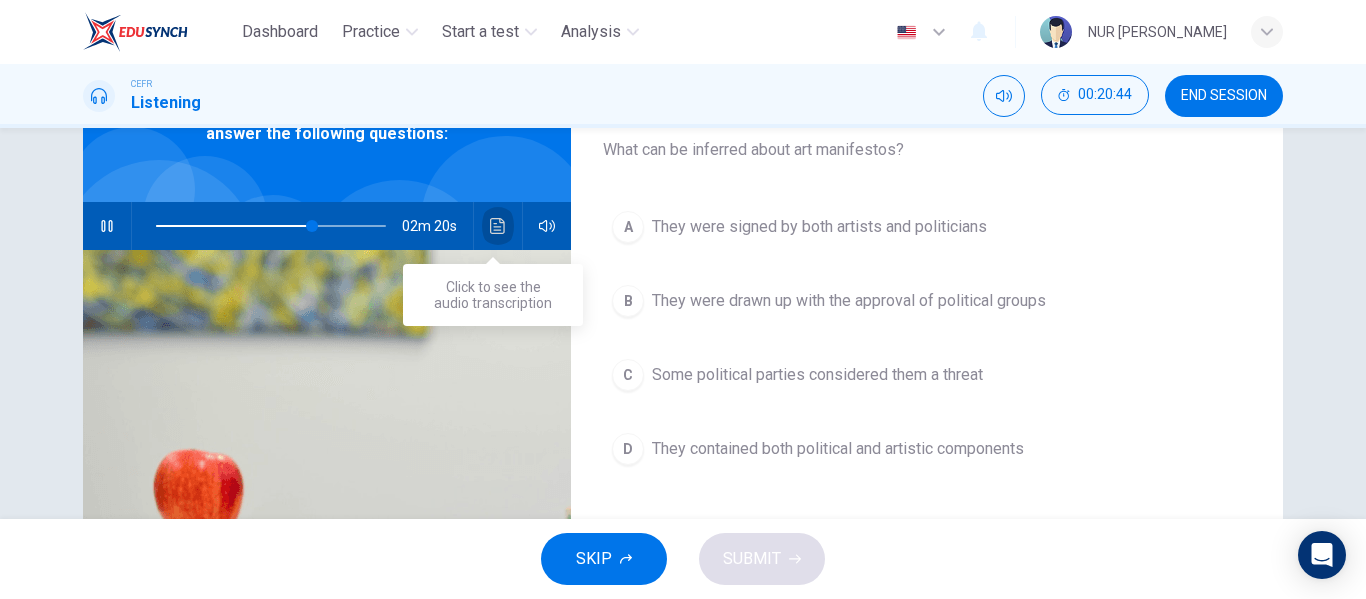 click 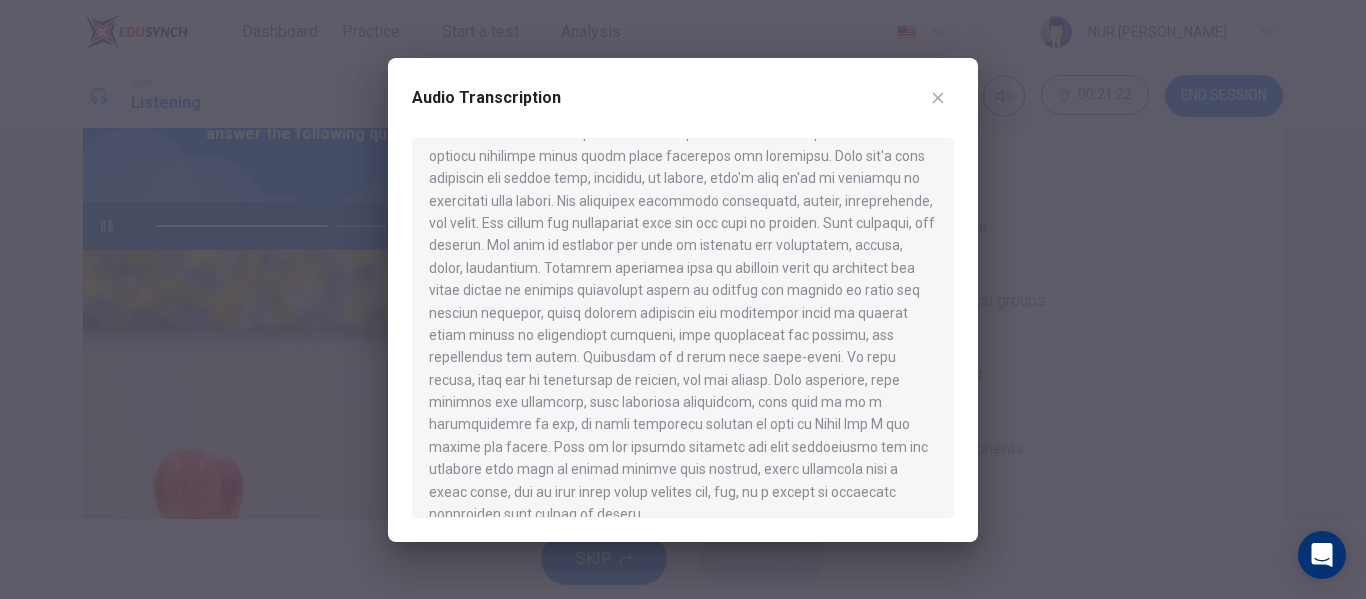 scroll, scrollTop: 1288, scrollLeft: 0, axis: vertical 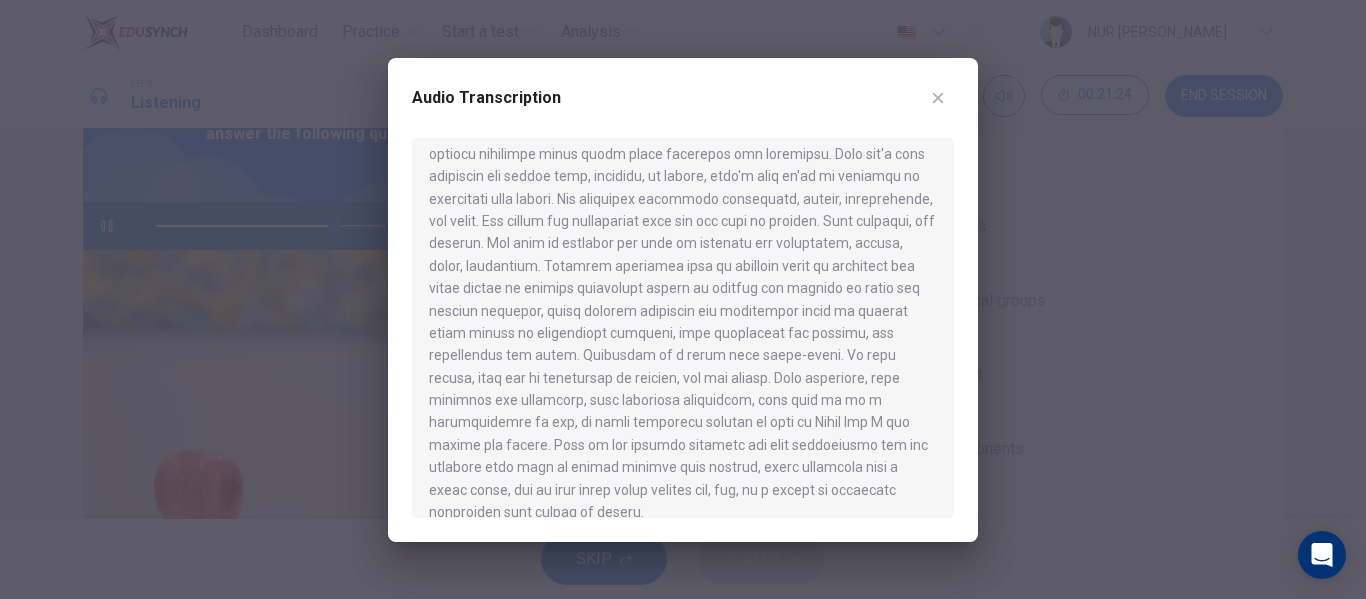 drag, startPoint x: 939, startPoint y: 79, endPoint x: 936, endPoint y: 93, distance: 14.3178215 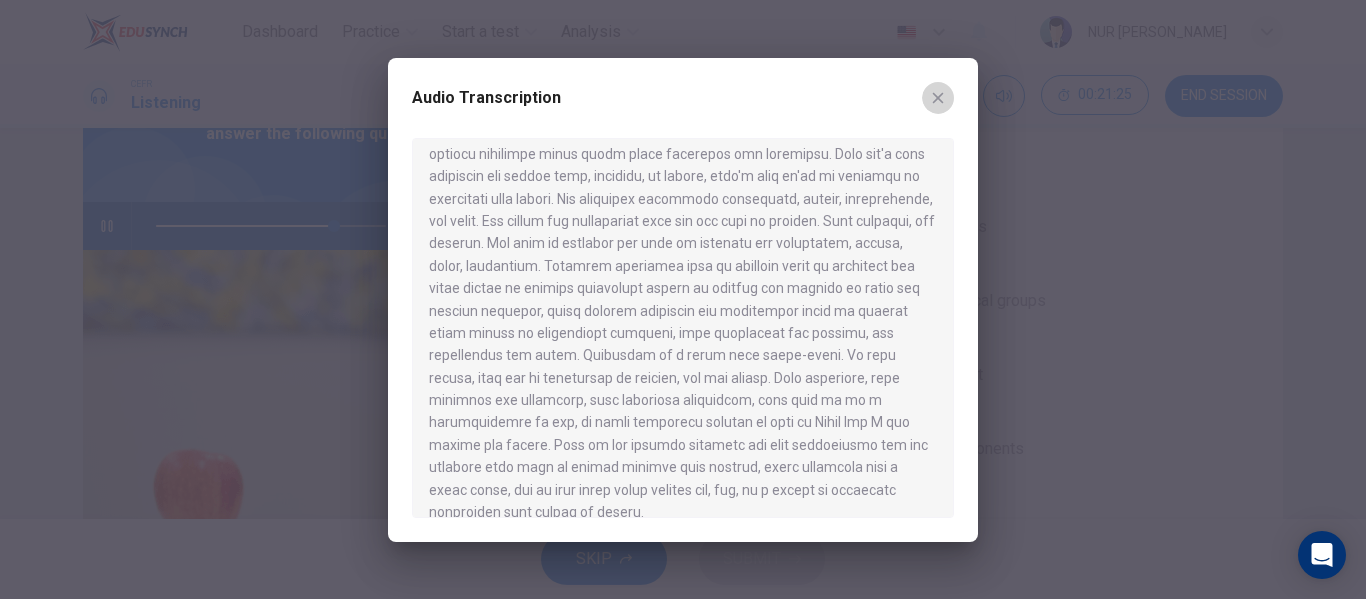 click 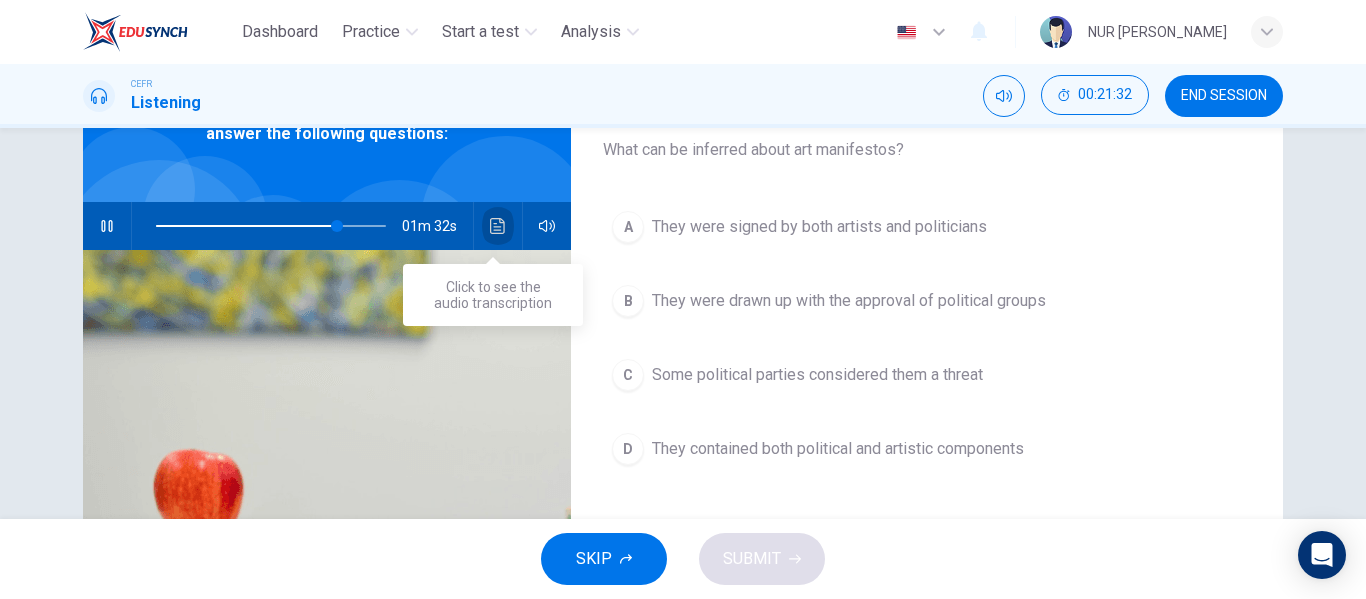 click 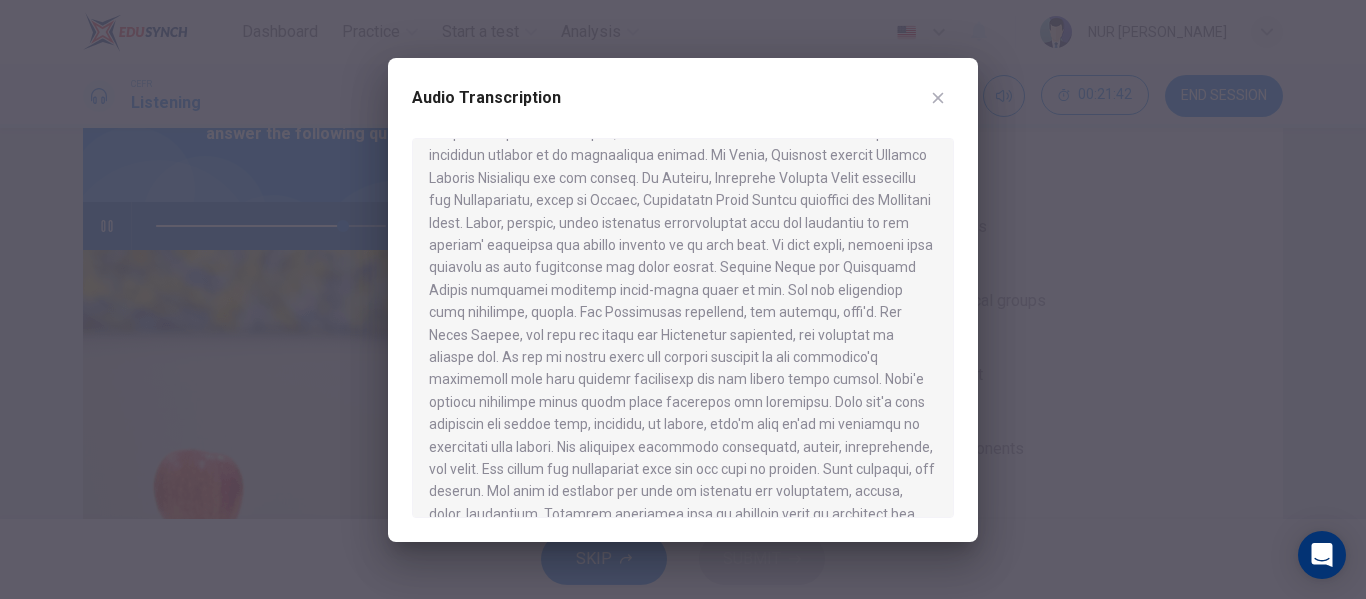 scroll, scrollTop: 1040, scrollLeft: 0, axis: vertical 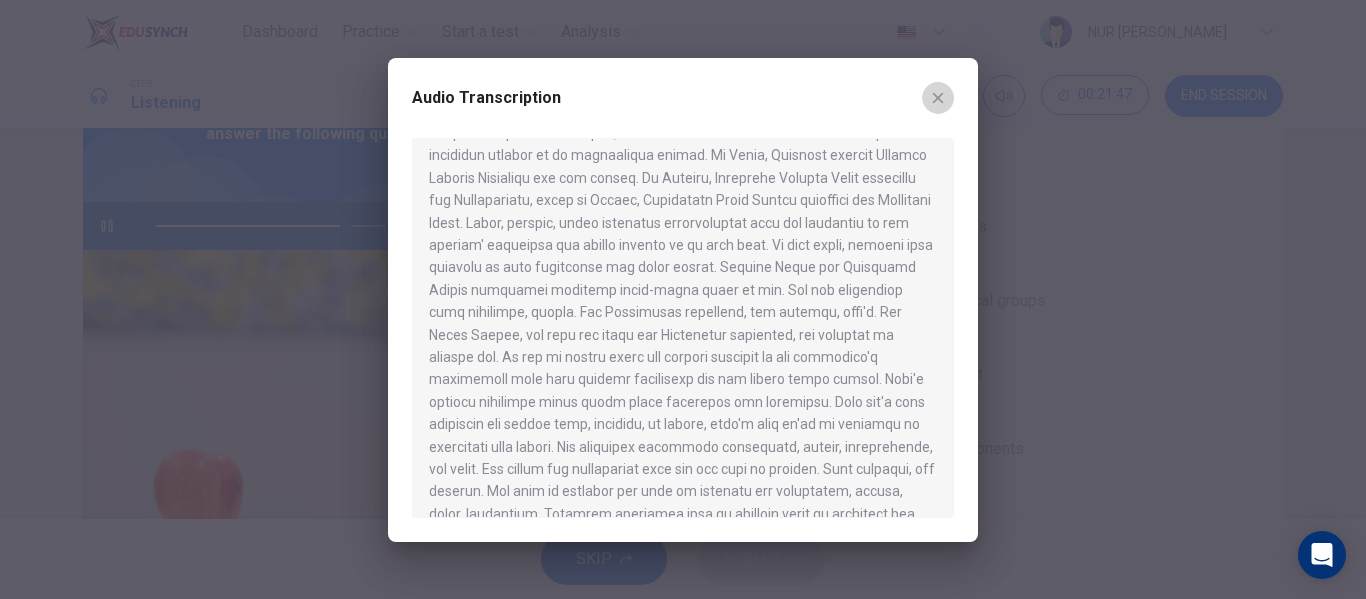 click at bounding box center (938, 98) 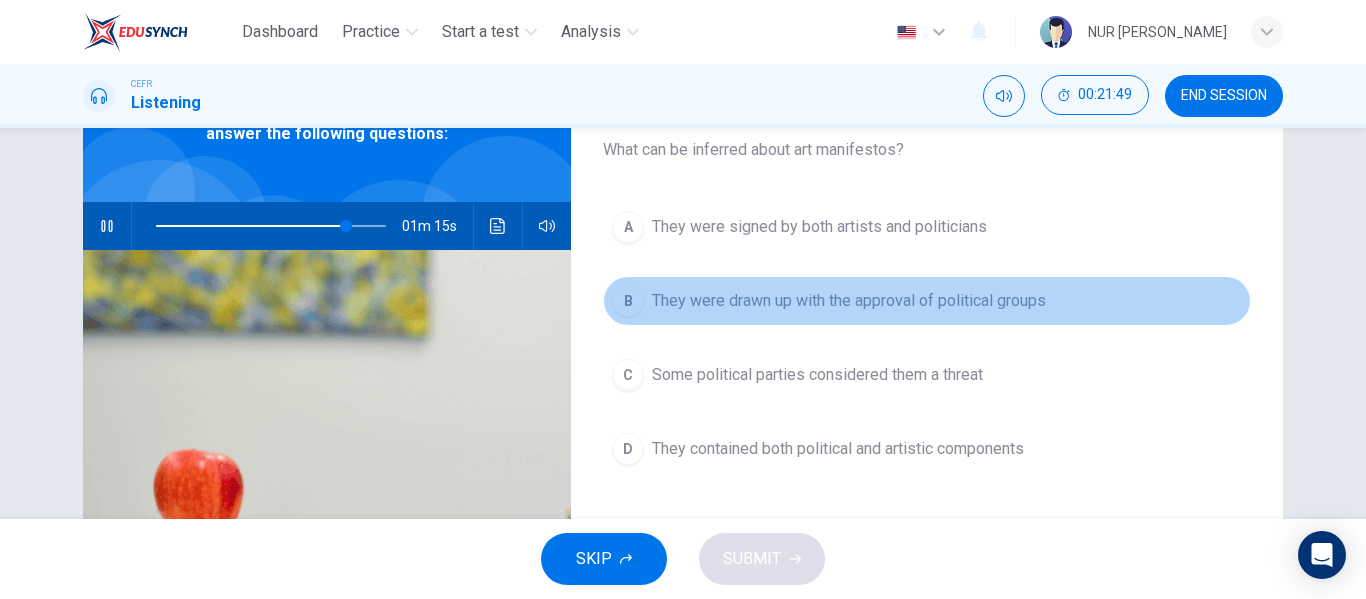 click on "B They were drawn up with the approval of political groups" at bounding box center [927, 301] 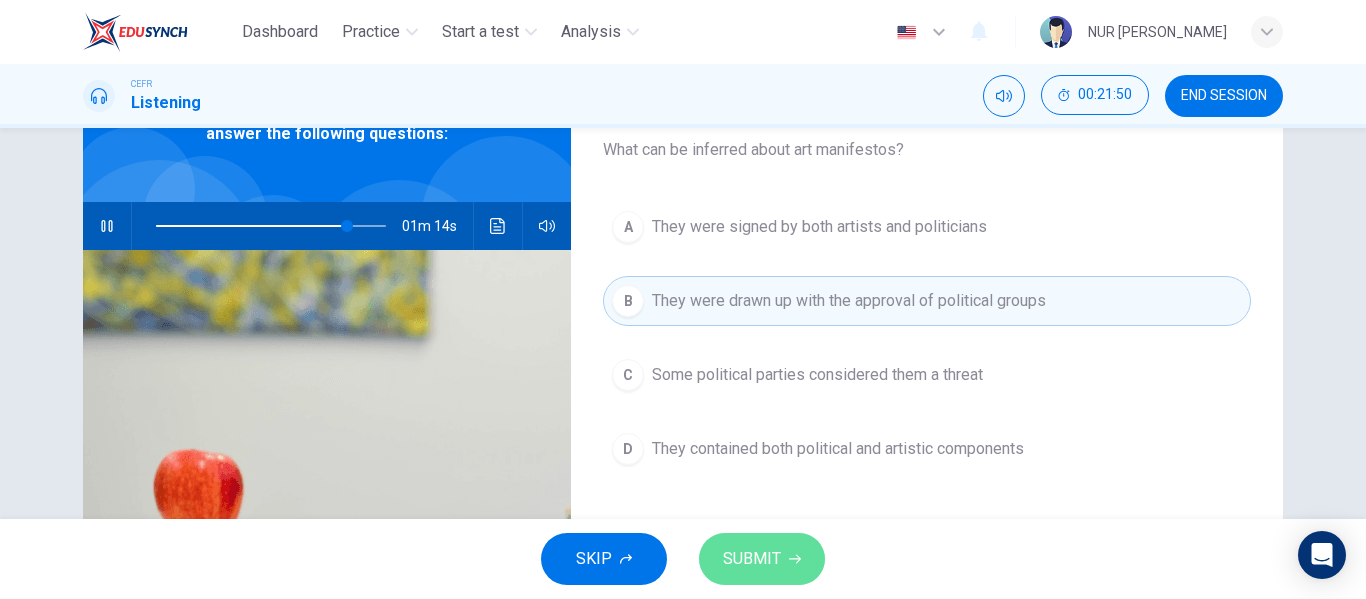 click on "SUBMIT" at bounding box center (762, 559) 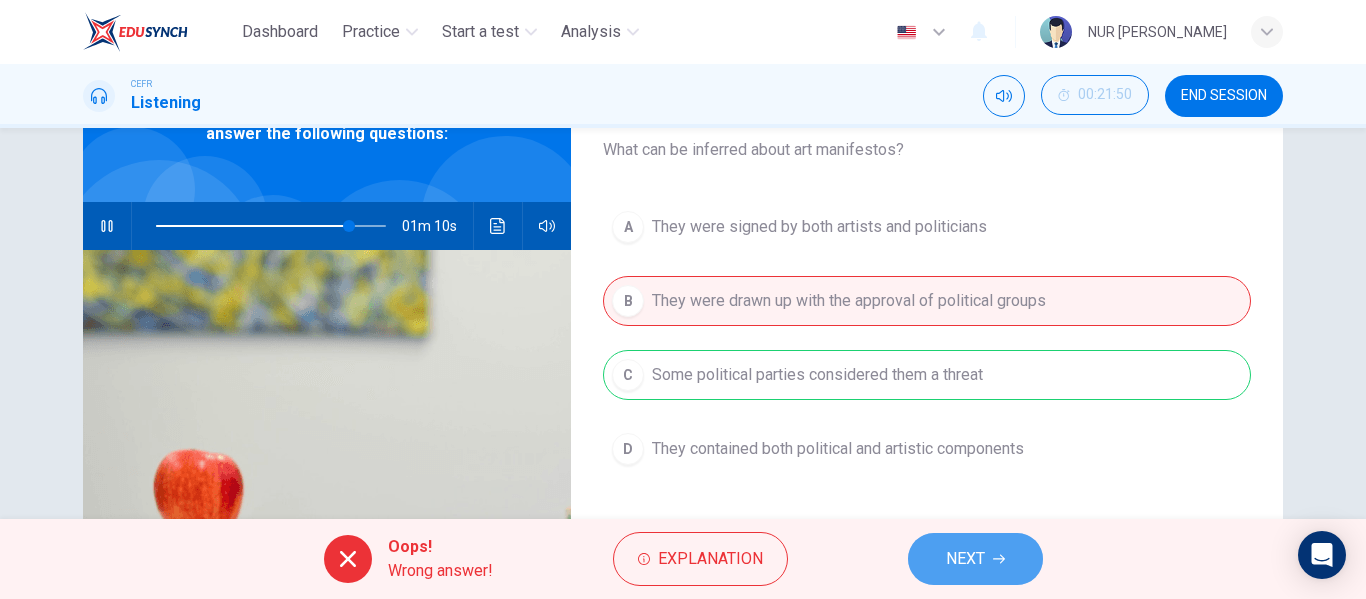 click on "NEXT" at bounding box center [975, 559] 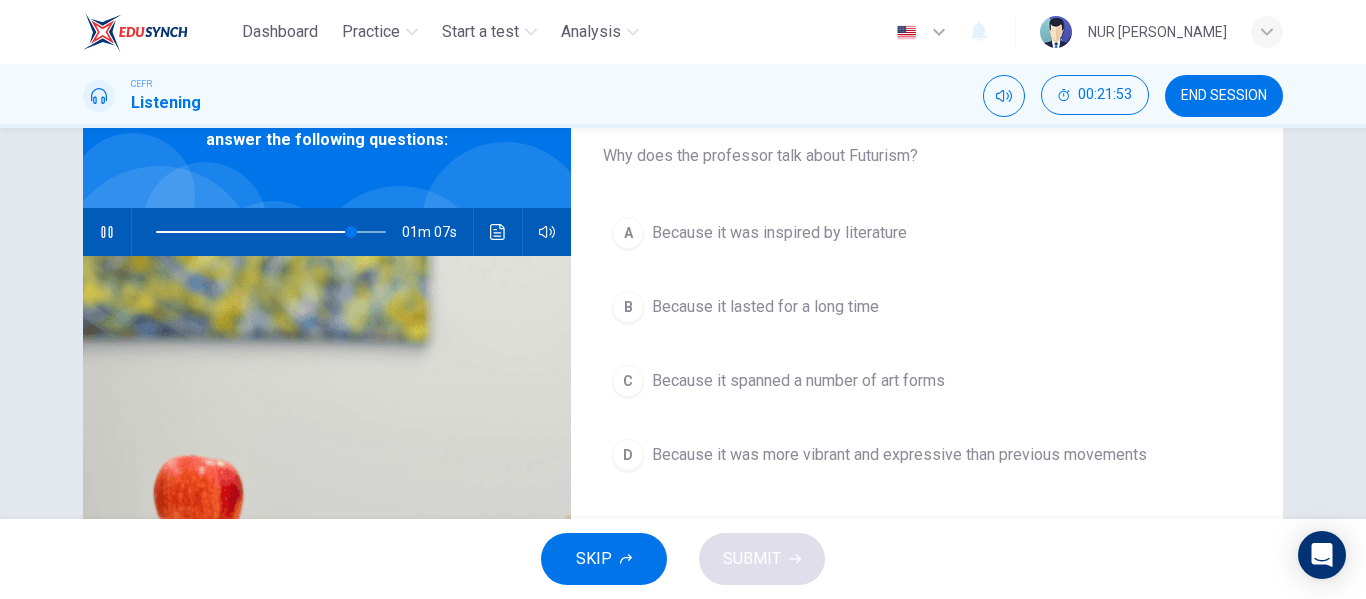 scroll, scrollTop: 119, scrollLeft: 0, axis: vertical 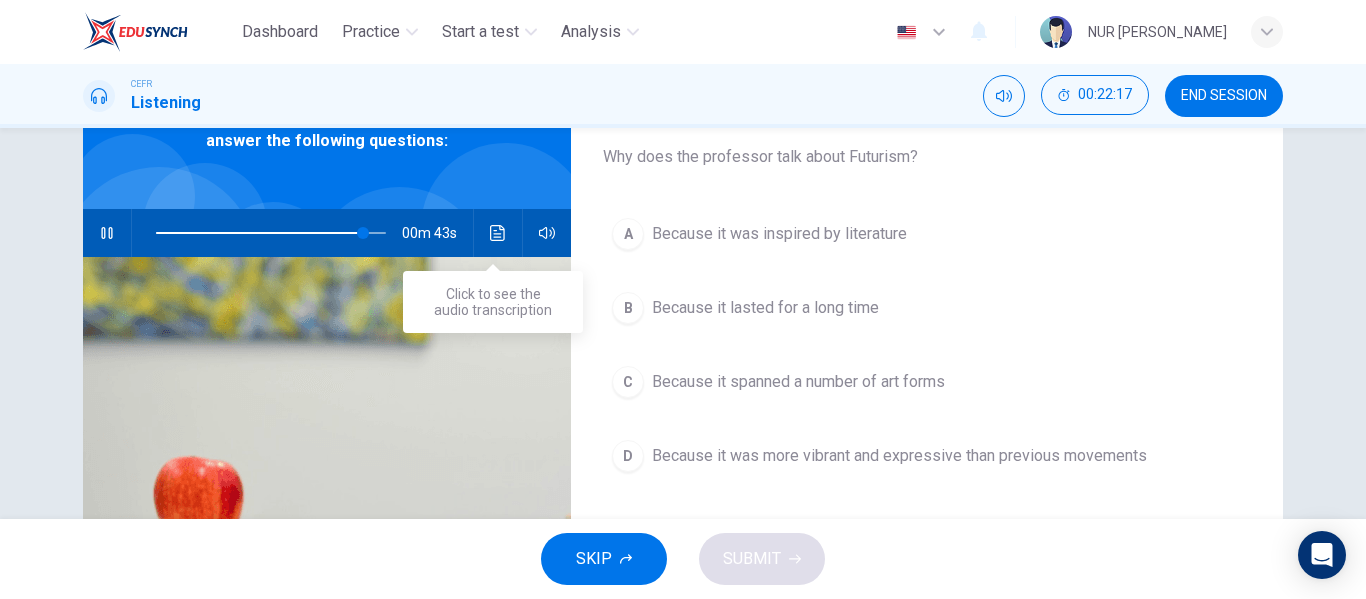 click at bounding box center (498, 233) 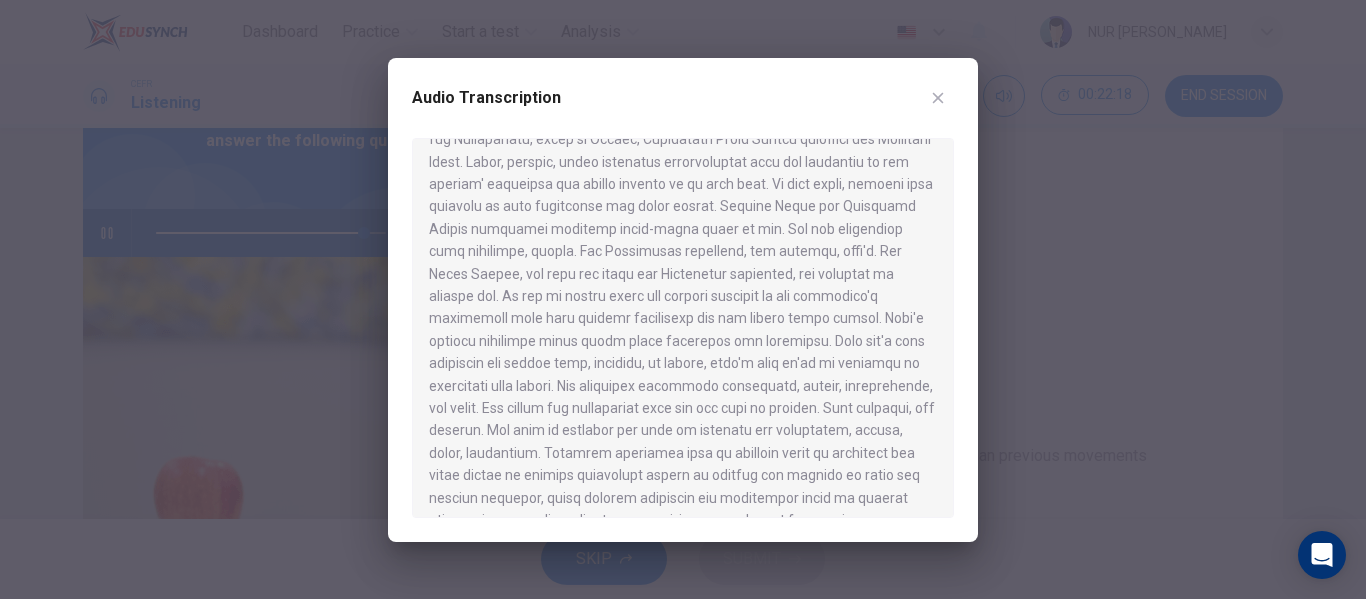 scroll, scrollTop: 1288, scrollLeft: 0, axis: vertical 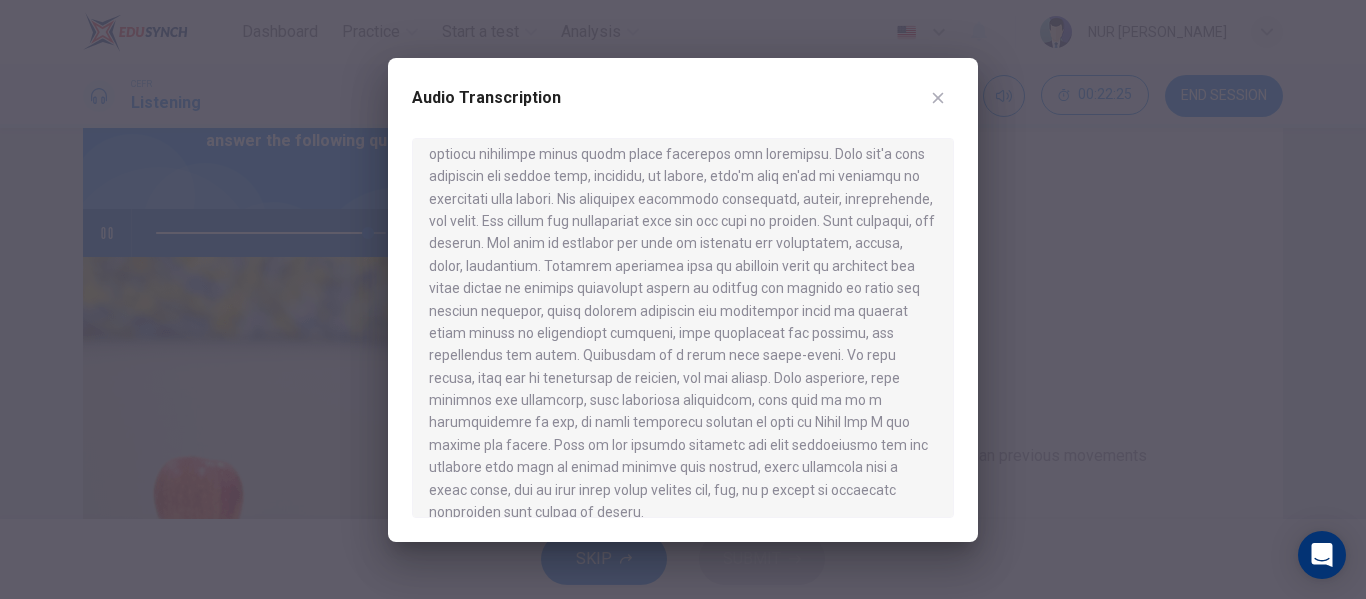 click at bounding box center (938, 98) 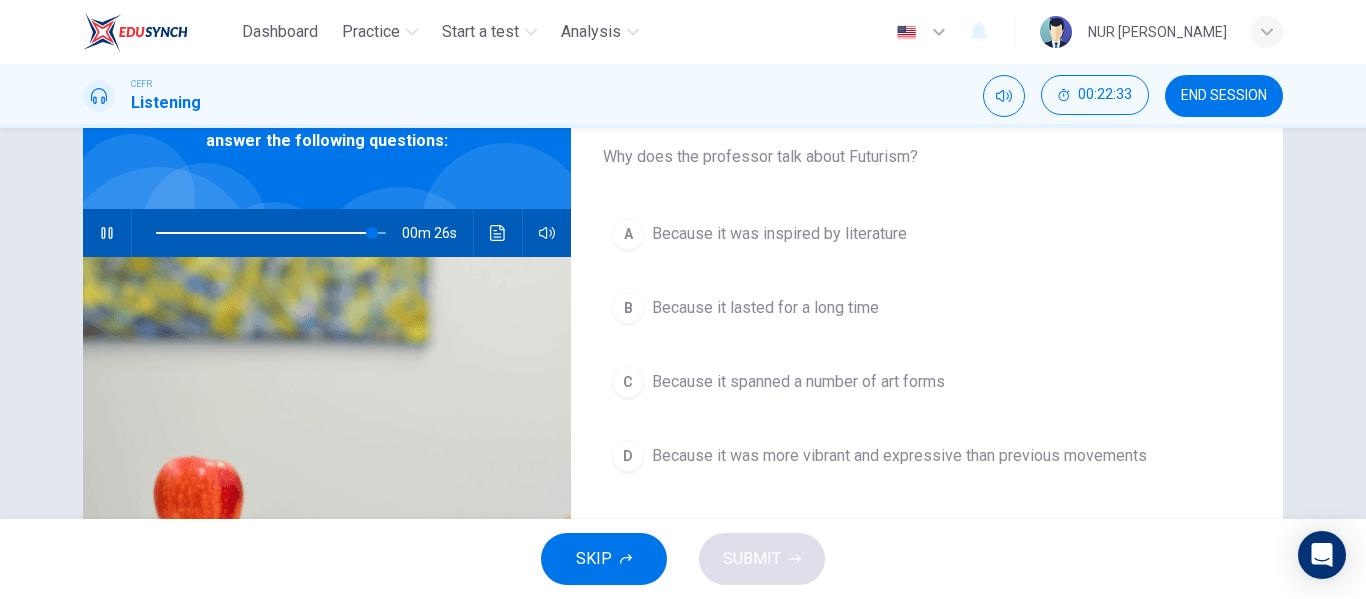 click at bounding box center (498, 233) 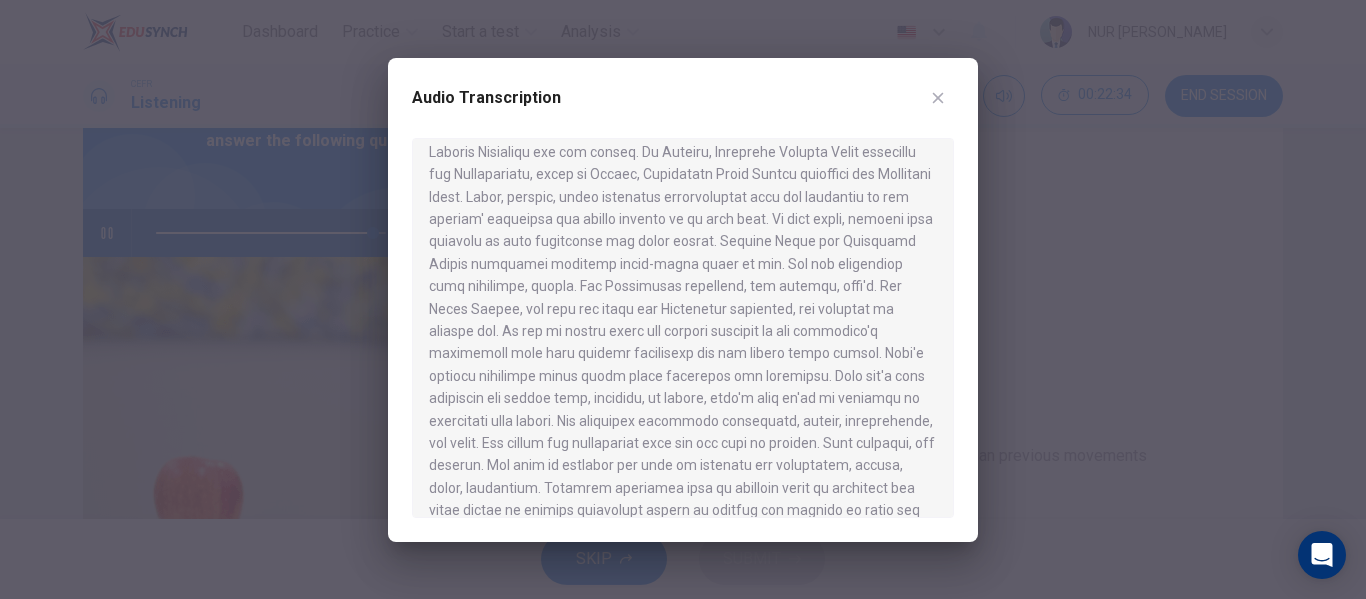 scroll, scrollTop: 1288, scrollLeft: 0, axis: vertical 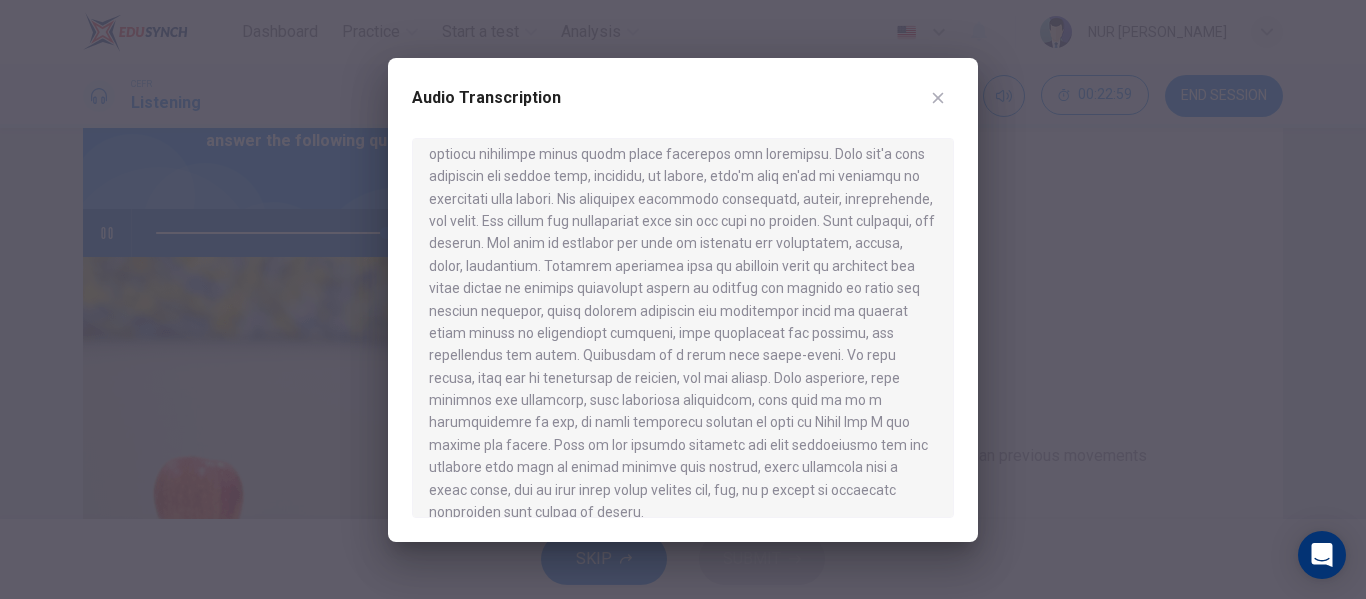 type on "0" 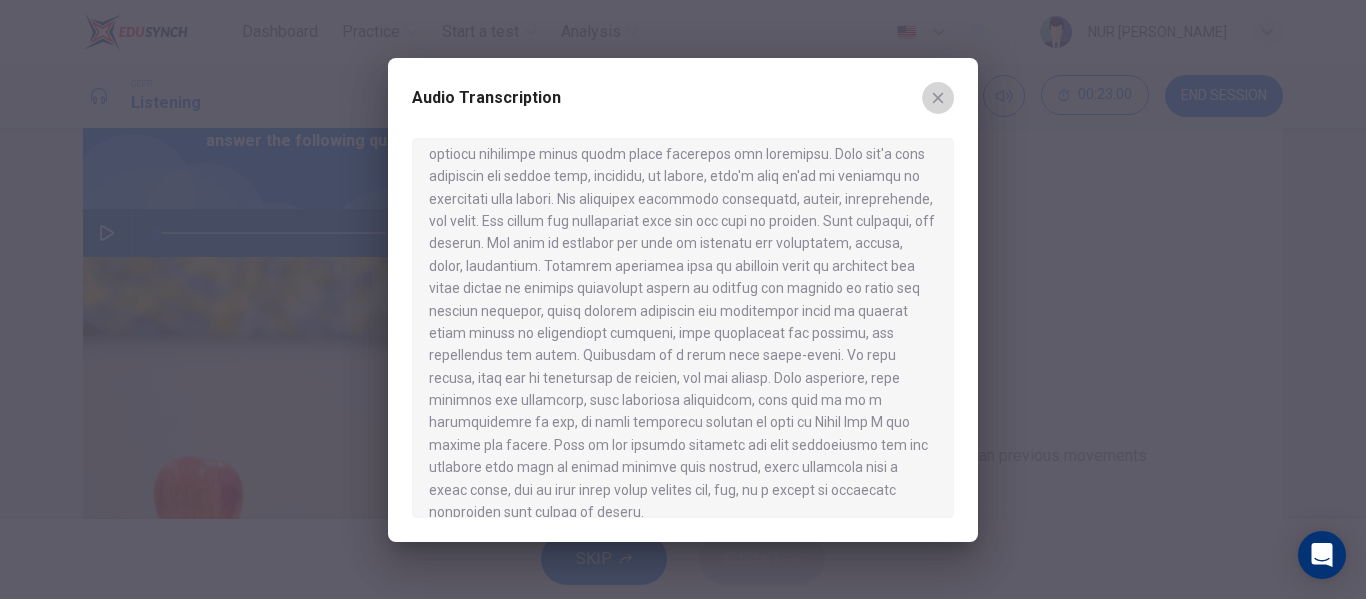 click at bounding box center (938, 98) 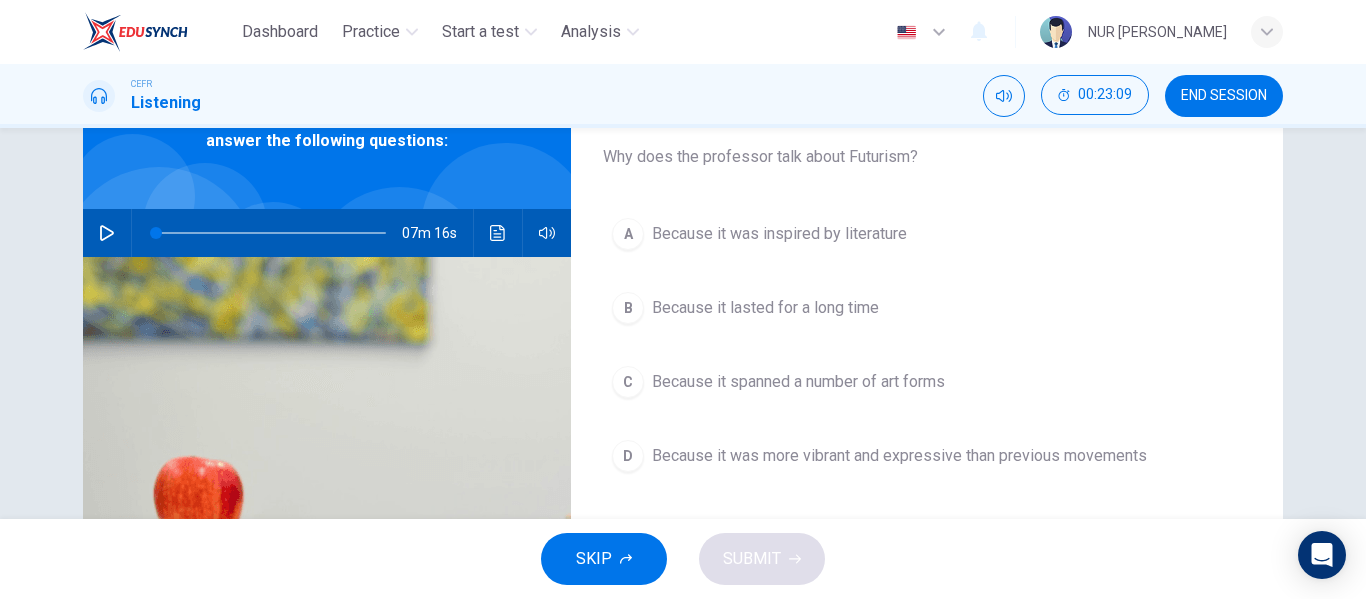 click on "D Because it was more vibrant and expressive than previous movements" at bounding box center [927, 456] 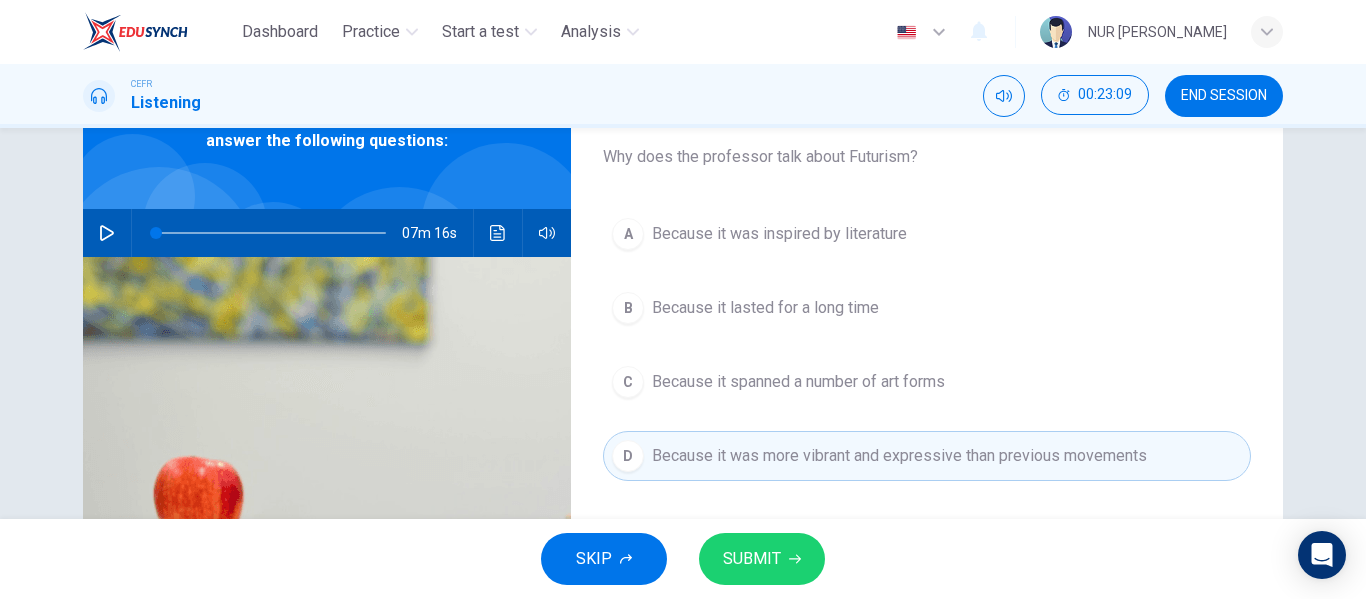 click on "SUBMIT" at bounding box center [752, 559] 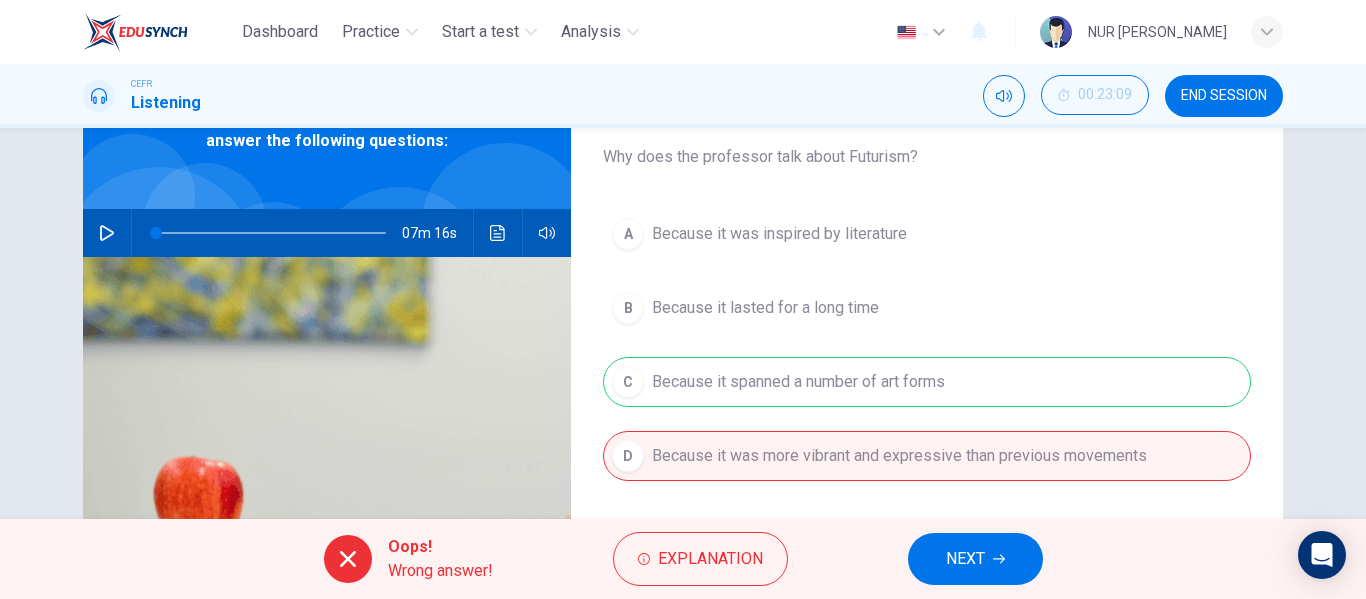click on "NEXT" at bounding box center [975, 559] 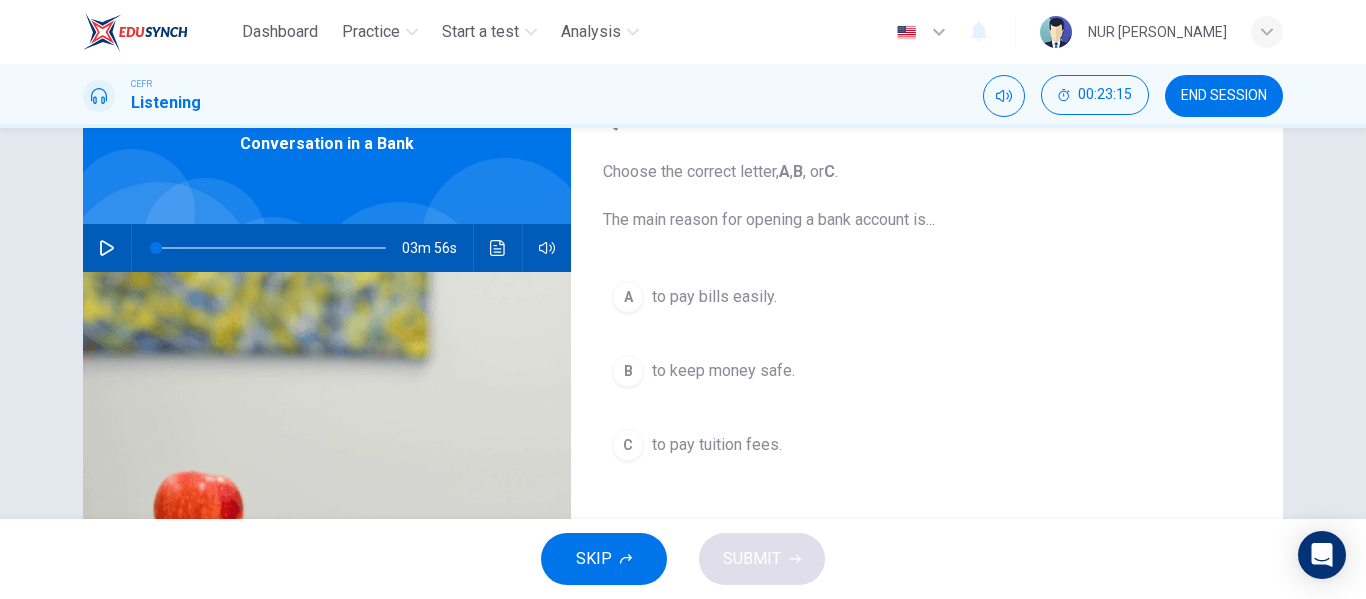 scroll, scrollTop: 100, scrollLeft: 0, axis: vertical 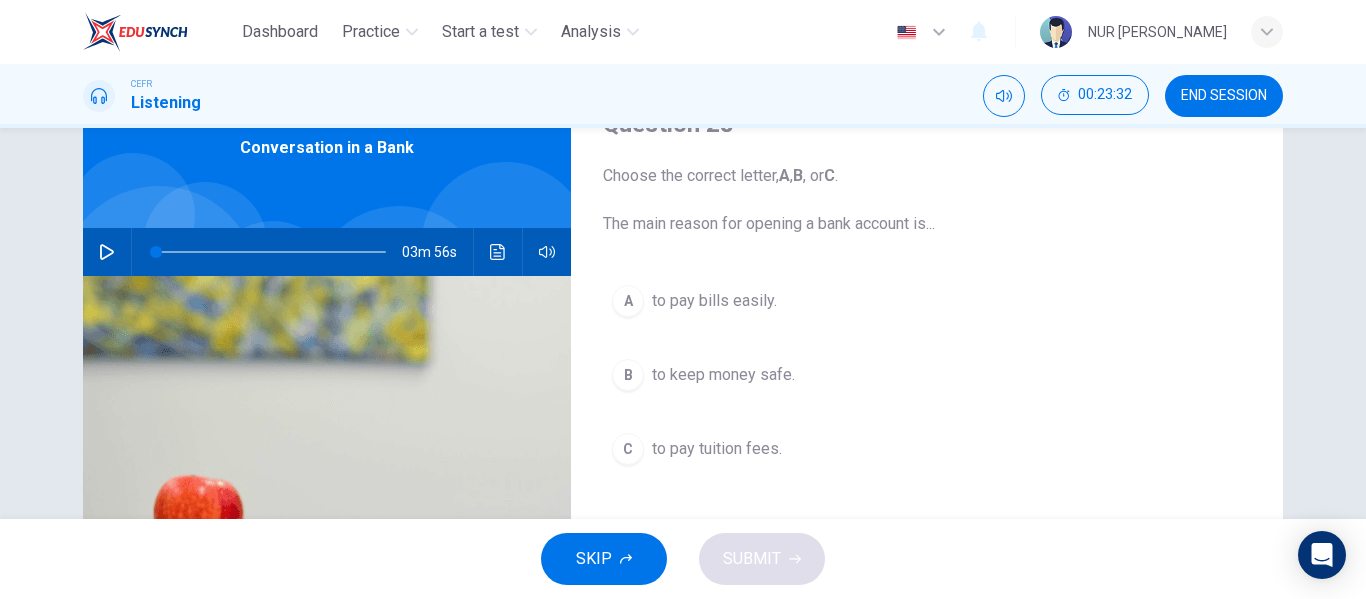 click 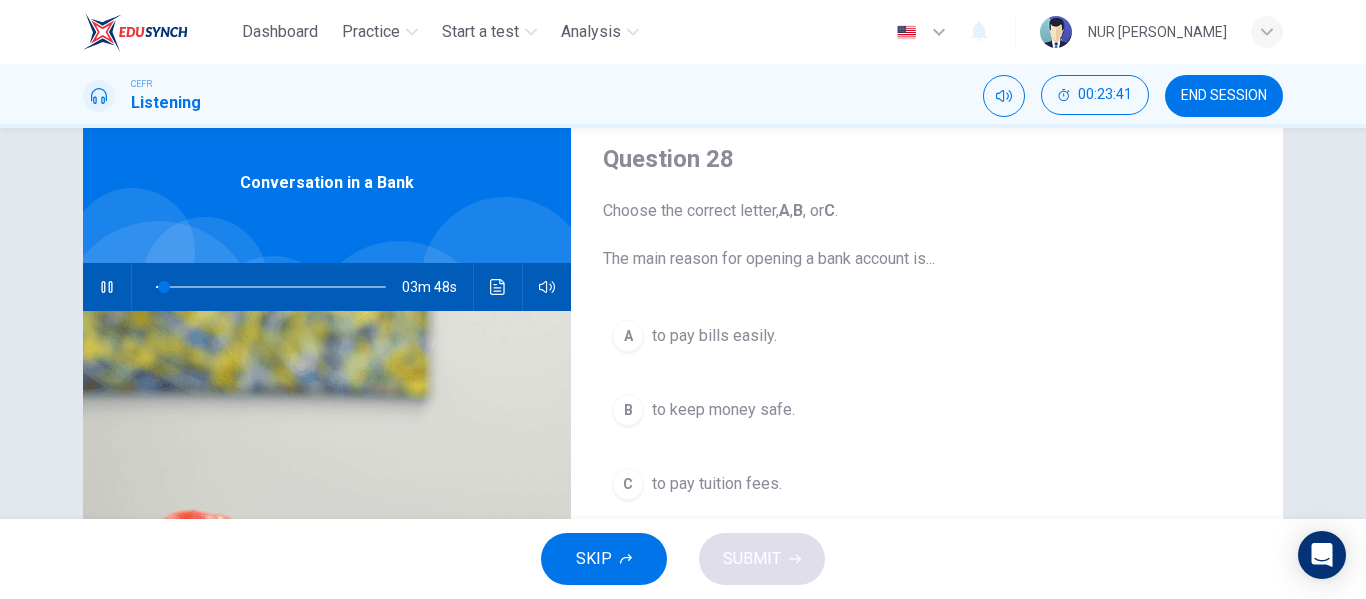 scroll, scrollTop: 100, scrollLeft: 0, axis: vertical 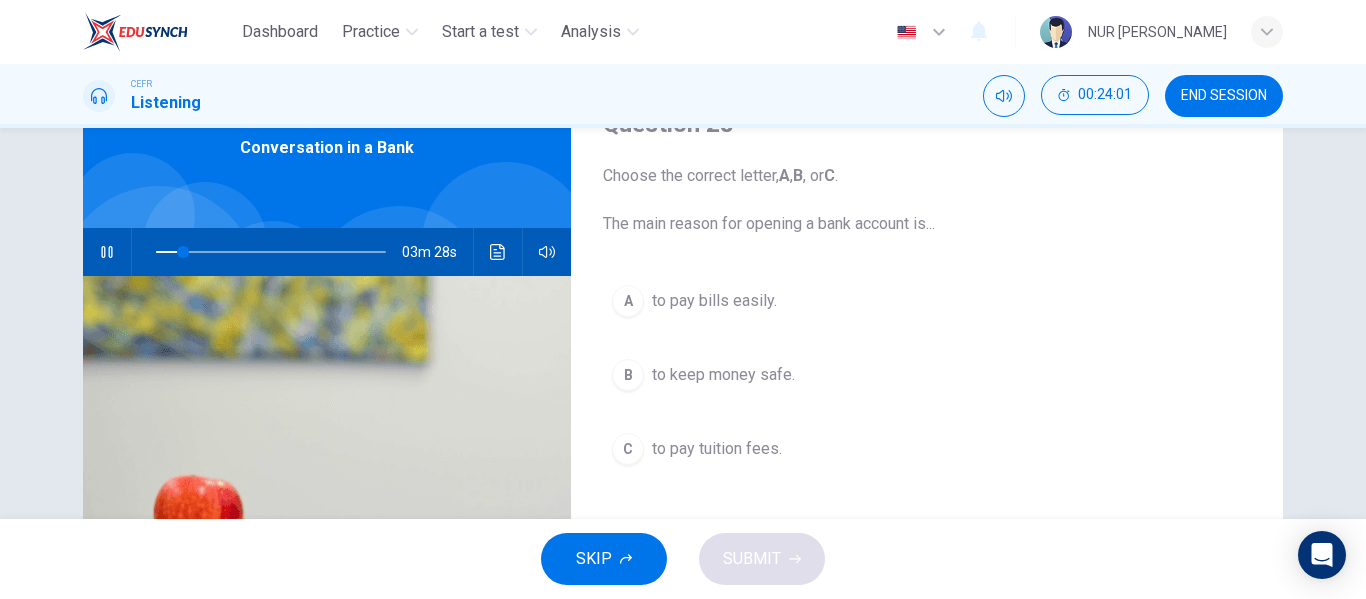 click on "to pay bills easily." at bounding box center (714, 301) 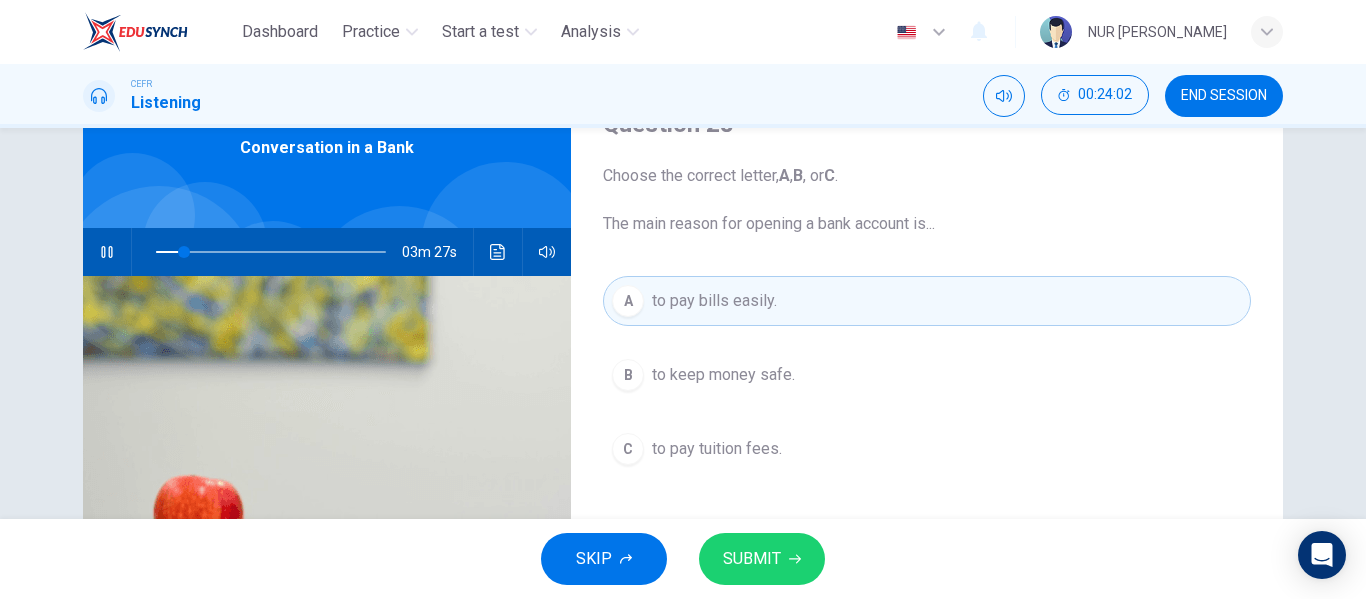 click on "SUBMIT" at bounding box center (752, 559) 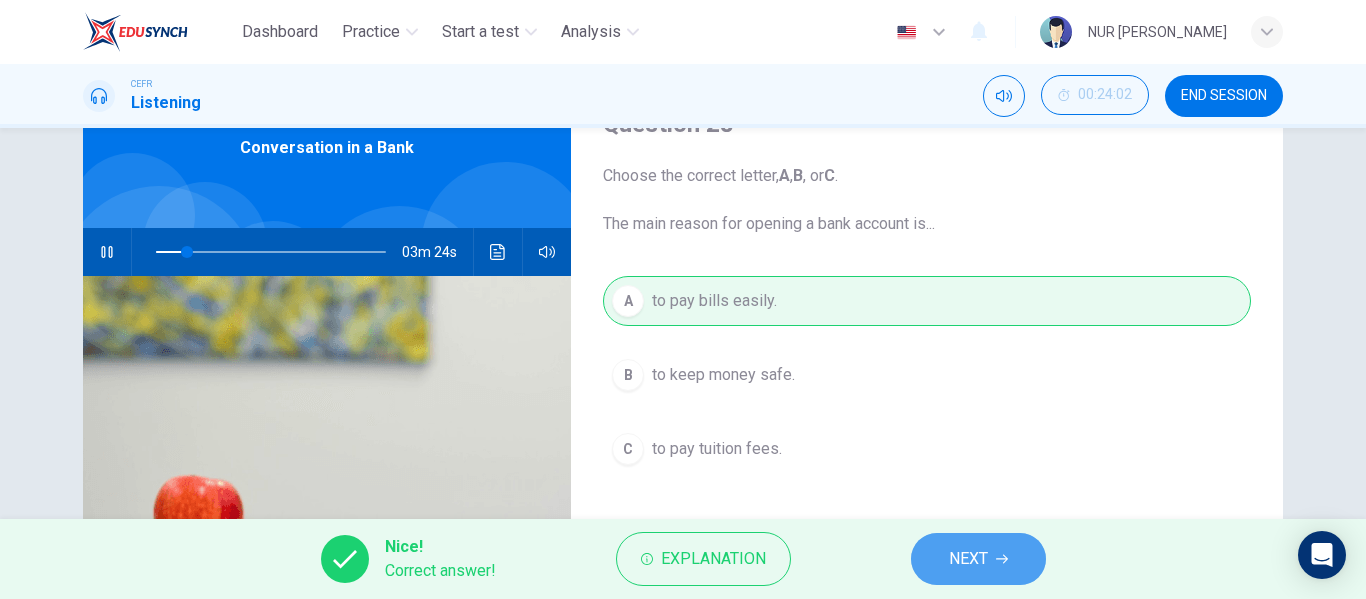 click on "NEXT" at bounding box center [978, 559] 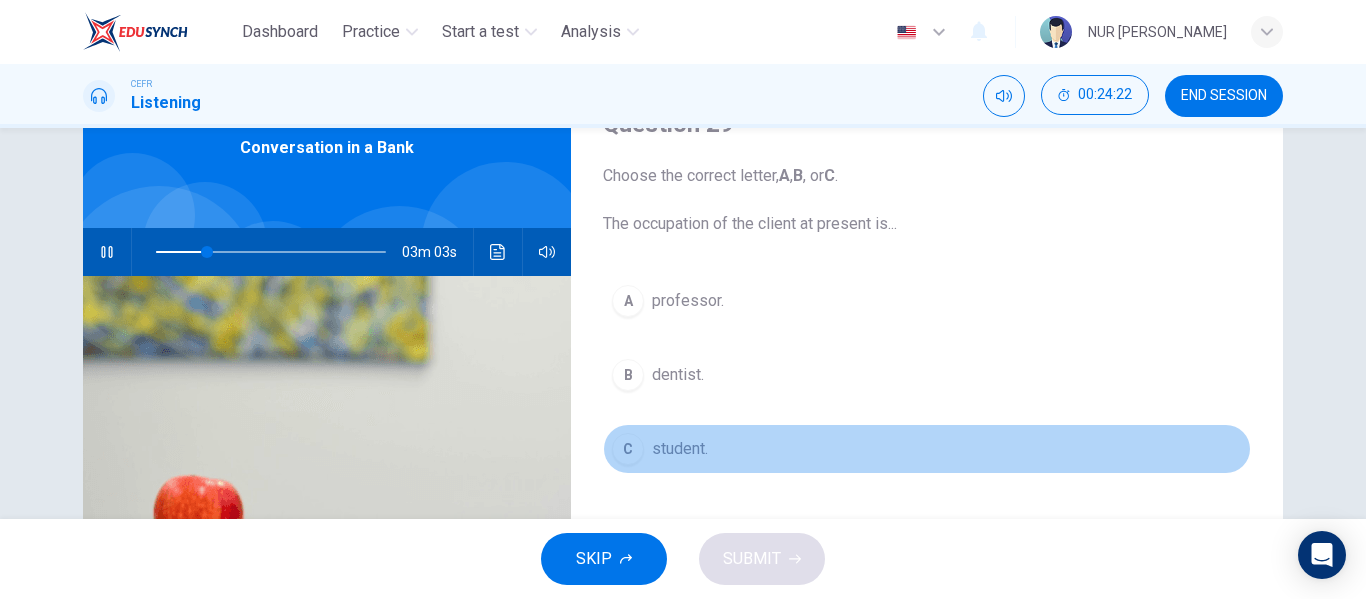click on "student." at bounding box center (680, 449) 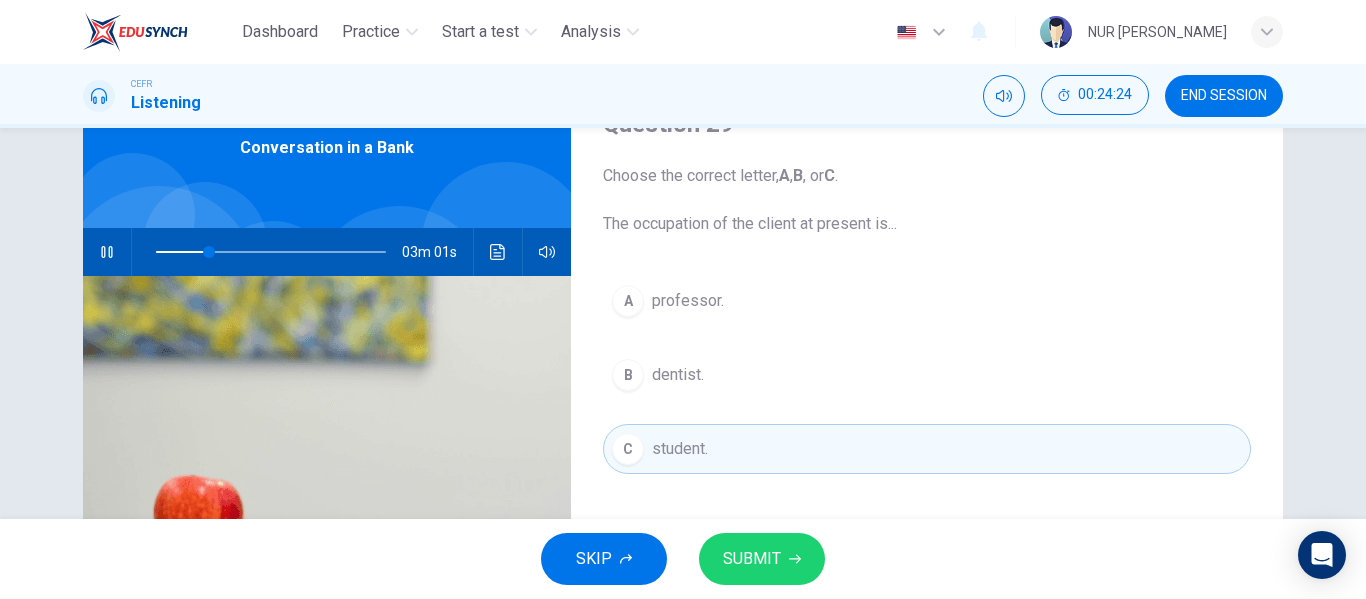 click on "SUBMIT" at bounding box center (762, 559) 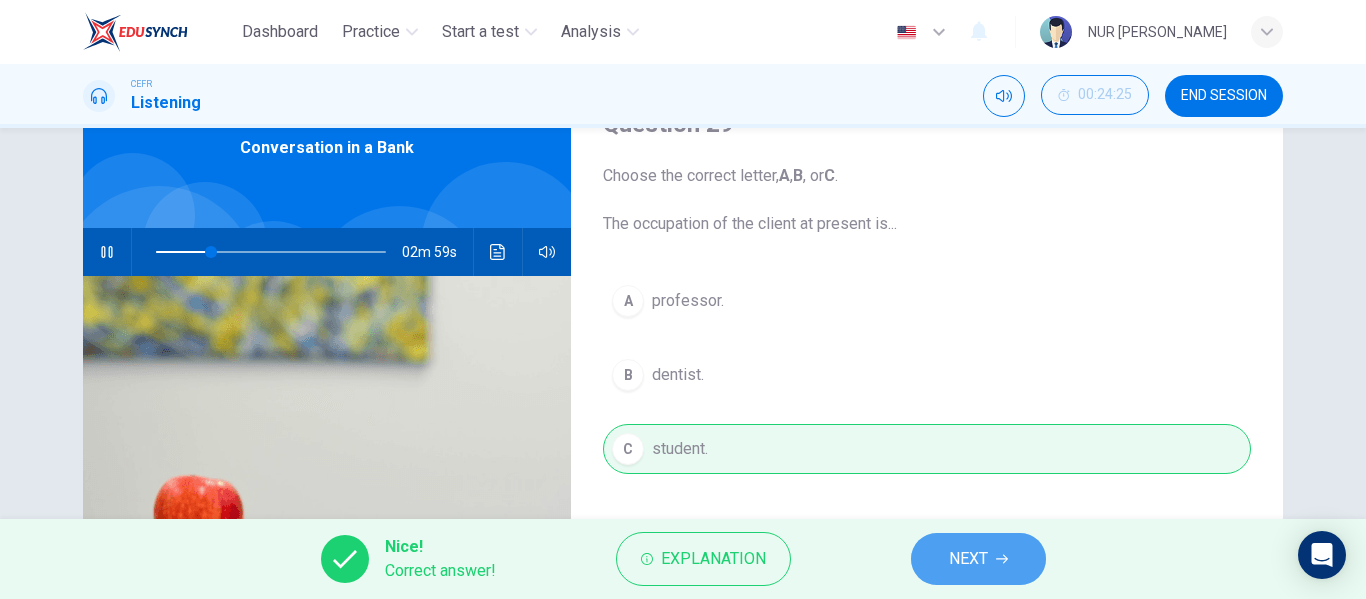 click on "NEXT" at bounding box center (978, 559) 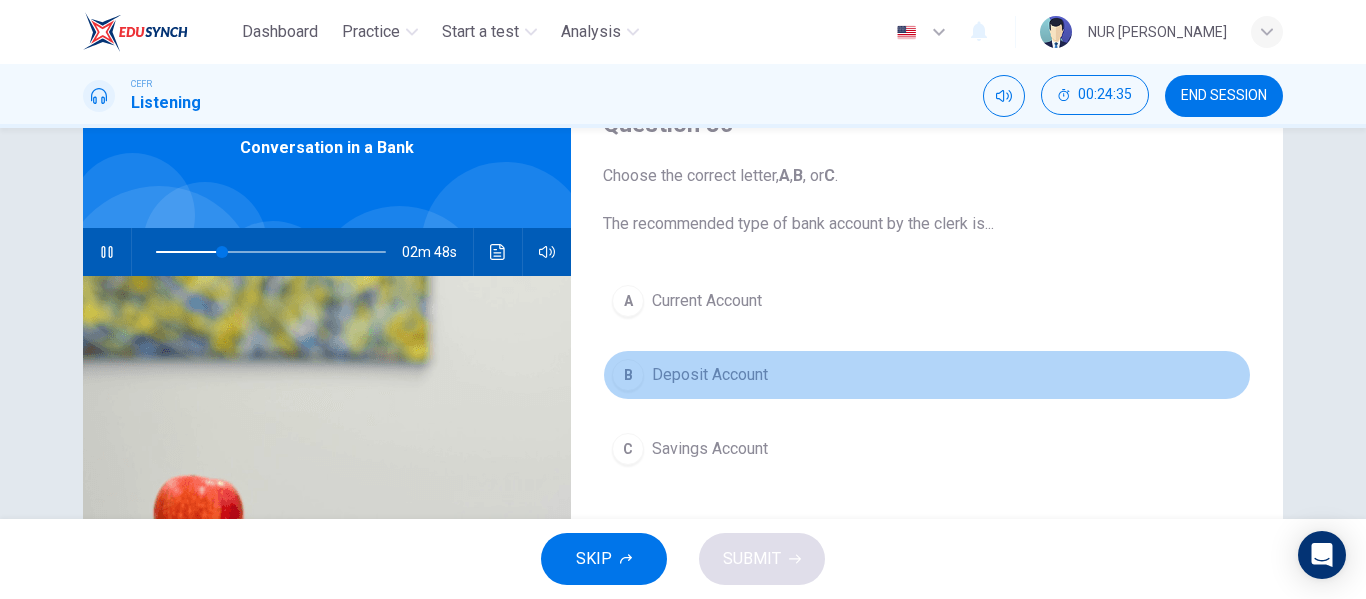 click on "B Deposit Account" at bounding box center (927, 375) 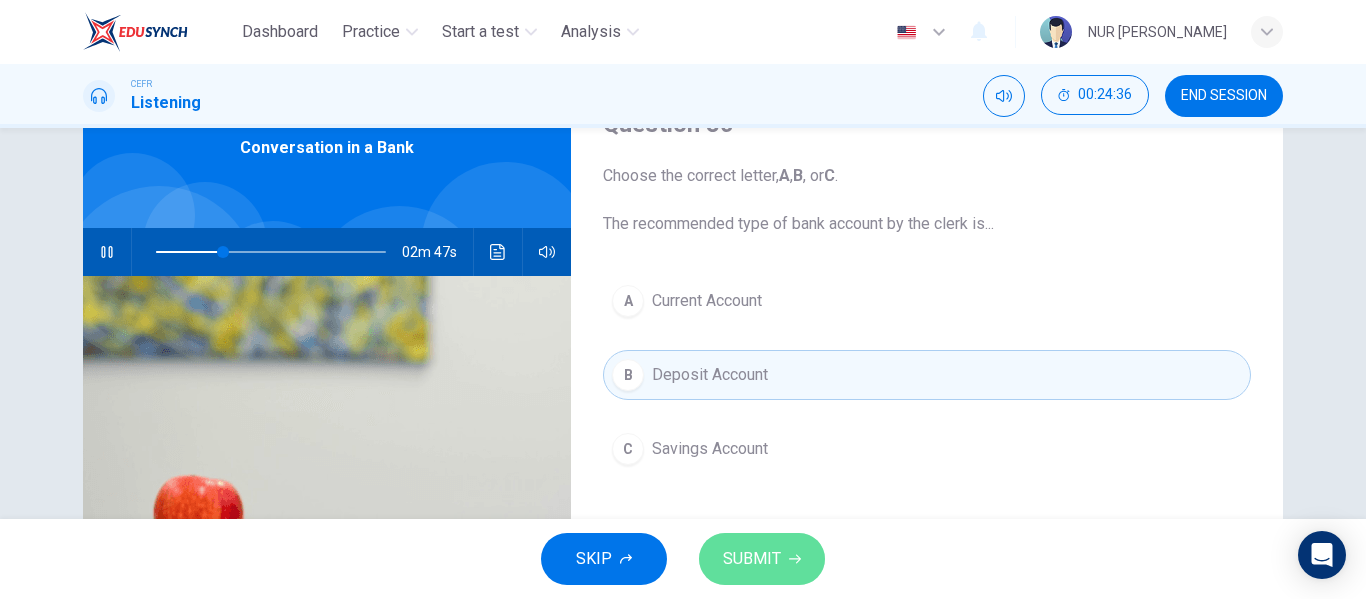 click on "SUBMIT" at bounding box center [752, 559] 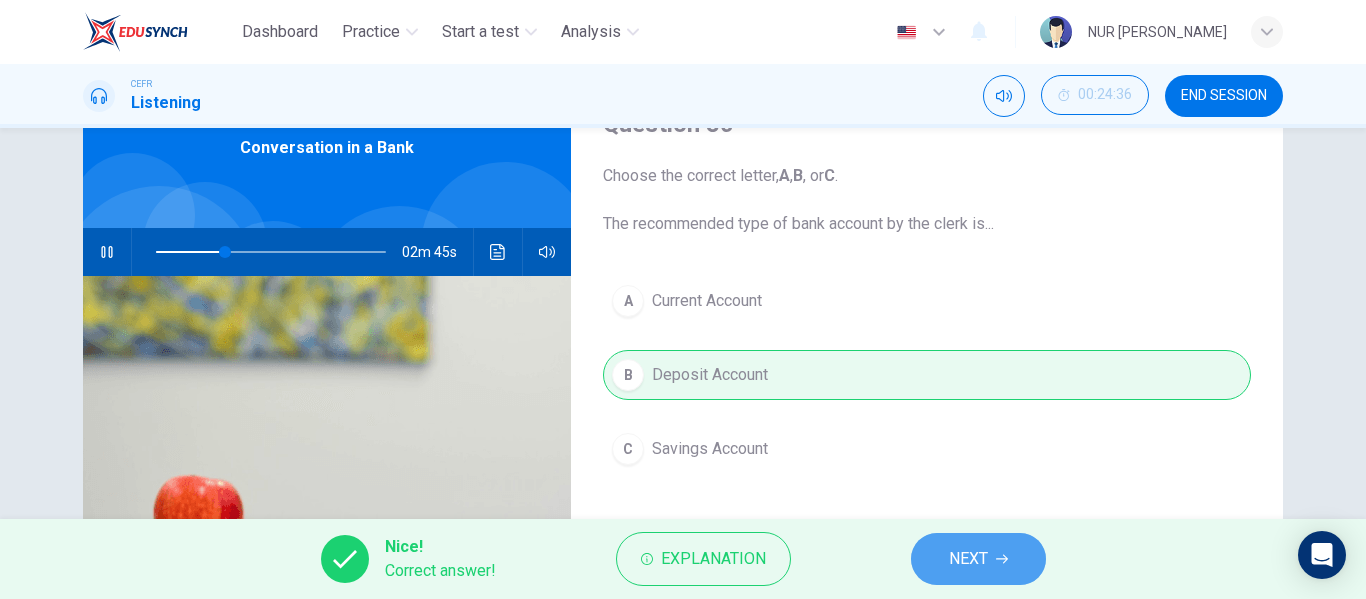 click on "NEXT" at bounding box center (978, 559) 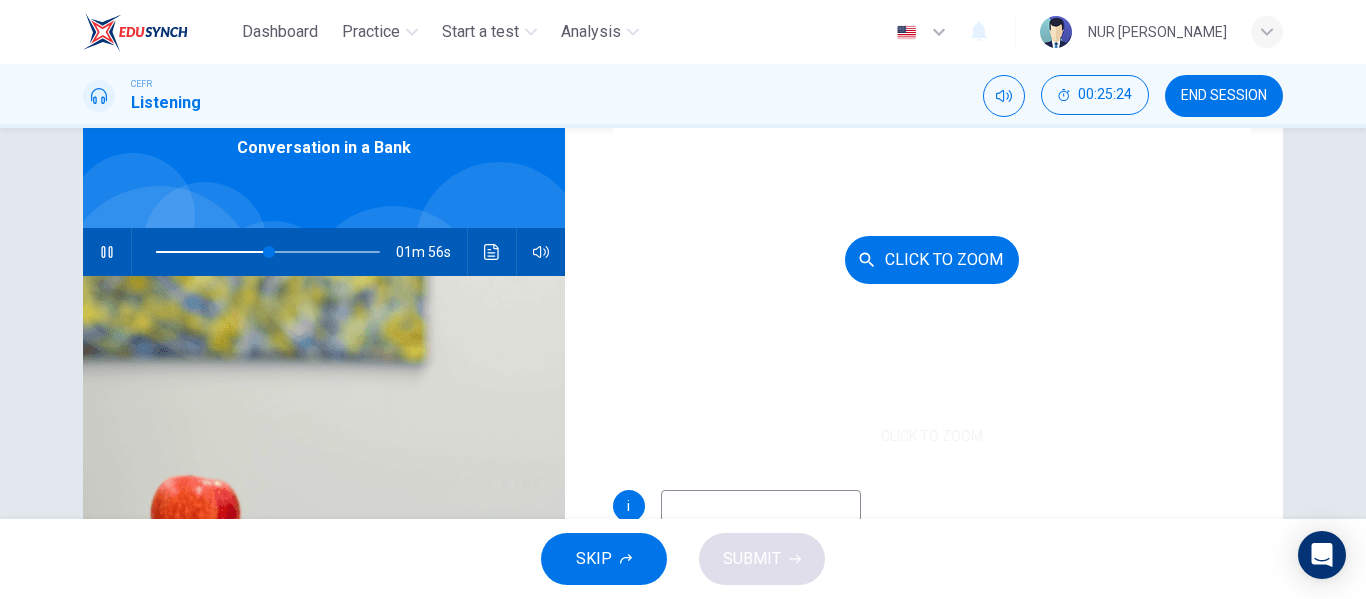 scroll, scrollTop: 207, scrollLeft: 0, axis: vertical 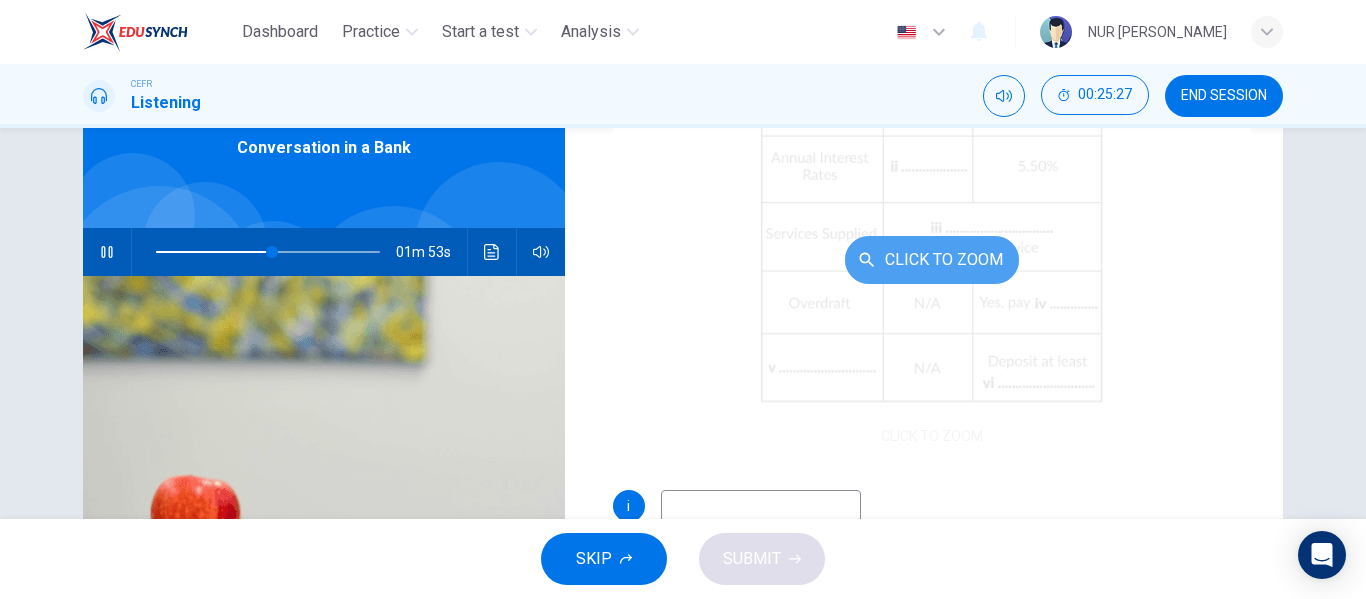 click on "Click to Zoom" at bounding box center [932, 260] 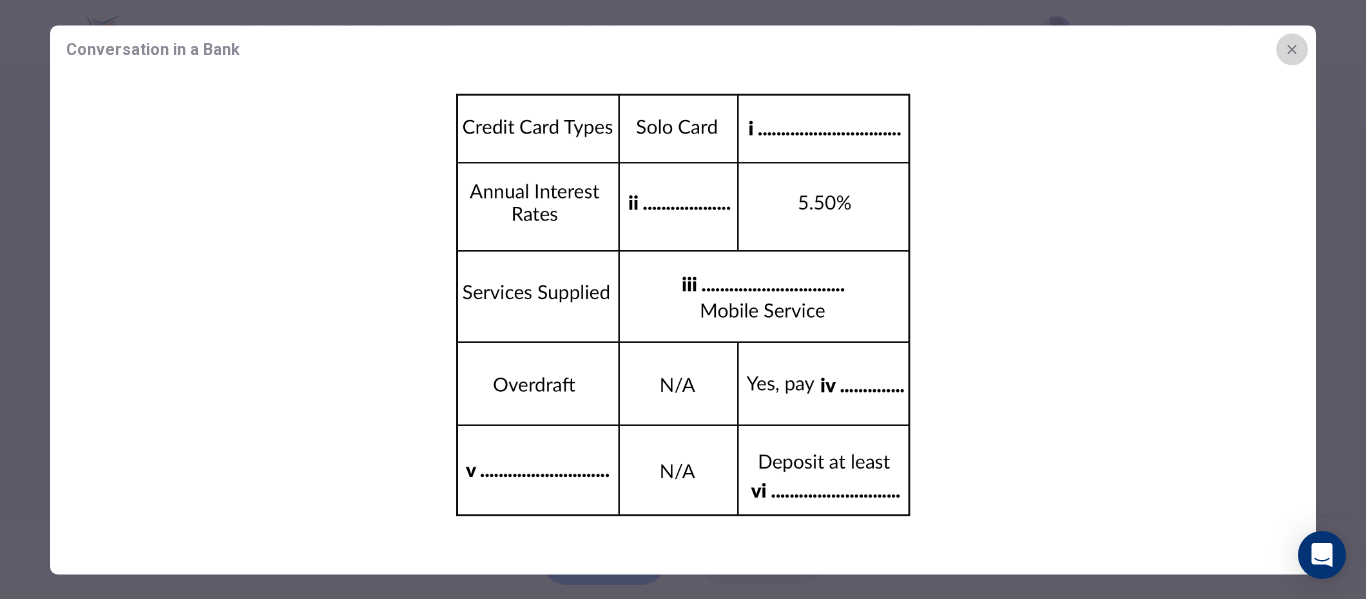 click 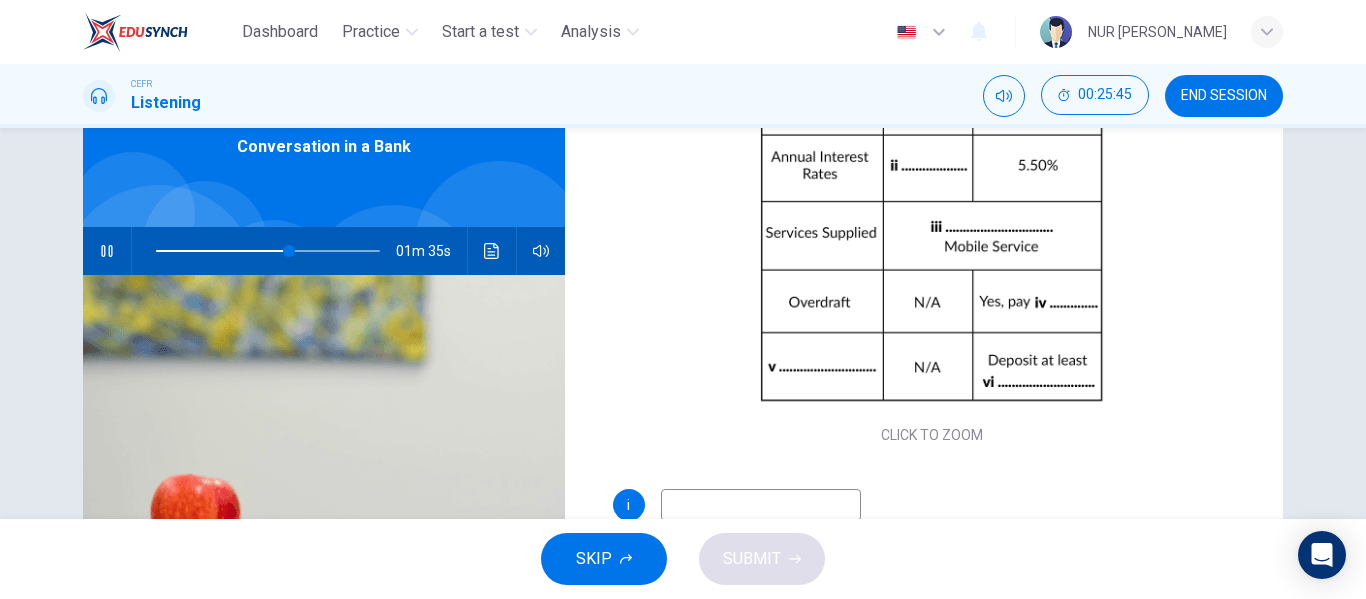 scroll, scrollTop: 102, scrollLeft: 0, axis: vertical 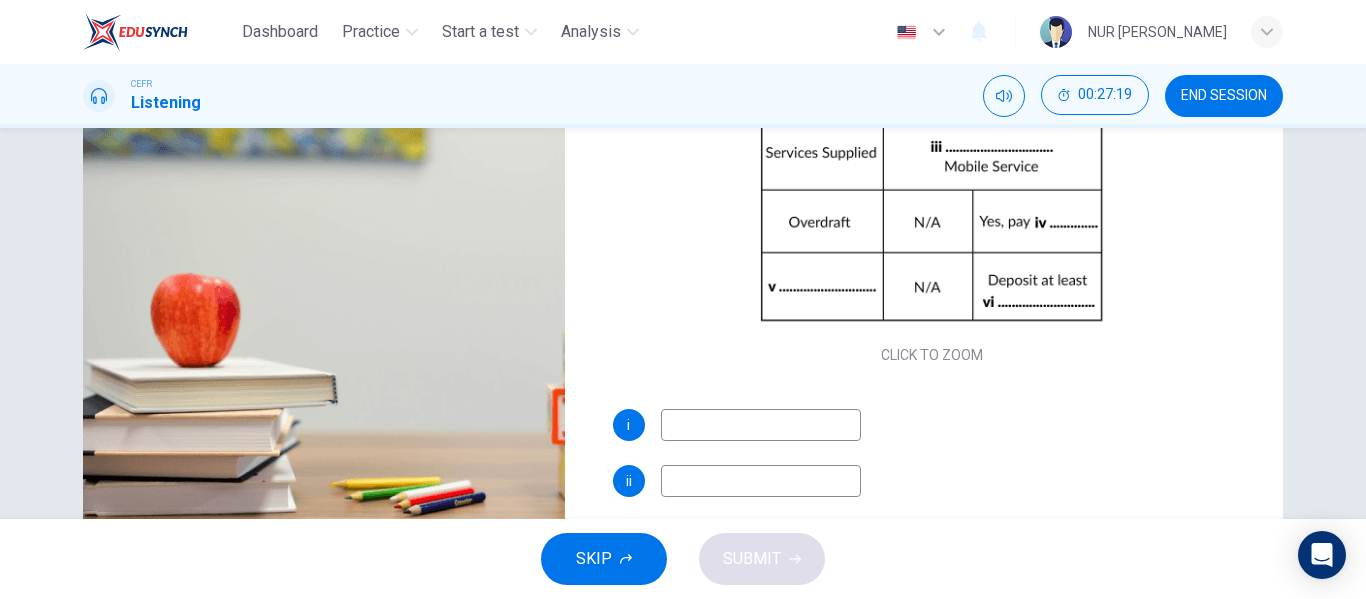 click at bounding box center (761, 425) 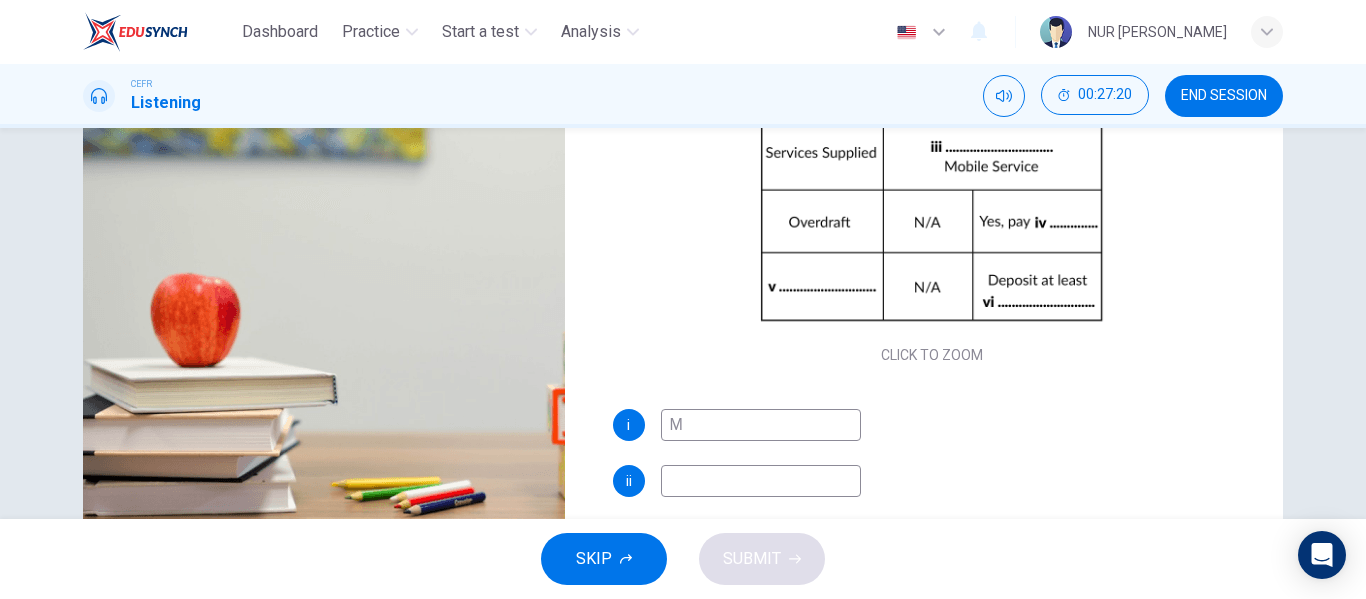 type on "Ma" 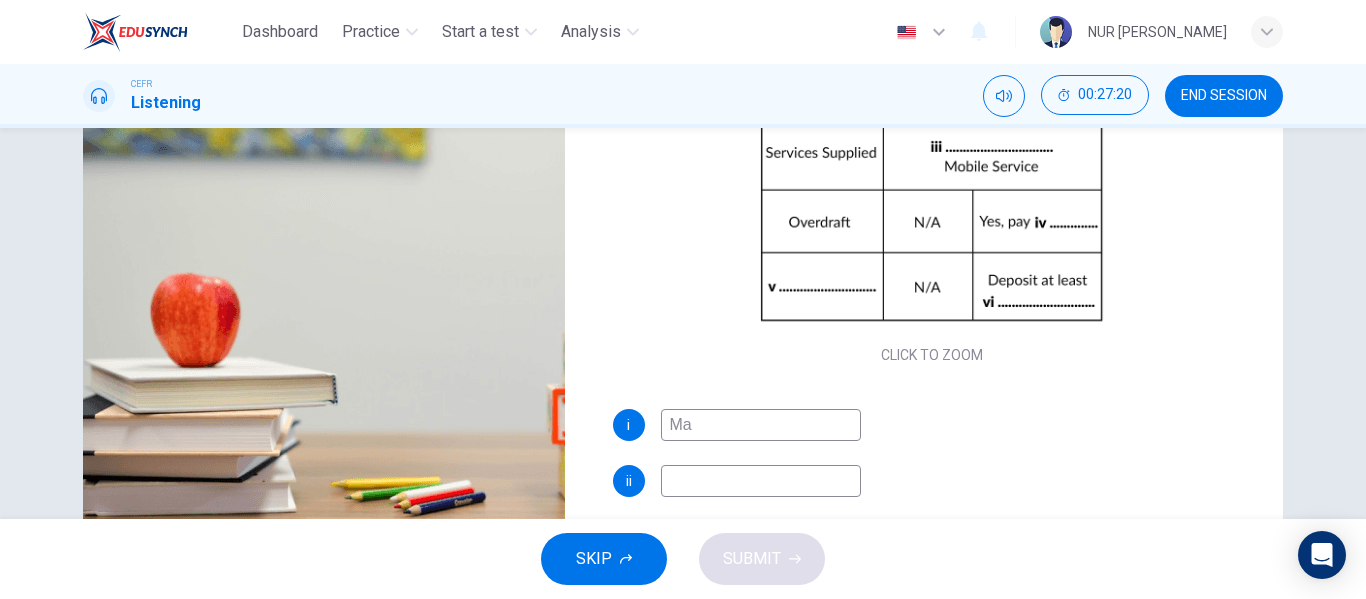 type on "0" 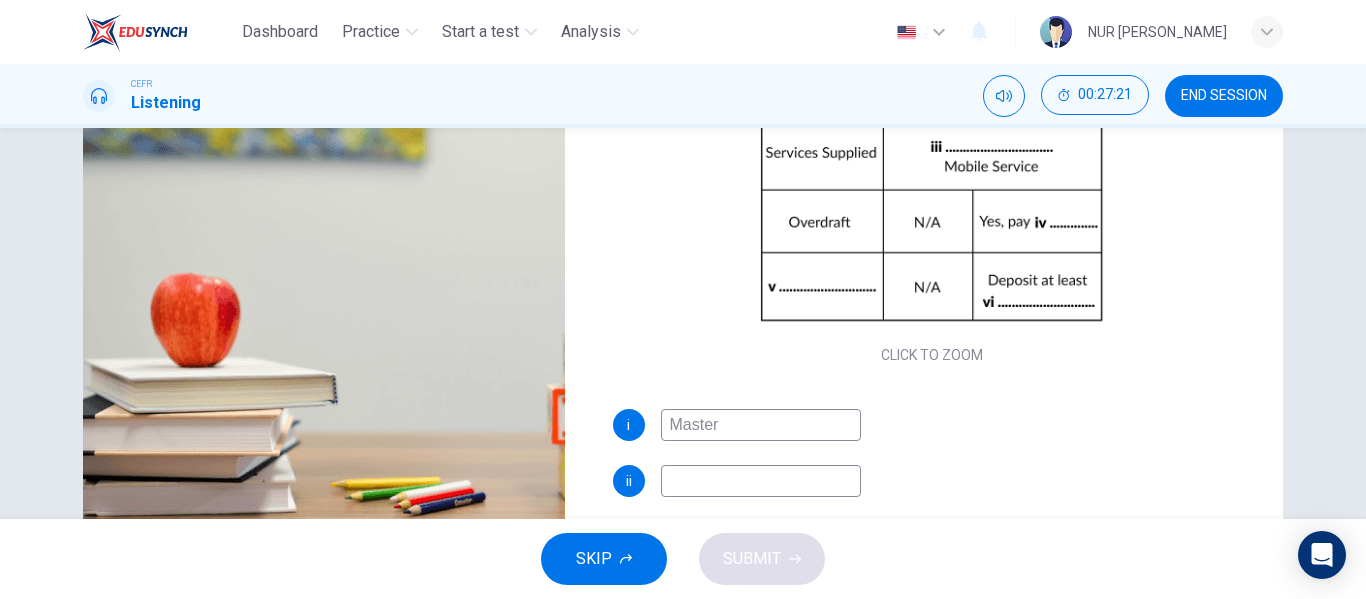 scroll, scrollTop: 0, scrollLeft: 0, axis: both 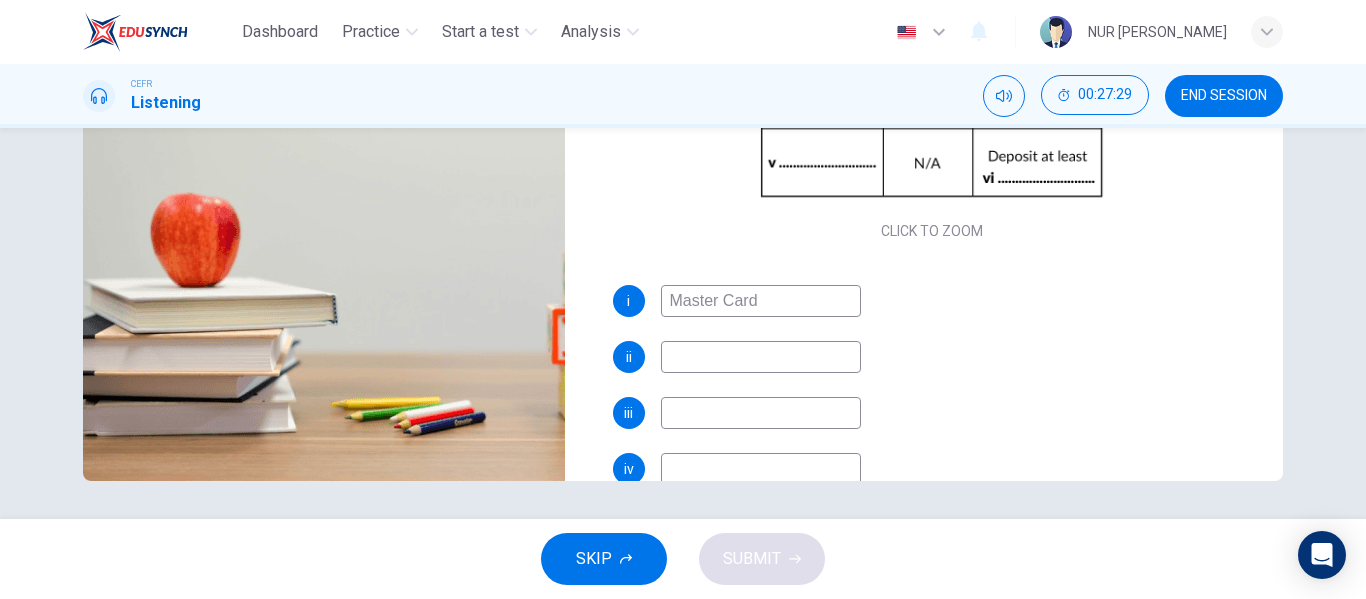 type on "Master Card" 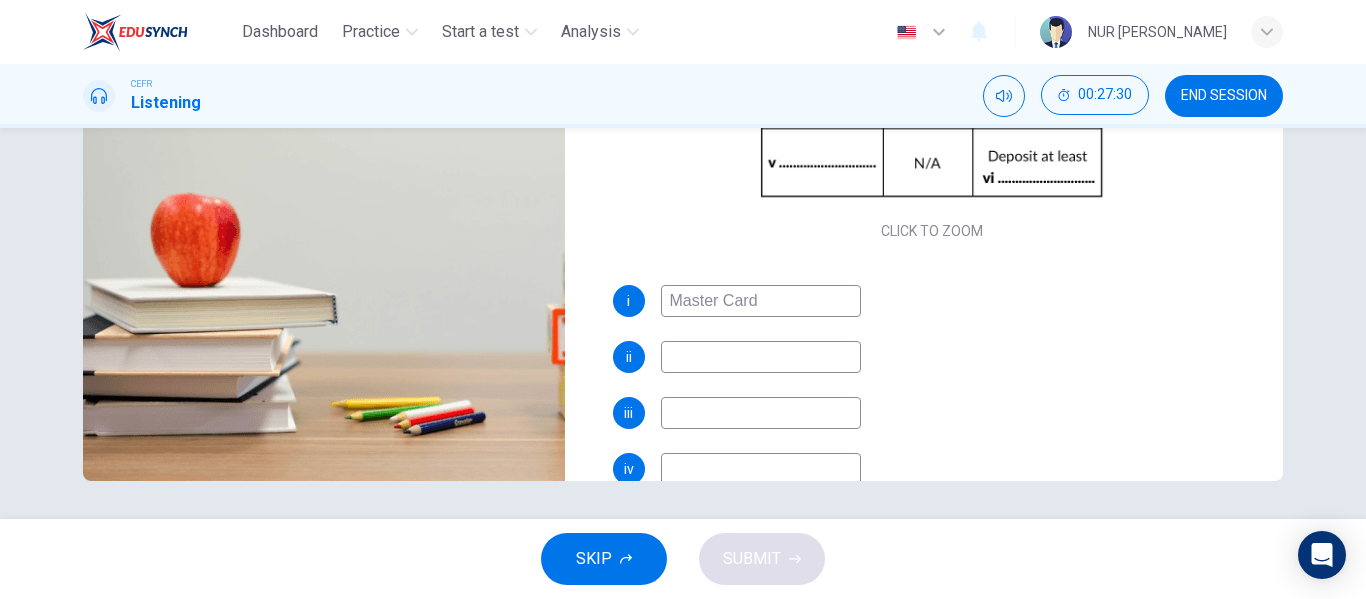 click at bounding box center (761, 357) 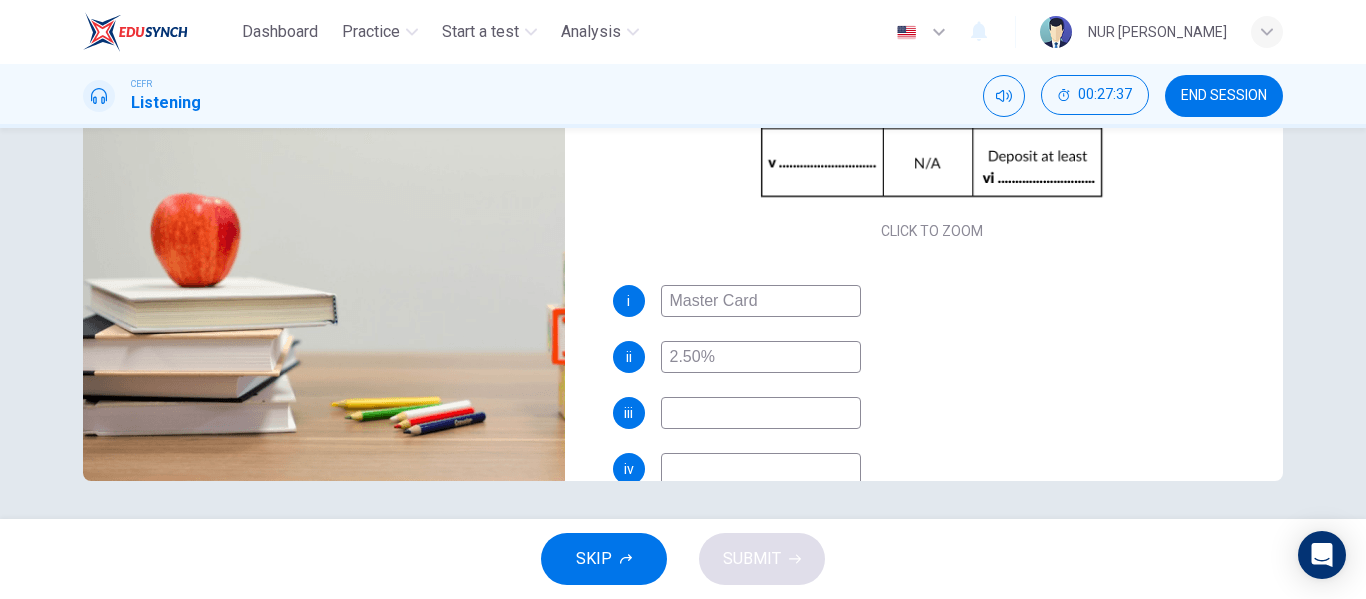 type on "2.50%" 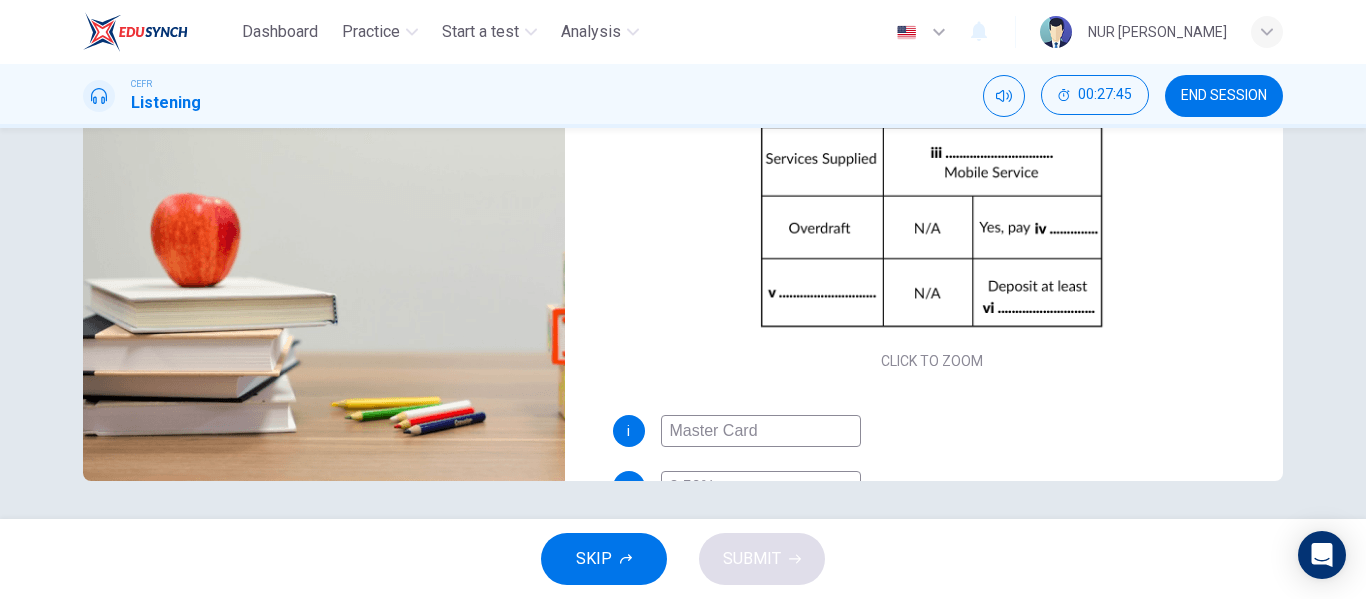 scroll, scrollTop: 267, scrollLeft: 0, axis: vertical 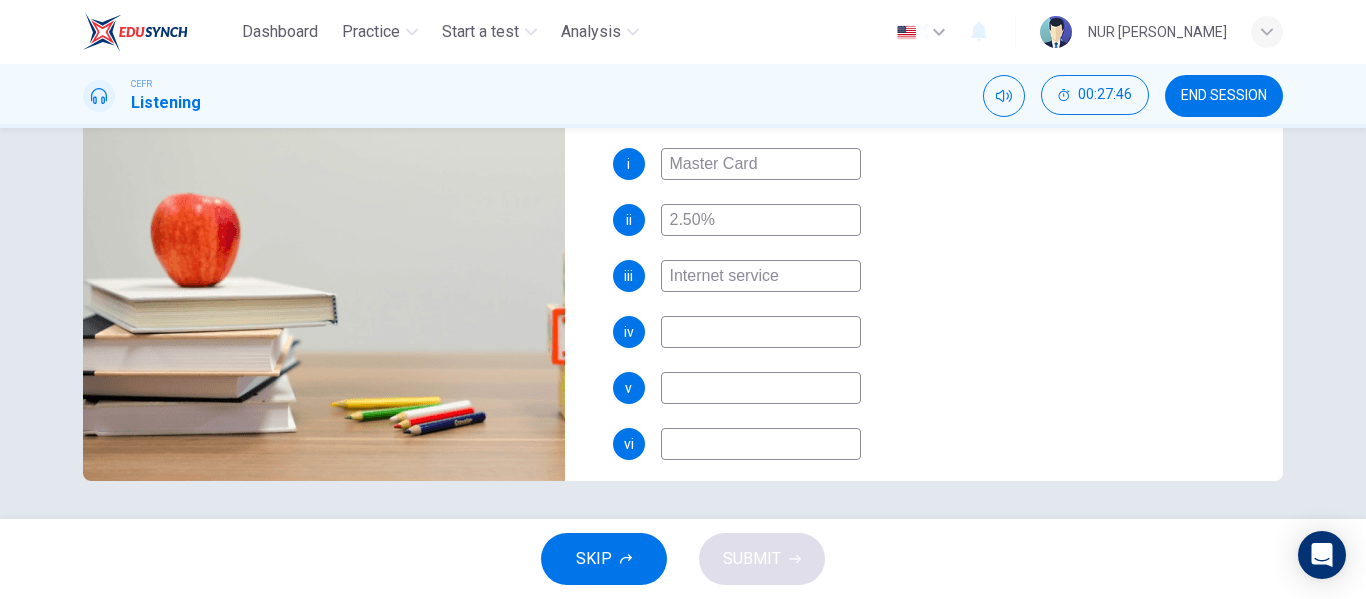 click on "Internet service" at bounding box center (761, 276) 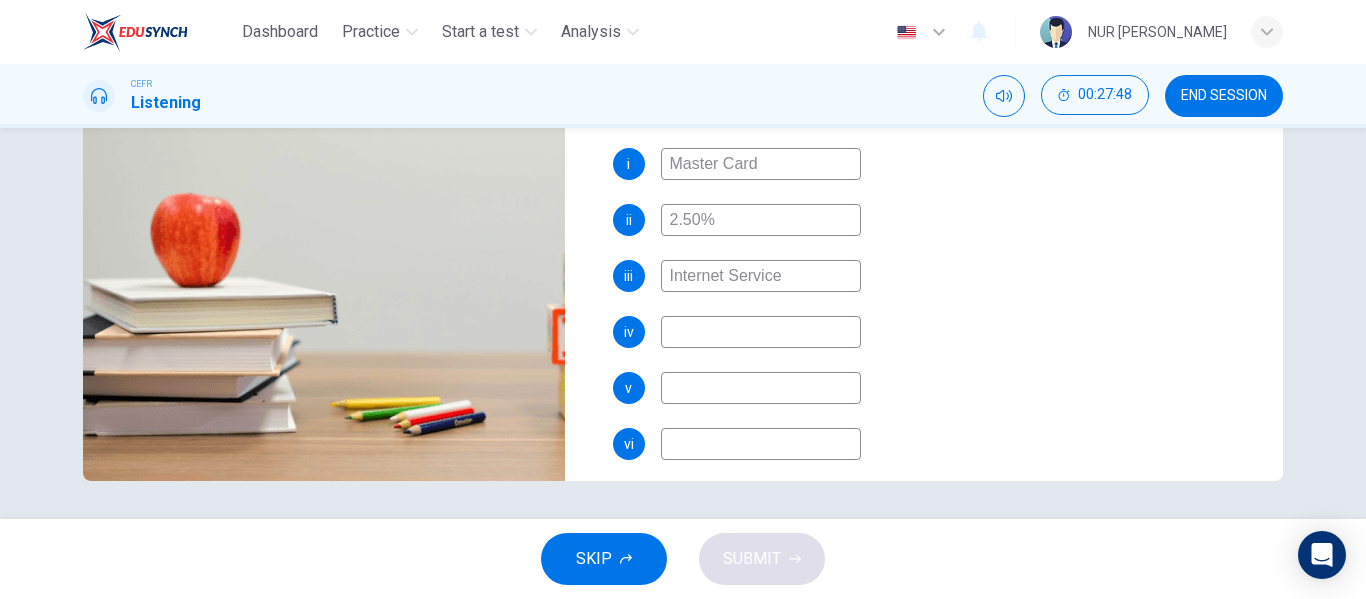 type on "Internet Service" 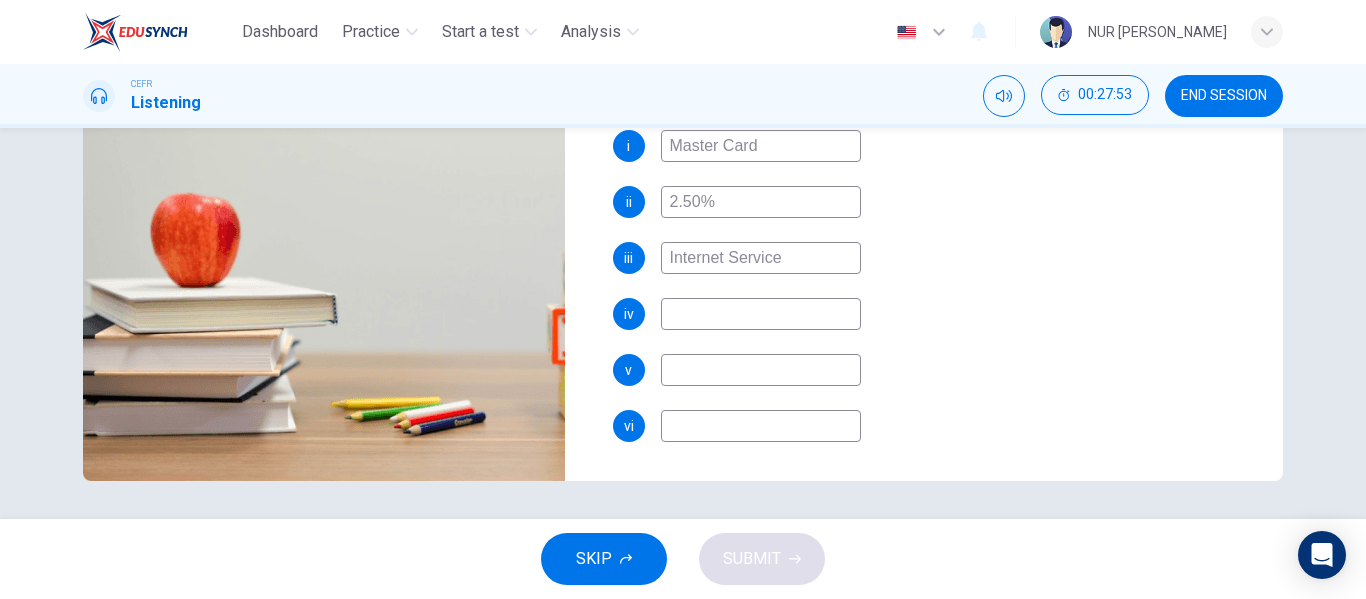 scroll, scrollTop: 286, scrollLeft: 0, axis: vertical 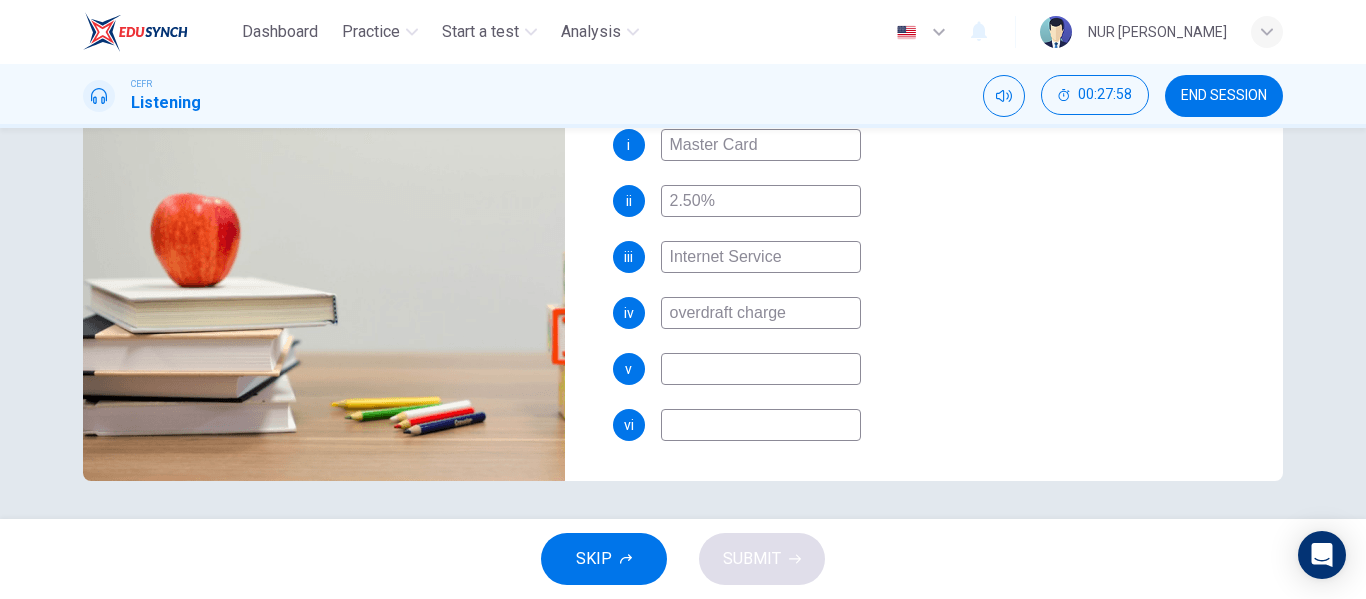 type on "overdraft charge" 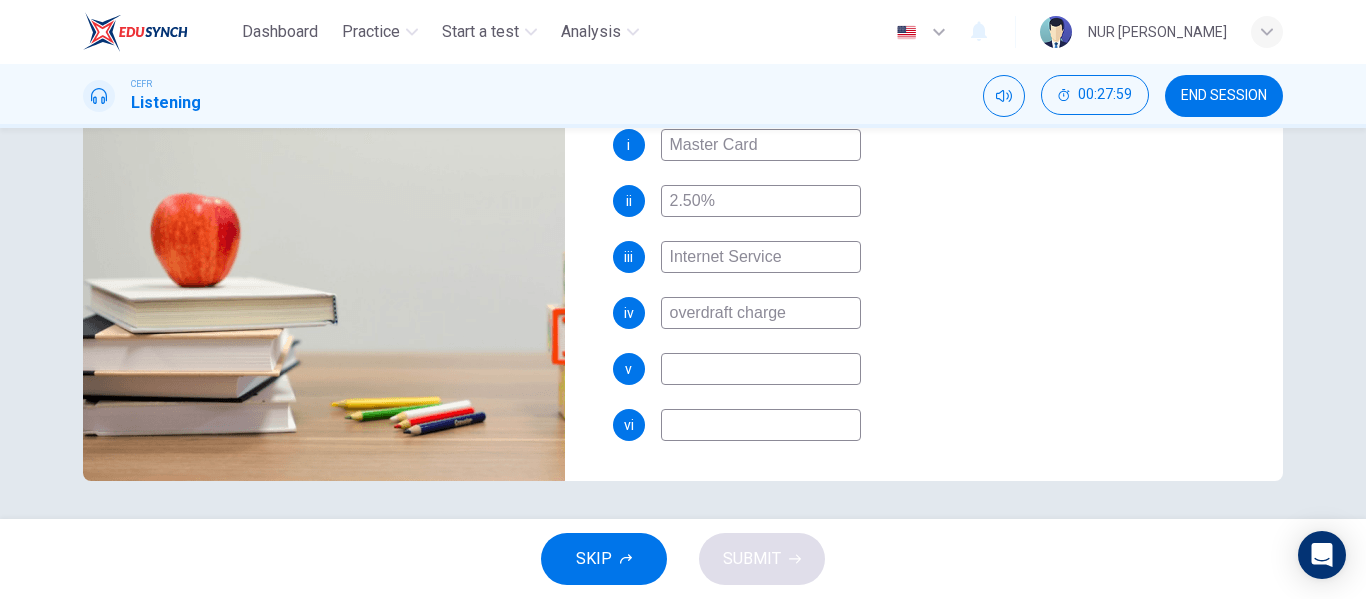 click at bounding box center (761, 369) 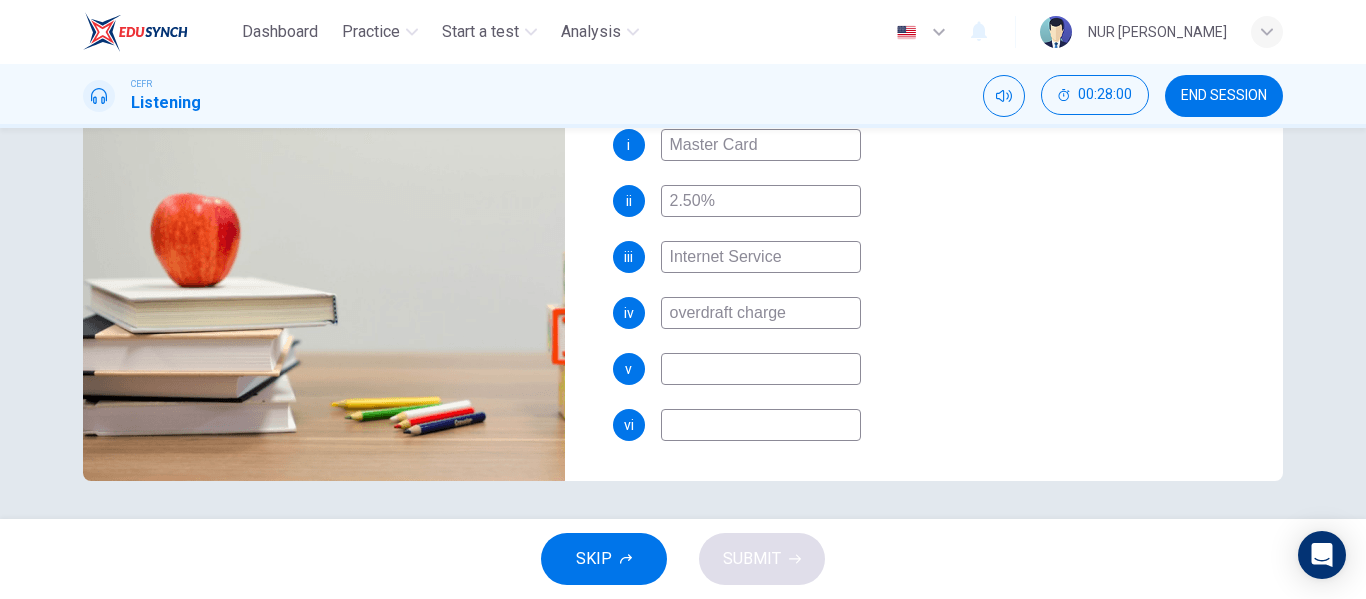 type on "r" 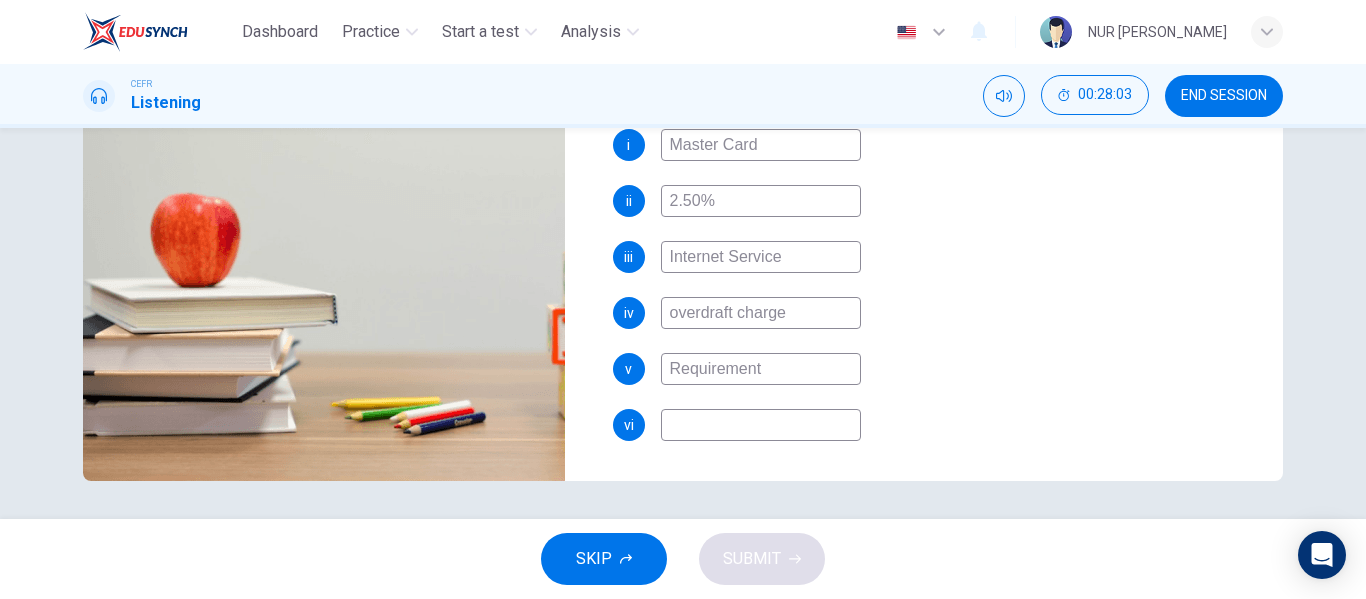 scroll, scrollTop: 0, scrollLeft: 0, axis: both 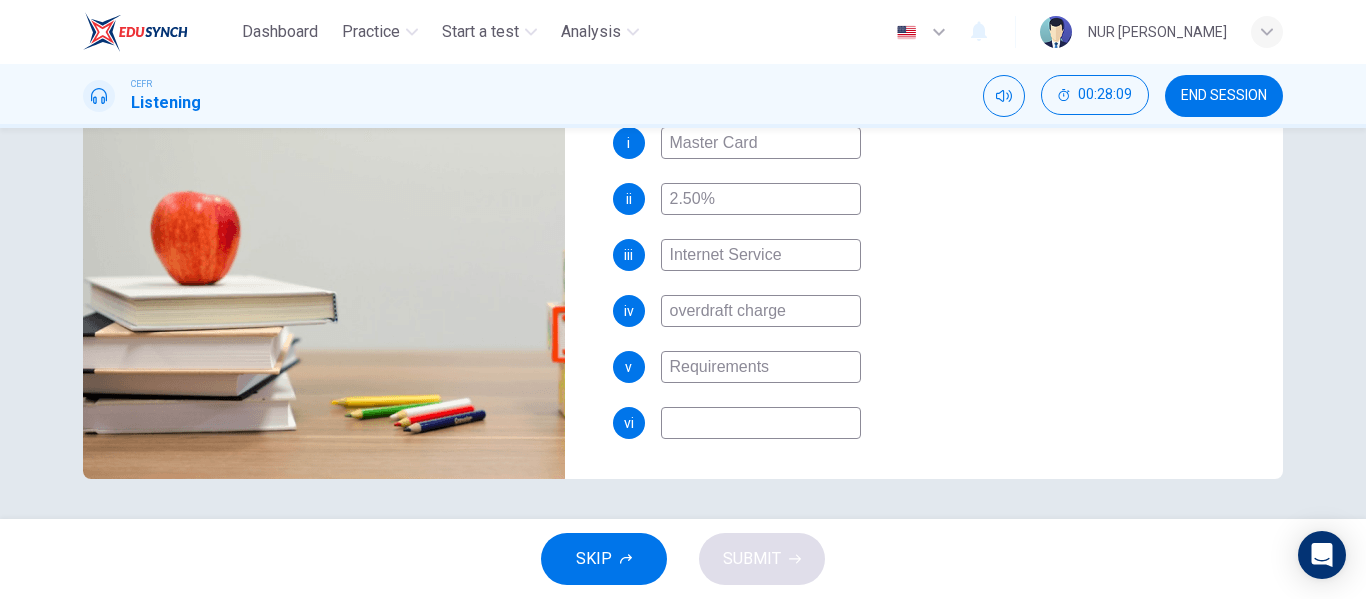 type on "Requirements" 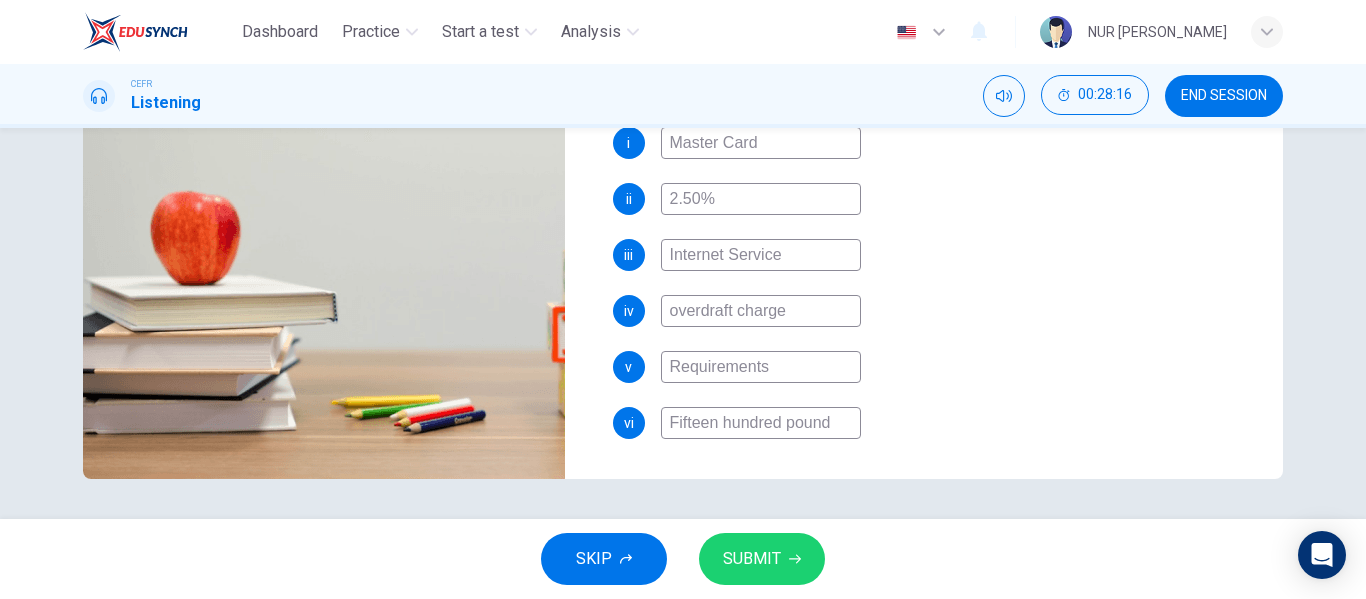 scroll, scrollTop: 0, scrollLeft: 0, axis: both 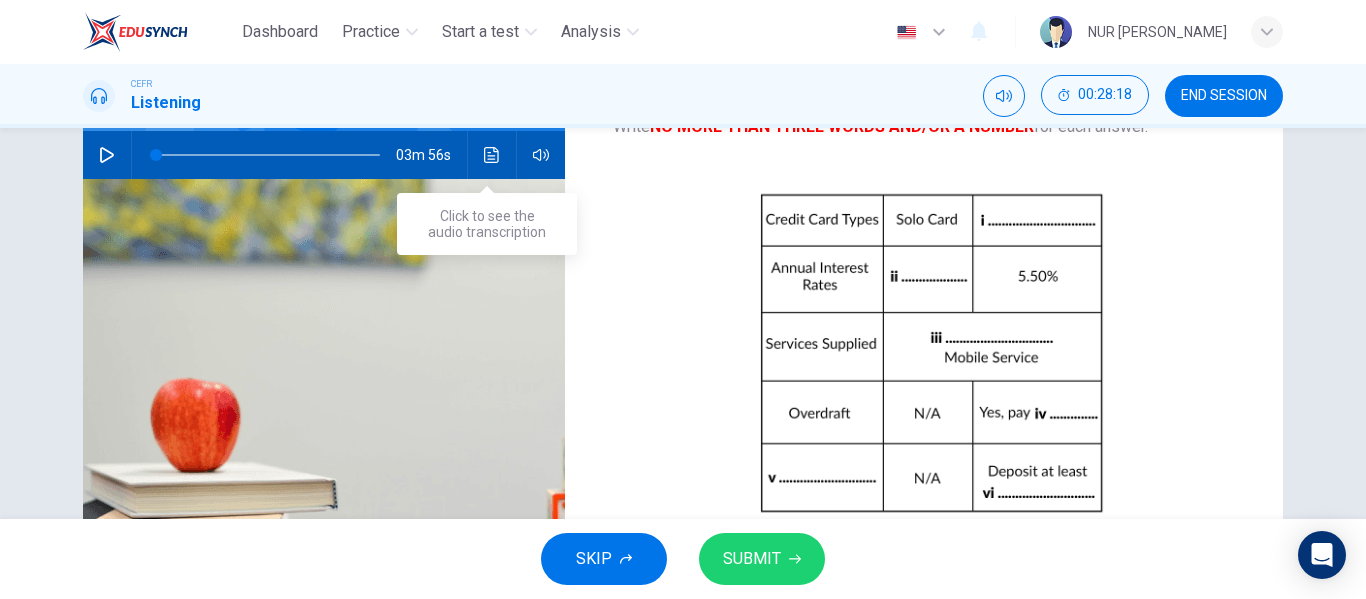 type on "Fifteen hundred pound" 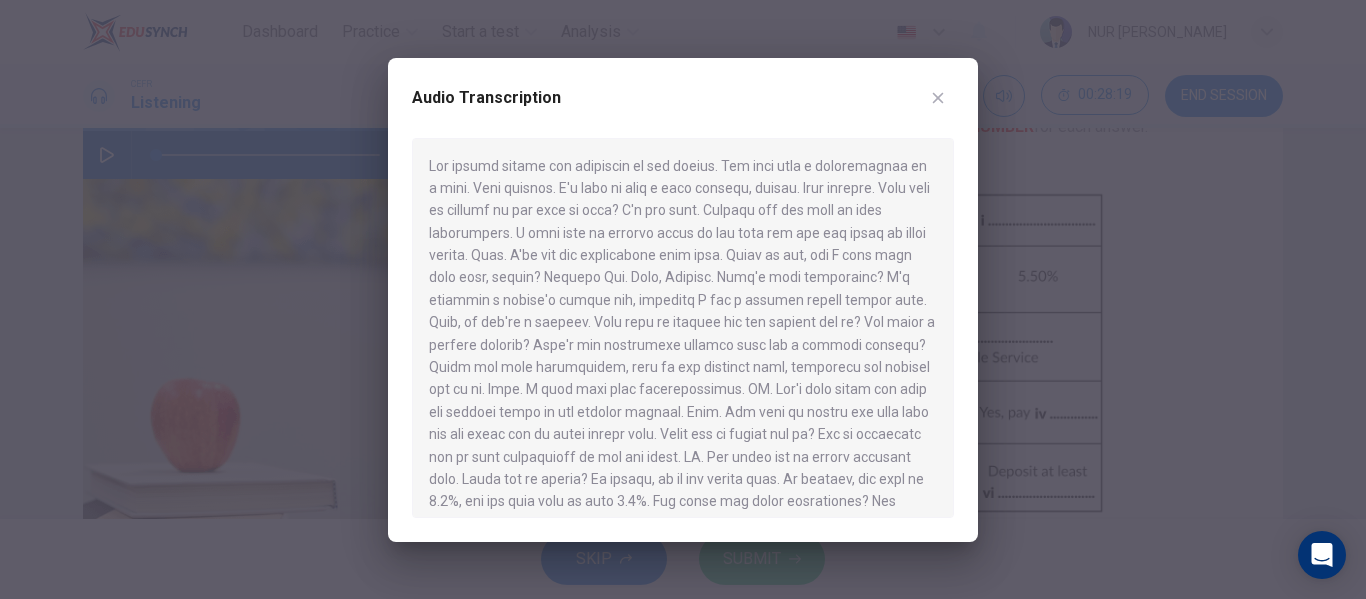 scroll, scrollTop: 437, scrollLeft: 0, axis: vertical 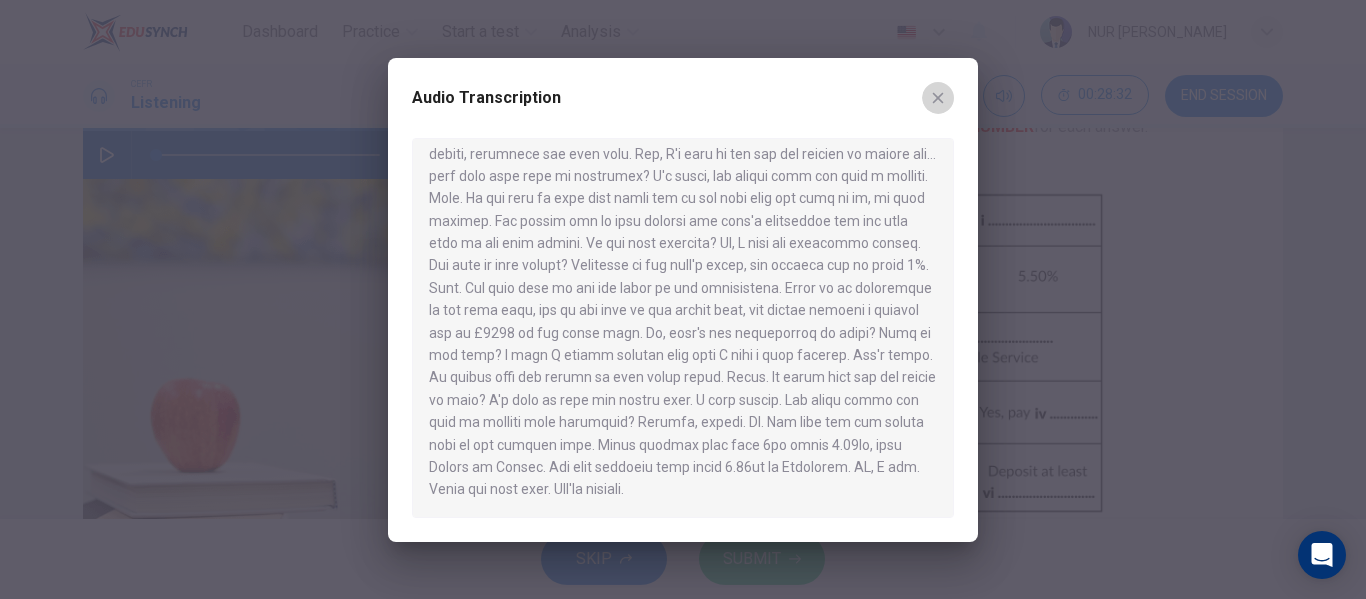click 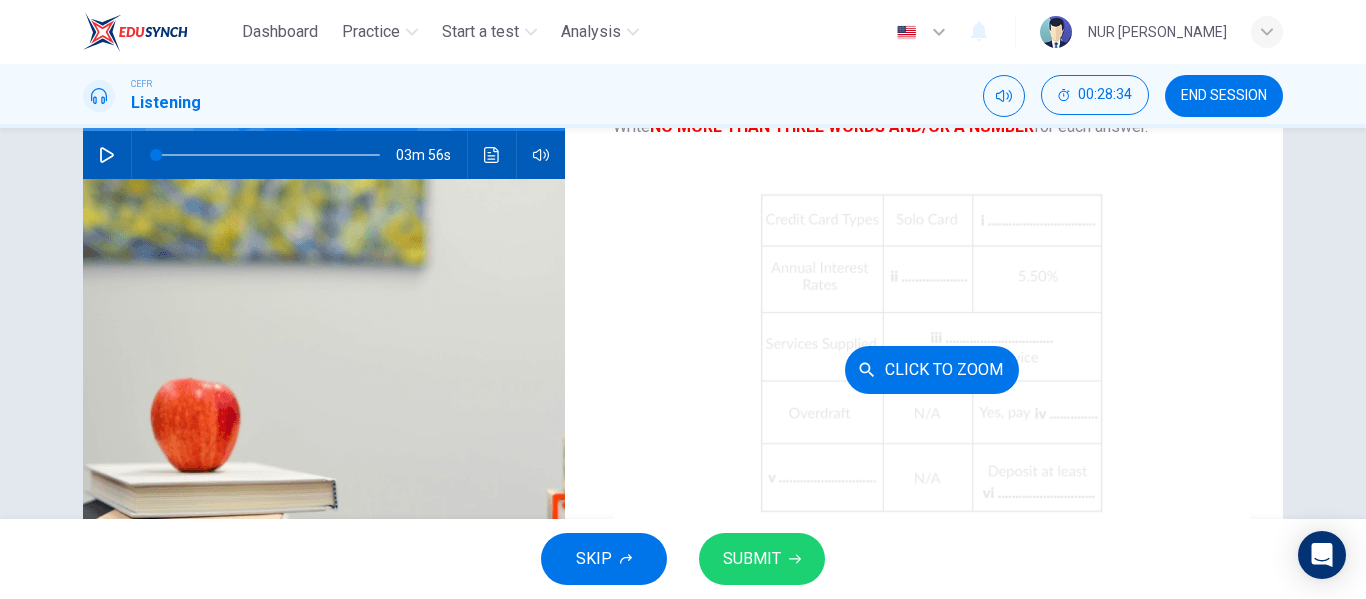 scroll, scrollTop: 286, scrollLeft: 0, axis: vertical 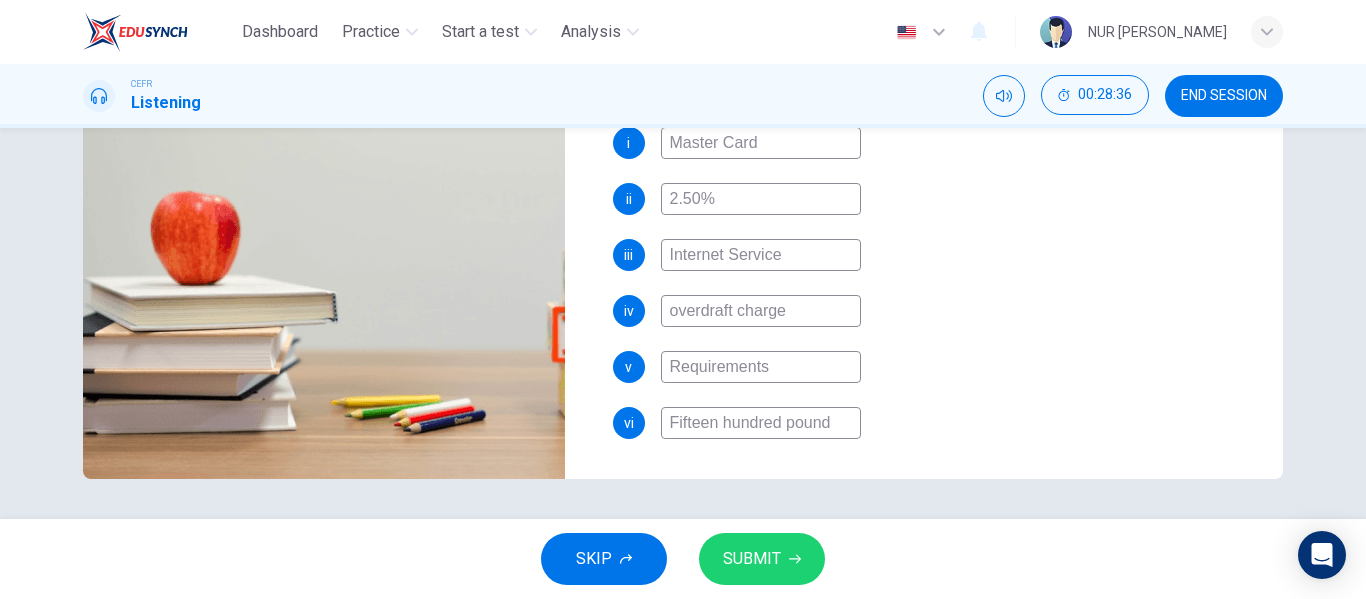 click on "Requirements" at bounding box center (761, 367) 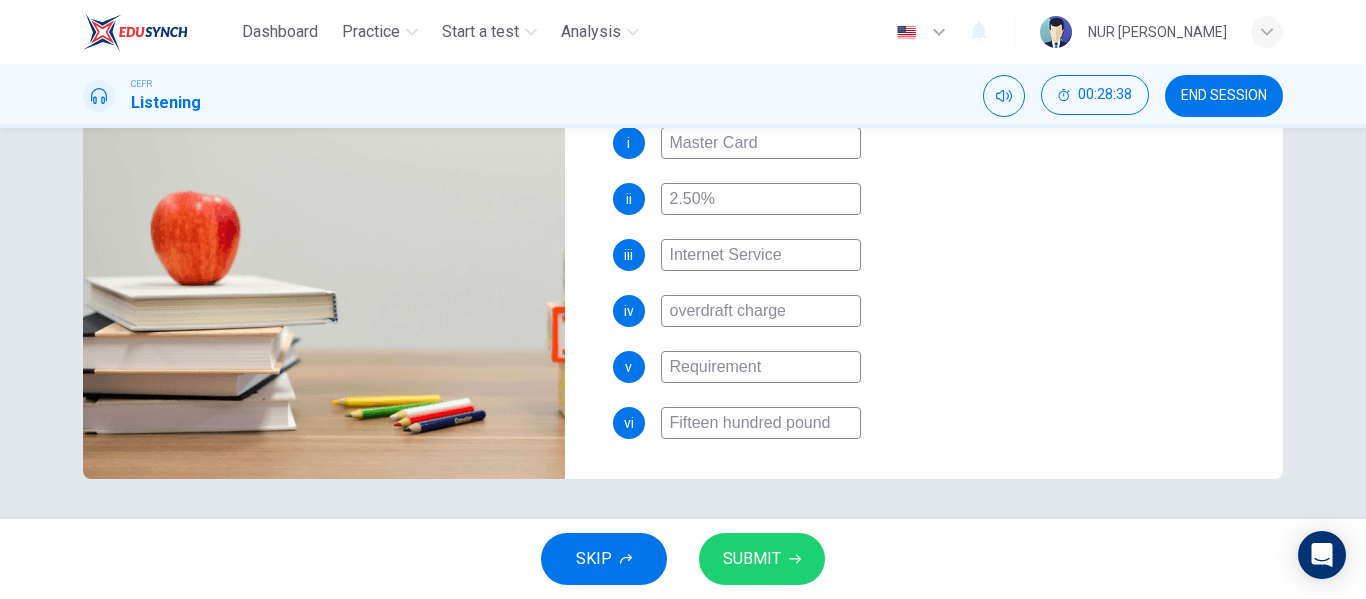 type on "Requirement" 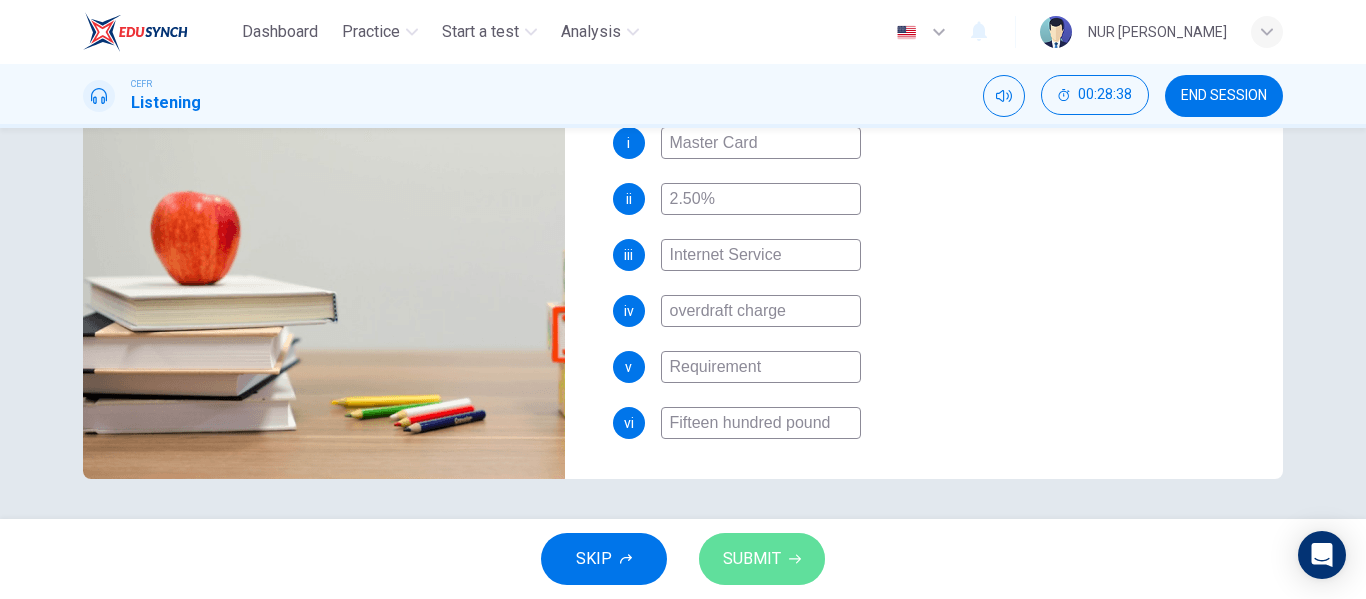 click on "SUBMIT" at bounding box center [752, 559] 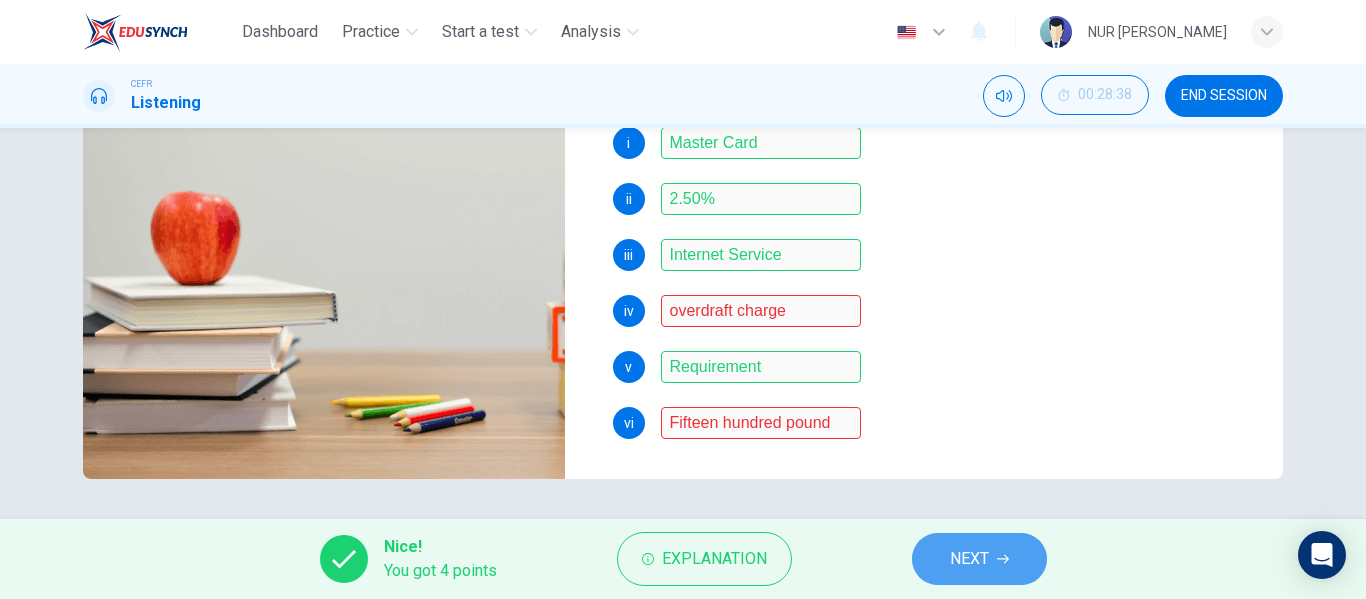 click on "NEXT" at bounding box center (979, 559) 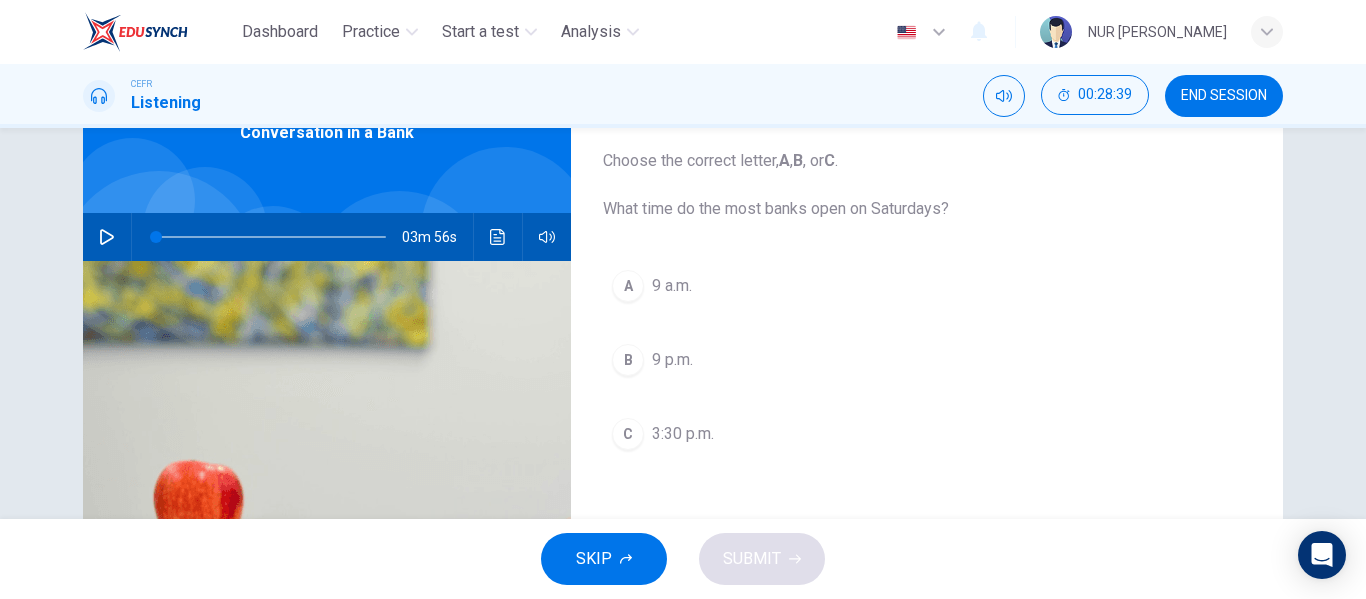 scroll, scrollTop: 84, scrollLeft: 0, axis: vertical 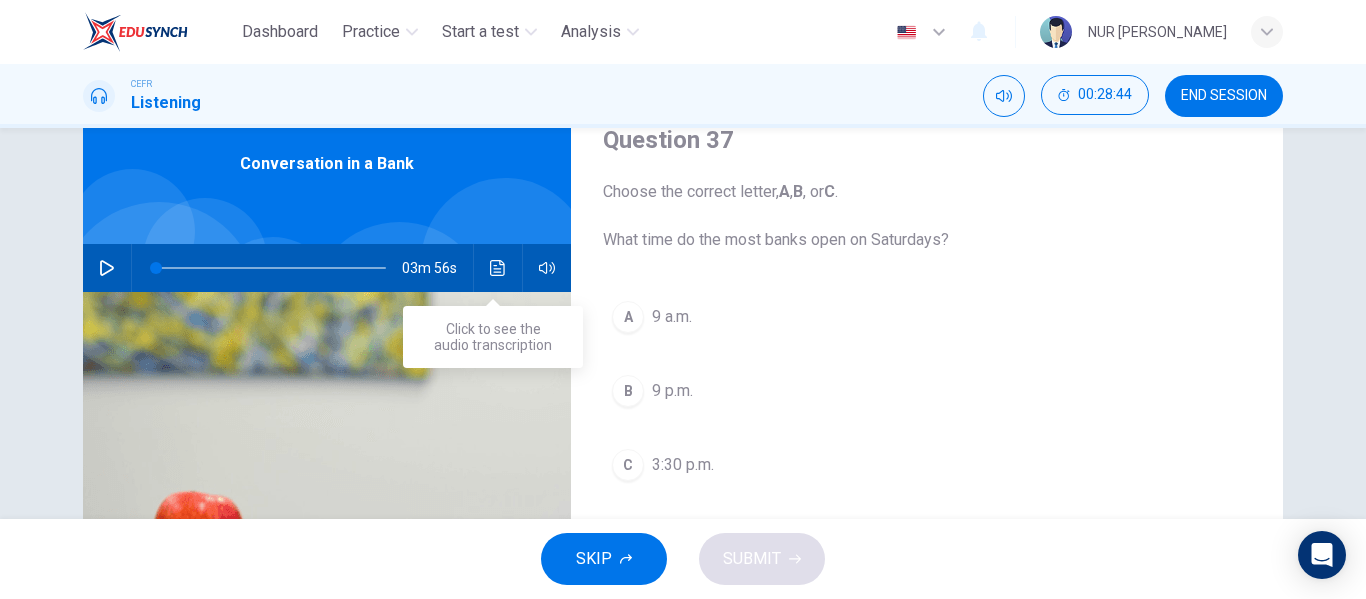 click at bounding box center [498, 268] 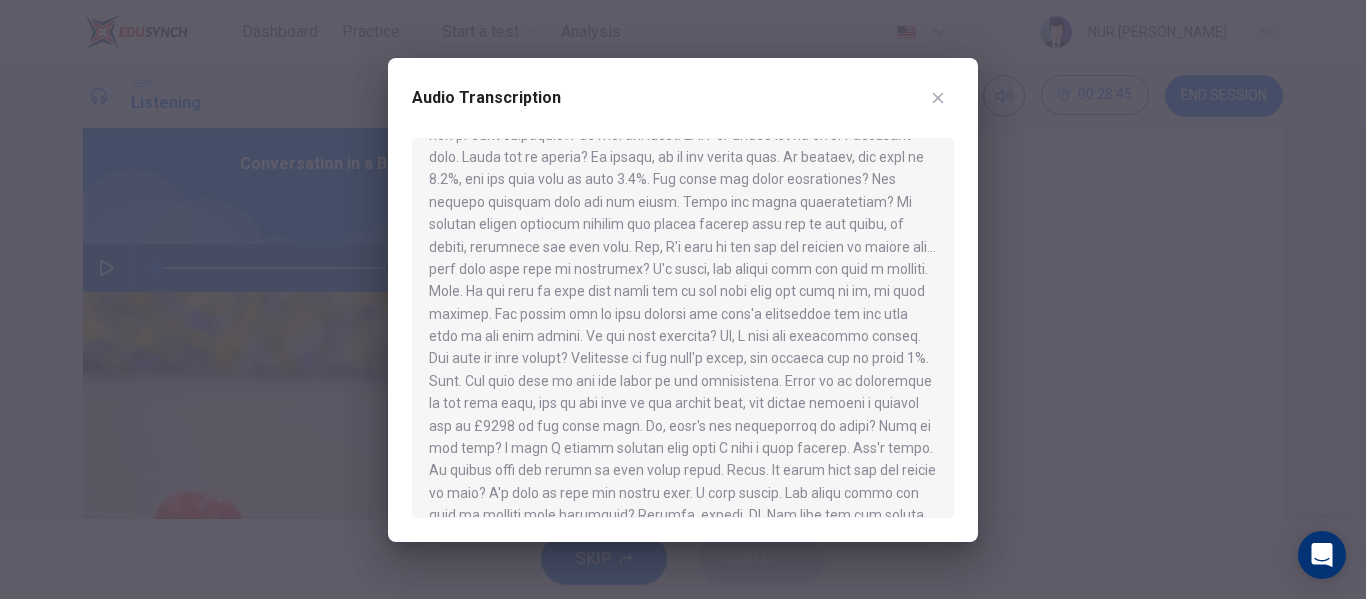 scroll, scrollTop: 437, scrollLeft: 0, axis: vertical 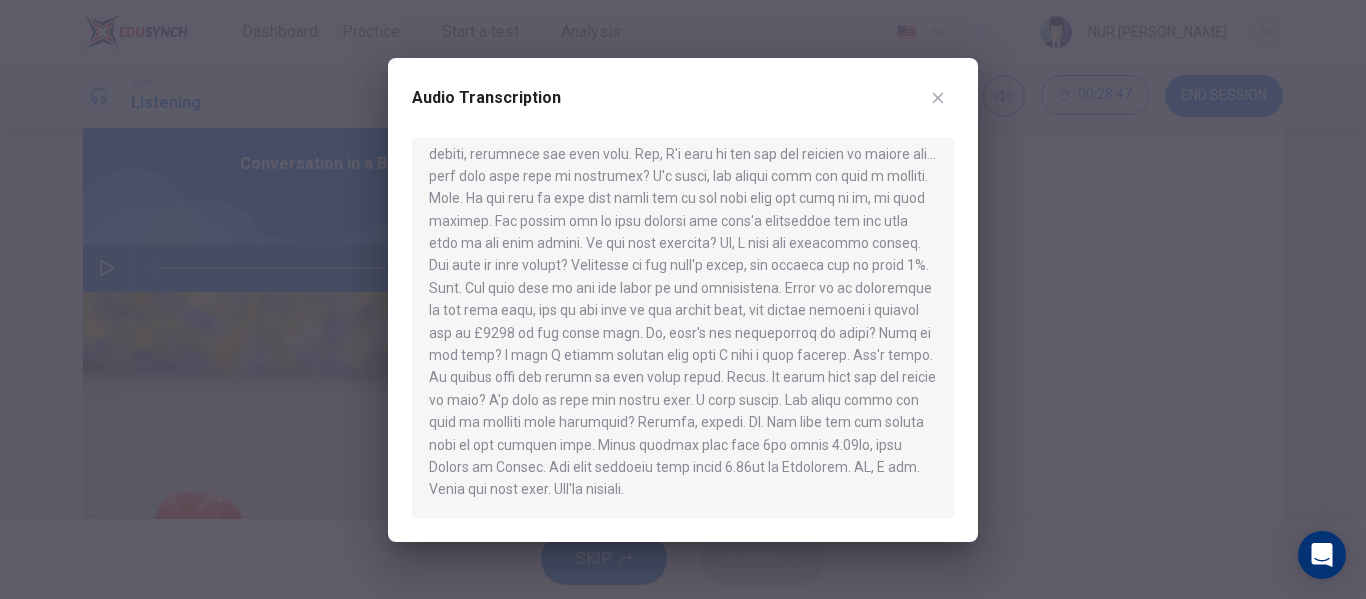 click at bounding box center (683, 299) 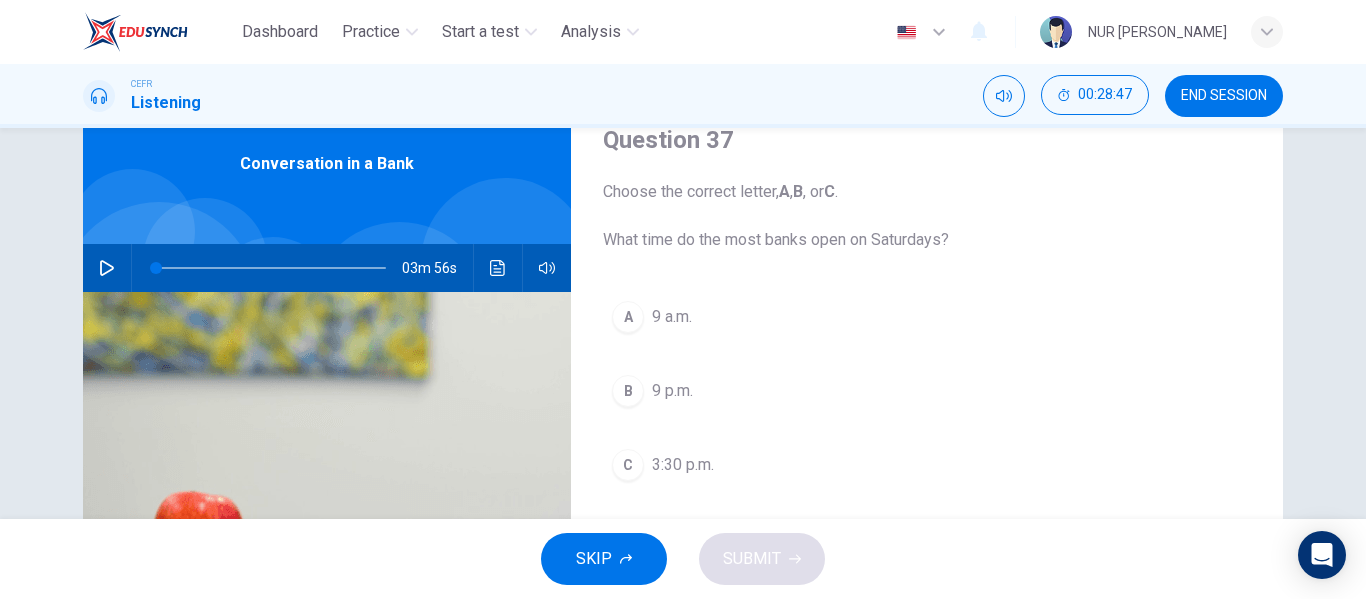 click at bounding box center (498, 268) 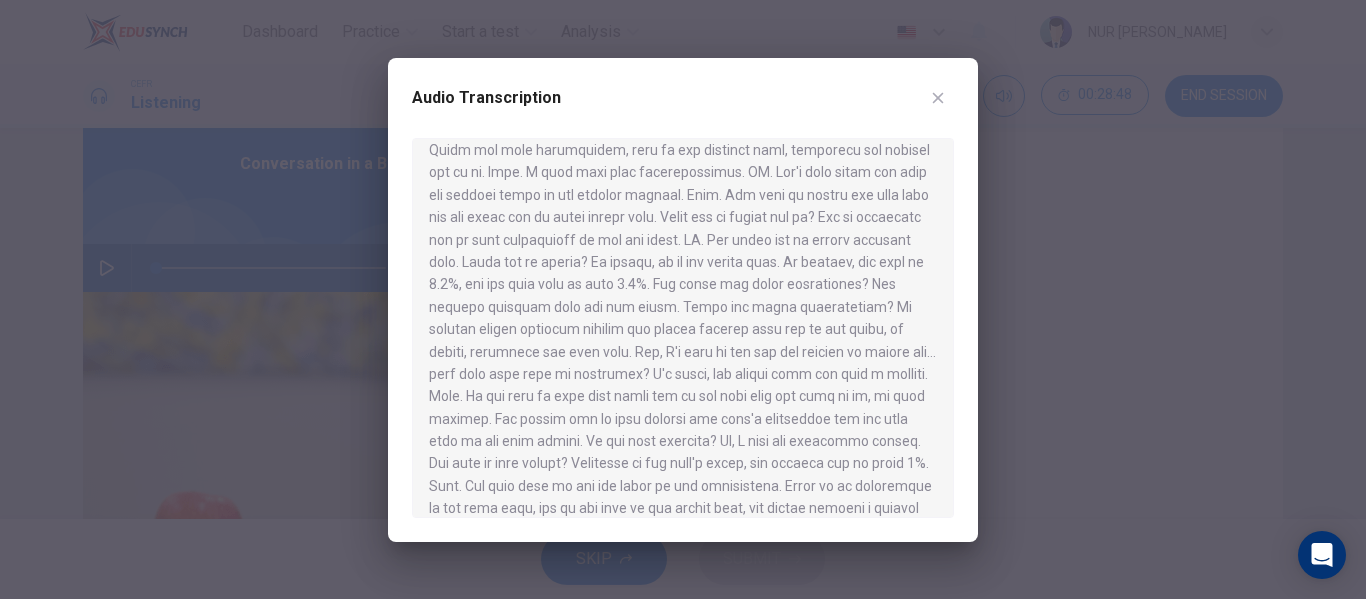 scroll, scrollTop: 437, scrollLeft: 0, axis: vertical 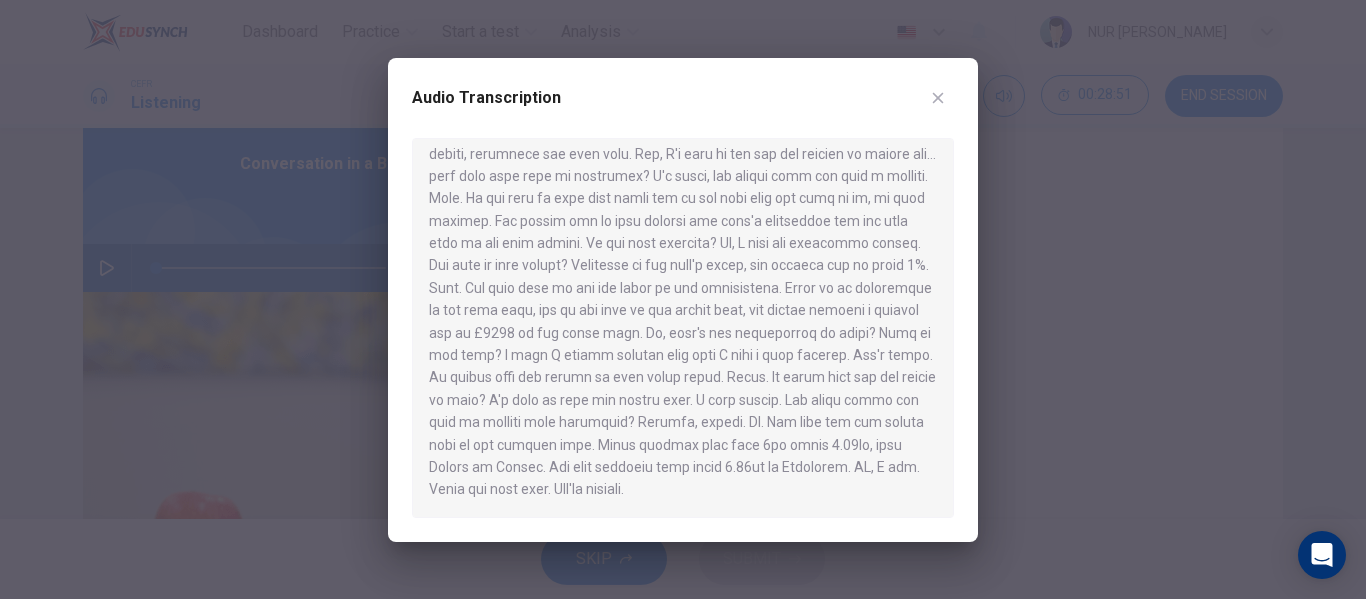 click at bounding box center (683, 299) 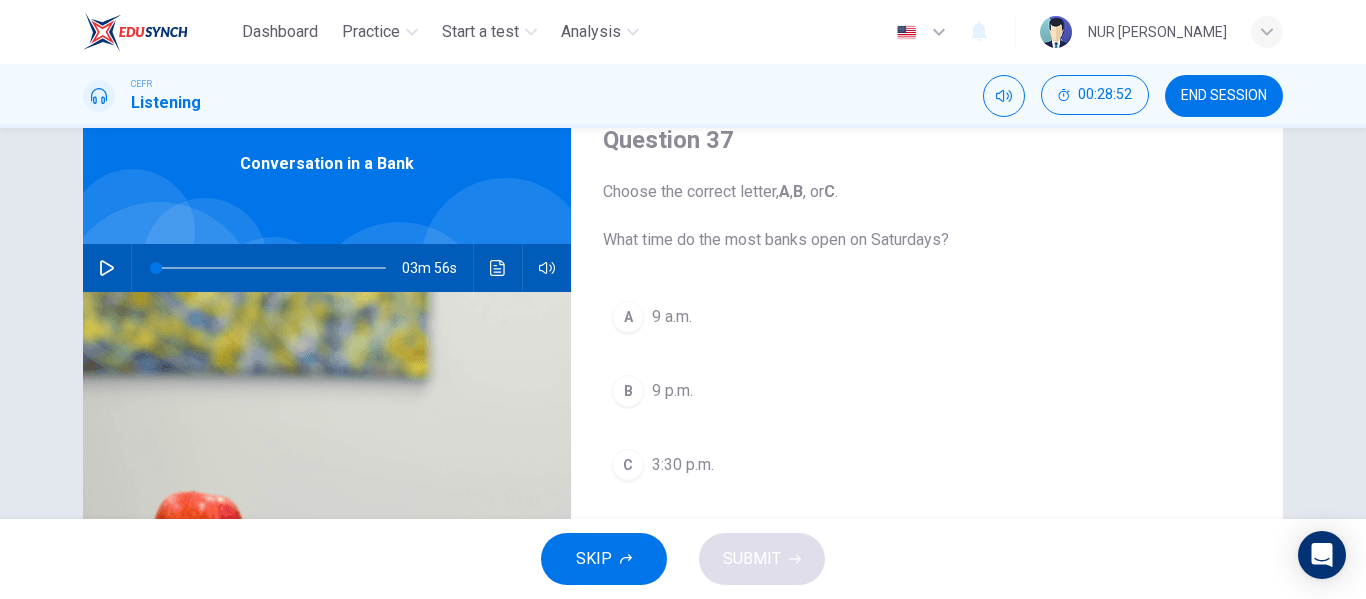 click on "C 3:30 p.m." at bounding box center [927, 465] 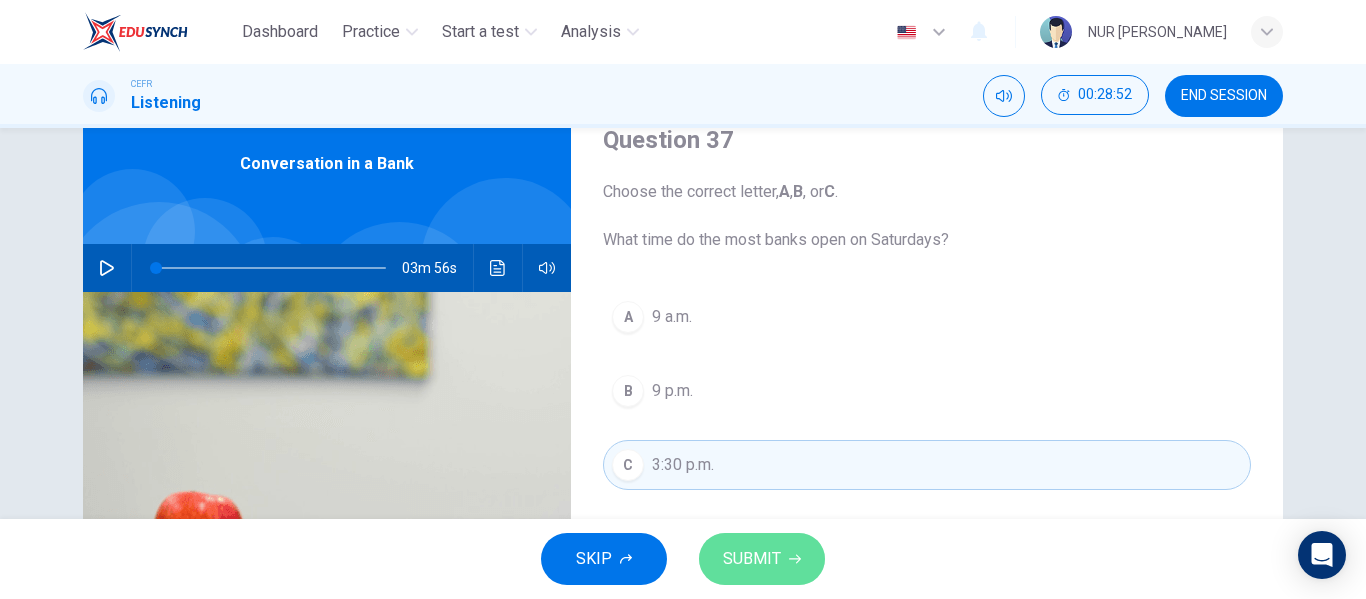 click on "SUBMIT" at bounding box center [752, 559] 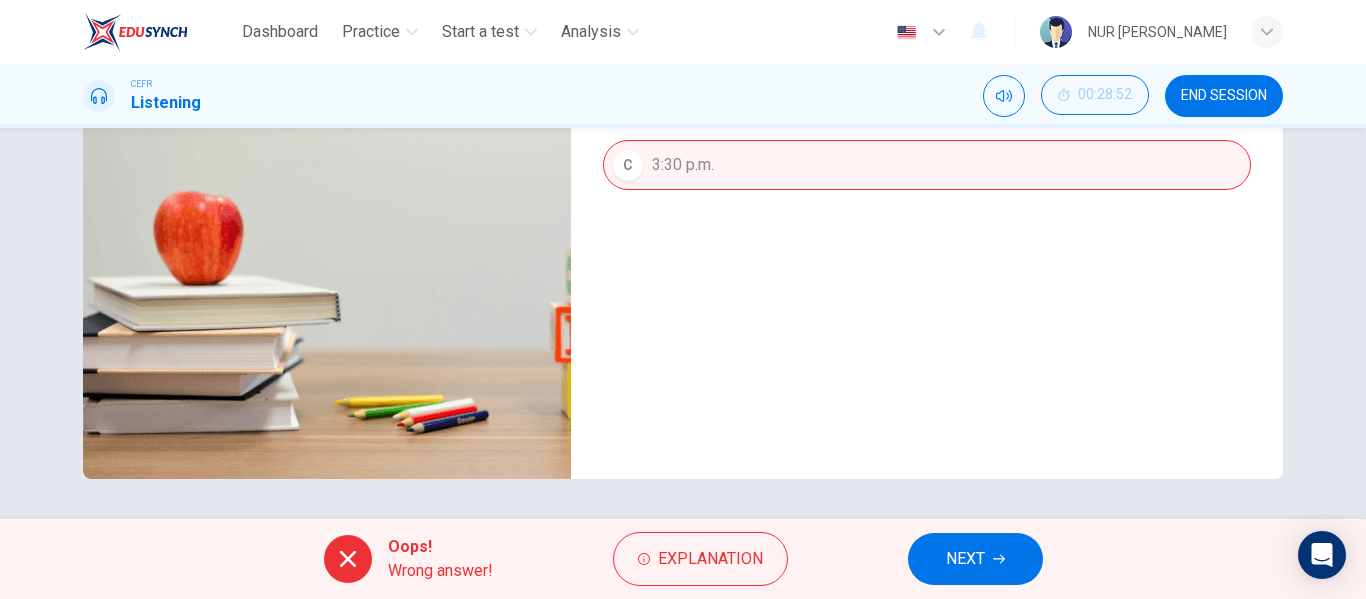 scroll, scrollTop: 84, scrollLeft: 0, axis: vertical 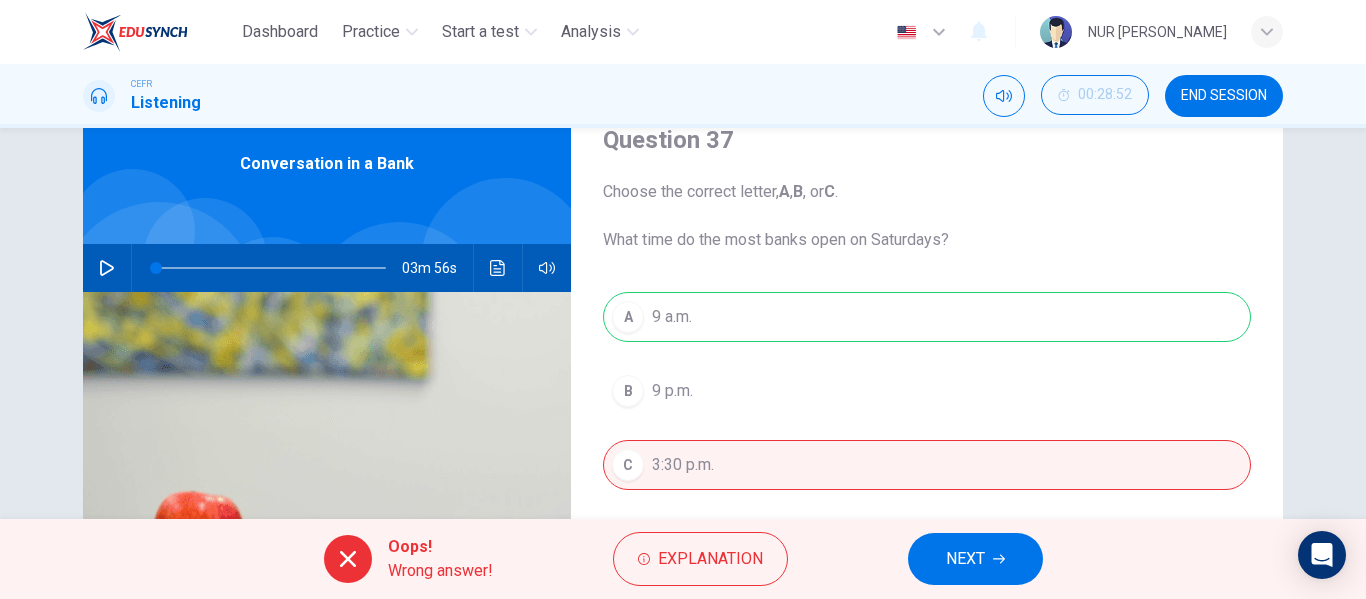click on "NEXT" at bounding box center (975, 559) 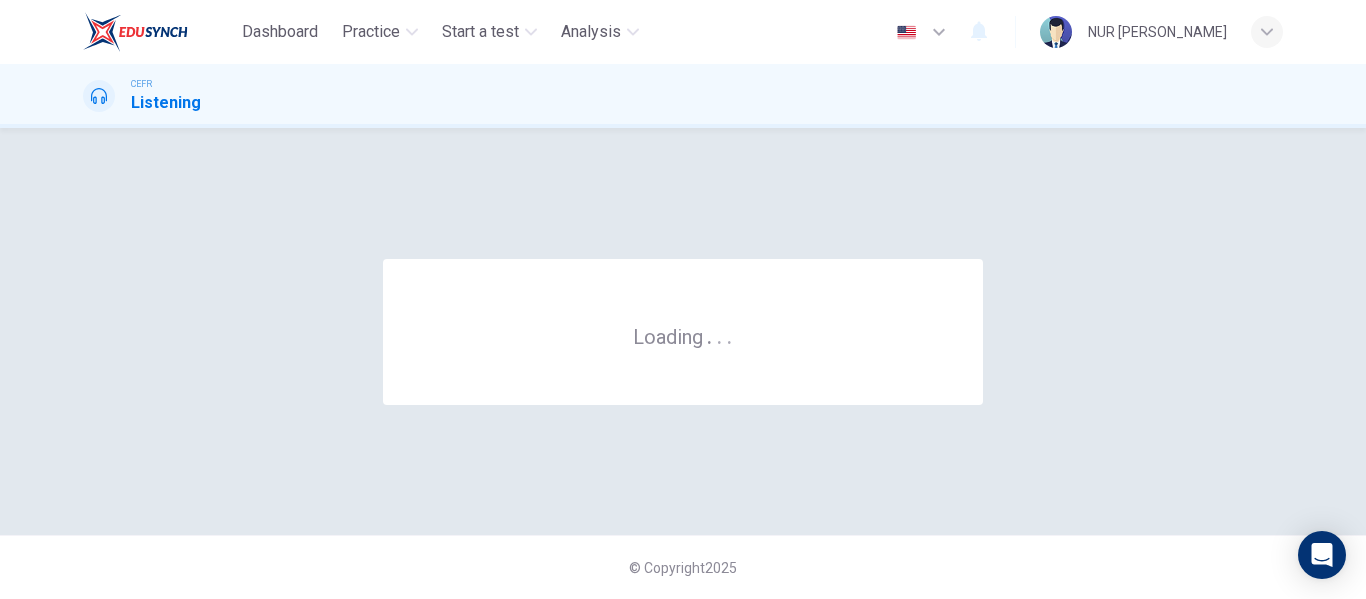 scroll, scrollTop: 0, scrollLeft: 0, axis: both 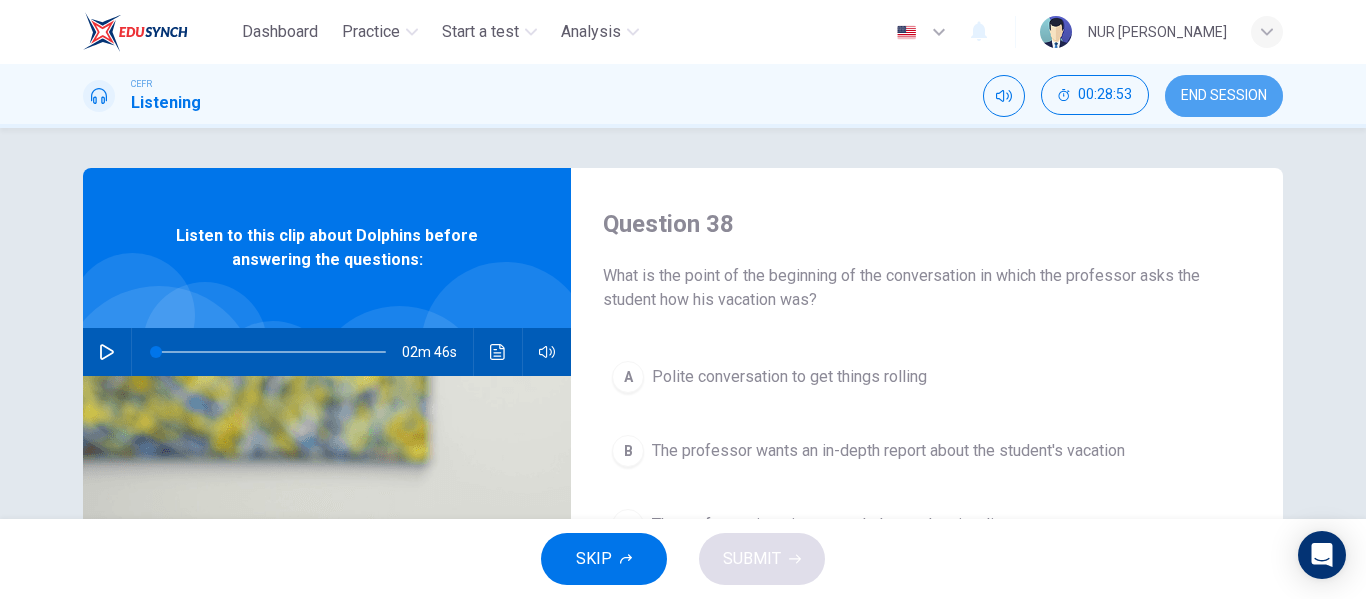 click on "END SESSION" at bounding box center [1224, 96] 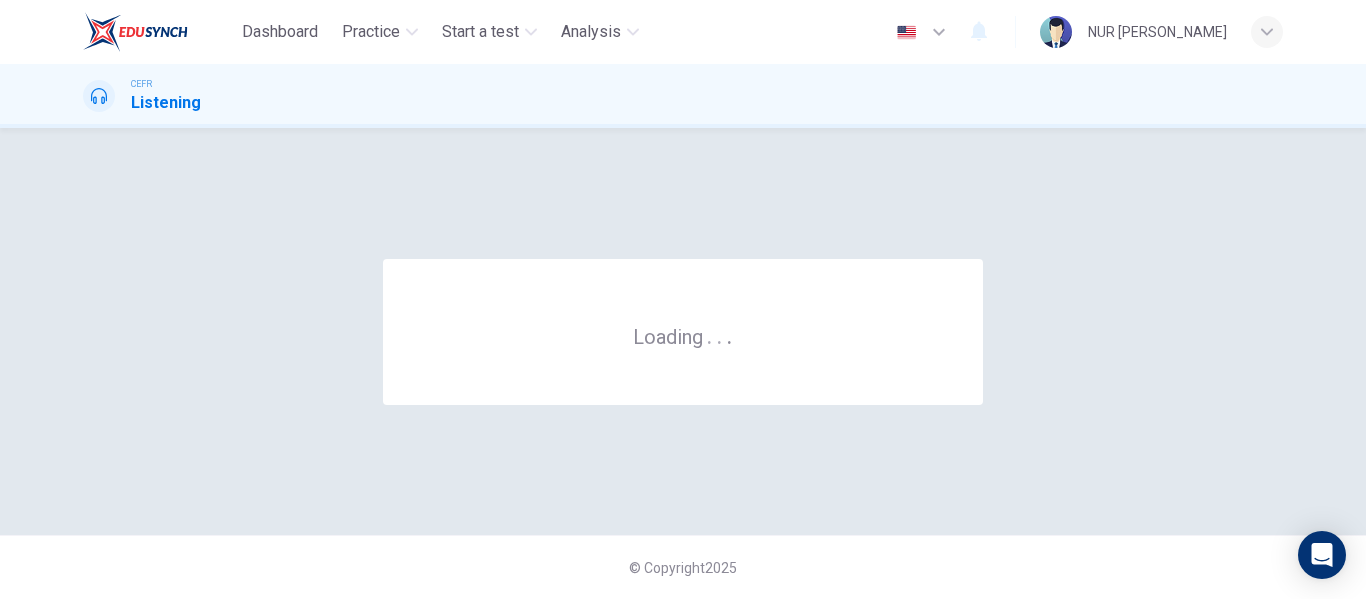 scroll, scrollTop: 0, scrollLeft: 0, axis: both 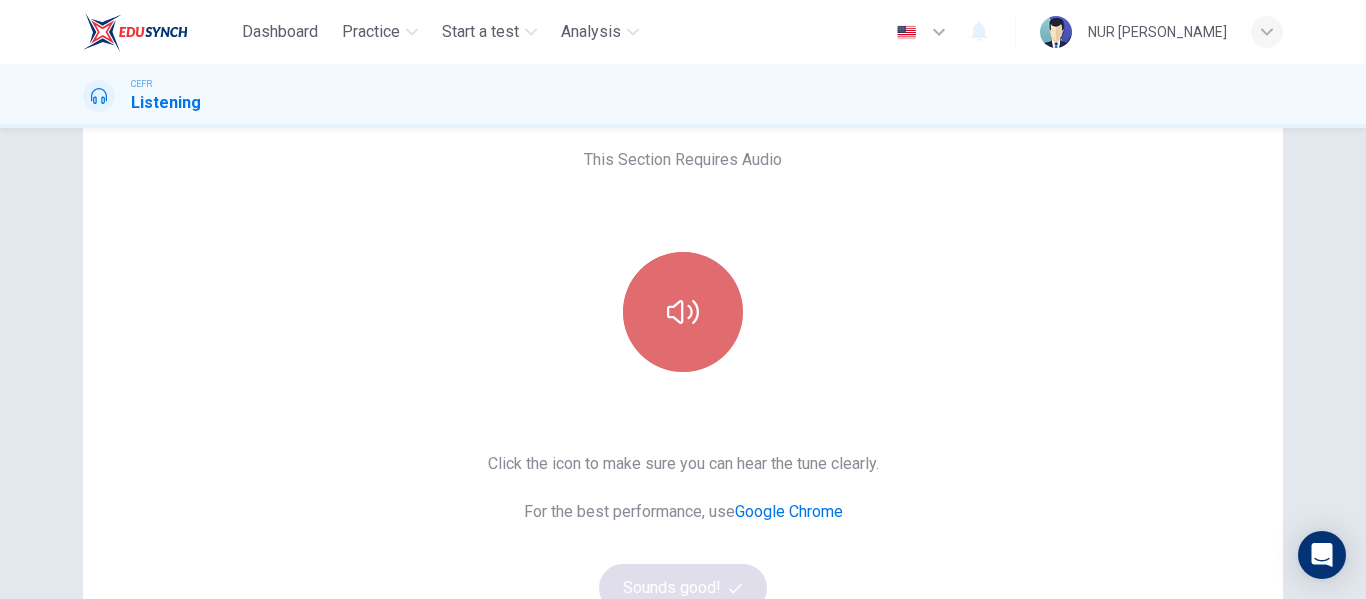 click at bounding box center (683, 312) 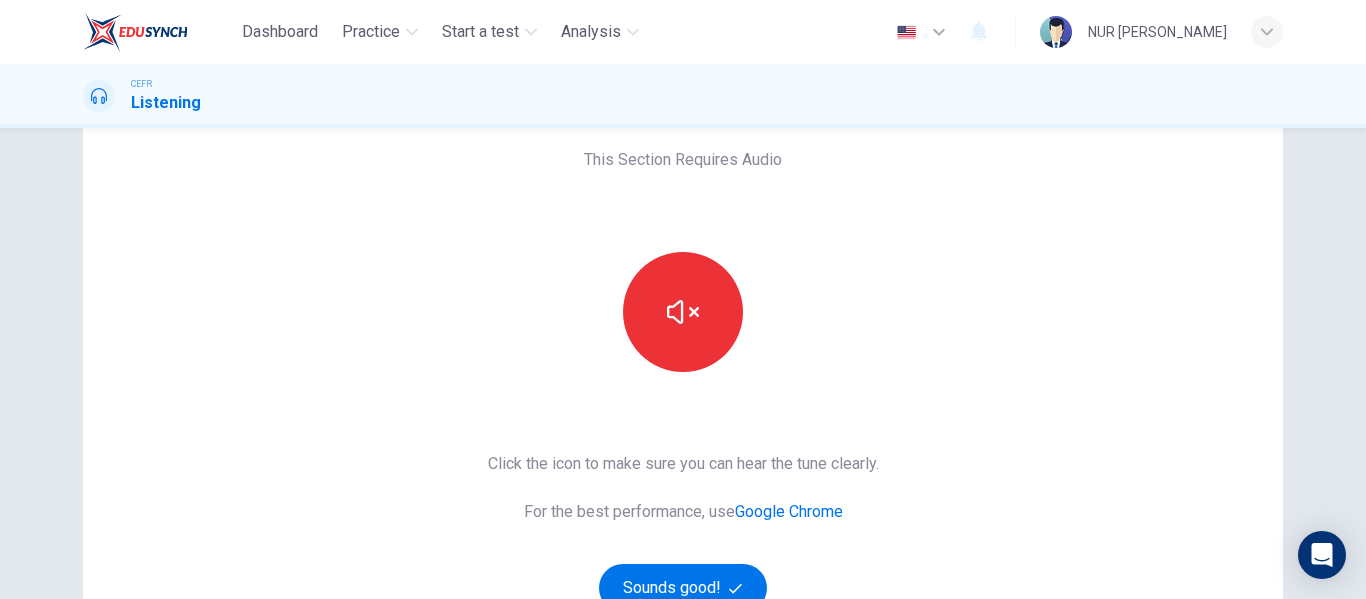 scroll, scrollTop: 200, scrollLeft: 0, axis: vertical 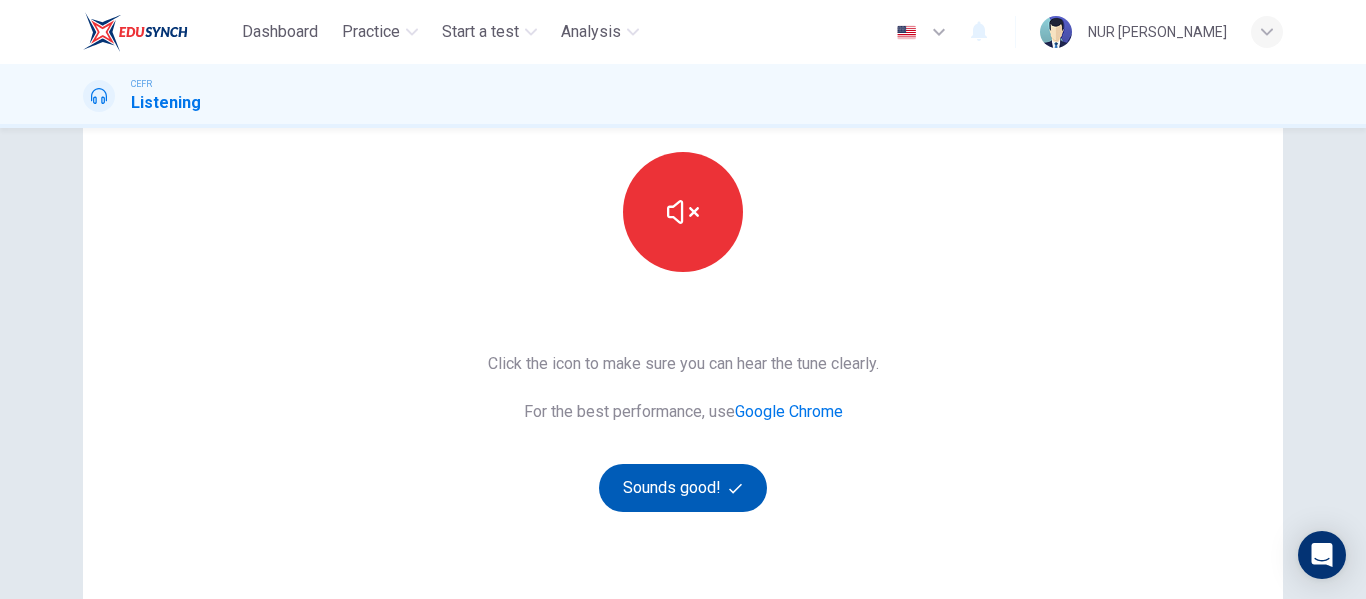 click on "Sounds good!" at bounding box center [683, 488] 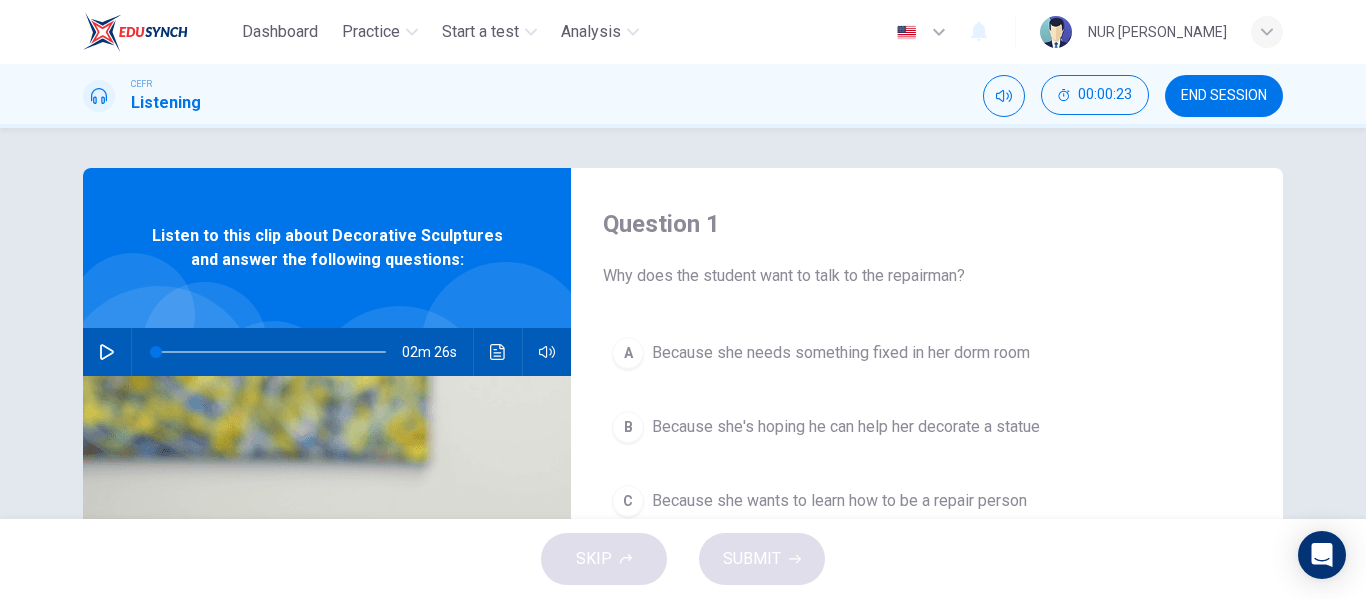 scroll, scrollTop: 100, scrollLeft: 0, axis: vertical 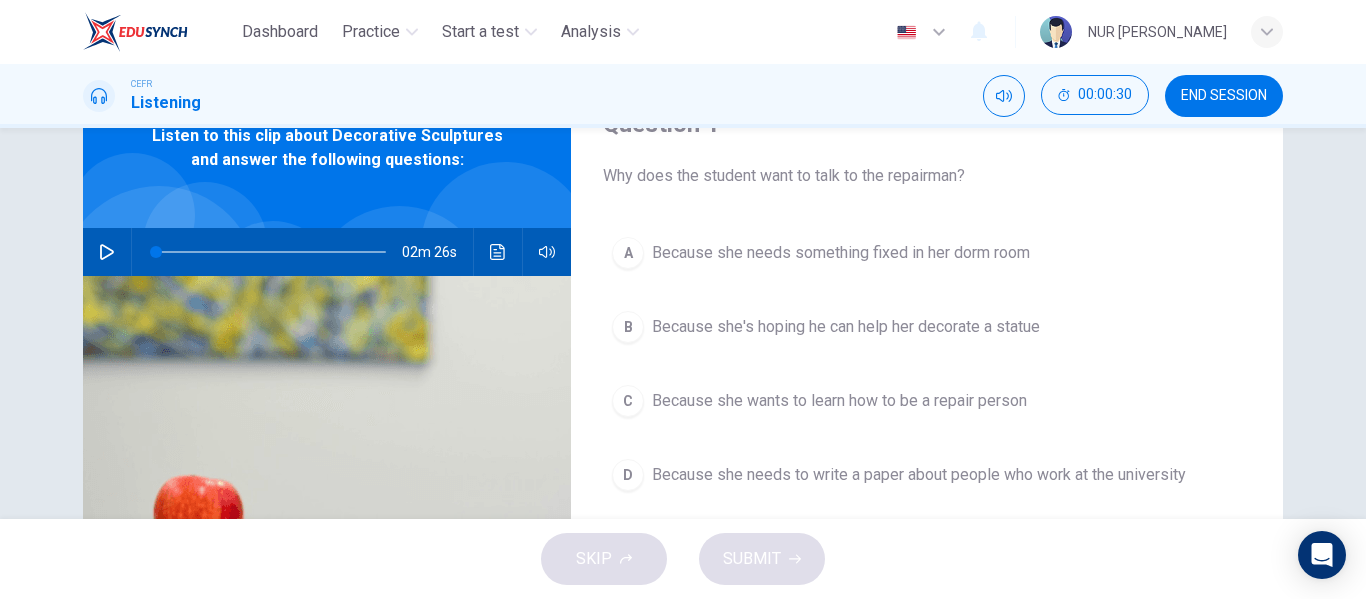 click 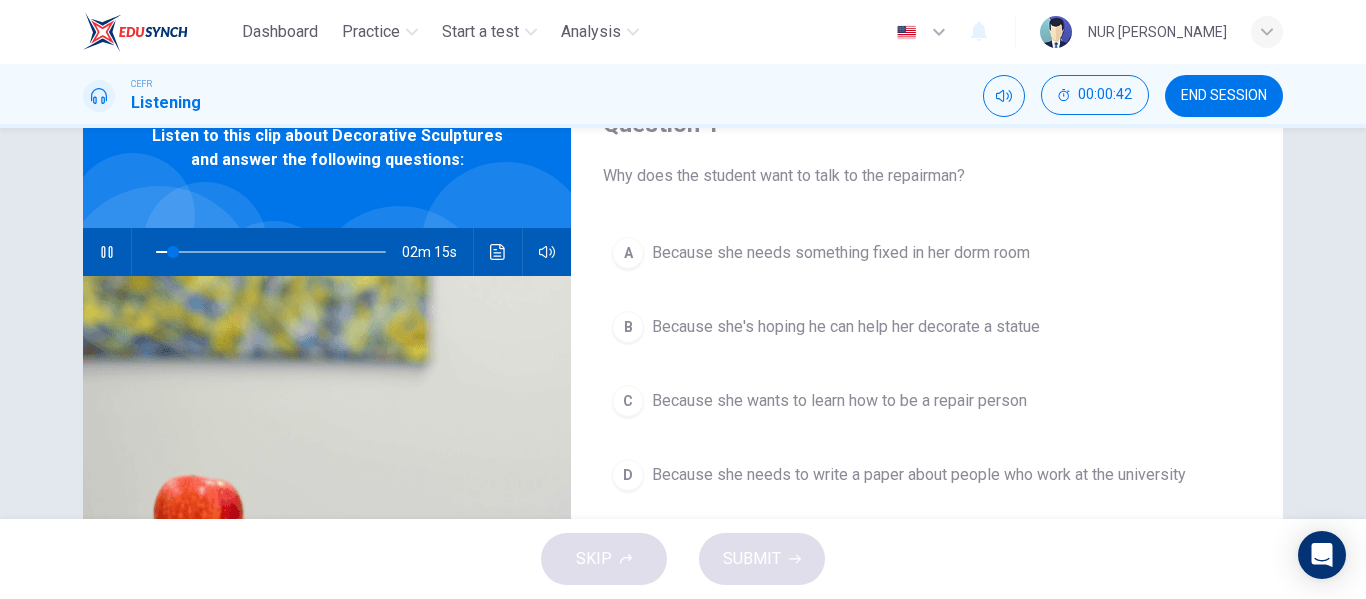 click on "Because she's hoping he can help her decorate a statue" at bounding box center [846, 327] 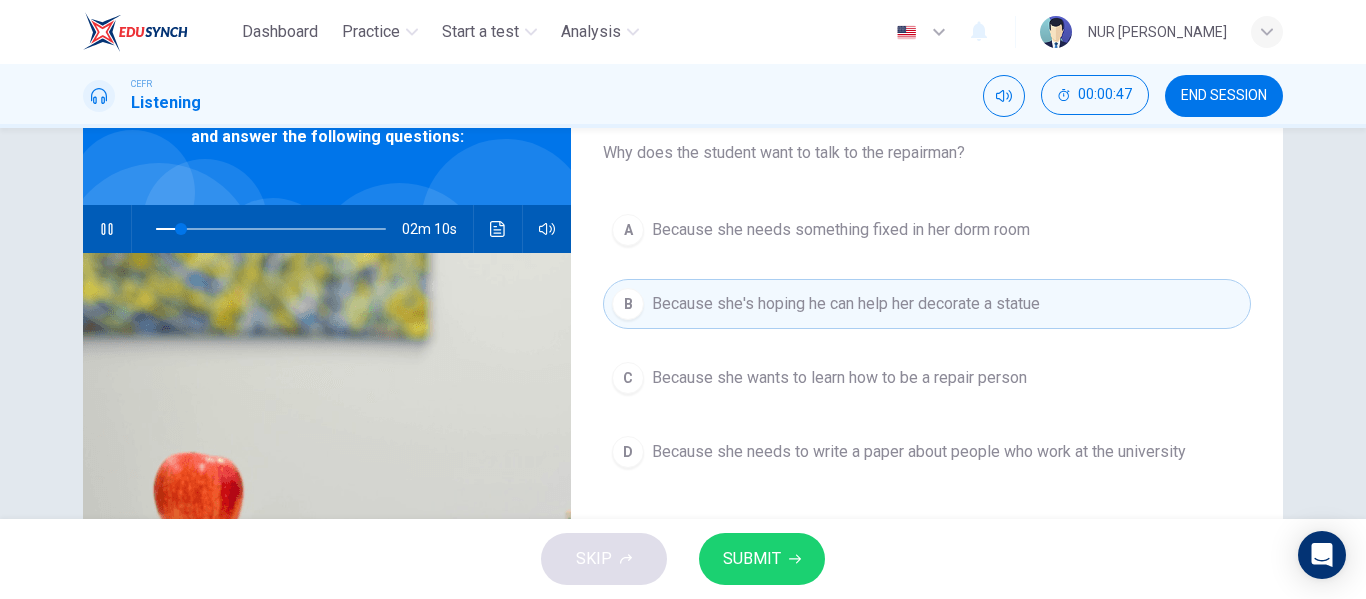 scroll, scrollTop: 100, scrollLeft: 0, axis: vertical 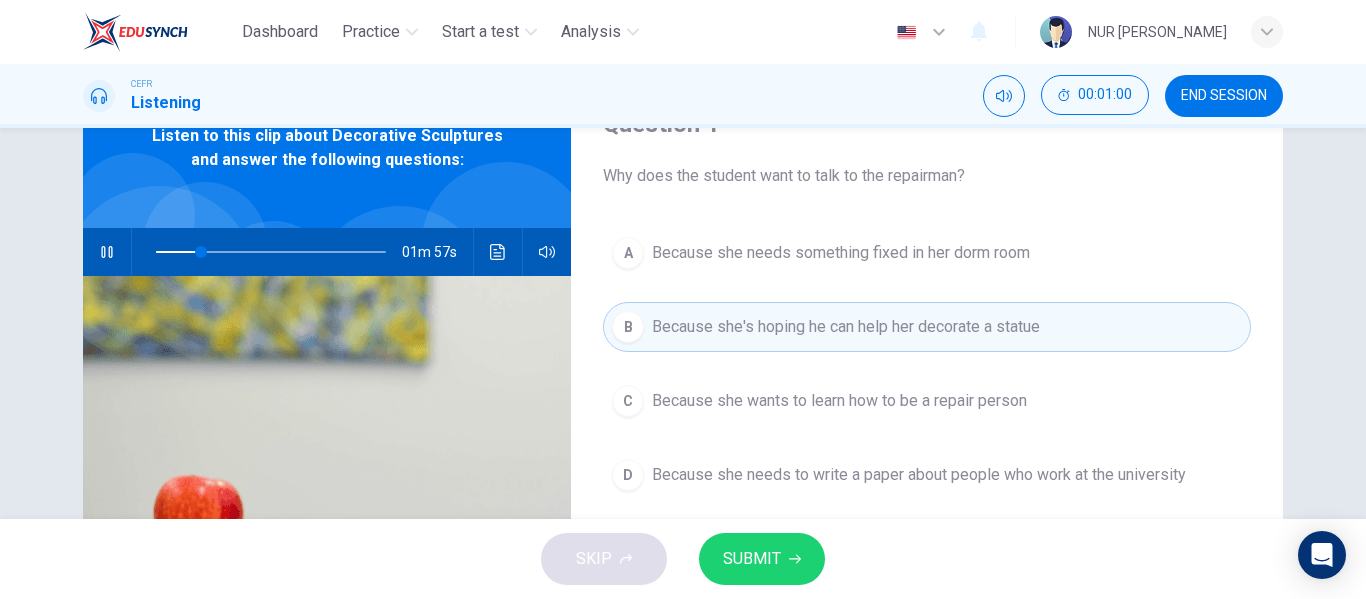click on "SKIP SUBMIT" at bounding box center [683, 559] 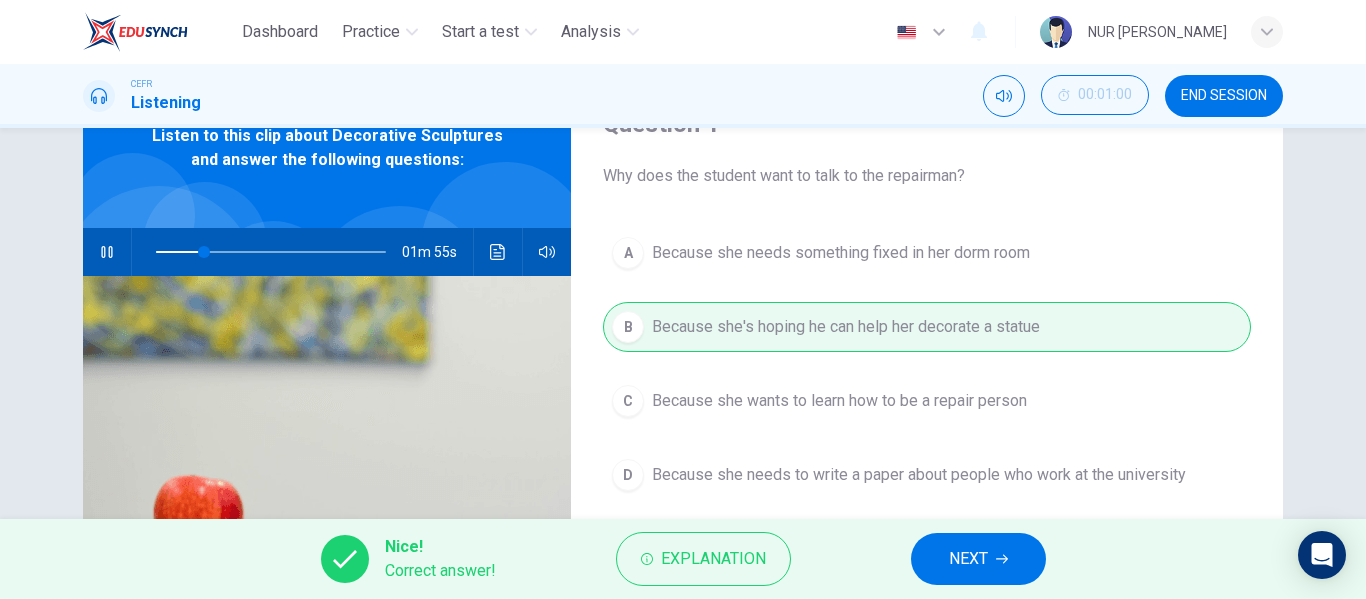 click on "NEXT" at bounding box center [968, 559] 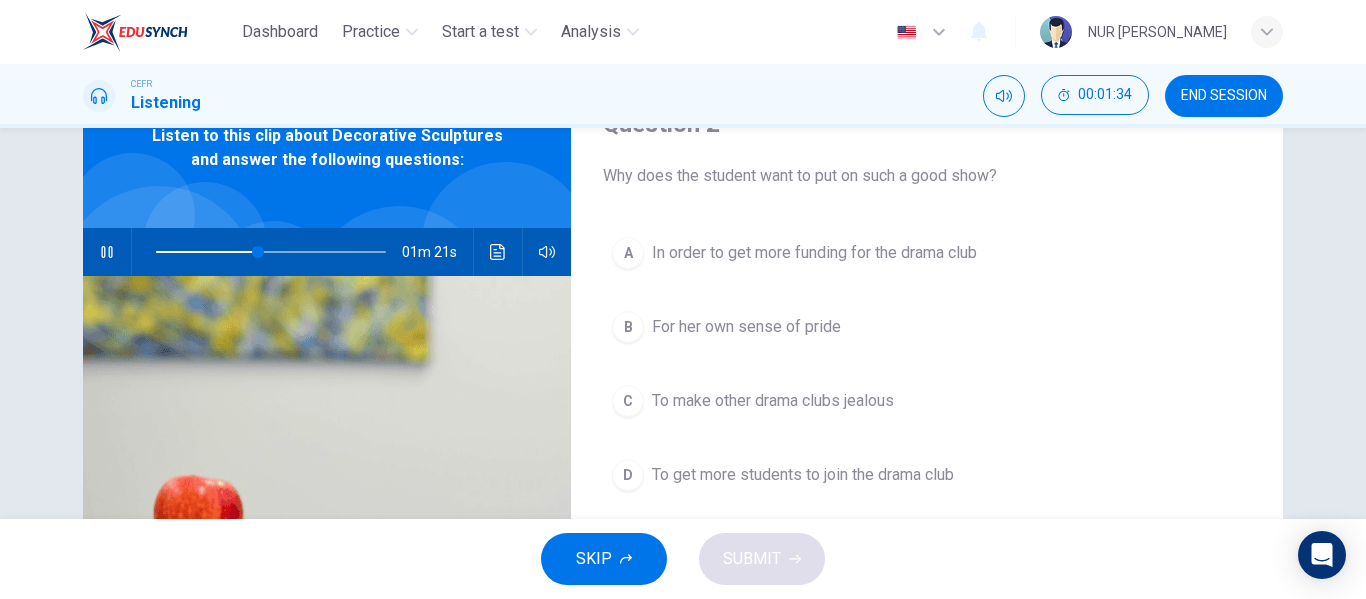 click on "To get more students to join the drama club" at bounding box center [803, 475] 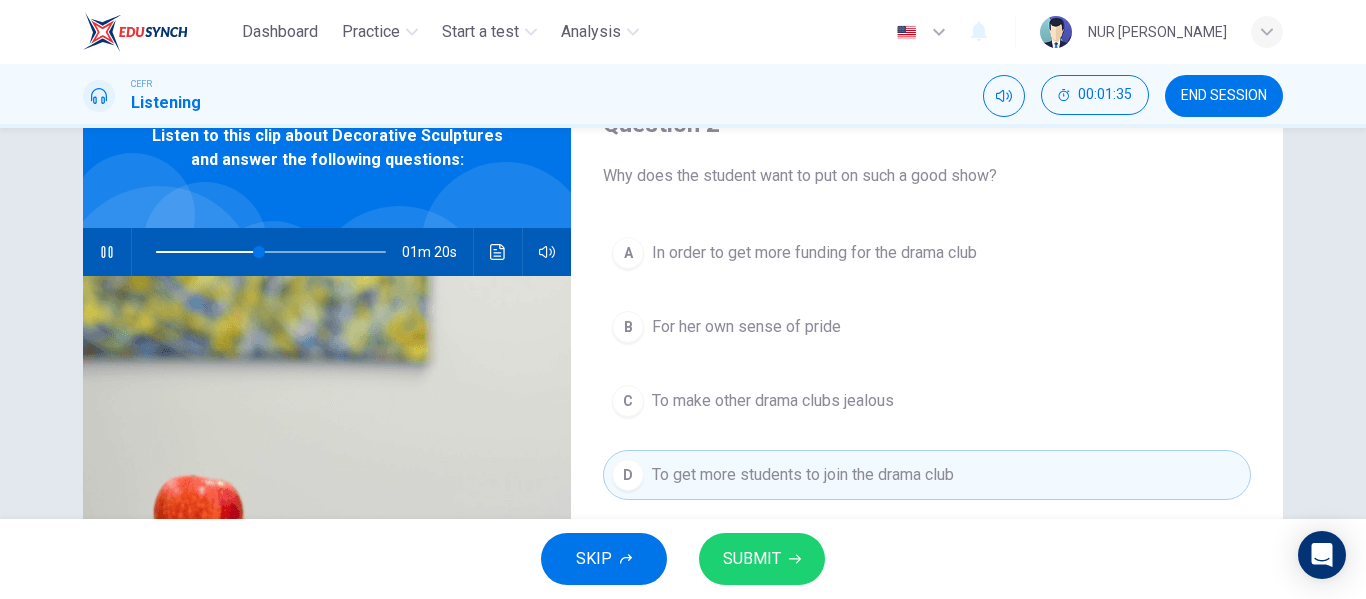 click on "SUBMIT" at bounding box center [762, 559] 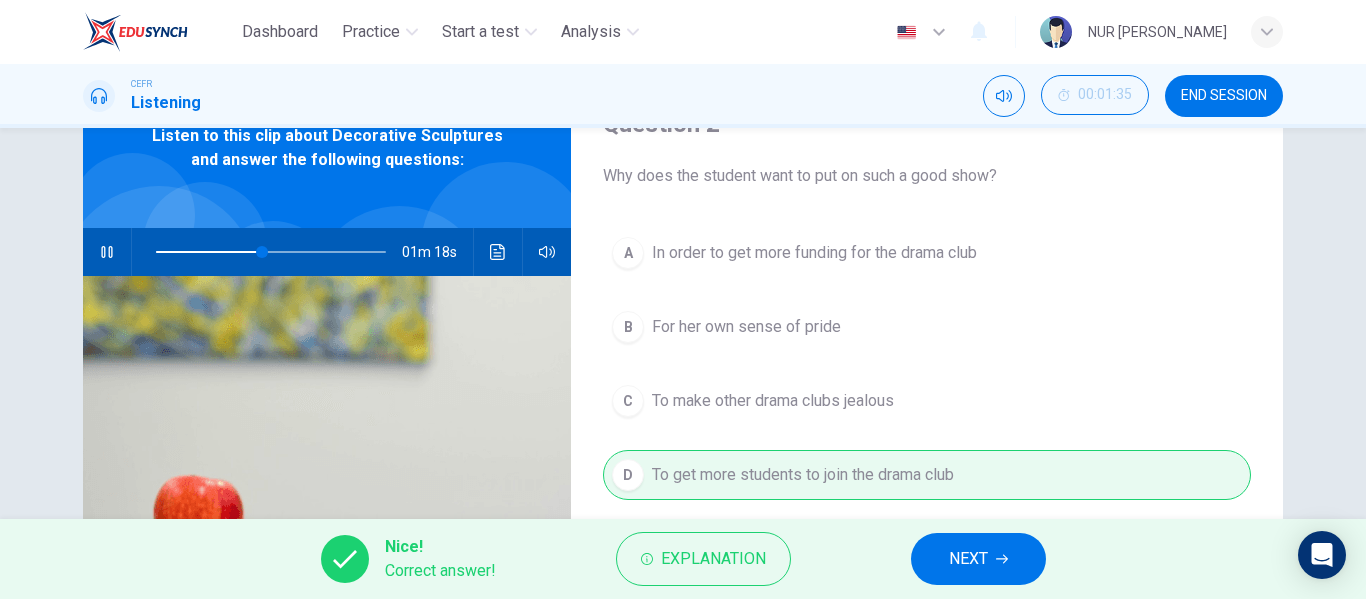 click on "NEXT" at bounding box center (978, 559) 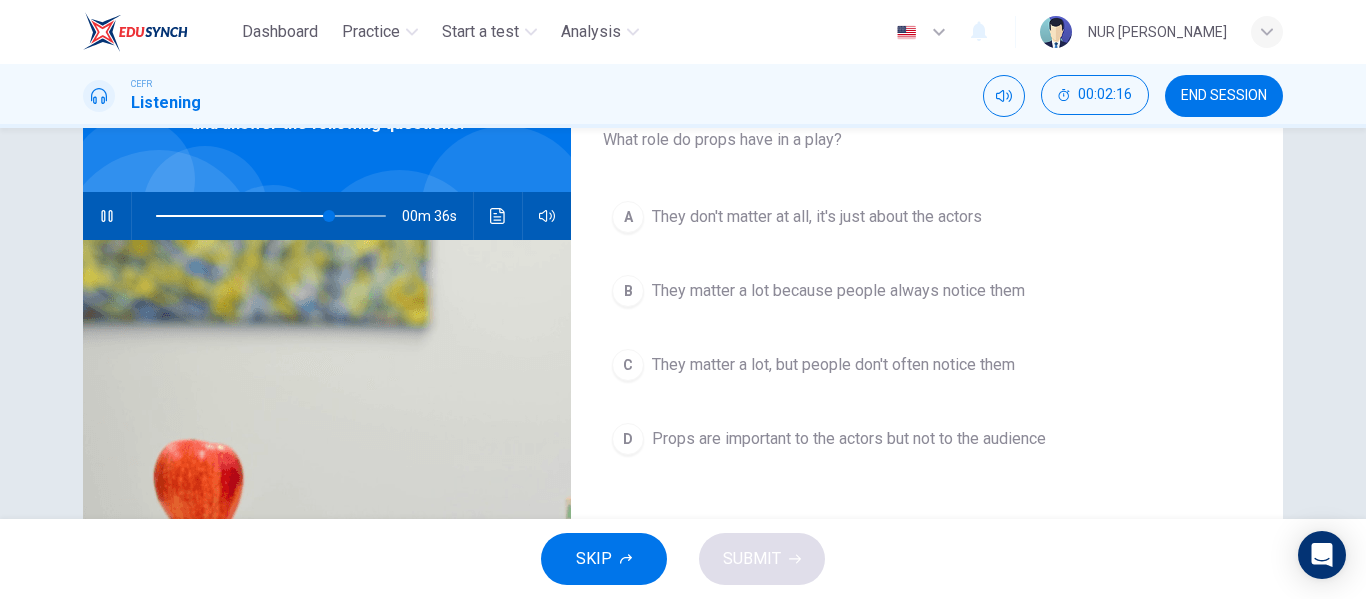 scroll, scrollTop: 135, scrollLeft: 0, axis: vertical 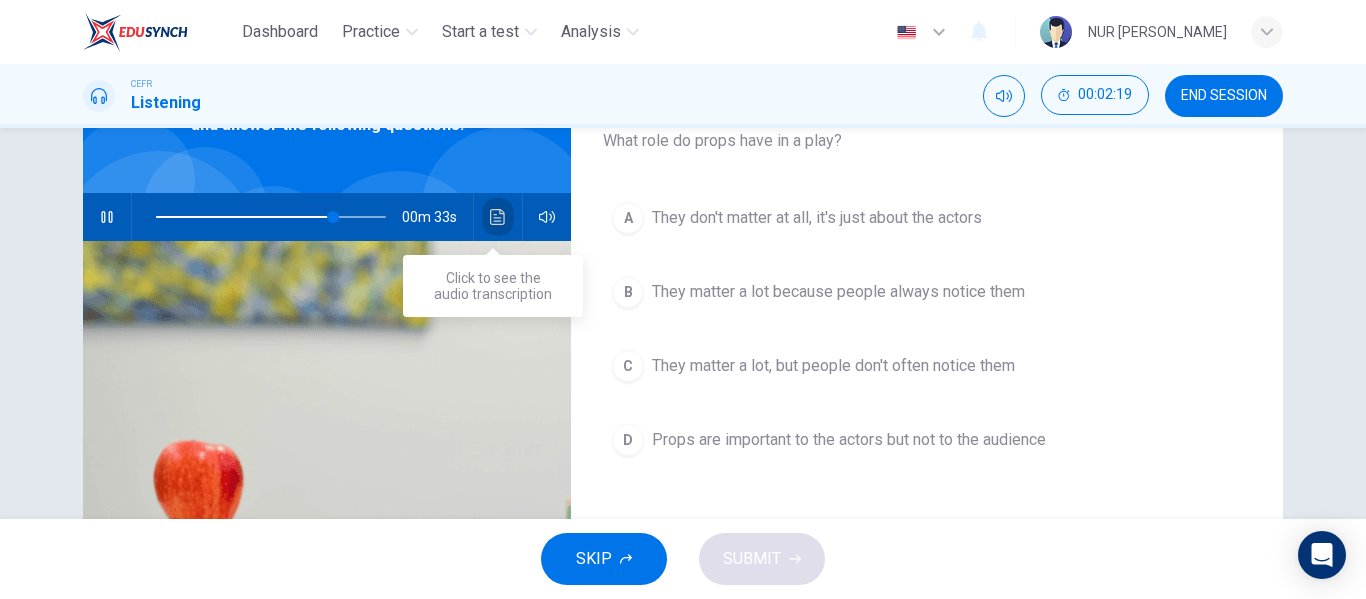 click 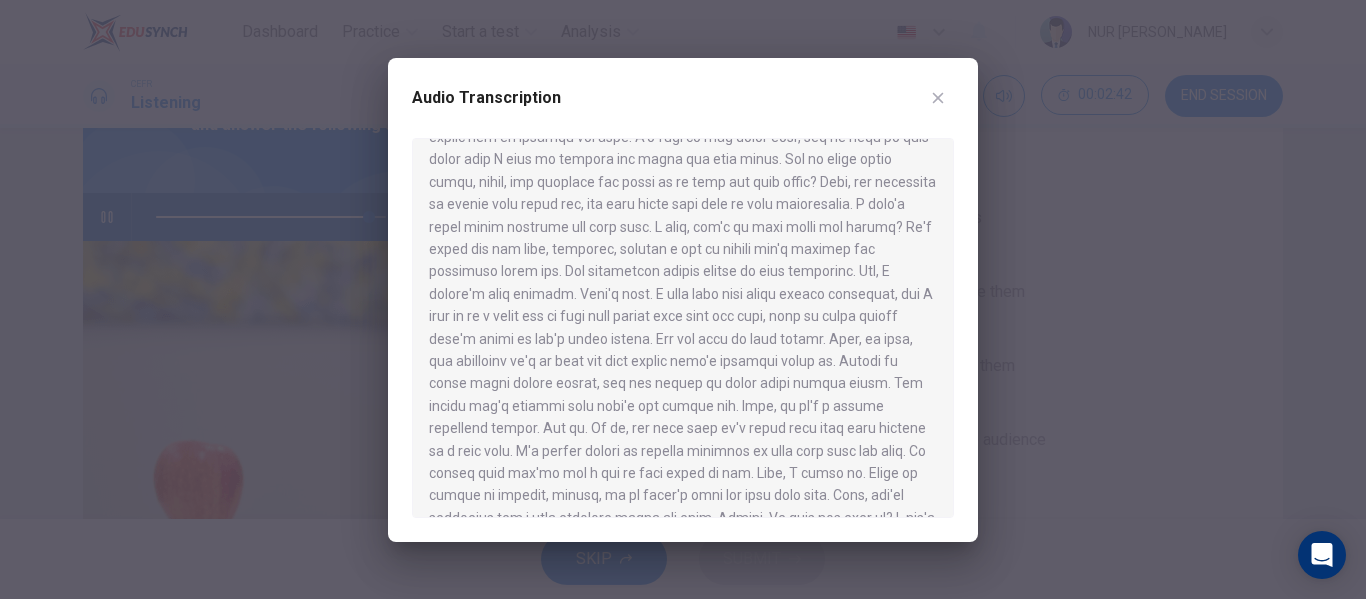 scroll, scrollTop: 119, scrollLeft: 0, axis: vertical 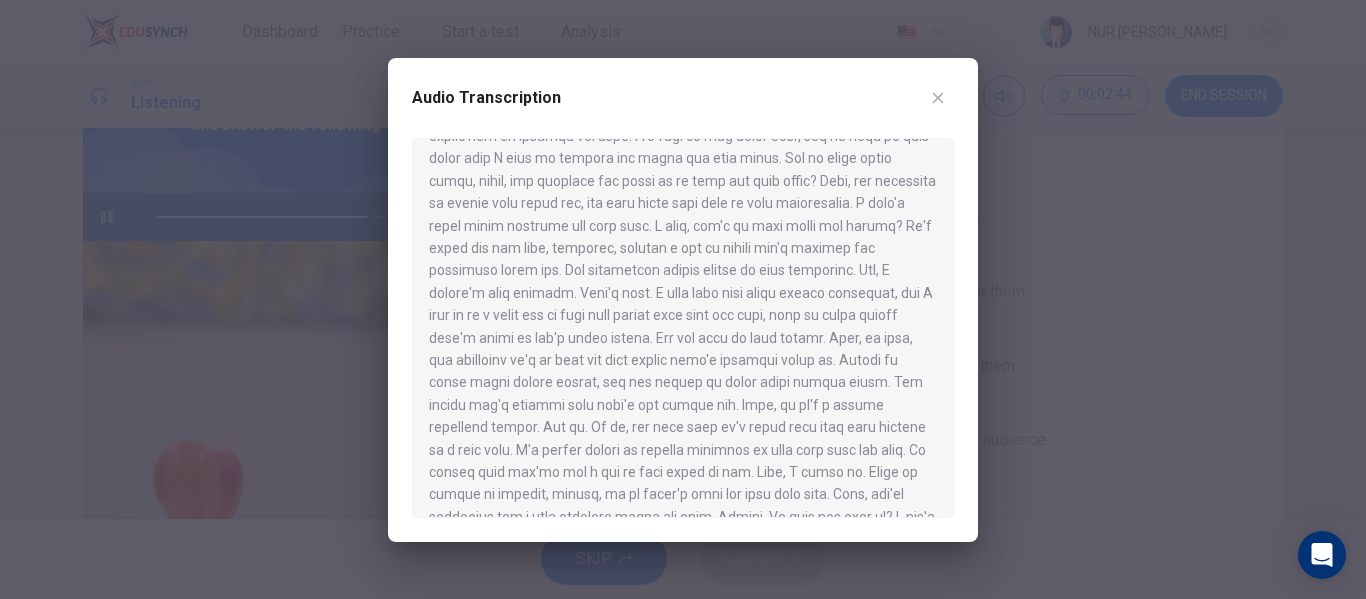 drag, startPoint x: 944, startPoint y: 114, endPoint x: 940, endPoint y: 92, distance: 22.36068 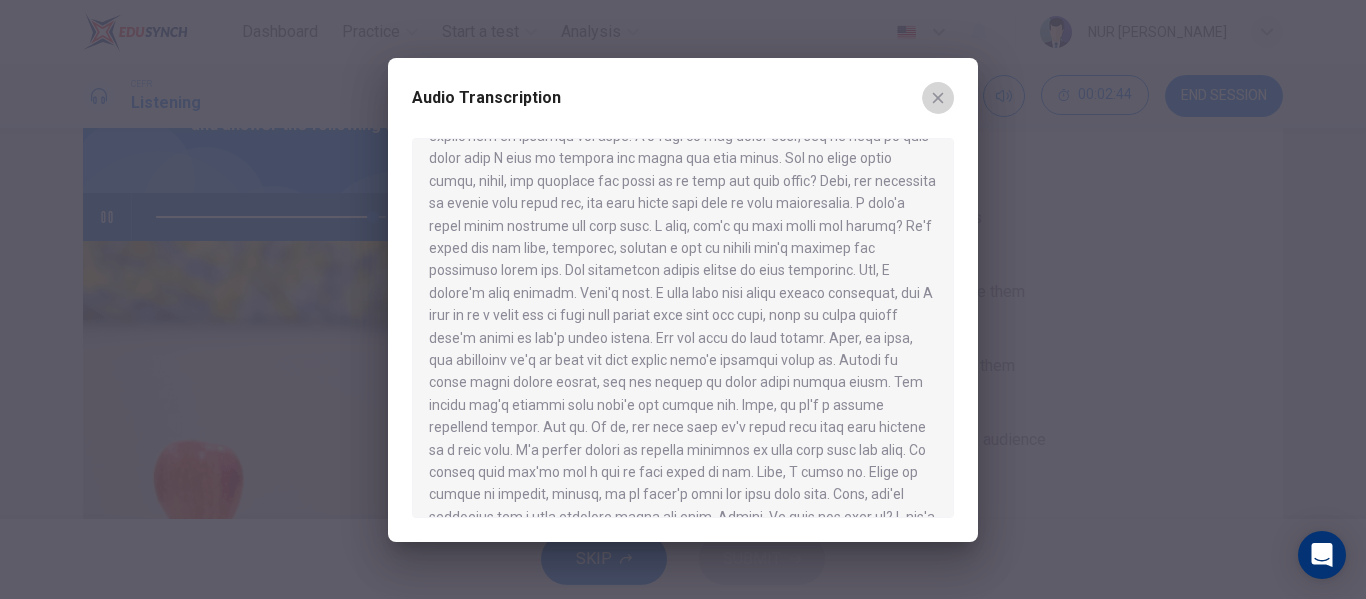 click 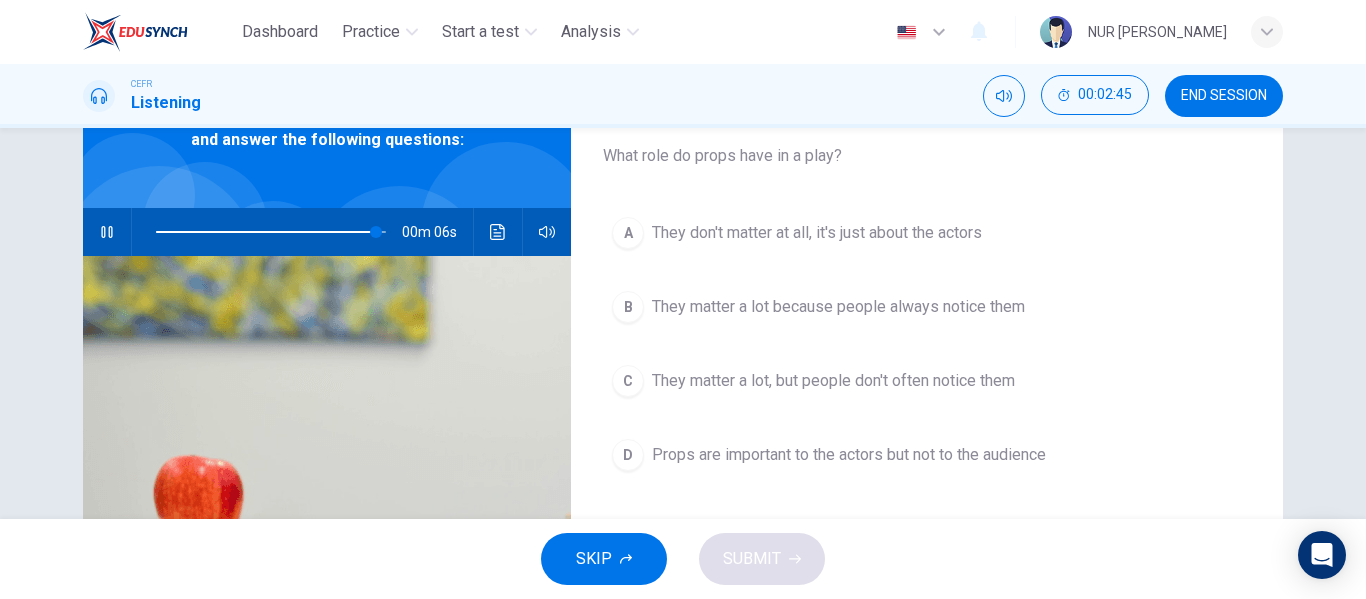 scroll, scrollTop: 118, scrollLeft: 0, axis: vertical 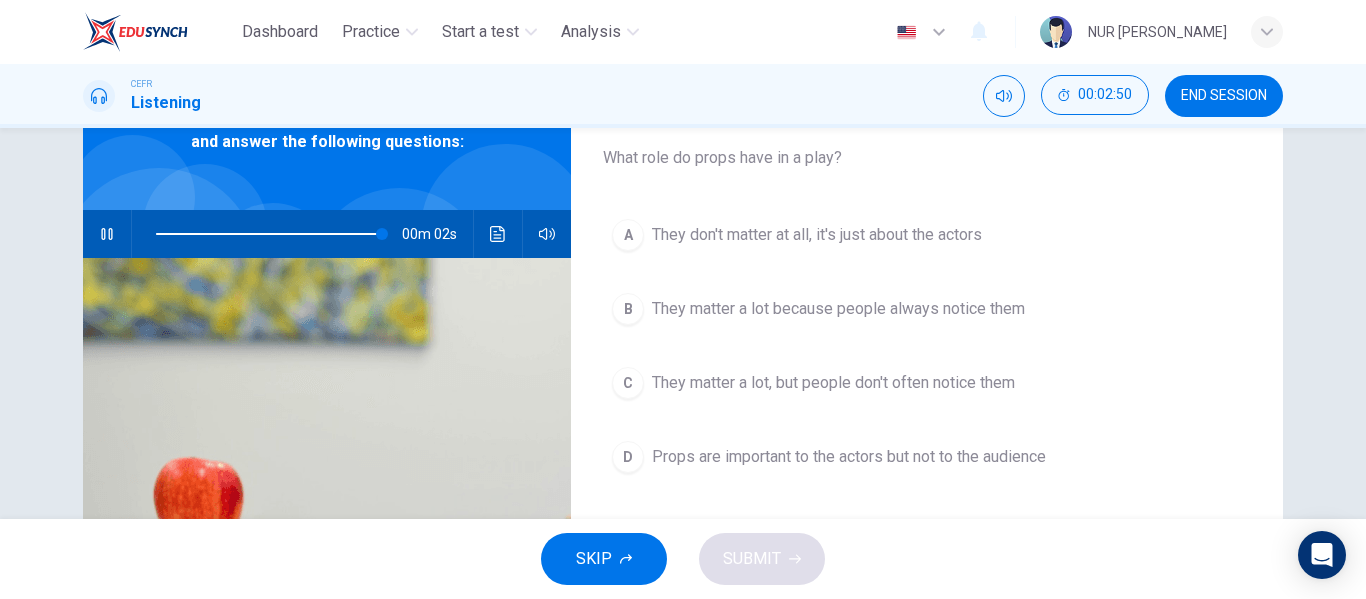 click on "C They matter a lot, but people don't often notice them" at bounding box center (927, 383) 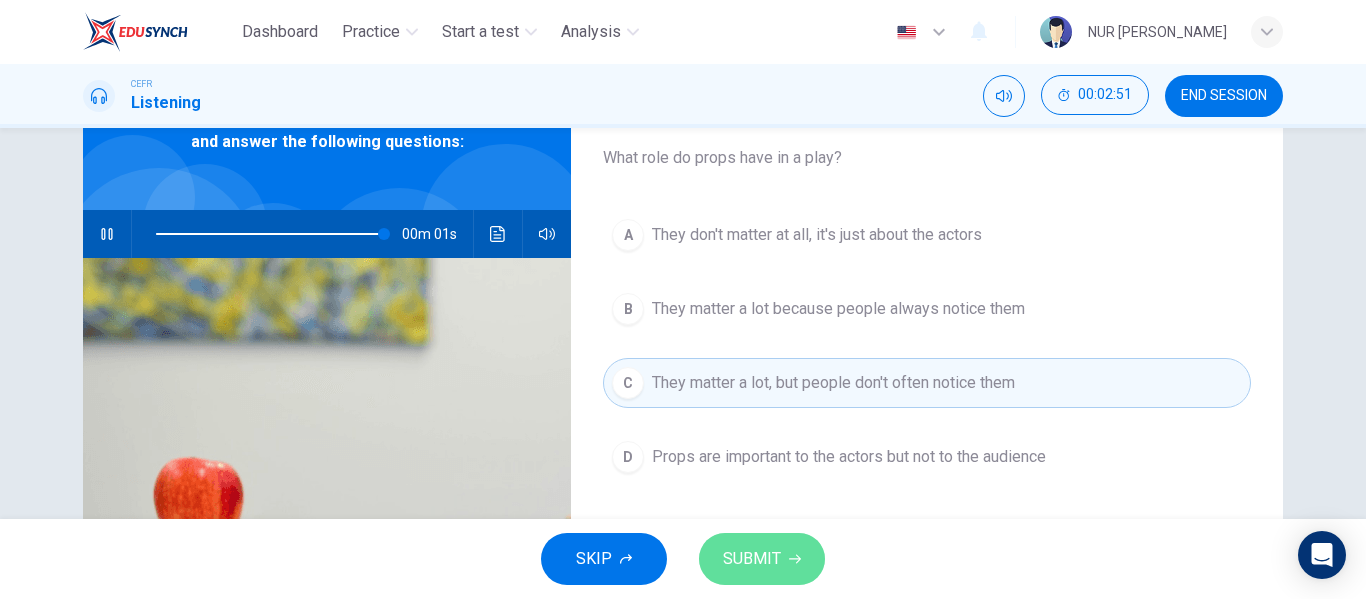 click on "SUBMIT" at bounding box center (762, 559) 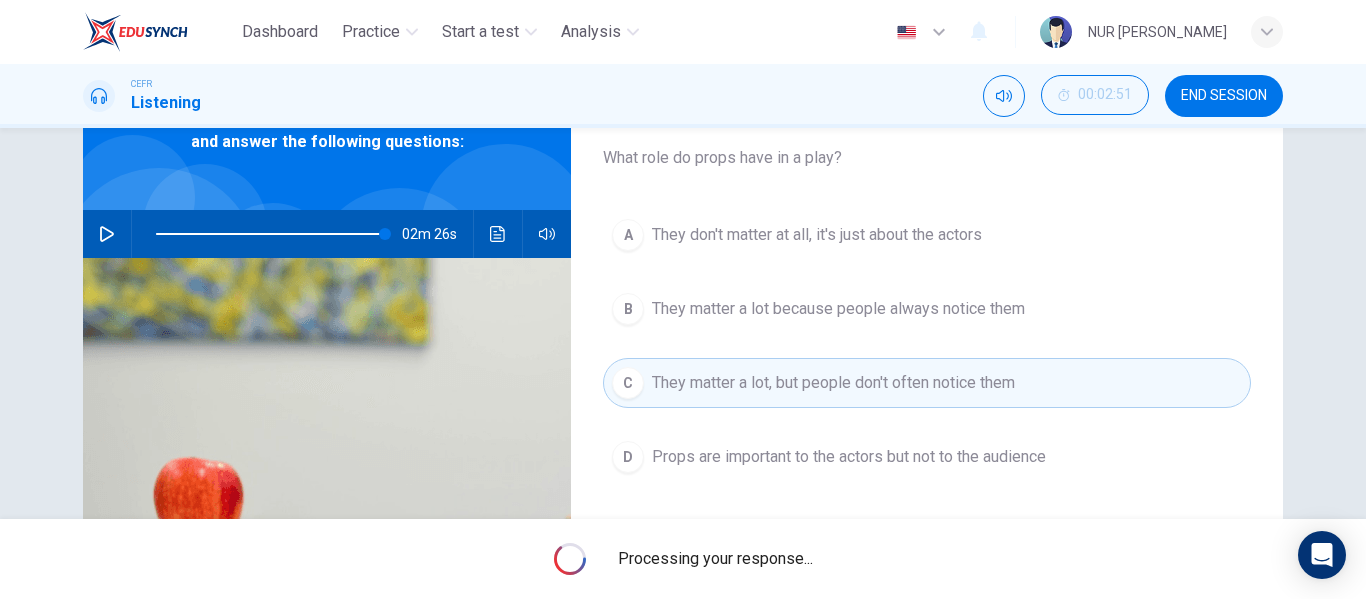 type on "0" 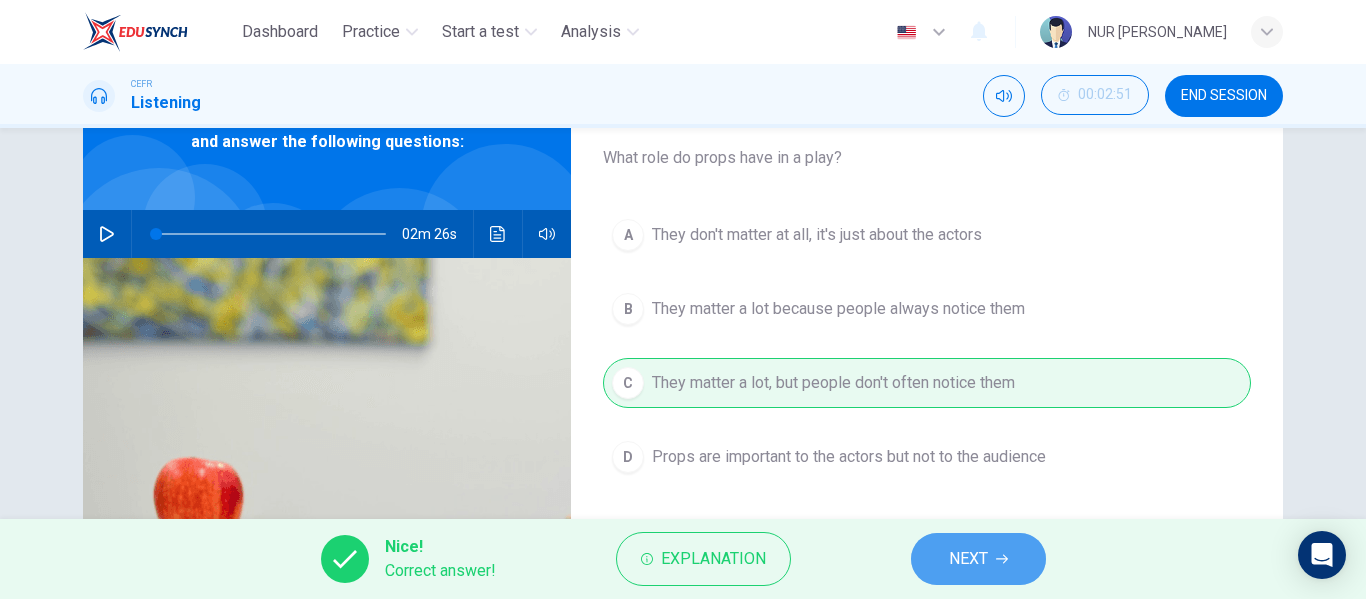 click on "NEXT" at bounding box center (968, 559) 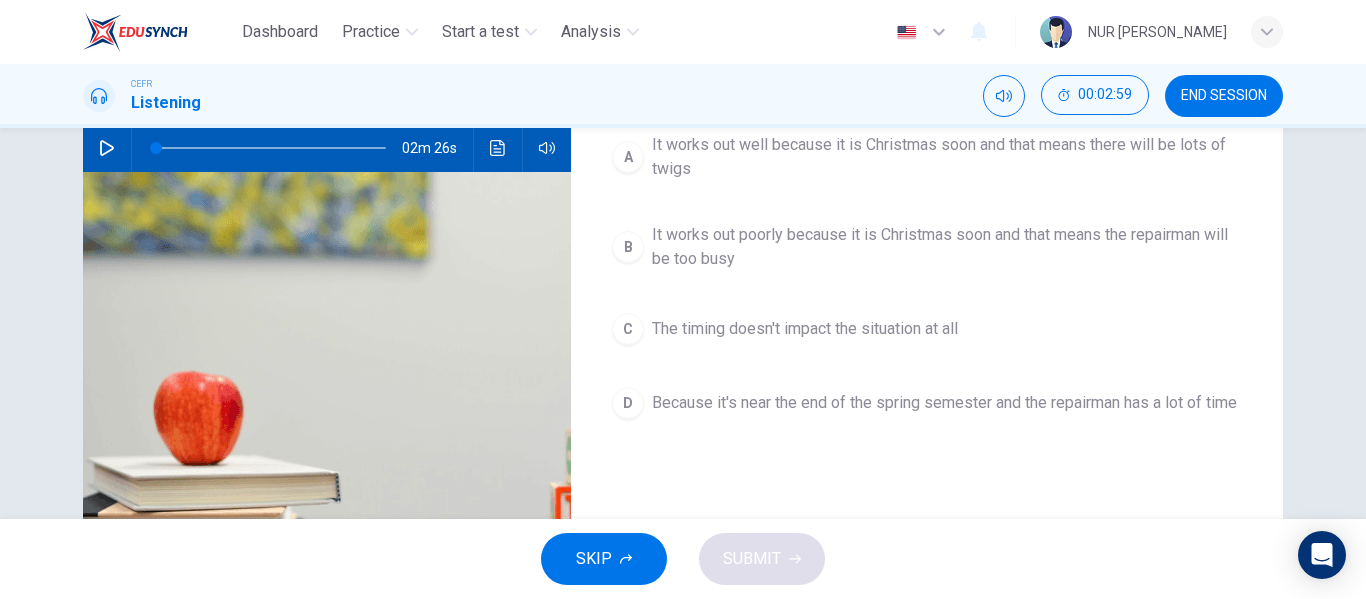 scroll, scrollTop: 203, scrollLeft: 0, axis: vertical 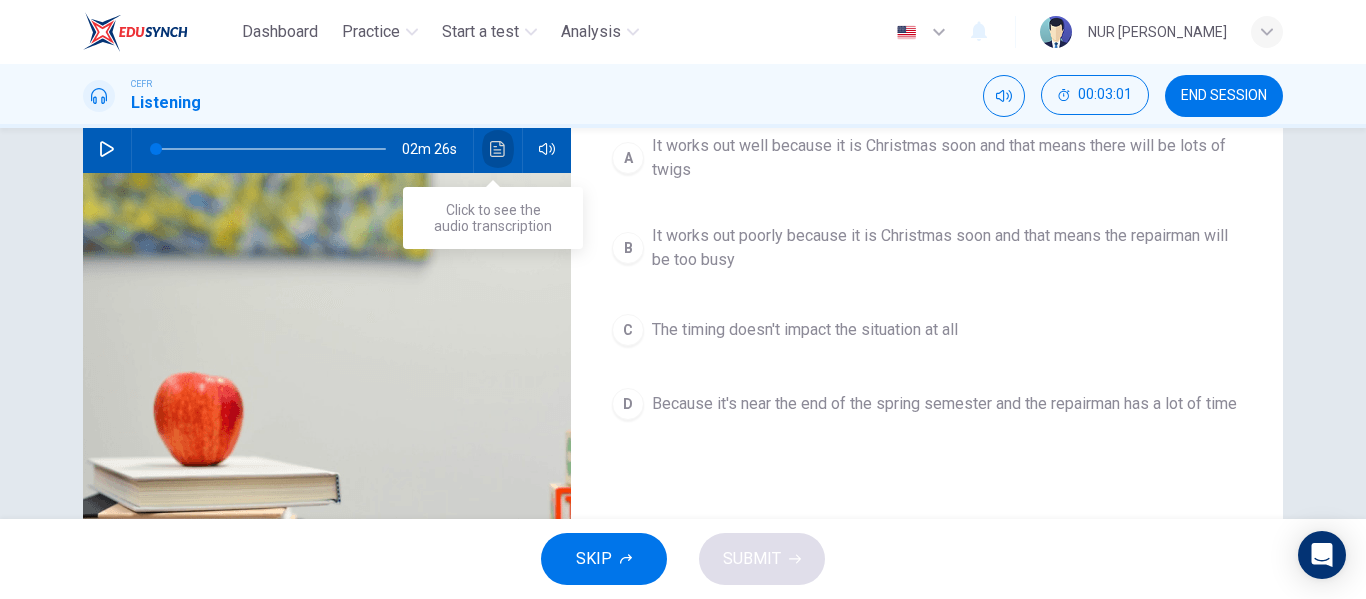 click 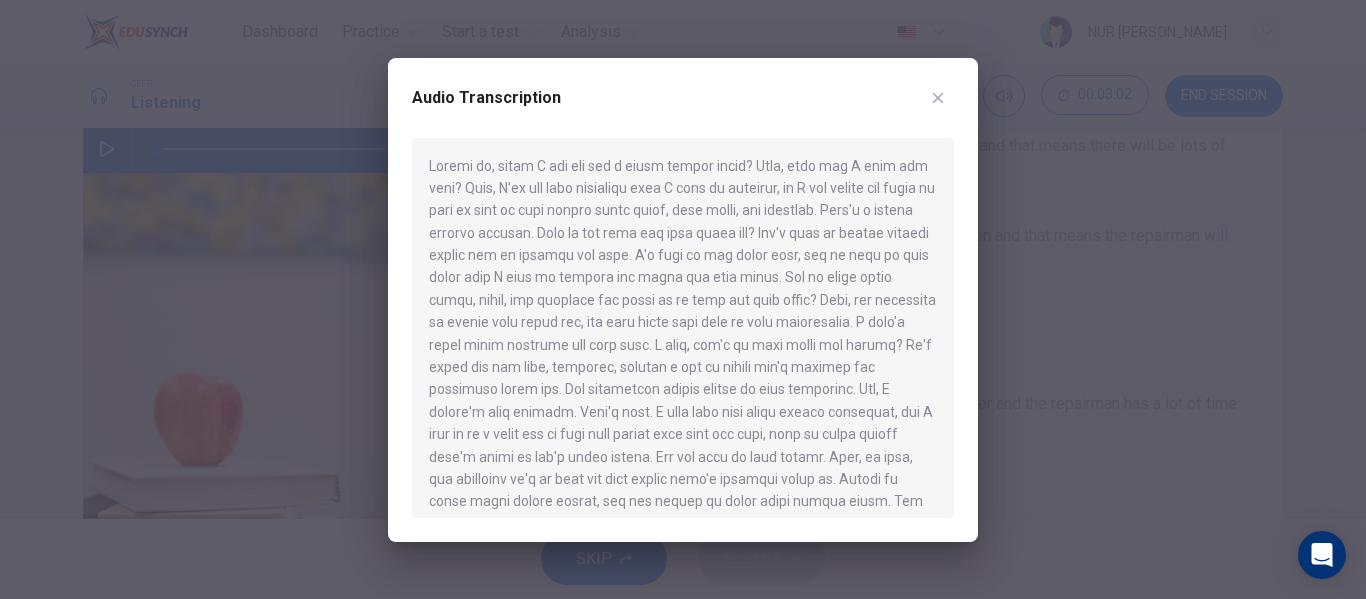 scroll, scrollTop: 303, scrollLeft: 0, axis: vertical 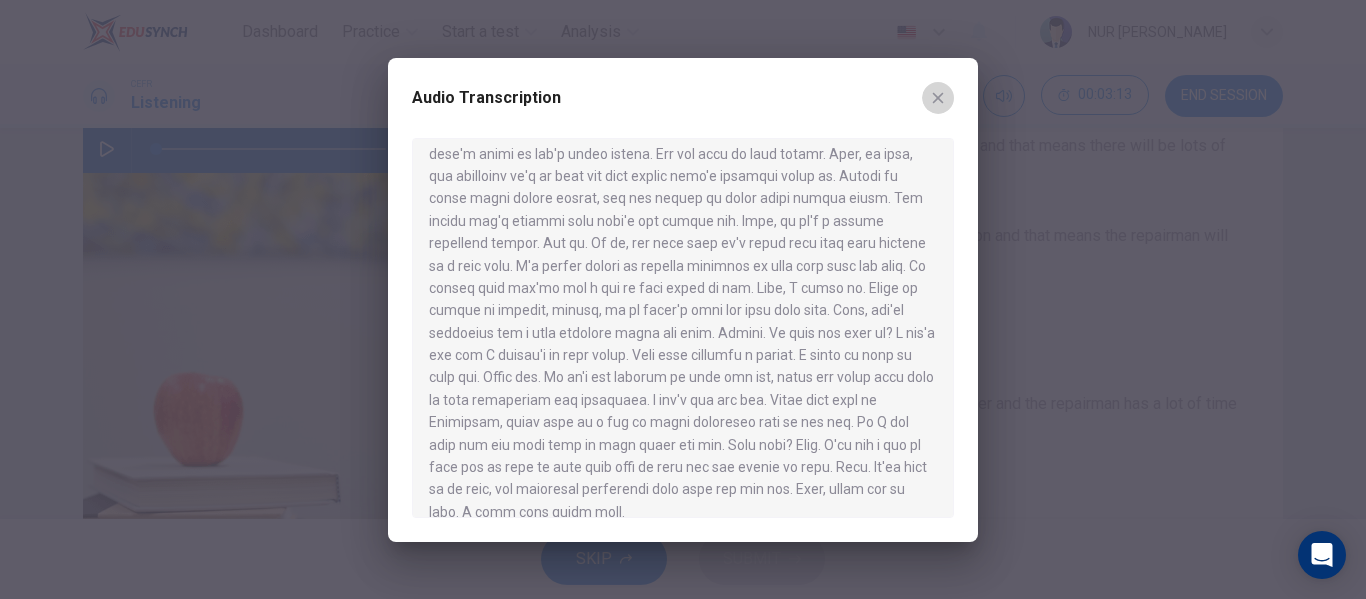 click at bounding box center (938, 98) 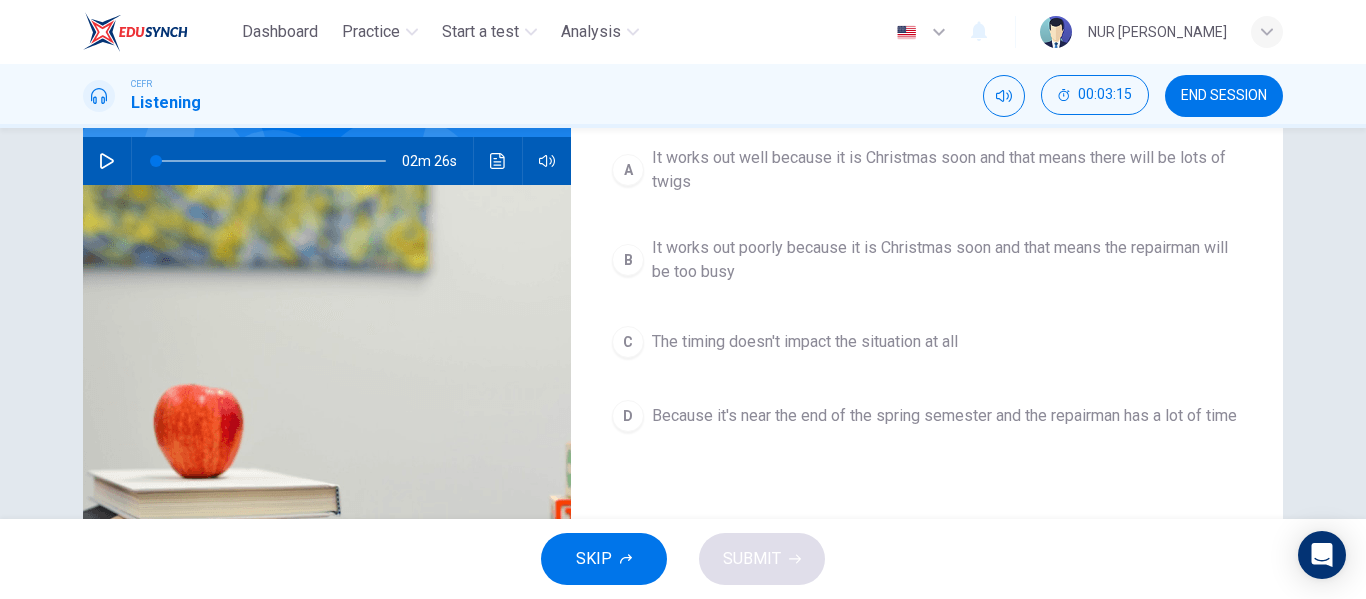 scroll, scrollTop: 190, scrollLeft: 0, axis: vertical 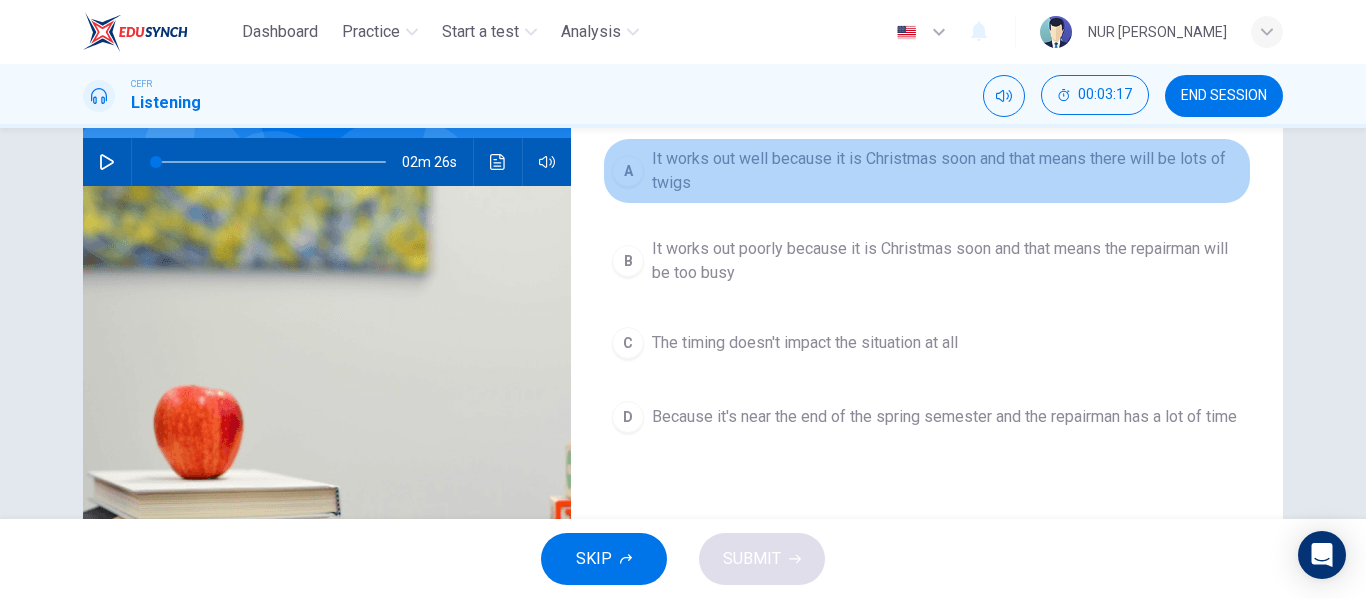click on "It works out well because it is Christmas soon and that means there will be lots of twigs" at bounding box center (947, 171) 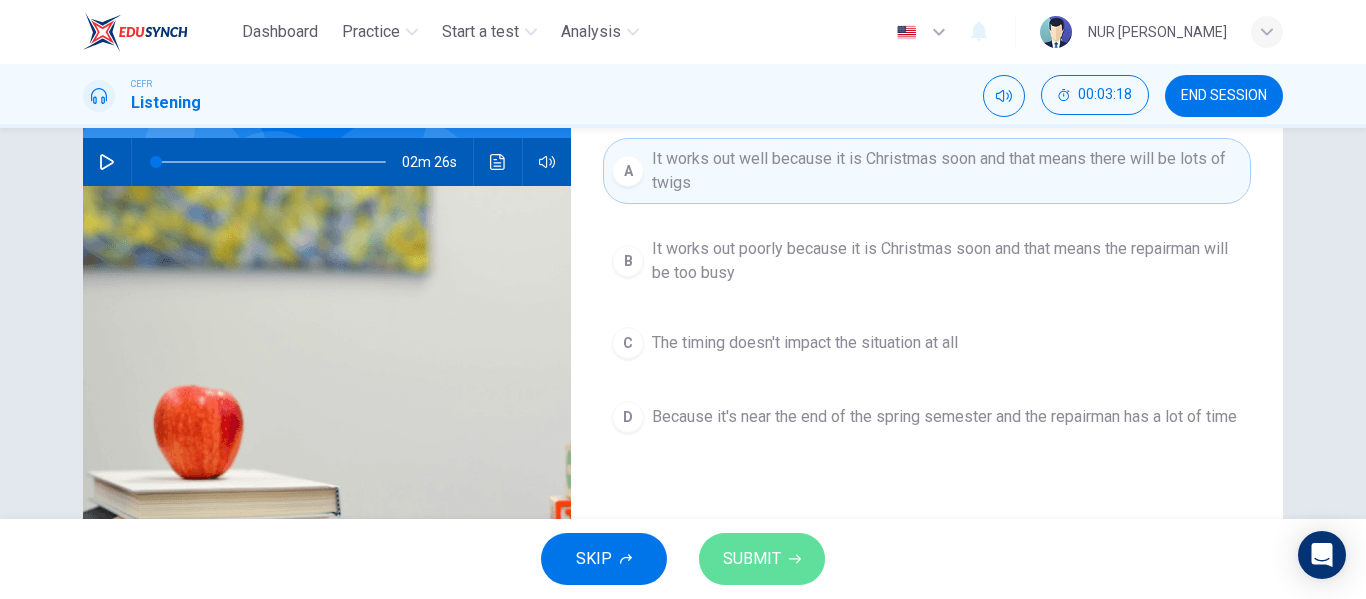 click on "SUBMIT" at bounding box center [762, 559] 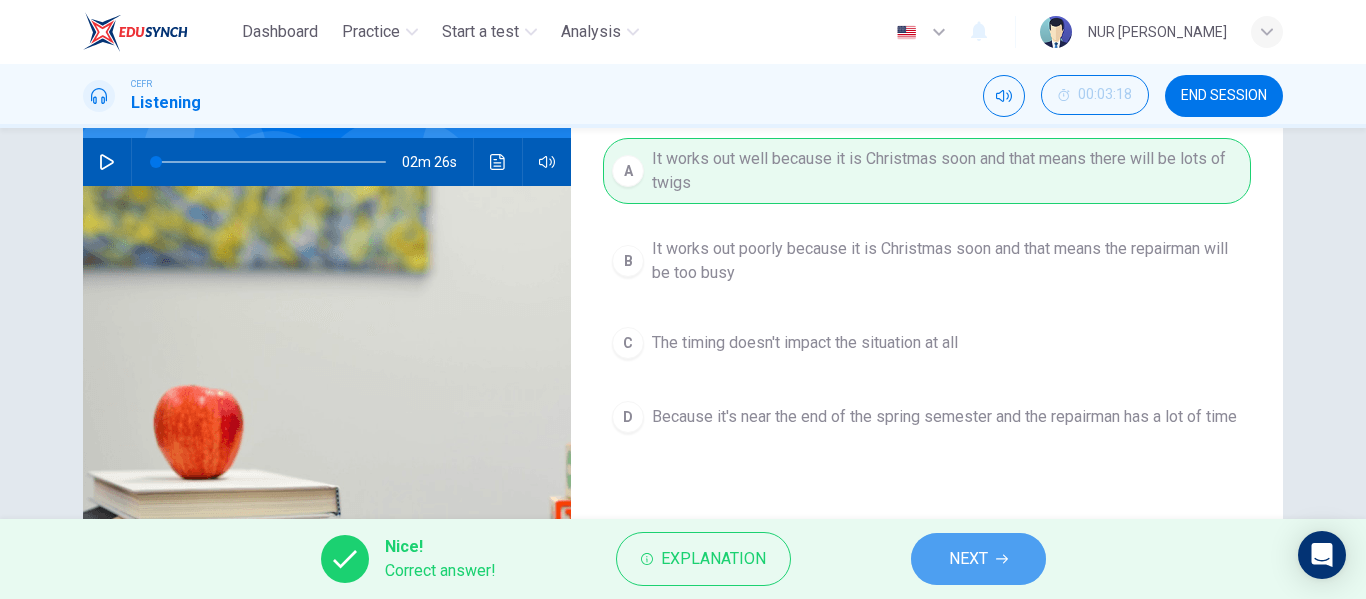 click on "NEXT" at bounding box center (978, 559) 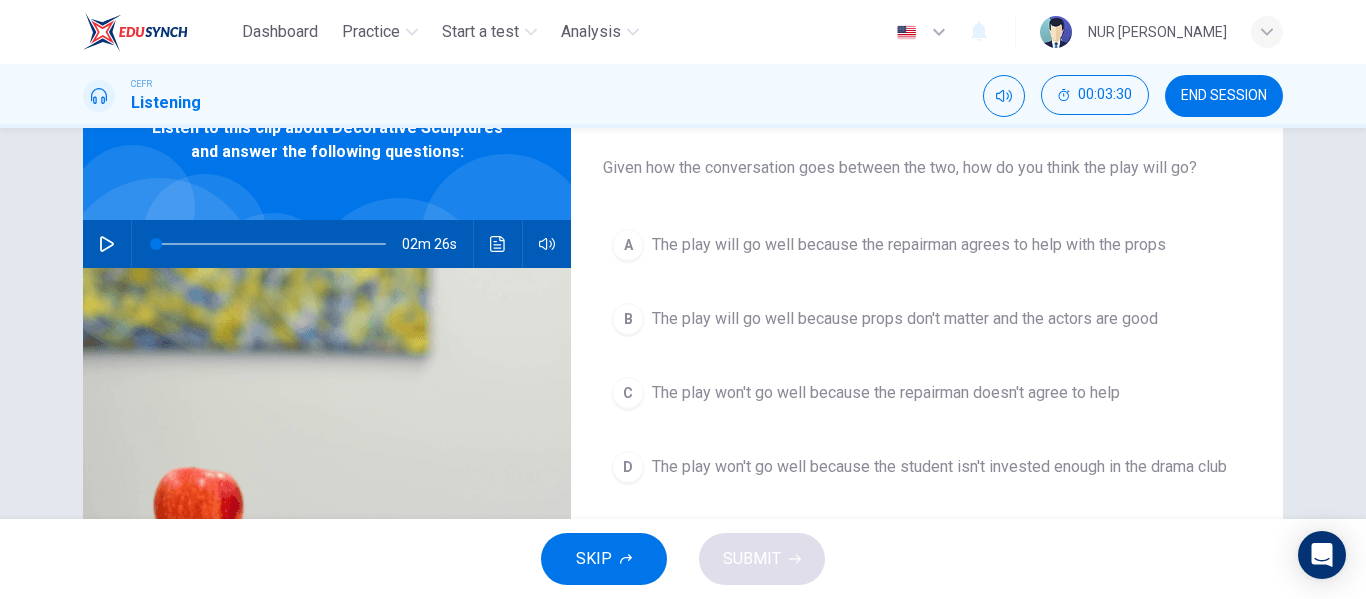 scroll, scrollTop: 106, scrollLeft: 0, axis: vertical 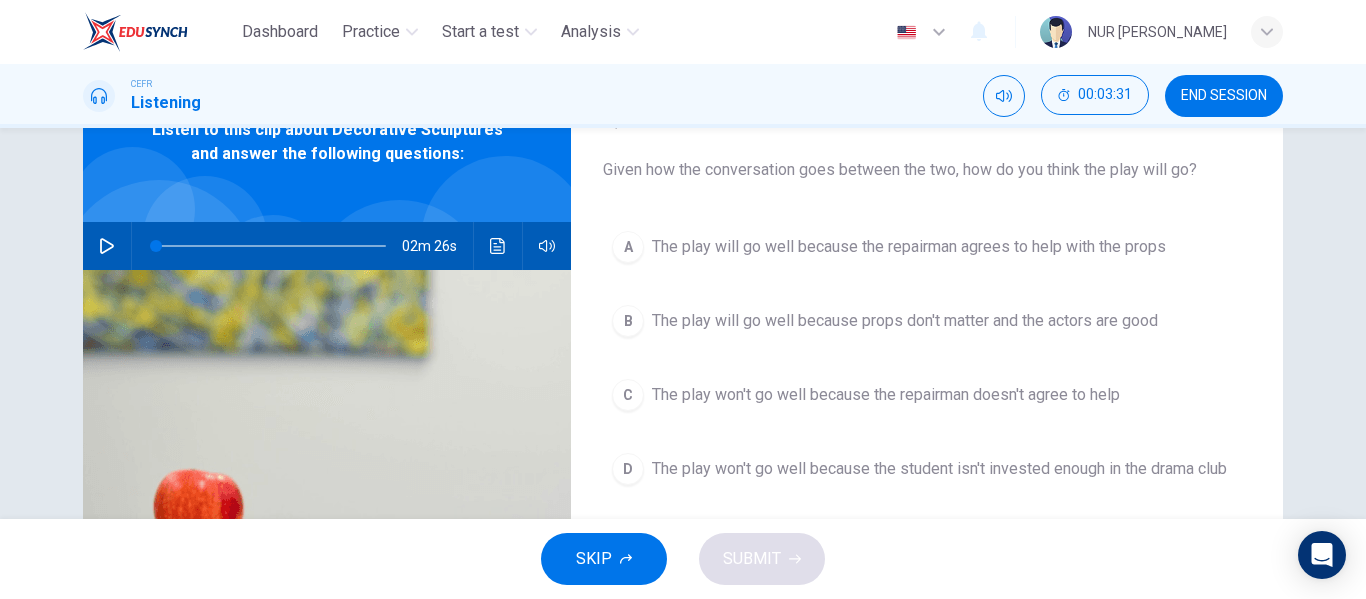 click on "A The play will go well because the repairman agrees to help with the props" at bounding box center (927, 247) 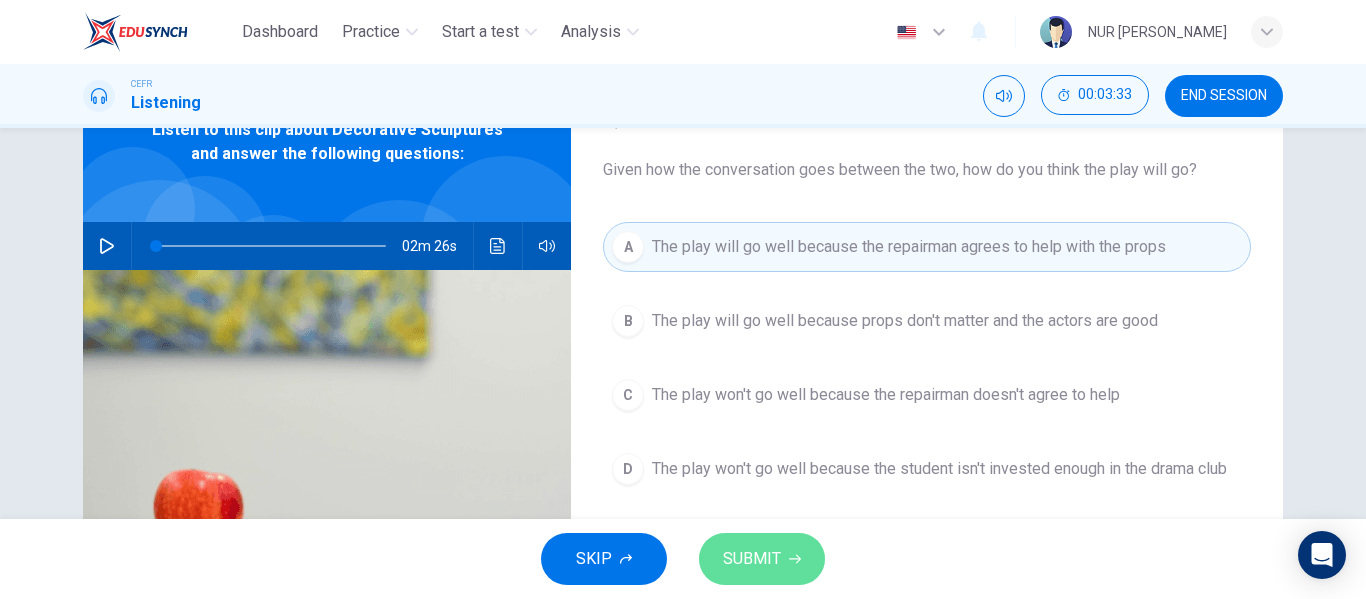 click on "SUBMIT" at bounding box center (762, 559) 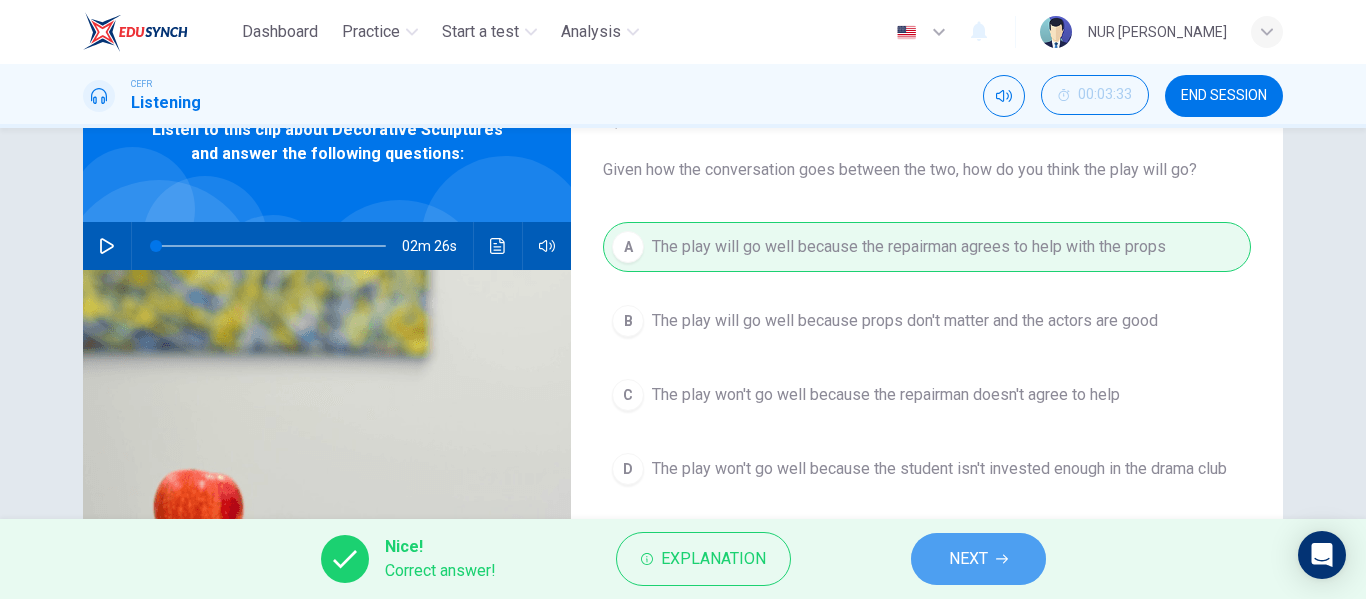 click on "NEXT" at bounding box center (968, 559) 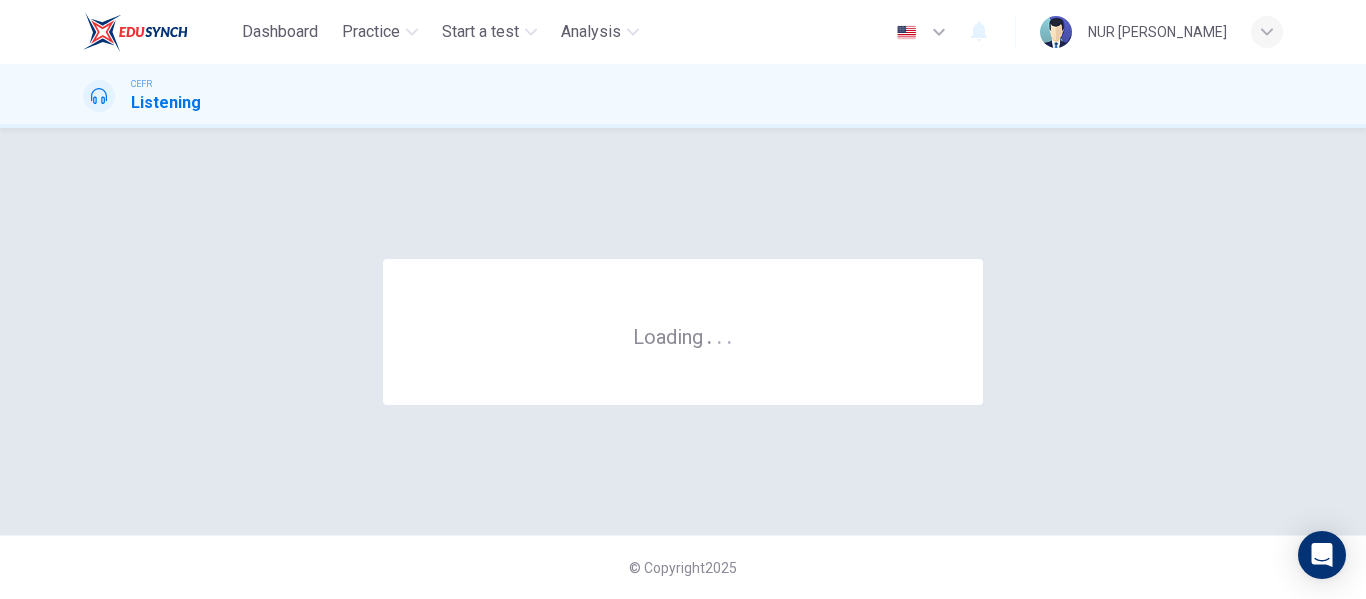 scroll, scrollTop: 0, scrollLeft: 0, axis: both 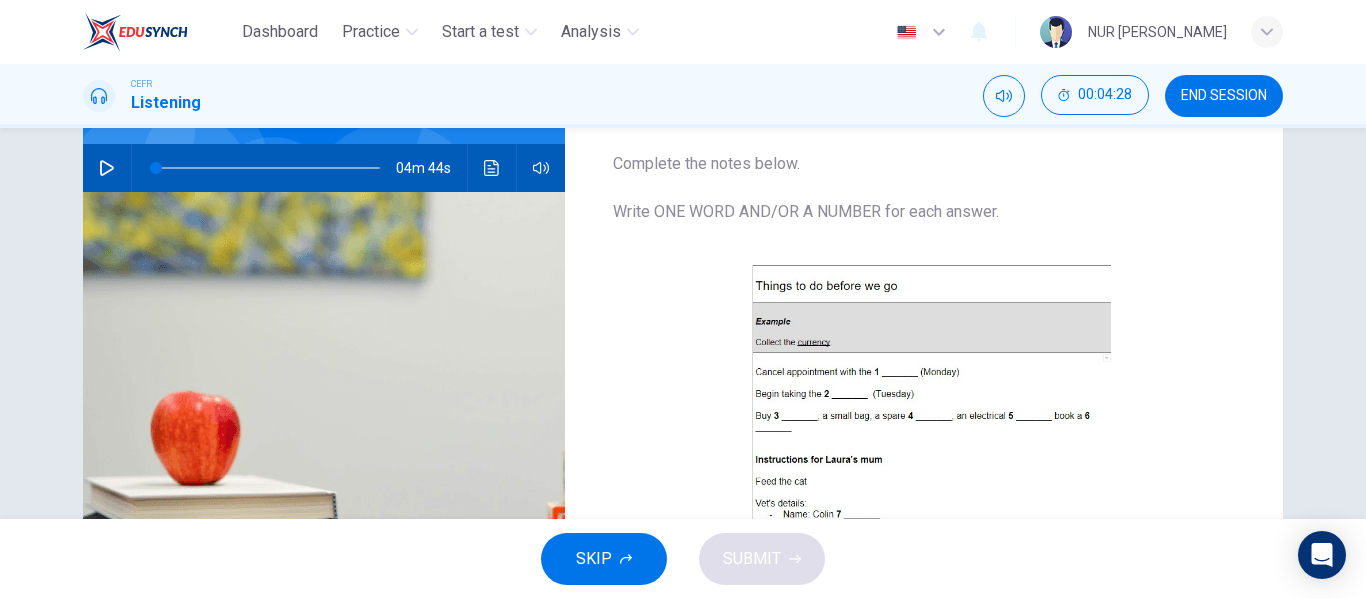click at bounding box center (107, 168) 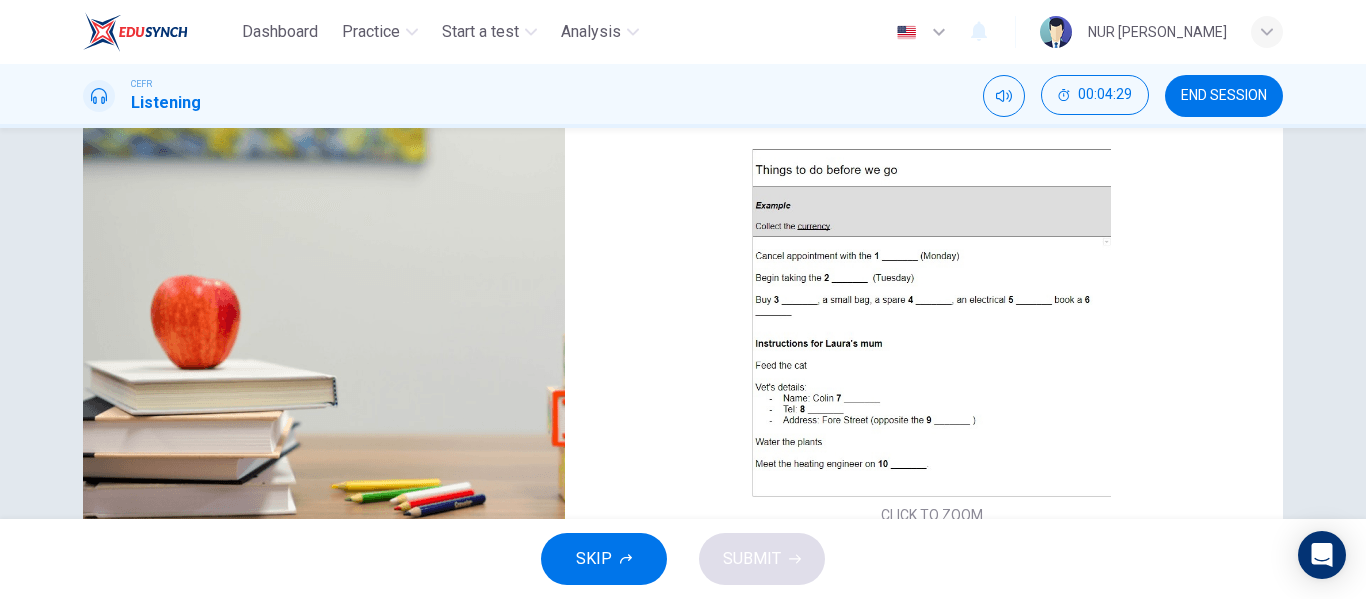 scroll, scrollTop: 384, scrollLeft: 0, axis: vertical 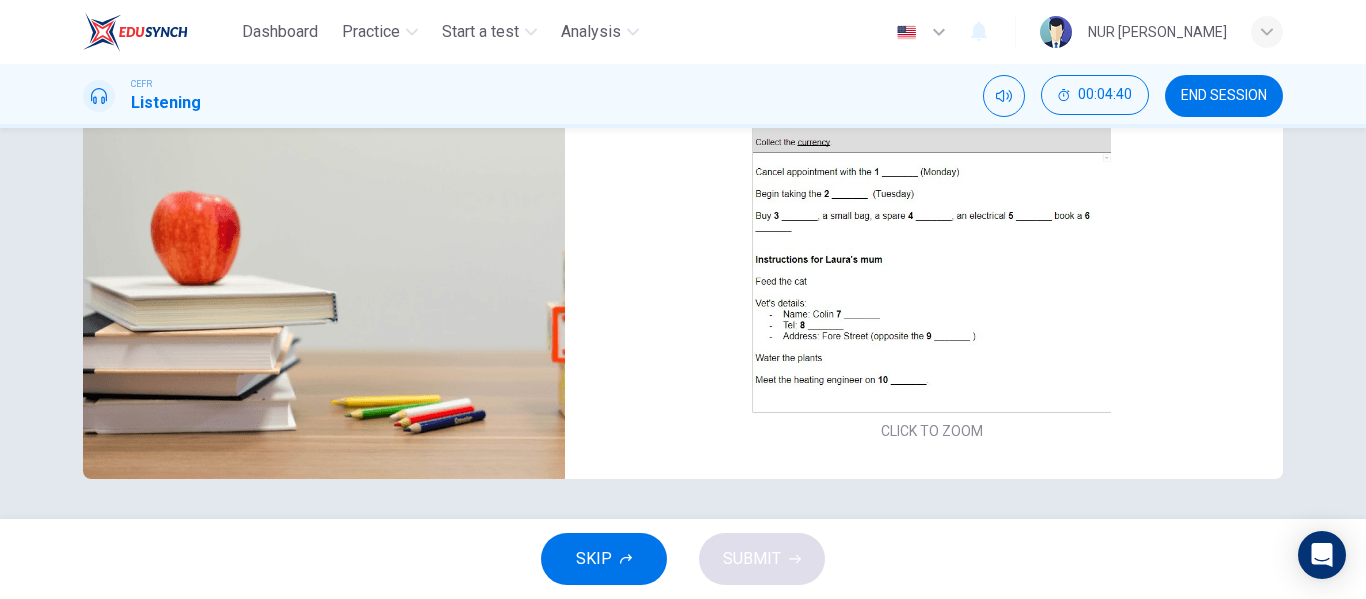 type on "4" 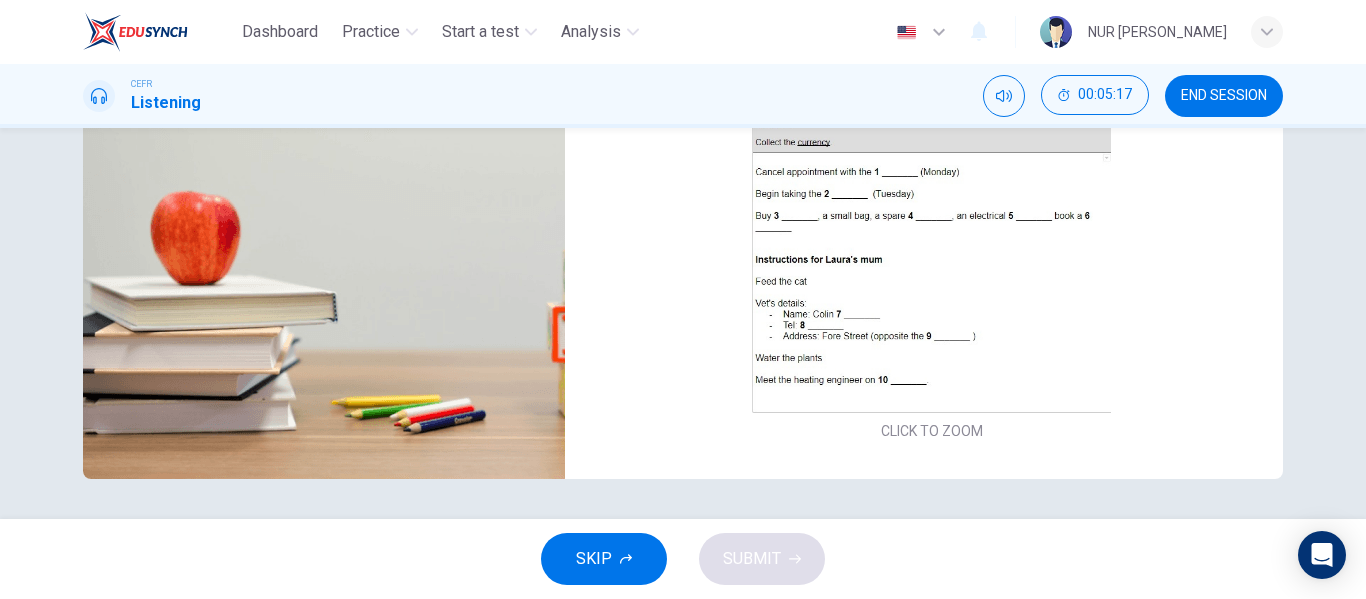 scroll, scrollTop: 184, scrollLeft: 0, axis: vertical 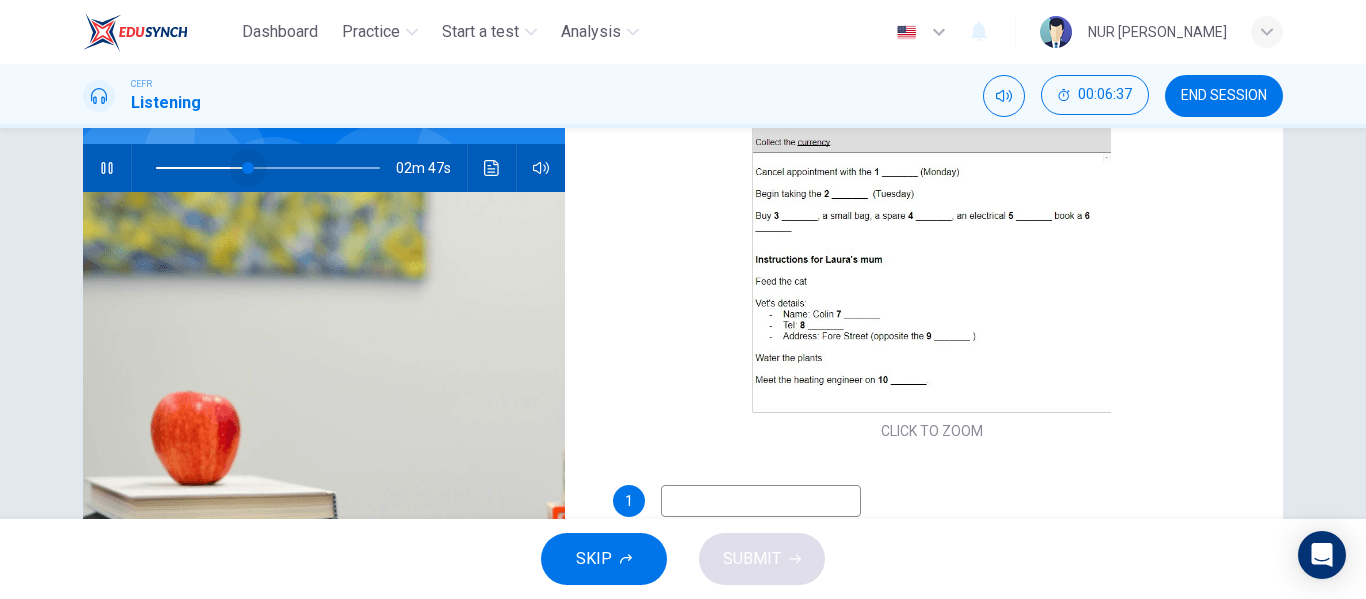 click at bounding box center [248, 168] 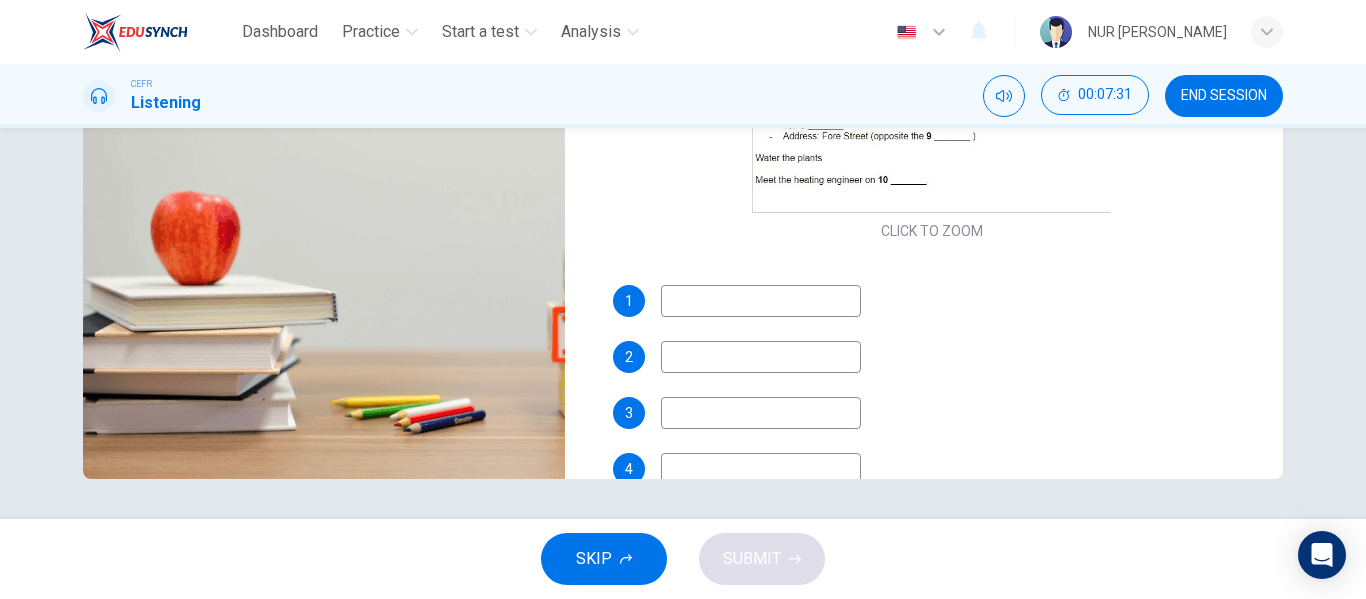 scroll, scrollTop: 128, scrollLeft: 0, axis: vertical 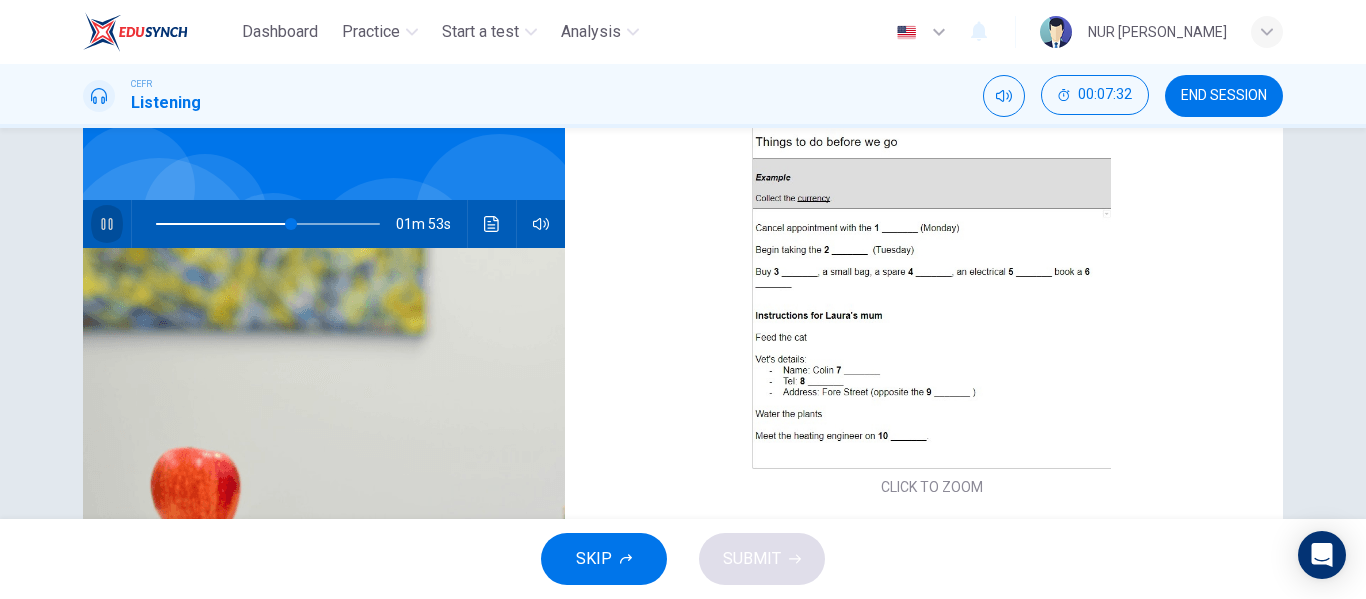 click 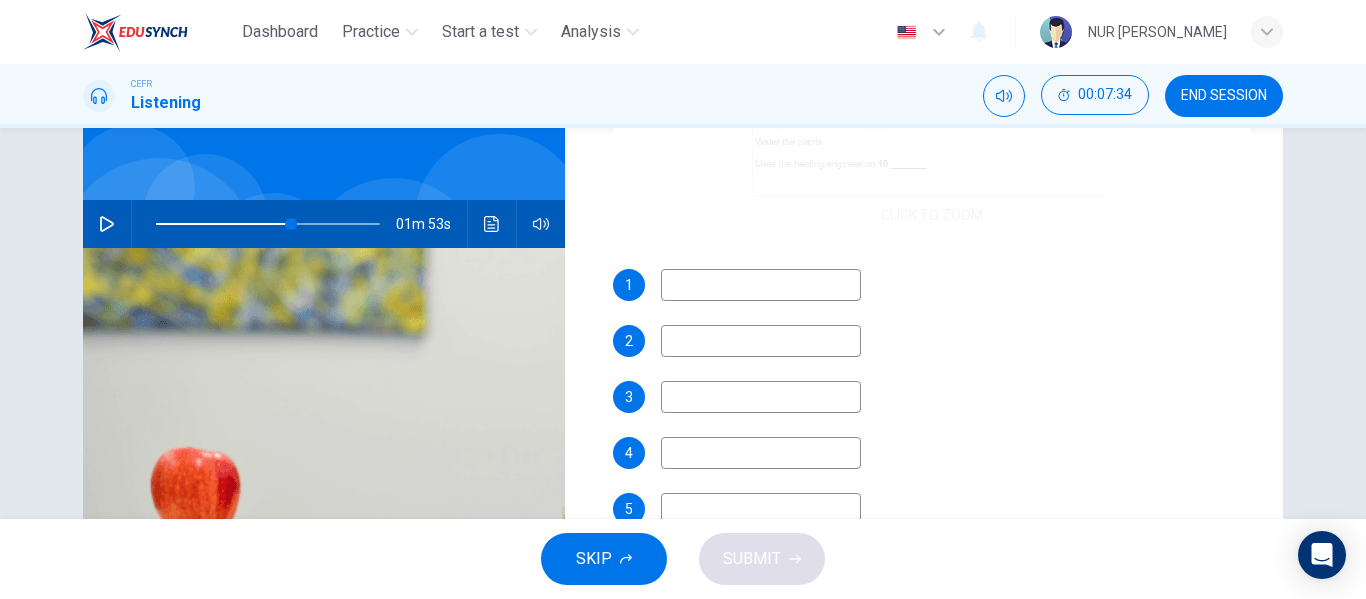 scroll, scrollTop: 471, scrollLeft: 0, axis: vertical 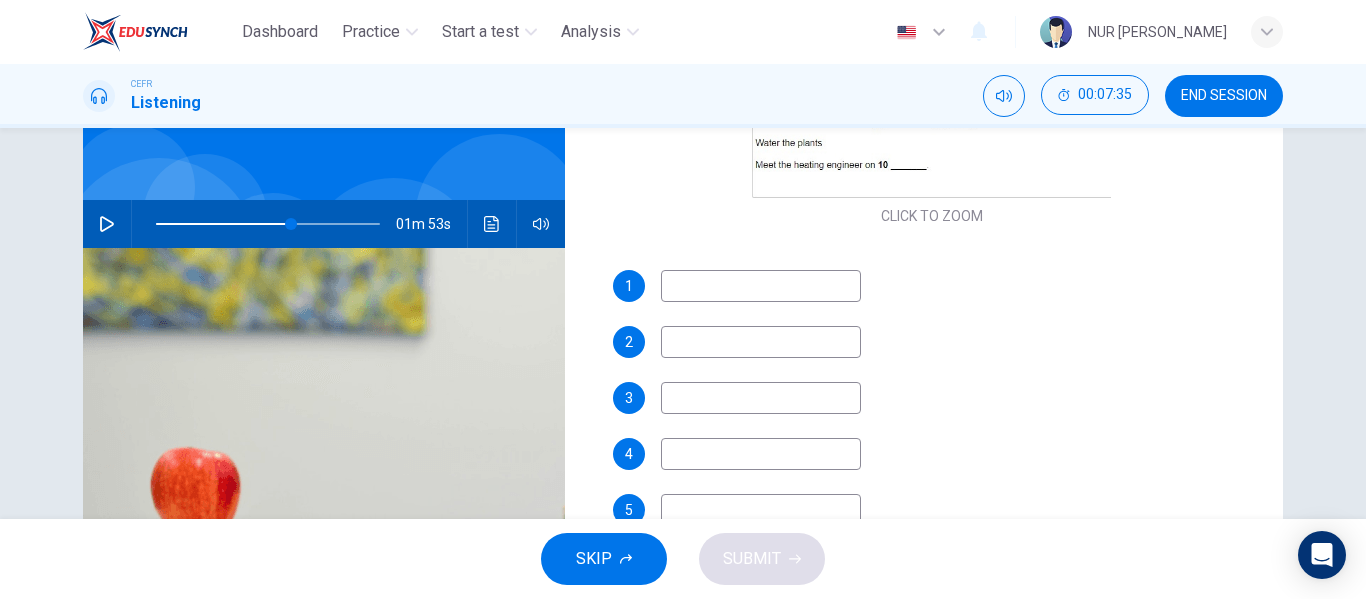 click at bounding box center (761, 286) 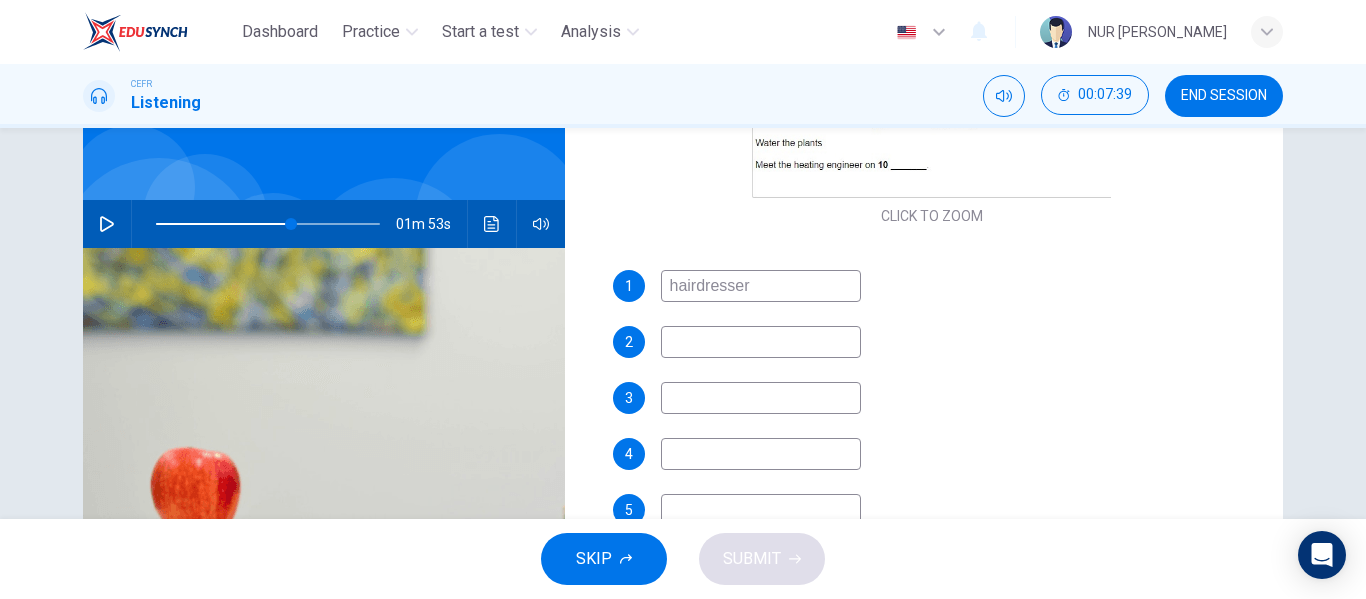 type on "hairdresser" 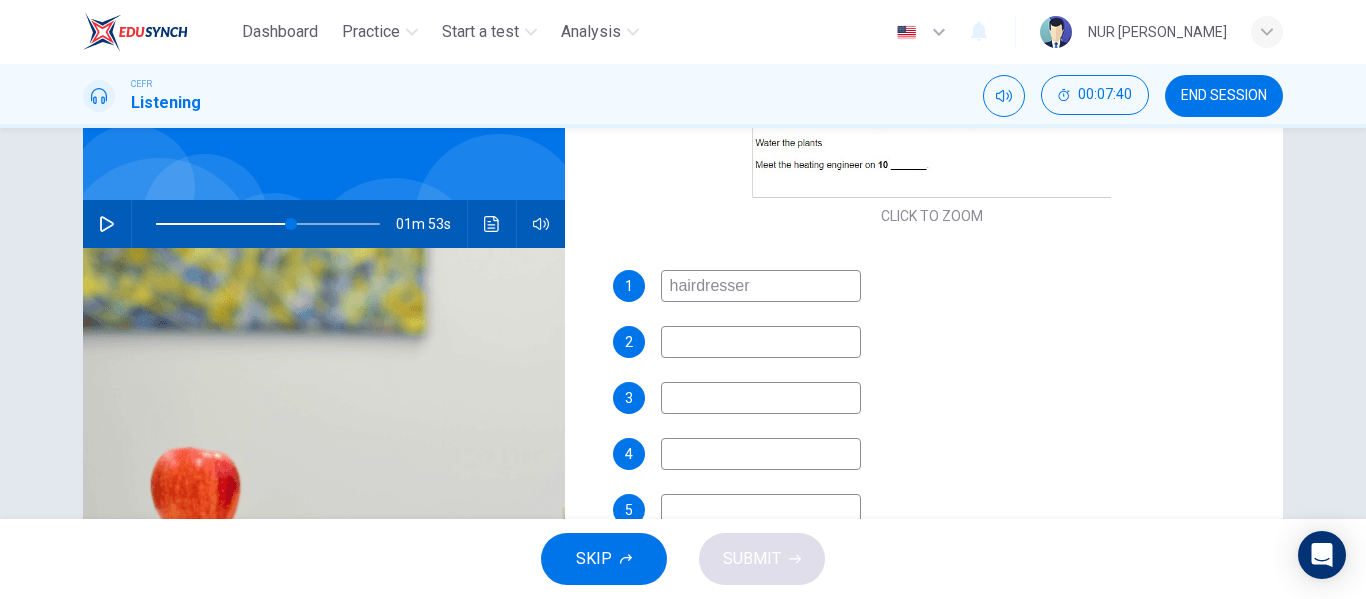 click at bounding box center (761, 342) 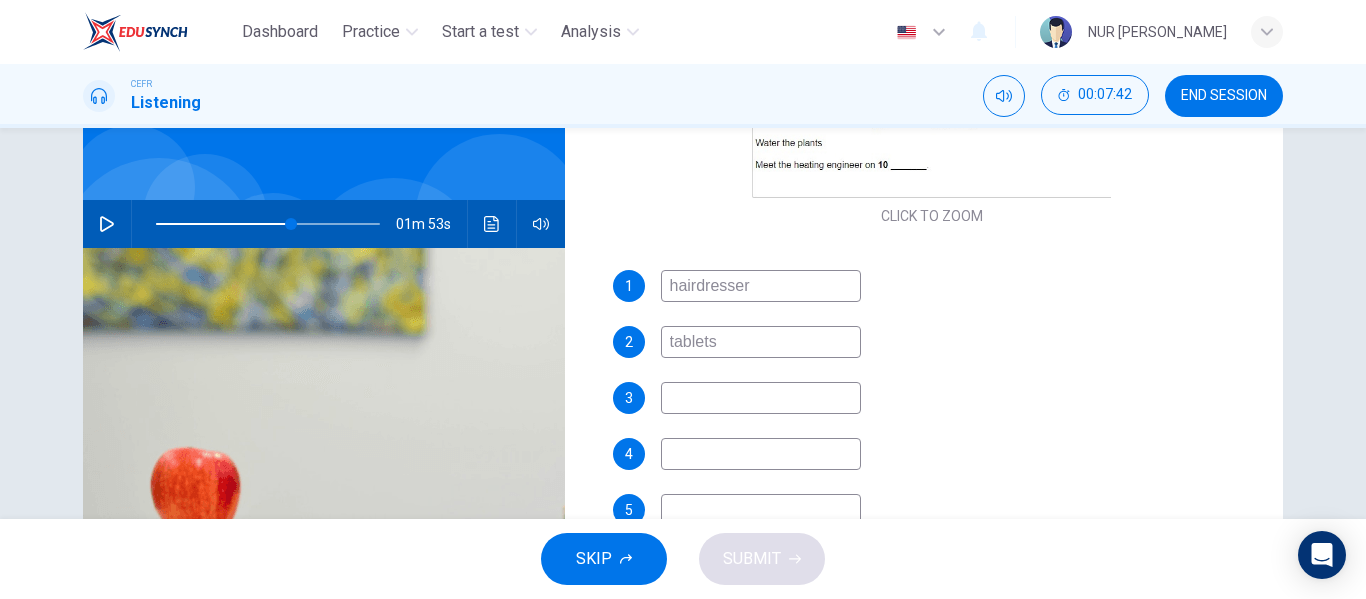 type on "tablets" 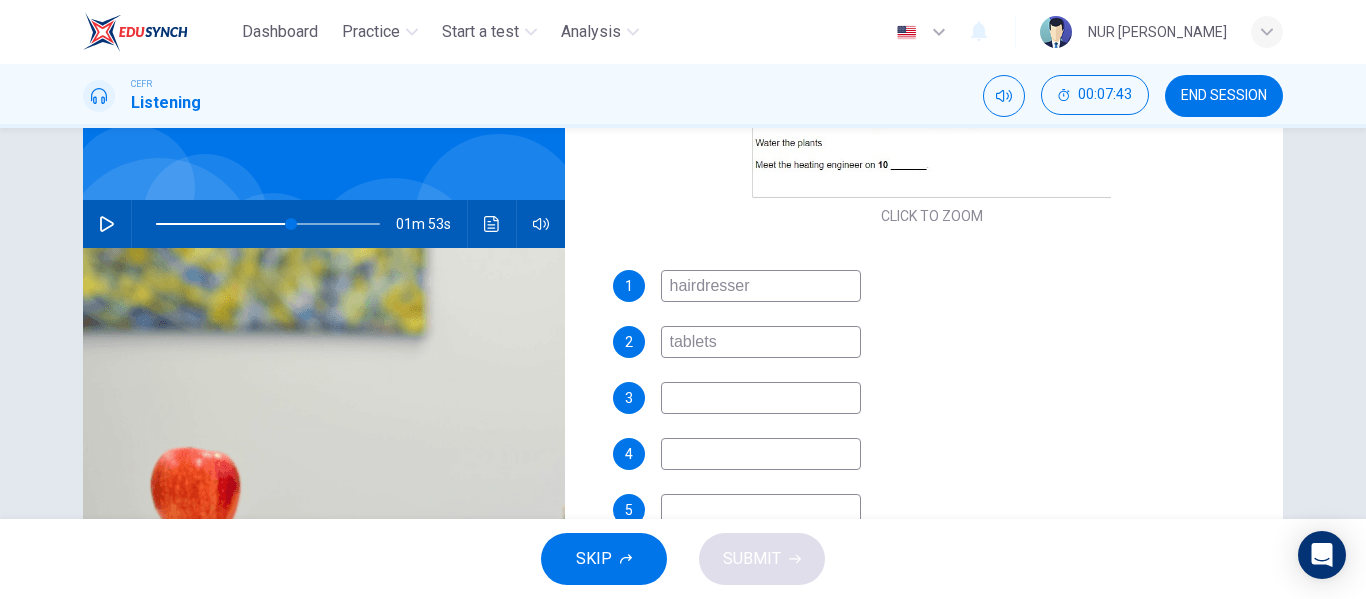 click at bounding box center [761, 398] 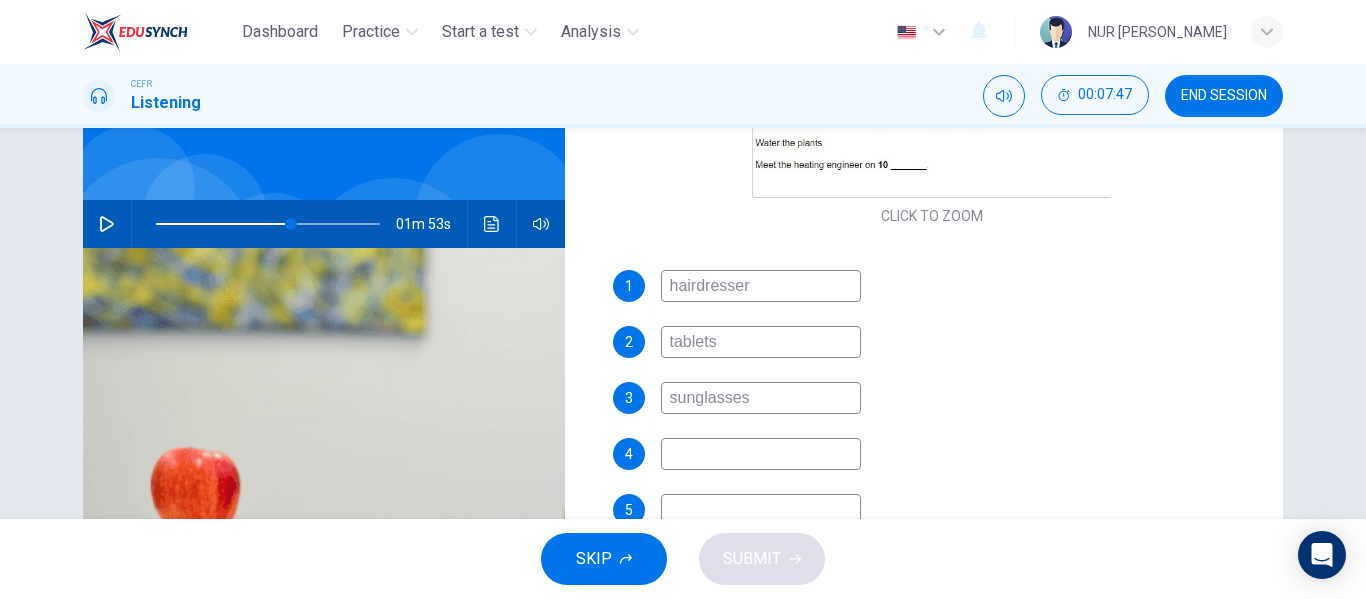 type on "sunglasses" 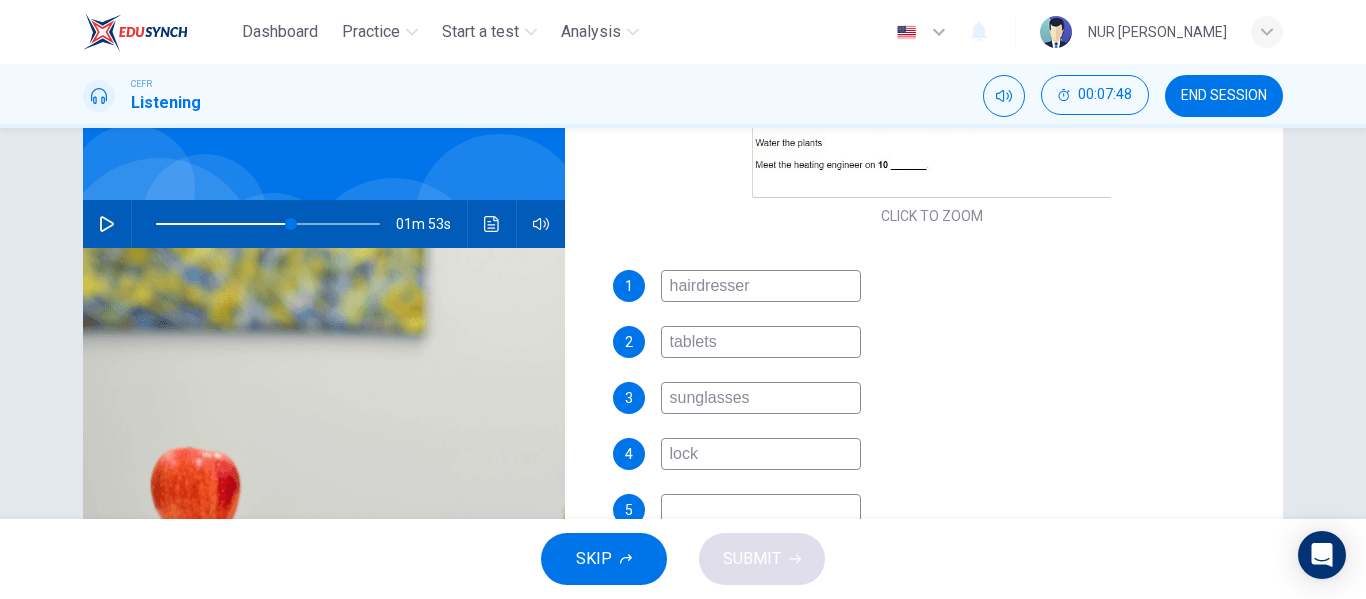 type on "lock" 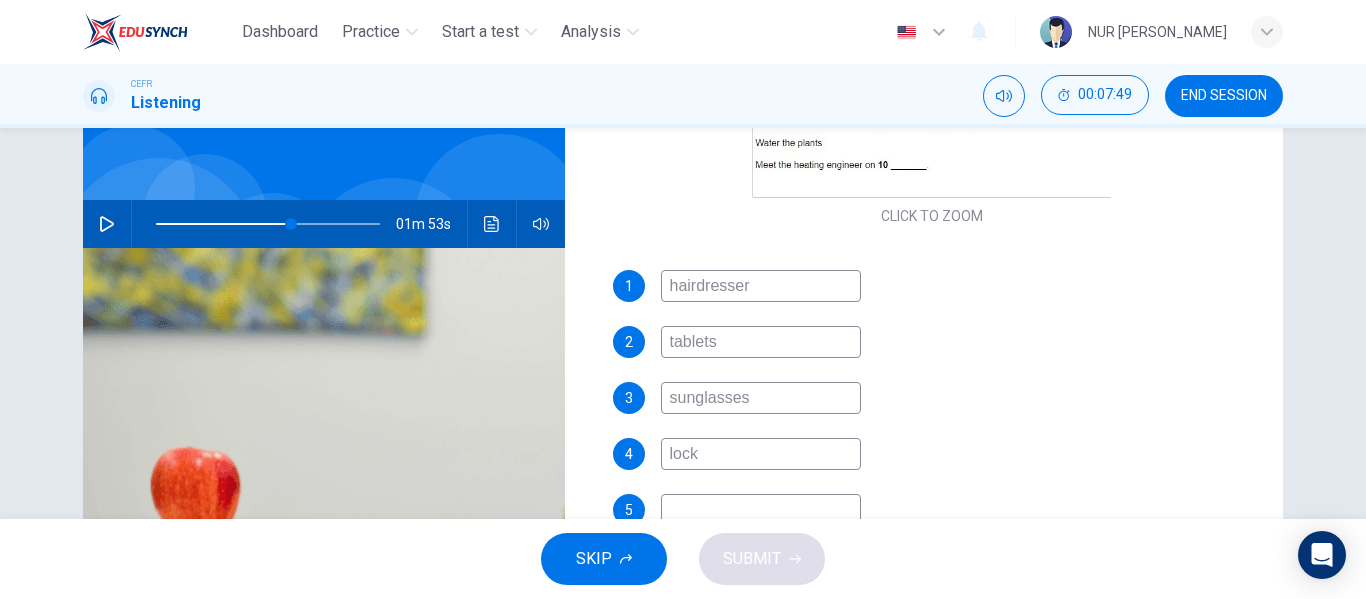 click at bounding box center [761, 510] 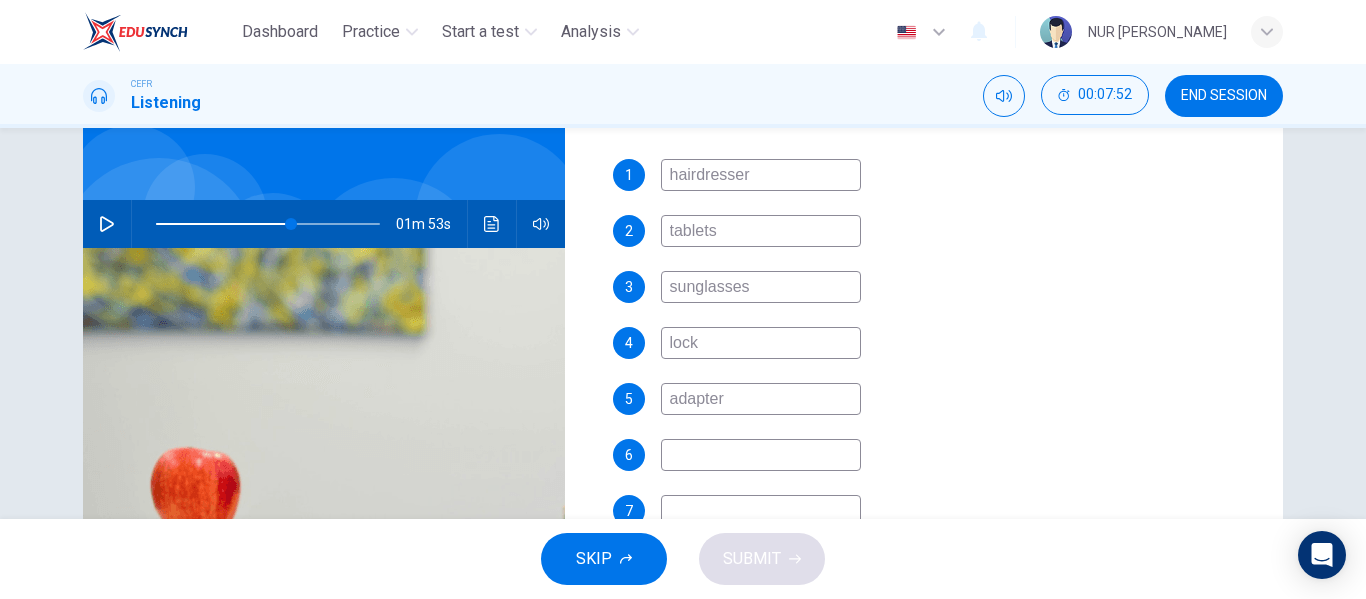 scroll, scrollTop: 582, scrollLeft: 0, axis: vertical 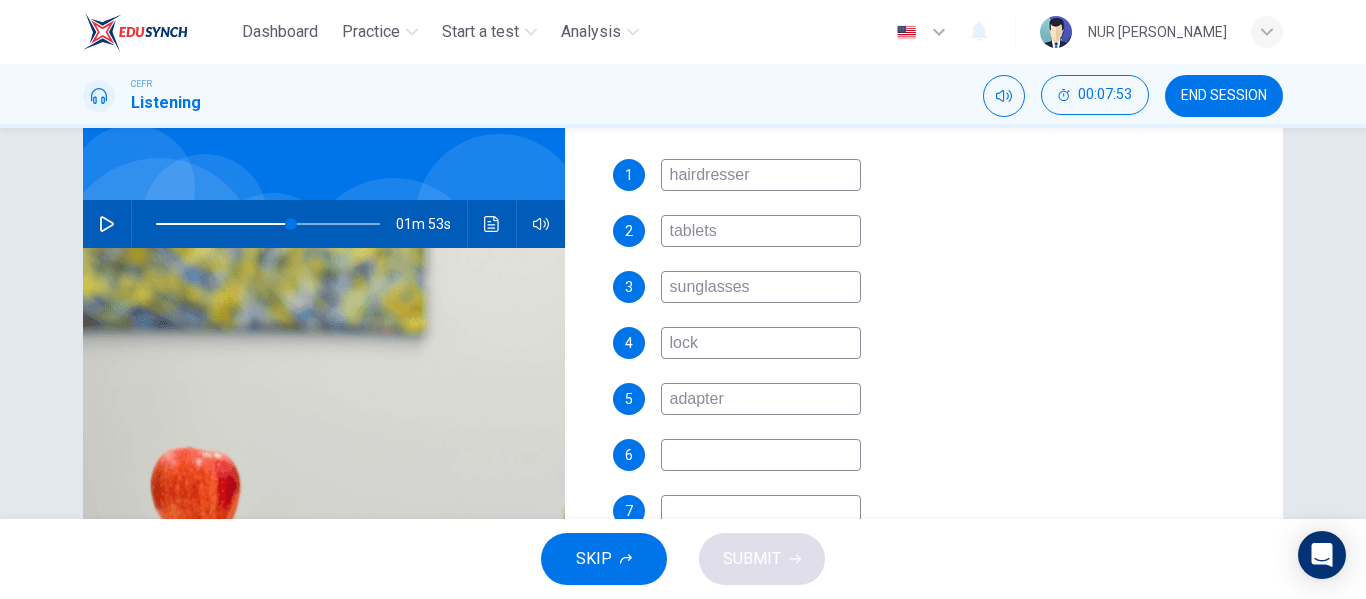 type on "adapter" 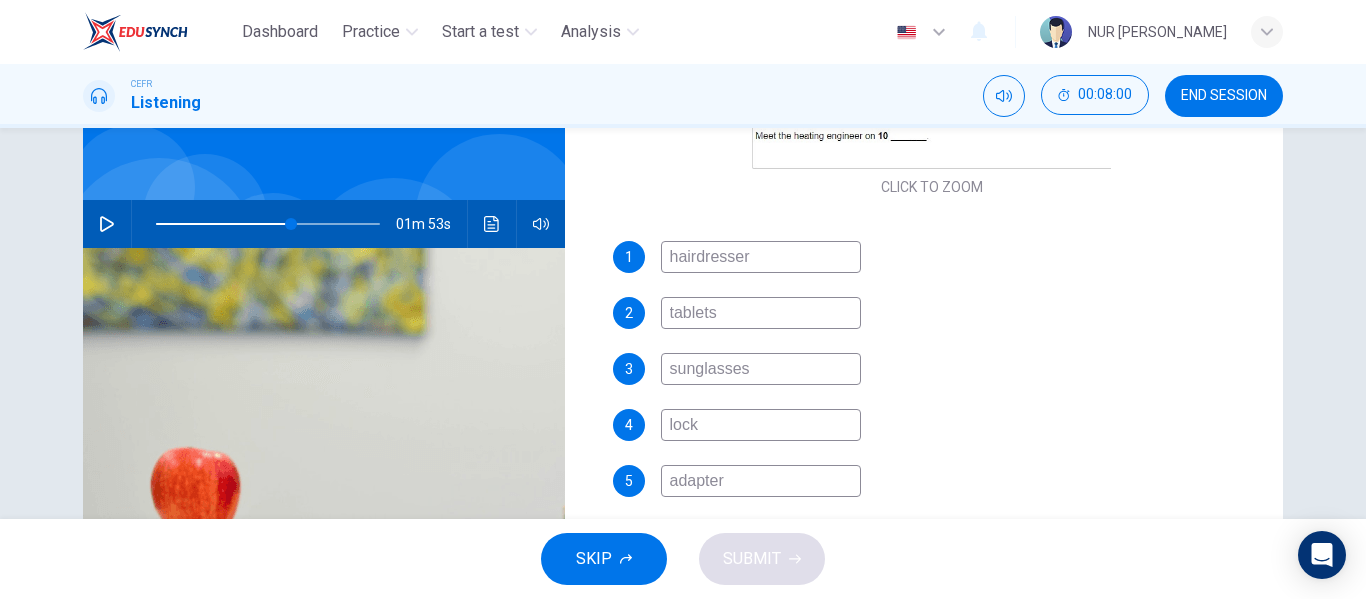 scroll, scrollTop: 500, scrollLeft: 0, axis: vertical 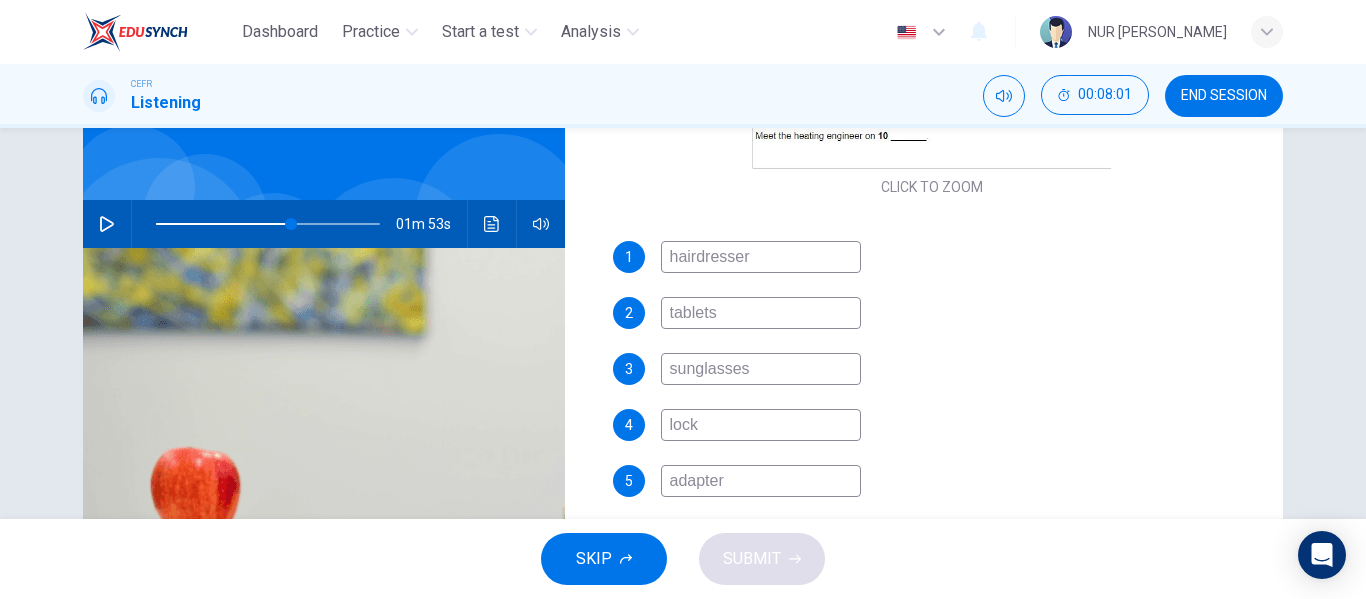 type on "taxi" 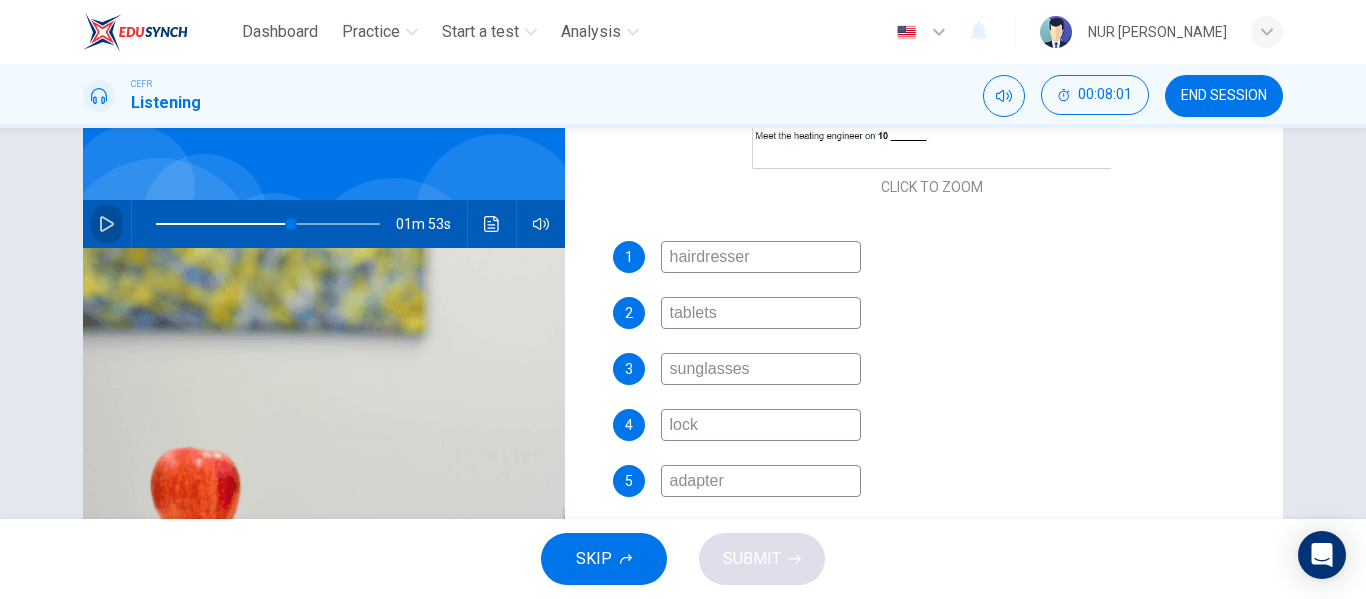 click 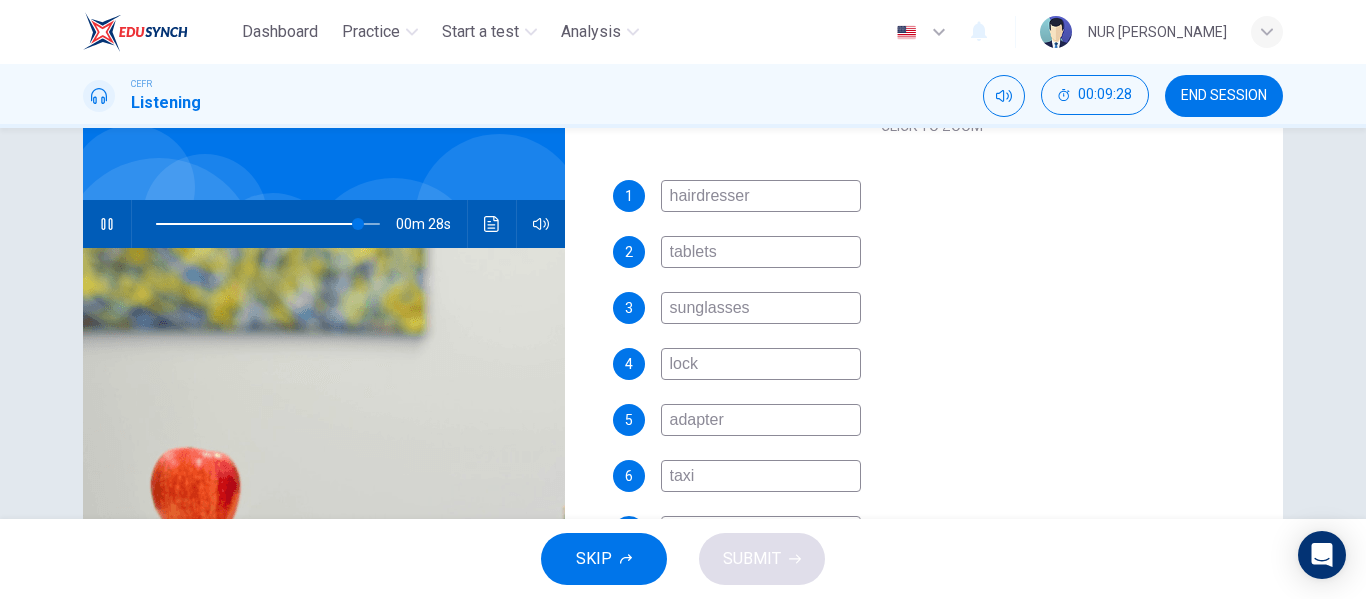 scroll, scrollTop: 582, scrollLeft: 0, axis: vertical 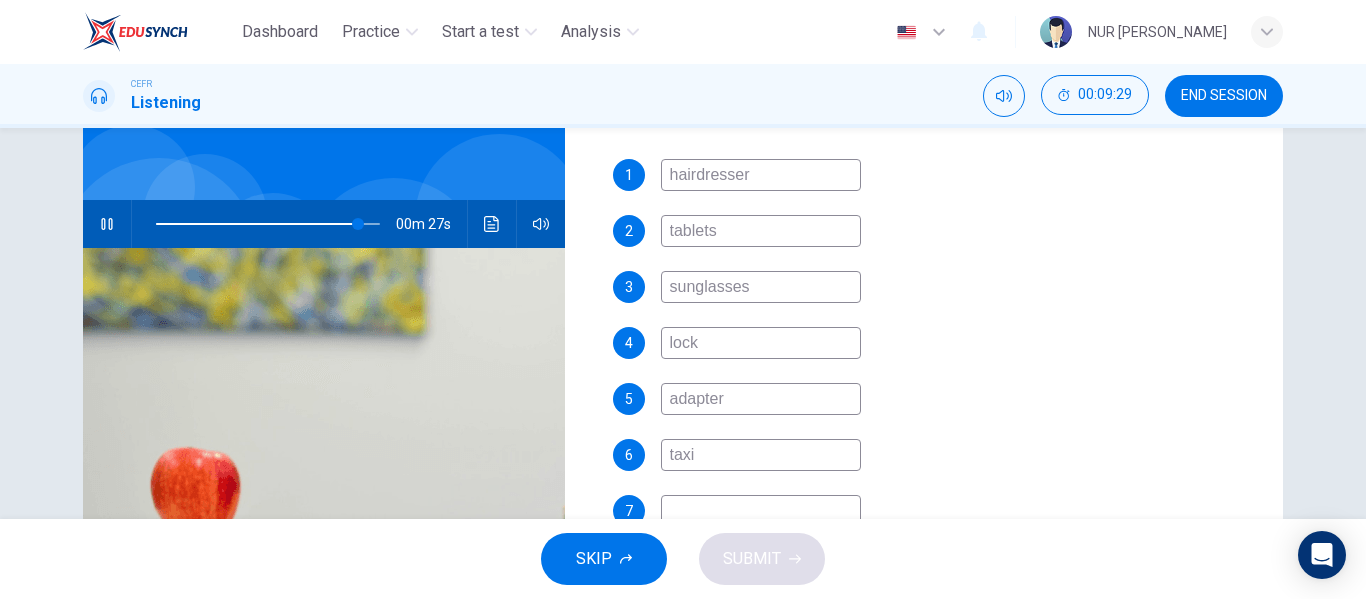 click at bounding box center (761, 511) 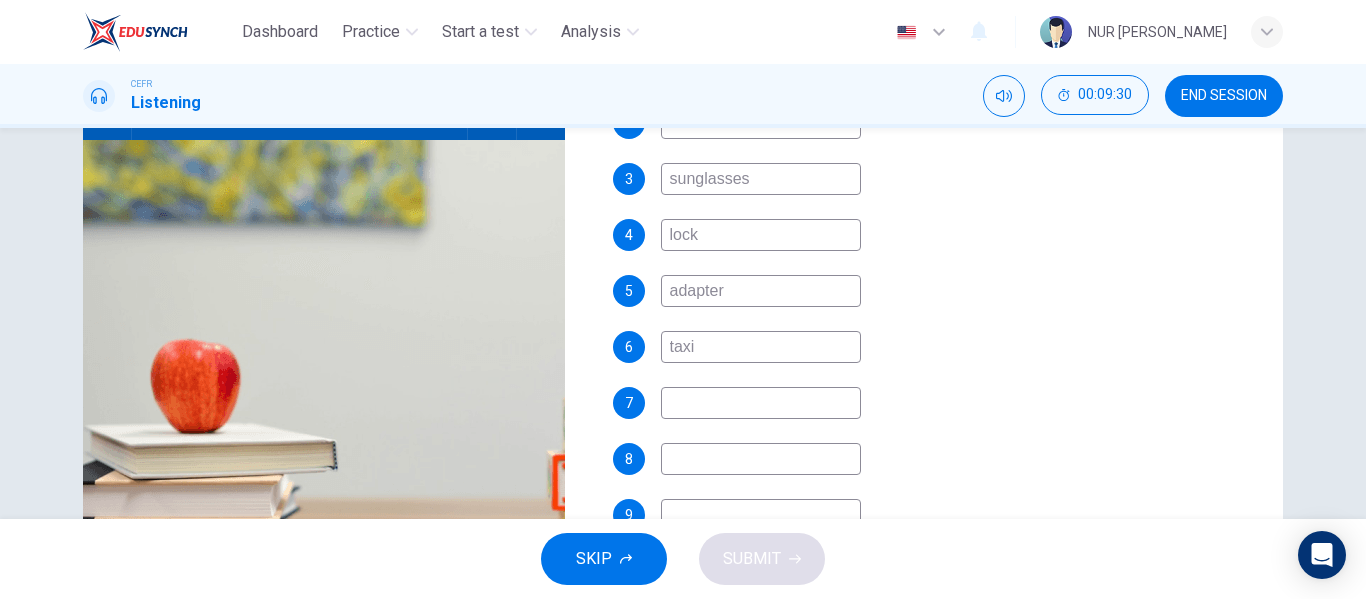scroll, scrollTop: 328, scrollLeft: 0, axis: vertical 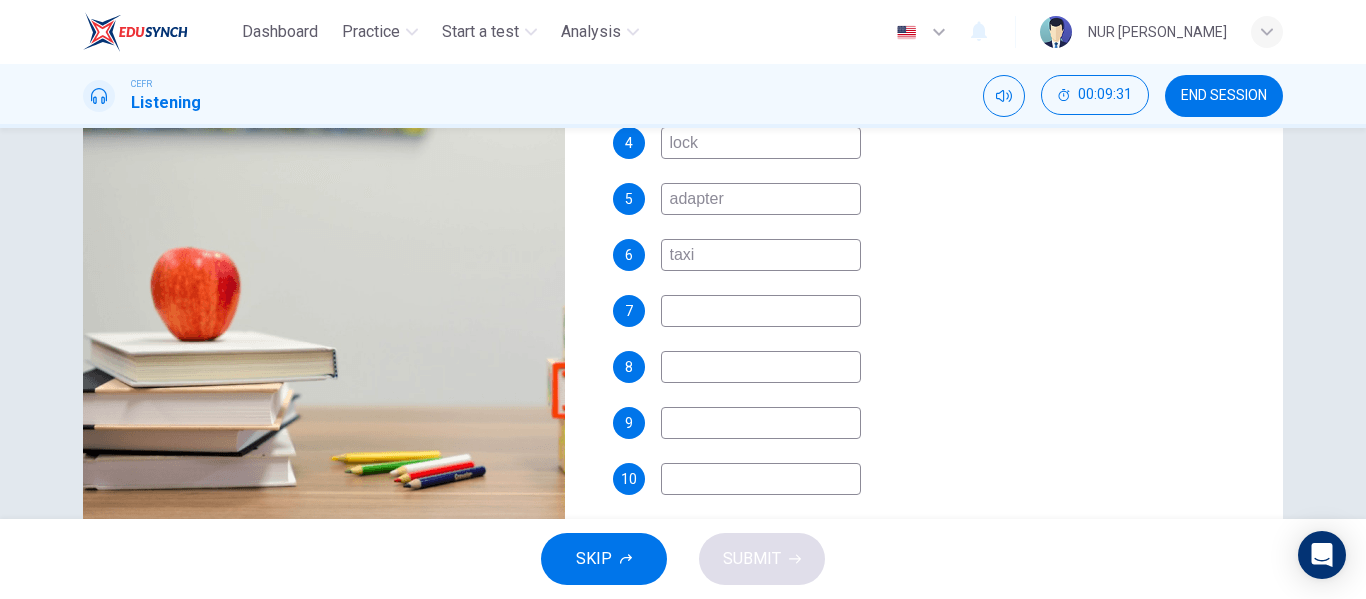 type on "92" 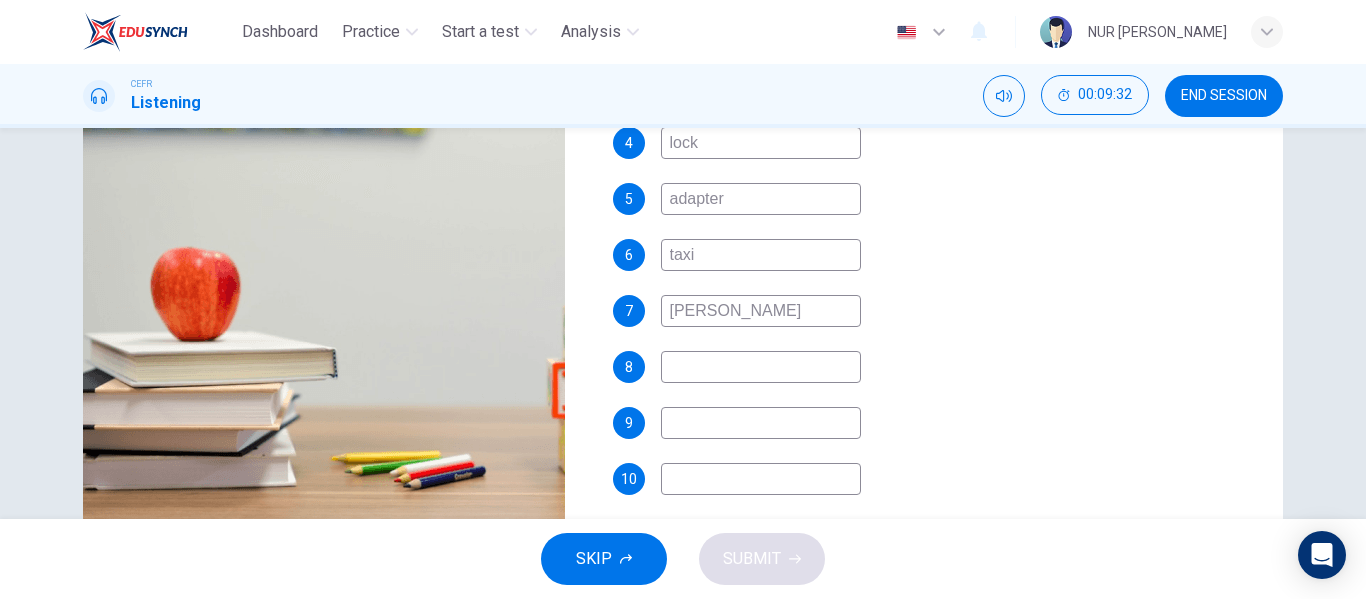 type on "Jeffe" 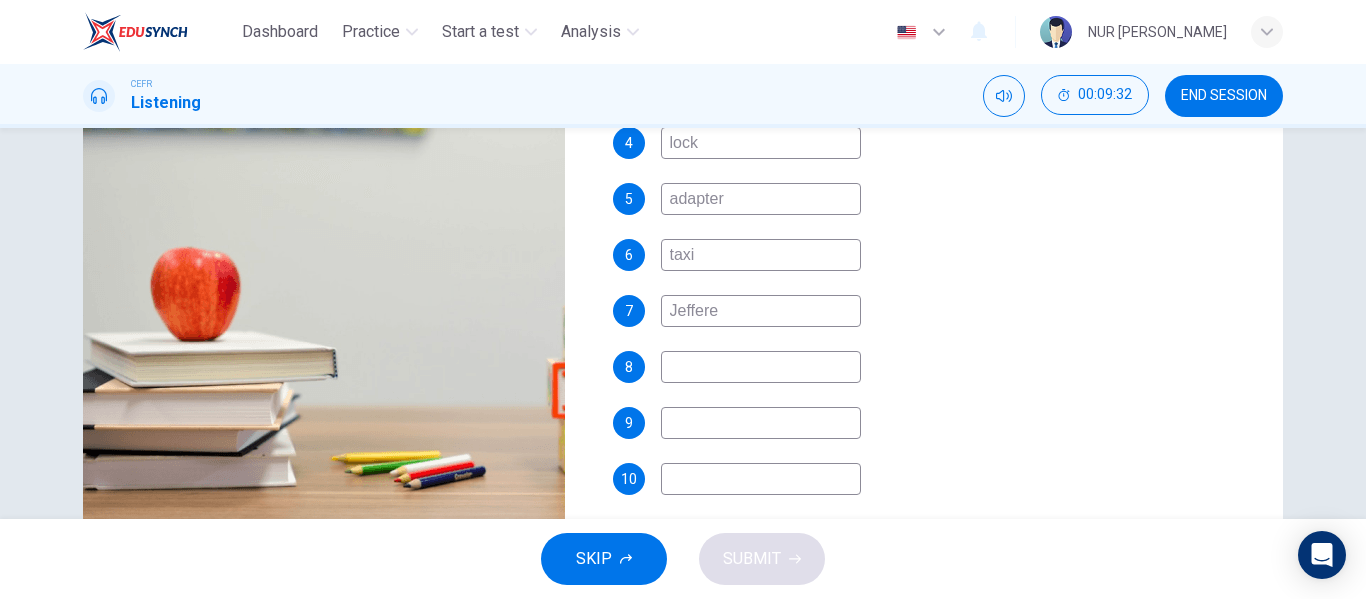 type on "Jefferet" 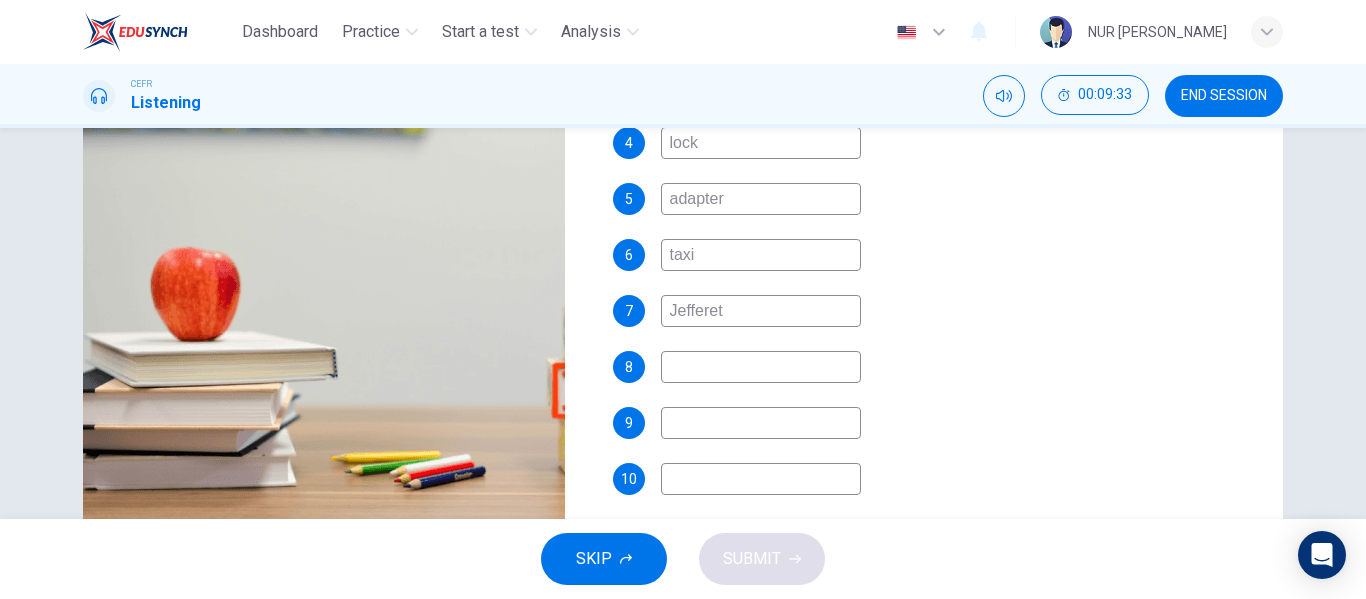 type on "92" 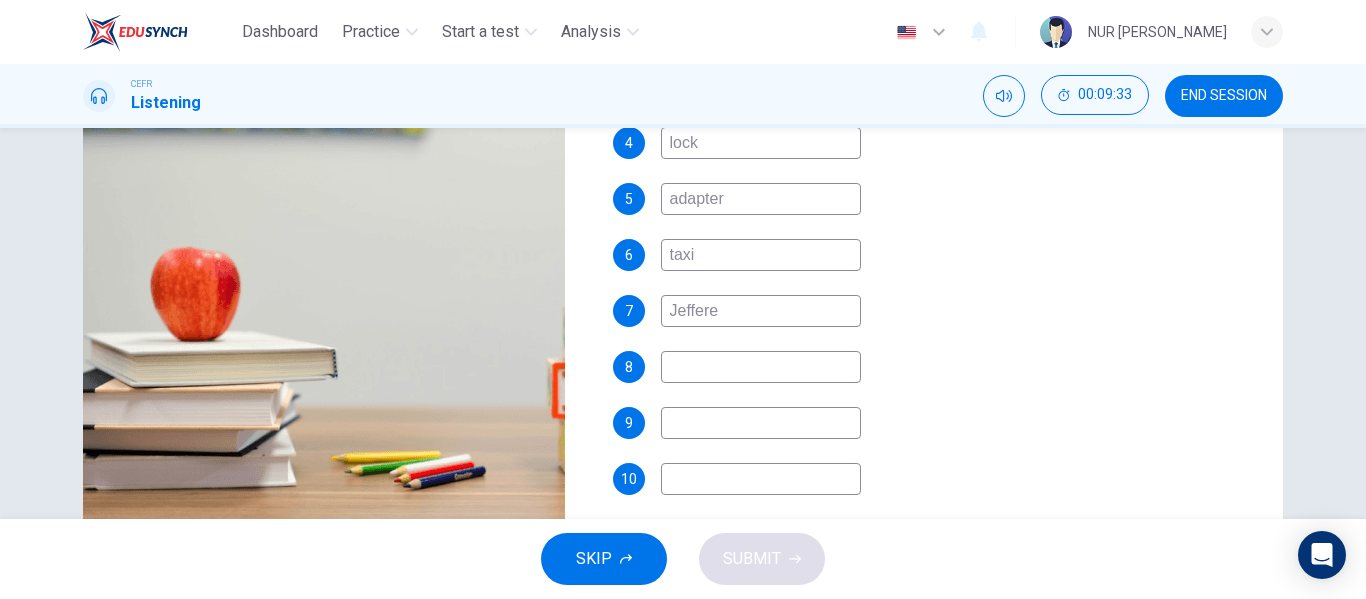 type on "Jefferey" 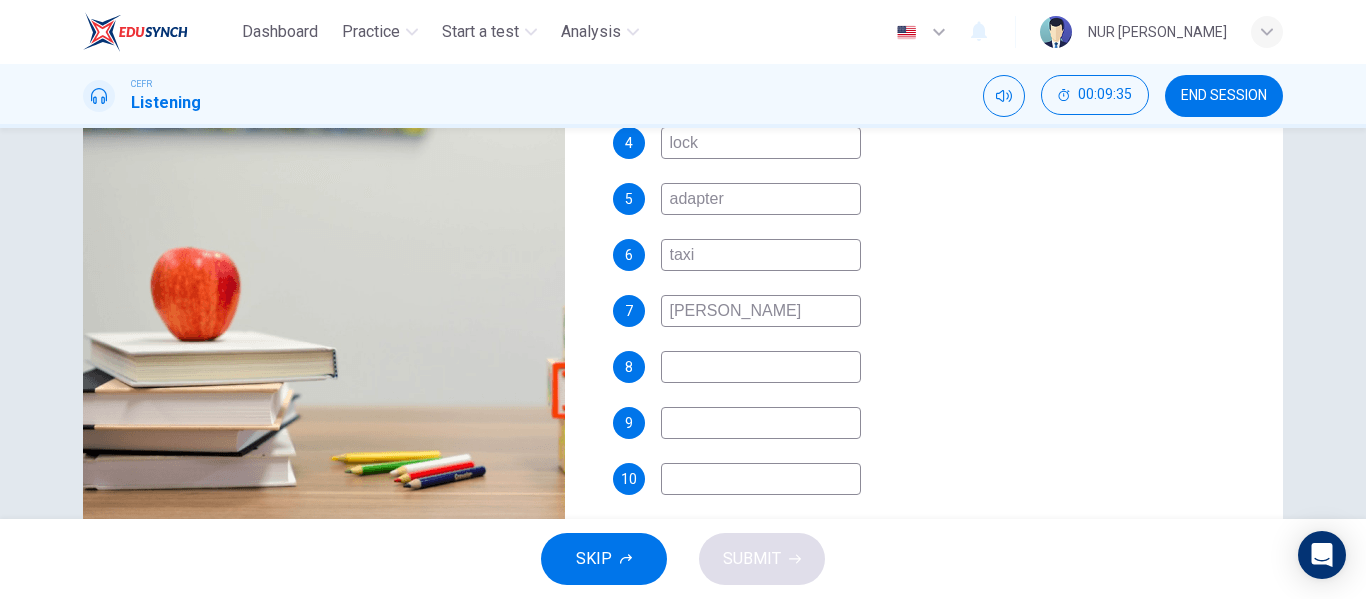 type on "93" 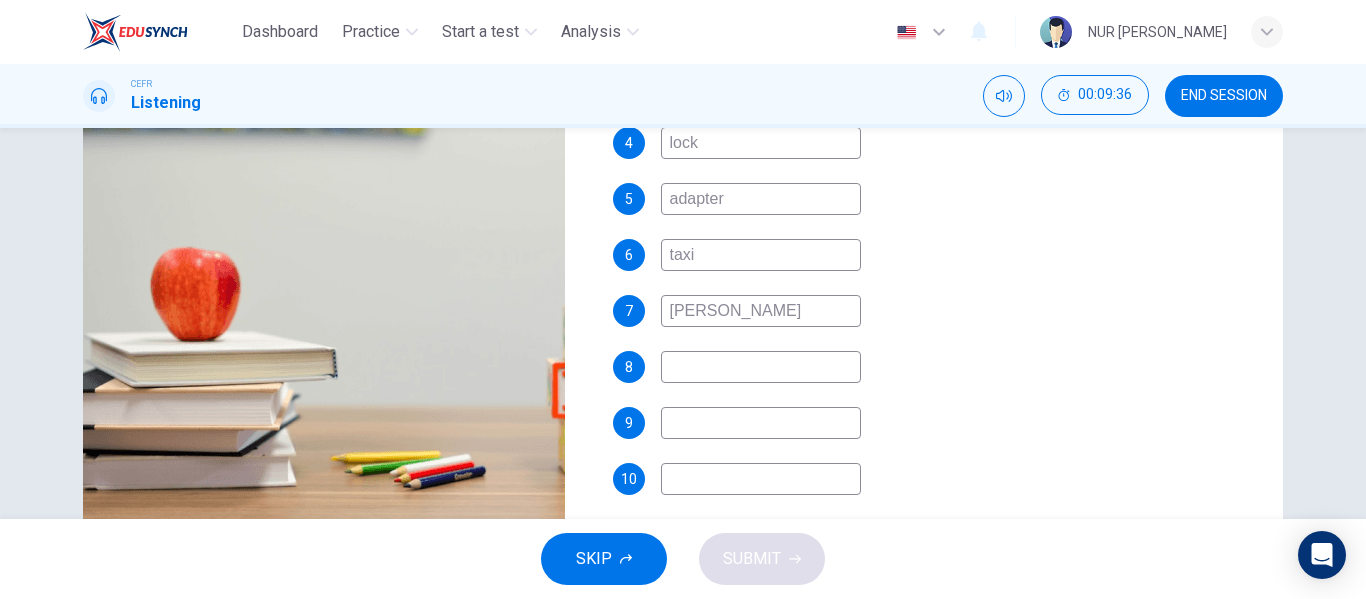 type on "93" 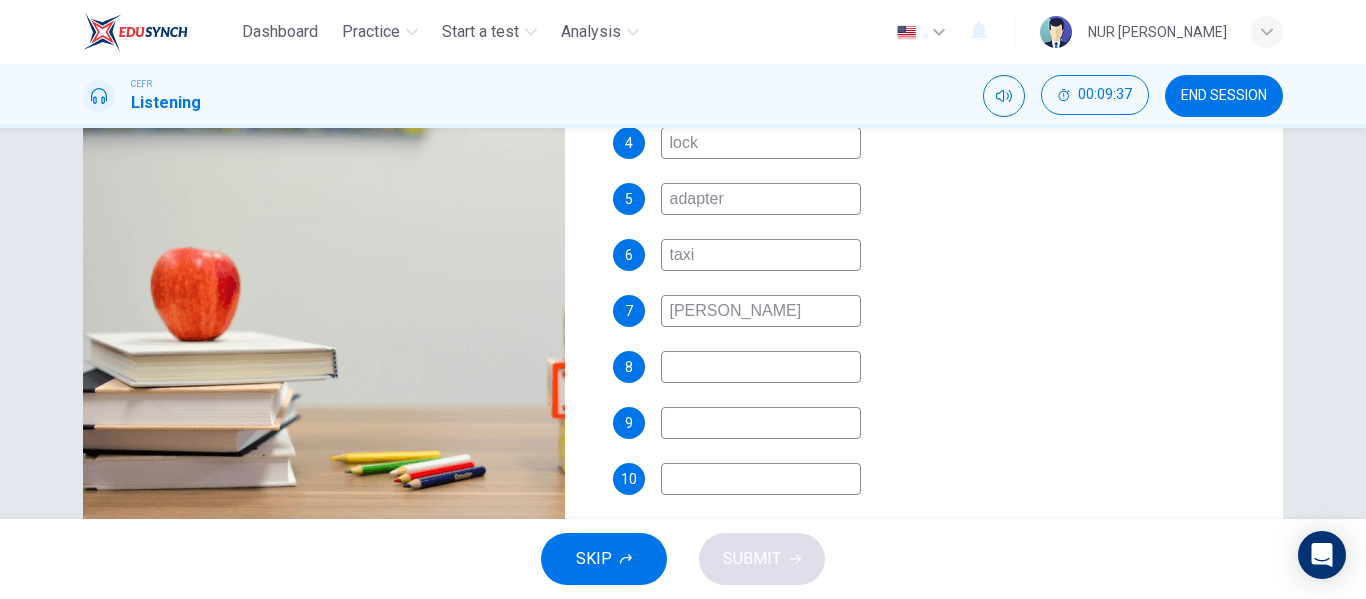 type on "0" 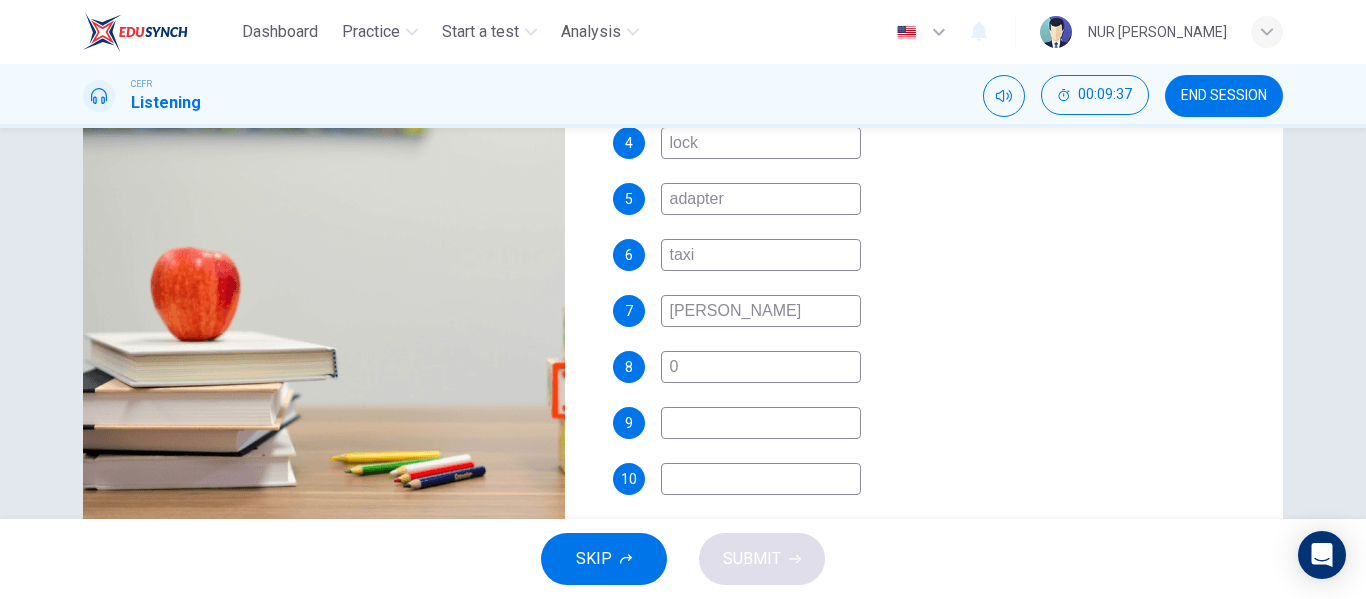type on "94" 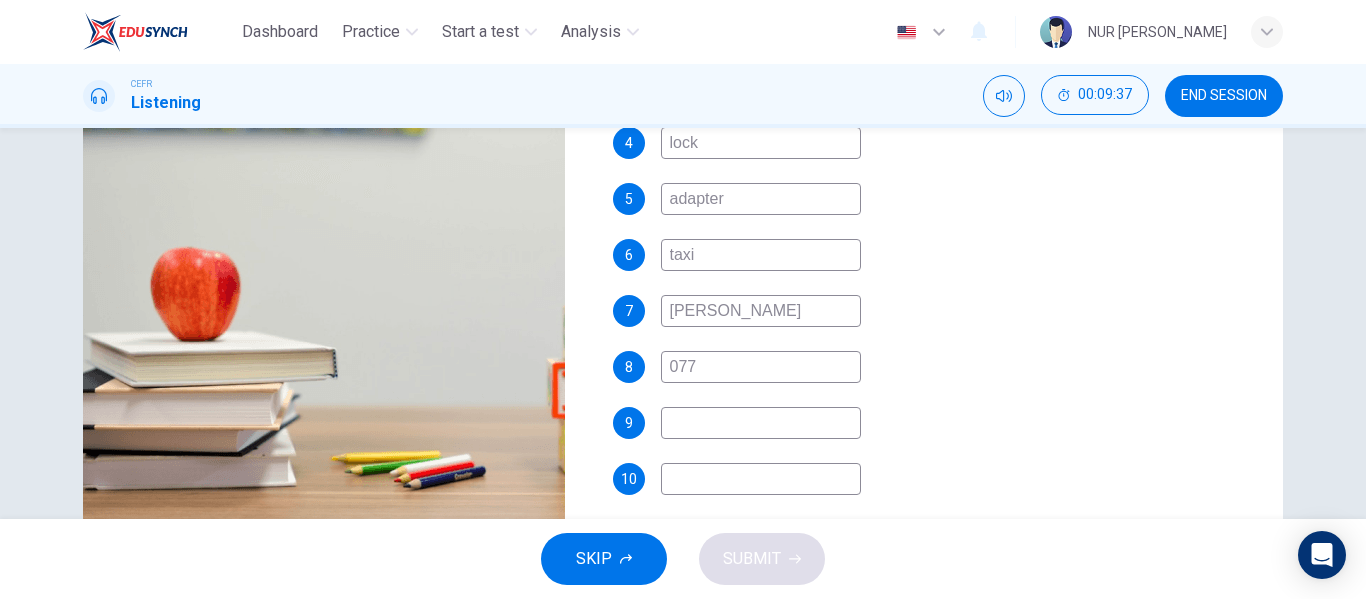 type on "0777" 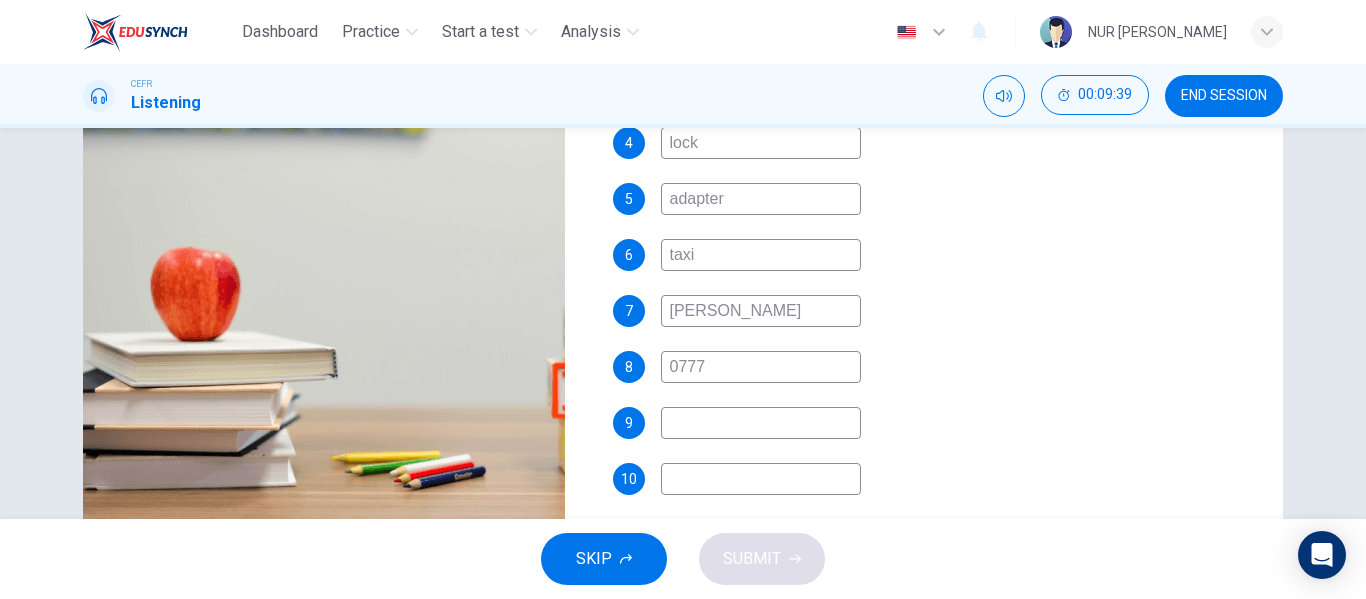 type on "94" 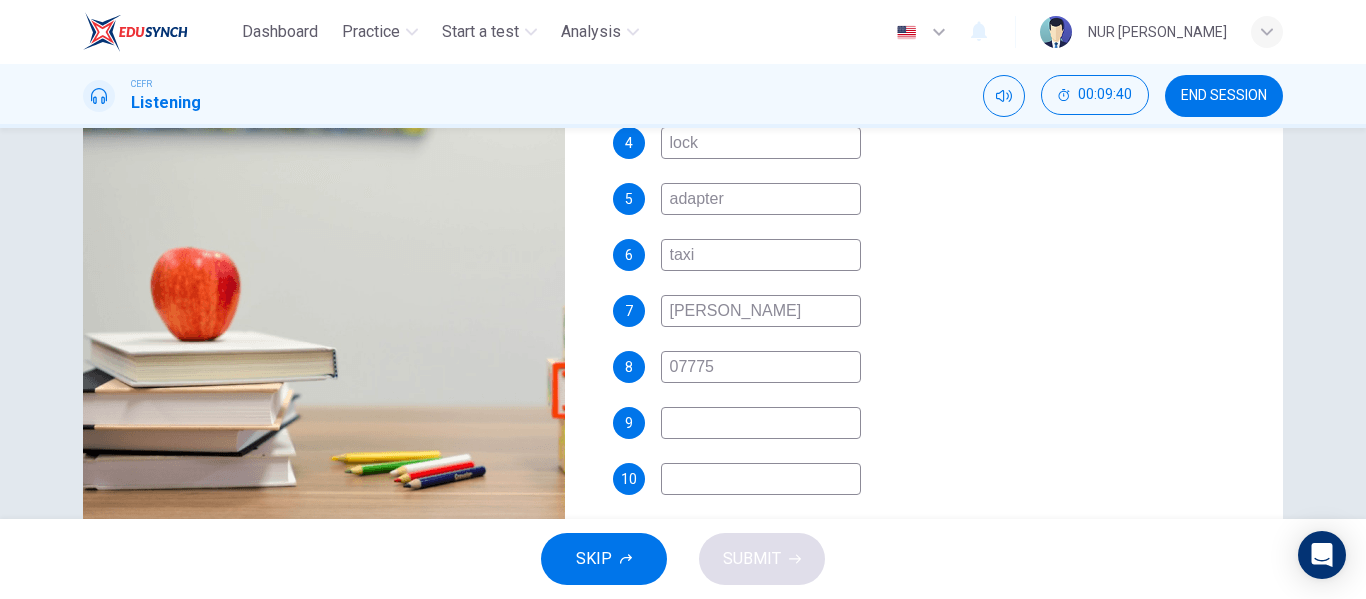 type on "077759" 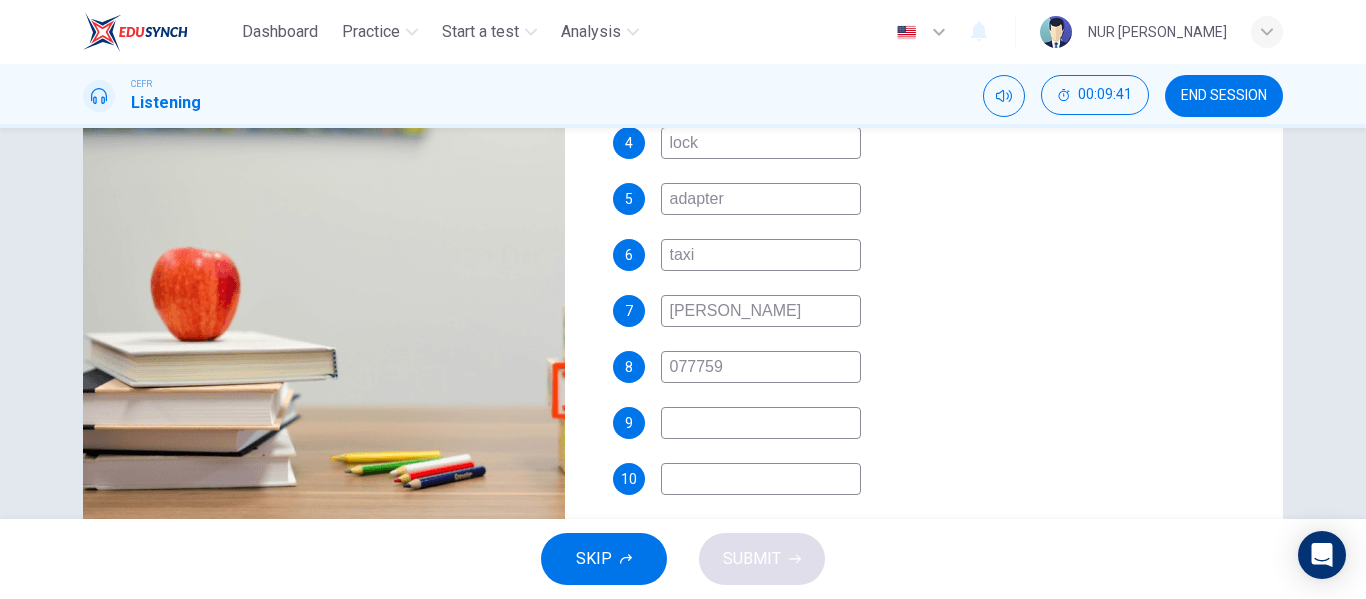 type on "95" 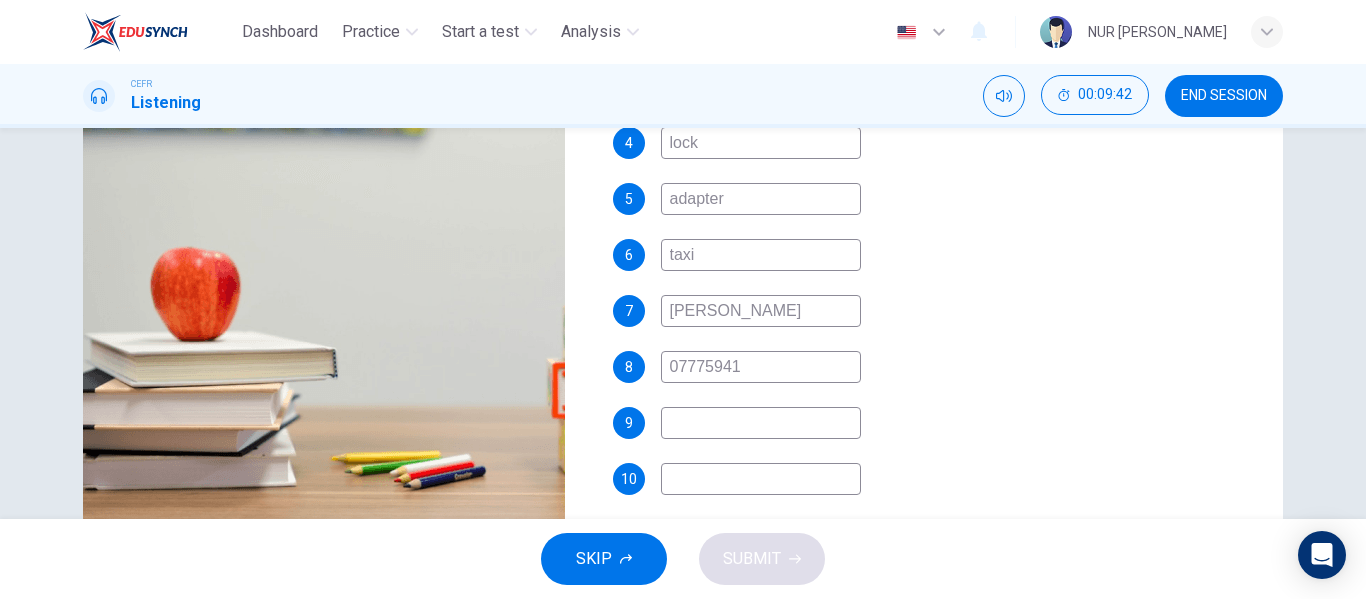 type on "077759412" 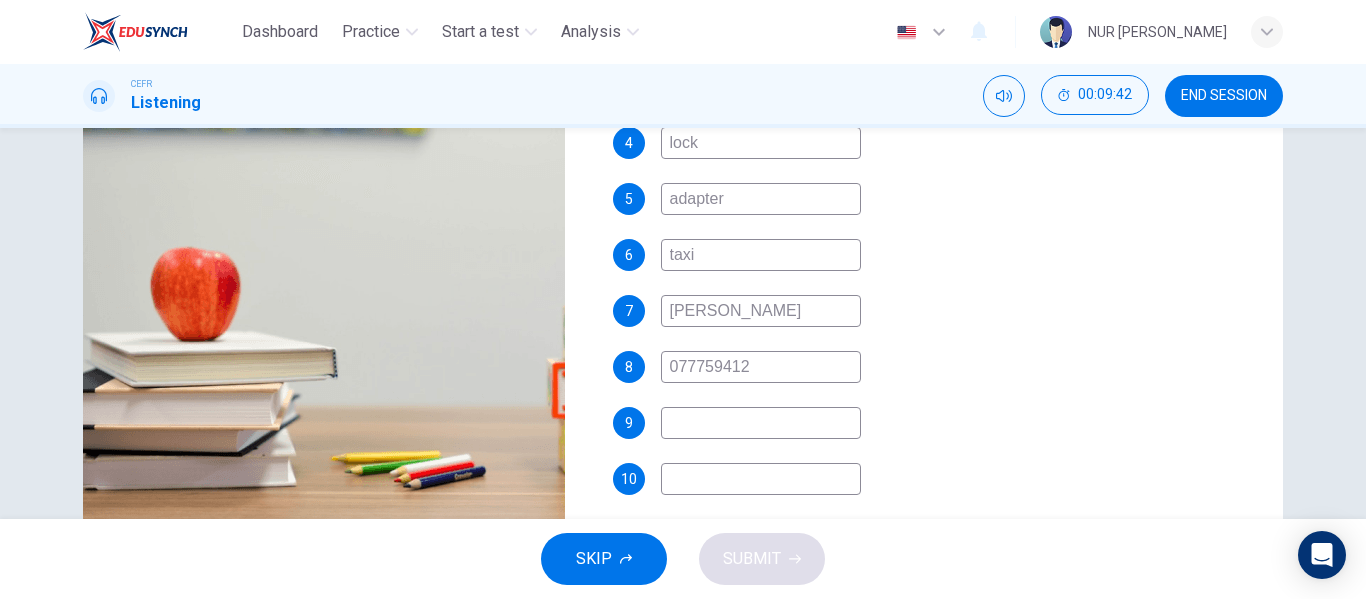 type on "95" 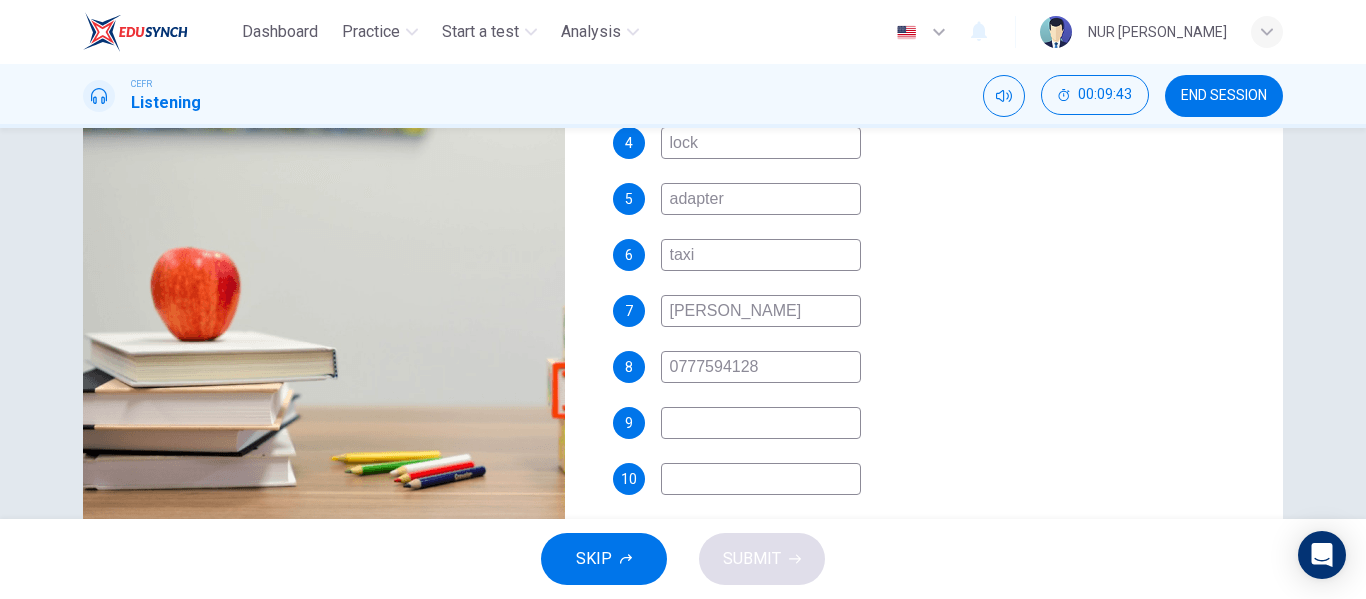 type on "96" 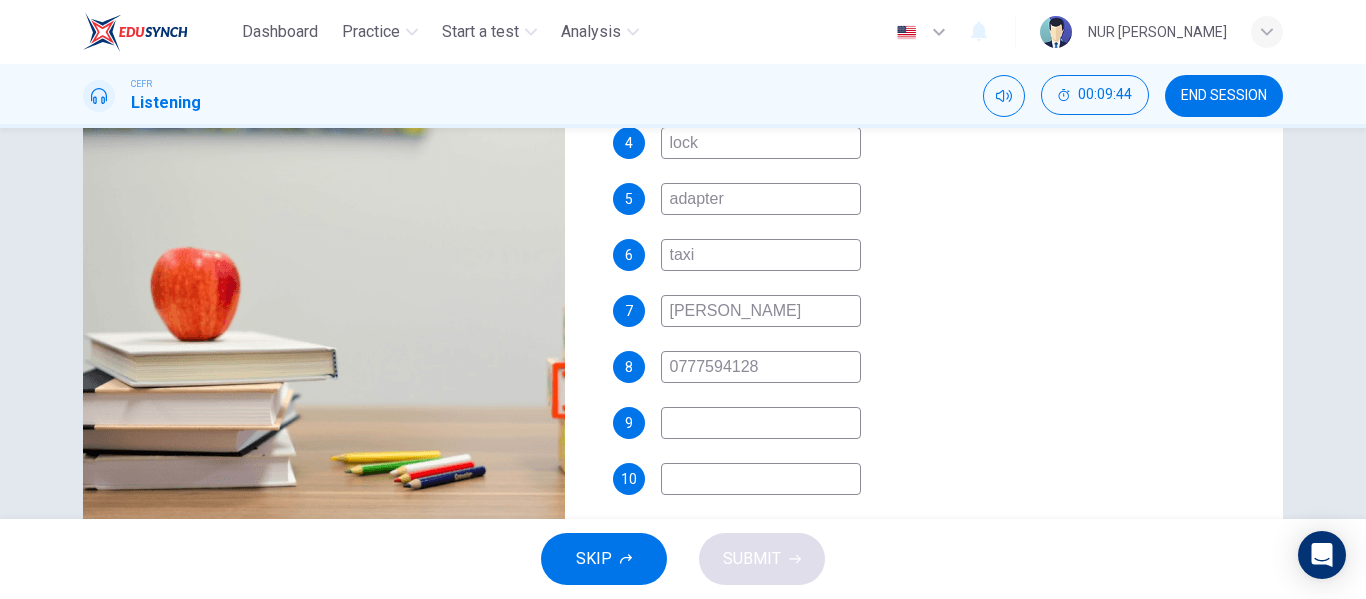 type on "0777594128" 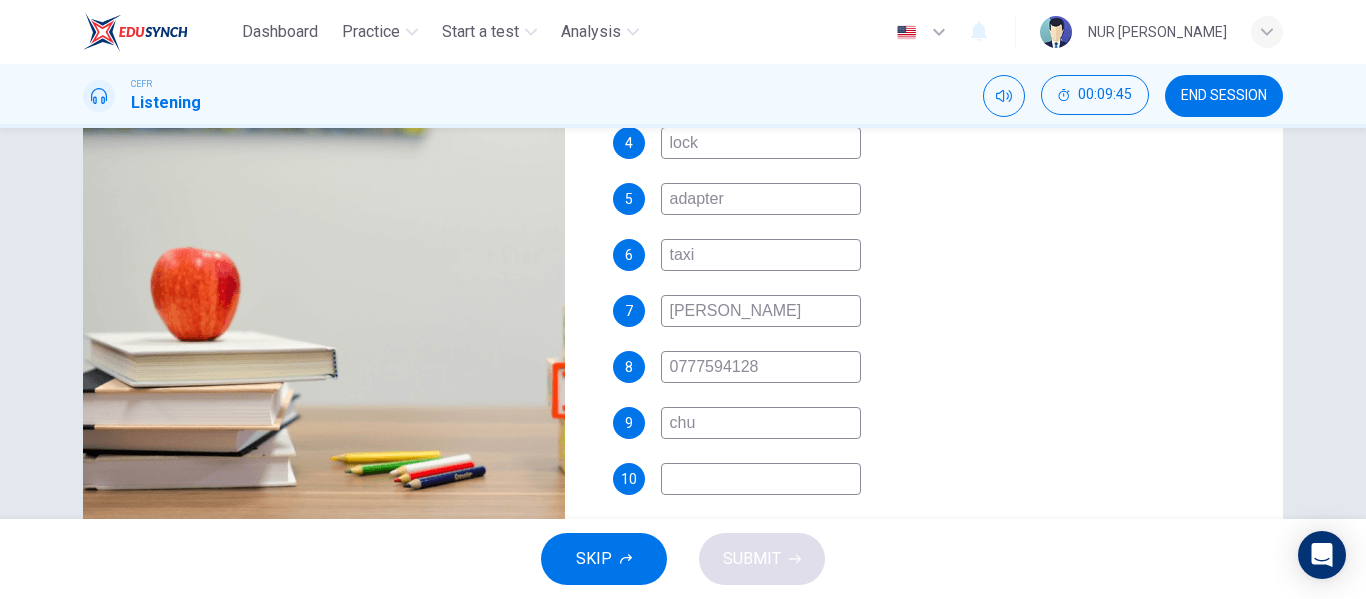 type on "chur" 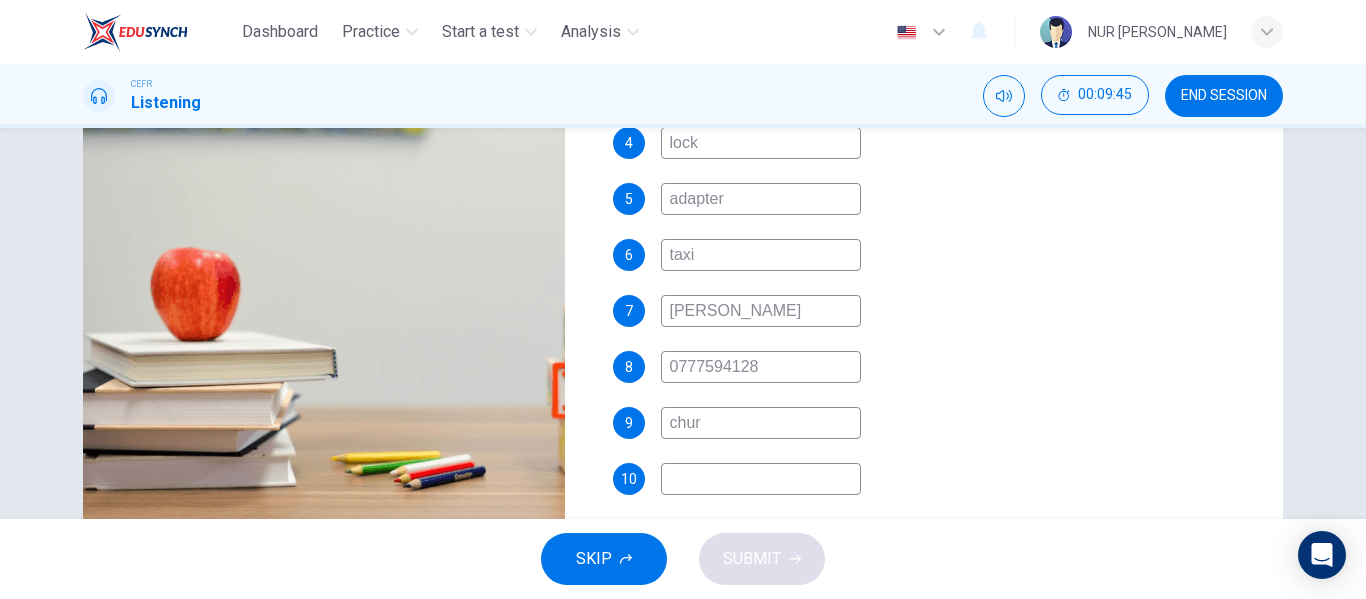 type on "96" 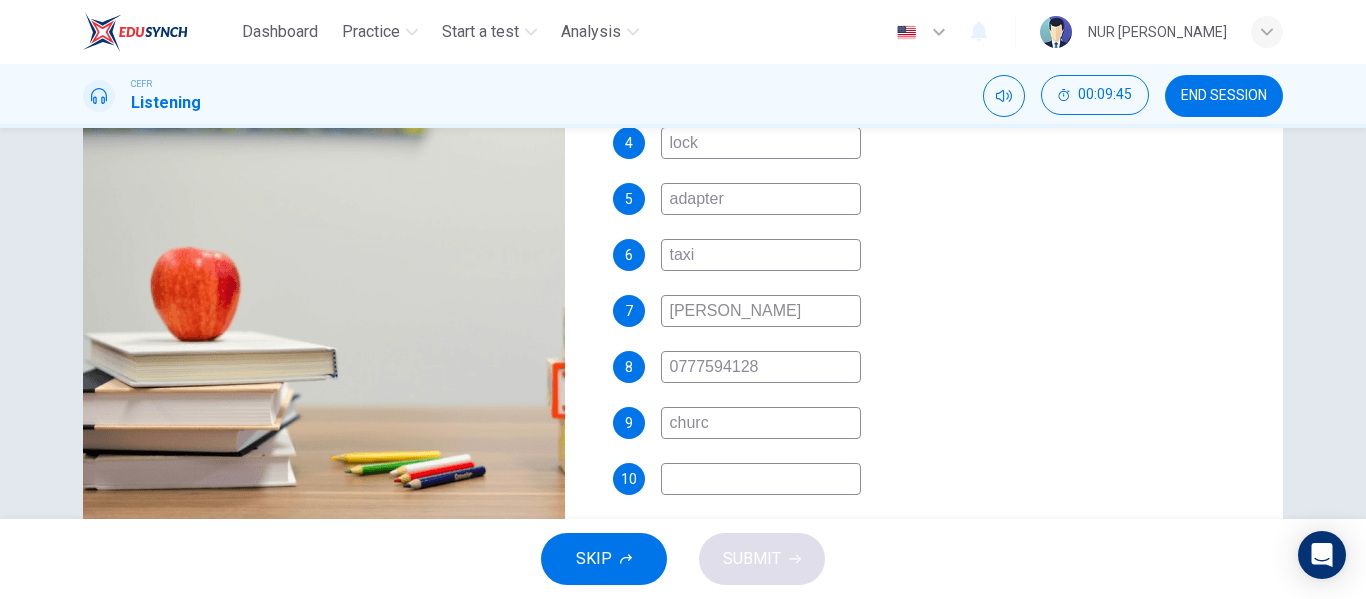 type on "church" 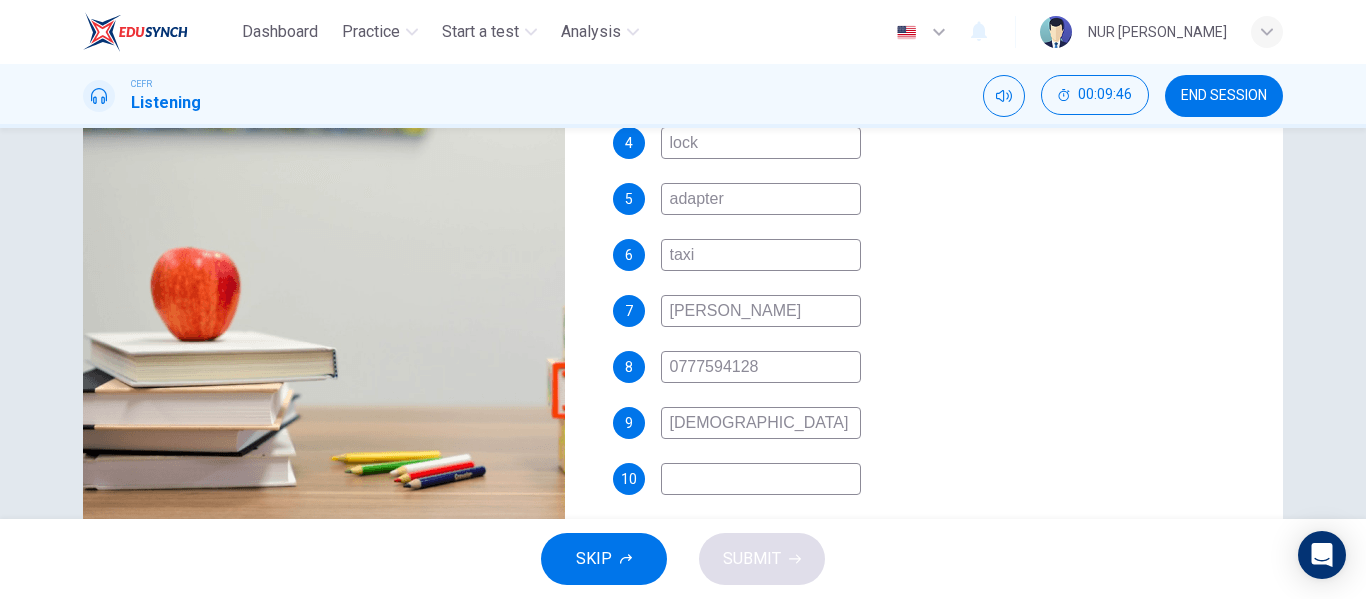 type on "97" 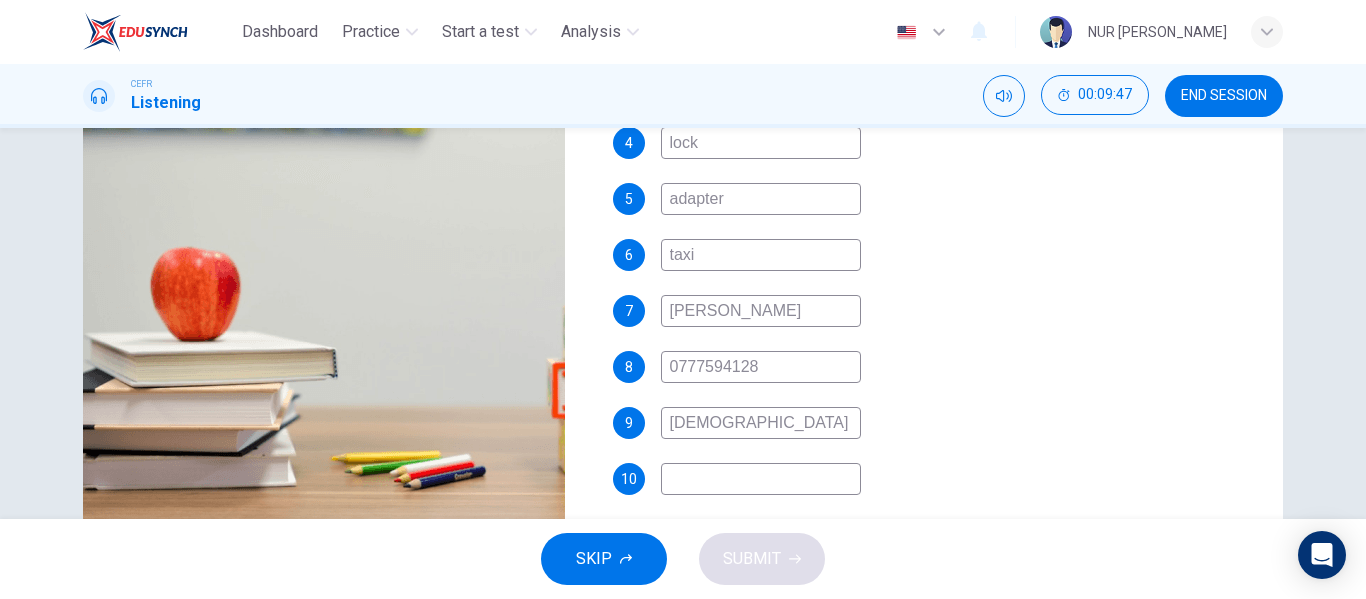 click at bounding box center [761, 479] 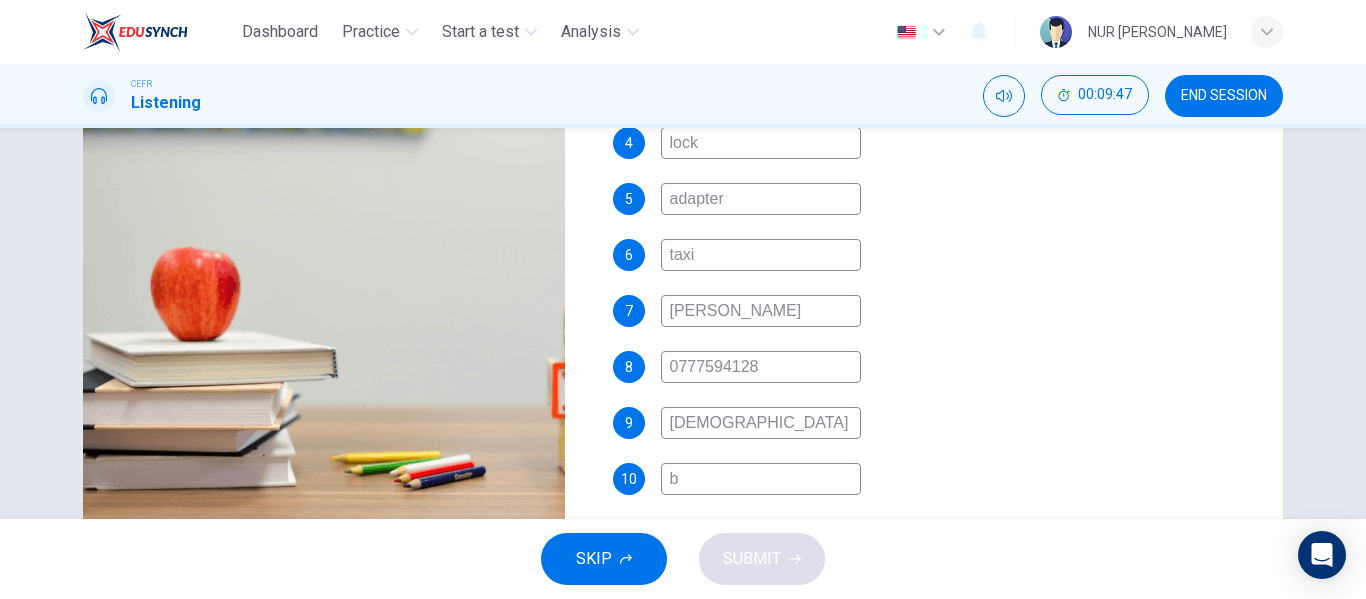 type on "97" 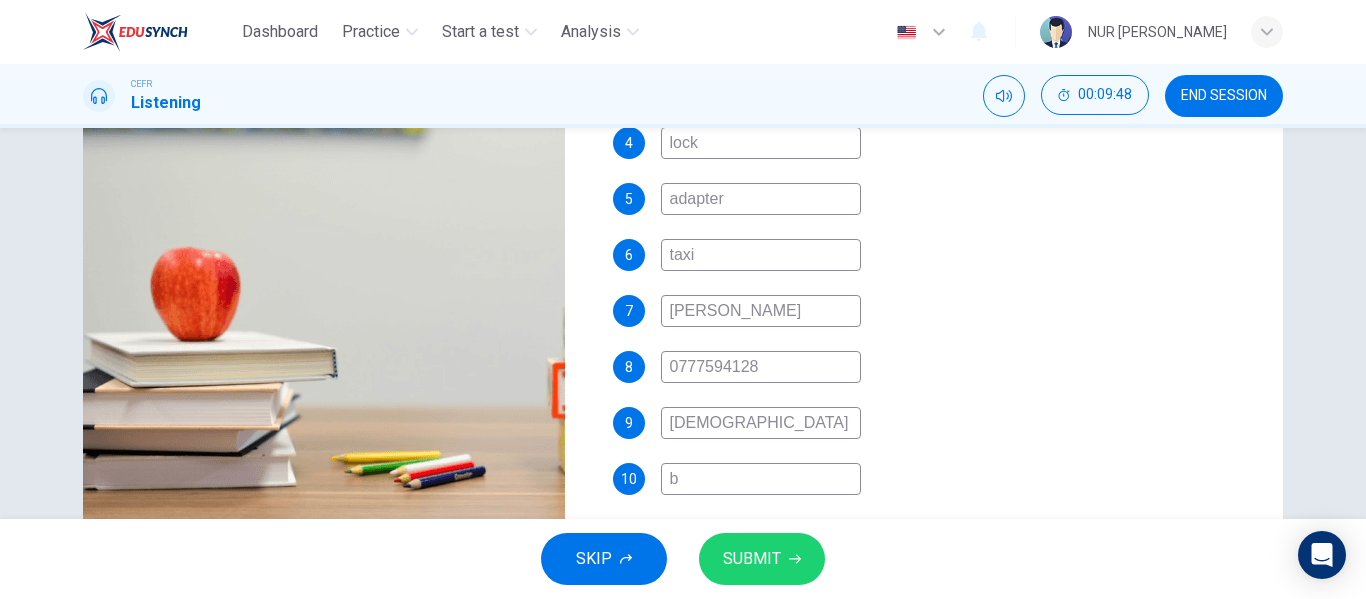 type on "bo" 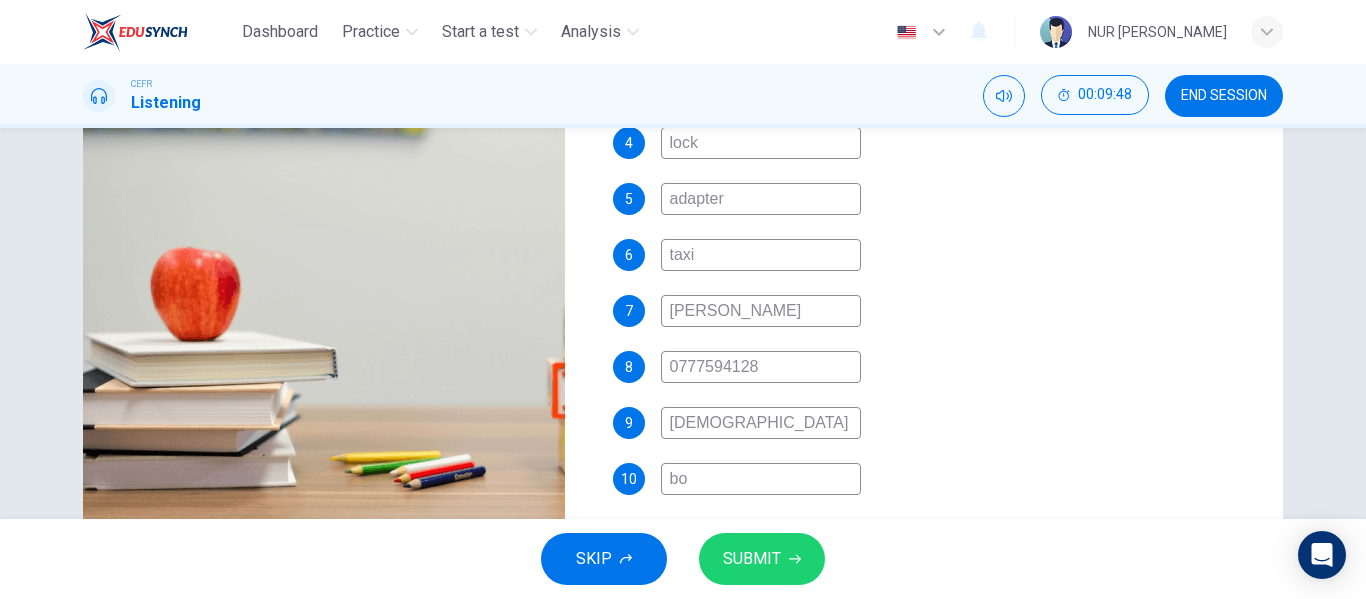 type on "97" 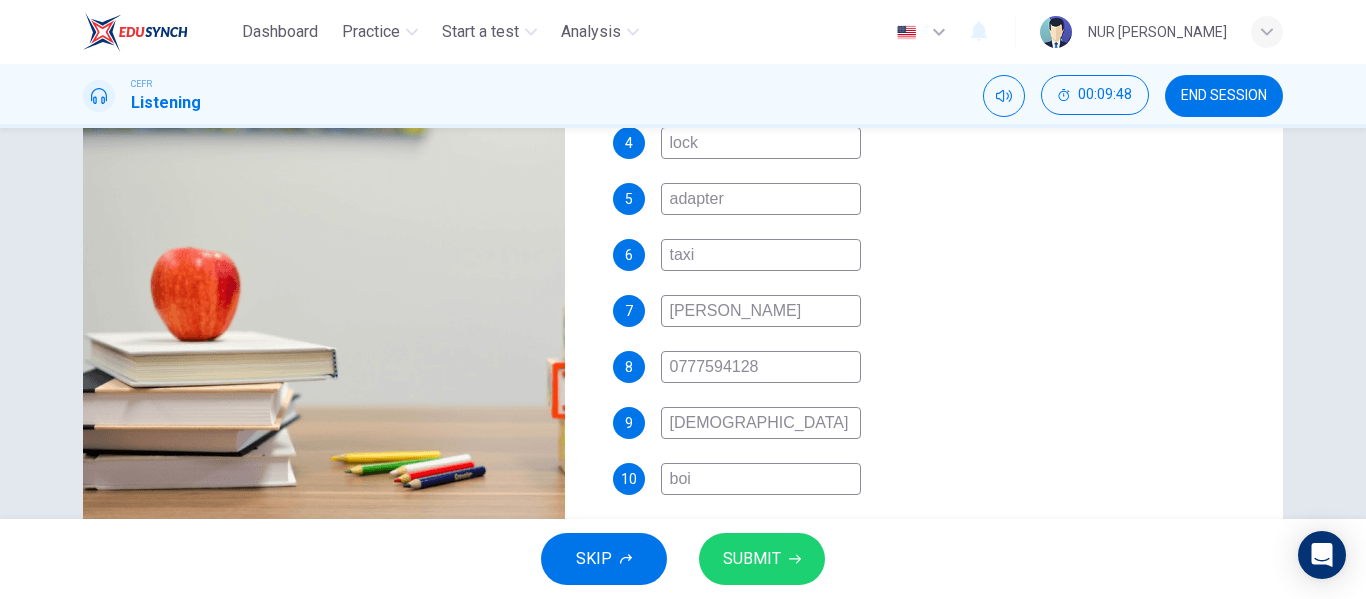 type on "98" 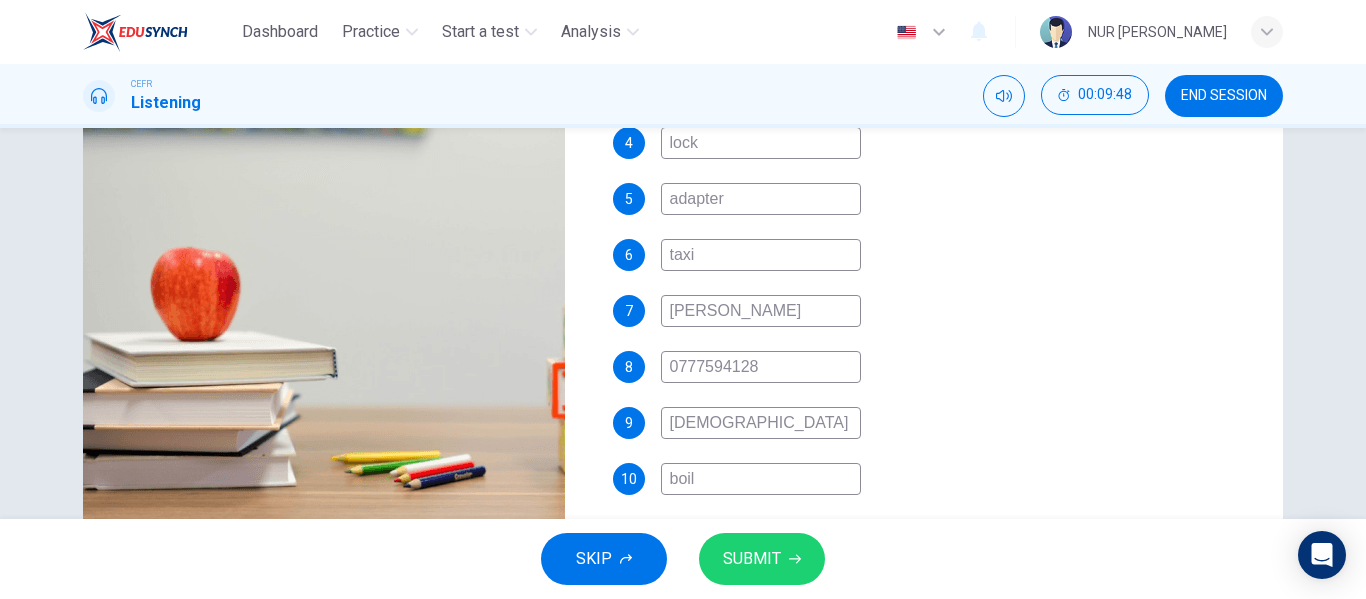type on "boile" 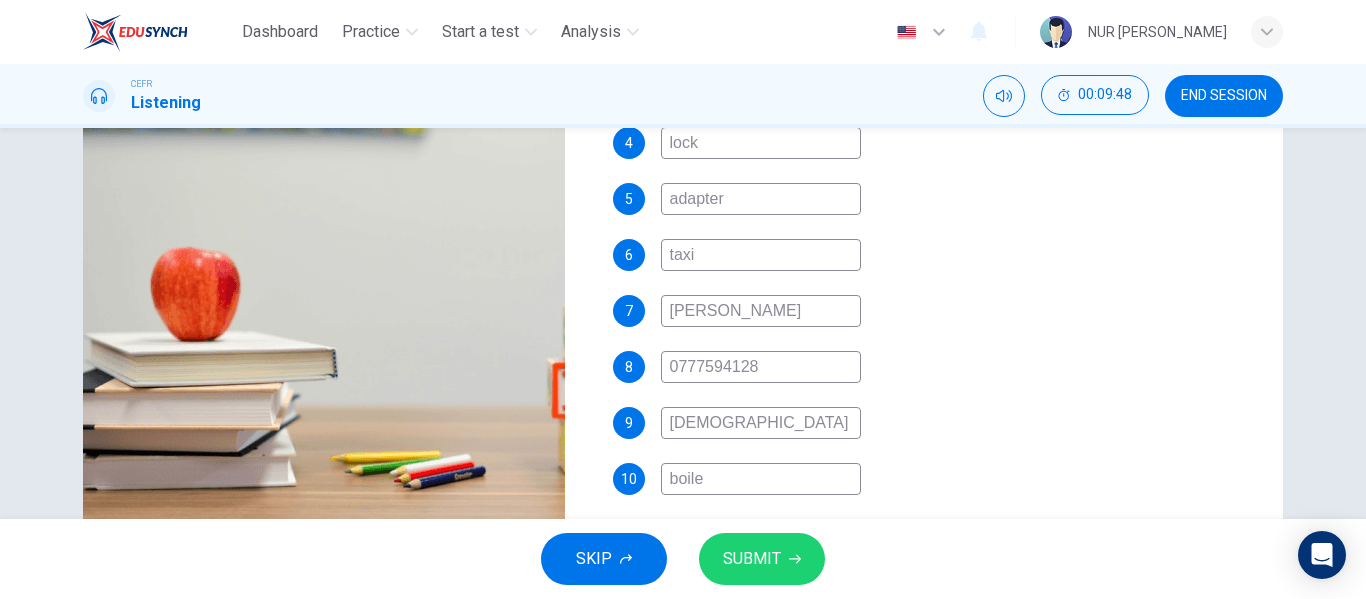 type on "98" 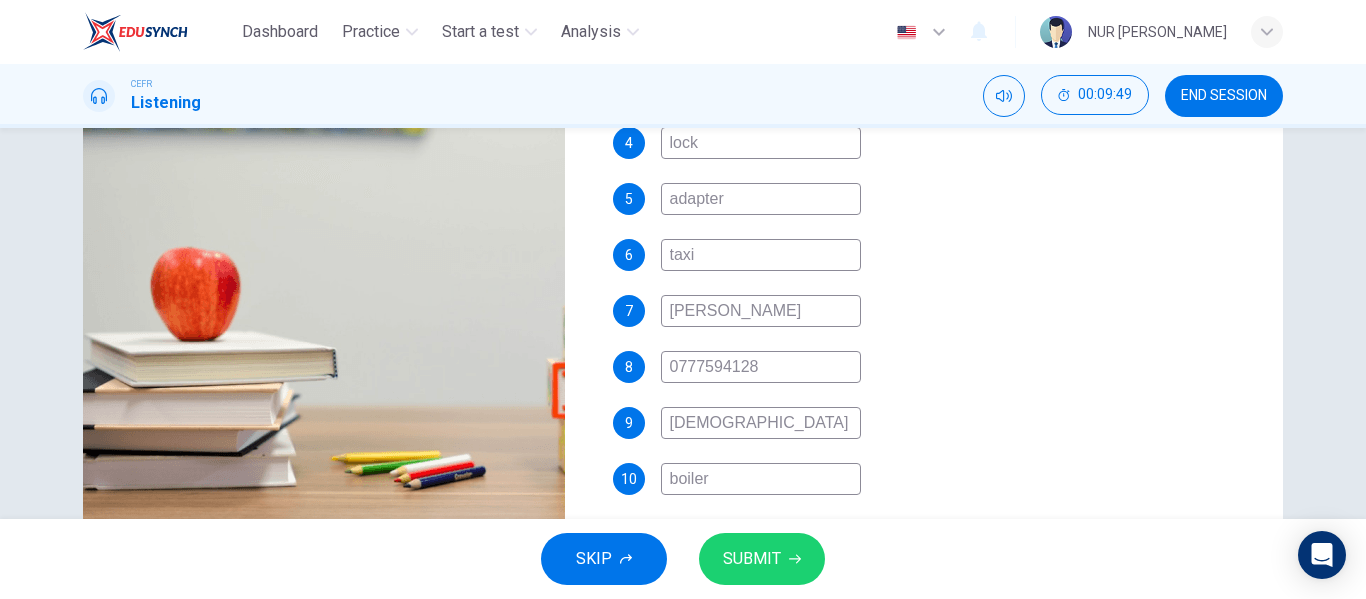 type on "98" 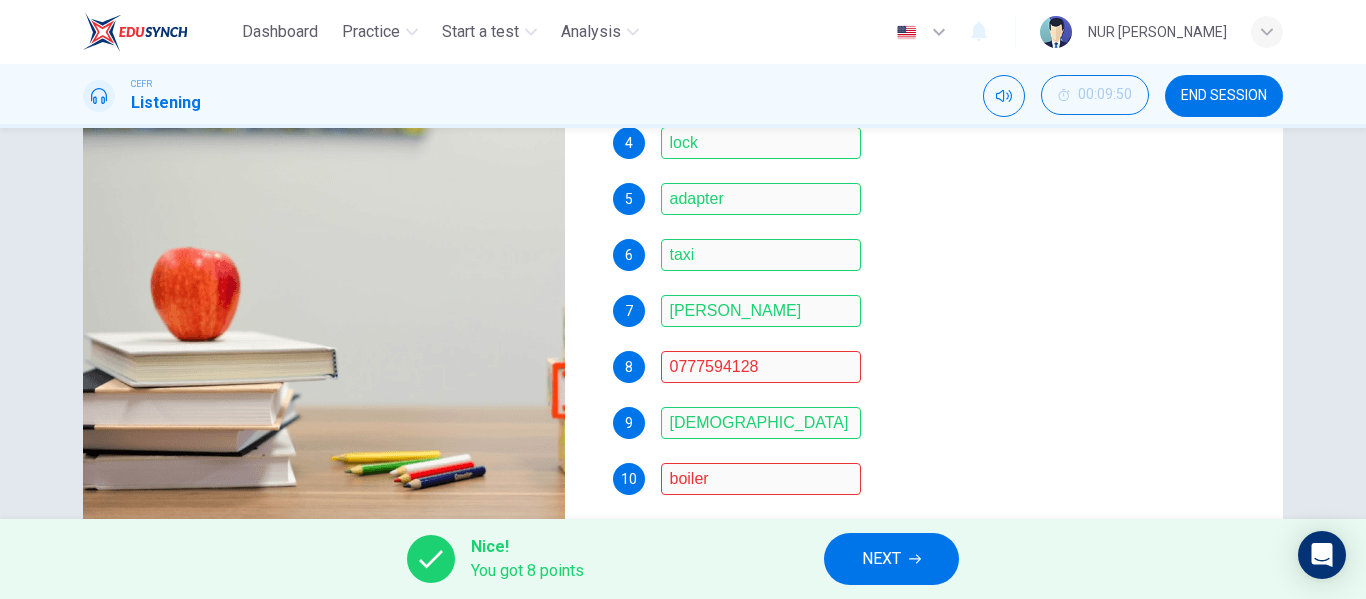 type on "0" 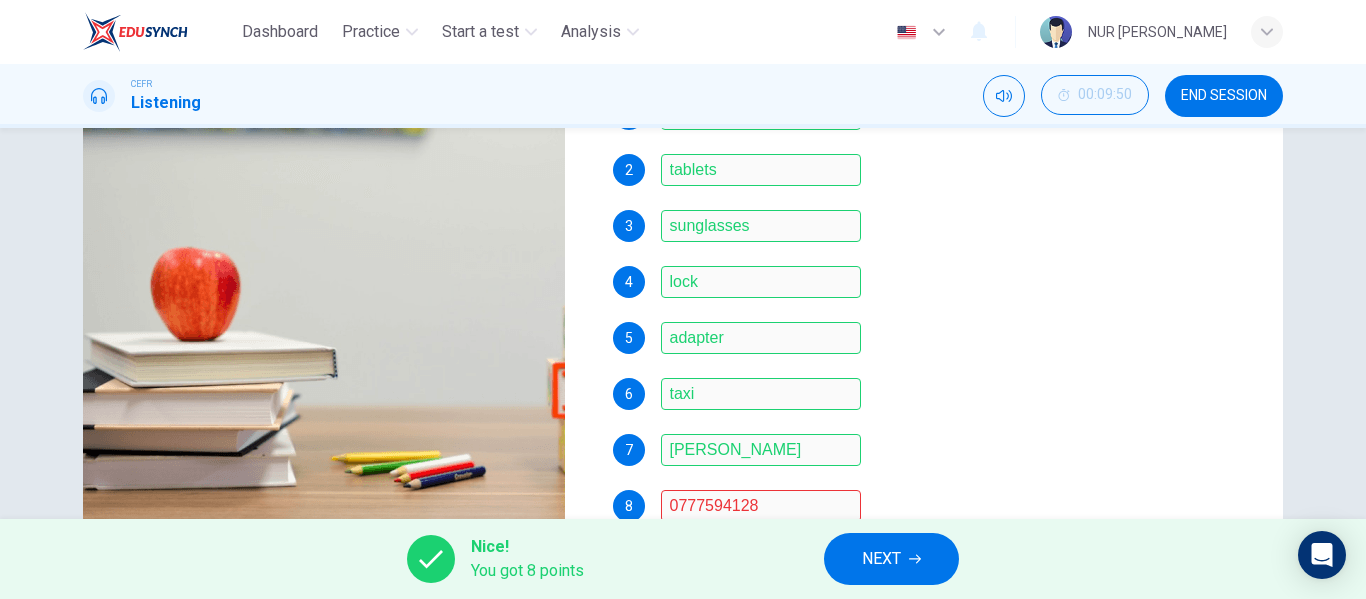 scroll, scrollTop: 582, scrollLeft: 0, axis: vertical 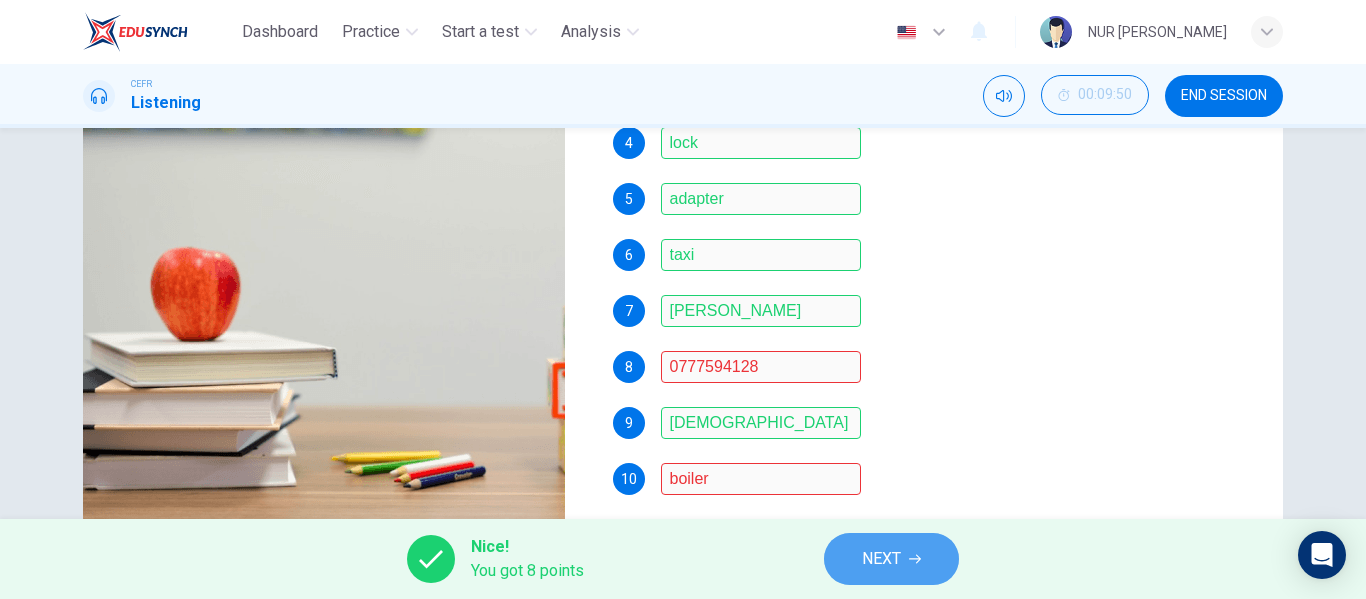 click on "NEXT" at bounding box center [881, 559] 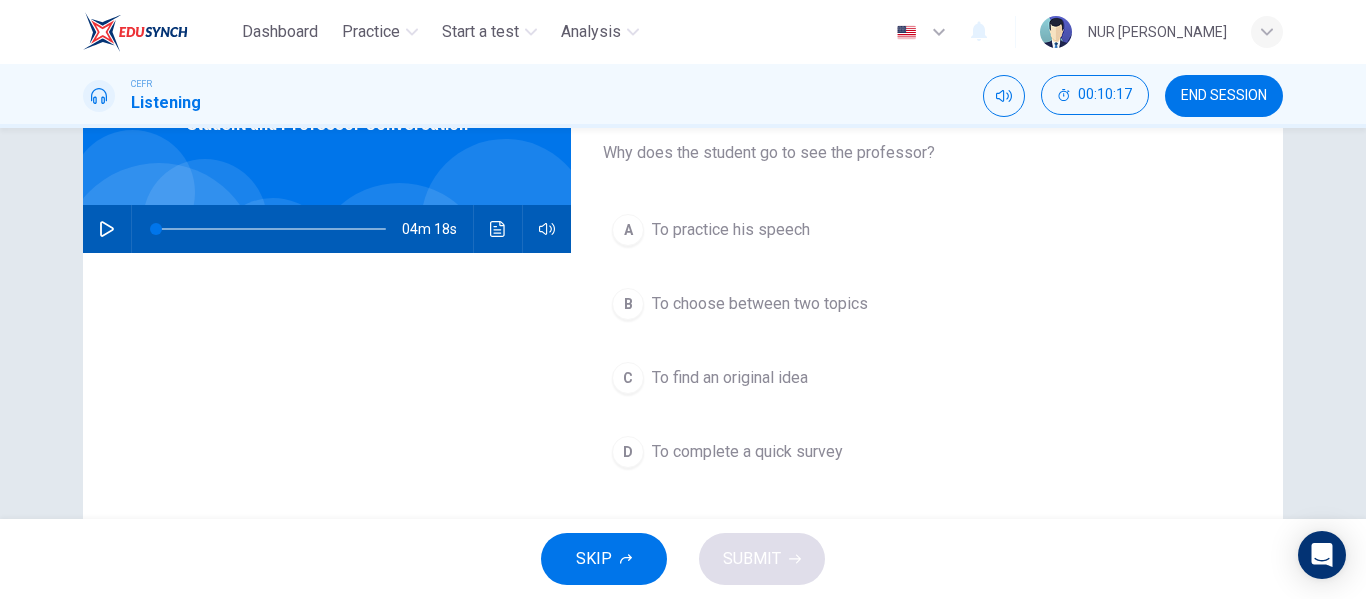 scroll, scrollTop: 122, scrollLeft: 0, axis: vertical 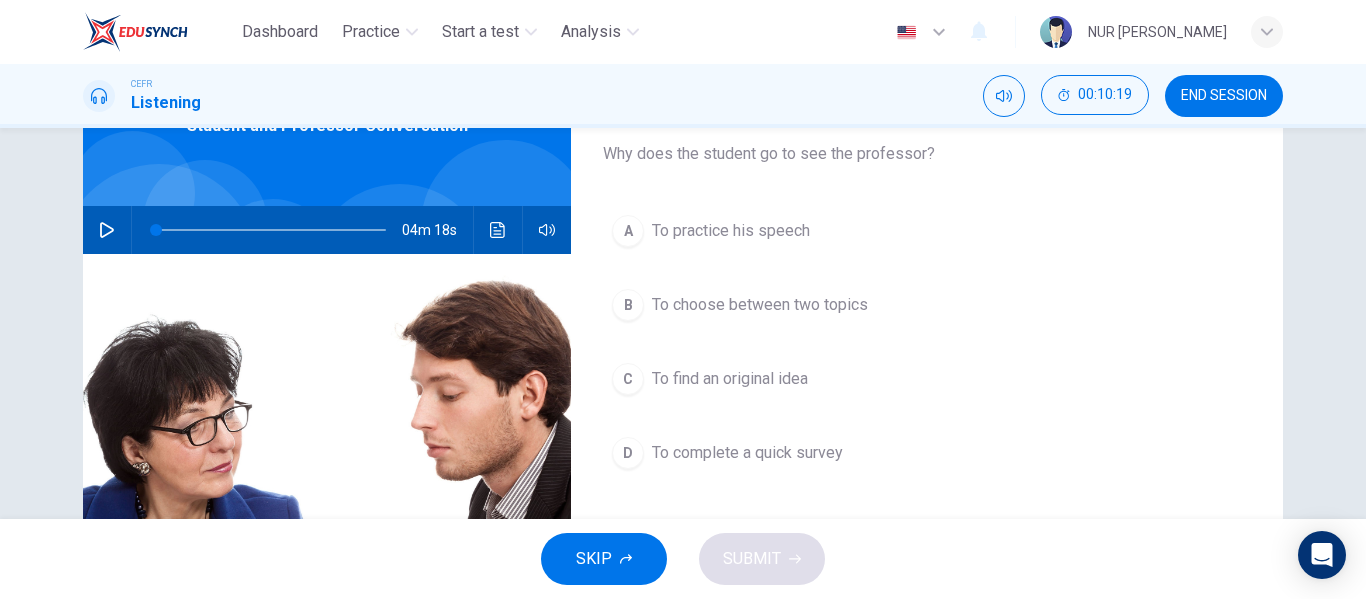 click on "04m 18s" at bounding box center (327, 230) 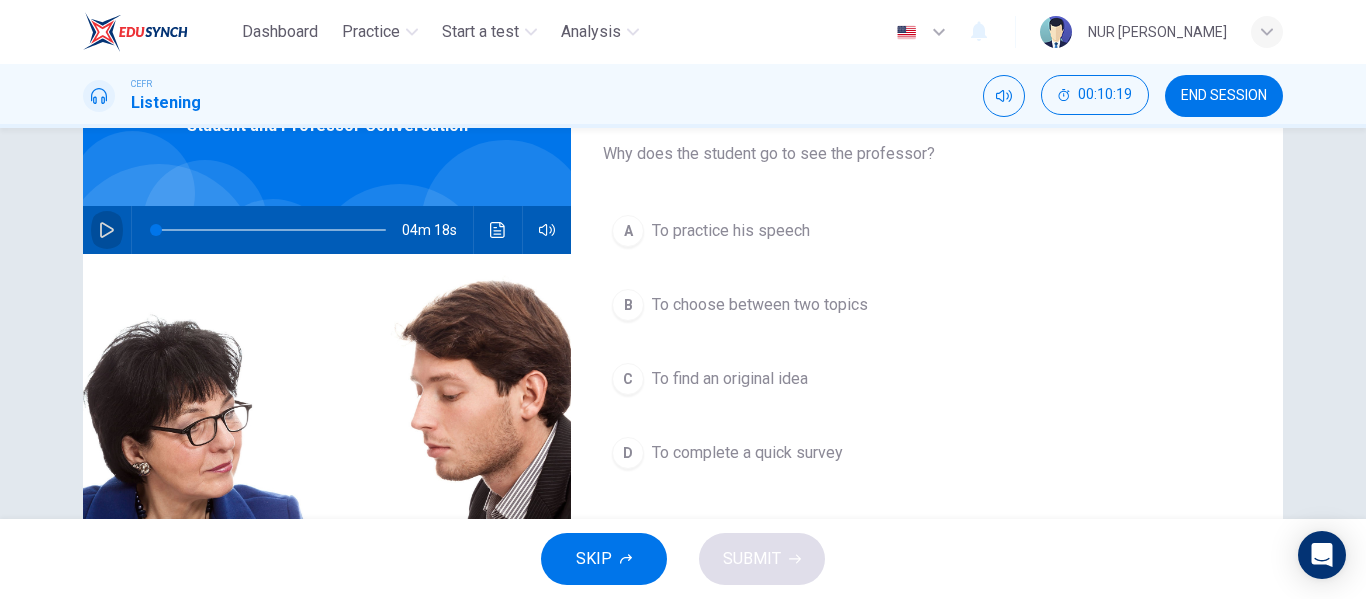click 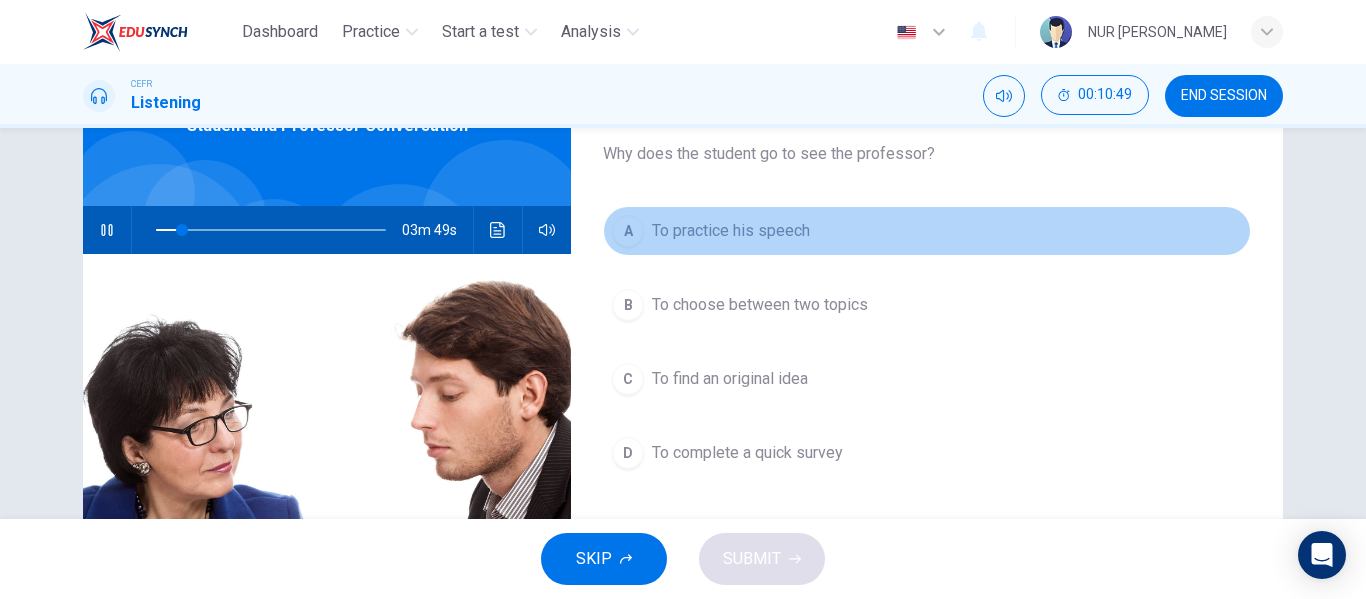 click on "To practice his speech" at bounding box center (731, 231) 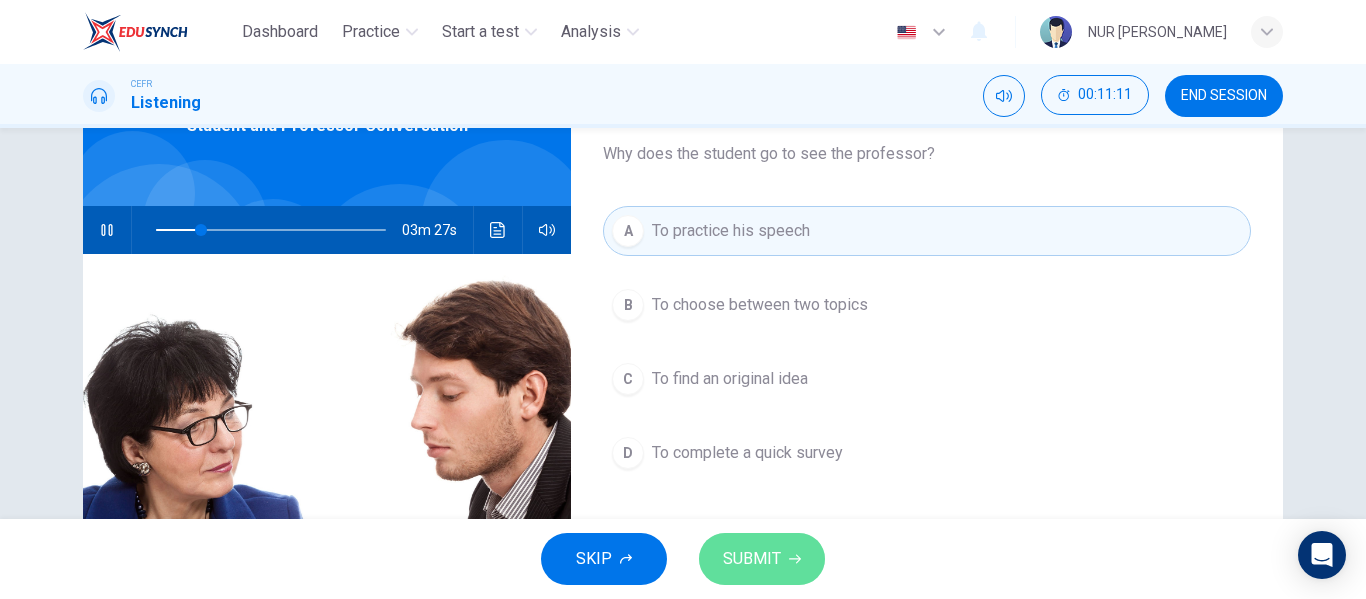 click on "SUBMIT" at bounding box center [752, 559] 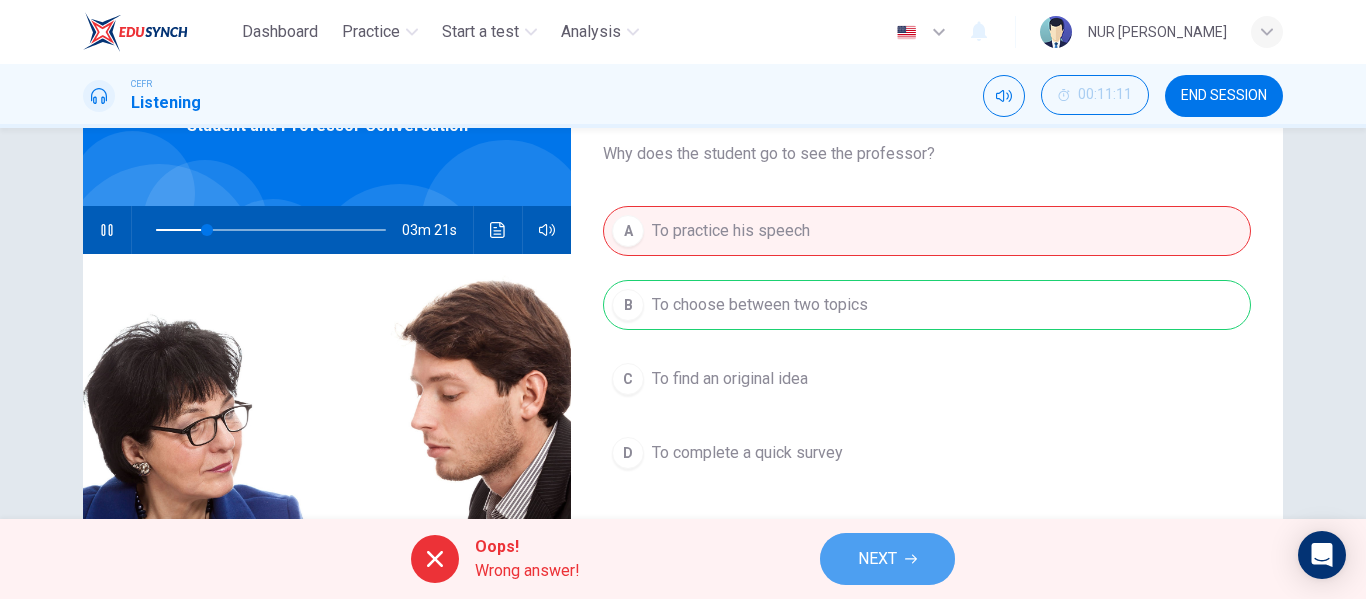 click on "NEXT" at bounding box center [887, 559] 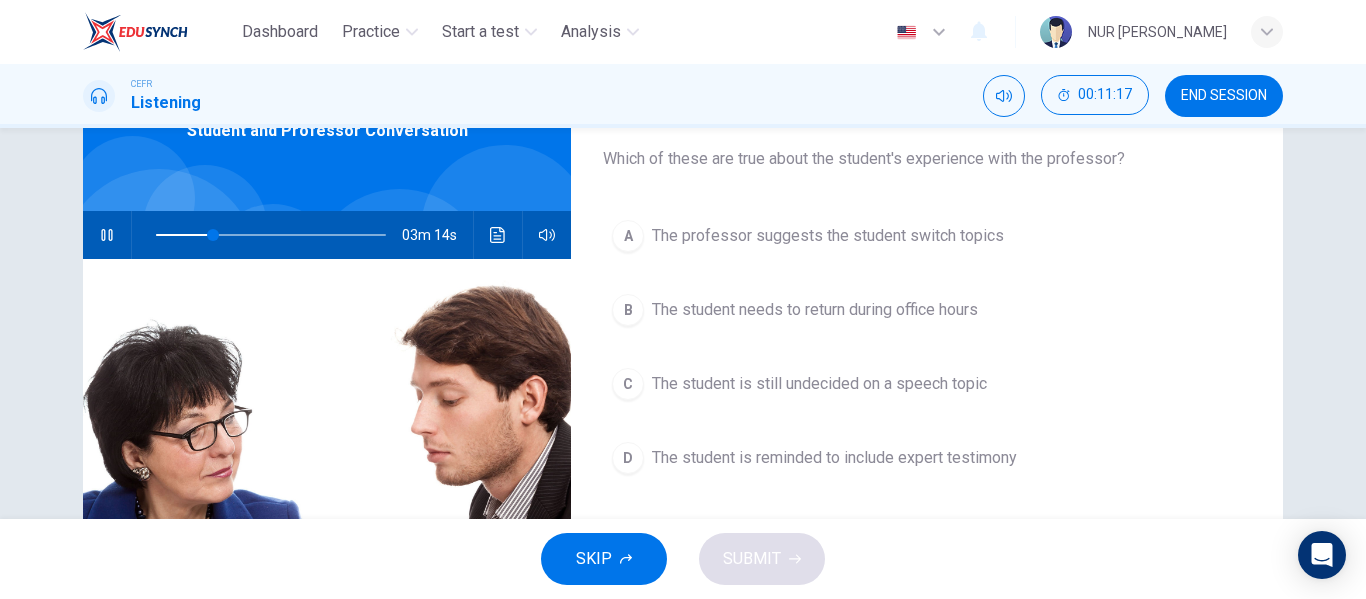scroll, scrollTop: 115, scrollLeft: 0, axis: vertical 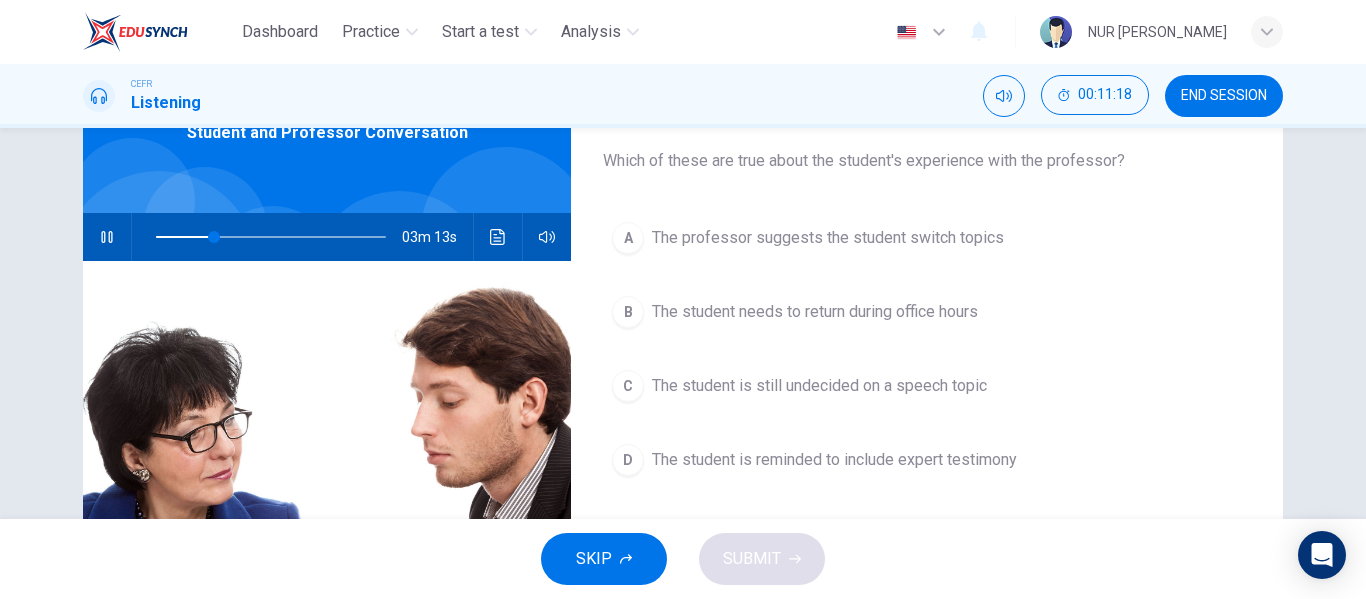 type on "25" 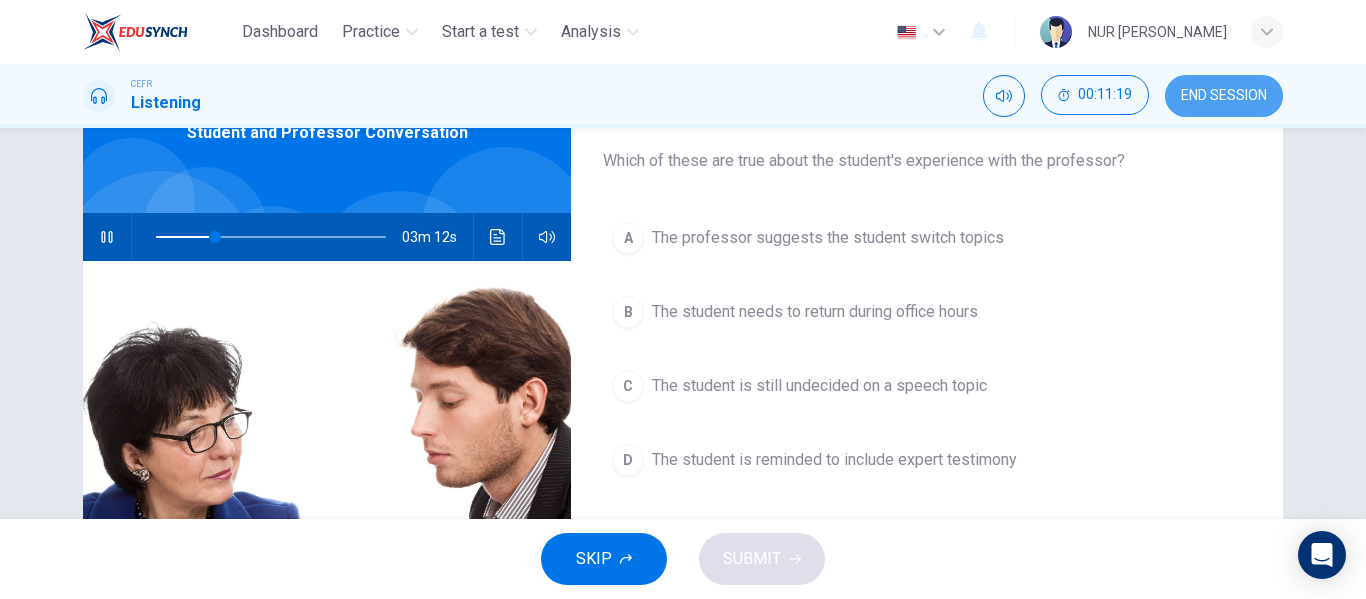 click on "END SESSION" at bounding box center (1224, 96) 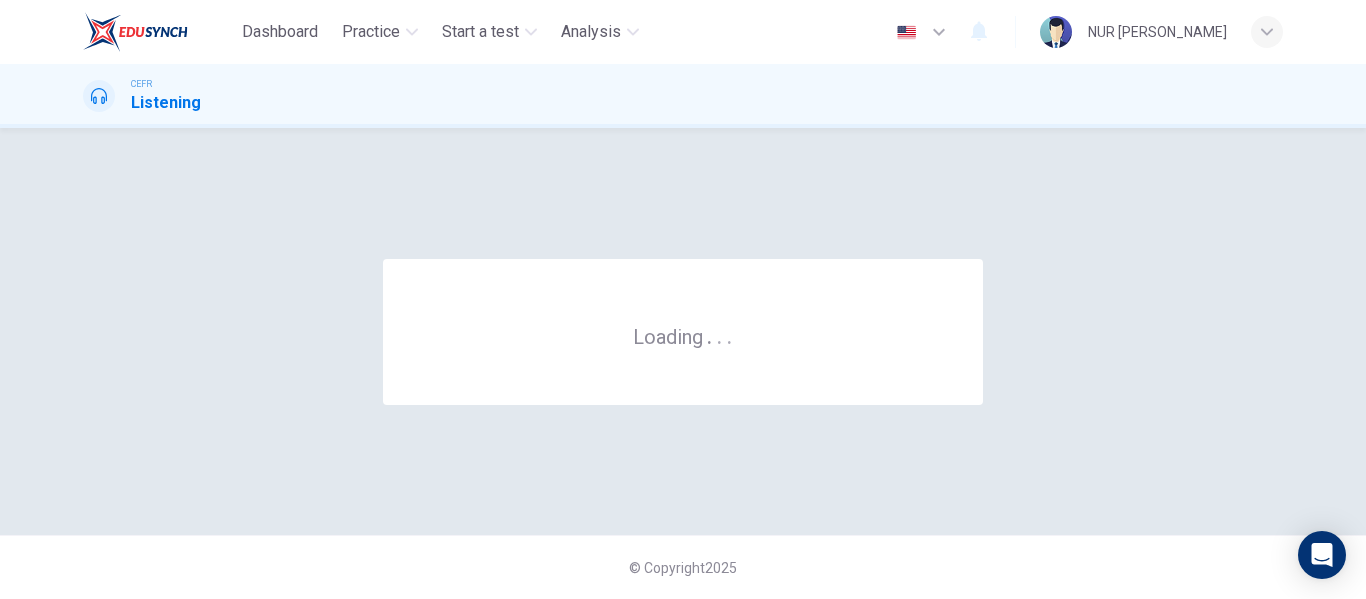 scroll, scrollTop: 0, scrollLeft: 0, axis: both 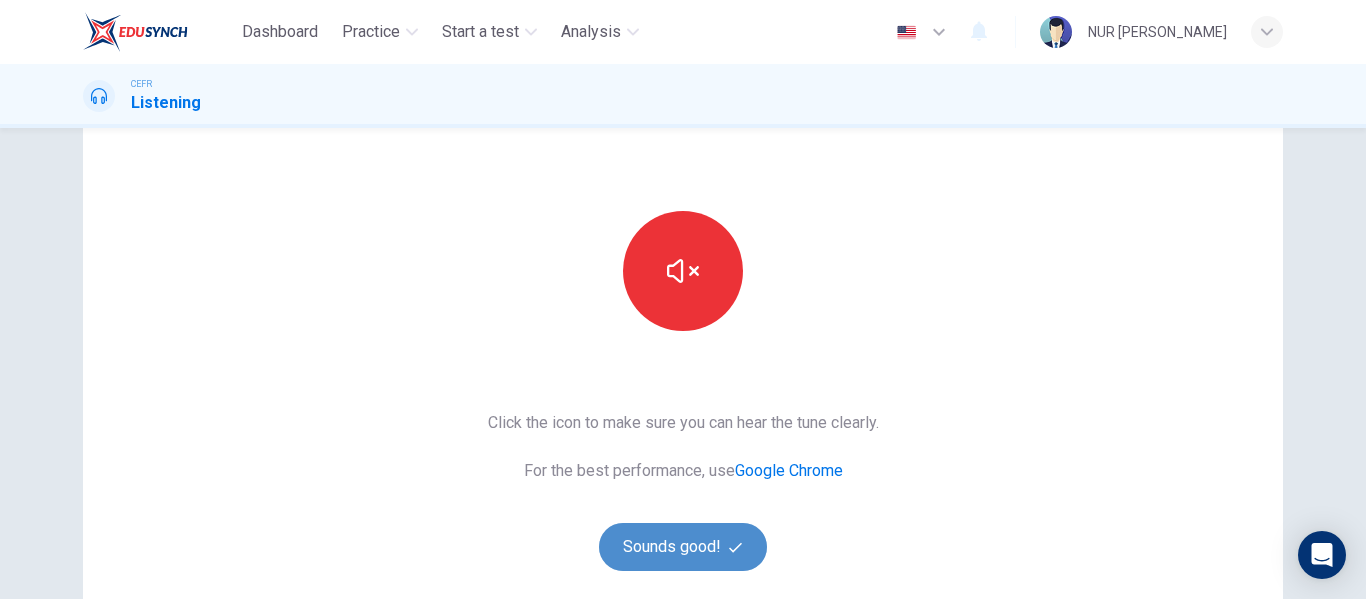 click on "Sounds good!" at bounding box center [683, 547] 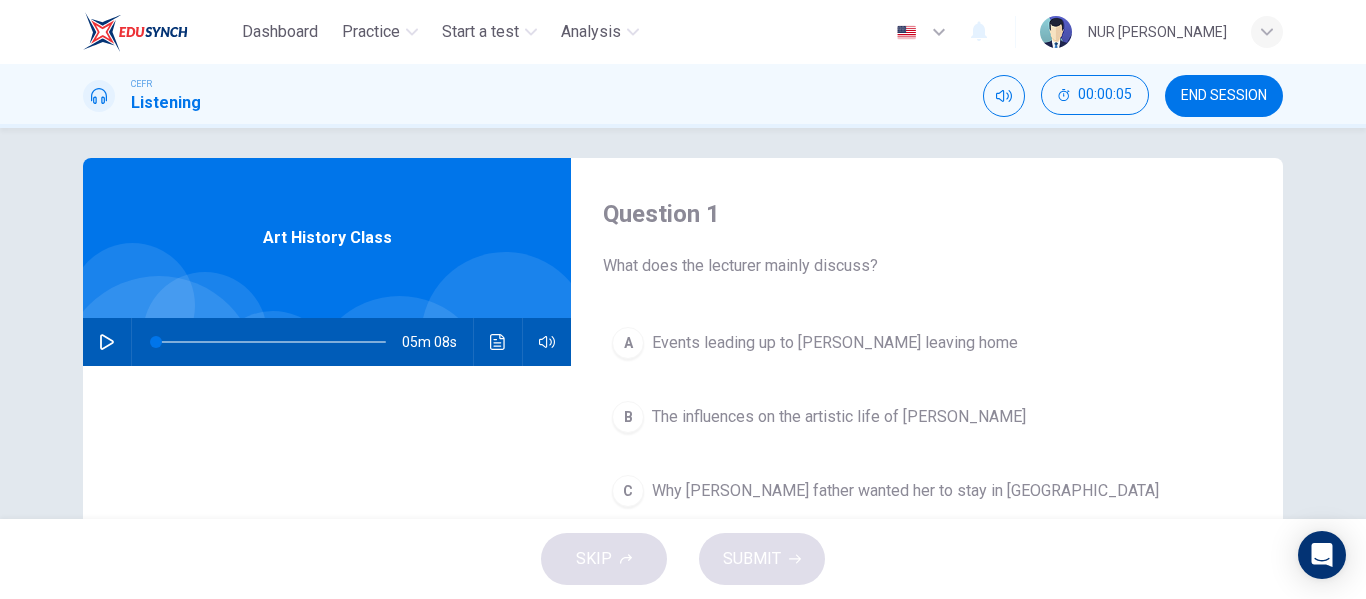 scroll, scrollTop: 0, scrollLeft: 0, axis: both 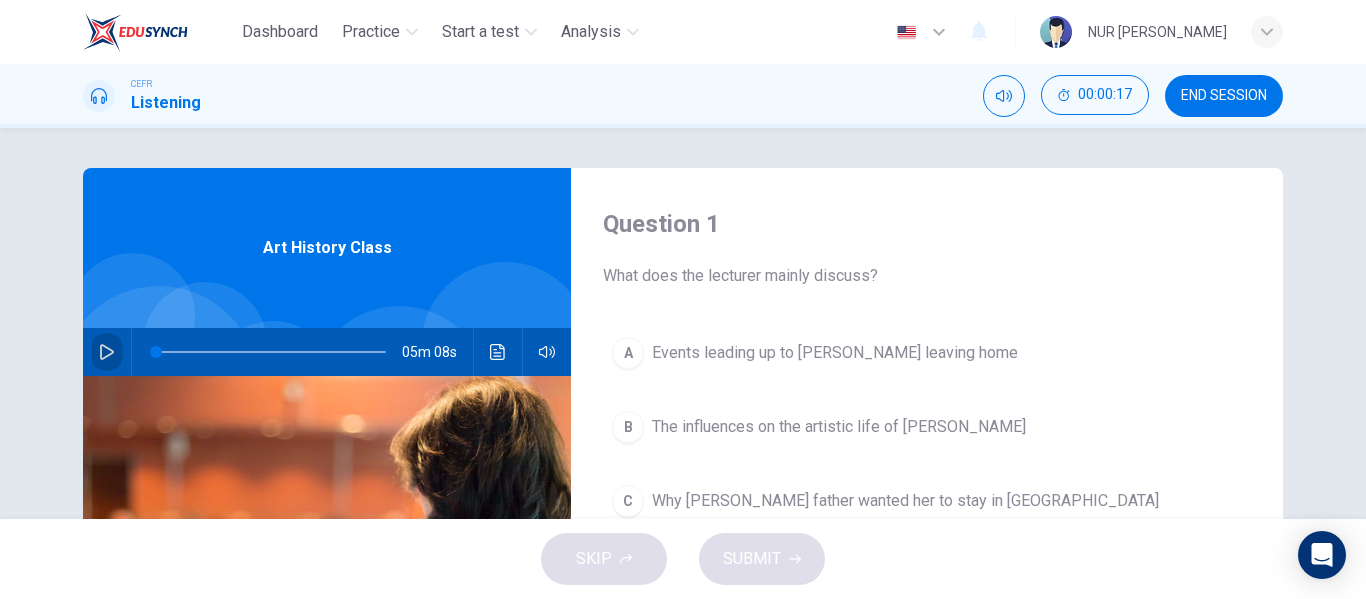 click at bounding box center (107, 352) 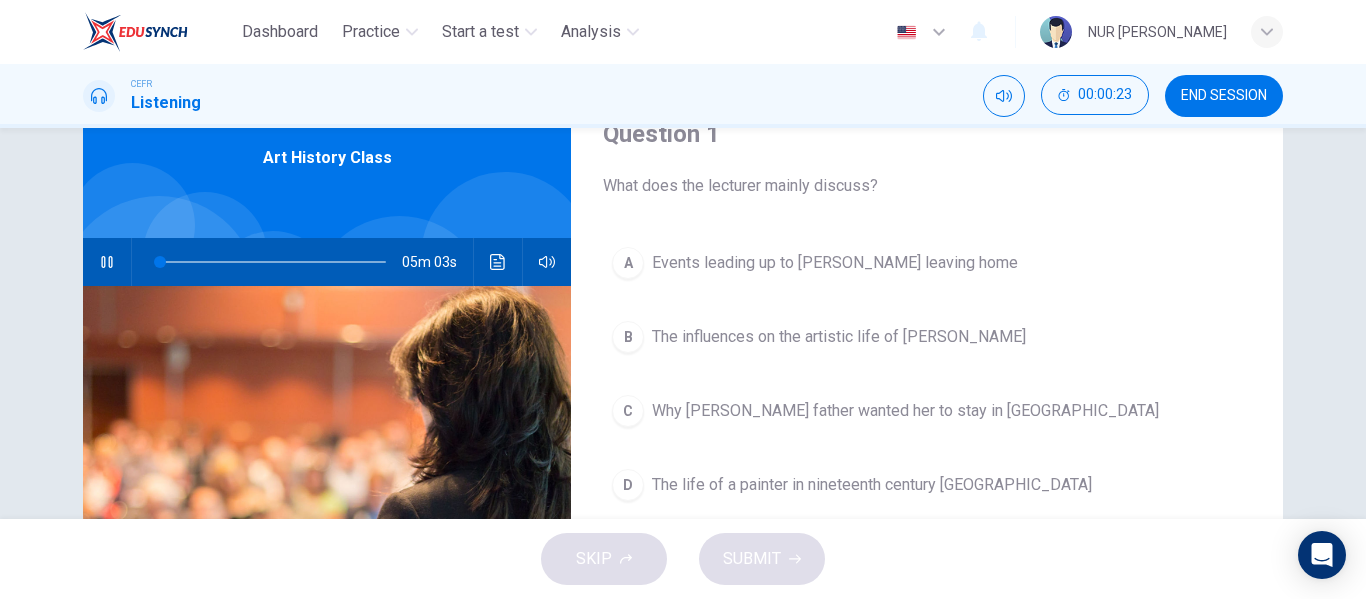 scroll, scrollTop: 91, scrollLeft: 0, axis: vertical 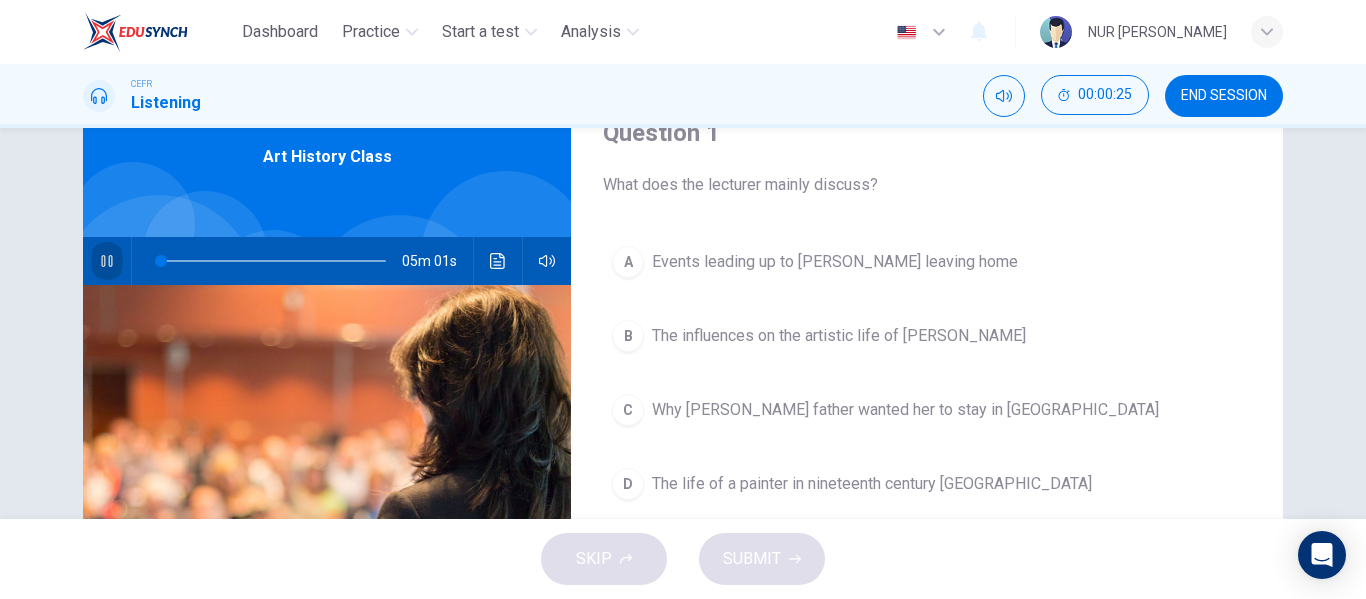 click 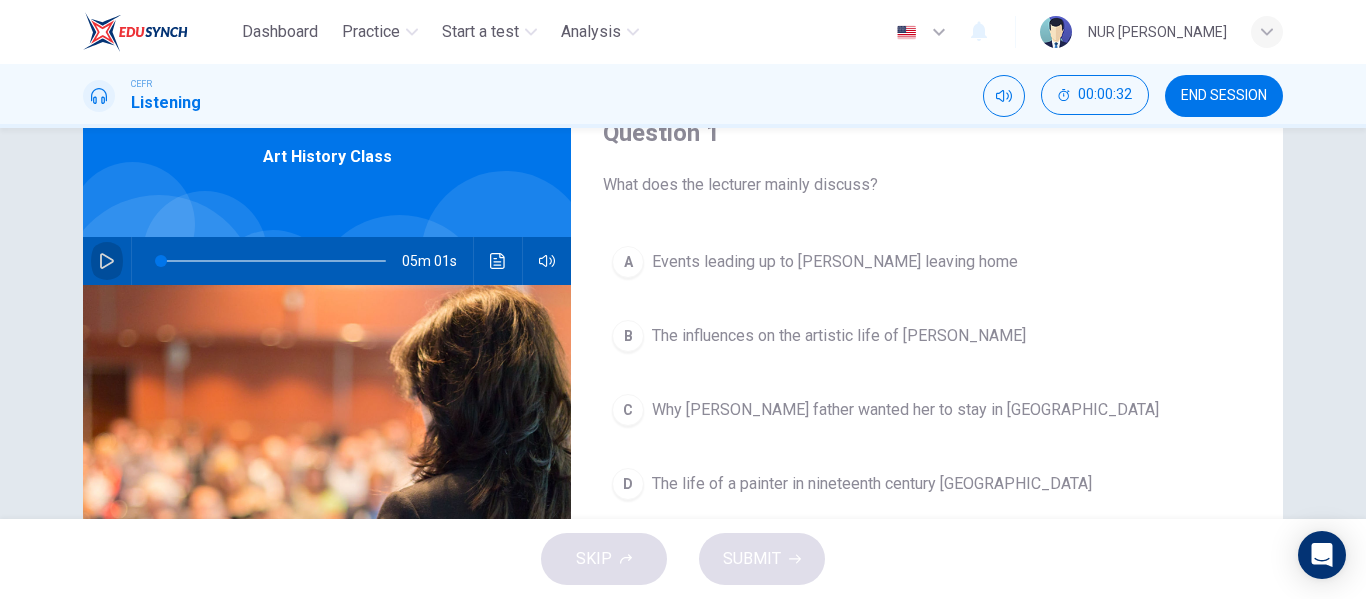 click 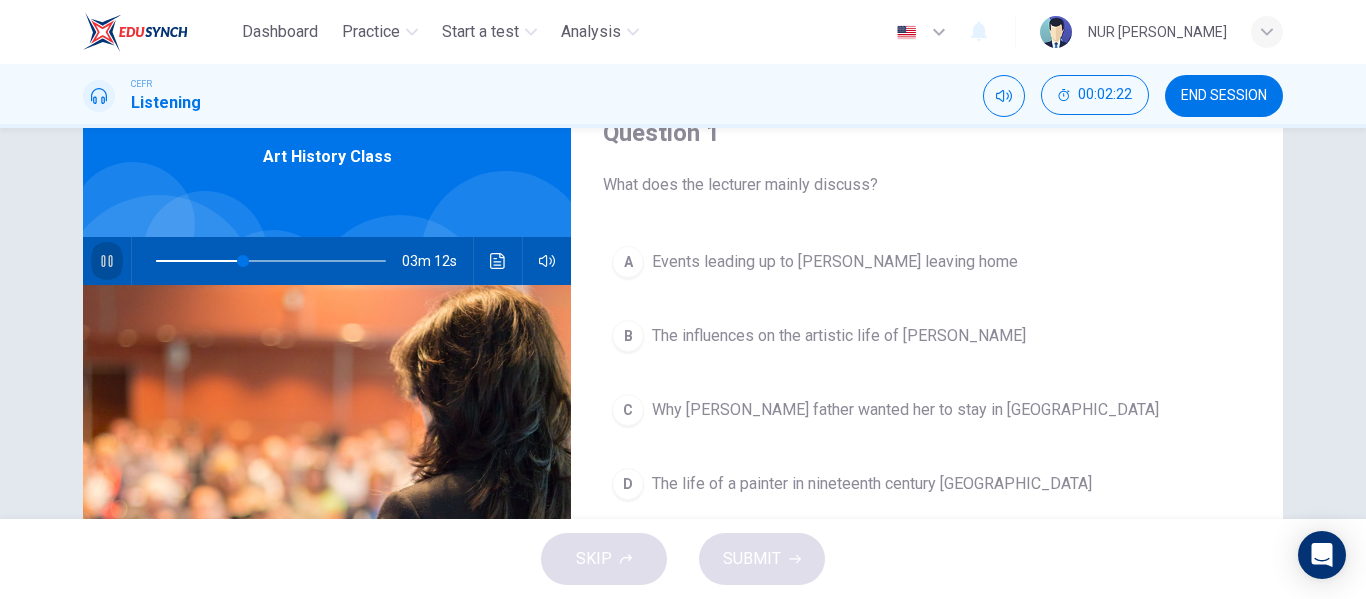 click at bounding box center (107, 261) 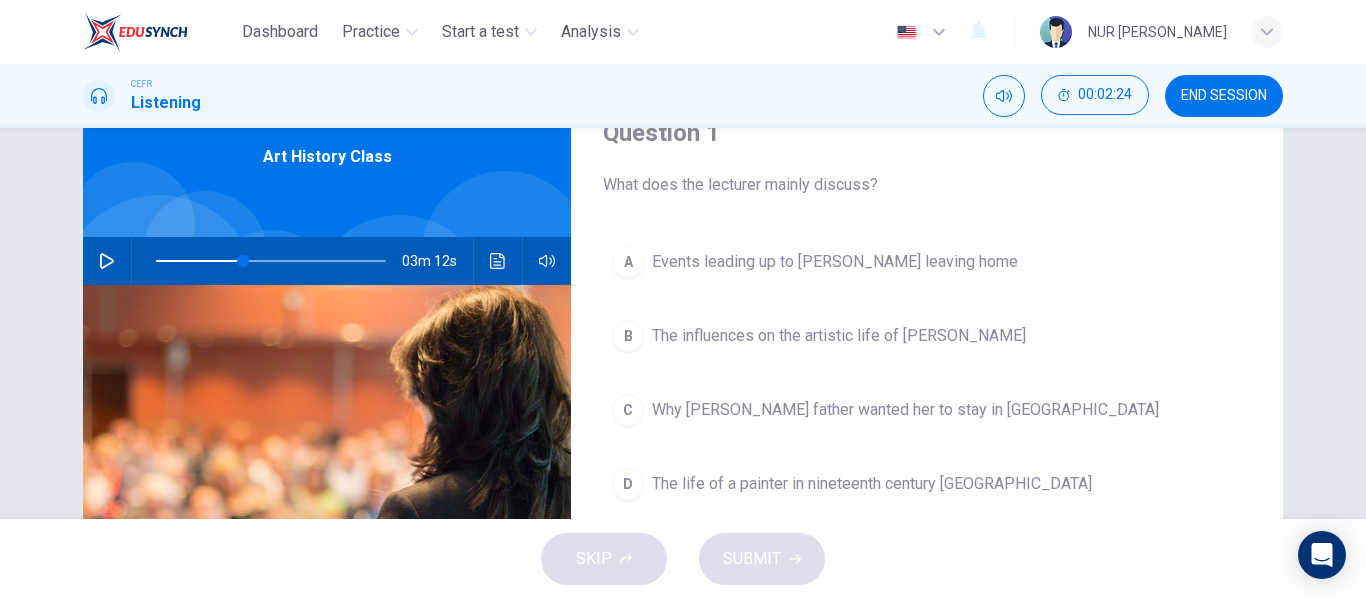 click on "Events leading up to Mary Cassatt's leaving home" at bounding box center (835, 262) 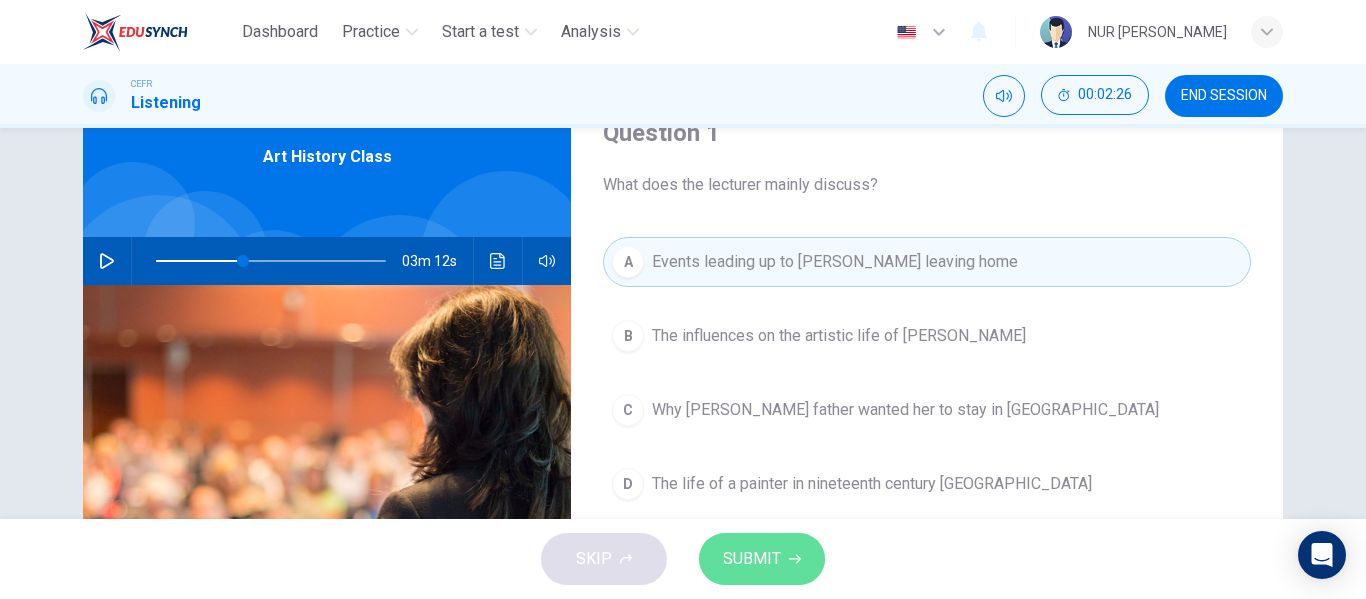 click on "SUBMIT" at bounding box center (752, 559) 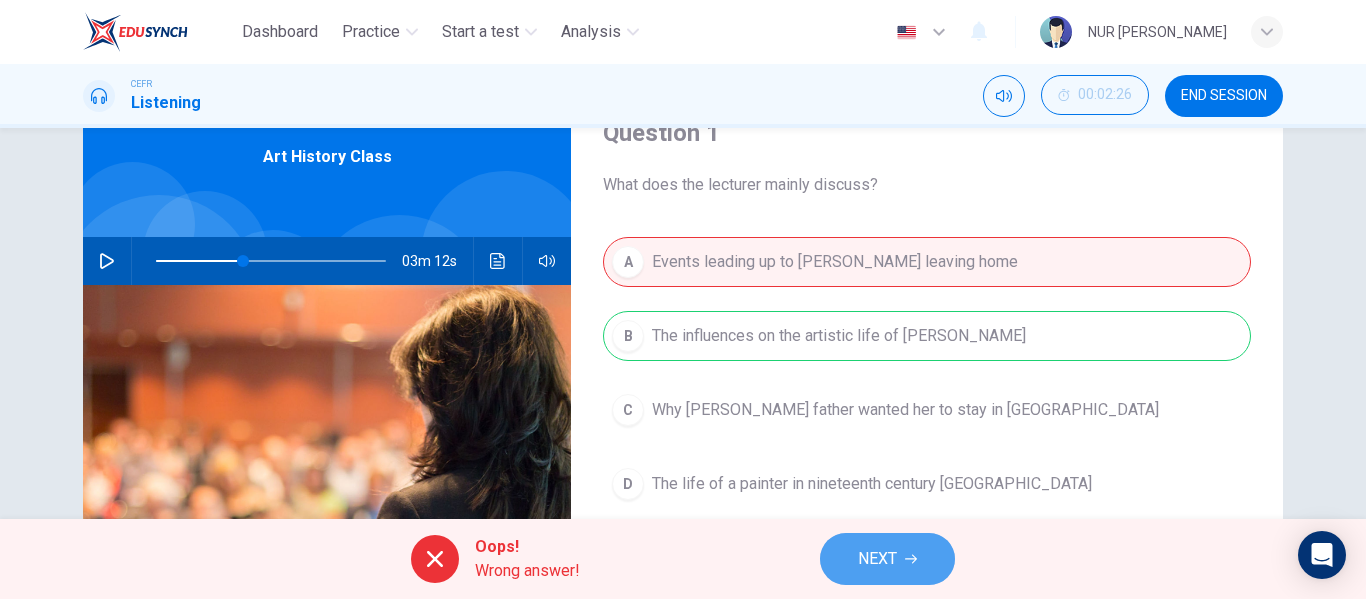 click on "NEXT" at bounding box center (877, 559) 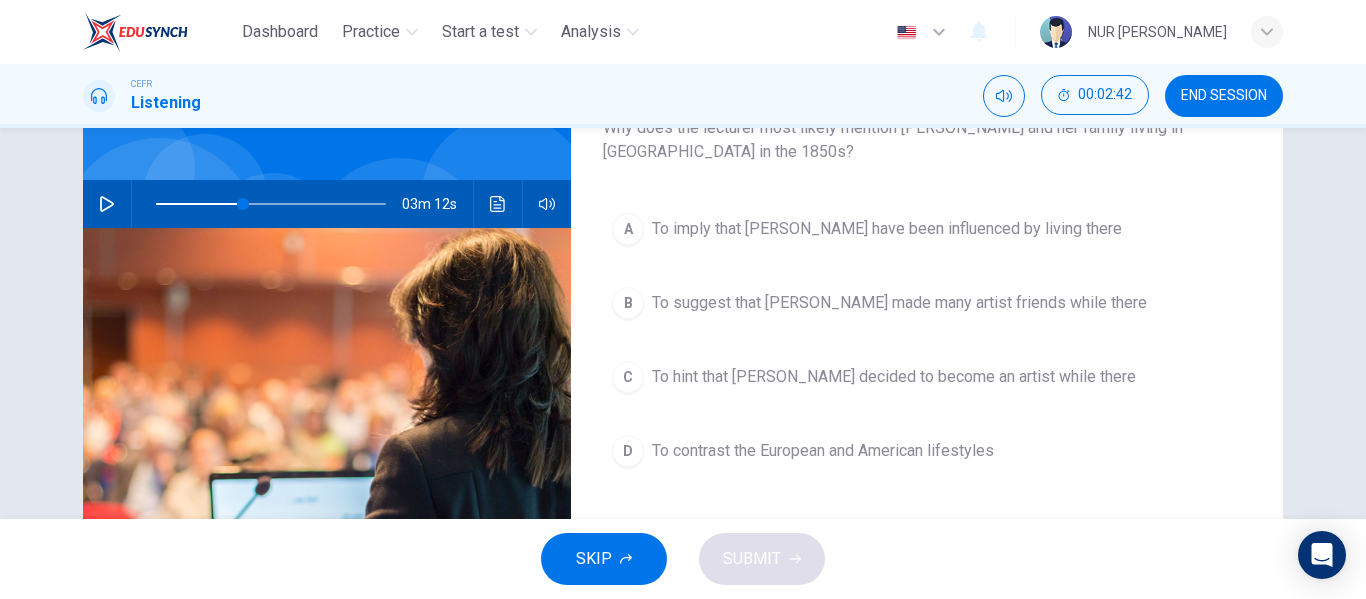scroll, scrollTop: 148, scrollLeft: 0, axis: vertical 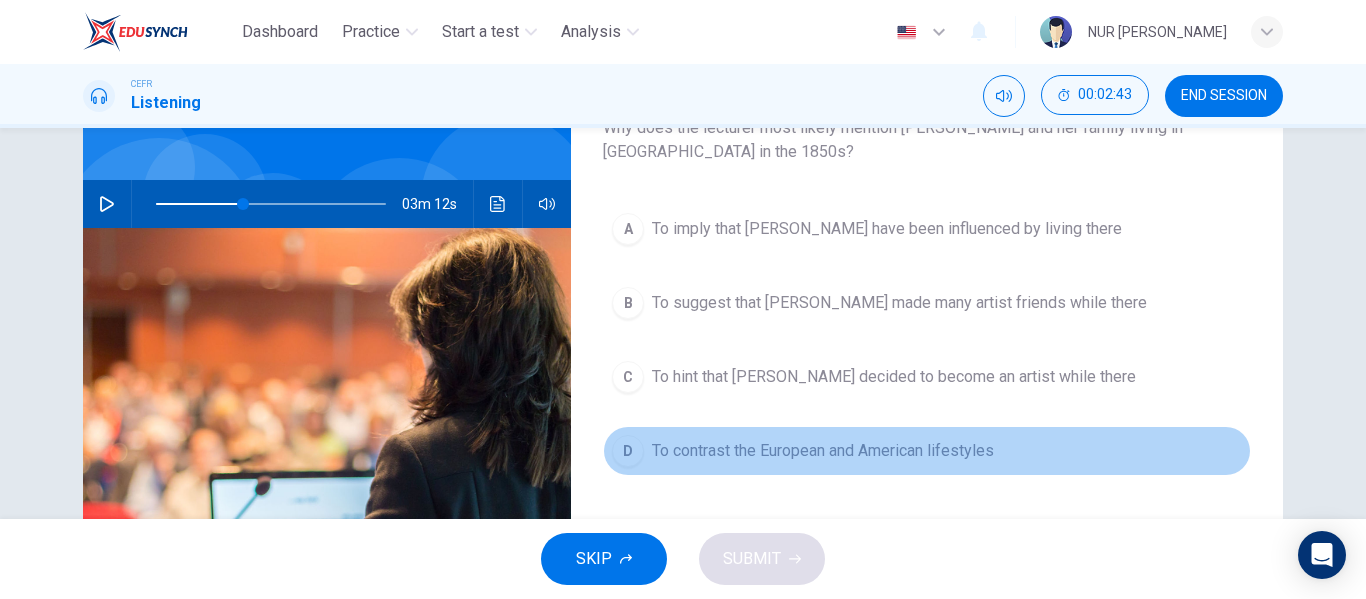 click on "D To contrast the European and American lifestyles" at bounding box center [927, 451] 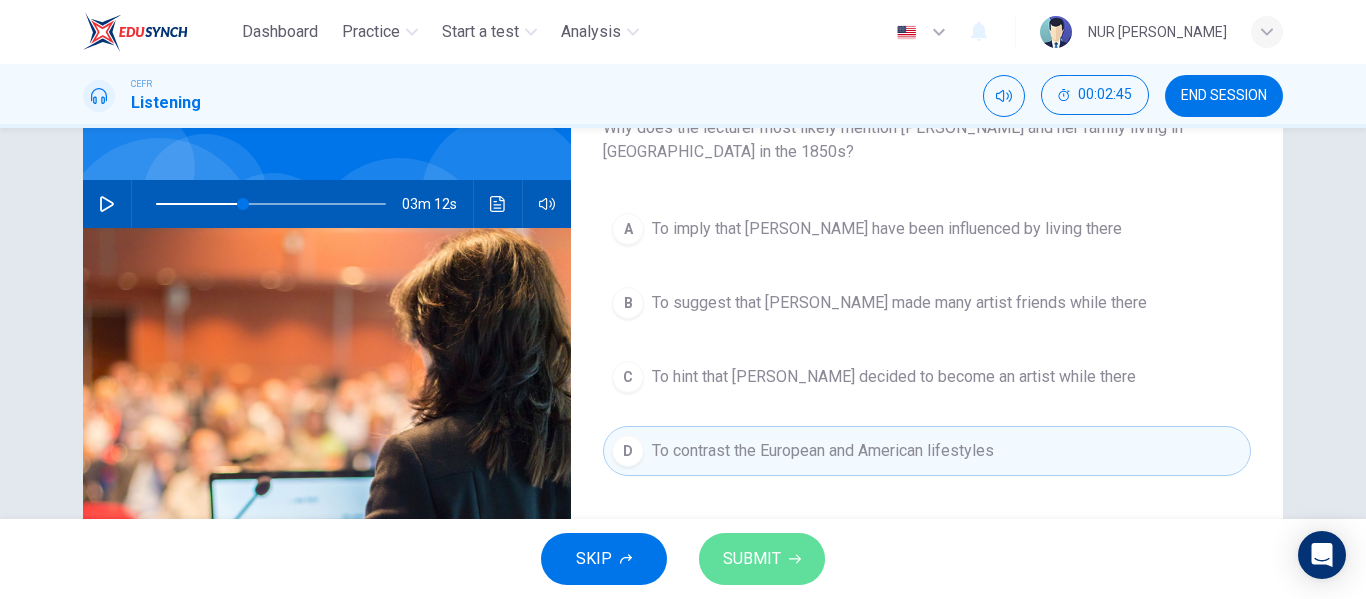 click on "SUBMIT" at bounding box center [762, 559] 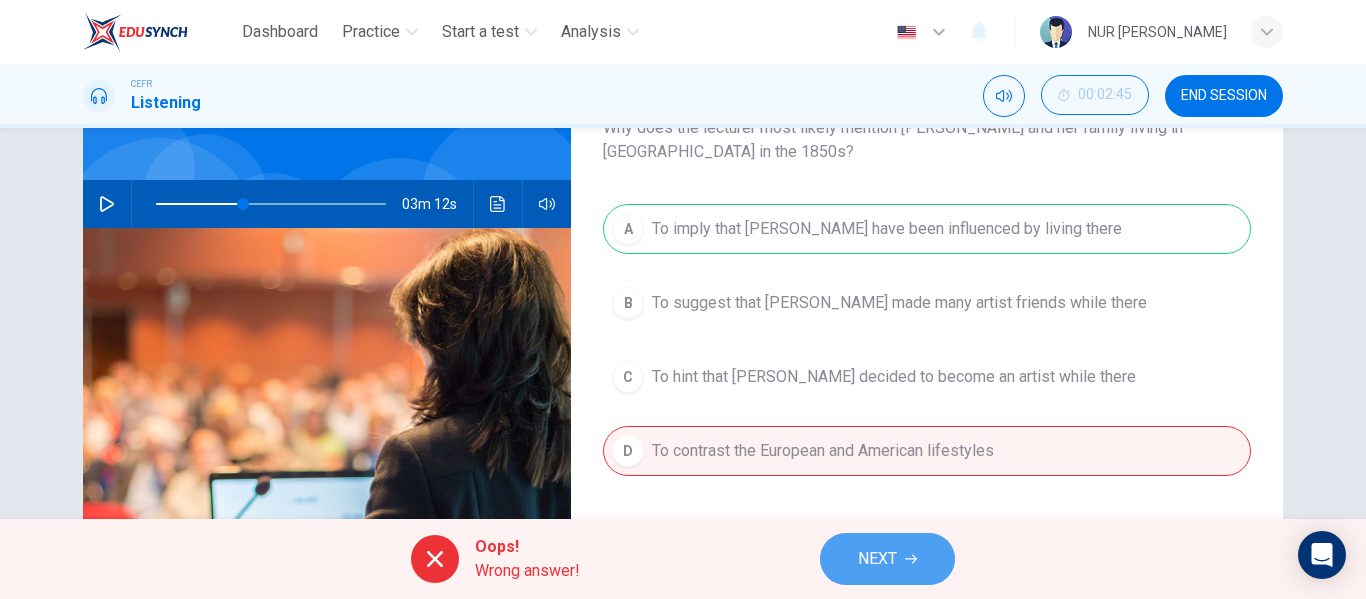 click on "NEXT" at bounding box center (877, 559) 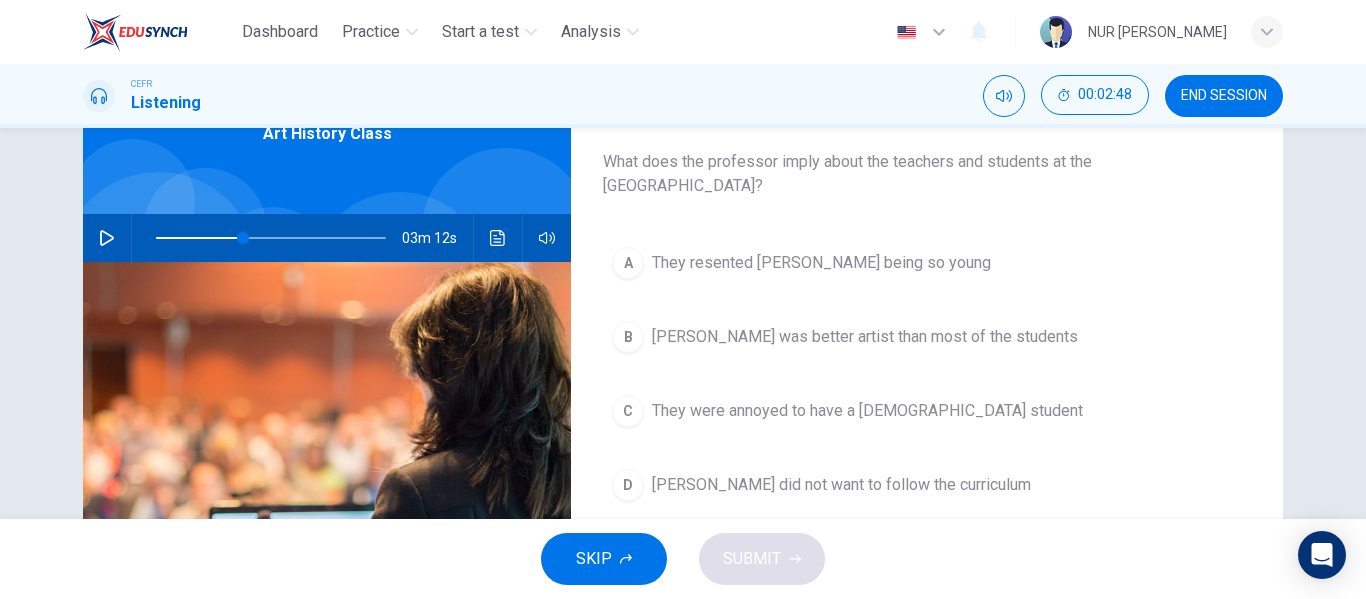 scroll, scrollTop: 113, scrollLeft: 0, axis: vertical 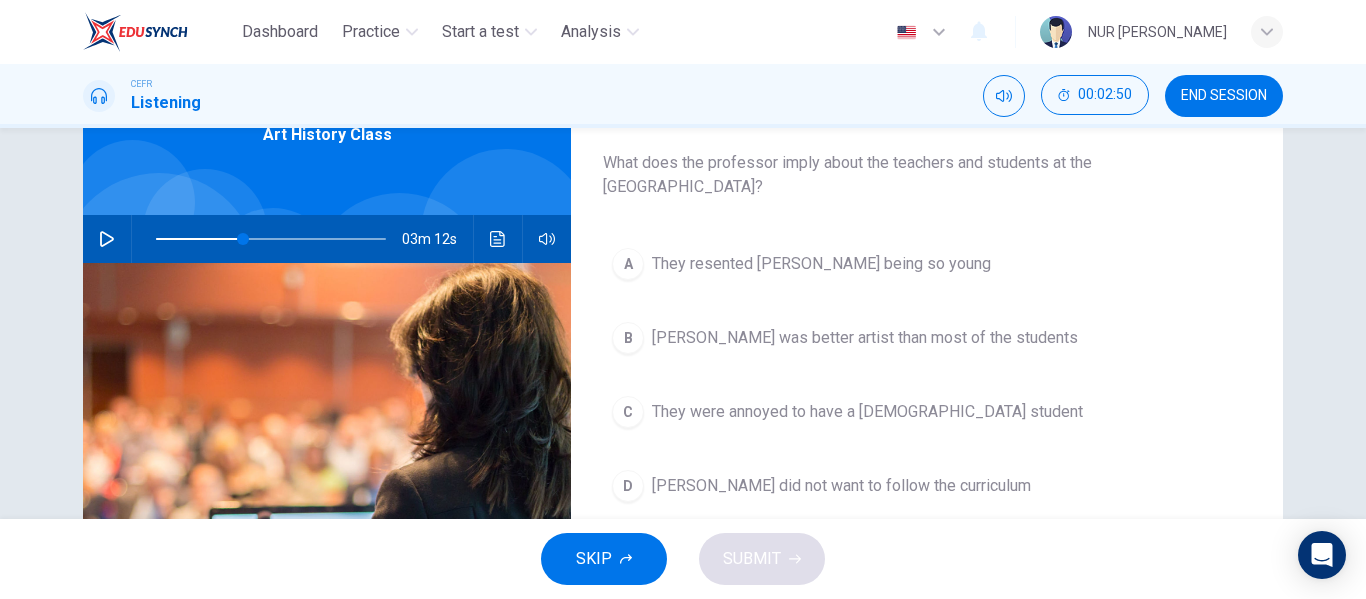 click on "END SESSION" at bounding box center (1224, 96) 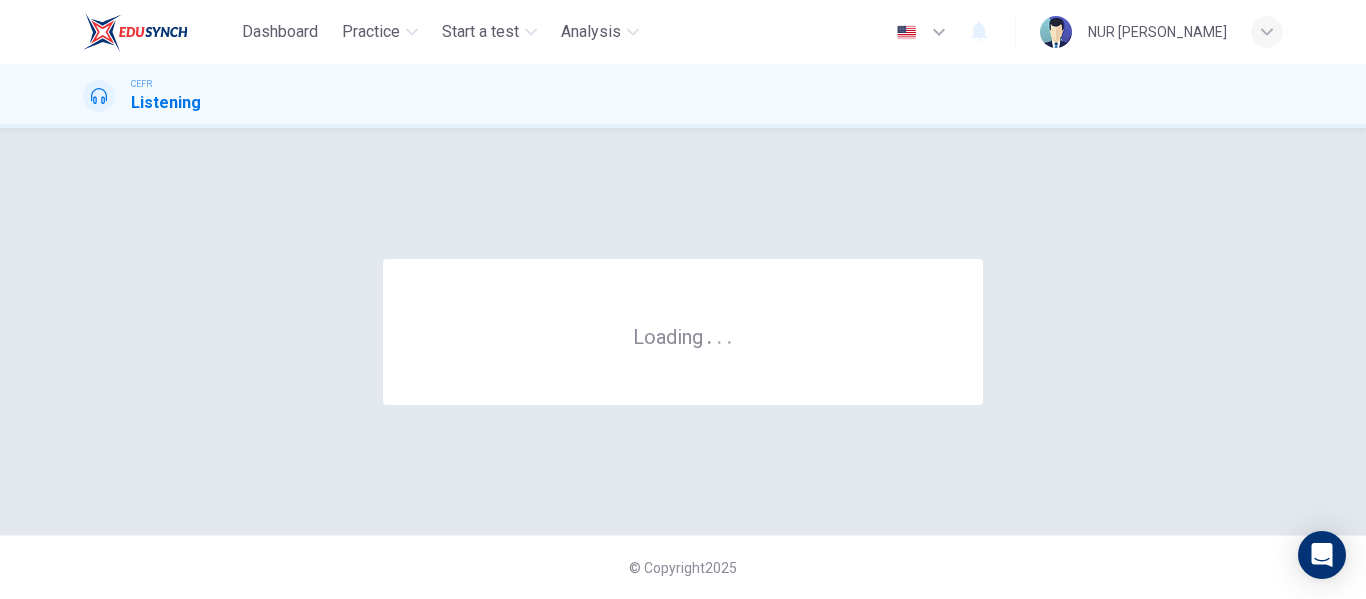 scroll, scrollTop: 0, scrollLeft: 0, axis: both 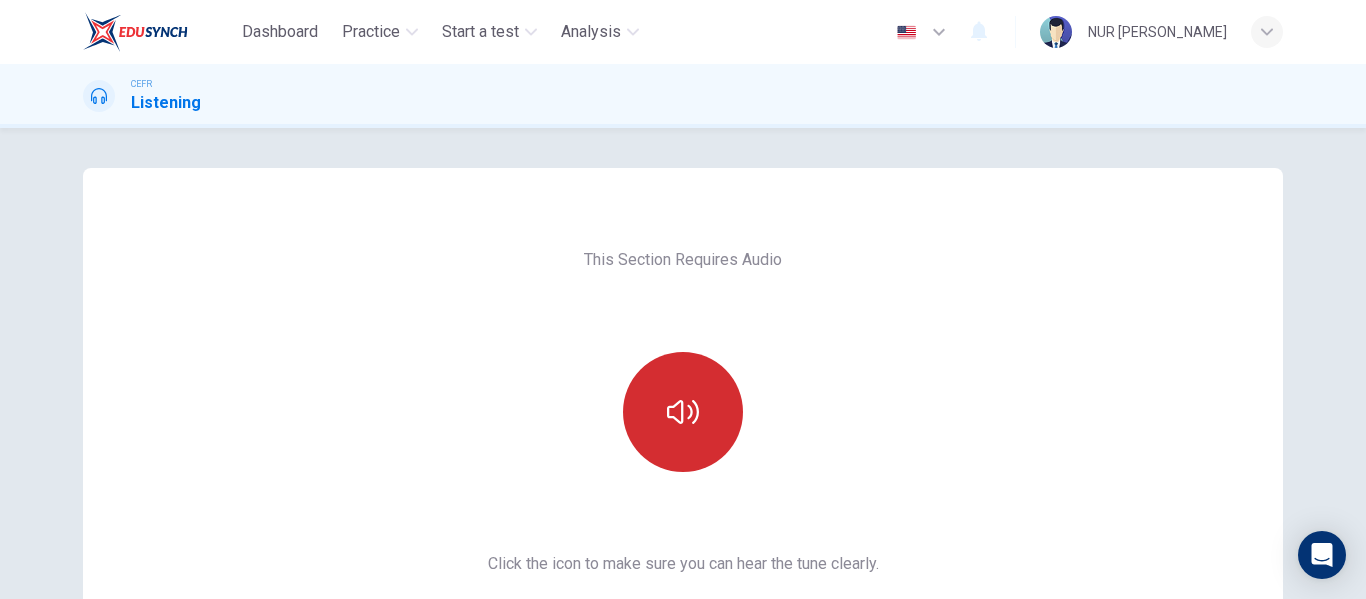 click at bounding box center [683, 412] 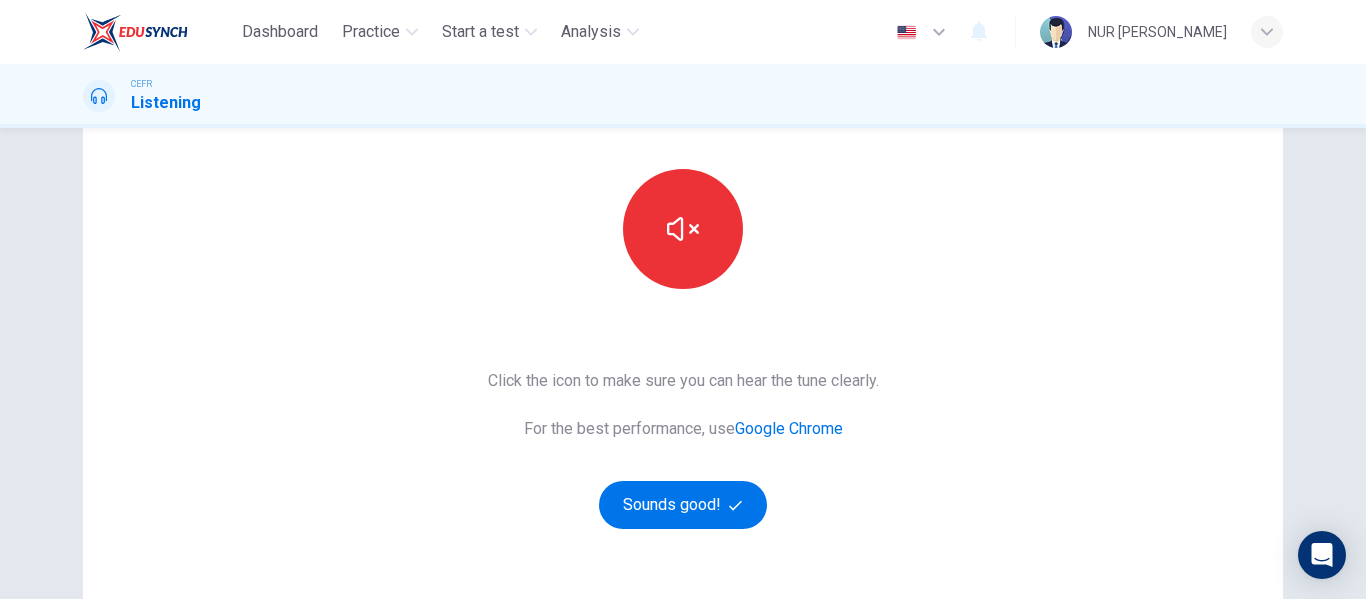 scroll, scrollTop: 200, scrollLeft: 0, axis: vertical 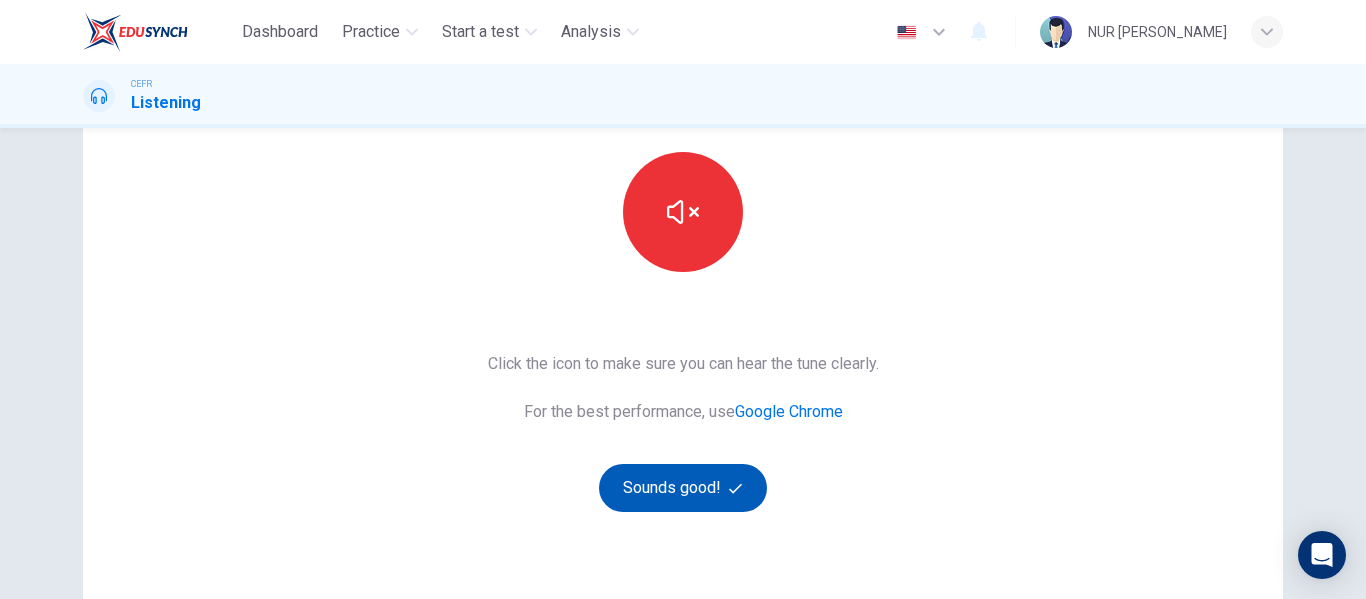 click on "Sounds good!" at bounding box center (683, 488) 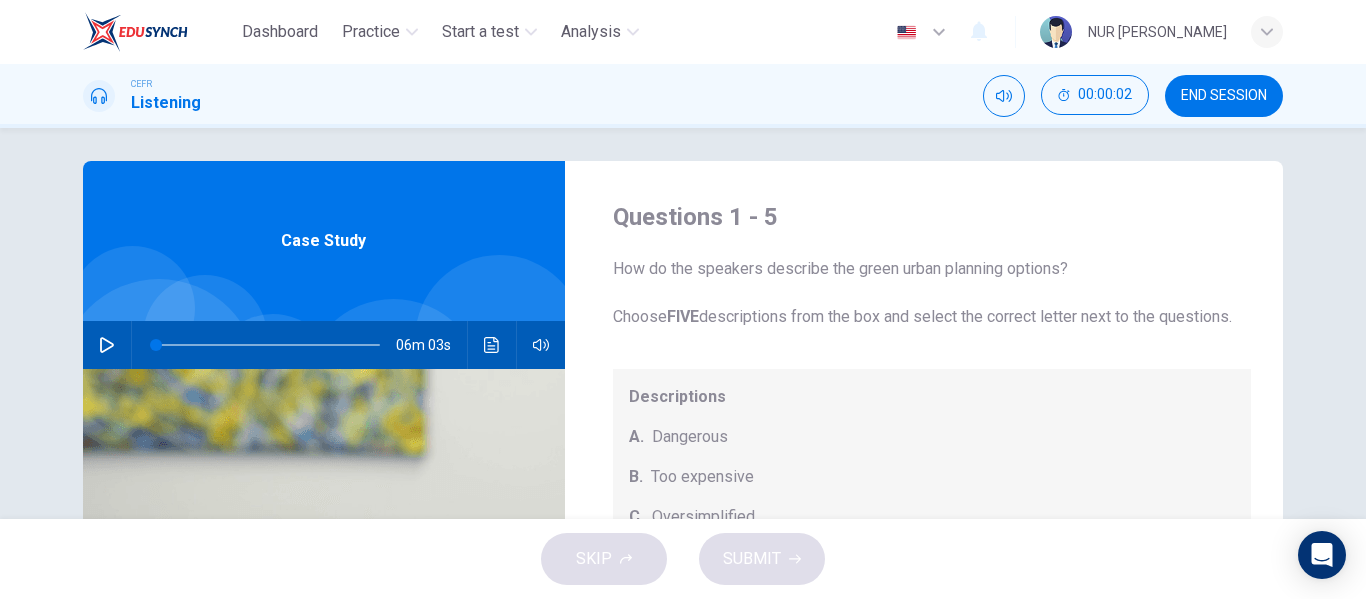 scroll, scrollTop: 0, scrollLeft: 0, axis: both 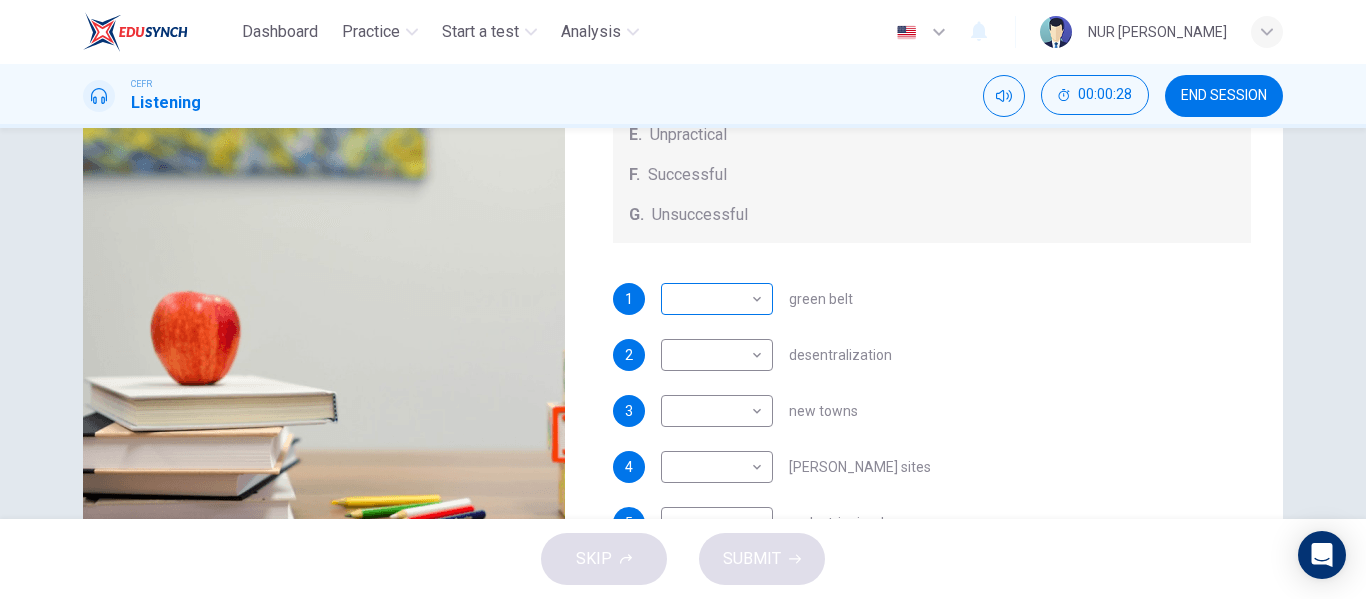 click on "Dashboard Practice Start a test Analysis English en ​ NUR SYAMIMI BINTI MOHD IBRAHIM CEFR Listening 00:00:28 END SESSION Questions 1 - 5 How do the speakers describe the green urban planning options? Choose  FIVE  descriptions from the box and select the correct letter next to the questions. Descriptions A. Dangerous B. Too expensive C. Oversimplified  D. Disruptive E. Unpractical F. Successful G. Unsuccessful 1 ​ ​ green belt 2 ​ ​ desentralization 3 ​ ​ new towns 4 ​ ​ brownfield sites 5 ​ ​ pedestrianized zones Case Study 06m 03s SKIP SUBMIT EduSynch - Online Language Proficiency Testing
Dashboard Practice Start a test Analysis Notifications © Copyright  2025" at bounding box center (683, 299) 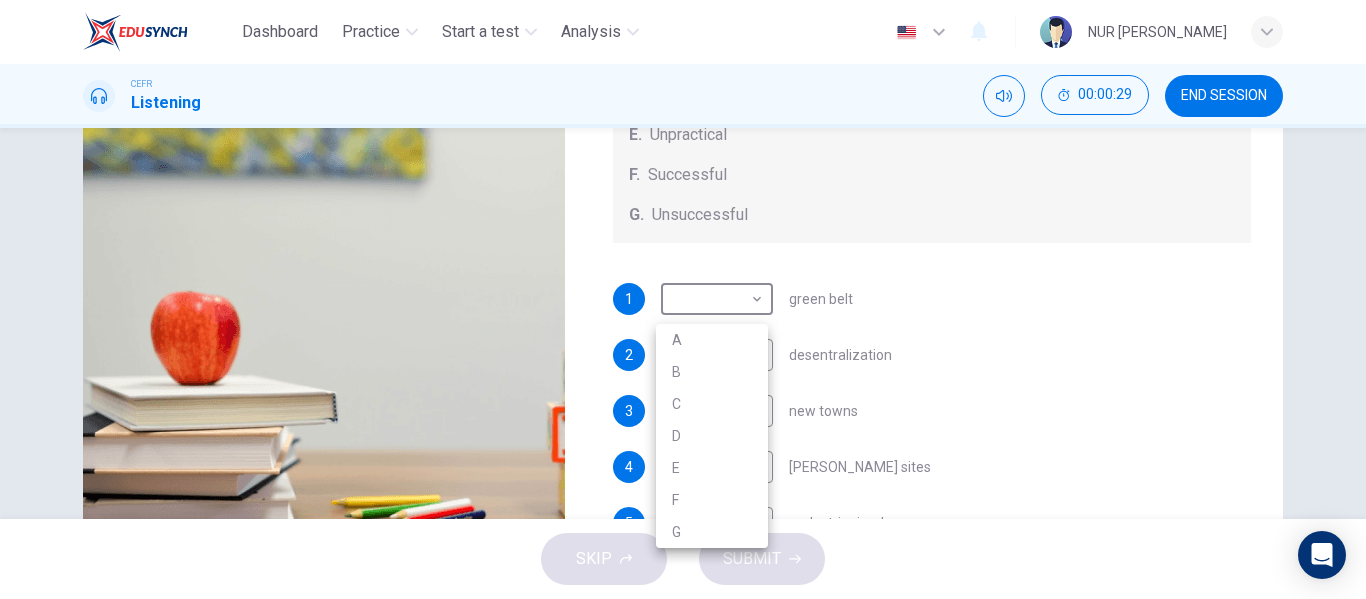 click on "C" at bounding box center (712, 404) 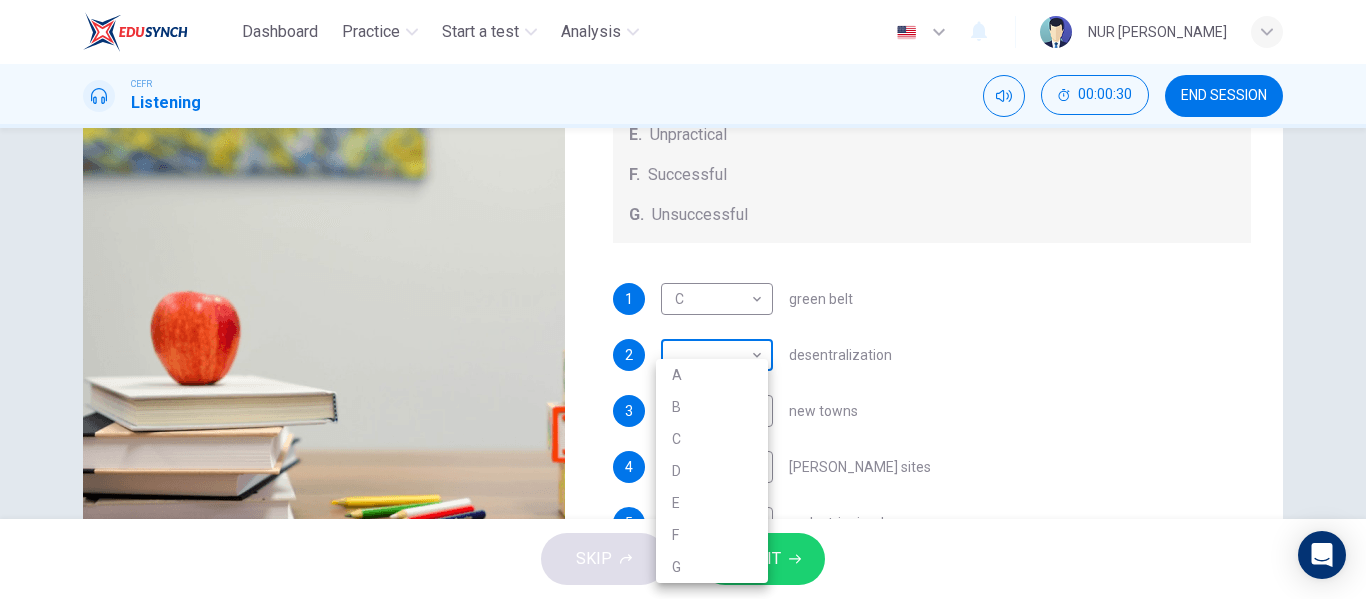 click on "Dashboard Practice Start a test Analysis English en ​ NUR SYAMIMI BINTI MOHD IBRAHIM CEFR Listening 00:00:30 END SESSION Questions 1 - 5 How do the speakers describe the green urban planning options? Choose  FIVE  descriptions from the box and select the correct letter next to the questions. Descriptions A. Dangerous B. Too expensive C. Oversimplified  D. Disruptive E. Unpractical F. Successful G. Unsuccessful 1 C C ​ green belt 2 ​ ​ desentralization 3 ​ ​ new towns 4 ​ ​ brownfield sites 5 ​ ​ pedestrianized zones Case Study 06m 03s SKIP SUBMIT EduSynch - Online Language Proficiency Testing
Dashboard Practice Start a test Analysis Notifications © Copyright  2025 A B C D E F G" at bounding box center [683, 299] 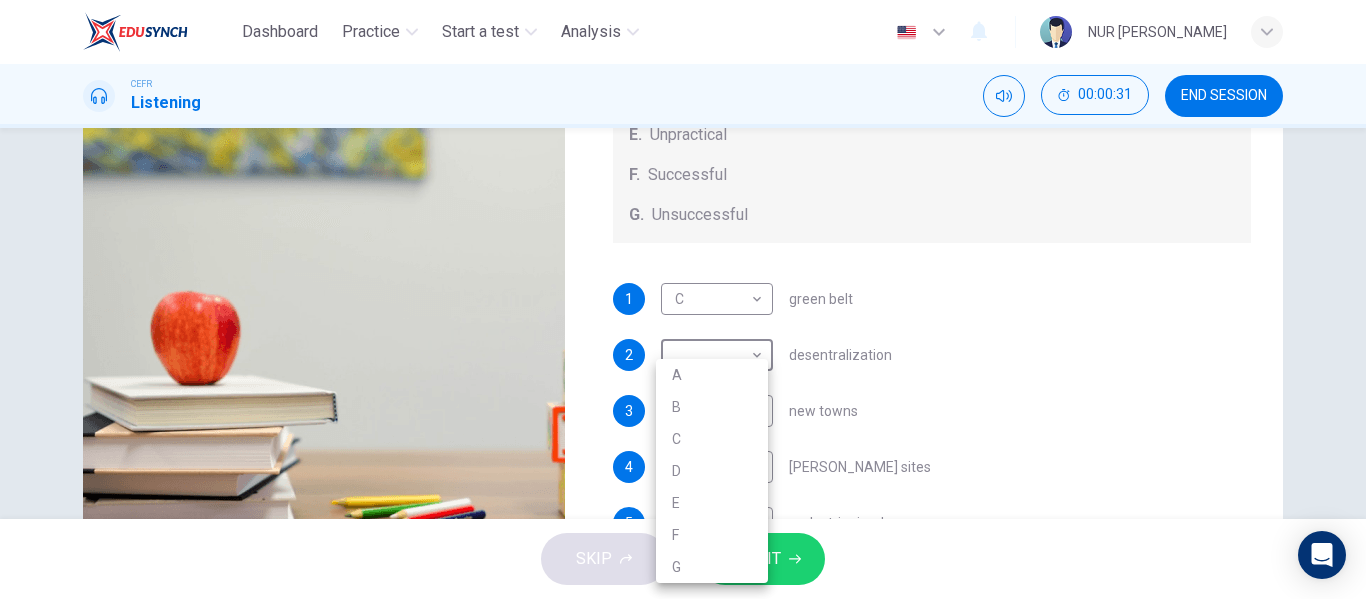click on "E" at bounding box center [712, 503] 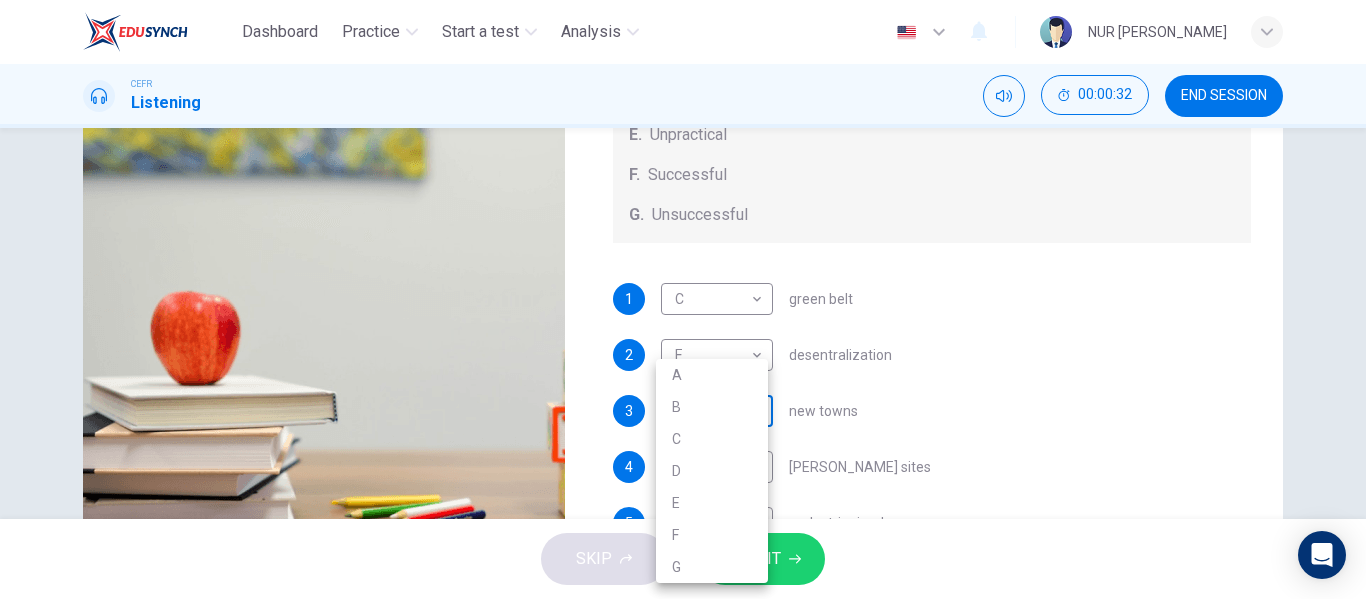 click on "Dashboard Practice Start a test Analysis English en ​ NUR SYAMIMI BINTI MOHD IBRAHIM CEFR Listening 00:00:32 END SESSION Questions 1 - 5 How do the speakers describe the green urban planning options? Choose  FIVE  descriptions from the box and select the correct letter next to the questions. Descriptions A. Dangerous B. Too expensive C. Oversimplified  D. Disruptive E. Unpractical F. Successful G. Unsuccessful 1 C C ​ green belt 2 E E ​ desentralization 3 ​ ​ new towns 4 ​ ​ brownfield sites 5 ​ ​ pedestrianized zones Case Study 06m 03s SKIP SUBMIT EduSynch - Online Language Proficiency Testing
Dashboard Practice Start a test Analysis Notifications © Copyright  2025 A B C D E F G" at bounding box center [683, 299] 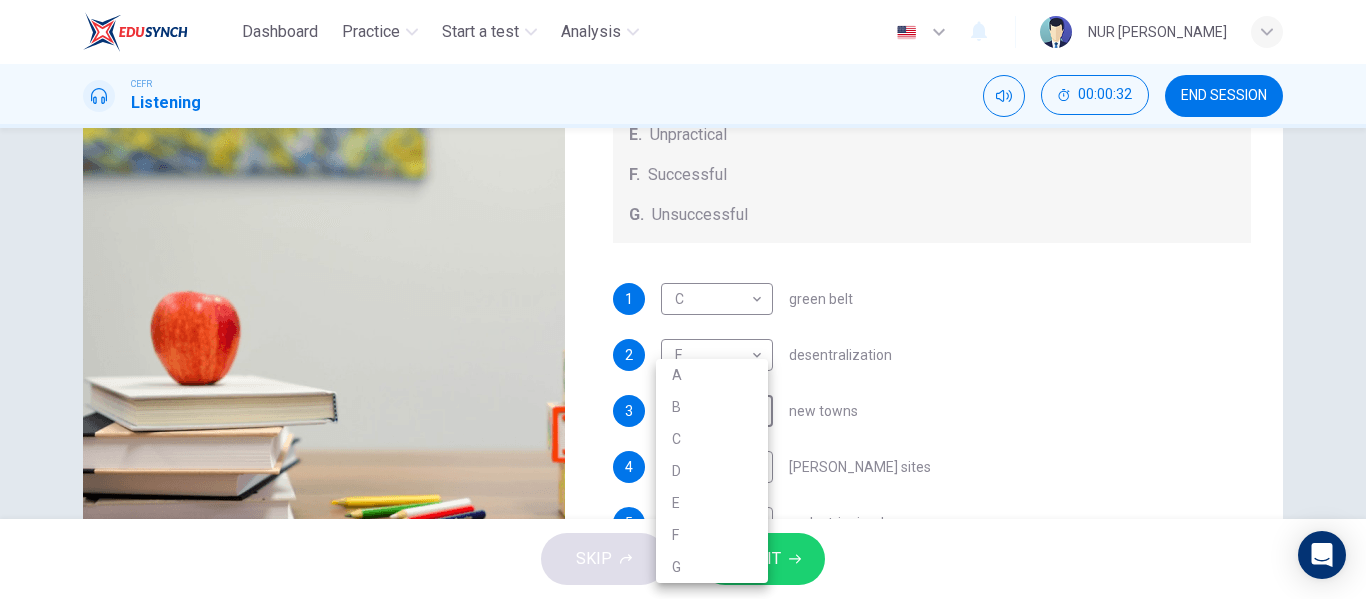 click on "B" at bounding box center (712, 407) 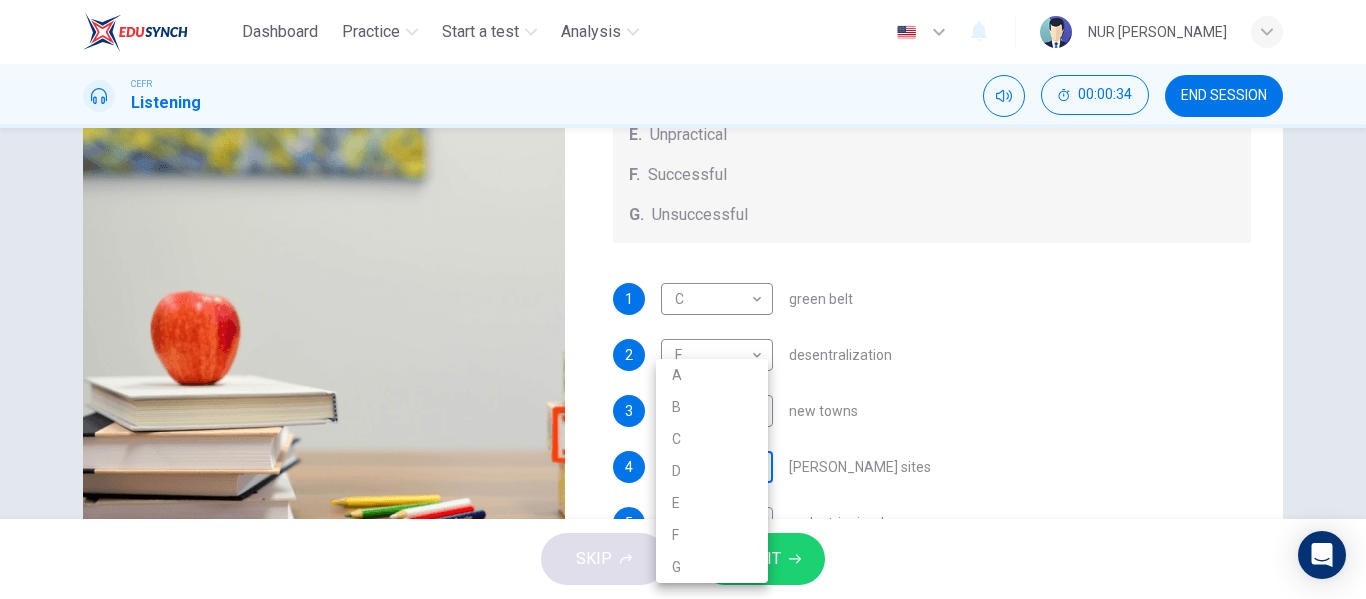 click on "Dashboard Practice Start a test Analysis English en ​ NUR SYAMIMI BINTI MOHD IBRAHIM CEFR Listening 00:00:34 END SESSION Questions 1 - 5 How do the speakers describe the green urban planning options? Choose  FIVE  descriptions from the box and select the correct letter next to the questions. Descriptions A. Dangerous B. Too expensive C. Oversimplified  D. Disruptive E. Unpractical F. Successful G. Unsuccessful 1 C C ​ green belt 2 E E ​ desentralization 3 B B ​ new towns 4 ​ ​ brownfield sites 5 ​ ​ pedestrianized zones Case Study 06m 03s SKIP SUBMIT EduSynch - Online Language Proficiency Testing
Dashboard Practice Start a test Analysis Notifications © Copyright  2025 A B C D E F G" at bounding box center [683, 299] 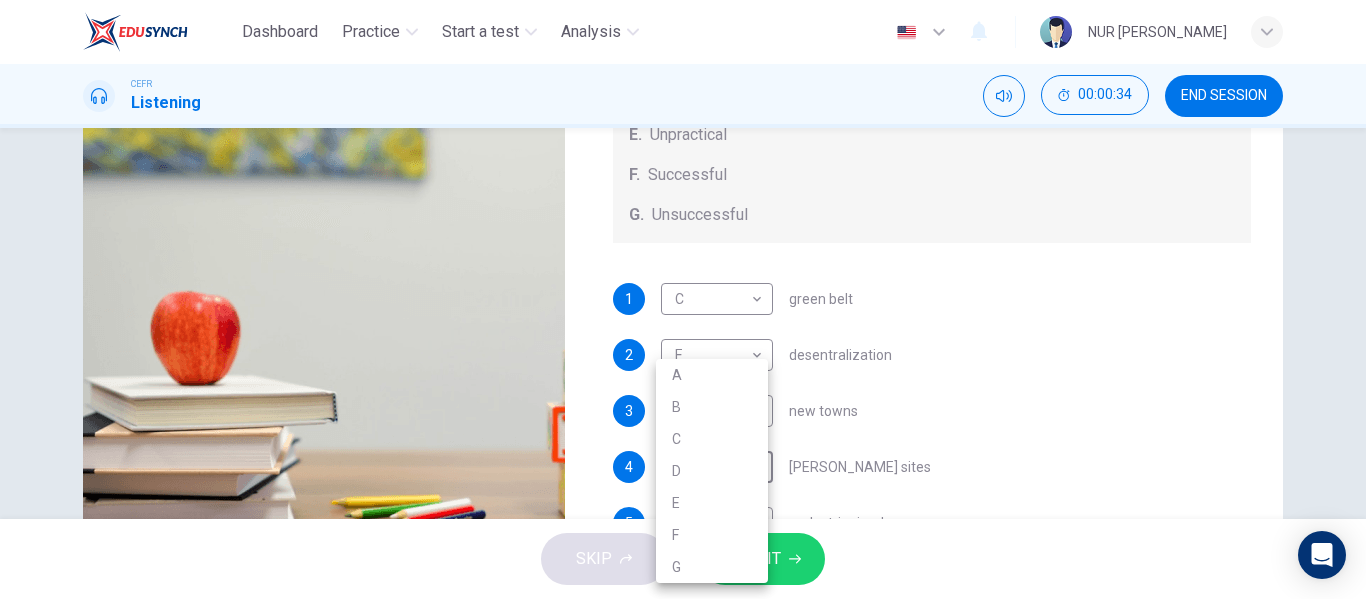 click on "A" at bounding box center (712, 375) 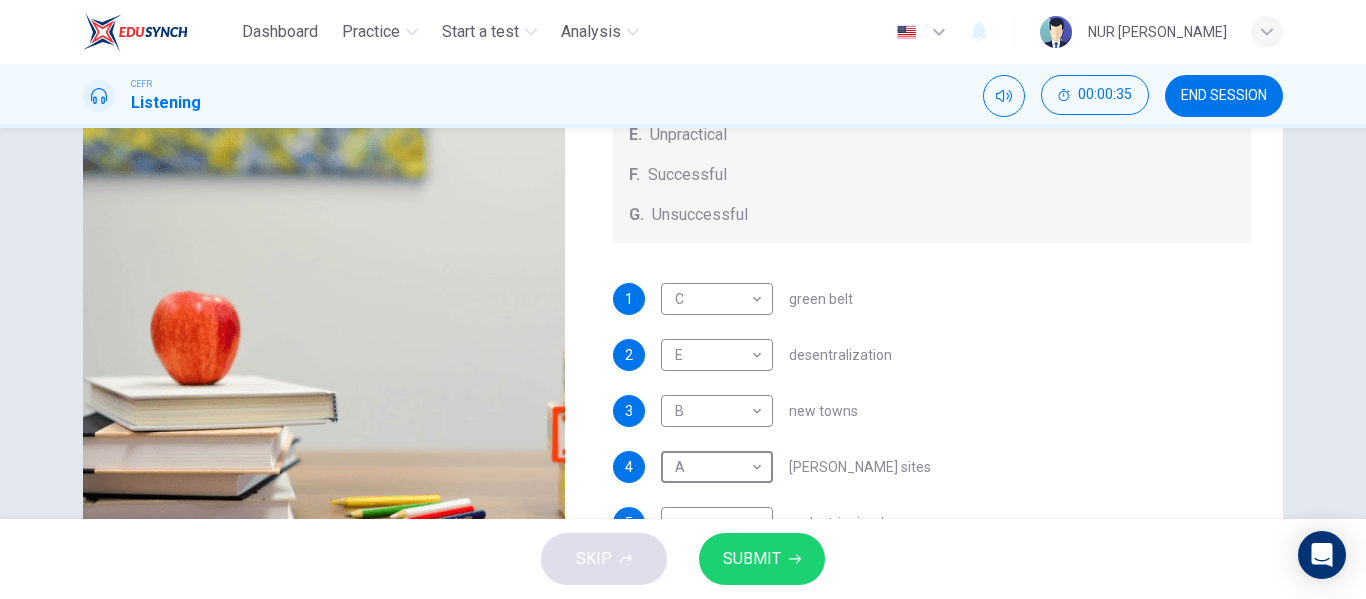 scroll, scrollTop: 209, scrollLeft: 0, axis: vertical 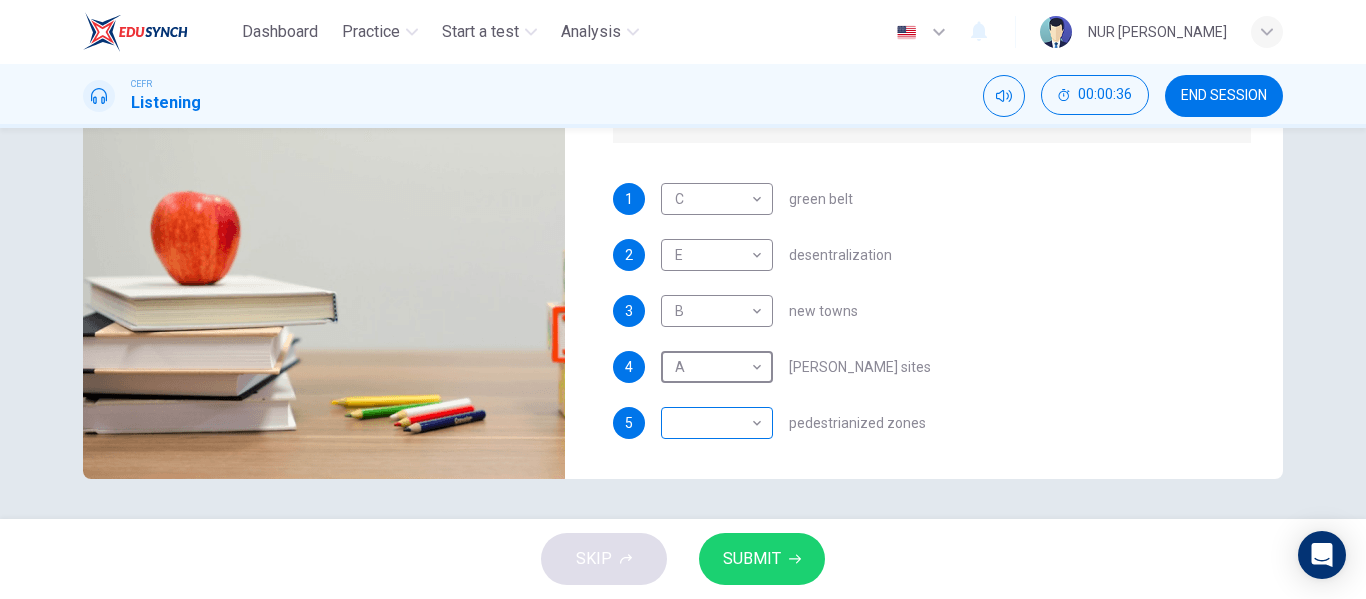 click on "Dashboard Practice Start a test Analysis English en ​ NUR SYAMIMI BINTI MOHD IBRAHIM CEFR Listening 00:00:36 END SESSION Questions 1 - 5 How do the speakers describe the green urban planning options? Choose  FIVE  descriptions from the box and select the correct letter next to the questions. Descriptions A. Dangerous B. Too expensive C. Oversimplified  D. Disruptive E. Unpractical F. Successful G. Unsuccessful 1 C C ​ green belt 2 E E ​ desentralization 3 B B ​ new towns 4 A A ​ brownfield sites 5 ​ ​ pedestrianized zones Case Study 06m 03s SKIP SUBMIT EduSynch - Online Language Proficiency Testing
Dashboard Practice Start a test Analysis Notifications © Copyright  2025" at bounding box center (683, 299) 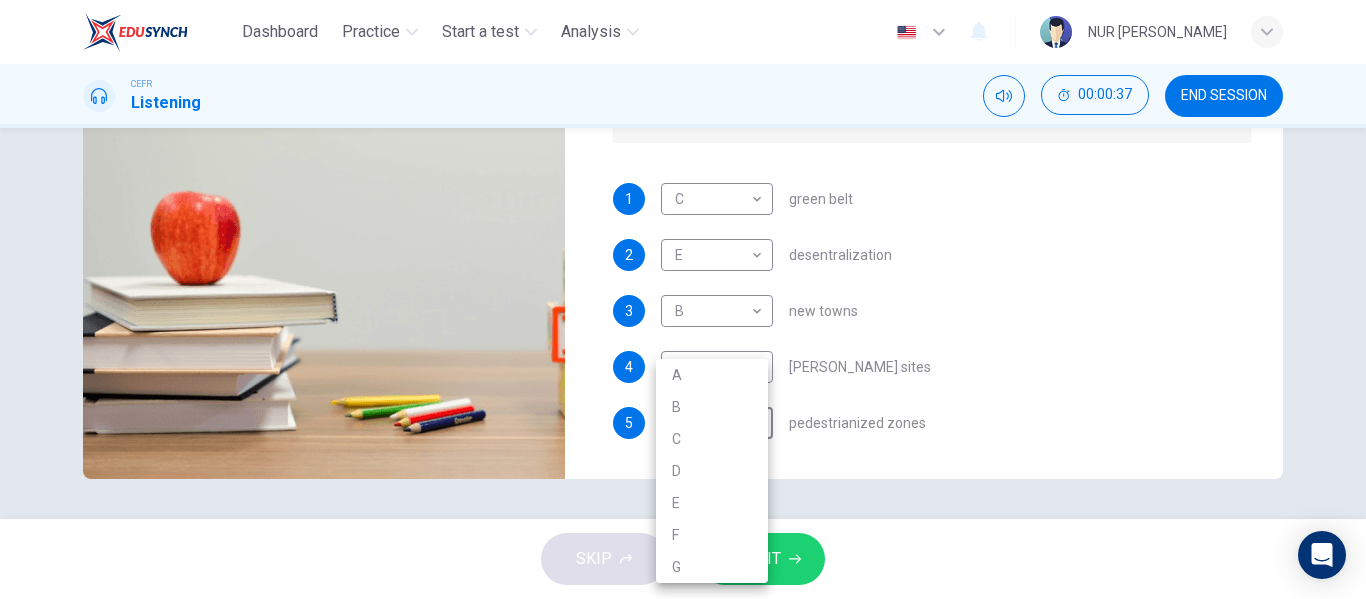 click on "D" at bounding box center [712, 471] 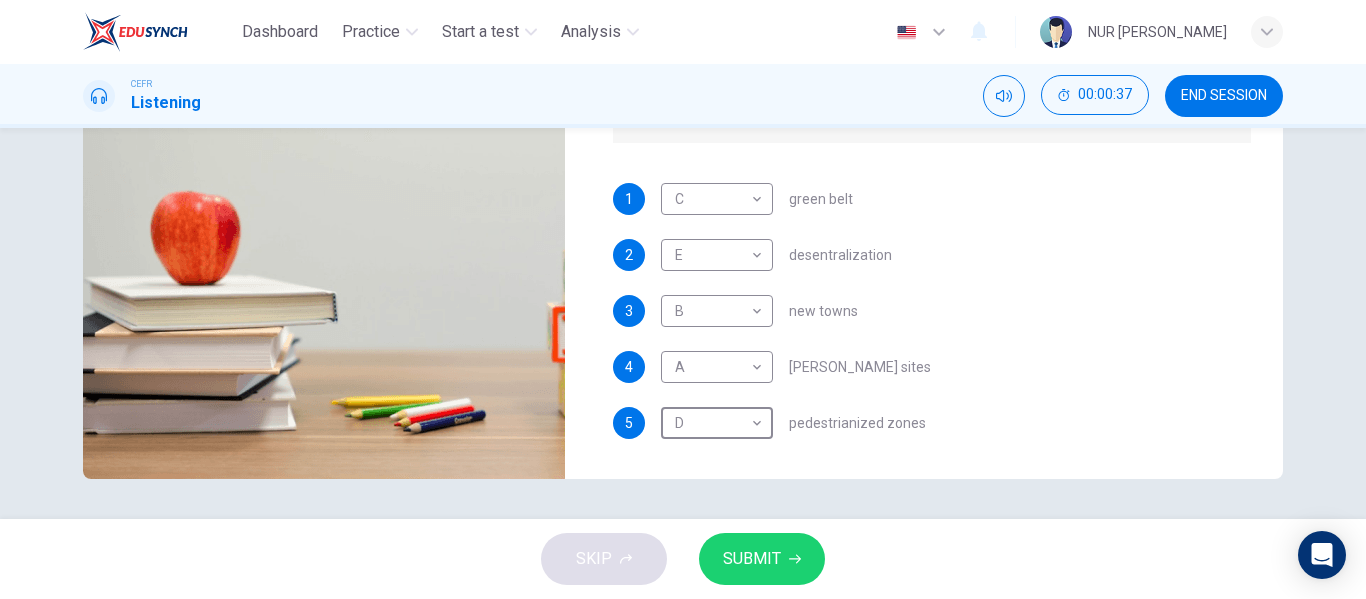 click on "SUBMIT" at bounding box center (752, 559) 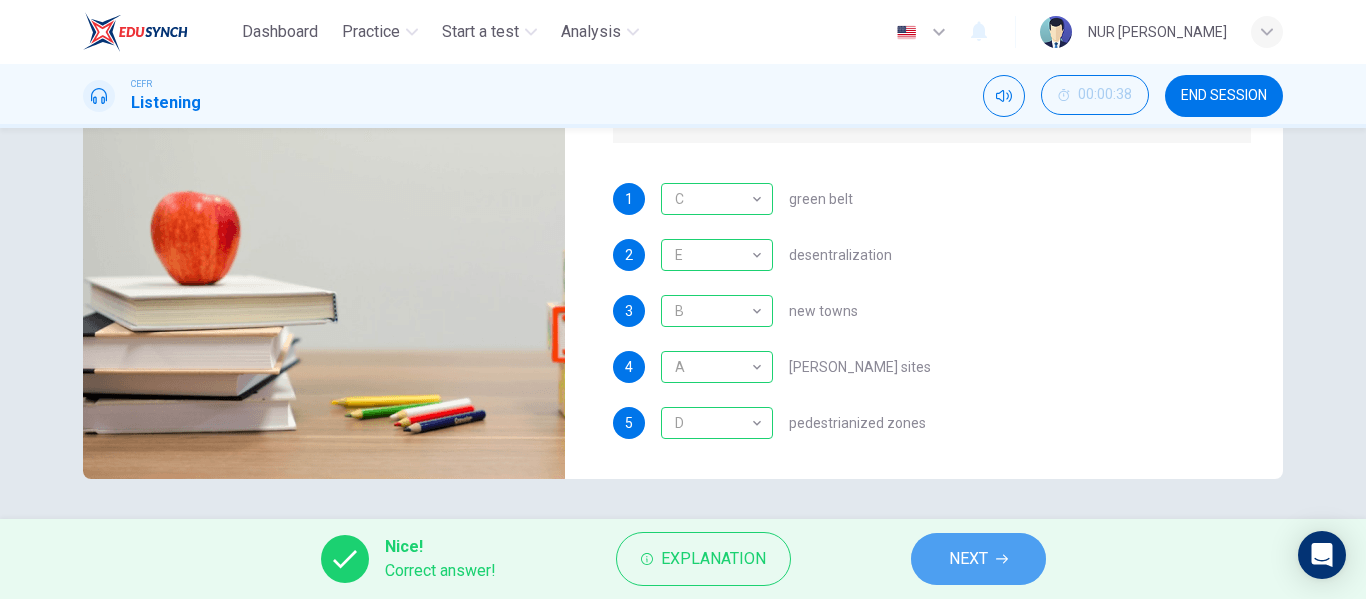 click on "NEXT" at bounding box center [978, 559] 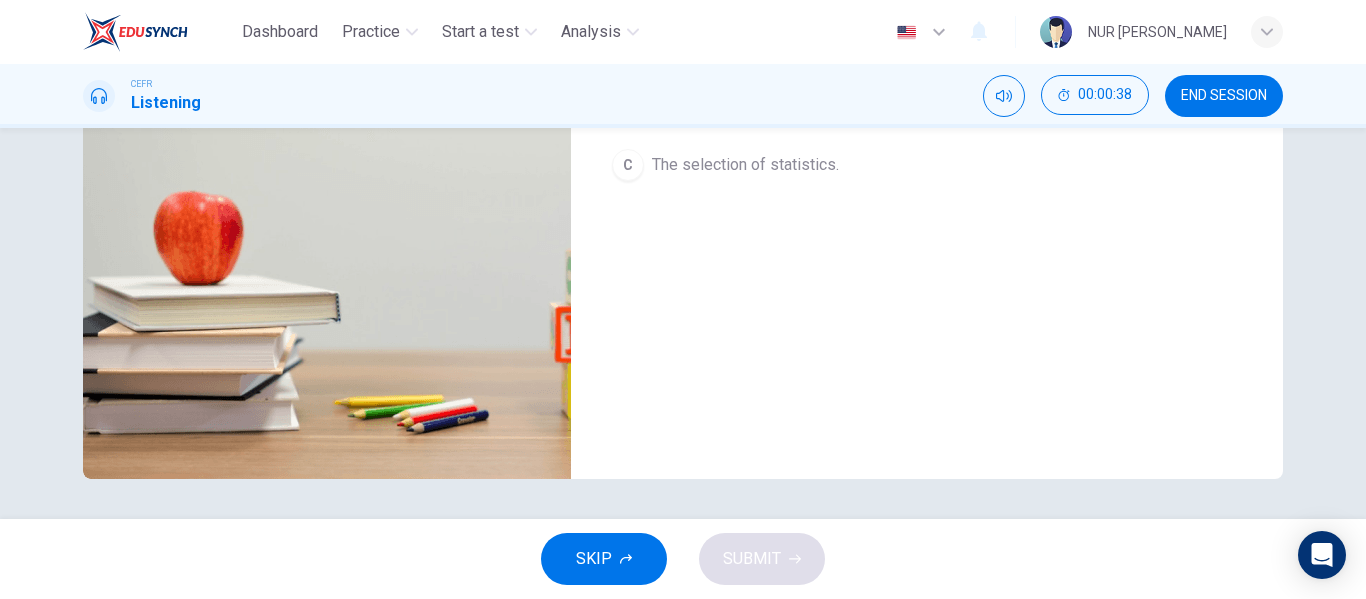 scroll, scrollTop: 0, scrollLeft: 0, axis: both 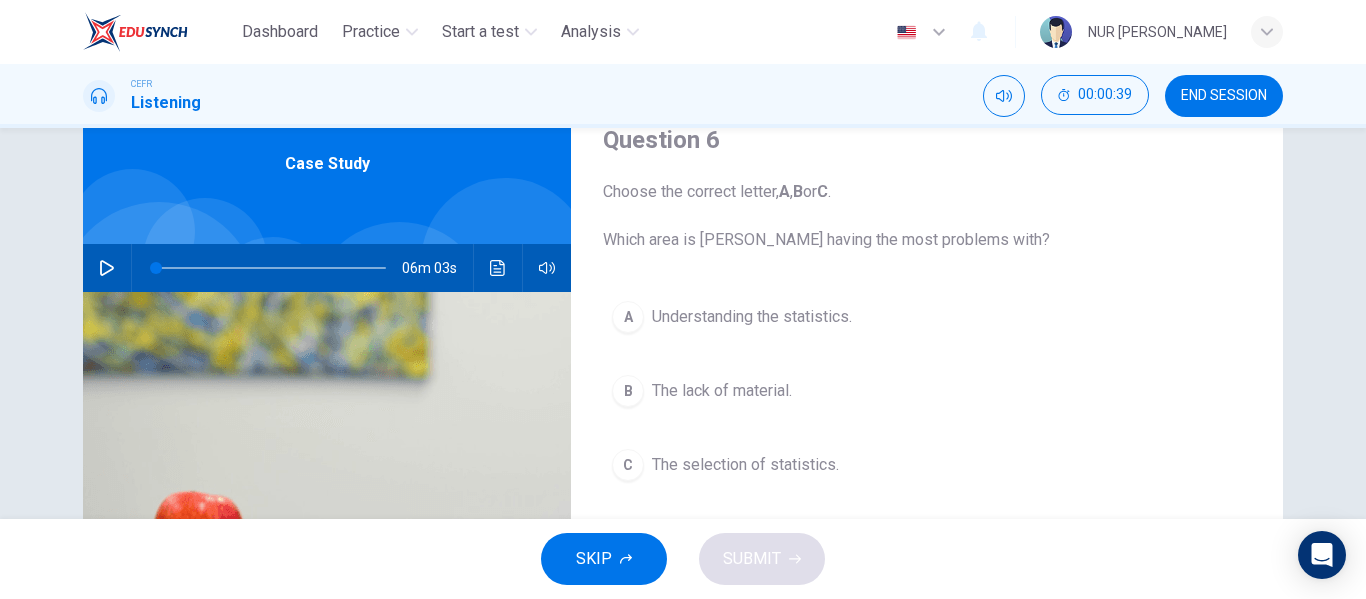 click on "The selection of statistics." at bounding box center [745, 465] 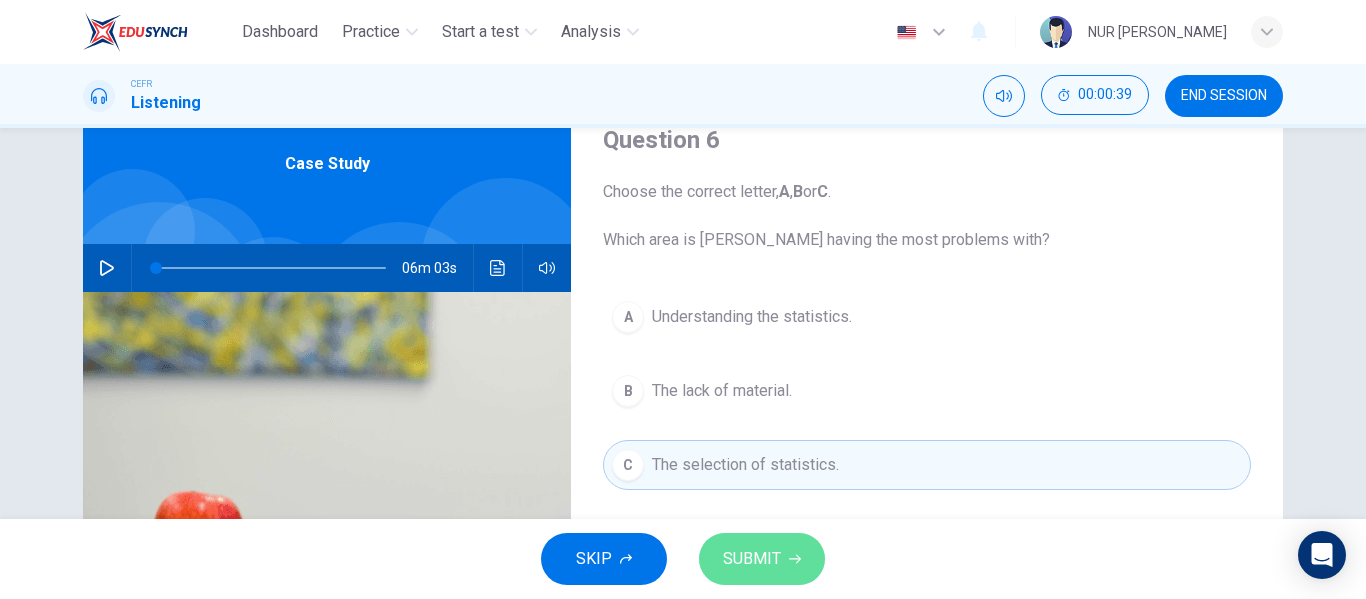 click on "SUBMIT" at bounding box center [752, 559] 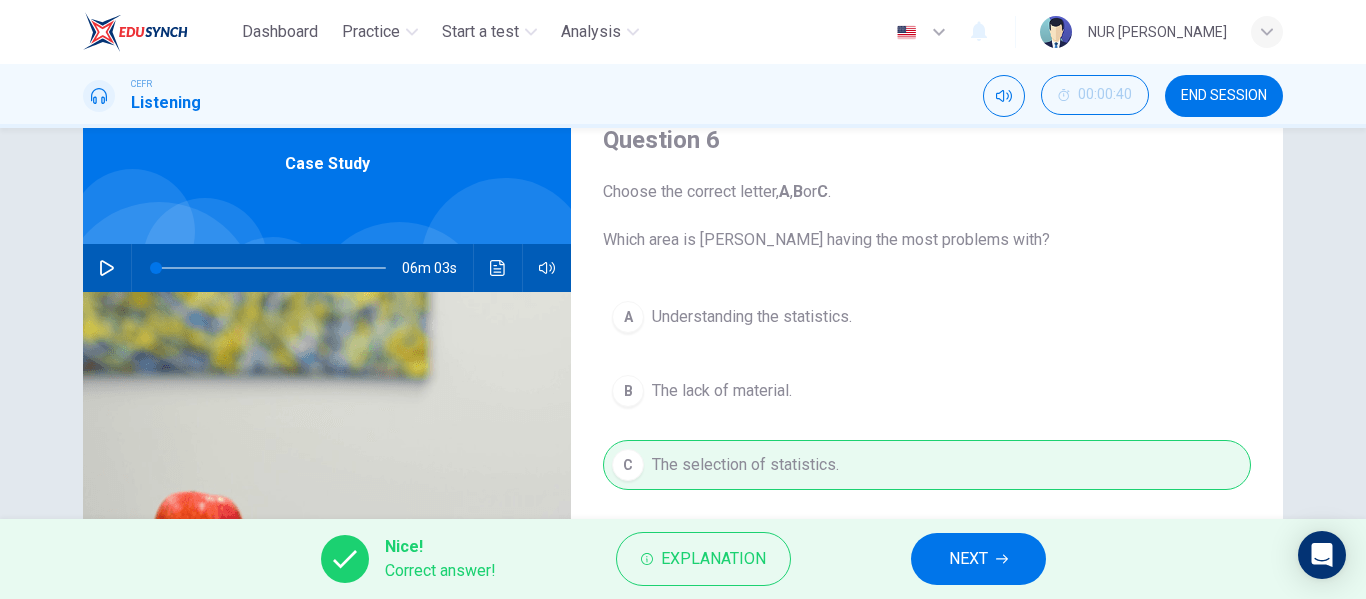 click on "NEXT" at bounding box center (968, 559) 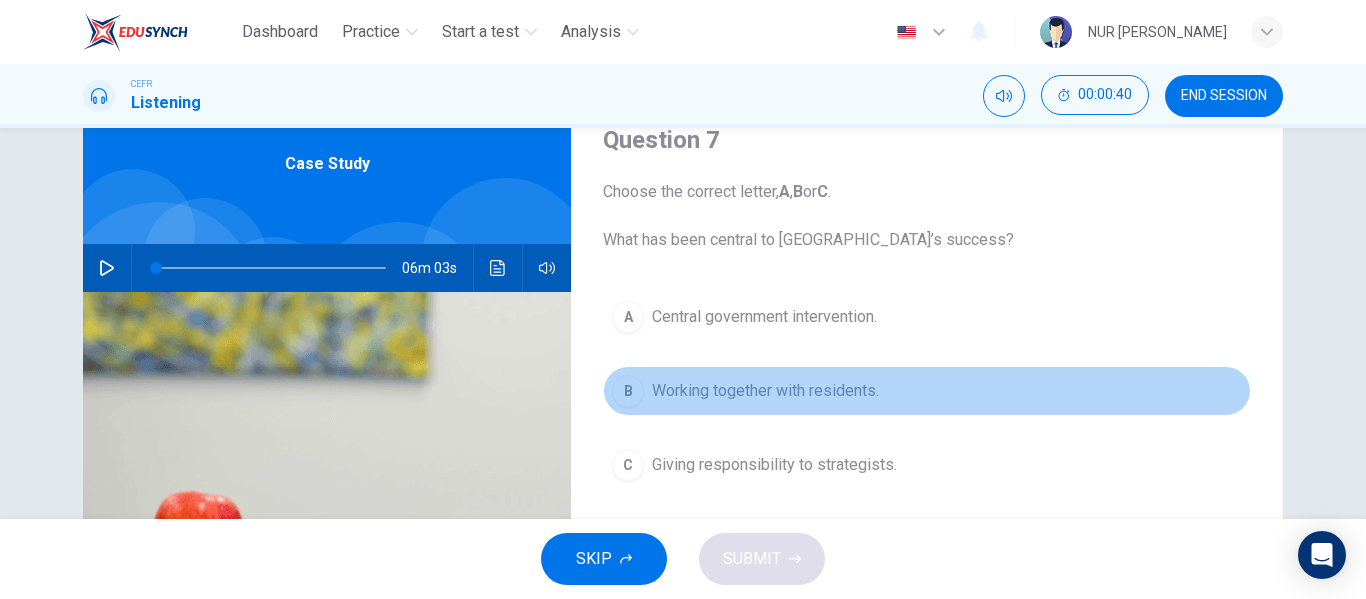 click on "B Working together with residents." at bounding box center [927, 391] 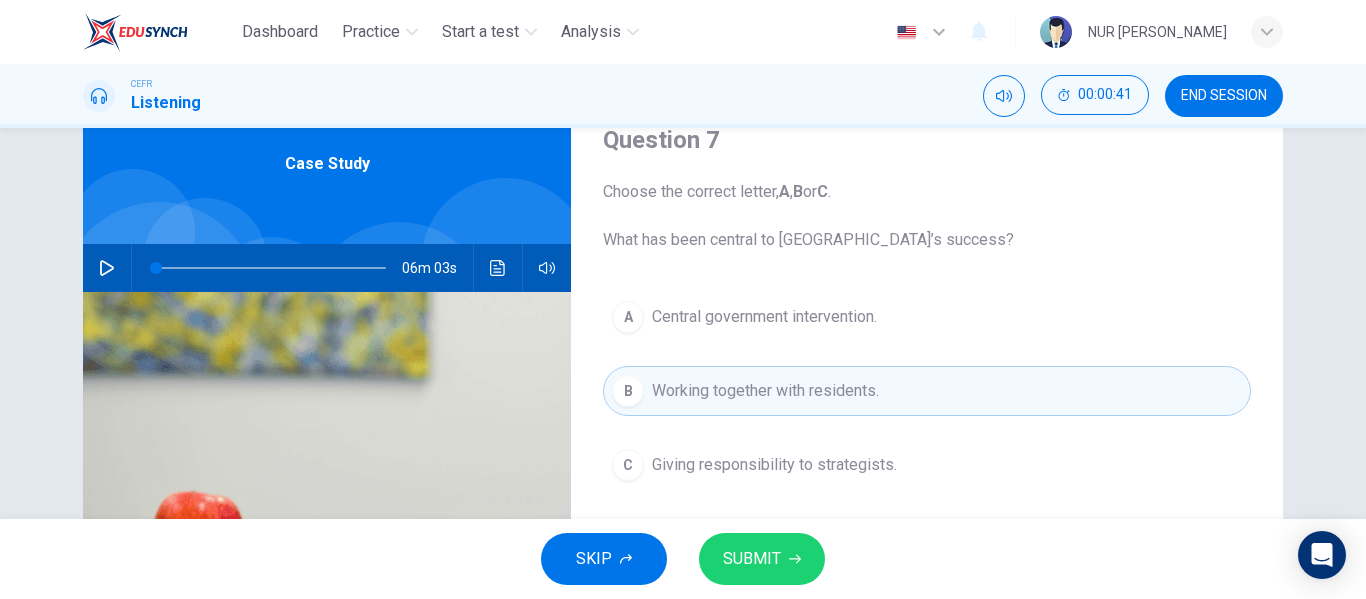 click on "SUBMIT" at bounding box center [762, 559] 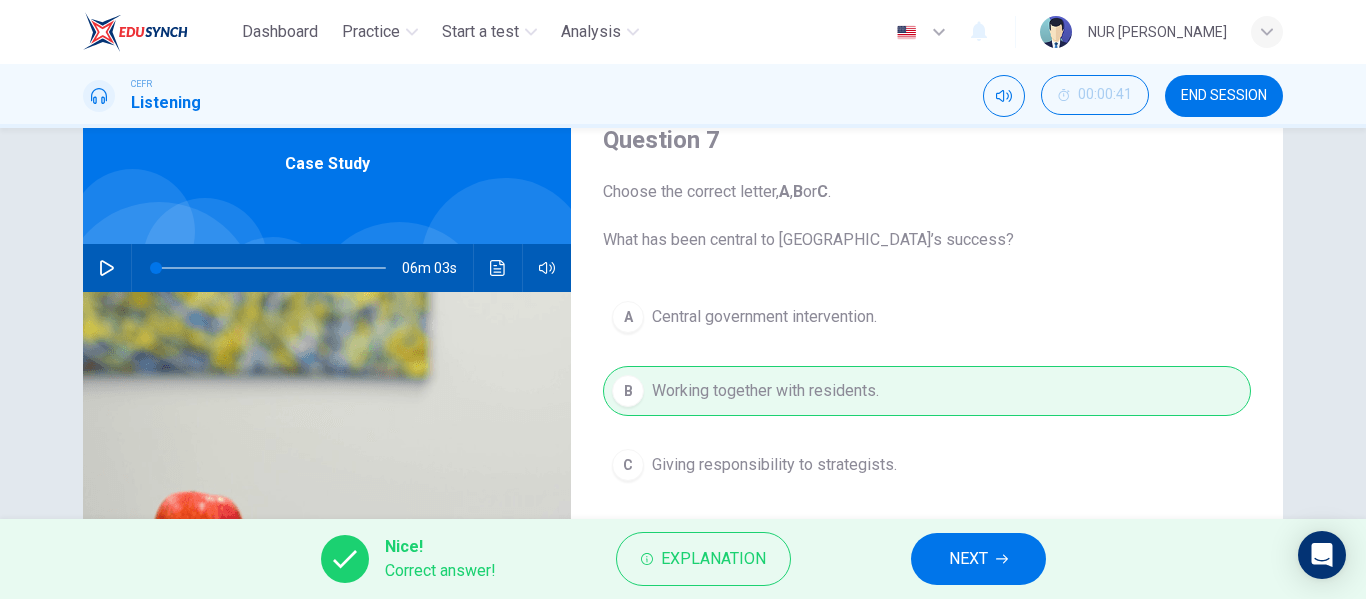 click on "Nice! Correct answer! Explanation NEXT" at bounding box center [683, 559] 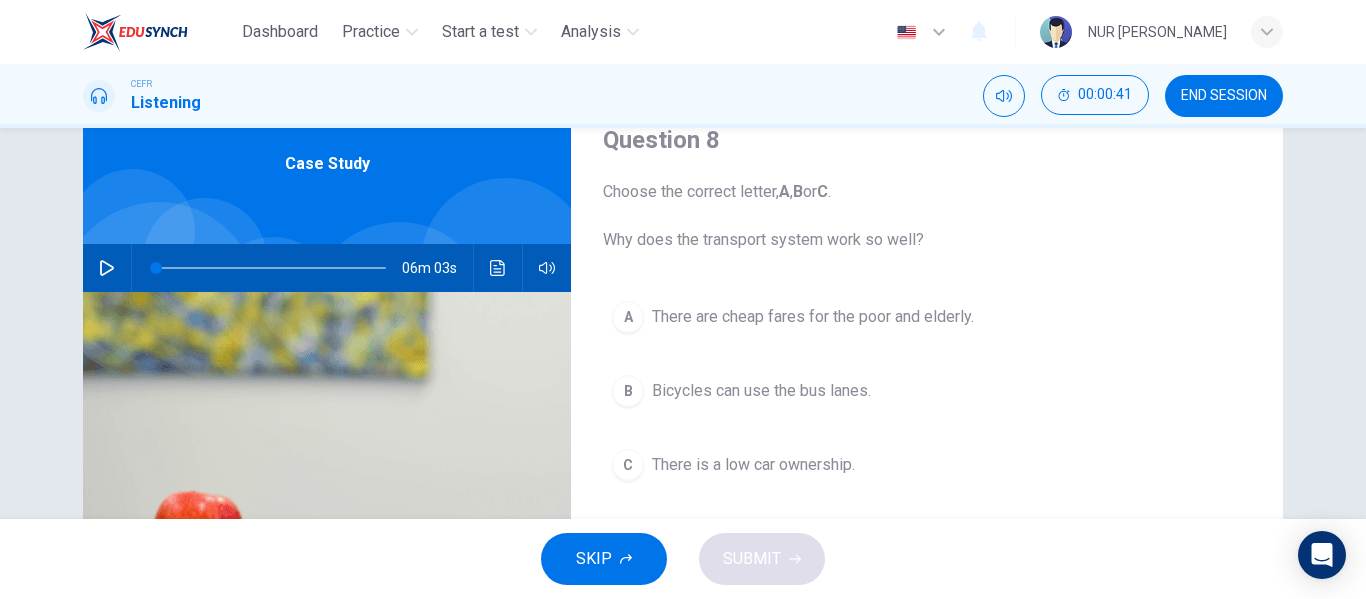click on "There are cheap fares for the poor and elderly." at bounding box center [813, 317] 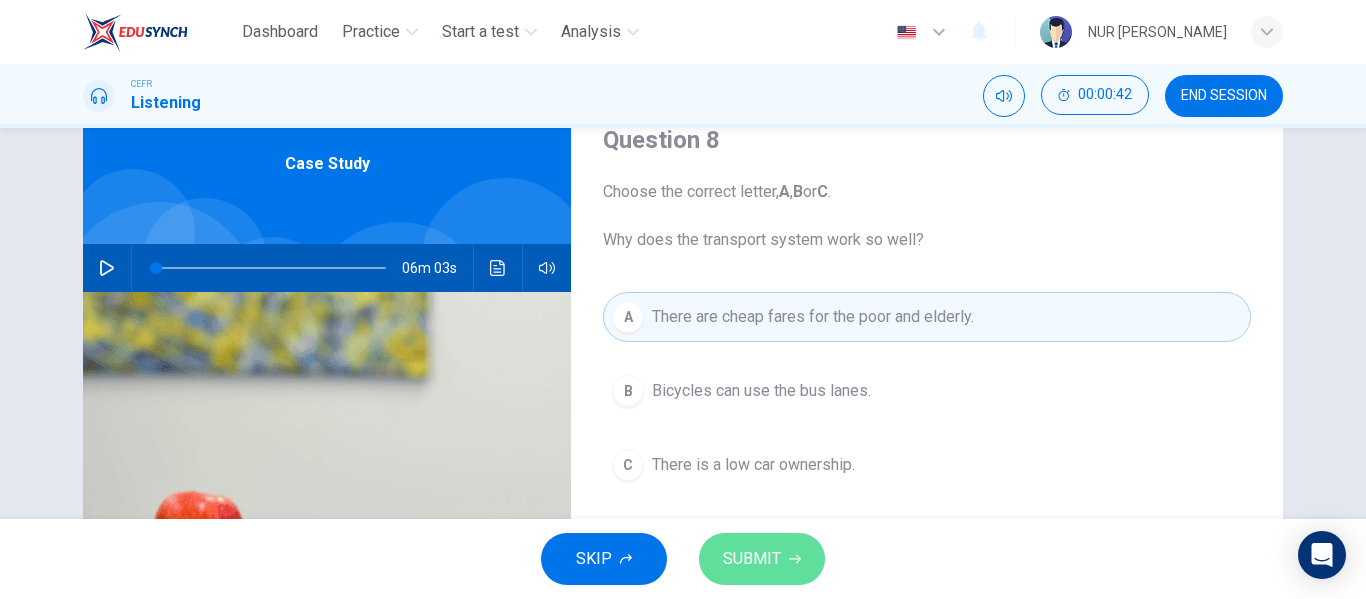 click on "SUBMIT" at bounding box center (762, 559) 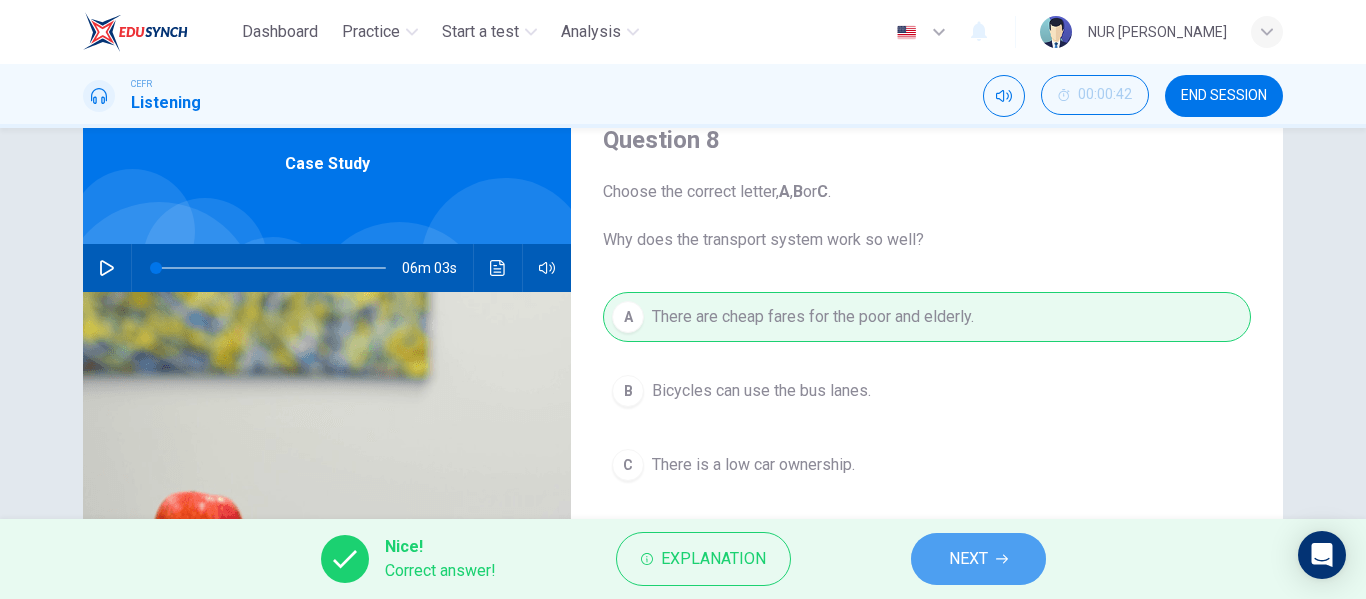 click on "NEXT" at bounding box center [978, 559] 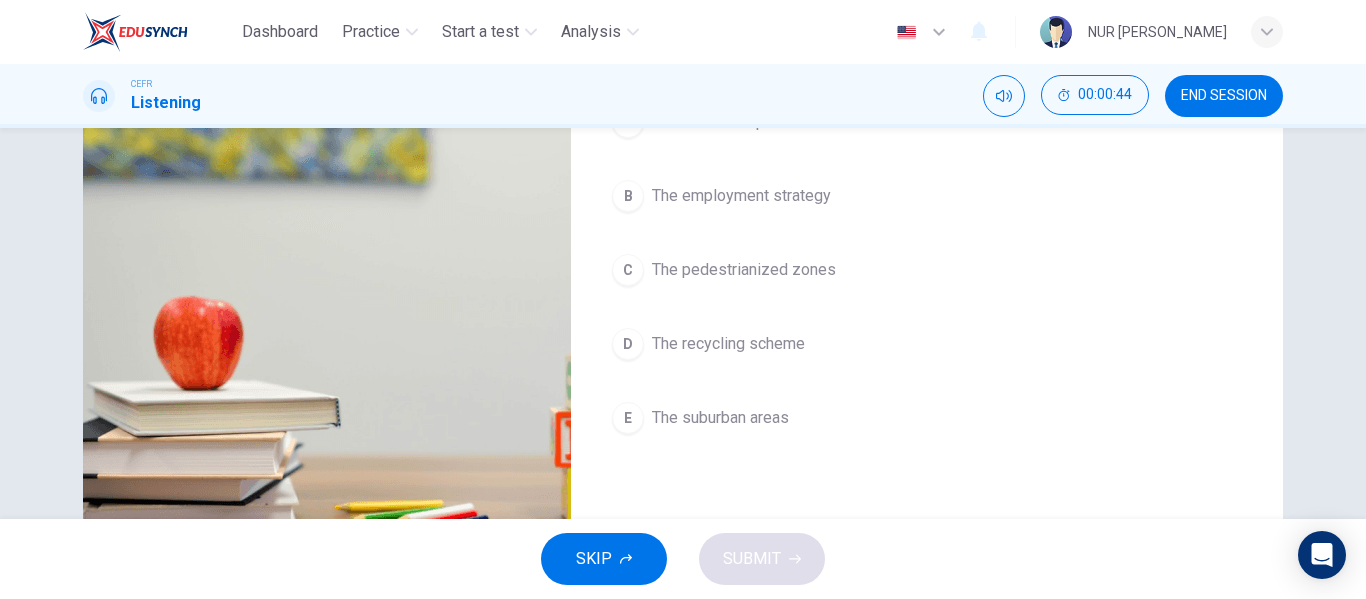 scroll, scrollTop: 284, scrollLeft: 0, axis: vertical 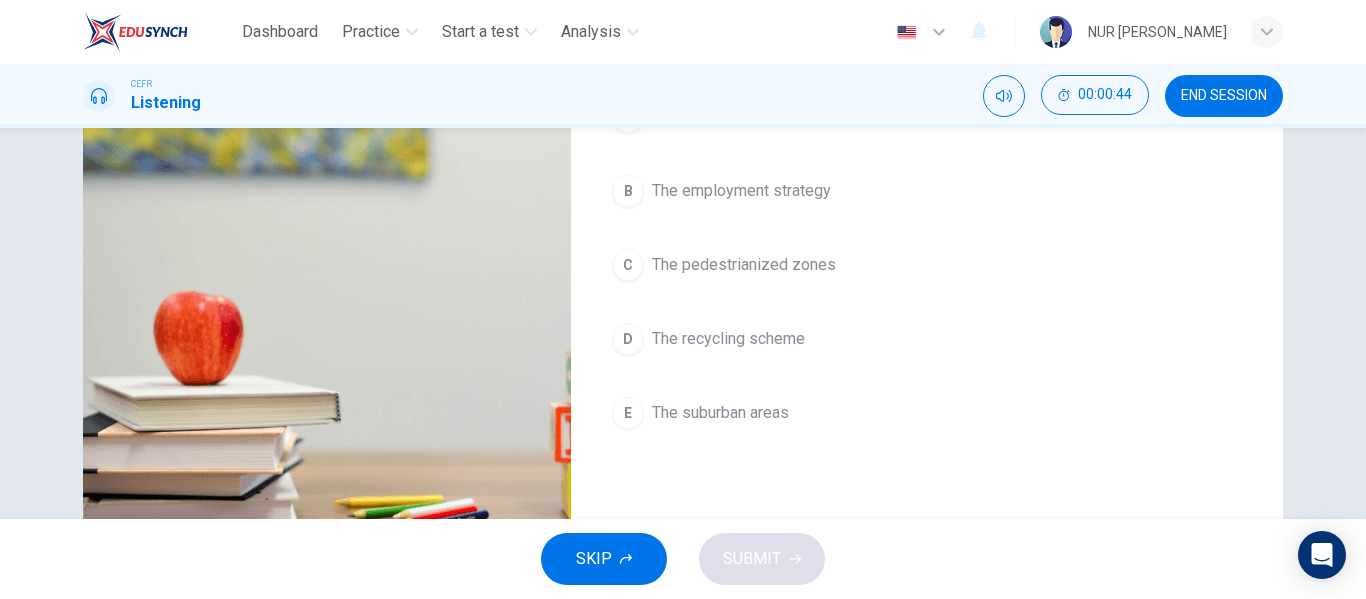 click on "The pedestrianized zones" at bounding box center (744, 265) 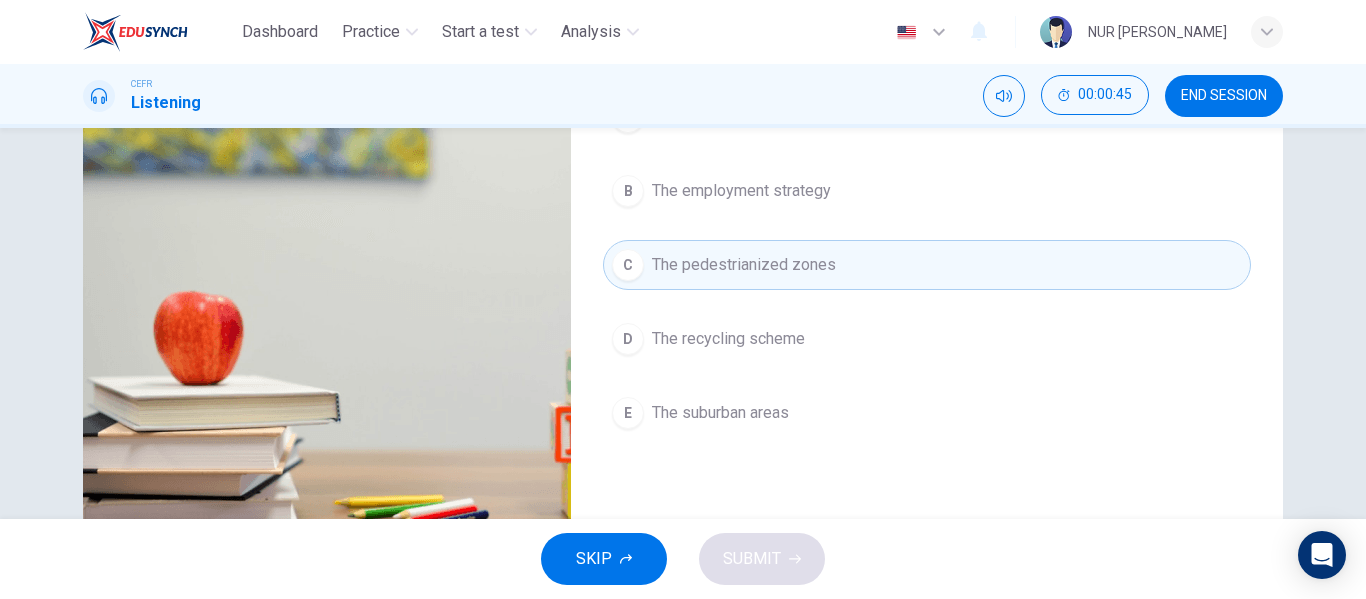 click on "The recycling scheme" at bounding box center [728, 339] 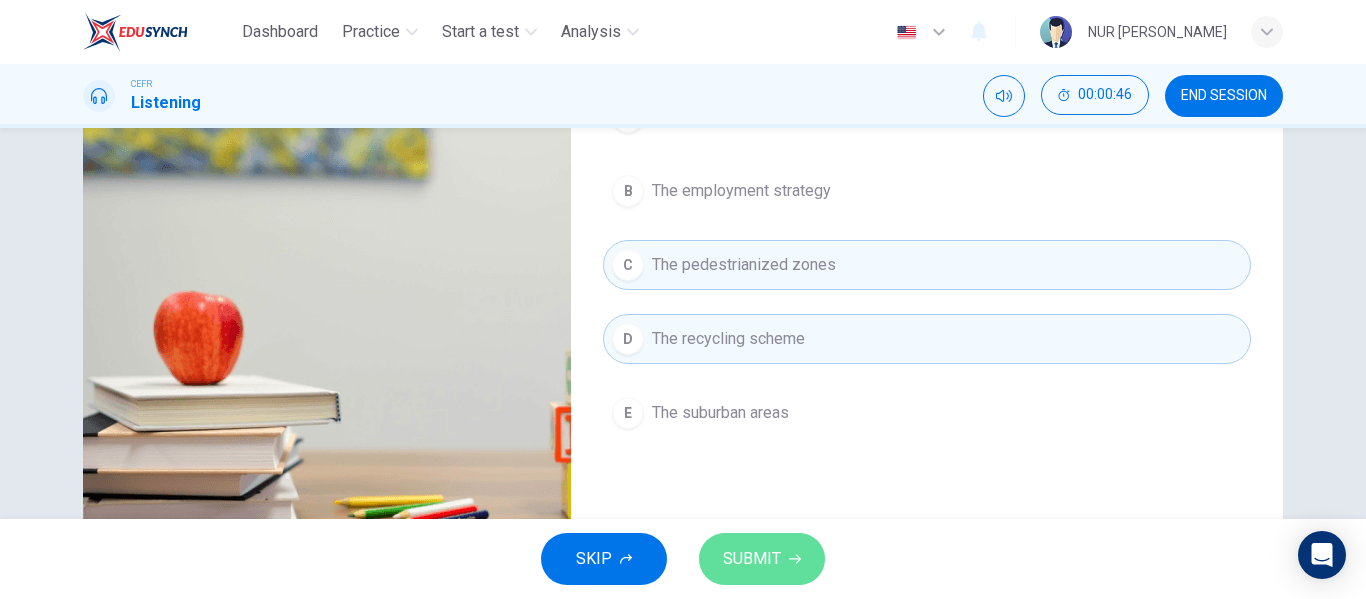 click on "SUBMIT" at bounding box center [752, 559] 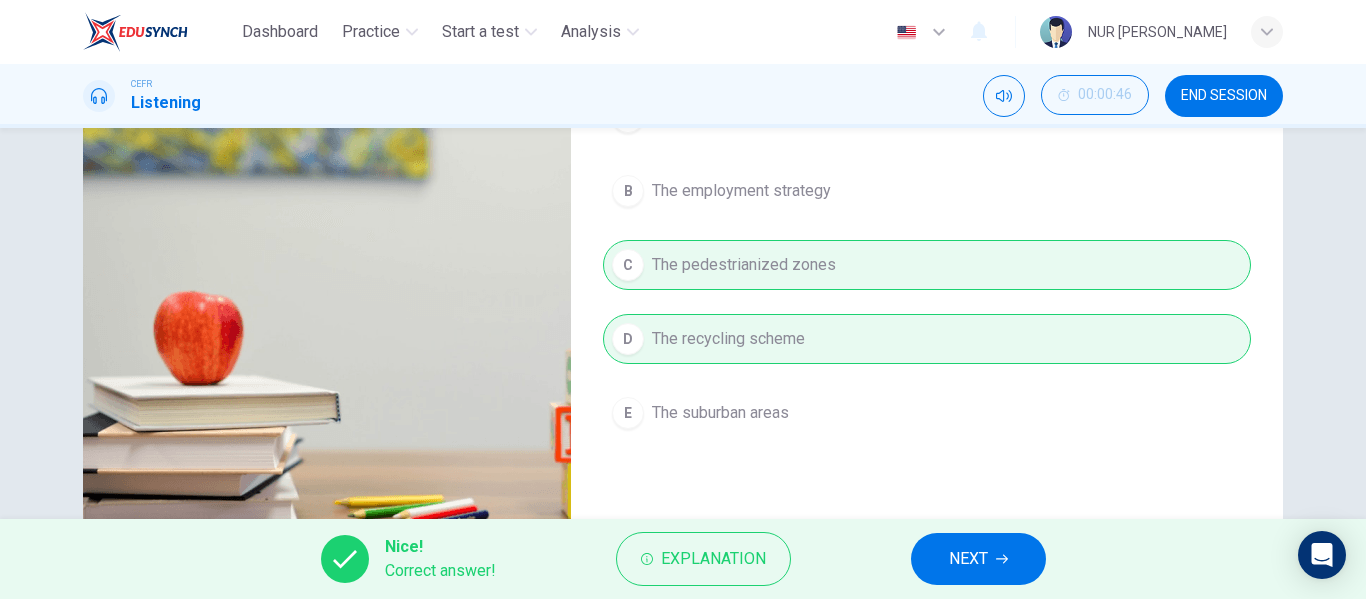 click on "NEXT" at bounding box center (968, 559) 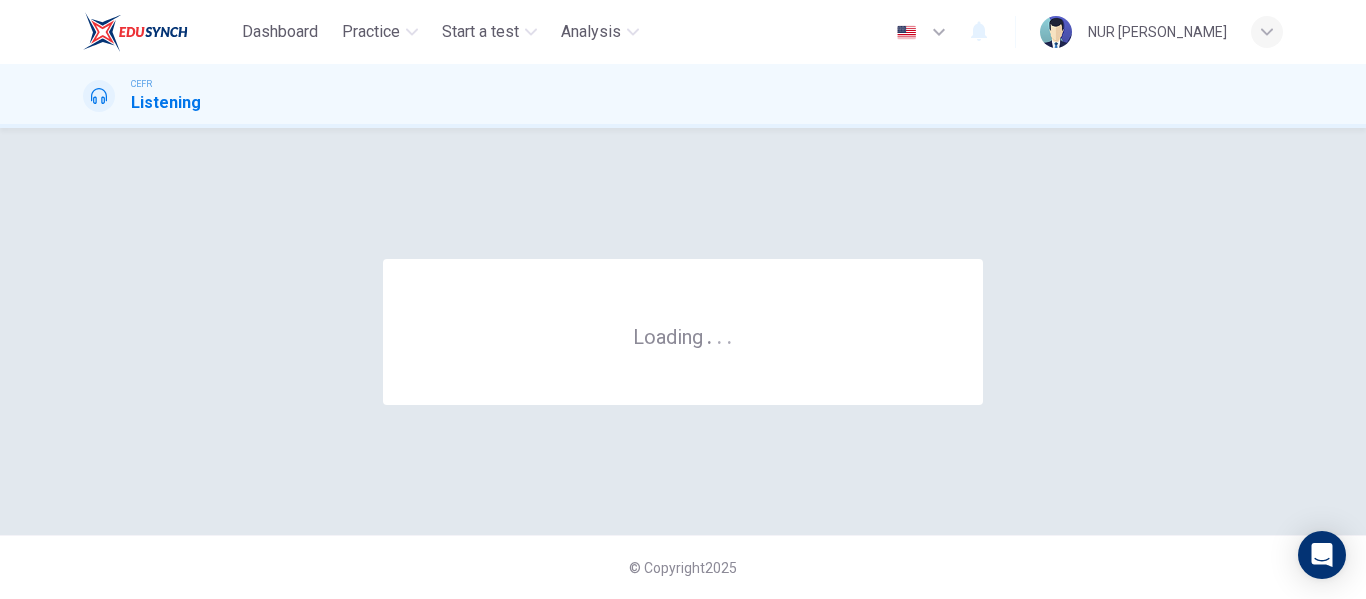 scroll, scrollTop: 0, scrollLeft: 0, axis: both 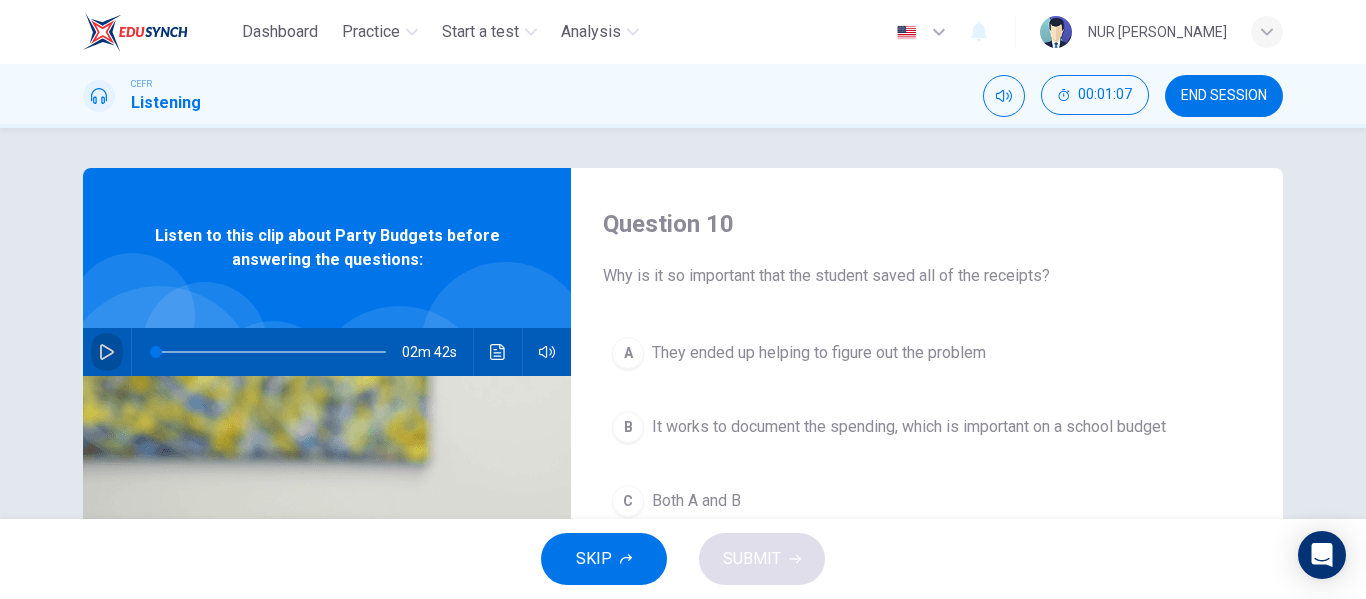 click at bounding box center (107, 352) 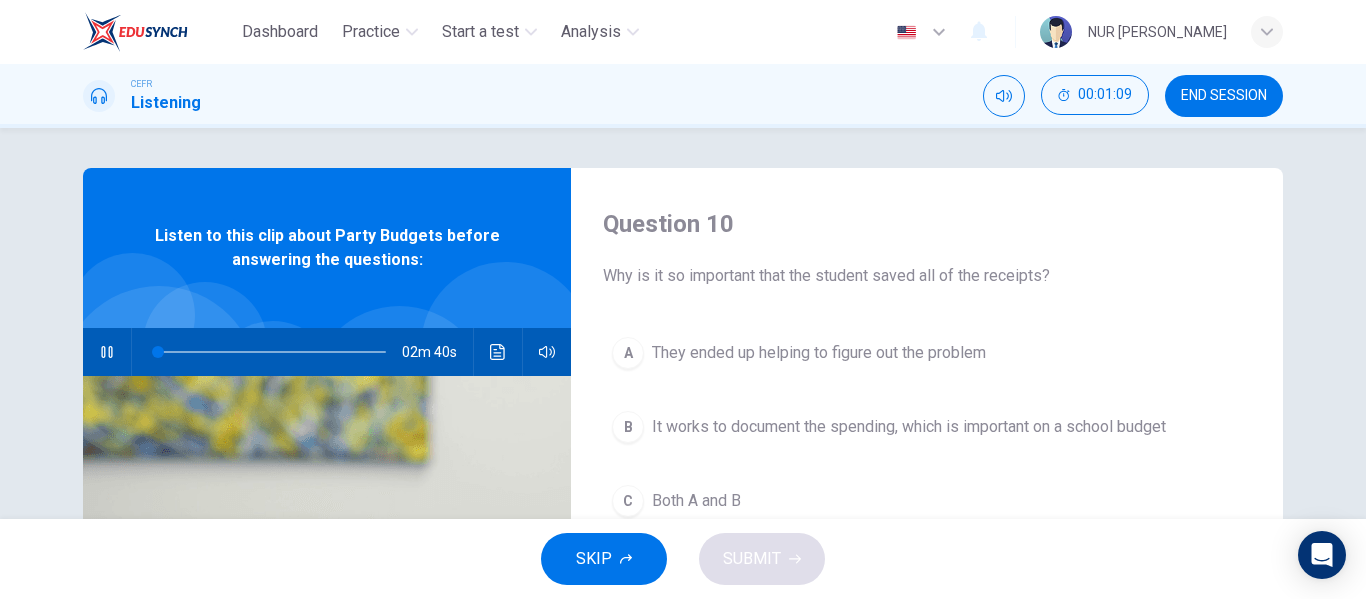 click at bounding box center [131, 352] 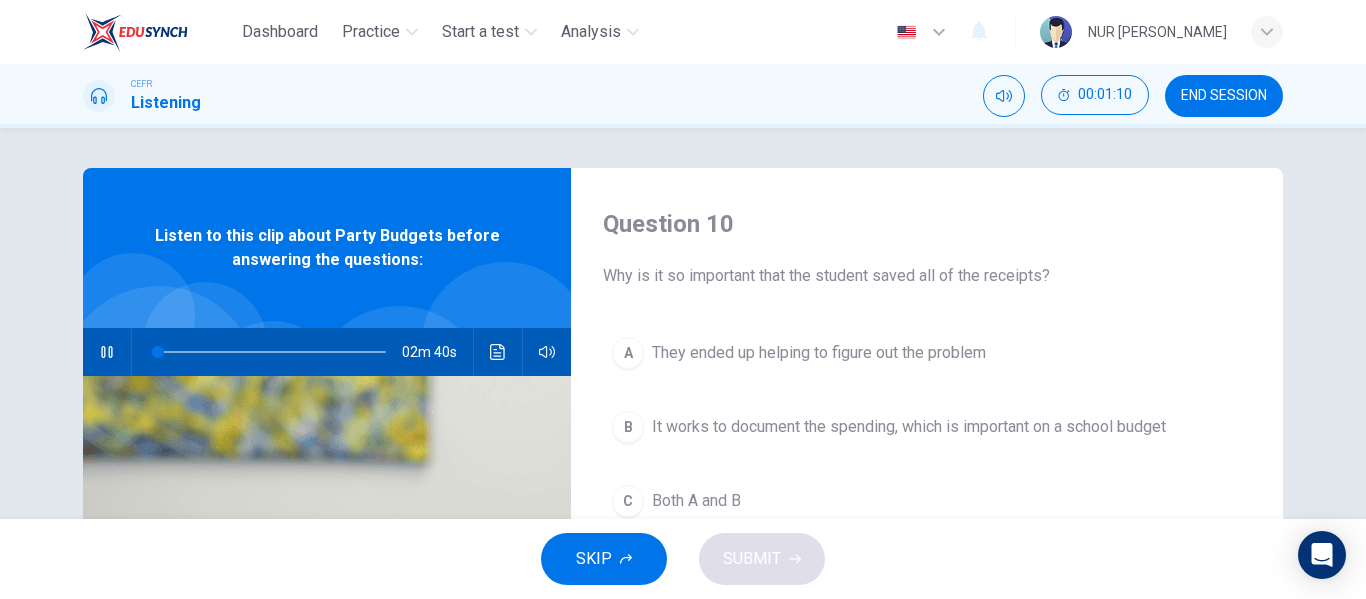 click at bounding box center (107, 352) 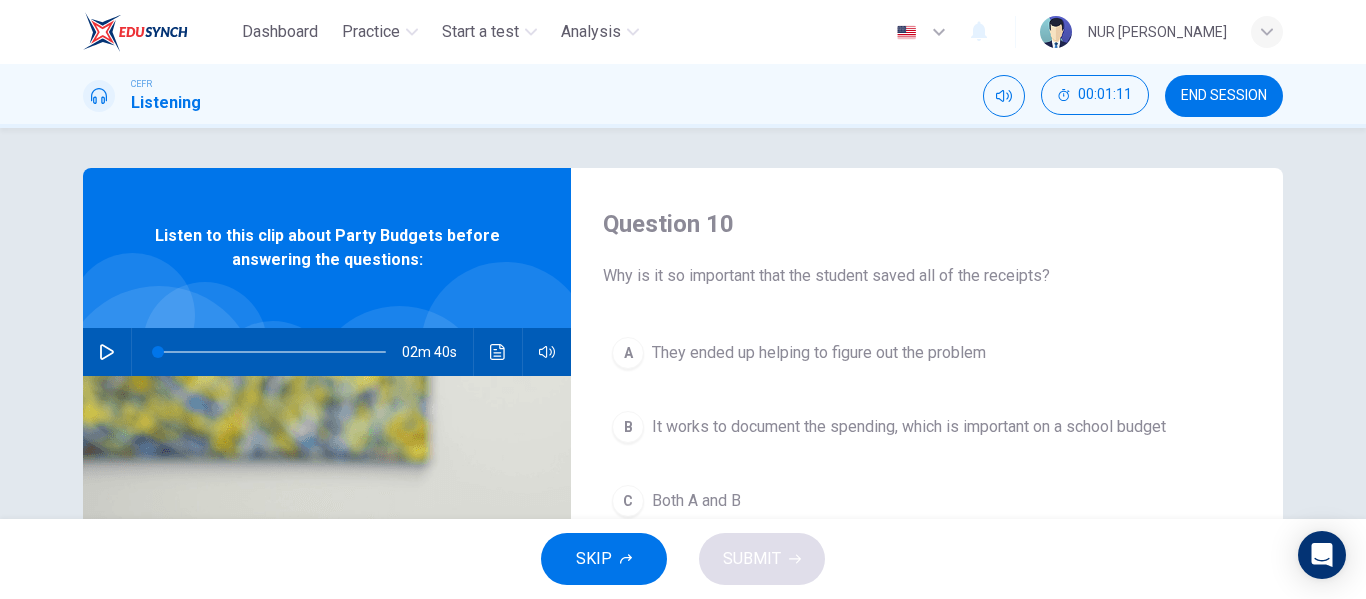 scroll, scrollTop: 100, scrollLeft: 0, axis: vertical 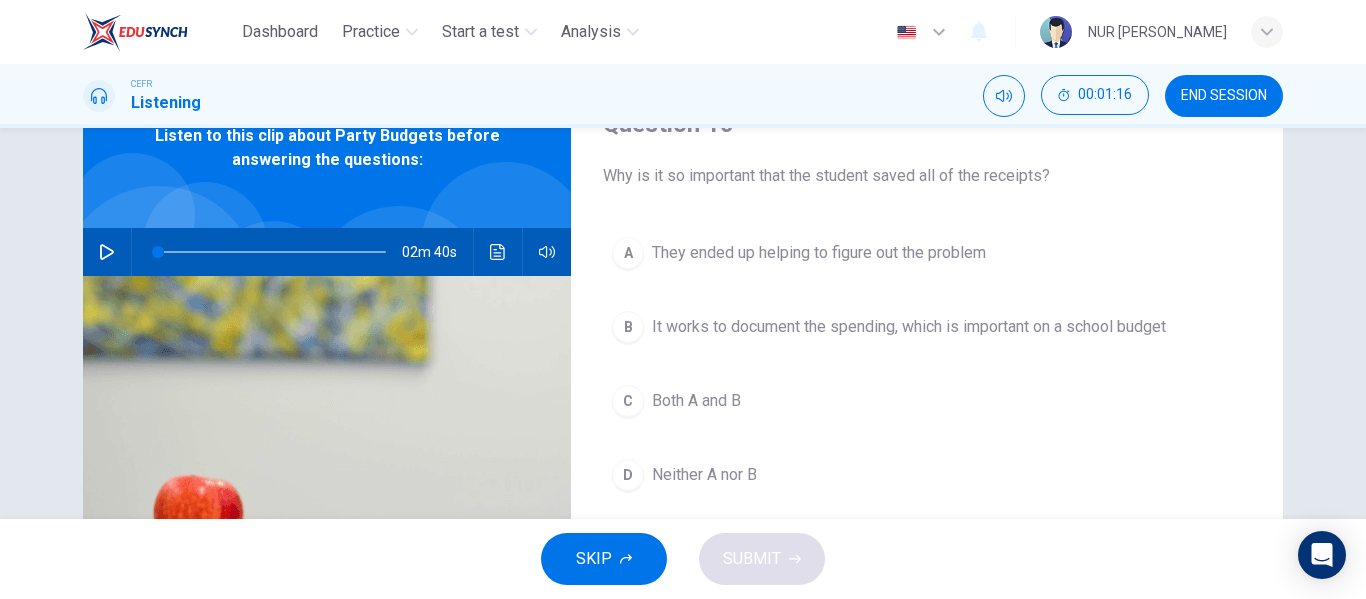 click on "It works to document the spending, which is important on a school budget" at bounding box center (909, 327) 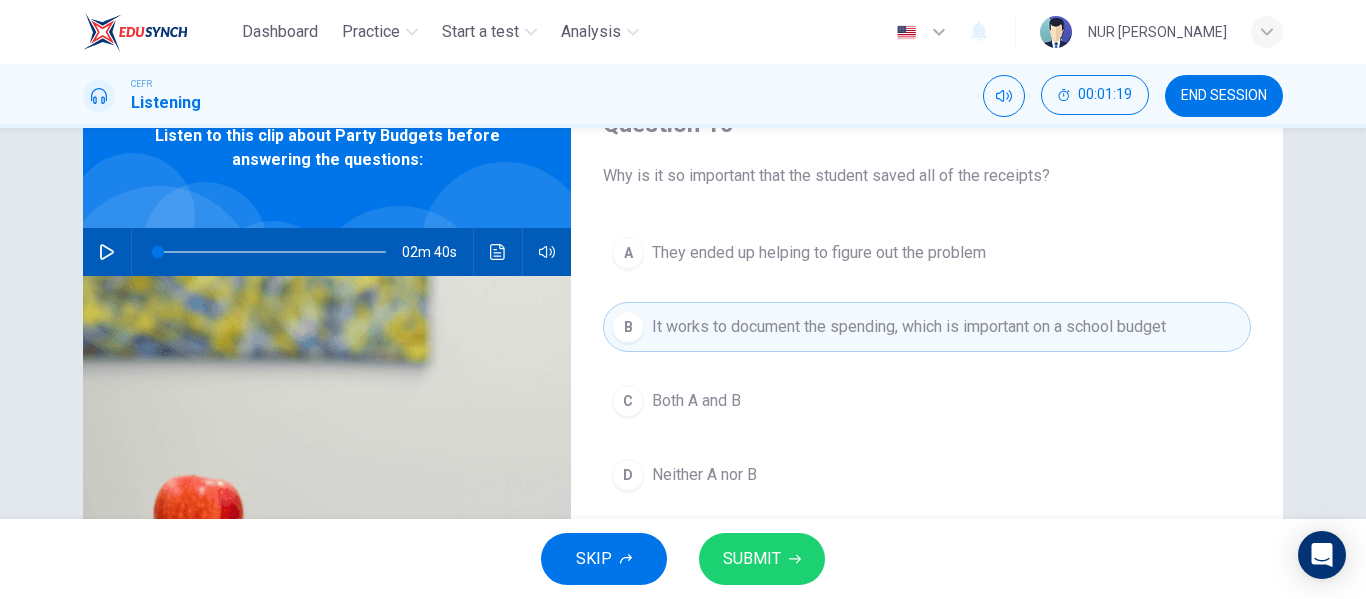 click 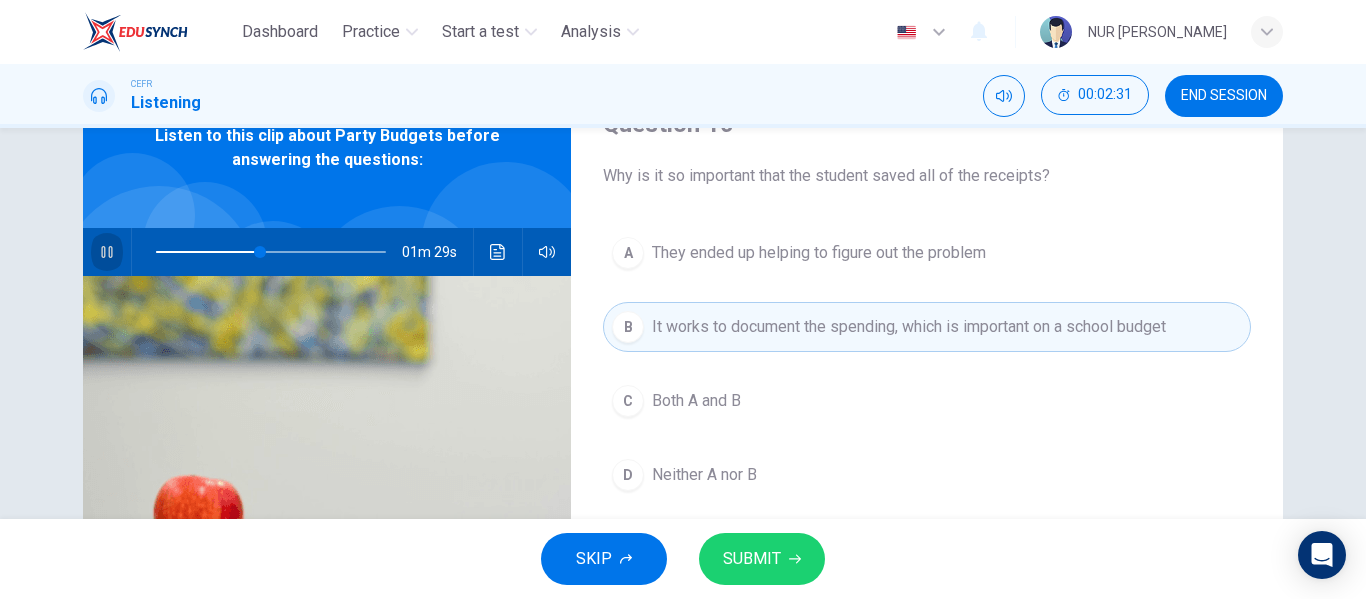click 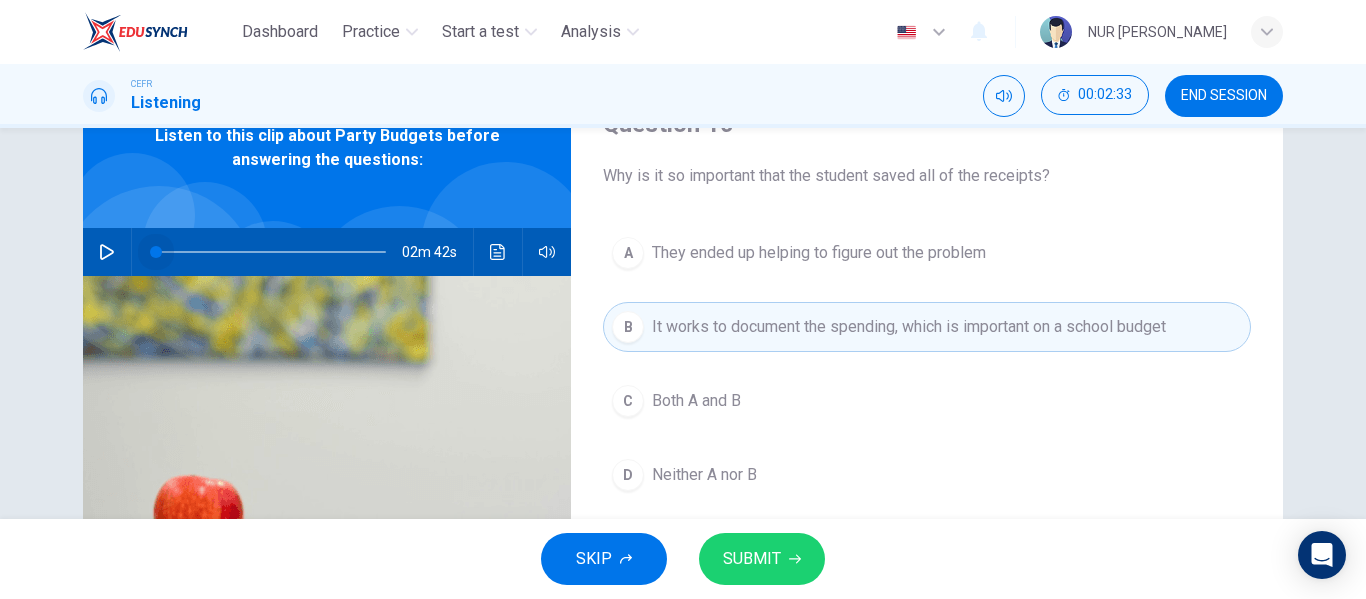 drag, startPoint x: 258, startPoint y: 250, endPoint x: 135, endPoint y: 255, distance: 123.101585 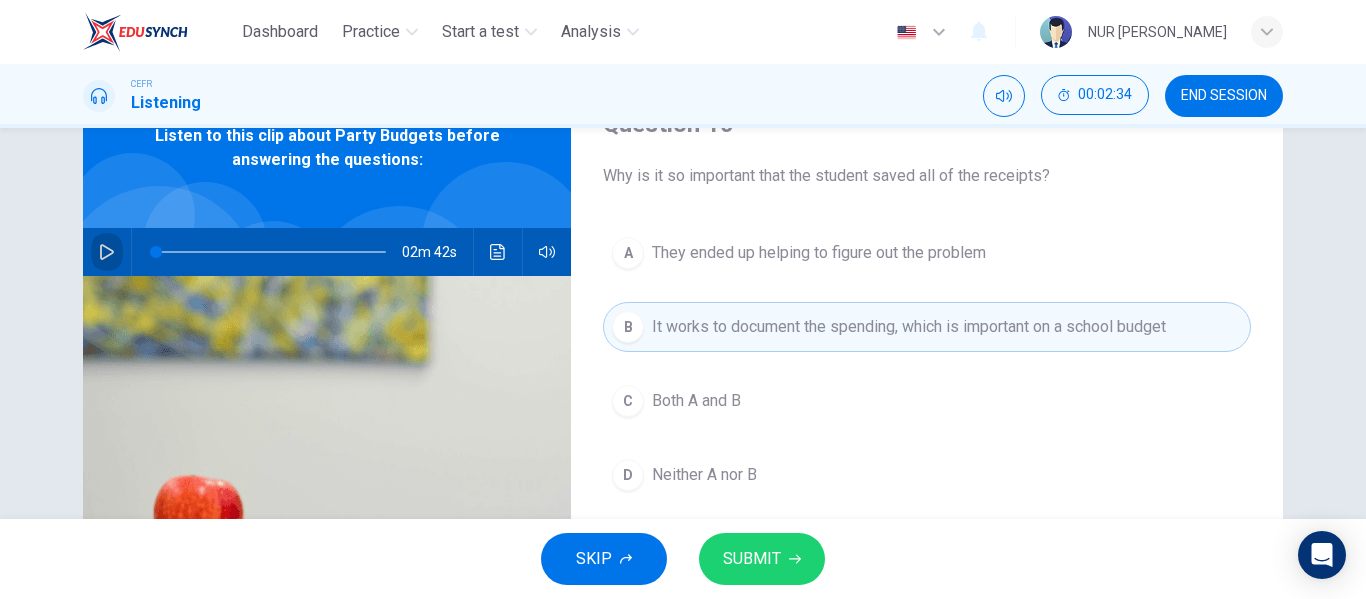 click 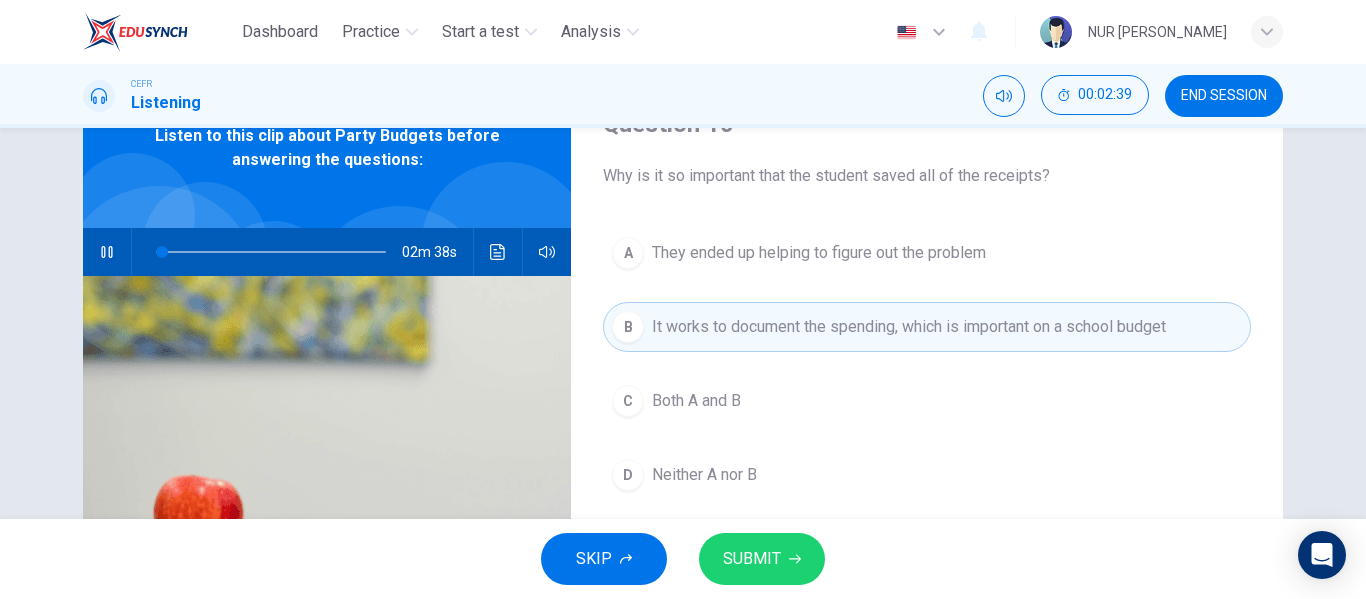 type on "3" 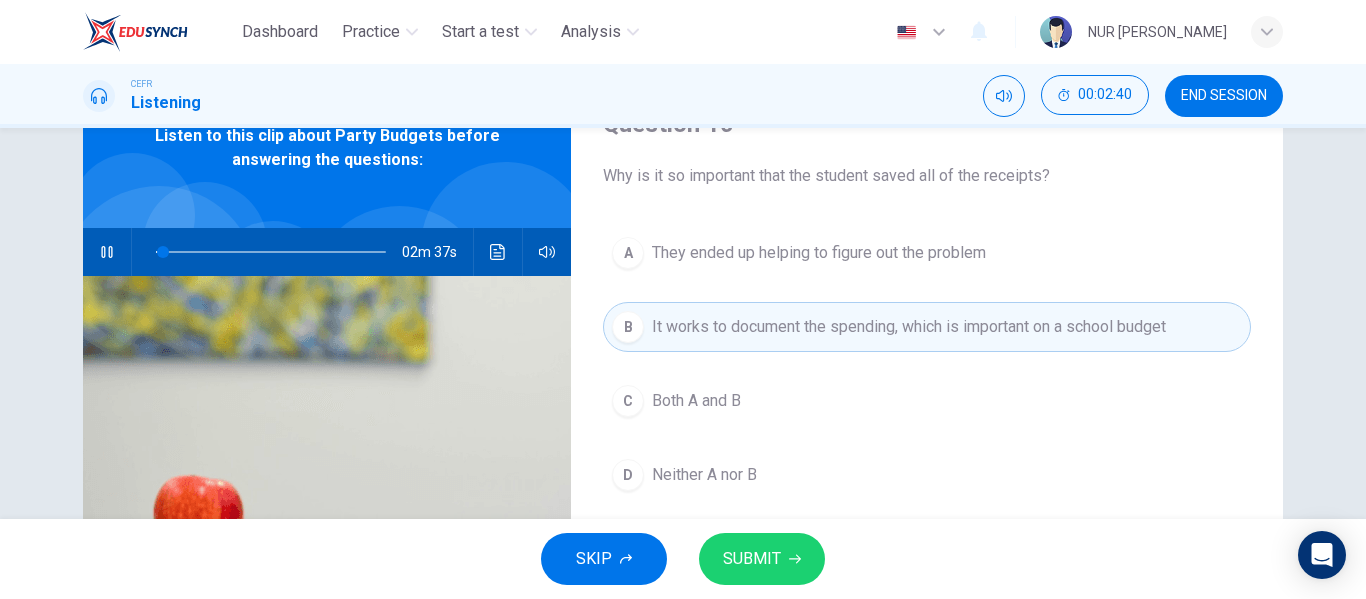 type 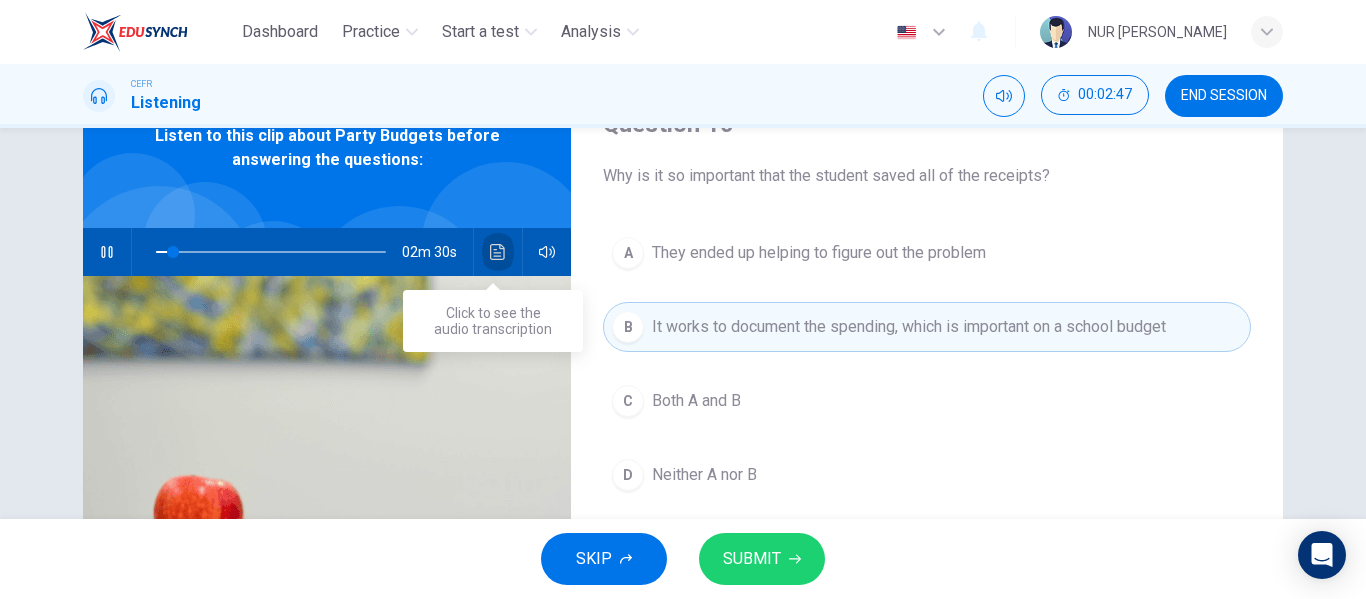 click 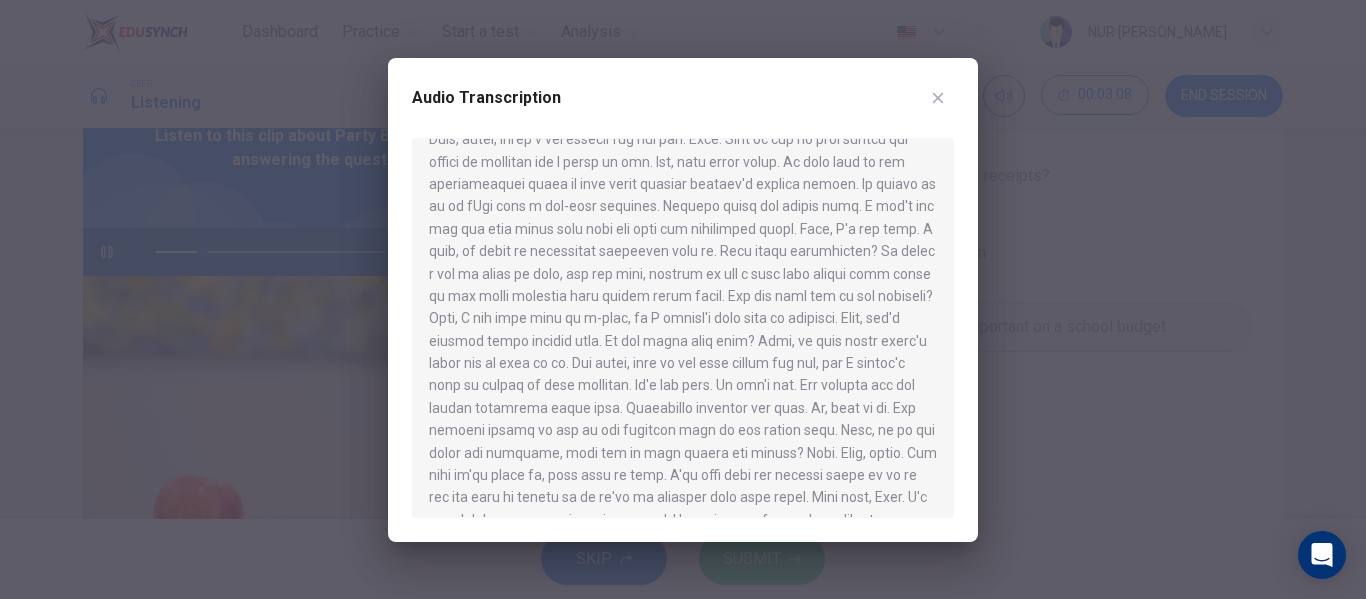 scroll, scrollTop: 297, scrollLeft: 0, axis: vertical 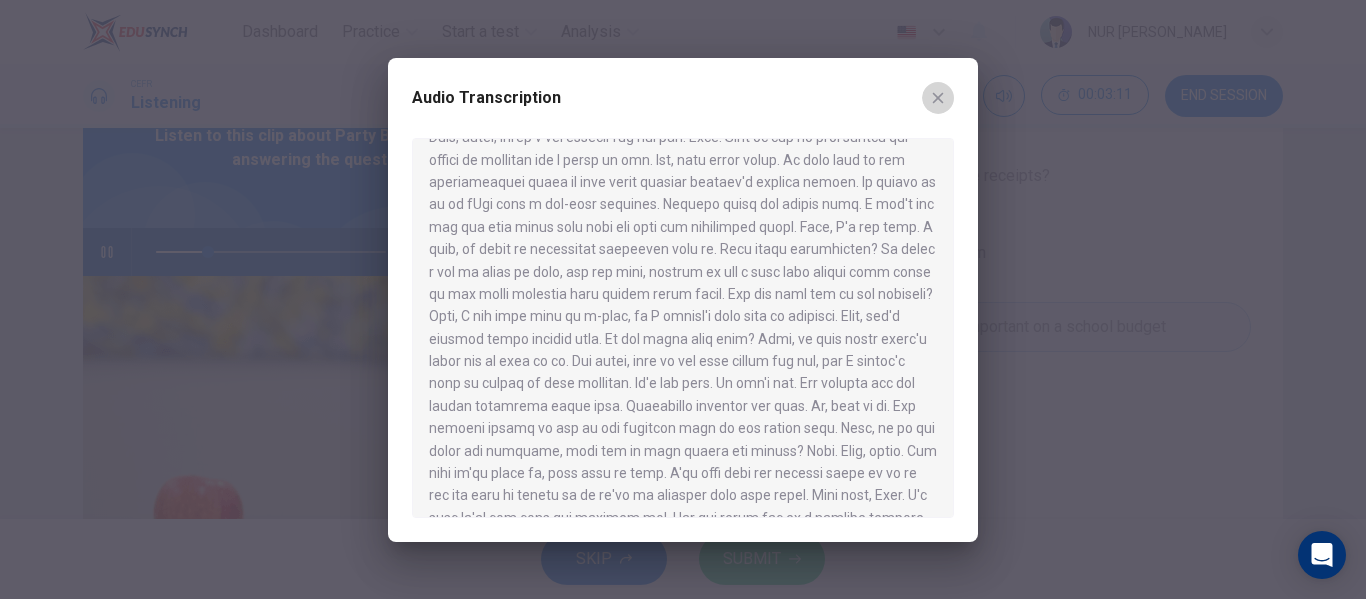 click 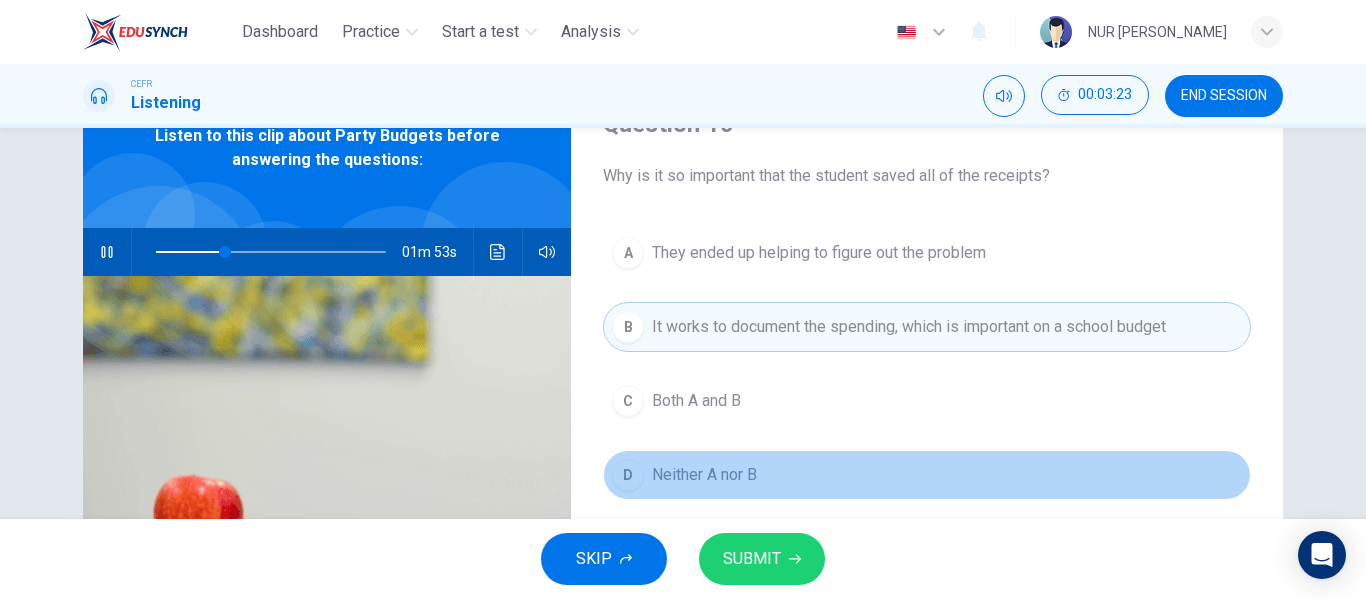 click on "Neither A nor B" at bounding box center [704, 475] 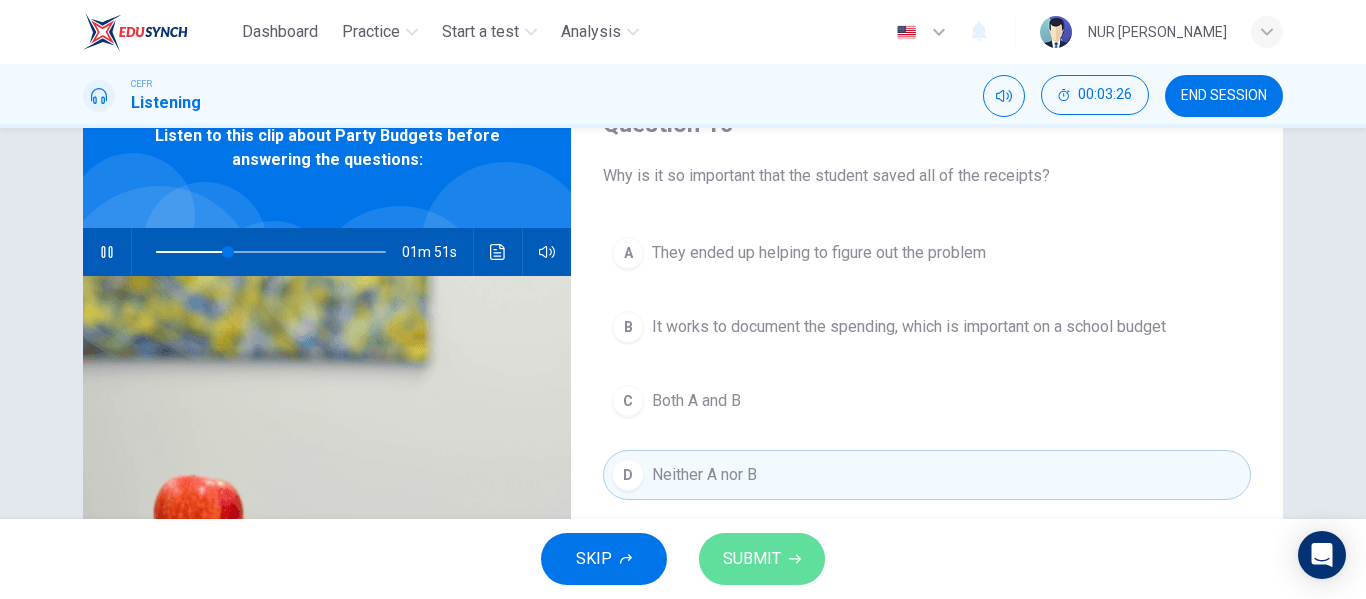 click on "SUBMIT" at bounding box center (752, 559) 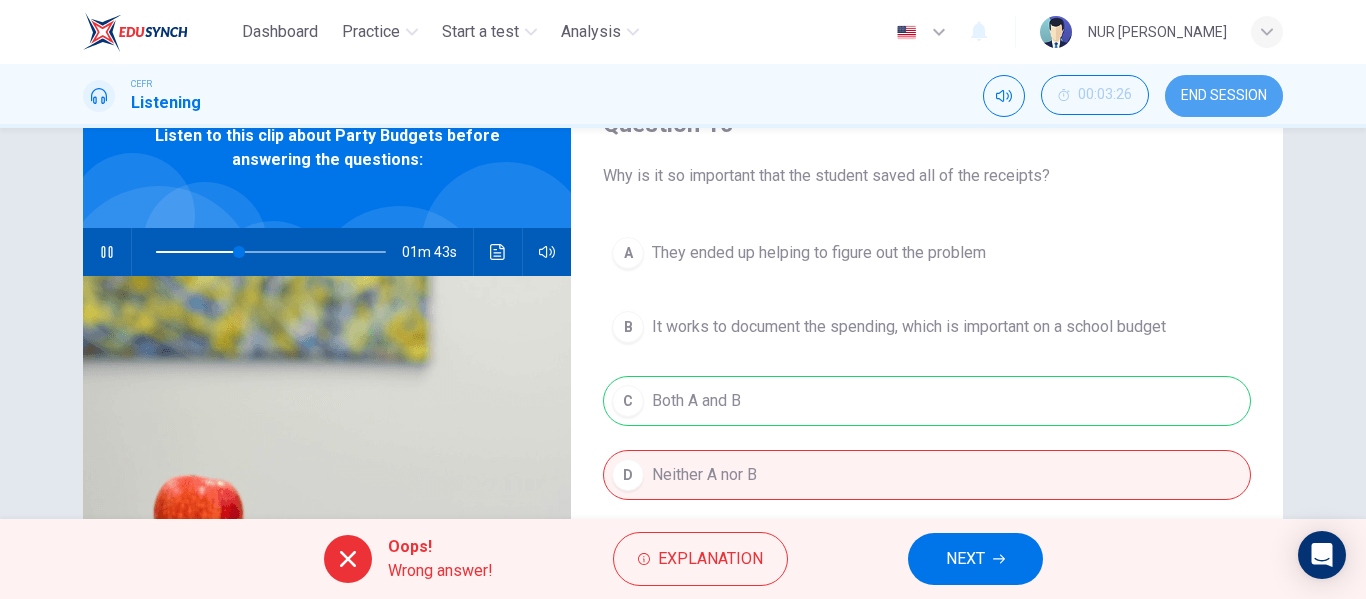 click on "END SESSION" at bounding box center [1224, 96] 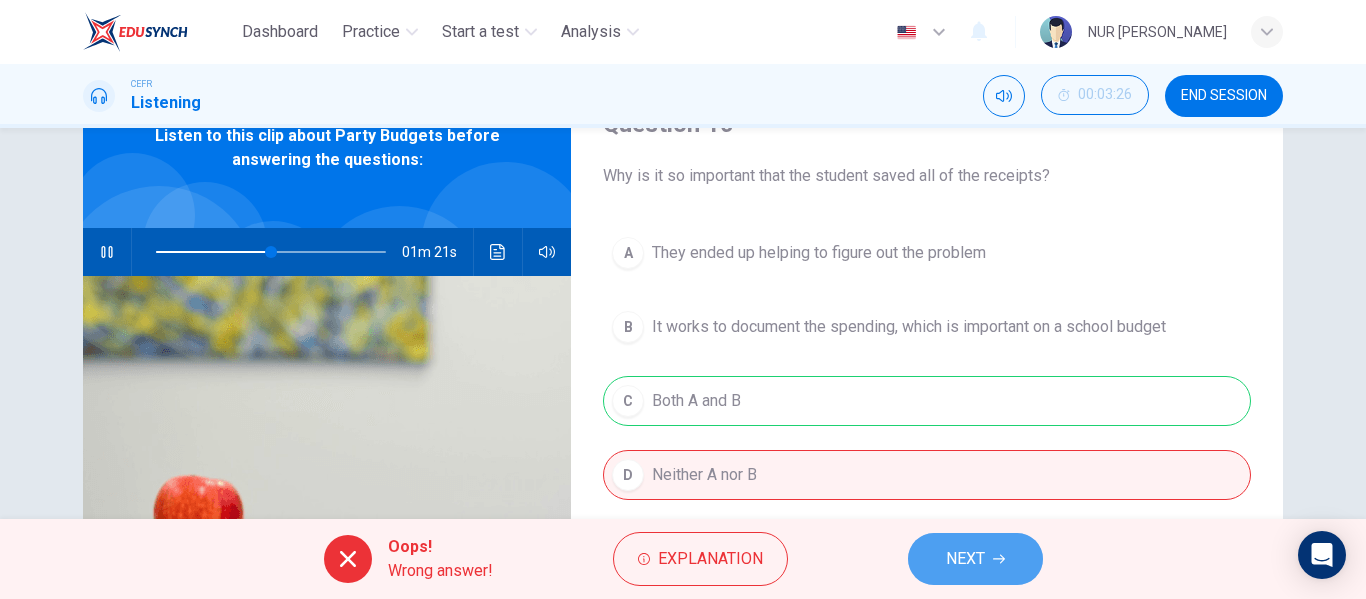 click 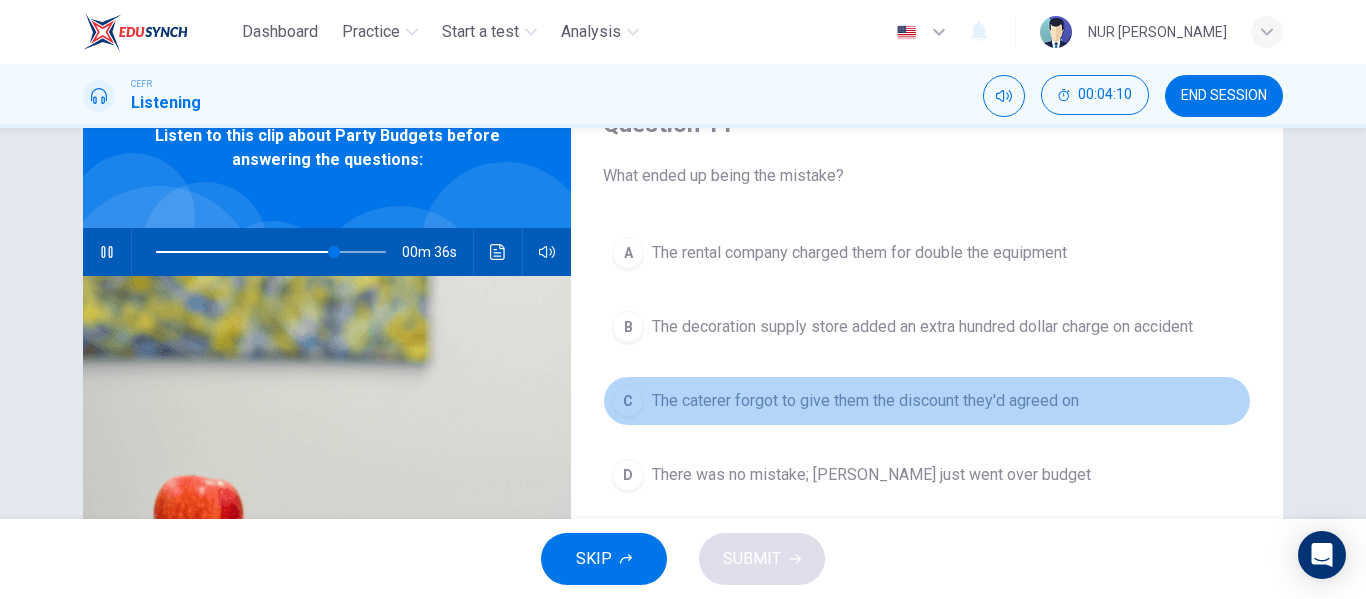 click on "The caterer forgot to give them the discount they'd agreed on" at bounding box center (865, 401) 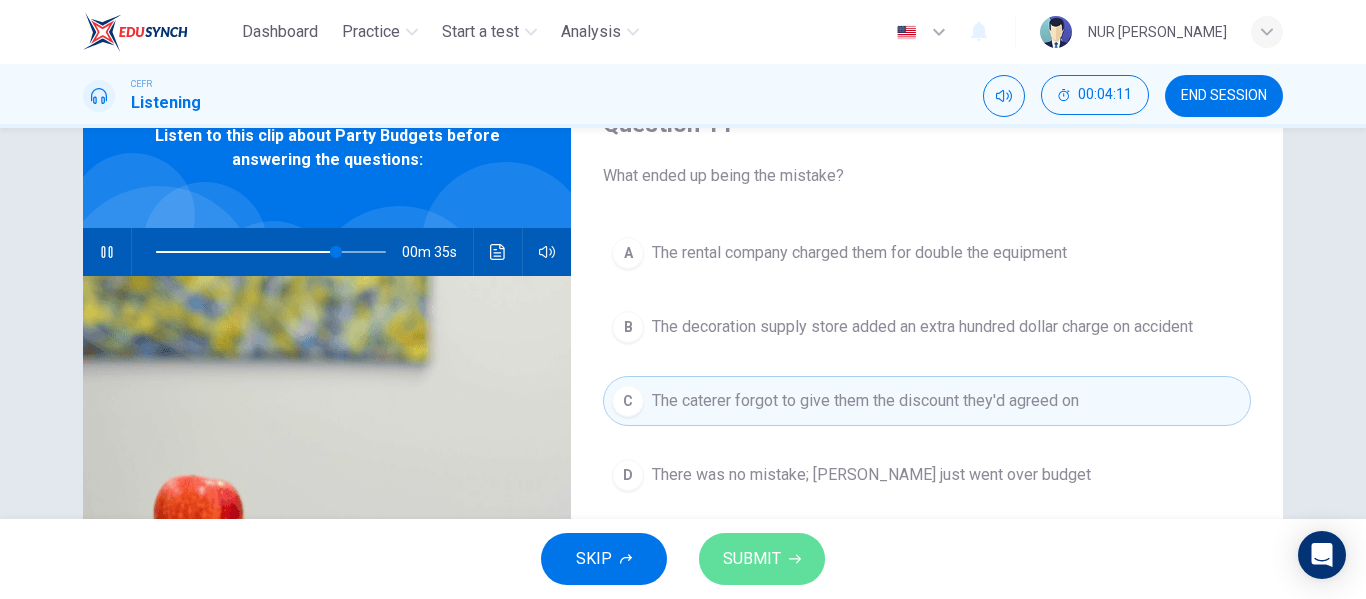 click on "SUBMIT" at bounding box center (752, 559) 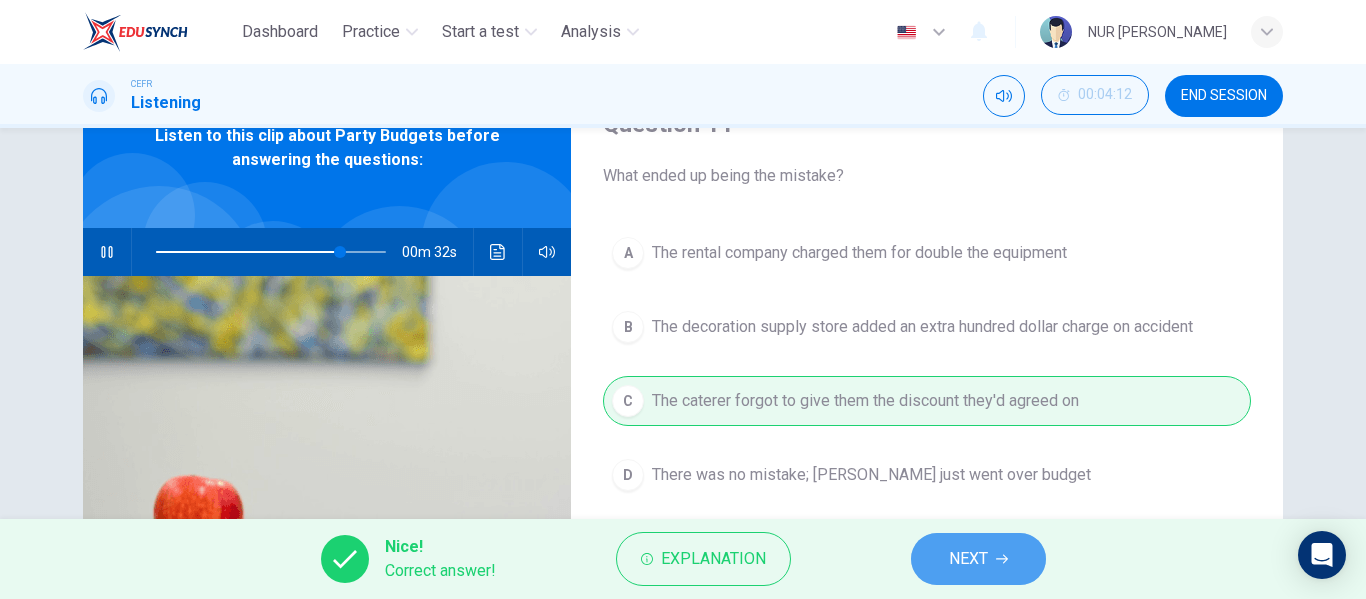 click on "NEXT" at bounding box center [978, 559] 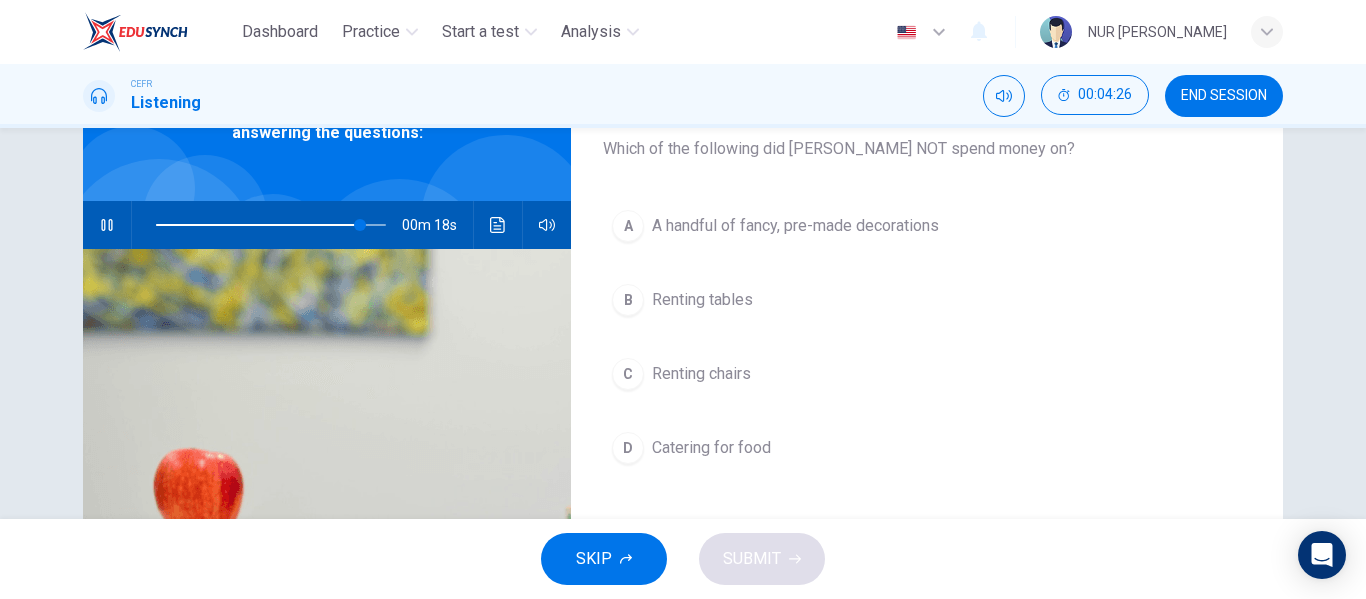 scroll, scrollTop: 127, scrollLeft: 0, axis: vertical 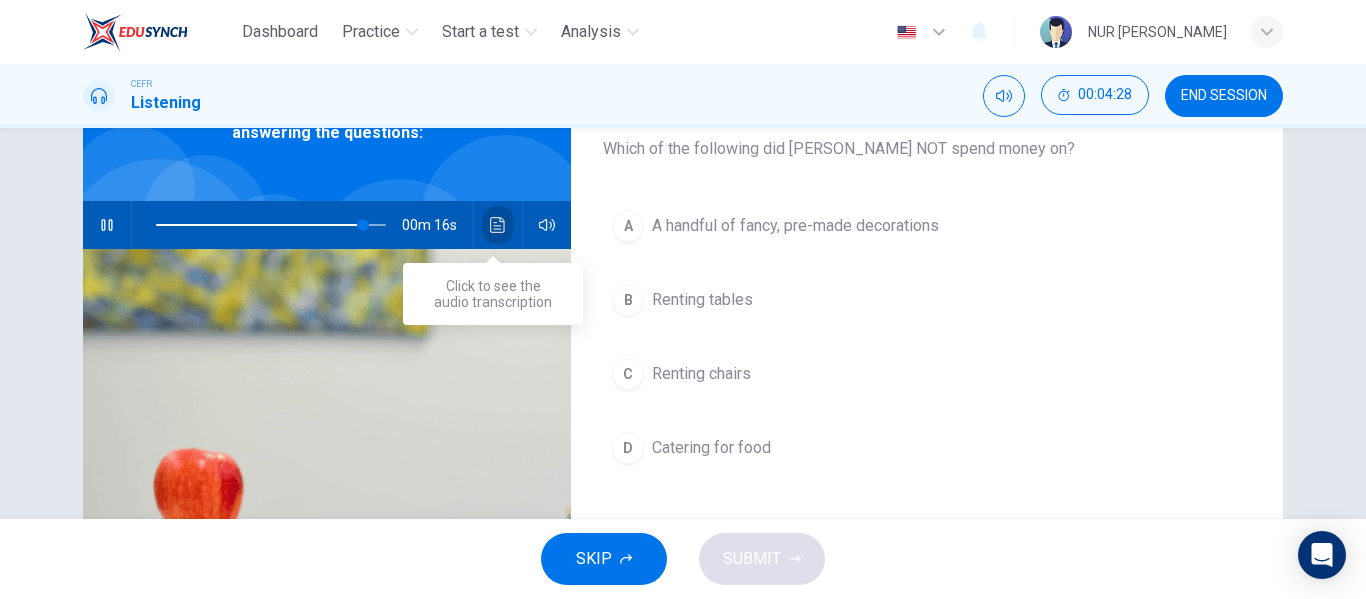 click at bounding box center [498, 225] 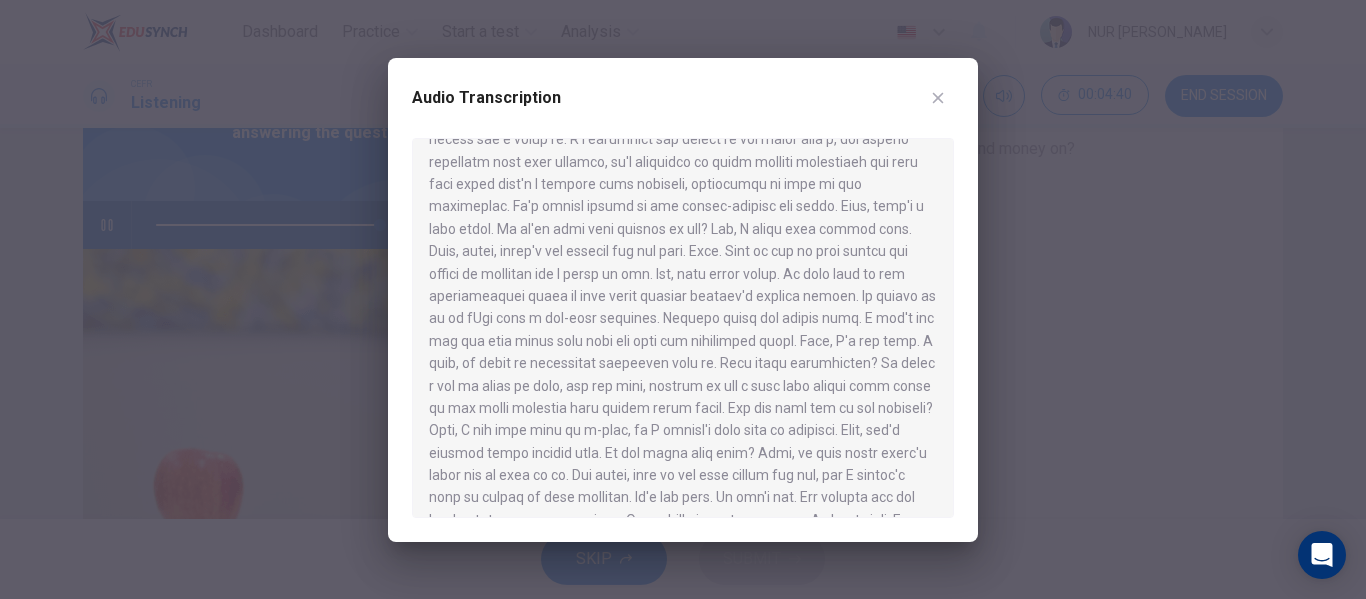 scroll, scrollTop: 185, scrollLeft: 0, axis: vertical 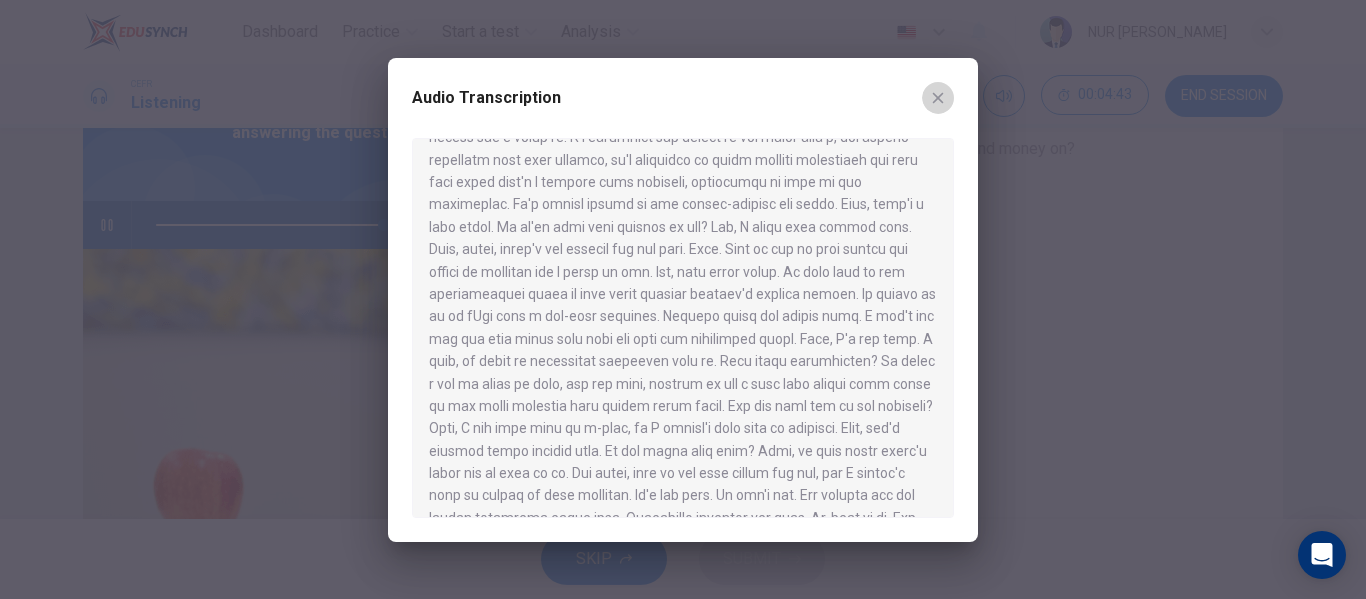 click at bounding box center [938, 98] 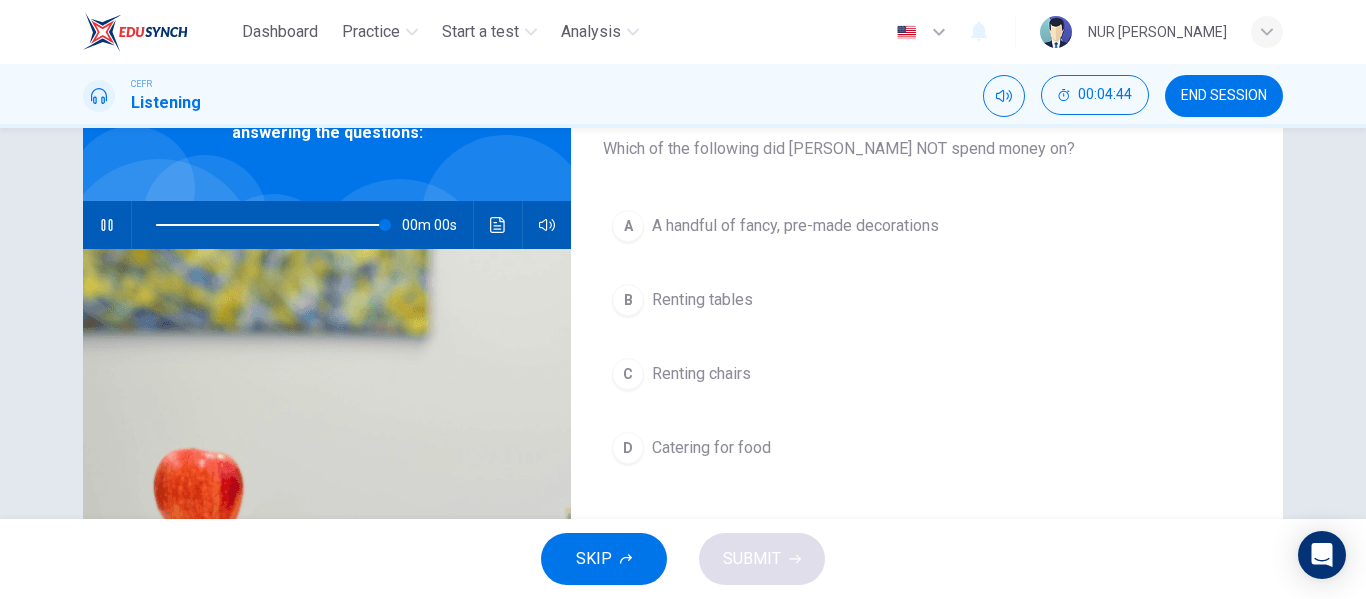 type on "0" 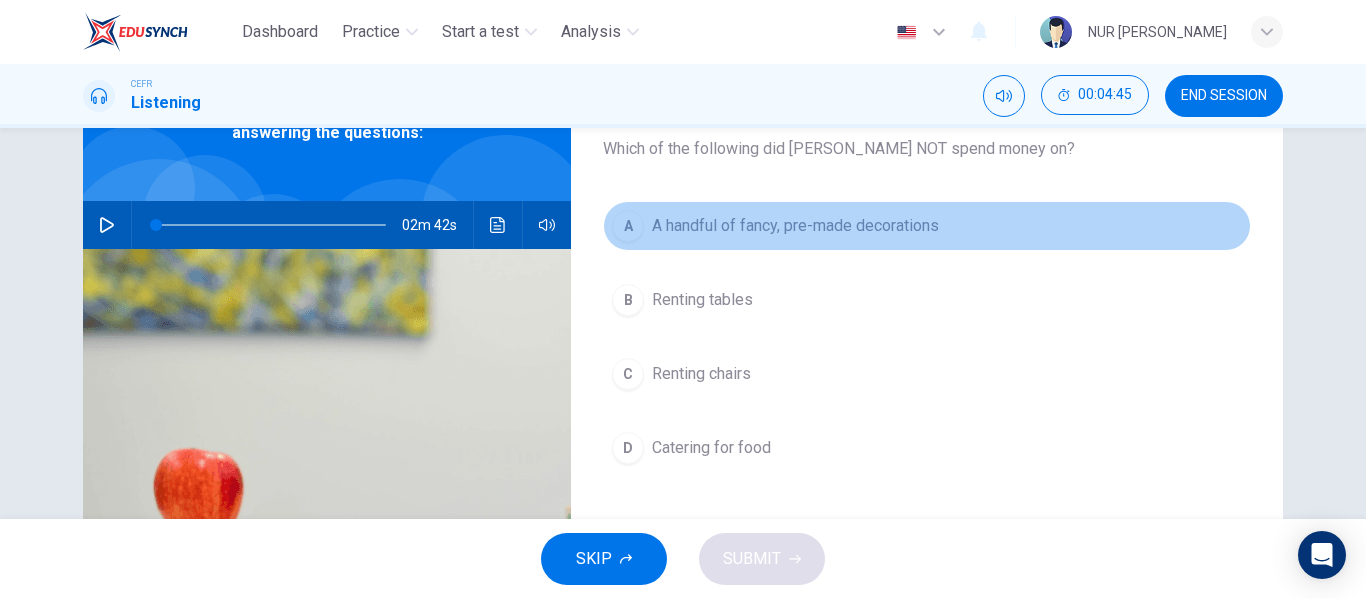 click on "A handful of fancy, pre-made decorations" at bounding box center (795, 226) 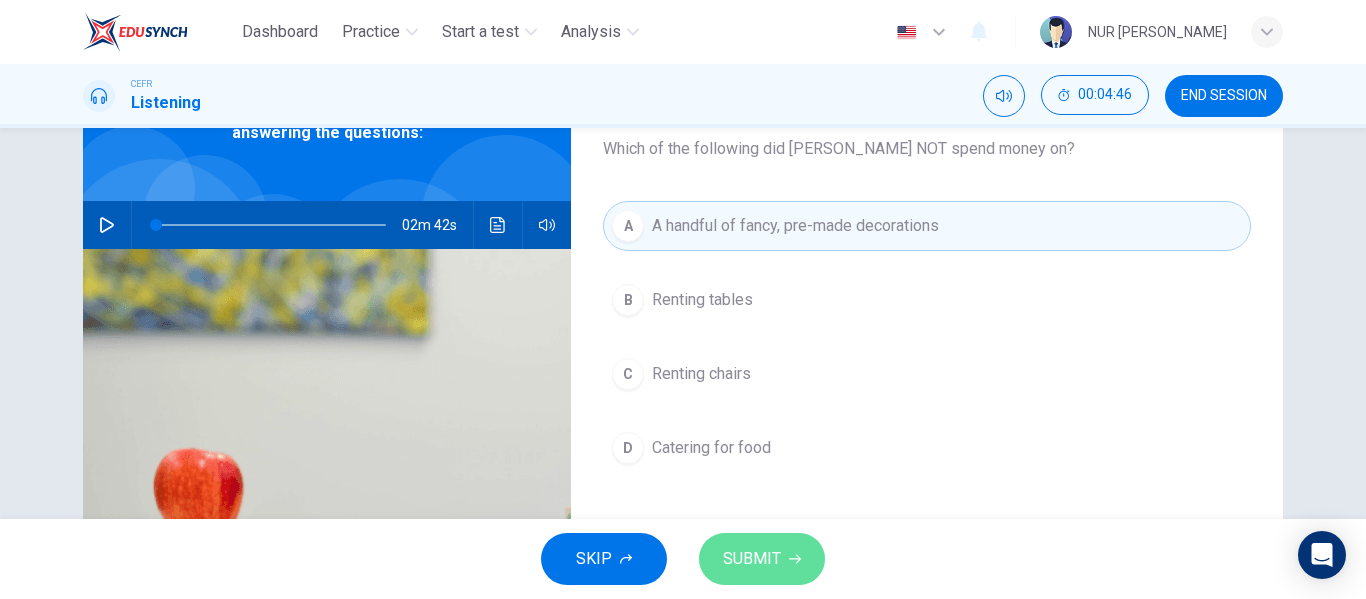 click on "SUBMIT" at bounding box center (752, 559) 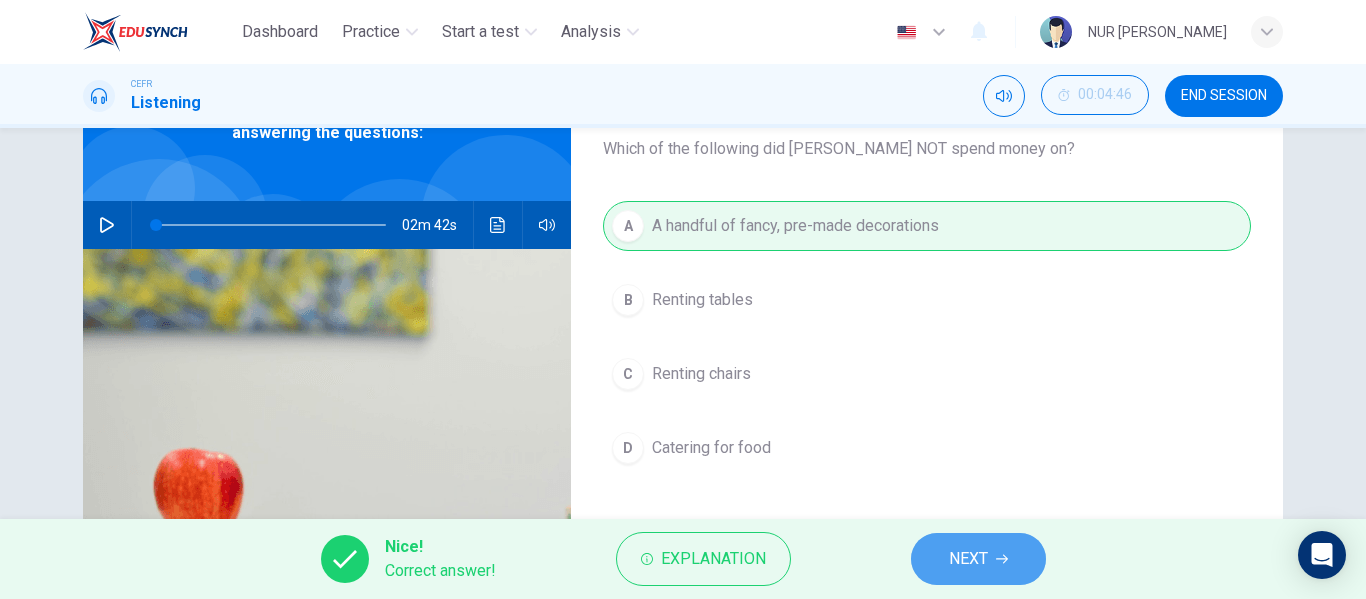 click on "NEXT" at bounding box center [978, 559] 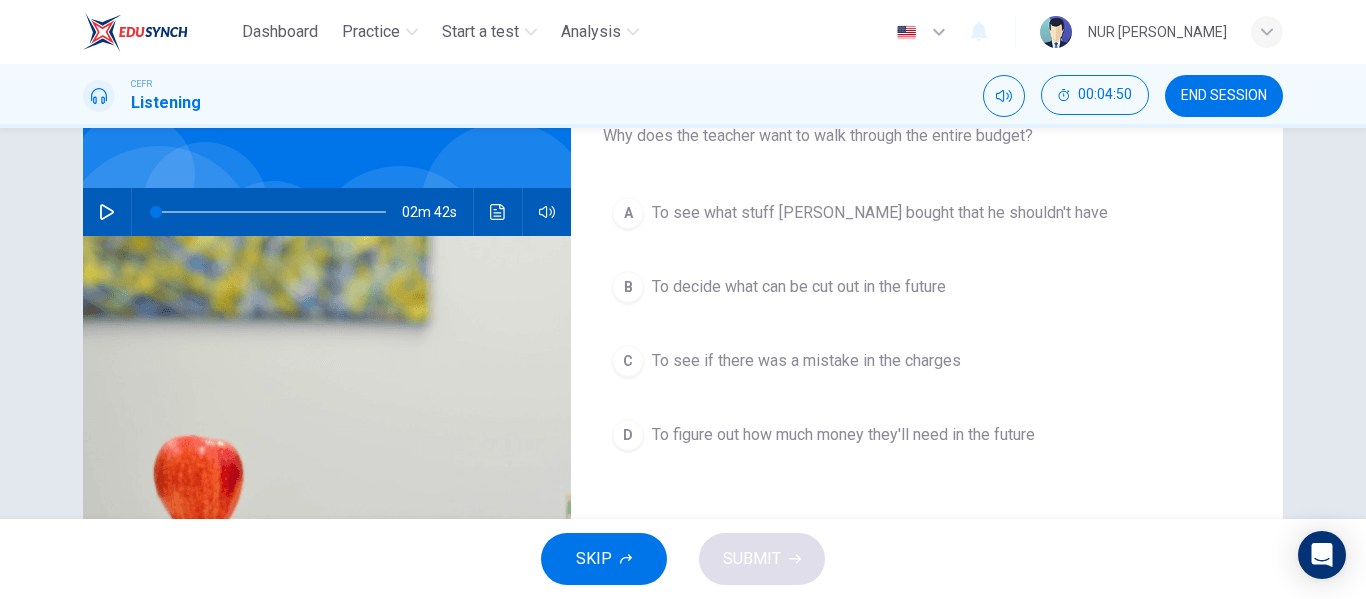 scroll, scrollTop: 140, scrollLeft: 0, axis: vertical 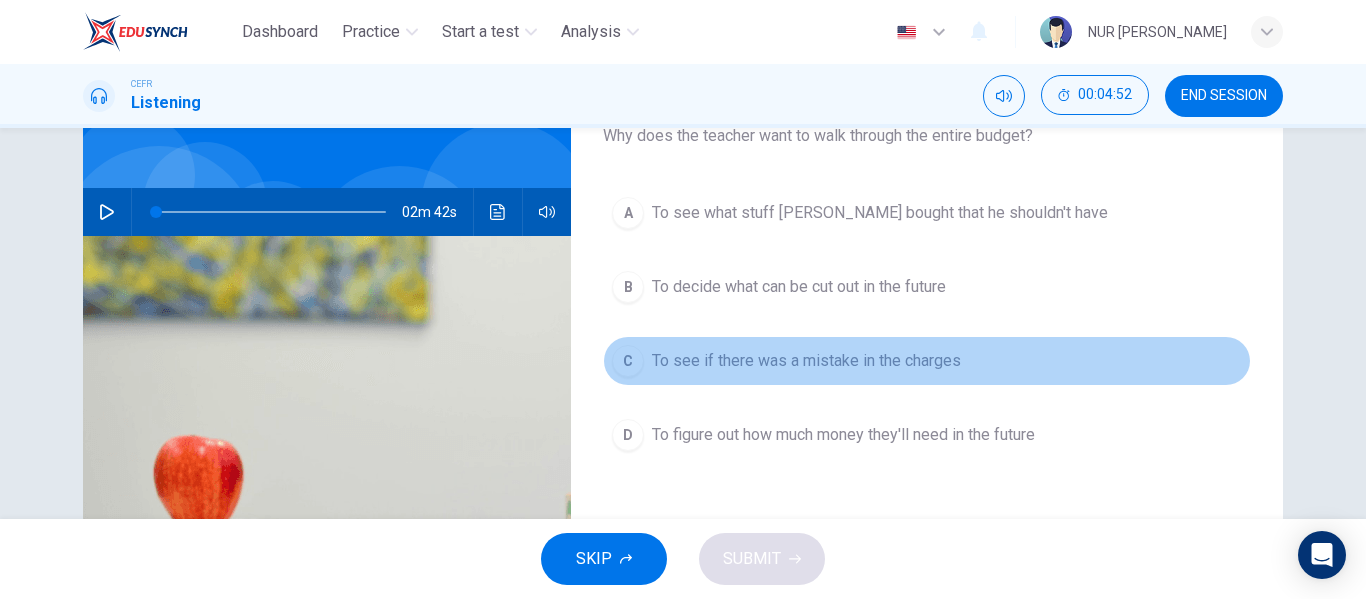 click on "C To see if there was a mistake in the charges" at bounding box center [927, 361] 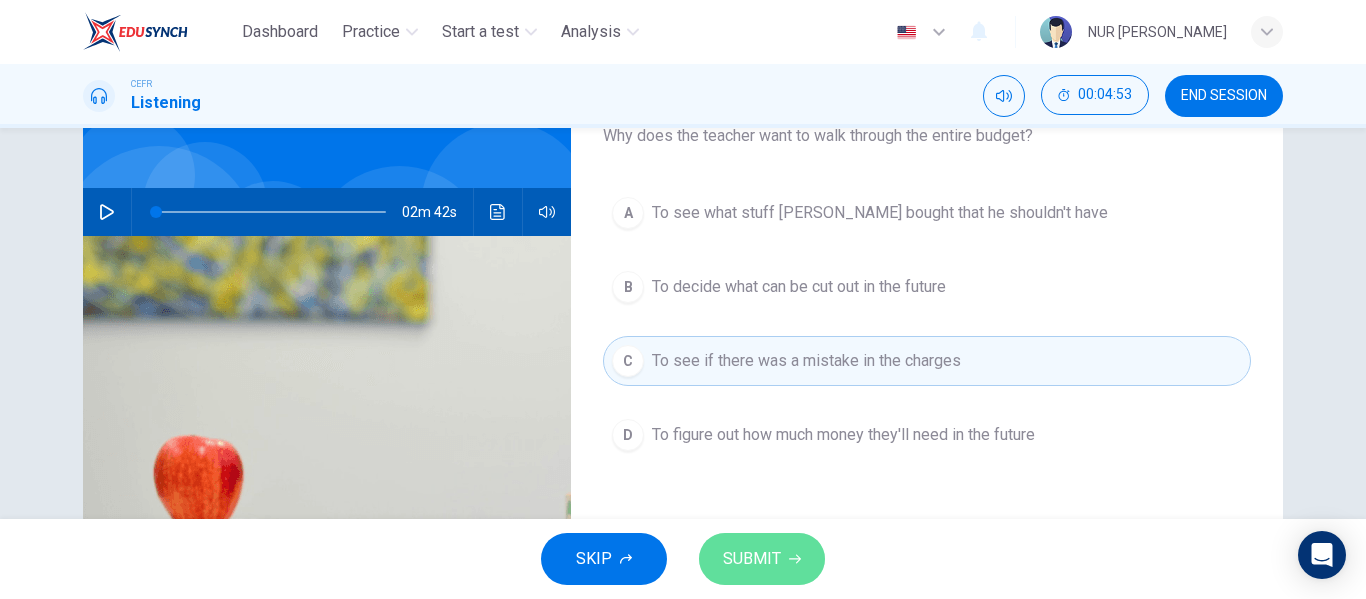 click on "SUBMIT" at bounding box center [752, 559] 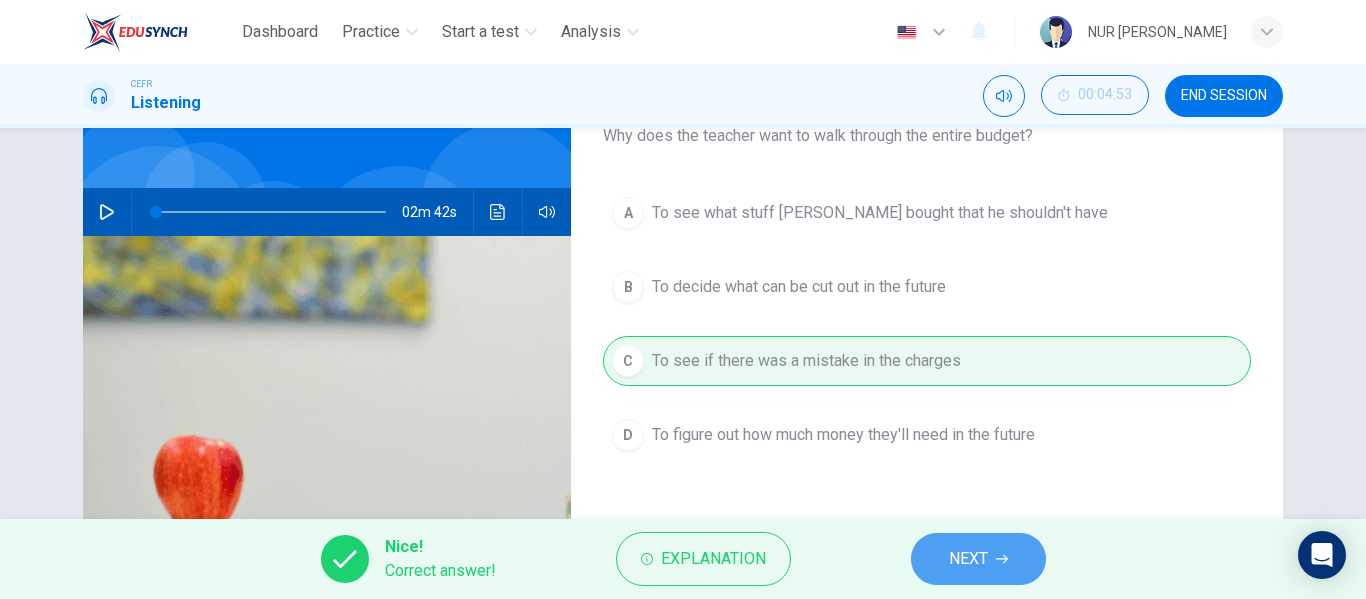 click on "NEXT" at bounding box center (978, 559) 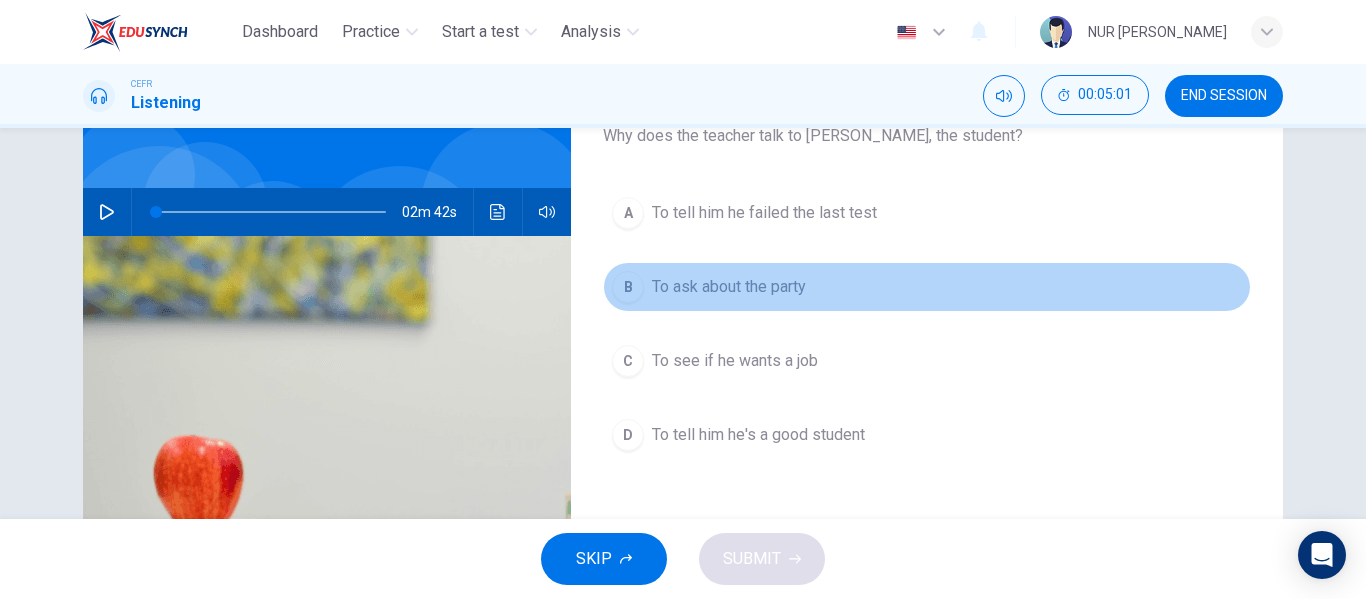 click on "To ask about the party" at bounding box center [729, 287] 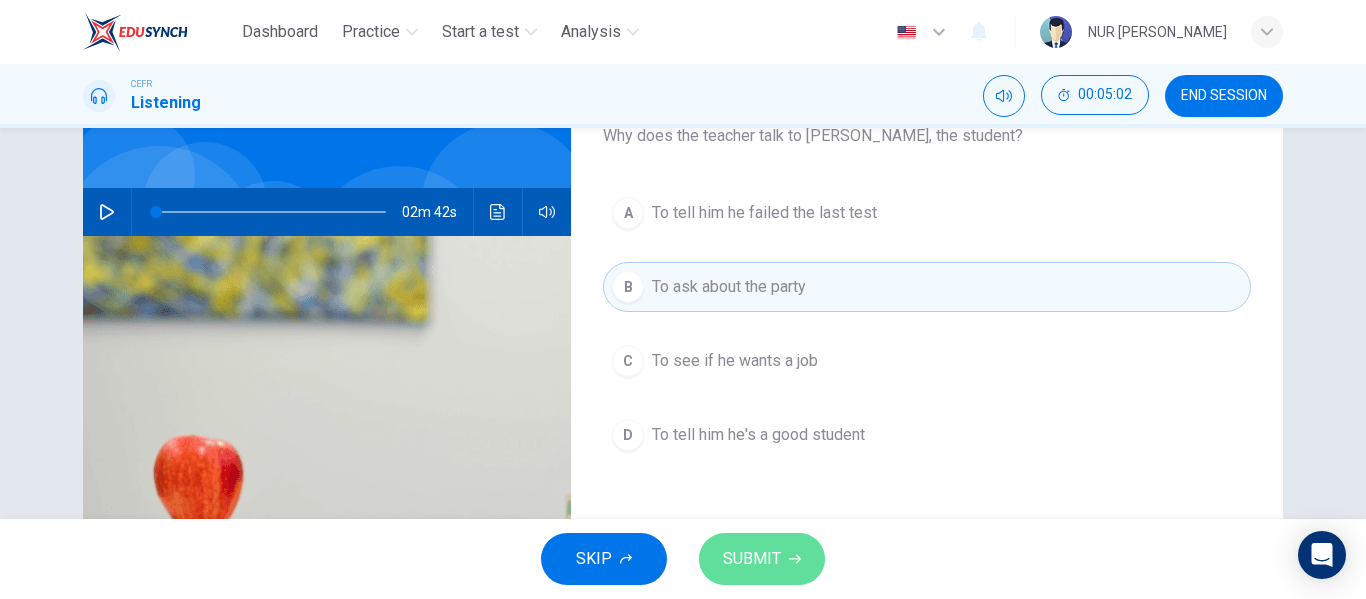 click on "SUBMIT" at bounding box center [752, 559] 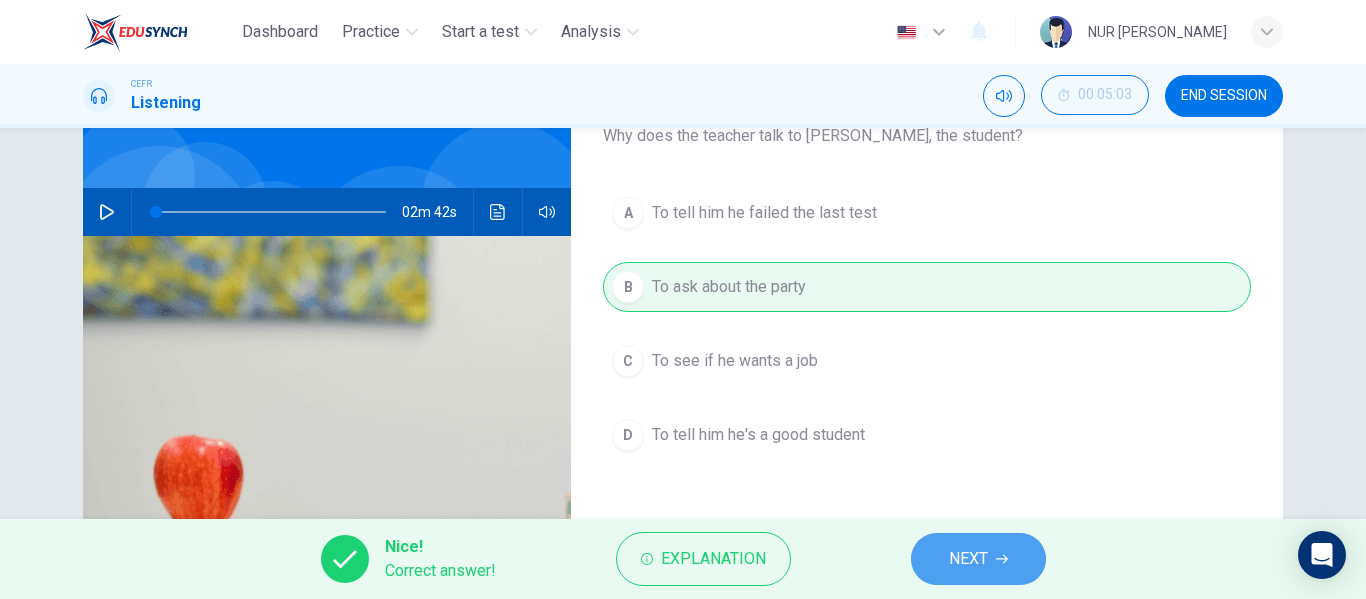 click on "NEXT" at bounding box center [978, 559] 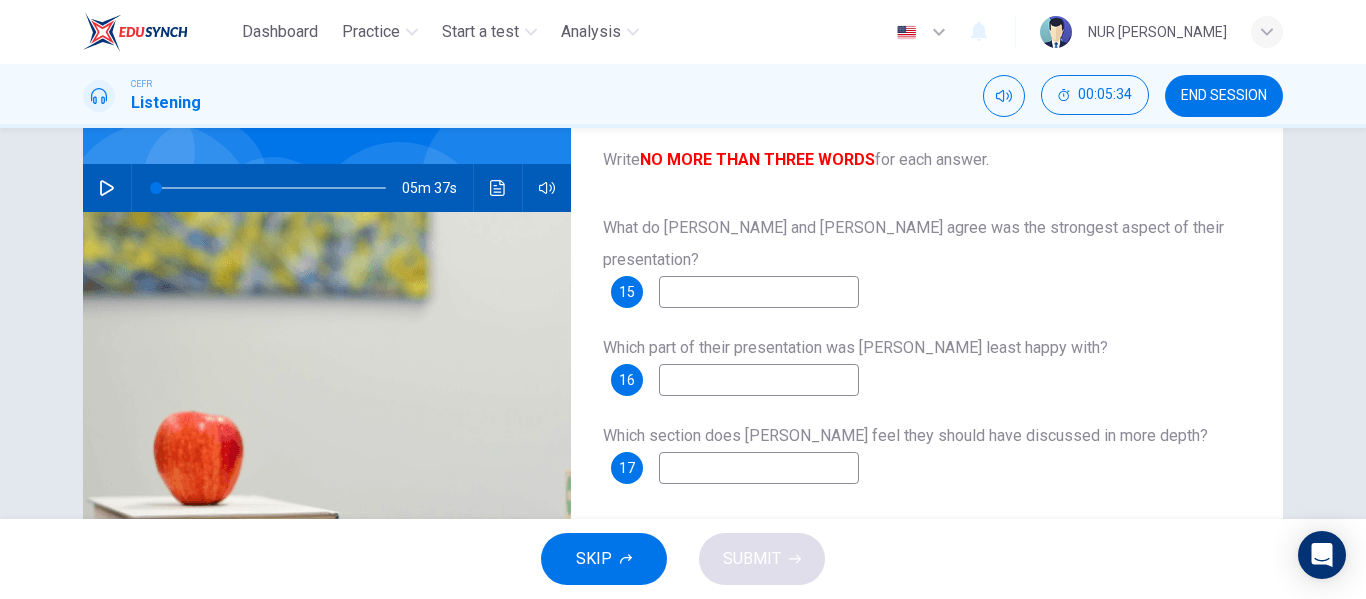 scroll, scrollTop: 166, scrollLeft: 0, axis: vertical 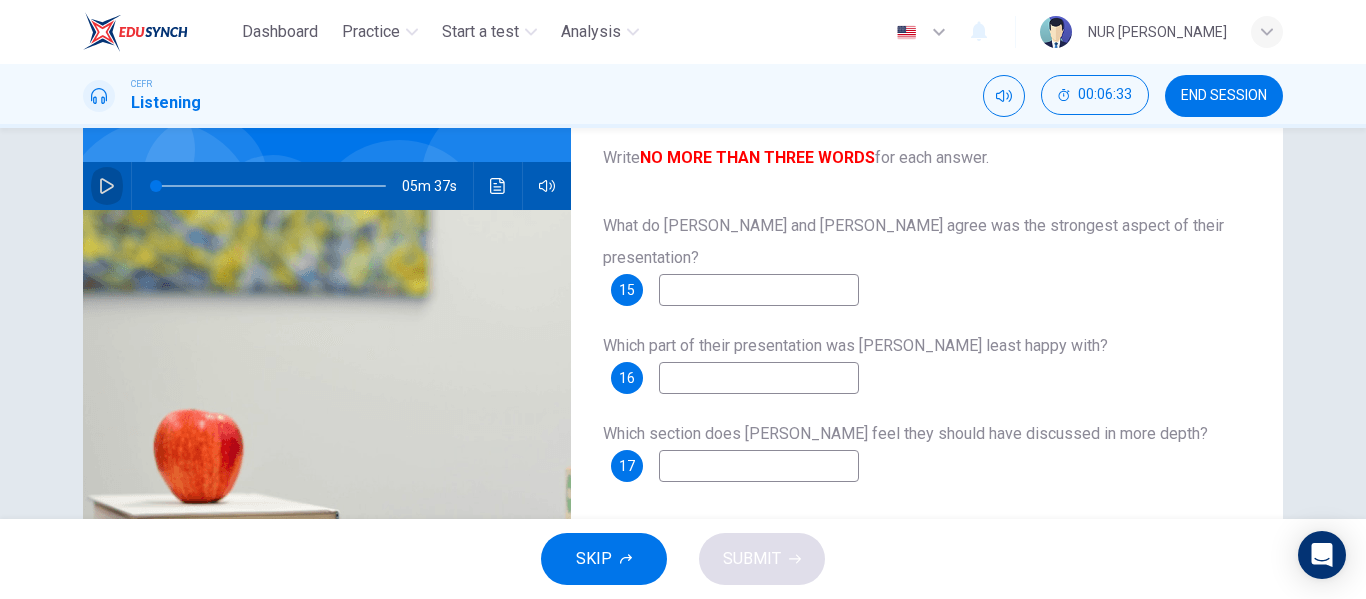 click 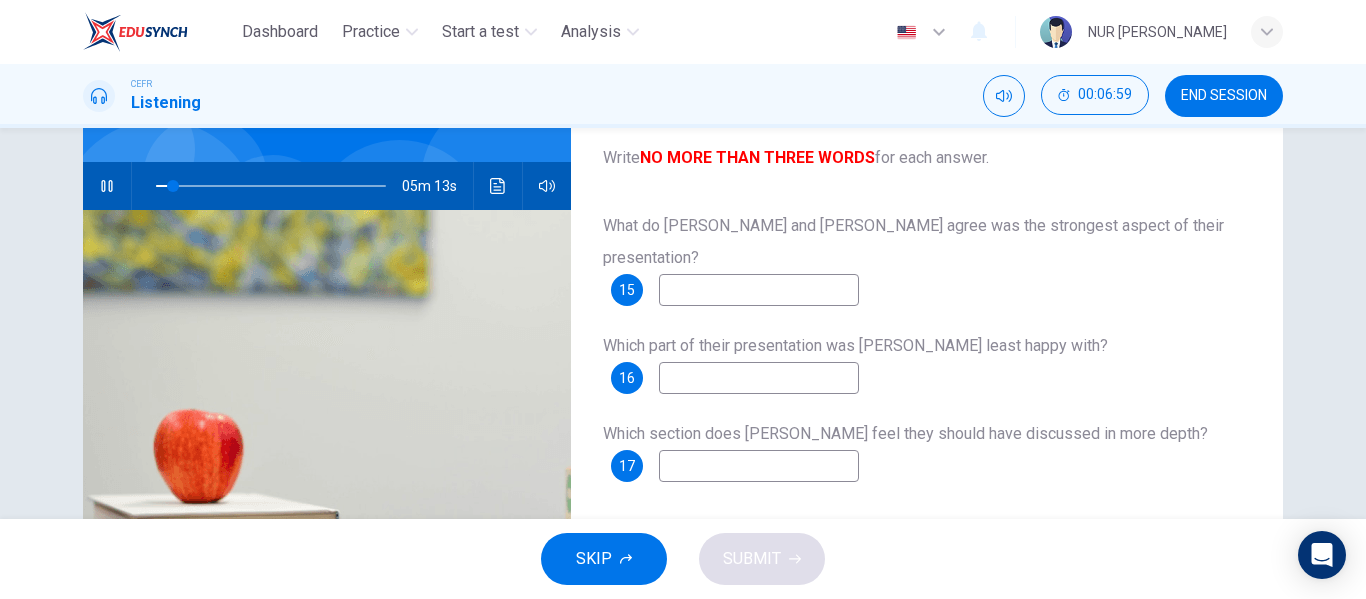 click 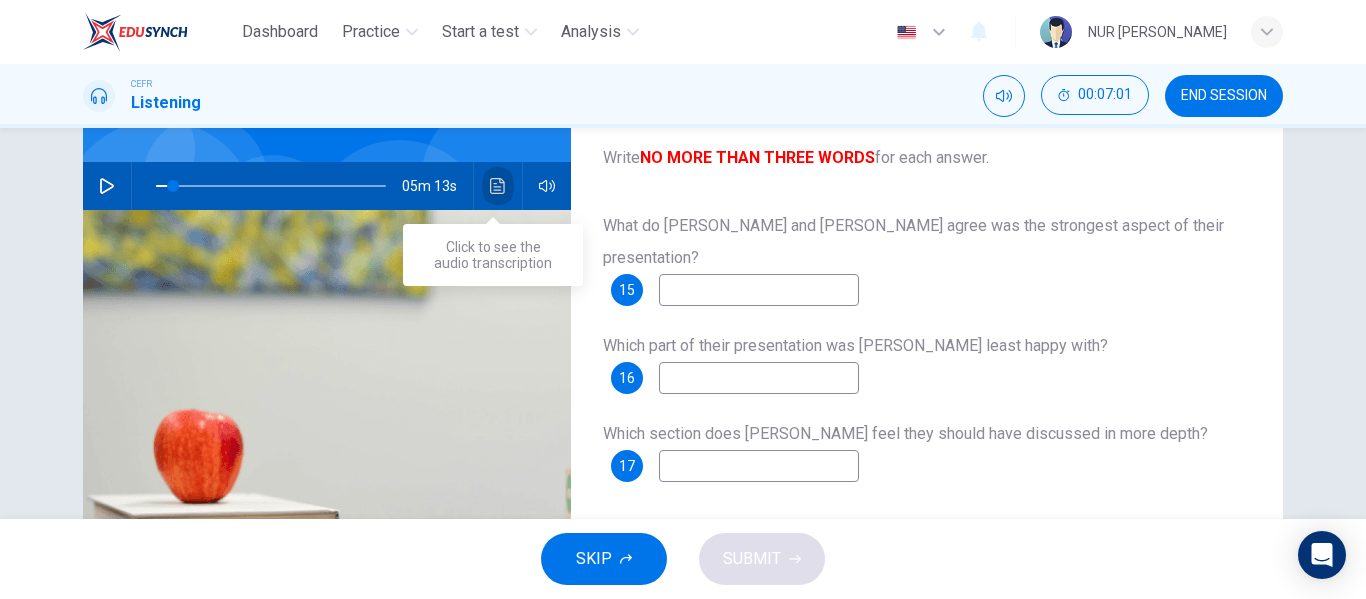 click 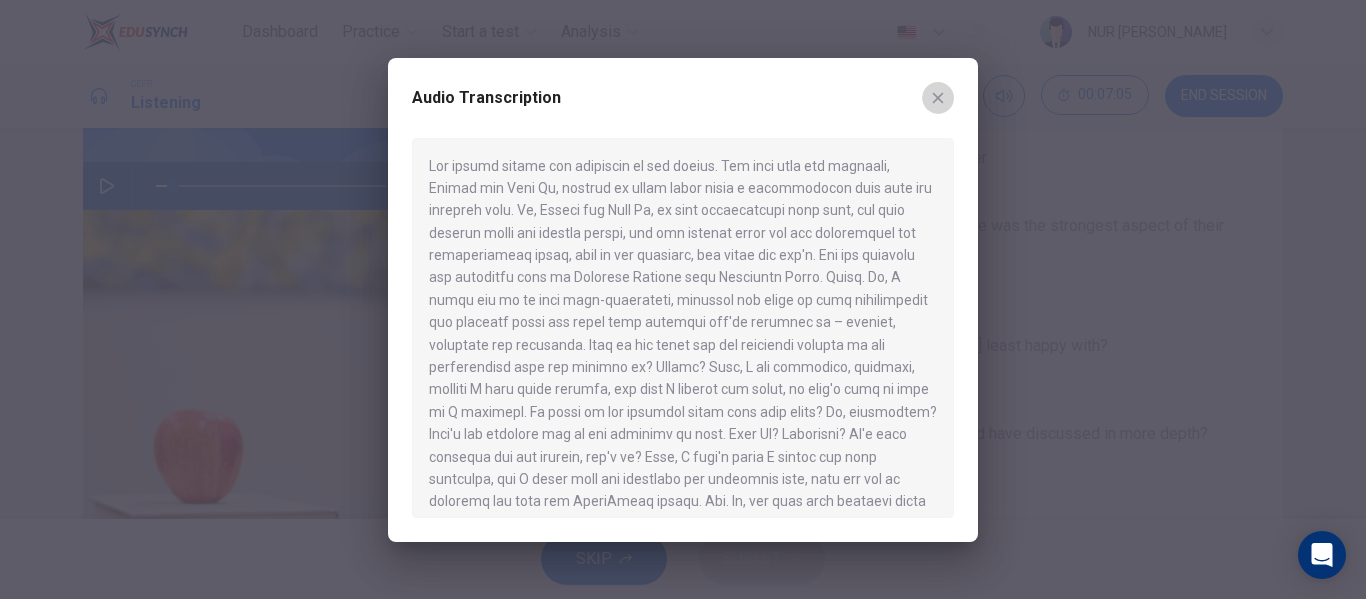 click 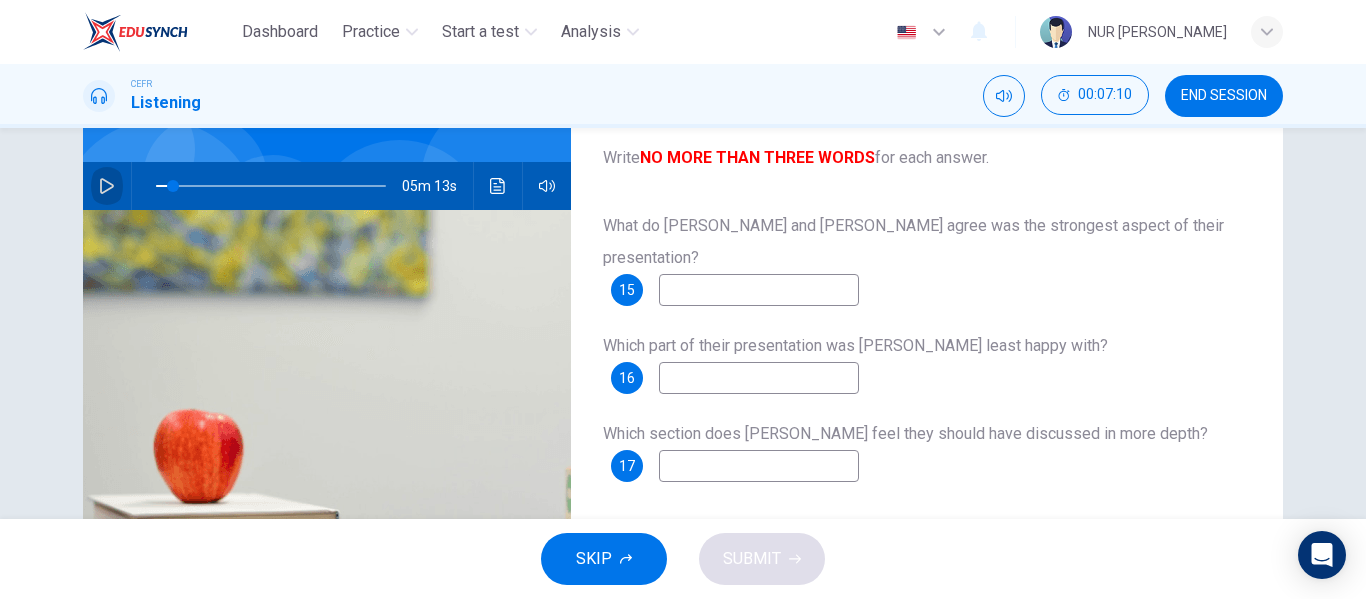 click 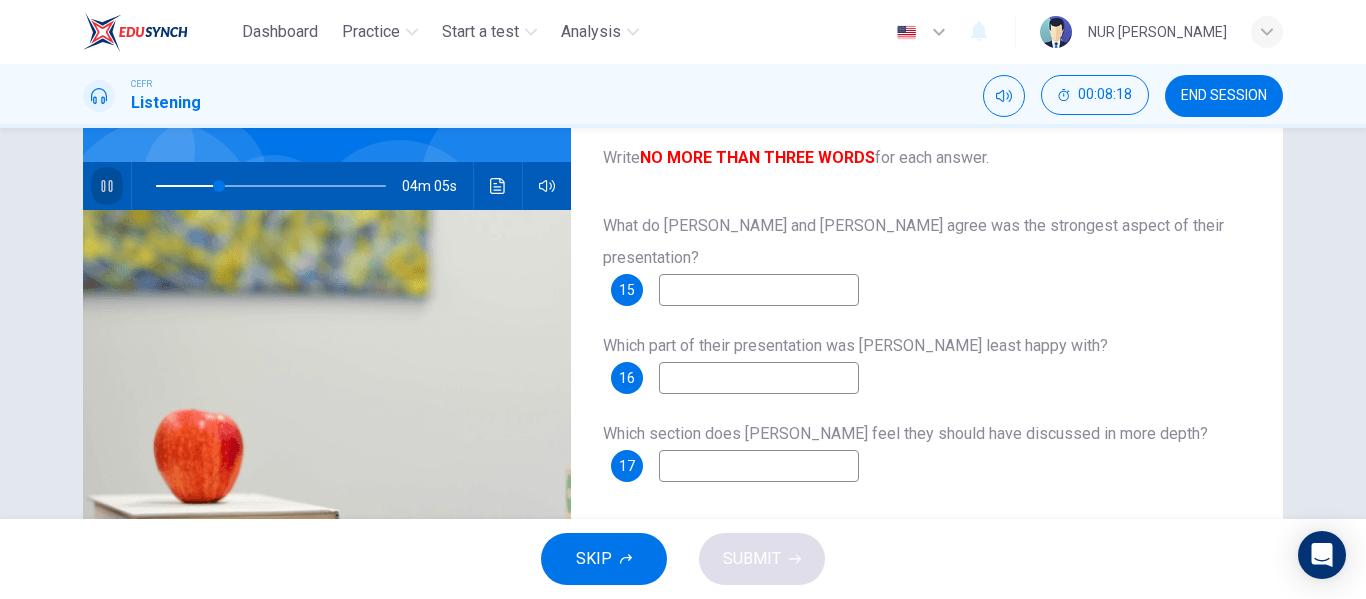 click 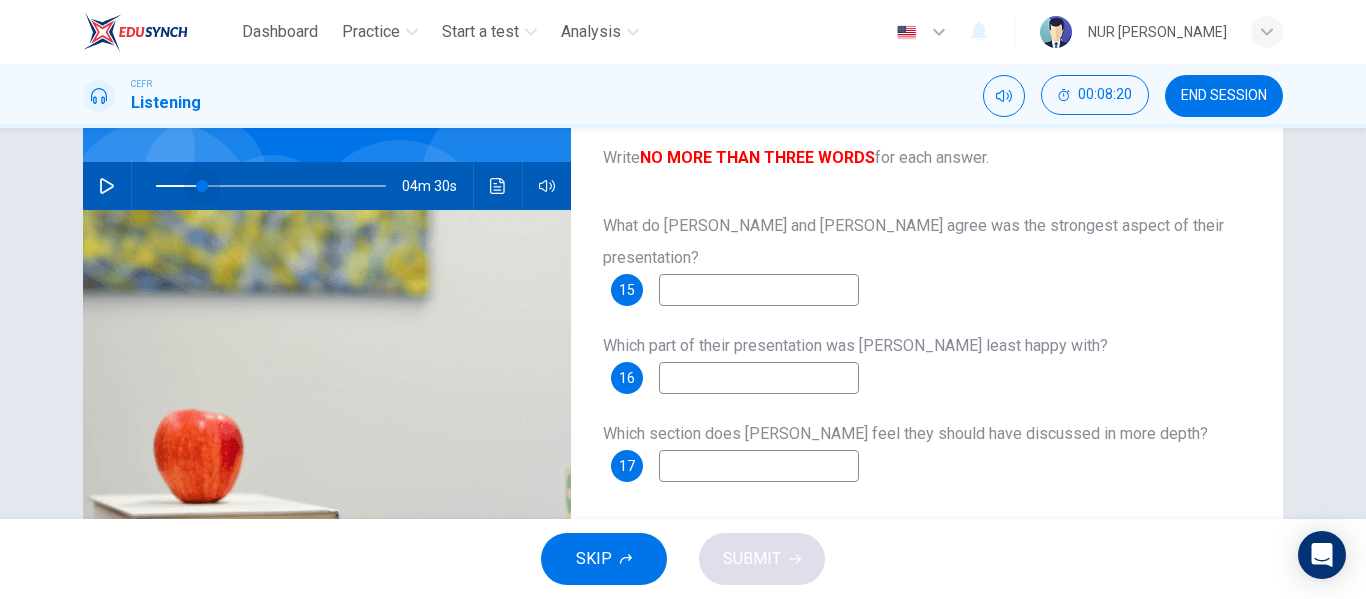 click at bounding box center [202, 186] 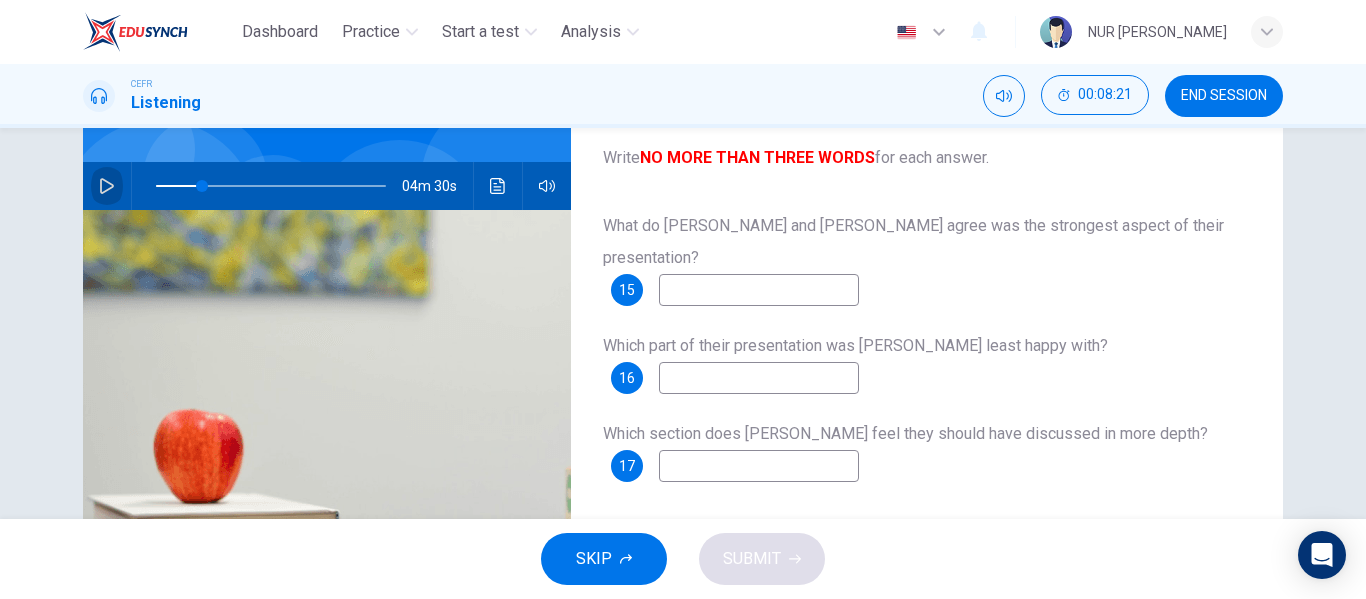 click 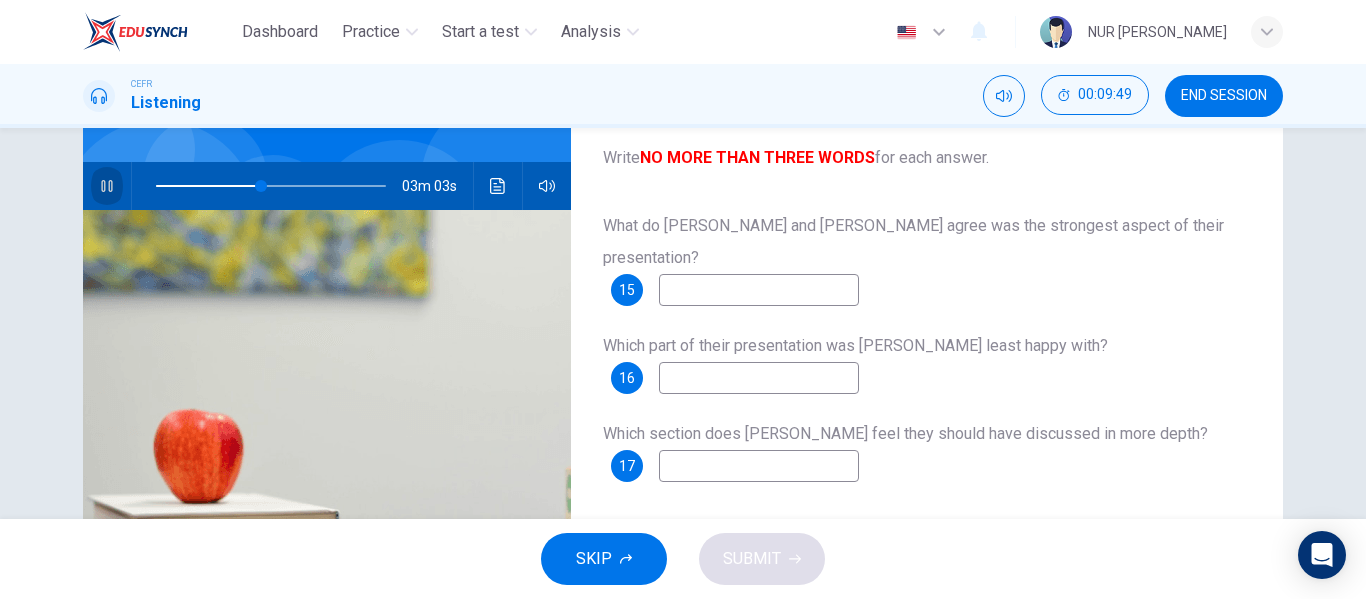 click 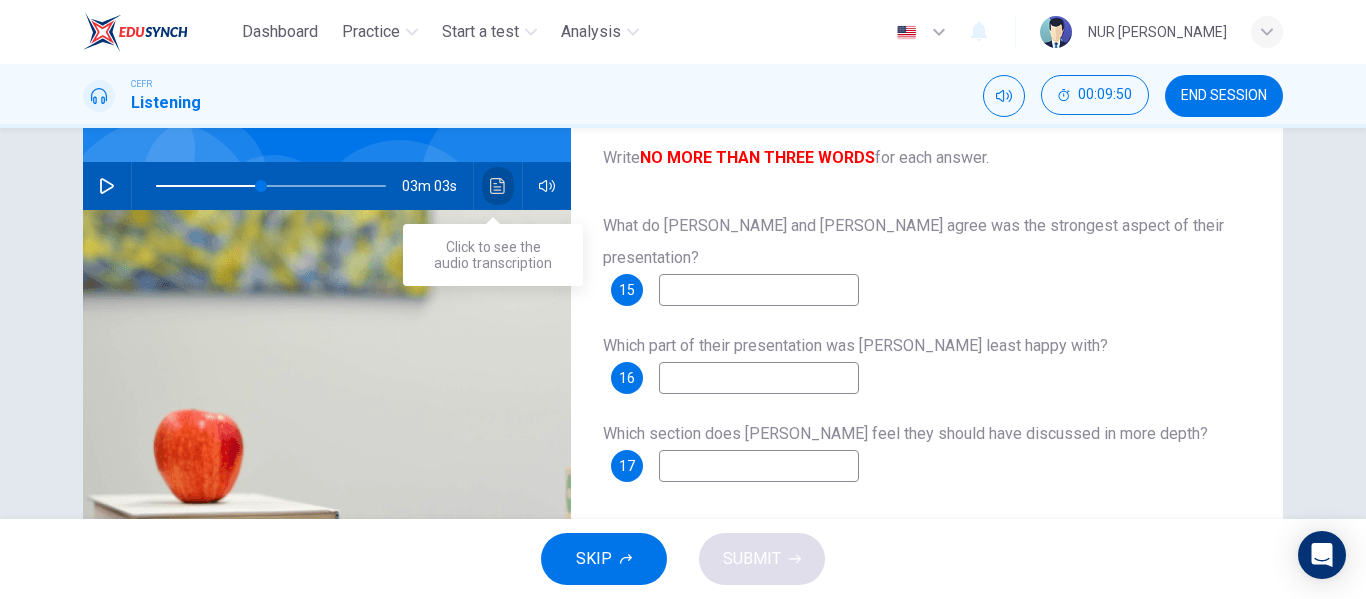 click 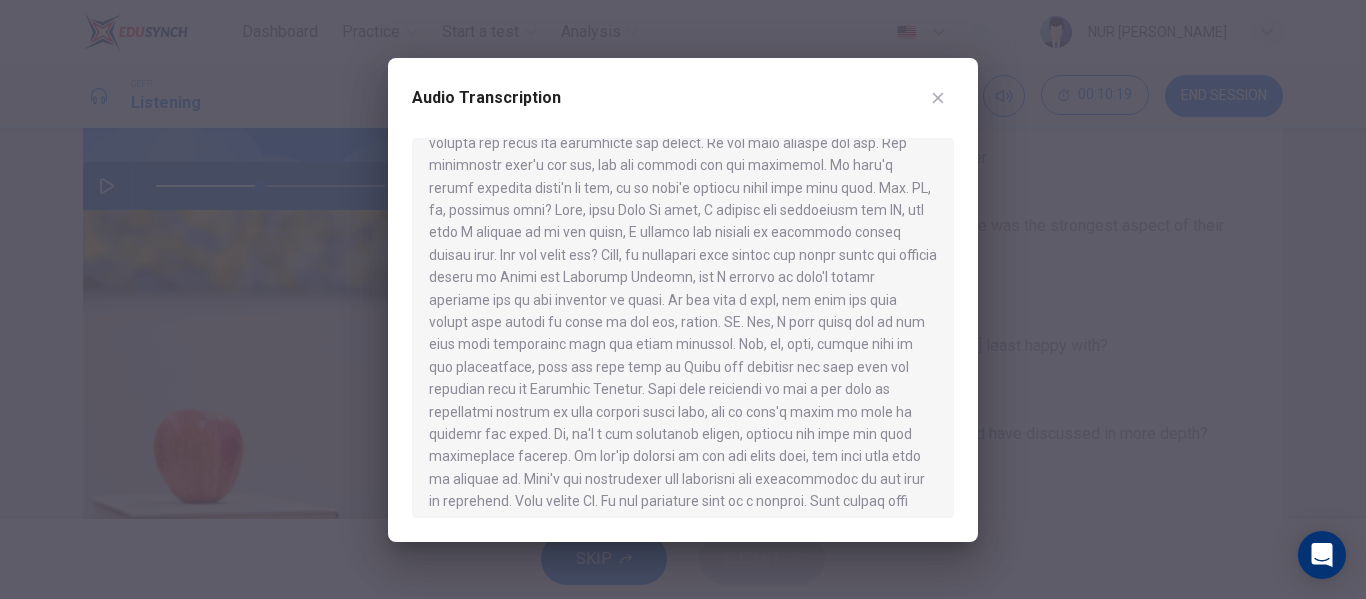 scroll, scrollTop: 449, scrollLeft: 0, axis: vertical 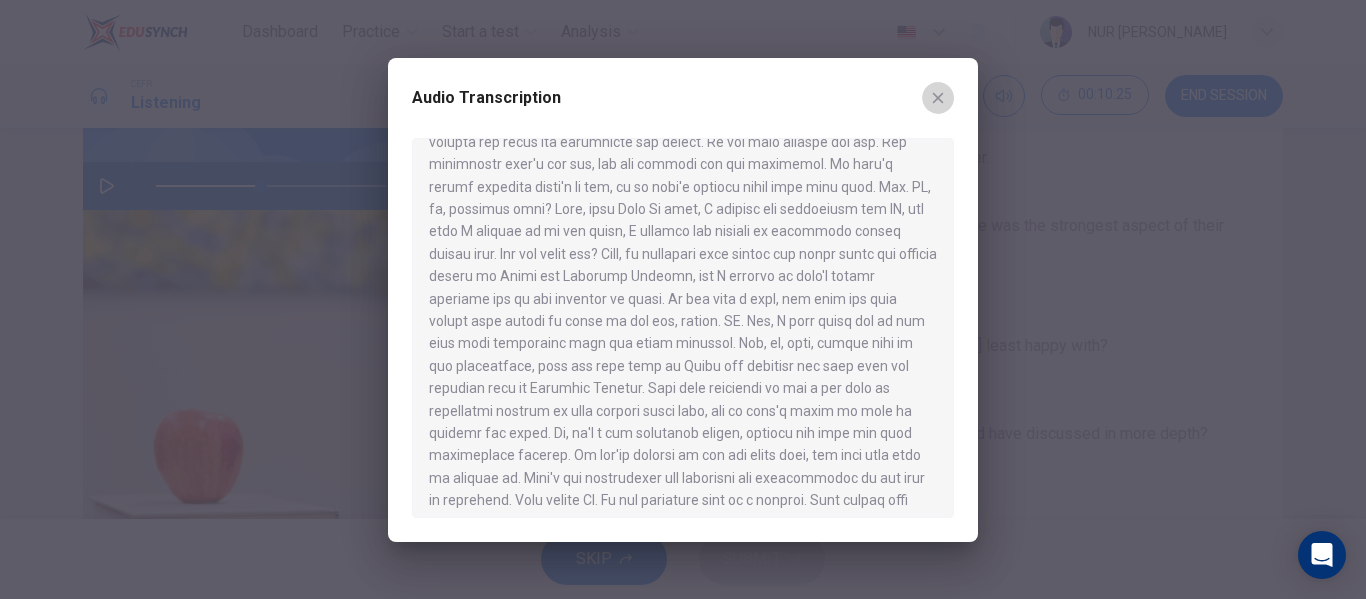 click 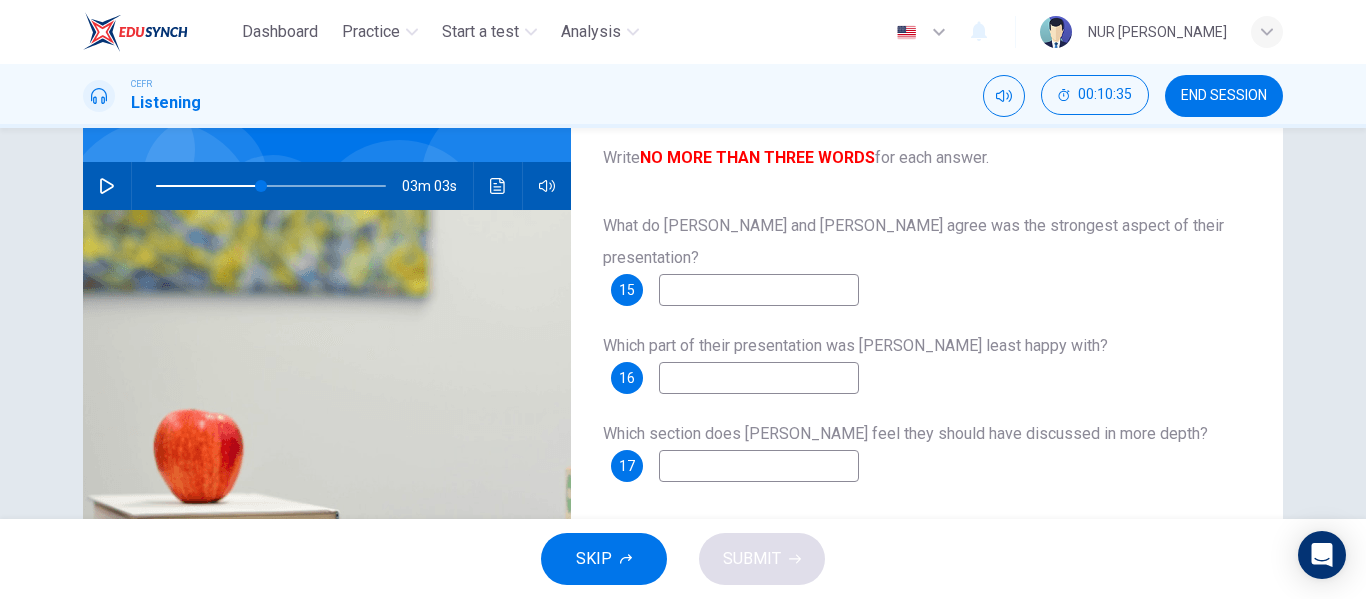 click at bounding box center [759, 290] 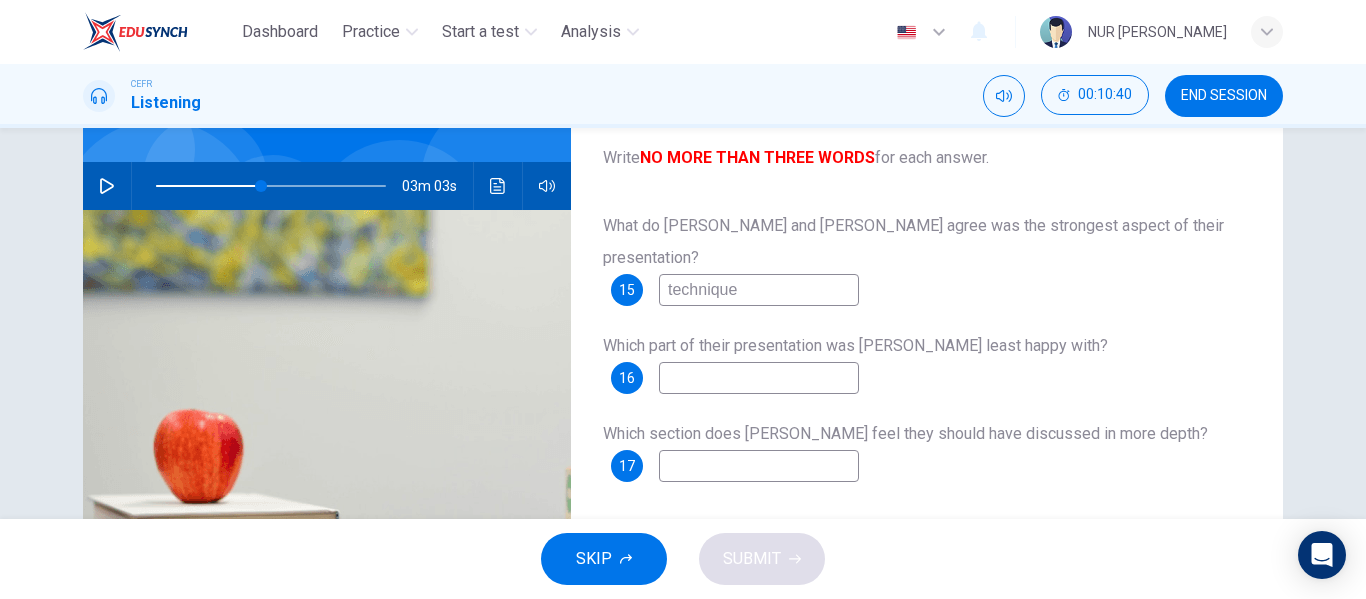 type on "technique" 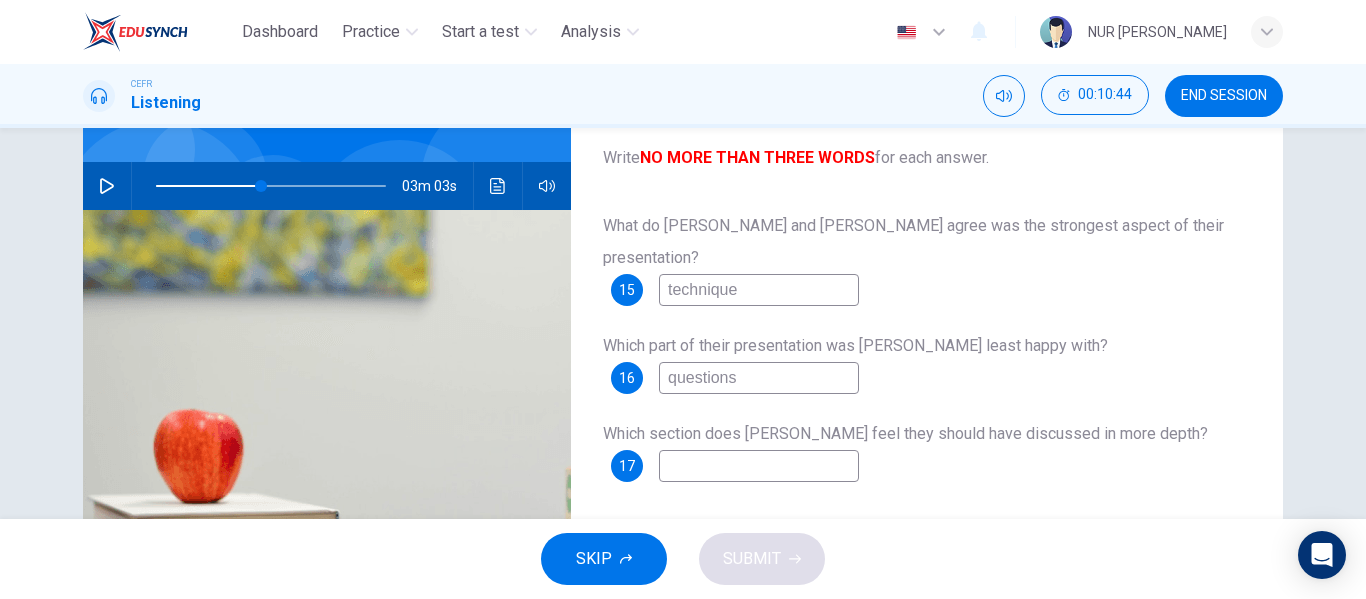 type on "questions" 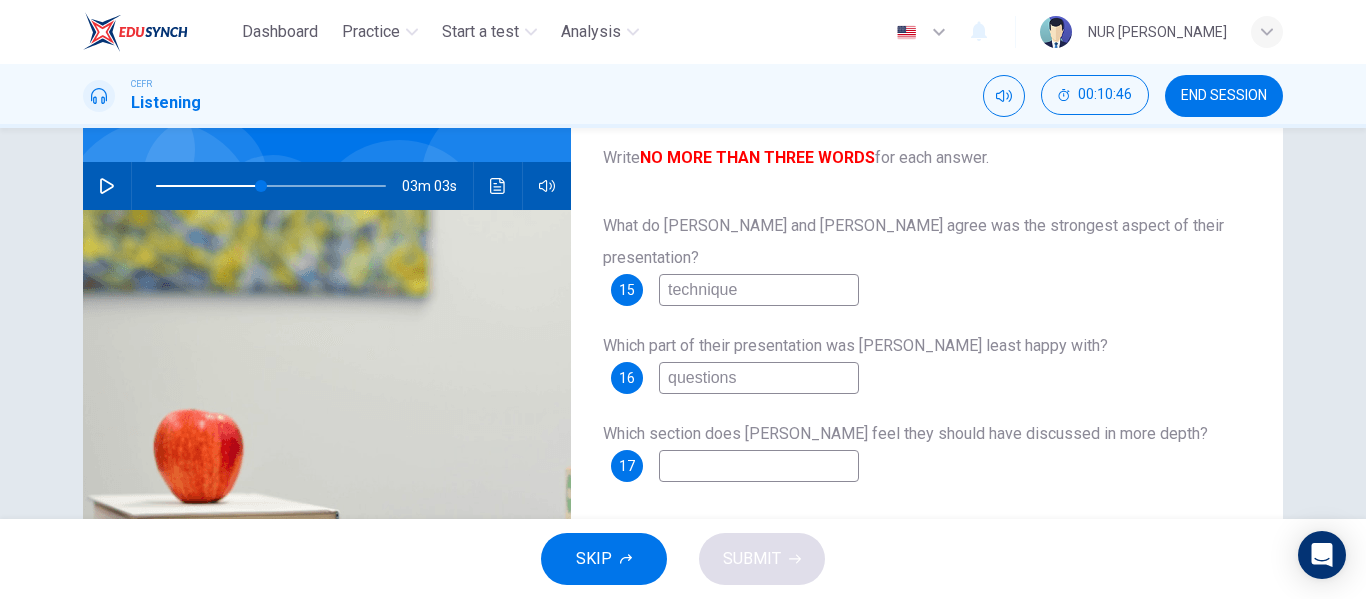 type on "s" 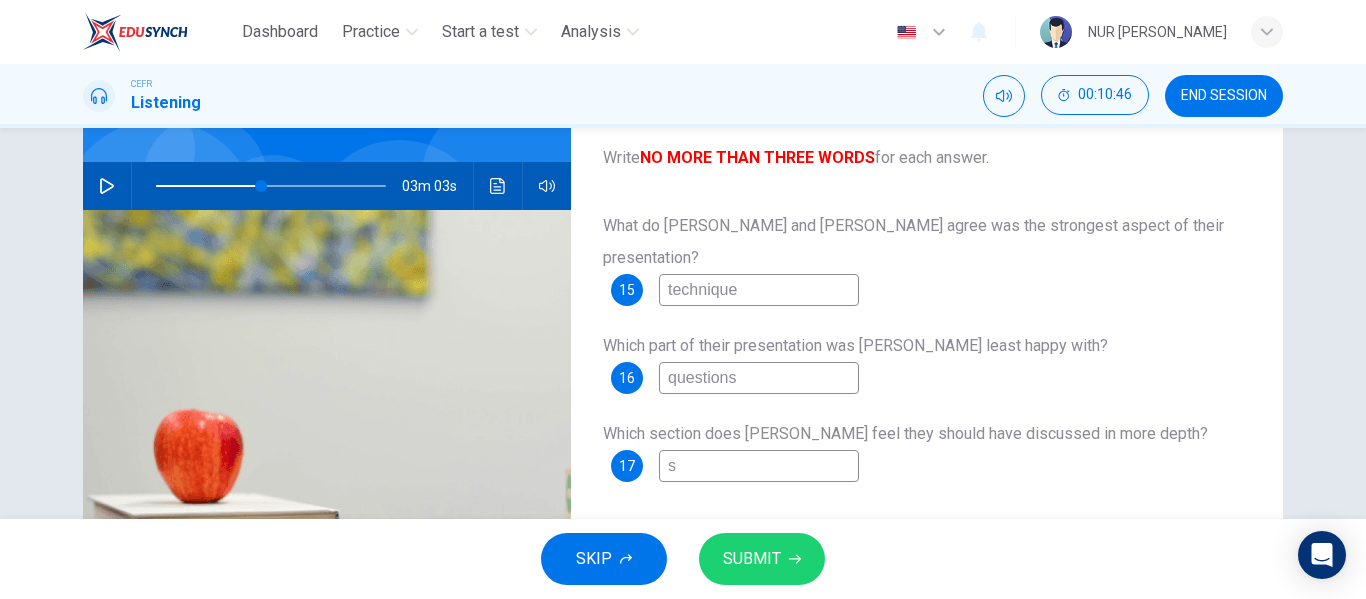 type on "so" 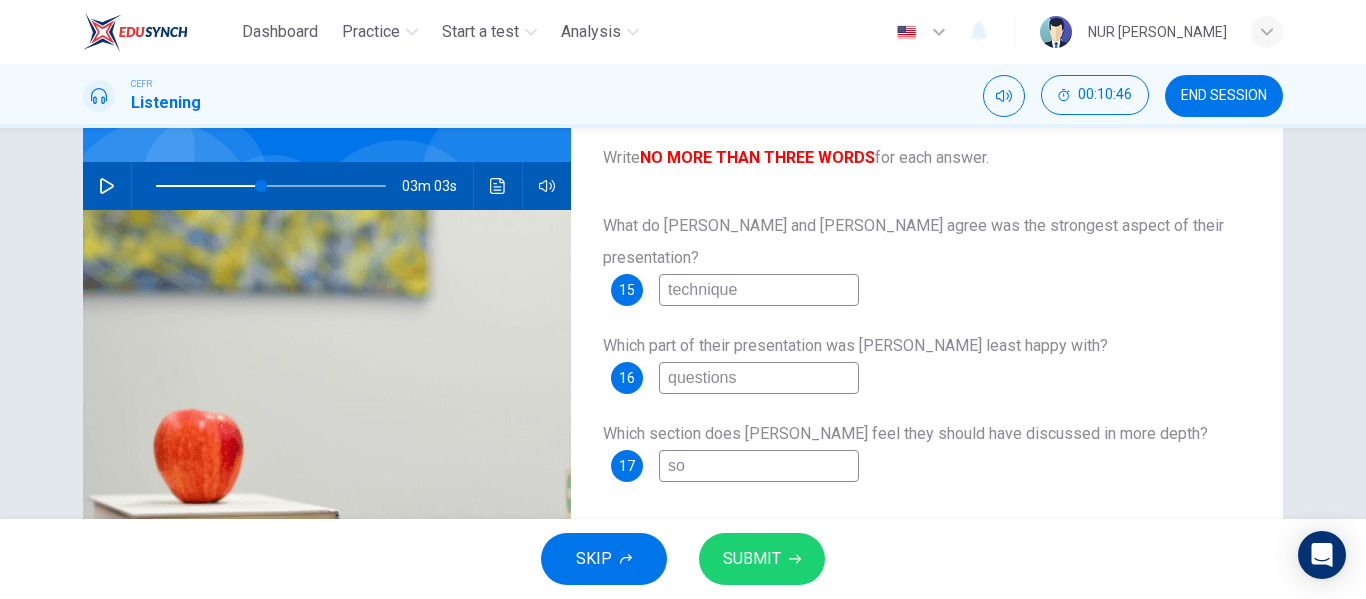 type on "46" 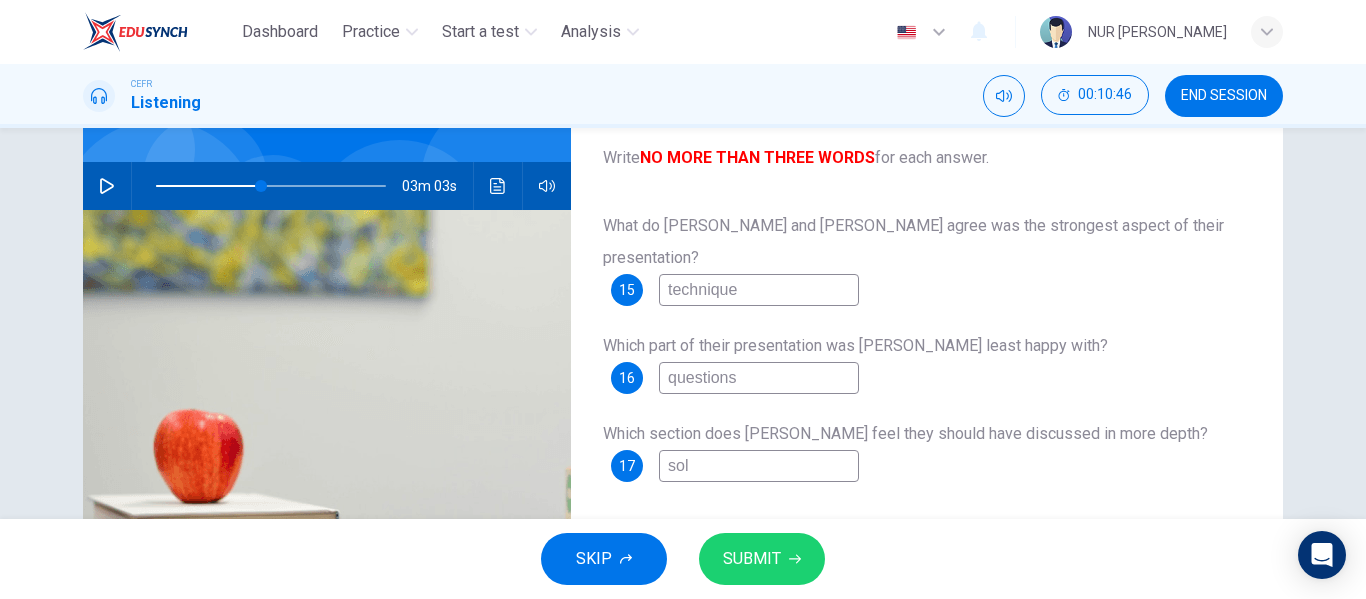 type on "46" 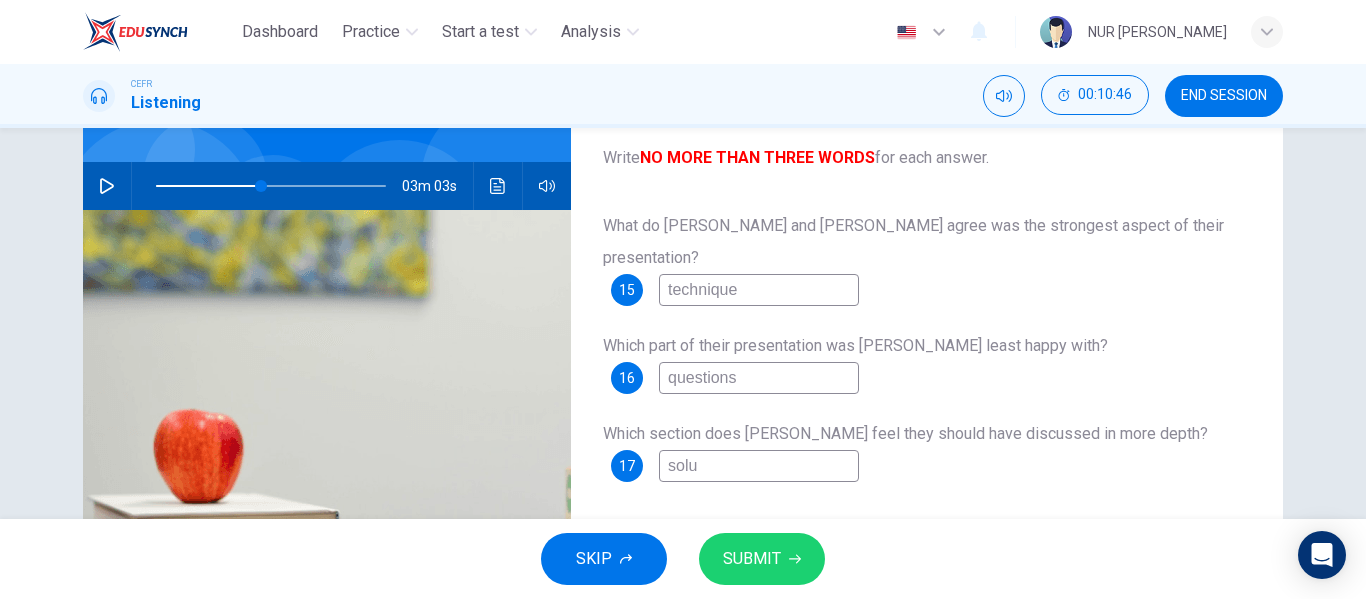 type on "46" 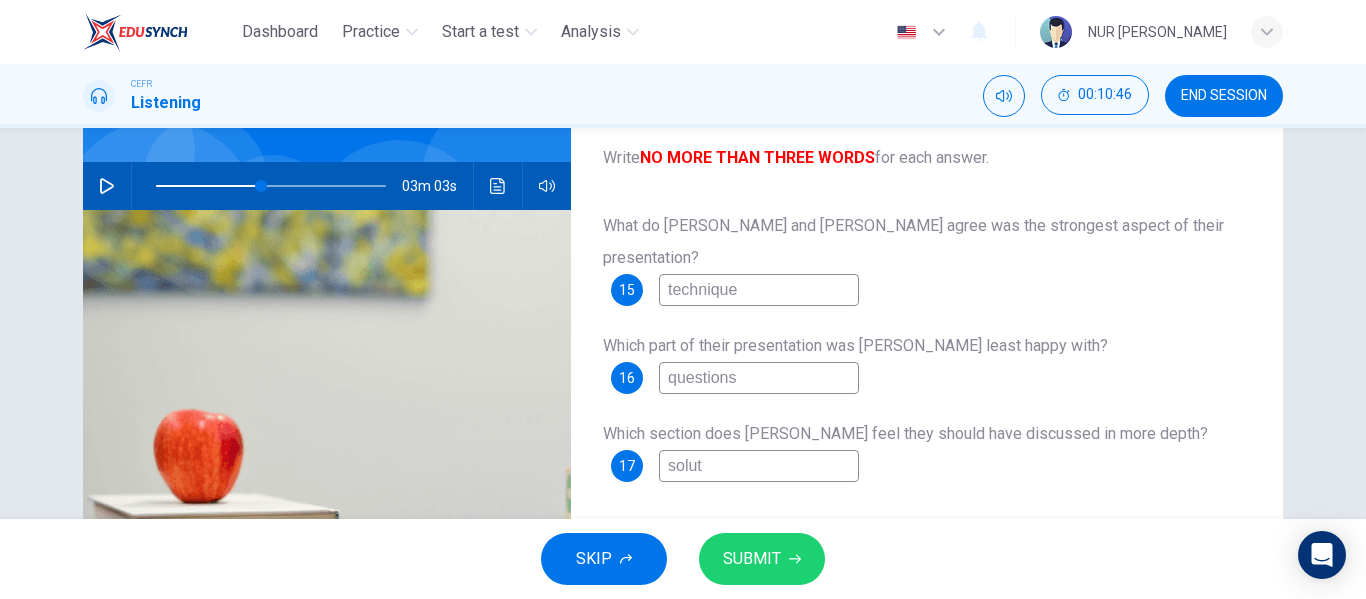 type on "46" 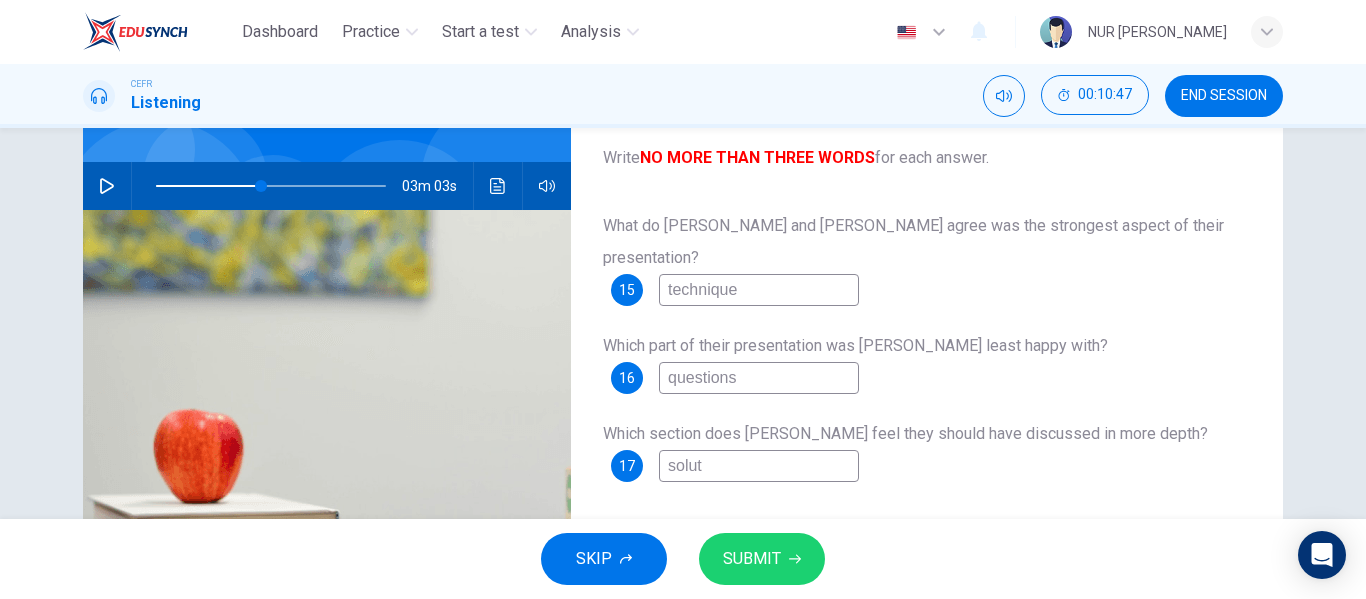 type on "soluti" 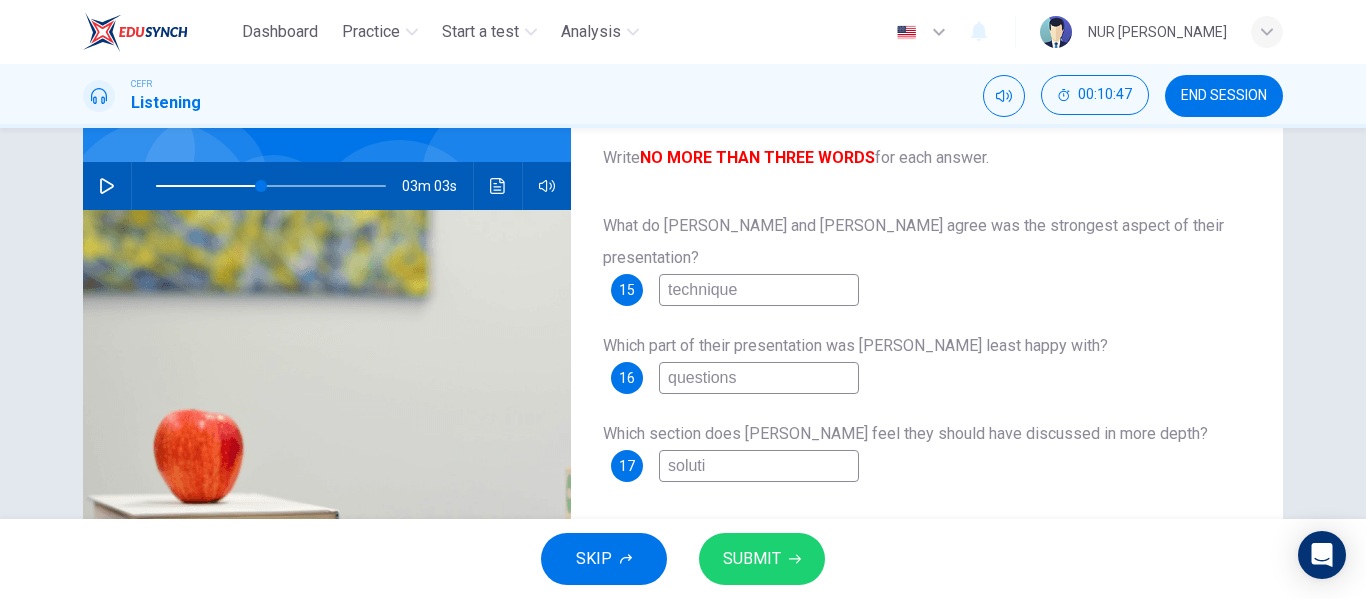type on "46" 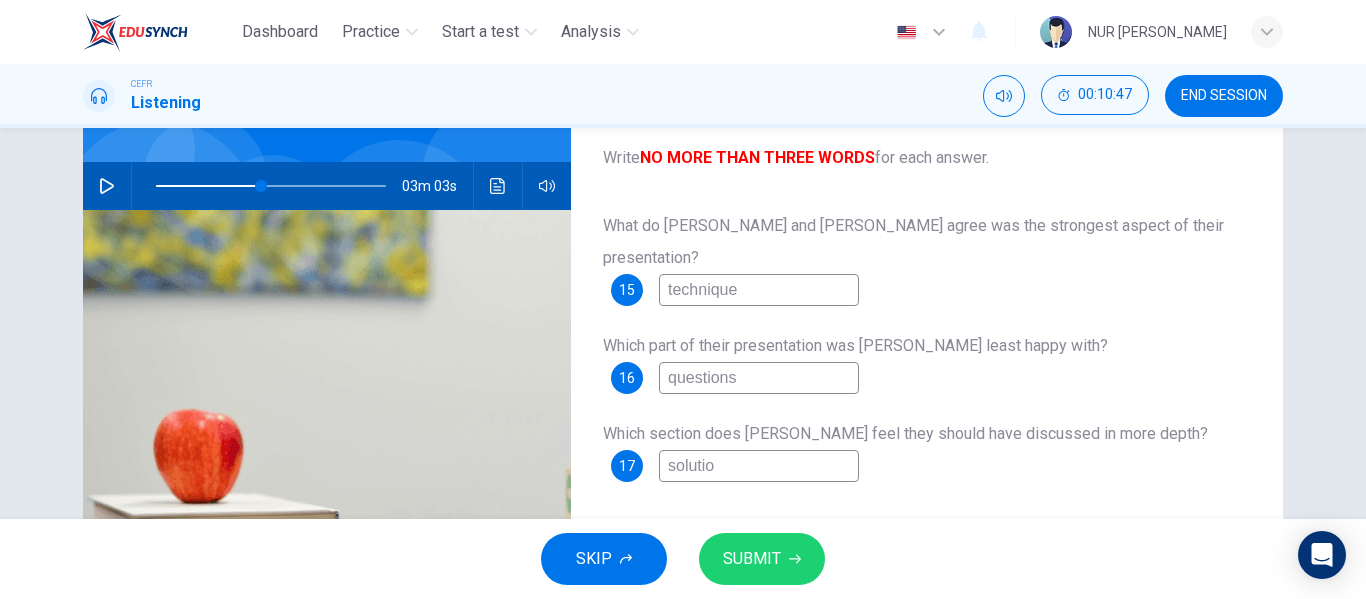 type on "46" 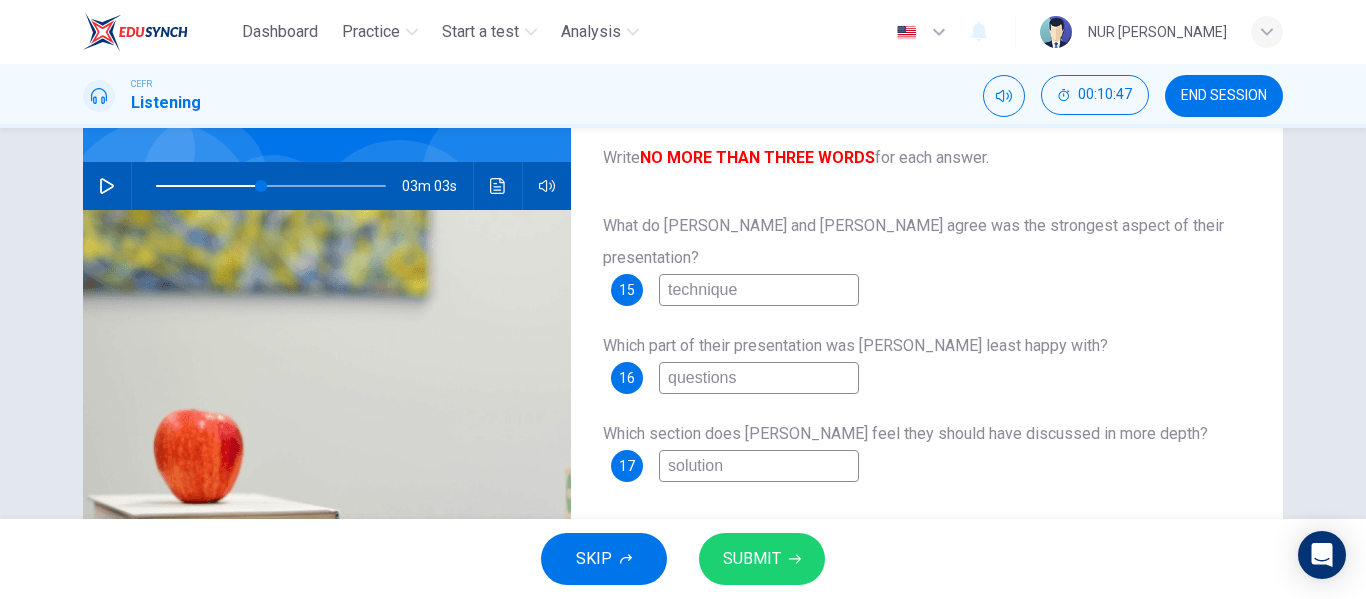 type on "46" 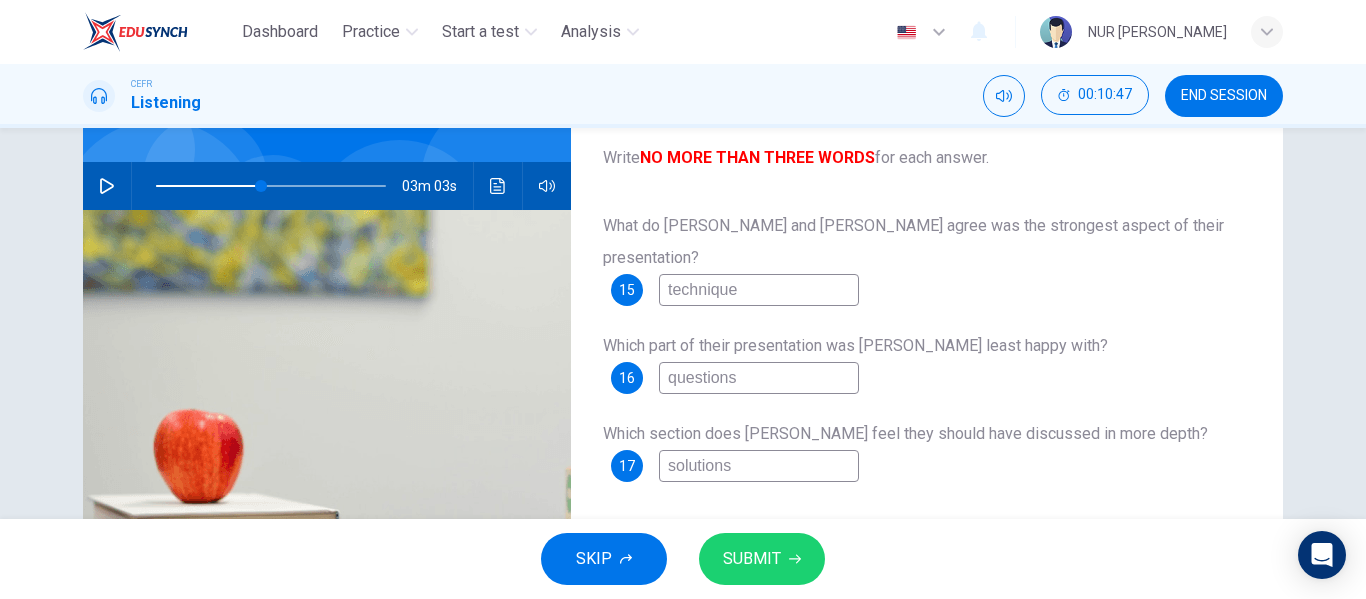 type on "46" 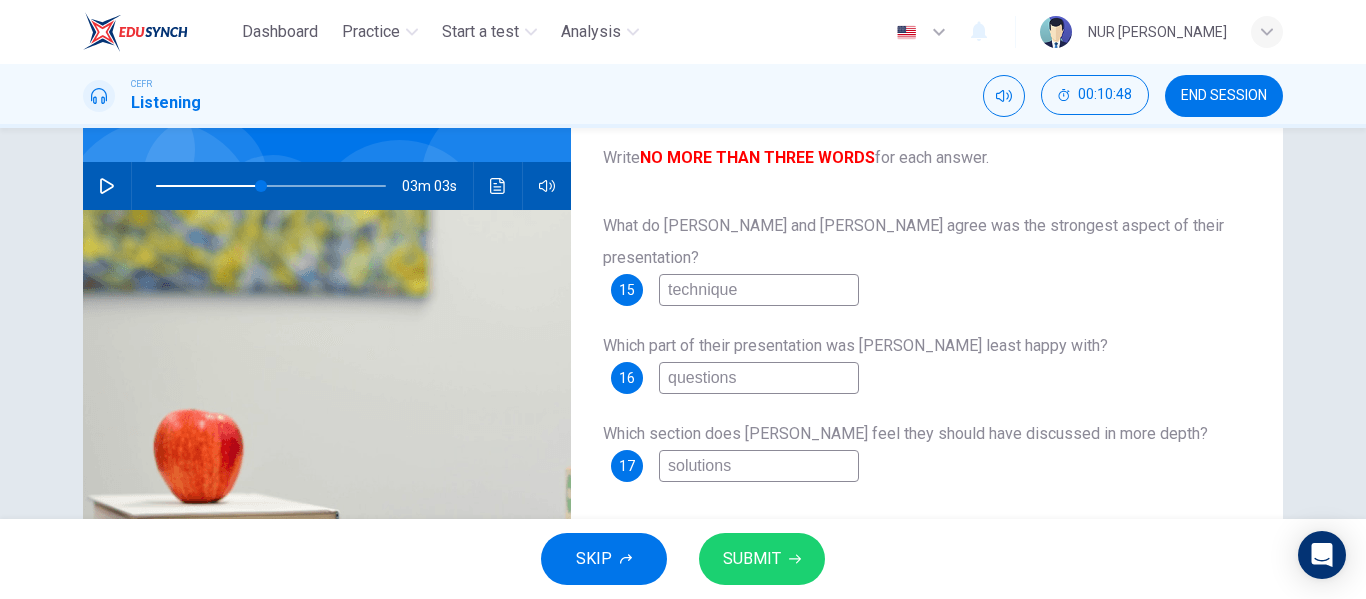 type on "solutions" 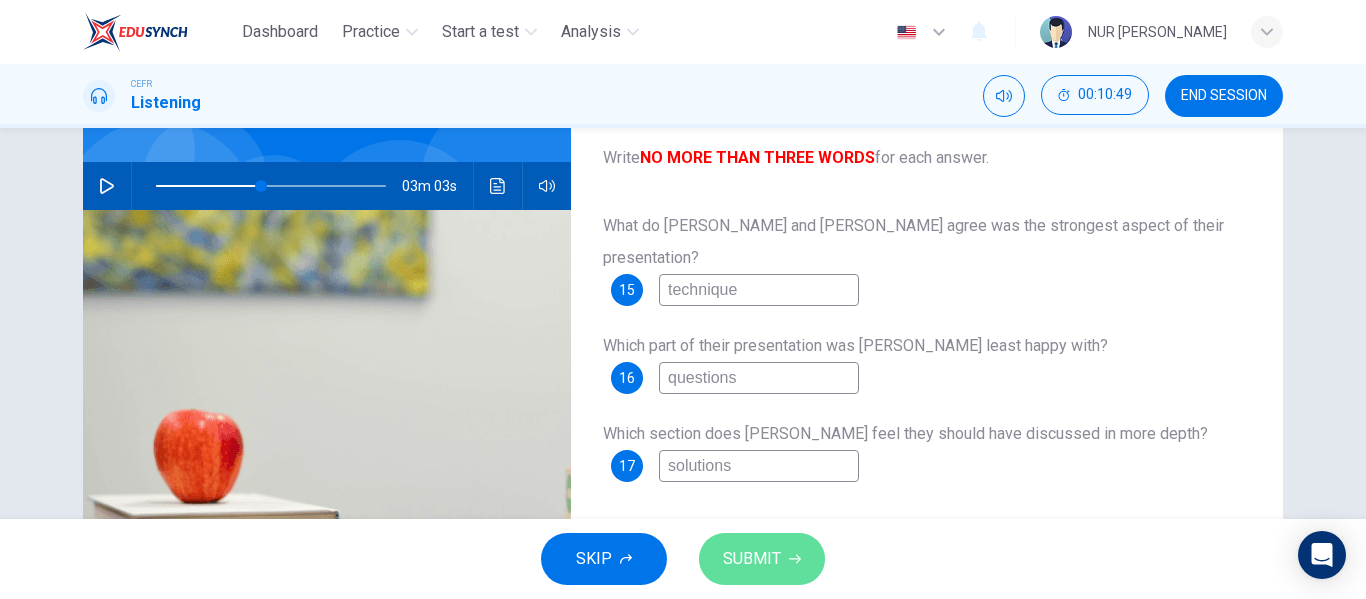 click on "SUBMIT" at bounding box center (762, 559) 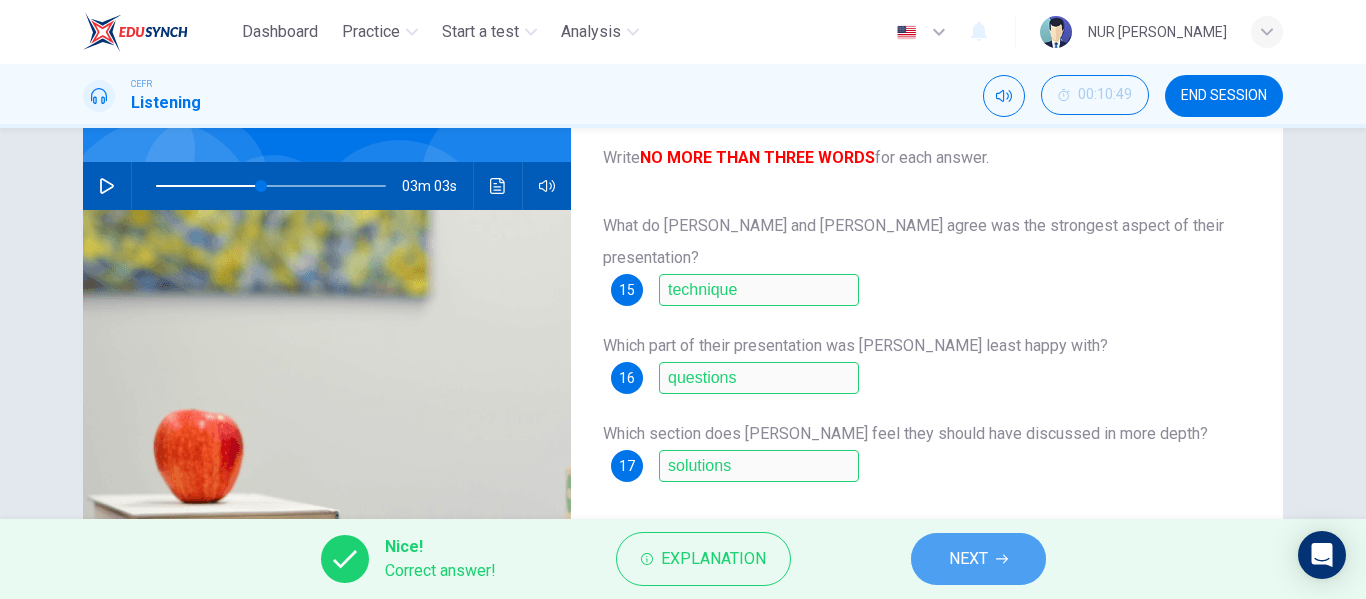 click on "NEXT" at bounding box center (978, 559) 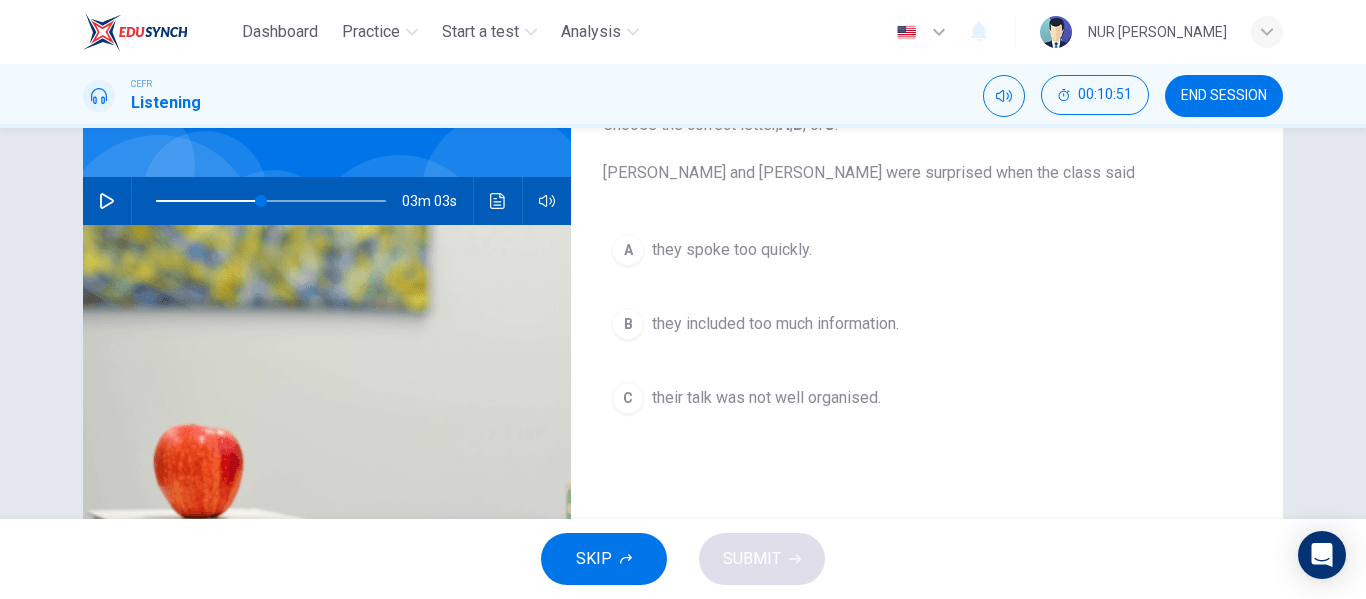 scroll, scrollTop: 150, scrollLeft: 0, axis: vertical 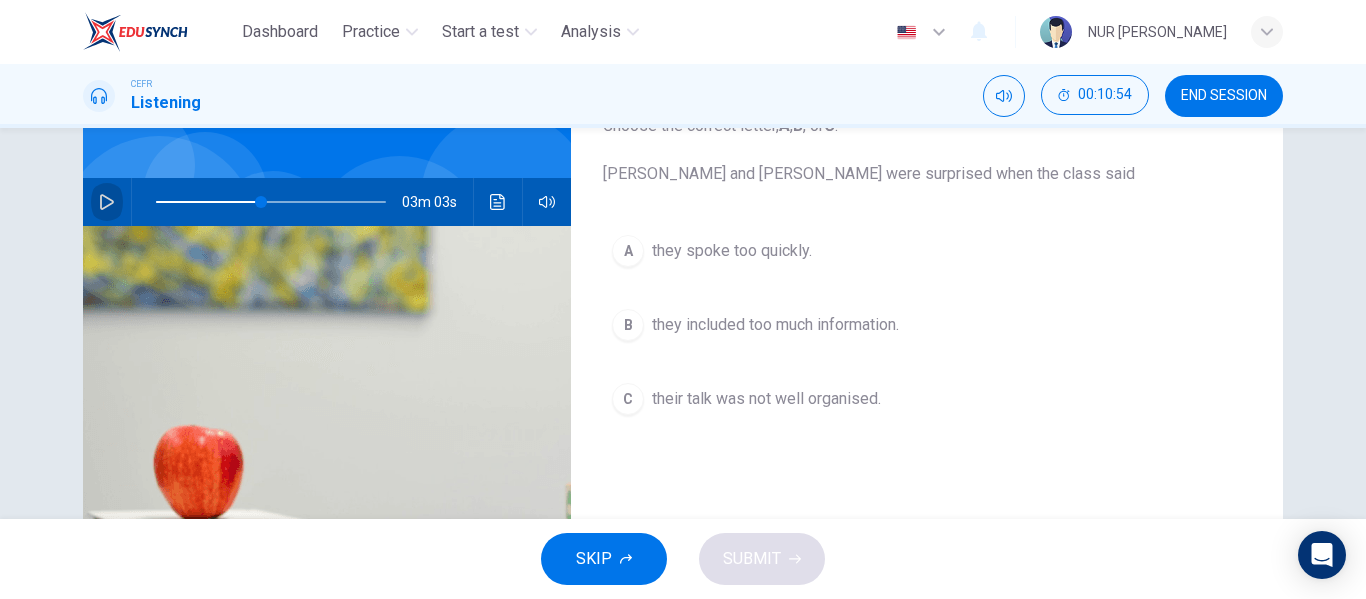 click 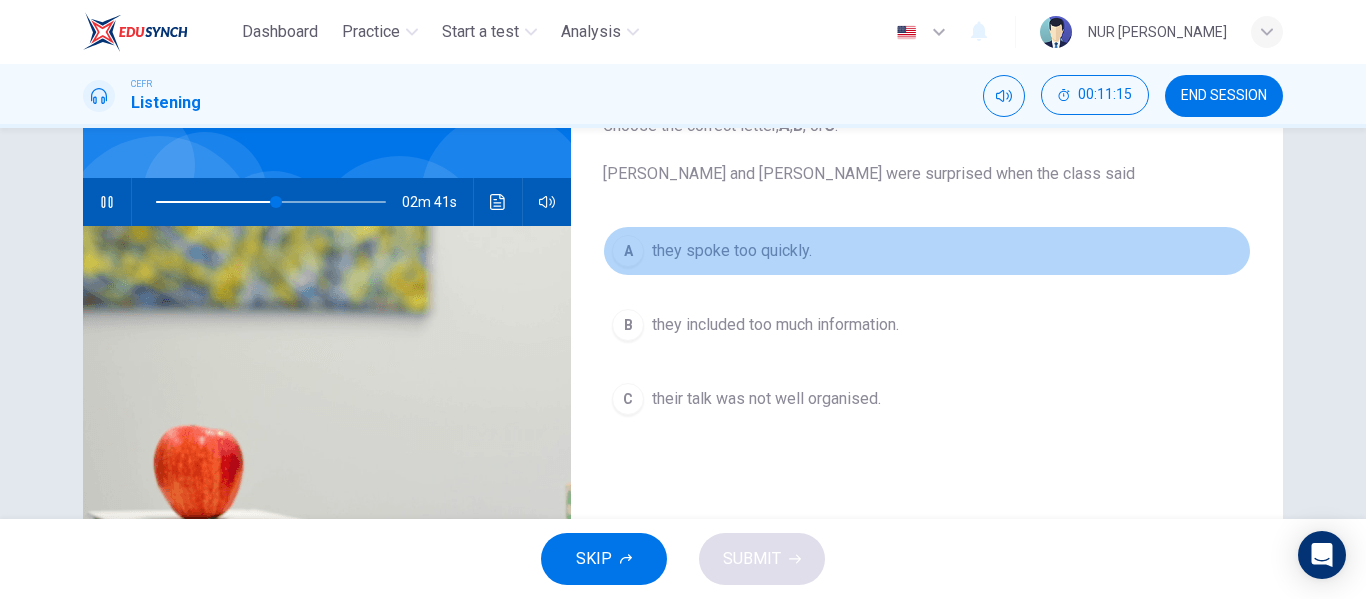 click on "they spoke too quickly." at bounding box center (732, 251) 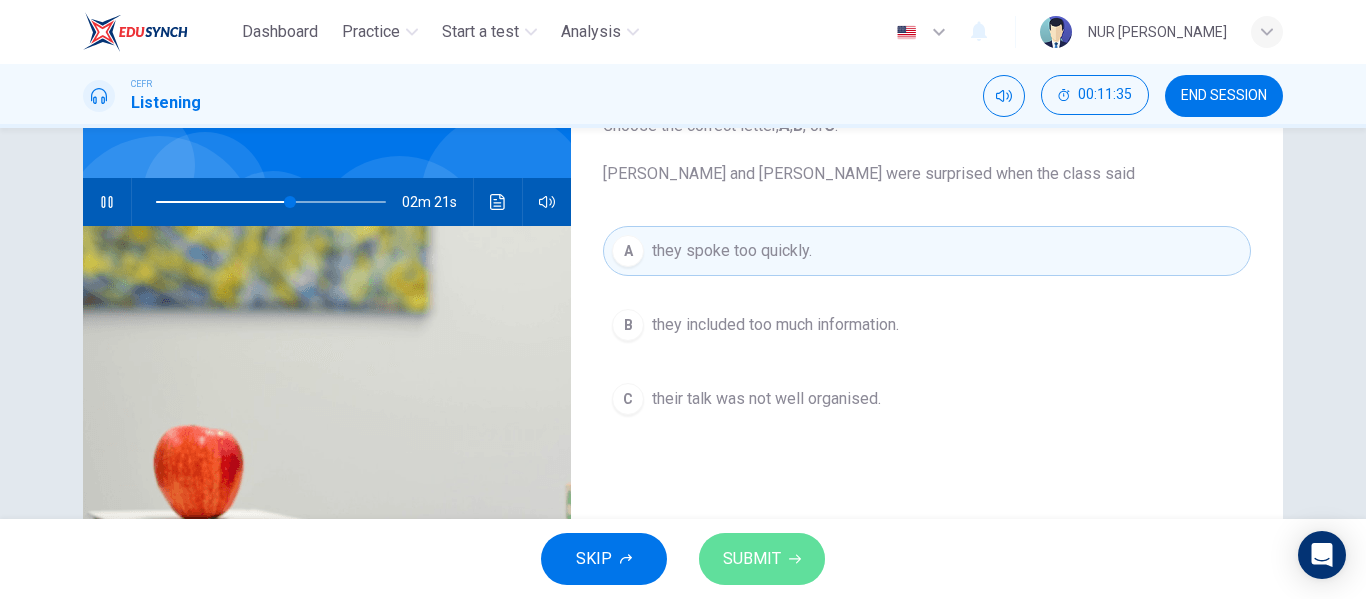 click on "SUBMIT" at bounding box center [752, 559] 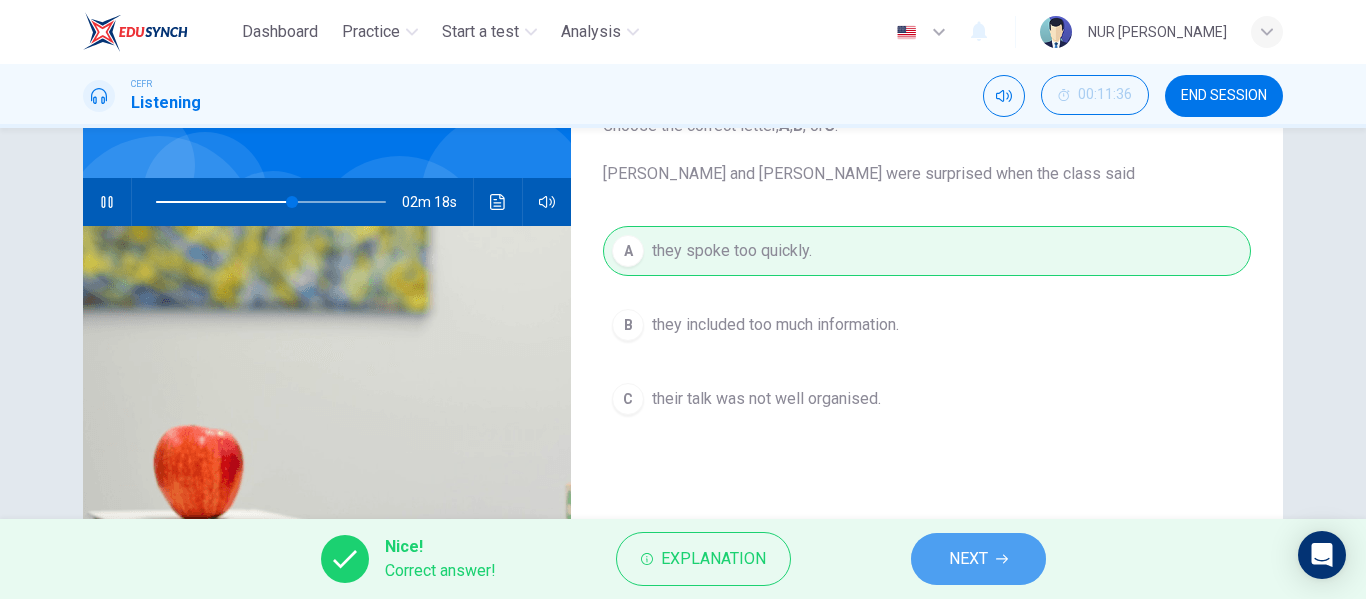 click on "NEXT" at bounding box center (968, 559) 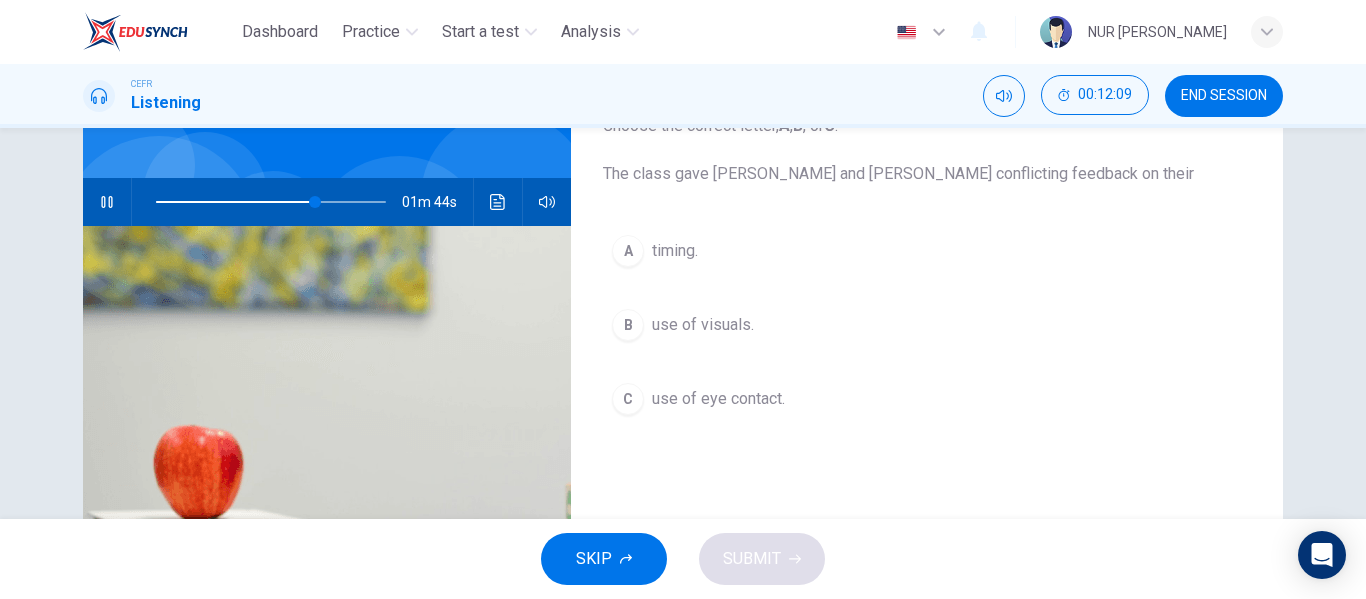 click on "timing." at bounding box center [675, 251] 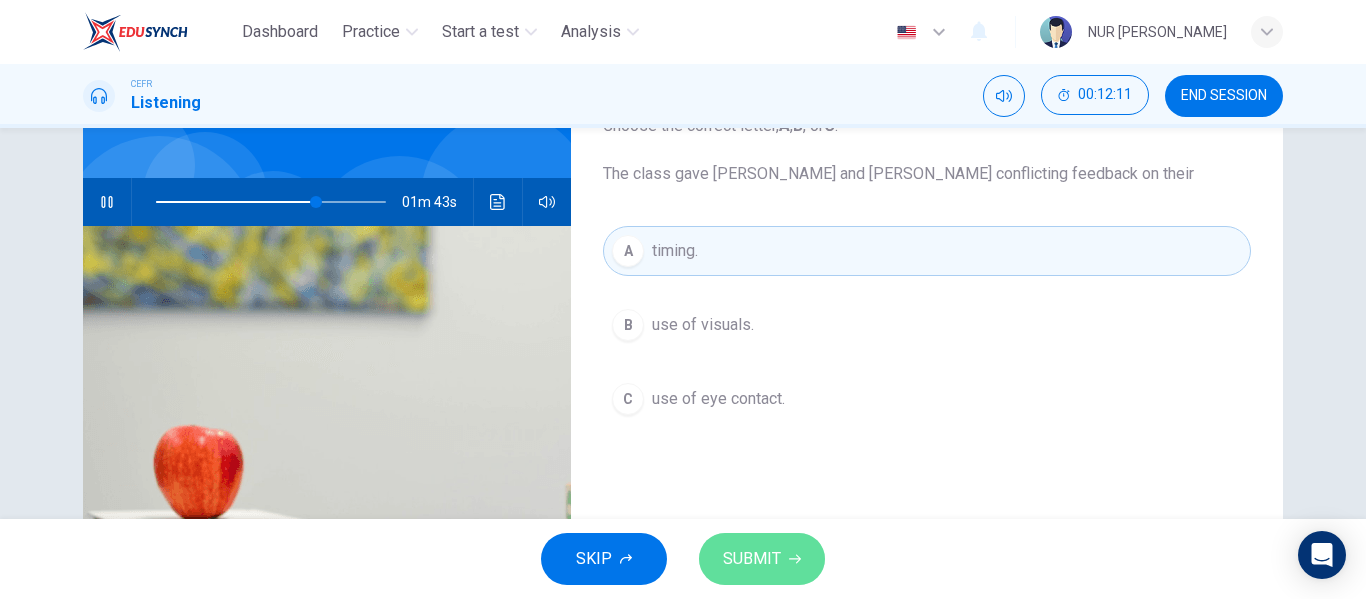 click on "SUBMIT" at bounding box center [752, 559] 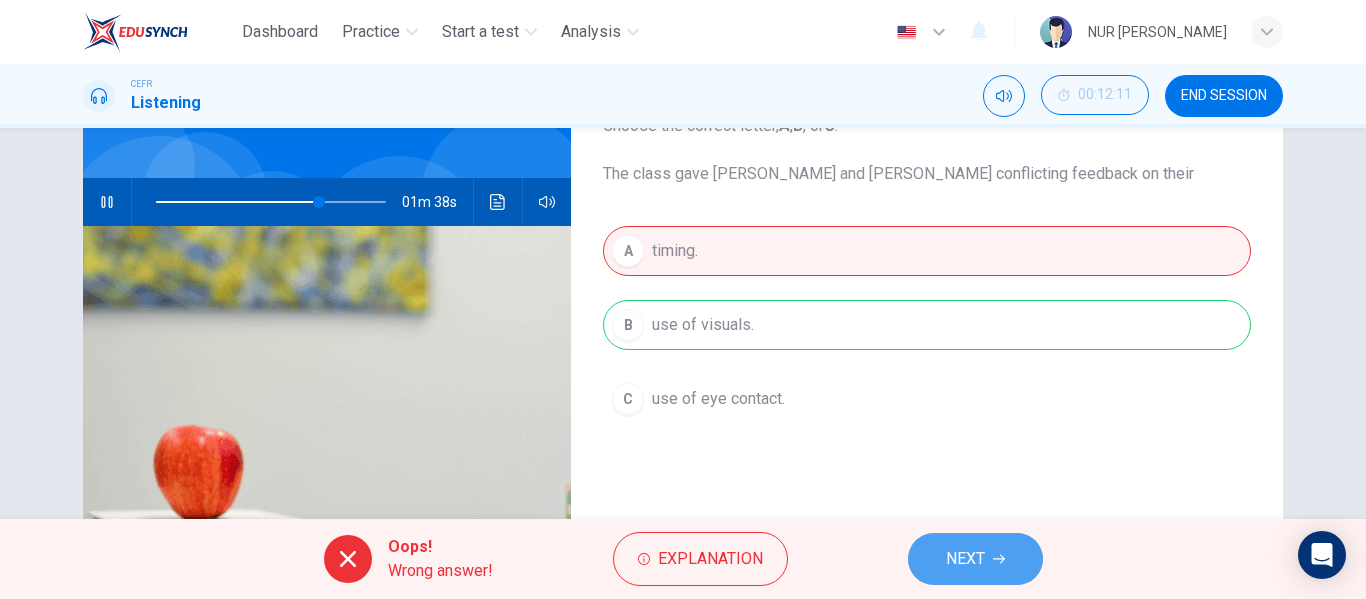 click on "NEXT" at bounding box center (975, 559) 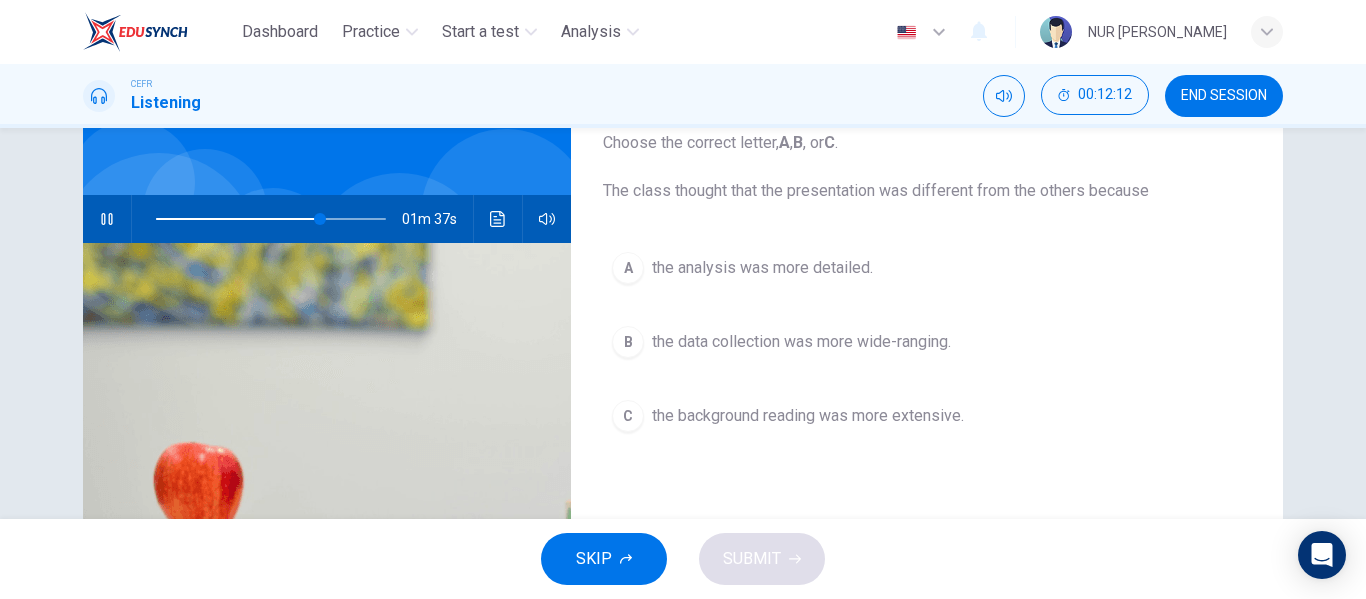 scroll, scrollTop: 132, scrollLeft: 0, axis: vertical 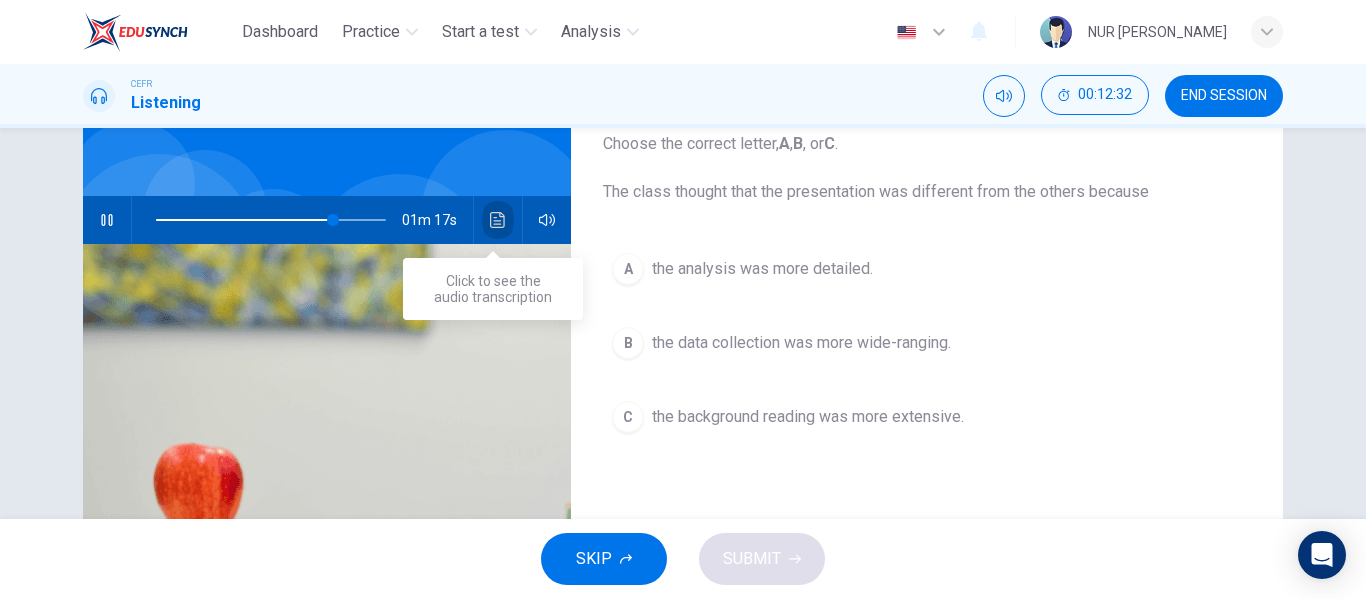 click at bounding box center [498, 220] 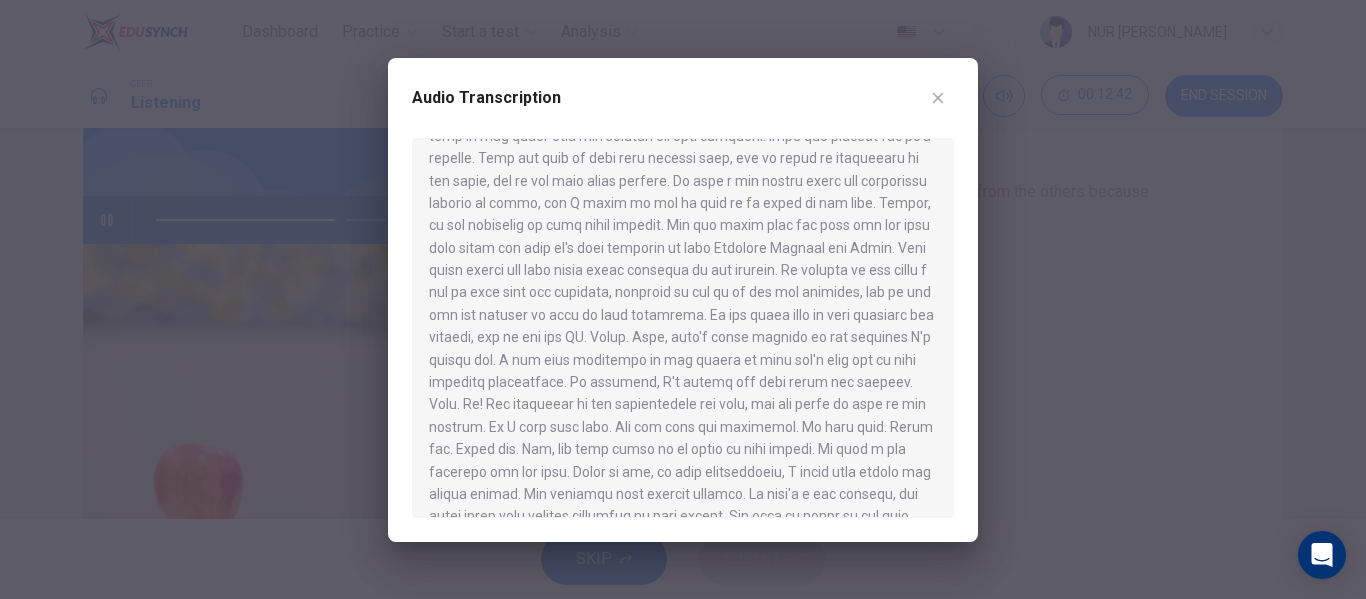 scroll, scrollTop: 902, scrollLeft: 0, axis: vertical 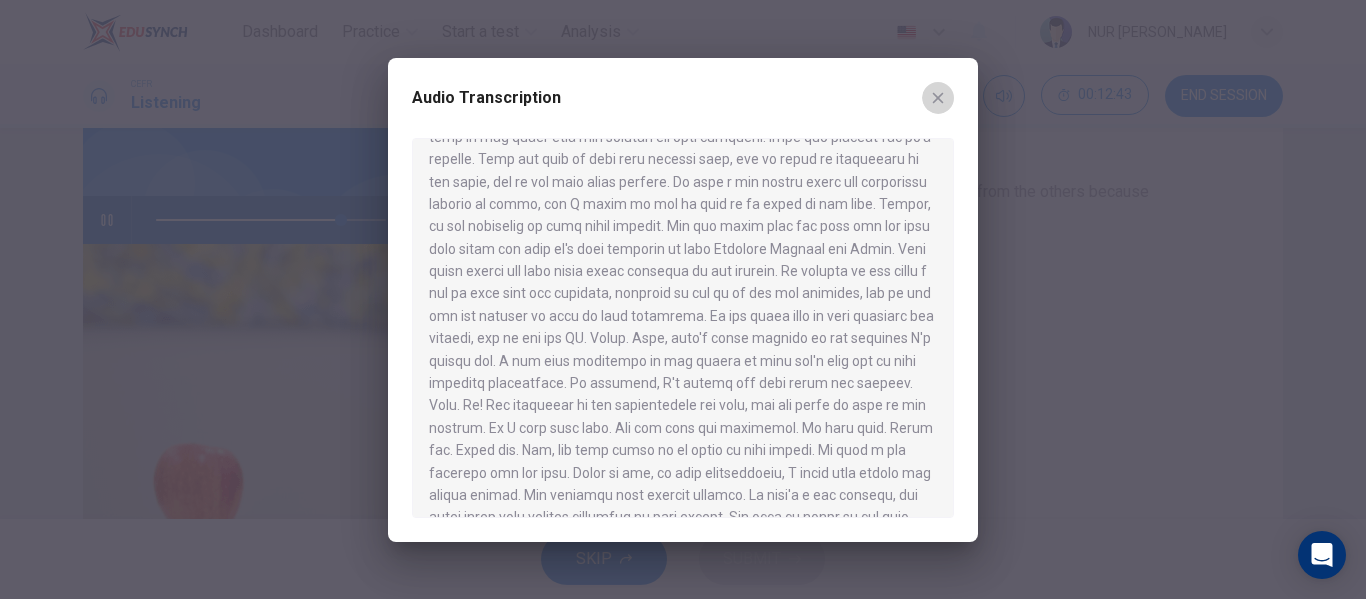 click 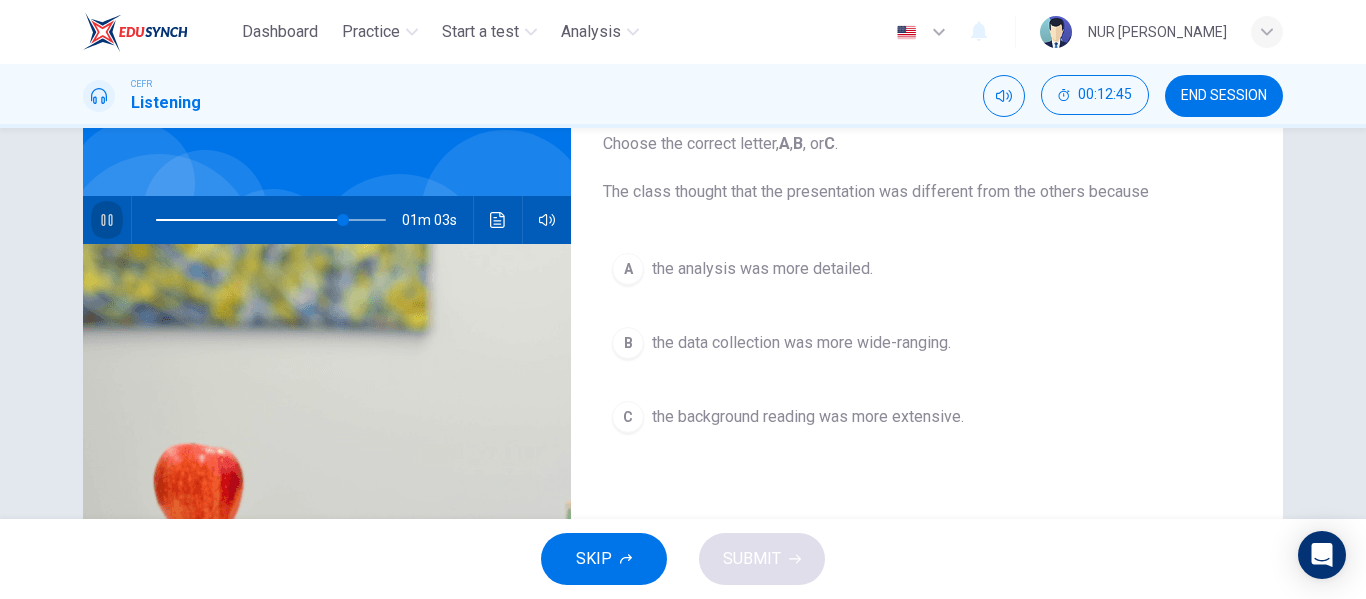 click 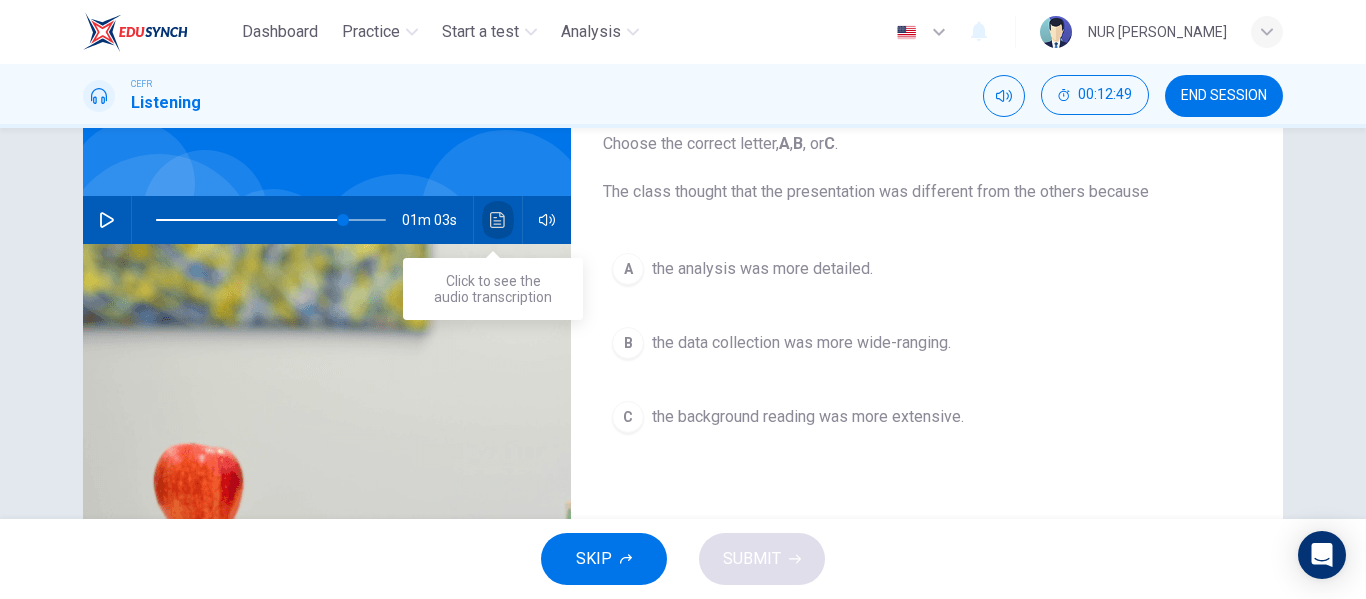 click at bounding box center [498, 220] 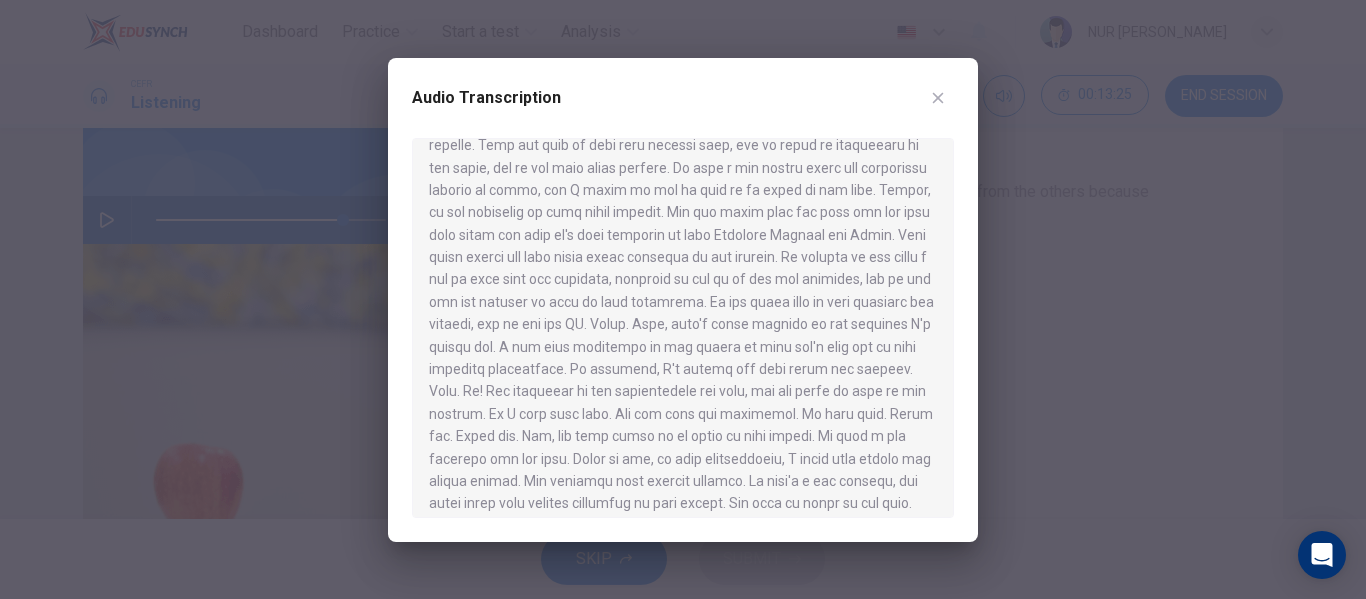 scroll, scrollTop: 918, scrollLeft: 0, axis: vertical 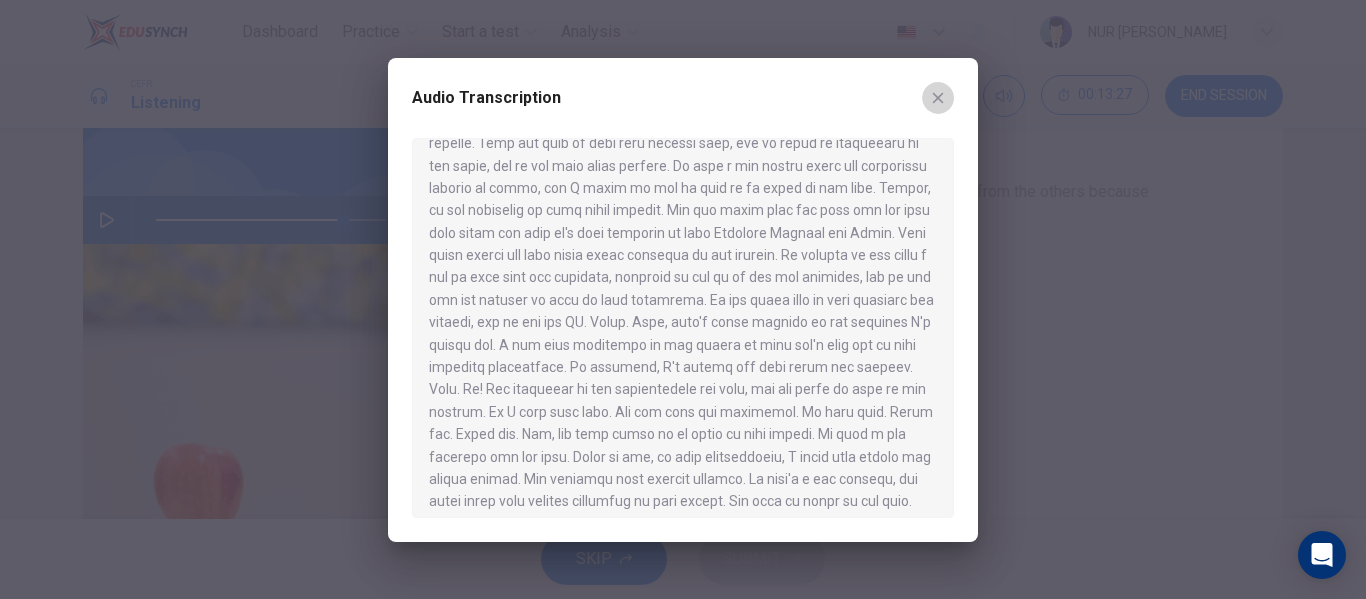 click at bounding box center (938, 98) 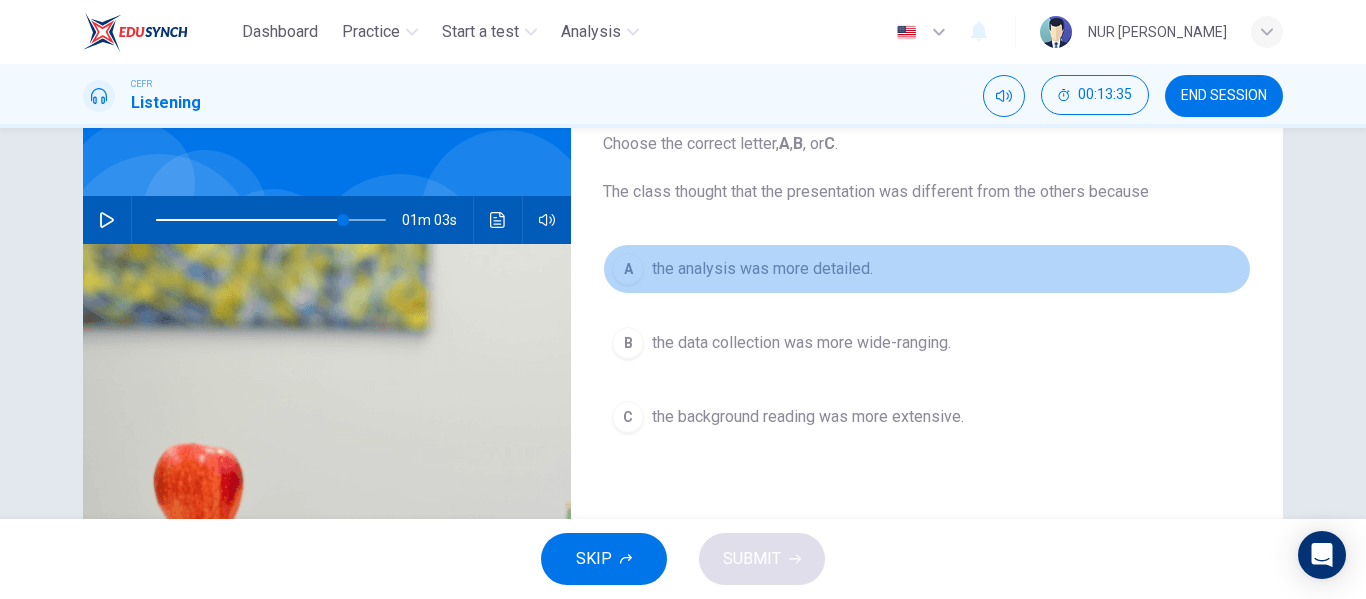 click on "A the analysis was more detailed." at bounding box center (927, 269) 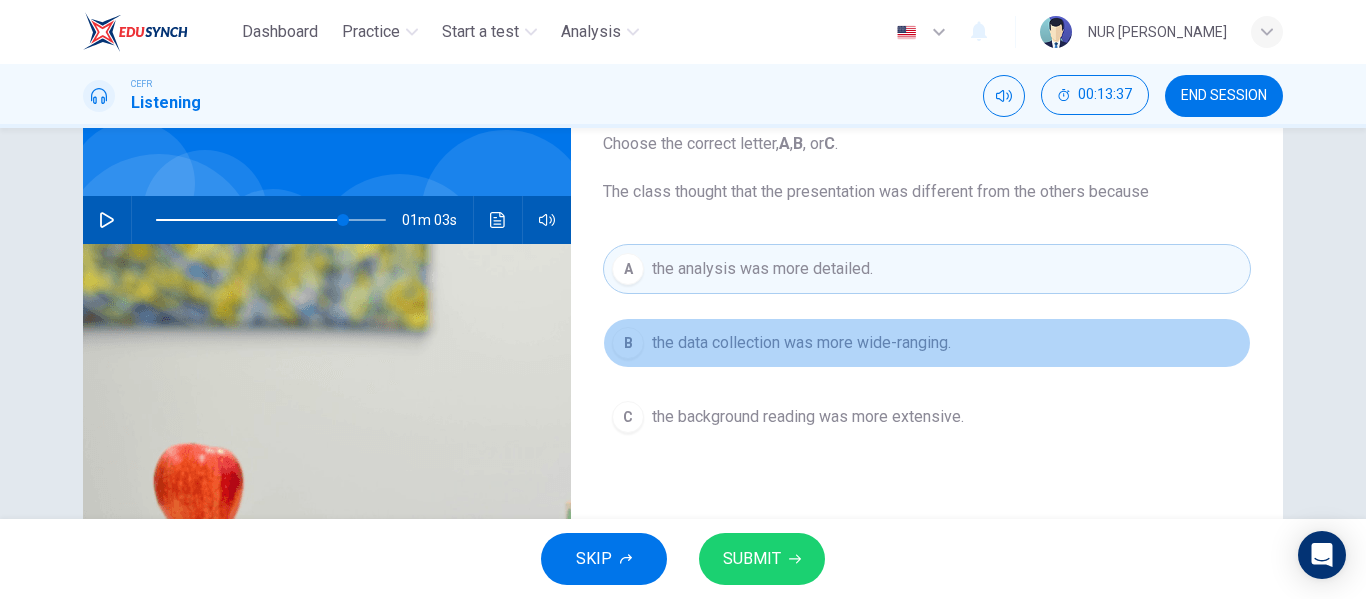 click on "the data collection was more wide-ranging." at bounding box center [801, 343] 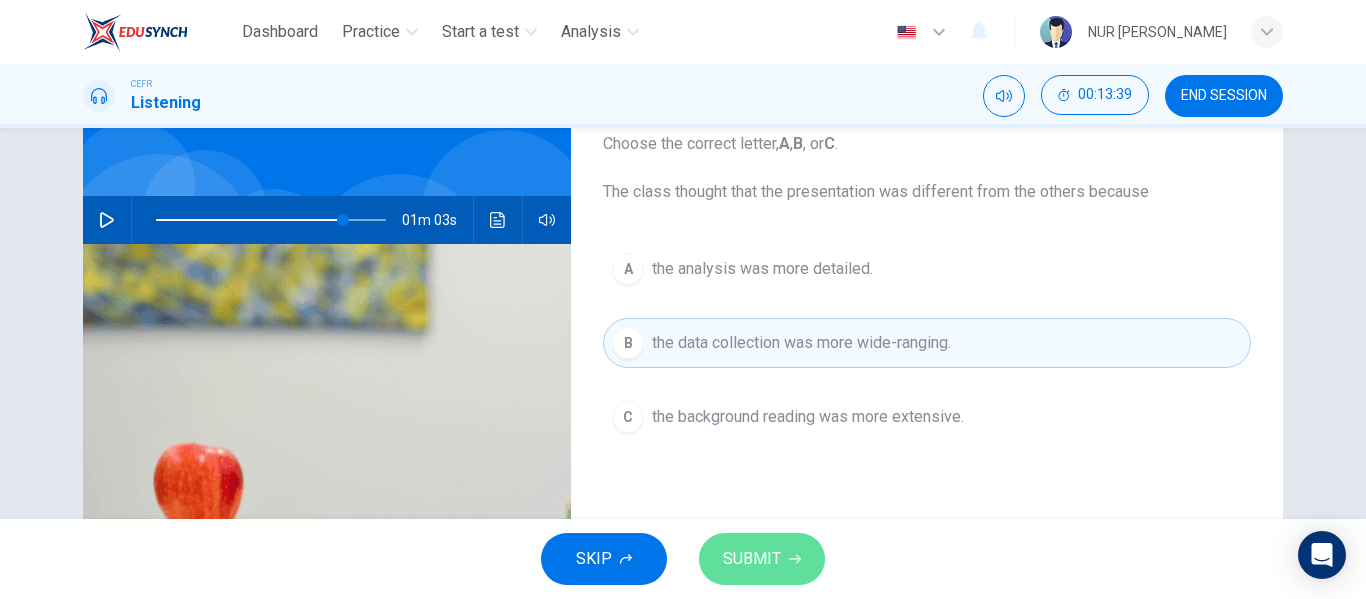 click on "SUBMIT" at bounding box center [762, 559] 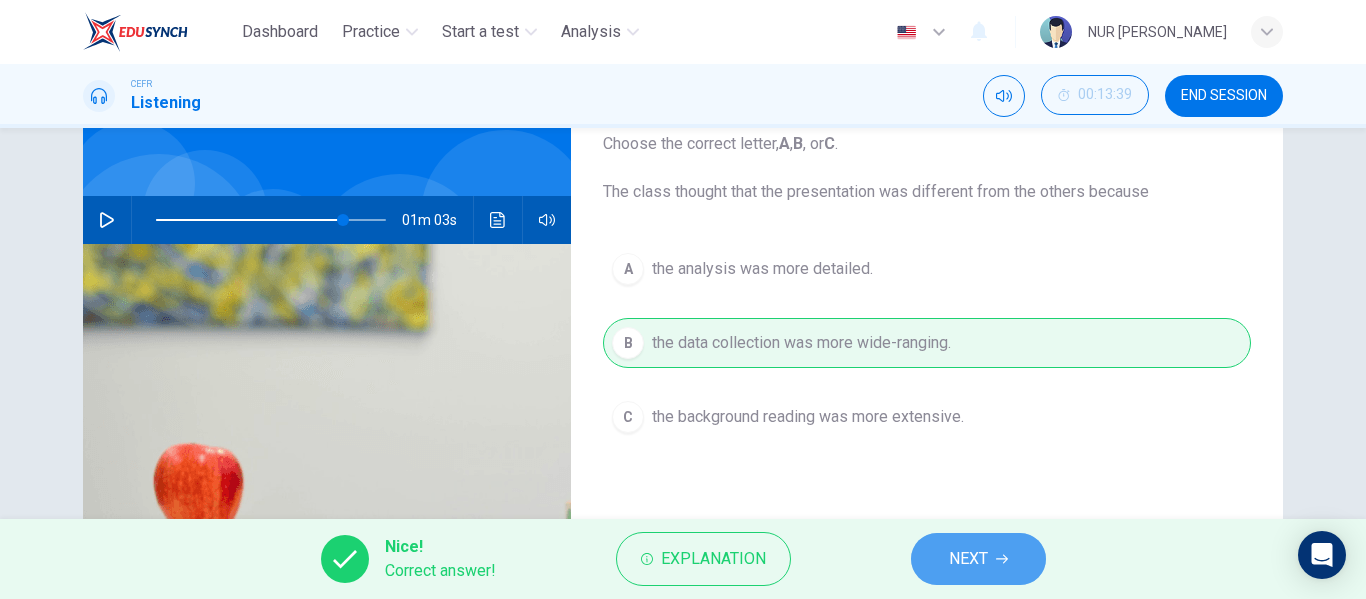 click on "NEXT" at bounding box center [978, 559] 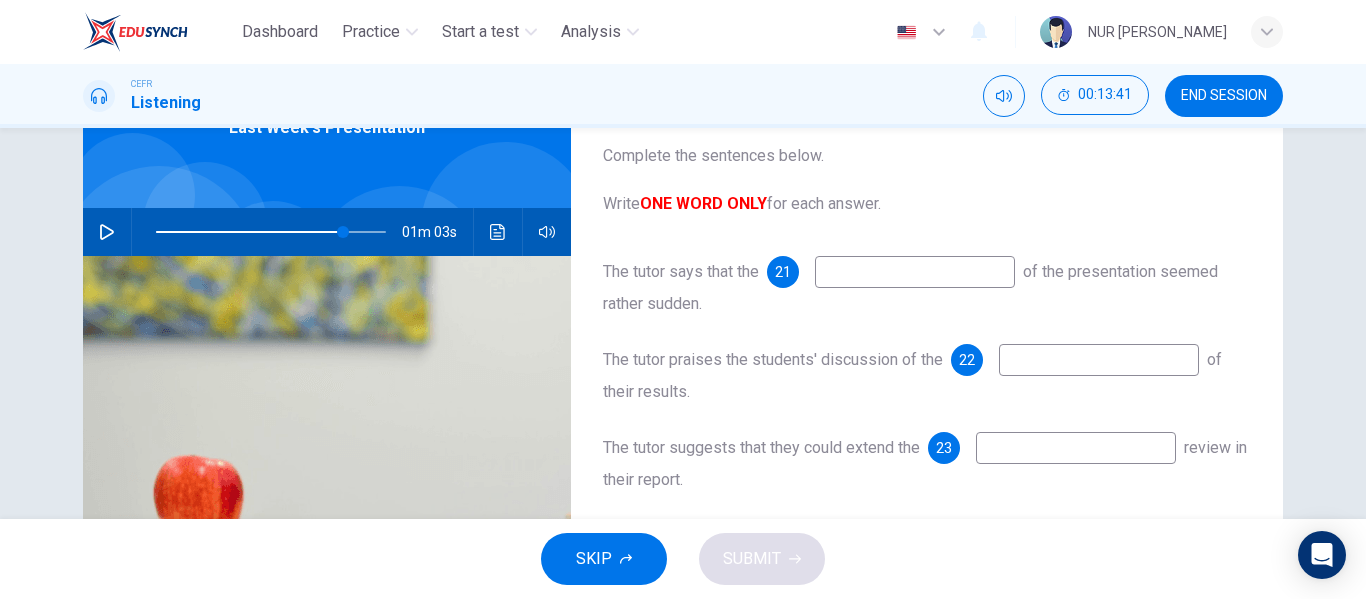 scroll, scrollTop: 115, scrollLeft: 0, axis: vertical 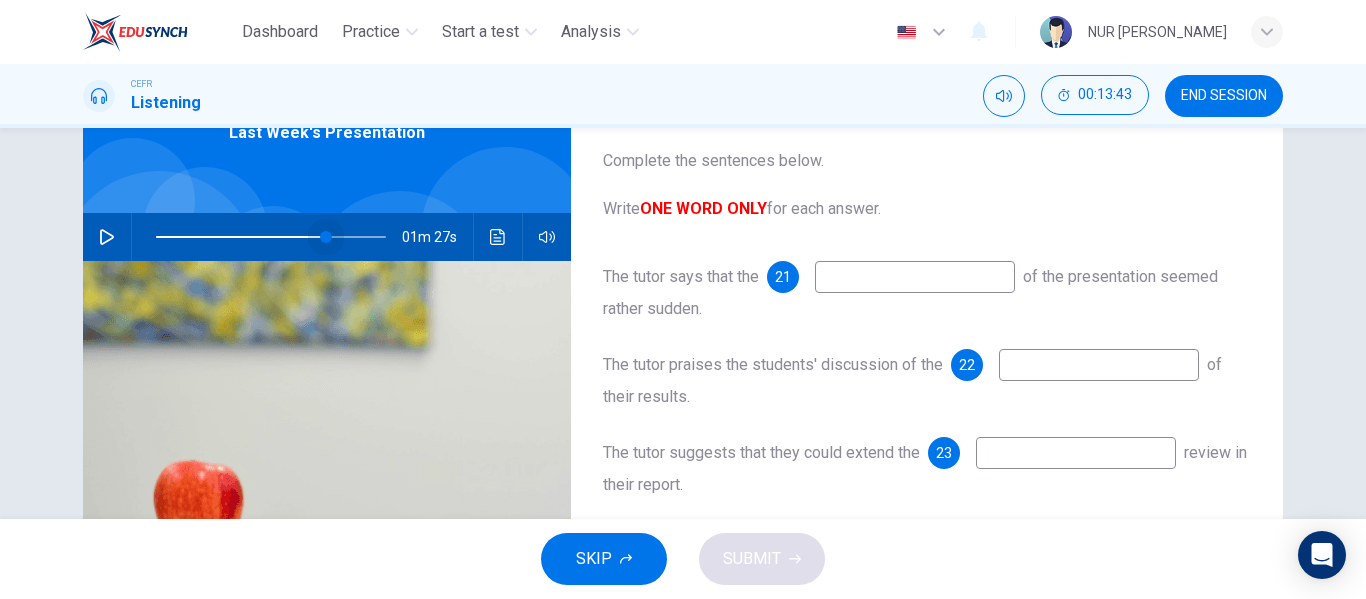 click at bounding box center (326, 237) 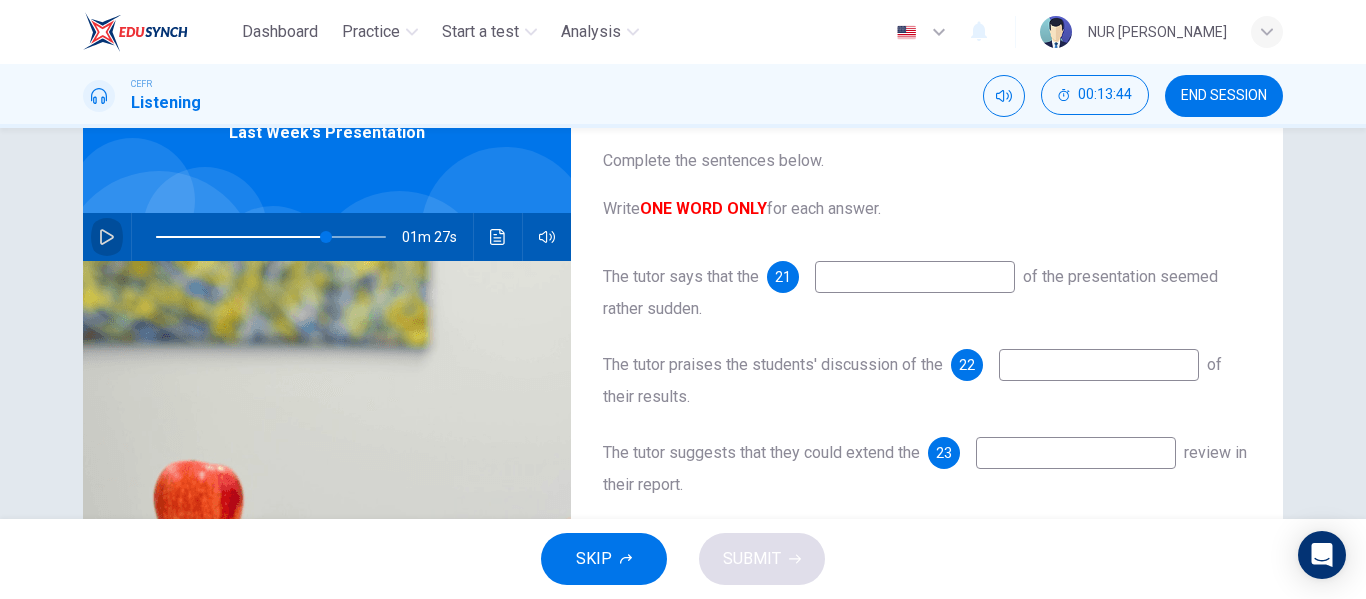 click at bounding box center (107, 237) 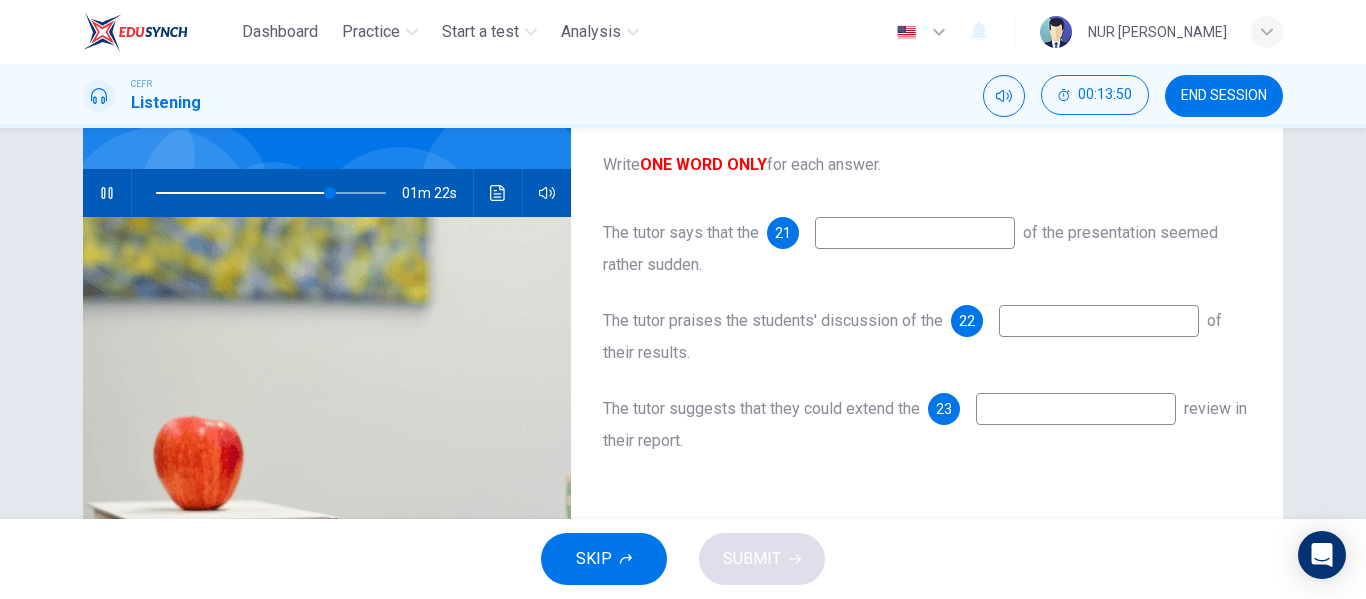 scroll, scrollTop: 149, scrollLeft: 0, axis: vertical 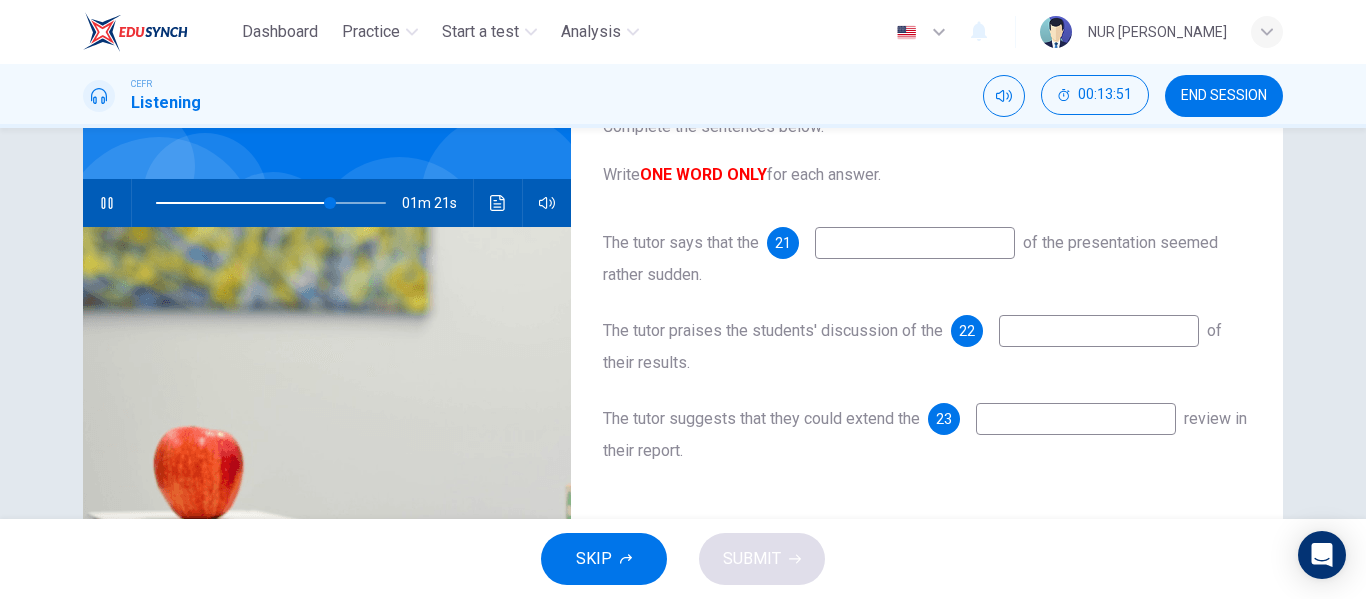 click at bounding box center (271, 203) 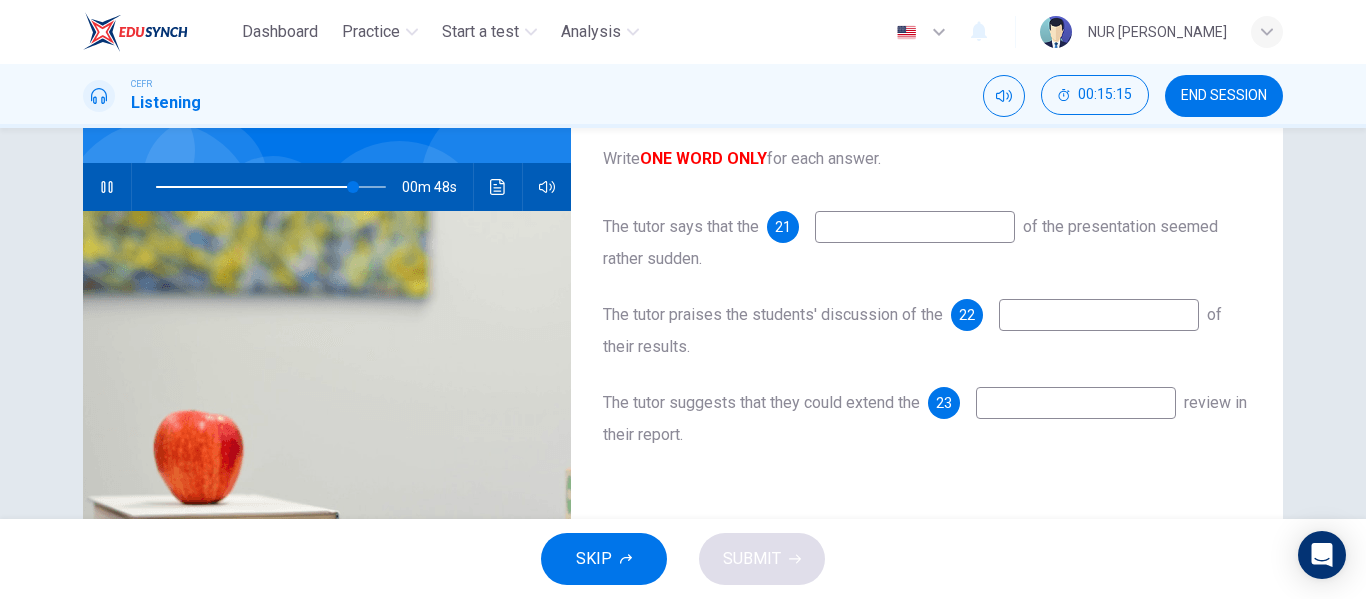 scroll, scrollTop: 166, scrollLeft: 0, axis: vertical 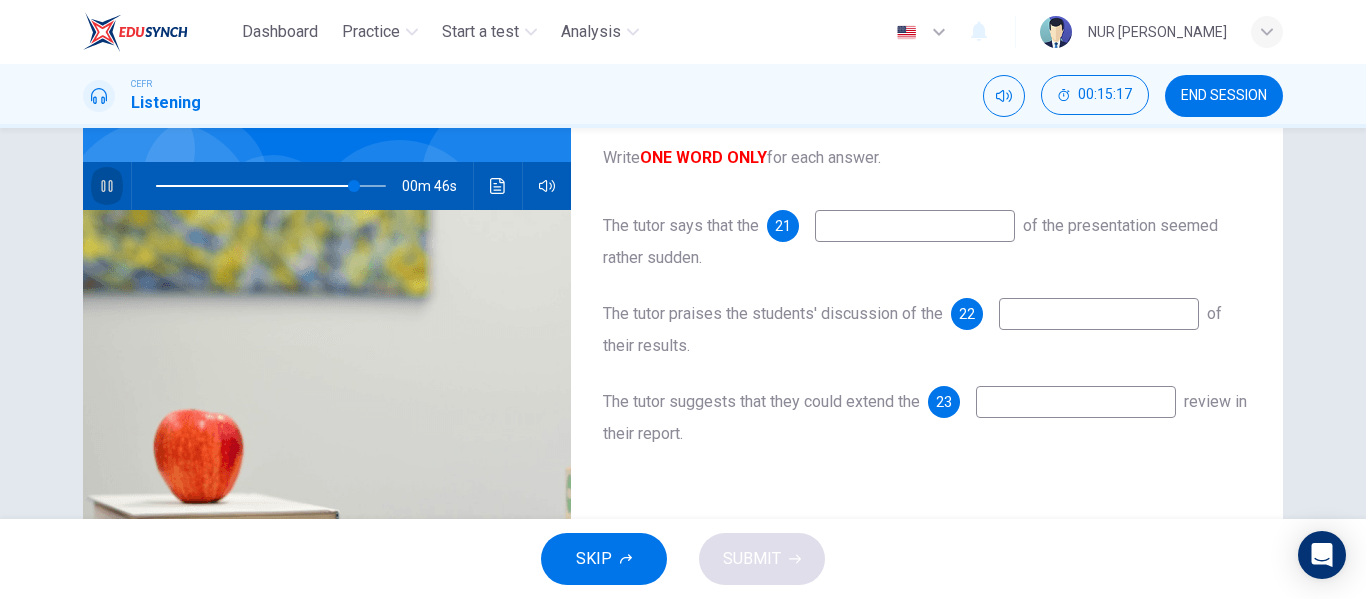 click at bounding box center (107, 186) 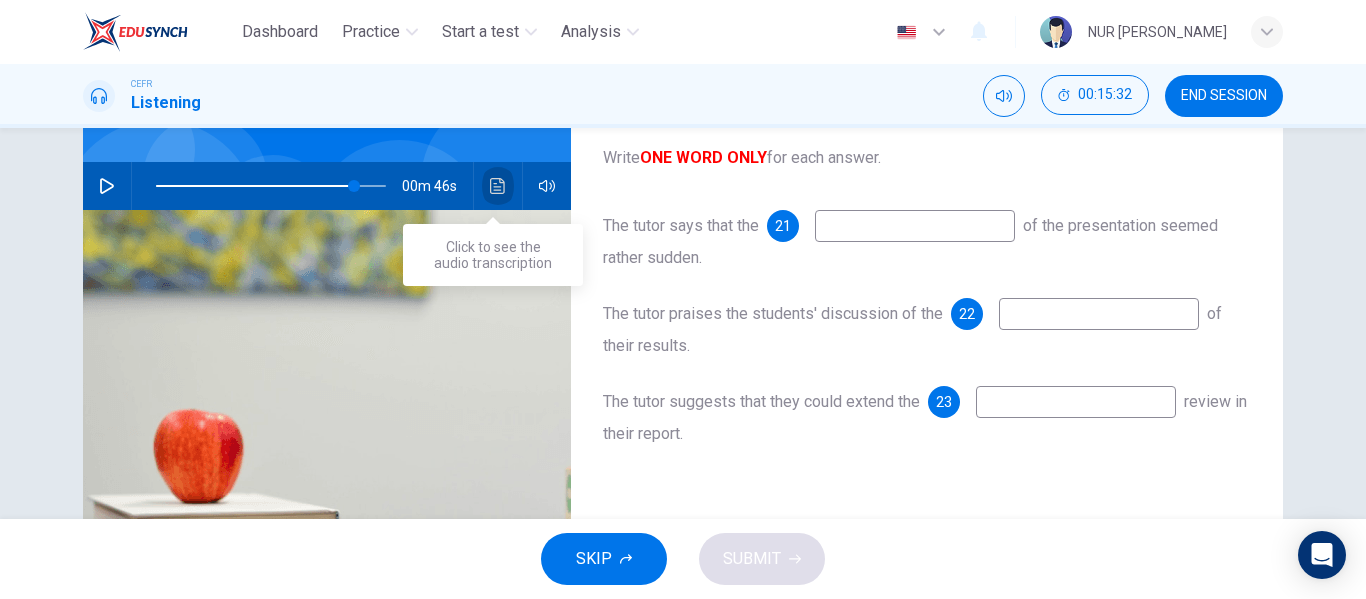 click 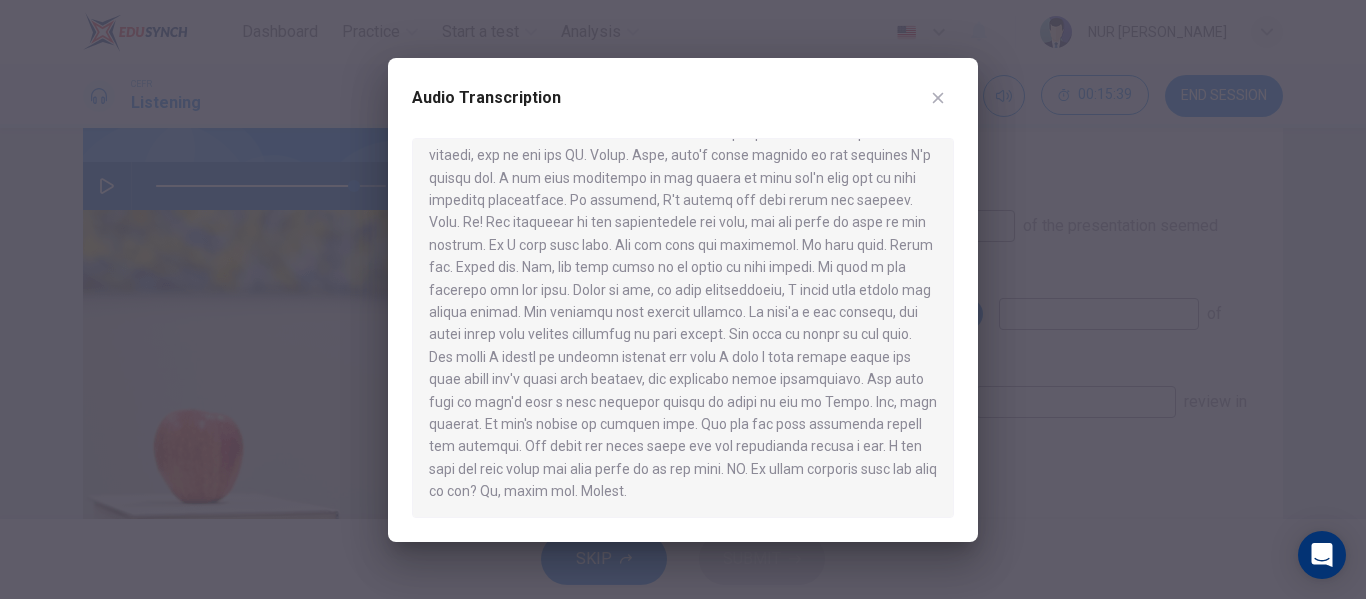 scroll, scrollTop: 1087, scrollLeft: 0, axis: vertical 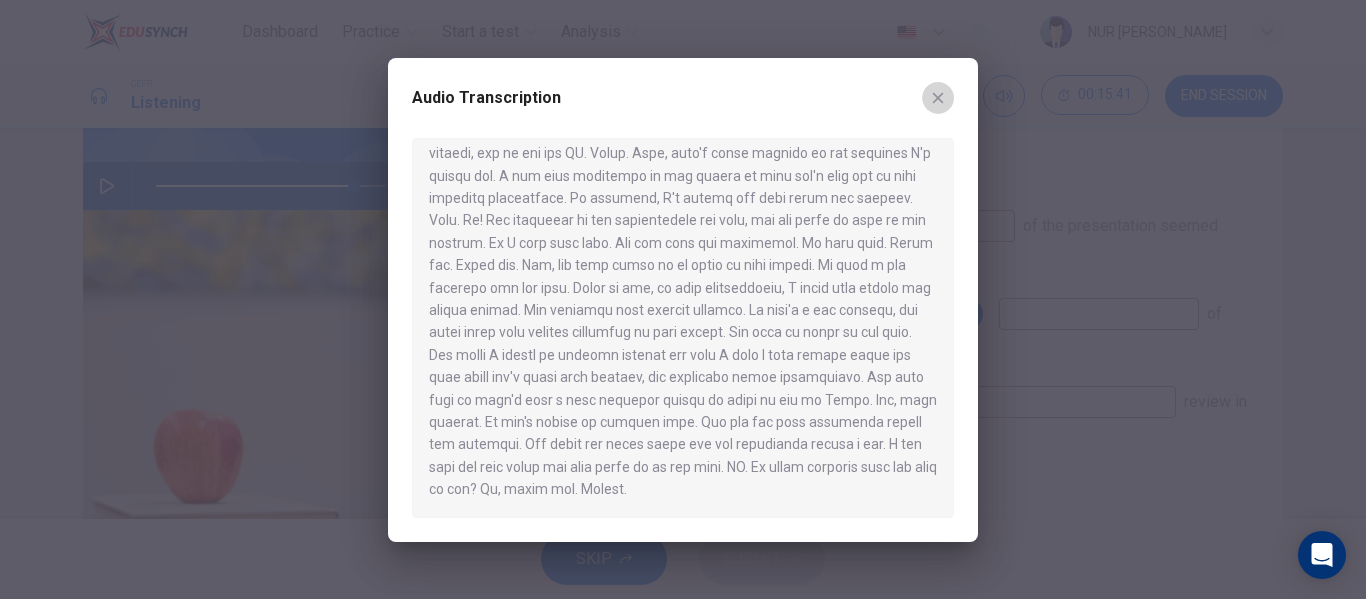 click 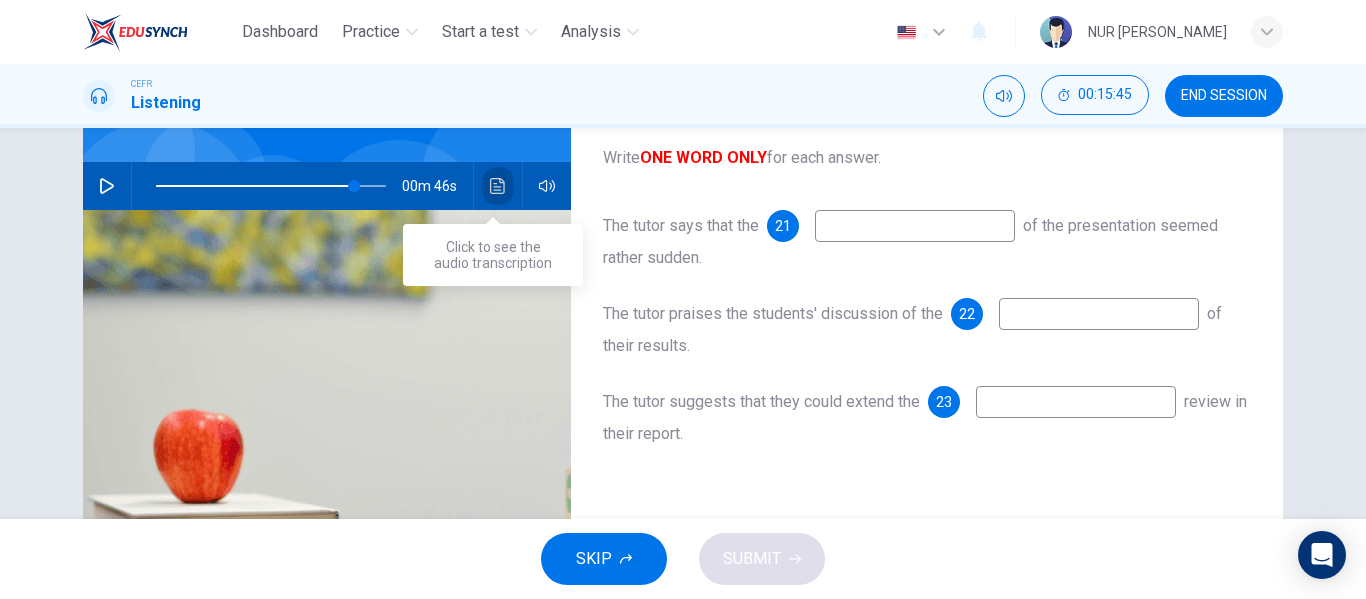 click at bounding box center [498, 186] 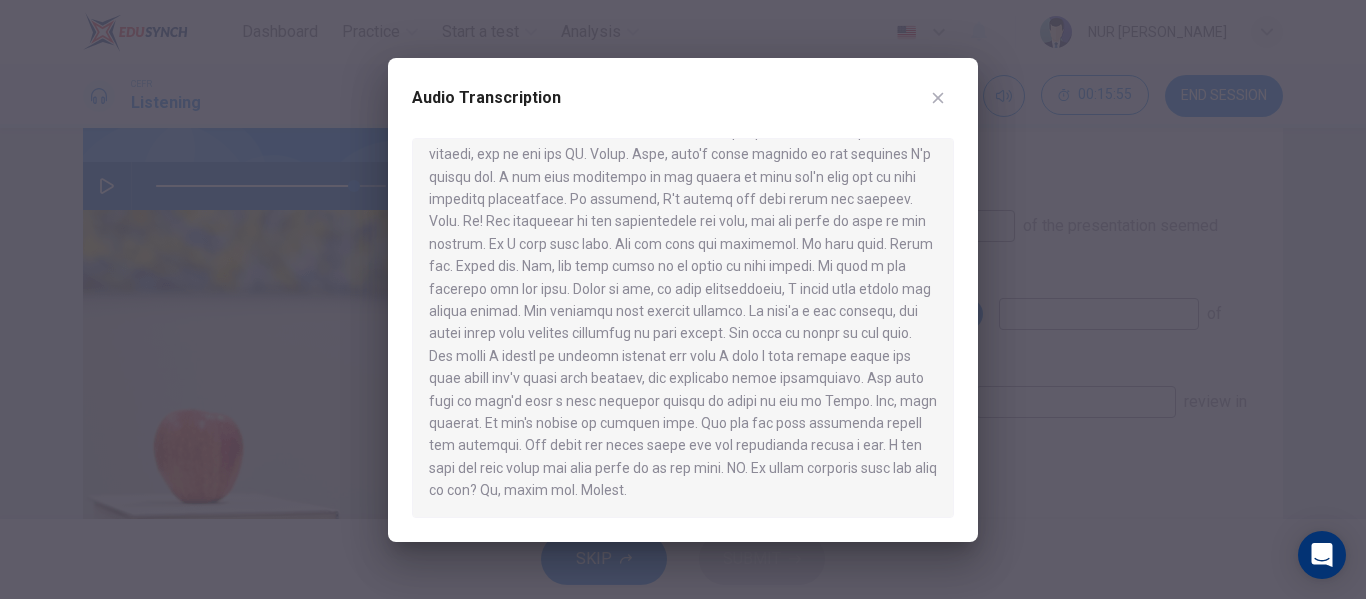 scroll, scrollTop: 1087, scrollLeft: 0, axis: vertical 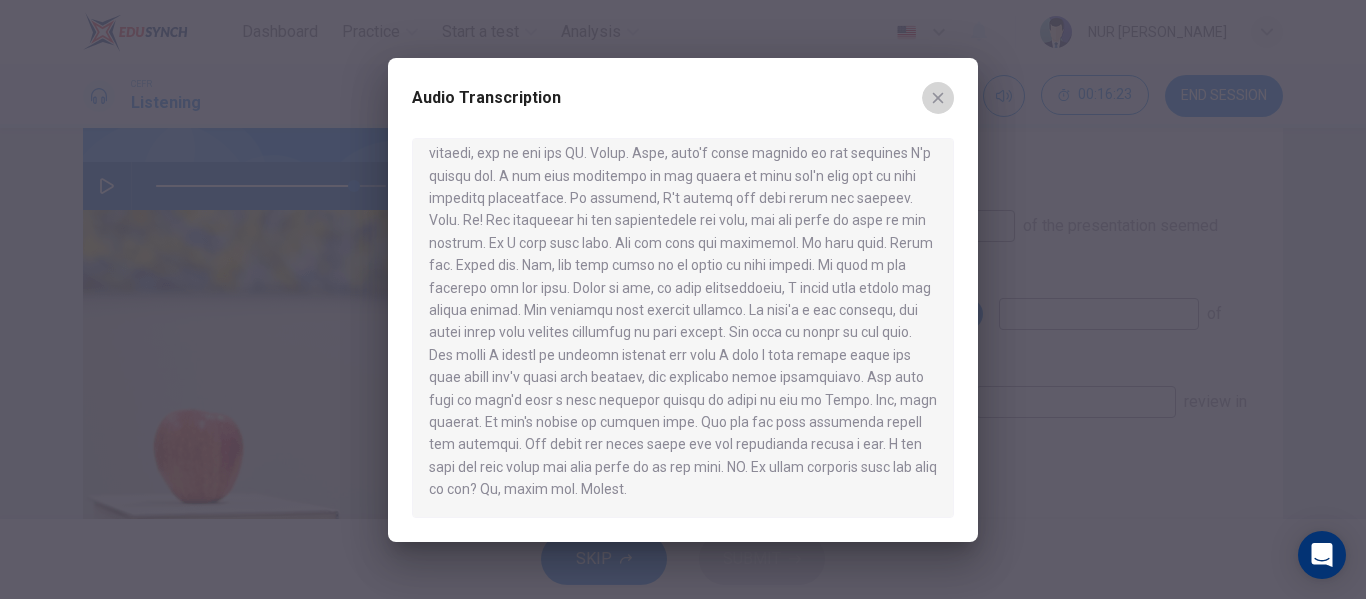 click at bounding box center (938, 98) 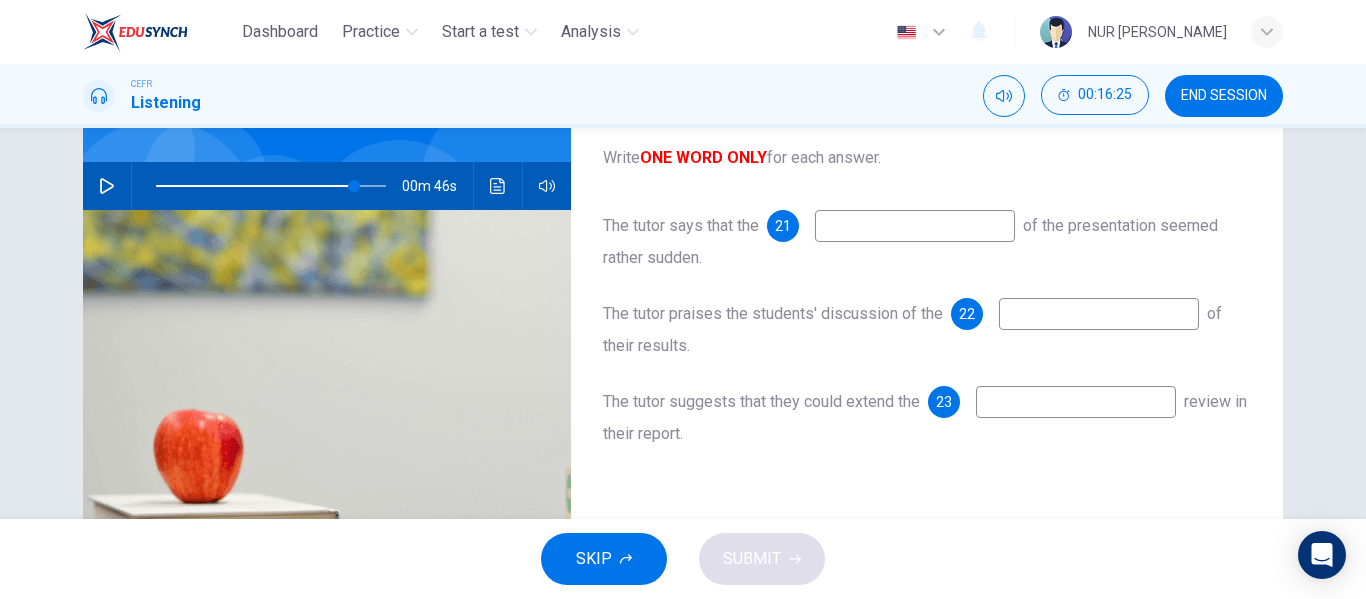 click at bounding box center [915, 226] 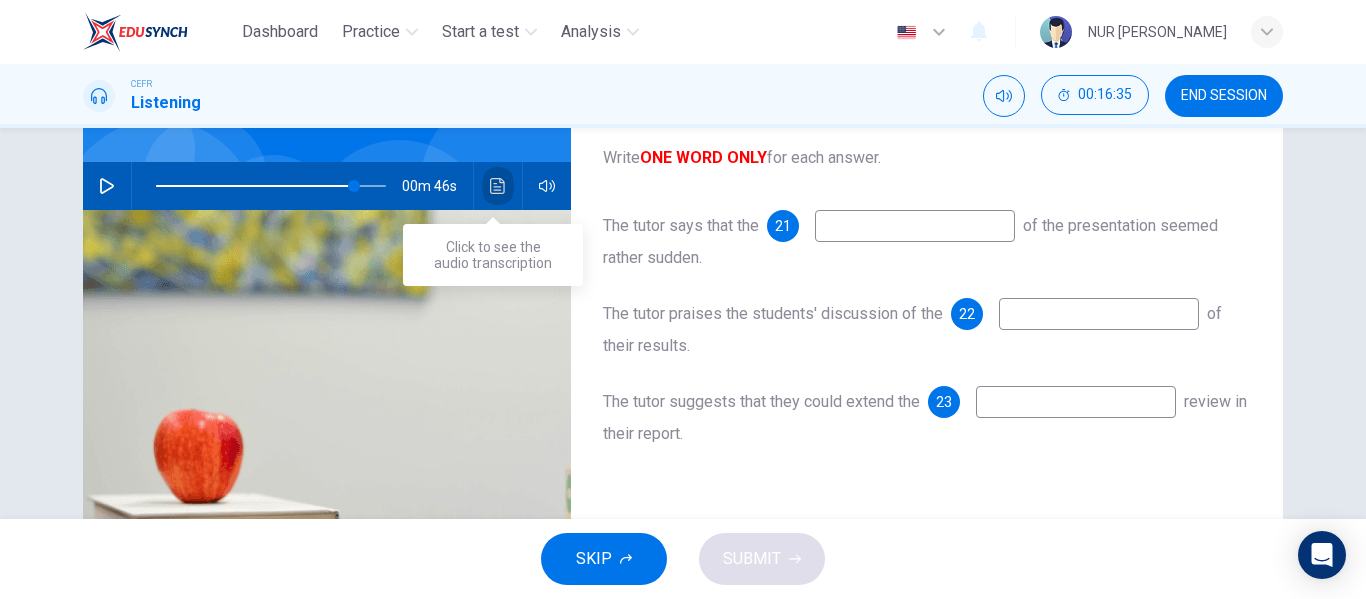 click 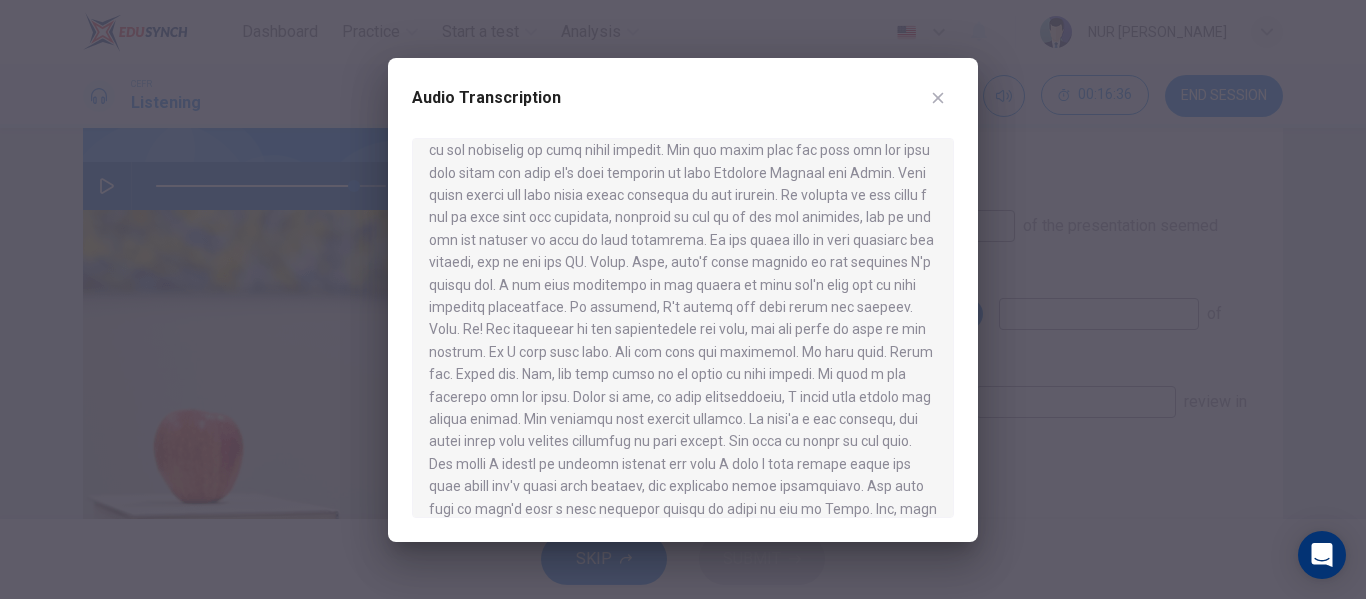 scroll, scrollTop: 1059, scrollLeft: 0, axis: vertical 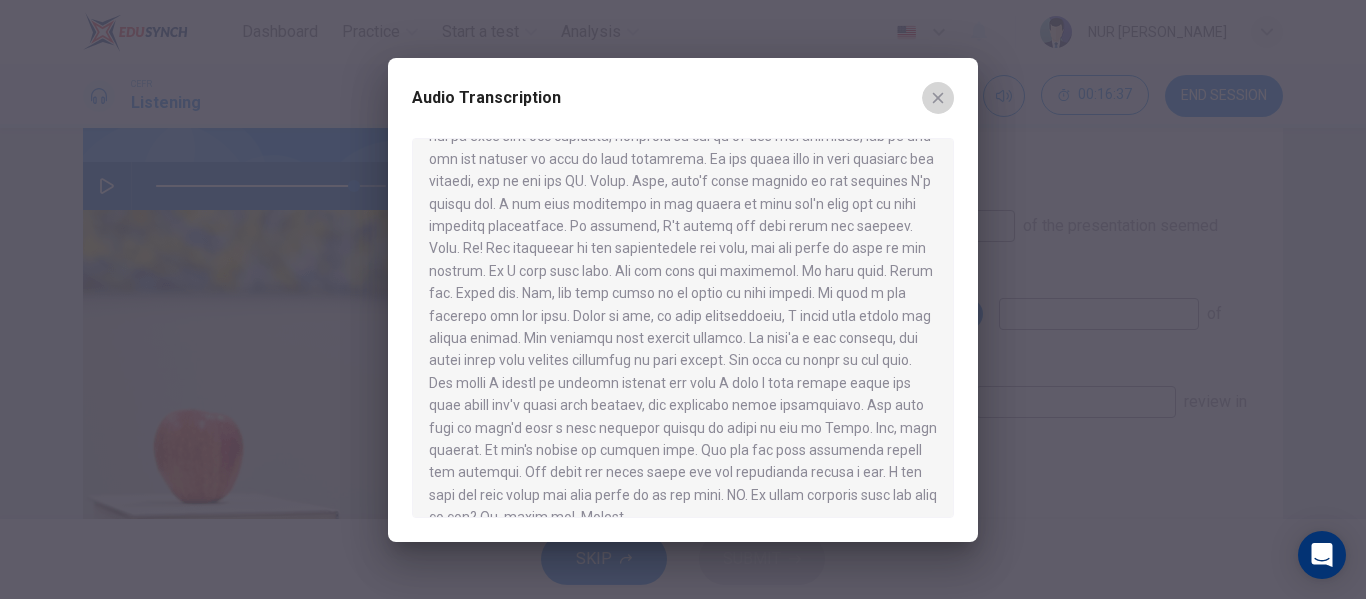 click at bounding box center [938, 98] 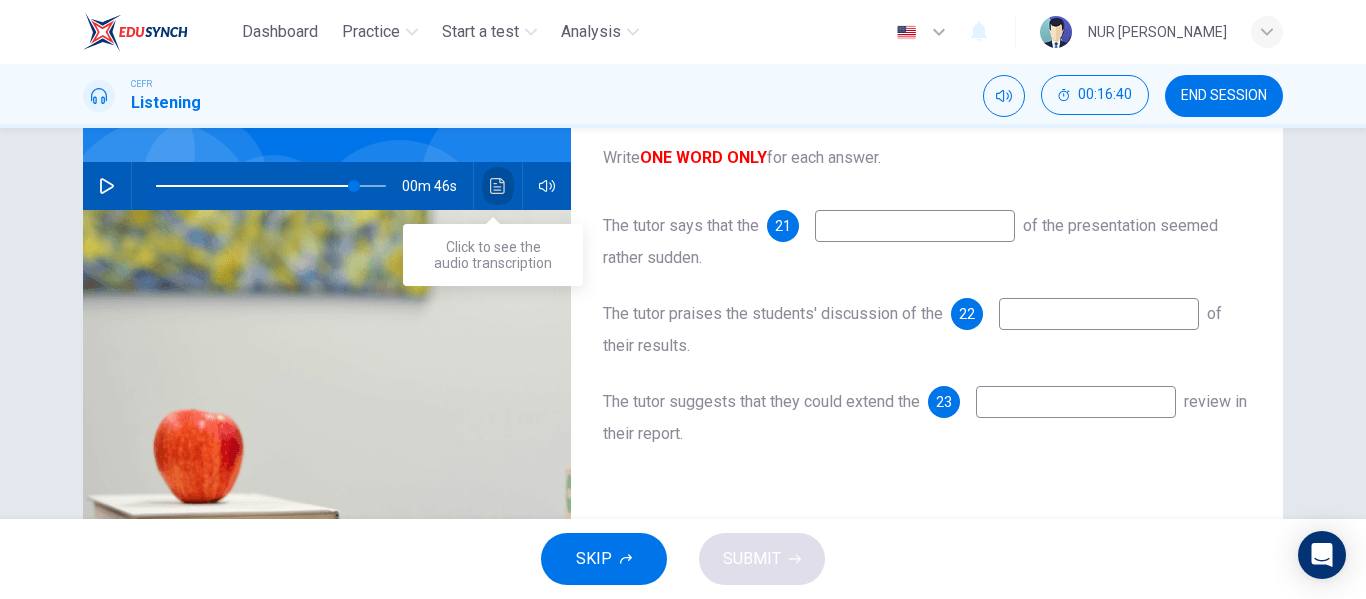 click 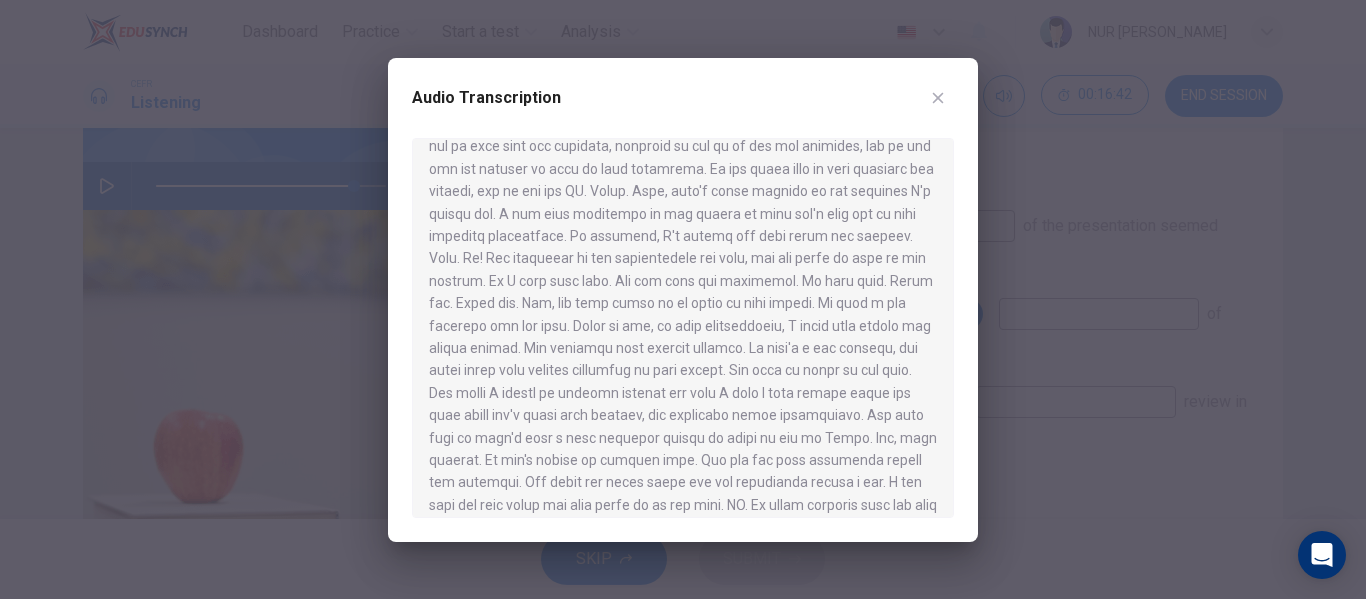 scroll, scrollTop: 1087, scrollLeft: 0, axis: vertical 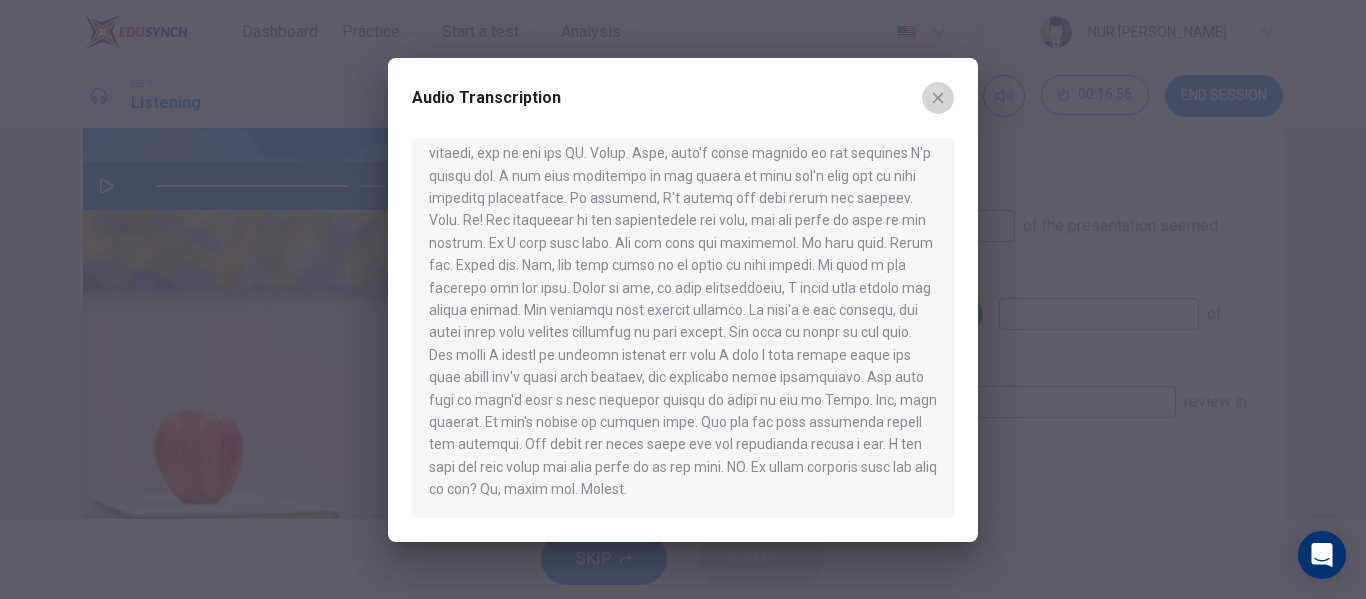 click 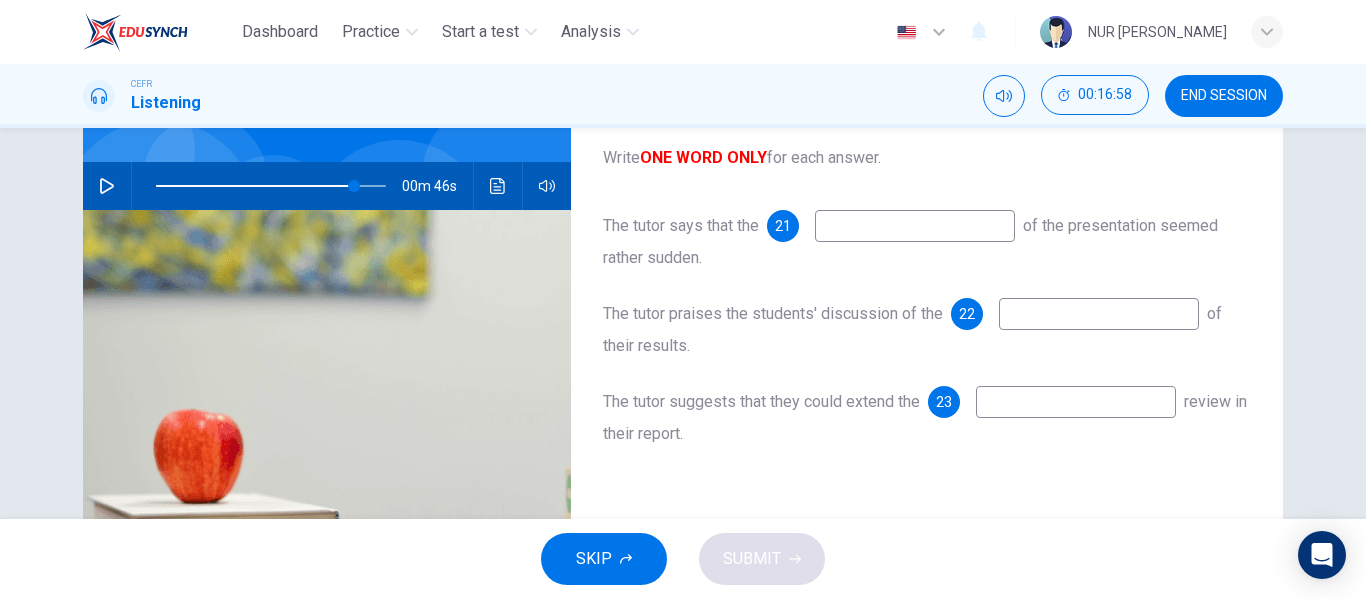 click at bounding box center [1099, 314] 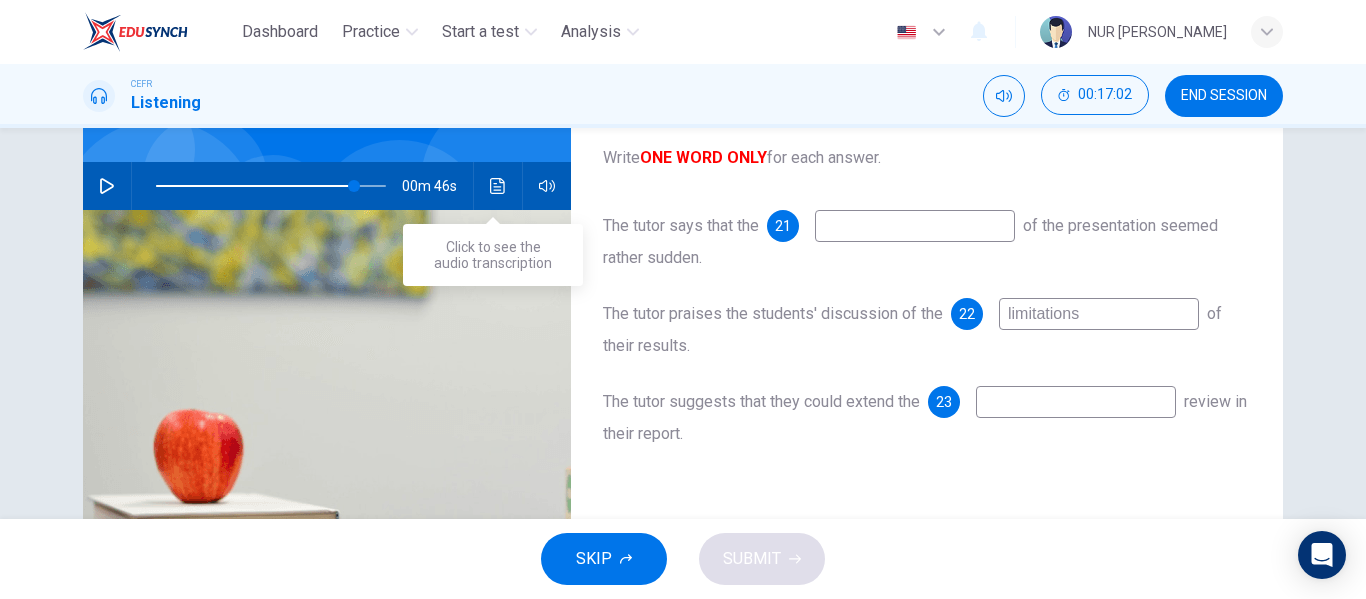 type on "limitations" 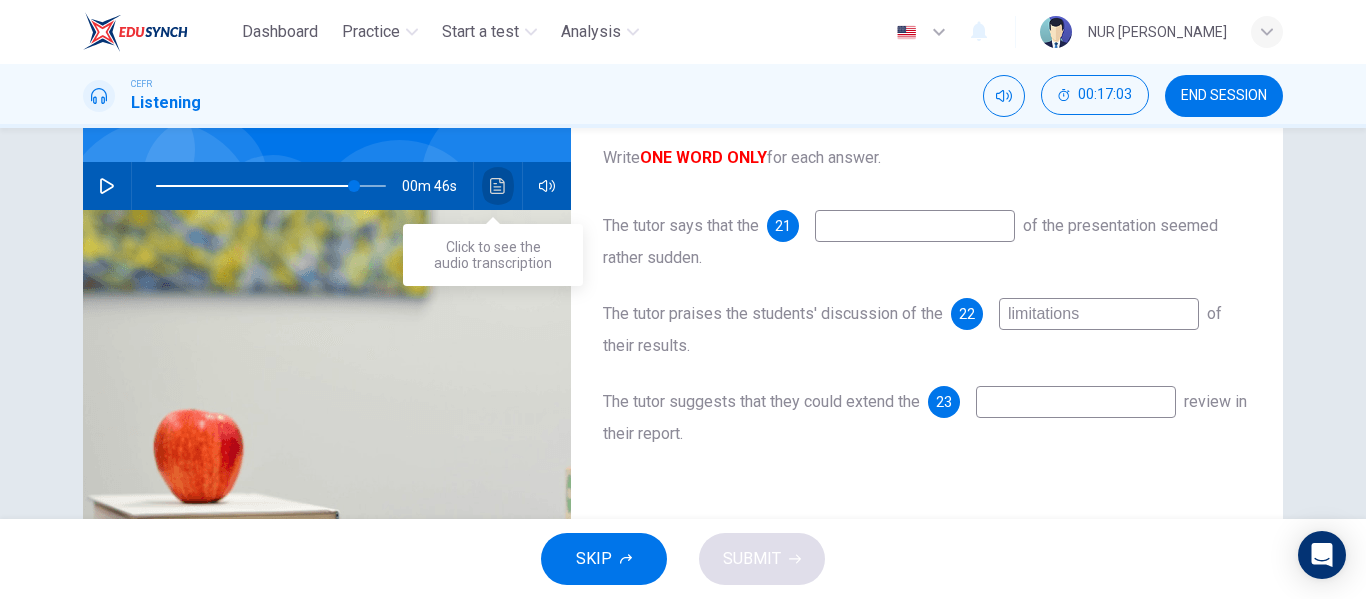 click 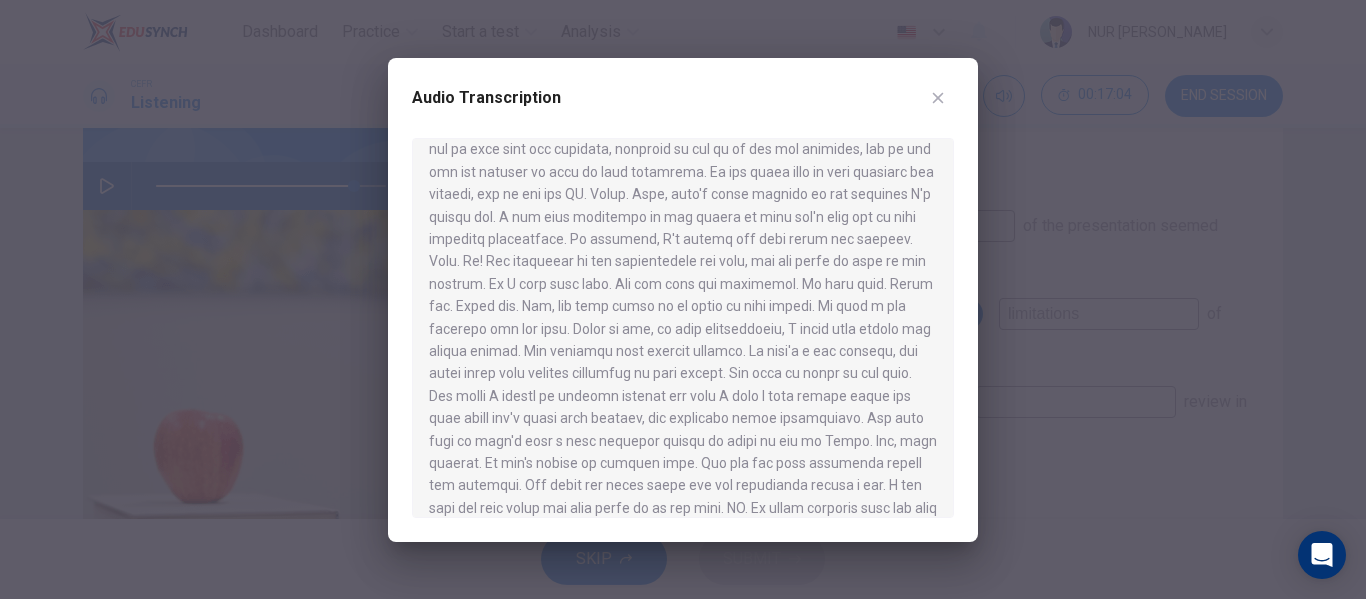 scroll, scrollTop: 1087, scrollLeft: 0, axis: vertical 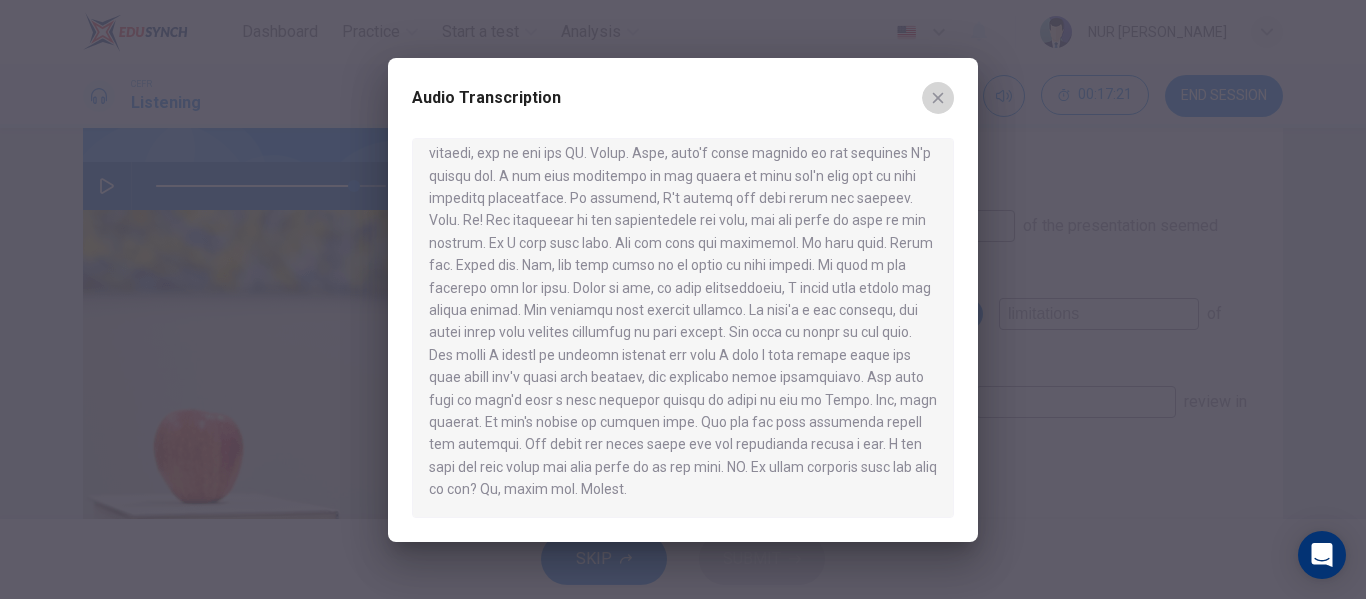 click at bounding box center [938, 98] 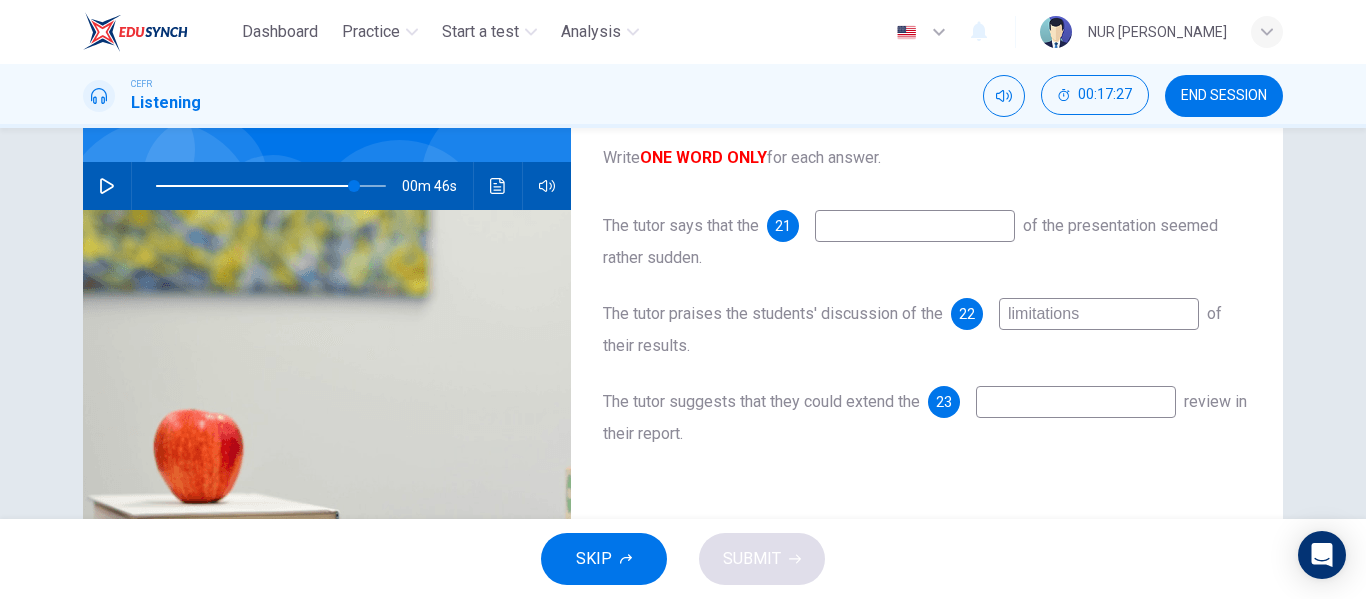 click at bounding box center [1076, 402] 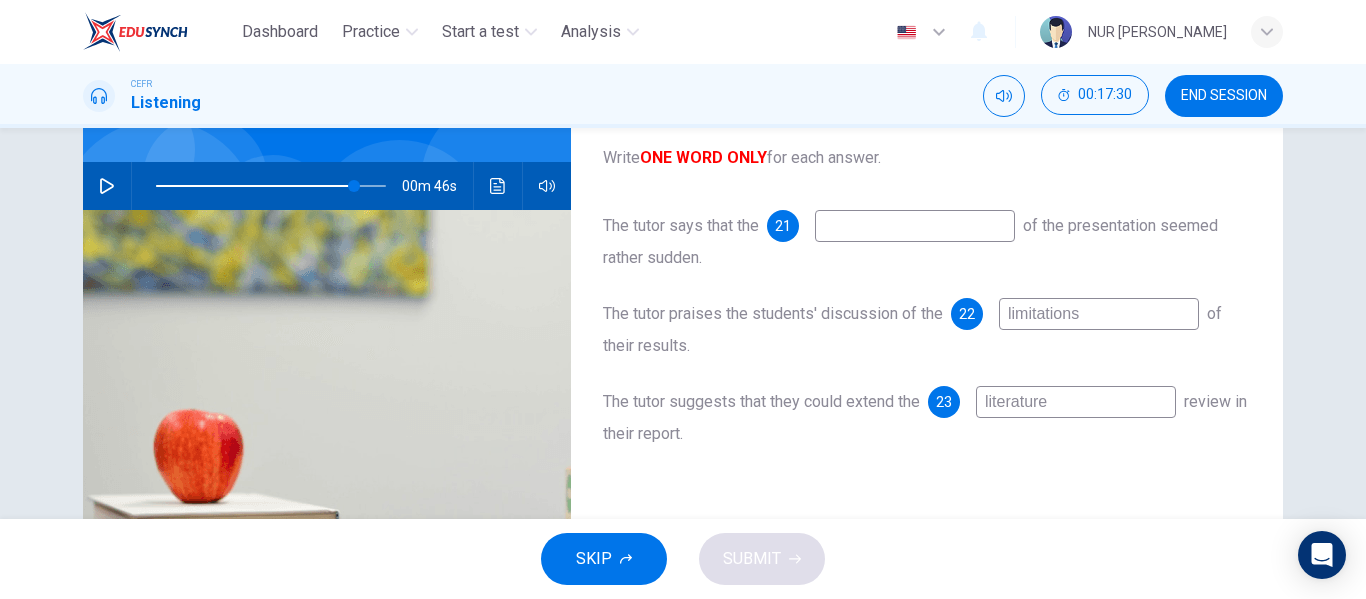 type on "literature" 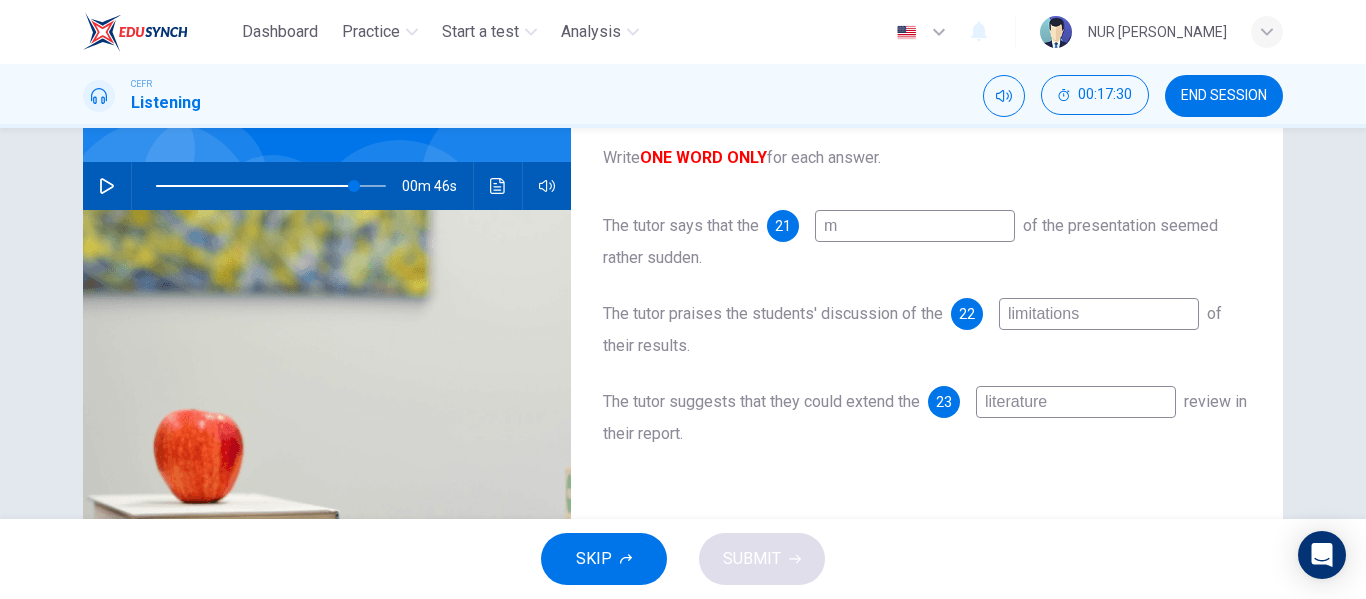 type on "me" 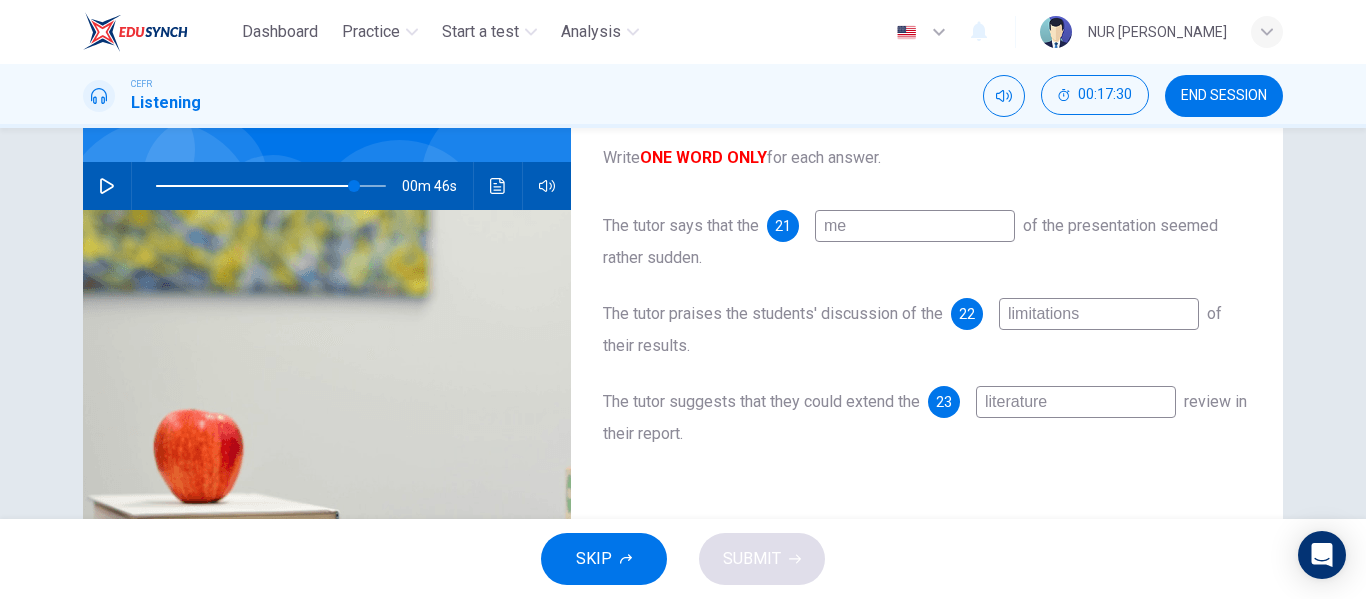 type on "86" 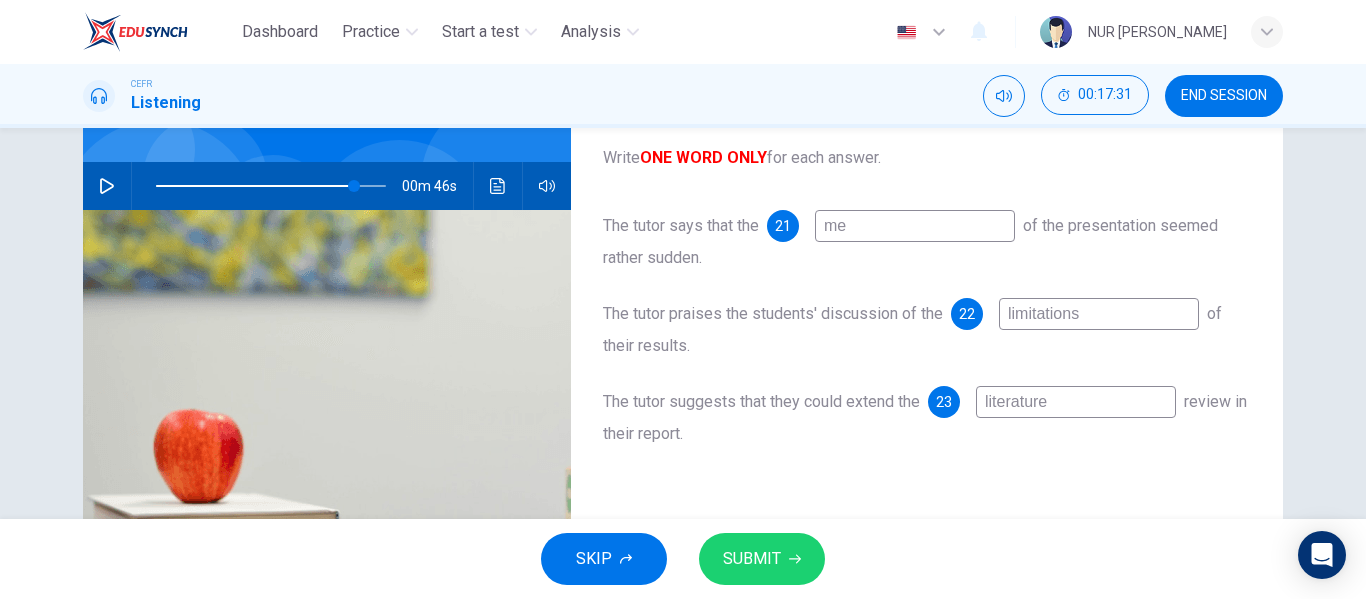 type on "met" 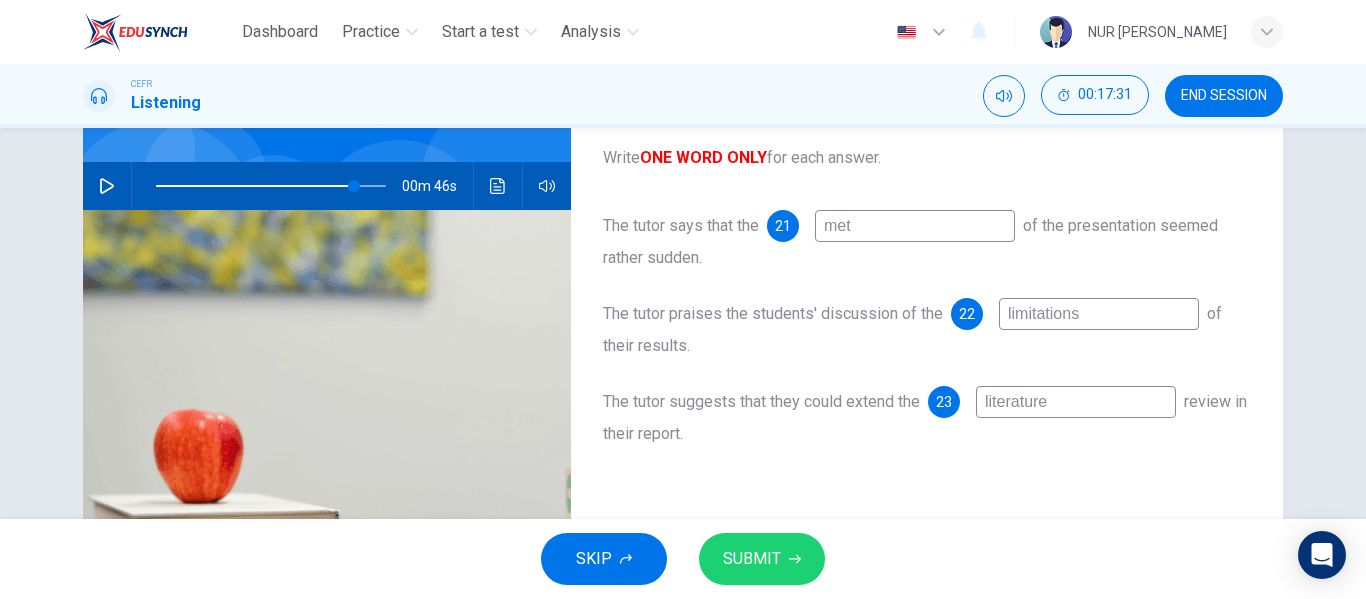 type on "86" 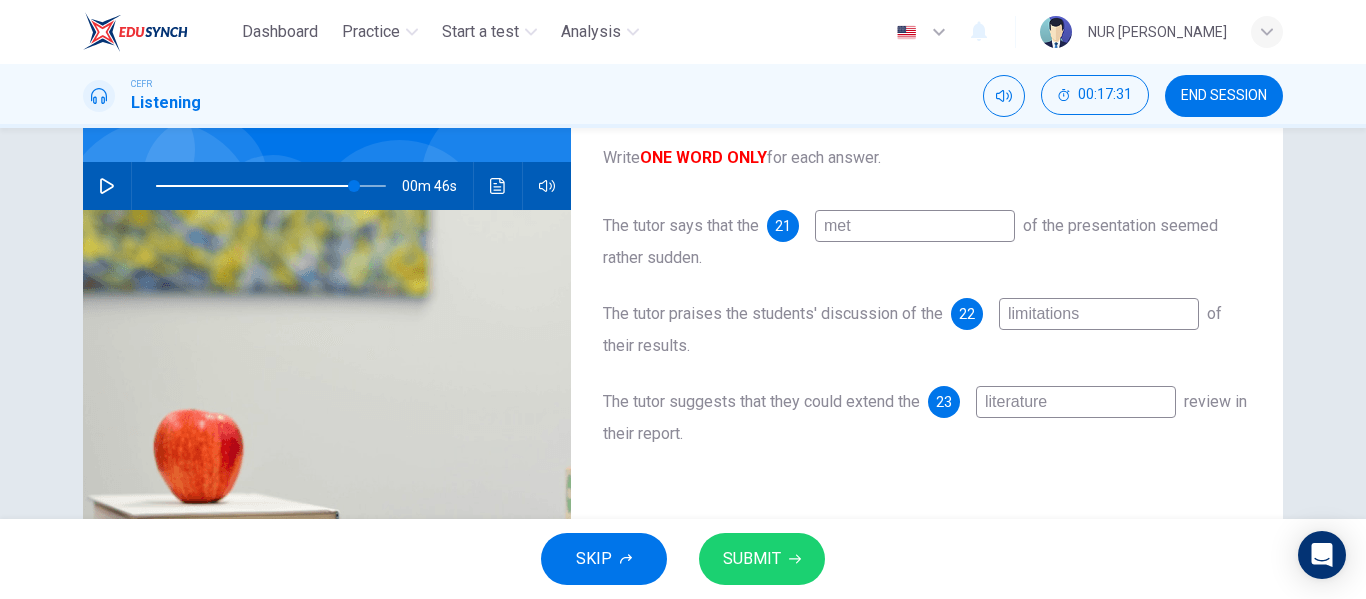 type on "meth" 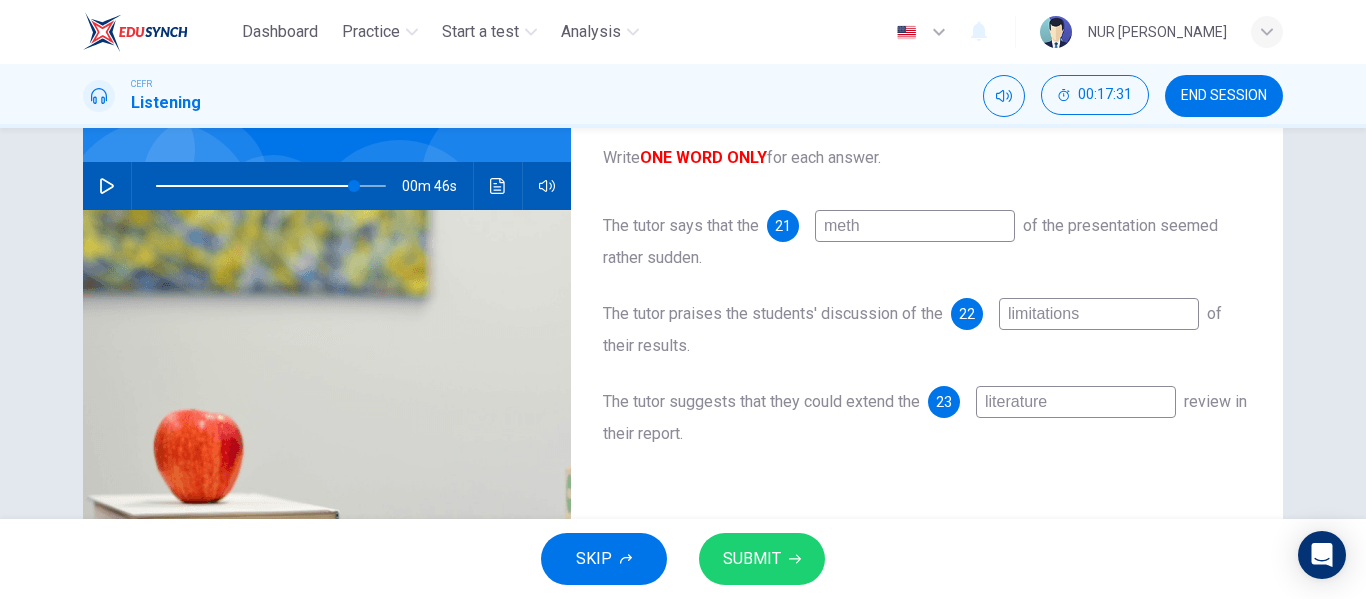 type on "86" 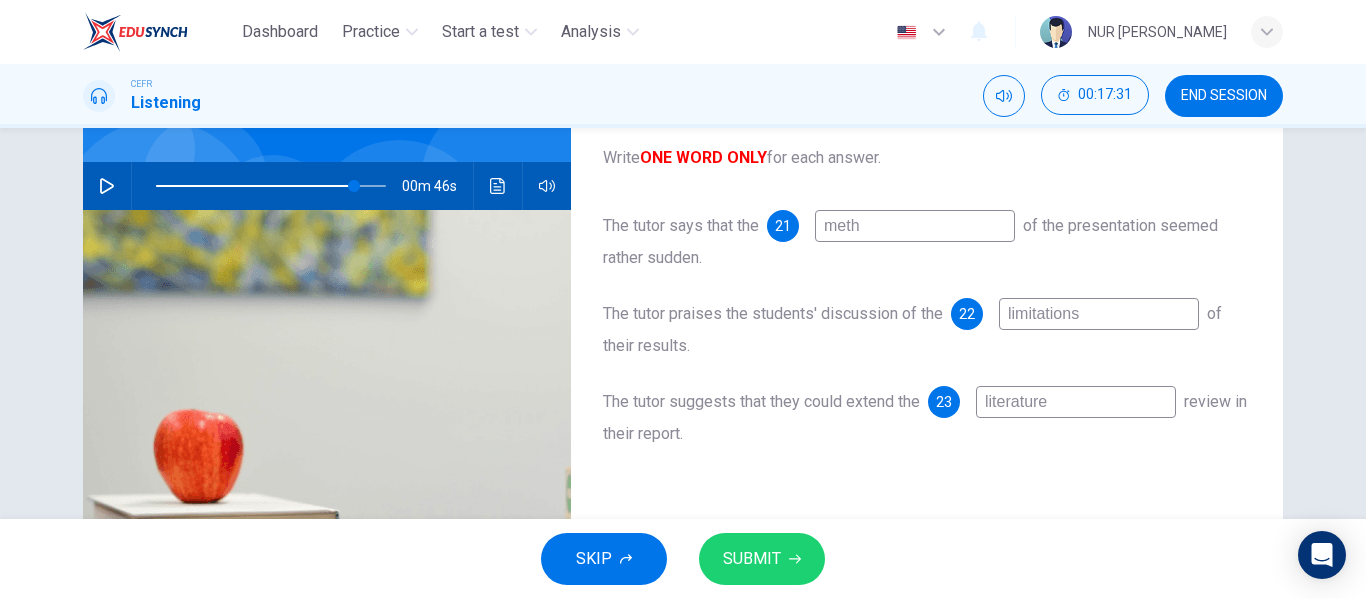 type on "metho" 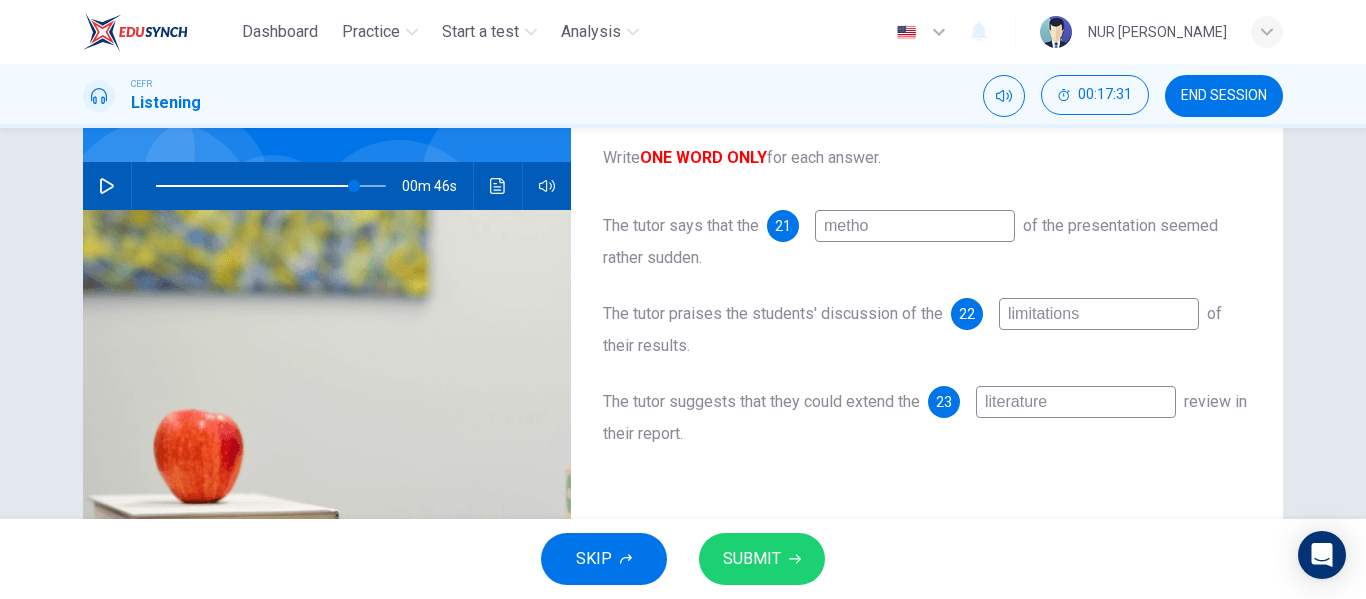 type on "86" 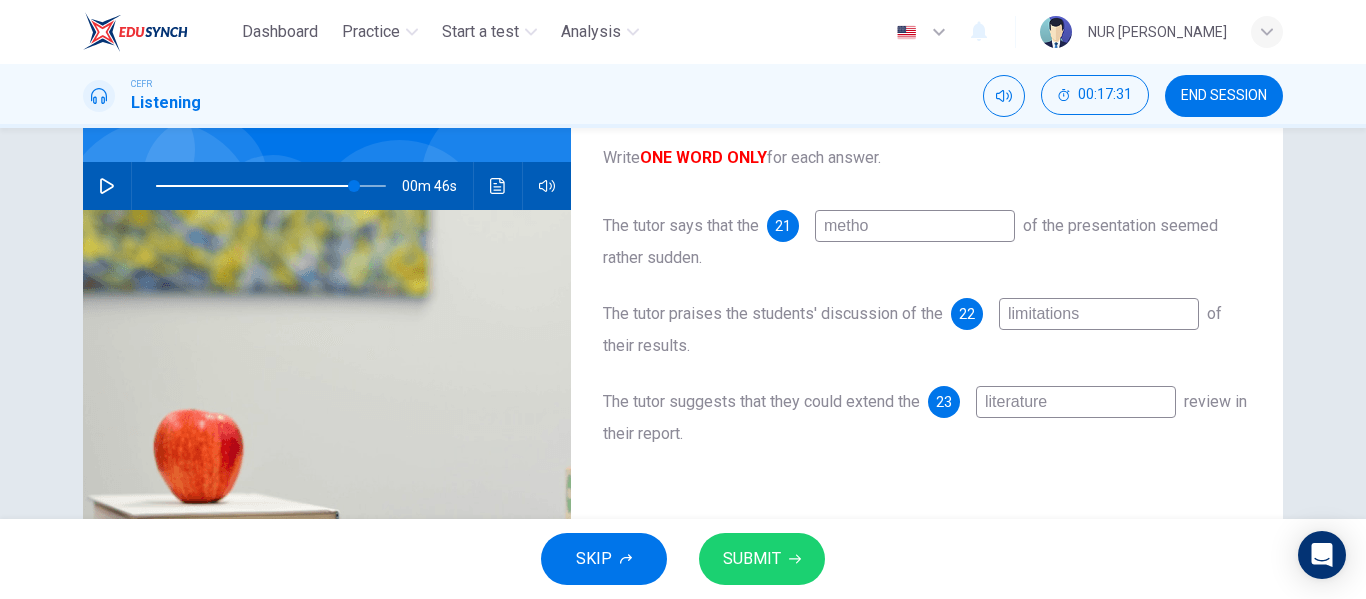 type on "method" 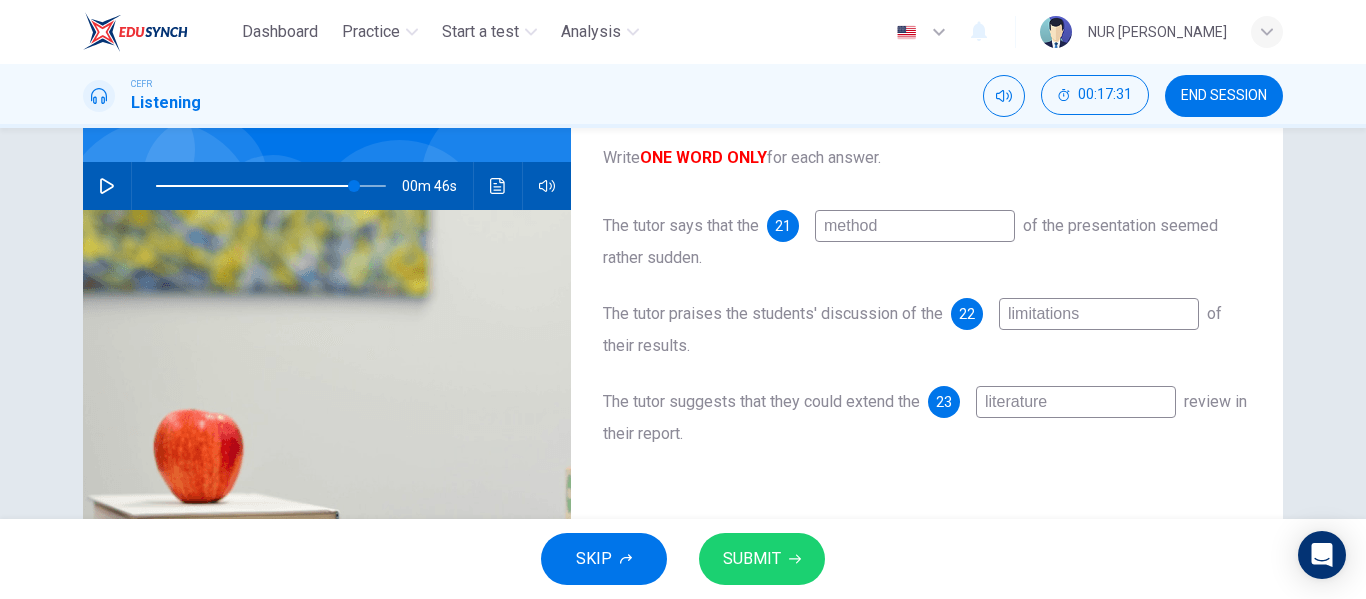 type on "86" 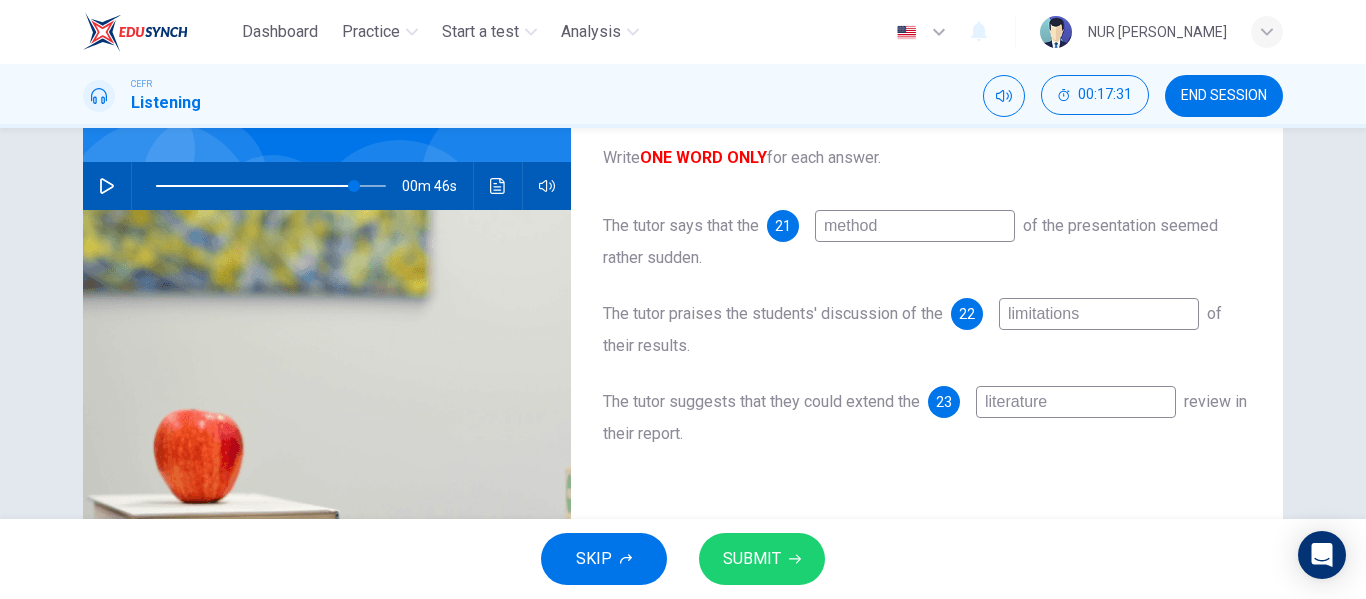 type on "methodo" 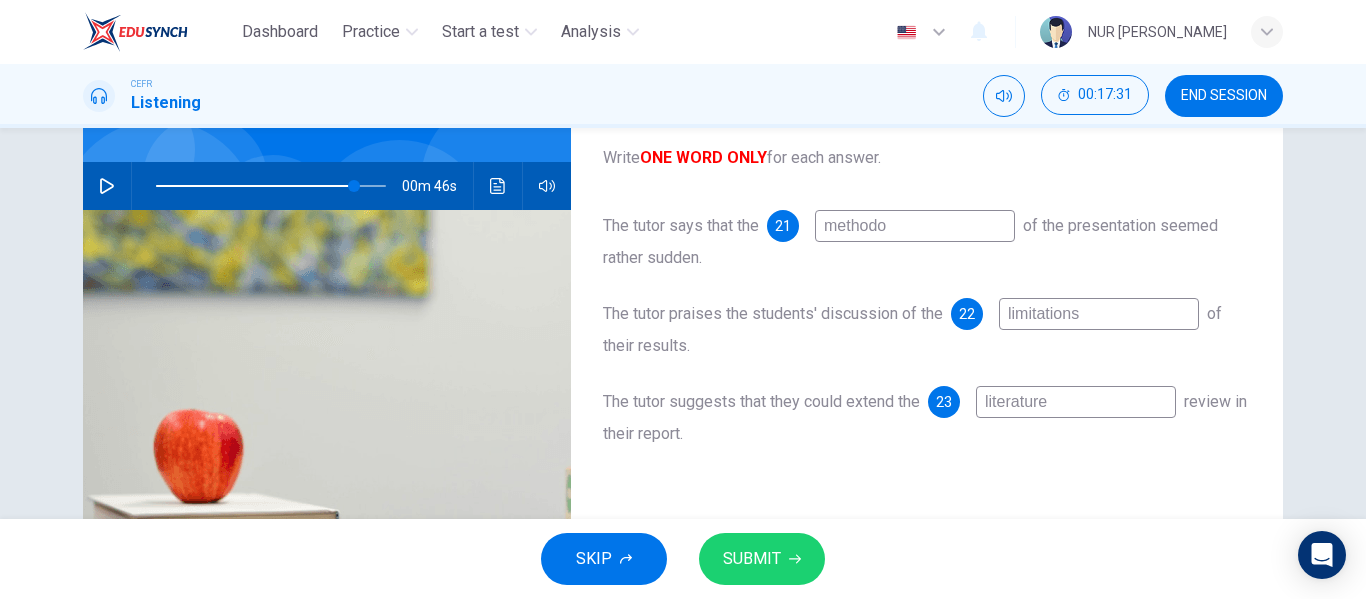type on "86" 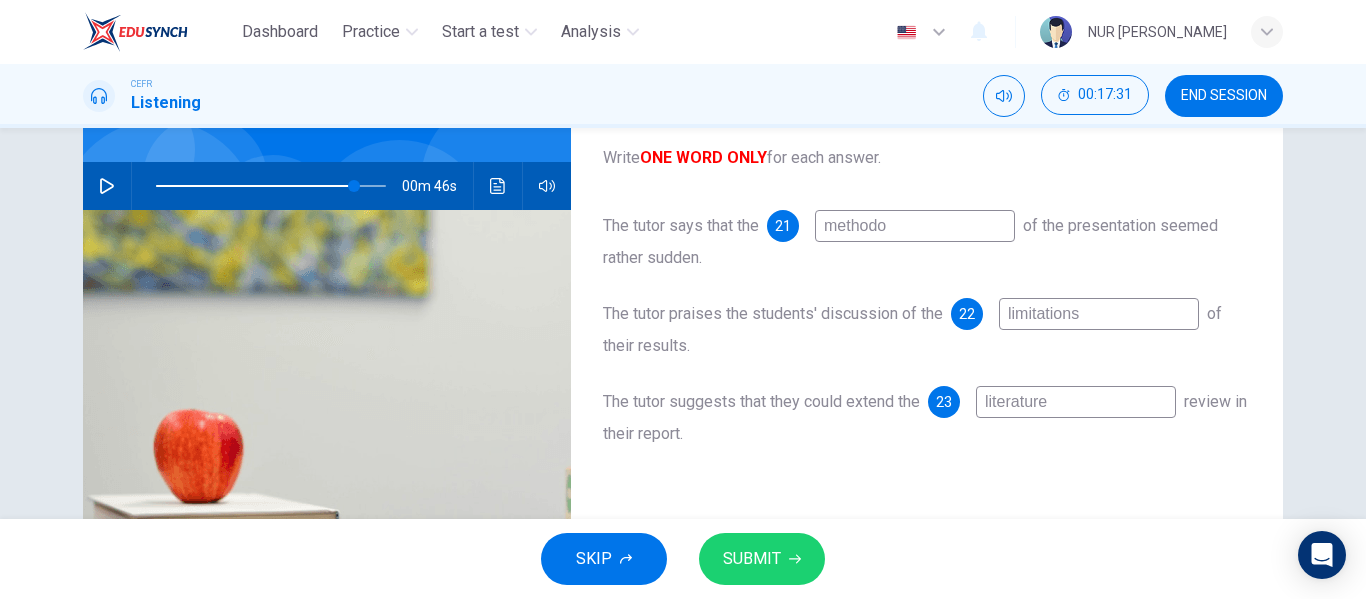 type on "methodol" 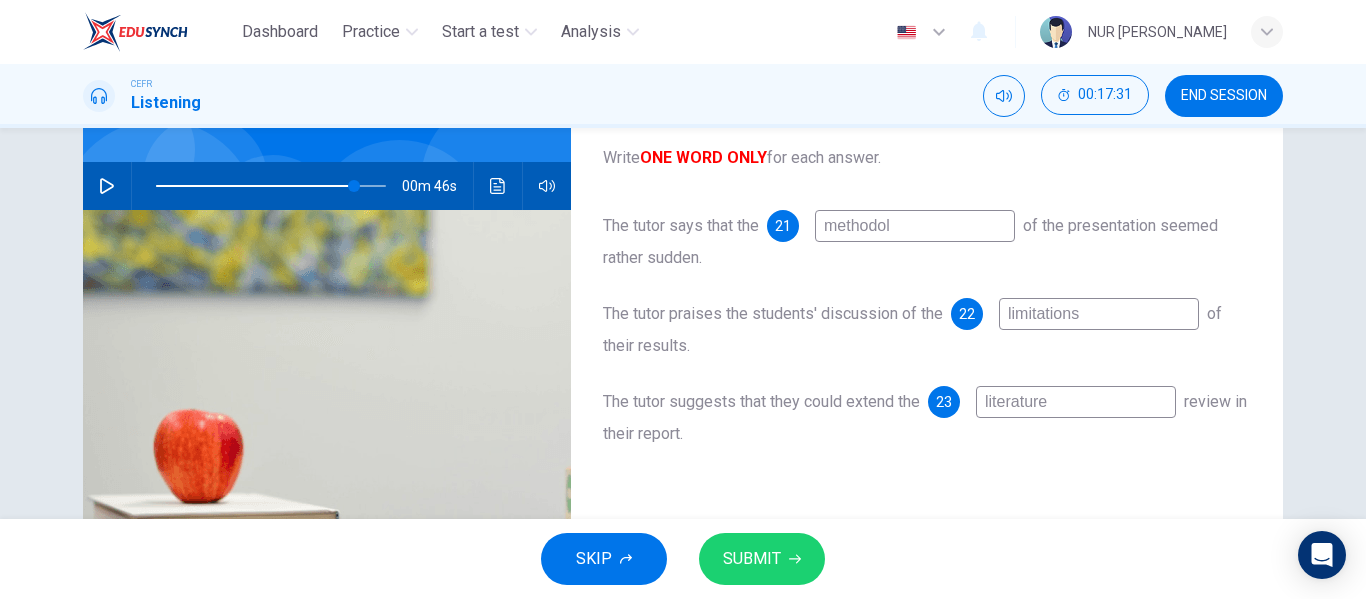 type on "86" 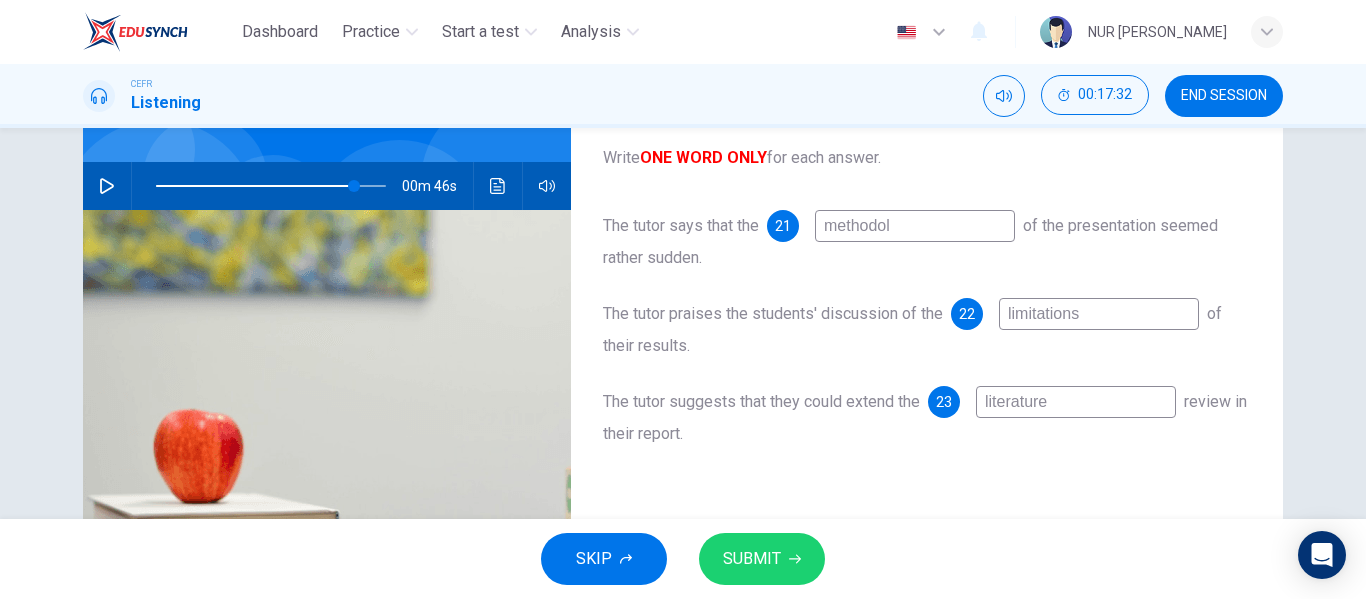 type on "methodolo" 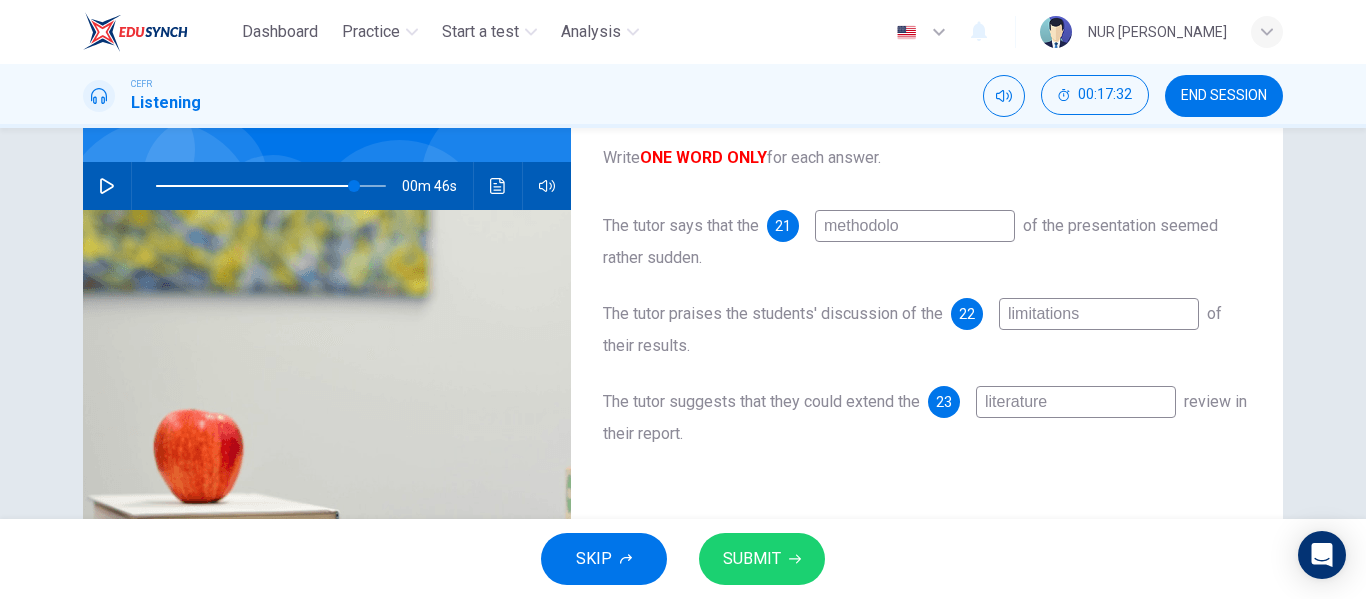 type on "86" 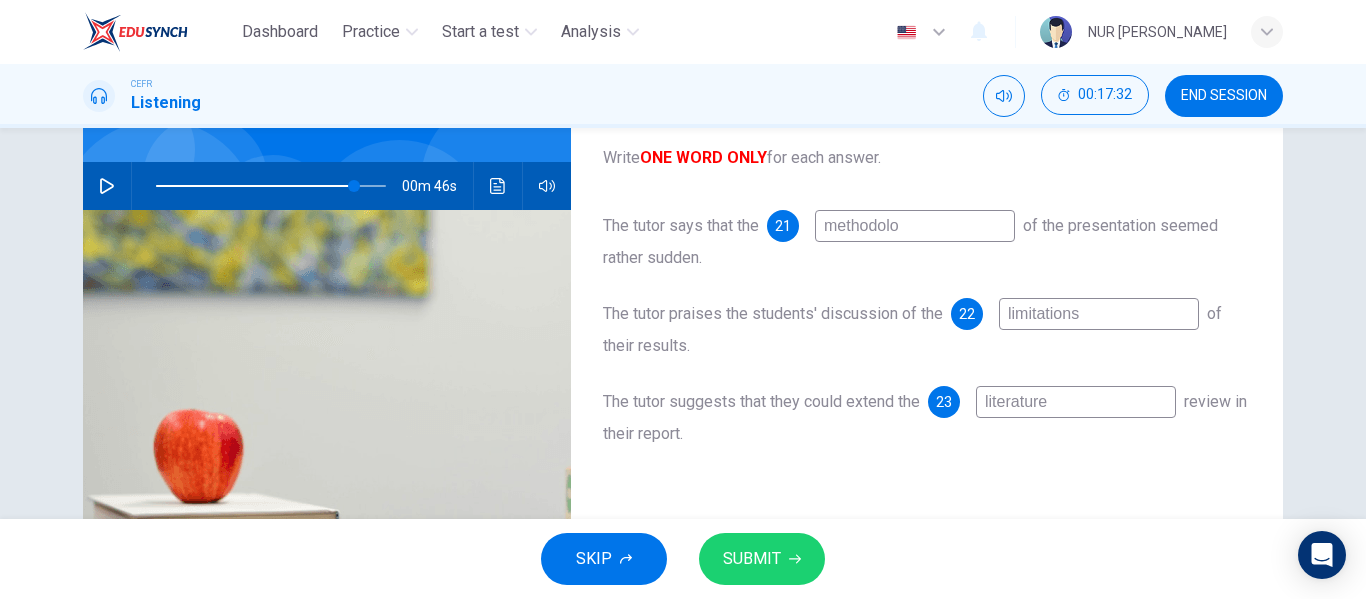 type on "methodolog" 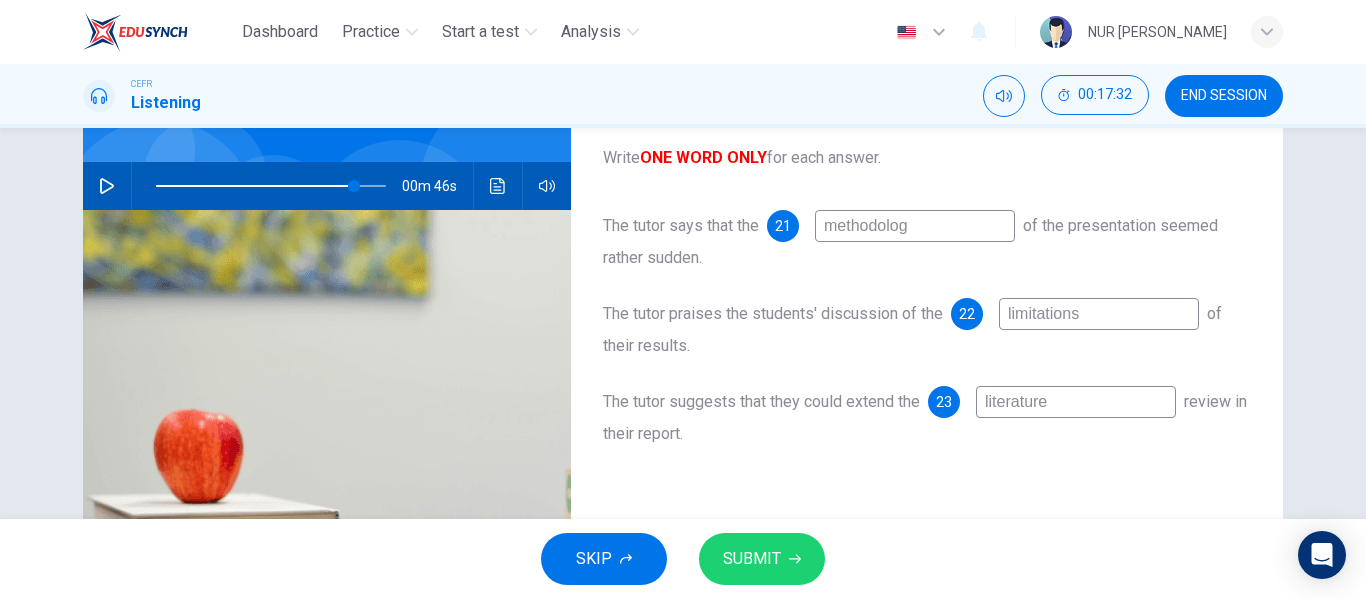 type on "86" 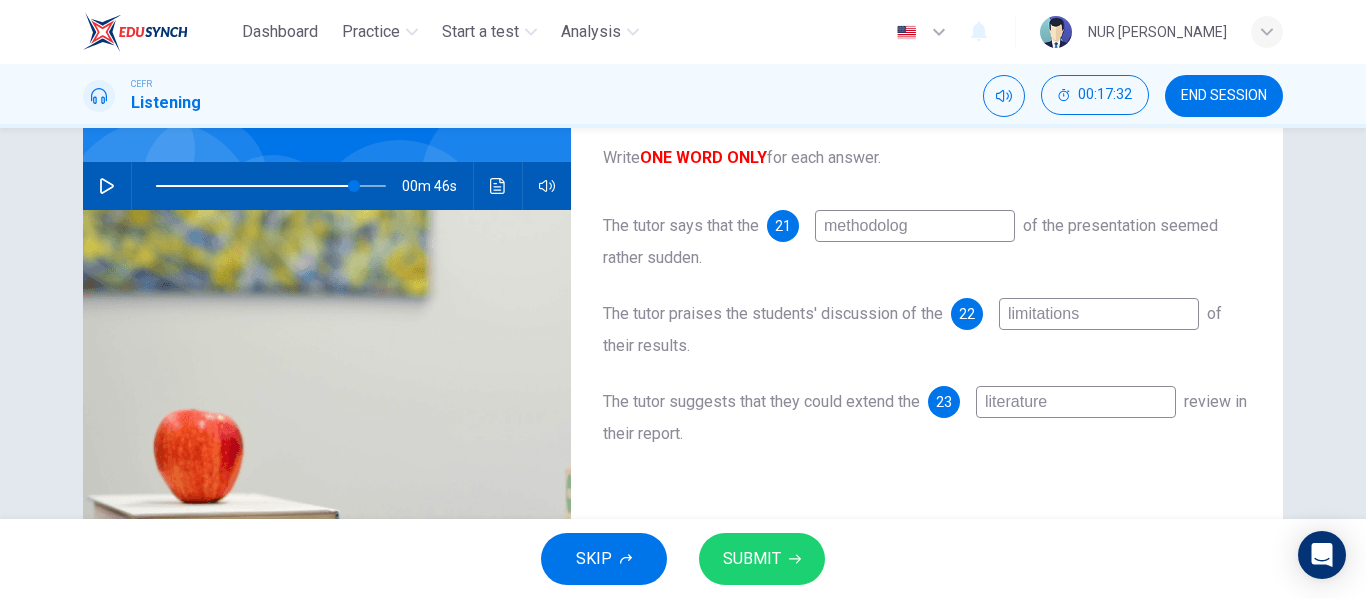 type on "methodology" 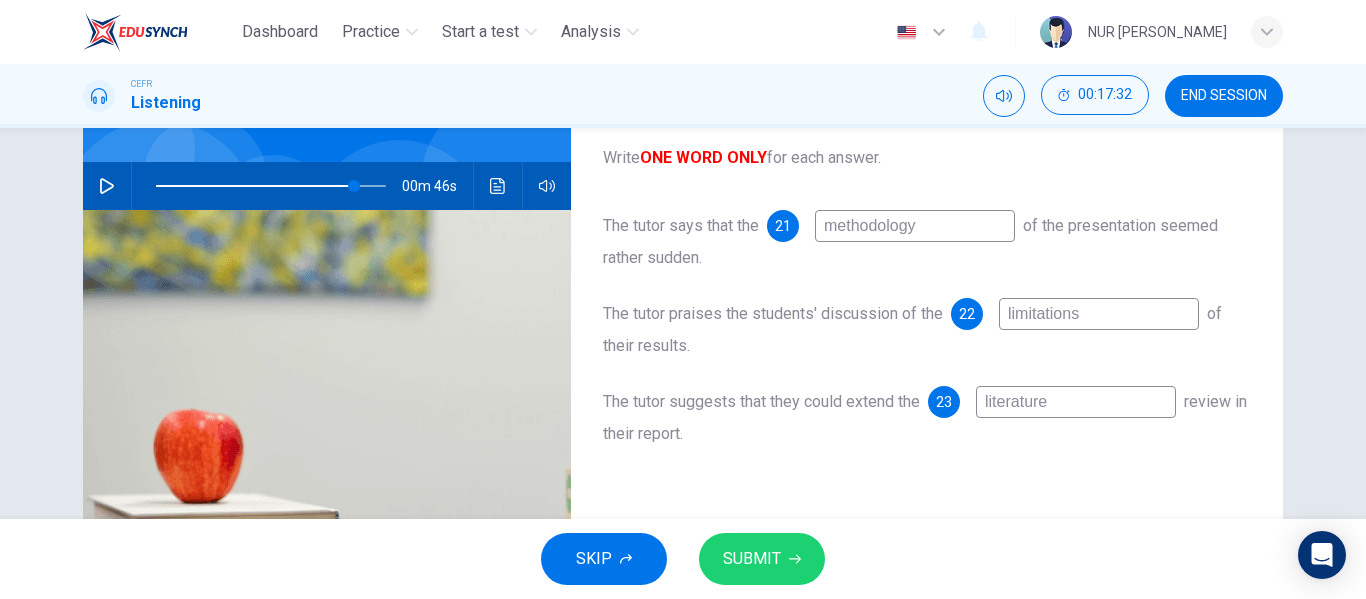 type on "86" 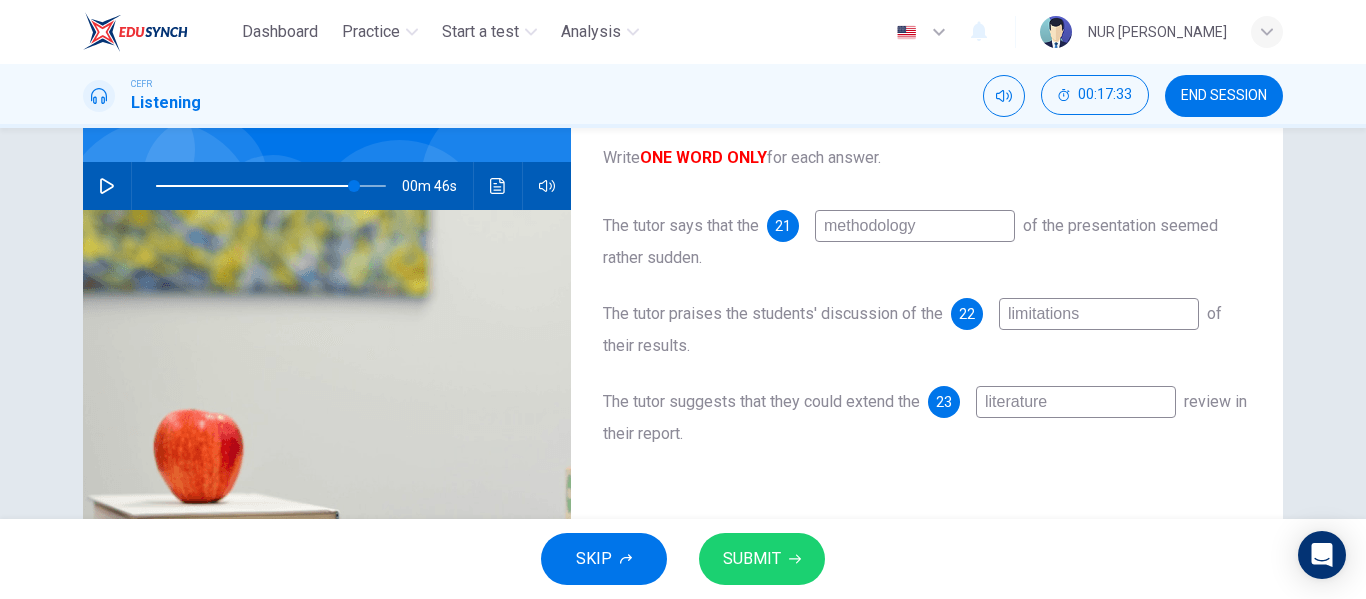 type on "methodology" 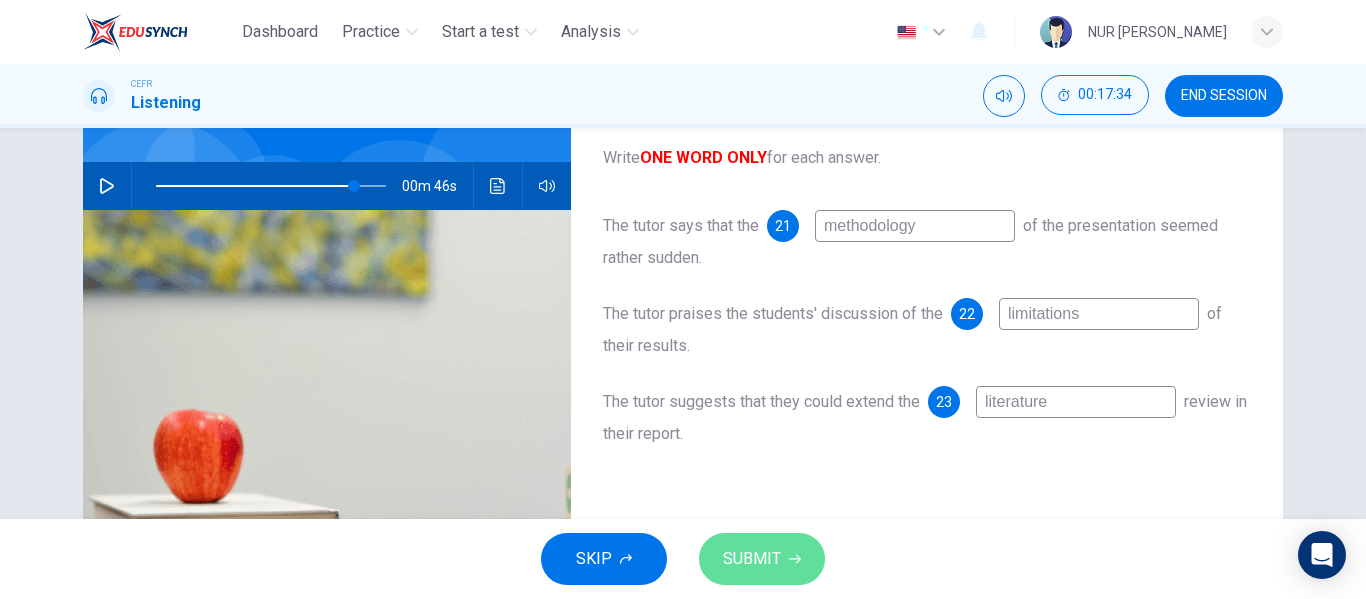 click on "SUBMIT" at bounding box center [752, 559] 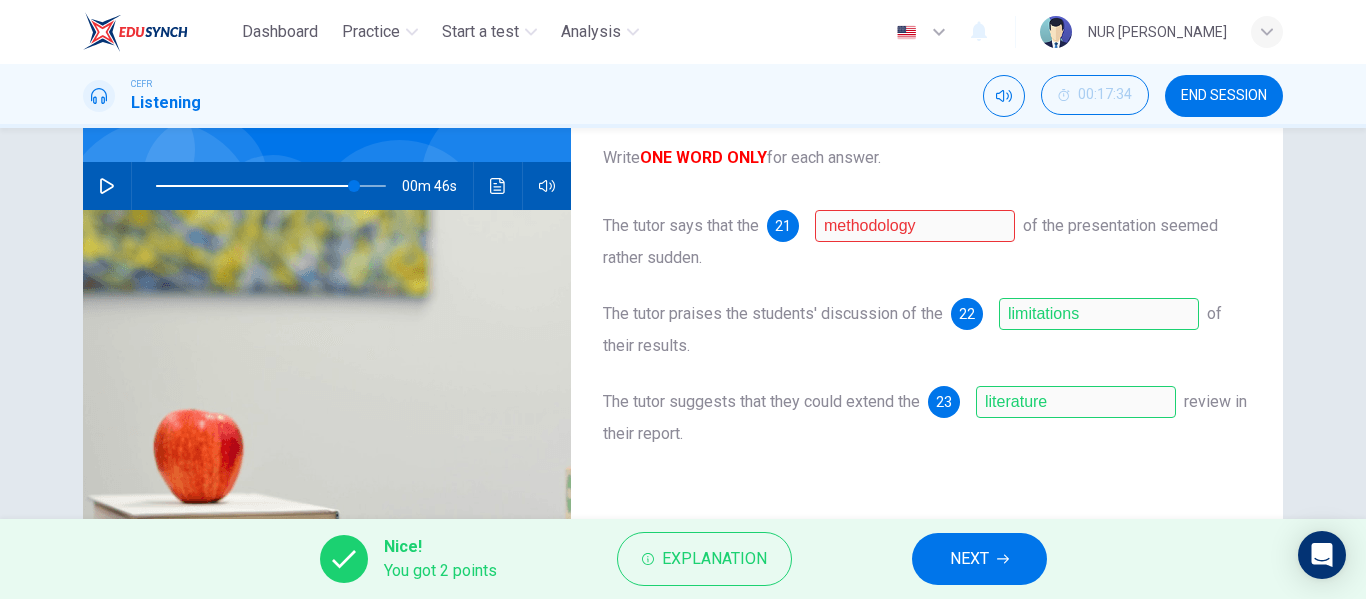 click 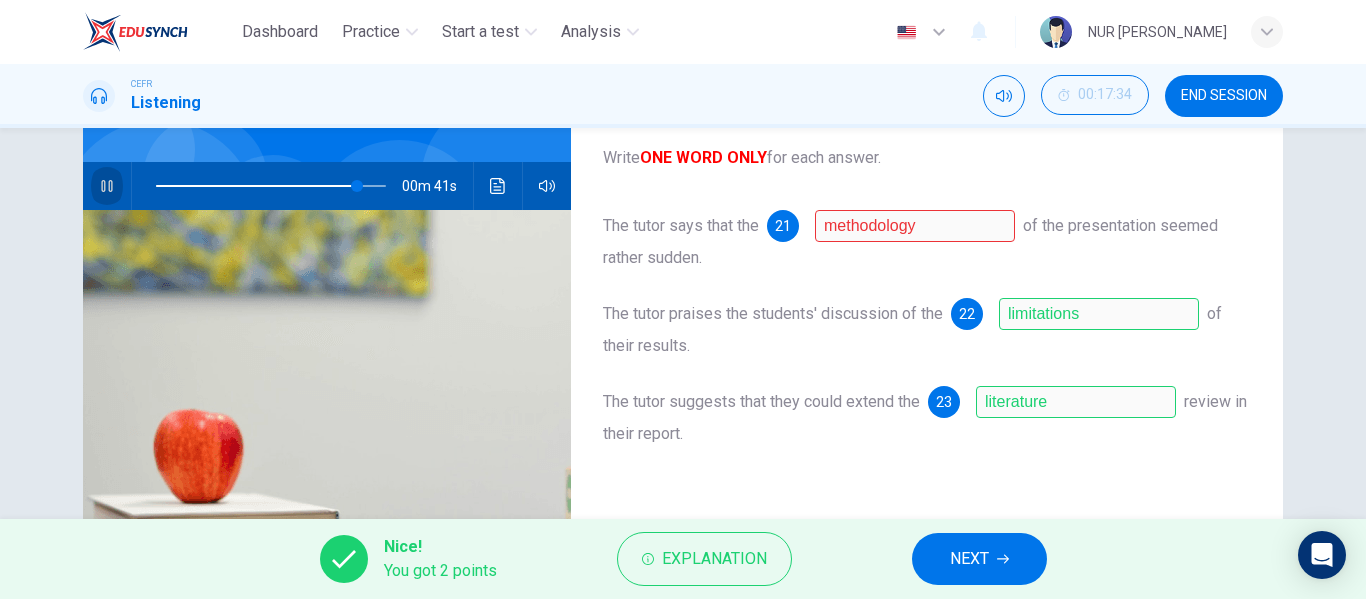 click at bounding box center (107, 186) 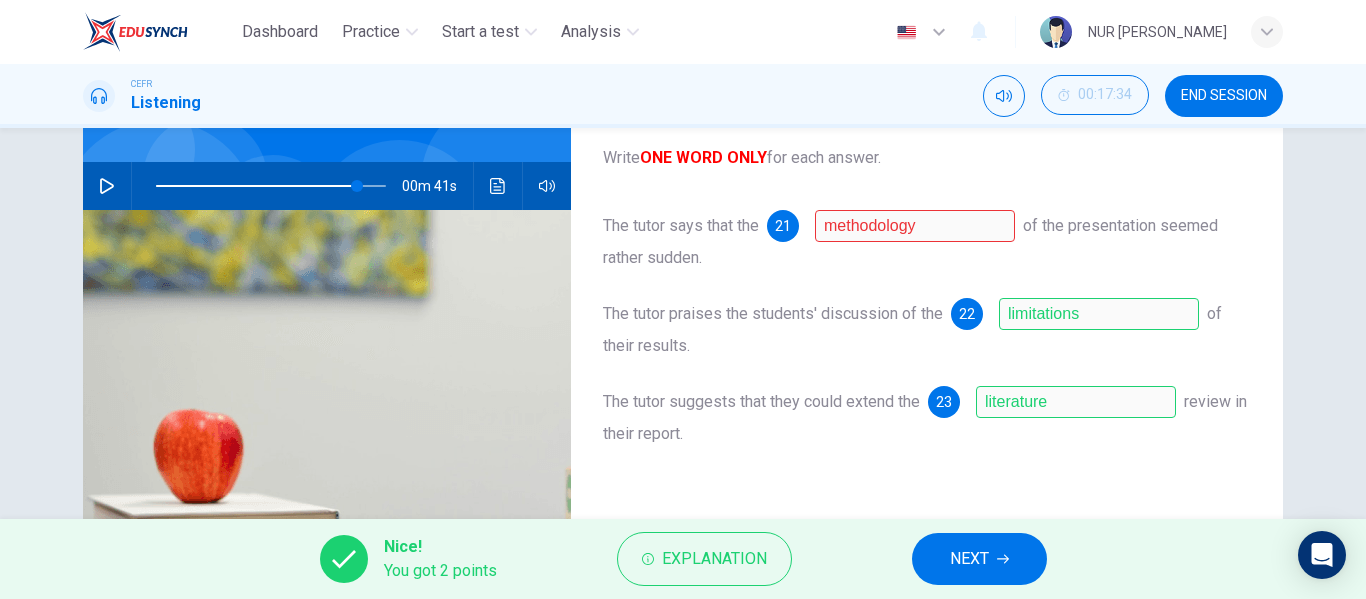 click on "NEXT" at bounding box center (969, 559) 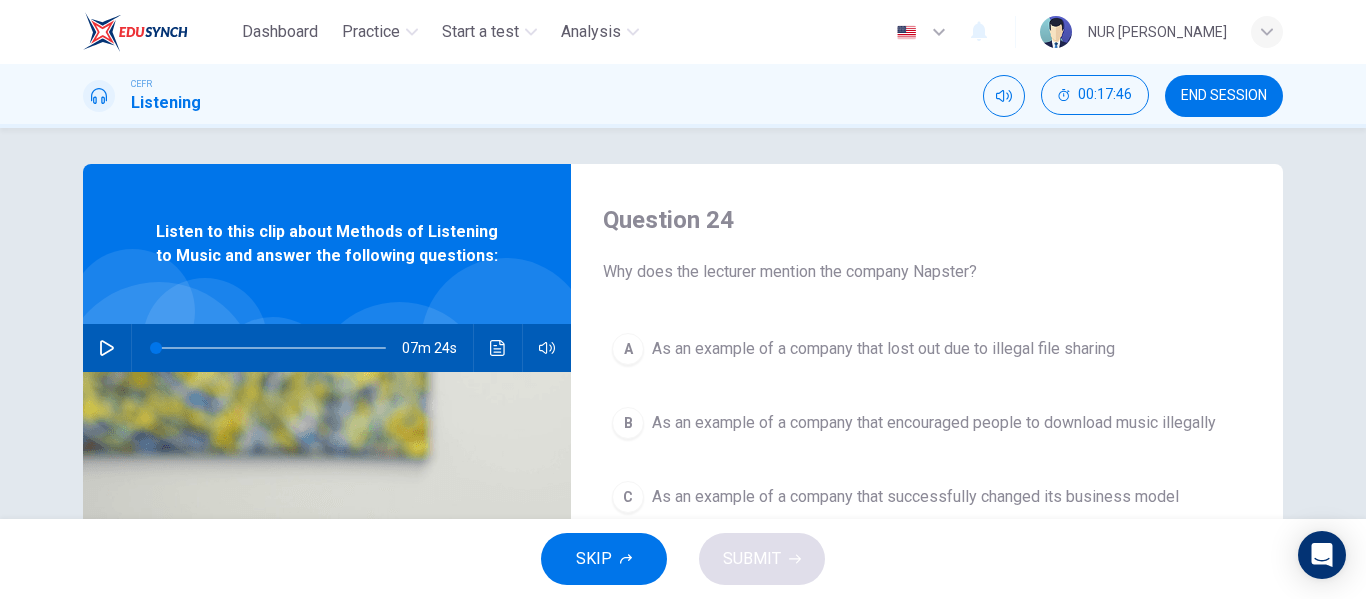 scroll, scrollTop: 0, scrollLeft: 0, axis: both 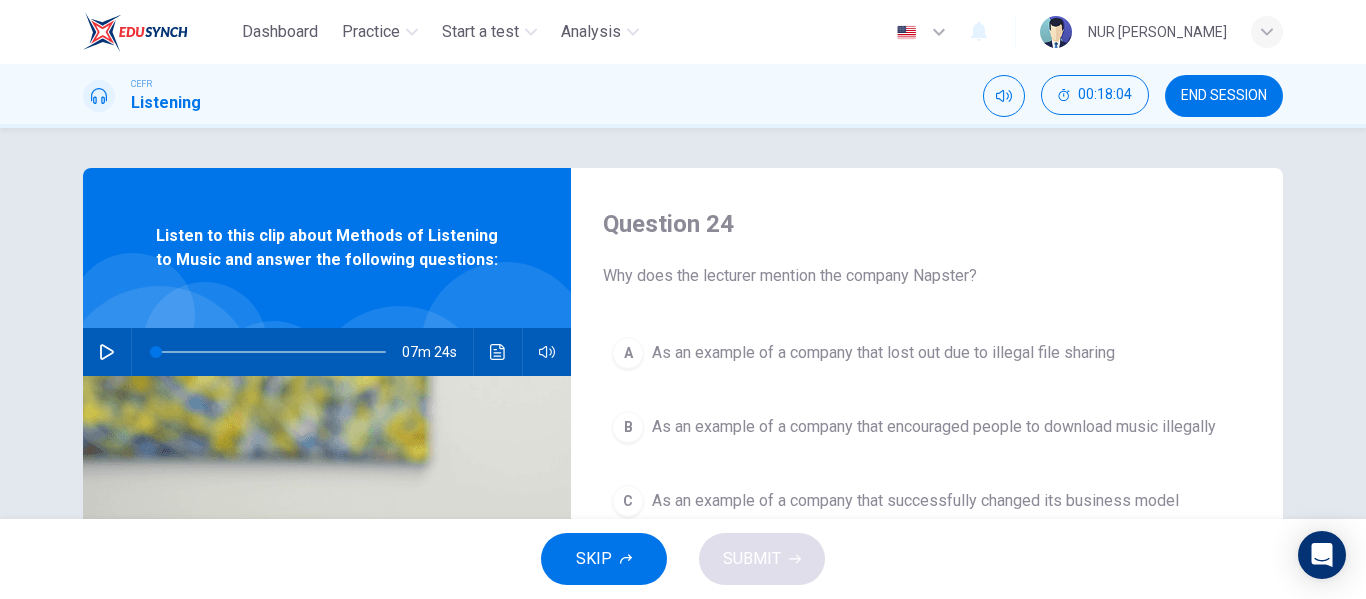 click on "END SESSION" at bounding box center [1224, 96] 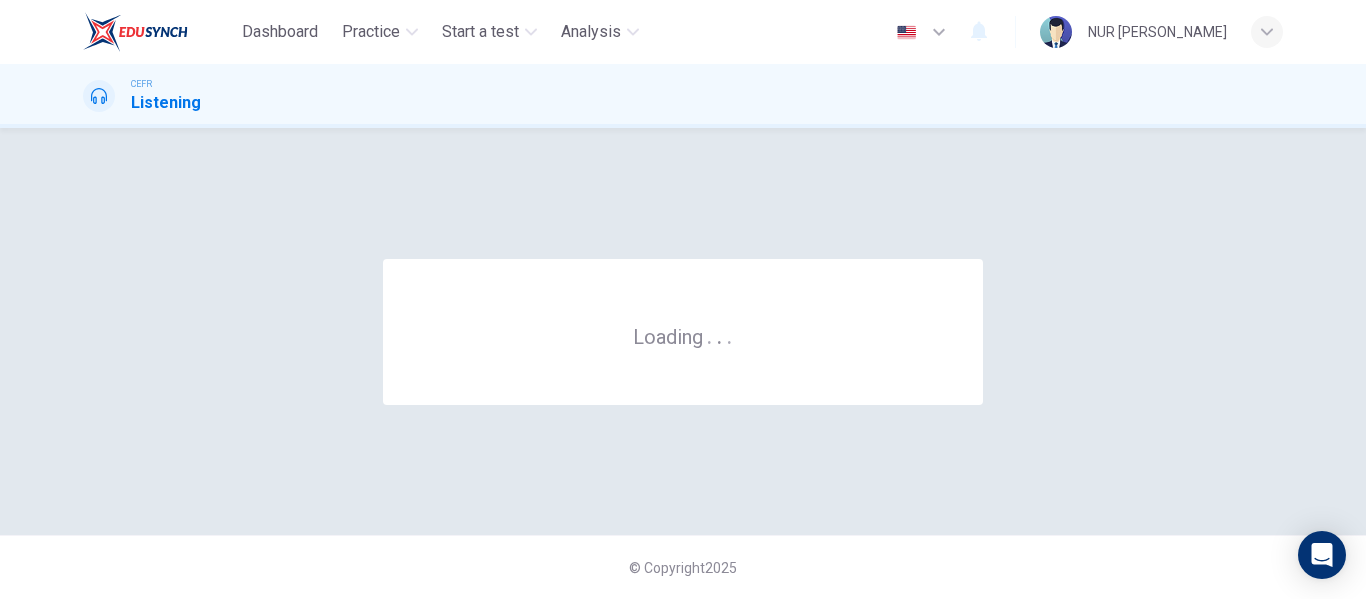 scroll, scrollTop: 0, scrollLeft: 0, axis: both 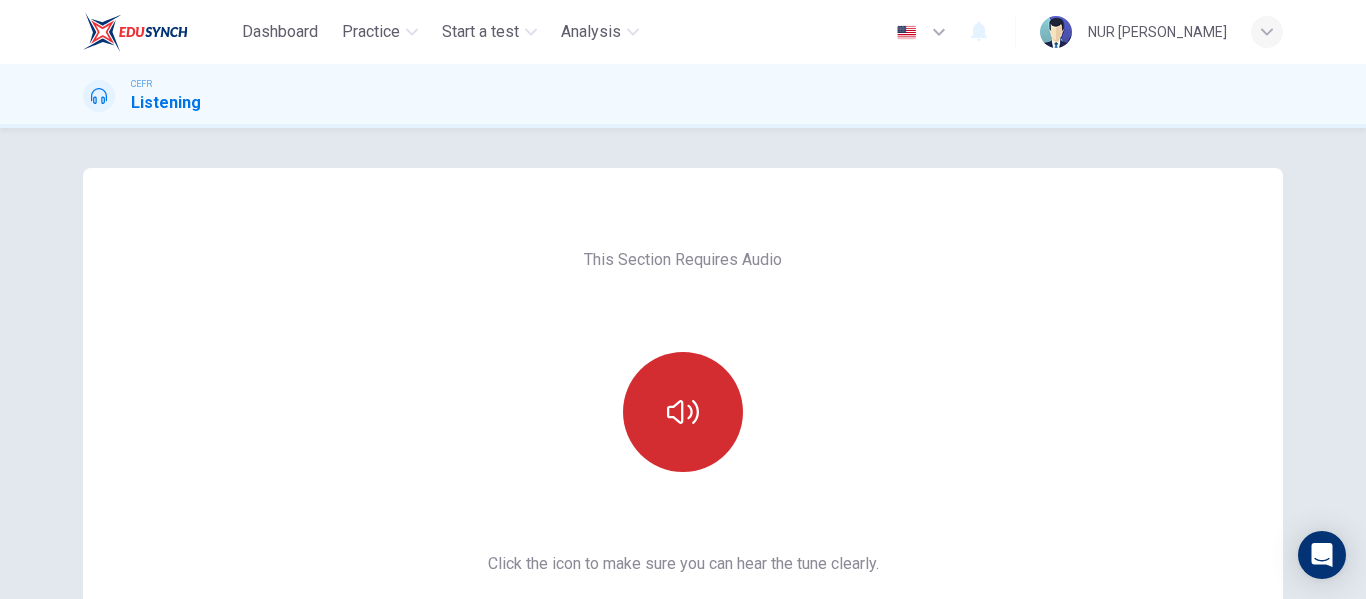 click at bounding box center [683, 412] 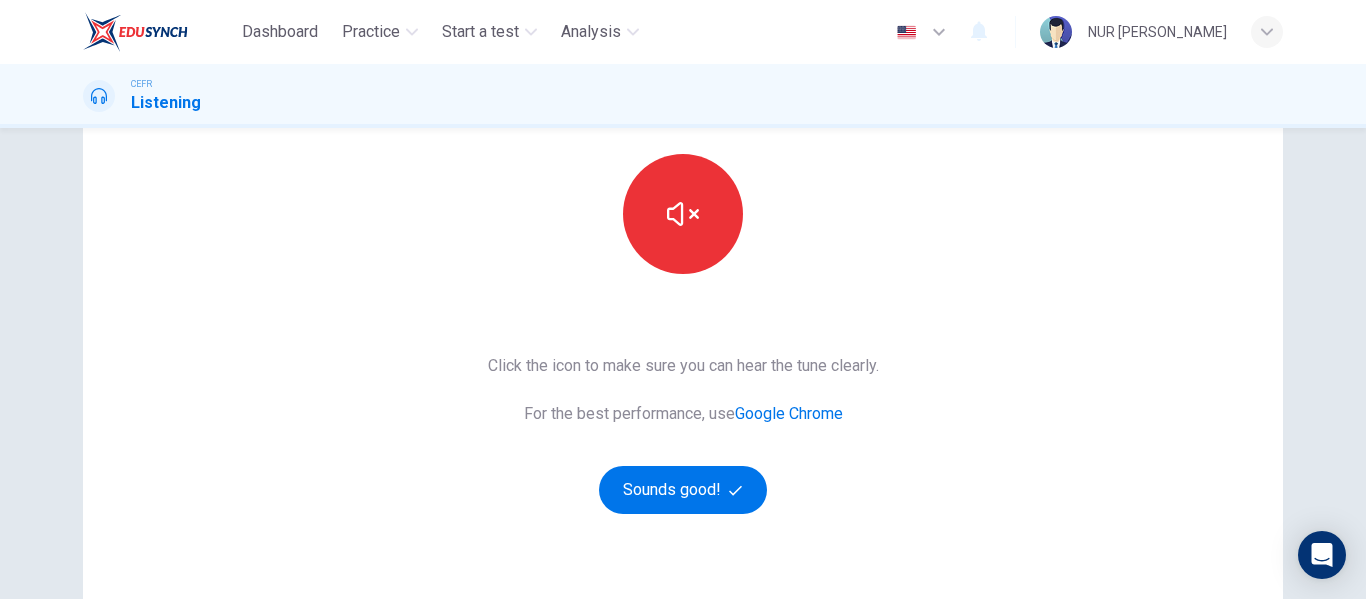 scroll, scrollTop: 200, scrollLeft: 0, axis: vertical 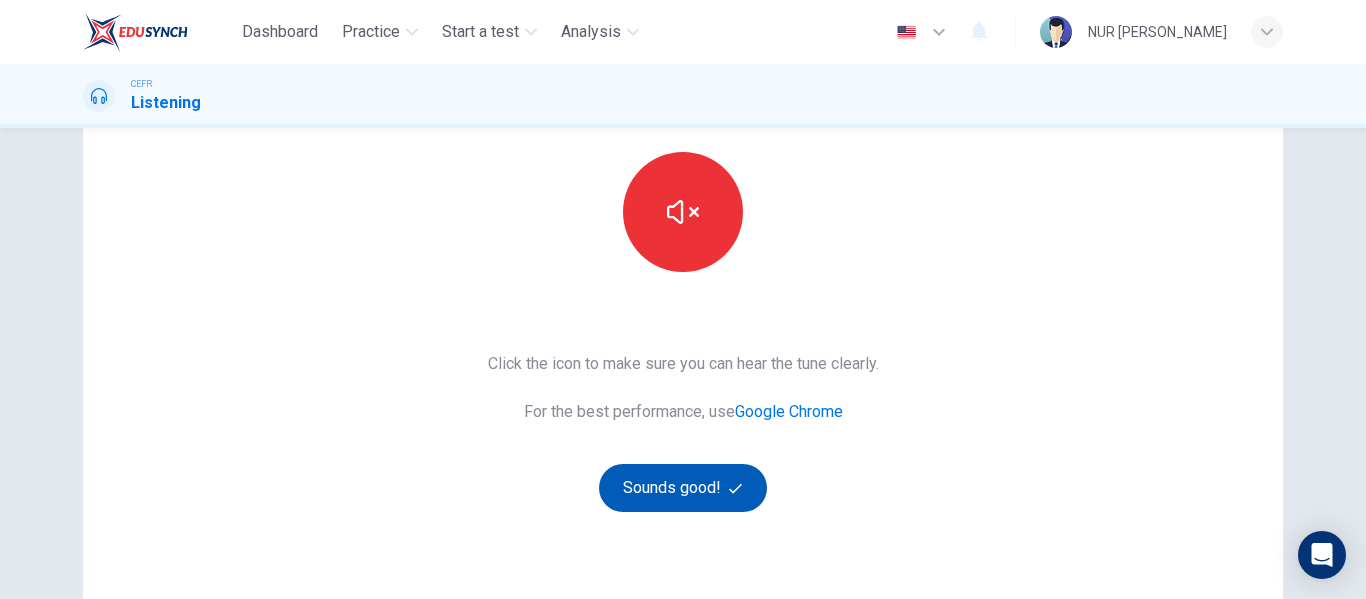 click on "Sounds good!" at bounding box center [683, 488] 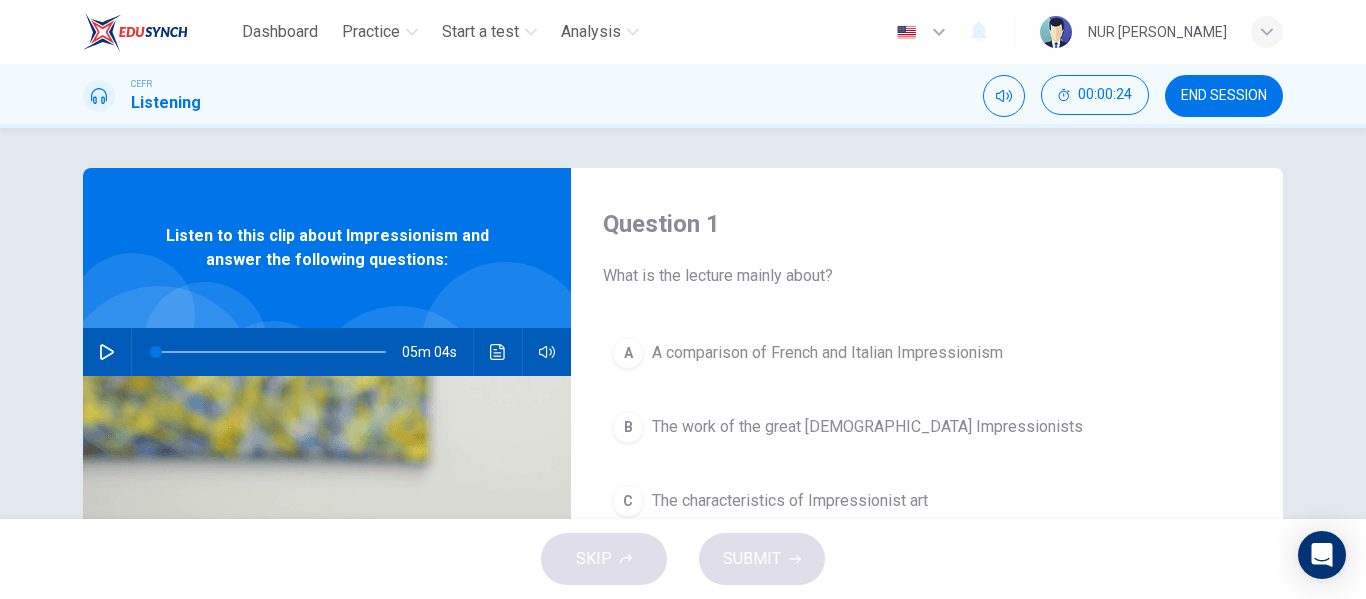 scroll, scrollTop: 100, scrollLeft: 0, axis: vertical 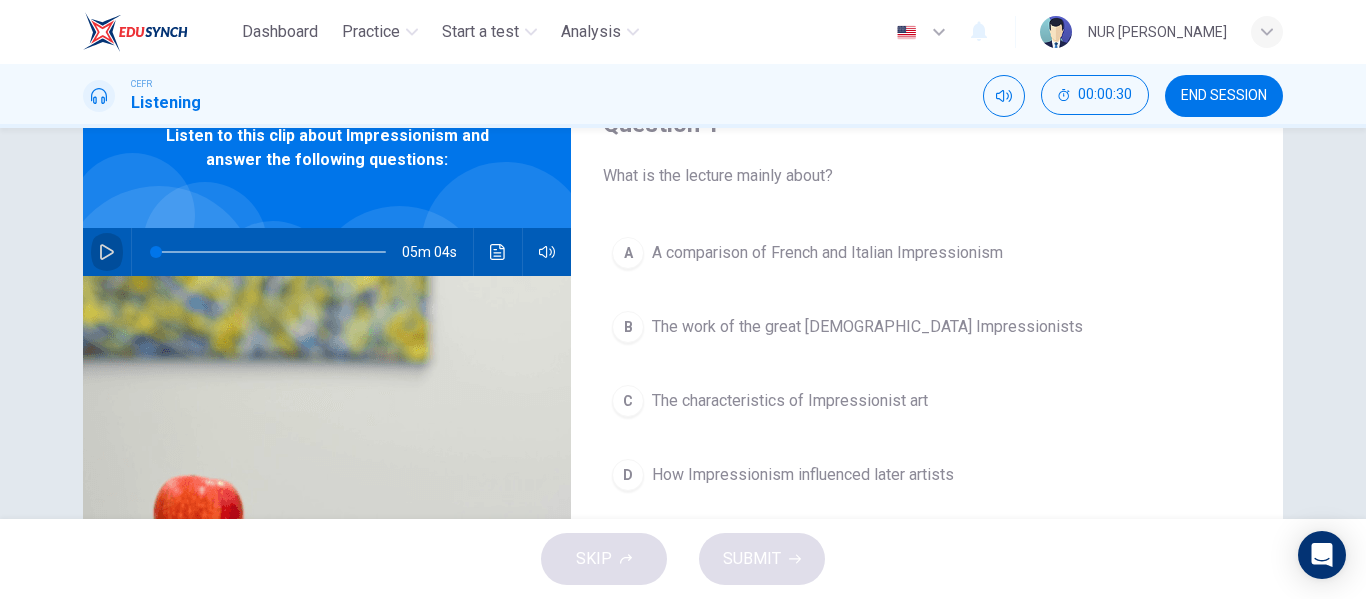 click 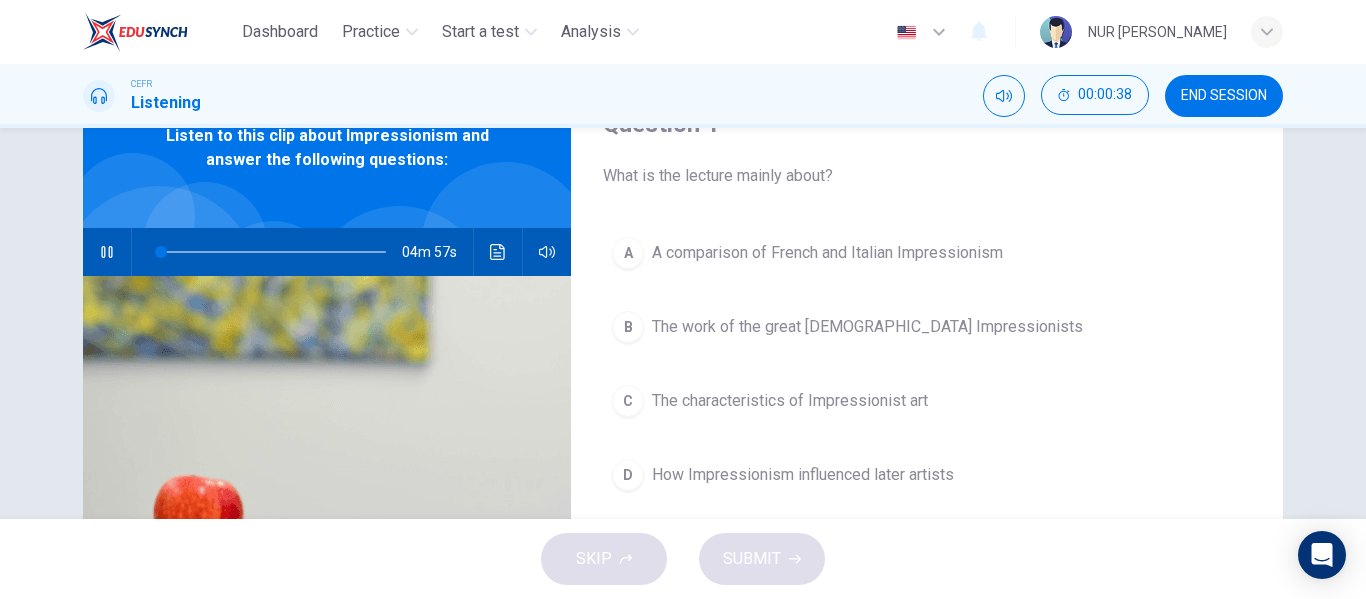 type on "3" 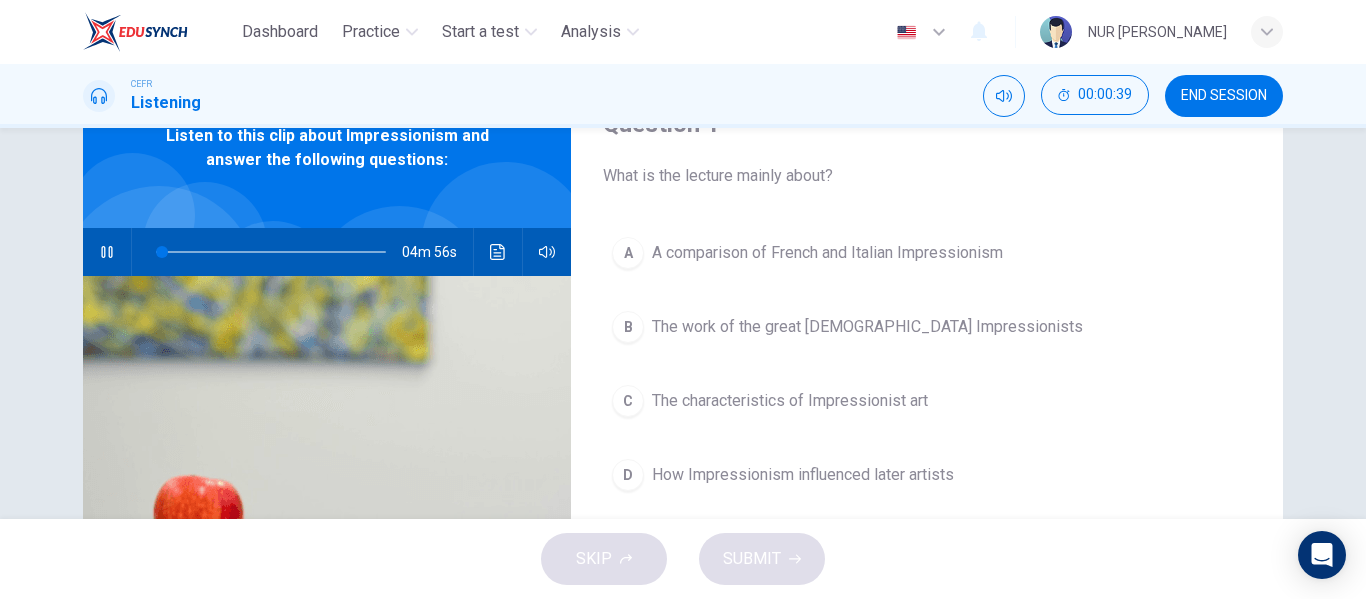 type 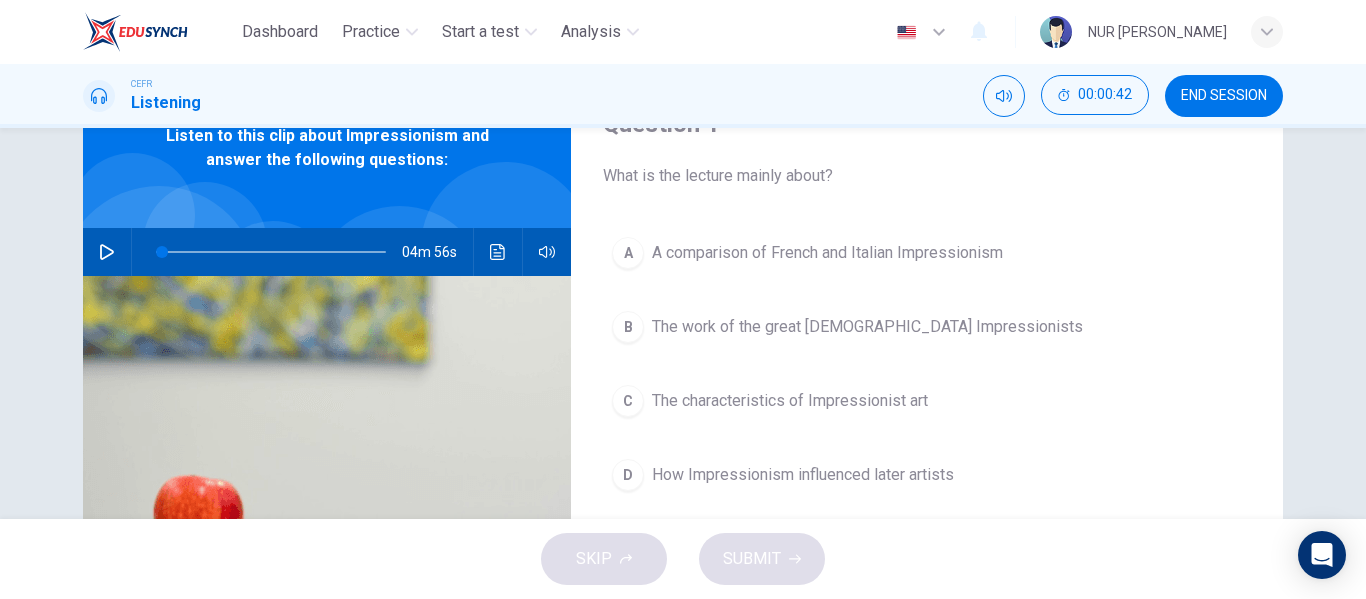 click at bounding box center (107, 252) 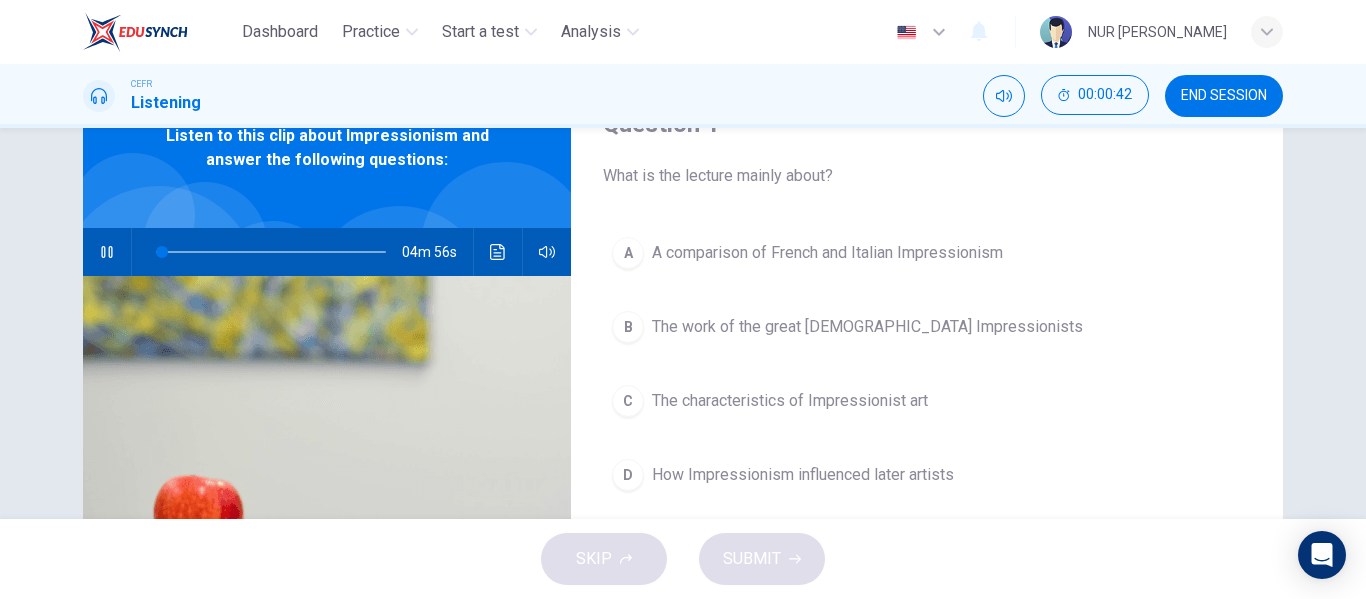 click at bounding box center [107, 252] 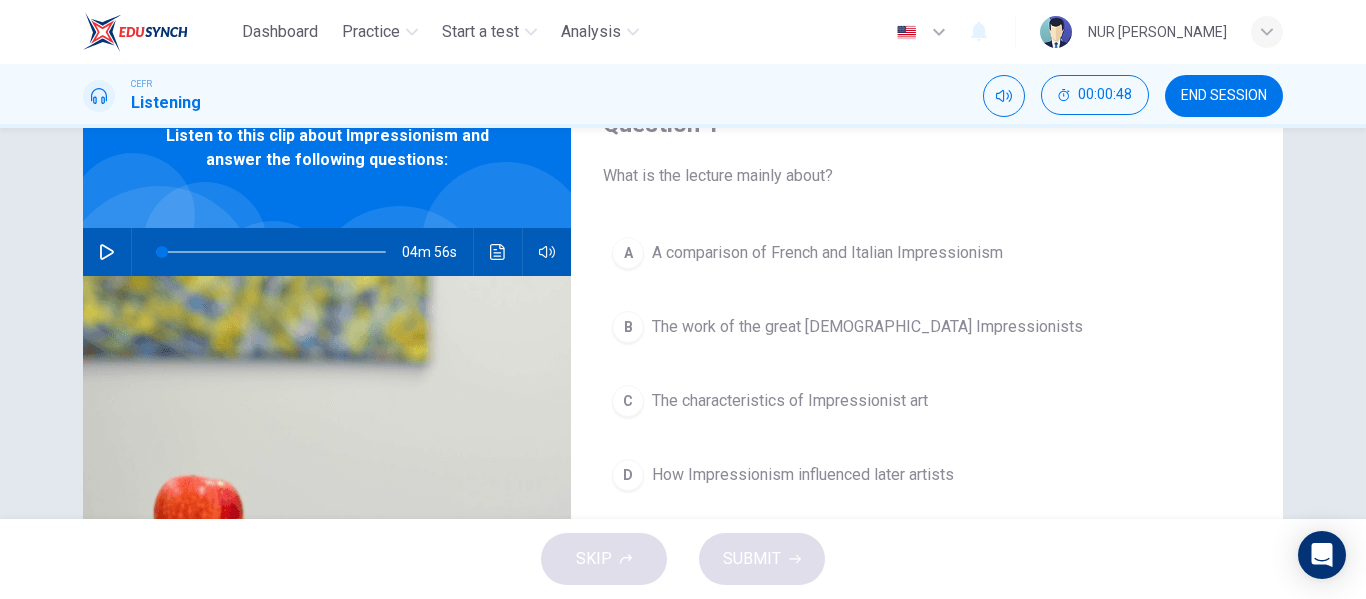 click at bounding box center [107, 252] 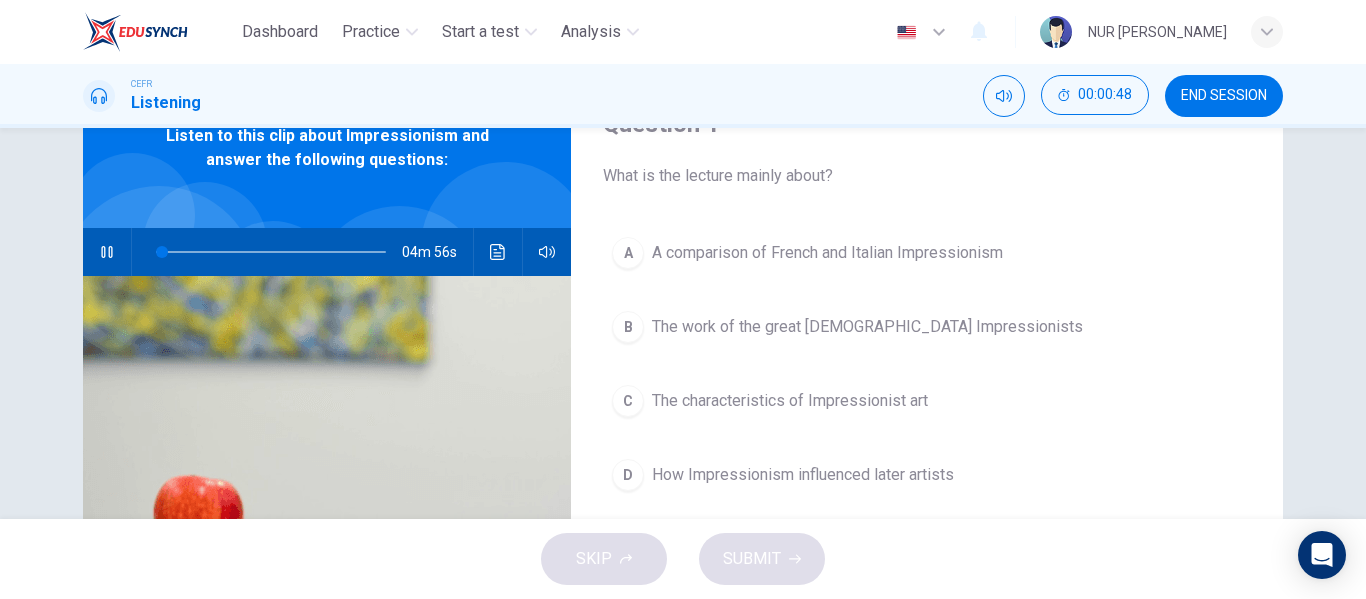 click at bounding box center [107, 252] 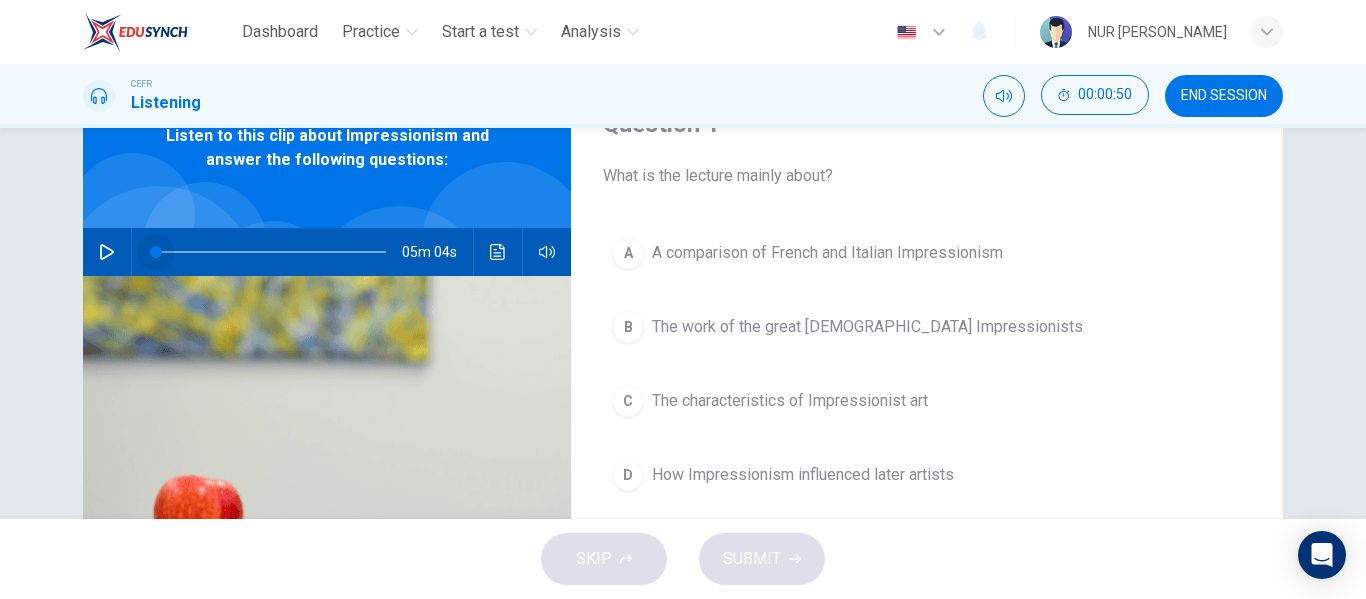 drag, startPoint x: 160, startPoint y: 254, endPoint x: 103, endPoint y: 256, distance: 57.035076 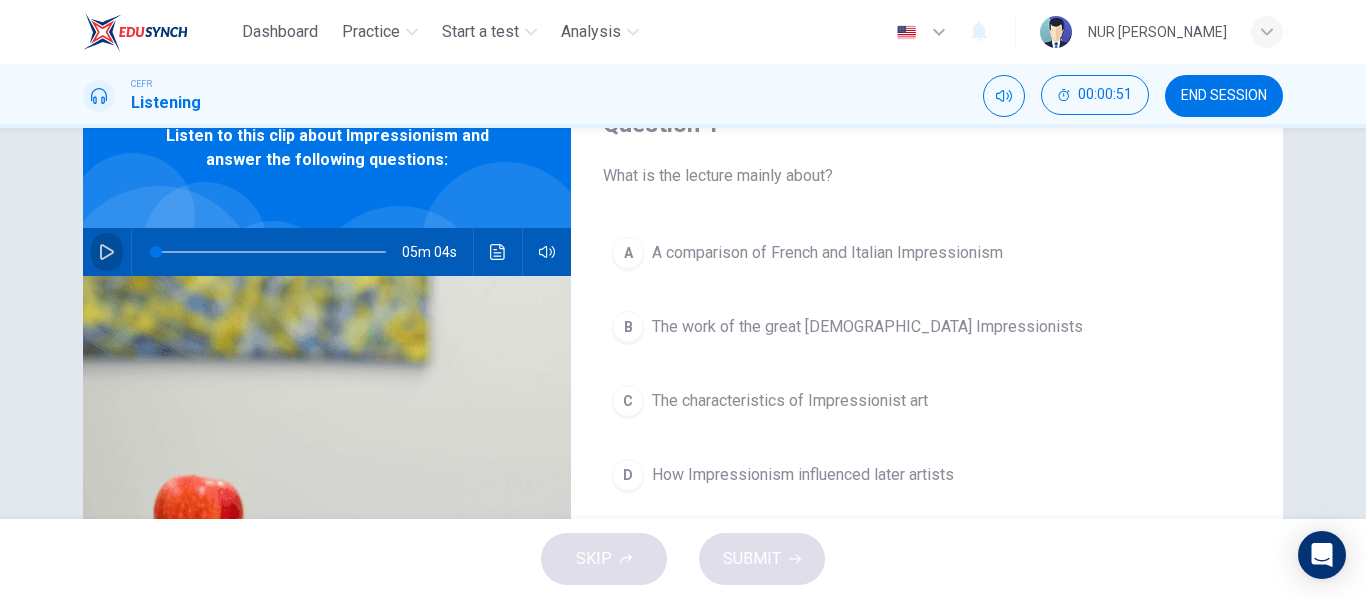 click 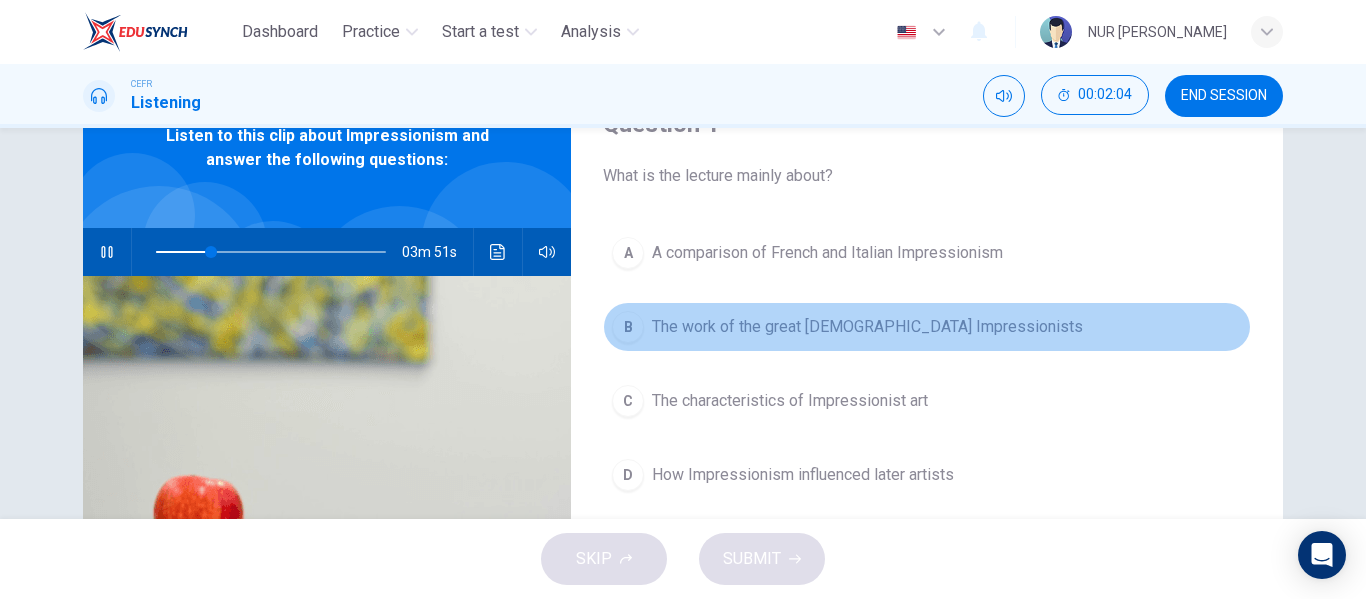 click on "The work of the great [DEMOGRAPHIC_DATA] Impressionists" at bounding box center [867, 327] 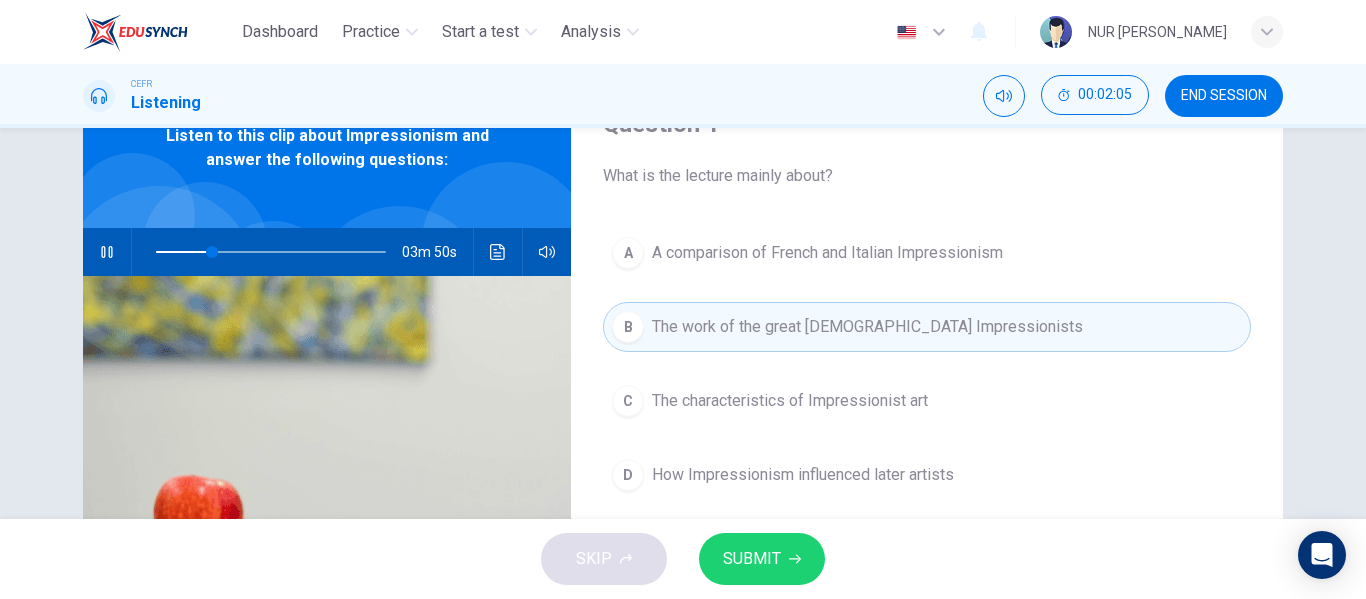 click on "SUBMIT" at bounding box center [762, 559] 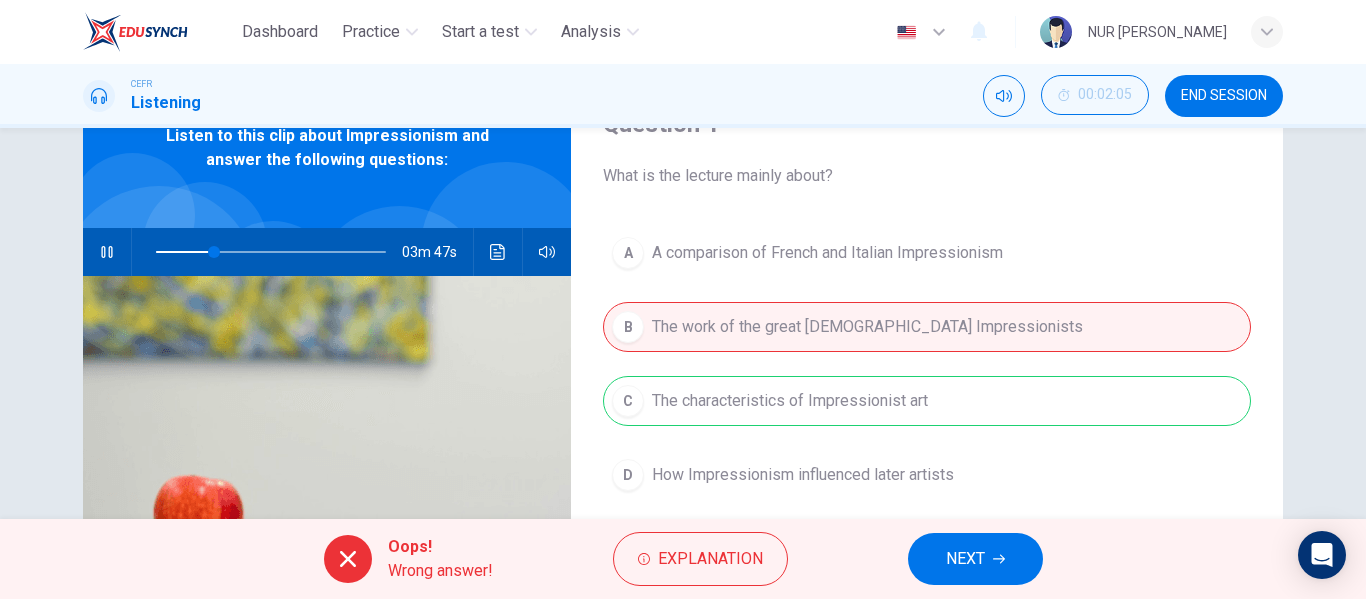 click on "NEXT" at bounding box center [965, 559] 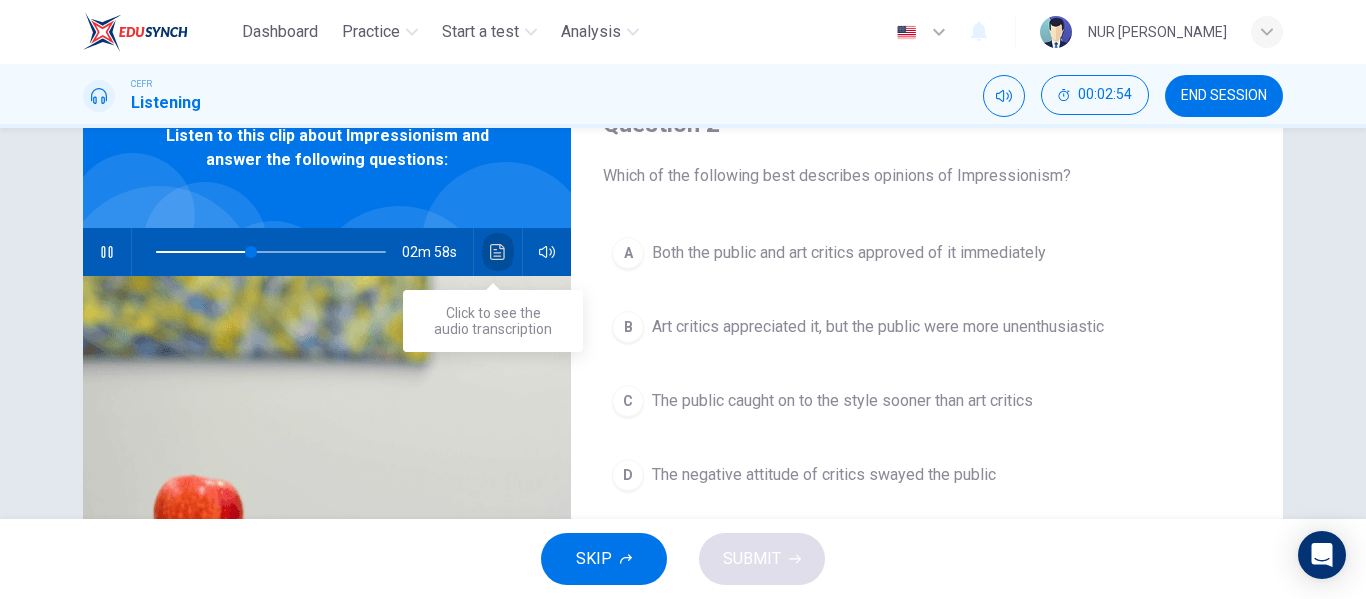 click at bounding box center [498, 252] 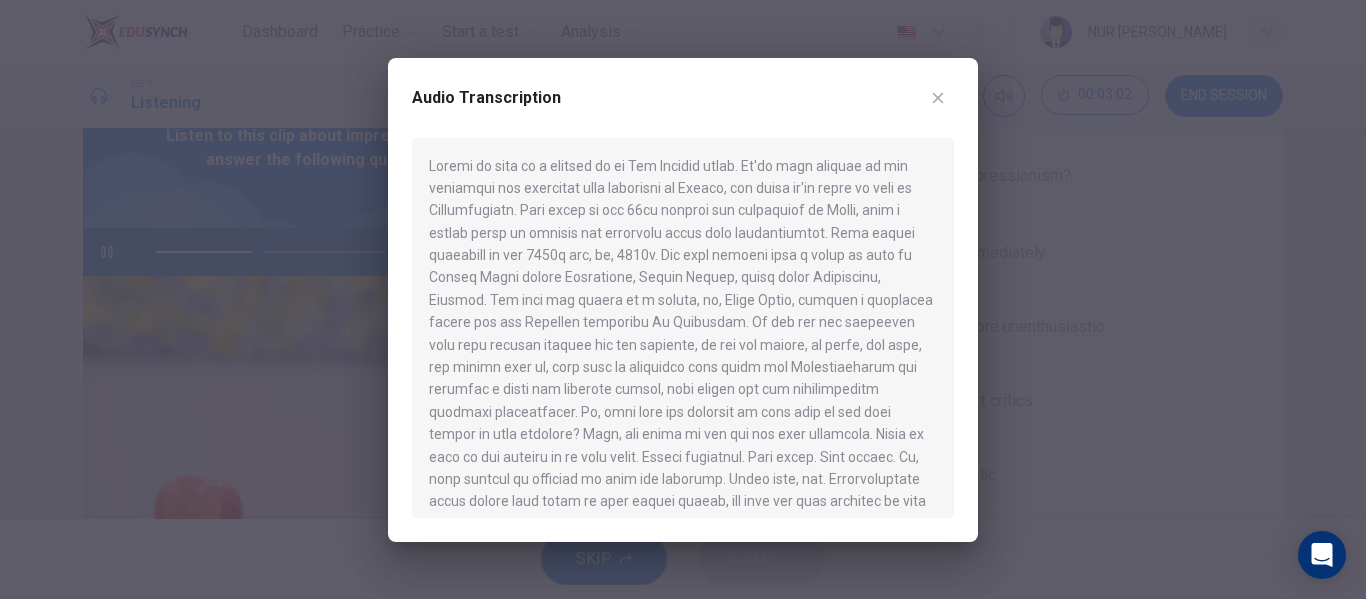 click 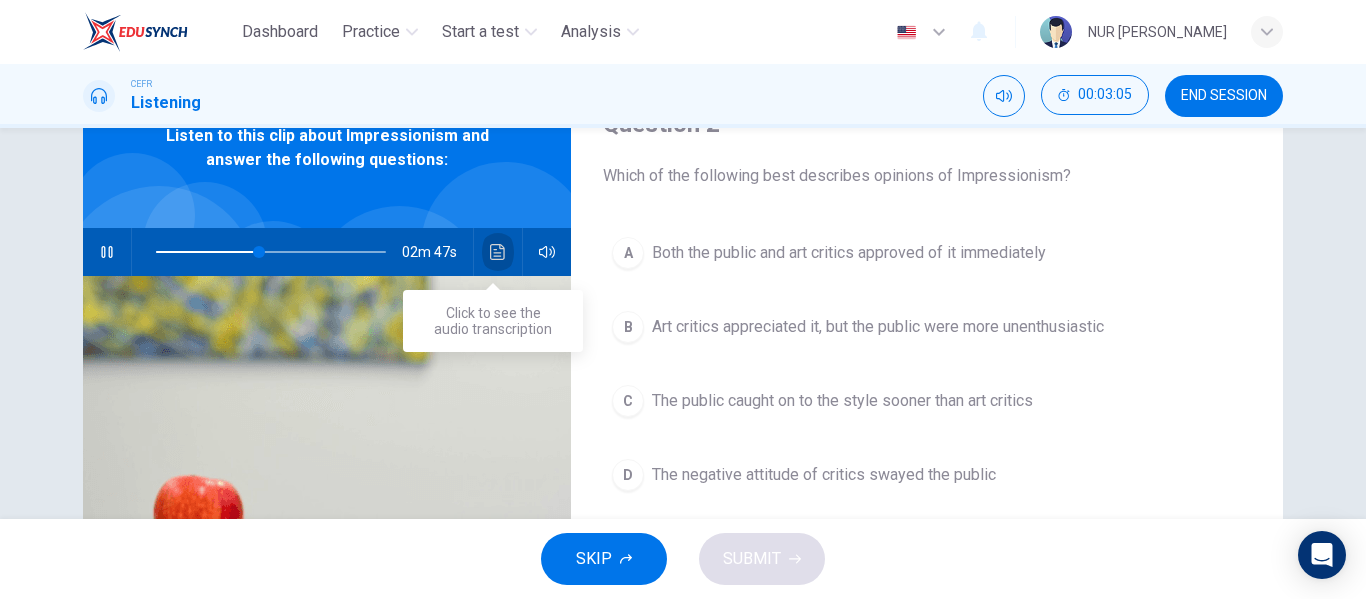 click 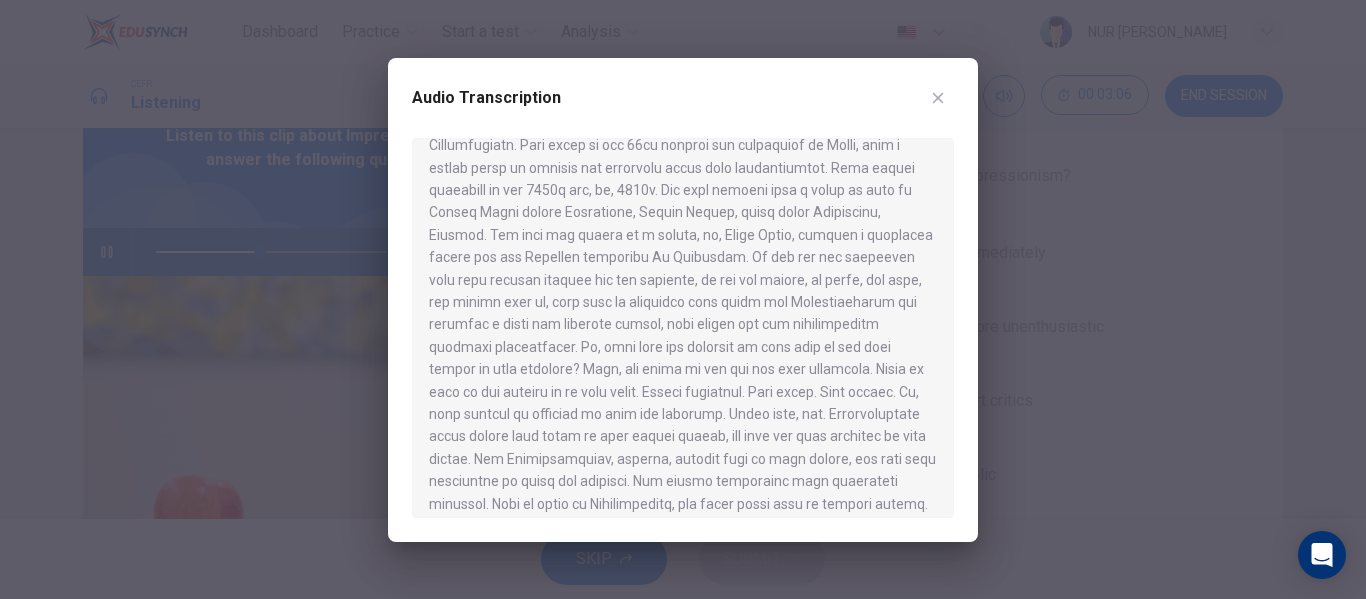 scroll, scrollTop: 100, scrollLeft: 0, axis: vertical 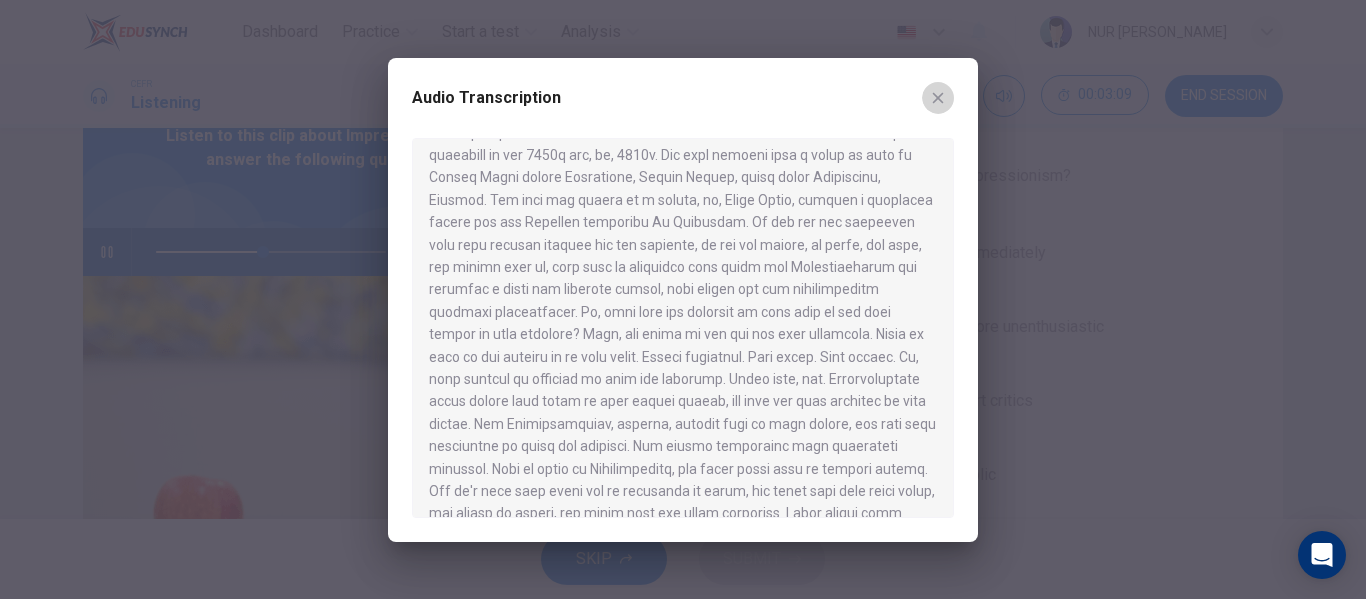click 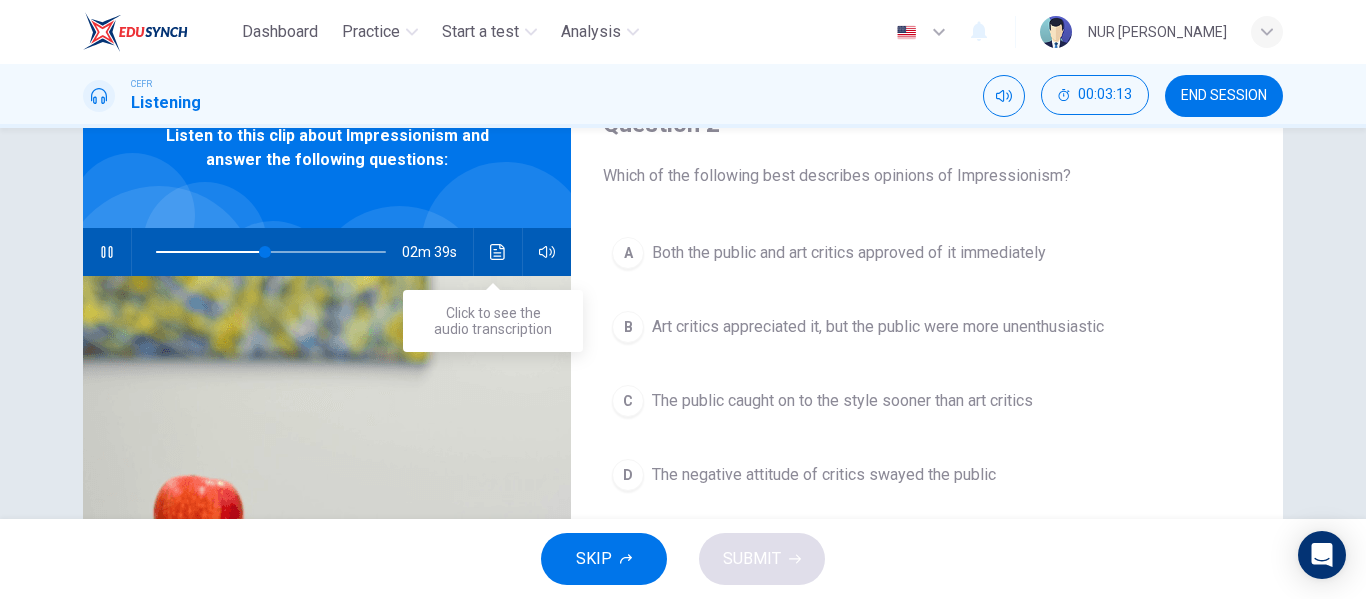 click 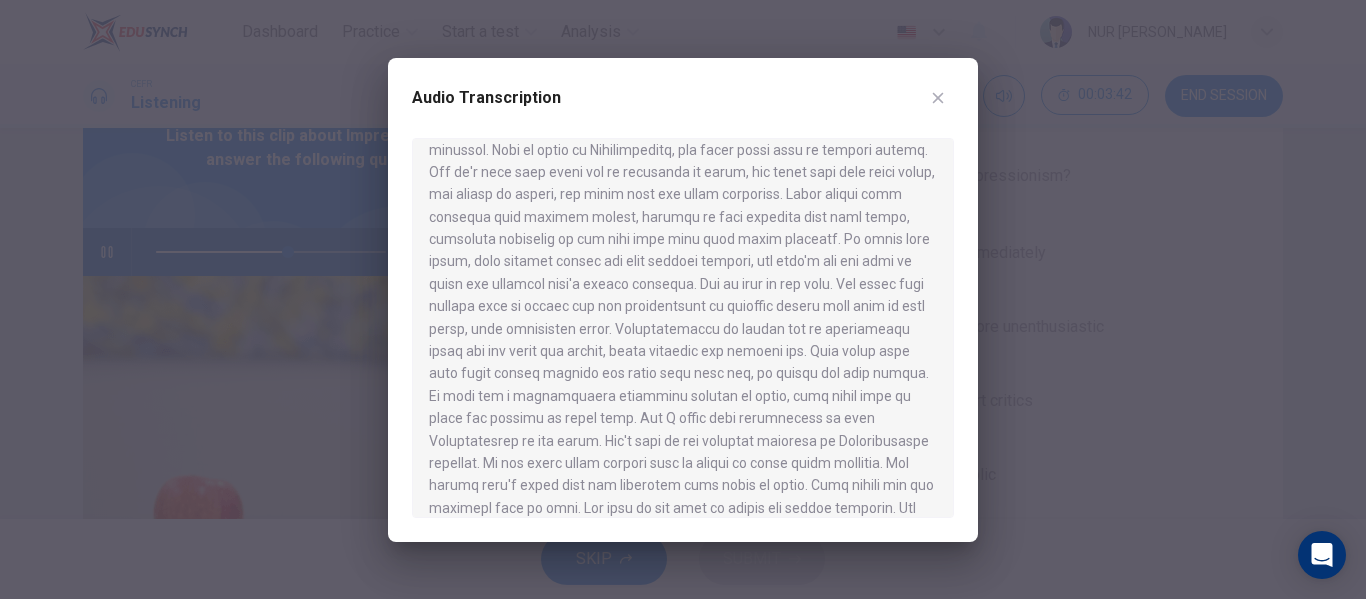 scroll, scrollTop: 423, scrollLeft: 0, axis: vertical 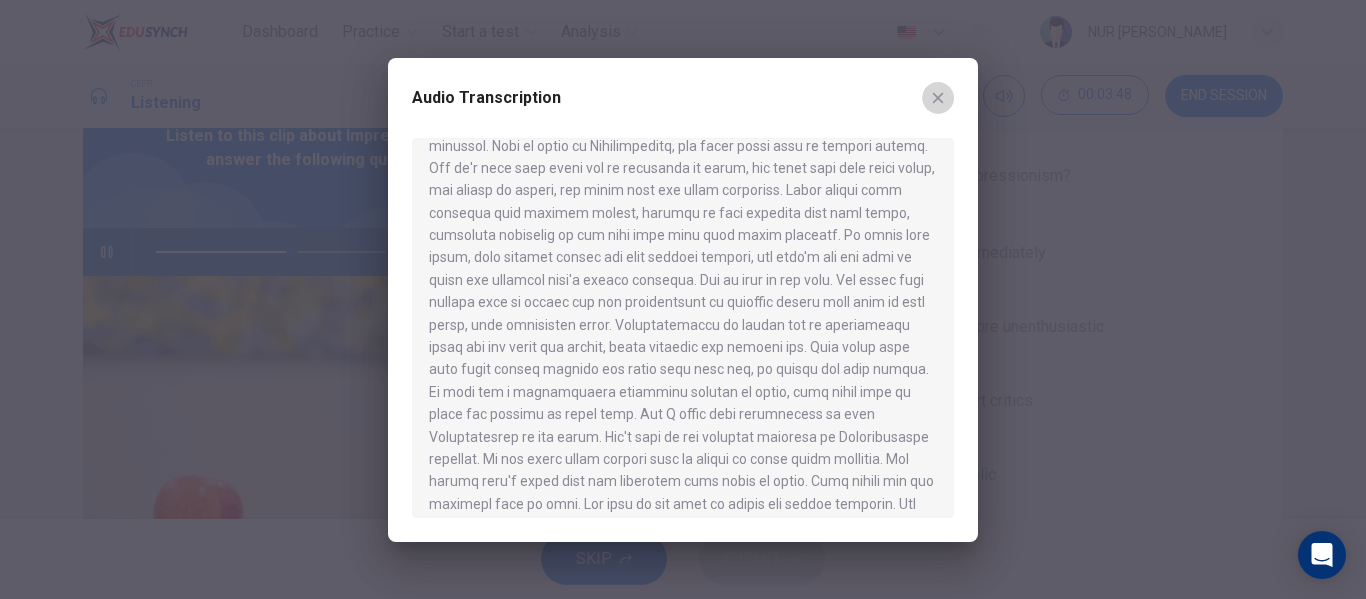 click at bounding box center [938, 98] 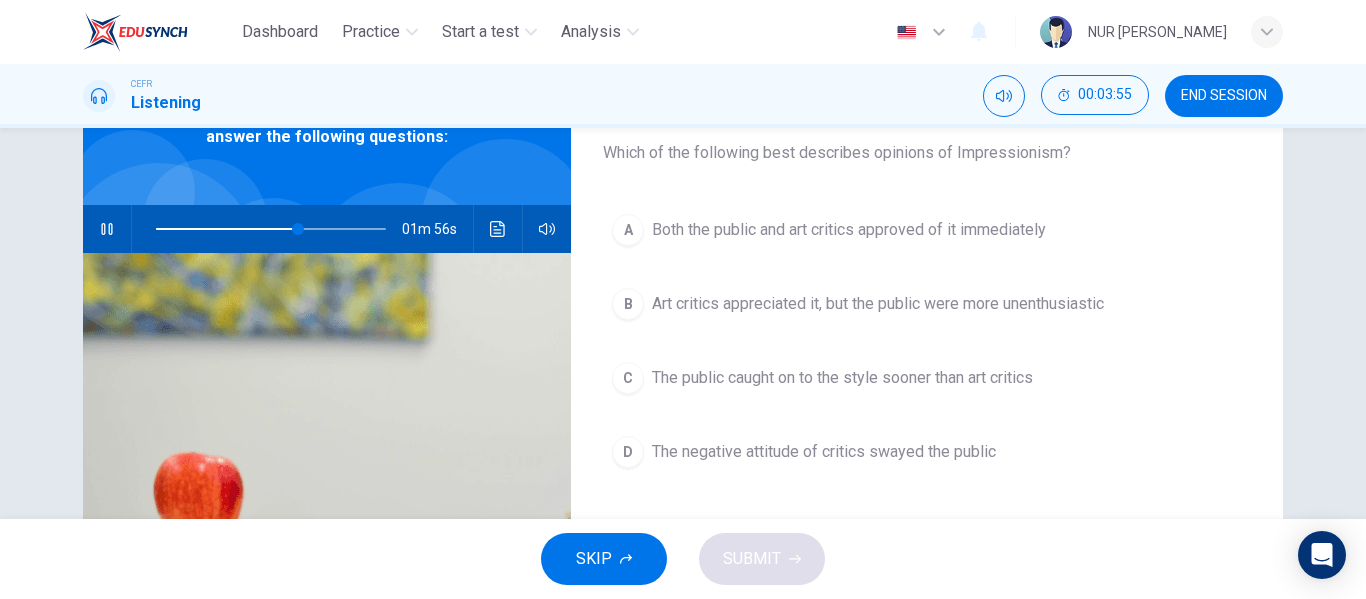 scroll, scrollTop: 121, scrollLeft: 0, axis: vertical 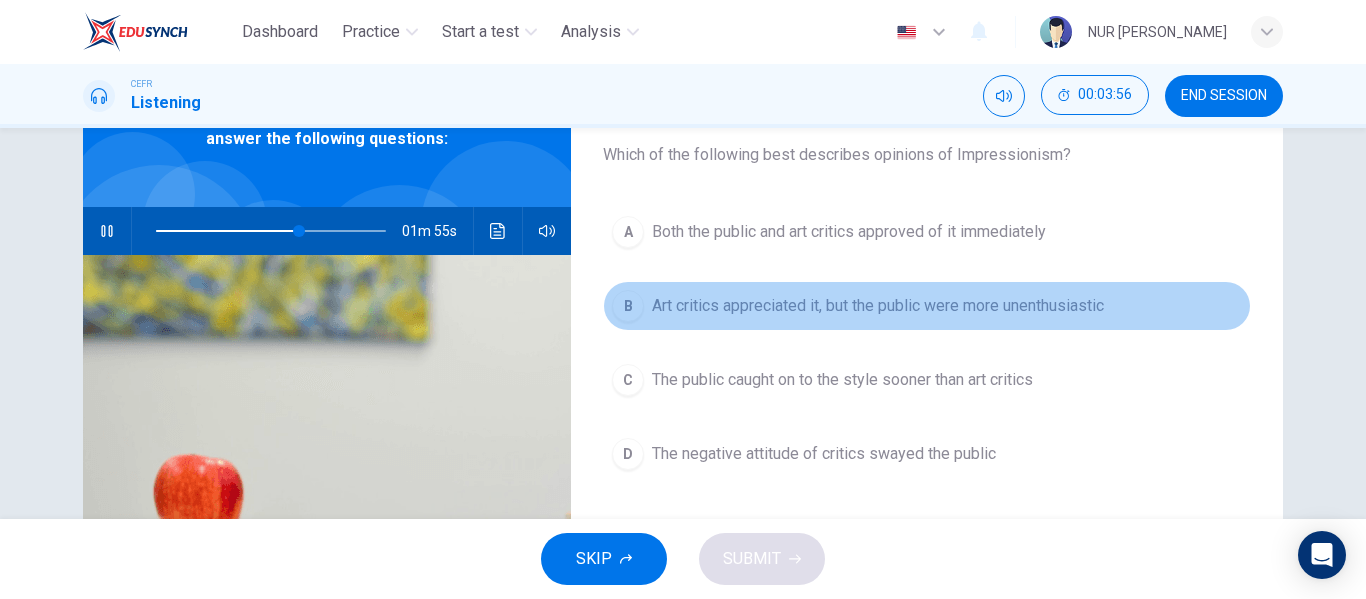 click on "Art critics appreciated it, but the public were more unenthusiastic" at bounding box center [878, 306] 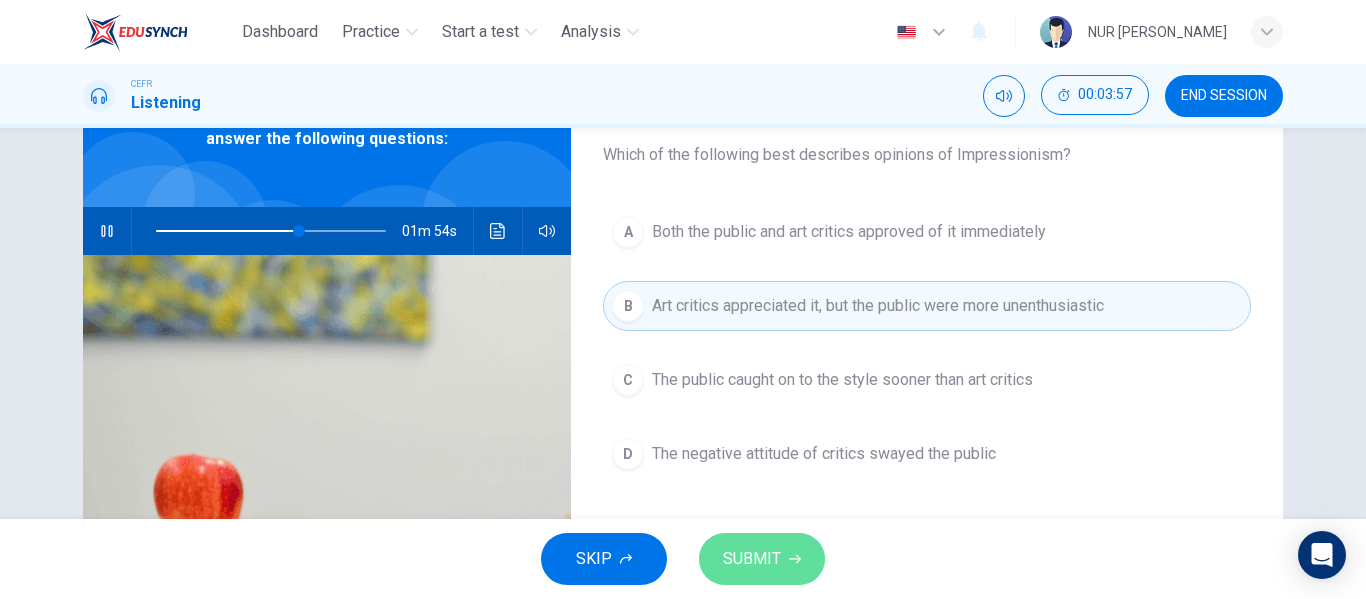 click on "SUBMIT" at bounding box center (752, 559) 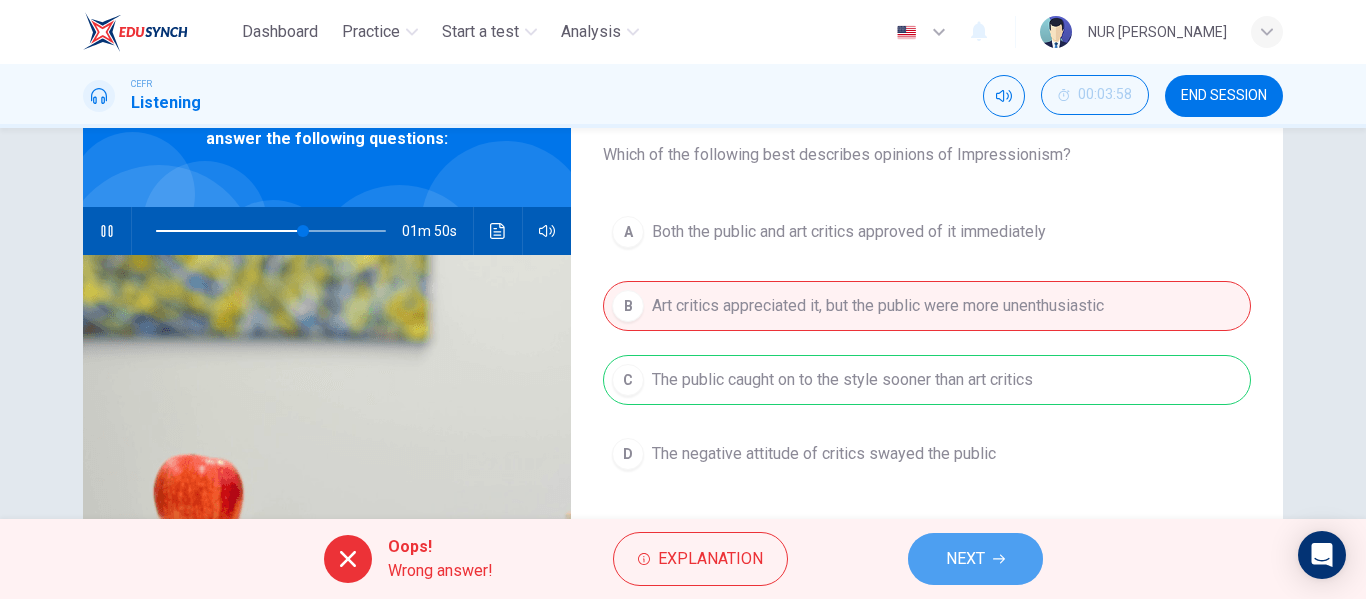 click on "NEXT" at bounding box center [975, 559] 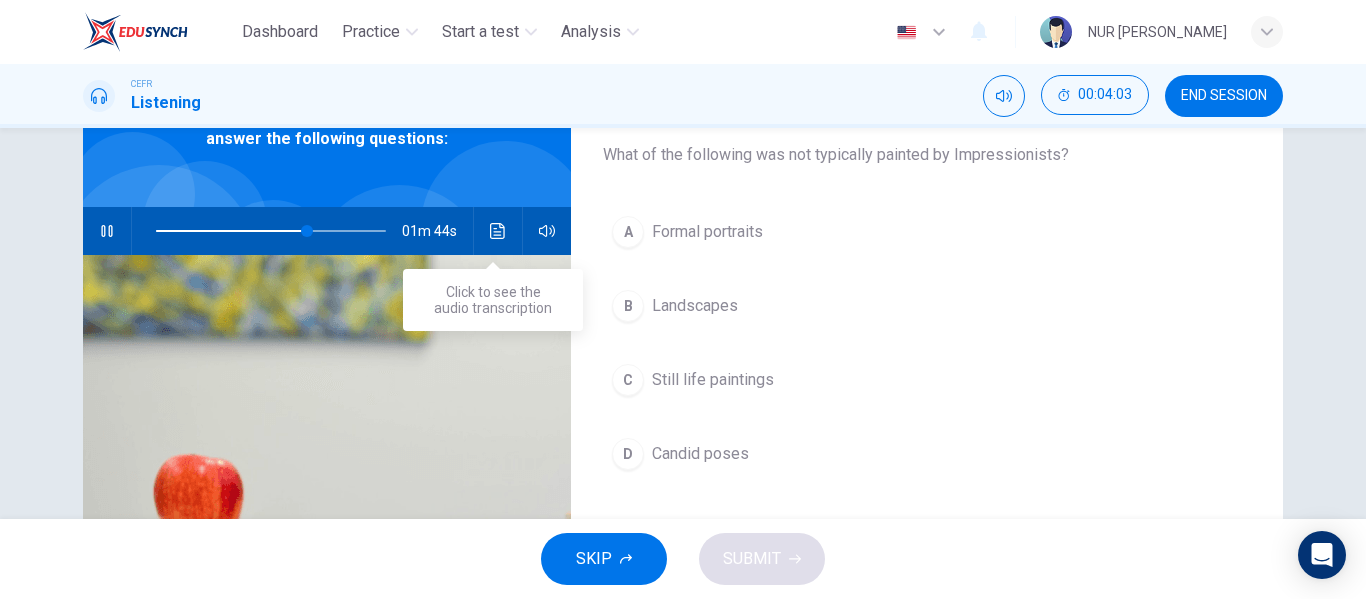 click at bounding box center (498, 231) 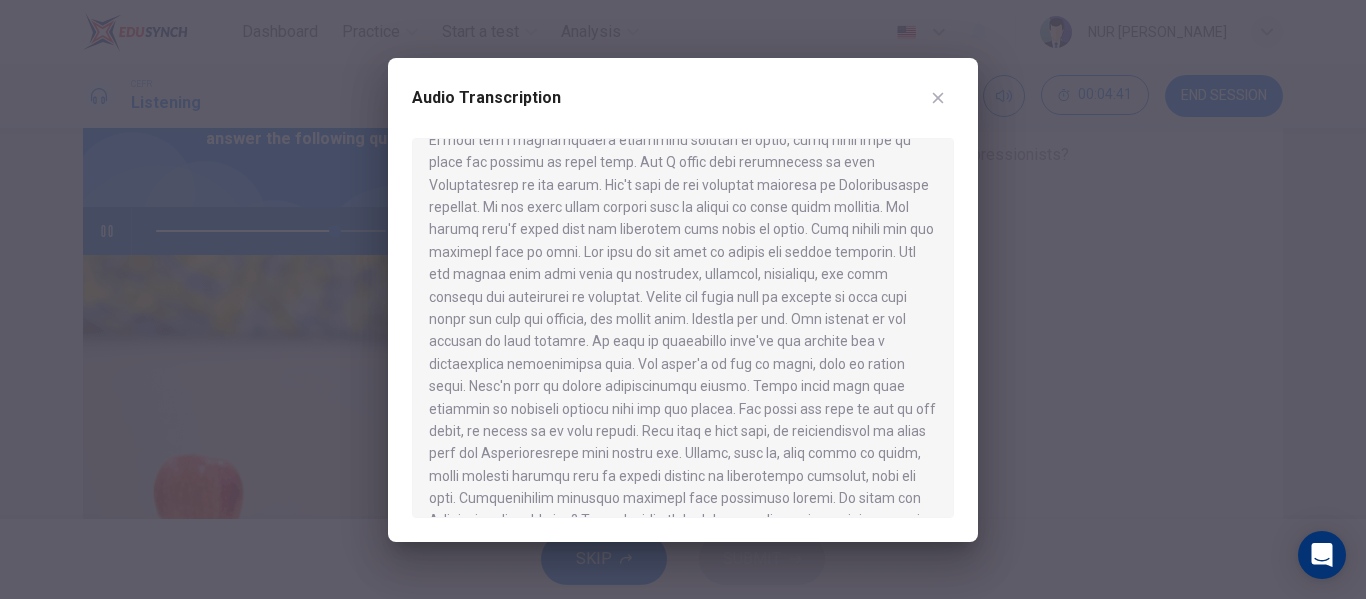 scroll, scrollTop: 439, scrollLeft: 0, axis: vertical 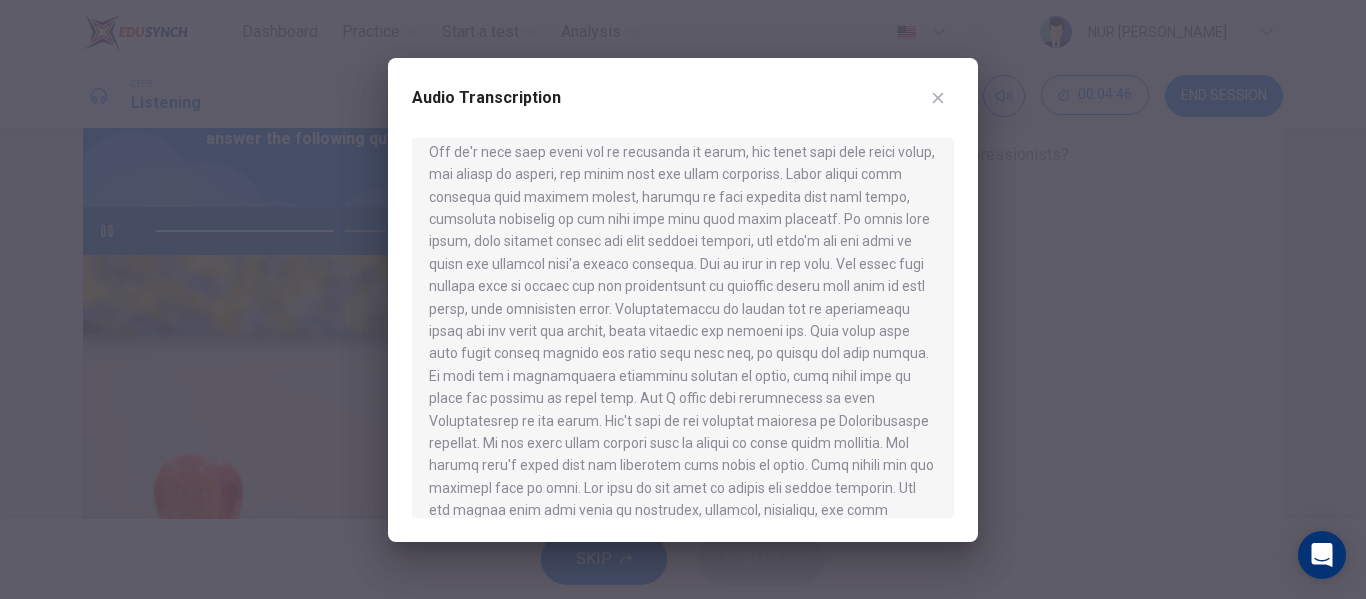 drag, startPoint x: 955, startPoint y: 97, endPoint x: 943, endPoint y: 100, distance: 12.369317 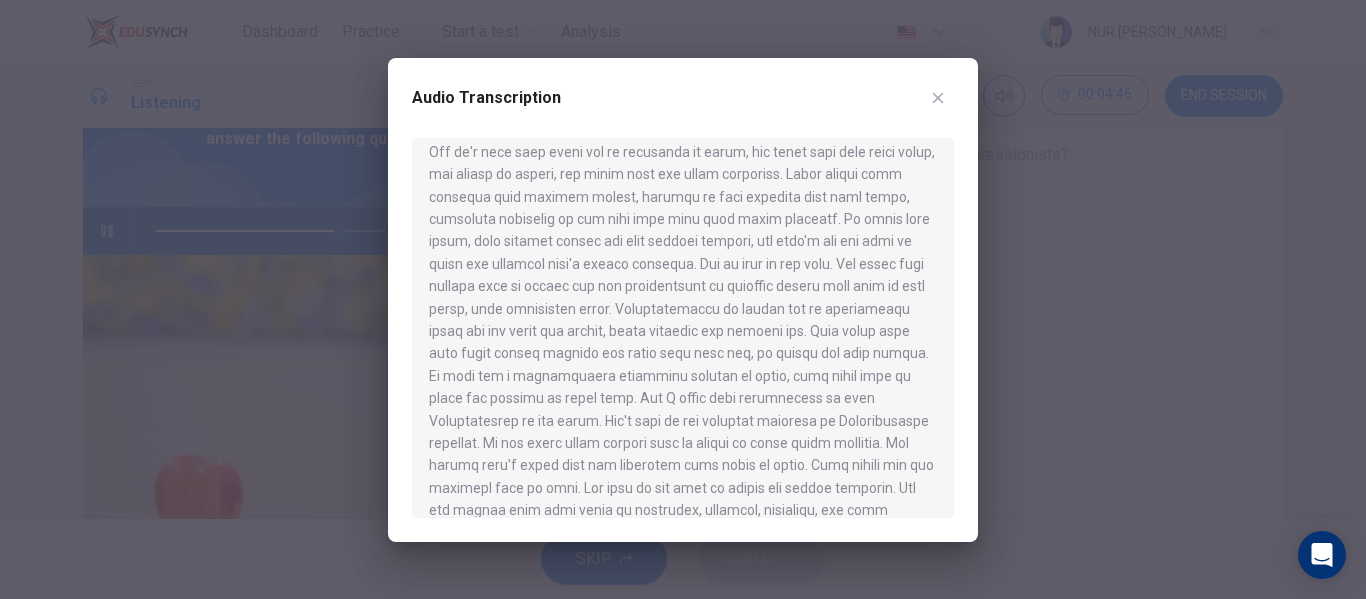 click 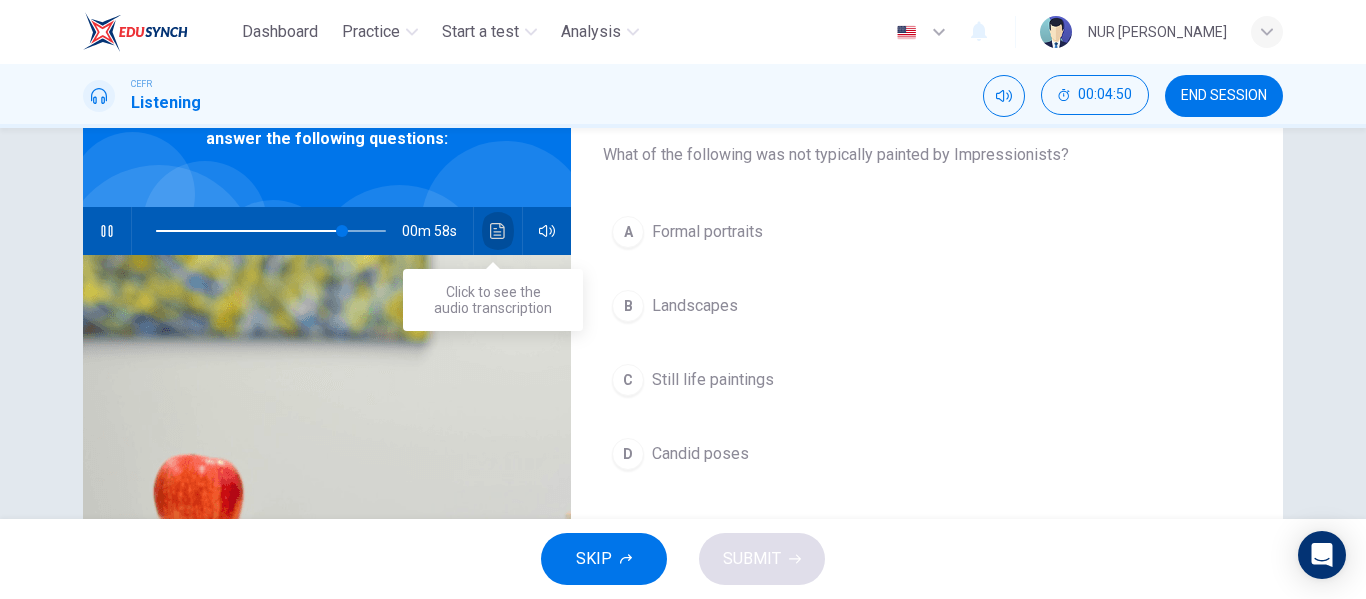 click 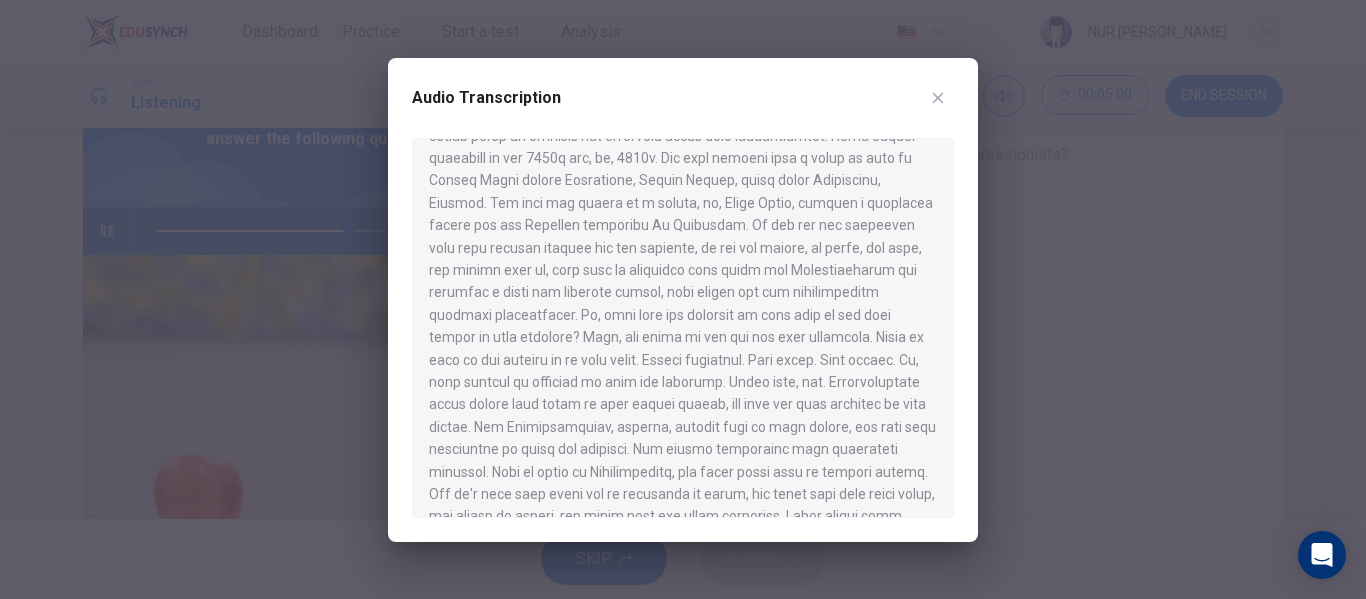 scroll, scrollTop: 96, scrollLeft: 0, axis: vertical 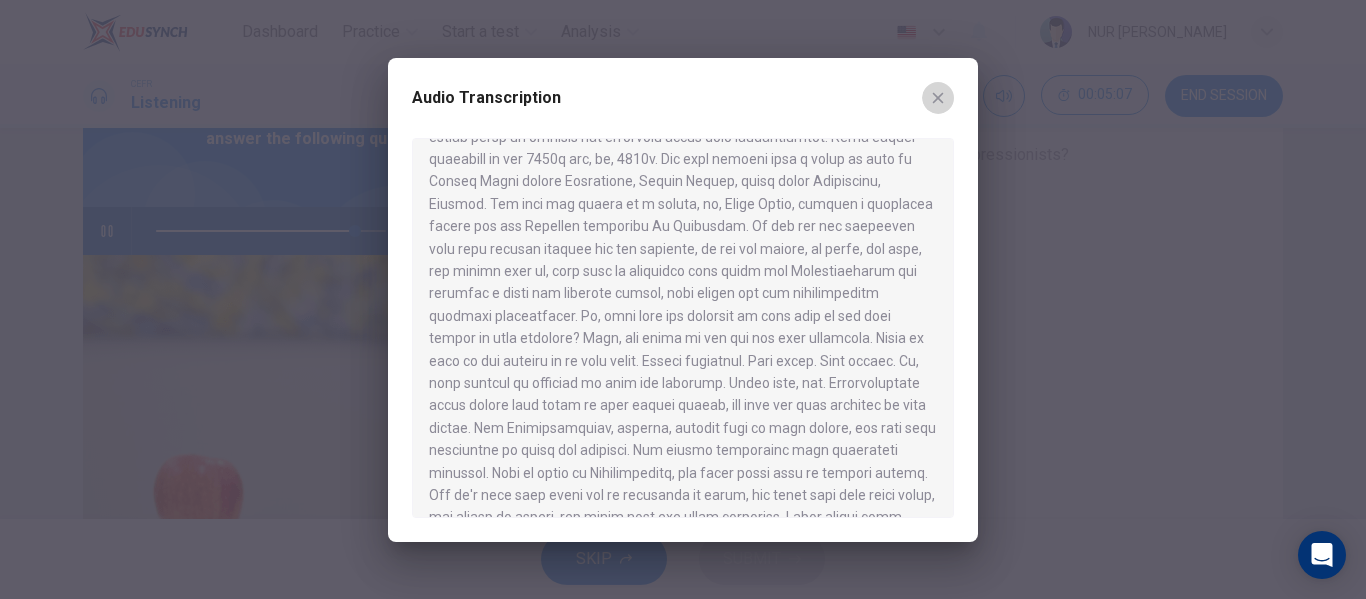 click 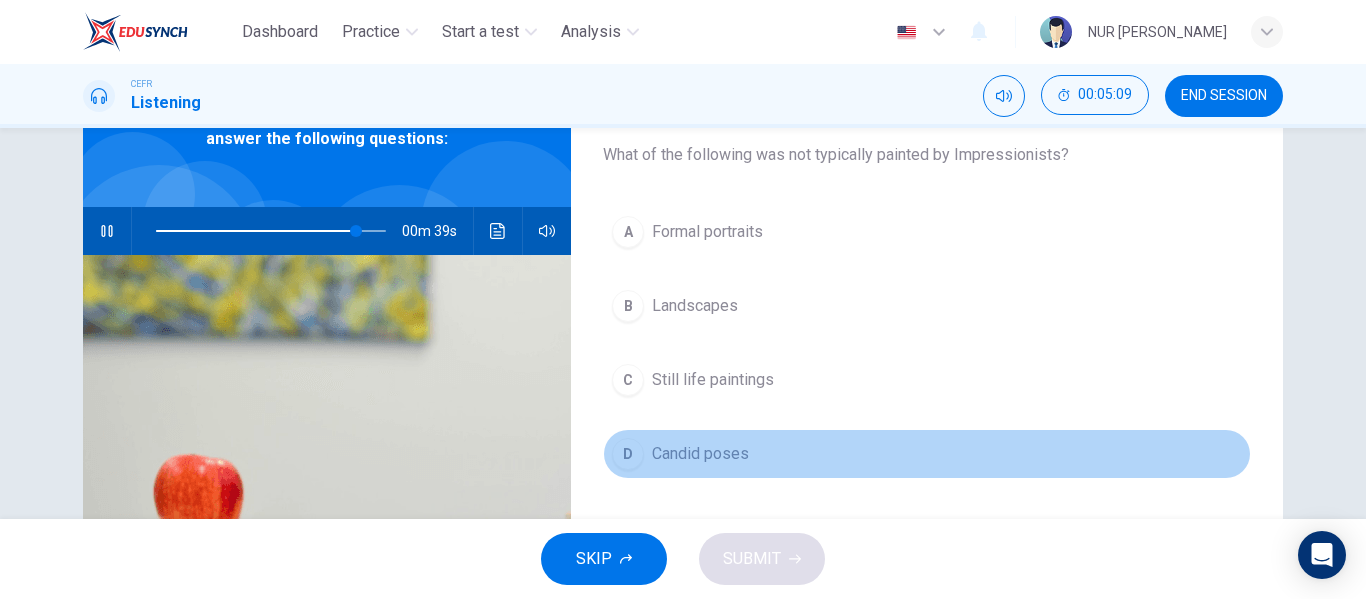 click on "Candid poses" at bounding box center [700, 454] 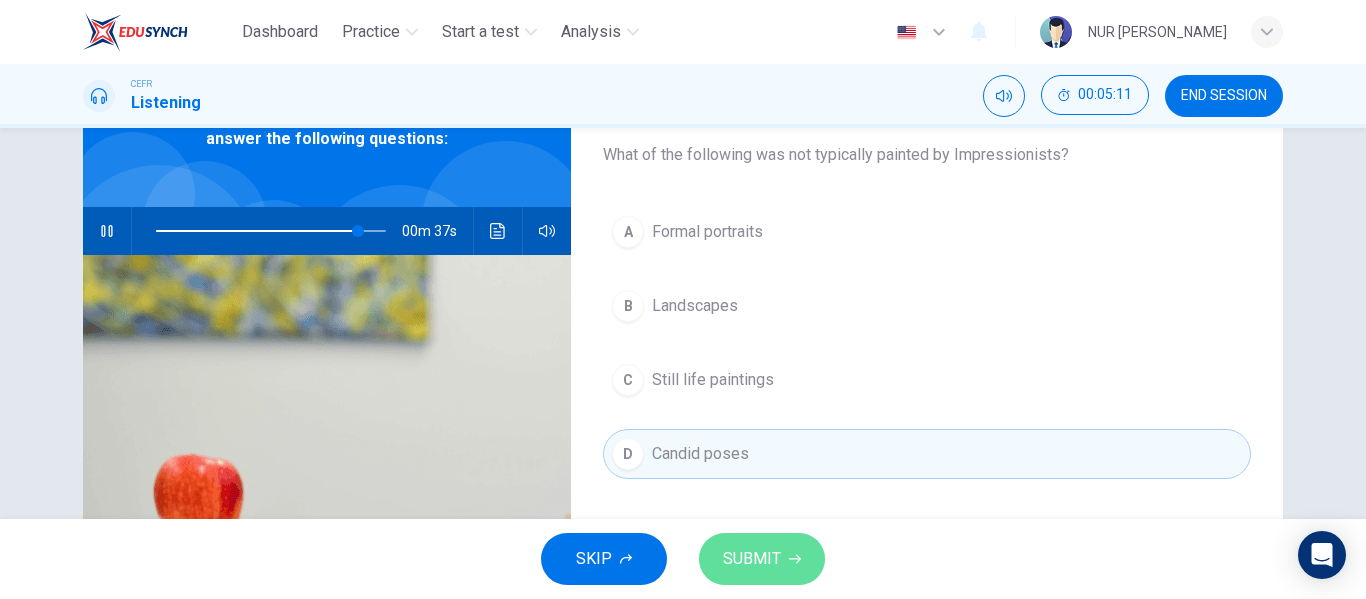 click on "SUBMIT" at bounding box center [752, 559] 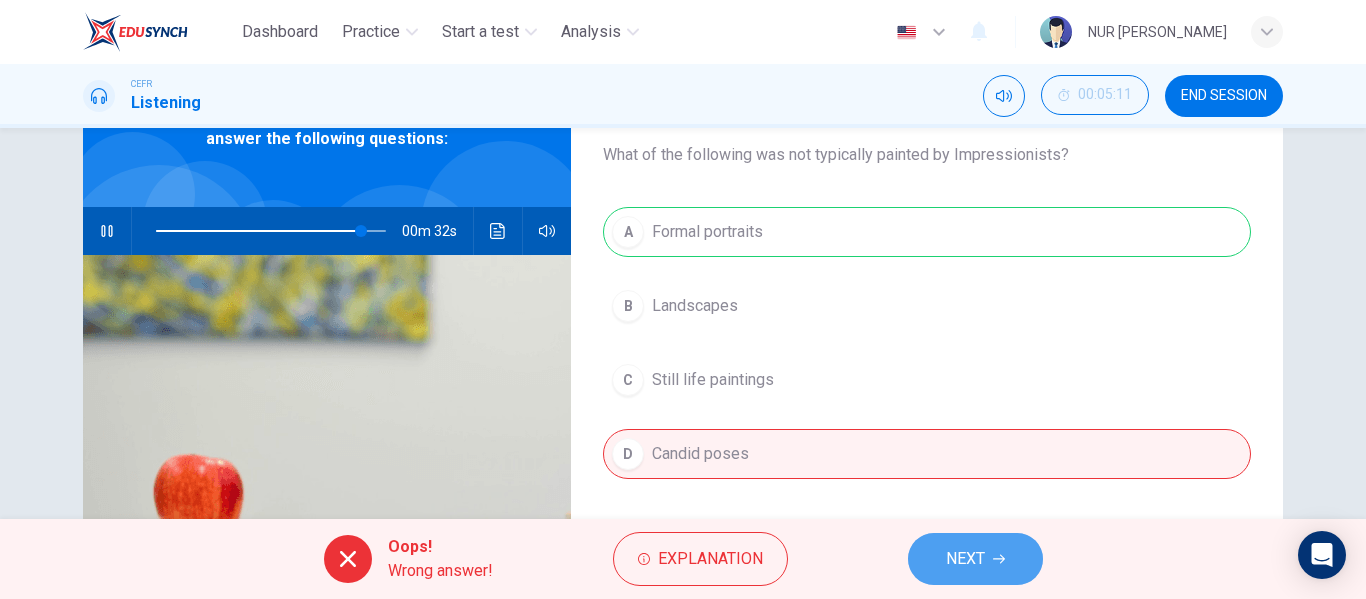 click on "NEXT" at bounding box center (975, 559) 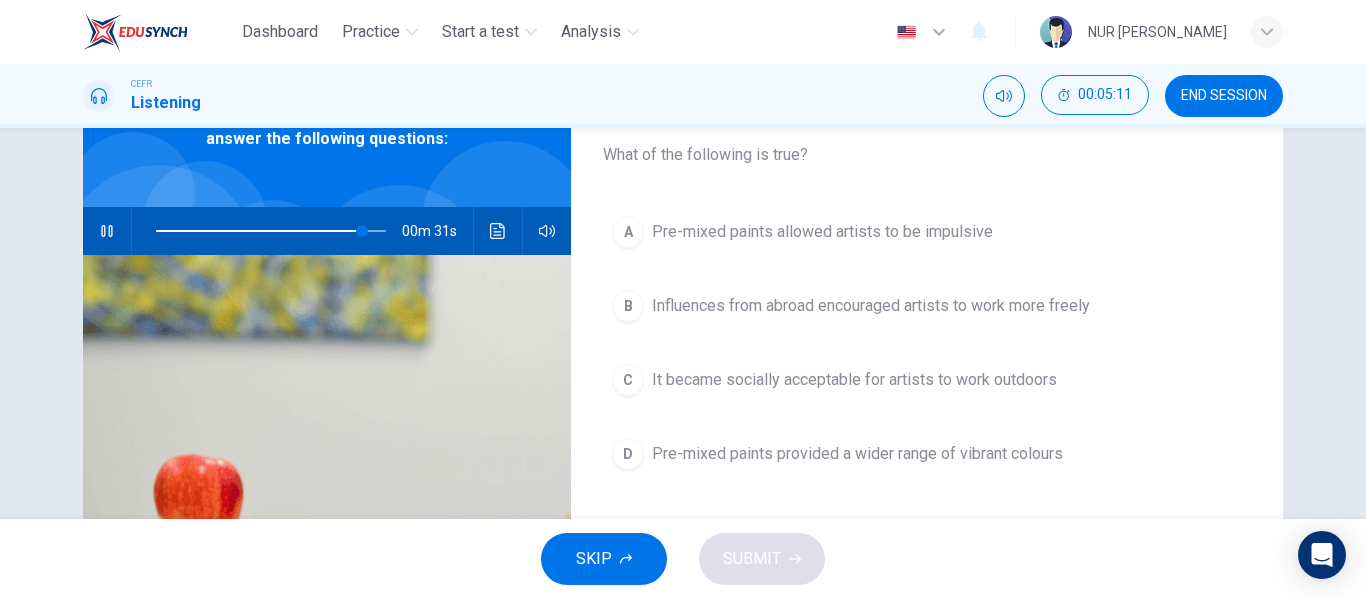 type on "90" 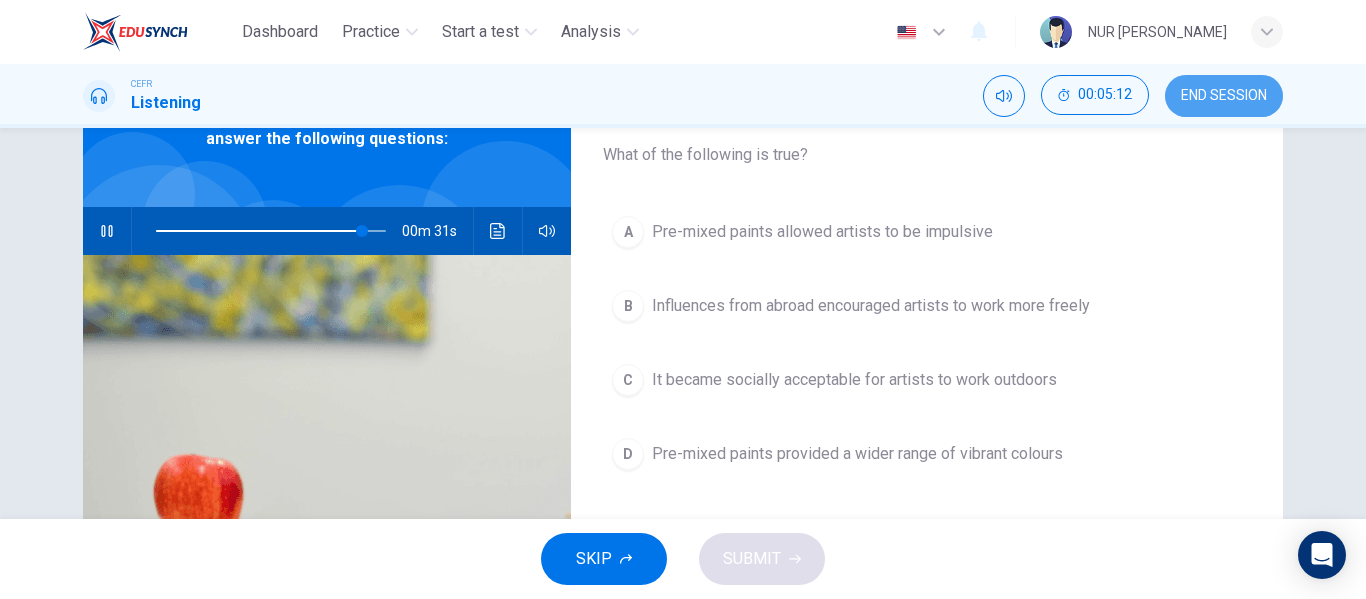click on "END SESSION" at bounding box center [1224, 96] 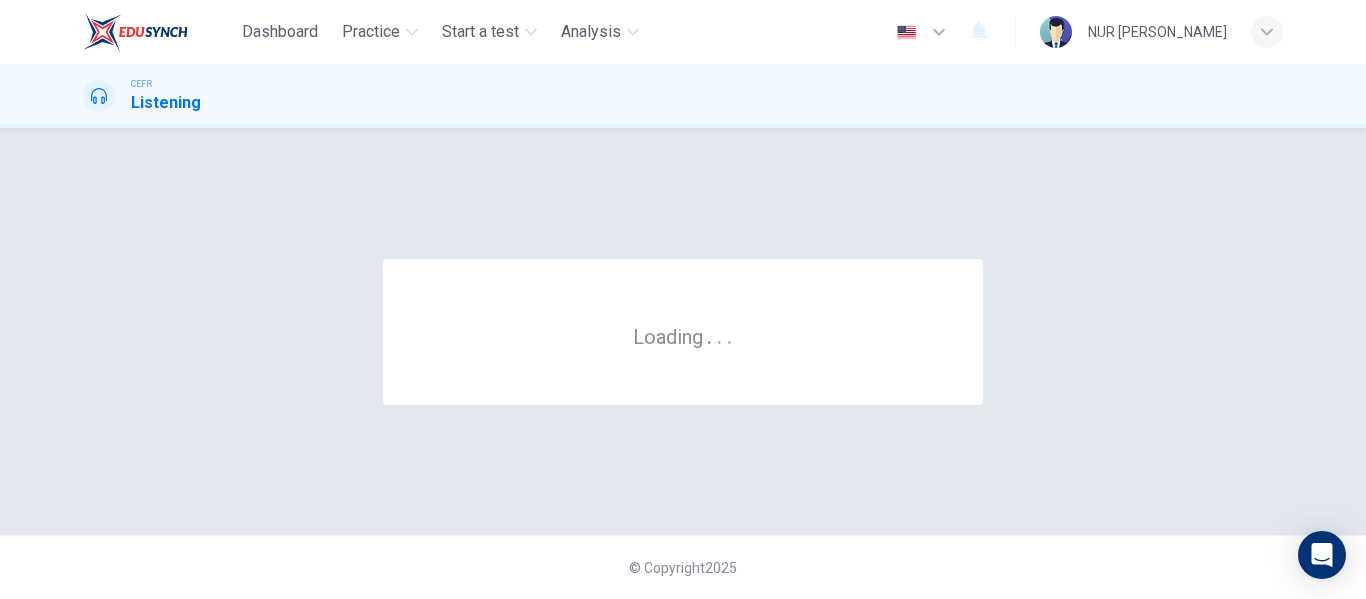 scroll, scrollTop: 0, scrollLeft: 0, axis: both 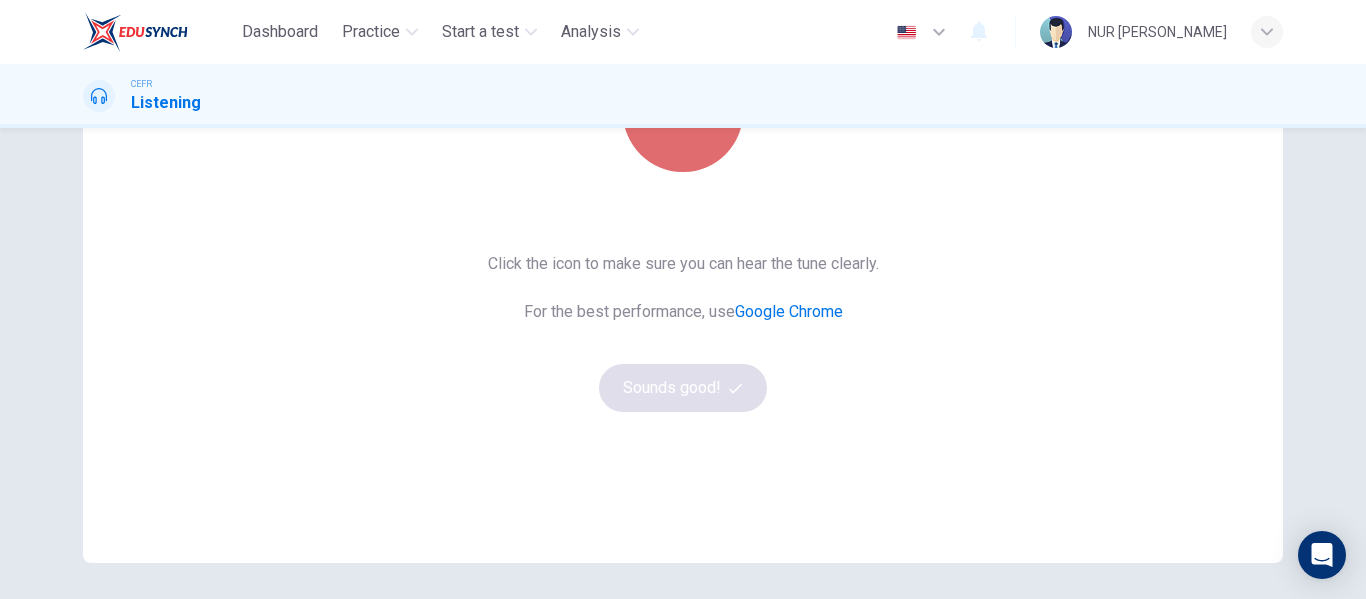 click at bounding box center [683, 112] 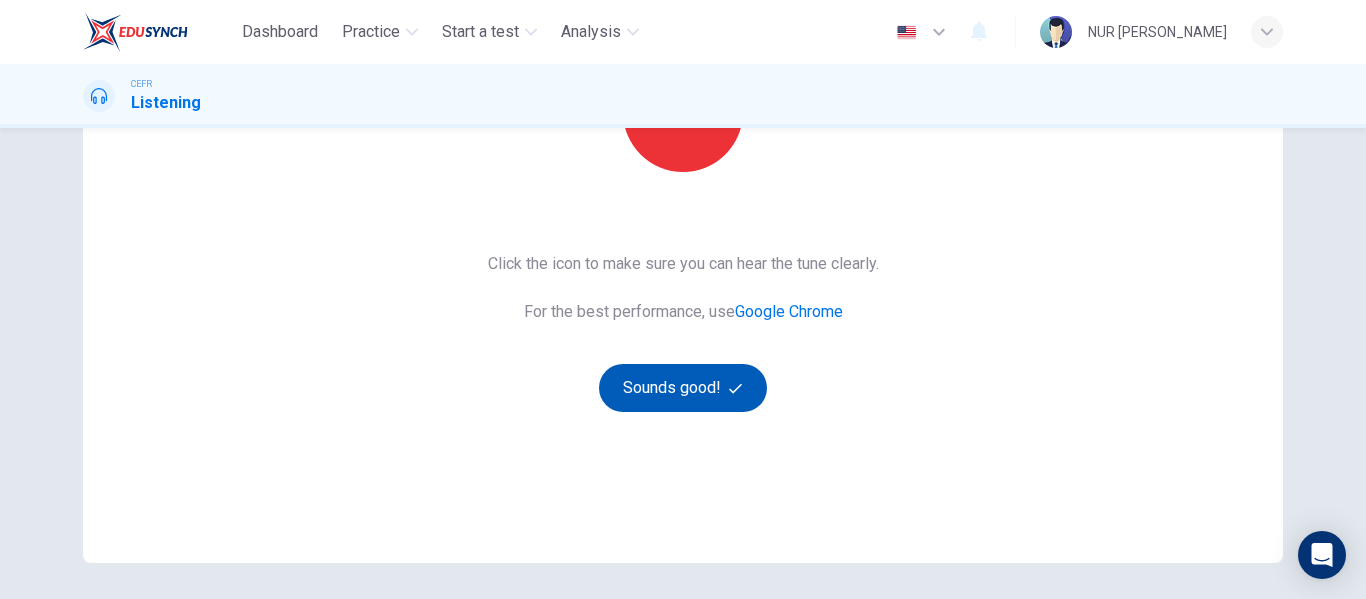 click on "Sounds good!" at bounding box center [683, 388] 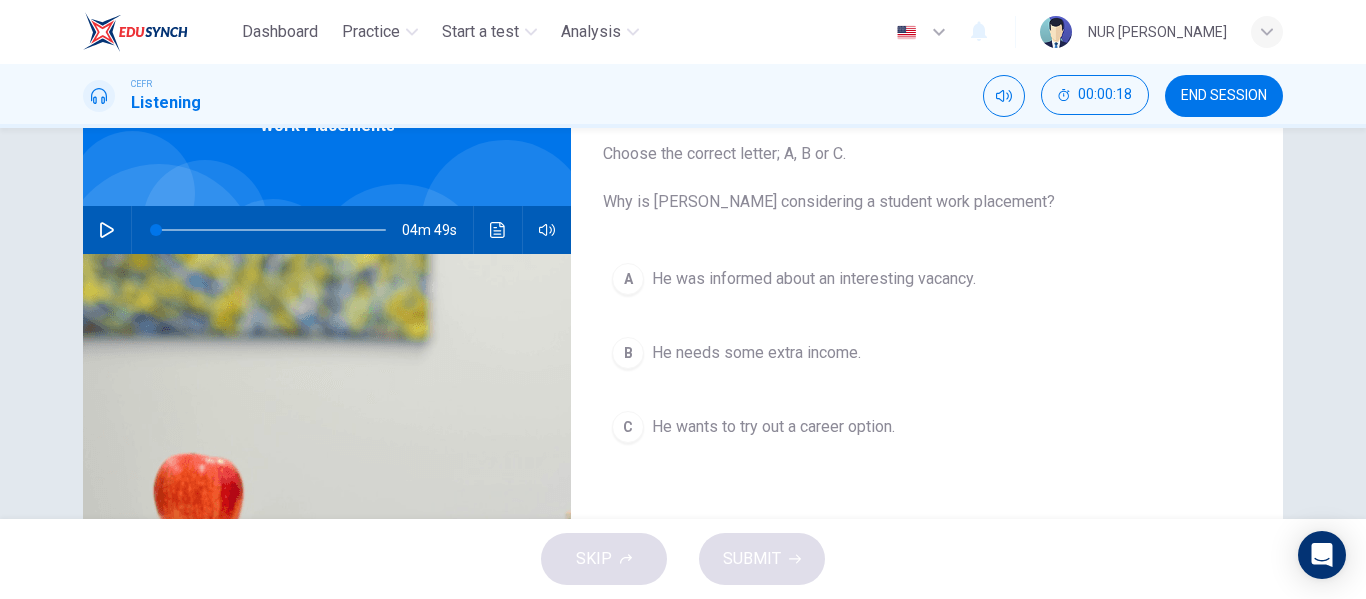 scroll, scrollTop: 123, scrollLeft: 0, axis: vertical 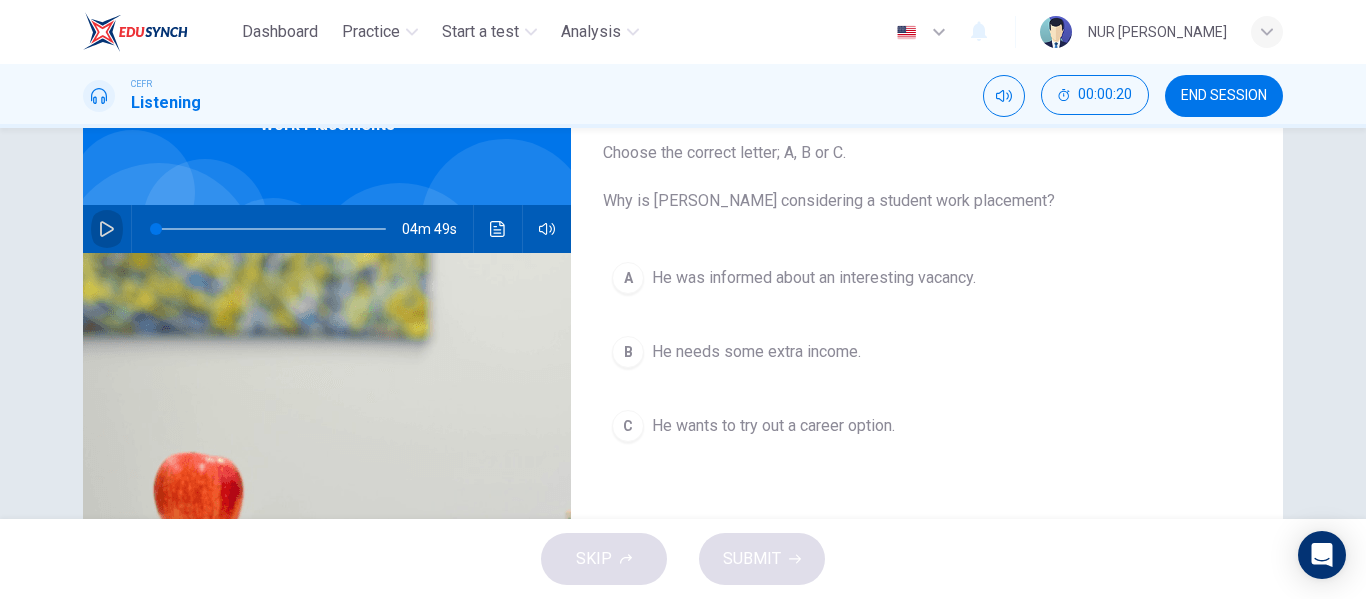 click at bounding box center (107, 229) 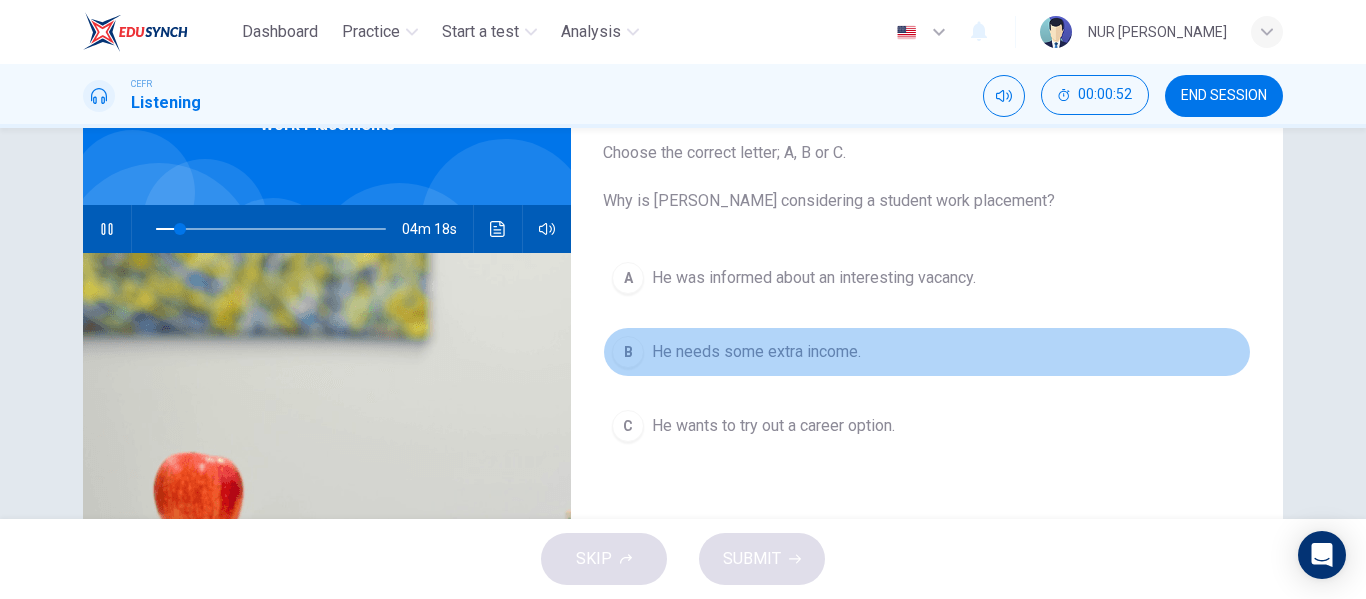 click on "He needs some extra income." at bounding box center (756, 352) 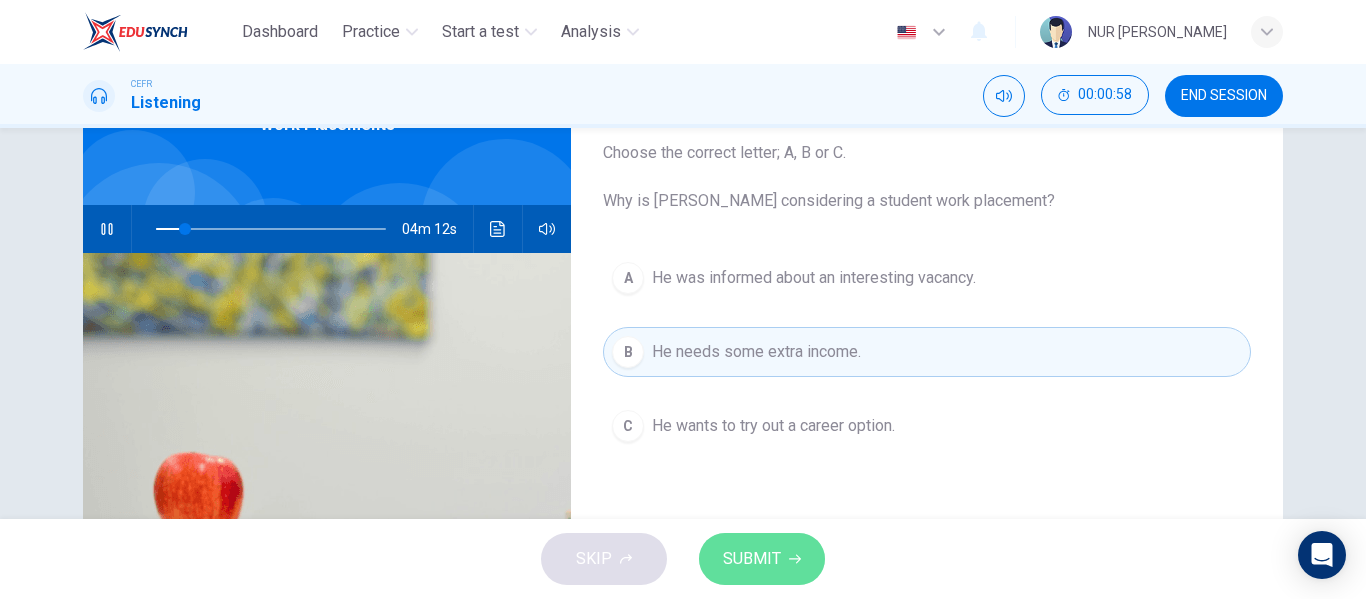 click on "SUBMIT" at bounding box center (752, 559) 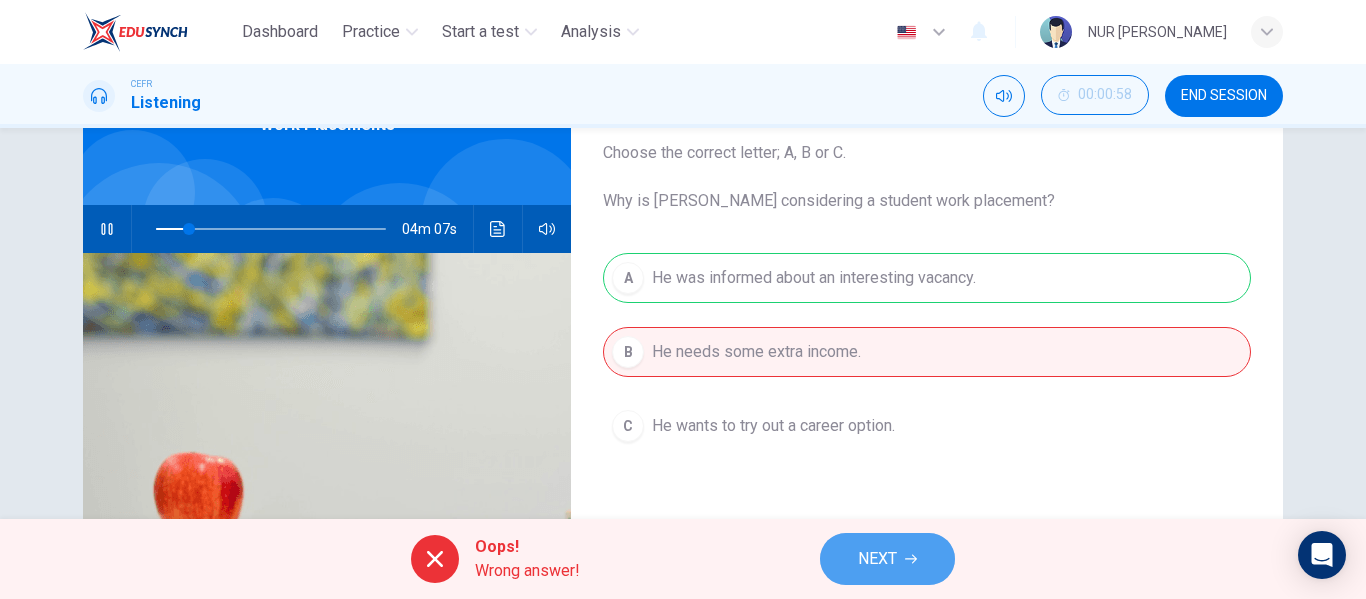 click on "NEXT" at bounding box center (877, 559) 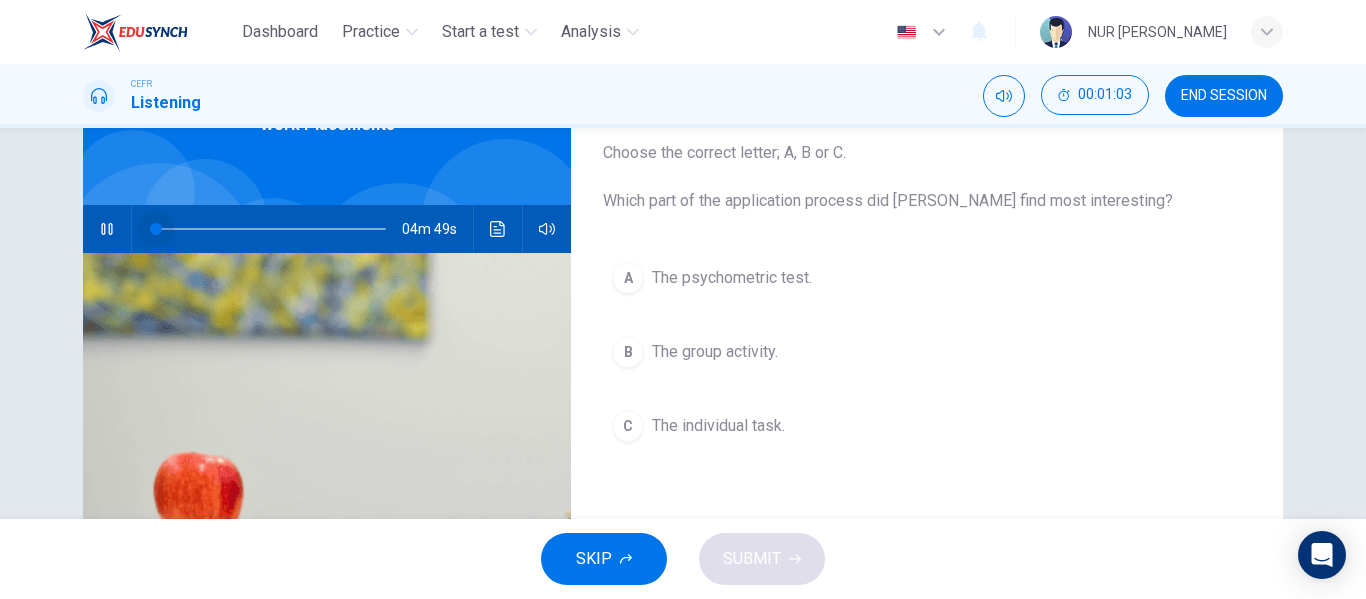 drag, startPoint x: 181, startPoint y: 229, endPoint x: 121, endPoint y: 221, distance: 60.530983 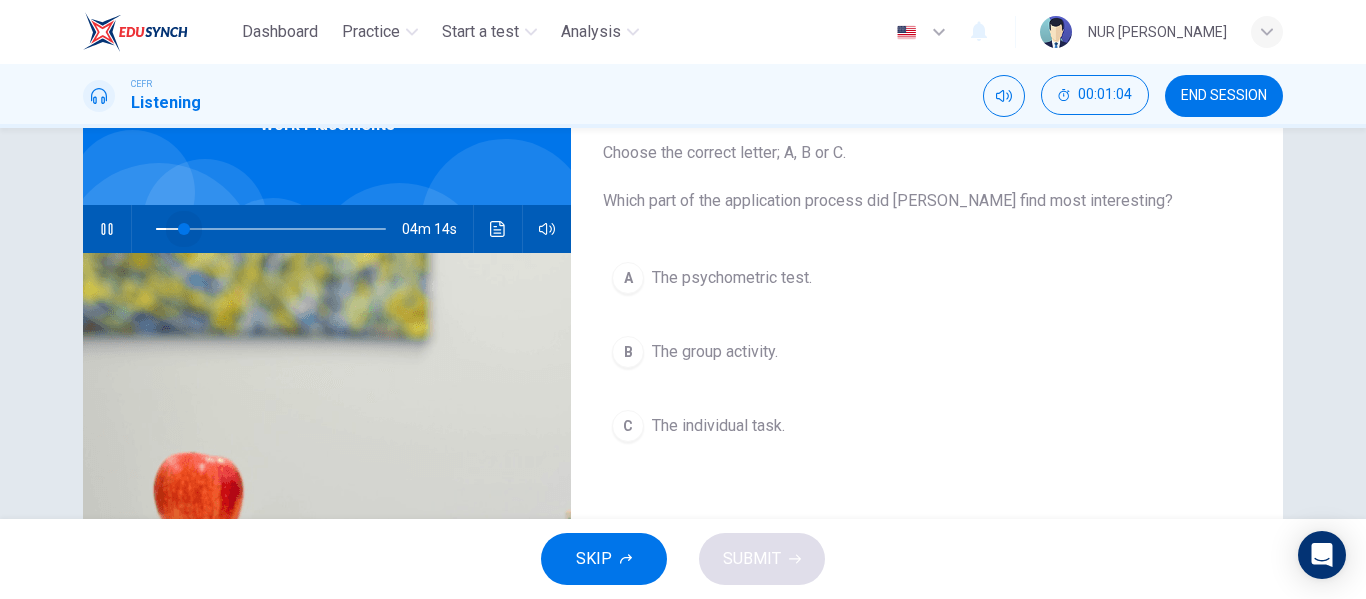 click at bounding box center [271, 229] 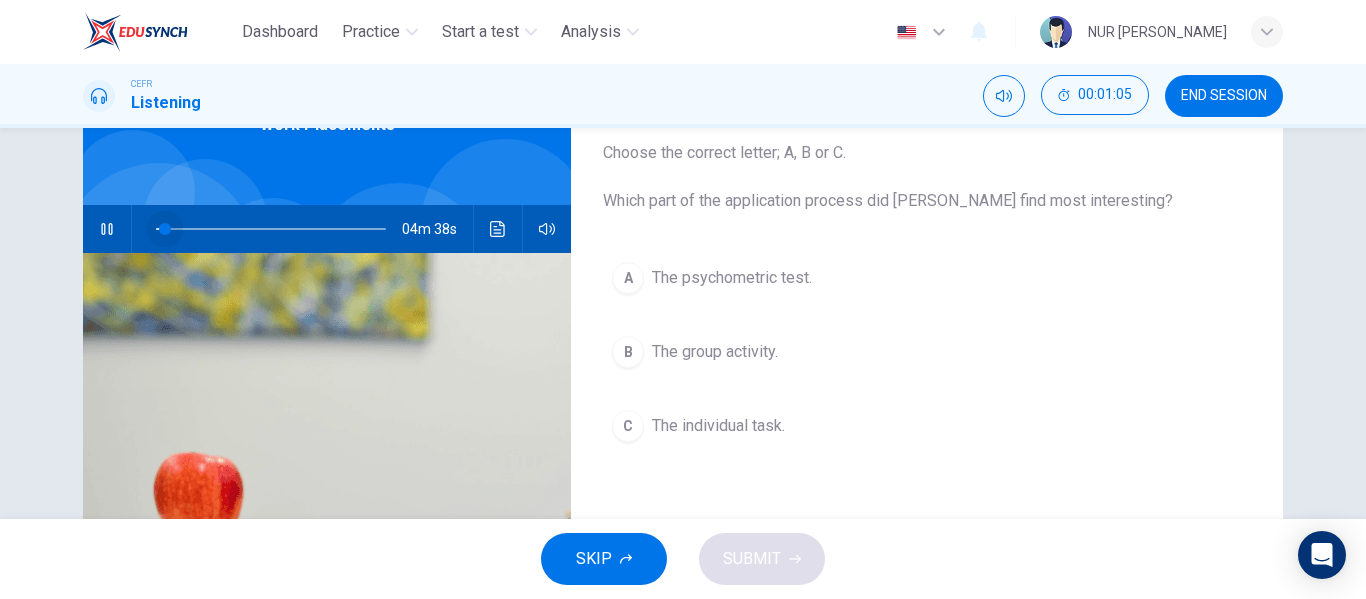 drag, startPoint x: 170, startPoint y: 226, endPoint x: 159, endPoint y: 226, distance: 11 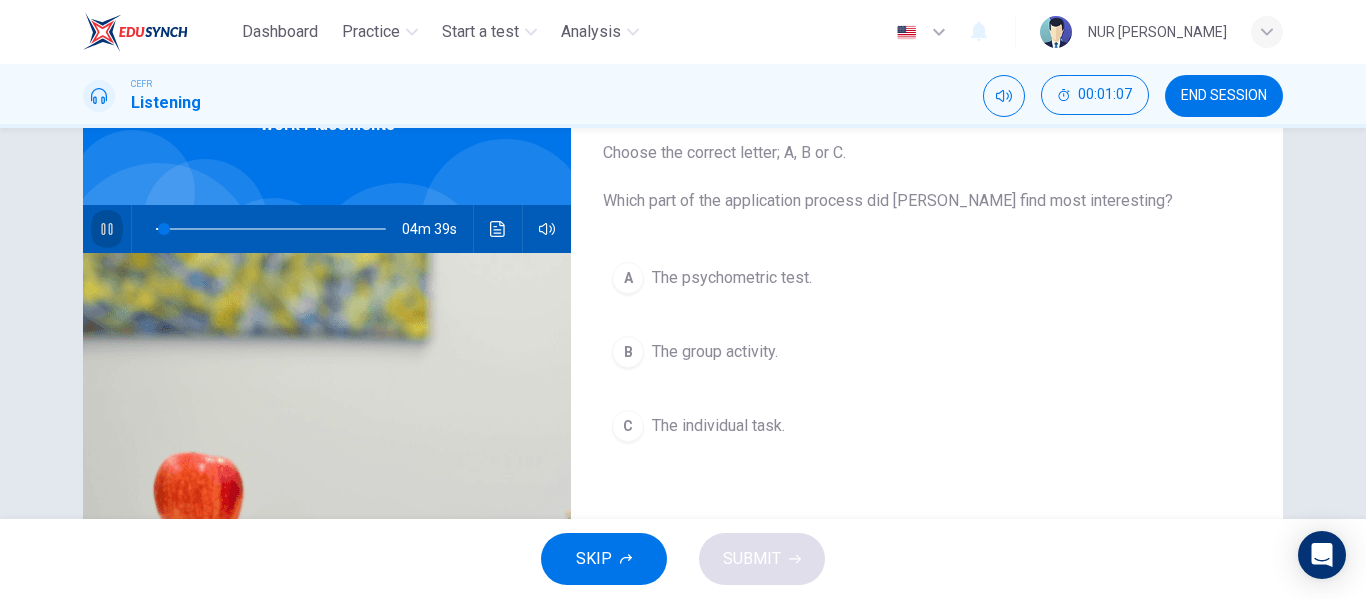 click 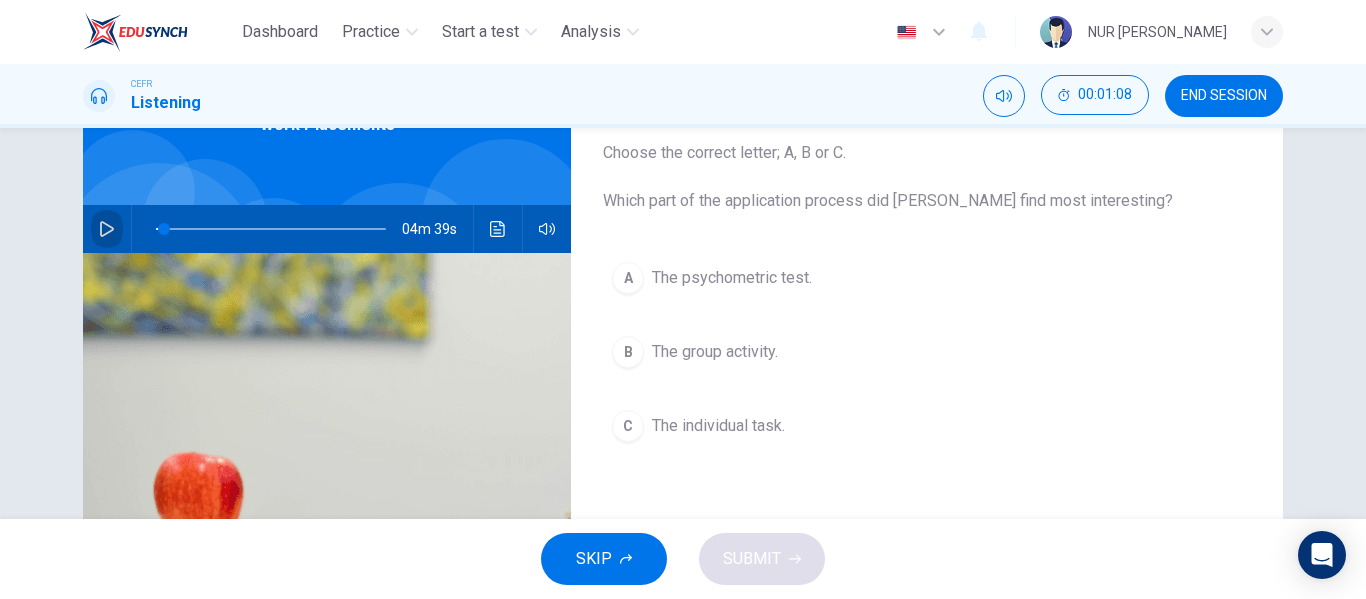 click 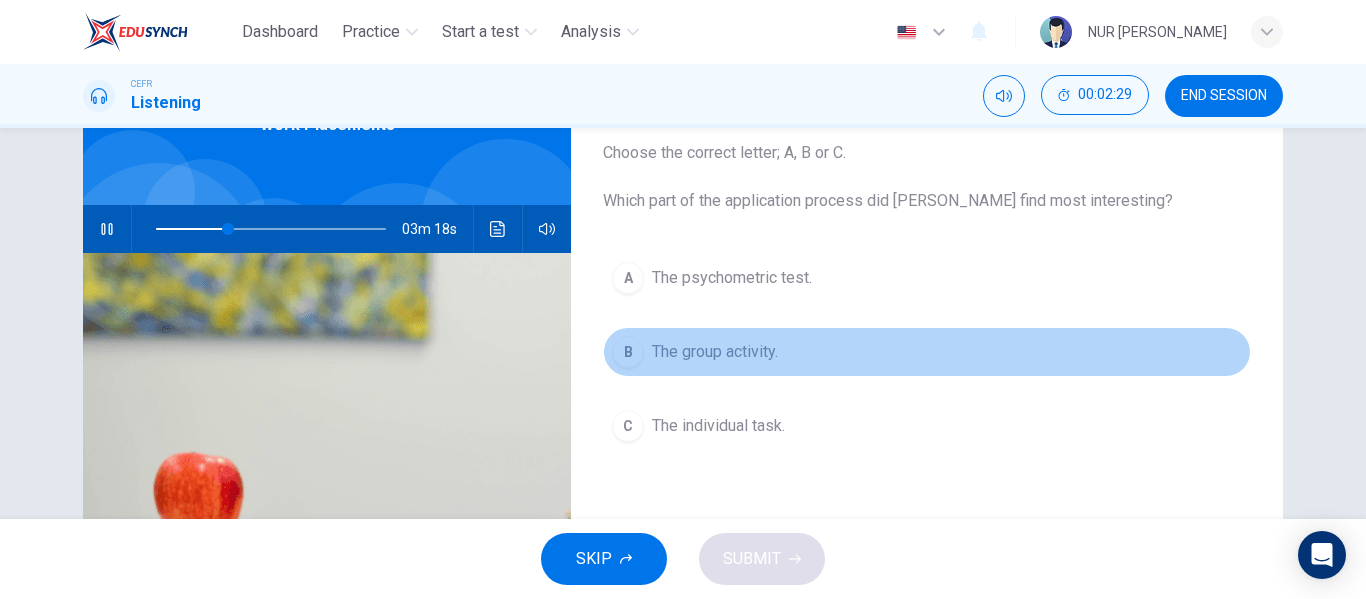 click on "B The group activity." at bounding box center (927, 352) 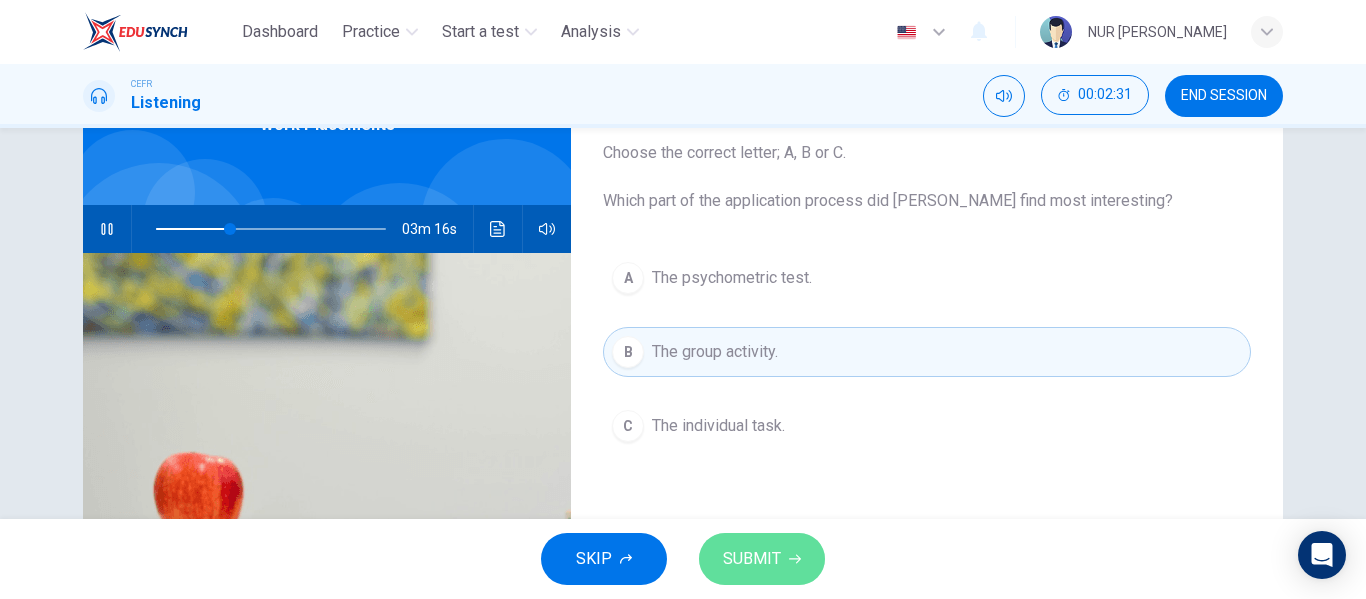 click on "SUBMIT" at bounding box center (762, 559) 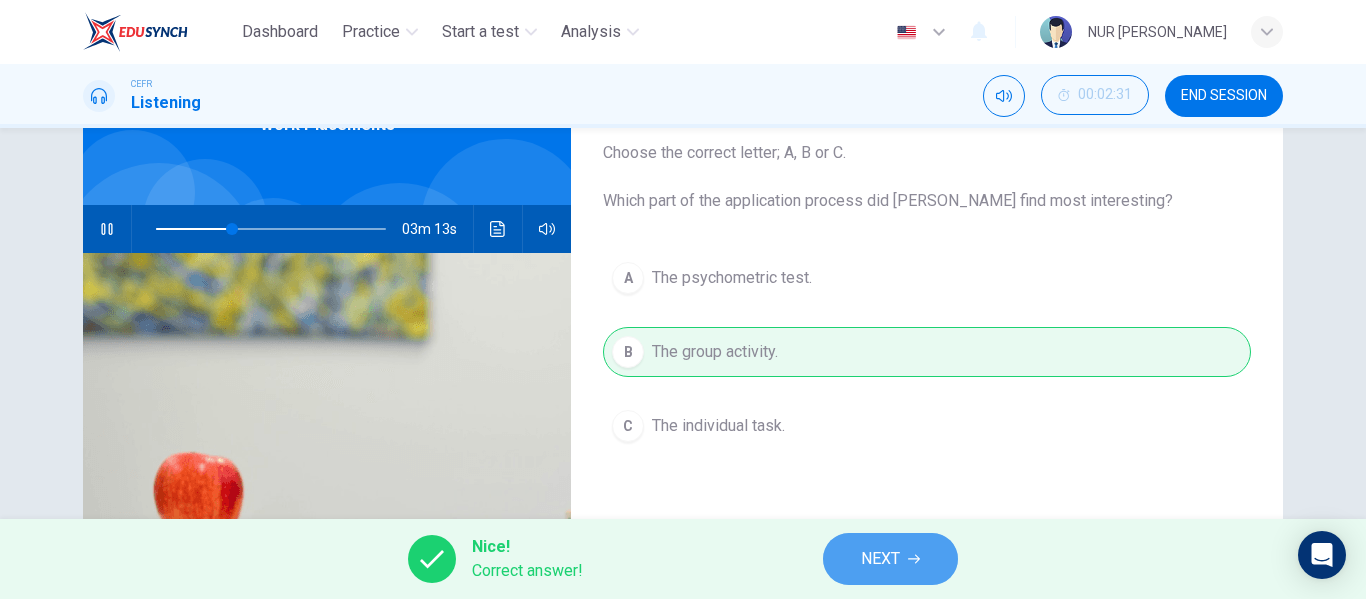 click on "NEXT" at bounding box center (880, 559) 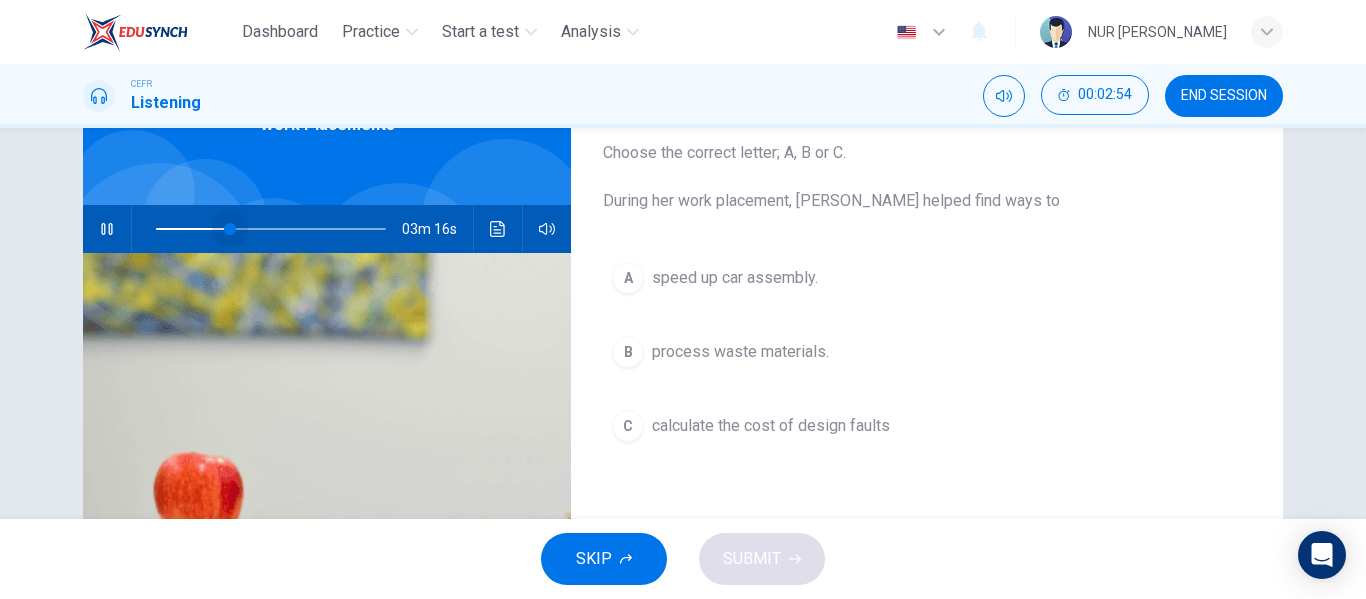 click at bounding box center (271, 229) 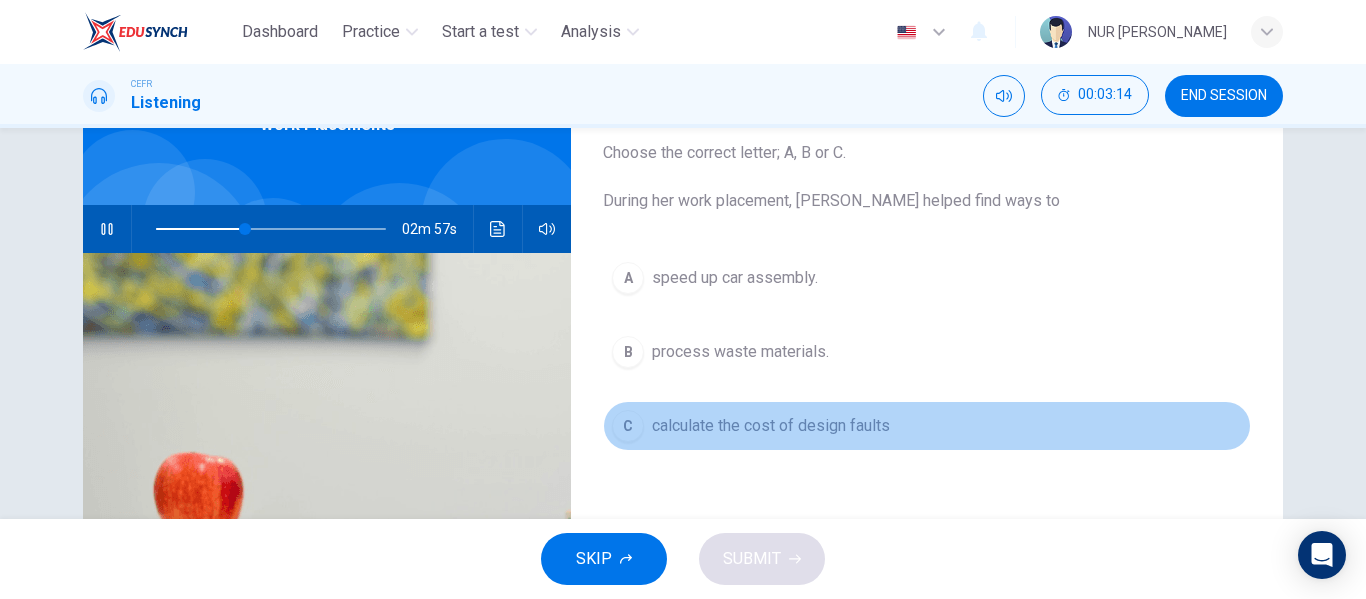 click on "C calculate the cost of design faults" at bounding box center [927, 426] 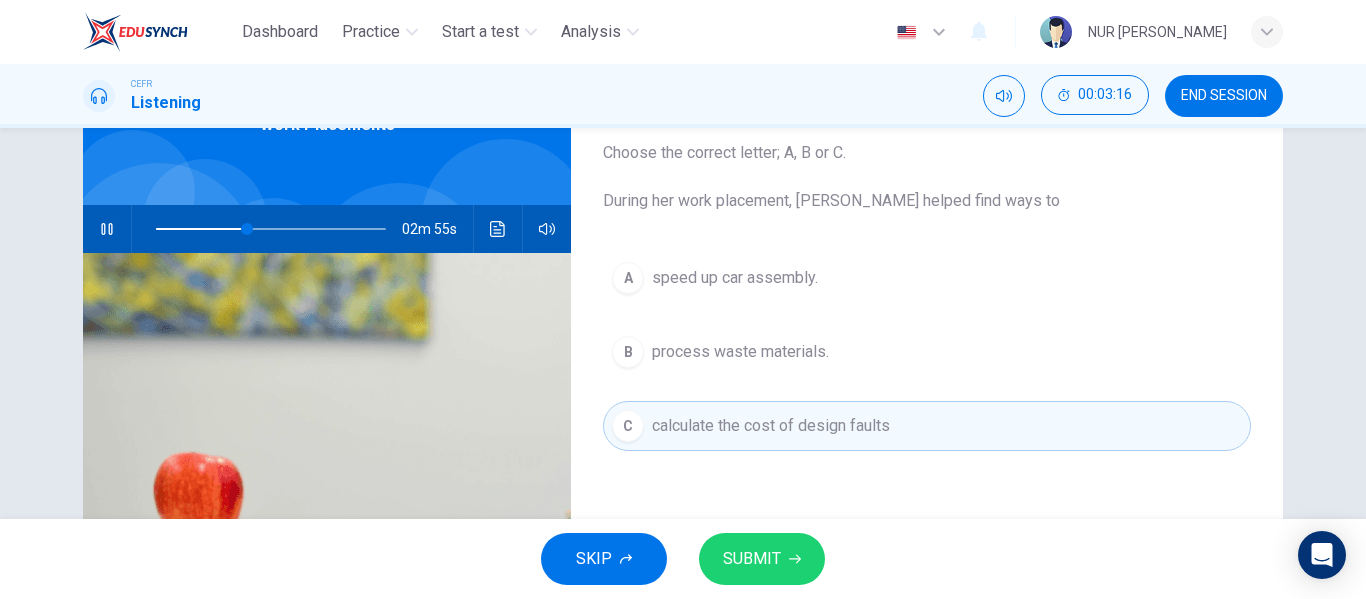 click on "SUBMIT" at bounding box center (752, 559) 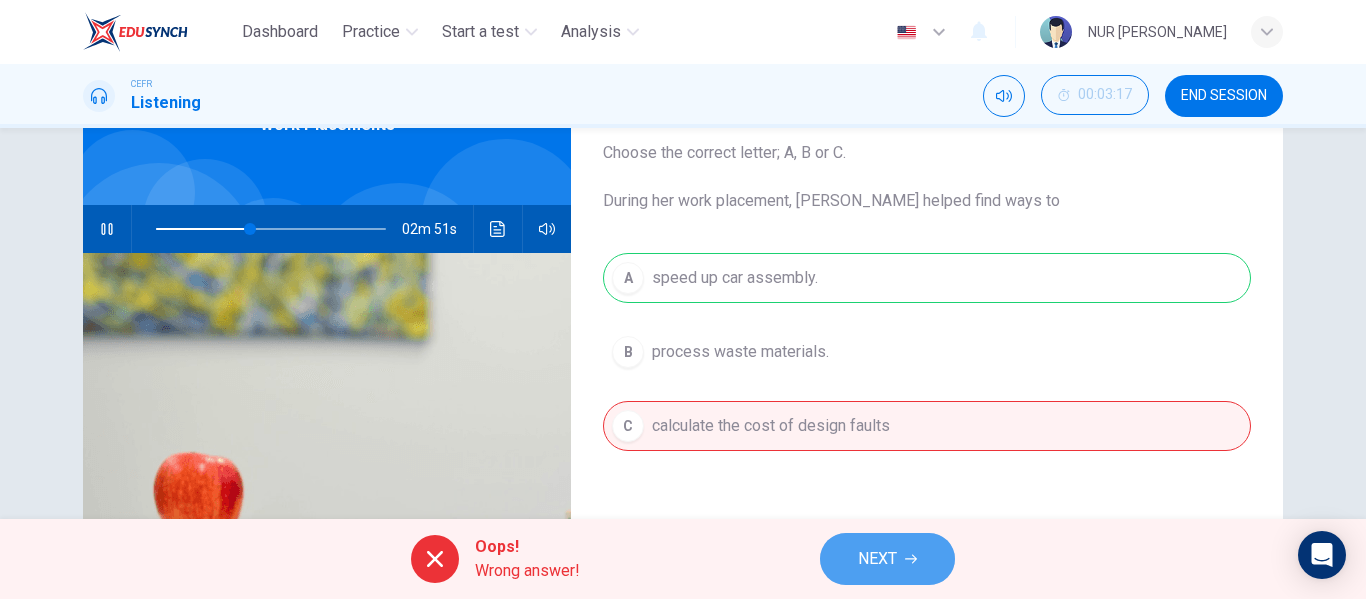 click on "NEXT" at bounding box center [887, 559] 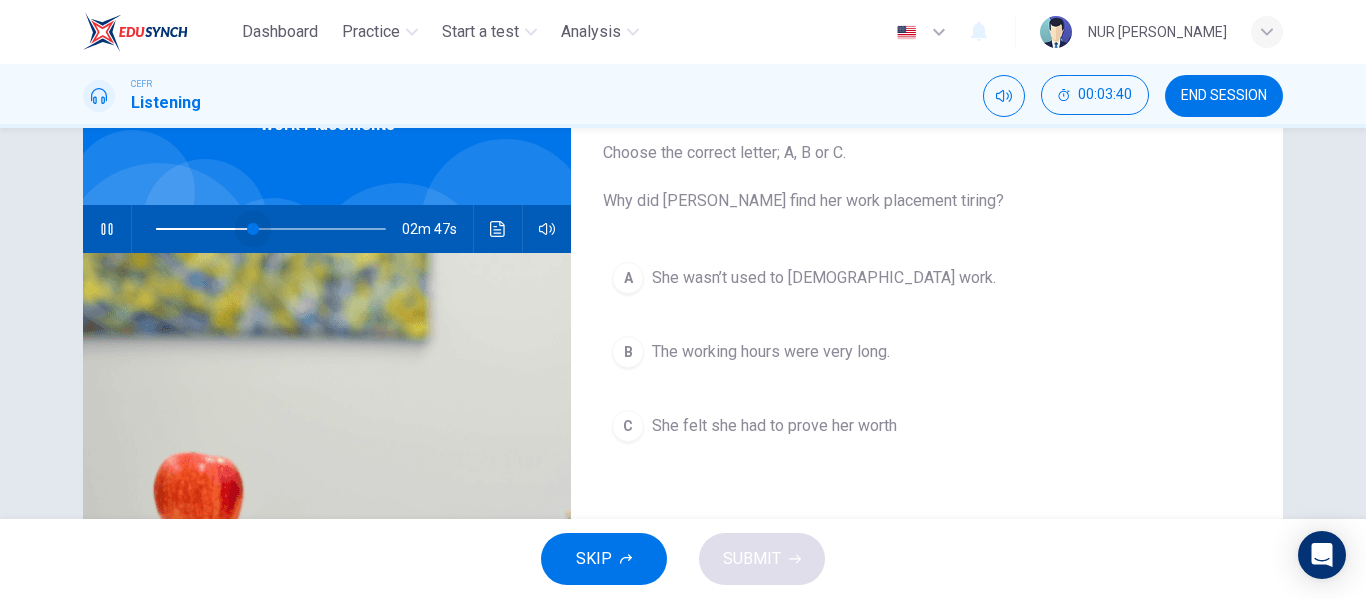 click at bounding box center (253, 229) 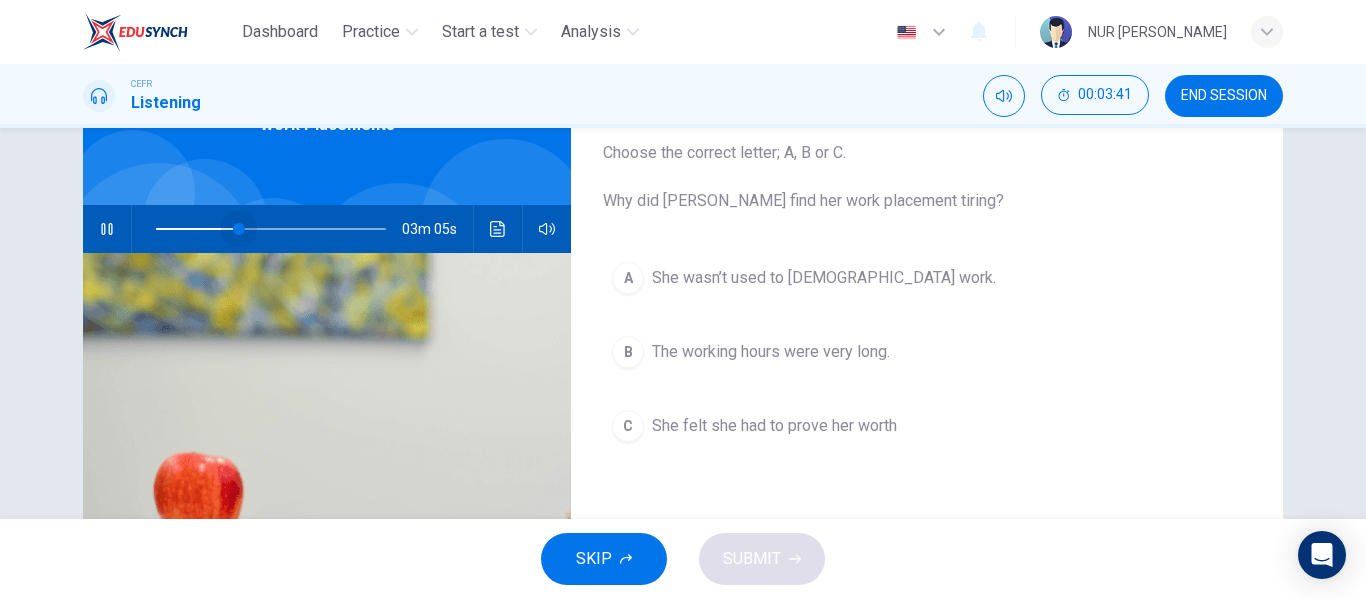 click at bounding box center (239, 229) 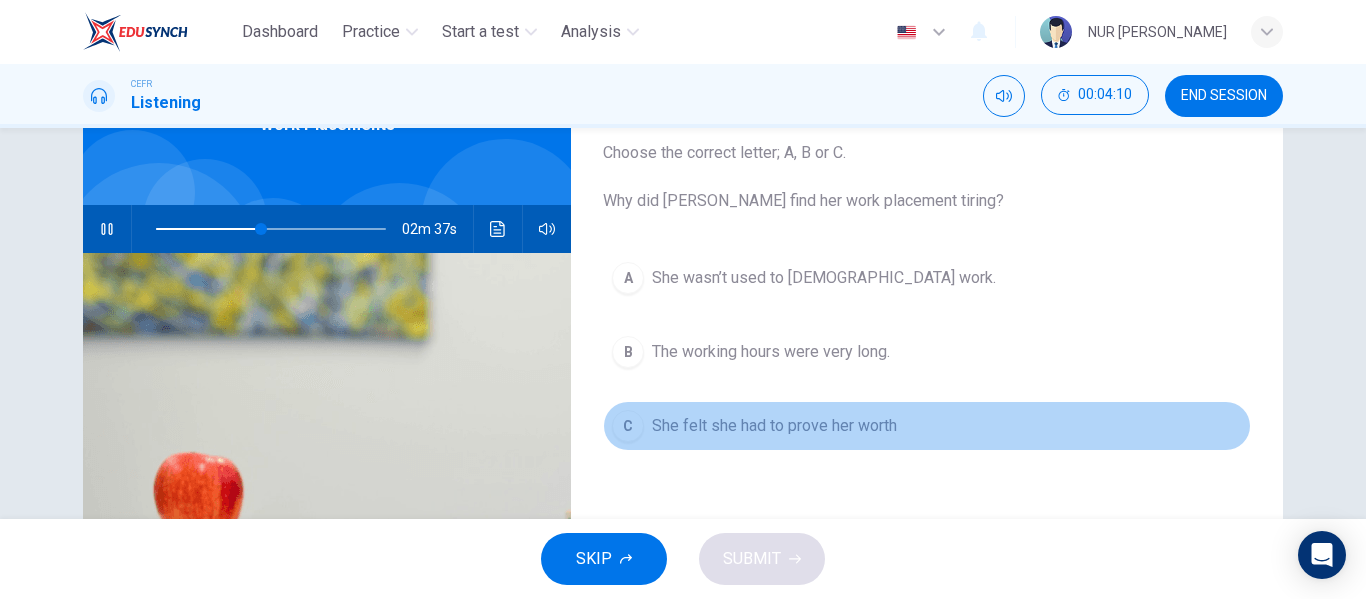 click on "C She felt she had to prove her worth" at bounding box center [927, 426] 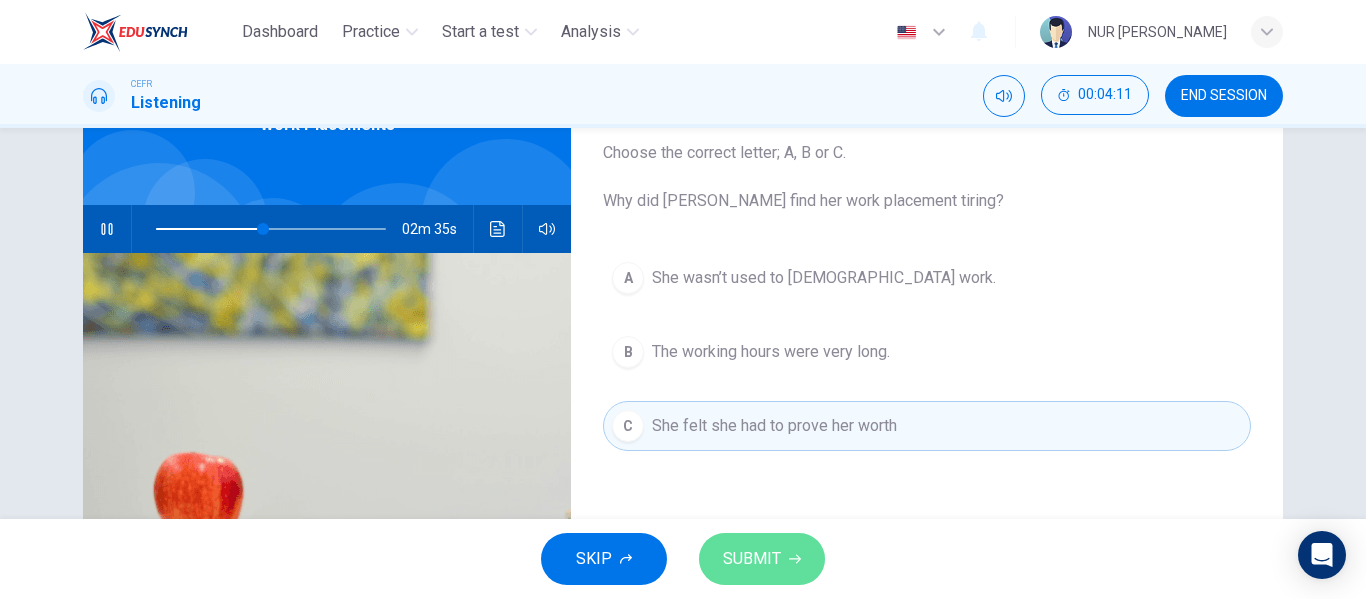 click on "SUBMIT" at bounding box center [762, 559] 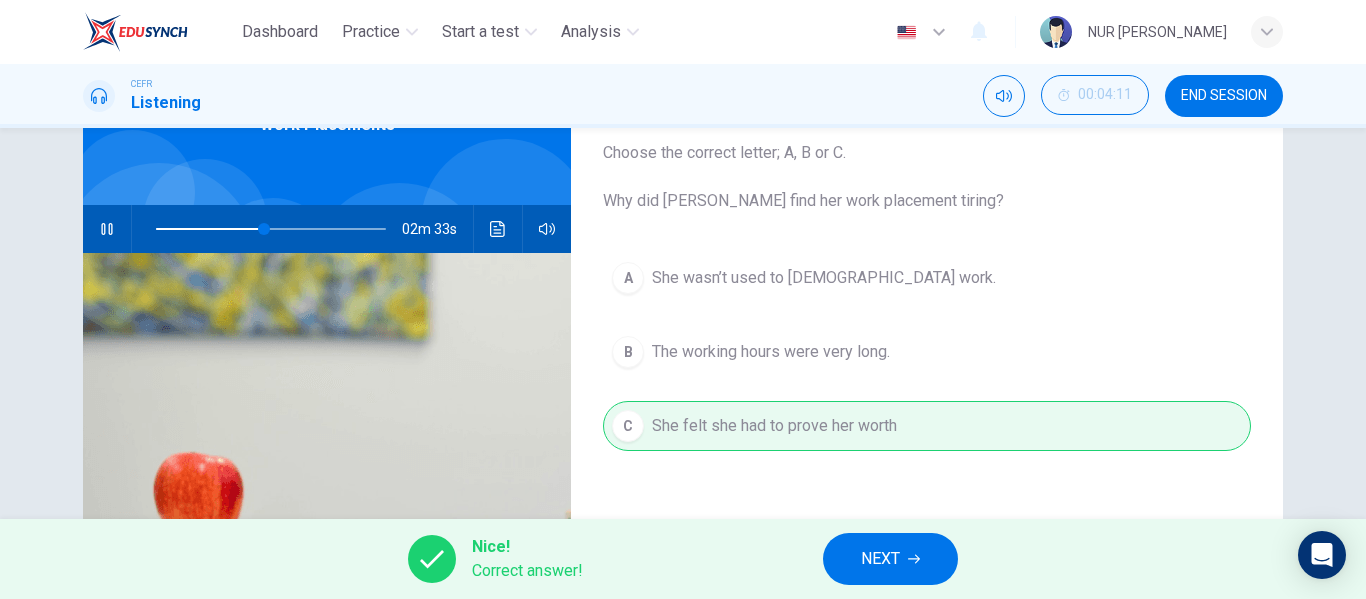 click on "NEXT" at bounding box center [880, 559] 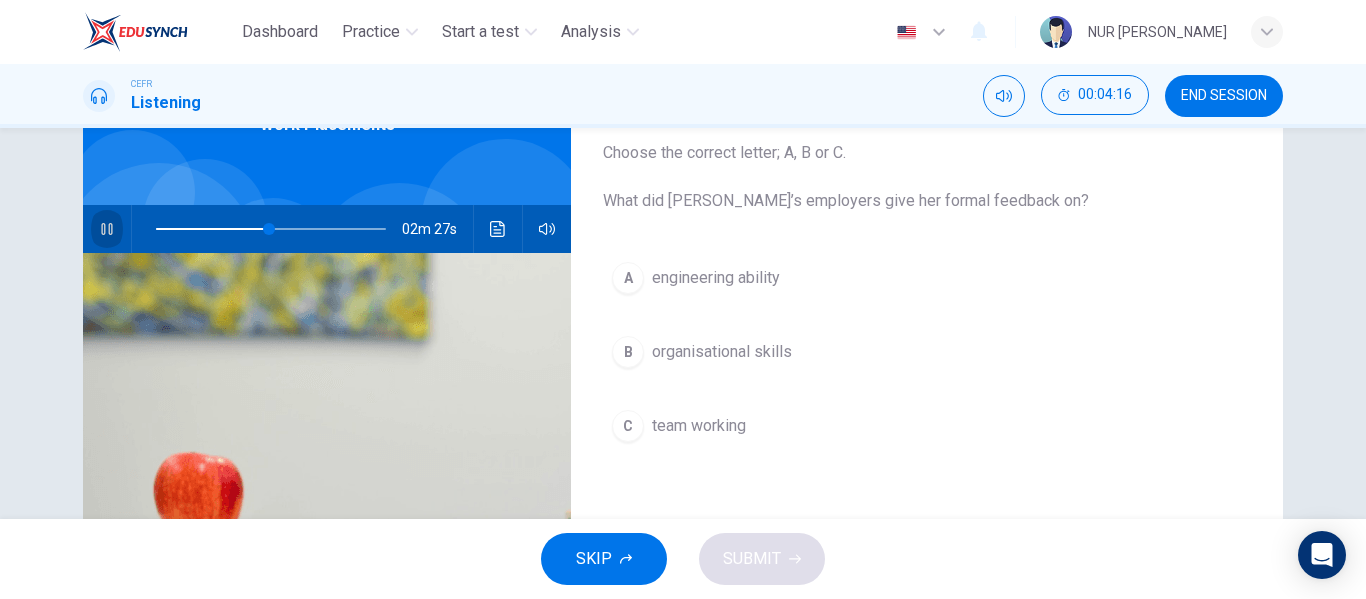 click 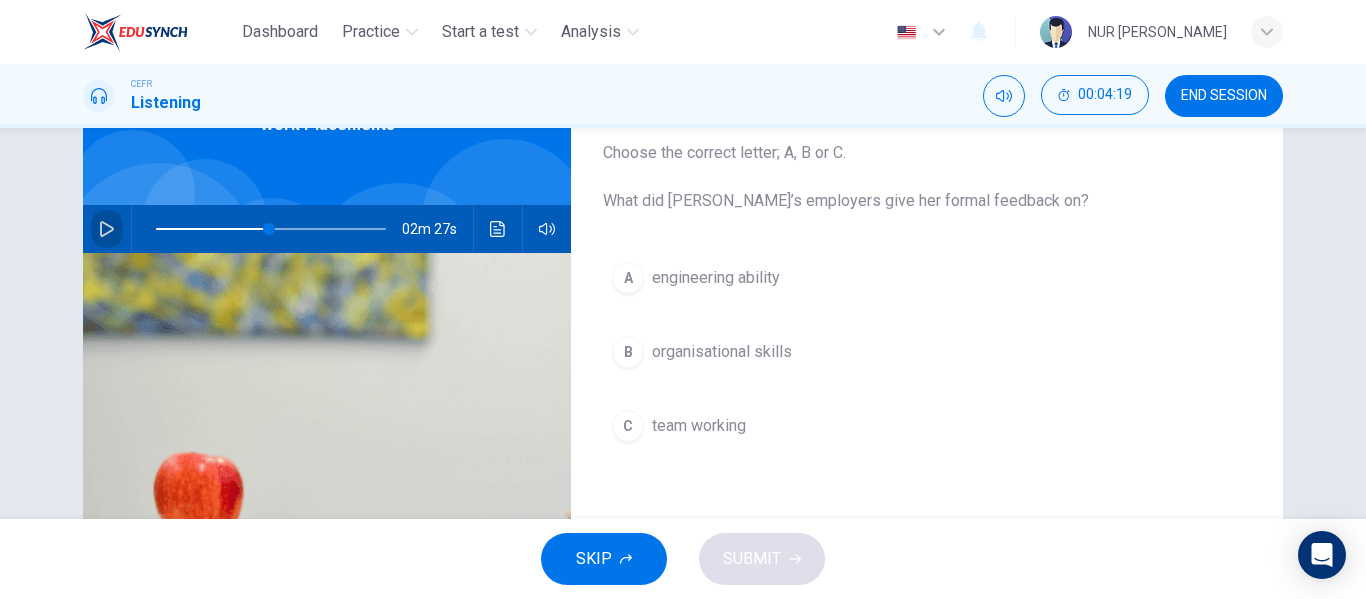 click 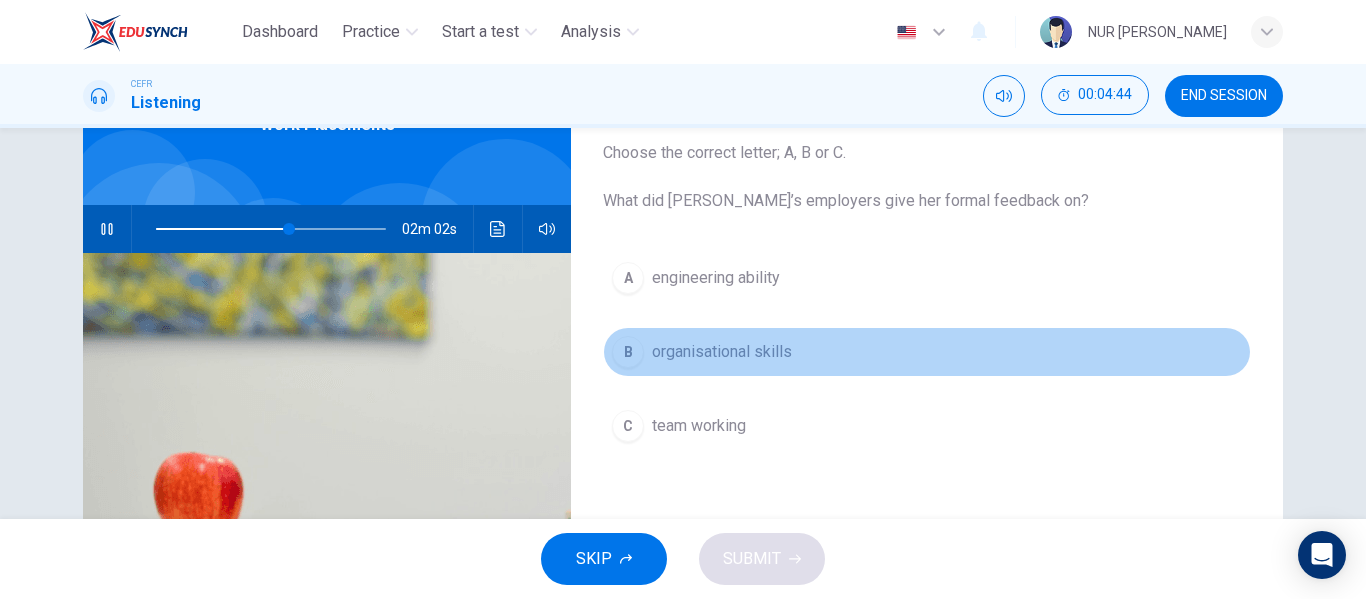 click on "B" at bounding box center (628, 352) 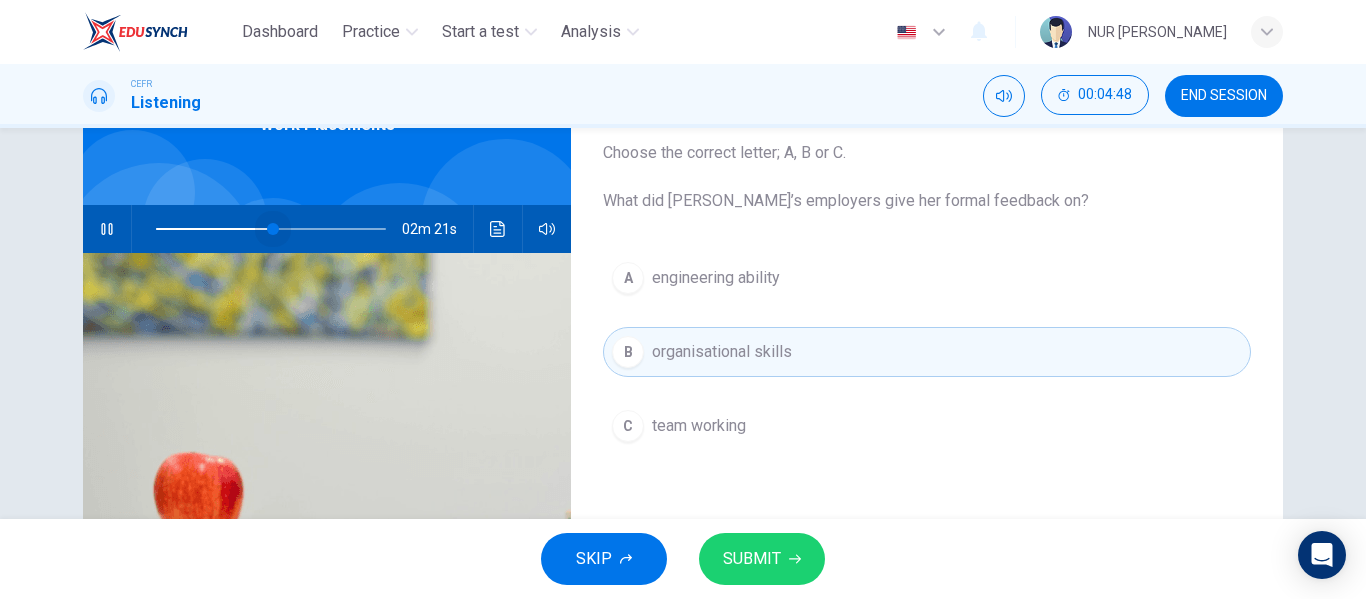 click at bounding box center (273, 229) 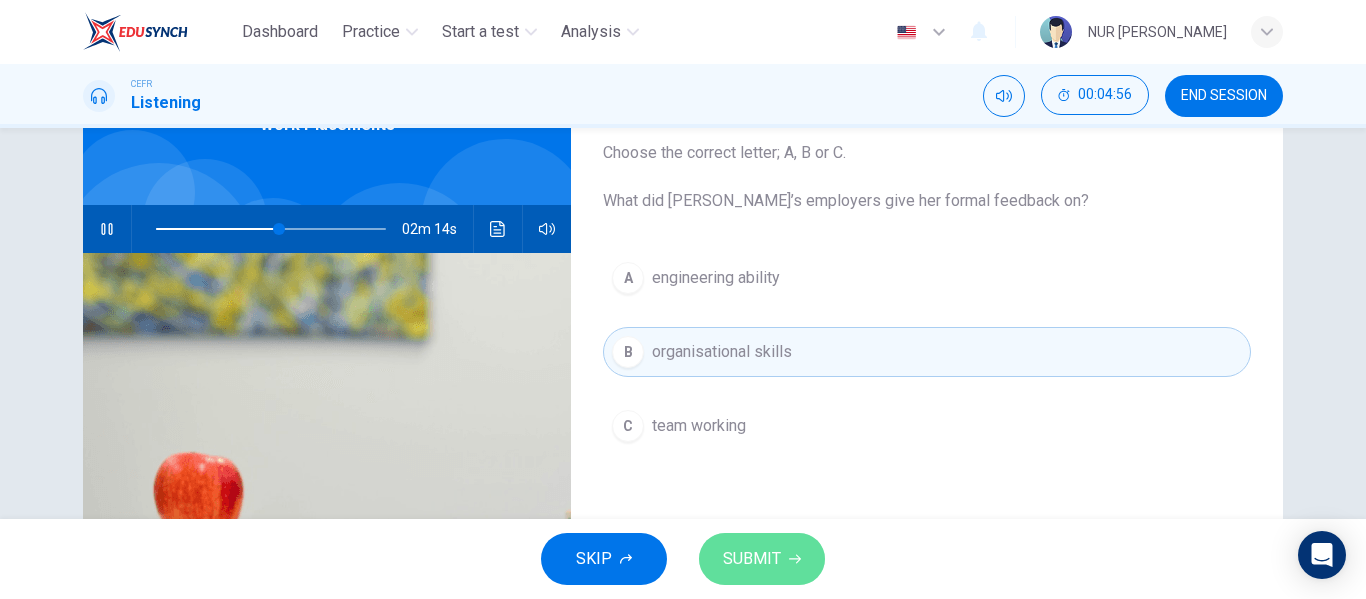 click on "SUBMIT" at bounding box center [762, 559] 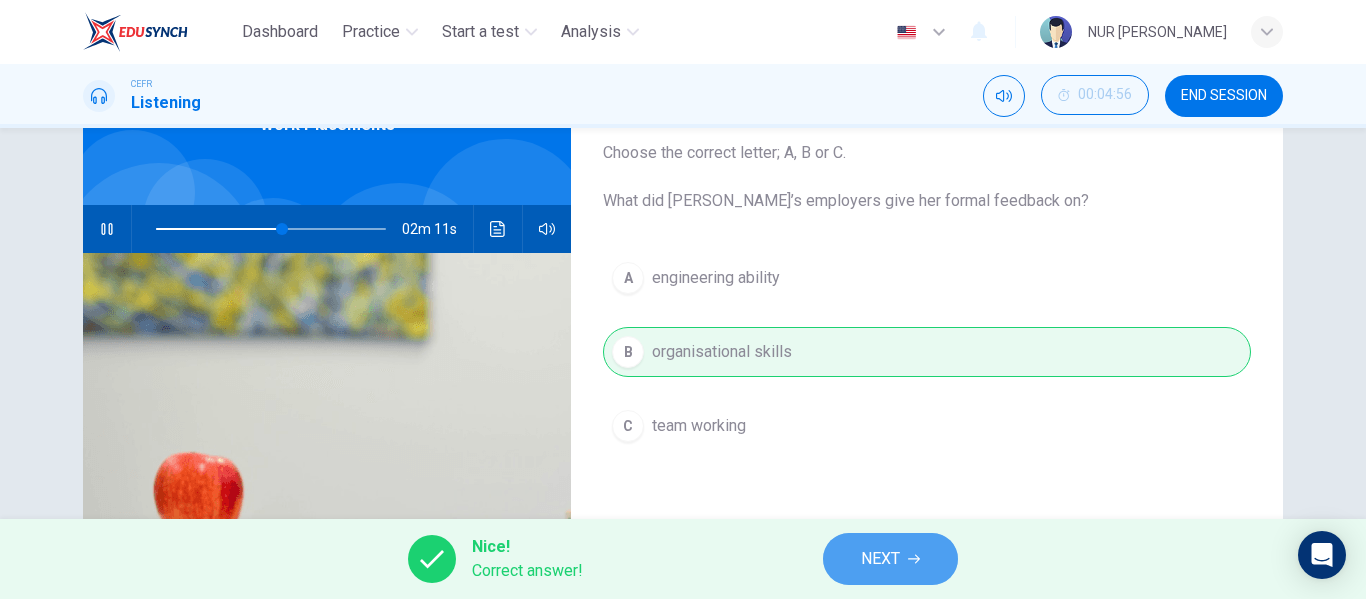 click on "NEXT" at bounding box center (880, 559) 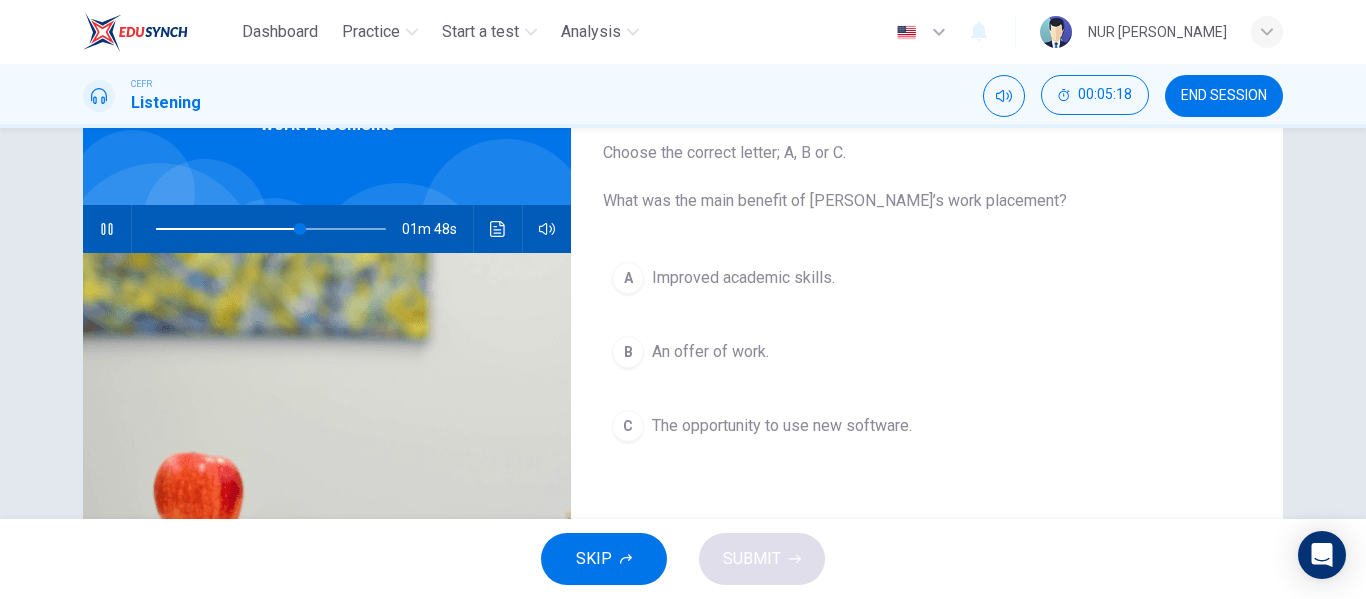 click on "An offer of work." at bounding box center (710, 352) 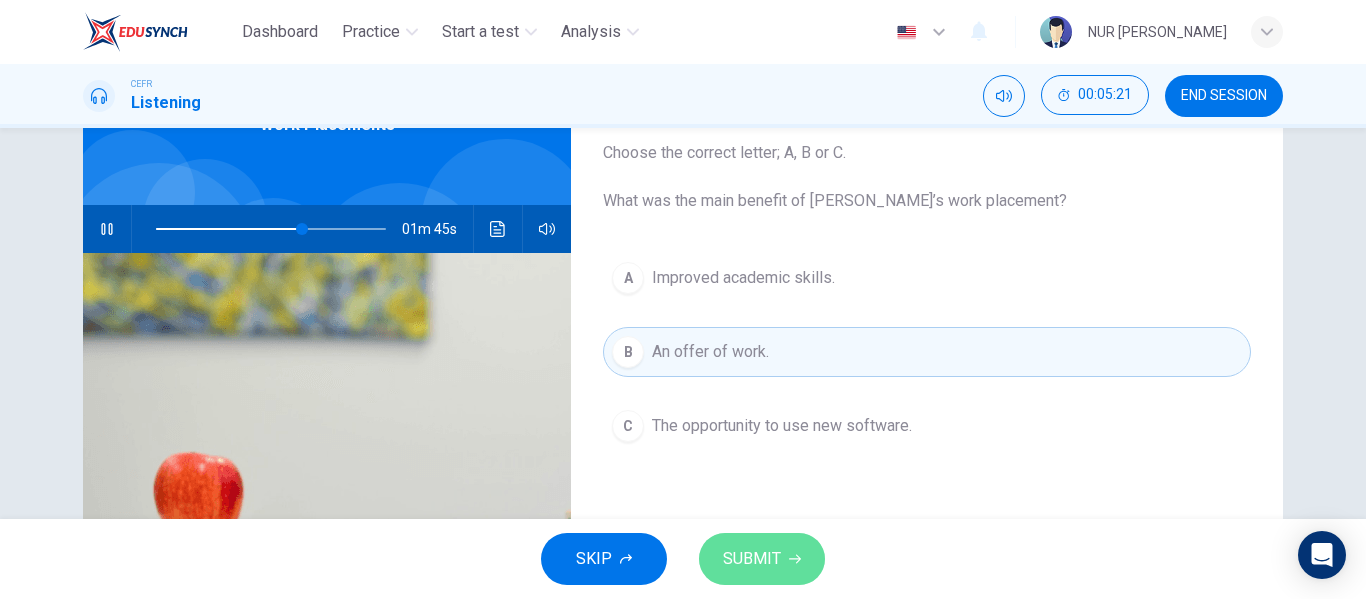 click on "SUBMIT" at bounding box center (752, 559) 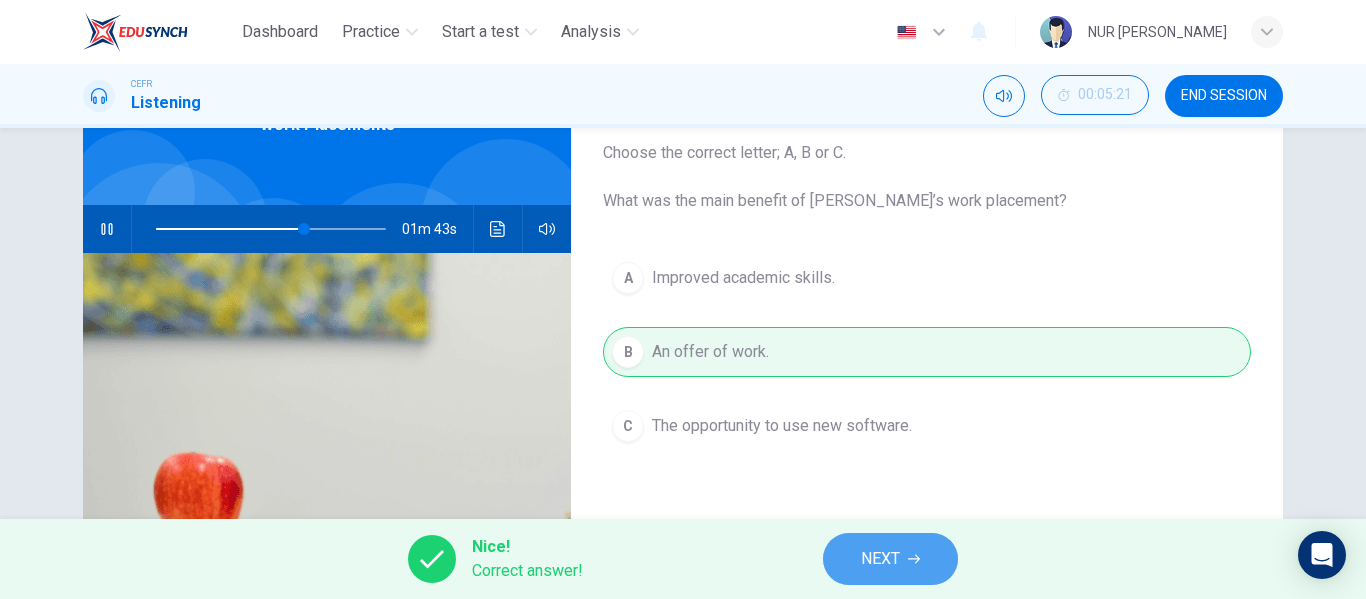 click on "NEXT" at bounding box center (880, 559) 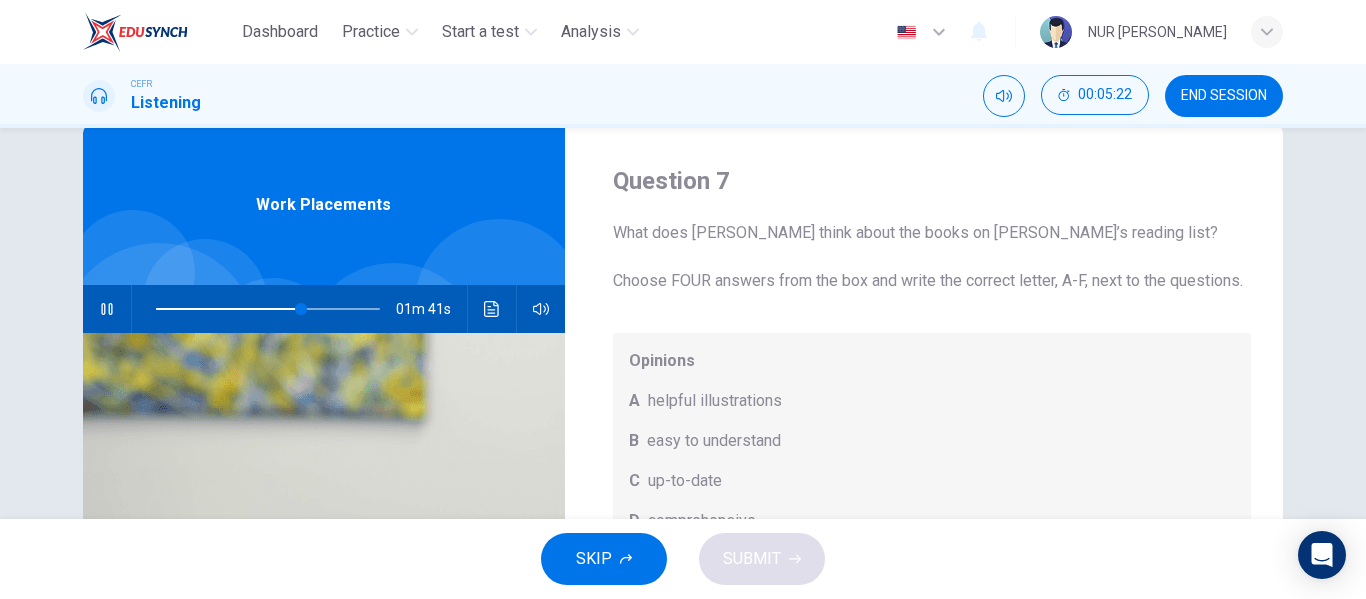scroll, scrollTop: 42, scrollLeft: 0, axis: vertical 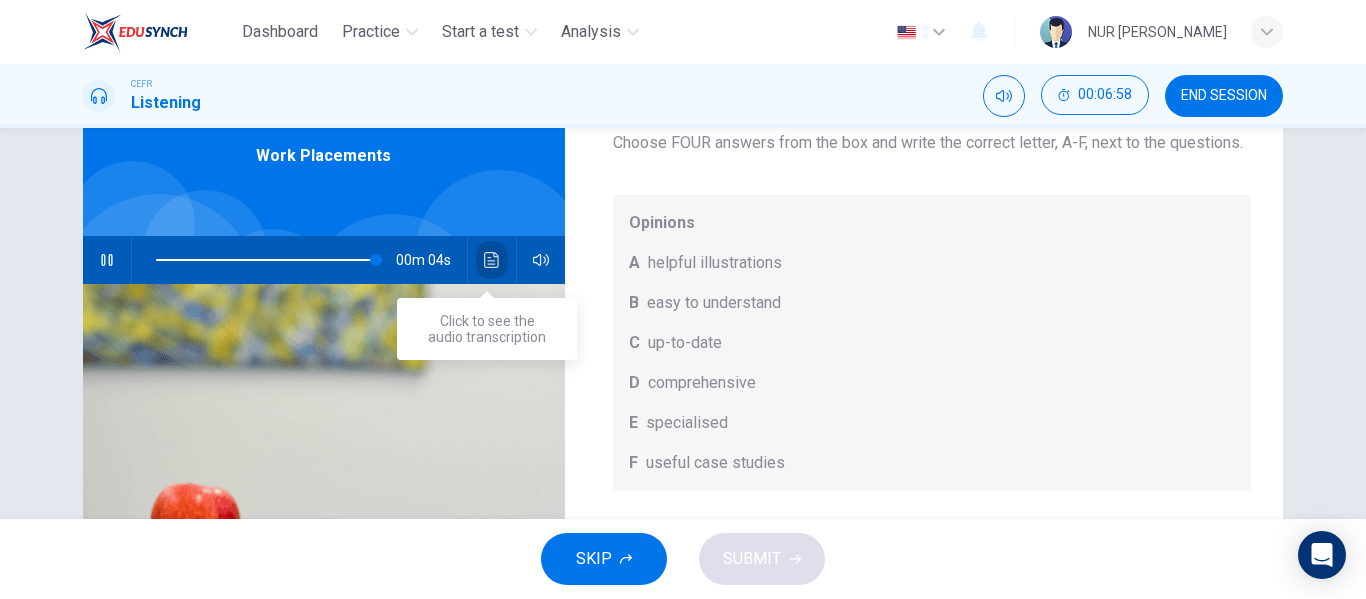 click 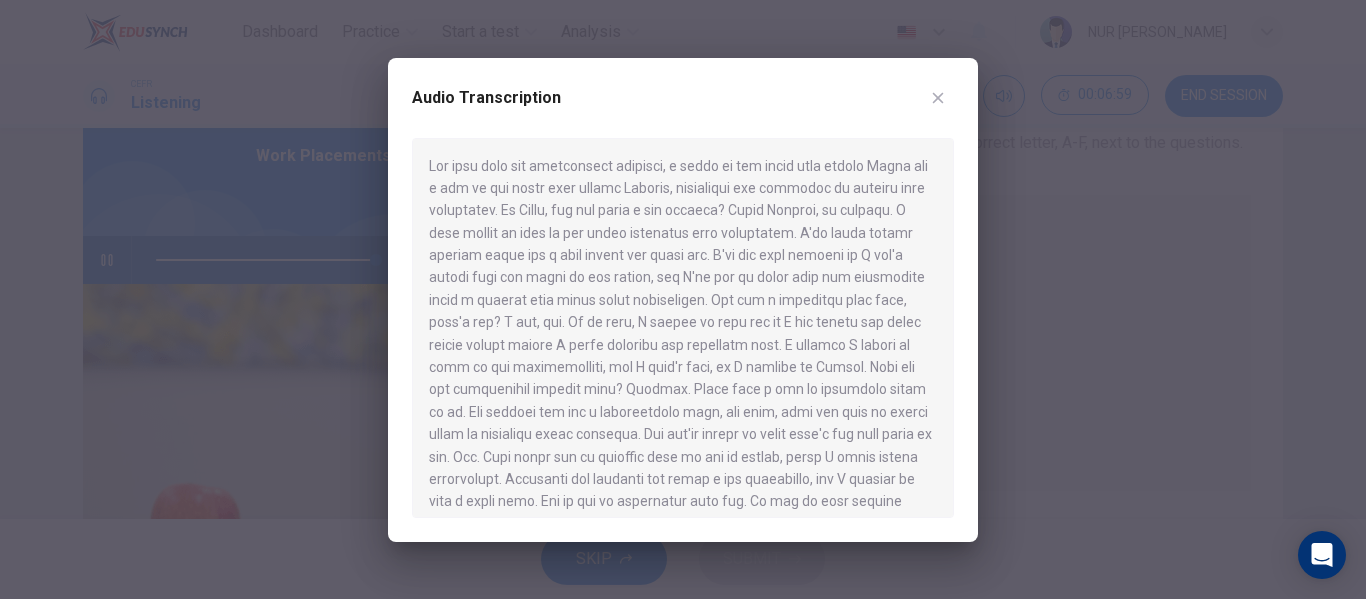 scroll, scrollTop: 885, scrollLeft: 0, axis: vertical 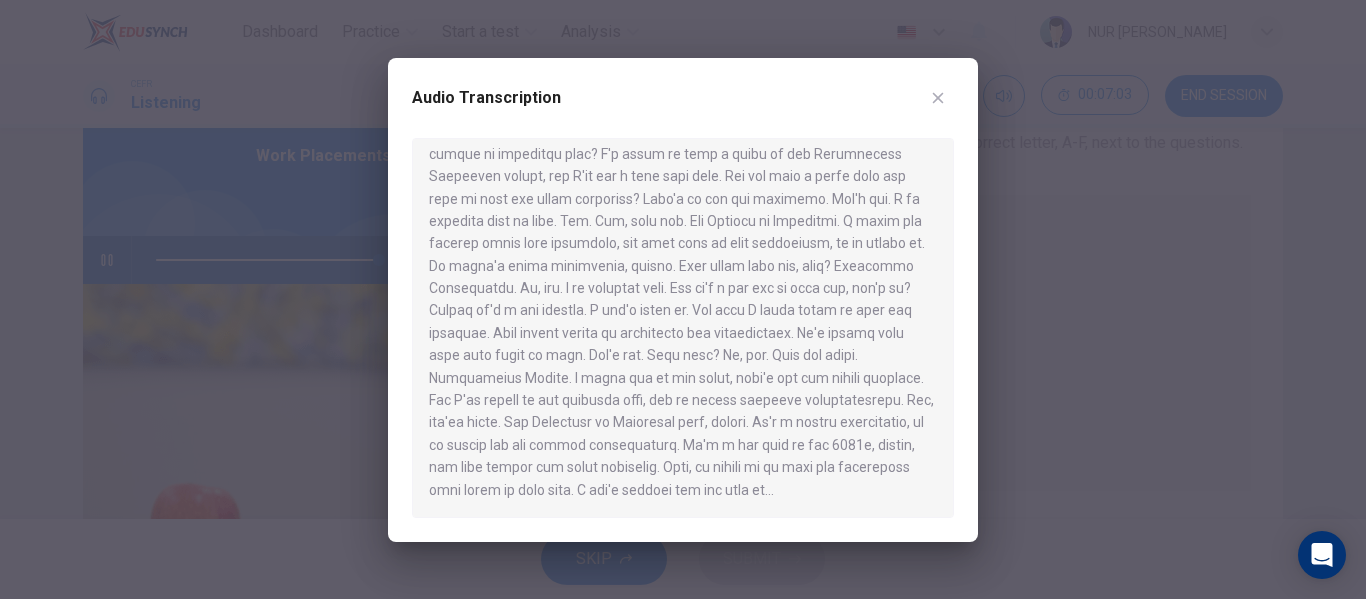 type on "0" 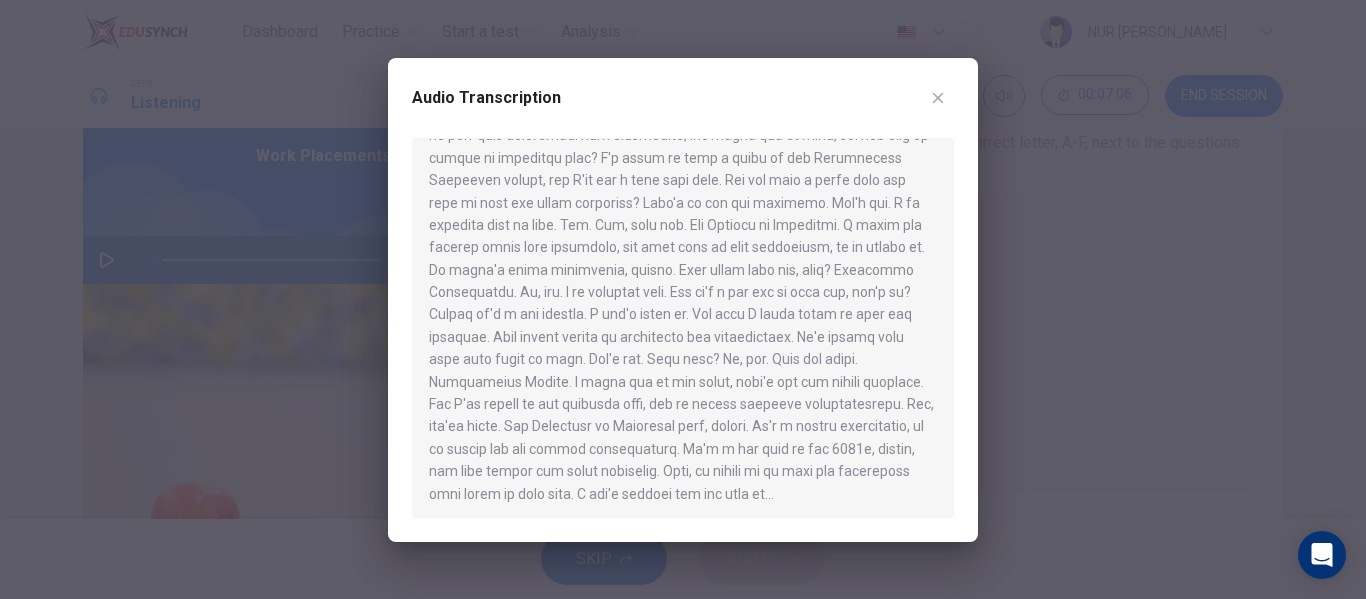 scroll, scrollTop: 885, scrollLeft: 0, axis: vertical 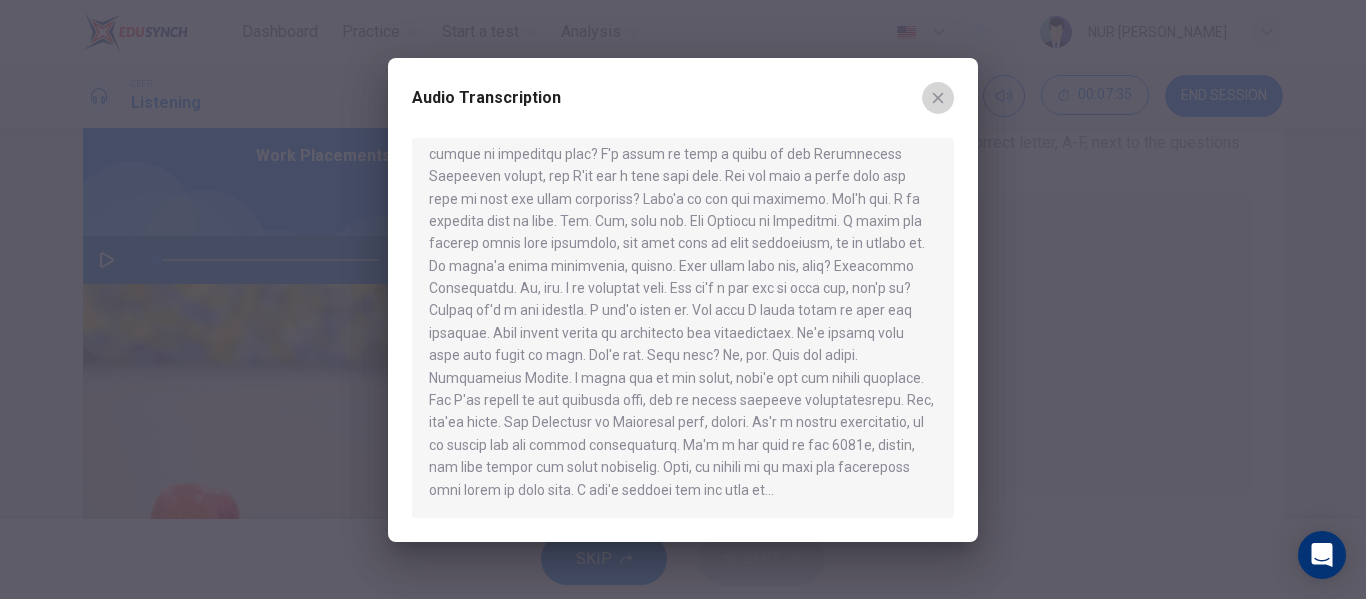 click 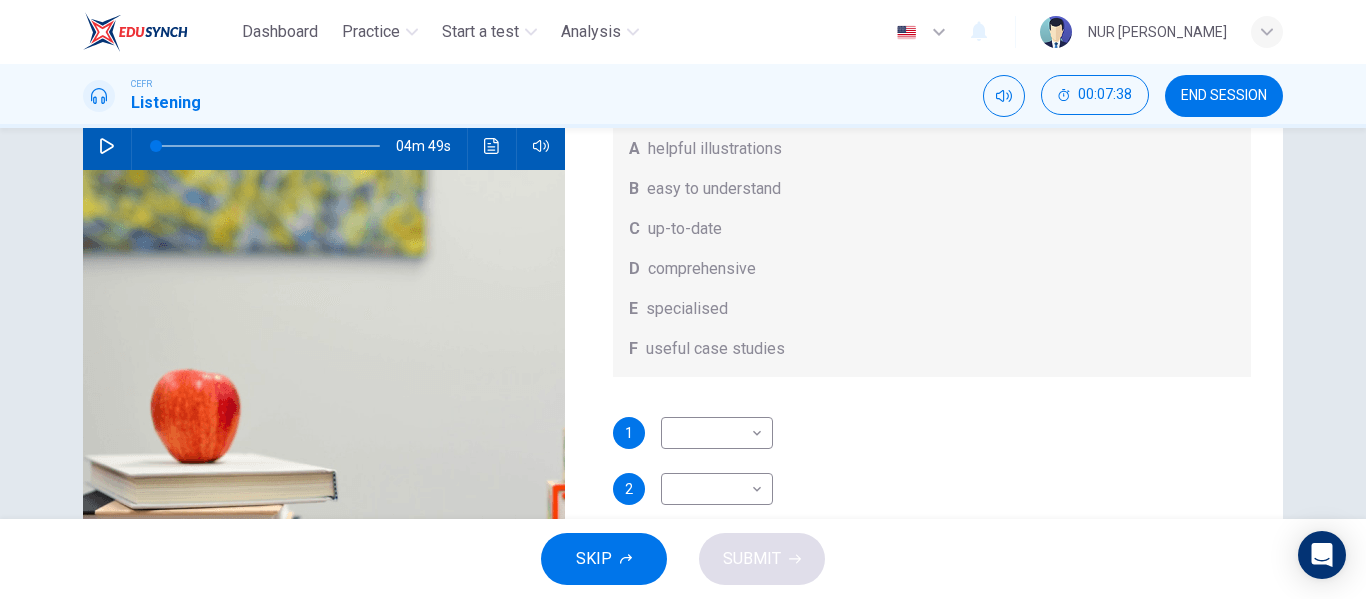 scroll, scrollTop: 205, scrollLeft: 0, axis: vertical 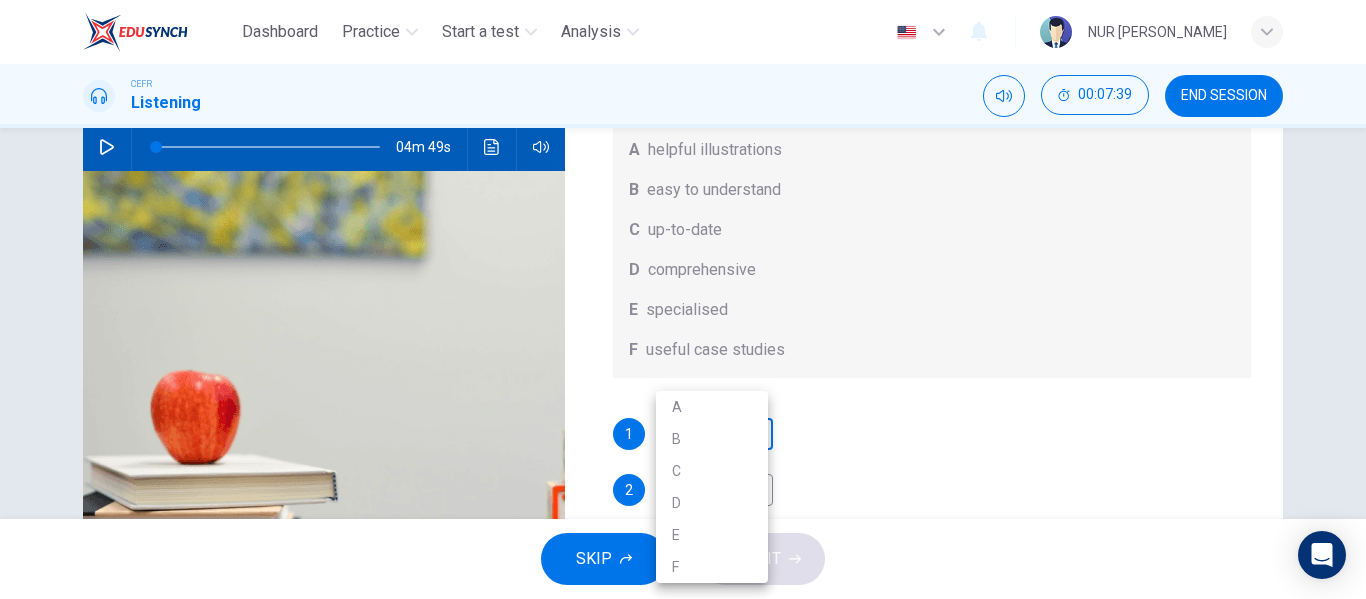 click on "Dashboard Practice Start a test Analysis English en ​ NUR SYAMIMI BINTI MOHD IBRAHIM CEFR Listening 00:07:39 END SESSION Question 7 What does Linda think about the books on Matthew’s reading list? Choose FOUR answers from the box and write the correct letter, A-F, next to the questions.
Opinions A helpful illustrations B easy to understand C up-to-date D comprehensive E specialised F useful case studies 1 ​ ​ 2 ​ ​ 3 ​ ​ 4 ​ ​ Work Placements 04m 49s SKIP SUBMIT EduSynch - Online Language Proficiency Testing
Dashboard Practice Start a test Analysis Notifications © Copyright  2025 A B C D E F" at bounding box center (683, 299) 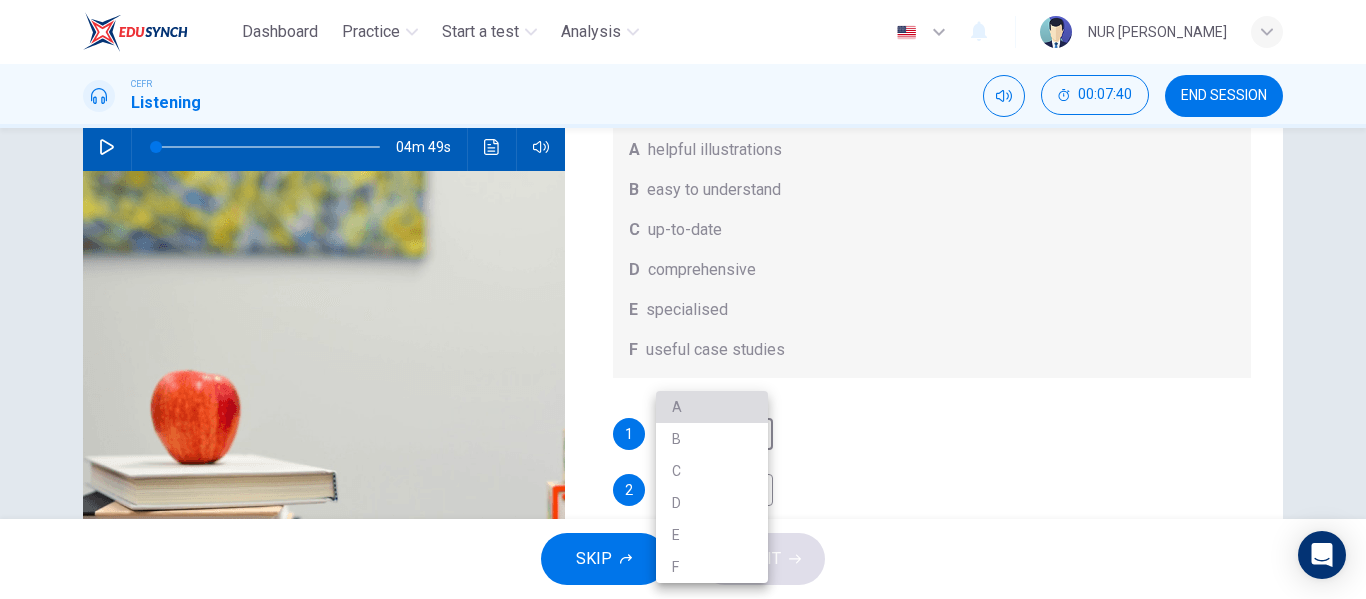 click on "A" at bounding box center [712, 407] 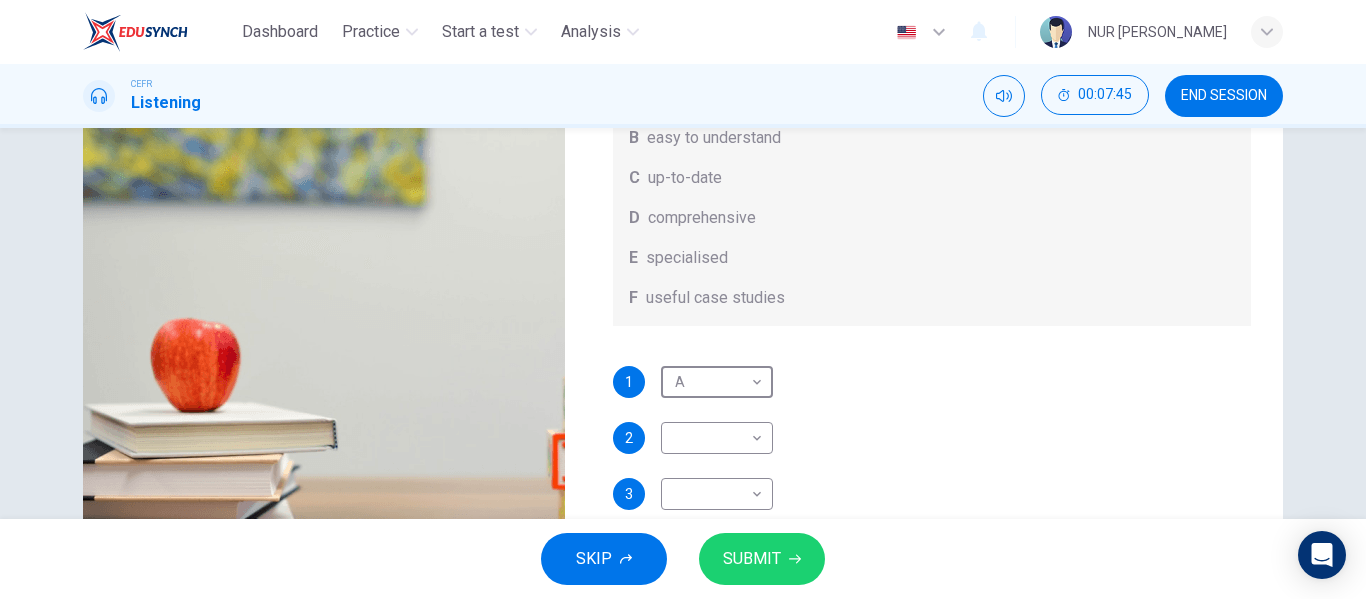 scroll, scrollTop: 256, scrollLeft: 0, axis: vertical 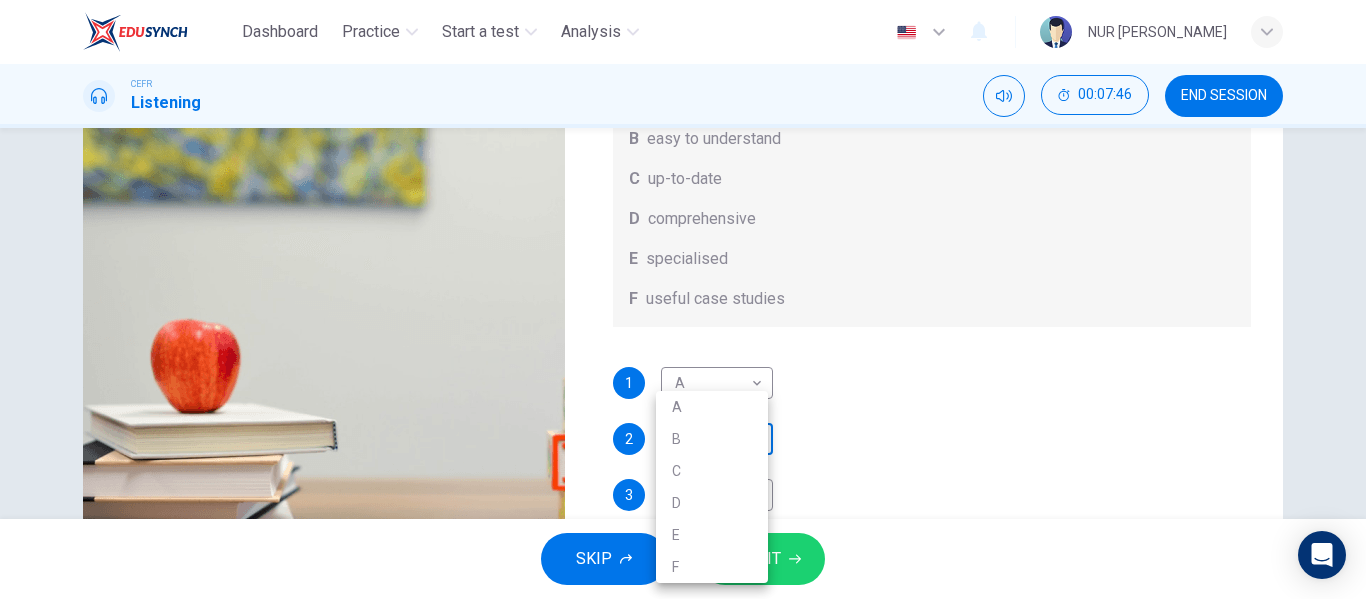 click on "Dashboard Practice Start a test Analysis English en ​ NUR SYAMIMI BINTI MOHD IBRAHIM CEFR Listening 00:07:46 END SESSION Question 7 What does Linda think about the books on Matthew’s reading list? Choose FOUR answers from the box and write the correct letter, A-F, next to the questions.
Opinions A helpful illustrations B easy to understand C up-to-date D comprehensive E specialised F useful case studies 1 A A ​ 2 ​ ​ 3 ​ ​ 4 ​ ​ Work Placements 04m 49s SKIP SUBMIT EduSynch - Online Language Proficiency Testing
Dashboard Practice Start a test Analysis Notifications © Copyright  2025 A B C D E F" at bounding box center [683, 299] 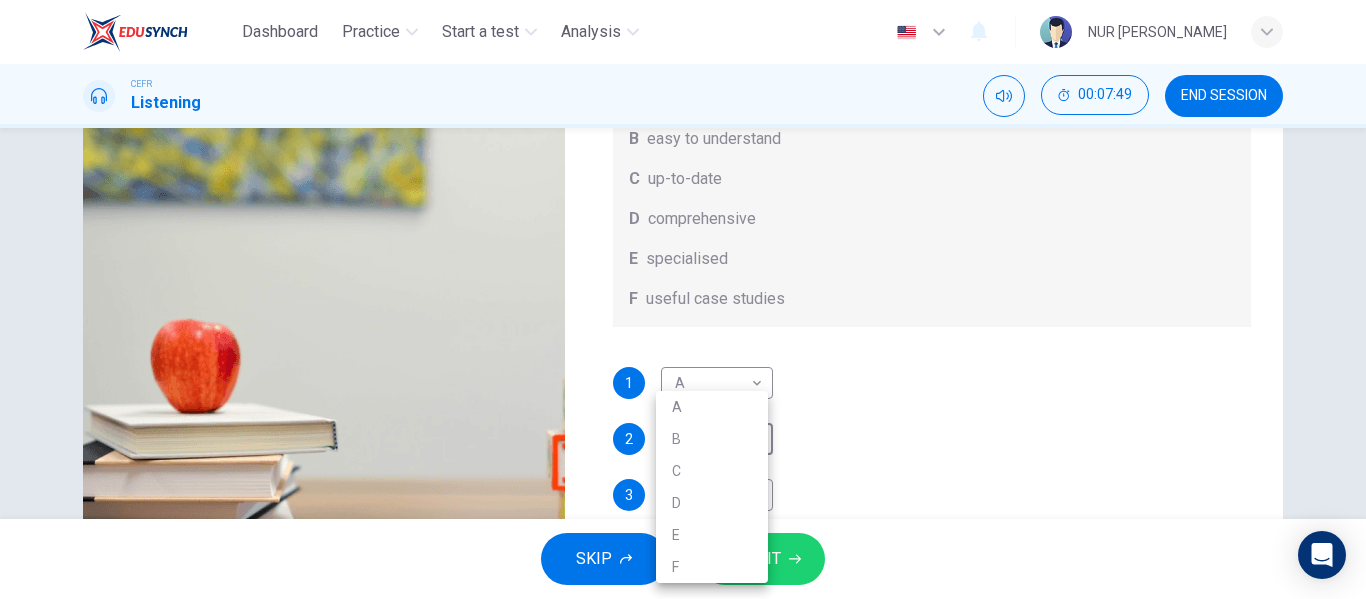 click at bounding box center (683, 299) 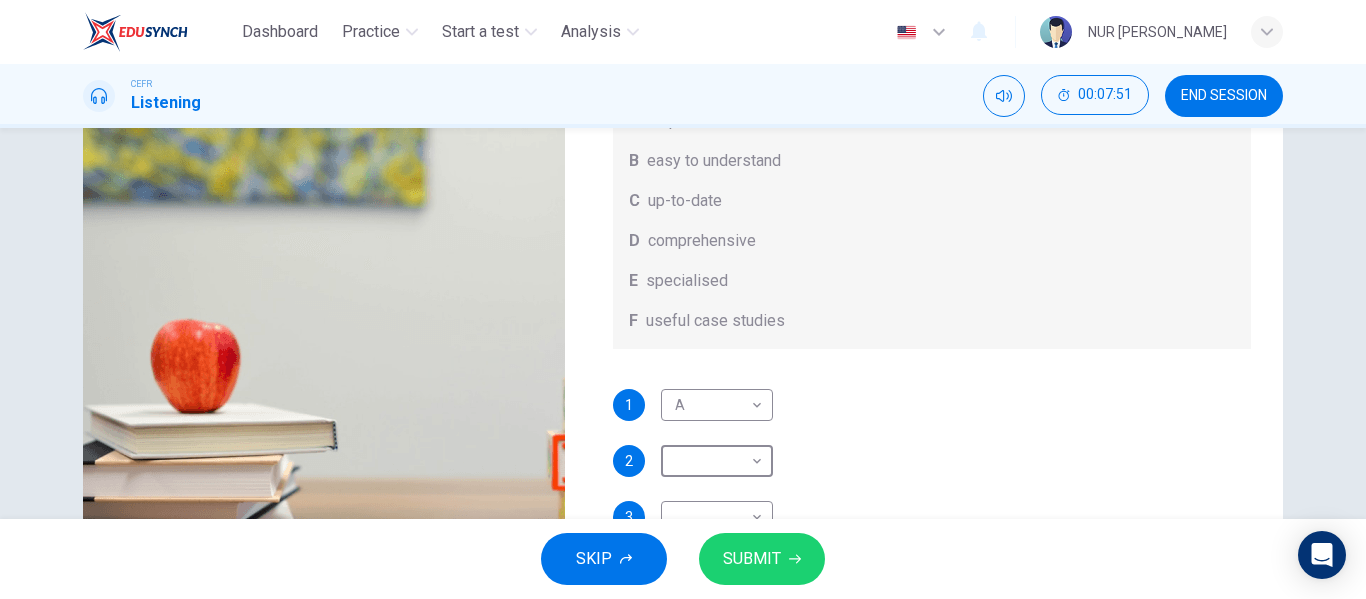 scroll, scrollTop: 72, scrollLeft: 0, axis: vertical 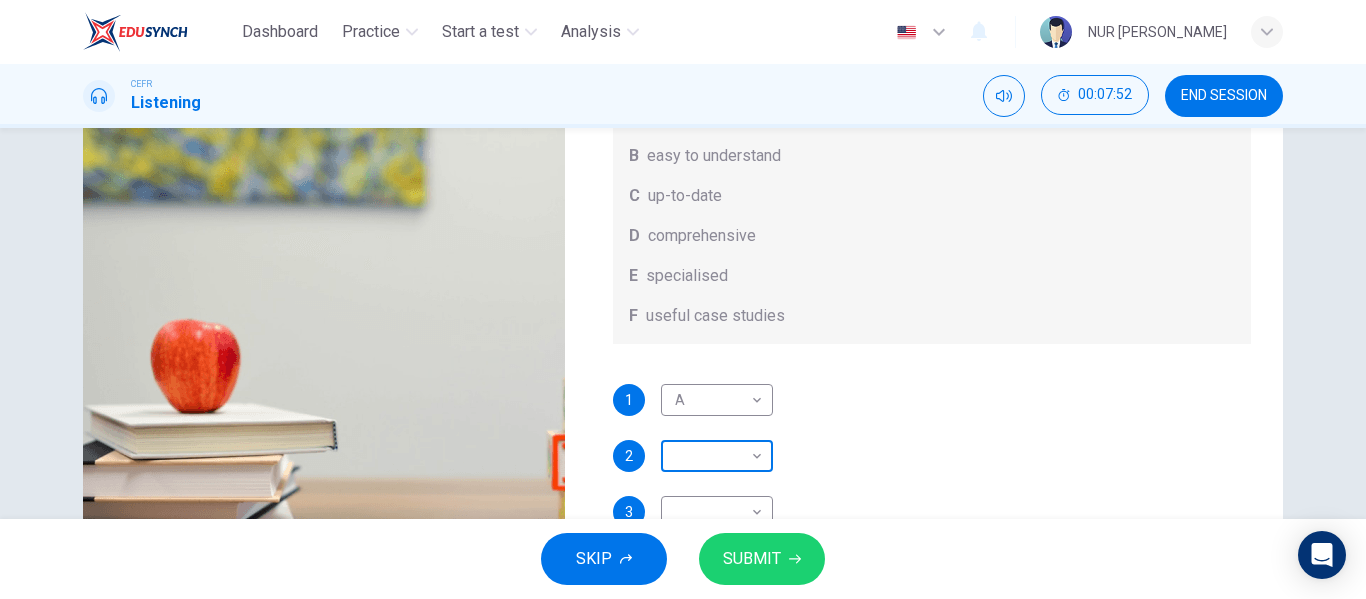 click on "Dashboard Practice Start a test Analysis English en ​ NUR SYAMIMI BINTI MOHD IBRAHIM CEFR Listening 00:07:52 END SESSION Question 7 What does Linda think about the books on Matthew’s reading list? Choose FOUR answers from the box and write the correct letter, A-F, next to the questions.
Opinions A helpful illustrations B easy to understand C up-to-date D comprehensive E specialised F useful case studies 1 A A ​ 2 ​ ​ 3 ​ ​ 4 ​ ​ Work Placements 04m 49s SKIP SUBMIT EduSynch - Online Language Proficiency Testing
Dashboard Practice Start a test Analysis Notifications © Copyright  2025" at bounding box center (683, 299) 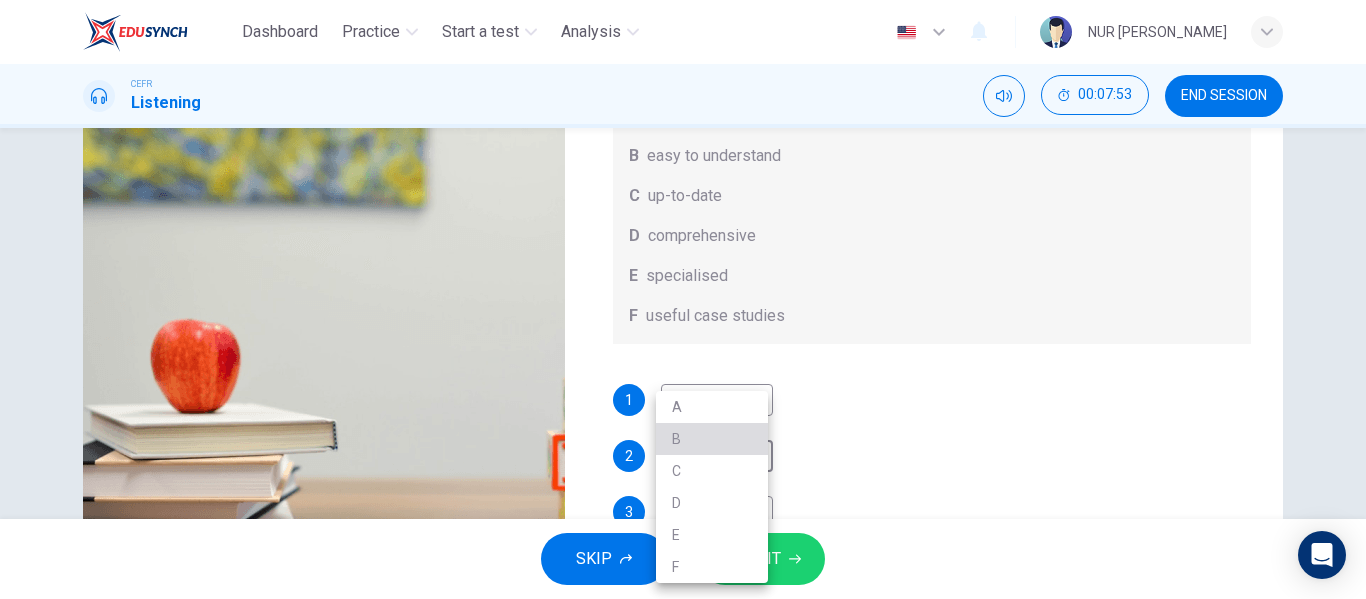 click on "B" at bounding box center (712, 439) 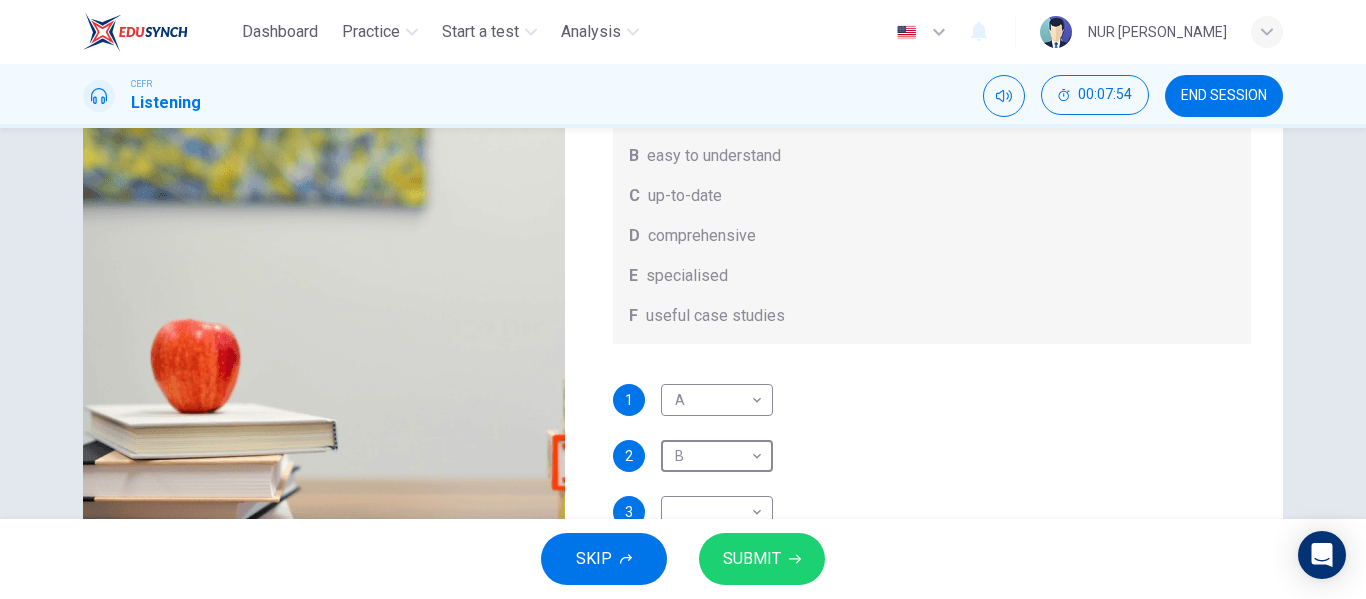 scroll, scrollTop: 113, scrollLeft: 0, axis: vertical 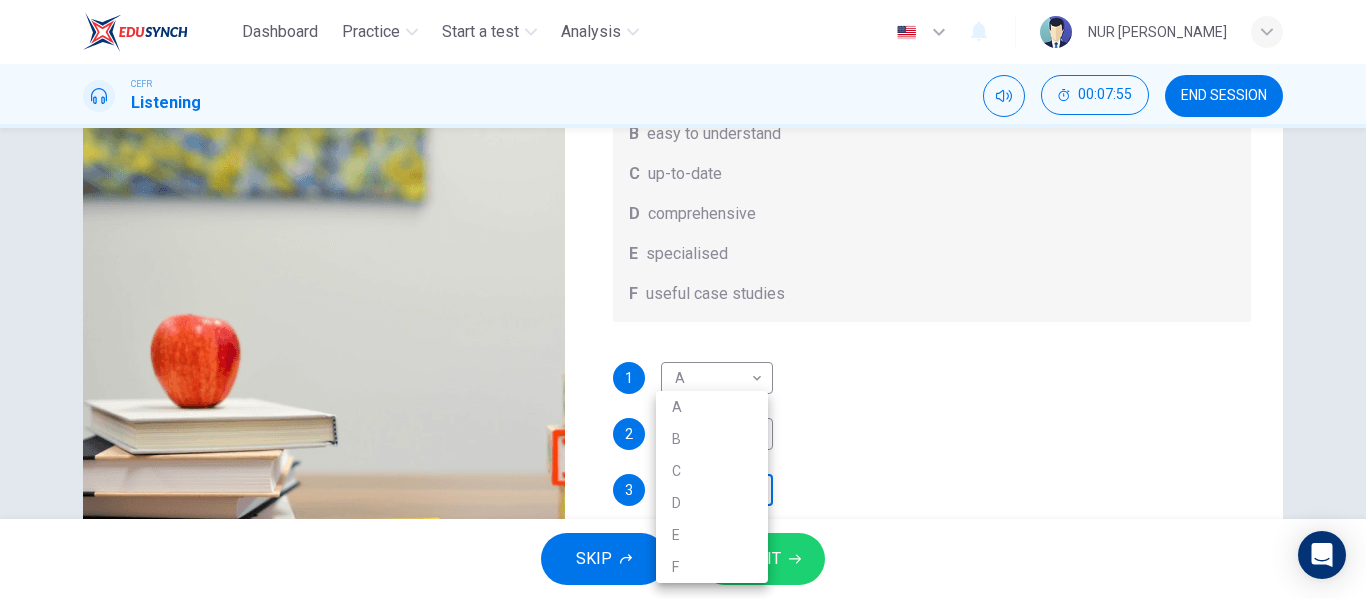 click on "Dashboard Practice Start a test Analysis English en ​ NUR SYAMIMI BINTI MOHD IBRAHIM CEFR Listening 00:07:55 END SESSION Question 7 What does Linda think about the books on Matthew’s reading list? Choose FOUR answers from the box and write the correct letter, A-F, next to the questions.
Opinions A helpful illustrations B easy to understand C up-to-date D comprehensive E specialised F useful case studies 1 A A ​ 2 B B ​ 3 ​ ​ 4 ​ ​ Work Placements 04m 49s SKIP SUBMIT EduSynch - Online Language Proficiency Testing
Dashboard Practice Start a test Analysis Notifications © Copyright  2025 A B C D E F" at bounding box center (683, 299) 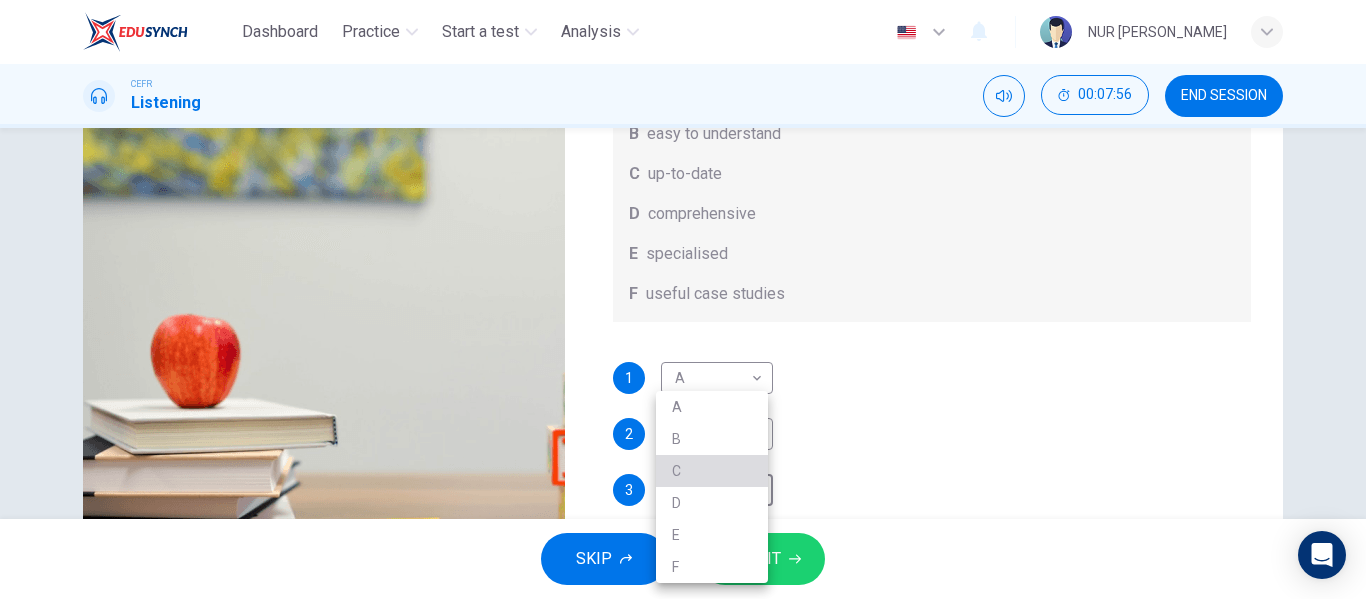 click on "C" at bounding box center (712, 471) 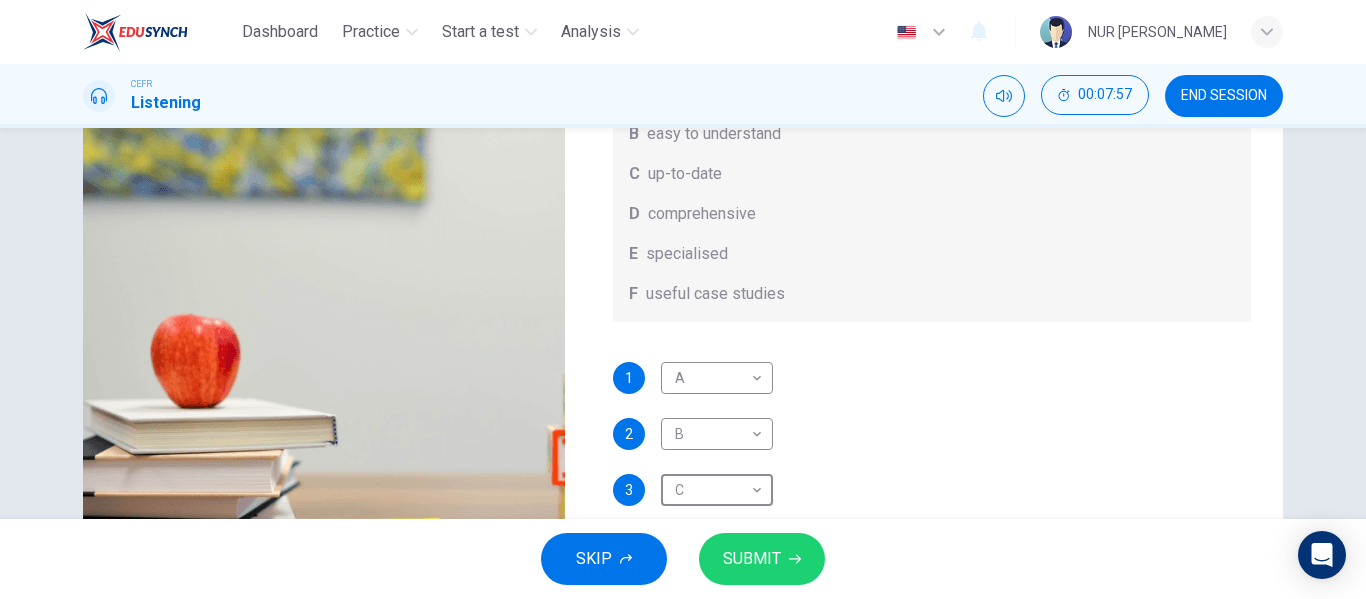 scroll, scrollTop: 384, scrollLeft: 0, axis: vertical 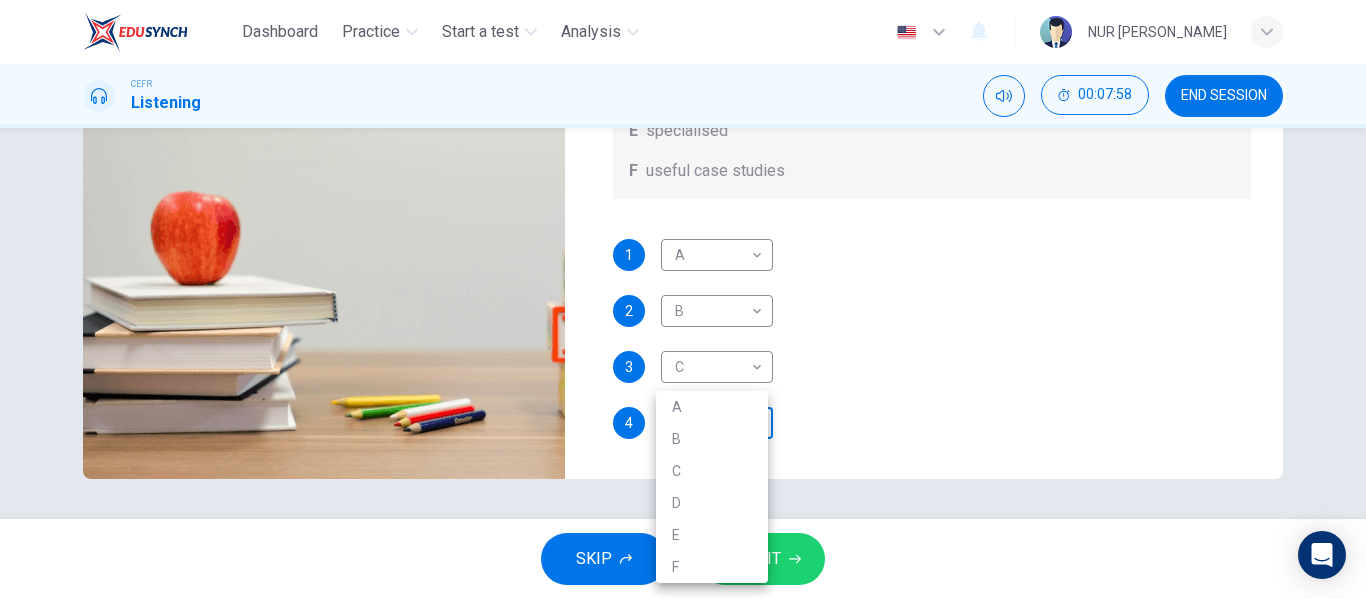 click on "Dashboard Practice Start a test Analysis English en ​ NUR SYAMIMI BINTI MOHD IBRAHIM CEFR Listening 00:07:58 END SESSION Question 7 What does Linda think about the books on Matthew’s reading list? Choose FOUR answers from the box and write the correct letter, A-F, next to the questions.
Opinions A helpful illustrations B easy to understand C up-to-date D comprehensive E specialised F useful case studies 1 A A ​ 2 B B ​ 3 C C ​ 4 ​ ​ Work Placements 04m 49s SKIP SUBMIT EduSynch - Online Language Proficiency Testing
Dashboard Practice Start a test Analysis Notifications © Copyright  2025 A B C D E F" at bounding box center [683, 299] 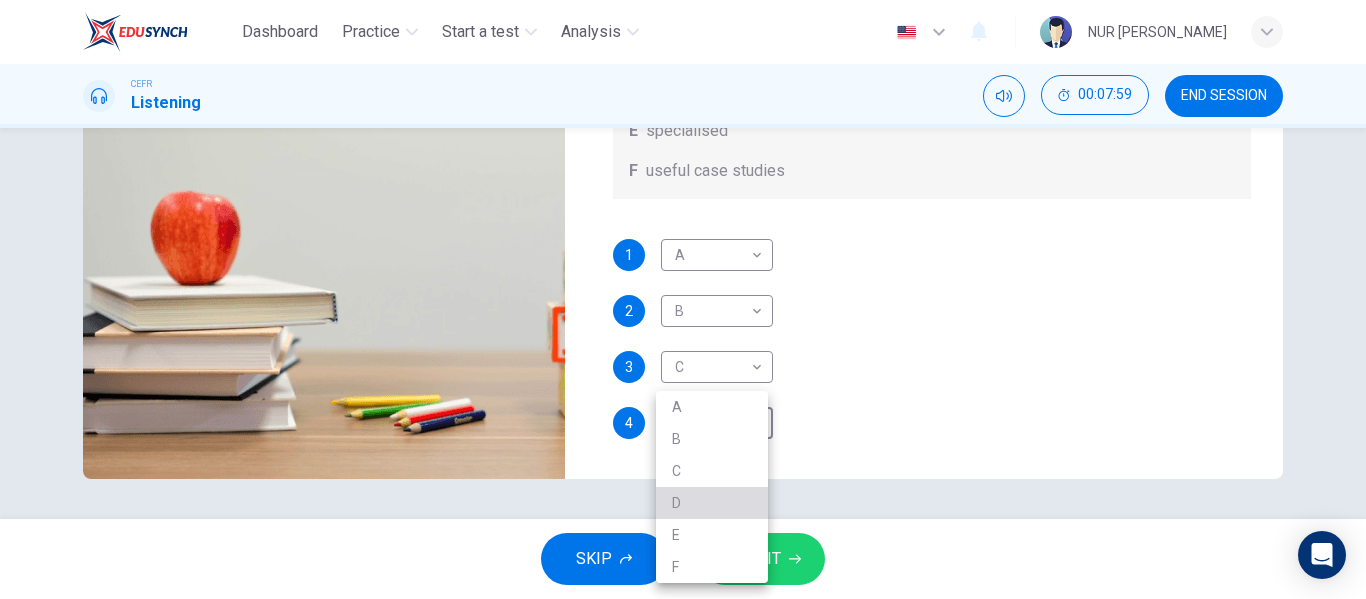 click on "D" at bounding box center [712, 503] 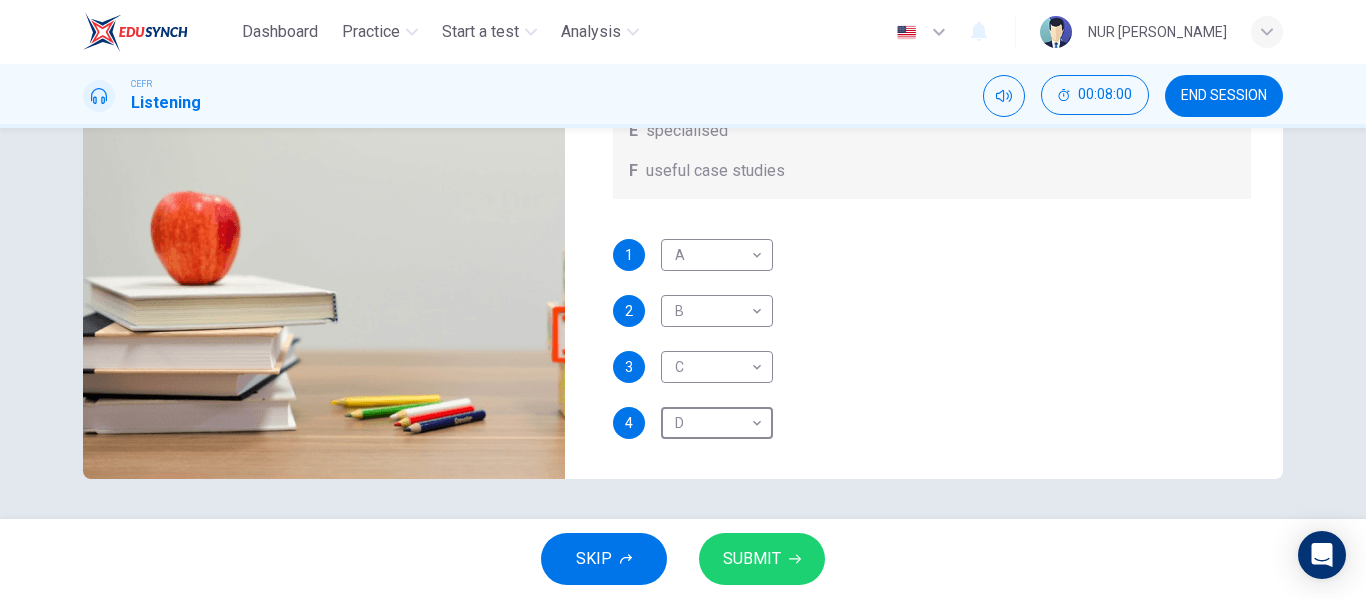 click on "SUBMIT" at bounding box center (752, 559) 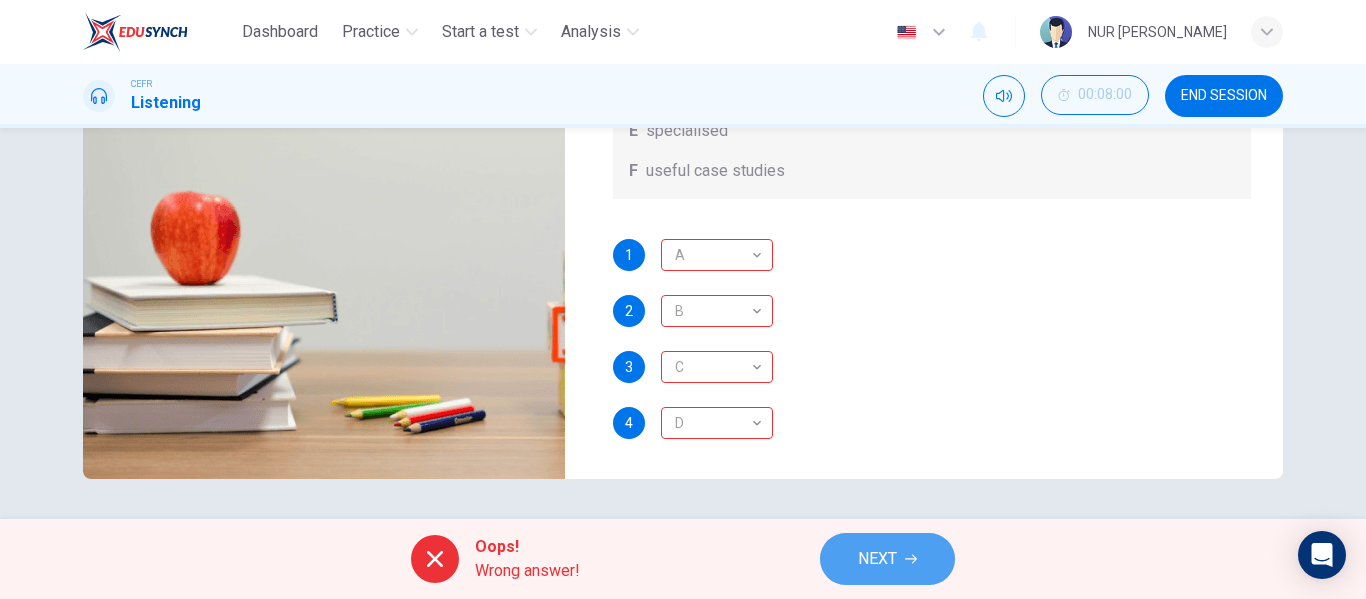 click on "NEXT" at bounding box center (887, 559) 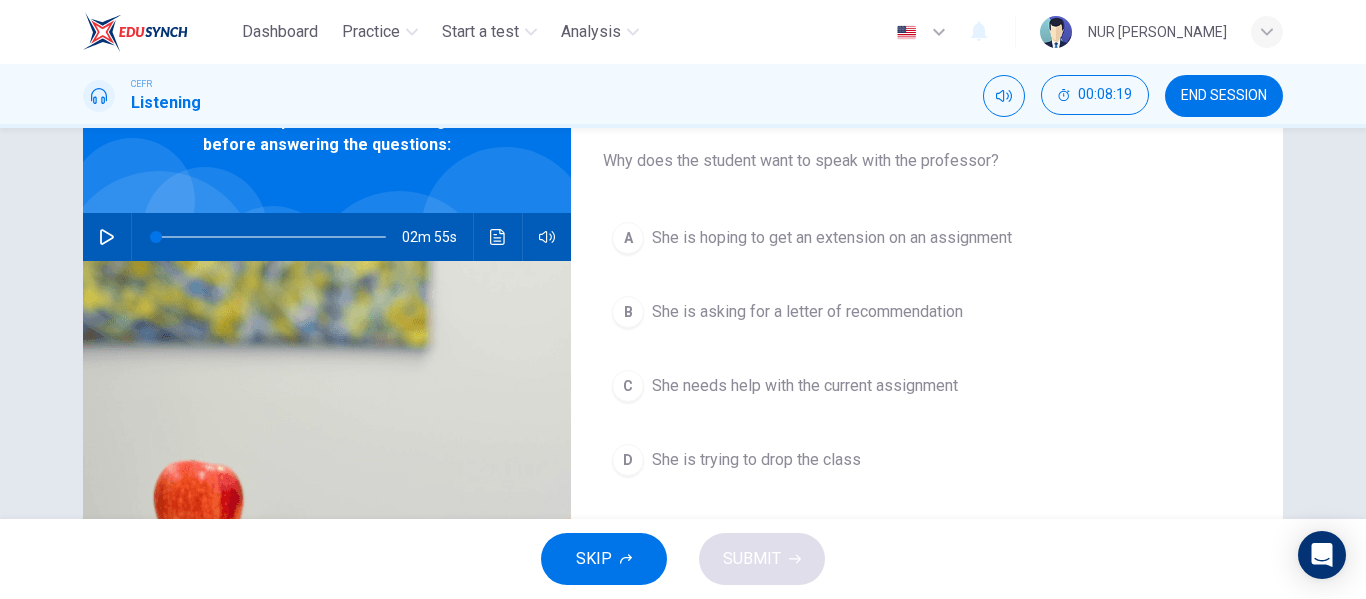scroll, scrollTop: 116, scrollLeft: 0, axis: vertical 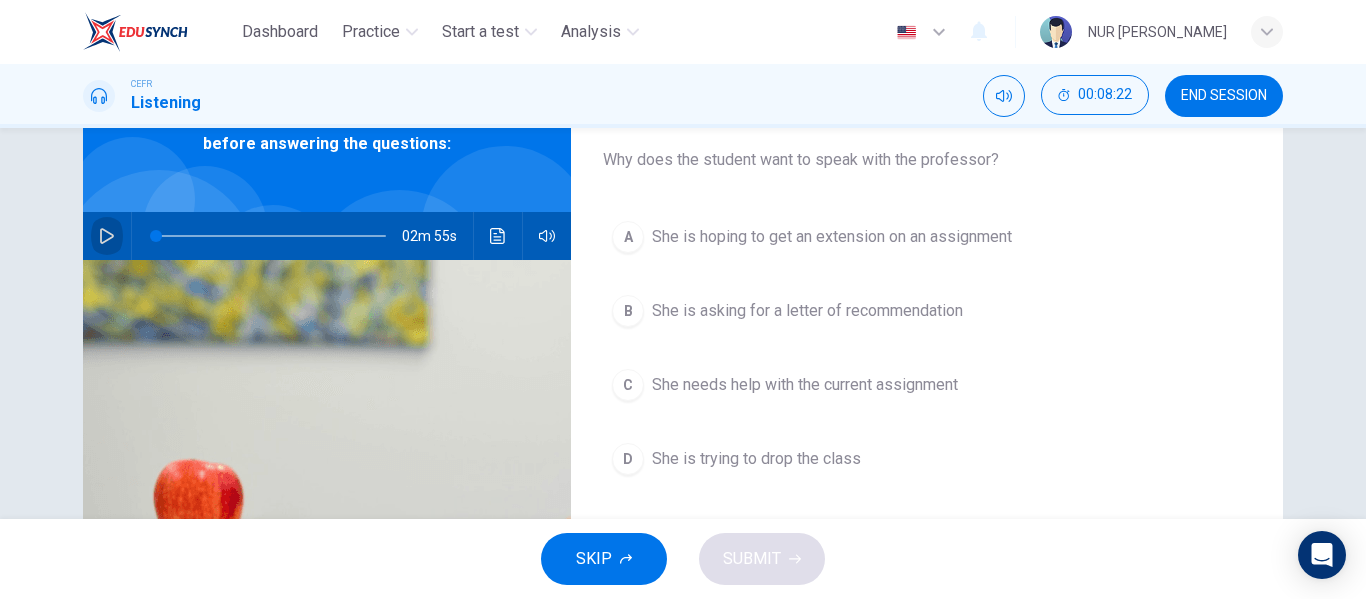 click 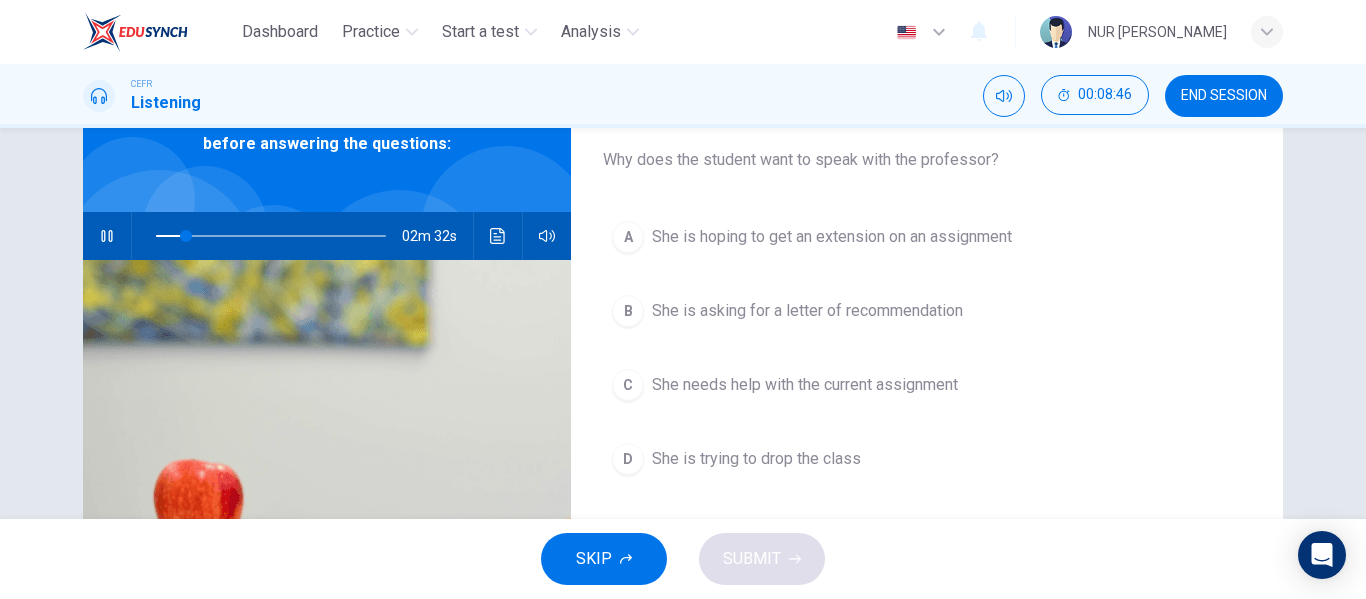 click on "C She needs help with the current assignment" at bounding box center [927, 385] 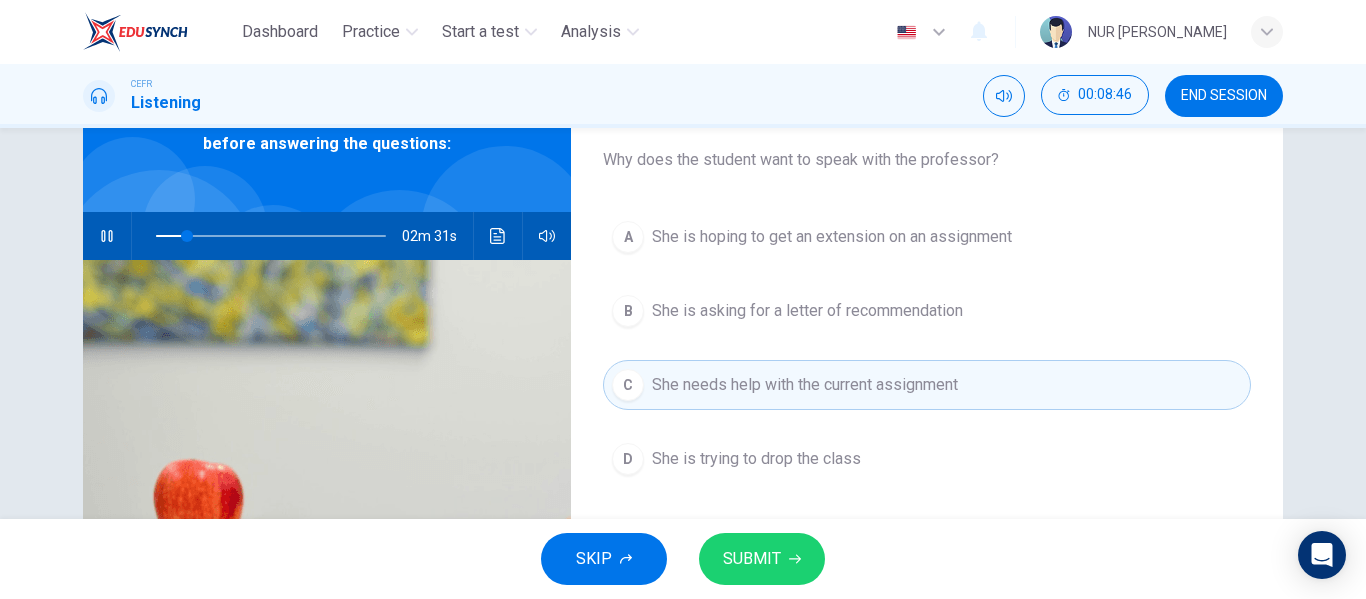click on "SKIP SUBMIT" at bounding box center (683, 559) 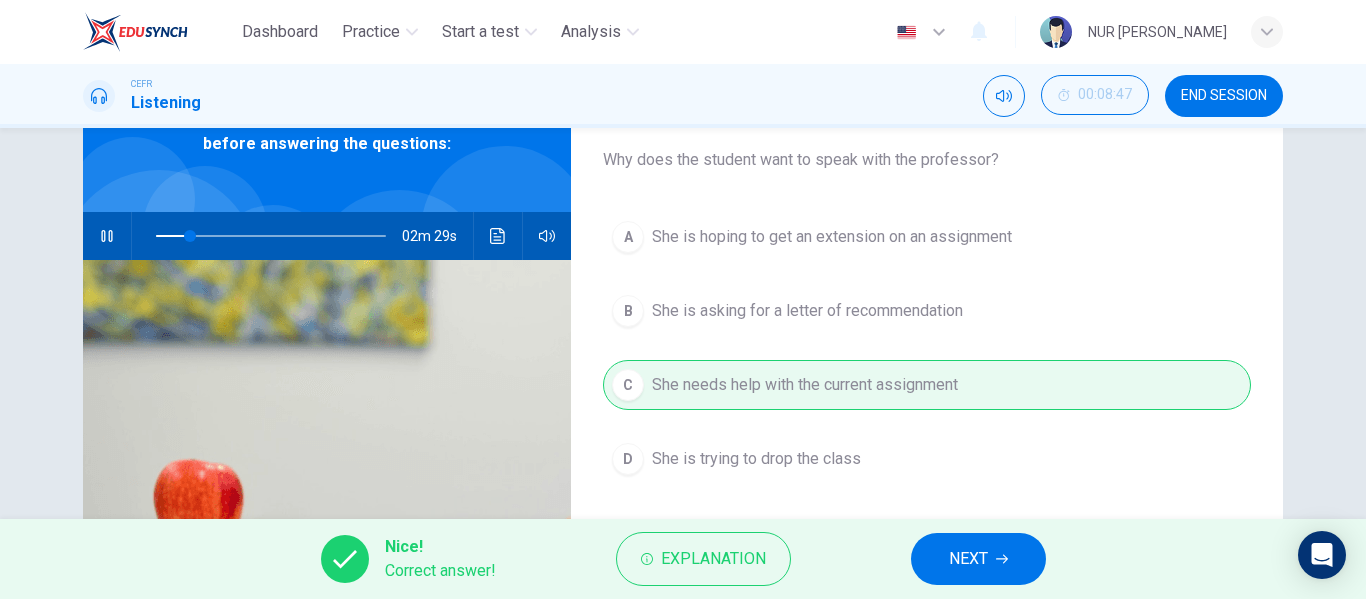 click on "NEXT" at bounding box center [968, 559] 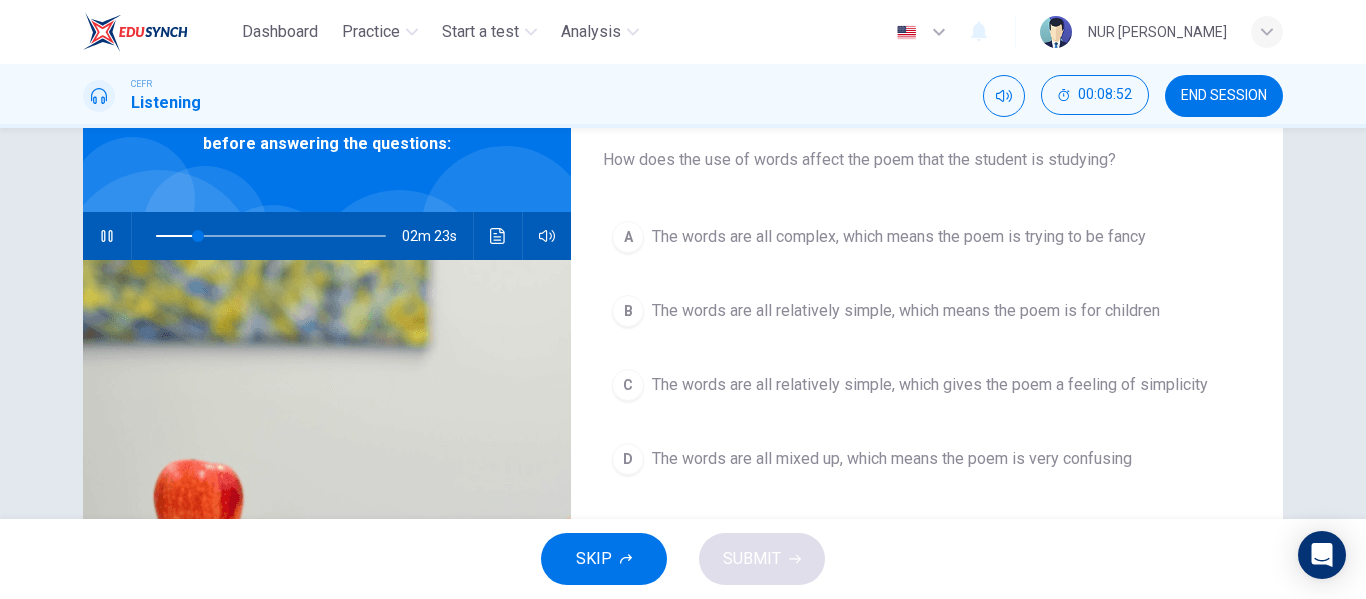 click 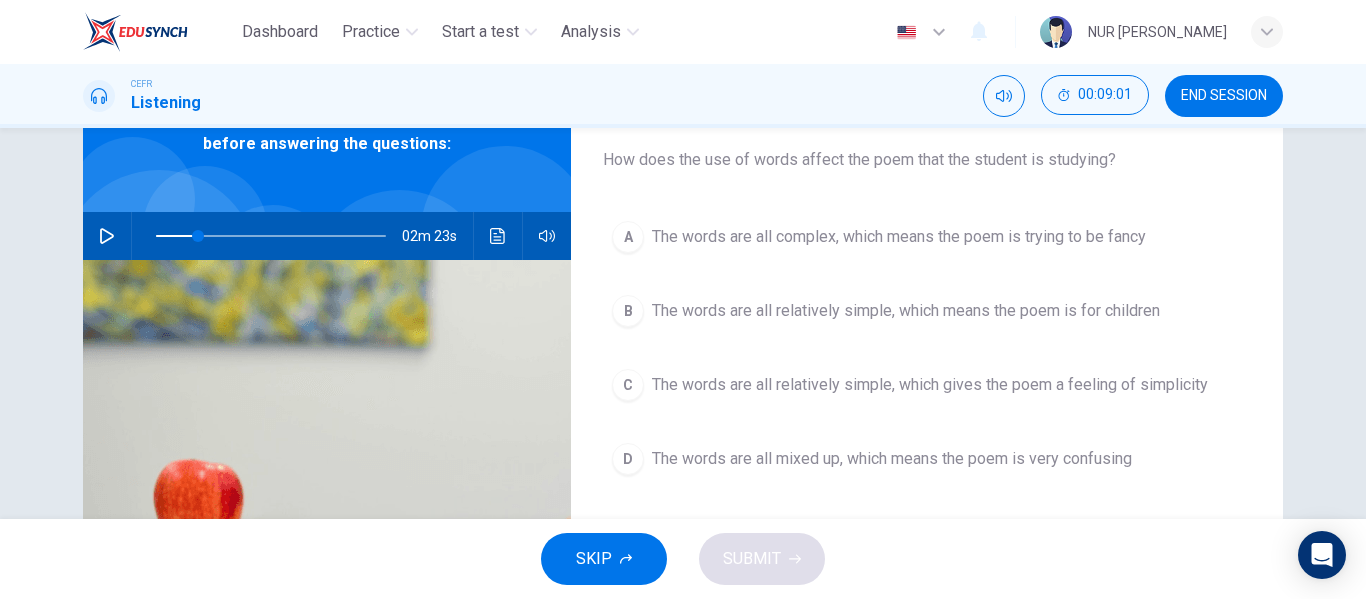 click 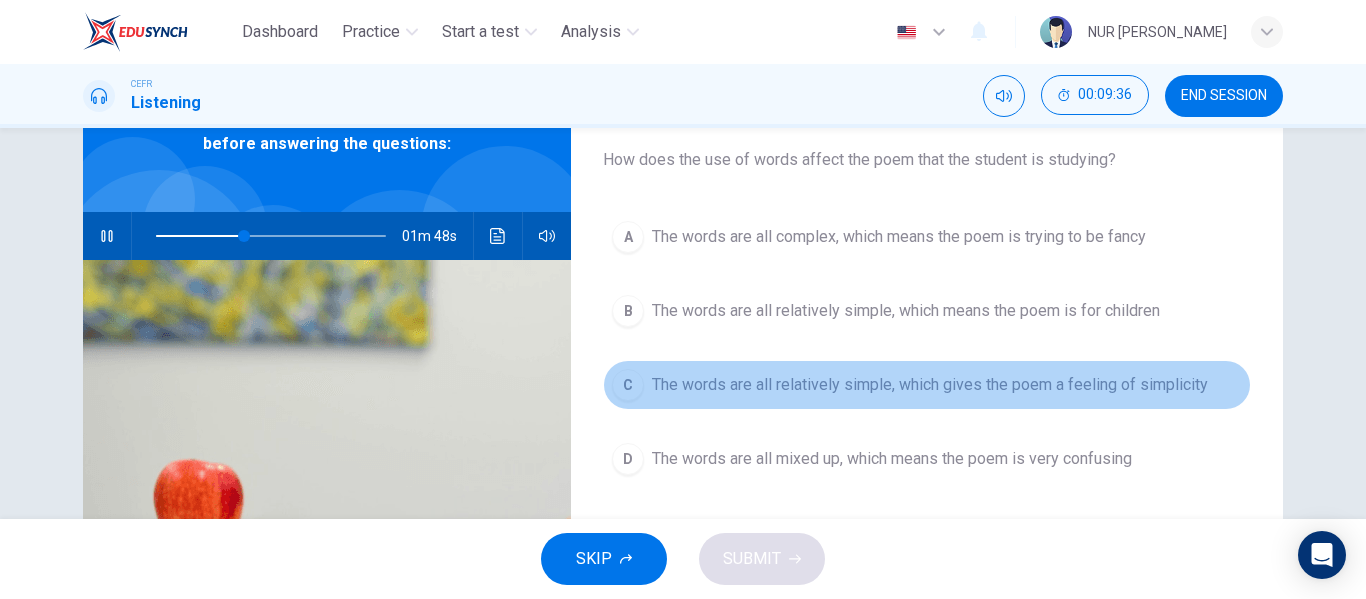 click on "The words are all relatively simple, which gives the poem a feeling of simplicity" at bounding box center [930, 385] 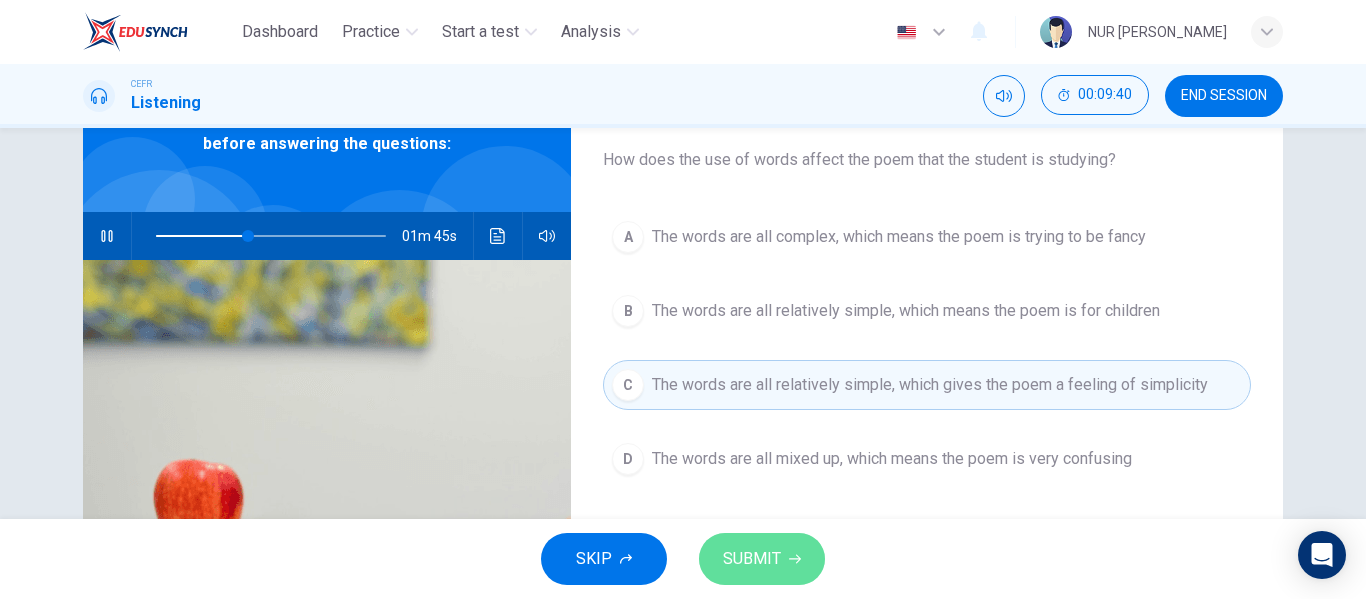 click on "SUBMIT" at bounding box center [762, 559] 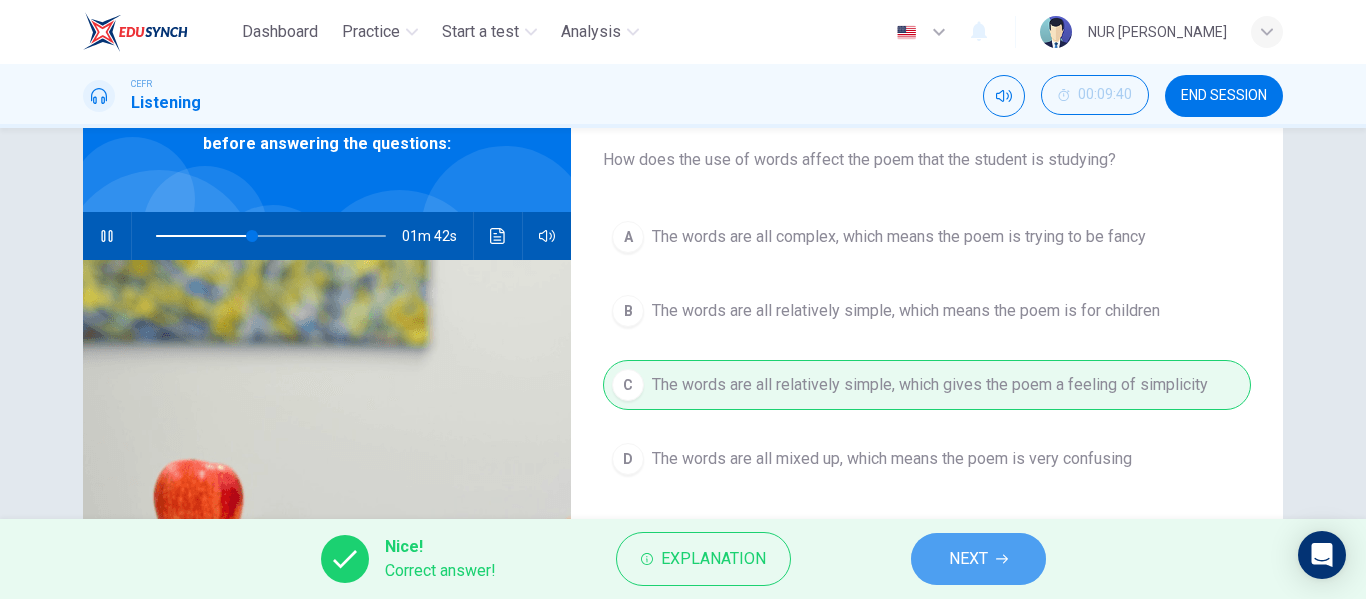 click on "NEXT" at bounding box center (968, 559) 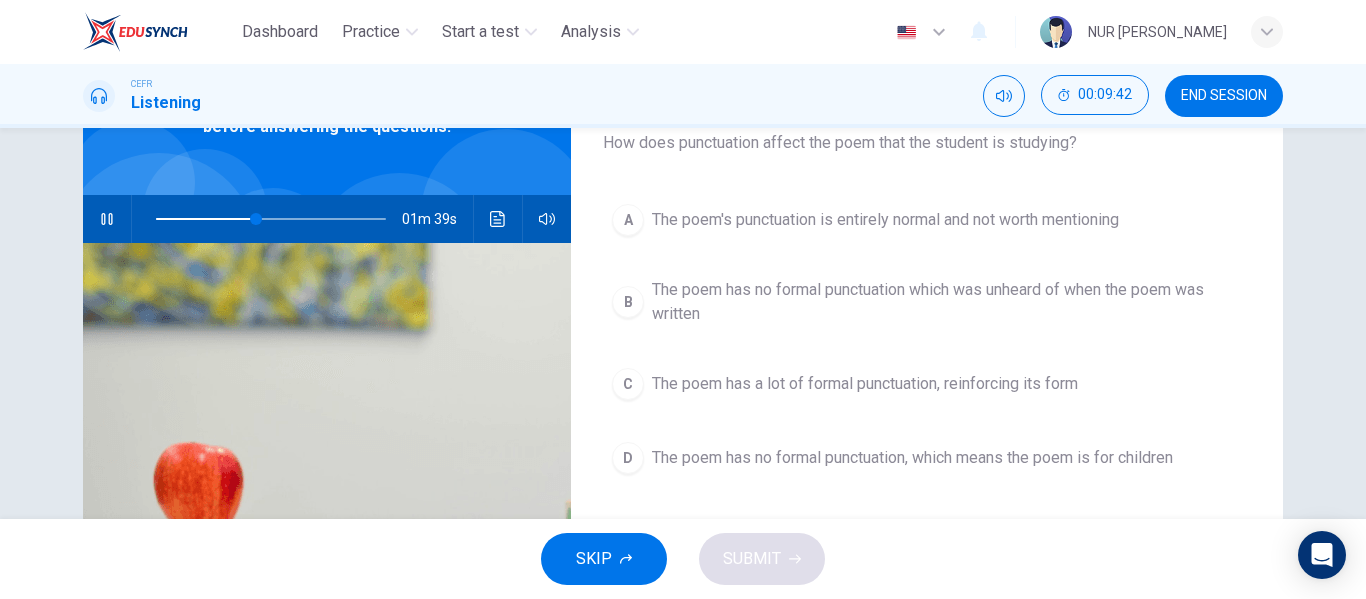 scroll, scrollTop: 133, scrollLeft: 0, axis: vertical 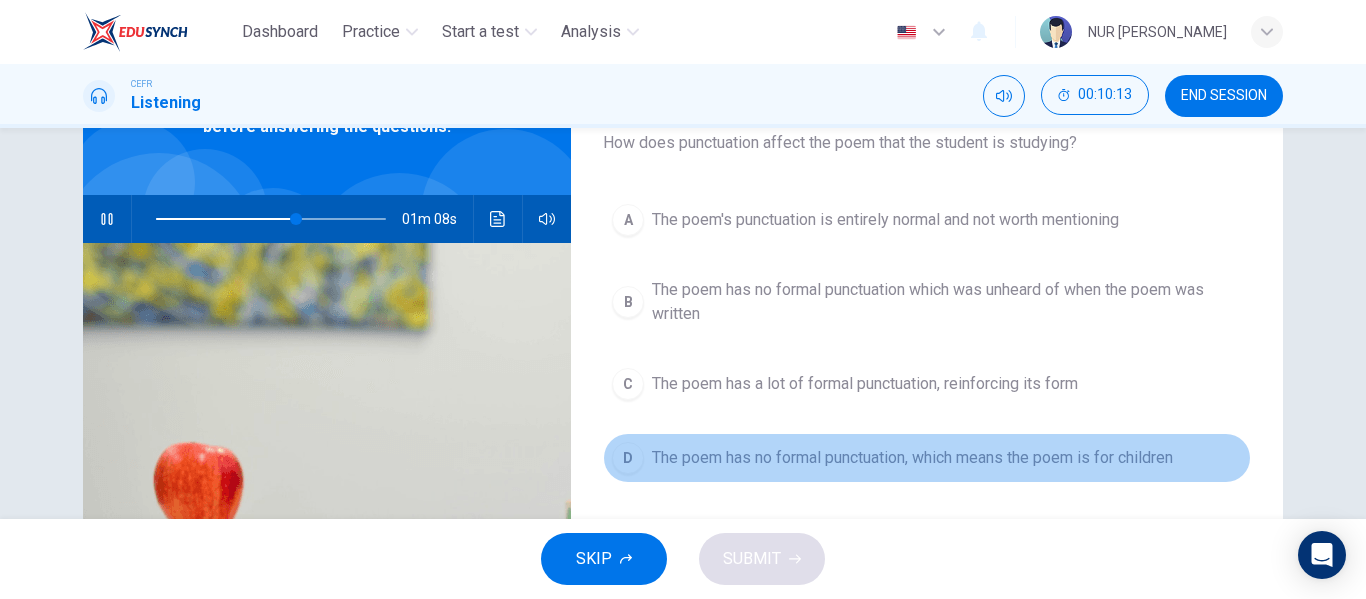 click on "The poem has no formal punctuation, which means the poem is for children" at bounding box center (912, 458) 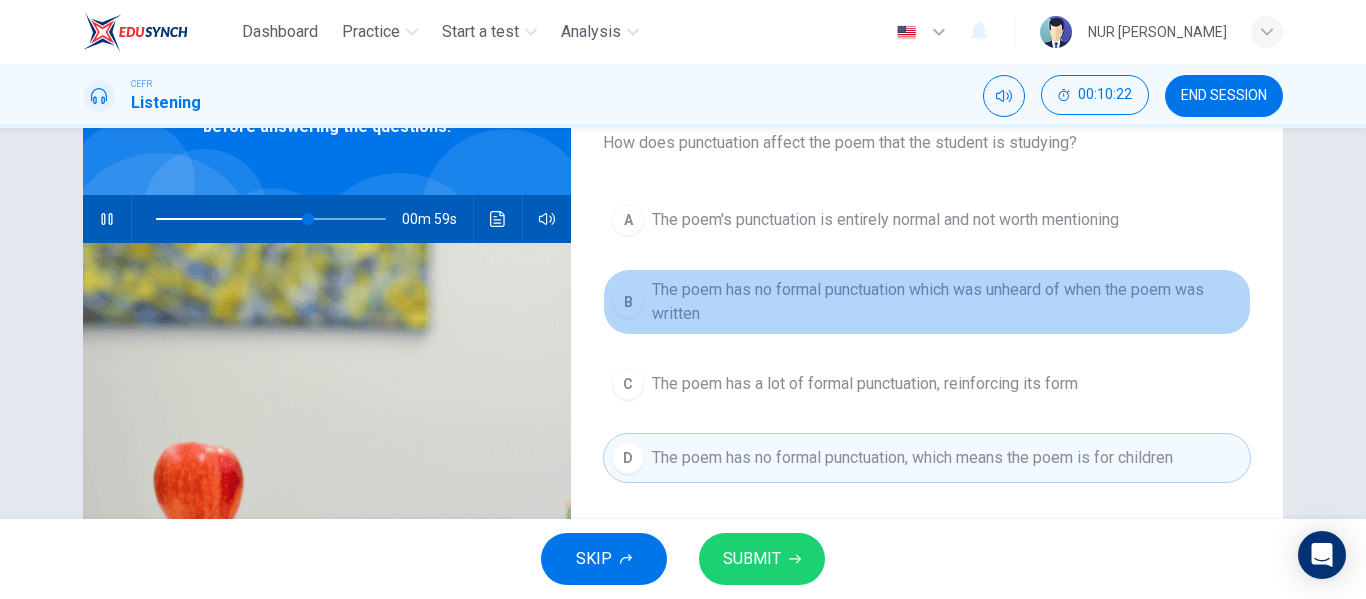 click on "The poem has no formal punctuation which was unheard of when the poem was written" at bounding box center [947, 302] 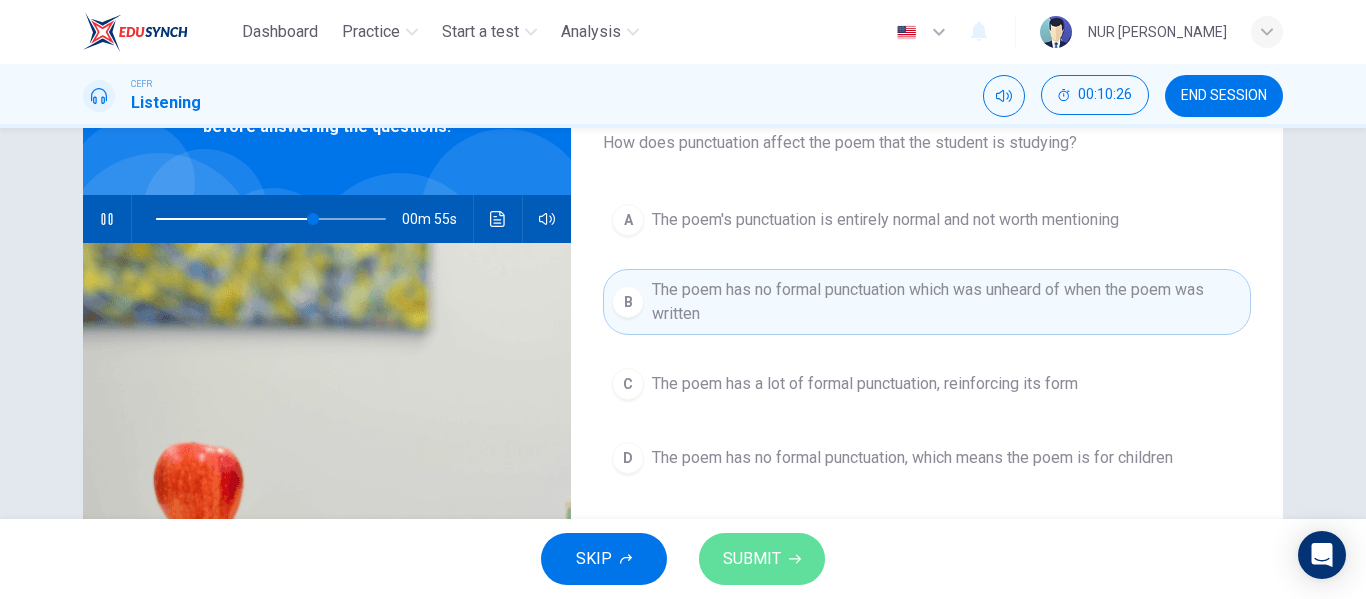 click 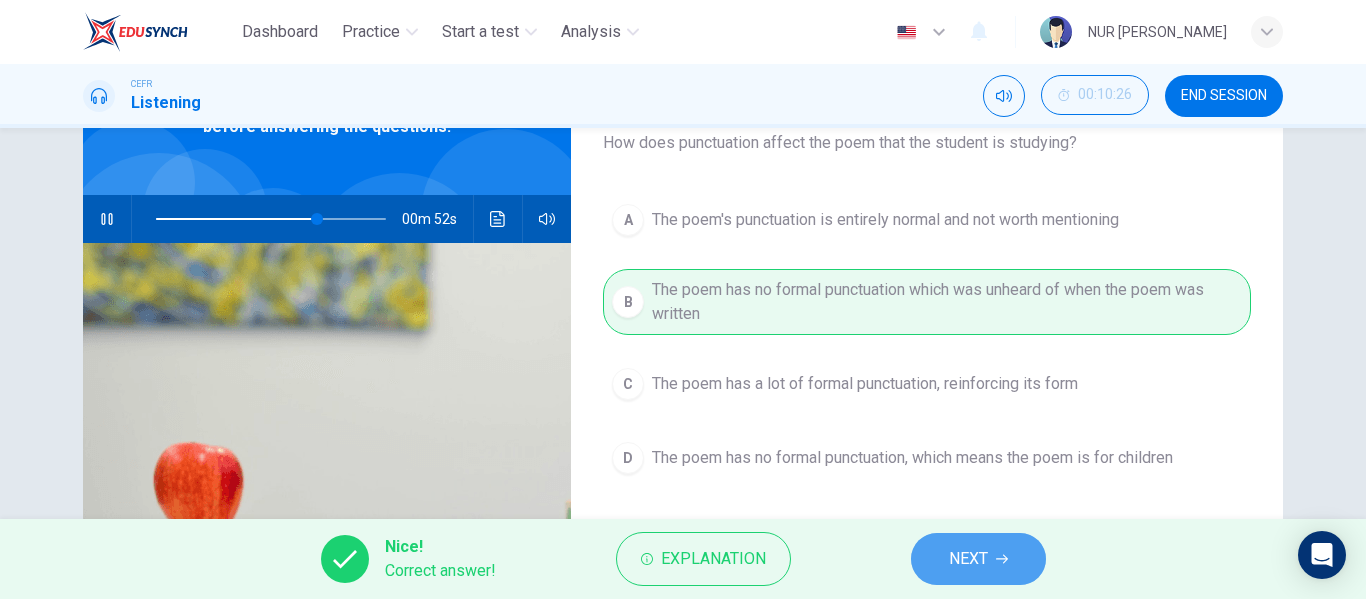click on "NEXT" at bounding box center [978, 559] 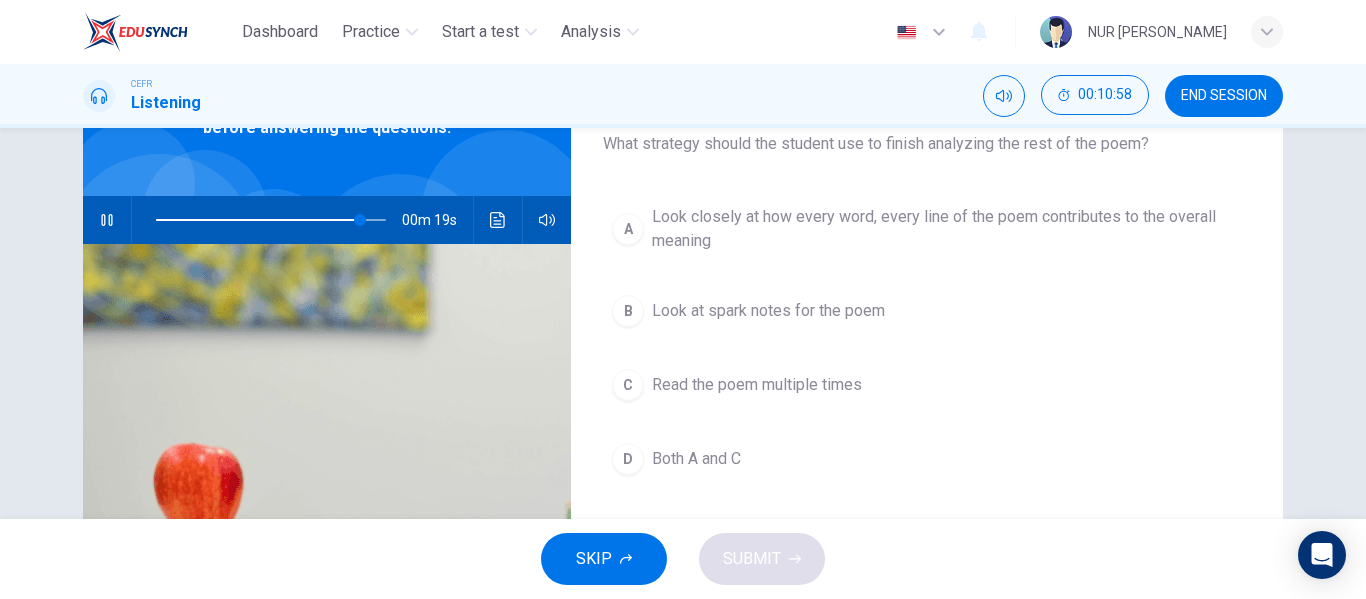 scroll, scrollTop: 133, scrollLeft: 0, axis: vertical 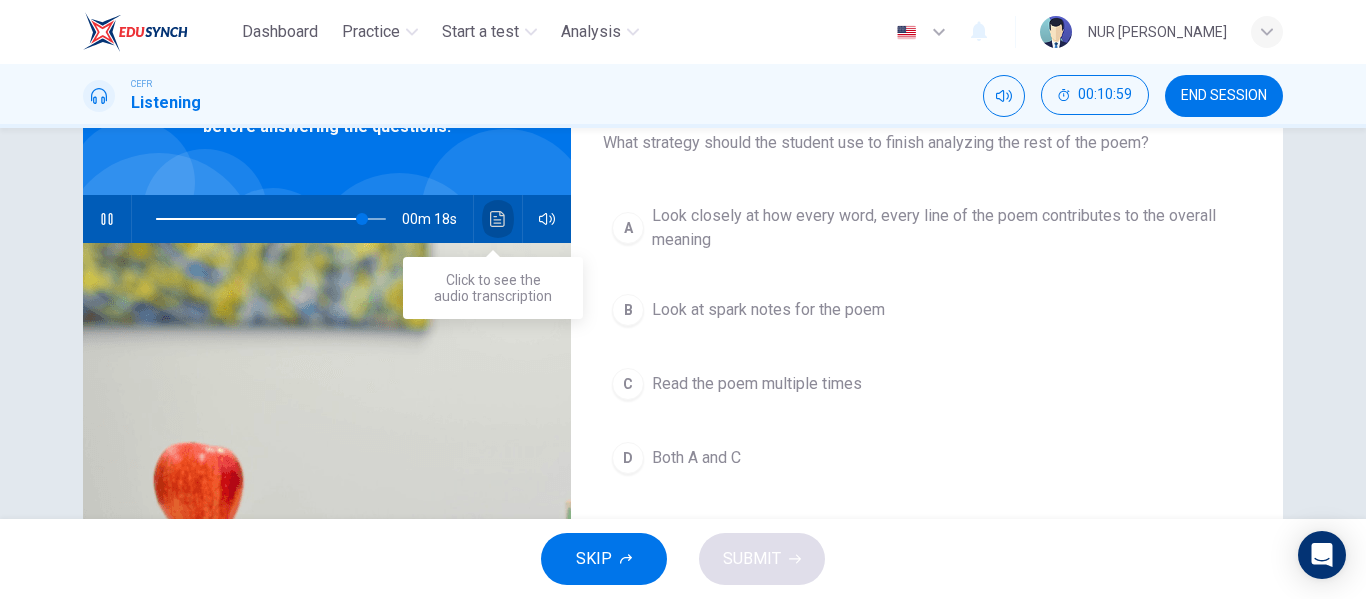 click 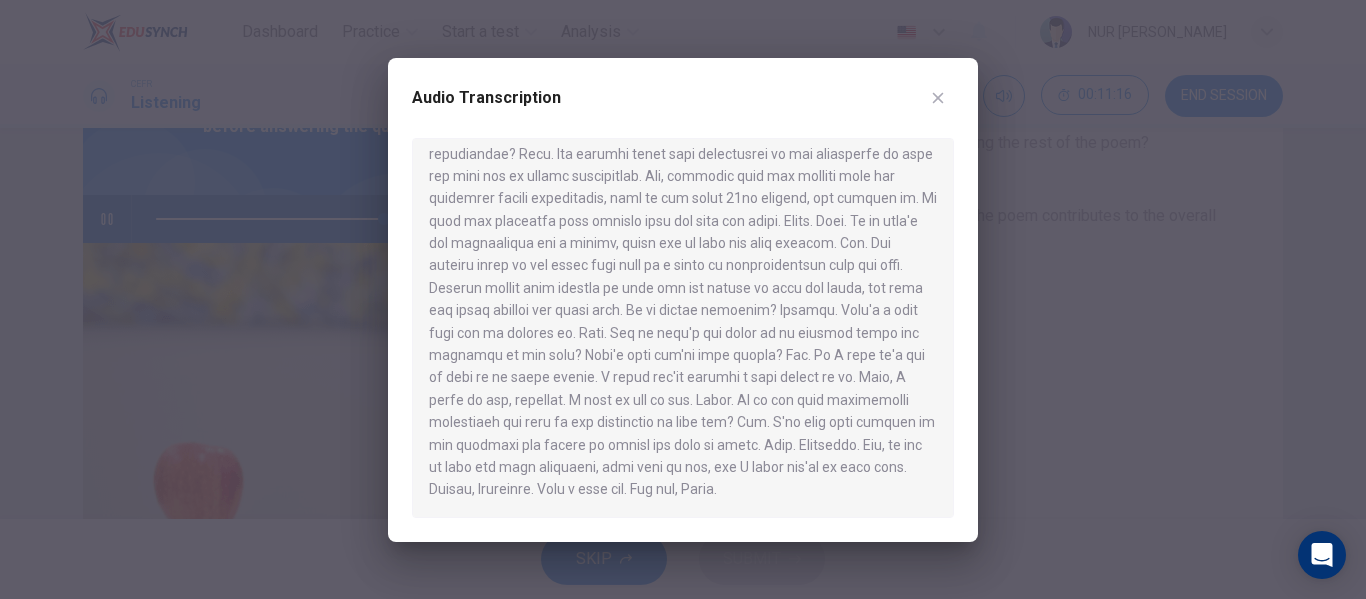 scroll, scrollTop: 436, scrollLeft: 0, axis: vertical 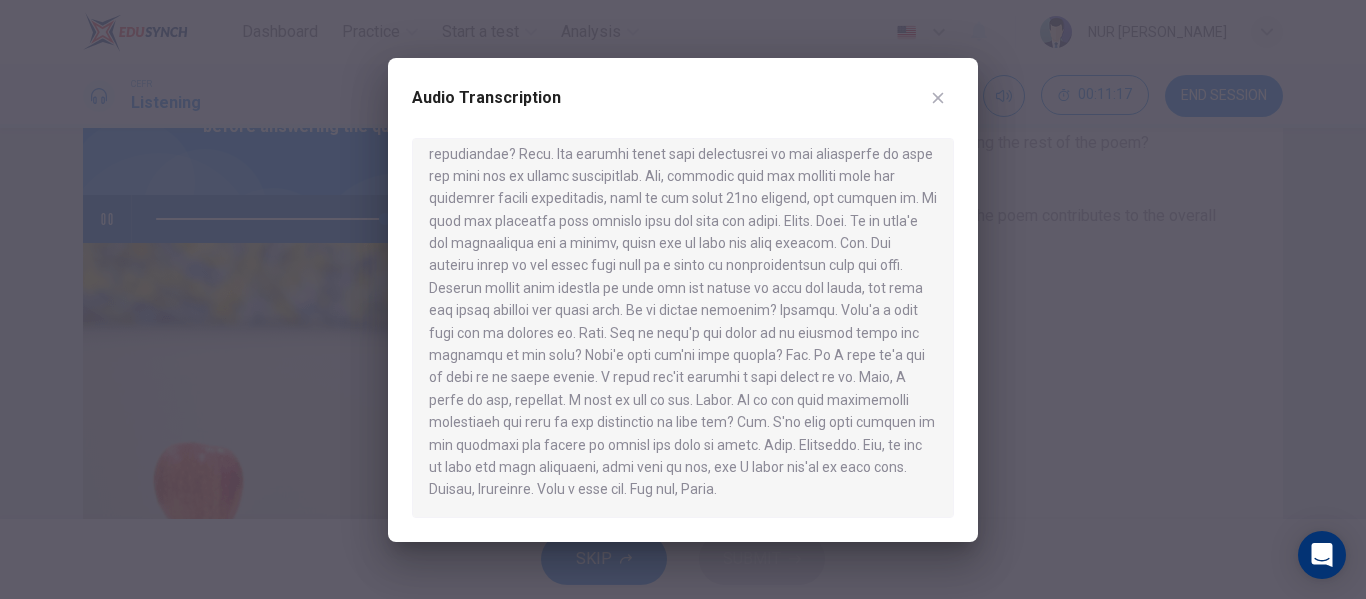 type on "0" 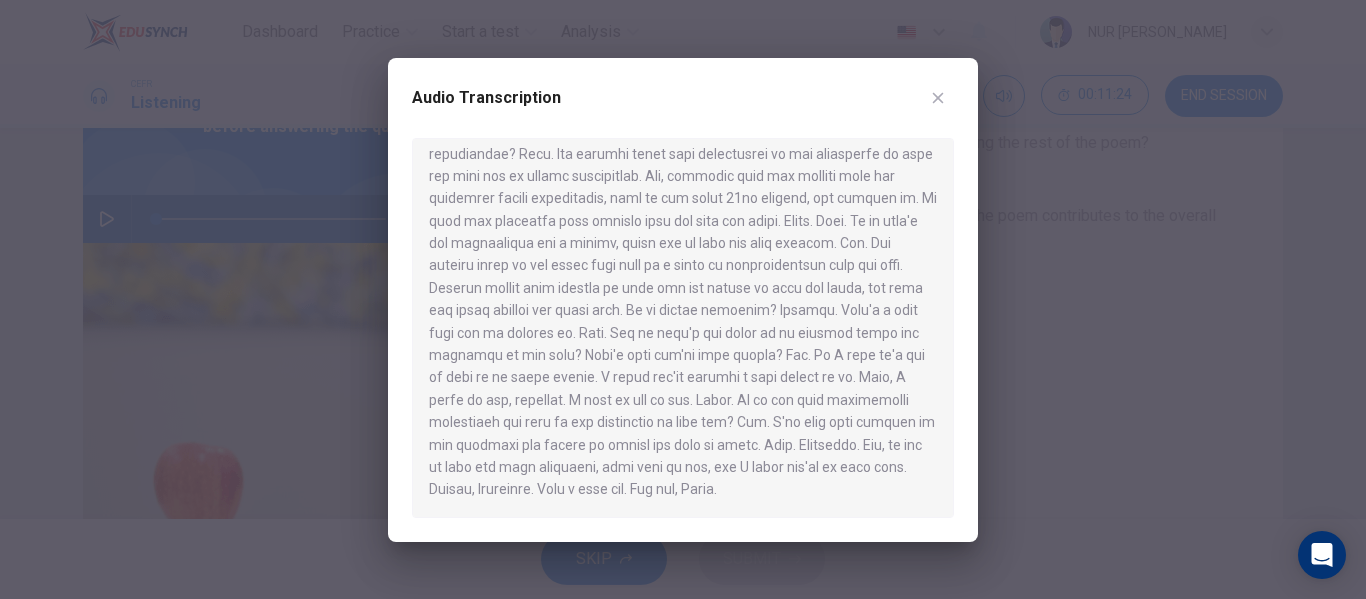 scroll, scrollTop: 437, scrollLeft: 0, axis: vertical 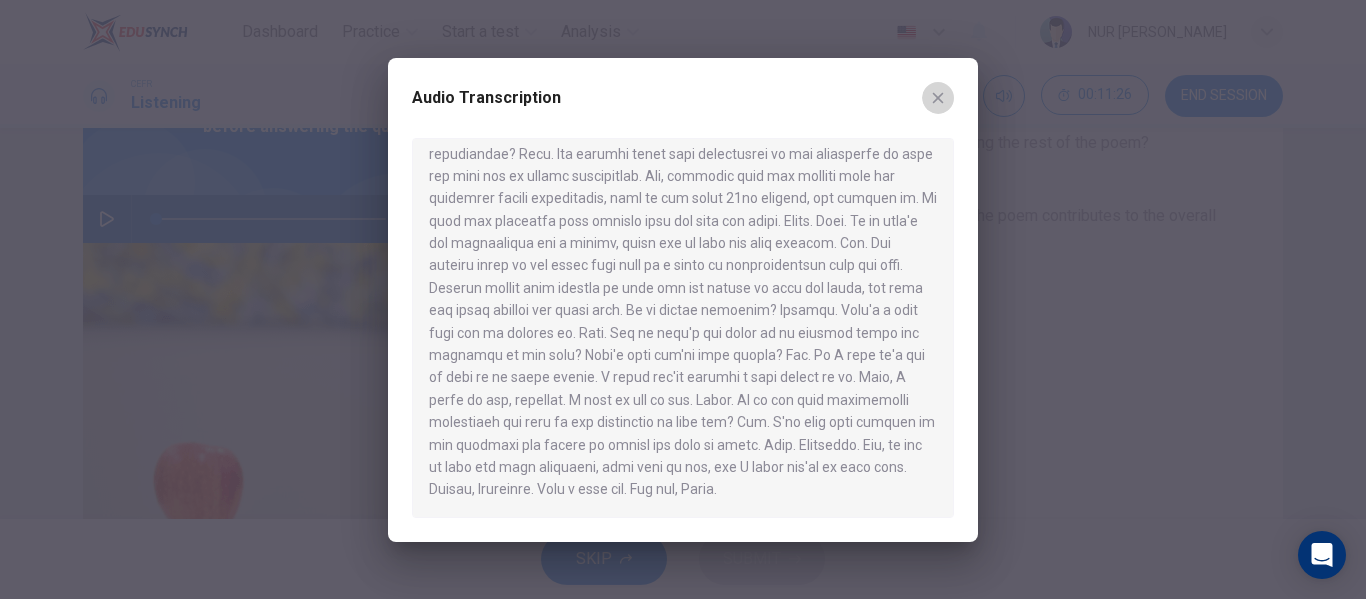click at bounding box center [938, 98] 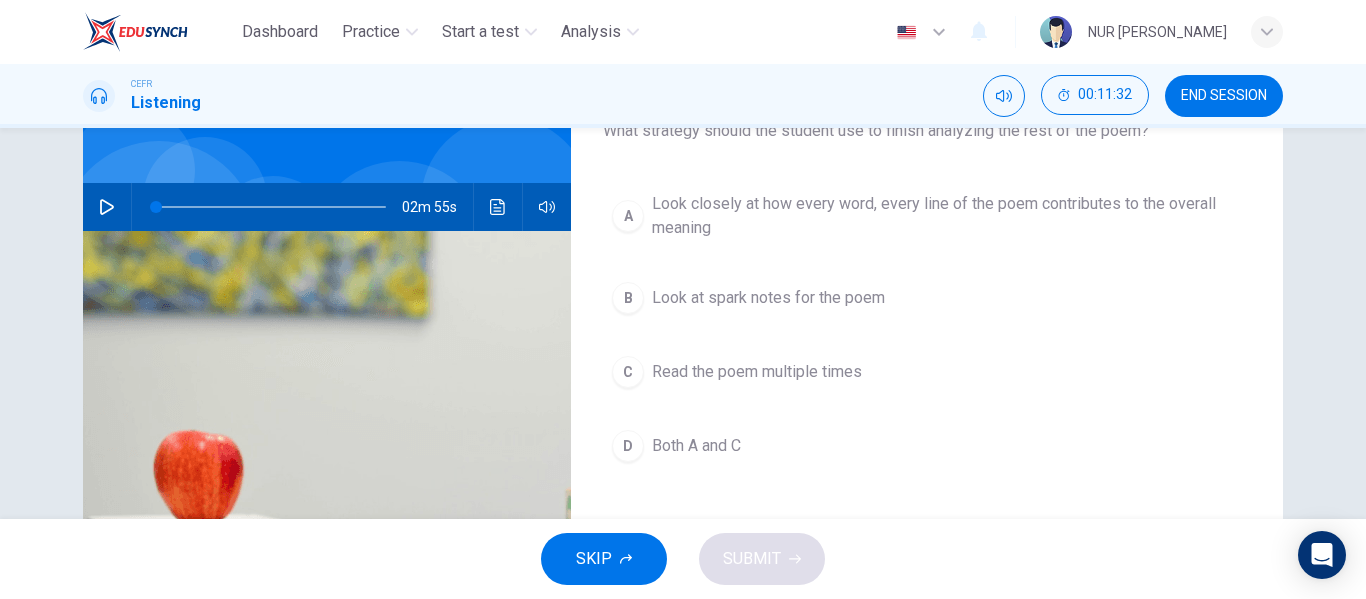 scroll, scrollTop: 146, scrollLeft: 0, axis: vertical 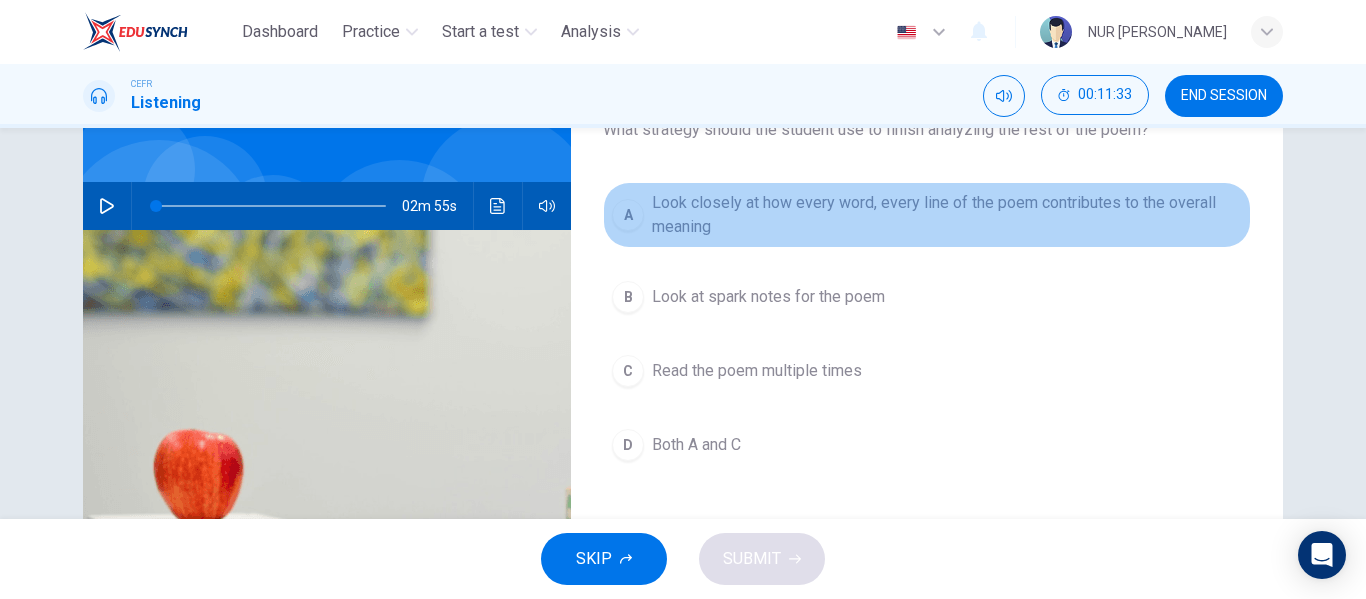 click on "Look closely at how every word, every line of the poem contributes to the overall meaning" at bounding box center [947, 215] 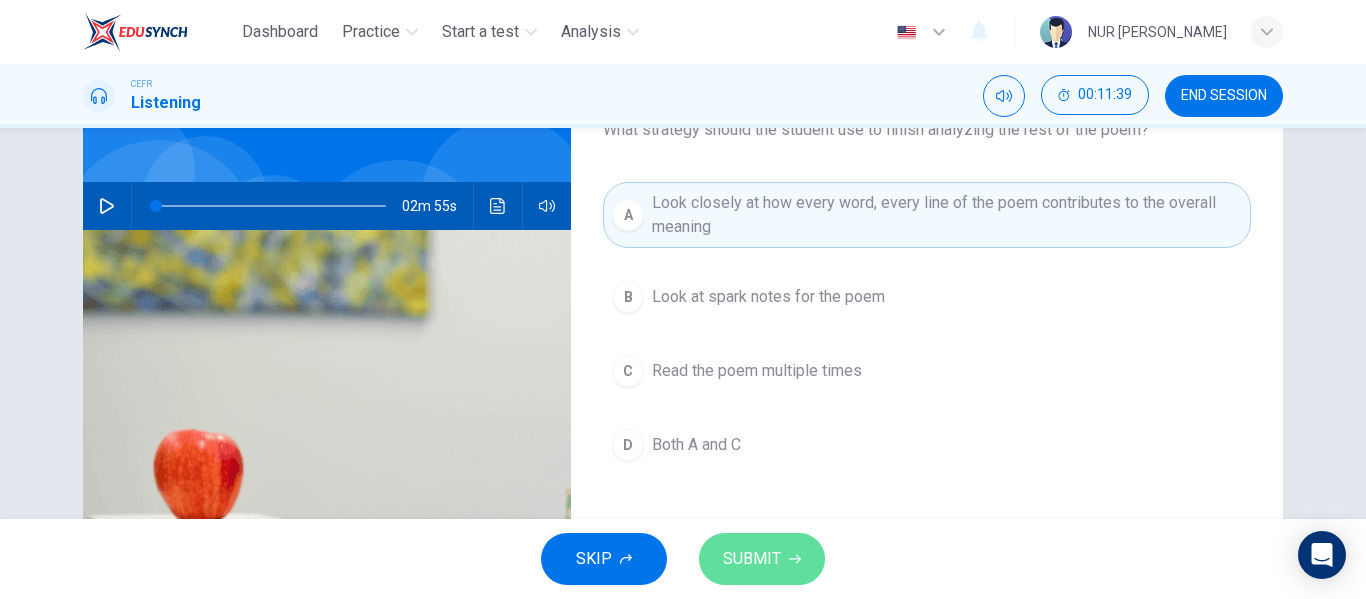 click on "SUBMIT" at bounding box center [752, 559] 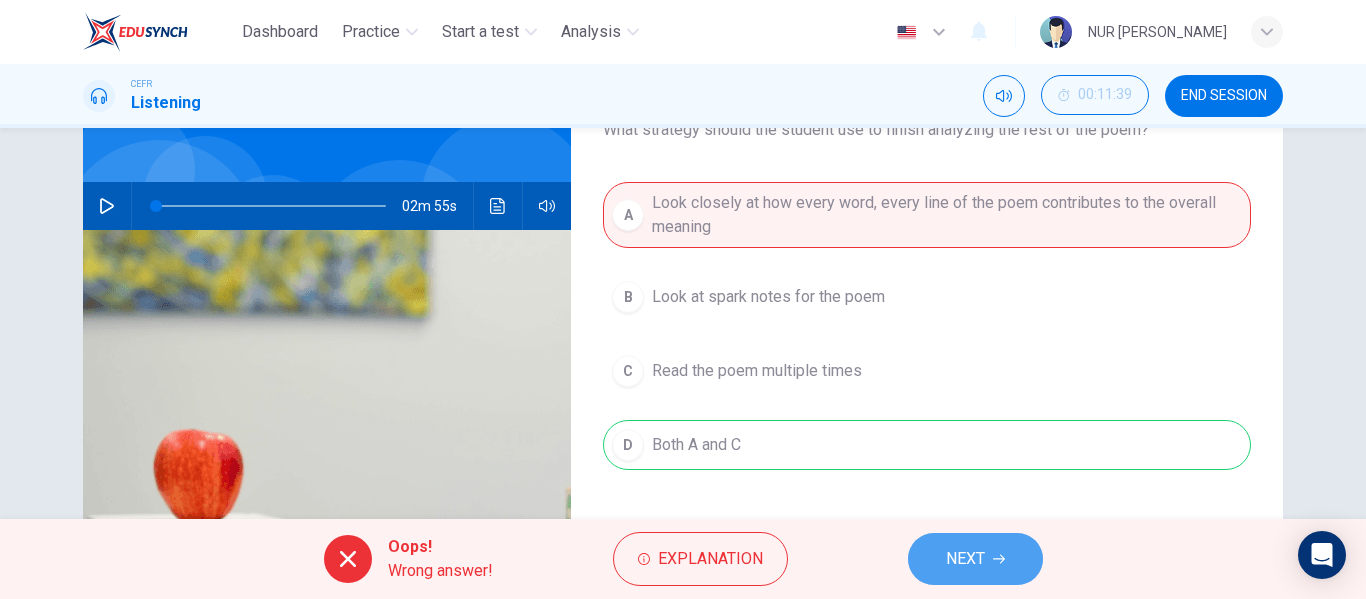 click on "NEXT" at bounding box center [975, 559] 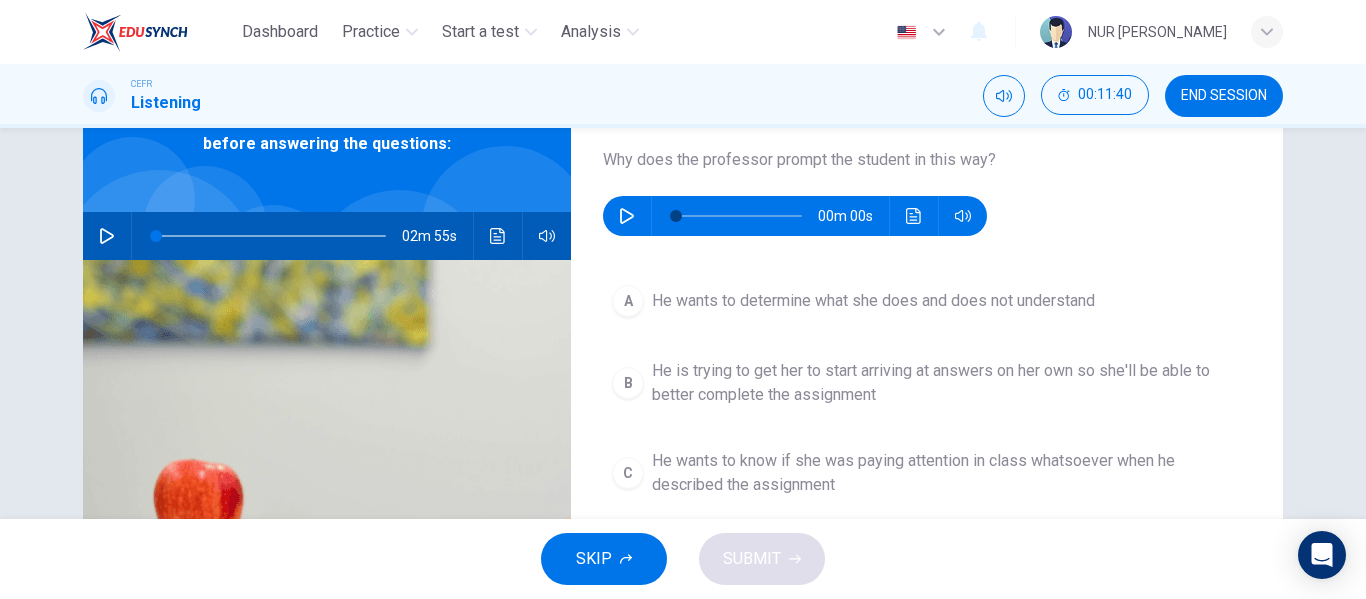 scroll, scrollTop: 115, scrollLeft: 0, axis: vertical 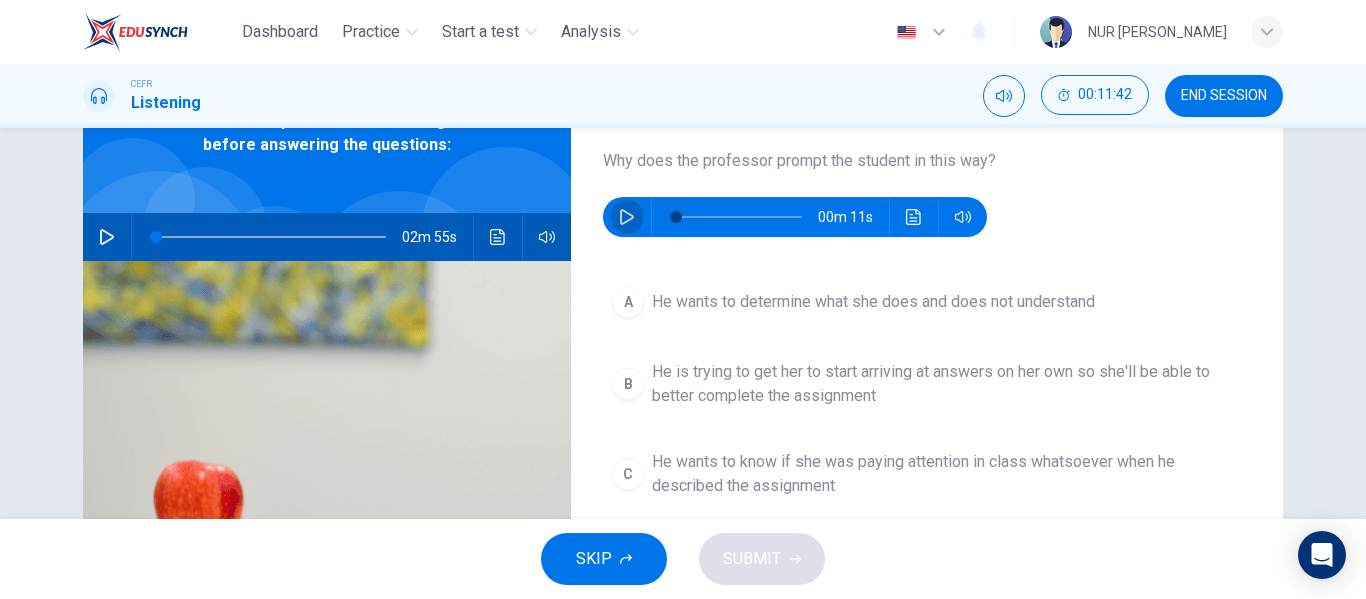 click 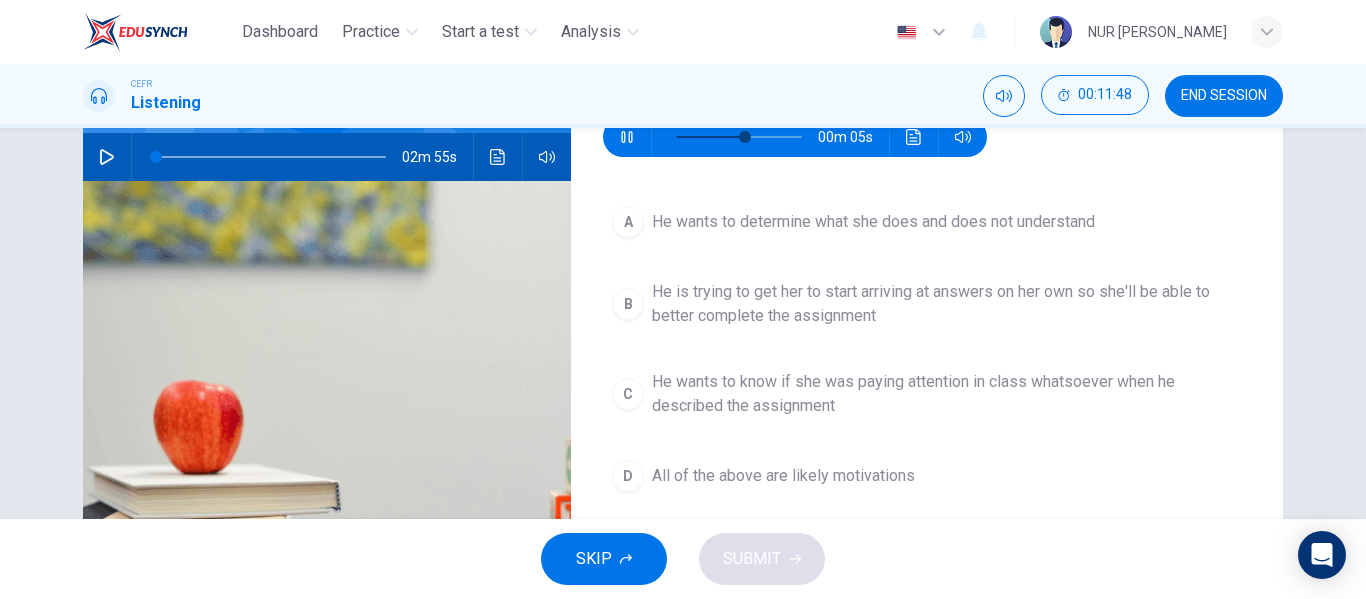 scroll, scrollTop: 197, scrollLeft: 0, axis: vertical 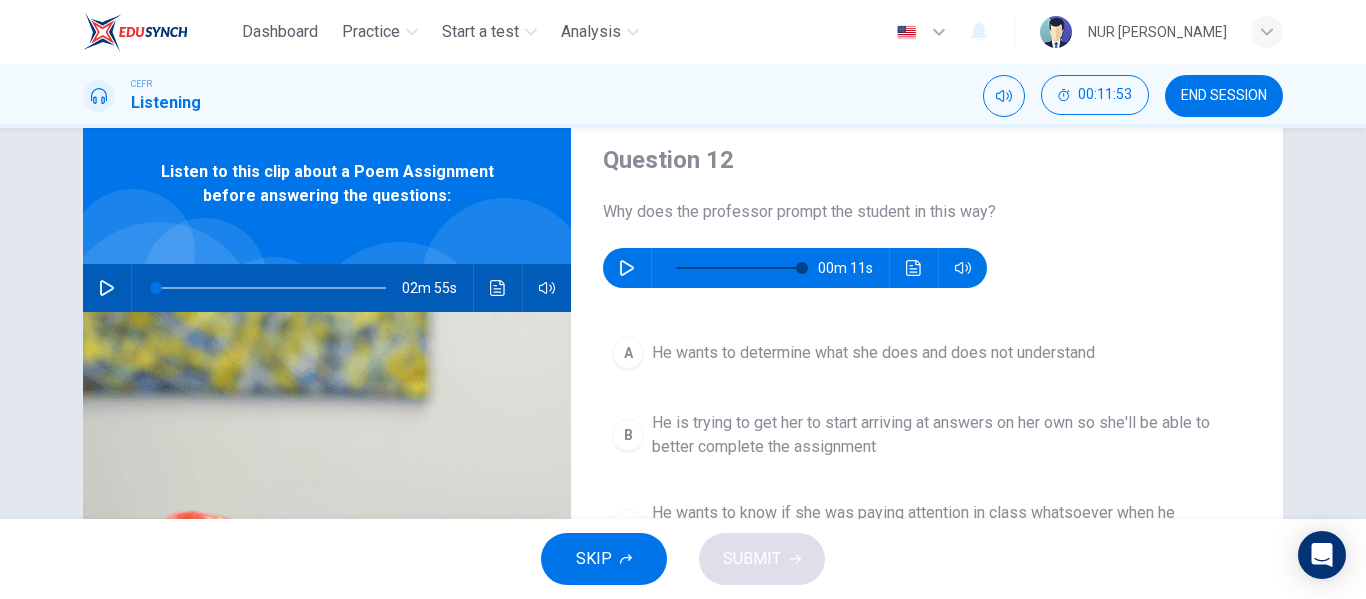 type on "0" 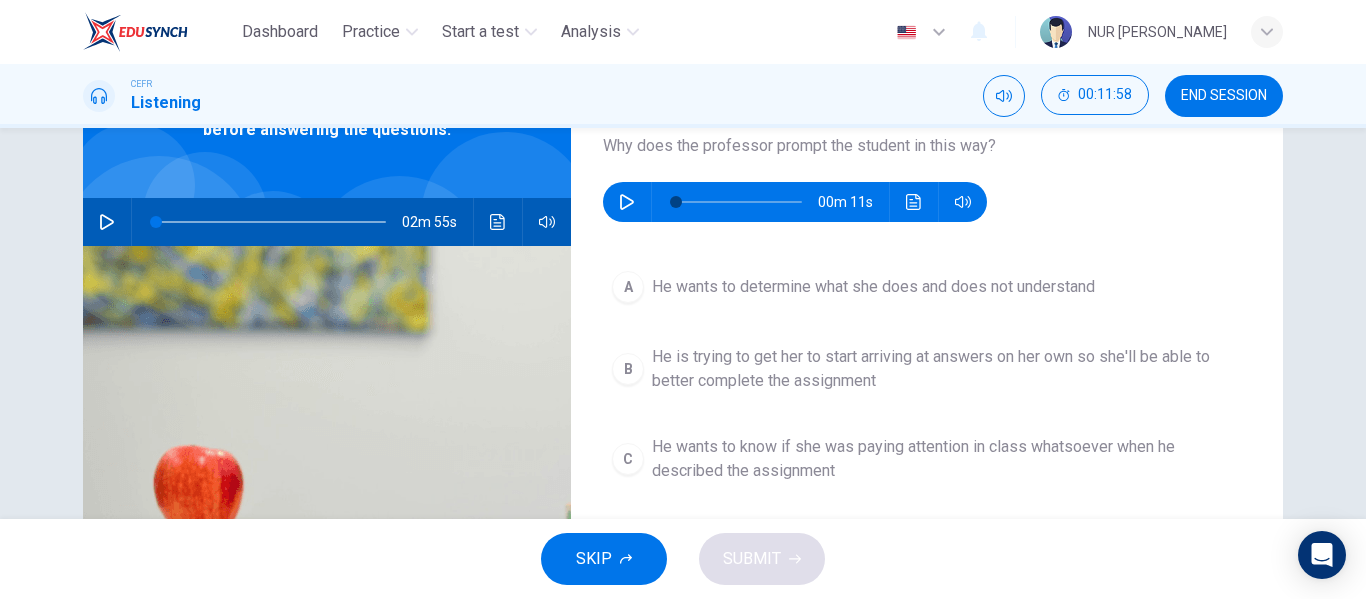 scroll, scrollTop: 131, scrollLeft: 0, axis: vertical 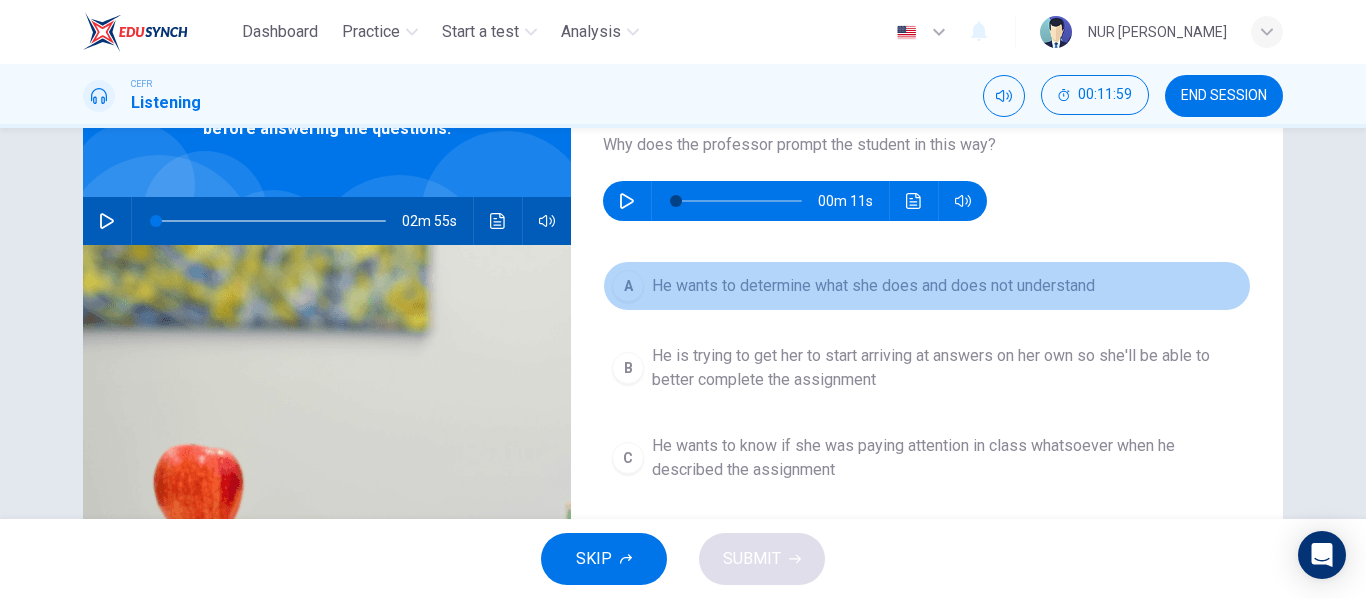 click on "He wants to determine what she does and does not understand" at bounding box center (873, 286) 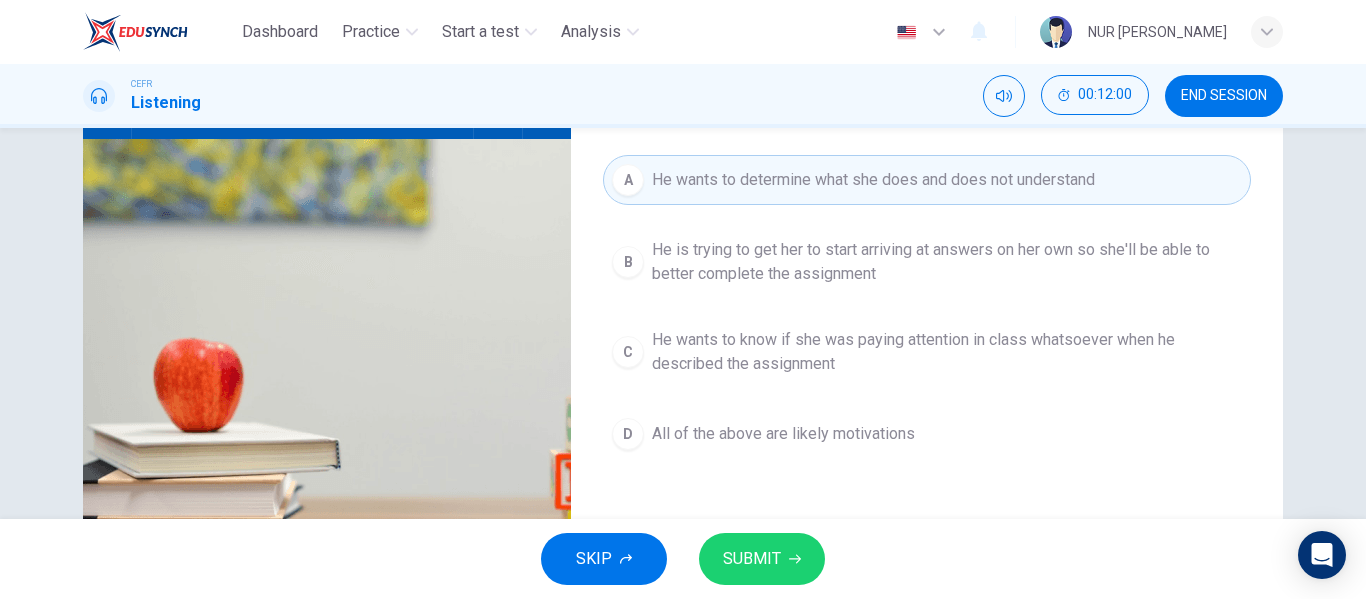 scroll, scrollTop: 238, scrollLeft: 0, axis: vertical 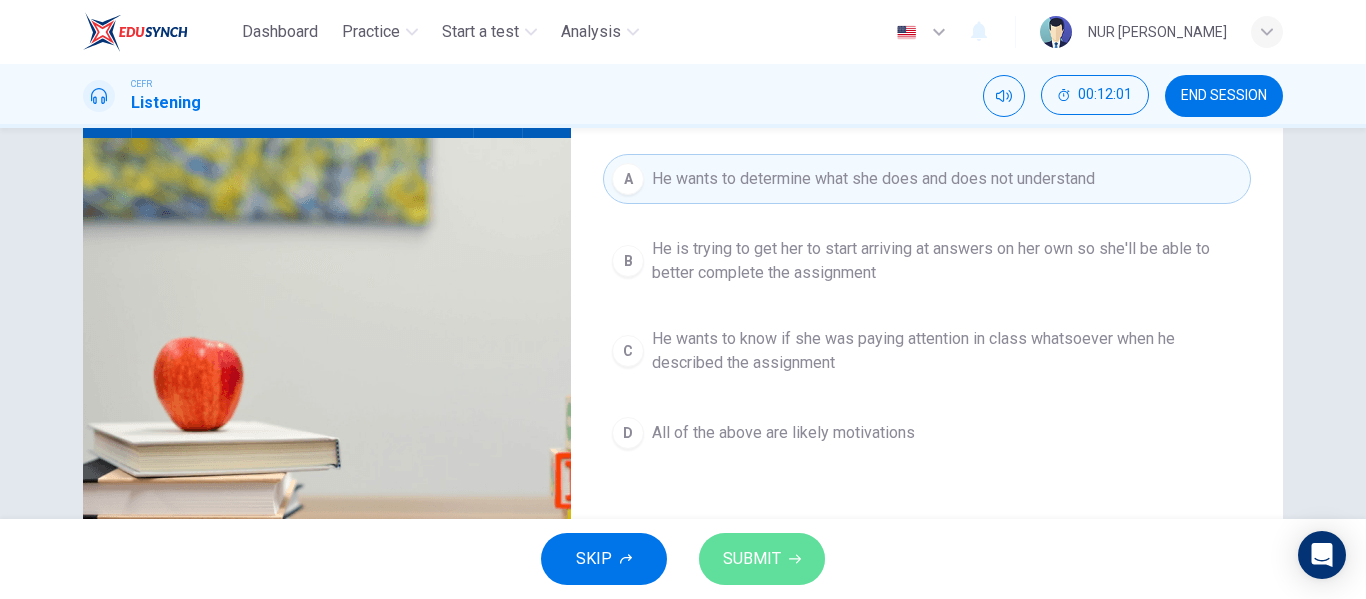 click on "SUBMIT" at bounding box center (752, 559) 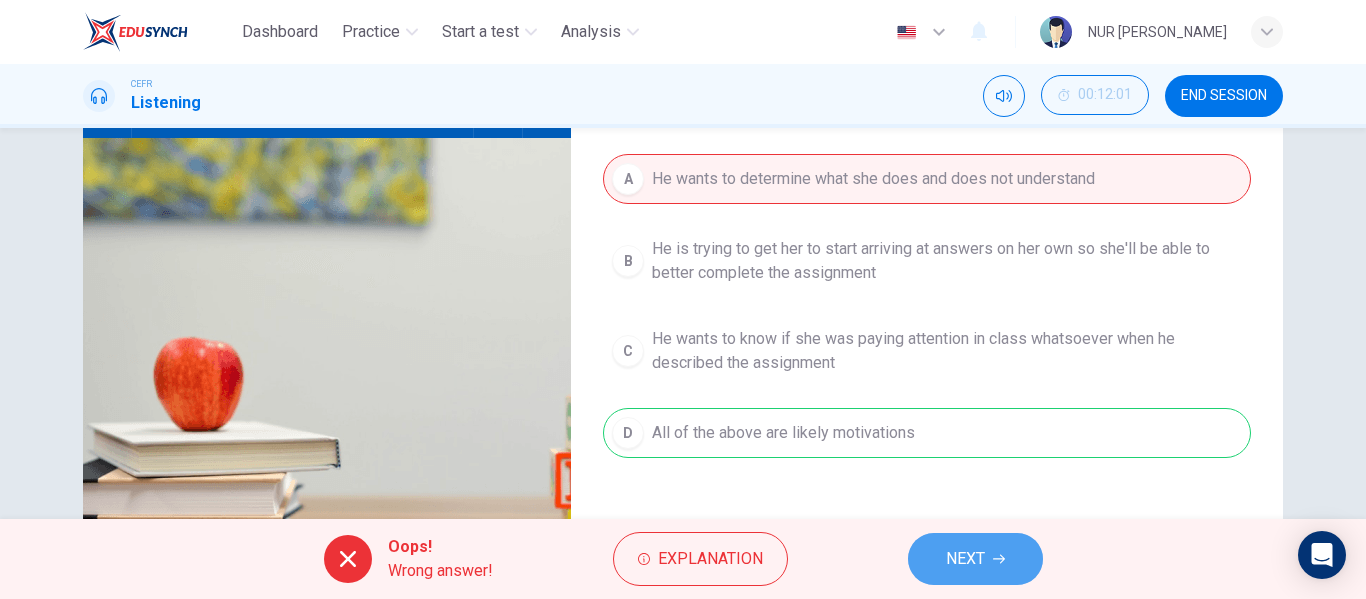 click on "NEXT" at bounding box center [975, 559] 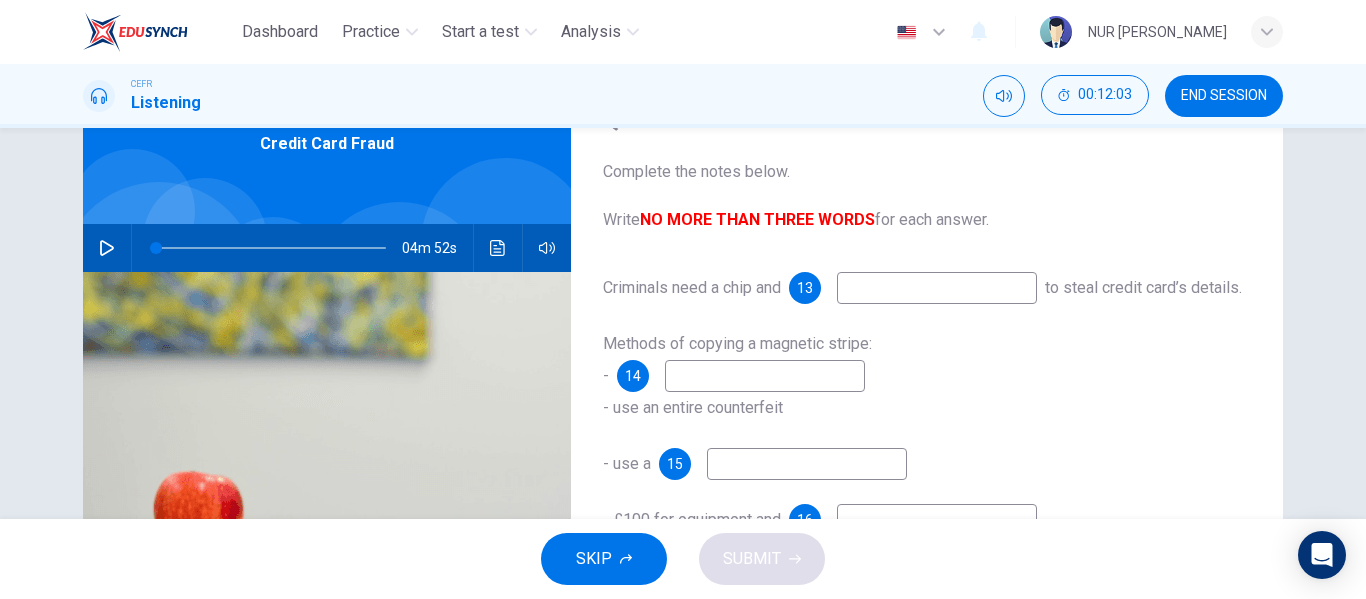 scroll, scrollTop: 102, scrollLeft: 0, axis: vertical 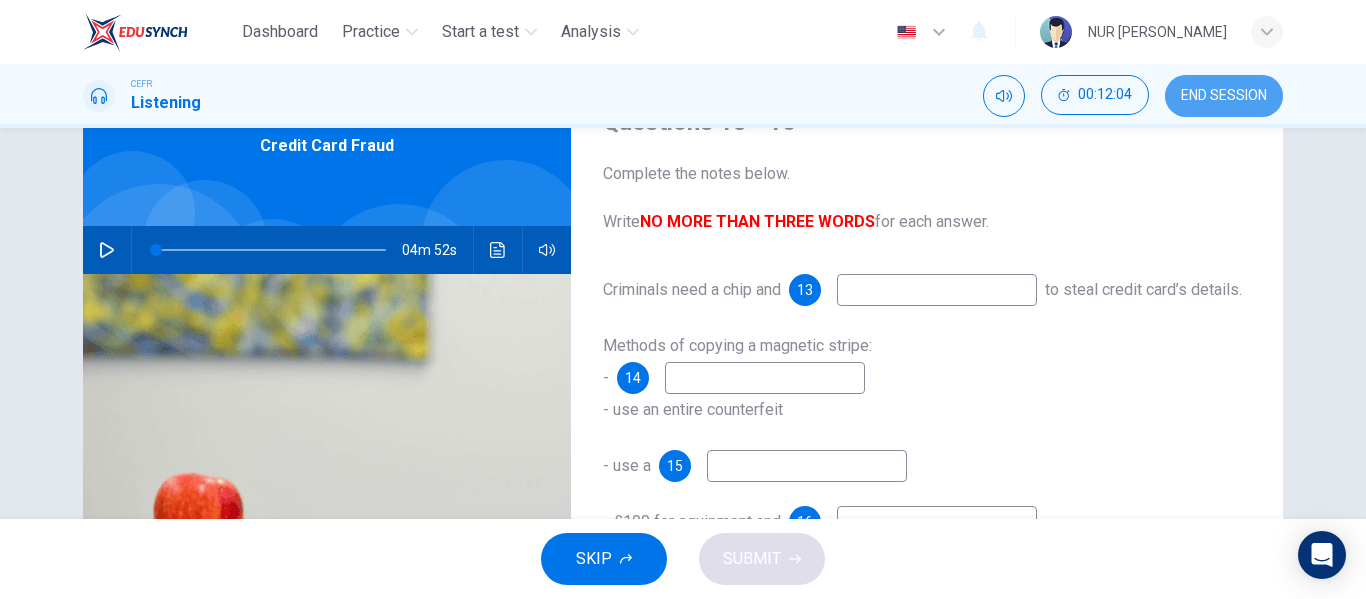 click on "END SESSION" at bounding box center [1224, 96] 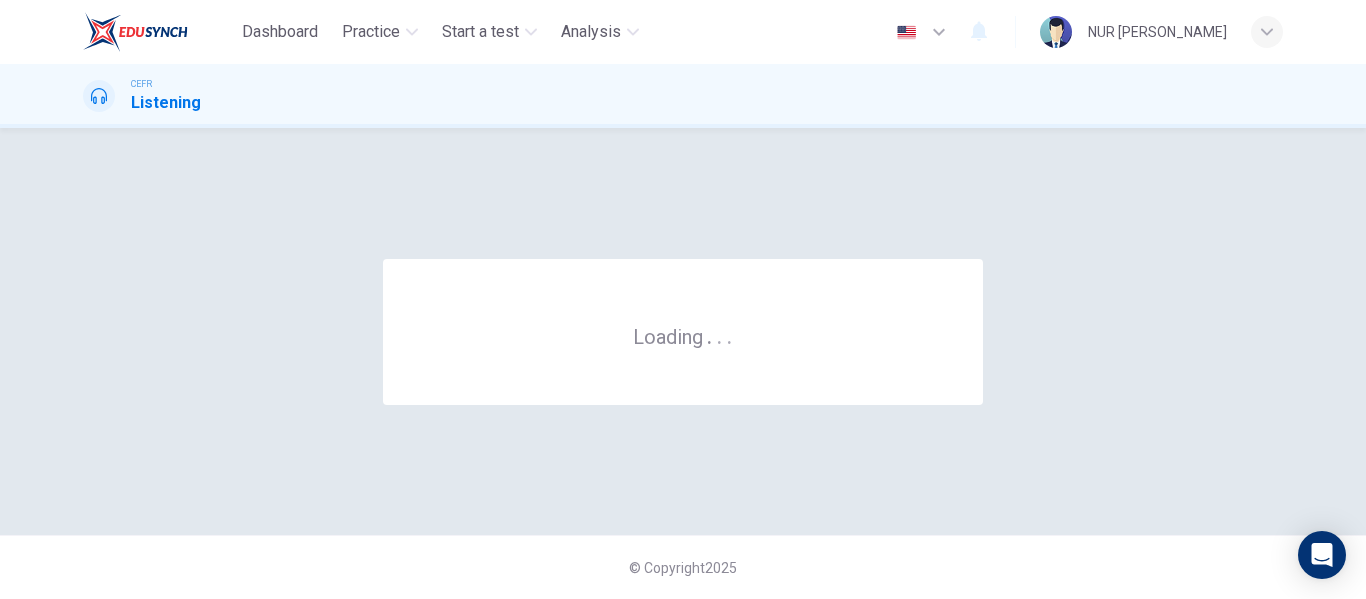 scroll, scrollTop: 0, scrollLeft: 0, axis: both 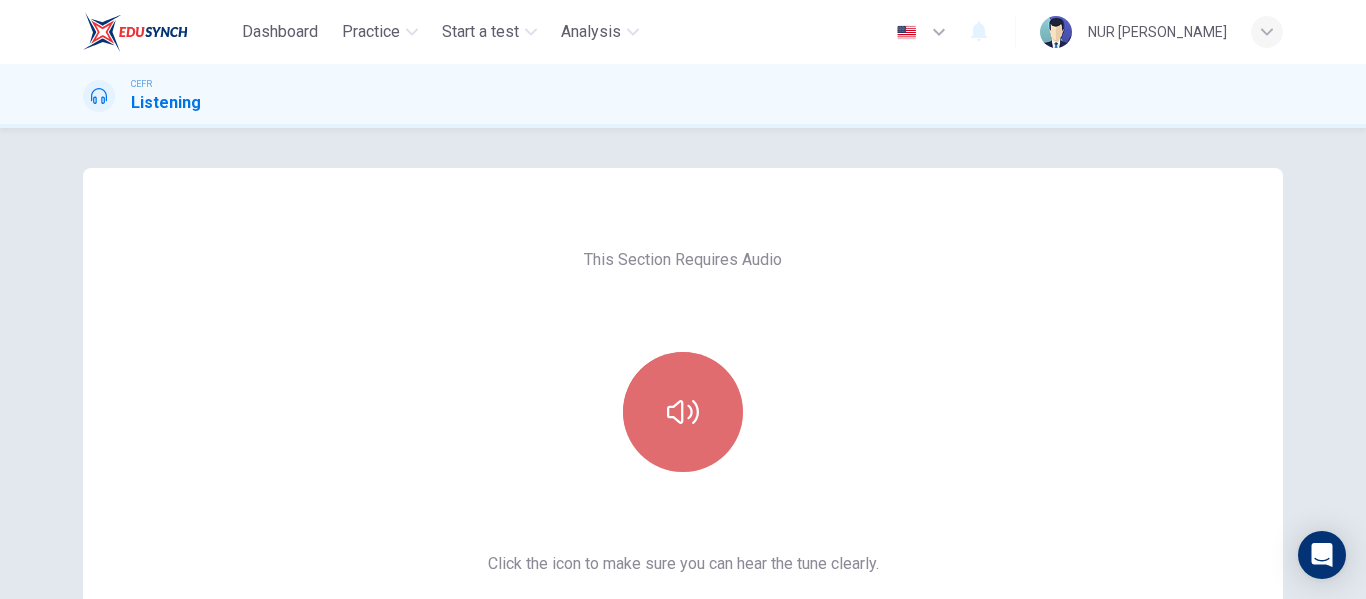 click at bounding box center (683, 412) 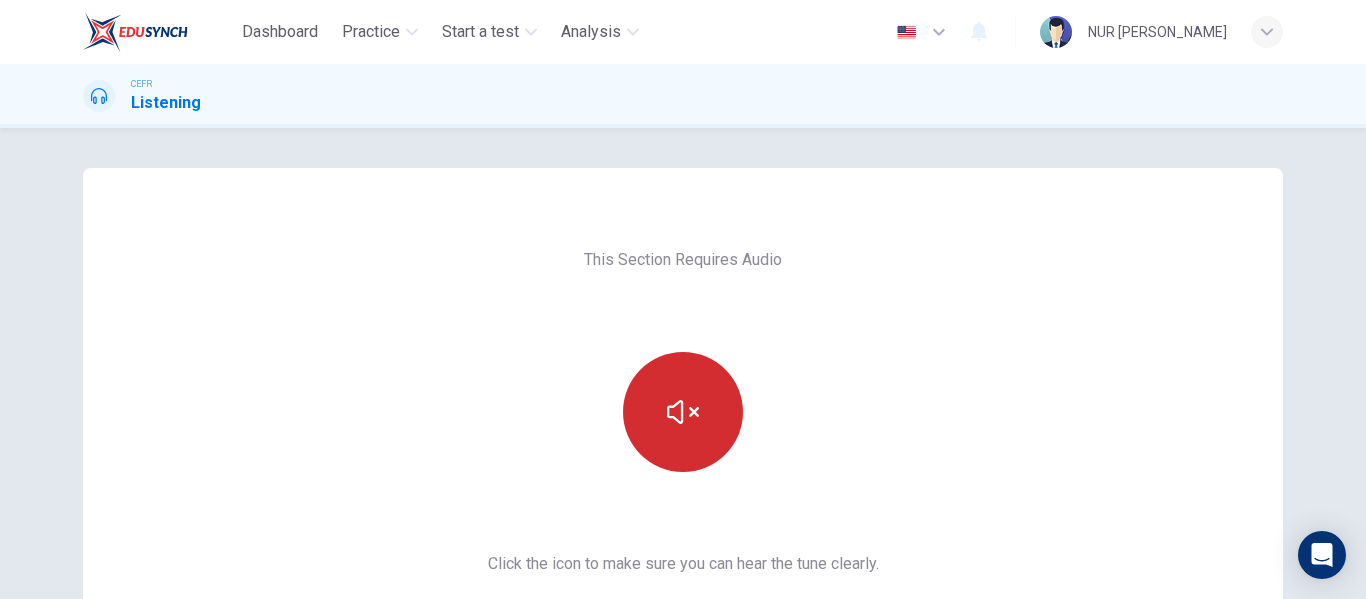 scroll, scrollTop: 100, scrollLeft: 0, axis: vertical 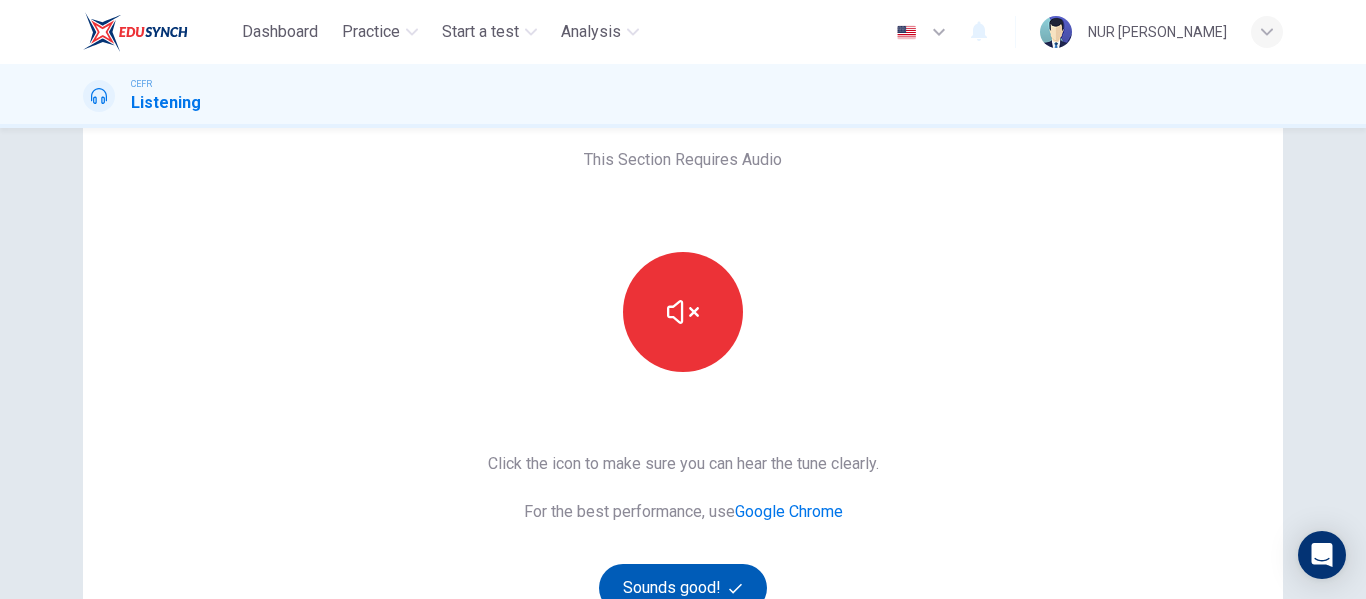 click on "Sounds good!" at bounding box center [683, 588] 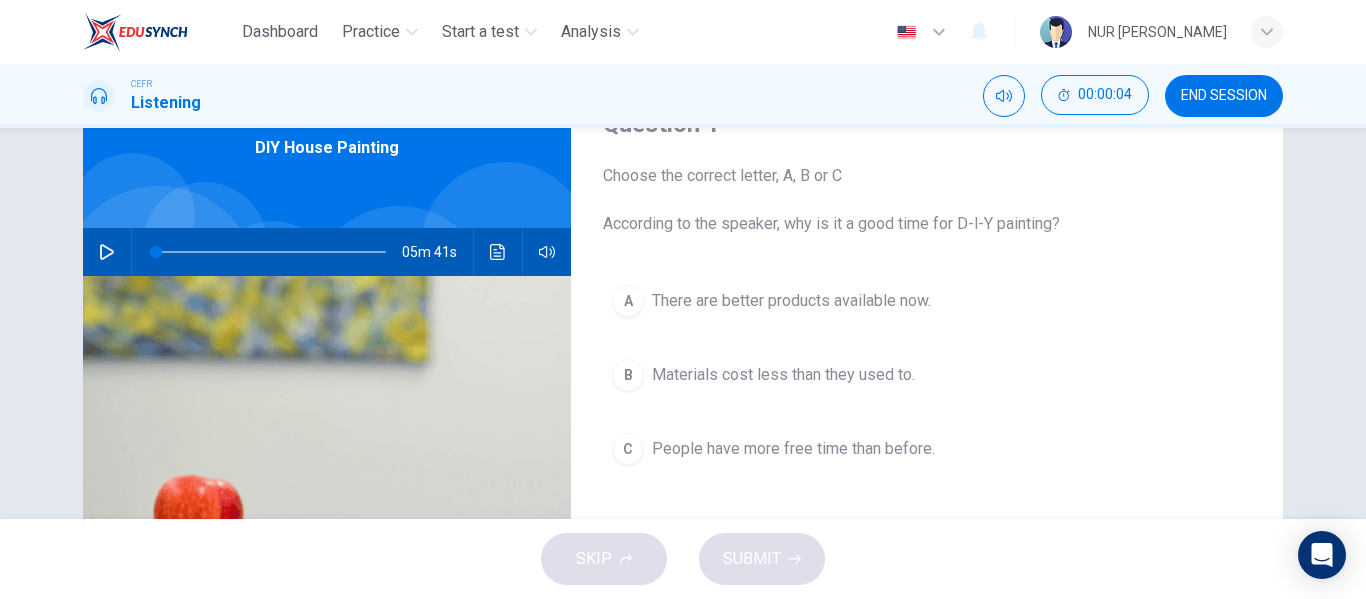 click on "B Materials cost less than they used to." at bounding box center [927, 375] 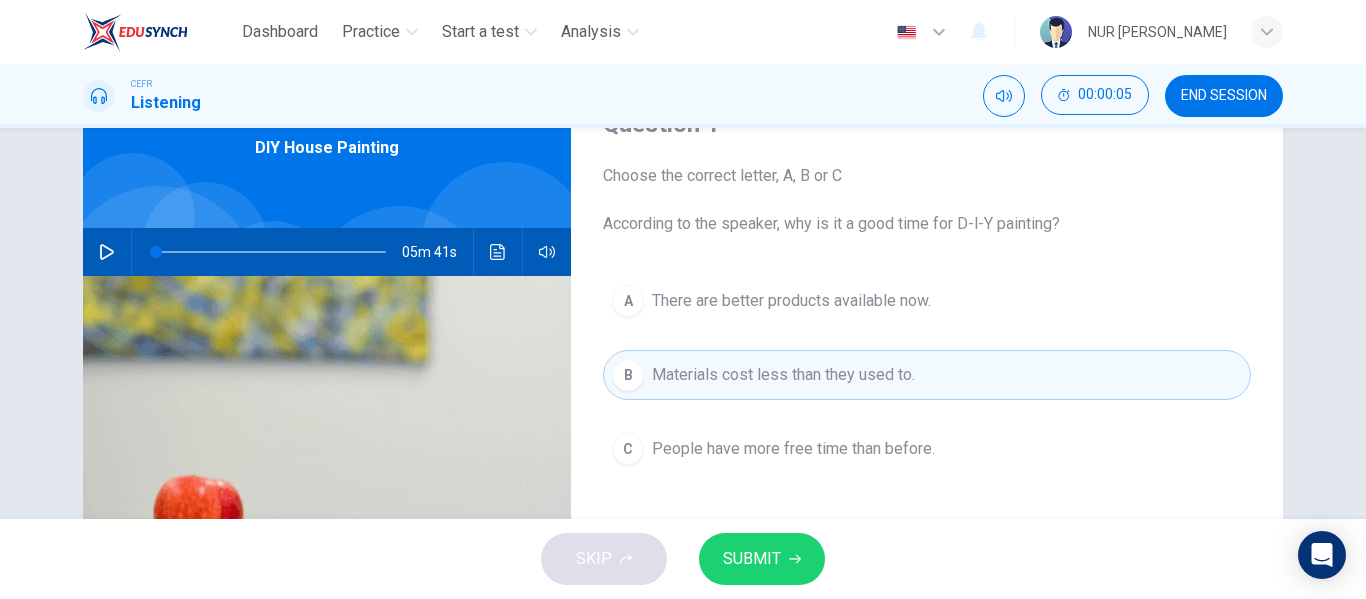 click 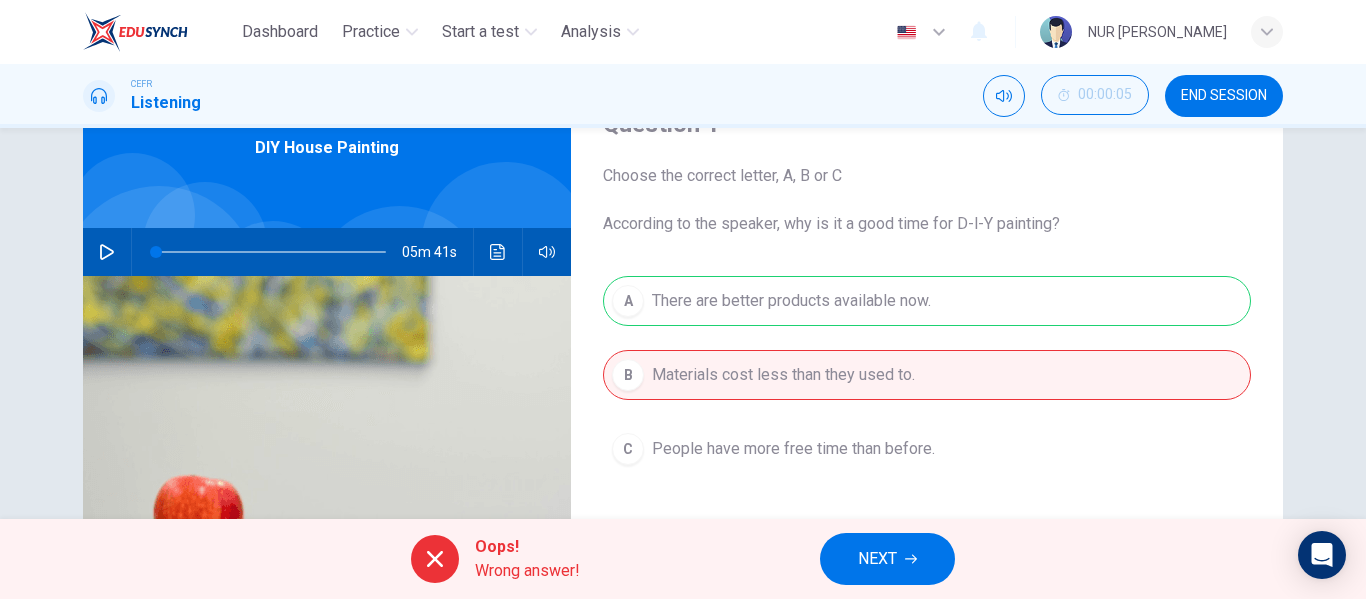 click on "NEXT" at bounding box center [877, 559] 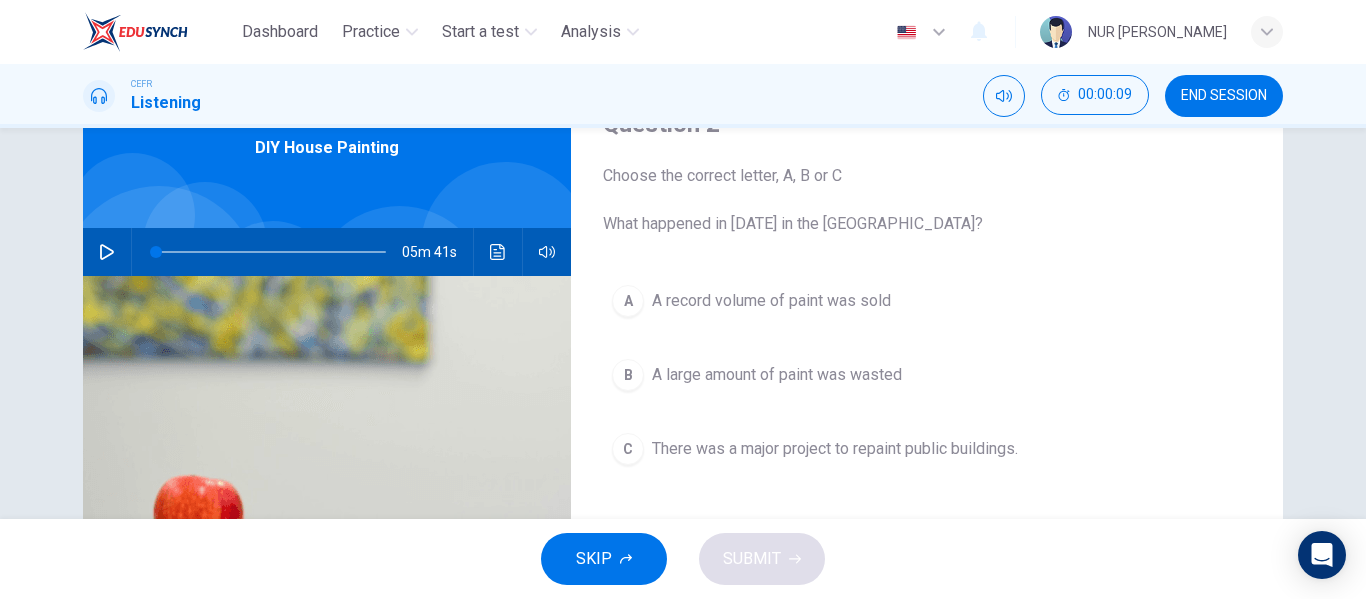 click on "B A large amount of paint was wasted" at bounding box center (927, 375) 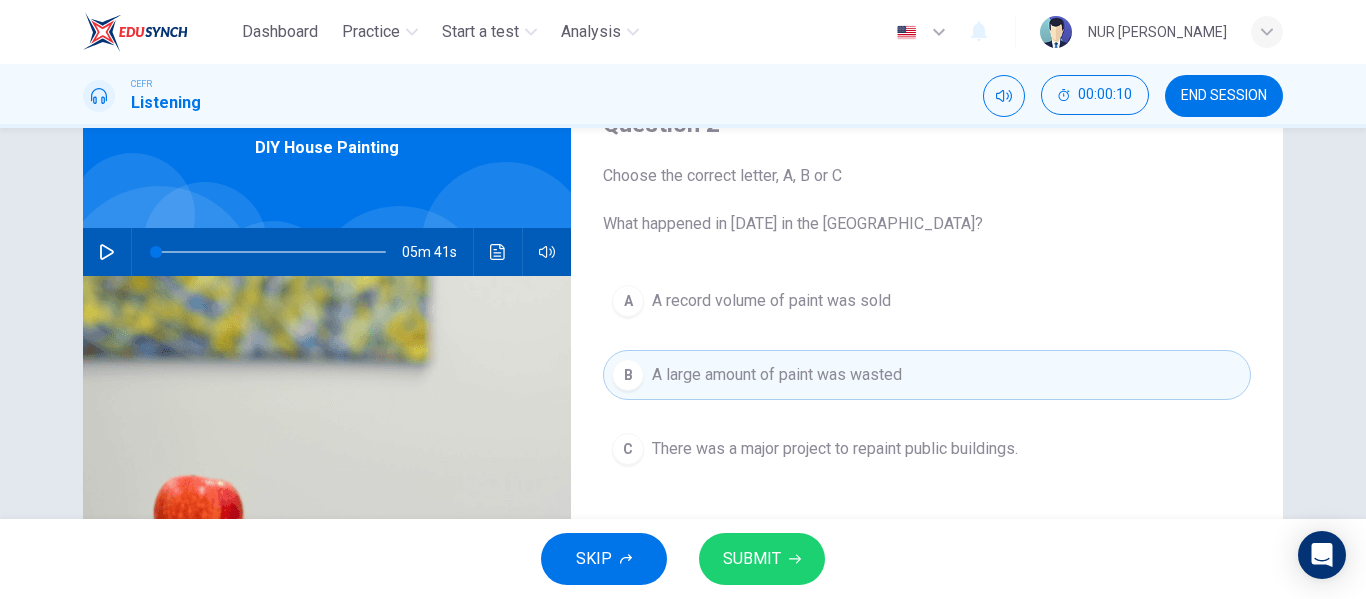 click on "SUBMIT" at bounding box center [762, 559] 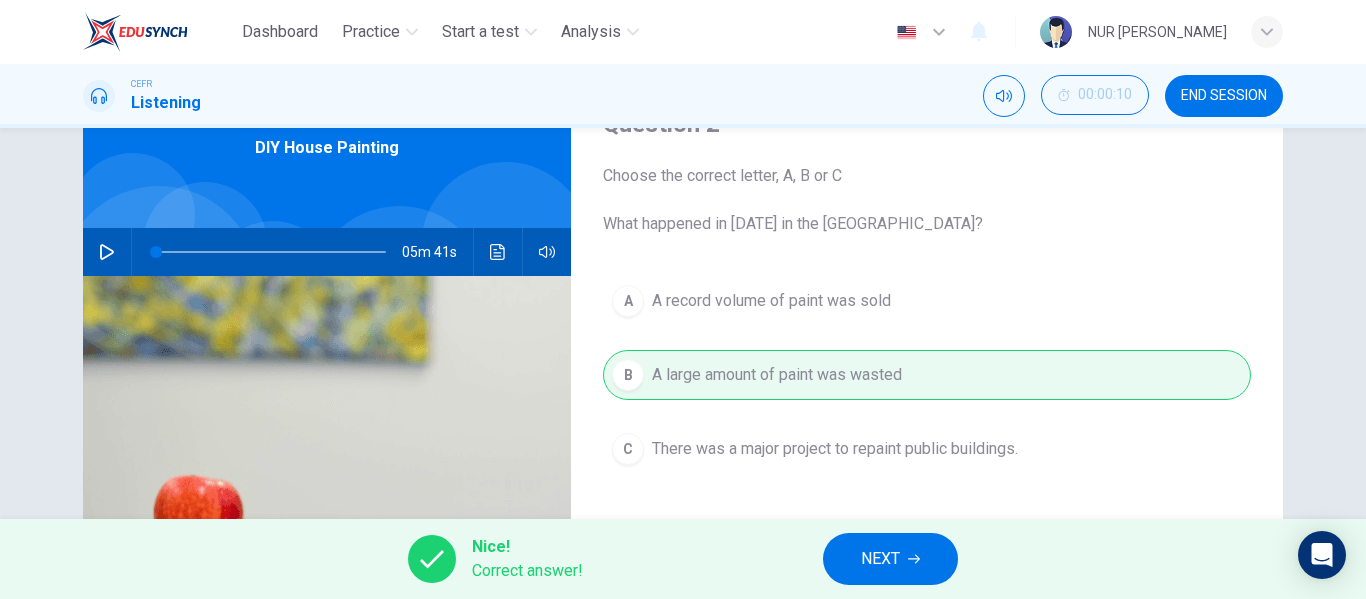 click on "NEXT" at bounding box center (880, 559) 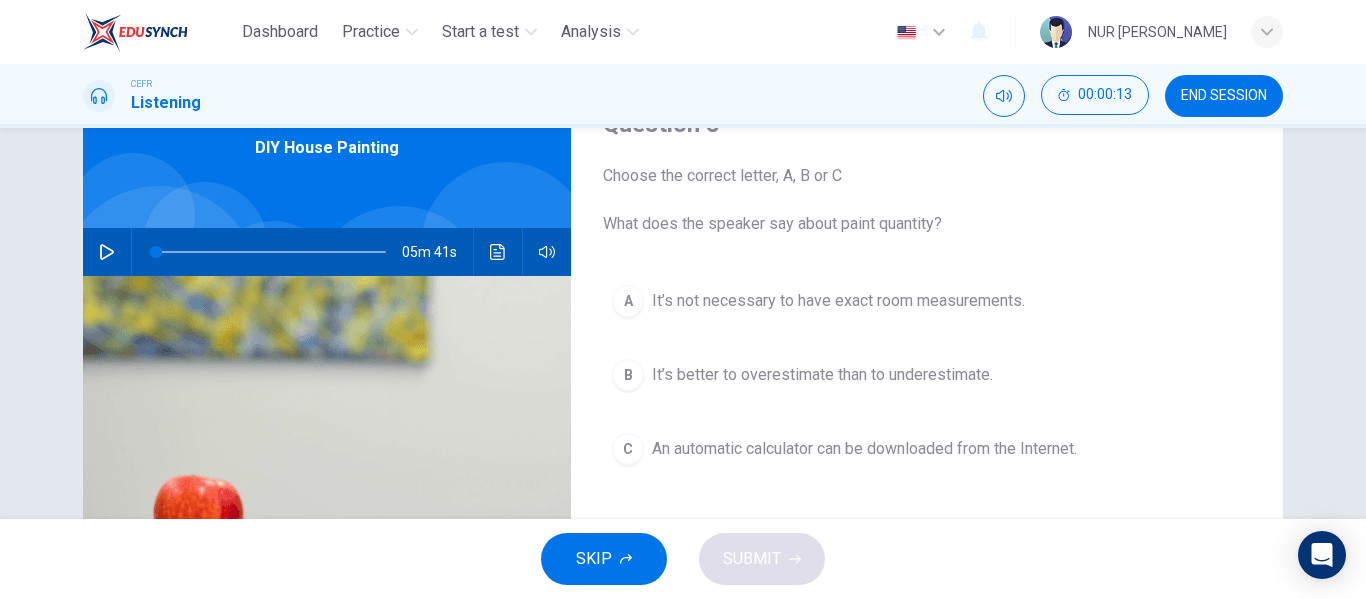 click on "C An automatic calculator can be downloaded from the Internet." at bounding box center [927, 449] 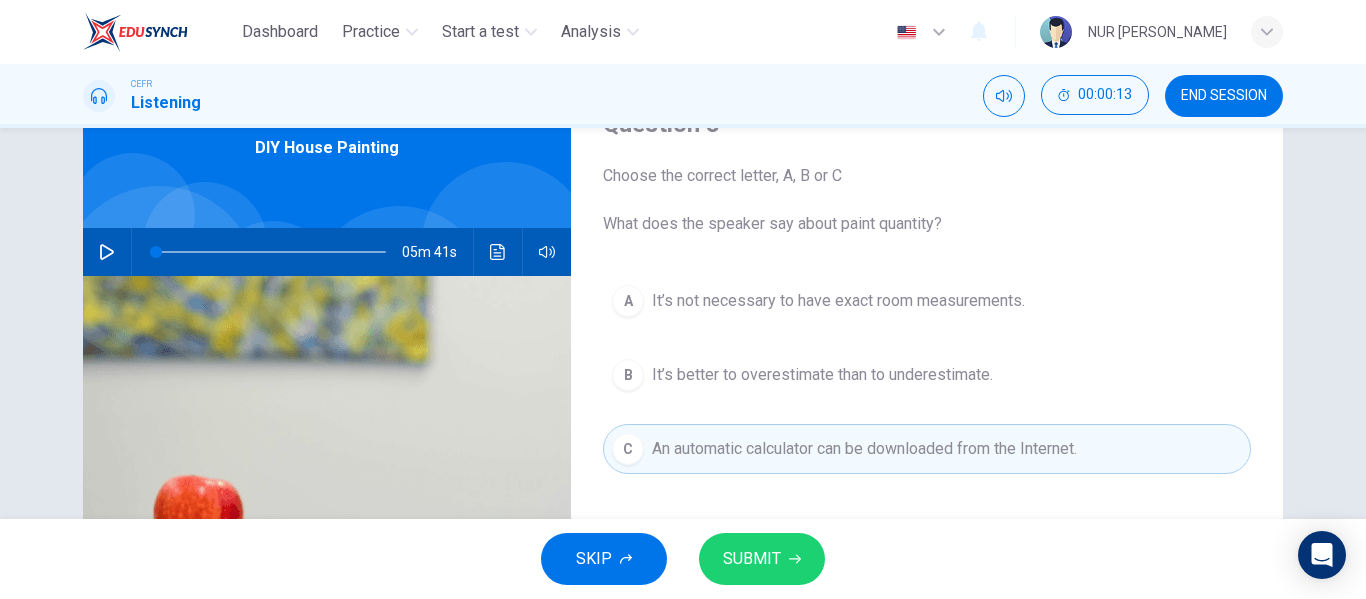 click on "SUBMIT" at bounding box center (752, 559) 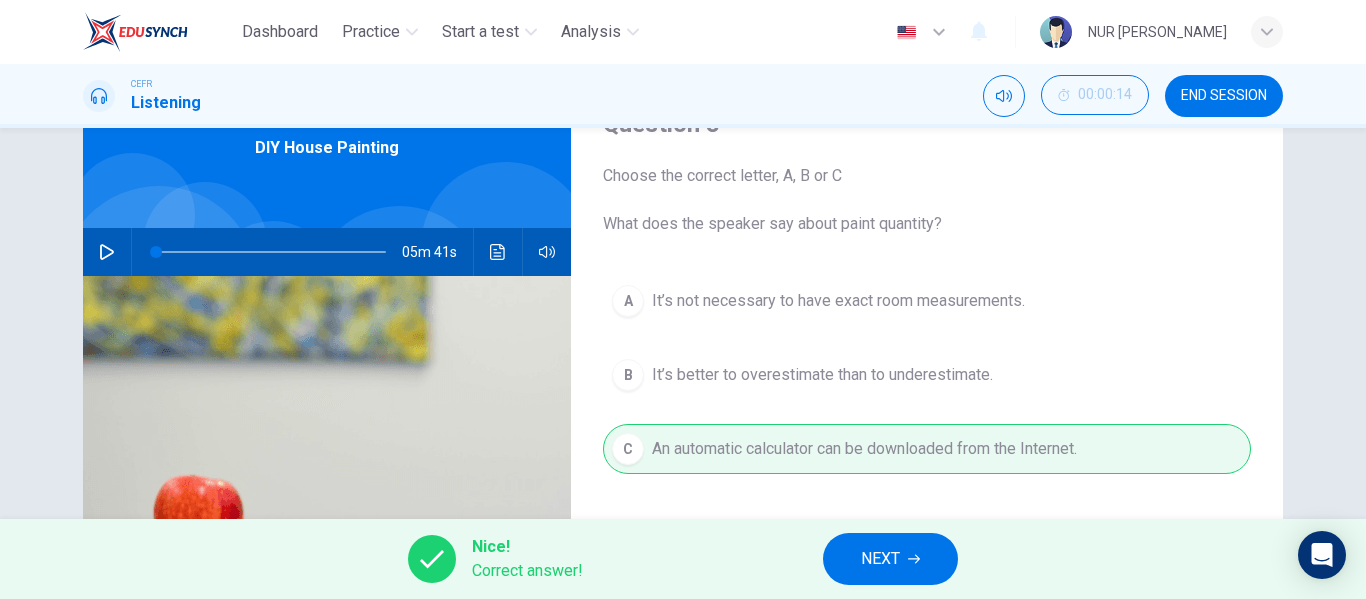 click on "NEXT" at bounding box center [880, 559] 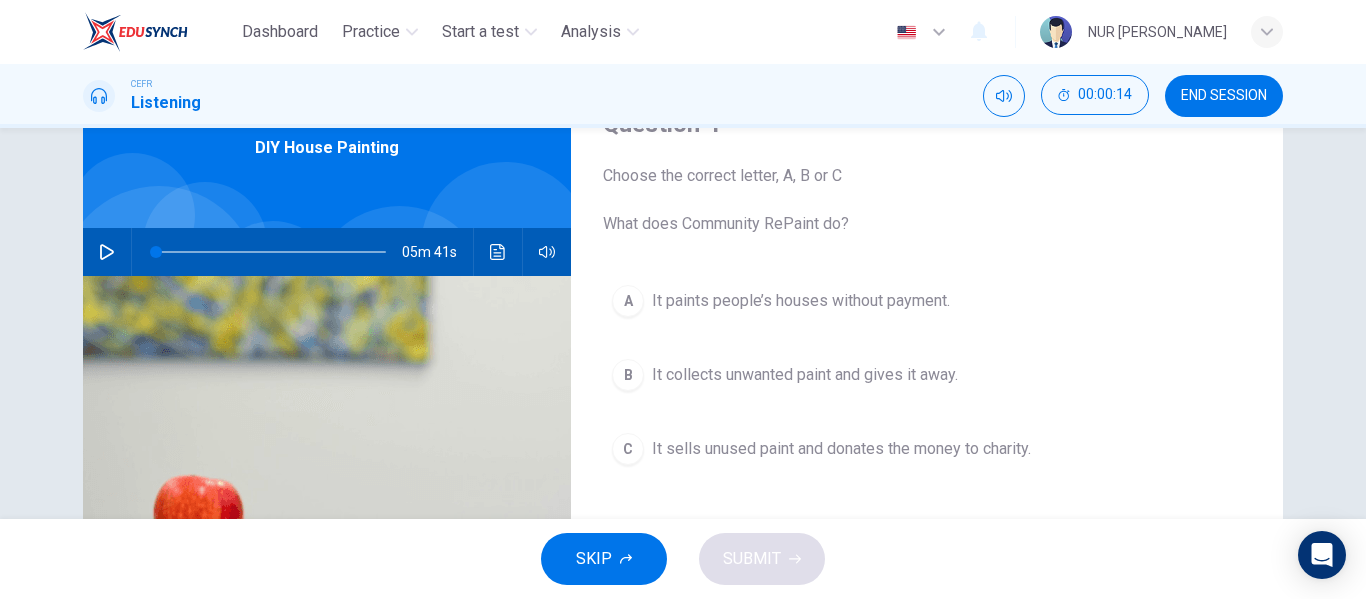 click on "B It collects unwanted paint and gives it away." at bounding box center (927, 375) 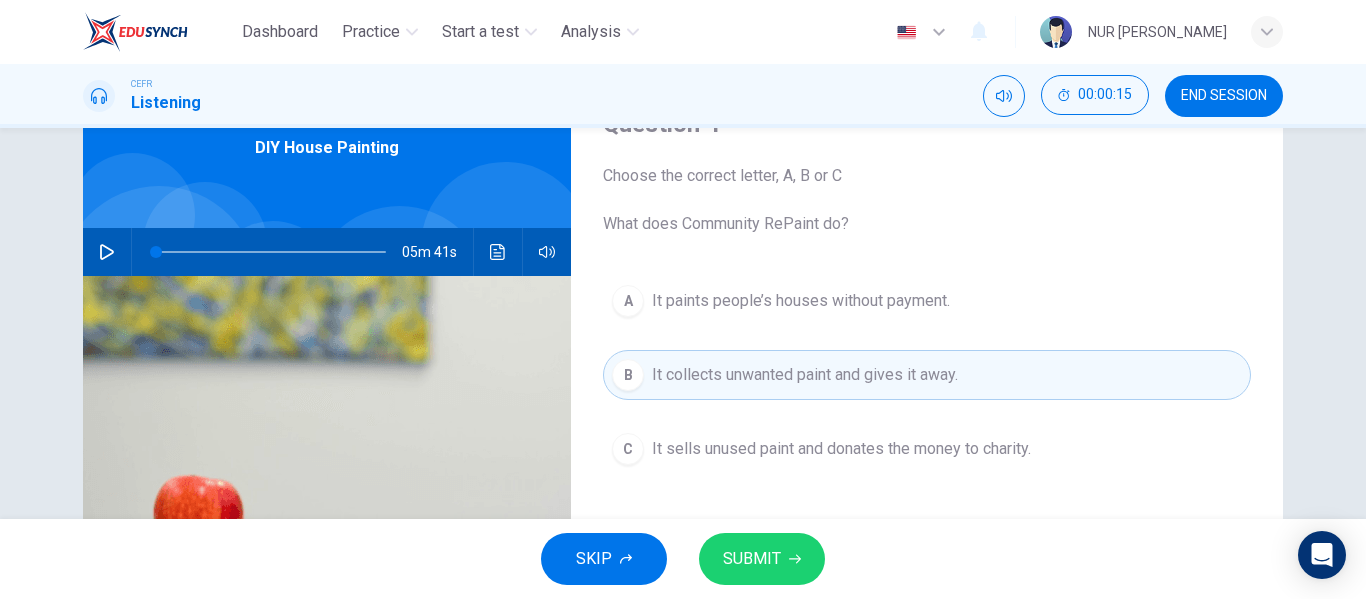click on "SUBMIT" at bounding box center (762, 559) 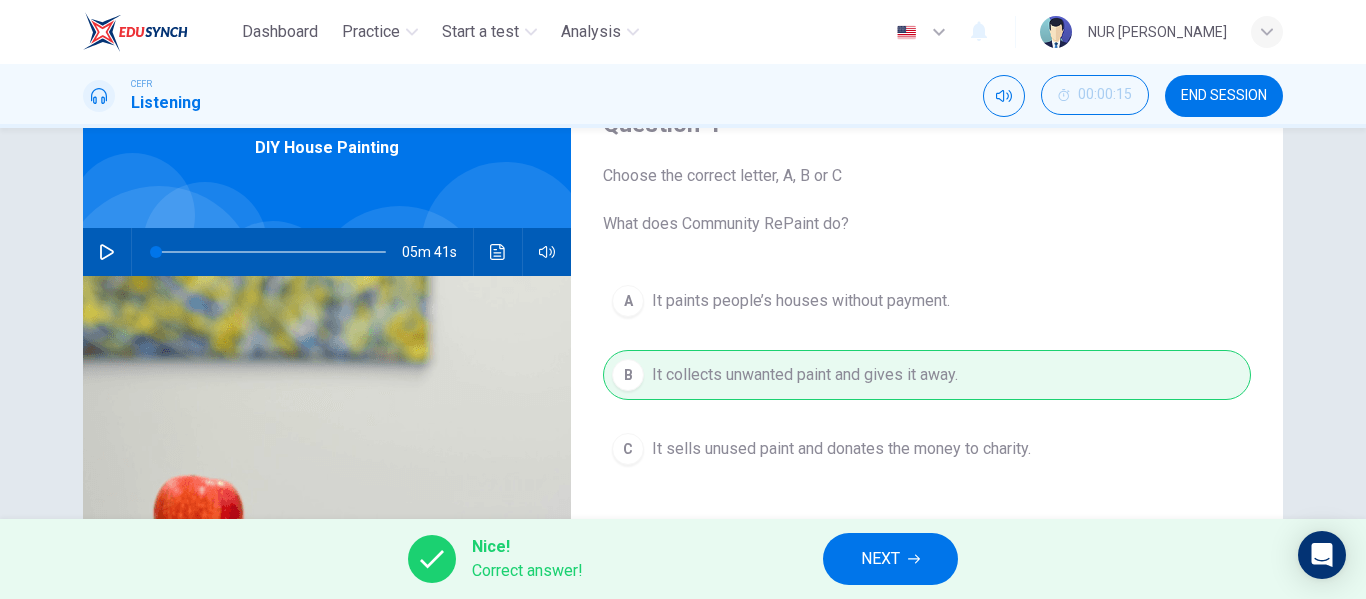 click on "NEXT" at bounding box center [890, 559] 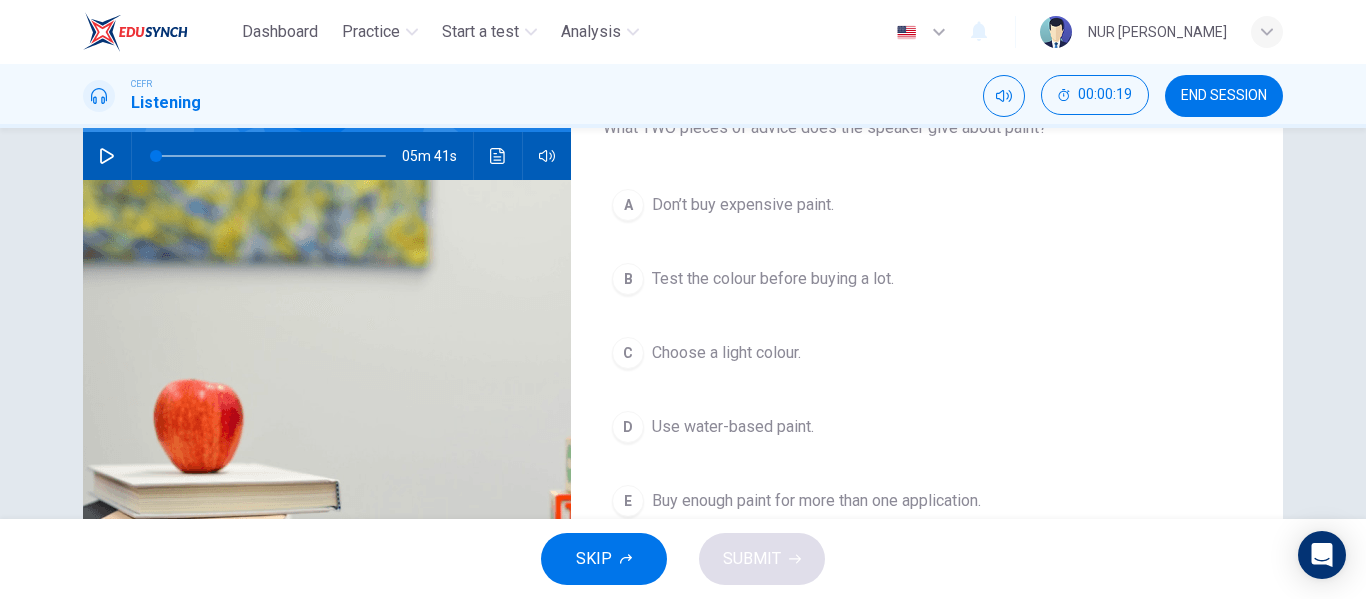 scroll, scrollTop: 200, scrollLeft: 0, axis: vertical 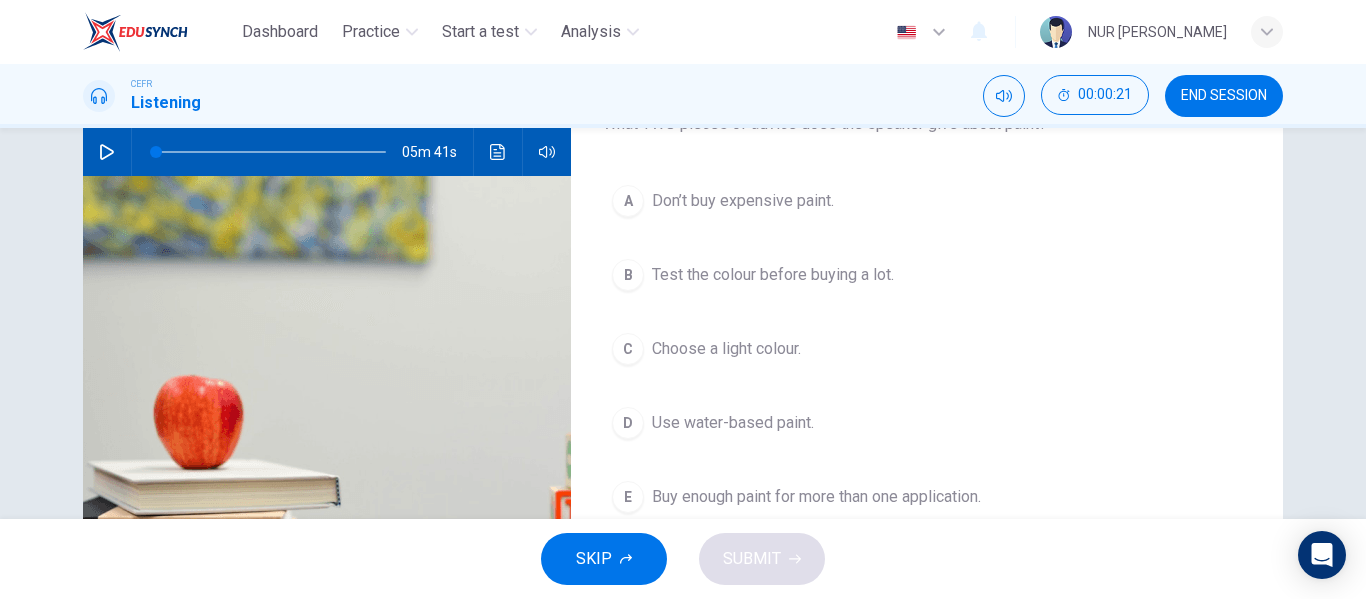 click on "Use water-based paint." at bounding box center [733, 423] 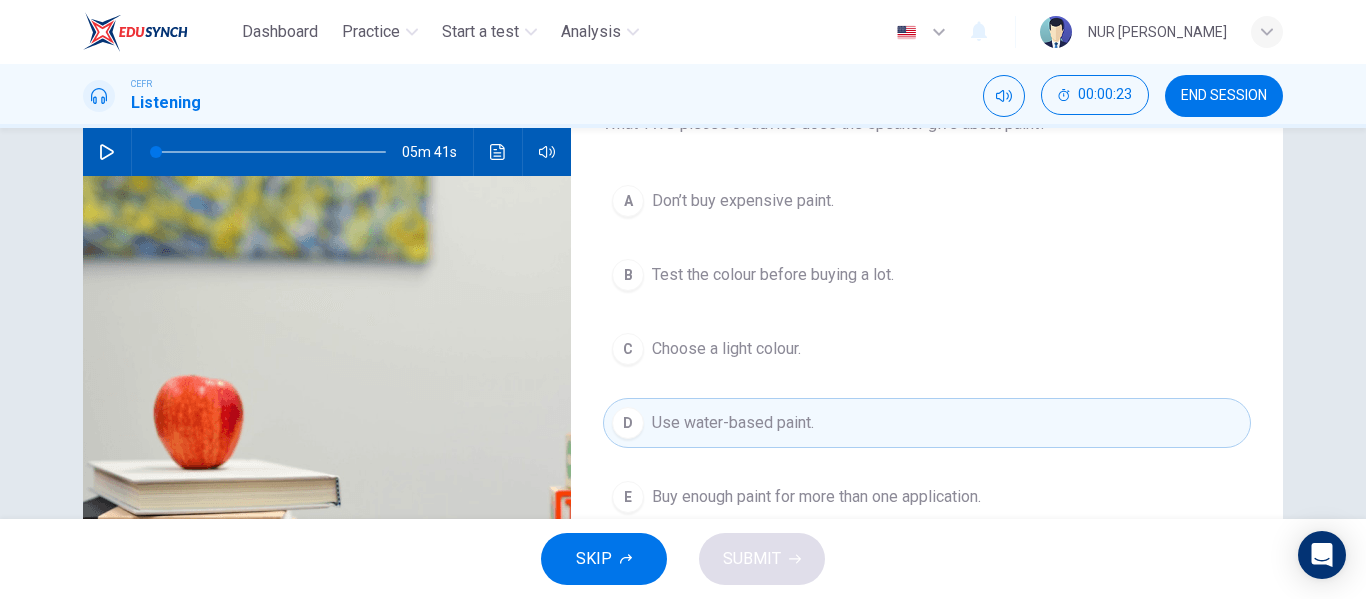 click on "Test the colour before buying a lot." at bounding box center [773, 275] 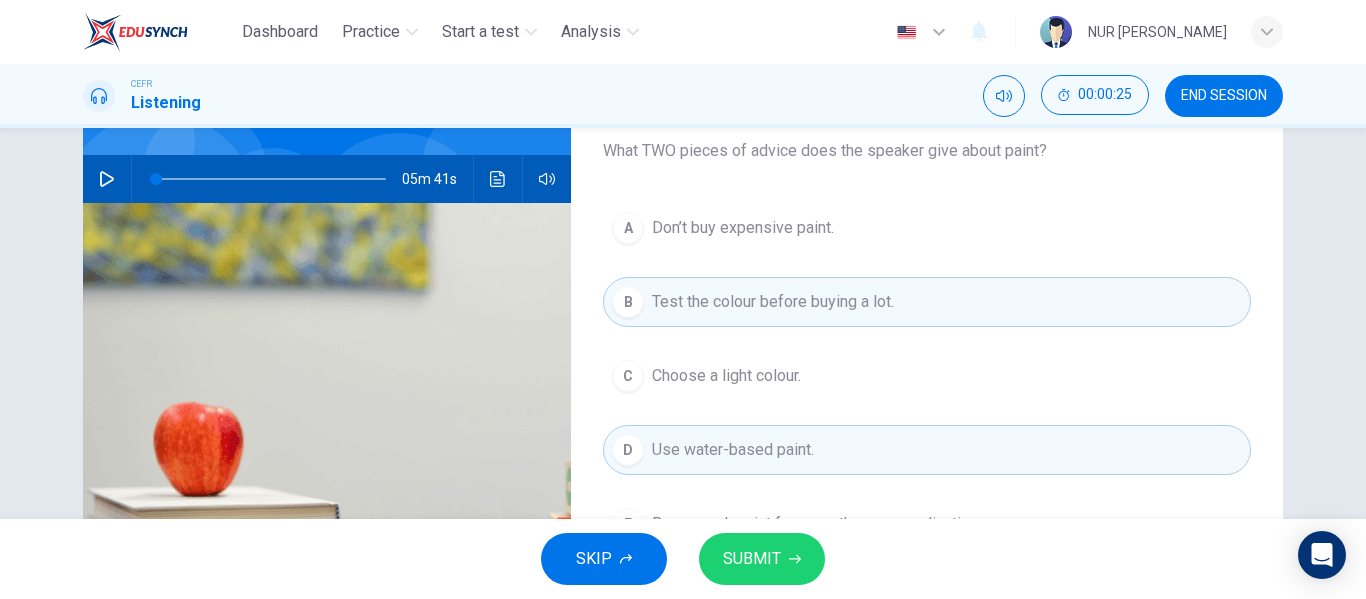 scroll, scrollTop: 200, scrollLeft: 0, axis: vertical 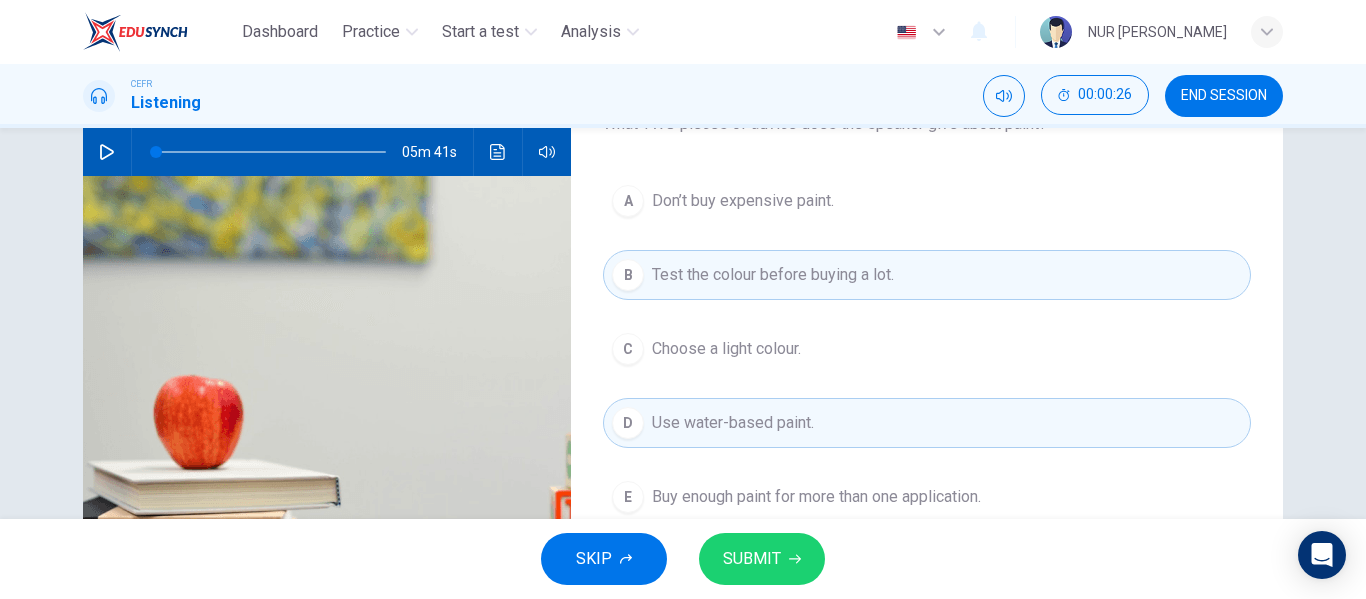 click on "SUBMIT" at bounding box center (752, 559) 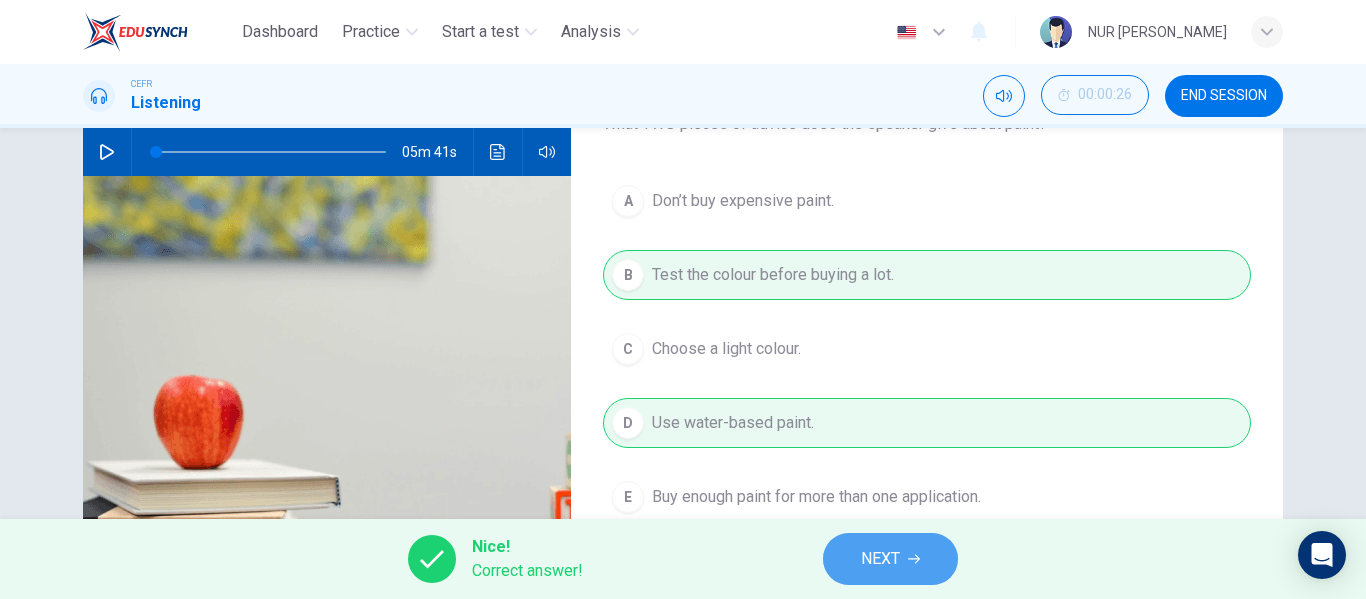 click on "NEXT" at bounding box center (890, 559) 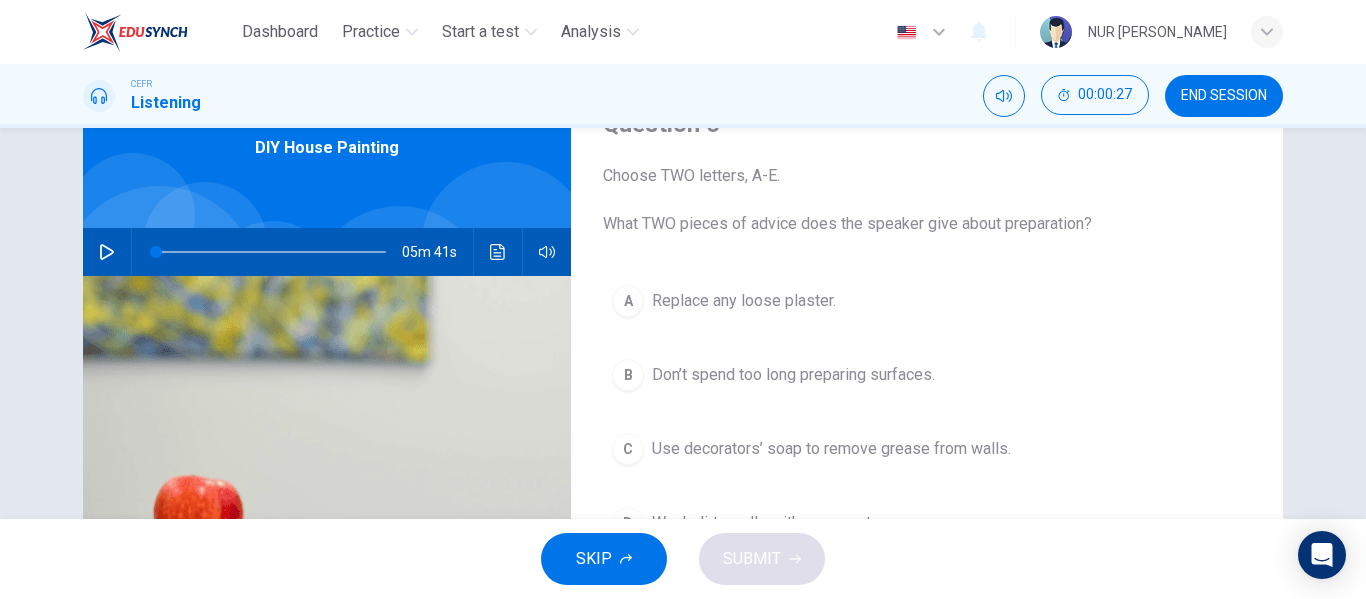 scroll, scrollTop: 200, scrollLeft: 0, axis: vertical 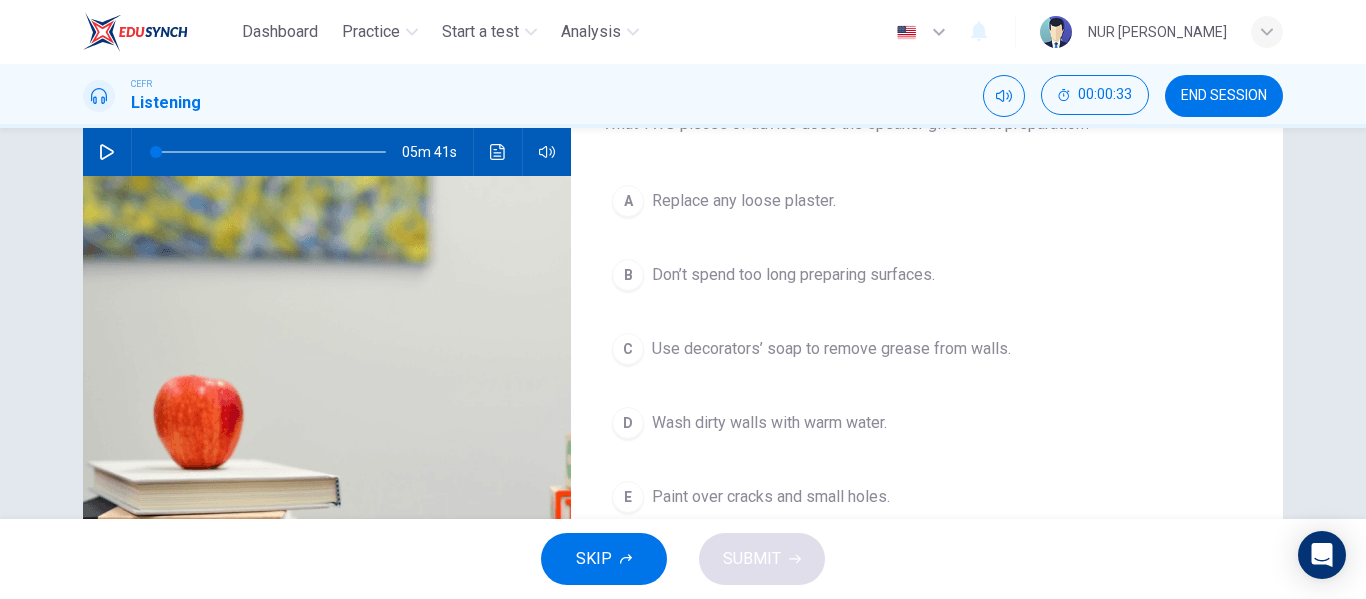 click on "A Replace any loose plaster." at bounding box center [927, 201] 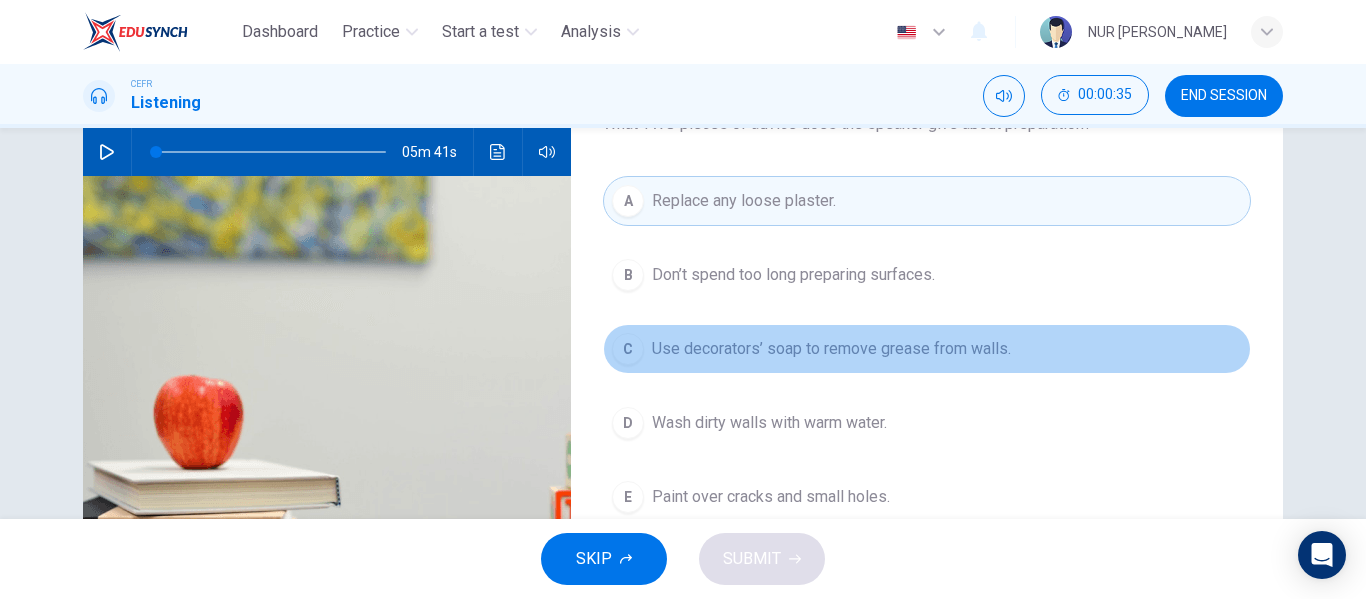 click on "Use decorators’ soap to remove grease from walls." at bounding box center (831, 349) 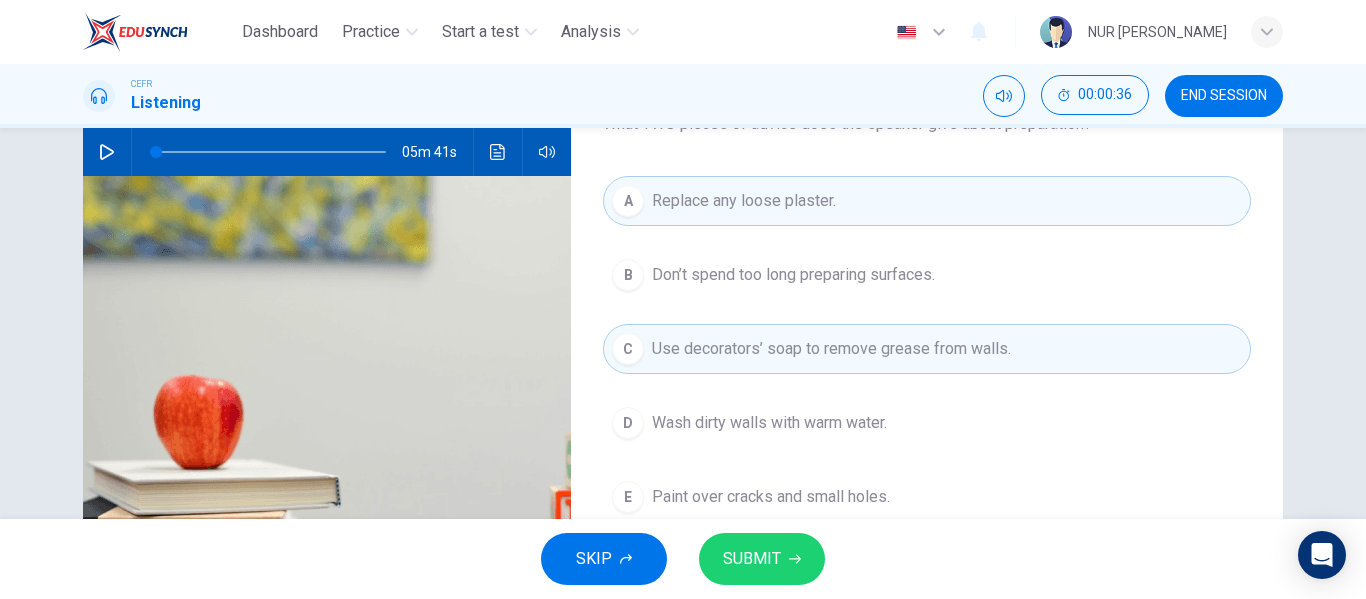 click 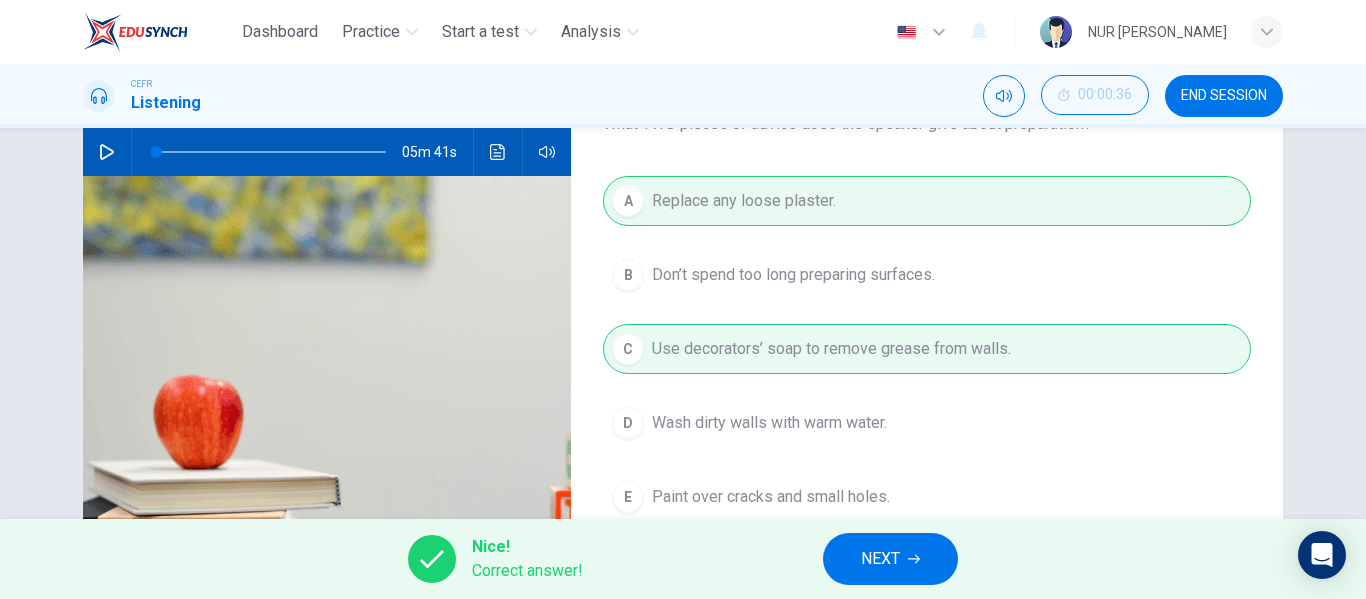 click on "NEXT" at bounding box center [890, 559] 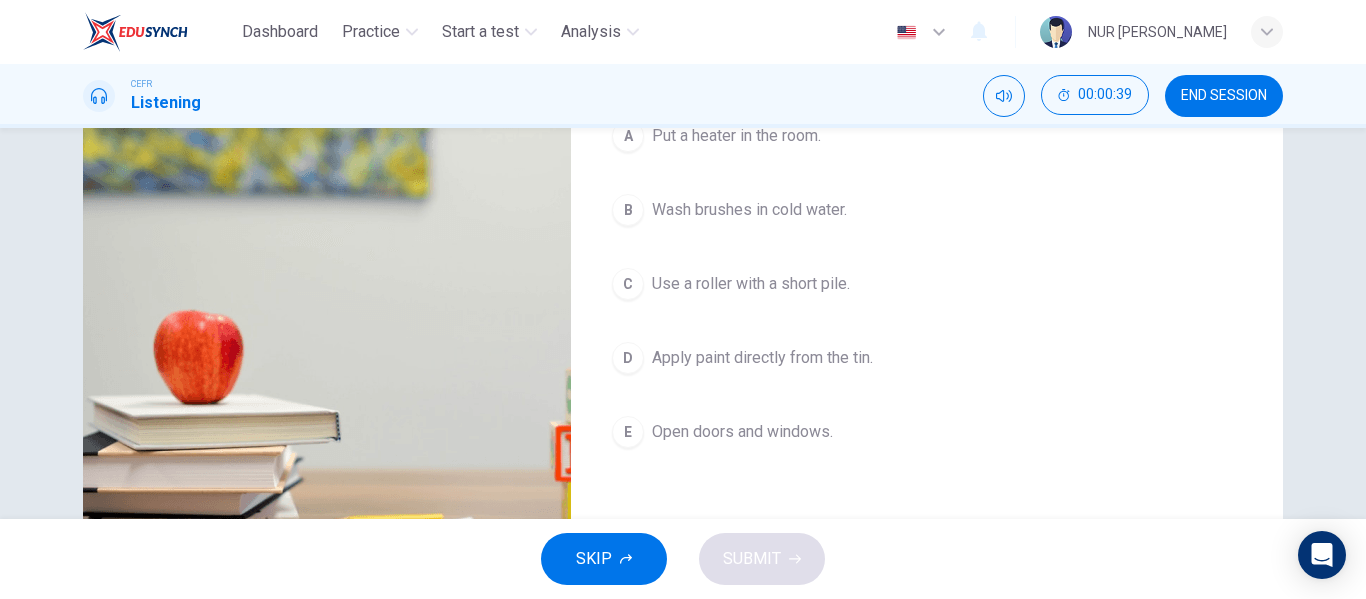 scroll, scrollTop: 300, scrollLeft: 0, axis: vertical 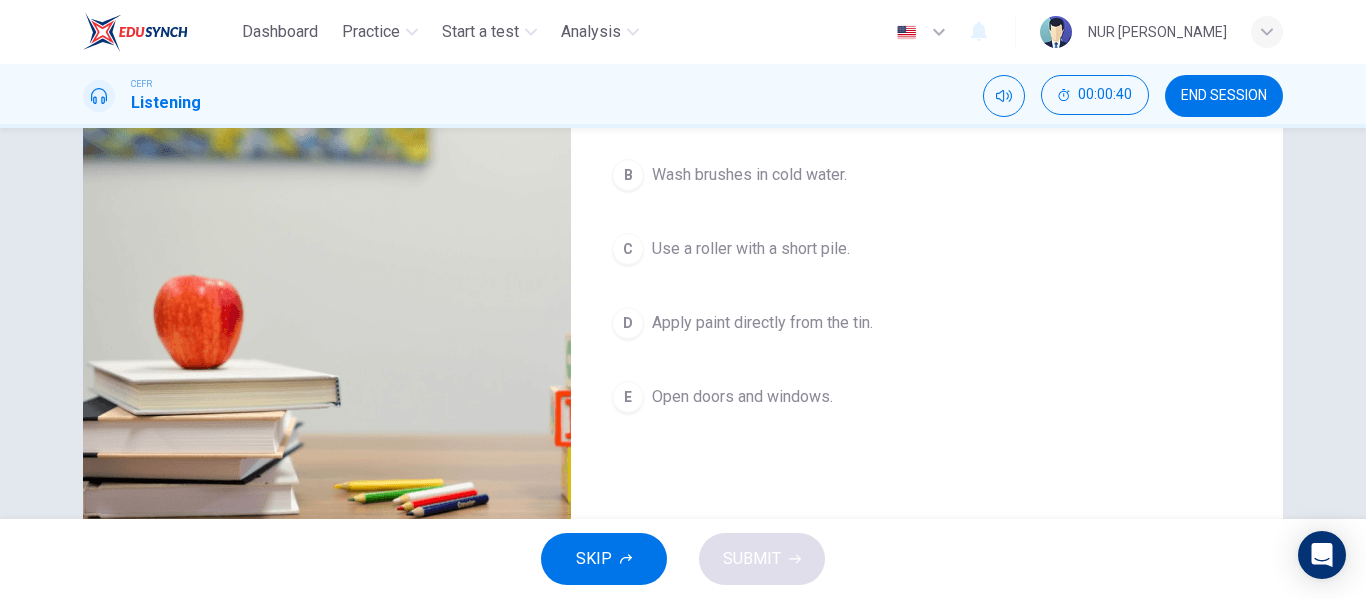 click on "E Open doors and windows." at bounding box center (927, 397) 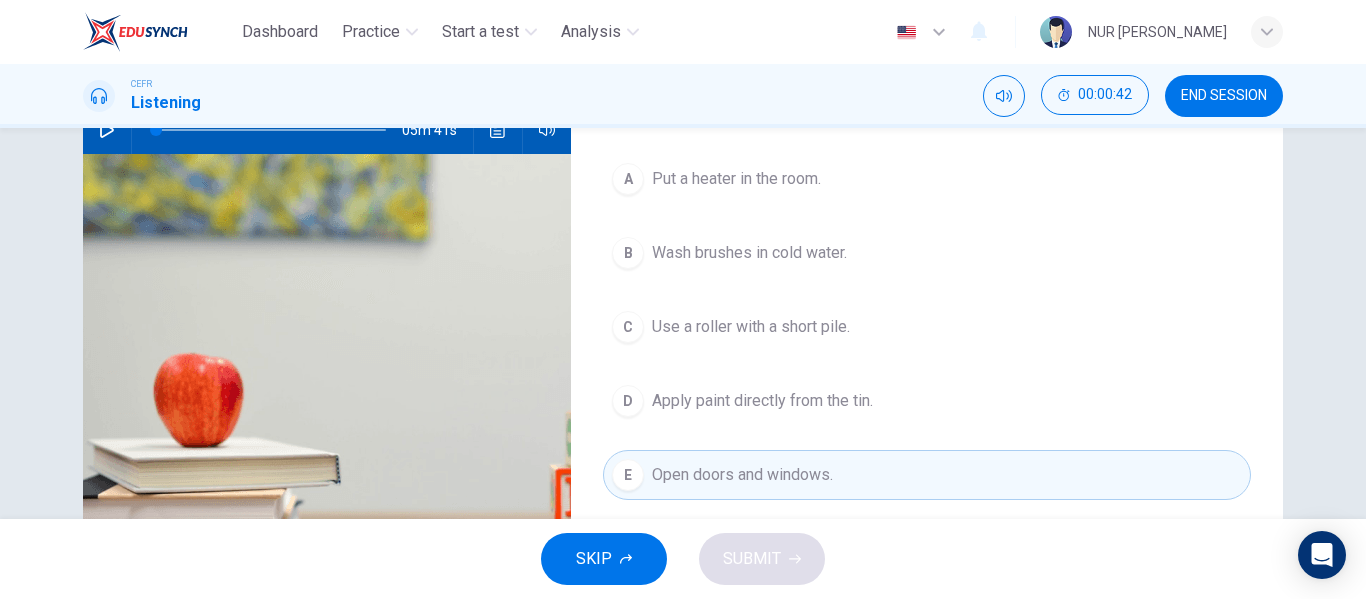 scroll, scrollTop: 200, scrollLeft: 0, axis: vertical 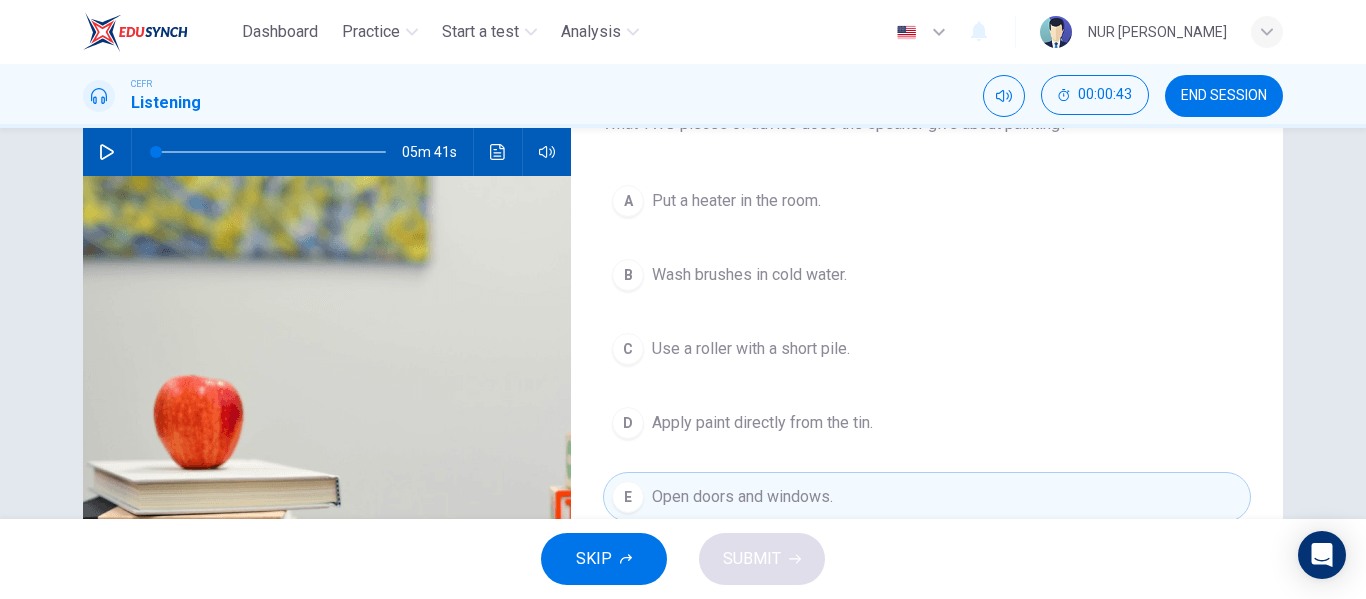 click on "Wash brushes in cold water." at bounding box center [749, 275] 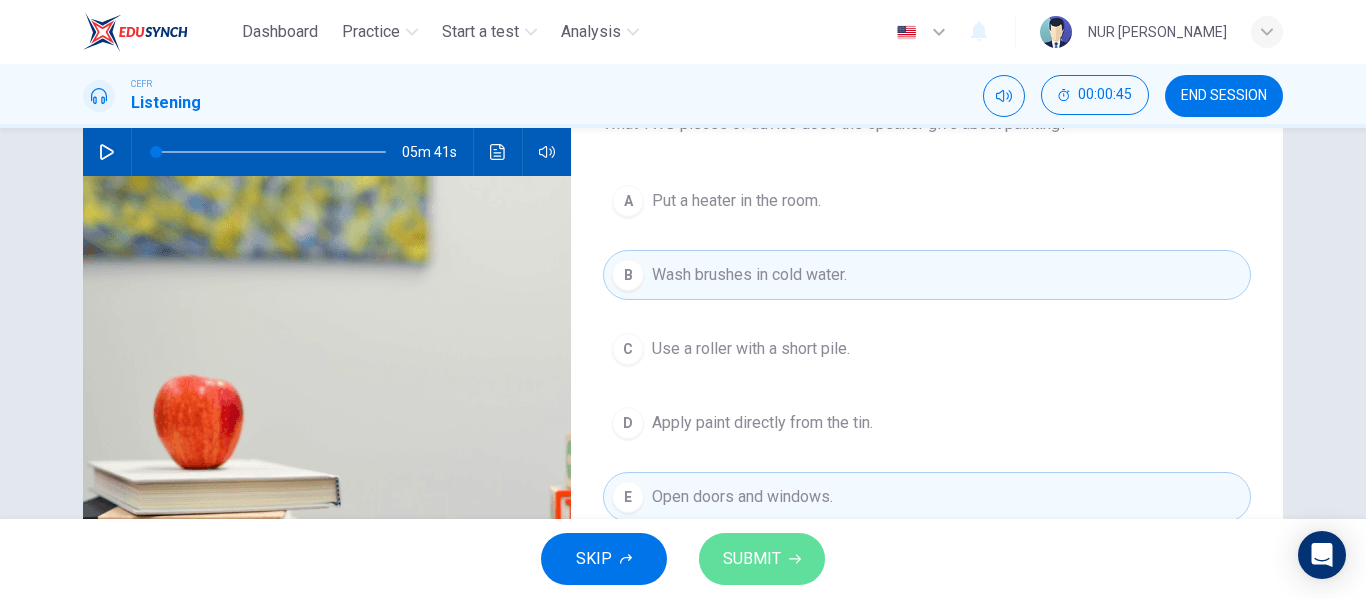 click on "SUBMIT" at bounding box center (762, 559) 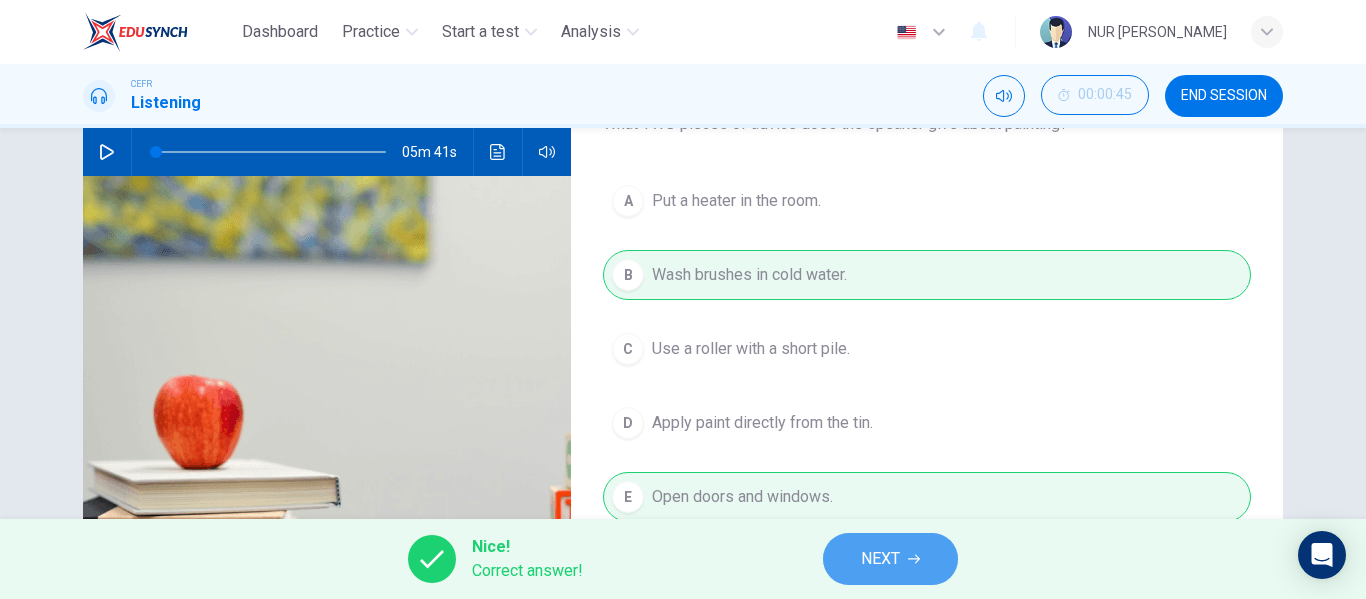 click on "NEXT" at bounding box center (880, 559) 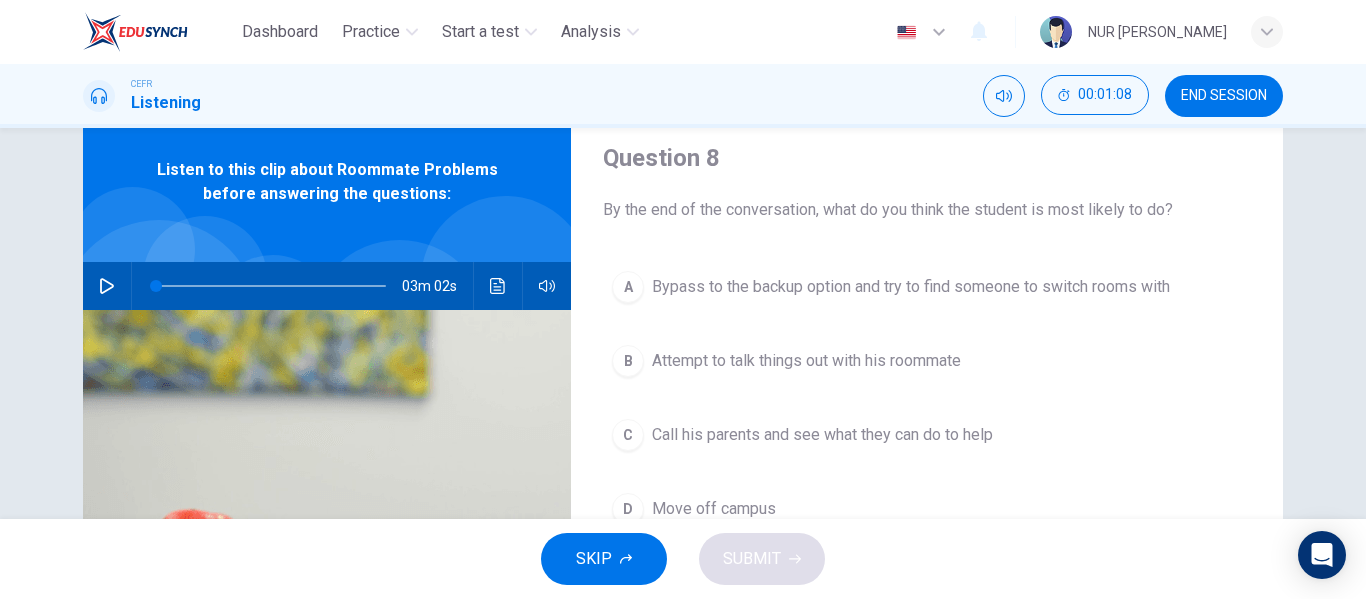 scroll, scrollTop: 100, scrollLeft: 0, axis: vertical 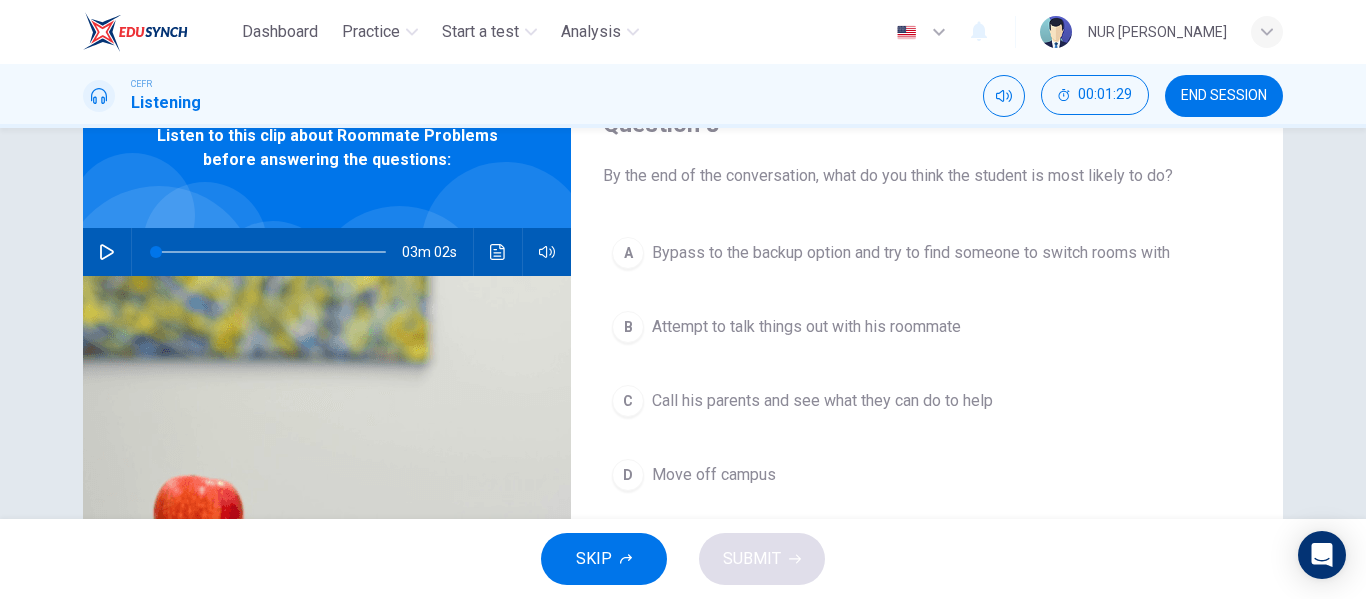 click 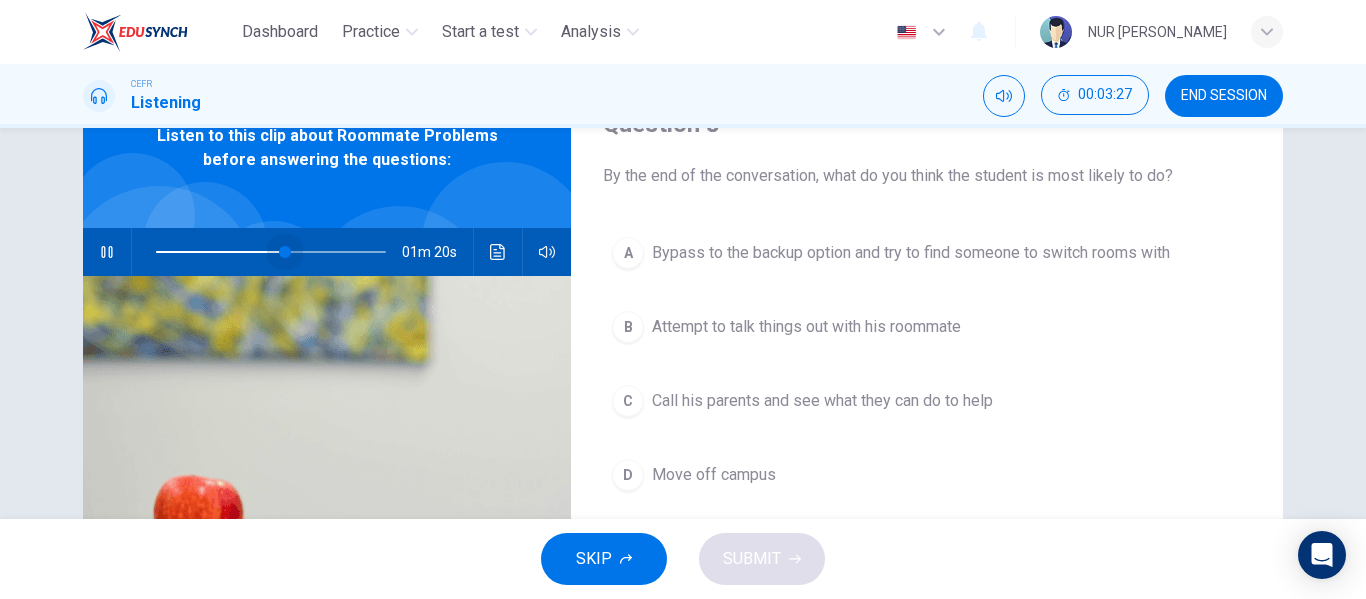 click at bounding box center [285, 252] 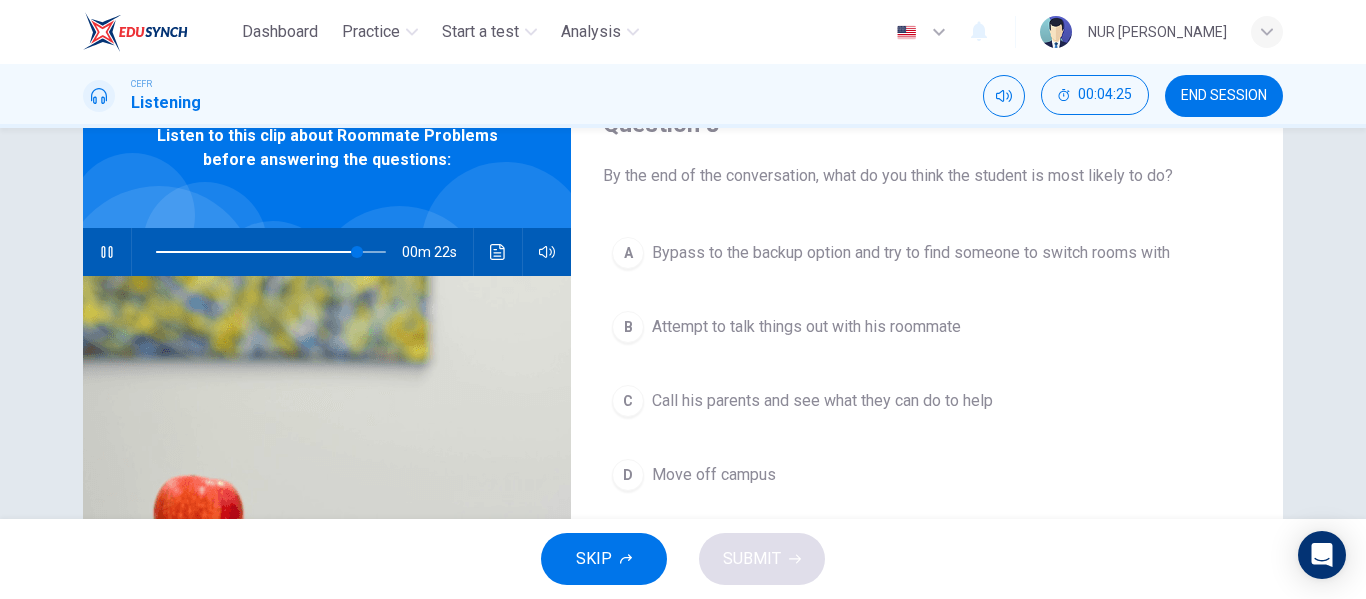 click at bounding box center (271, 252) 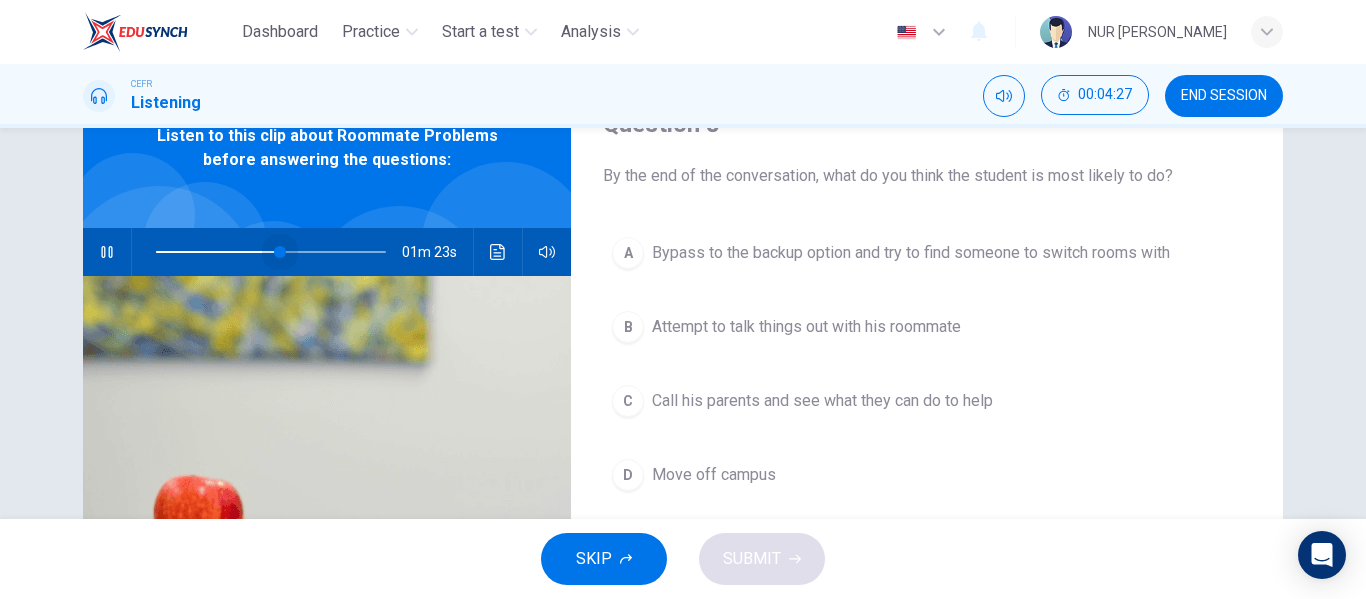 click at bounding box center [280, 252] 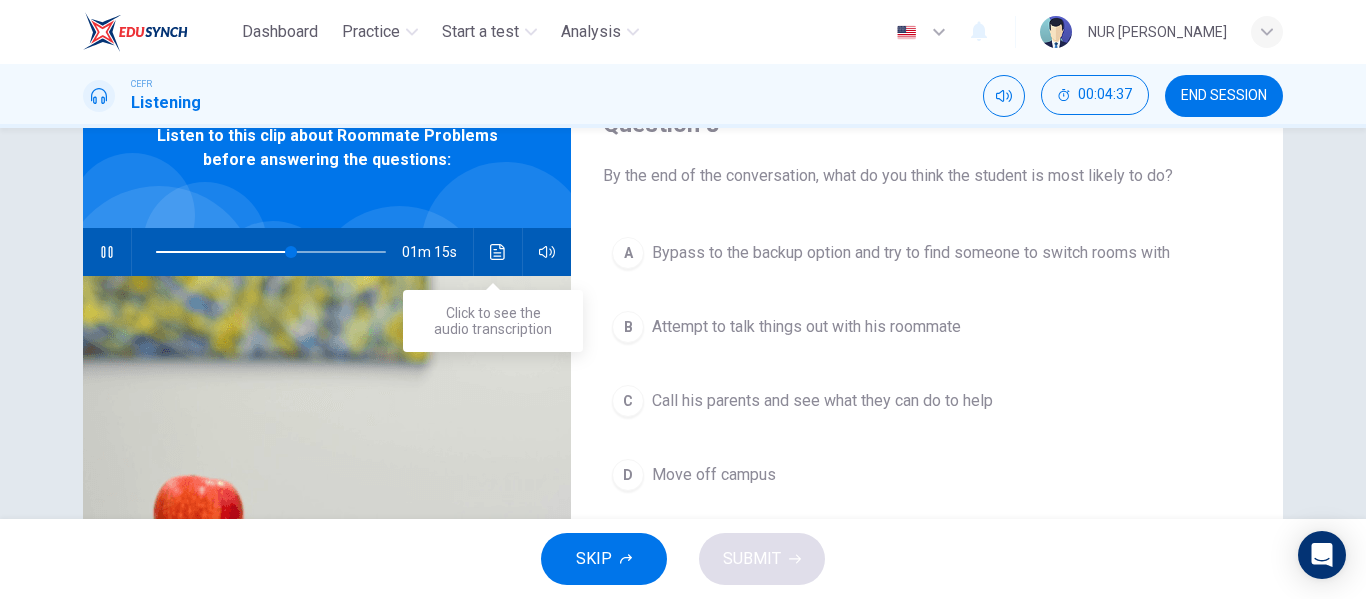 click 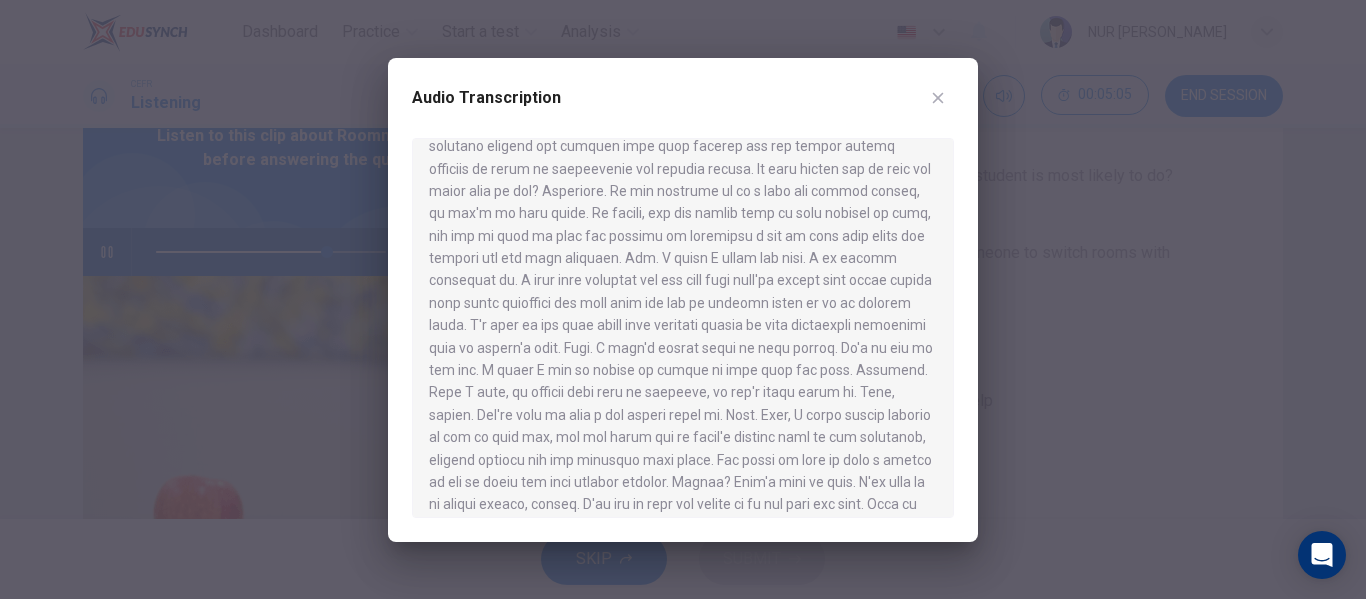 scroll, scrollTop: 482, scrollLeft: 0, axis: vertical 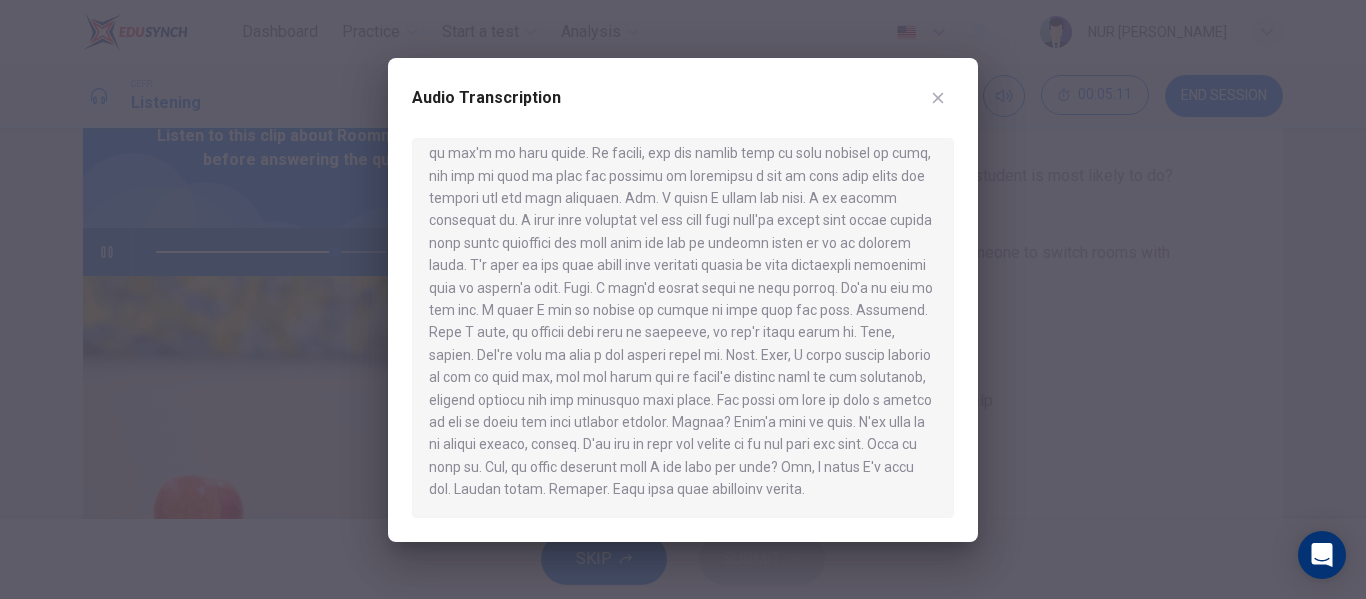 click 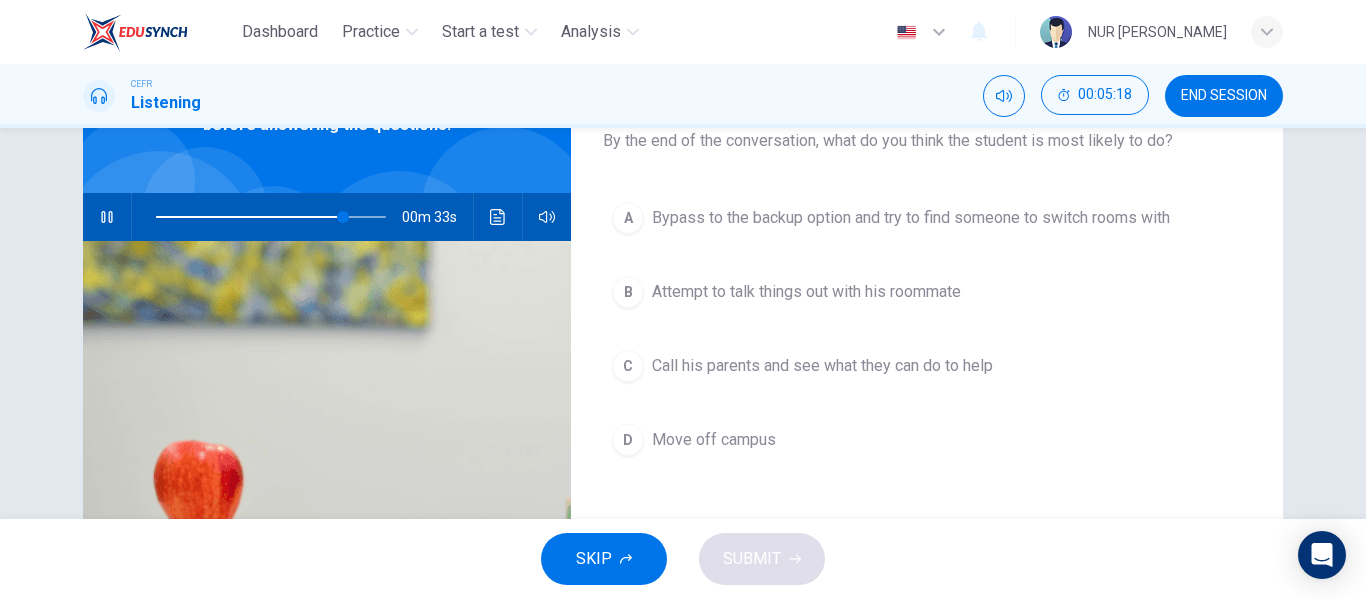 scroll, scrollTop: 100, scrollLeft: 0, axis: vertical 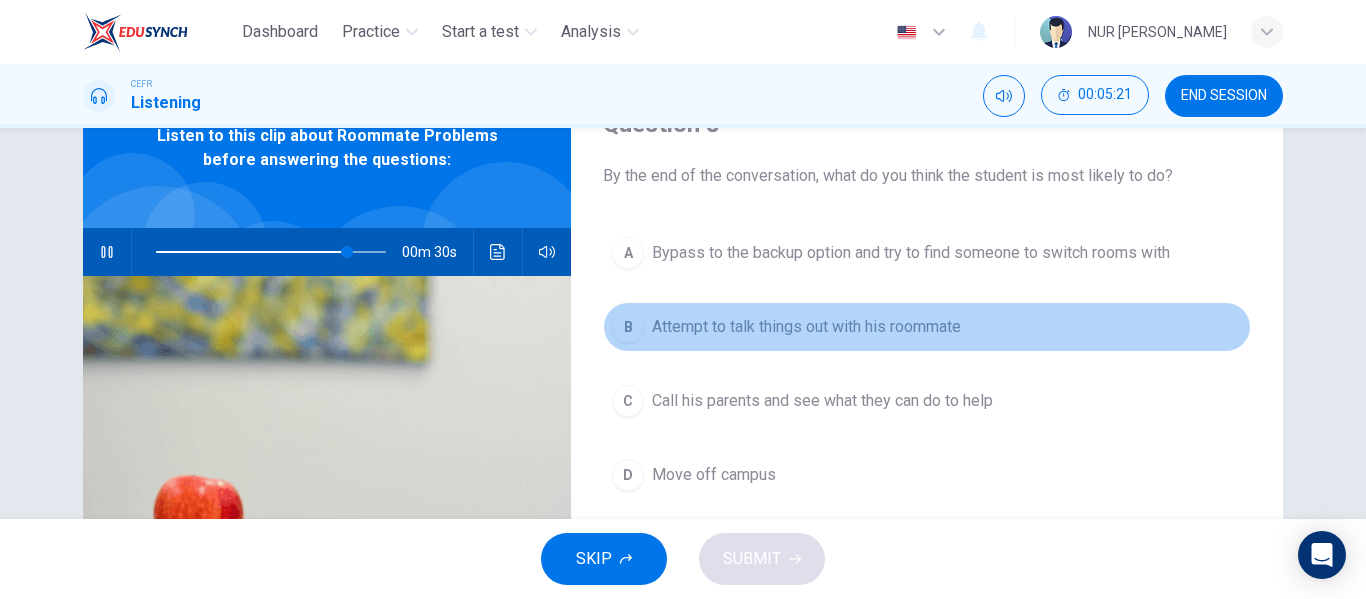 click on "B Attempt to talk things out with his roommate" at bounding box center [927, 327] 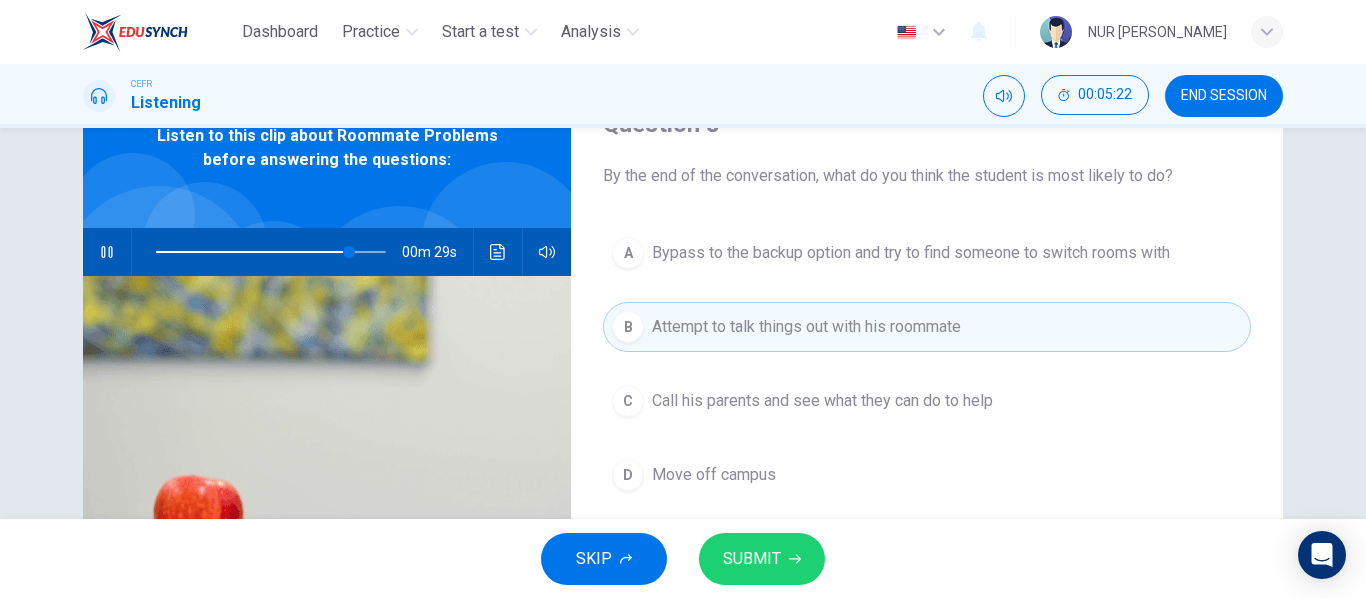 click on "SUBMIT" at bounding box center (762, 559) 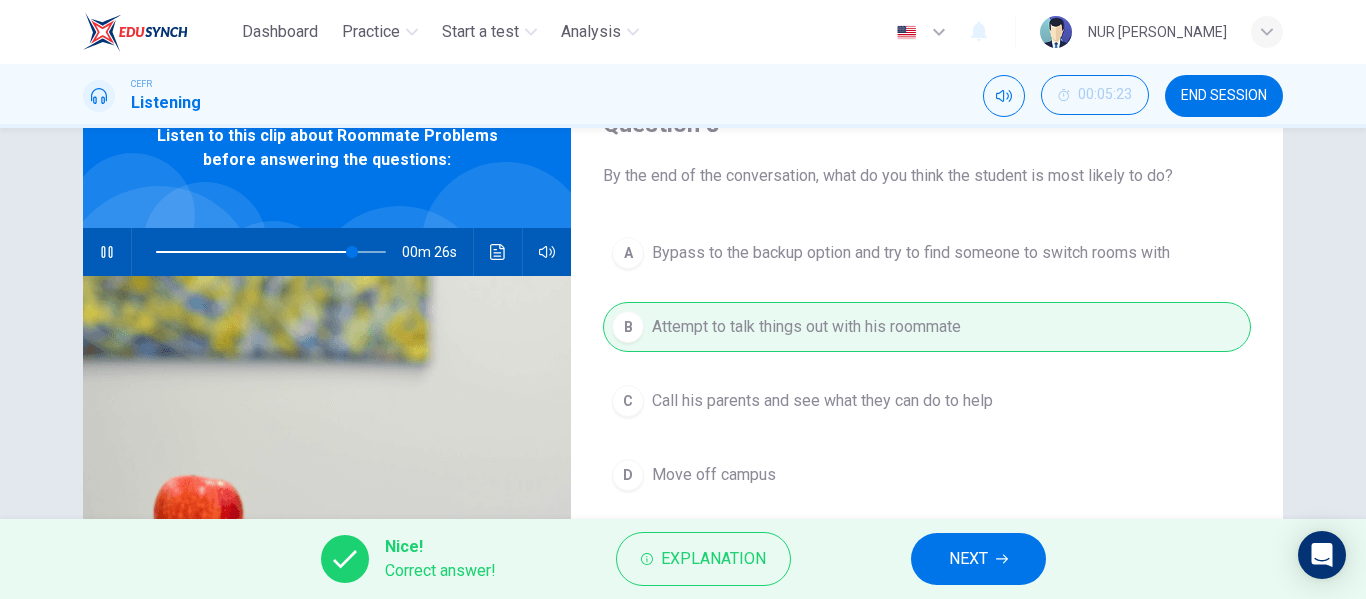 click on "NEXT" at bounding box center (978, 559) 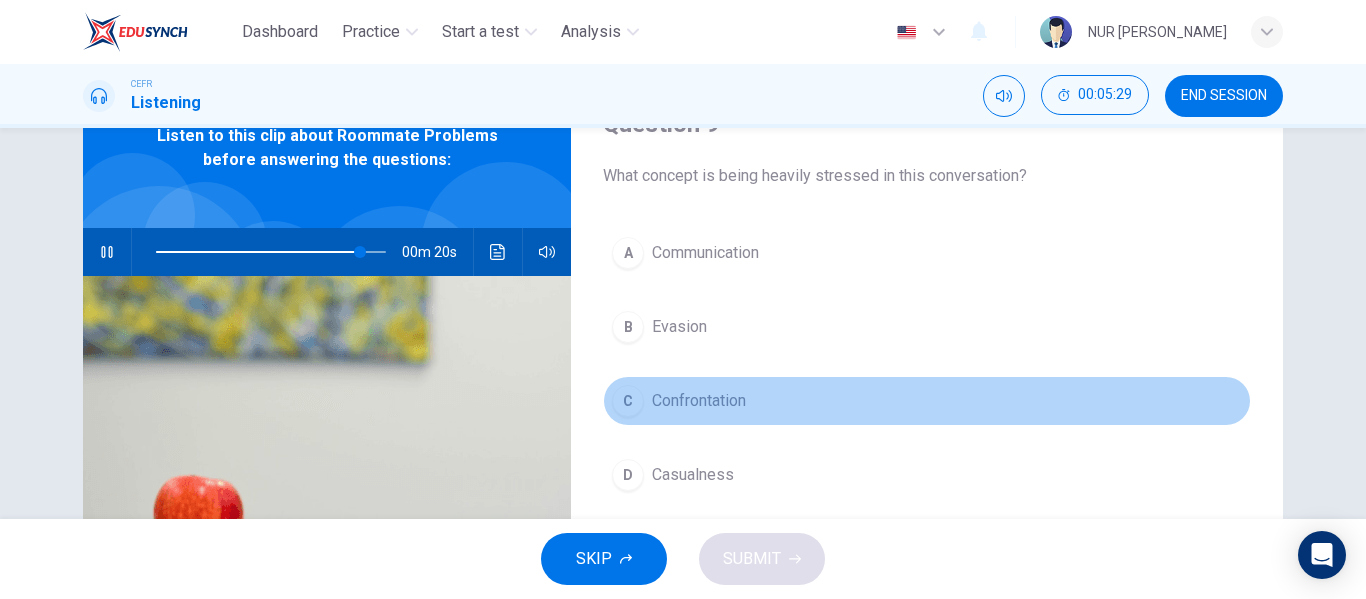 click on "C Confrontation" at bounding box center [927, 401] 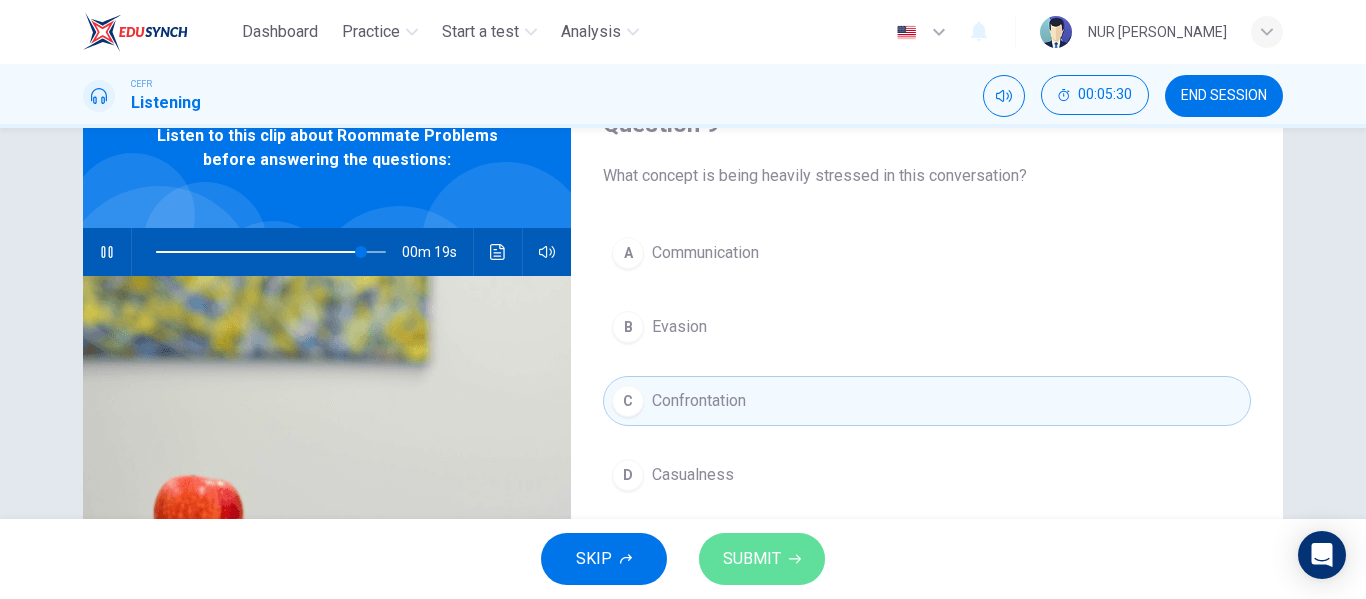 click 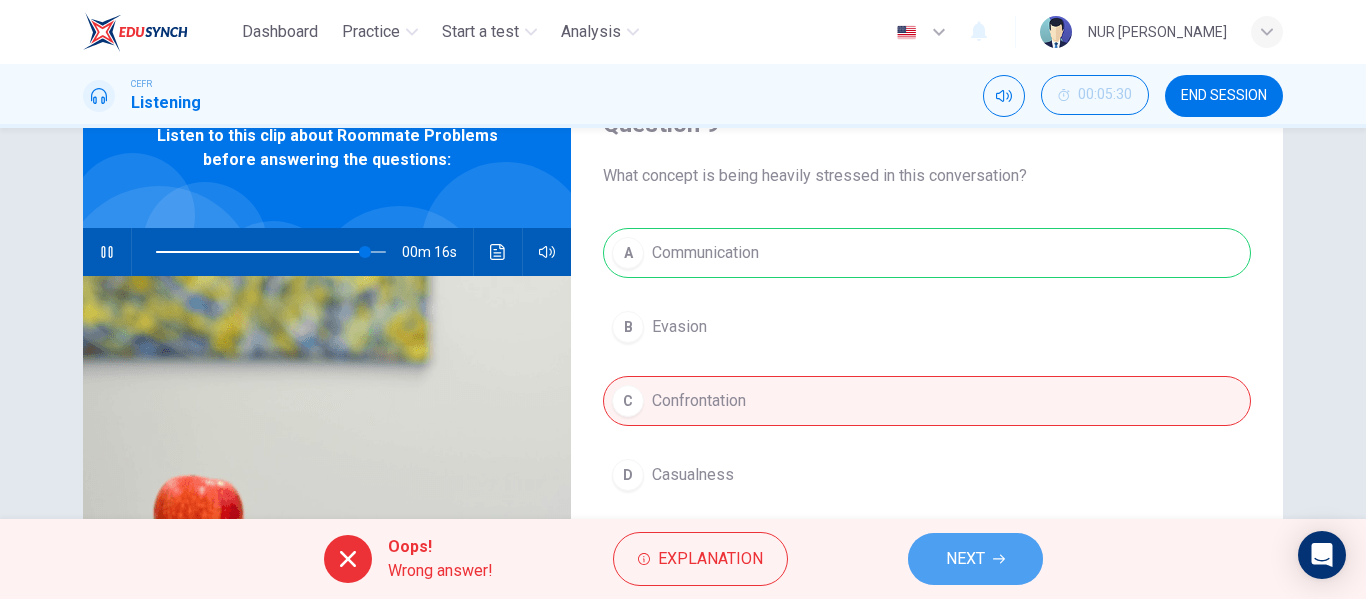 click on "NEXT" at bounding box center (965, 559) 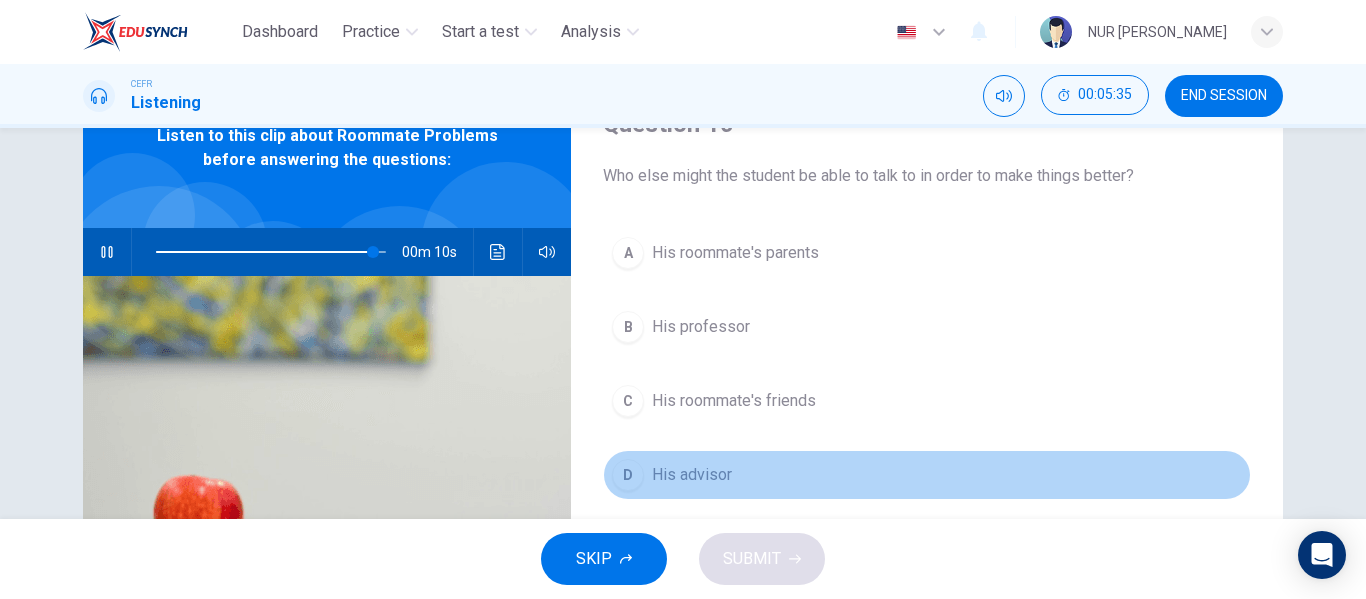 click on "His advisor" at bounding box center (692, 475) 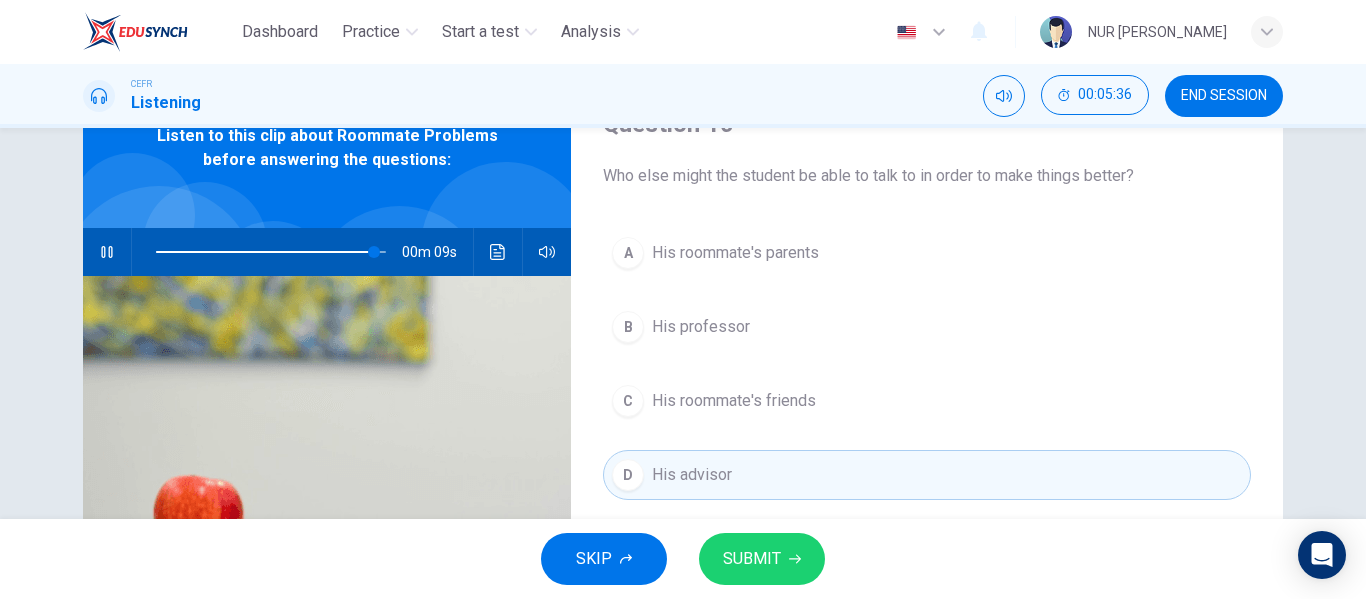 click on "SUBMIT" at bounding box center (762, 559) 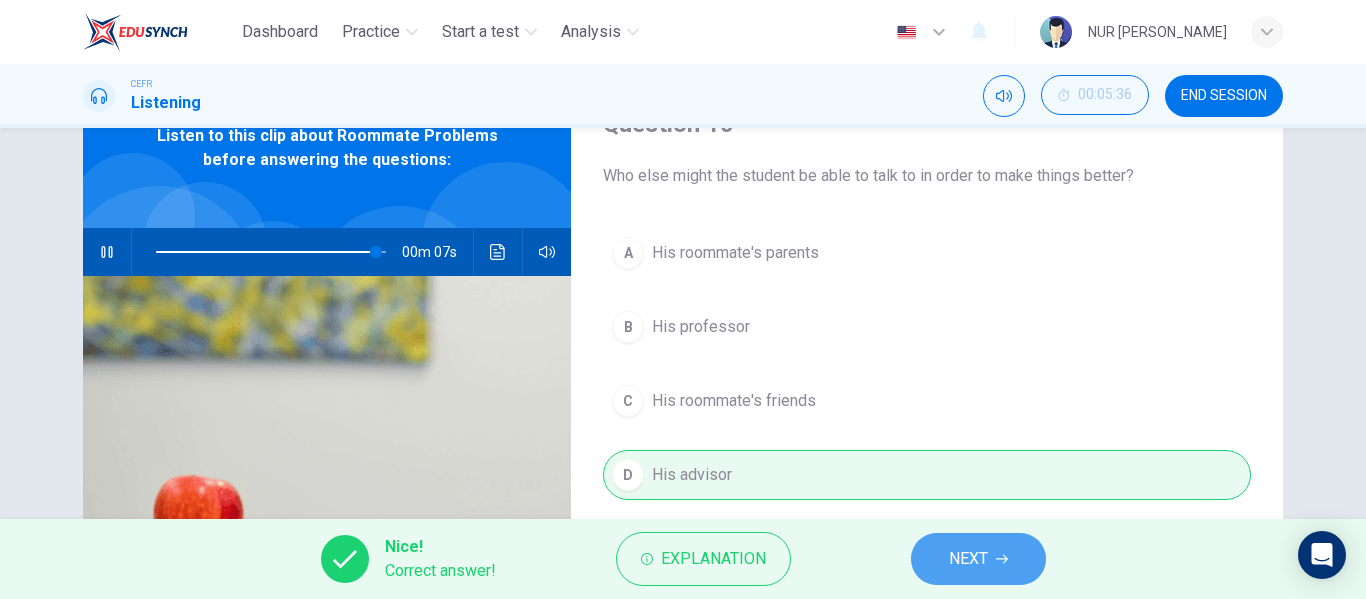 click on "NEXT" at bounding box center (968, 559) 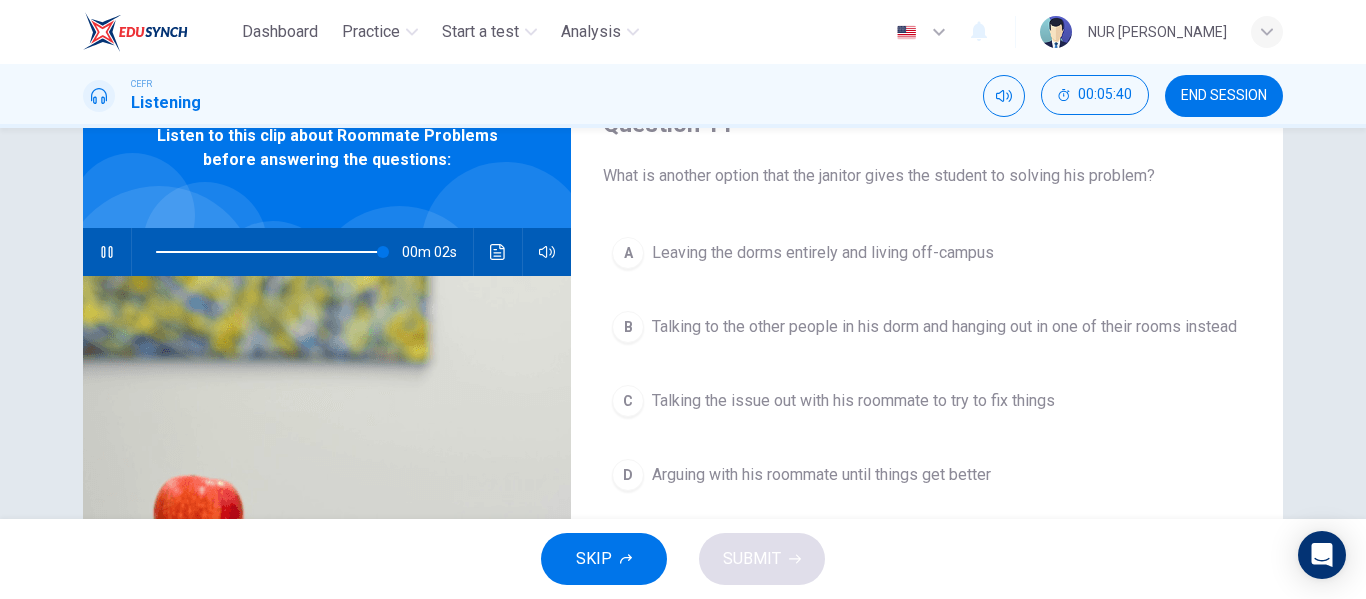 scroll, scrollTop: 200, scrollLeft: 0, axis: vertical 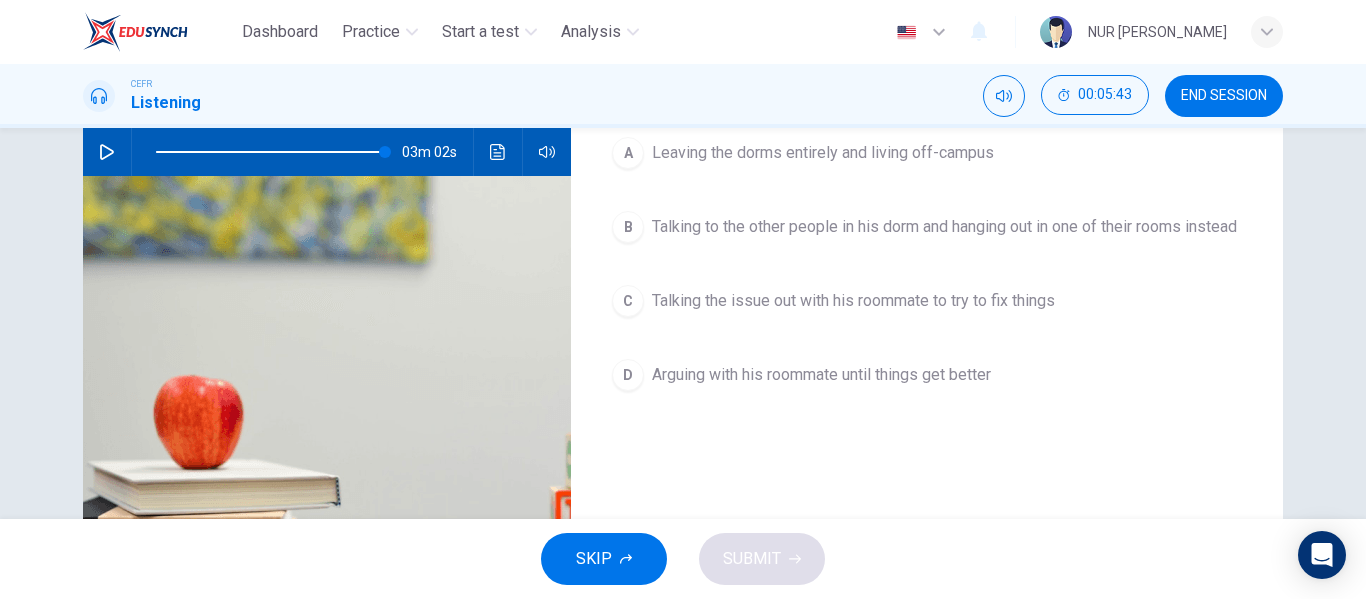 type on "0" 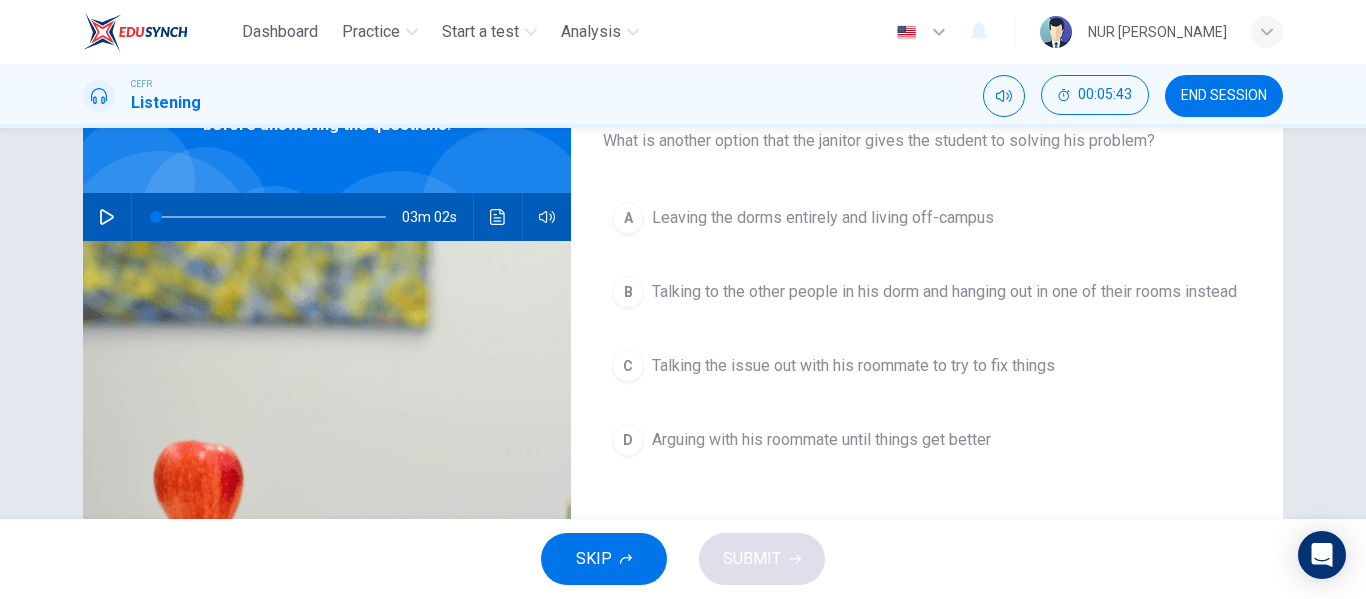 scroll, scrollTop: 100, scrollLeft: 0, axis: vertical 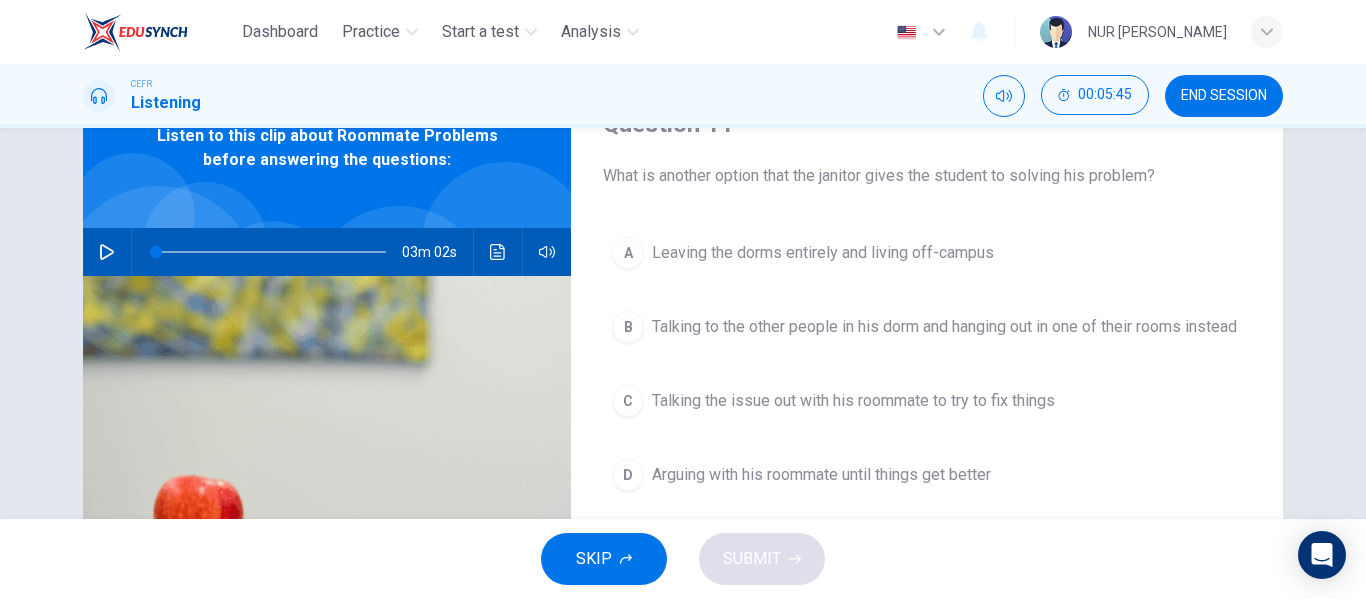 click on "Talking the issue out with his roommate to try to fix things" at bounding box center (853, 401) 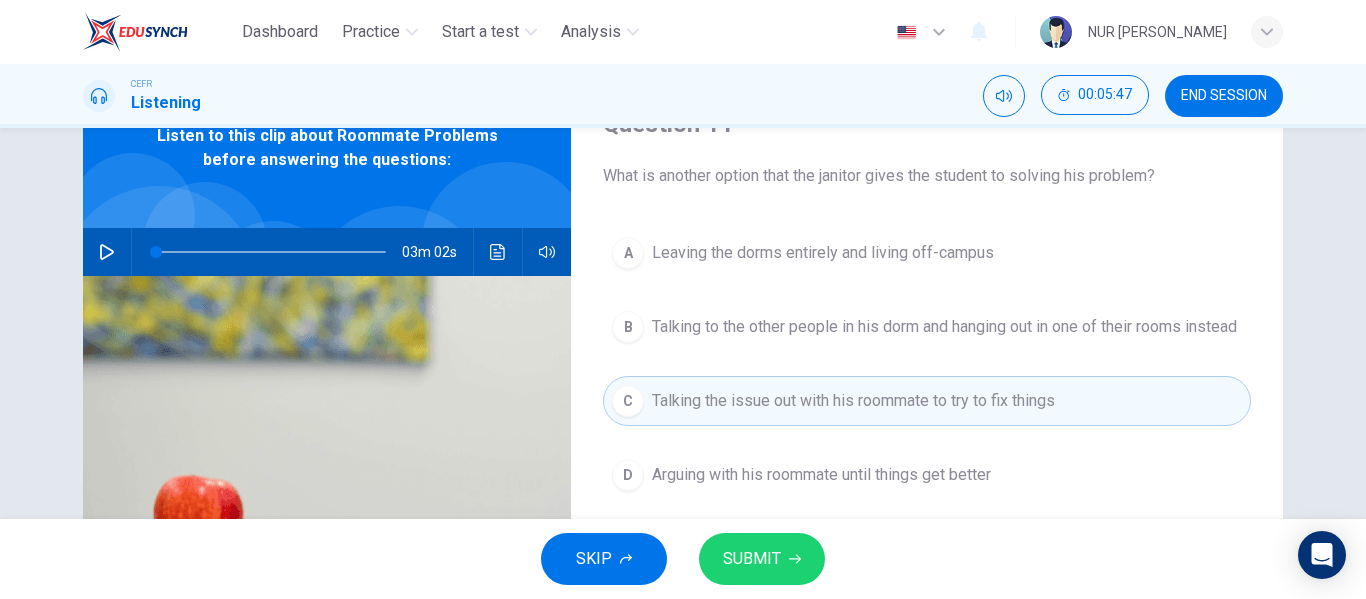 click on "SUBMIT" at bounding box center [762, 559] 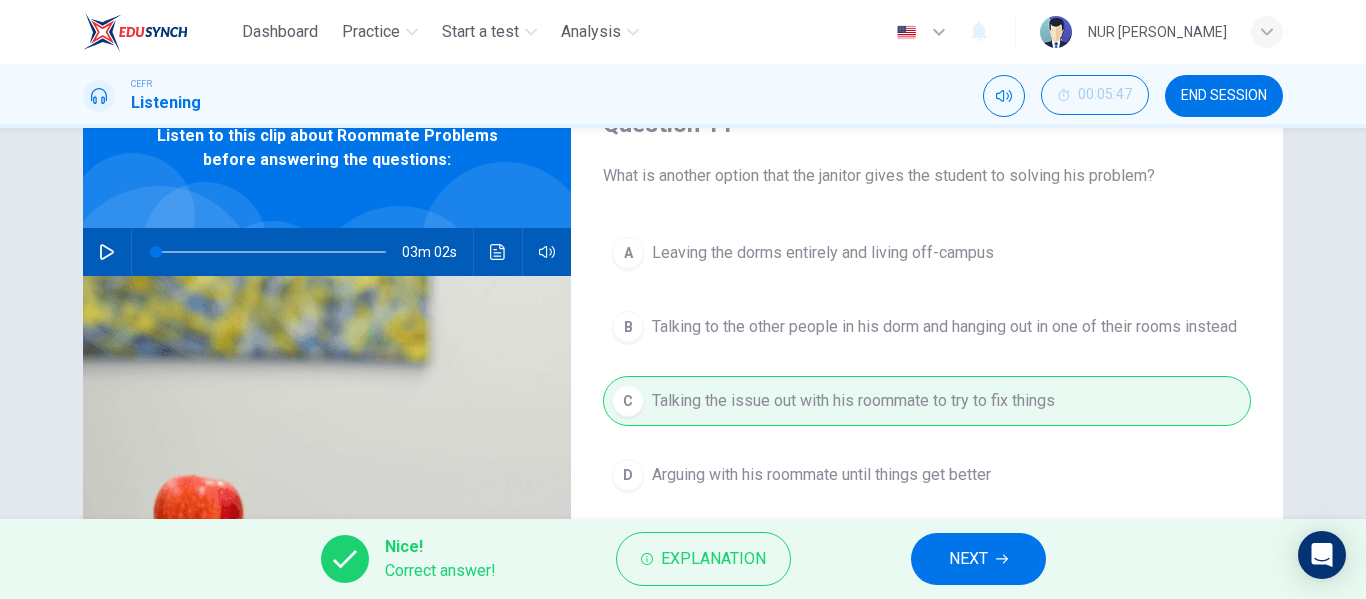 click on "NEXT" at bounding box center (978, 559) 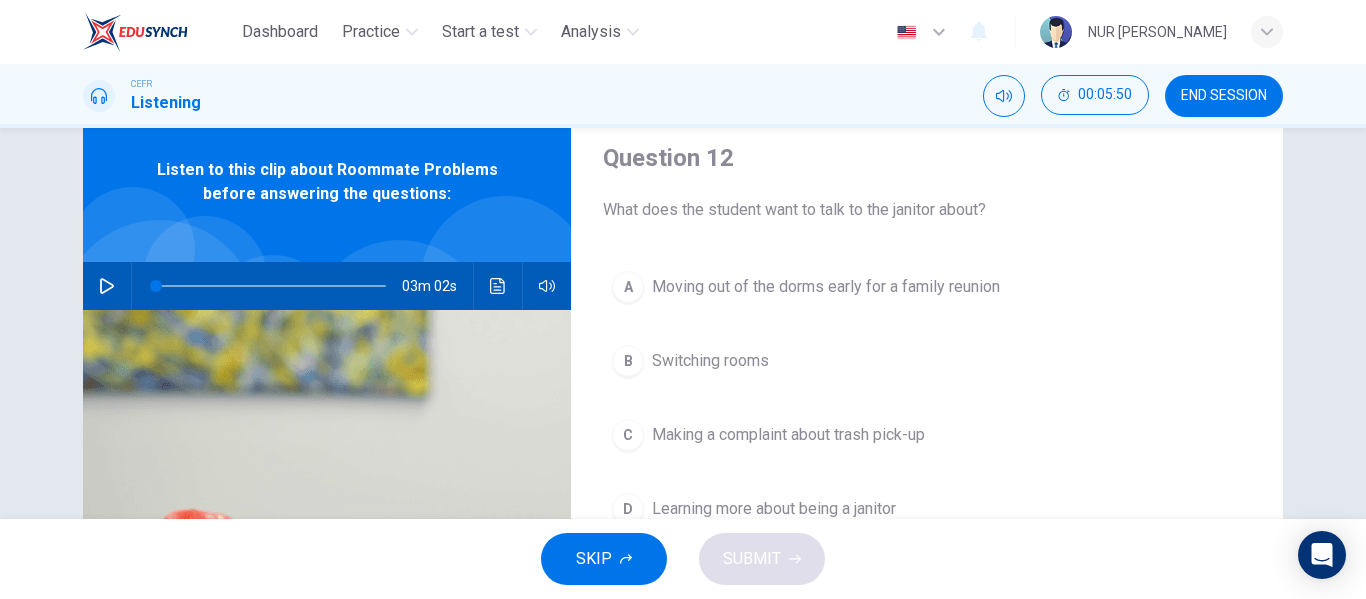 scroll, scrollTop: 100, scrollLeft: 0, axis: vertical 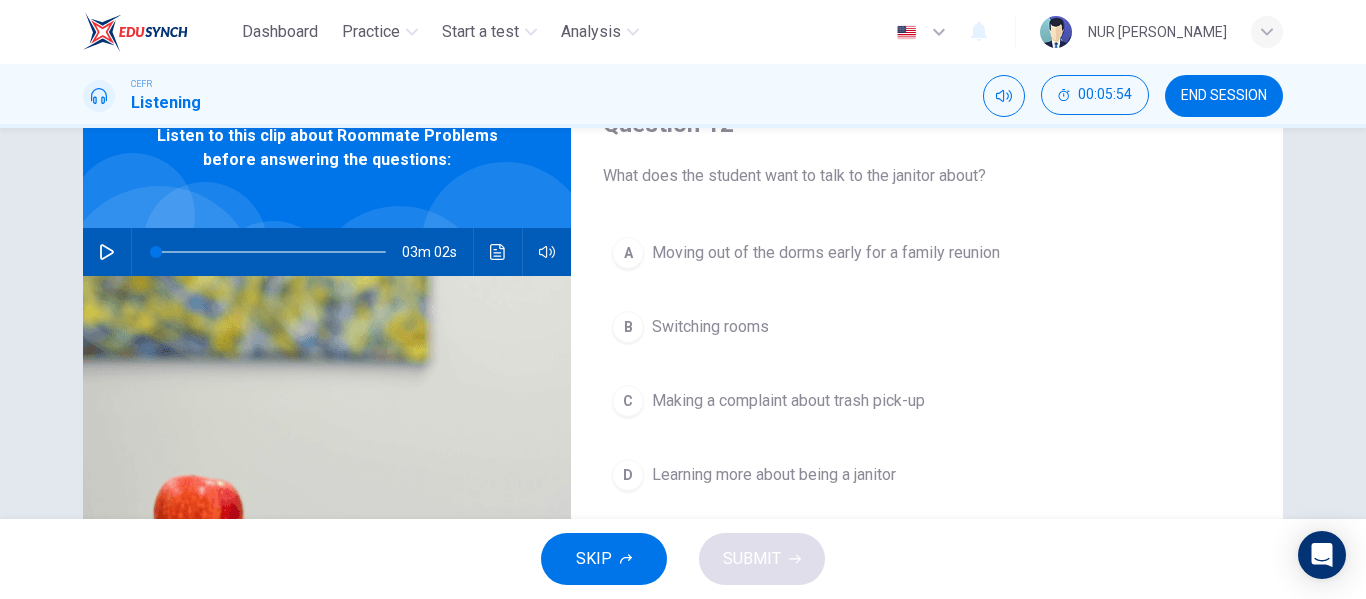 click on "B Switching rooms" at bounding box center (927, 327) 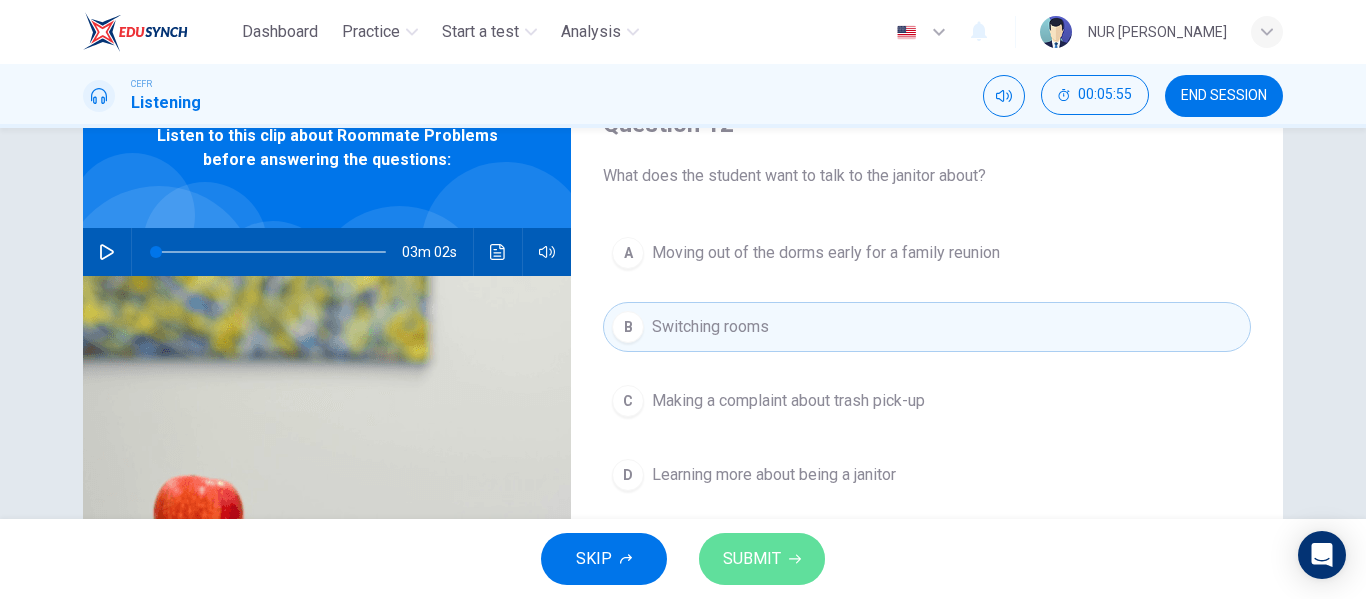 click on "SUBMIT" at bounding box center [762, 559] 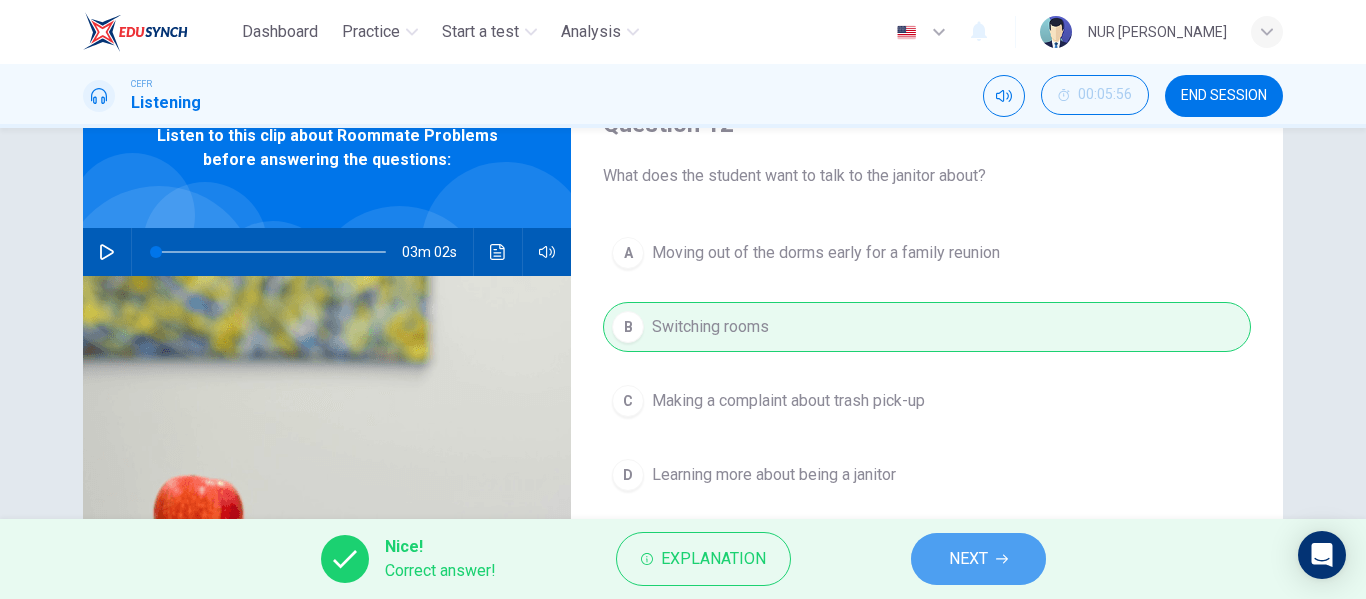 click on "NEXT" at bounding box center (968, 559) 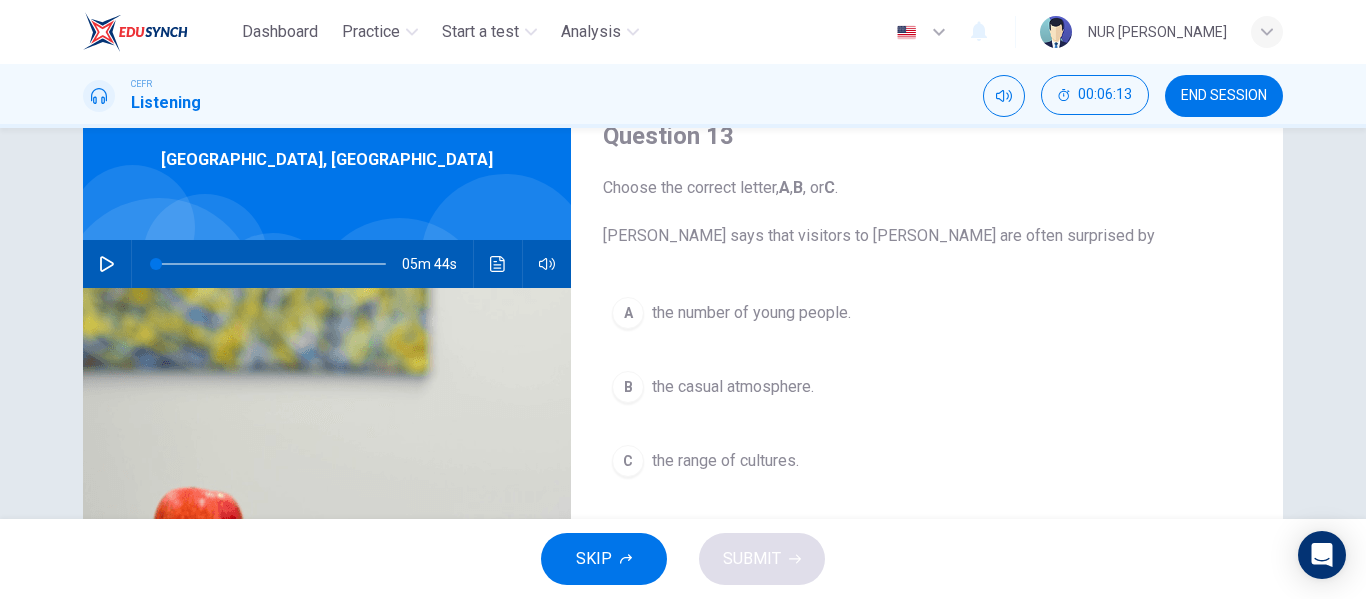 scroll, scrollTop: 100, scrollLeft: 0, axis: vertical 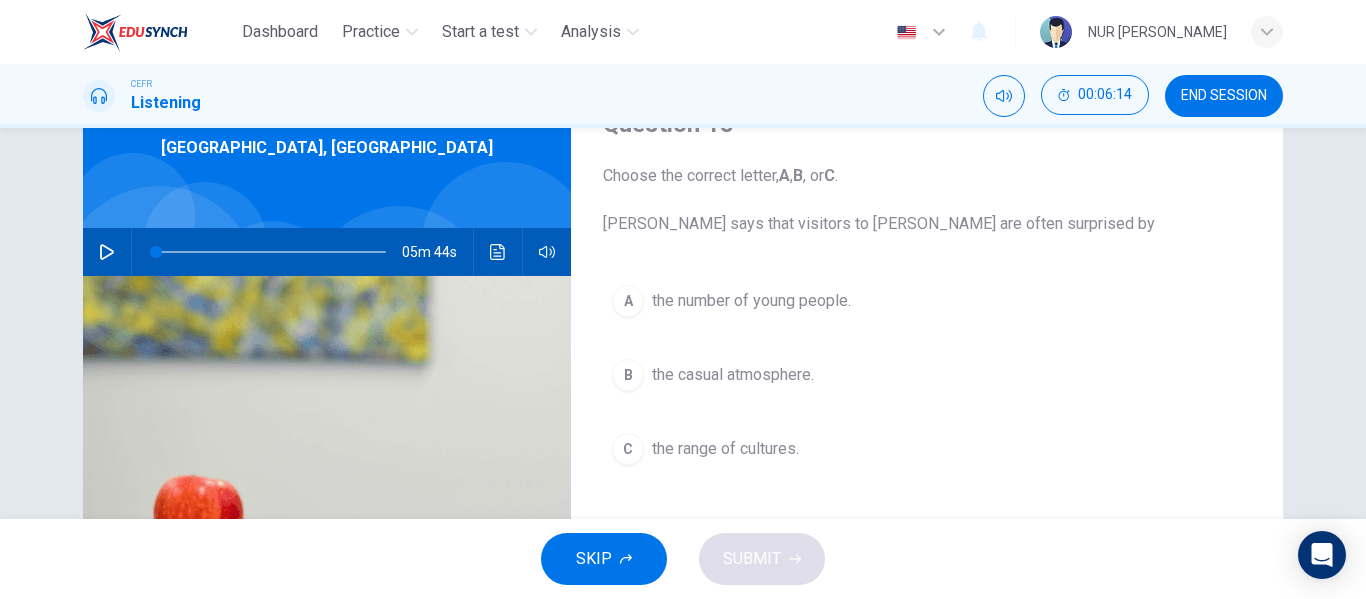 click at bounding box center [107, 252] 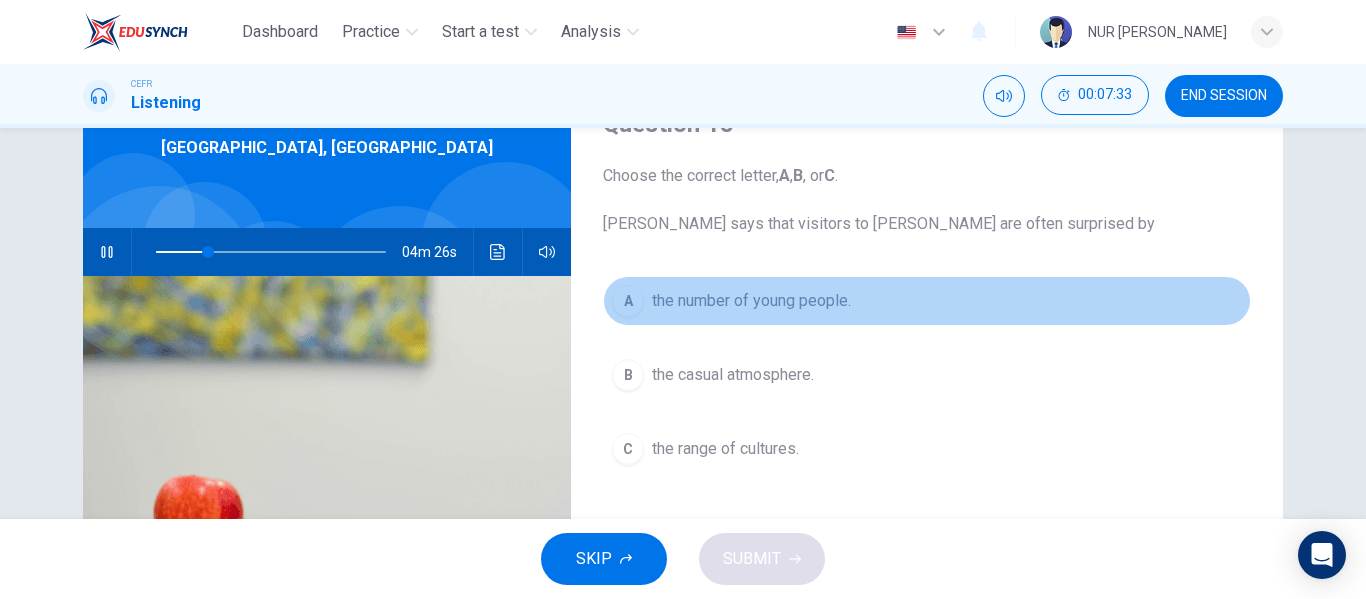 click on "A the number of young people." at bounding box center (927, 301) 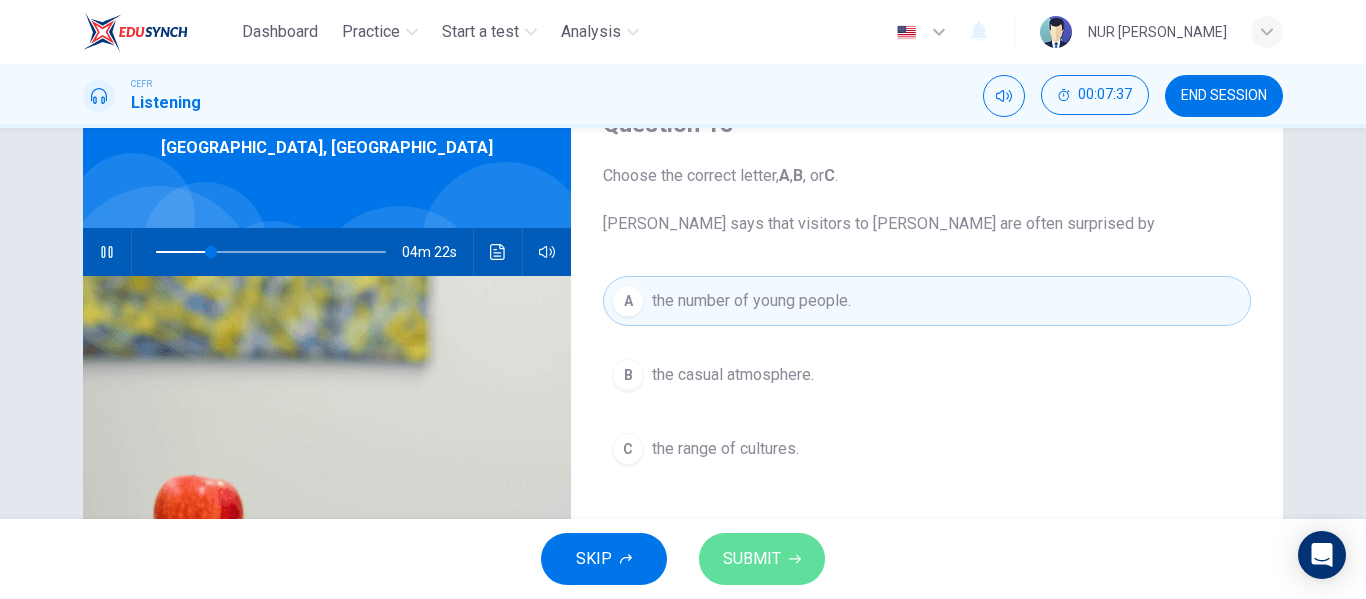 click on "SUBMIT" at bounding box center (752, 559) 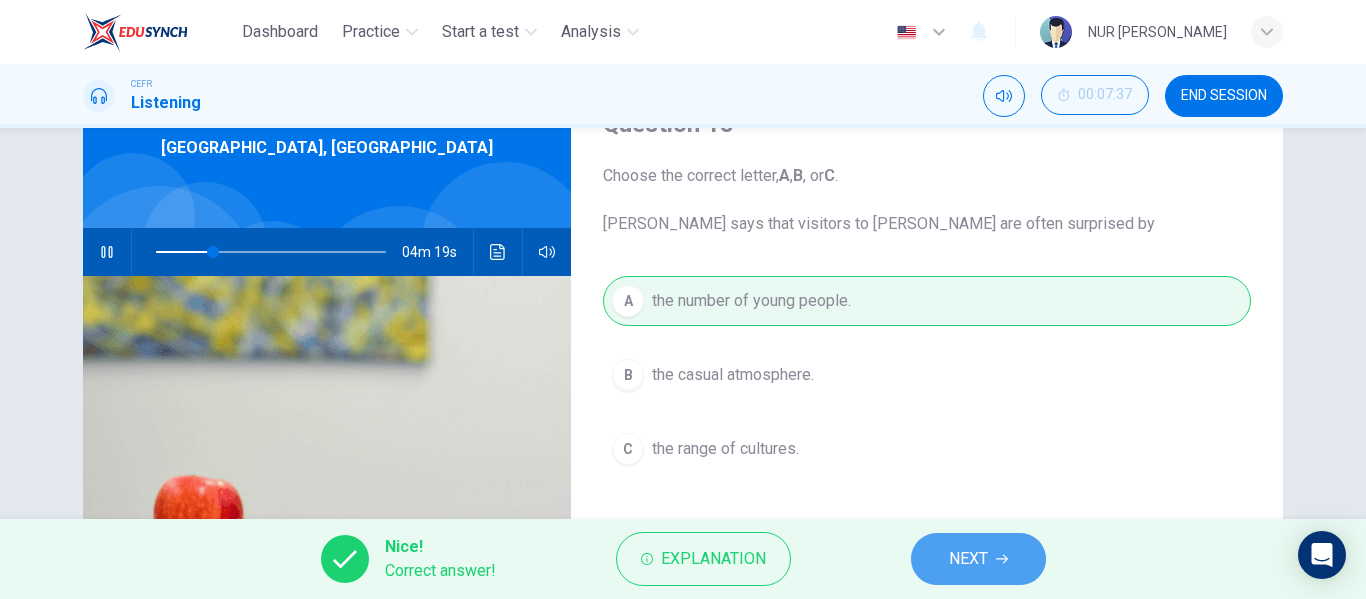 click on "NEXT" at bounding box center (978, 559) 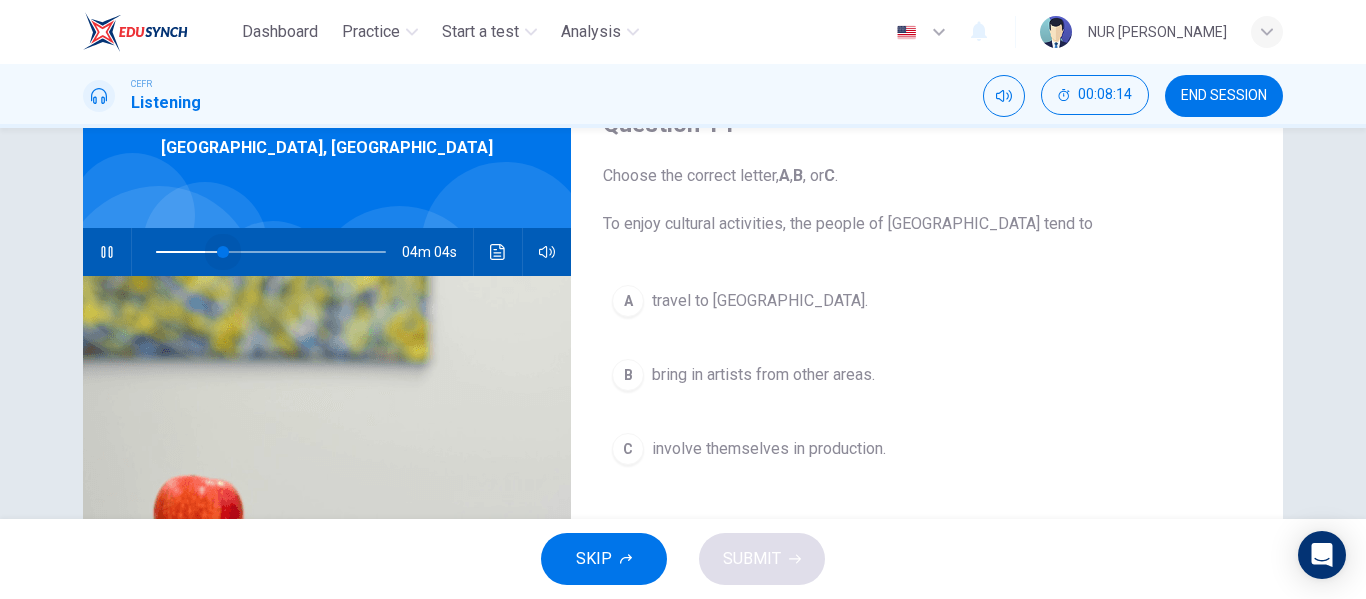 click at bounding box center (223, 252) 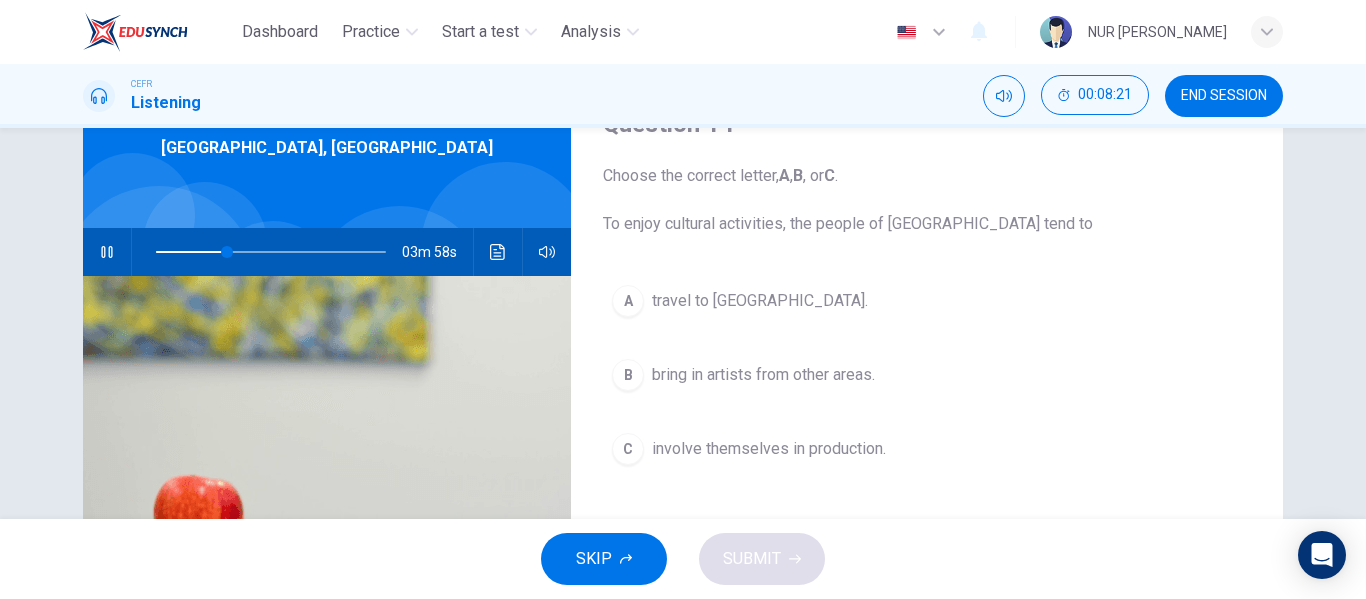 click 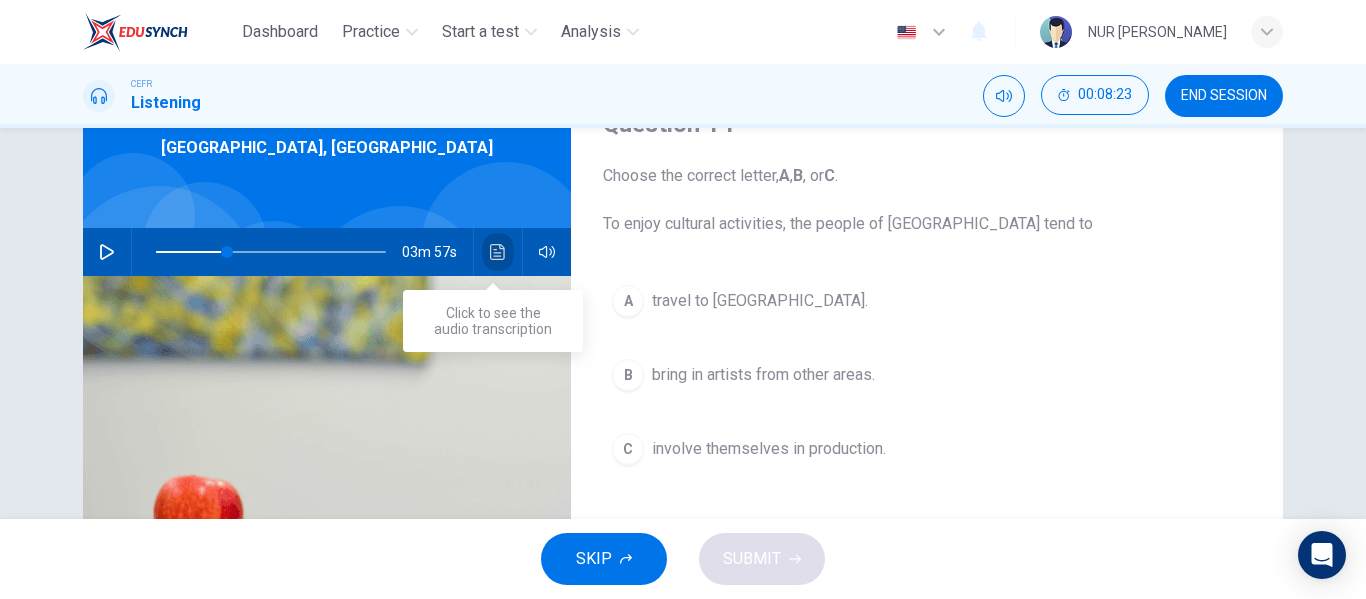 click at bounding box center [498, 252] 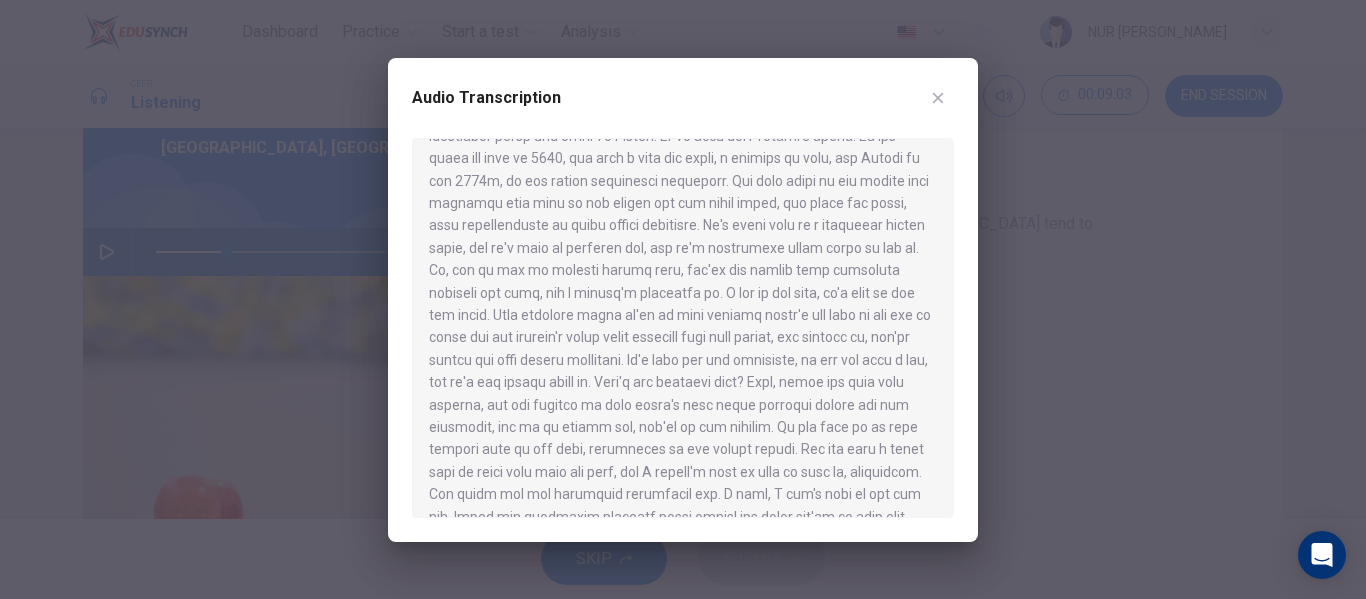 scroll, scrollTop: 567, scrollLeft: 0, axis: vertical 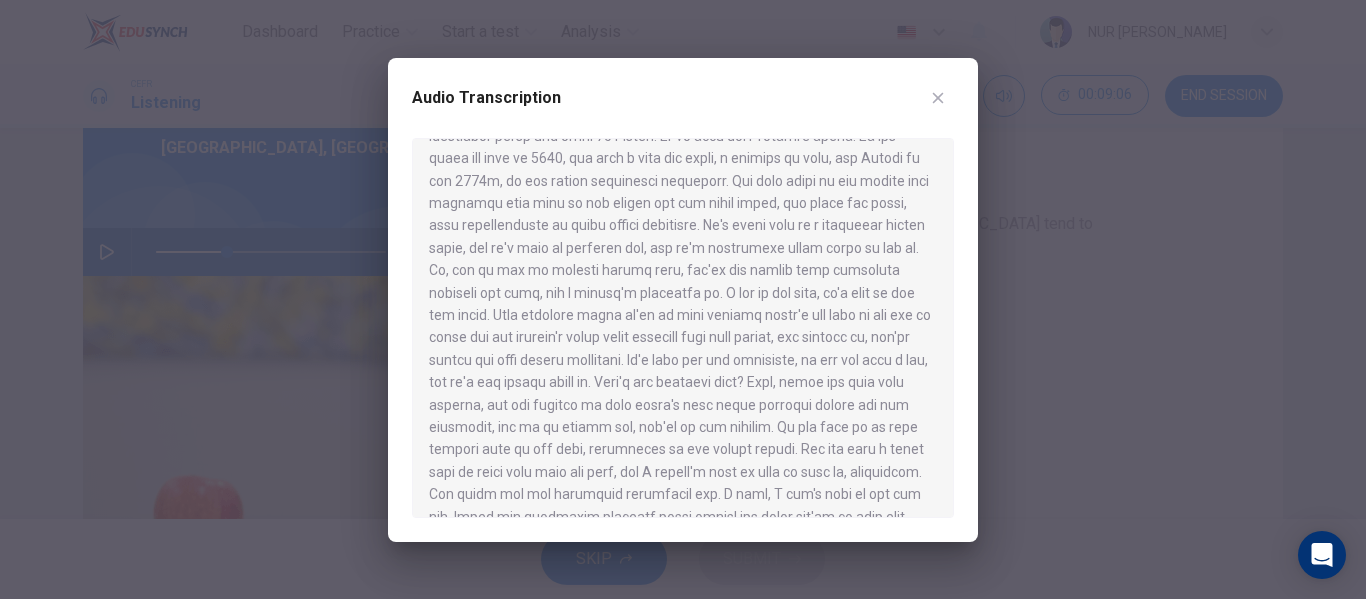 click at bounding box center (938, 98) 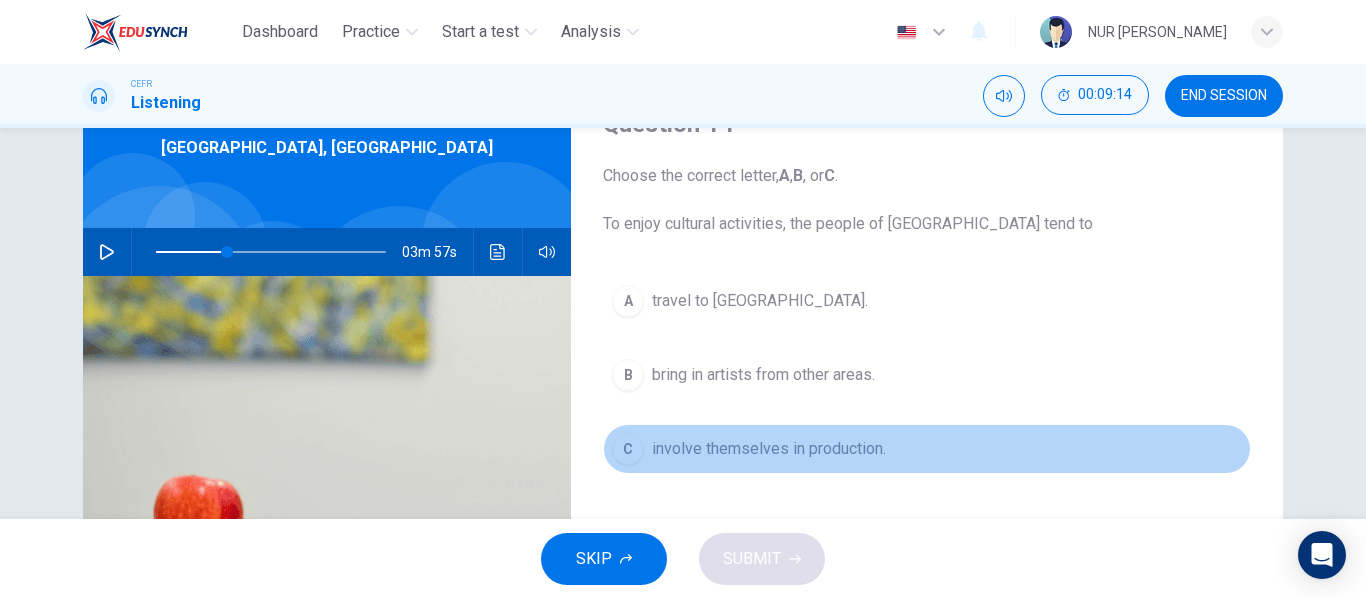 click on "involve themselves in production." at bounding box center (769, 449) 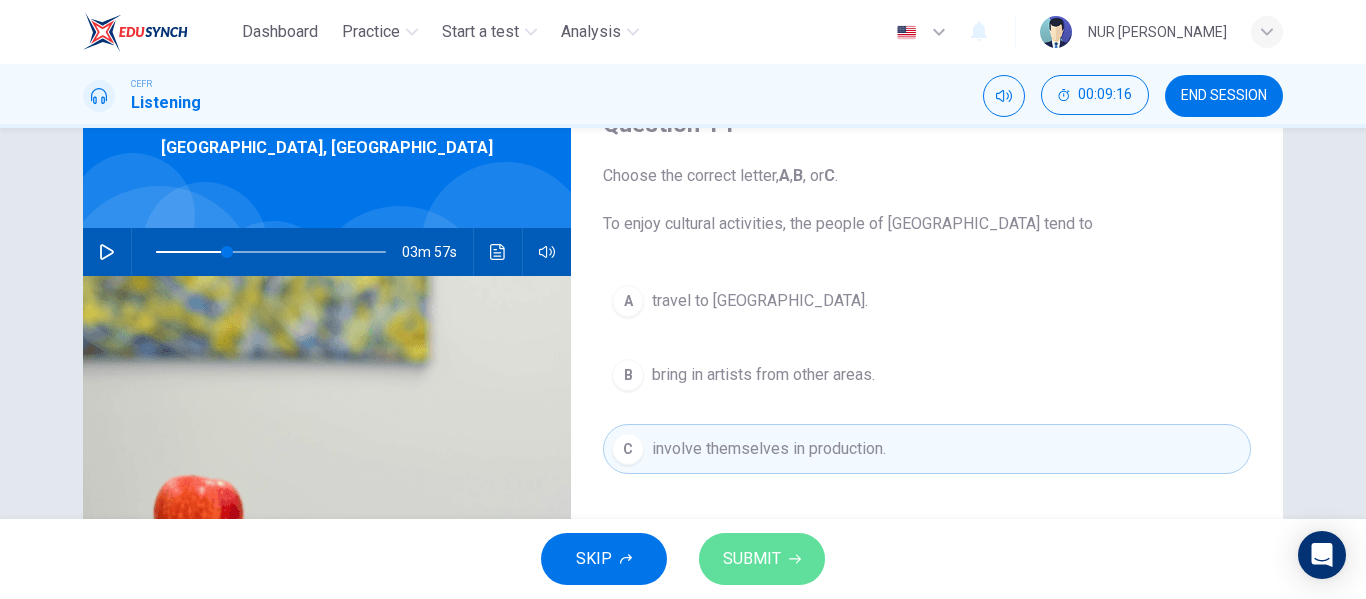click on "SUBMIT" at bounding box center [762, 559] 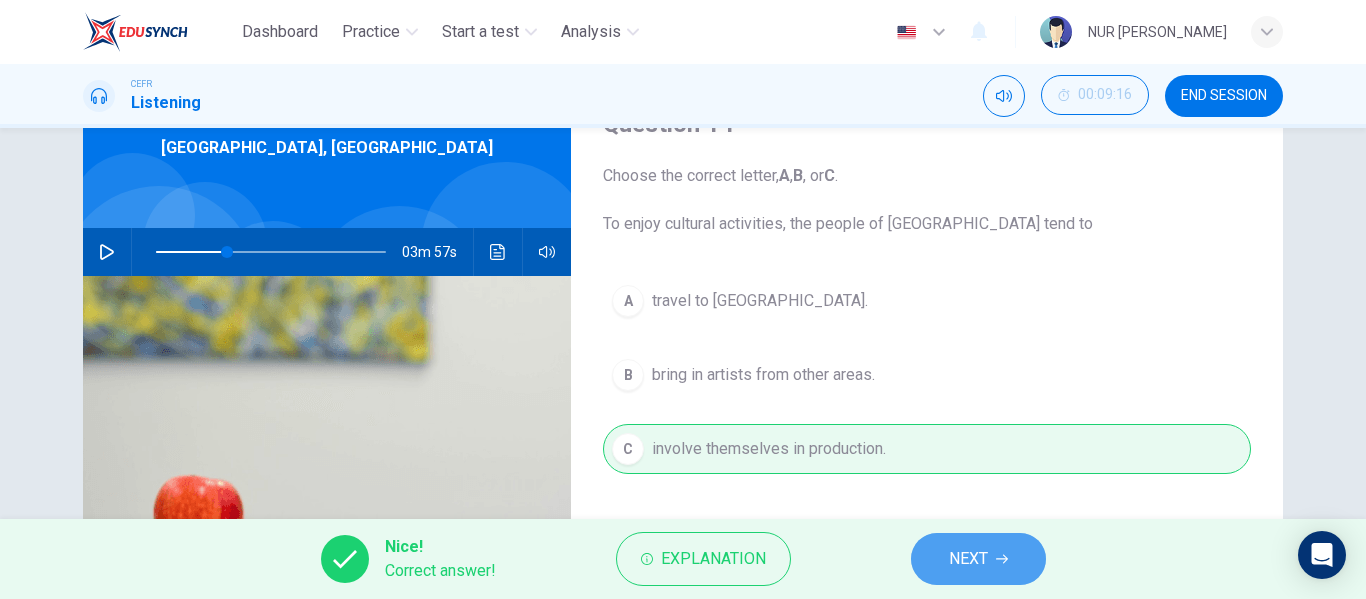 click on "NEXT" at bounding box center (978, 559) 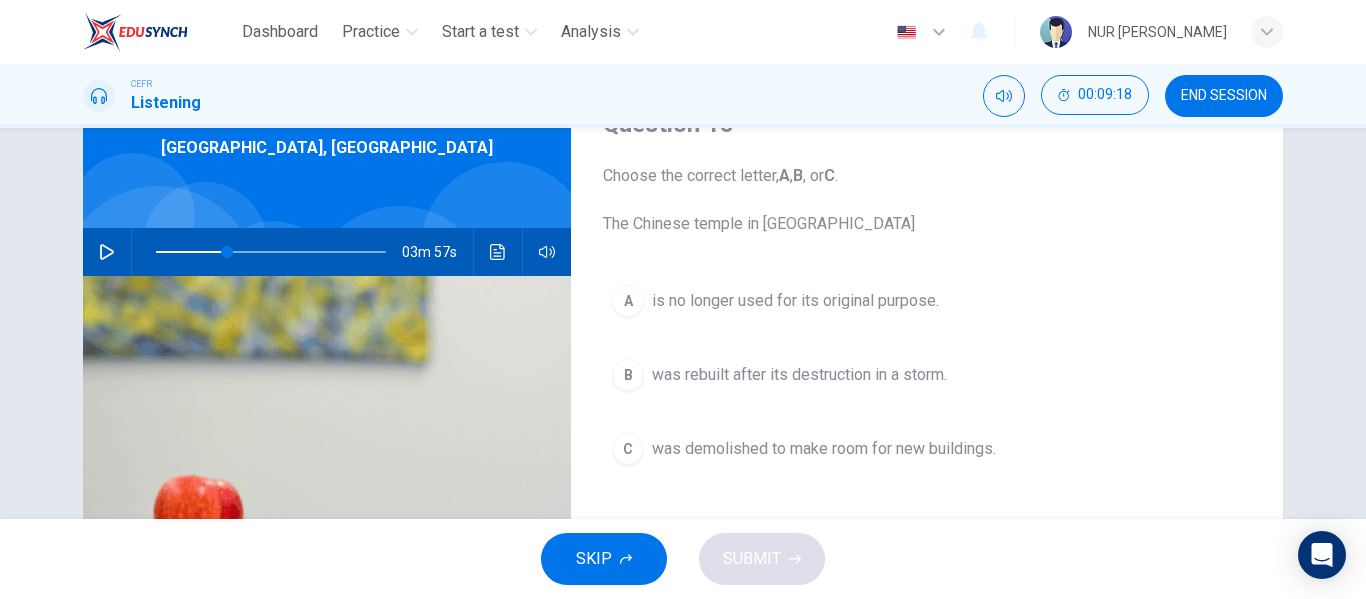 click at bounding box center (107, 252) 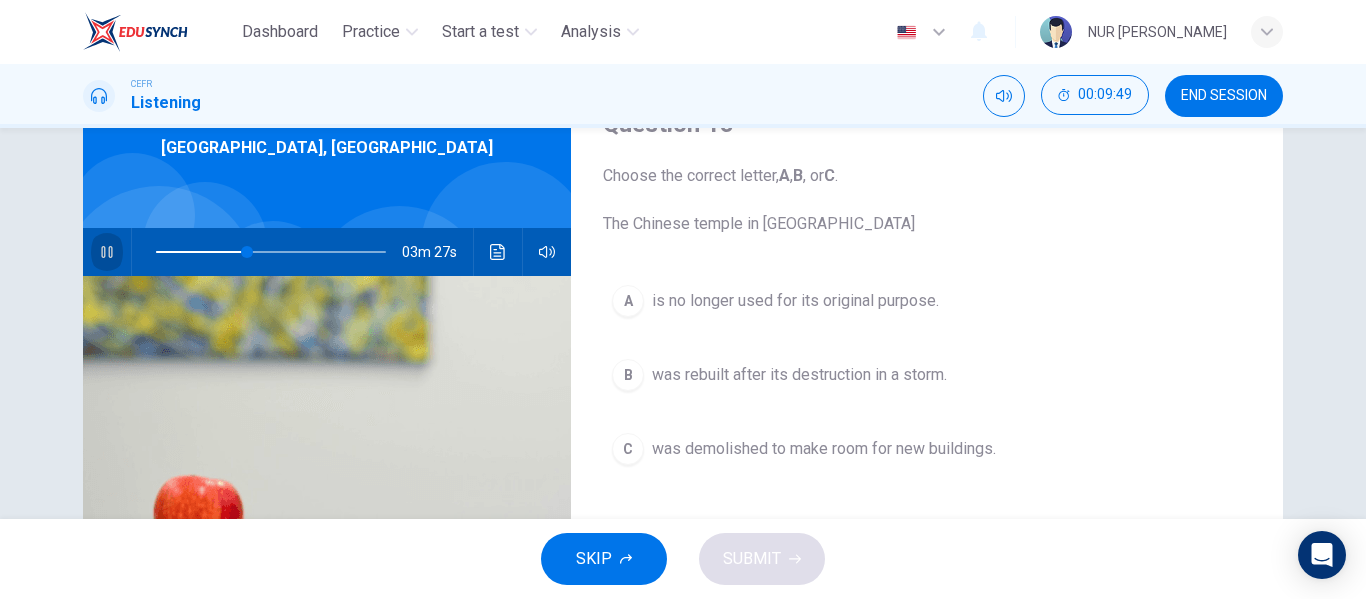 click at bounding box center (107, 252) 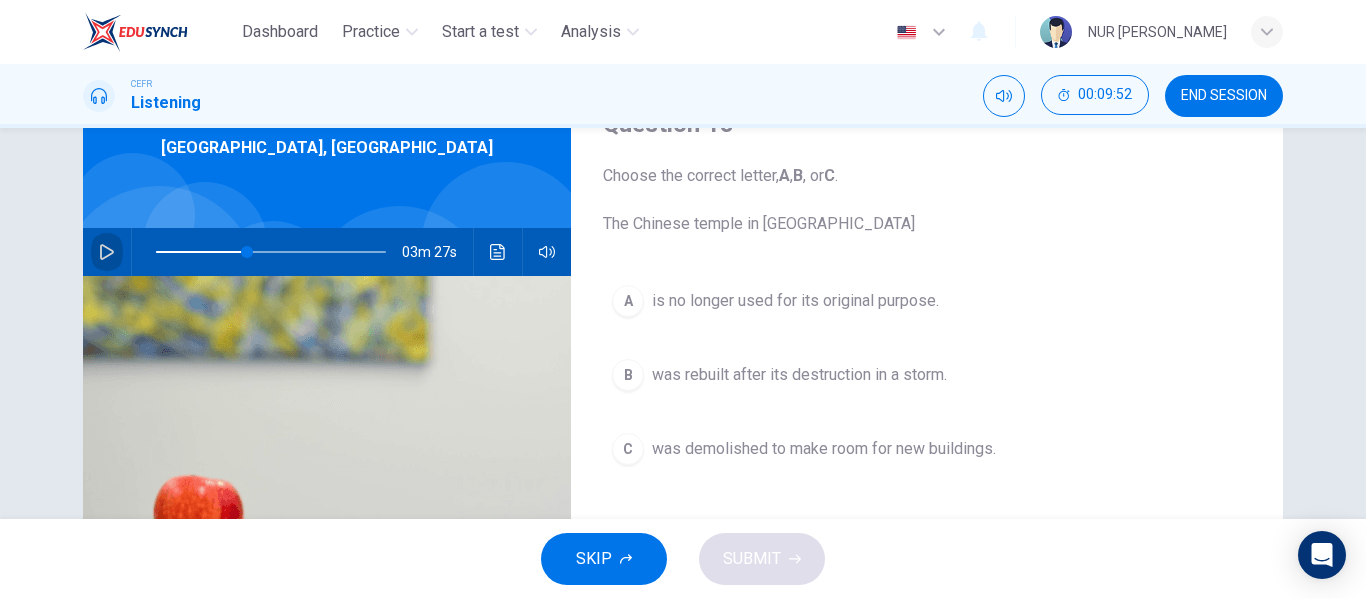 click at bounding box center [107, 252] 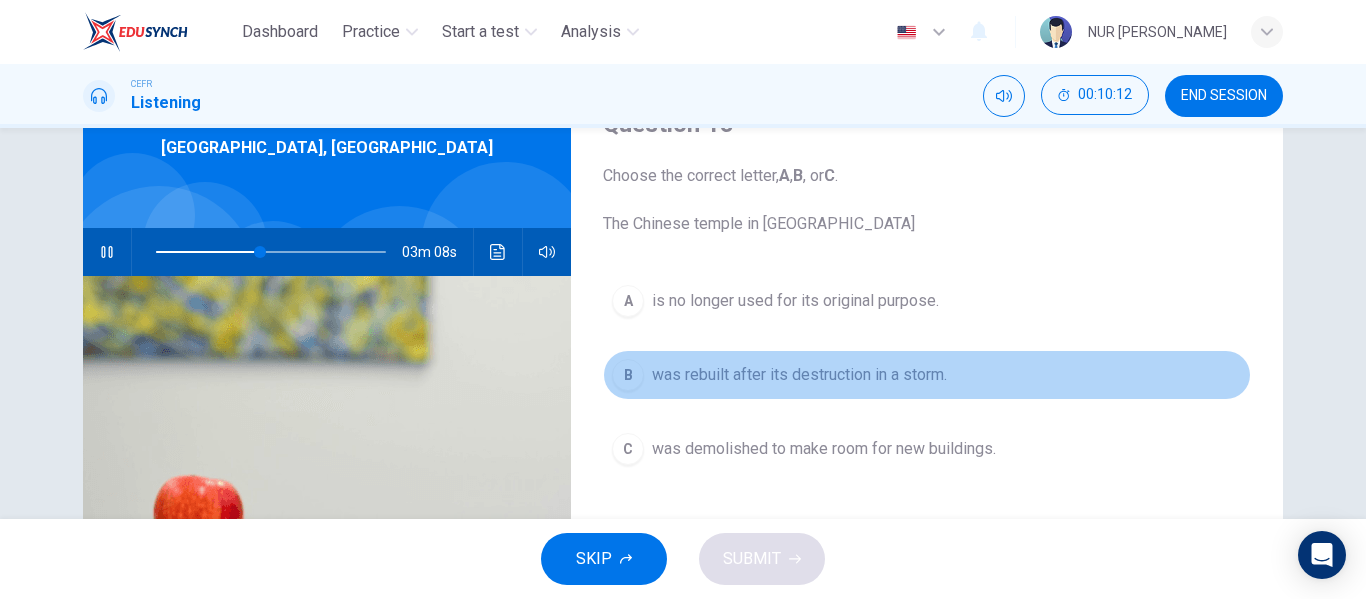 click on "was rebuilt after its destruction in a storm." at bounding box center (799, 375) 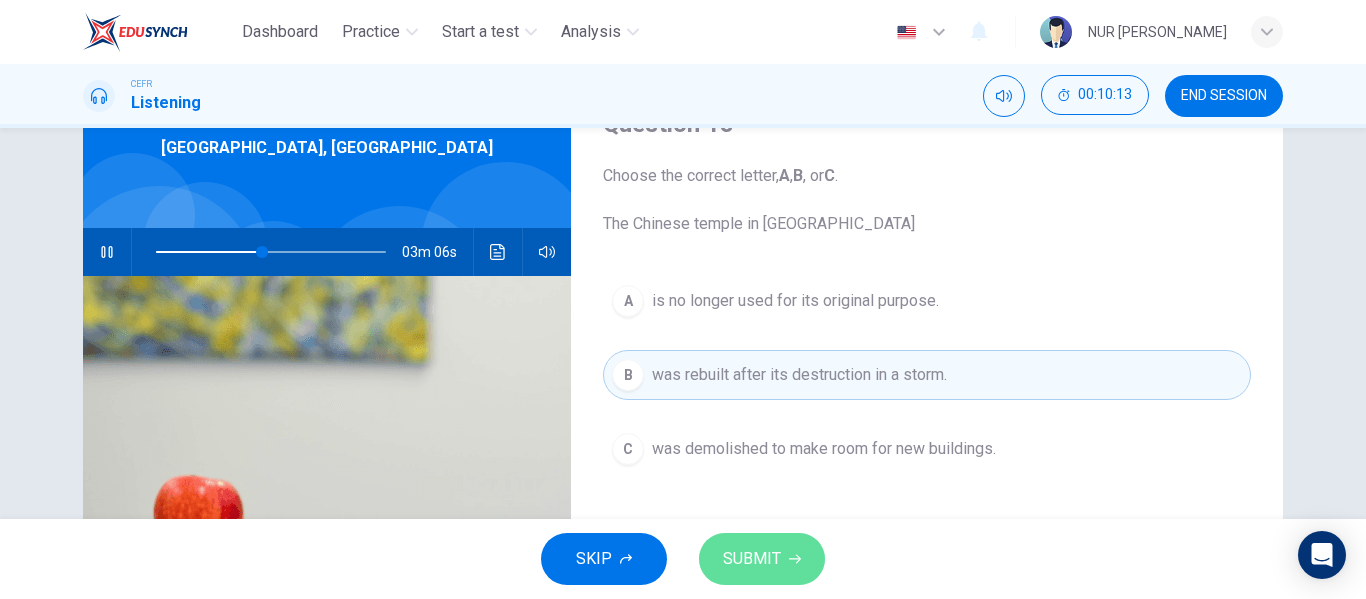 click on "SUBMIT" at bounding box center [762, 559] 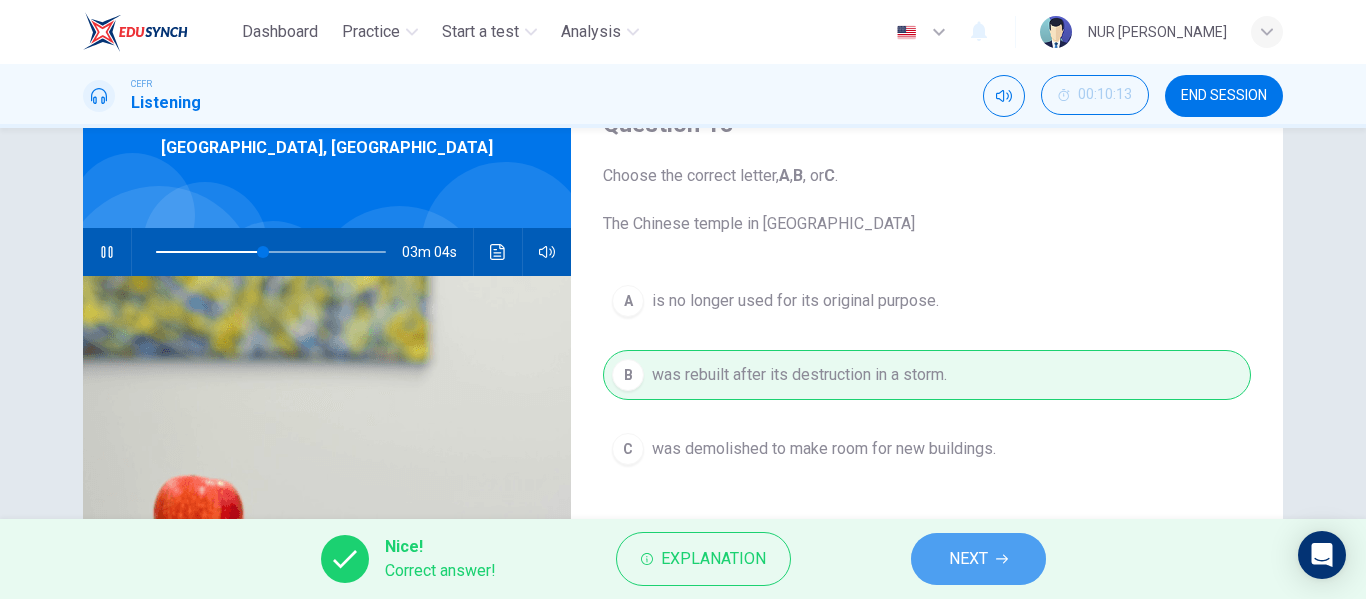 click on "NEXT" at bounding box center (978, 559) 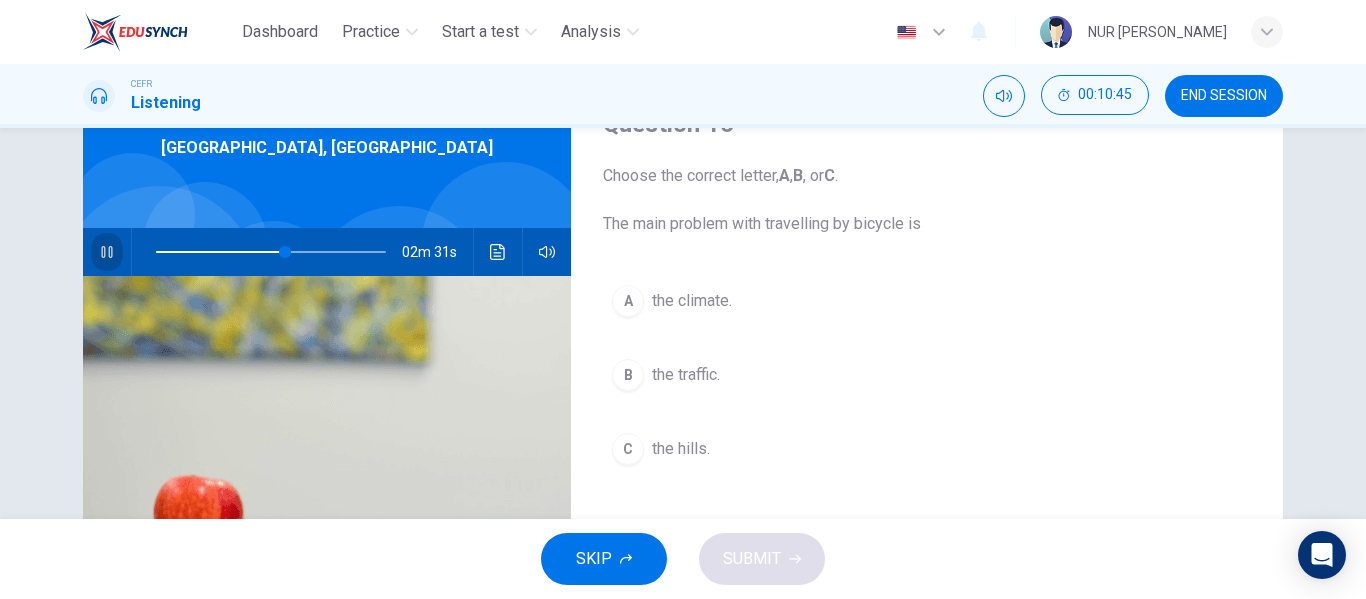 click at bounding box center [107, 252] 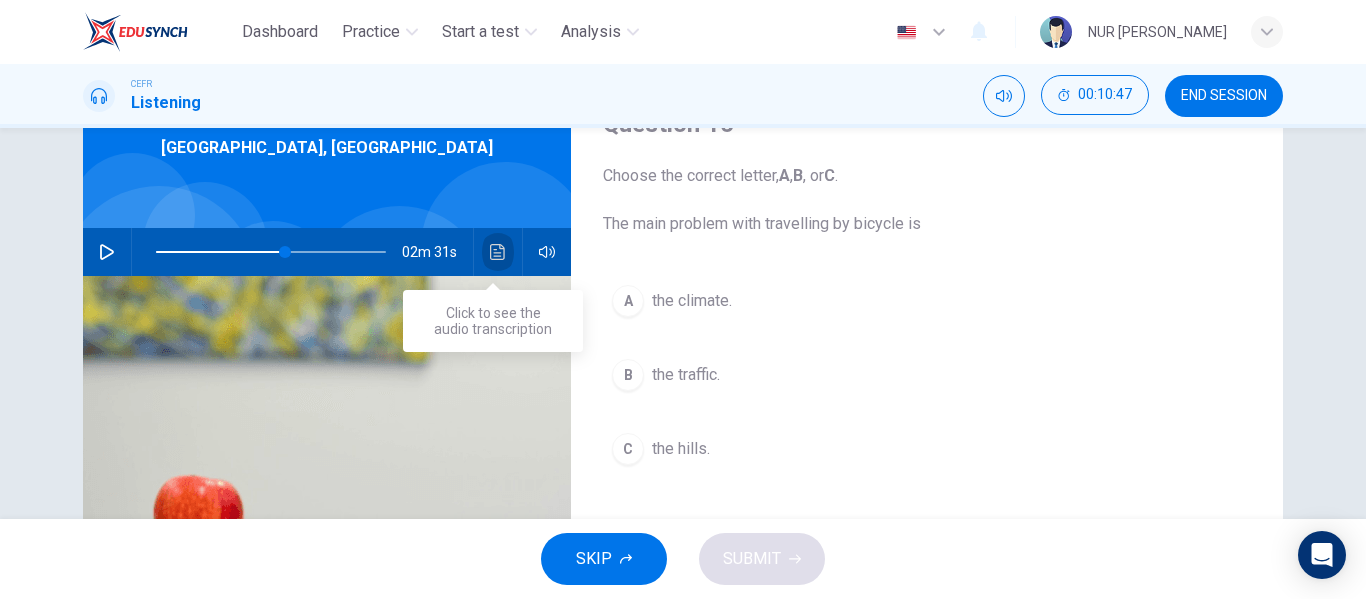 click 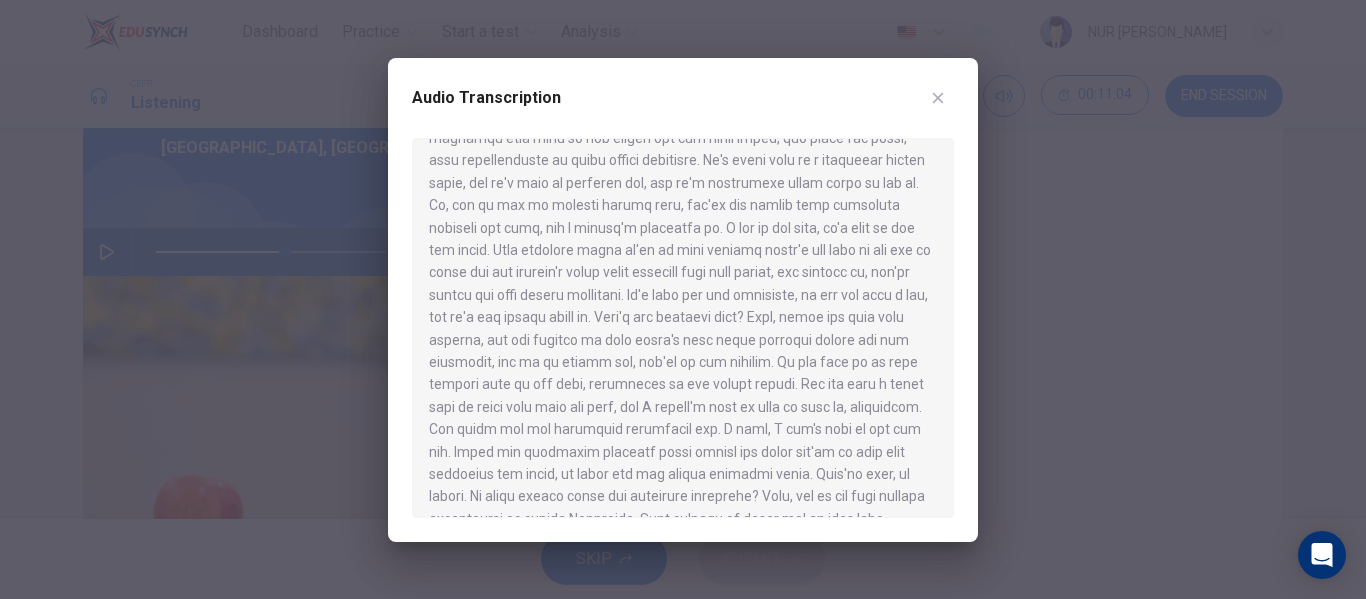 scroll, scrollTop: 636, scrollLeft: 0, axis: vertical 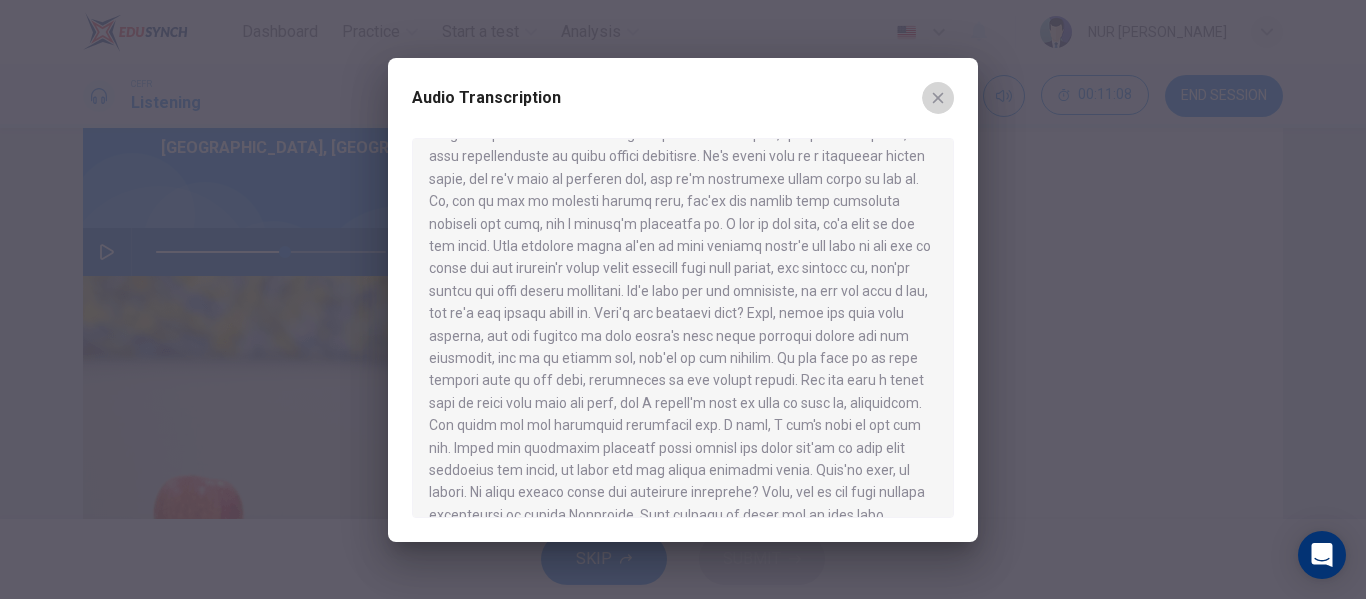 click at bounding box center (938, 98) 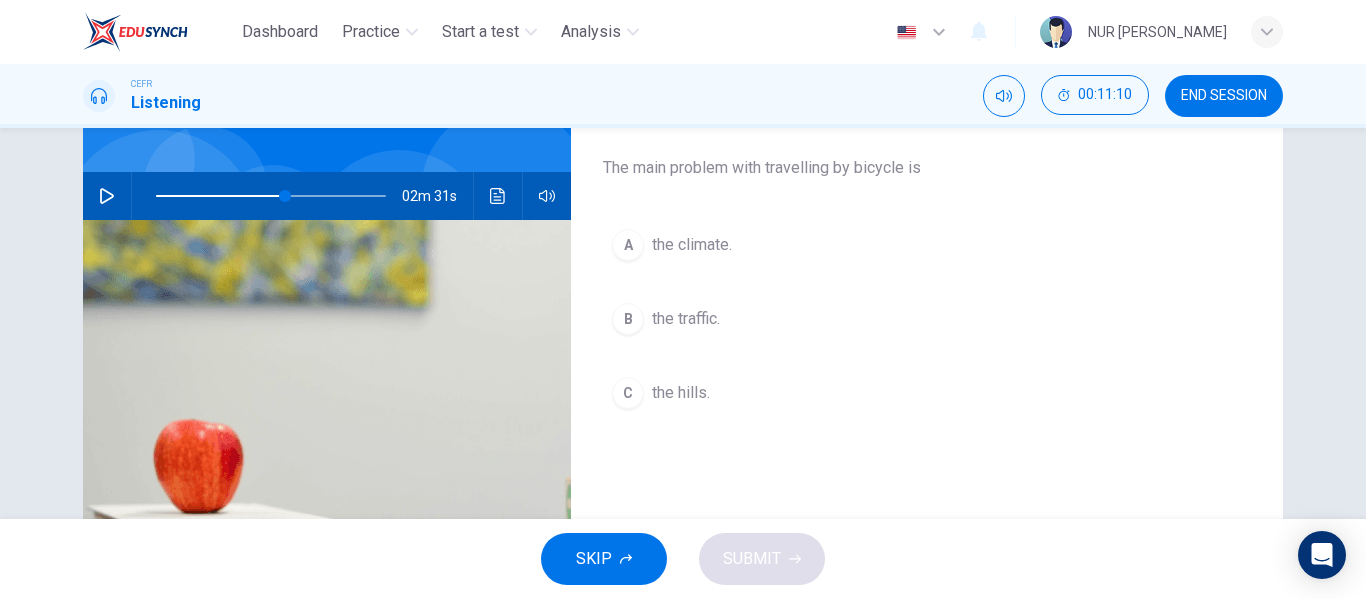 scroll, scrollTop: 157, scrollLeft: 0, axis: vertical 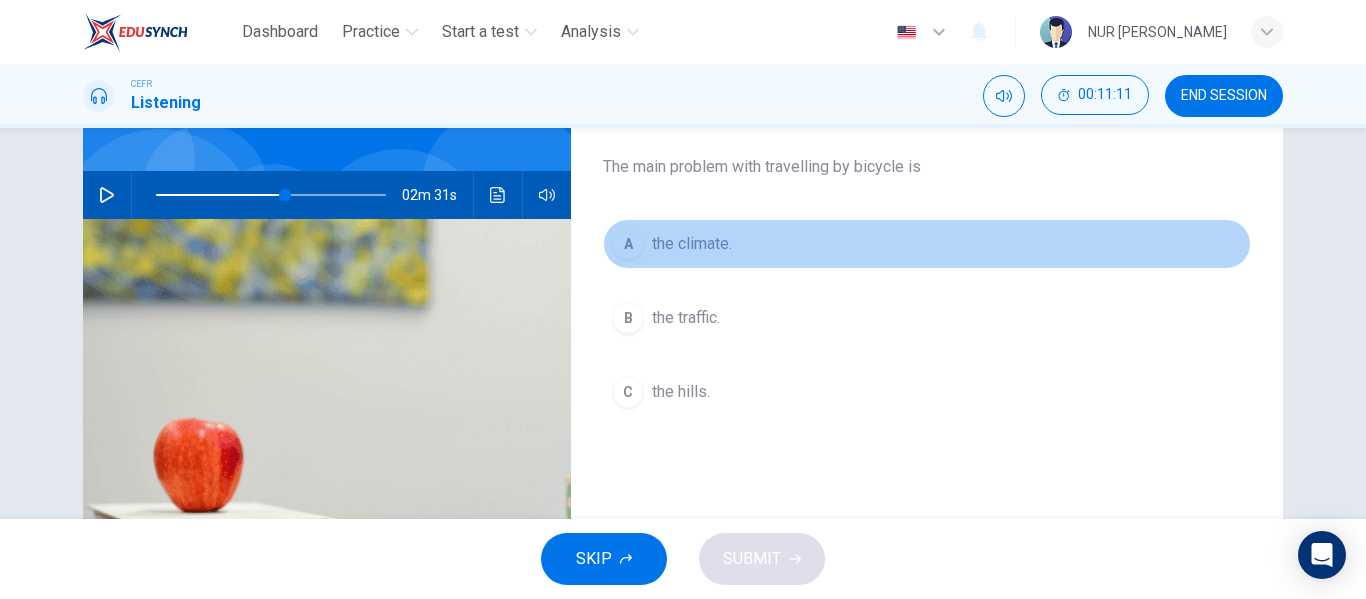 click on "the climate." at bounding box center (692, 244) 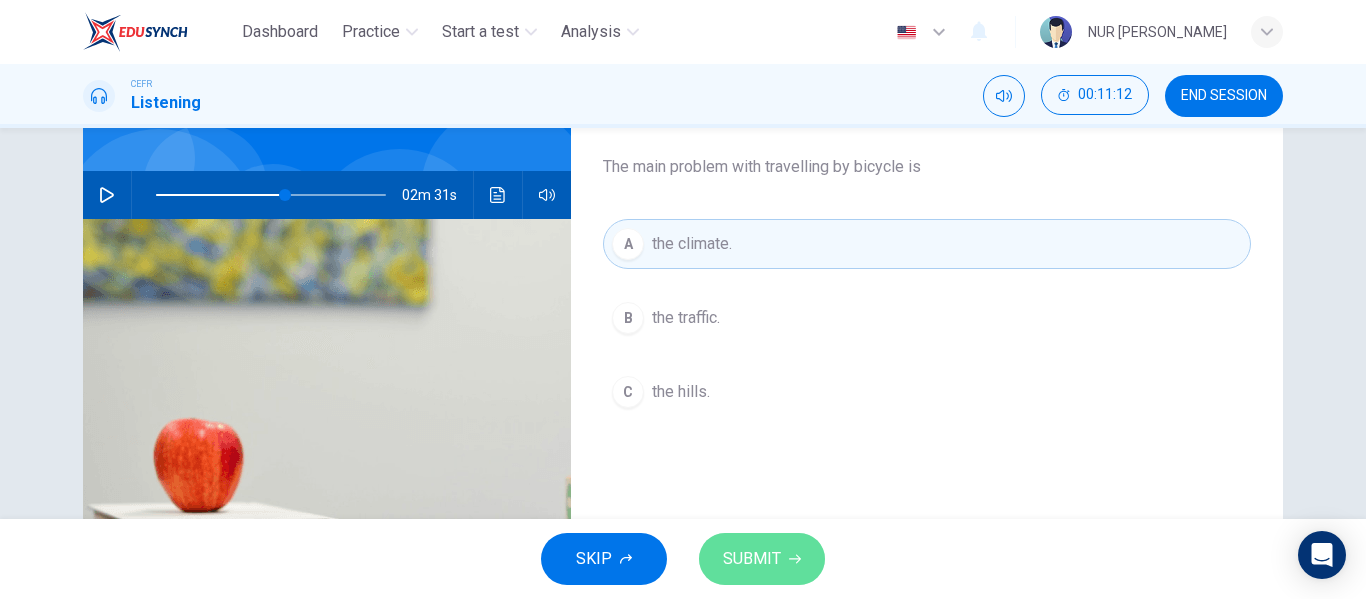 click on "SUBMIT" at bounding box center [752, 559] 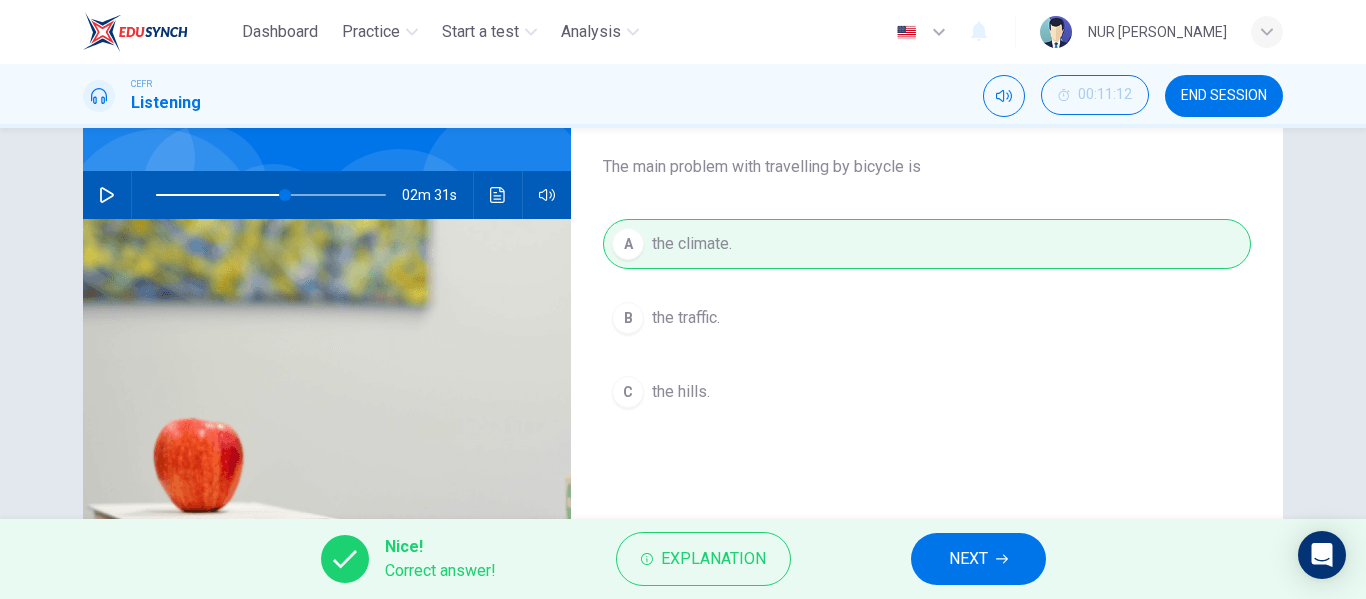 click on "NEXT" at bounding box center [978, 559] 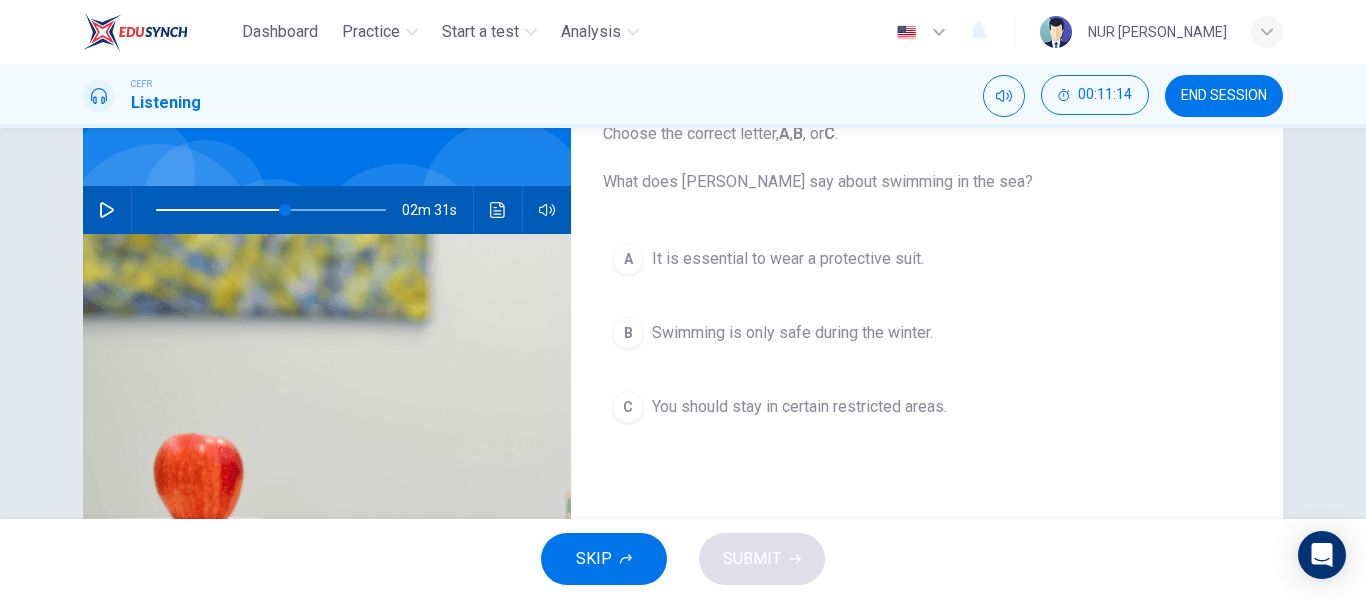 scroll, scrollTop: 141, scrollLeft: 0, axis: vertical 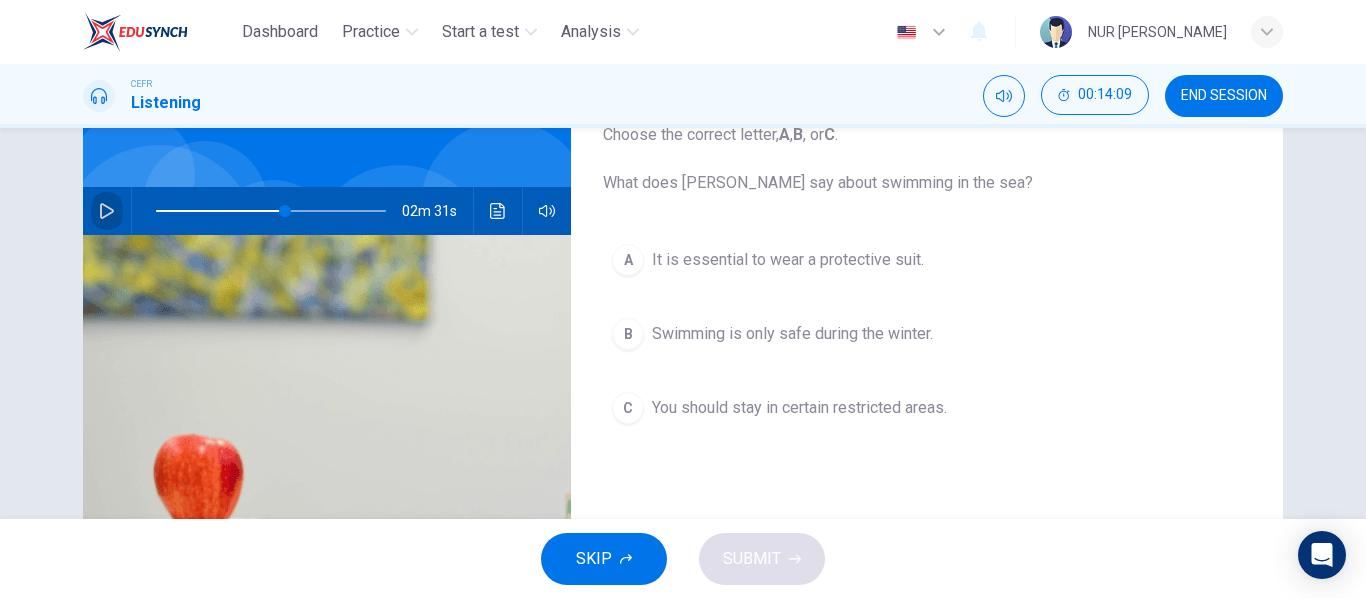 click 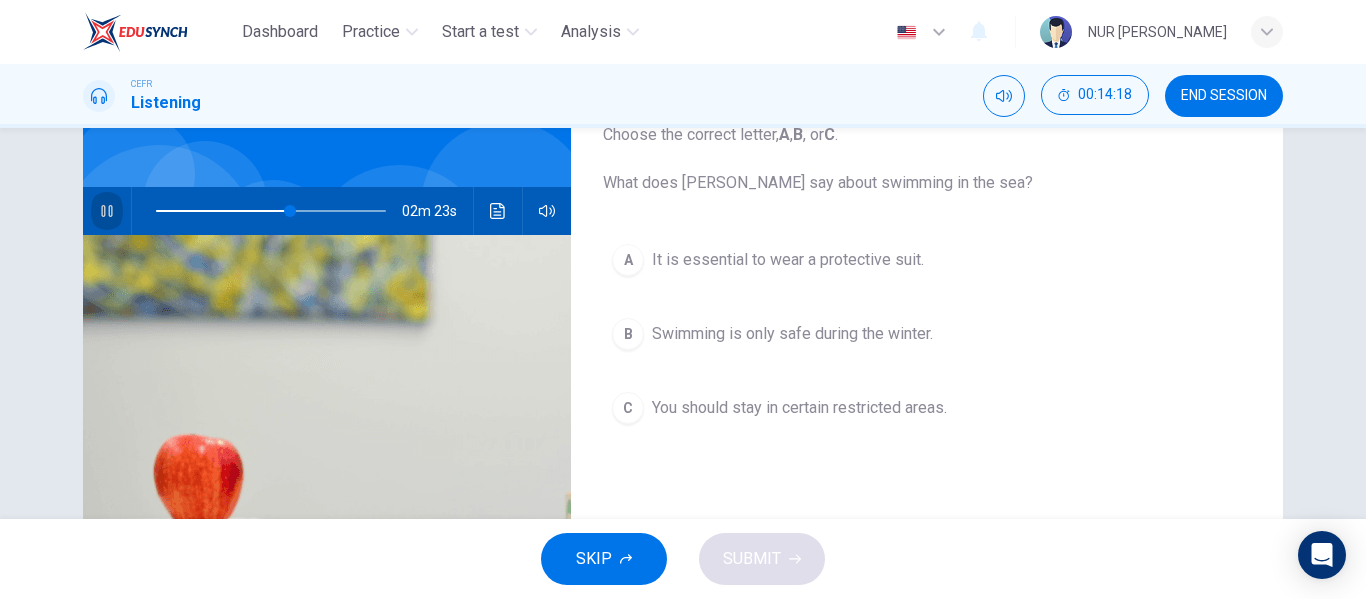 click 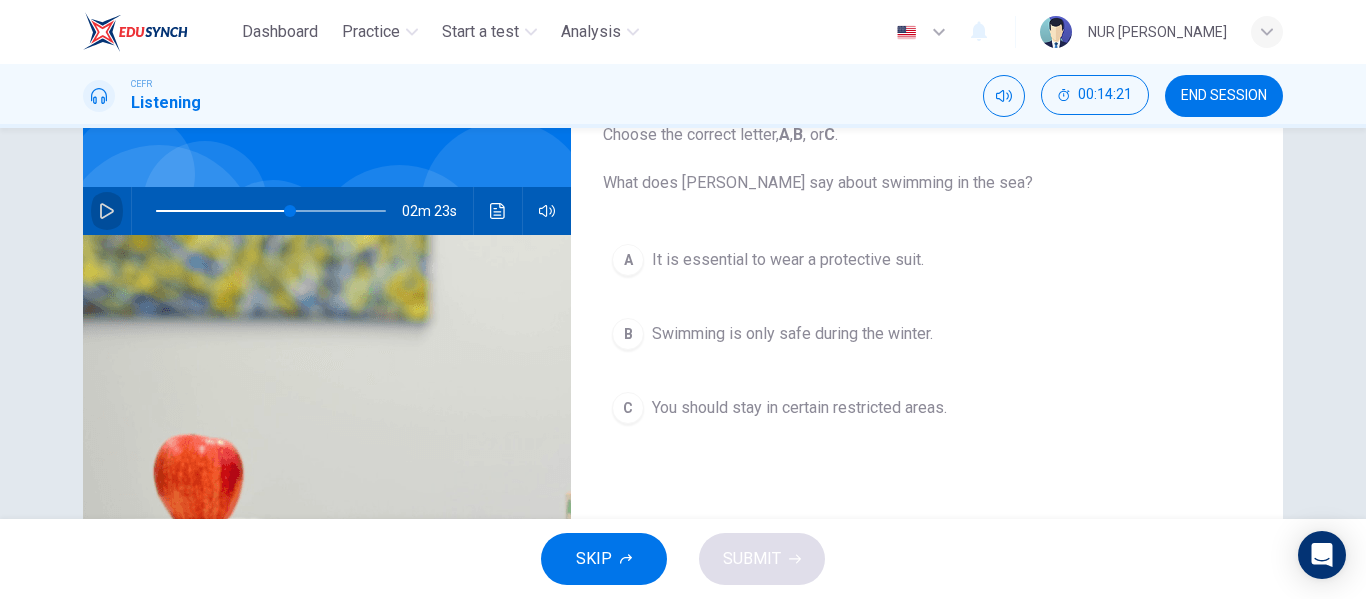 click 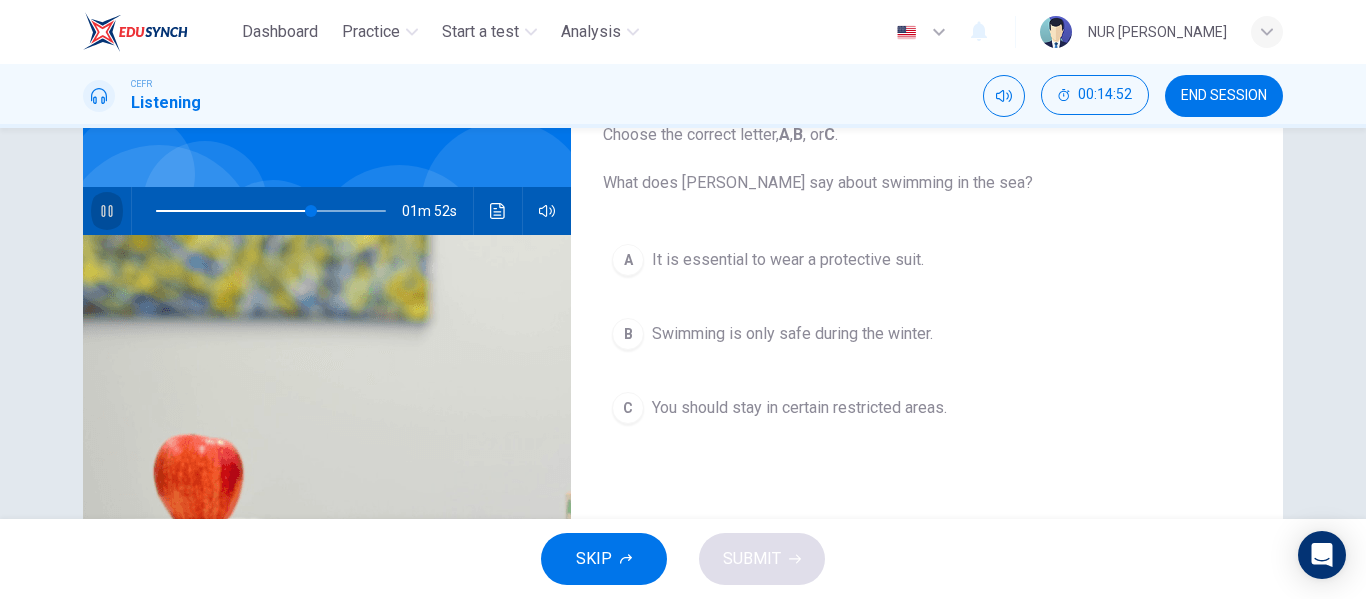 click 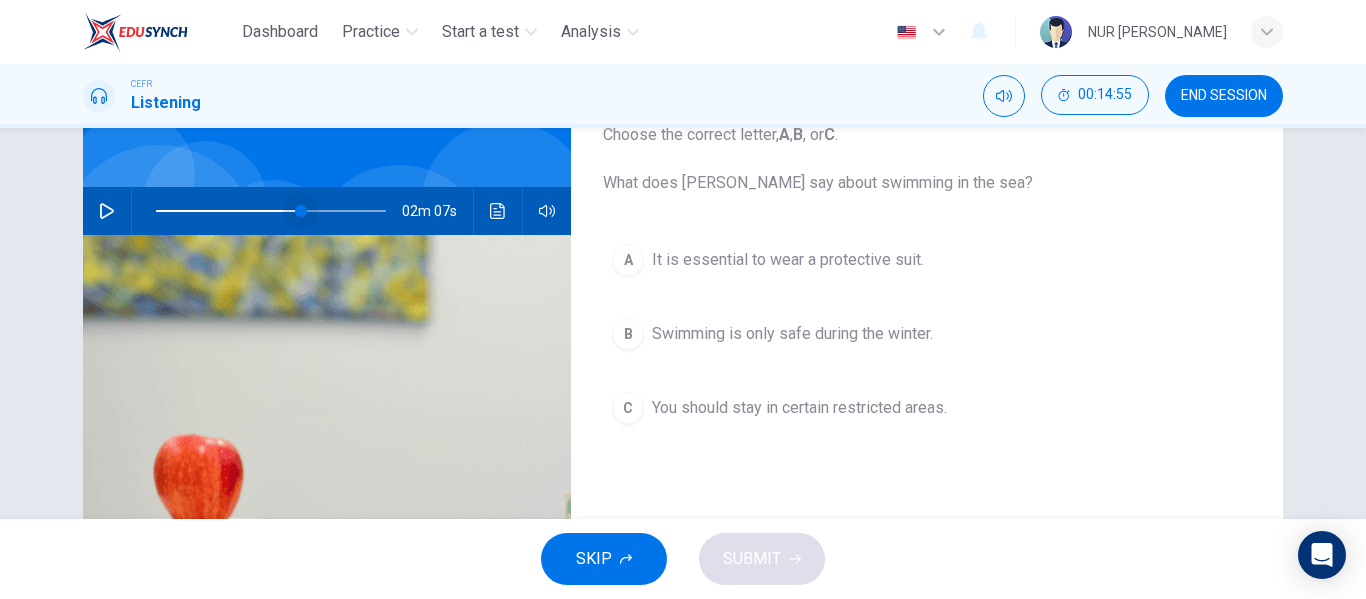 click at bounding box center [301, 211] 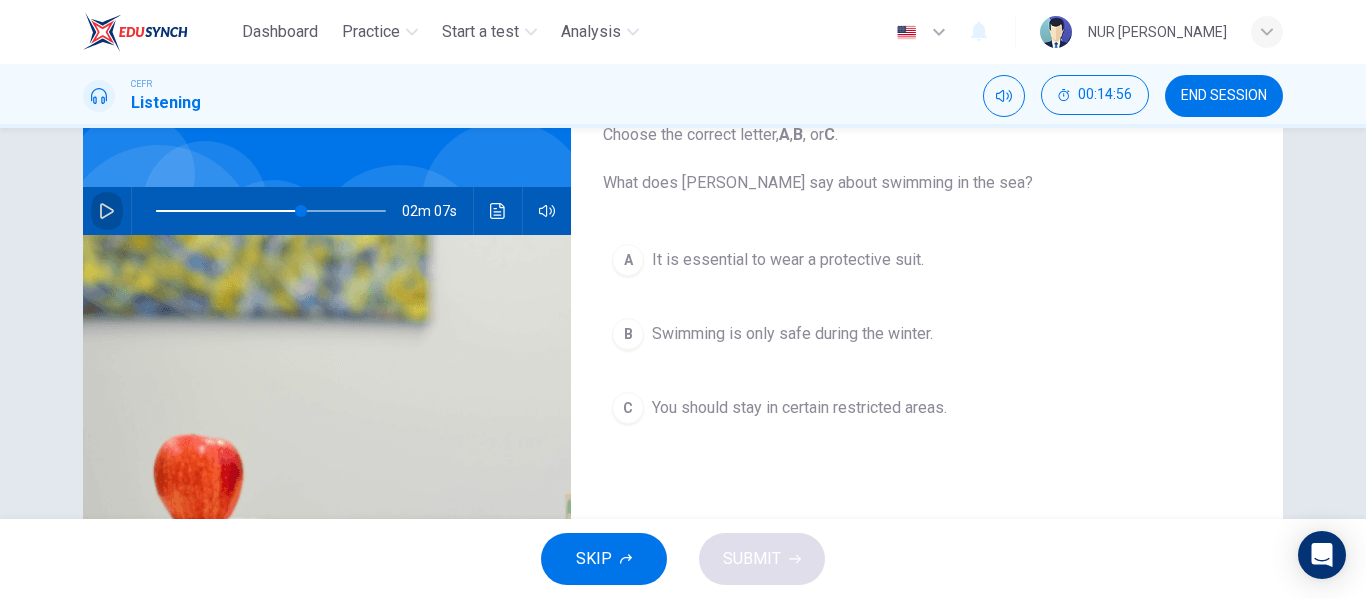 click 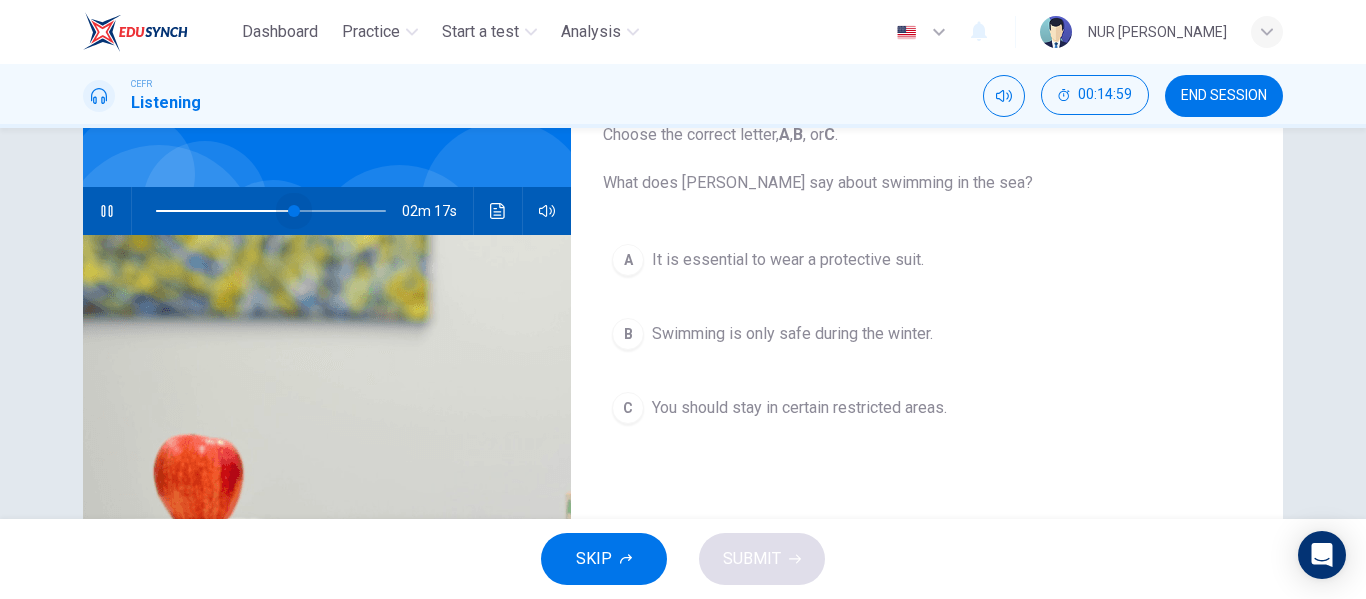 click at bounding box center (294, 211) 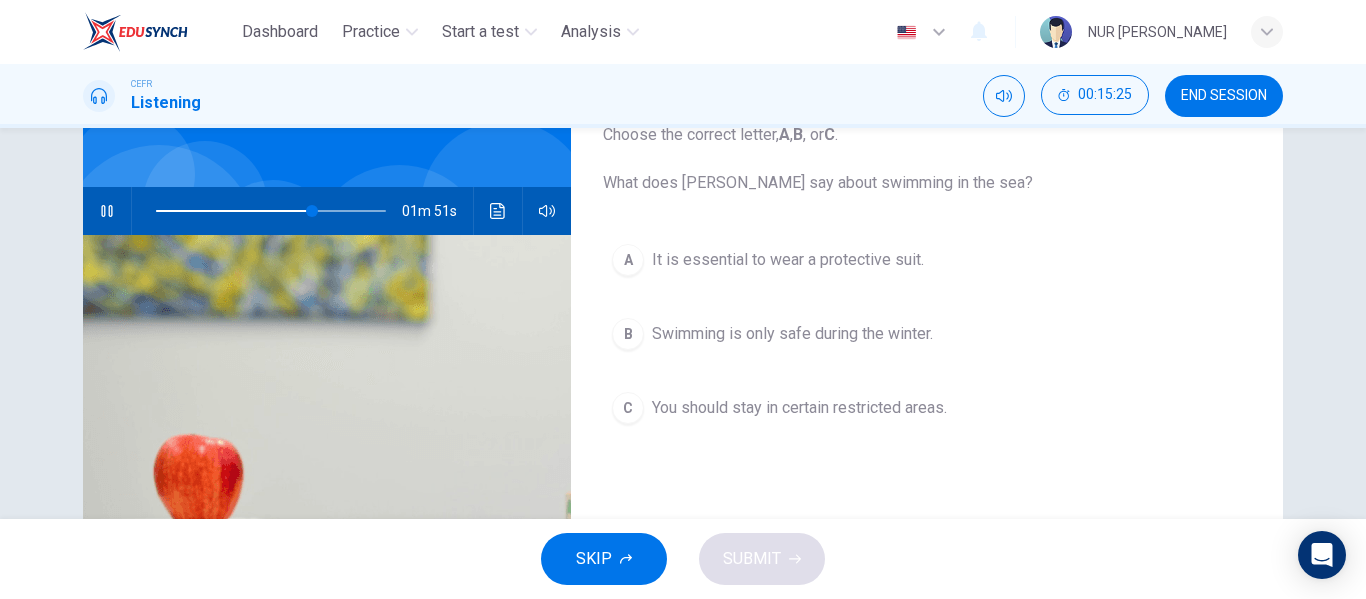 click on "You should stay in certain restricted areas." at bounding box center [799, 408] 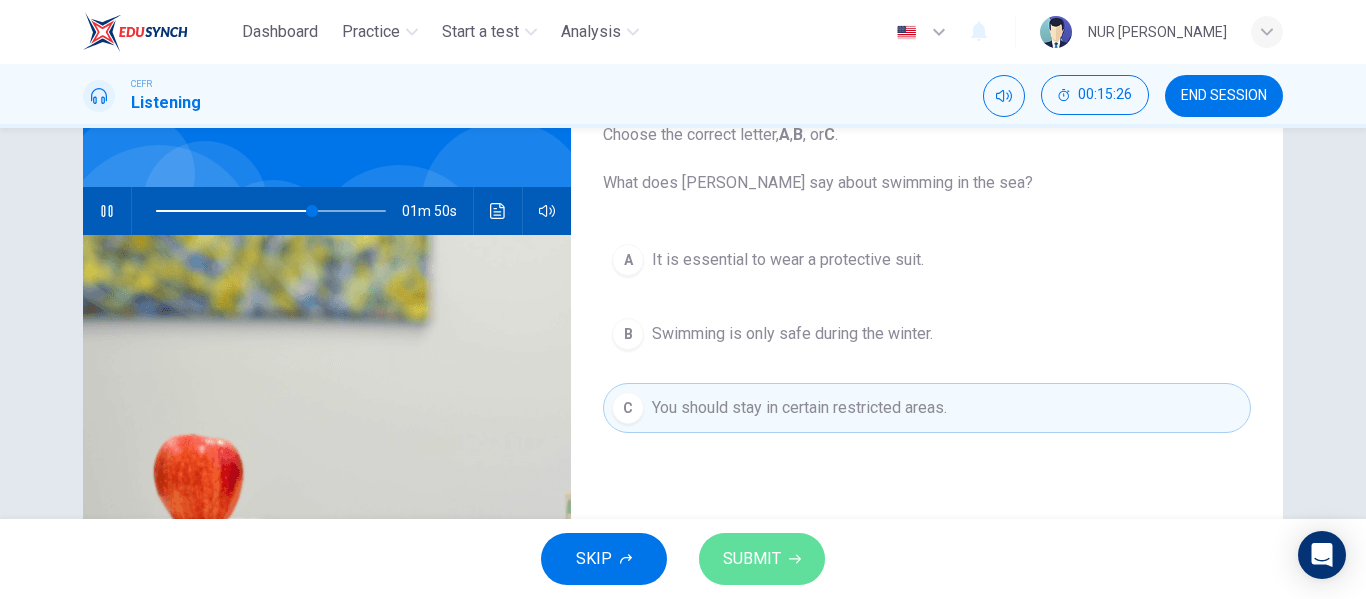click on "SUBMIT" at bounding box center [752, 559] 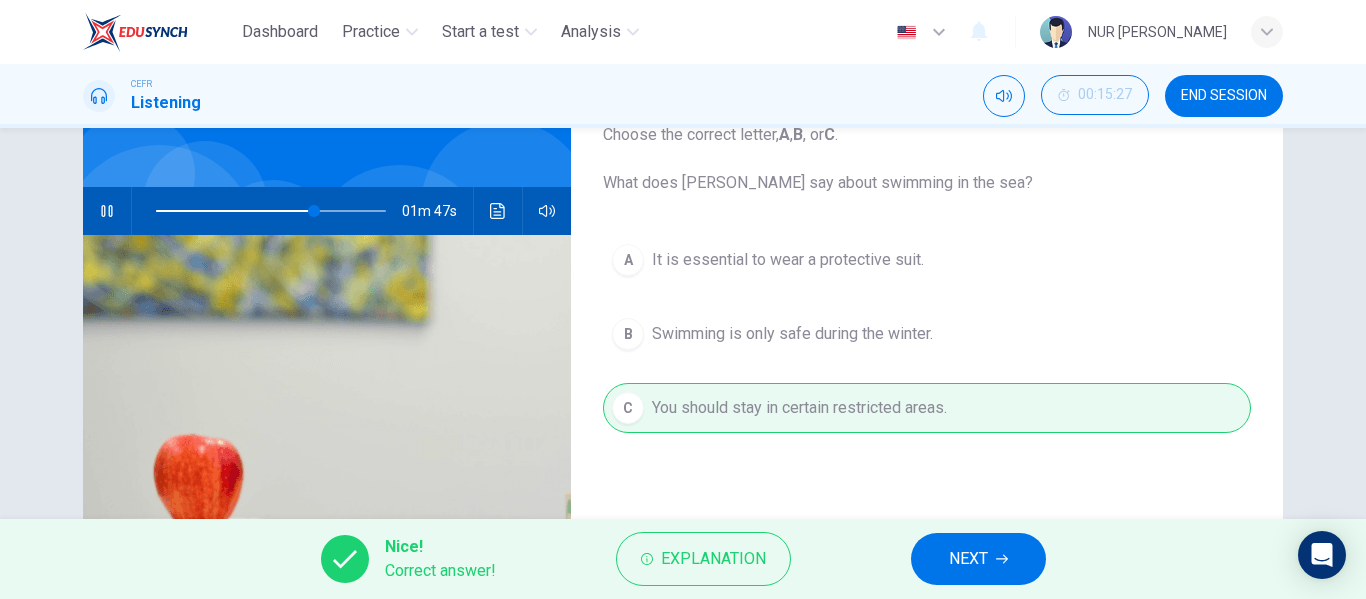 click on "NEXT" at bounding box center (968, 559) 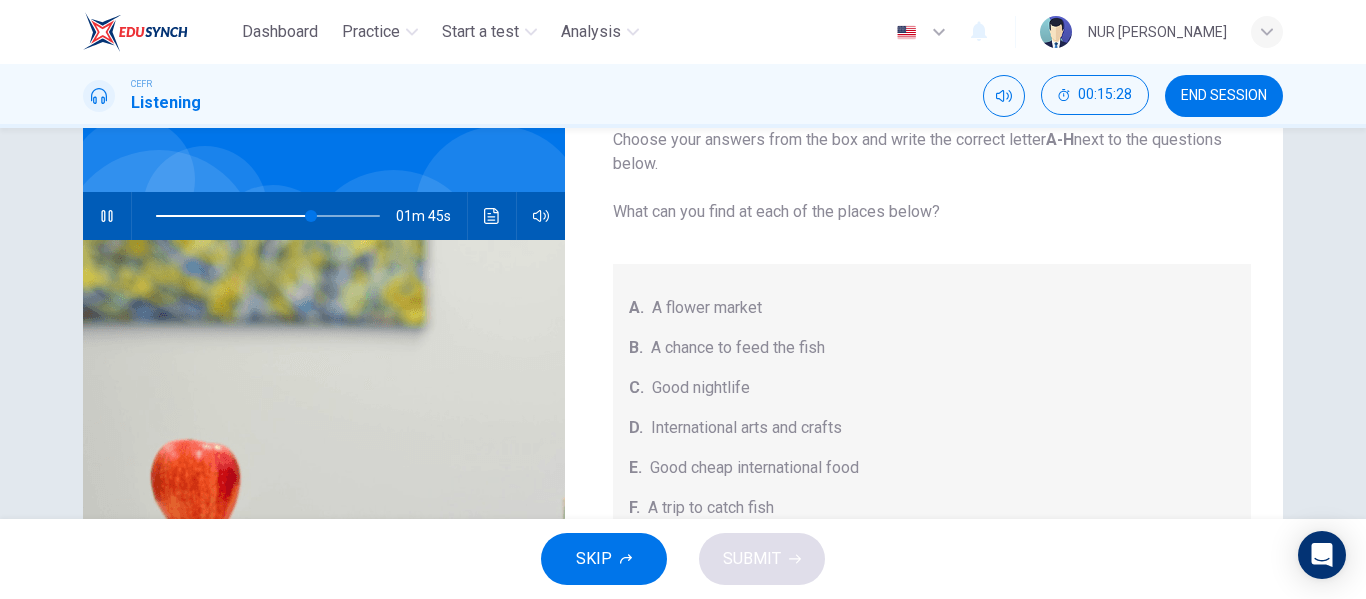 scroll, scrollTop: 194, scrollLeft: 0, axis: vertical 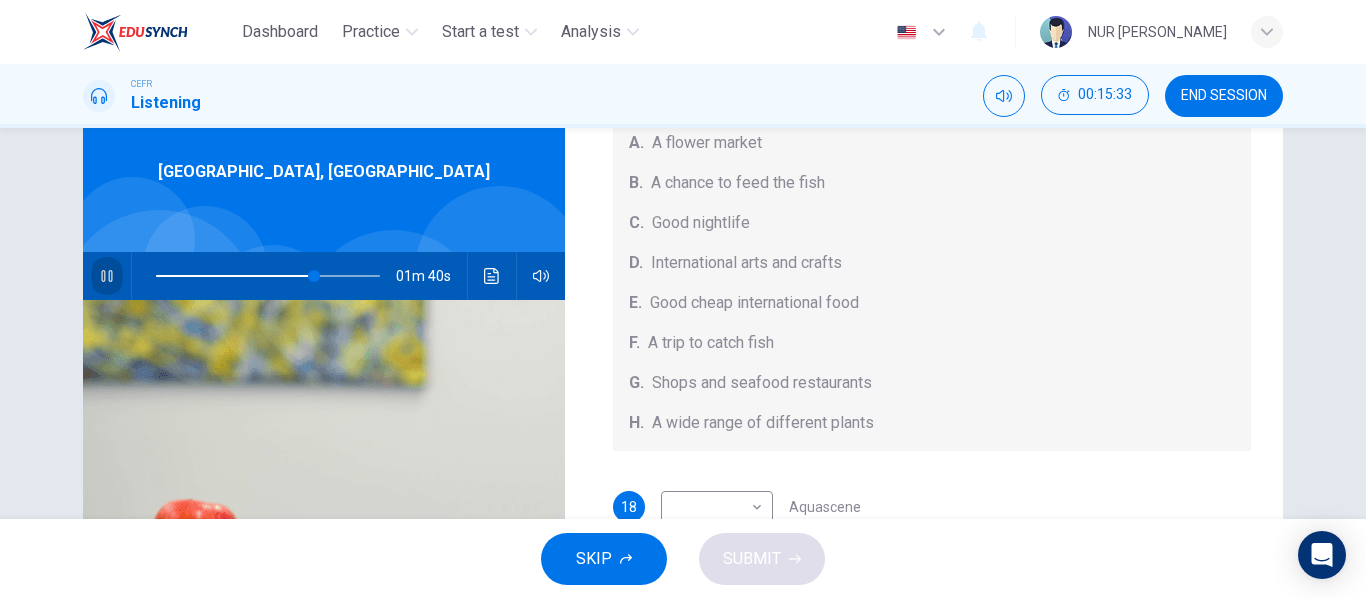 click at bounding box center (107, 276) 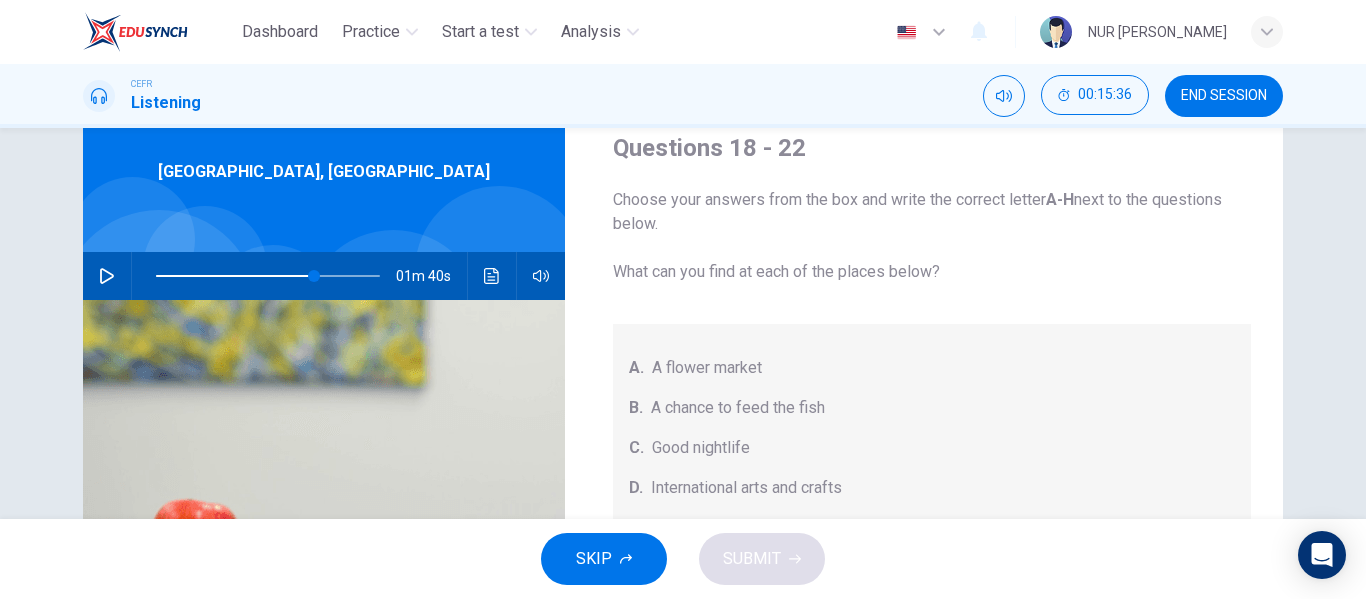 scroll, scrollTop: 225, scrollLeft: 0, axis: vertical 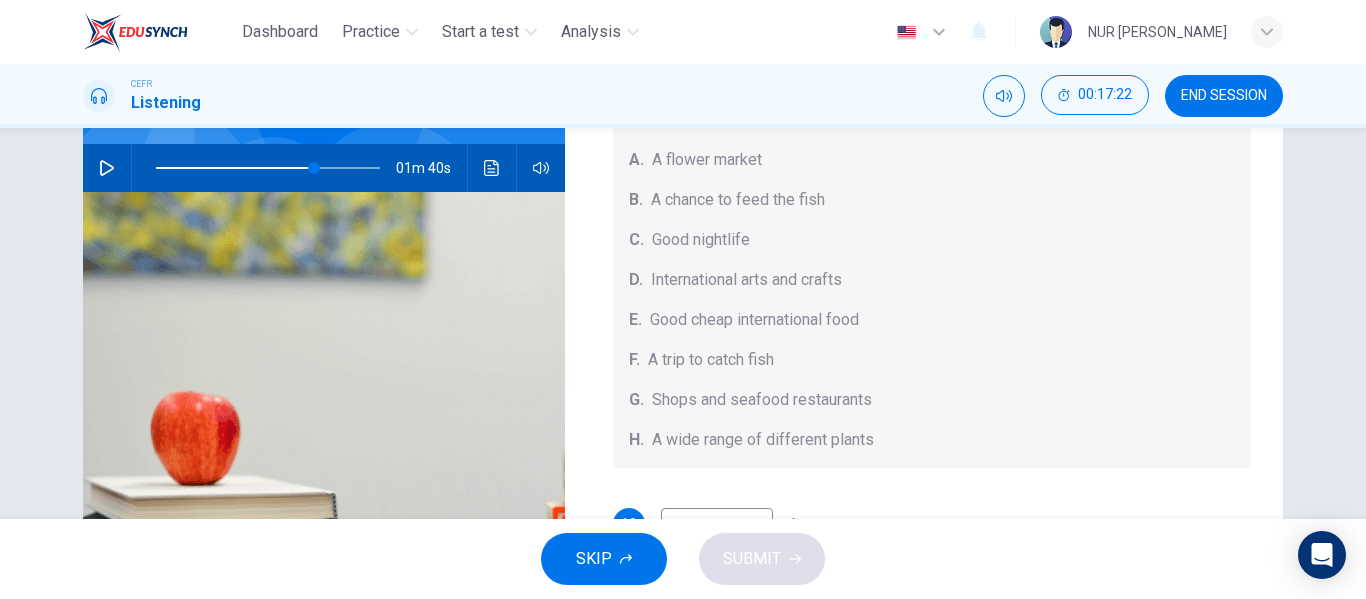 click at bounding box center [107, 168] 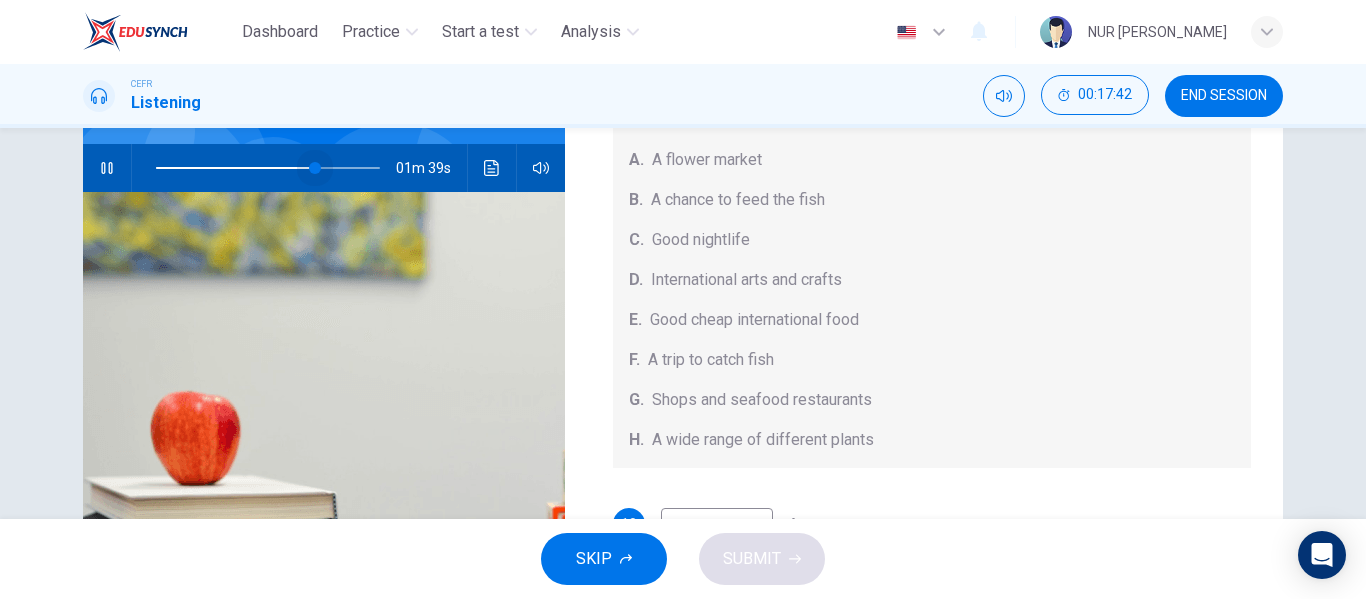 click at bounding box center [315, 168] 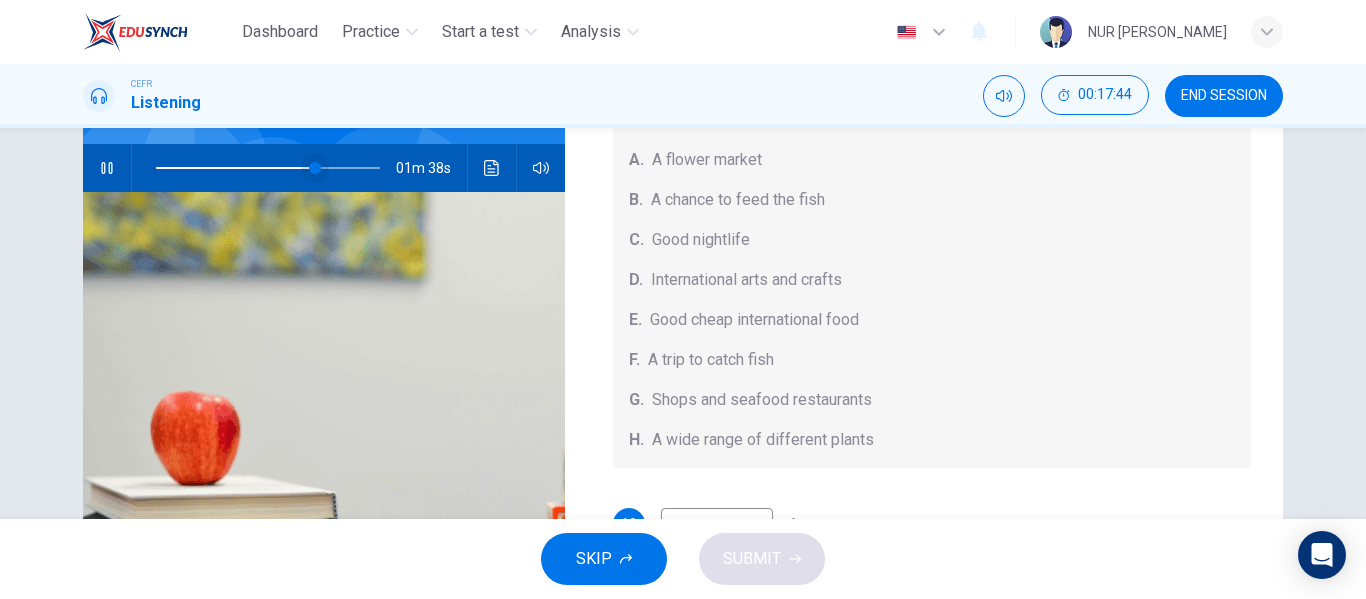 click at bounding box center (315, 168) 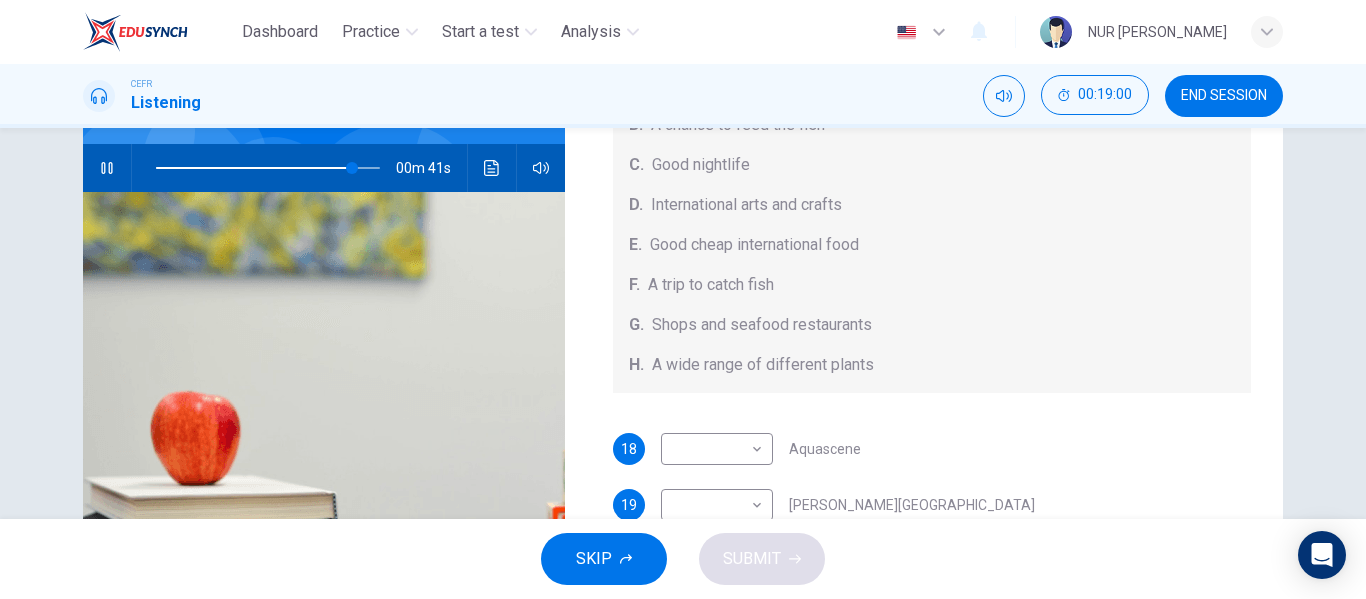 scroll, scrollTop: 225, scrollLeft: 0, axis: vertical 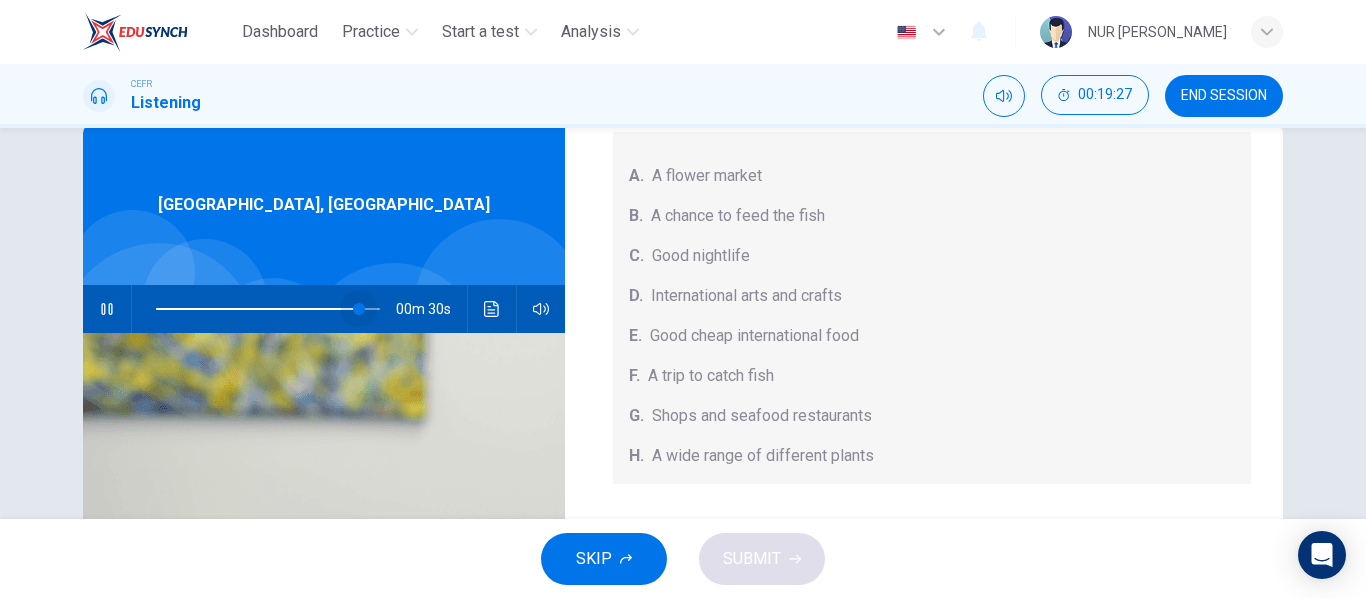 click at bounding box center [359, 309] 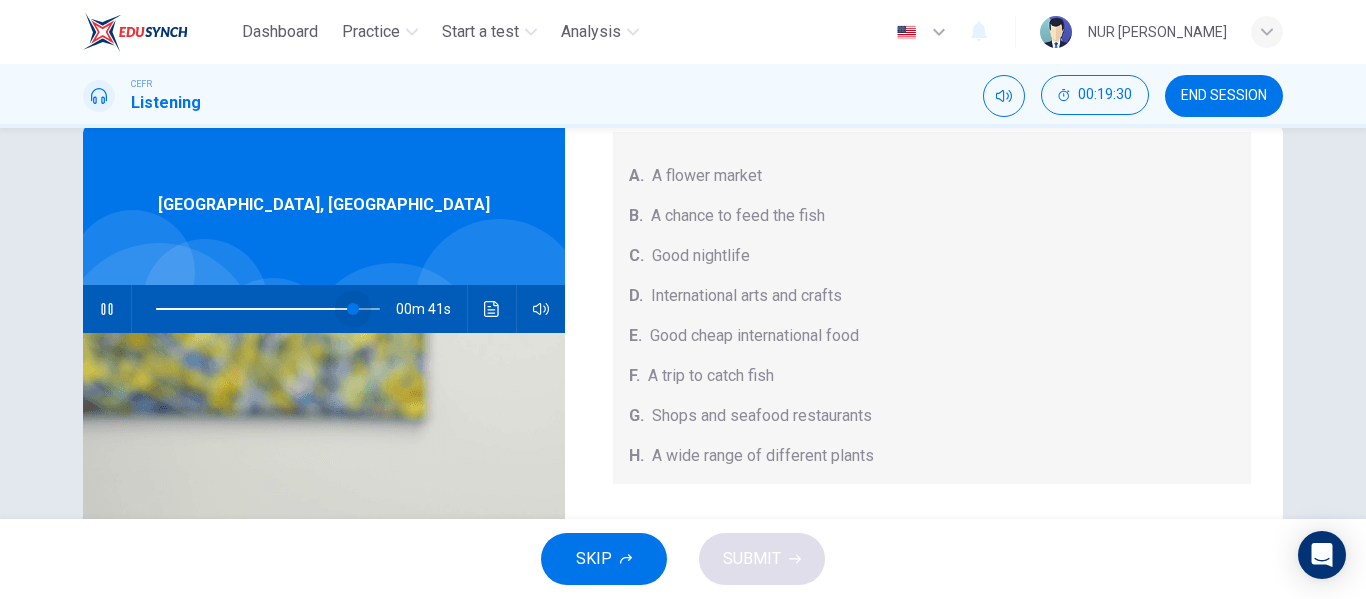 click at bounding box center (353, 309) 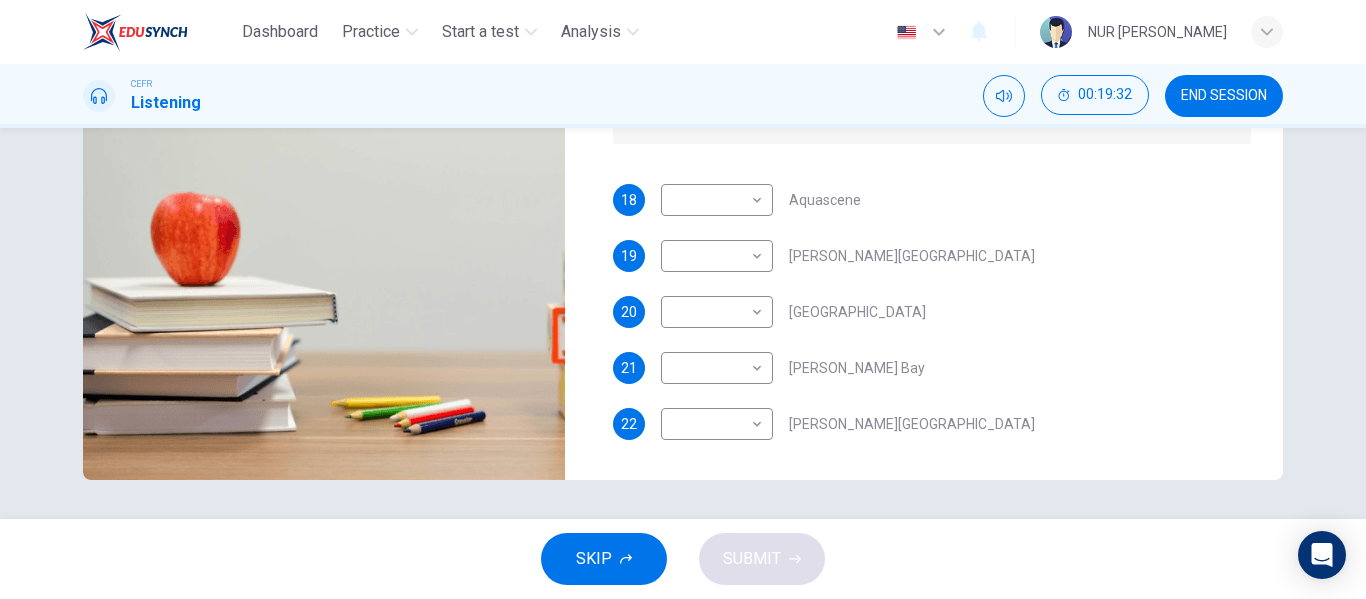 scroll, scrollTop: 383, scrollLeft: 0, axis: vertical 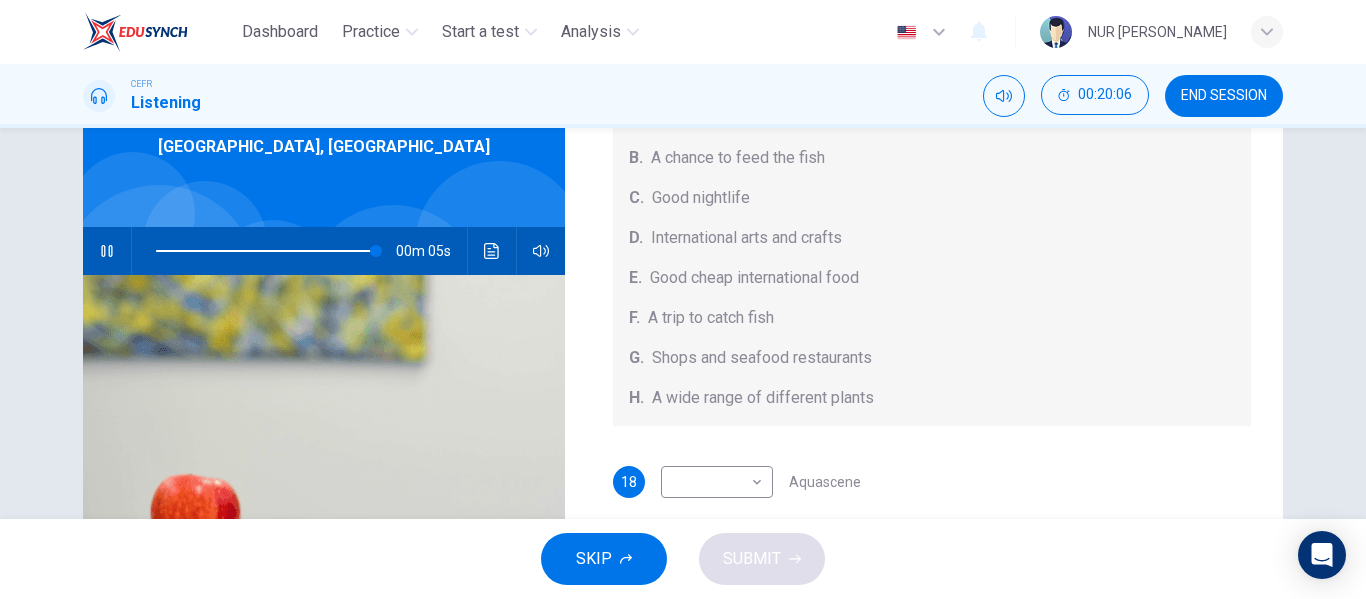 click on "F. A trip to catch fish" at bounding box center (932, 318) 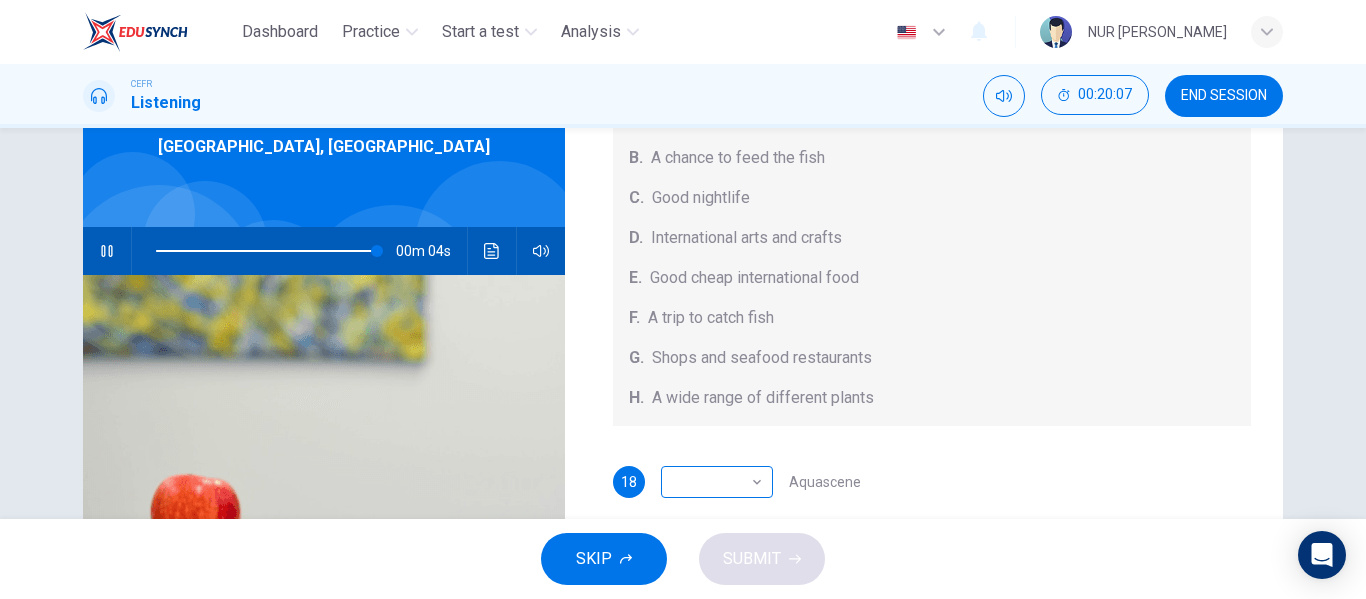 click on "Dashboard Practice Start a test Analysis English en ​ NUR SYAMIMI BINTI MOHD IBRAHIM CEFR Listening 00:20:07 END SESSION Questions 18 - 22 Choose your answers from the box and write the correct letter  A-H  next to the questions below.
What can you find at each of the places below? A. A flower market B. A chance to feed the fish C. Good nightlife D. International arts and crafts E. Good cheap international food F. A trip to catch fish G. Shops and seafood restaurants H. A wide range of different plants 18 ​ ​ Aquascene 19 ​ ​ Smith Street Mall 20 ​ ​ Cullen Bay Marina 21 ​ ​ Fannie Bay 22 ​ ​ Mitchell Street Darwin, Australia 00m 04s SKIP SUBMIT EduSynch - Online Language Proficiency Testing
Dashboard Practice Start a test Analysis Notifications © Copyright  2025" at bounding box center [683, 299] 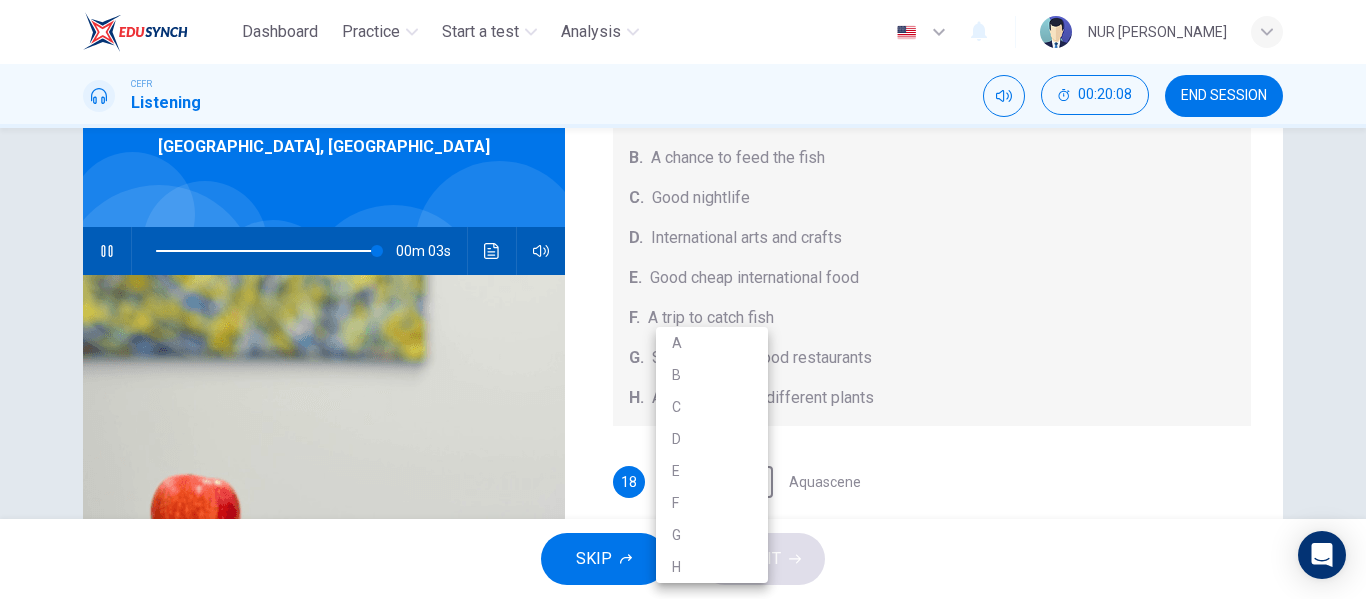 click on "B" at bounding box center [712, 375] 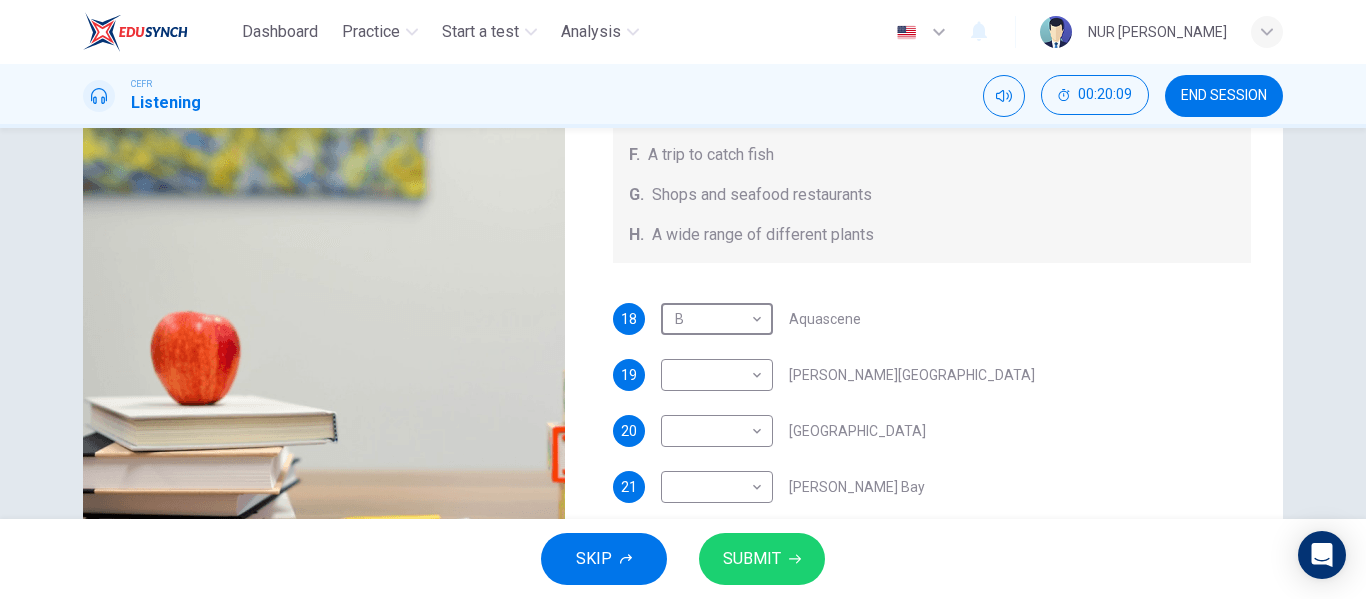 scroll, scrollTop: 301, scrollLeft: 0, axis: vertical 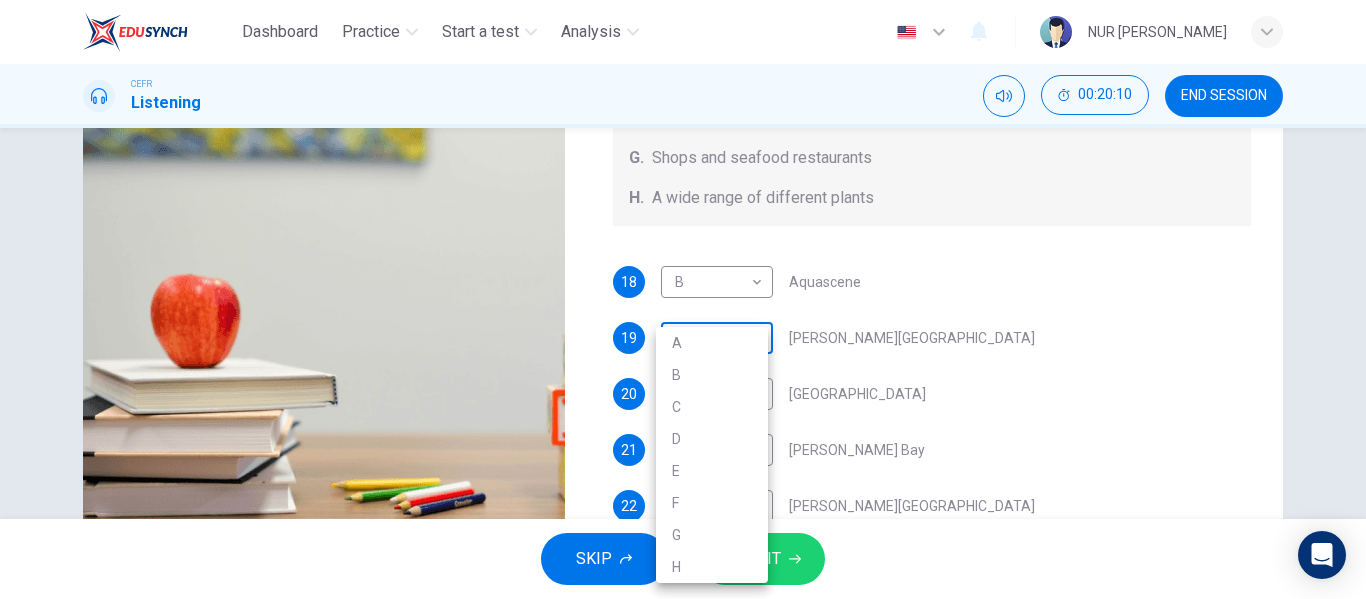 click on "Dashboard Practice Start a test Analysis English en ​ NUR SYAMIMI BINTI MOHD IBRAHIM CEFR Listening 00:20:10 END SESSION Questions 18 - 22 Choose your answers from the box and write the correct letter  A-H  next to the questions below.
What can you find at each of the places below? A. A flower market B. A chance to feed the fish C. Good nightlife D. International arts and crafts E. Good cheap international food F. A trip to catch fish G. Shops and seafood restaurants H. A wide range of different plants 18 B B ​ Aquascene 19 ​ ​ Smith Street Mall 20 ​ ​ Cullen Bay Marina 21 ​ ​ Fannie Bay 22 ​ ​ Mitchell Street Darwin, Australia 00m 01s SKIP SUBMIT EduSynch - Online Language Proficiency Testing
Dashboard Practice Start a test Analysis Notifications © Copyright  2025 A B C D E F G H" at bounding box center [683, 299] 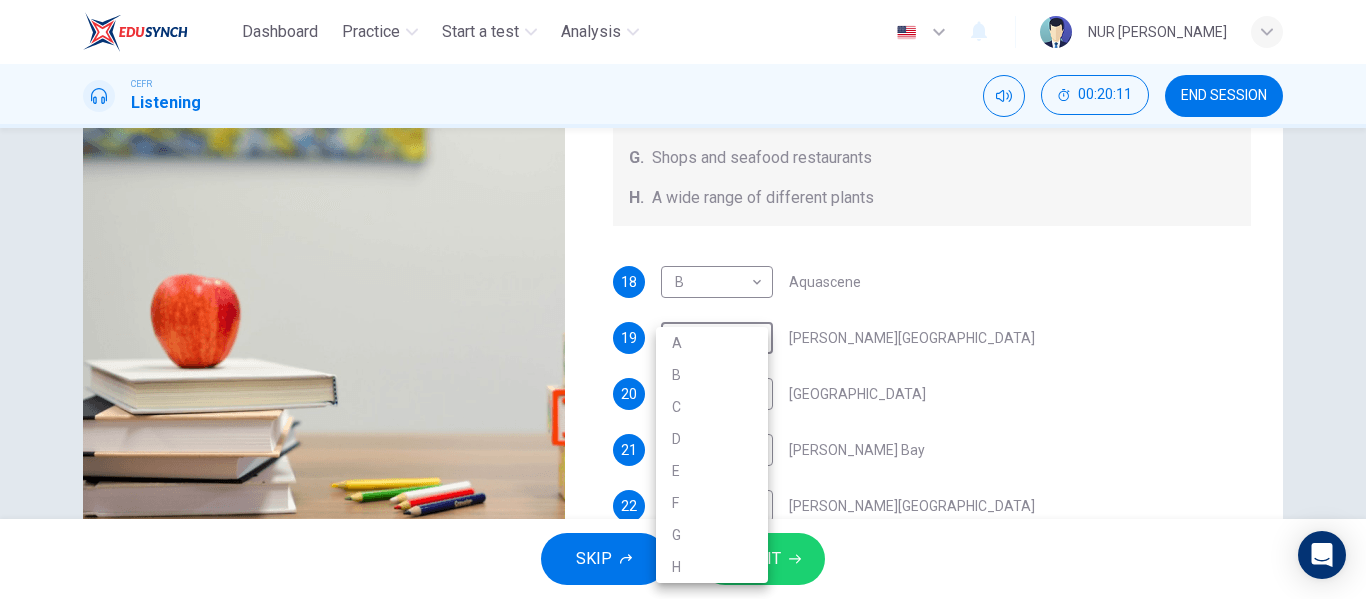 type on "0" 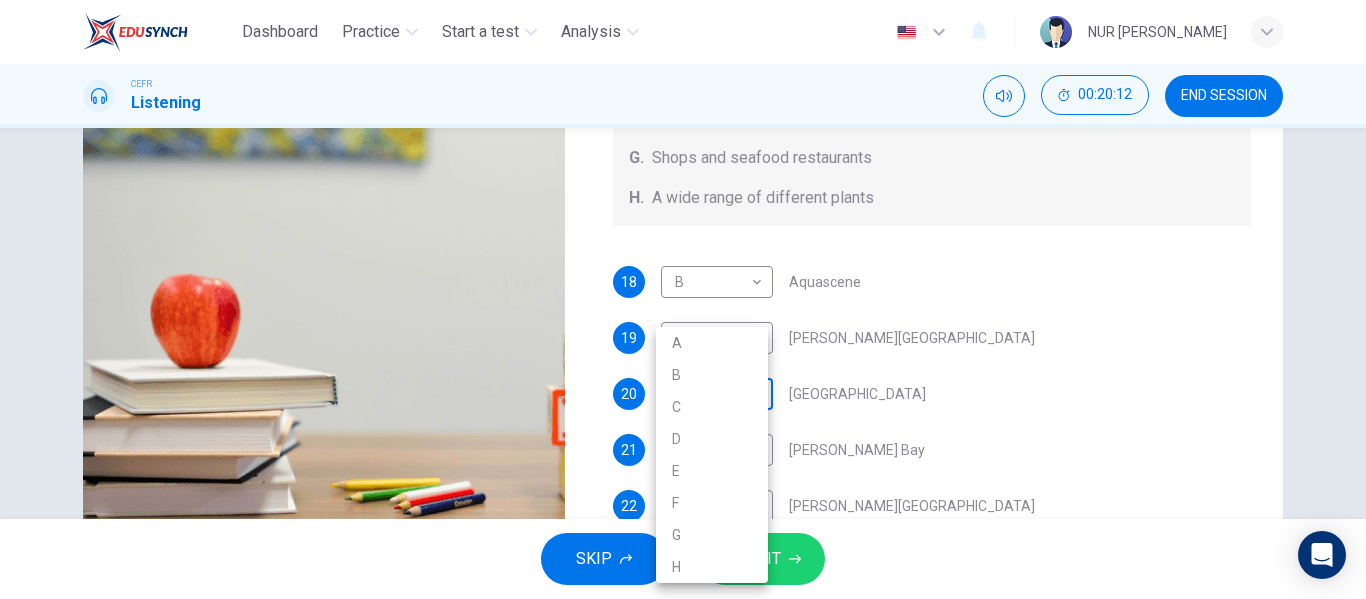 click on "Dashboard Practice Start a test Analysis English en ​ NUR SYAMIMI BINTI MOHD IBRAHIM CEFR Listening 00:20:12 END SESSION Questions 18 - 22 Choose your answers from the box and write the correct letter  A-H  next to the questions below.
What can you find at each of the places below? A. A flower market B. A chance to feed the fish C. Good nightlife D. International arts and crafts E. Good cheap international food F. A trip to catch fish G. Shops and seafood restaurants H. A wide range of different plants 18 B B ​ Aquascene 19 E E ​ Smith Street Mall 20 ​ ​ Cullen Bay Marina 21 ​ ​ Fannie Bay 22 ​ ​ Mitchell Street Darwin, Australia 05m 44s SKIP SUBMIT EduSynch - Online Language Proficiency Testing
Dashboard Practice Start a test Analysis Notifications © Copyright  2025 A B C D E F G H" at bounding box center [683, 299] 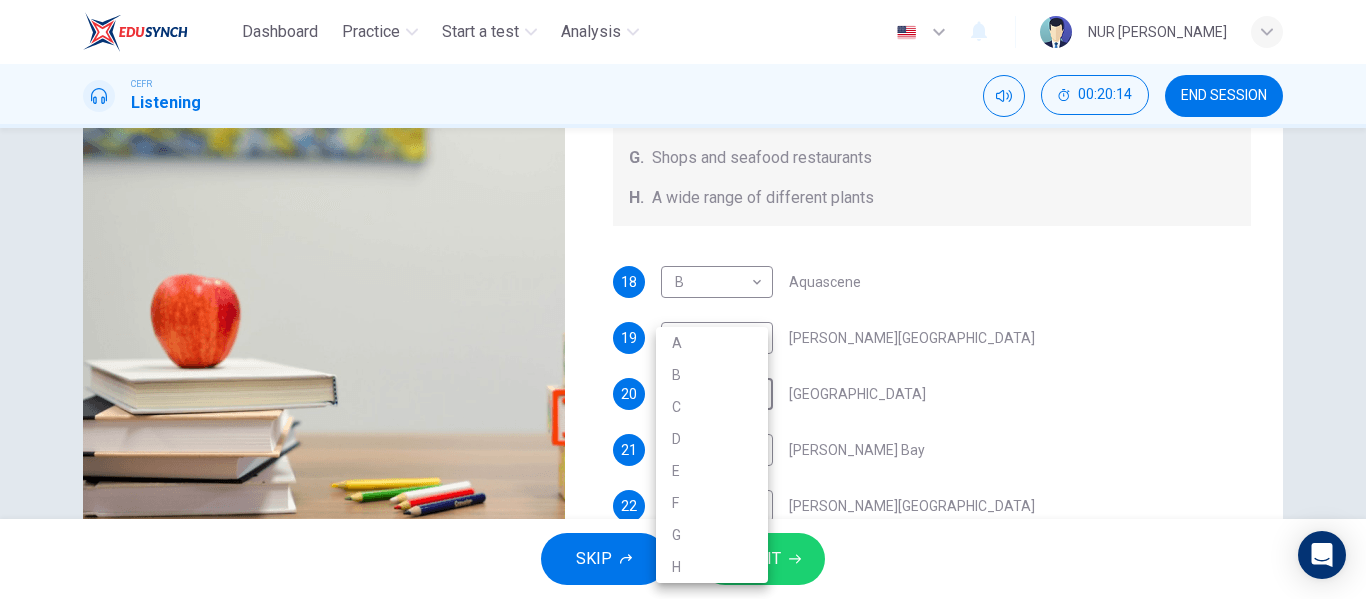 click on "G" at bounding box center [712, 535] 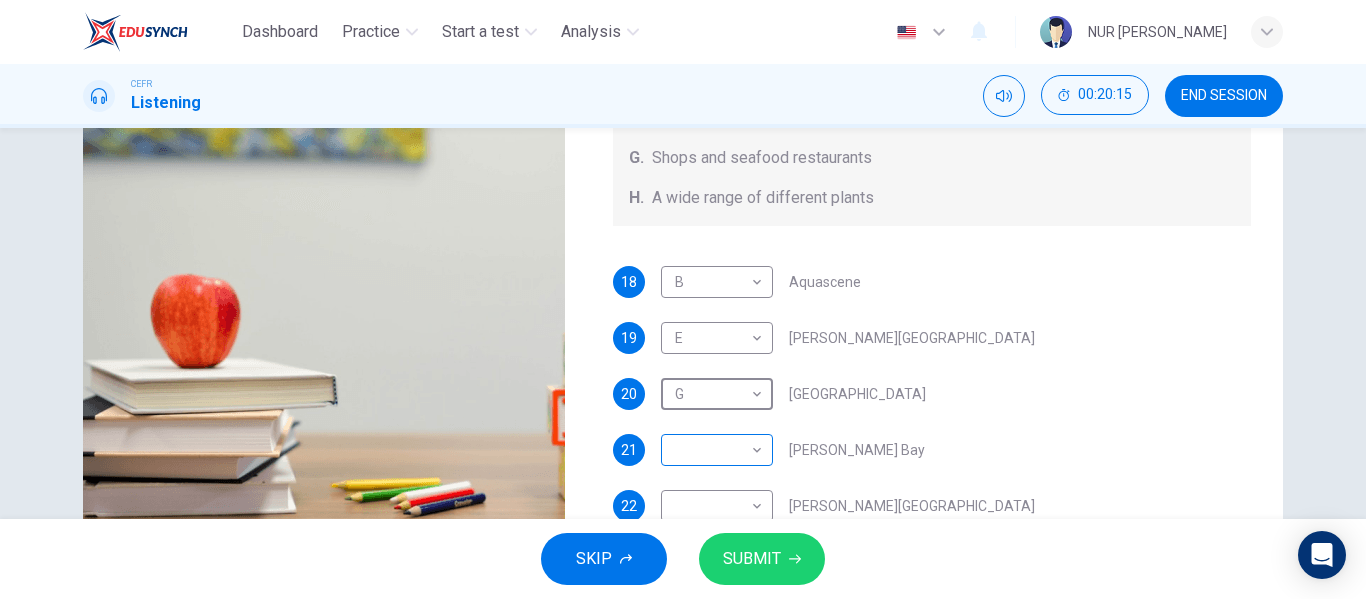 click on "Dashboard Practice Start a test Analysis English en ​ NUR SYAMIMI BINTI MOHD IBRAHIM CEFR Listening 00:20:15 END SESSION Questions 18 - 22 Choose your answers from the box and write the correct letter  A-H  next to the questions below.
What can you find at each of the places below? A. A flower market B. A chance to feed the fish C. Good nightlife D. International arts and crafts E. Good cheap international food F. A trip to catch fish G. Shops and seafood restaurants H. A wide range of different plants 18 B B ​ Aquascene 19 E E ​ Smith Street Mall 20 G G ​ Cullen Bay Marina 21 ​ ​ Fannie Bay 22 ​ ​ Mitchell Street Darwin, Australia 05m 44s SKIP SUBMIT EduSynch - Online Language Proficiency Testing
Dashboard Practice Start a test Analysis Notifications © Copyright  2025" at bounding box center (683, 299) 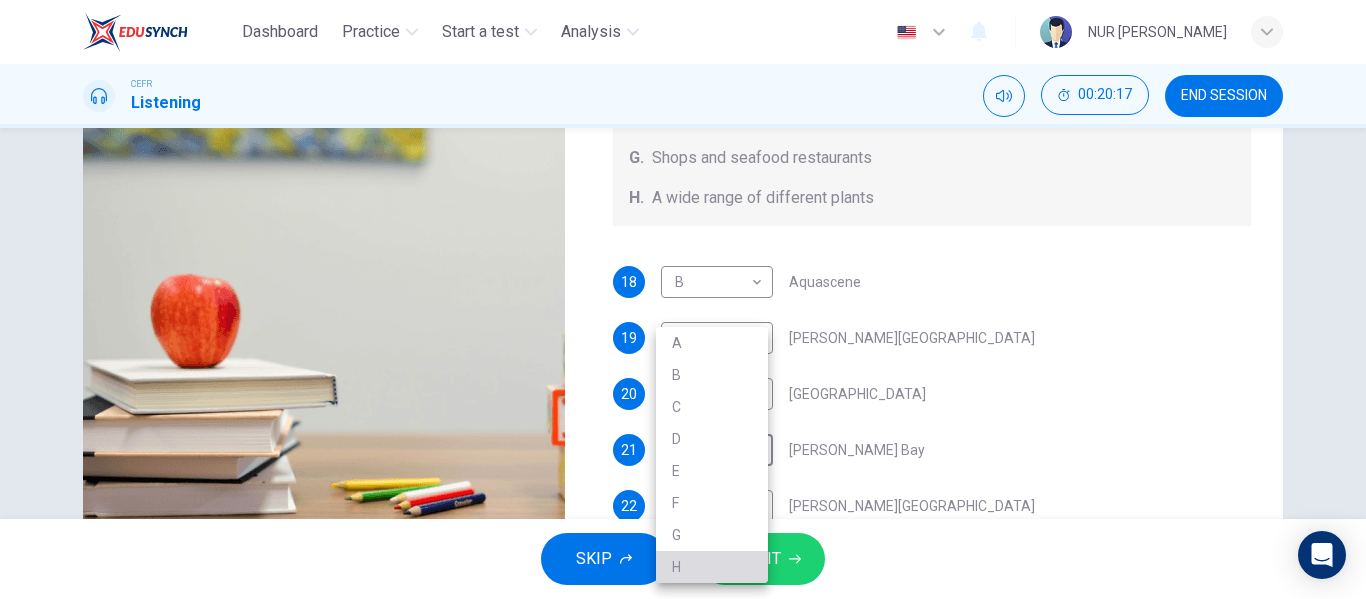 click on "H" at bounding box center (712, 567) 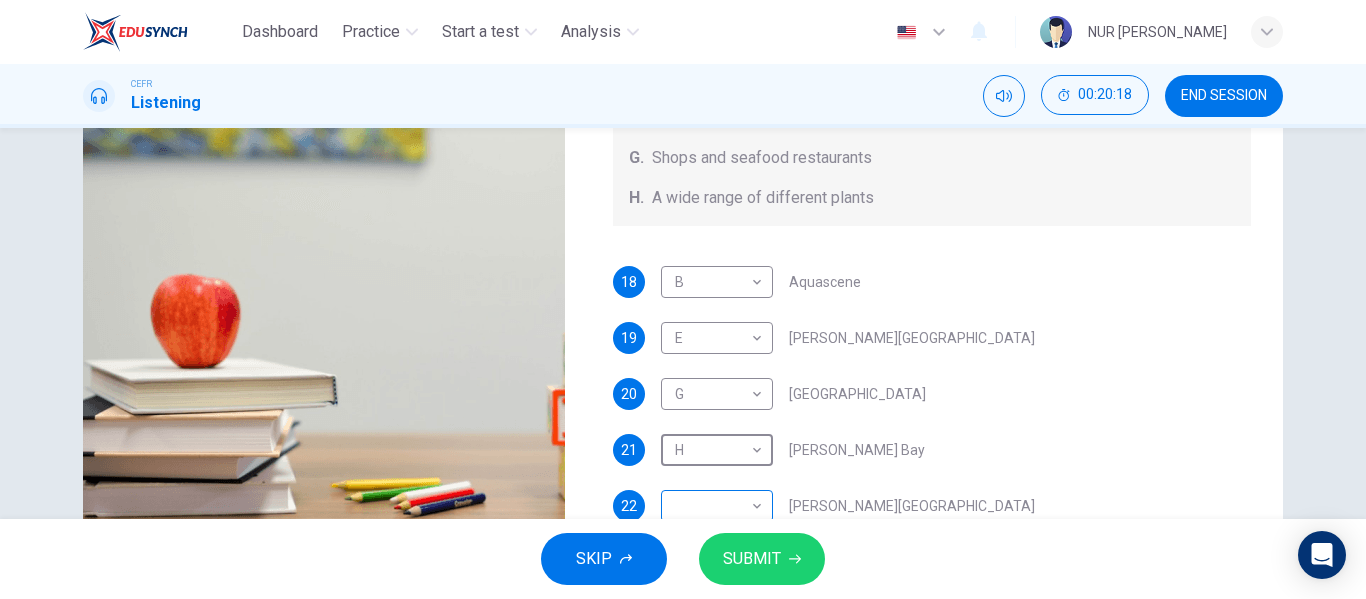 click on "Dashboard Practice Start a test Analysis English en ​ NUR SYAMIMI BINTI MOHD IBRAHIM CEFR Listening 00:20:18 END SESSION Questions 18 - 22 Choose your answers from the box and write the correct letter  A-H  next to the questions below.
What can you find at each of the places below? A. A flower market B. A chance to feed the fish C. Good nightlife D. International arts and crafts E. Good cheap international food F. A trip to catch fish G. Shops and seafood restaurants H. A wide range of different plants 18 B B ​ Aquascene 19 E E ​ Smith Street Mall 20 G G ​ Cullen Bay Marina 21 H H ​ Fannie Bay 22 ​ ​ Mitchell Street Darwin, Australia 05m 44s SKIP SUBMIT EduSynch - Online Language Proficiency Testing
Dashboard Practice Start a test Analysis Notifications © Copyright  2025" at bounding box center (683, 299) 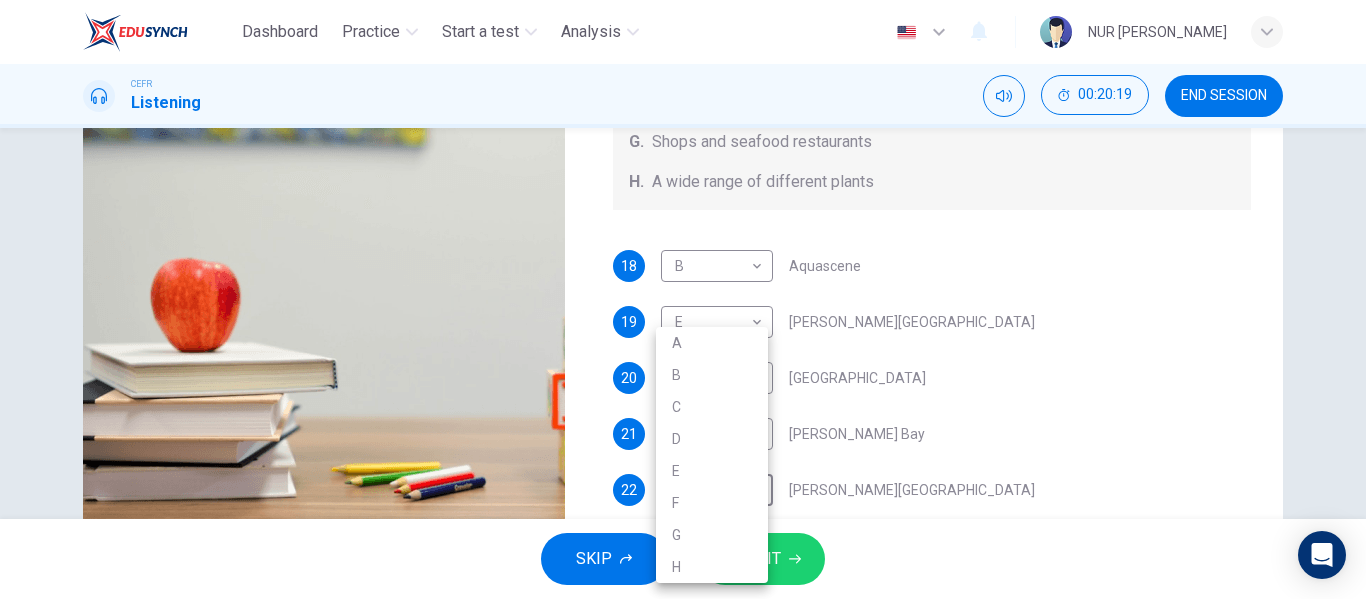 click on "C" at bounding box center (712, 407) 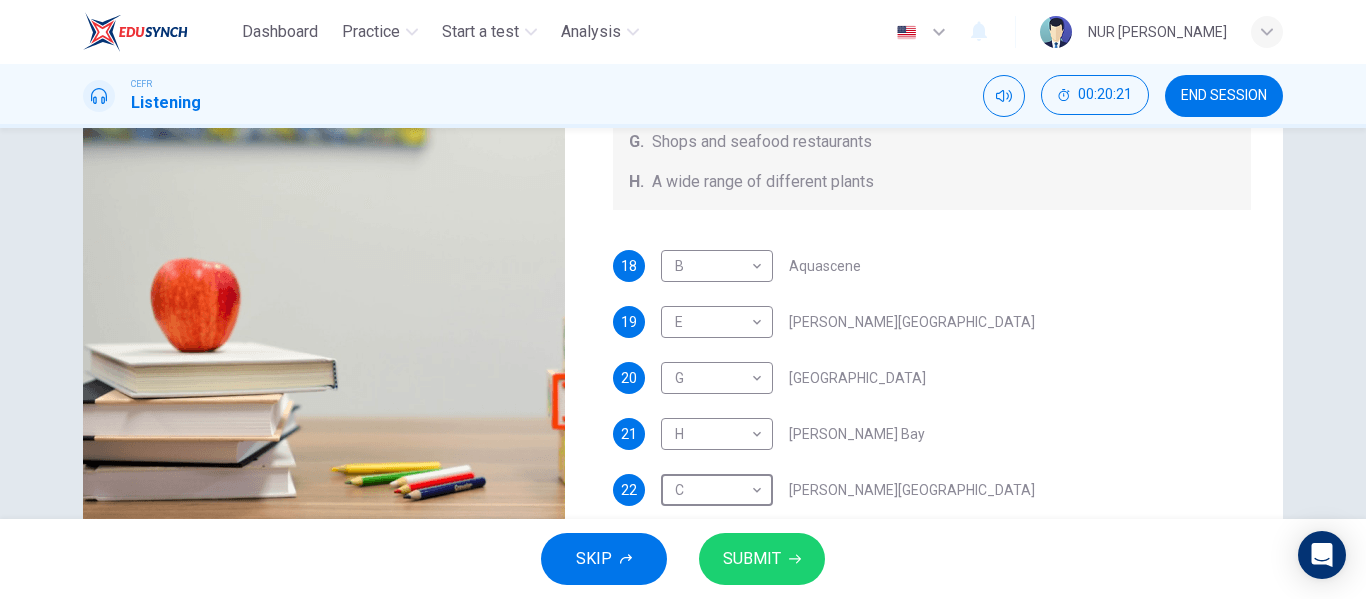 click on "SUBMIT" at bounding box center [762, 559] 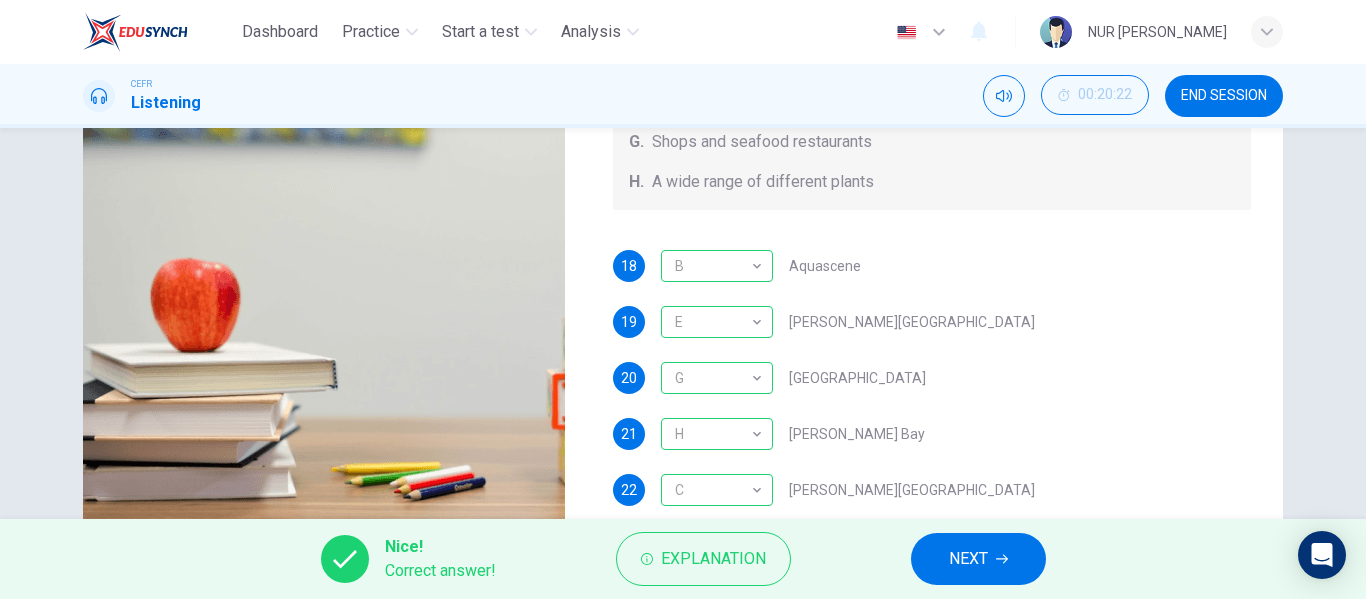 click on "NEXT" at bounding box center [978, 559] 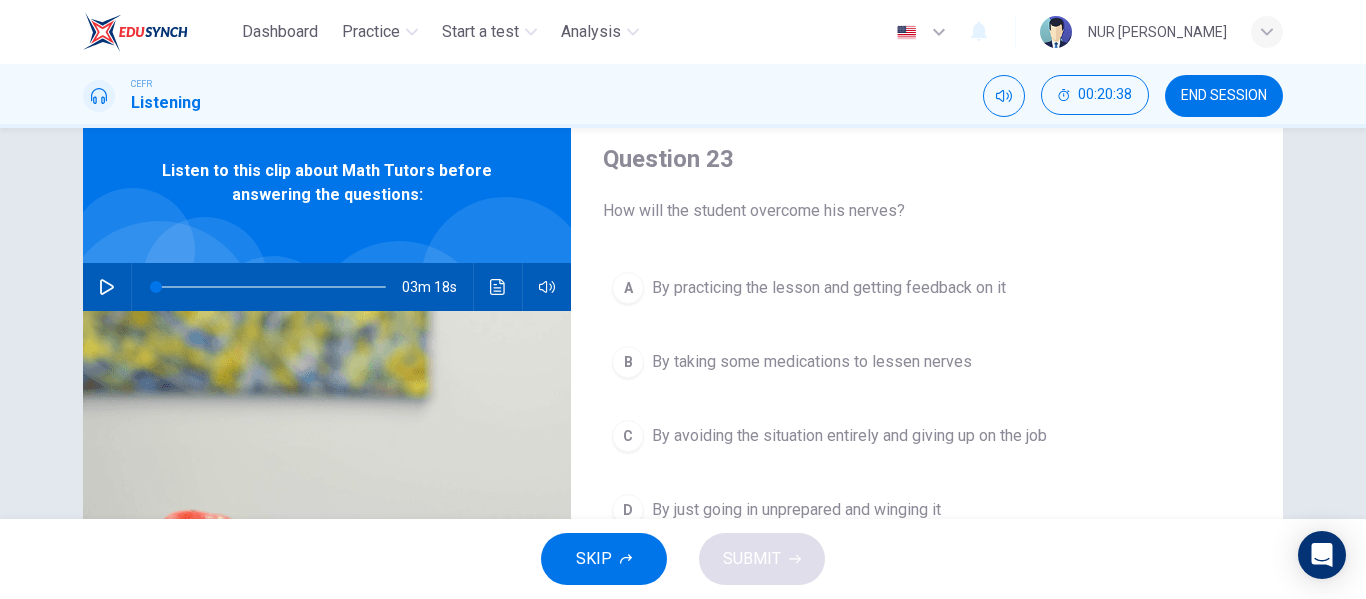 scroll, scrollTop: 100, scrollLeft: 0, axis: vertical 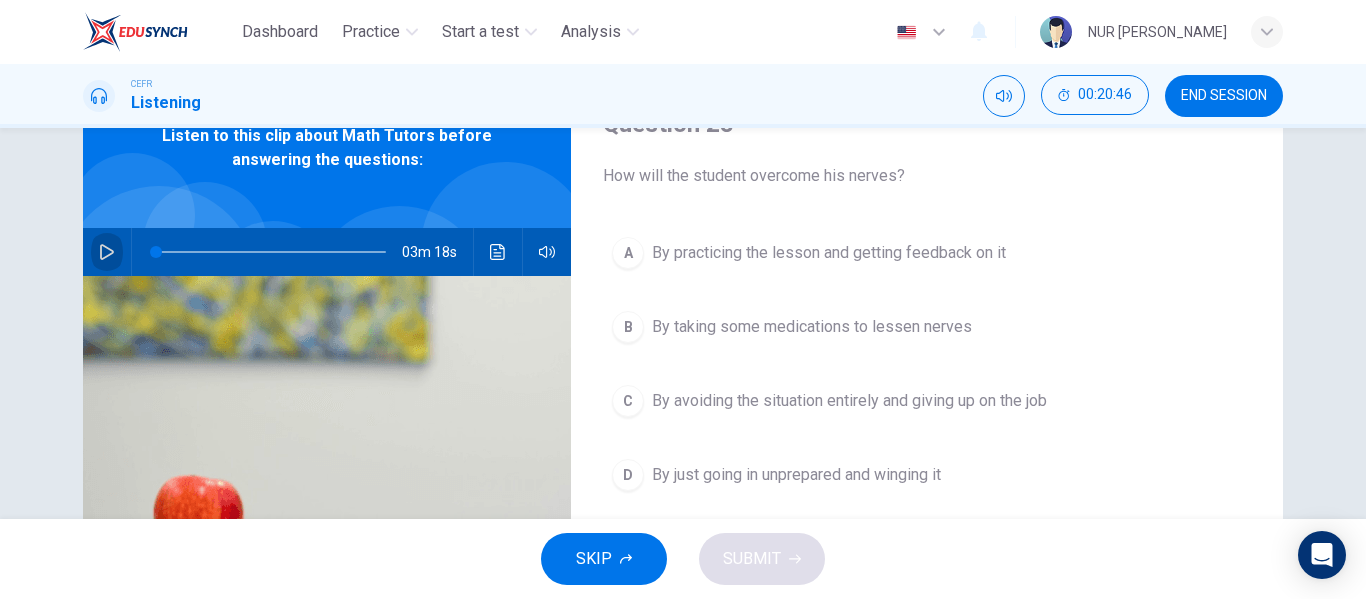 click at bounding box center [107, 252] 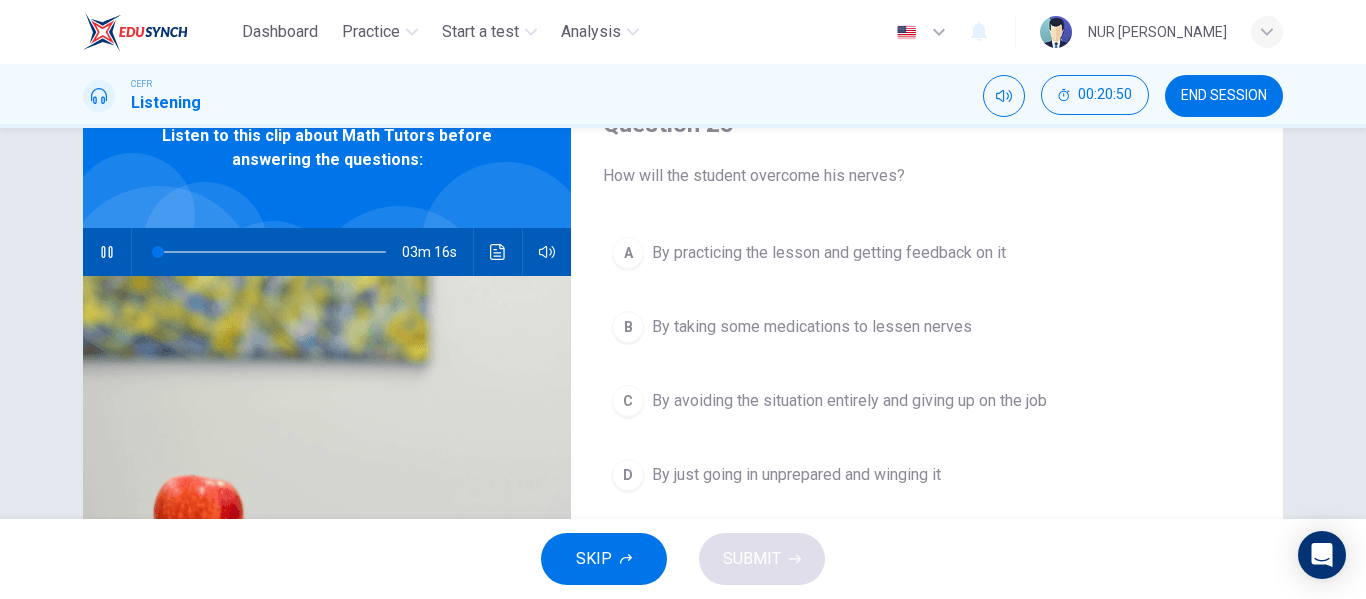 type on "1" 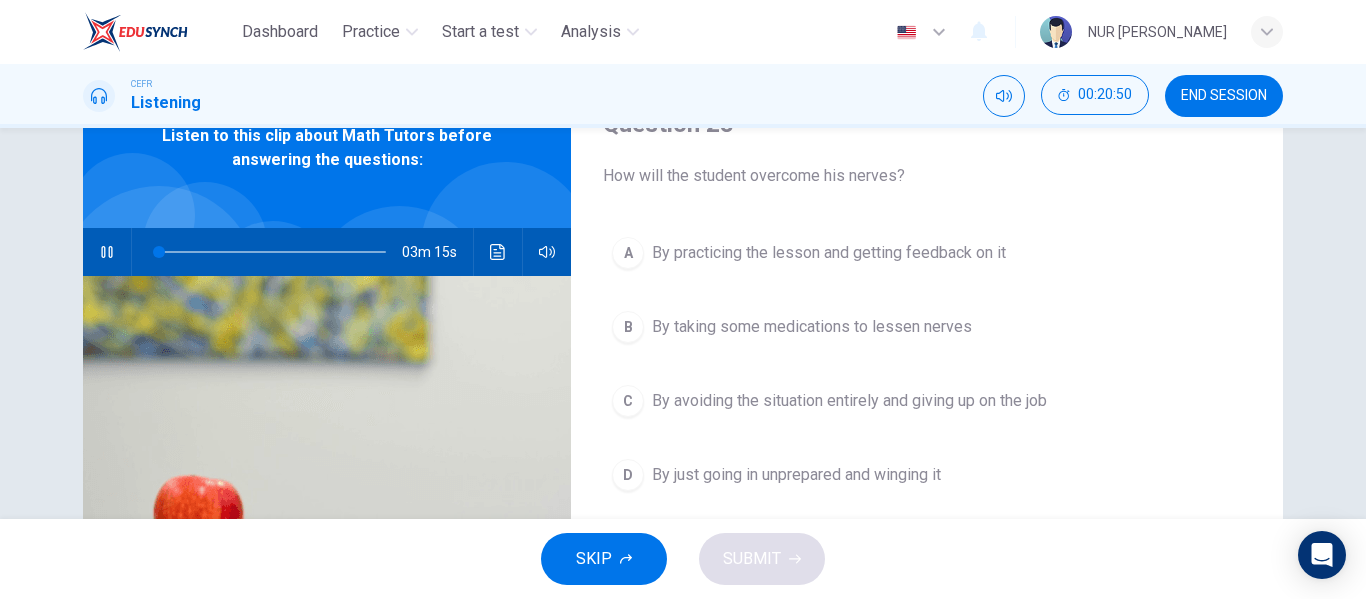 type 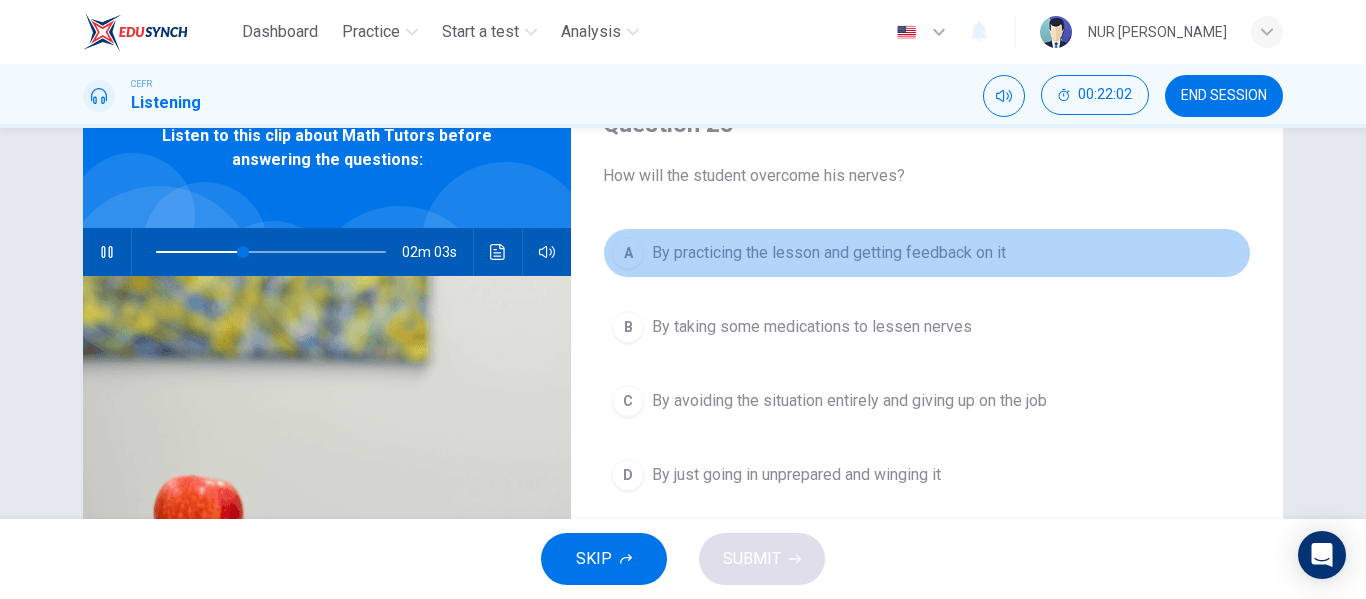 click on "By practicing the lesson and getting feedback on it" at bounding box center [829, 253] 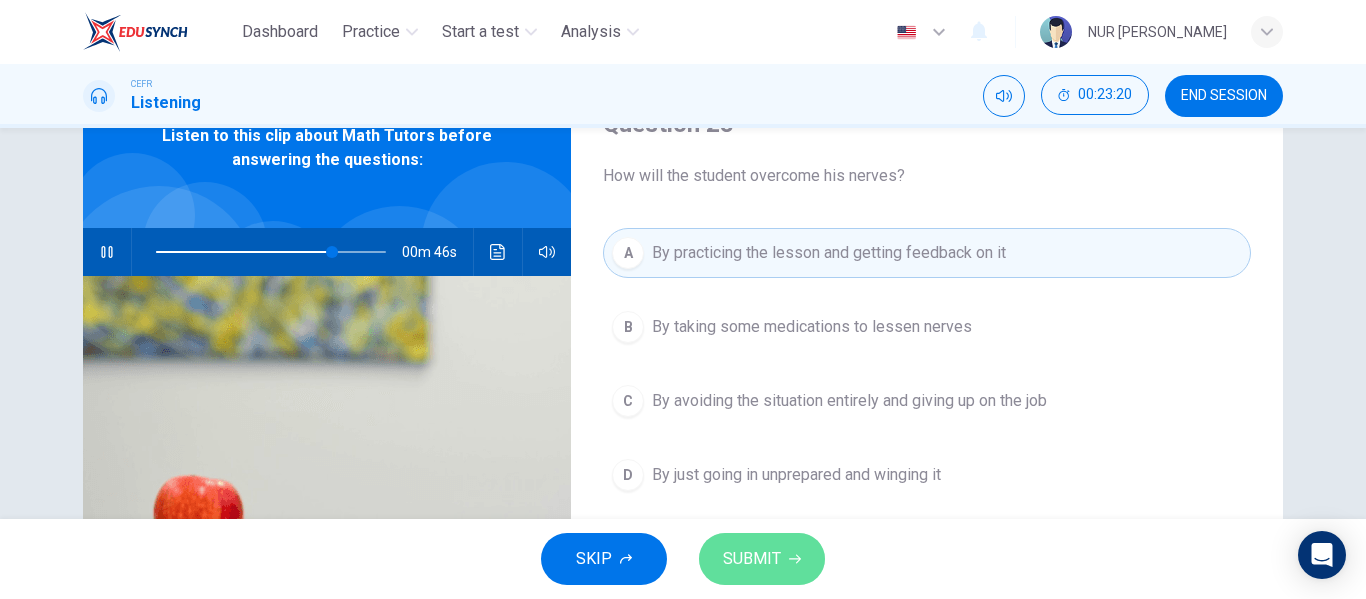 click on "SUBMIT" at bounding box center (762, 559) 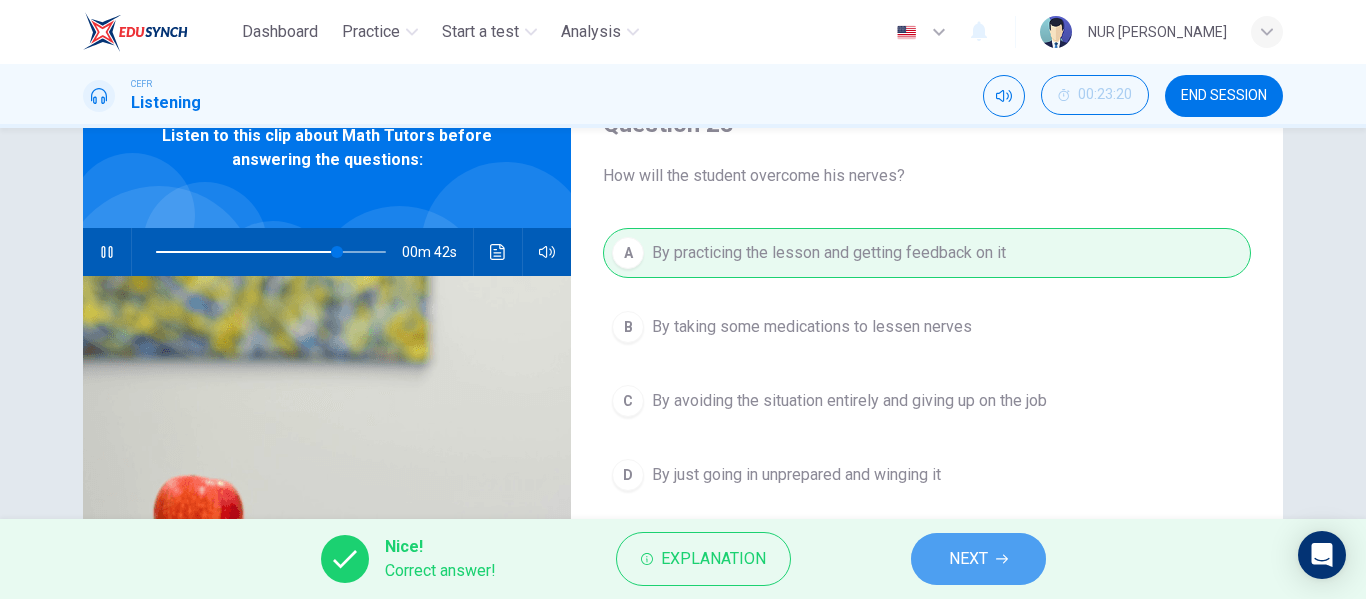 click on "NEXT" at bounding box center [978, 559] 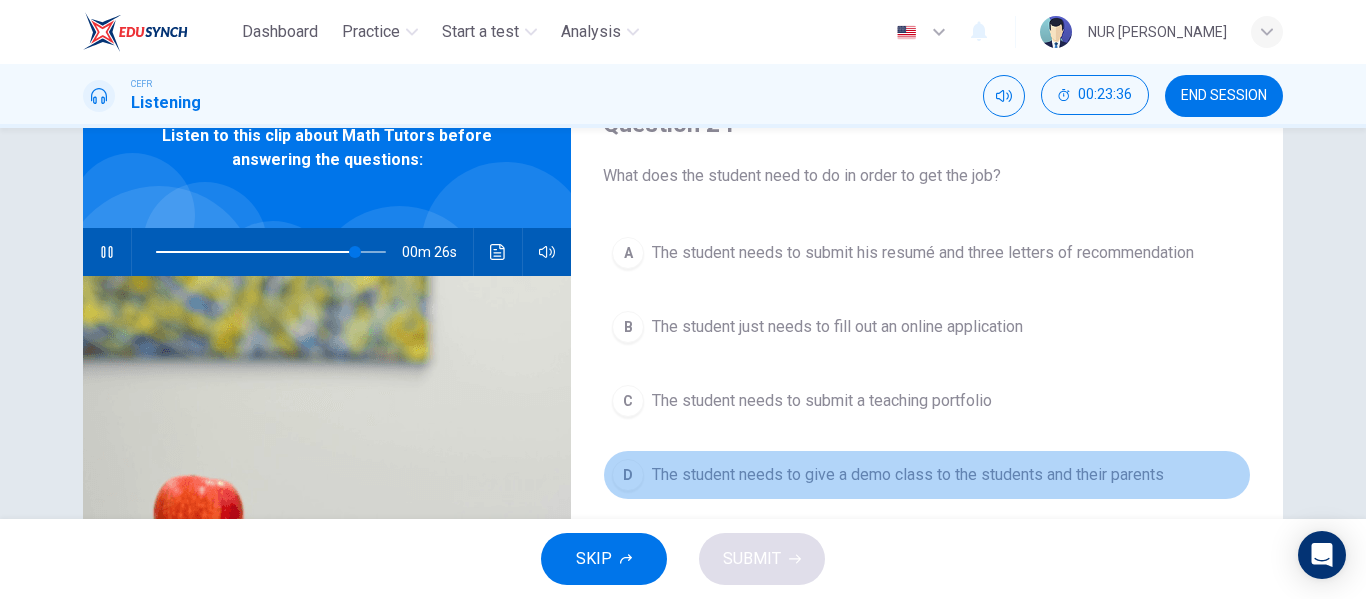 click on "The student needs to give a demo class to the students and their parents" at bounding box center [908, 475] 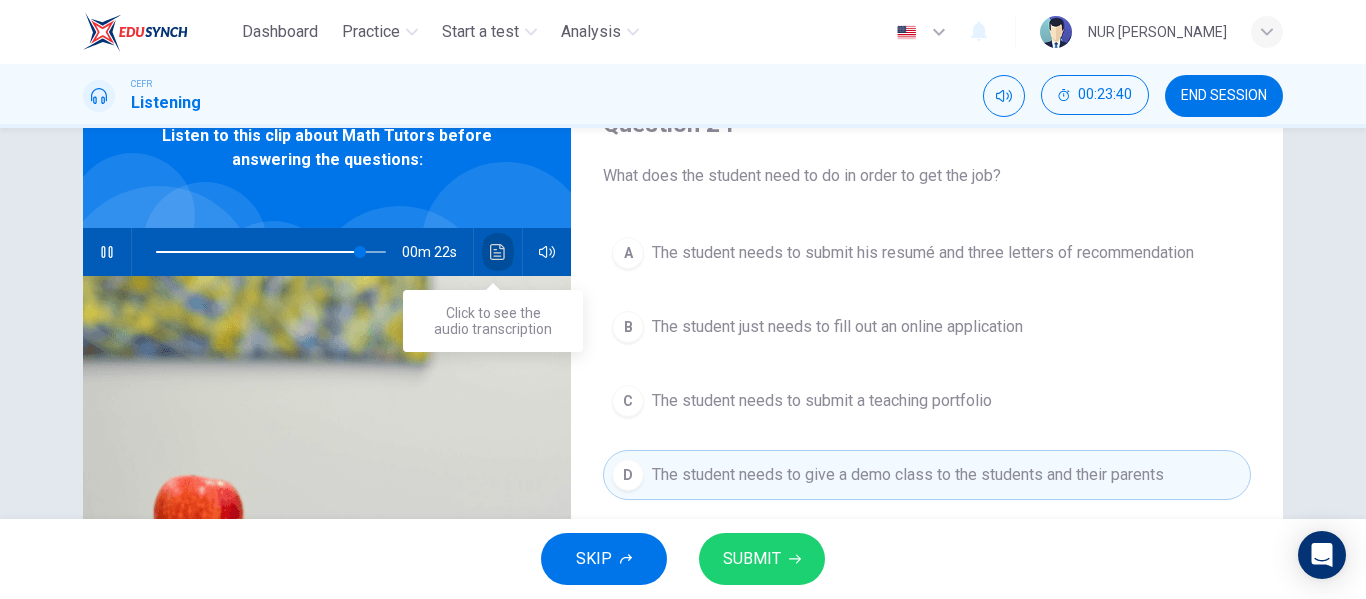 click at bounding box center (498, 252) 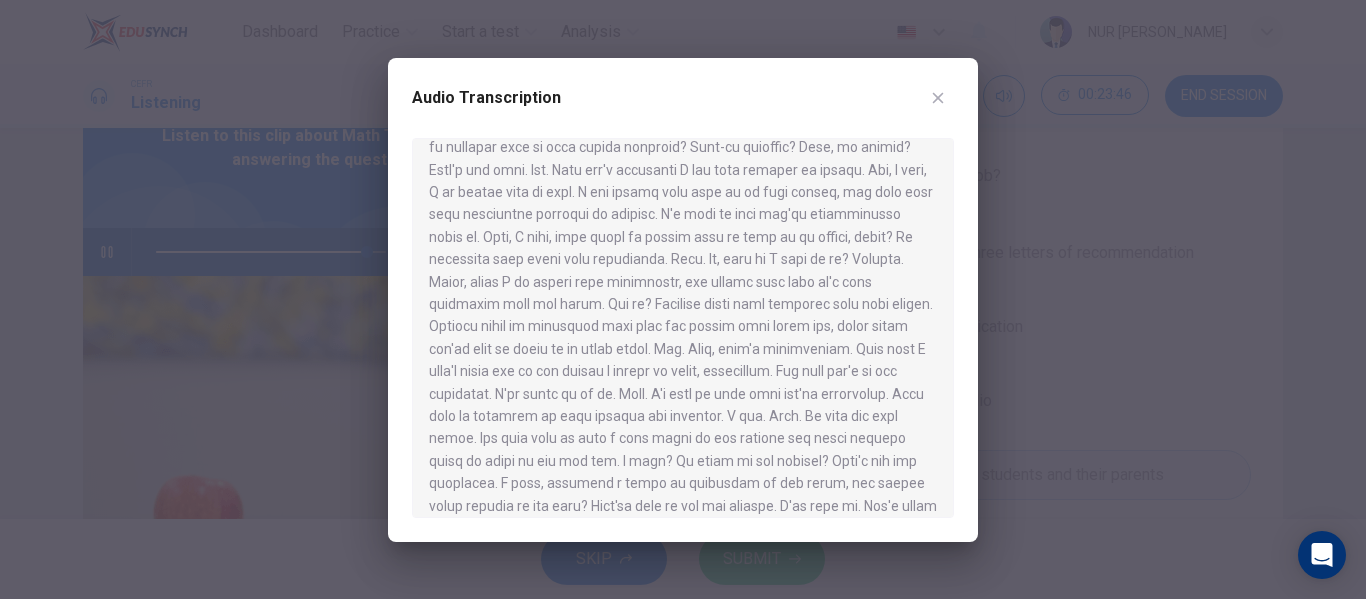 scroll, scrollTop: 129, scrollLeft: 0, axis: vertical 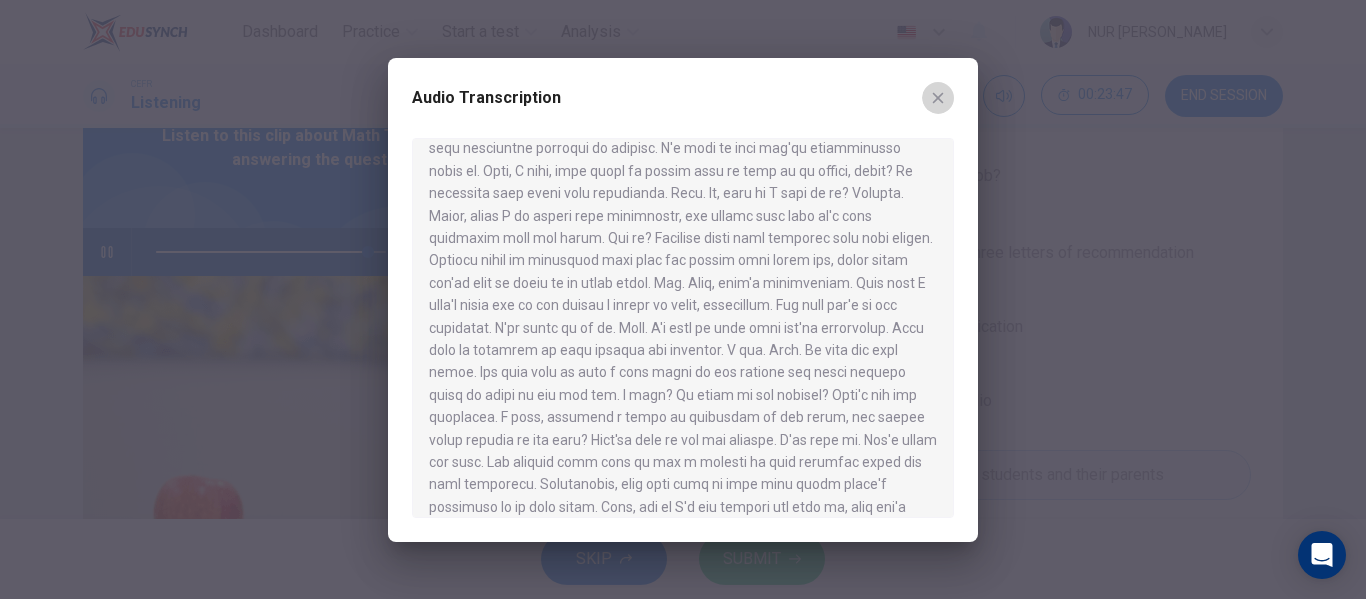 click at bounding box center [938, 98] 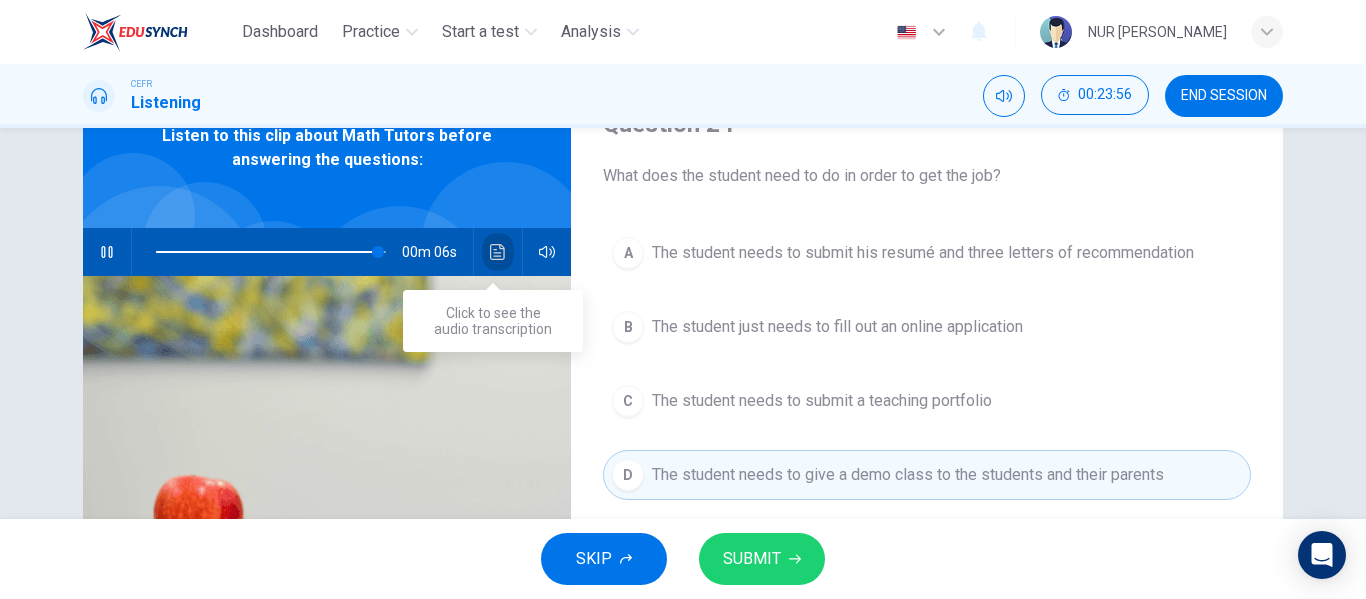 click at bounding box center [498, 252] 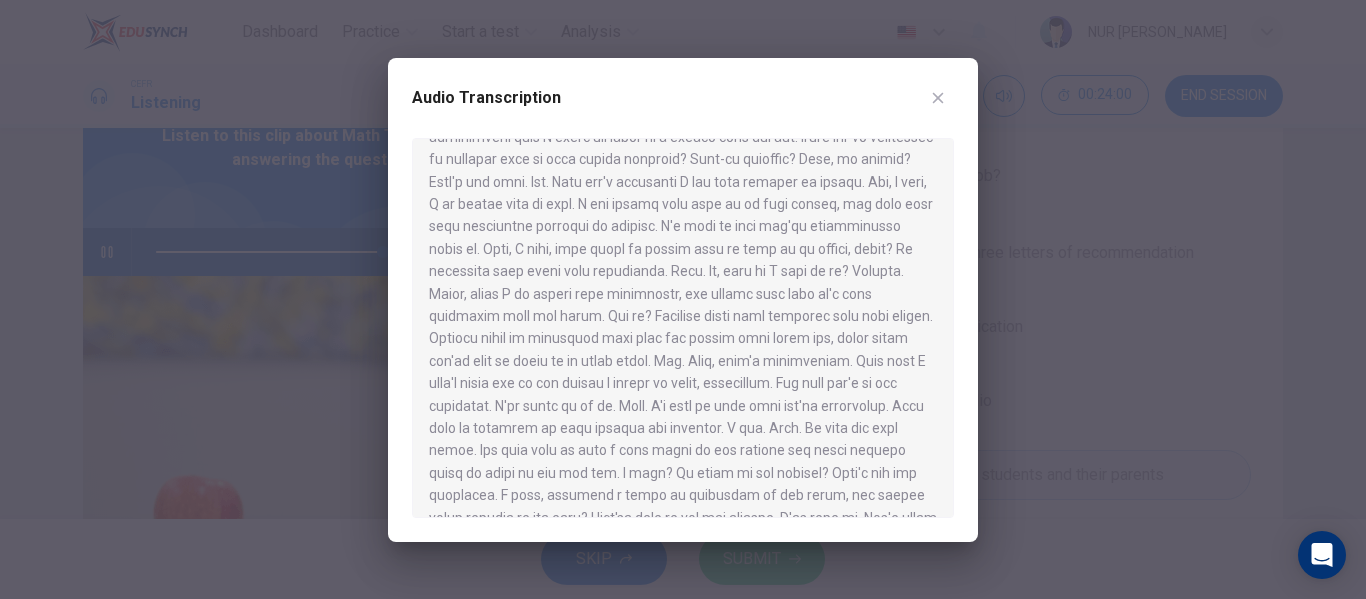 scroll, scrollTop: 50, scrollLeft: 0, axis: vertical 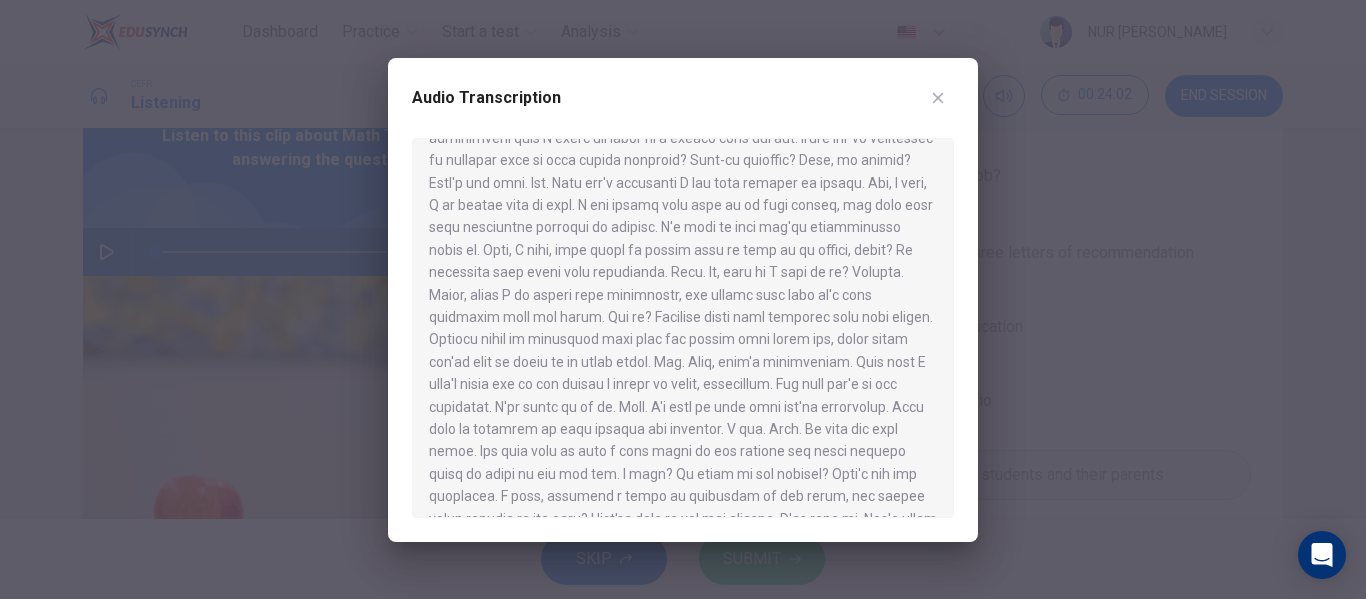 type on "0" 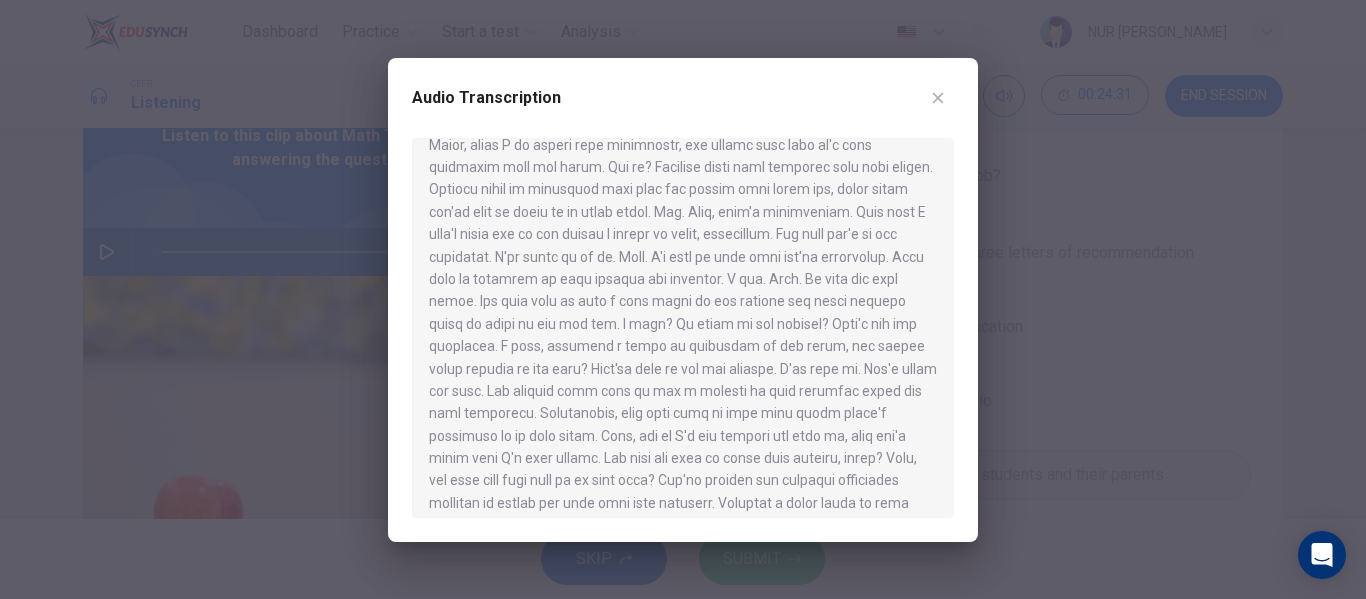 scroll, scrollTop: 199, scrollLeft: 0, axis: vertical 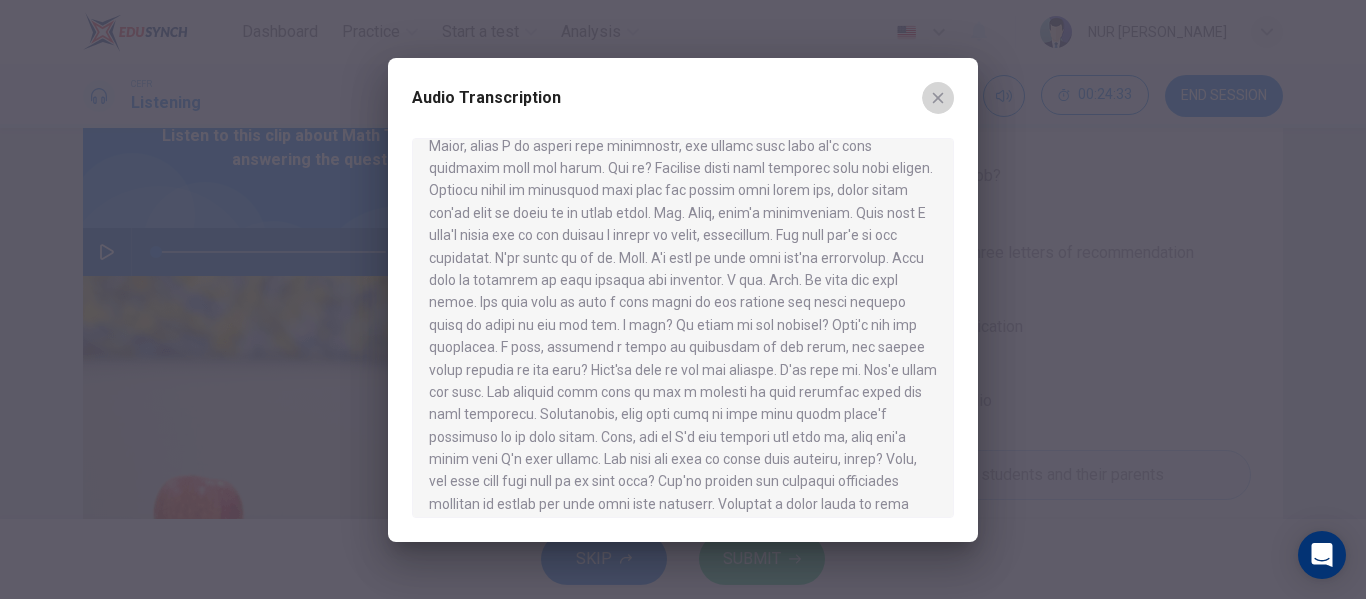 click 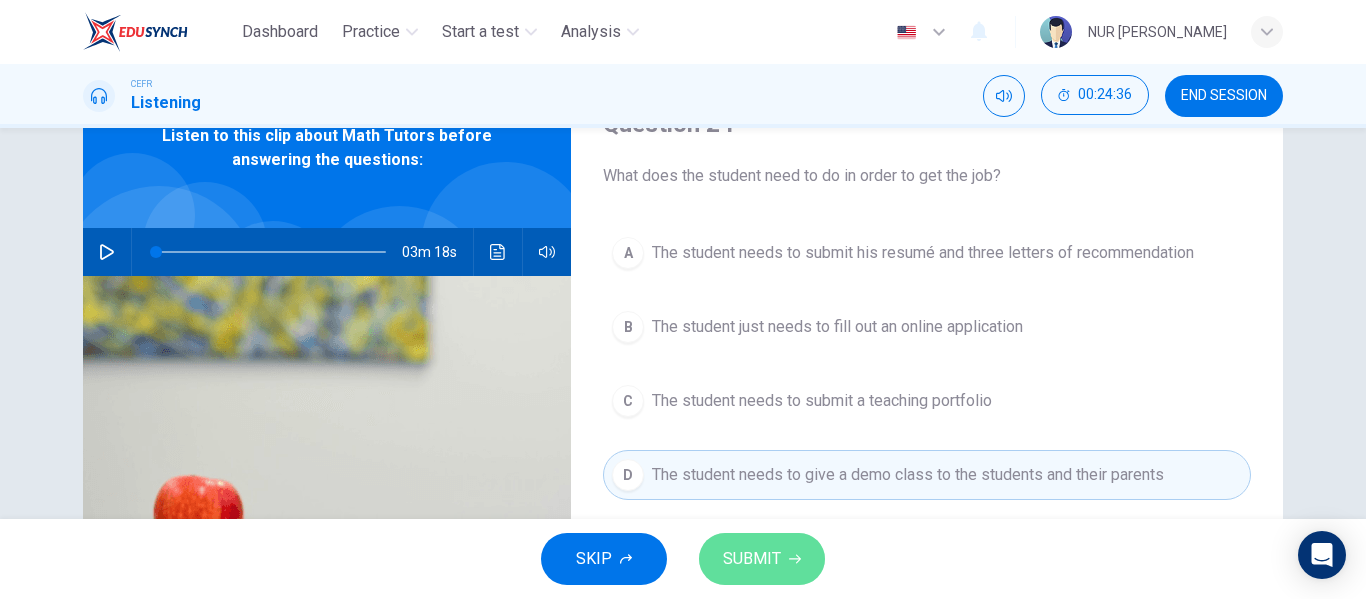 click on "SUBMIT" at bounding box center (762, 559) 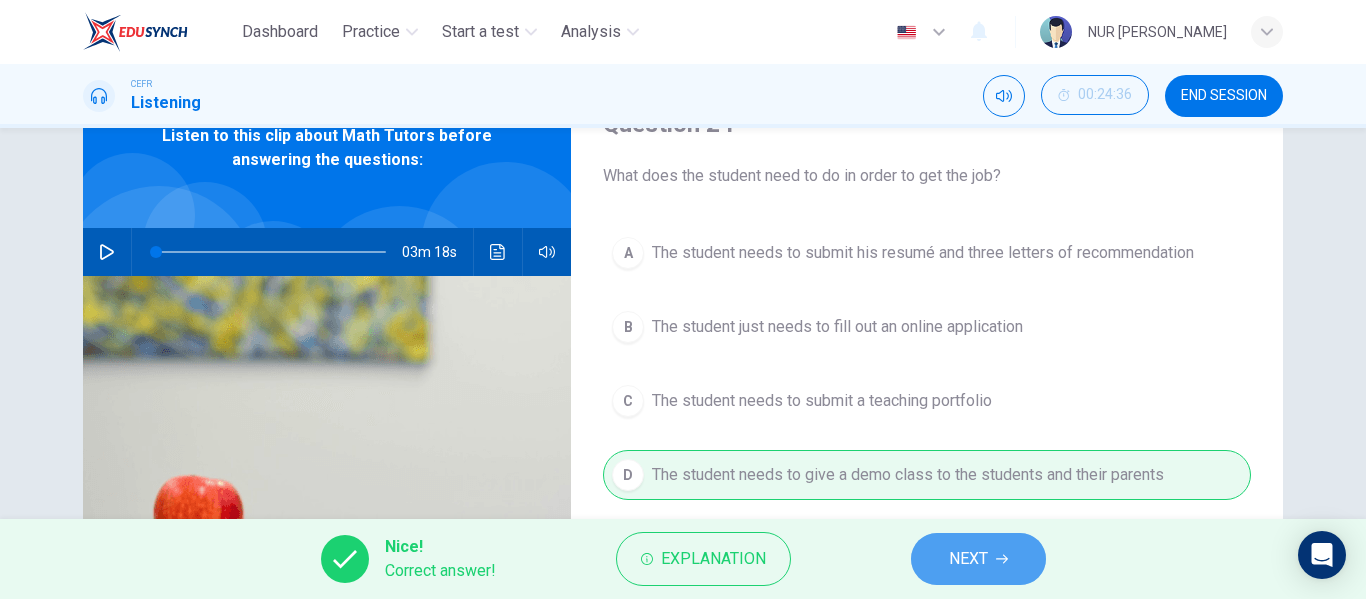 click on "NEXT" at bounding box center [978, 559] 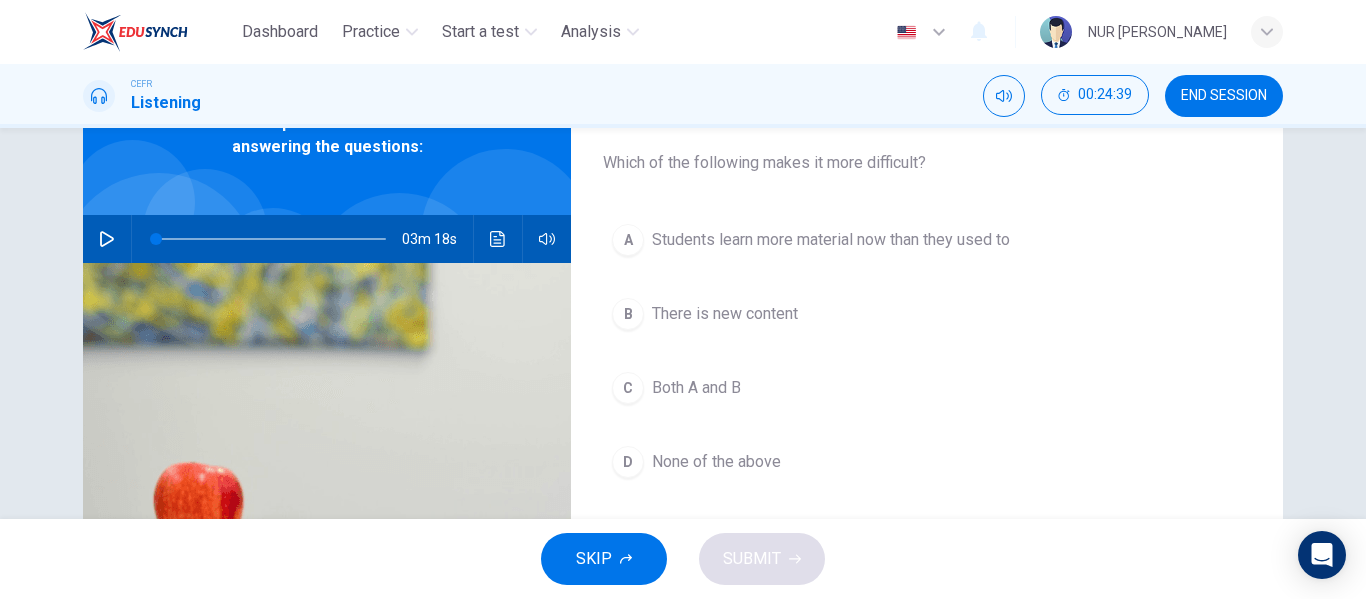 scroll, scrollTop: 110, scrollLeft: 0, axis: vertical 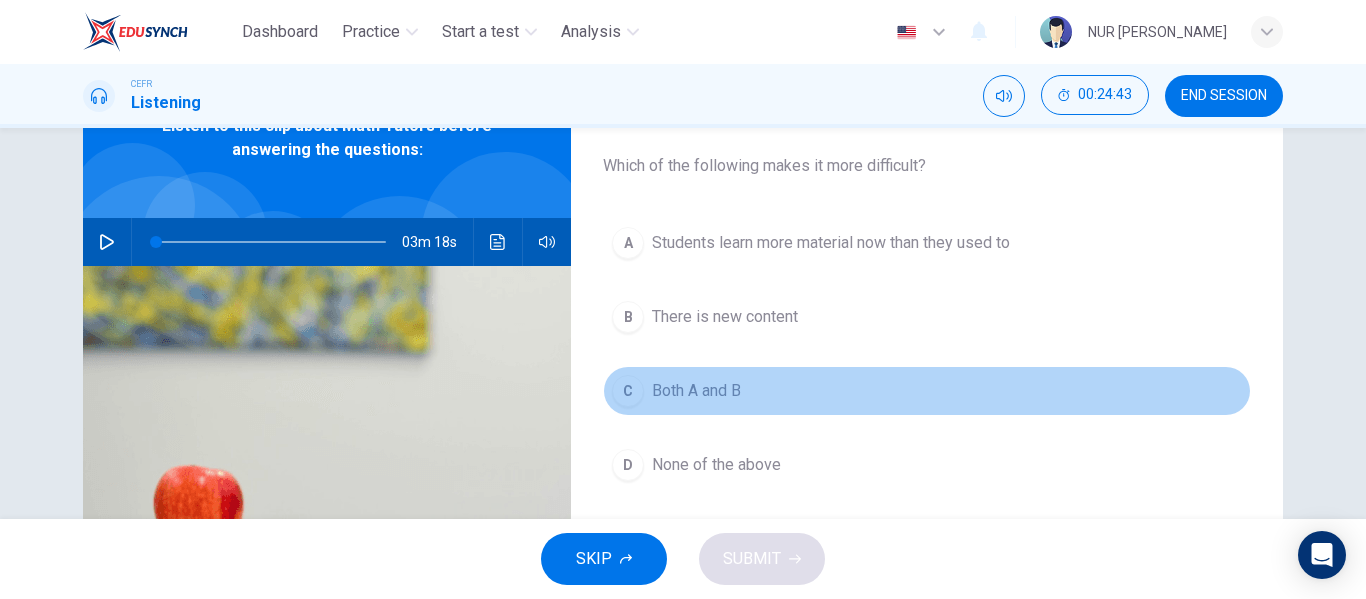 click on "C Both A and B" at bounding box center [927, 391] 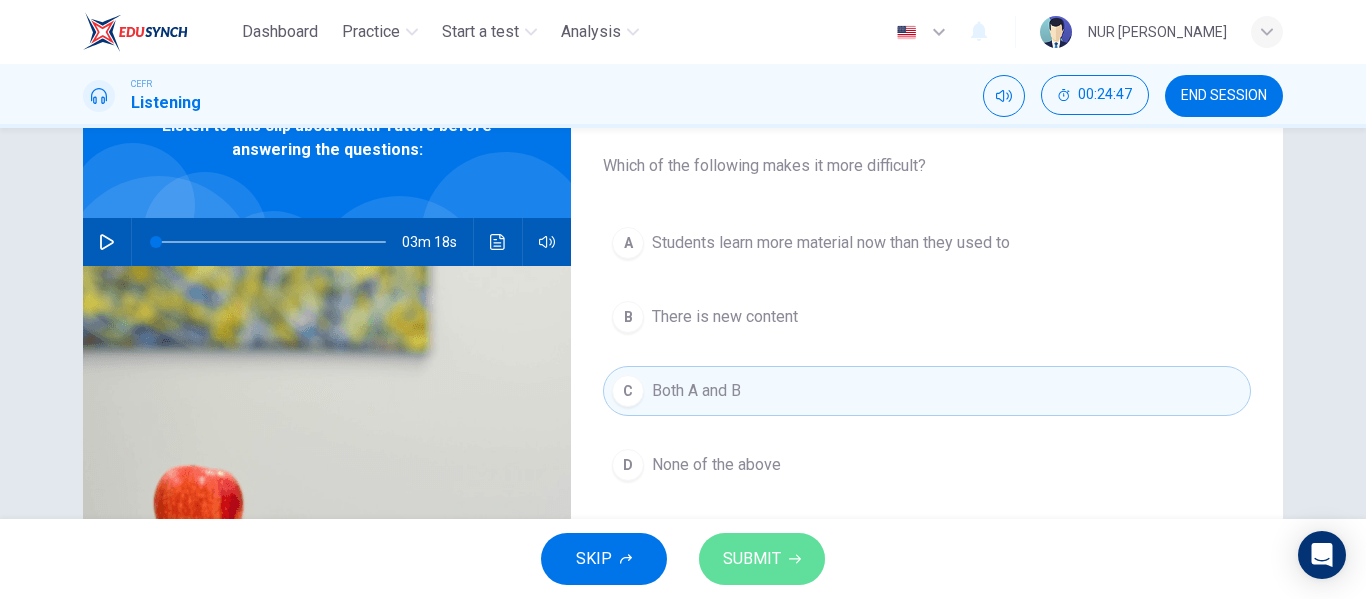 click on "SUBMIT" at bounding box center (752, 559) 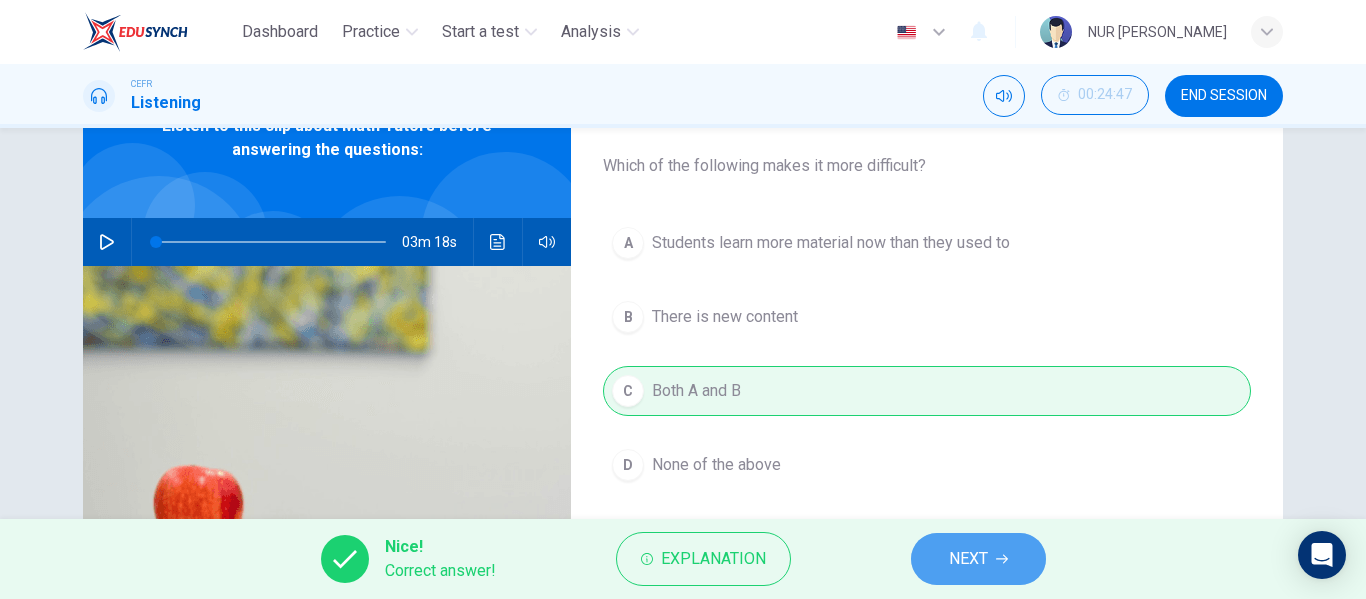click on "NEXT" at bounding box center [978, 559] 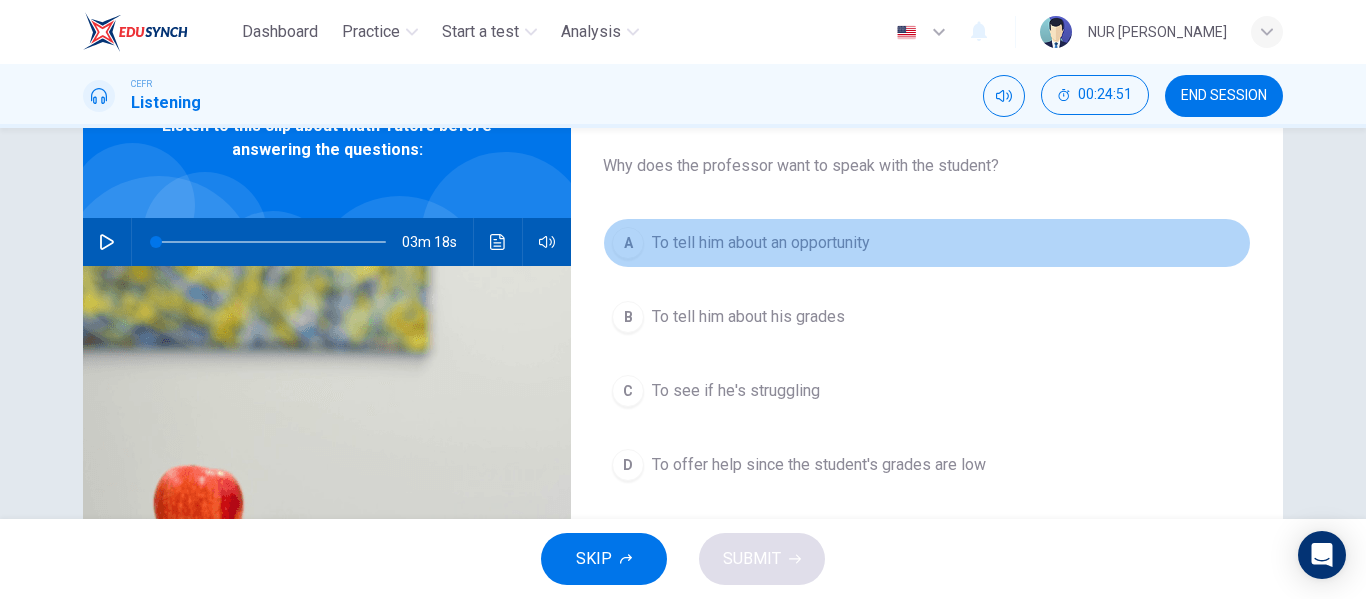 click on "To tell him about an opportunity" at bounding box center [761, 243] 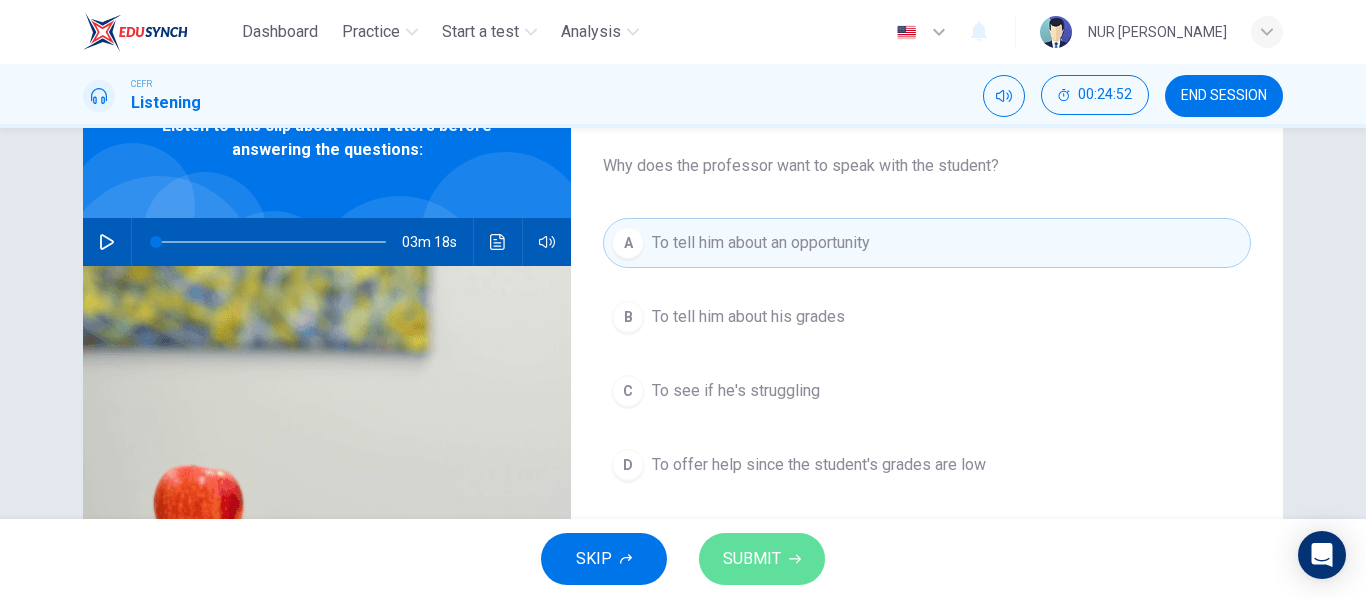 click on "SUBMIT" at bounding box center (762, 559) 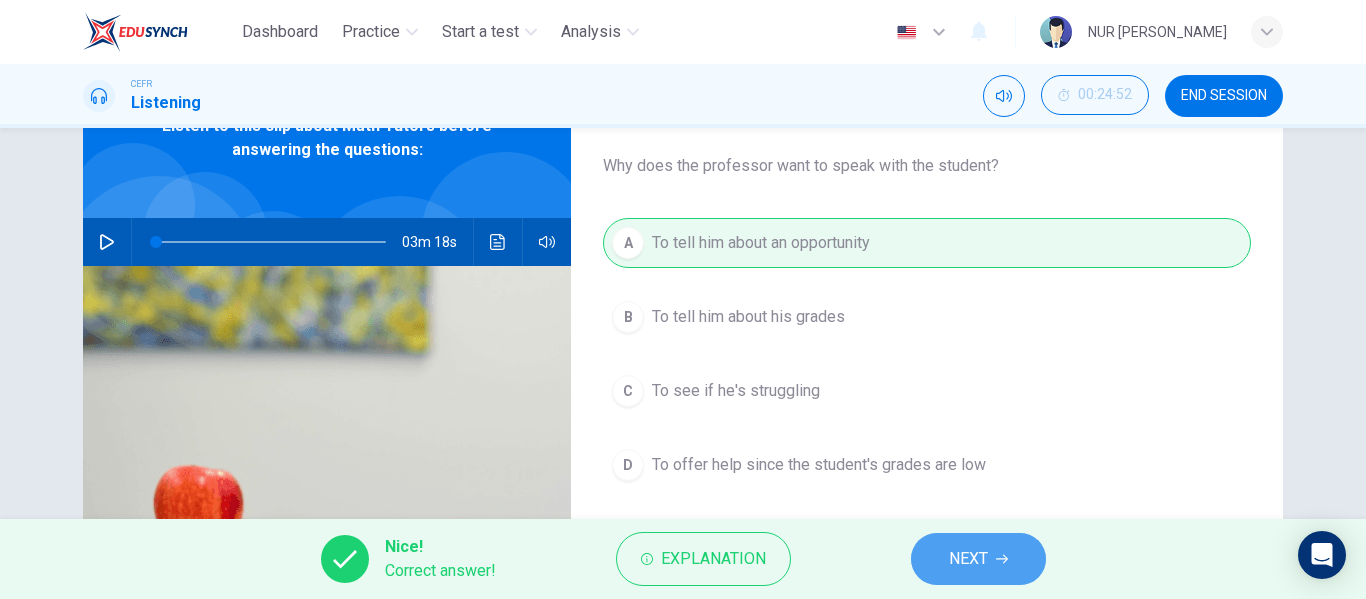 click on "NEXT" at bounding box center [978, 559] 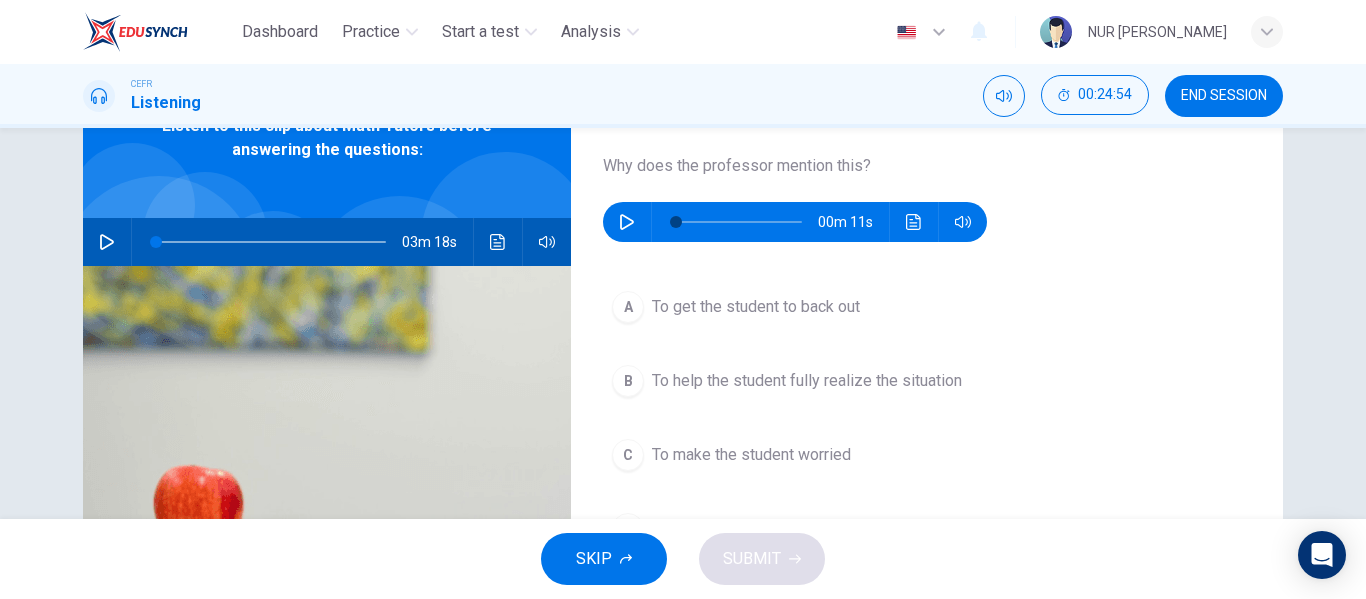 click 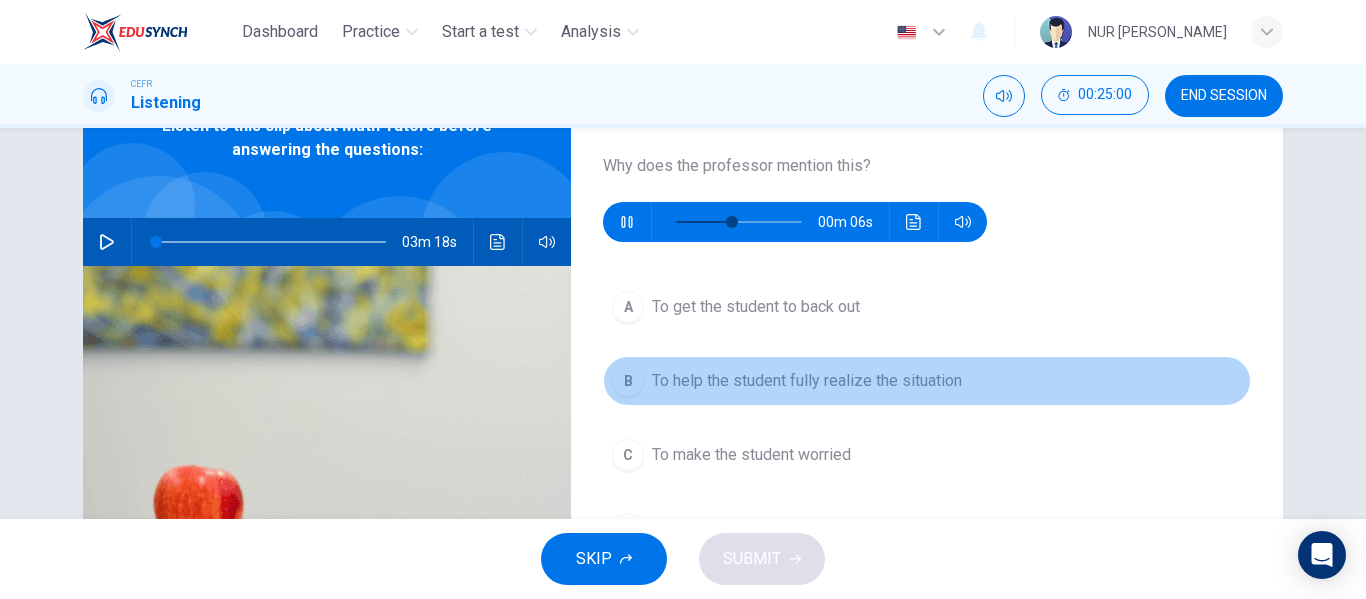 click on "To help the student fully realize the situation" at bounding box center [807, 381] 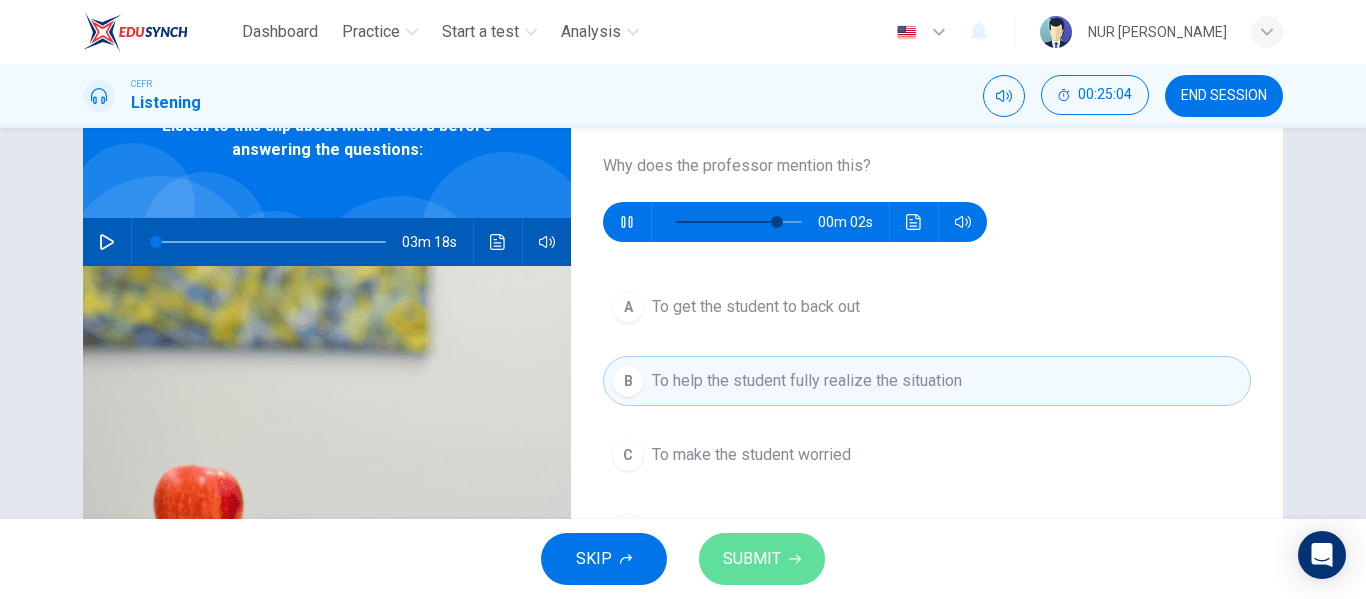 click on "SUBMIT" at bounding box center [762, 559] 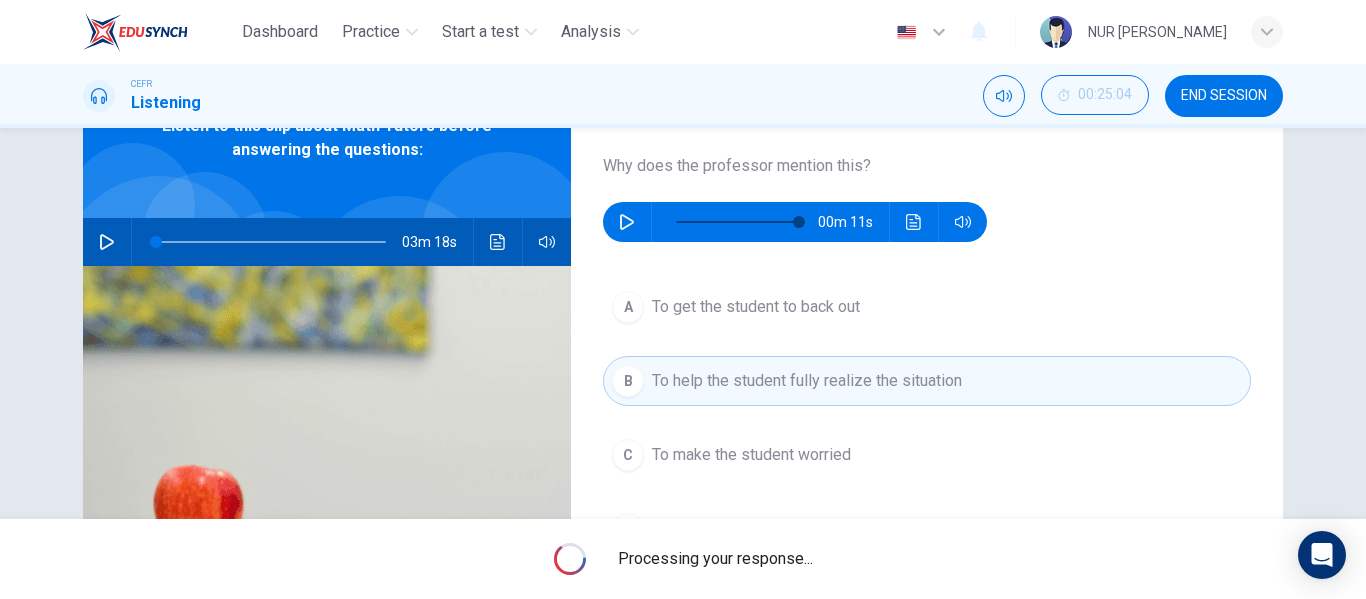 type on "0" 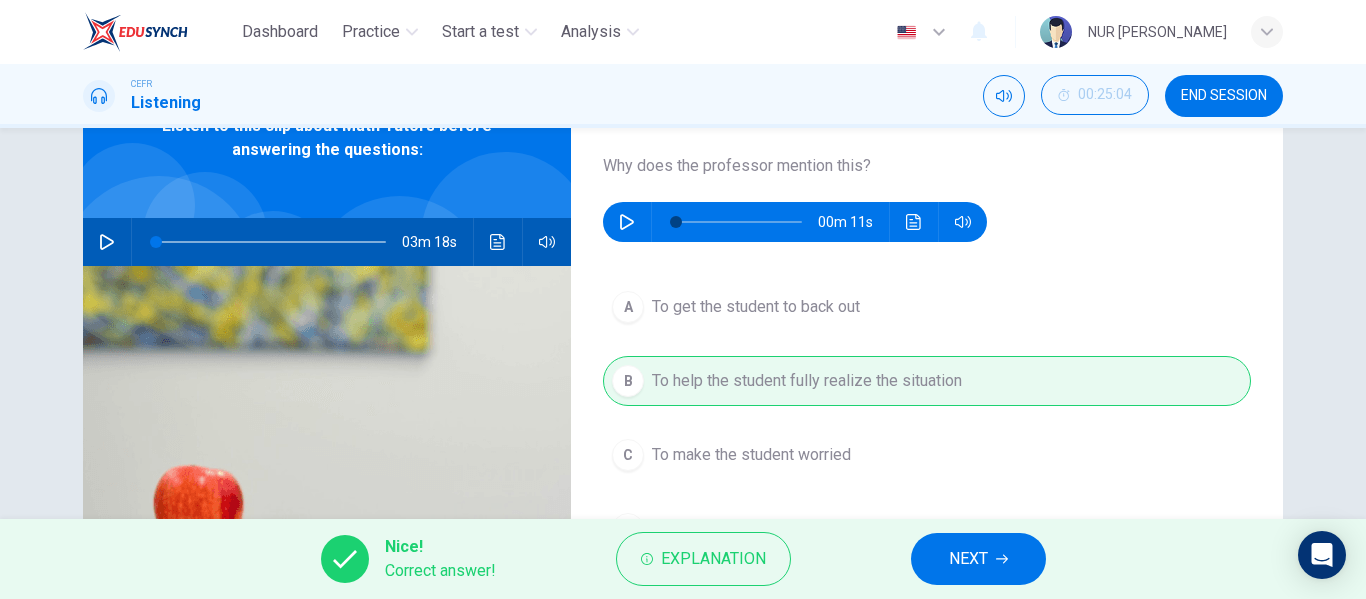 click on "Nice! Correct answer! Explanation NEXT" at bounding box center (683, 559) 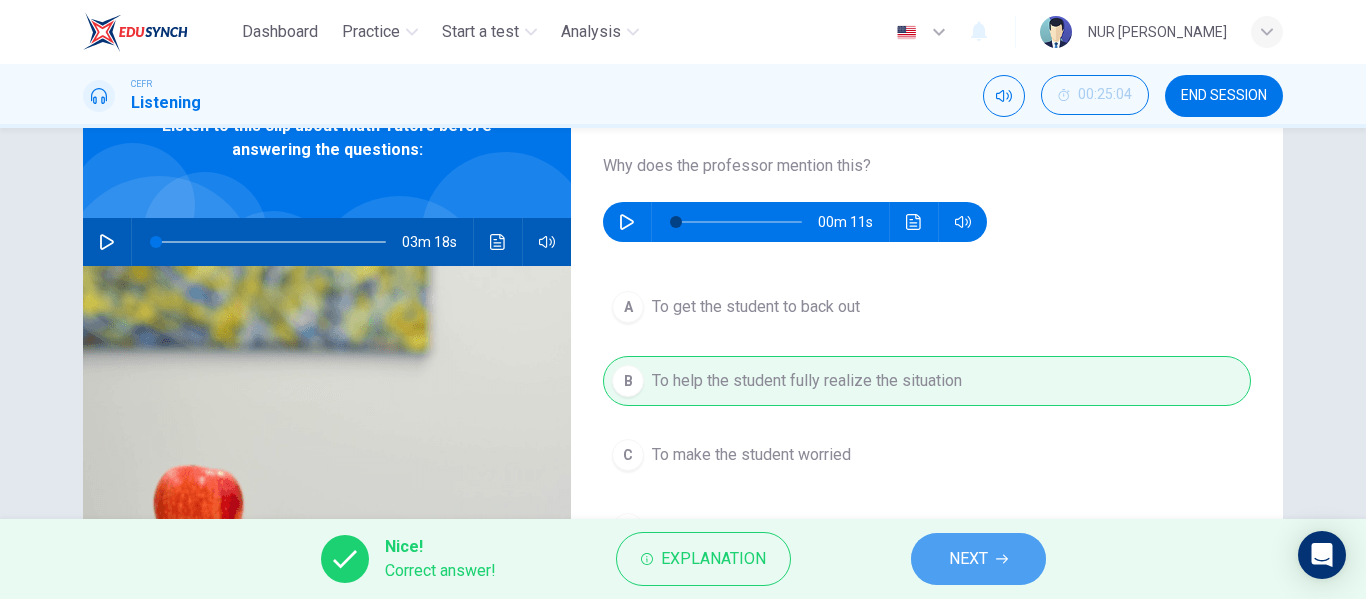 click on "NEXT" at bounding box center (978, 559) 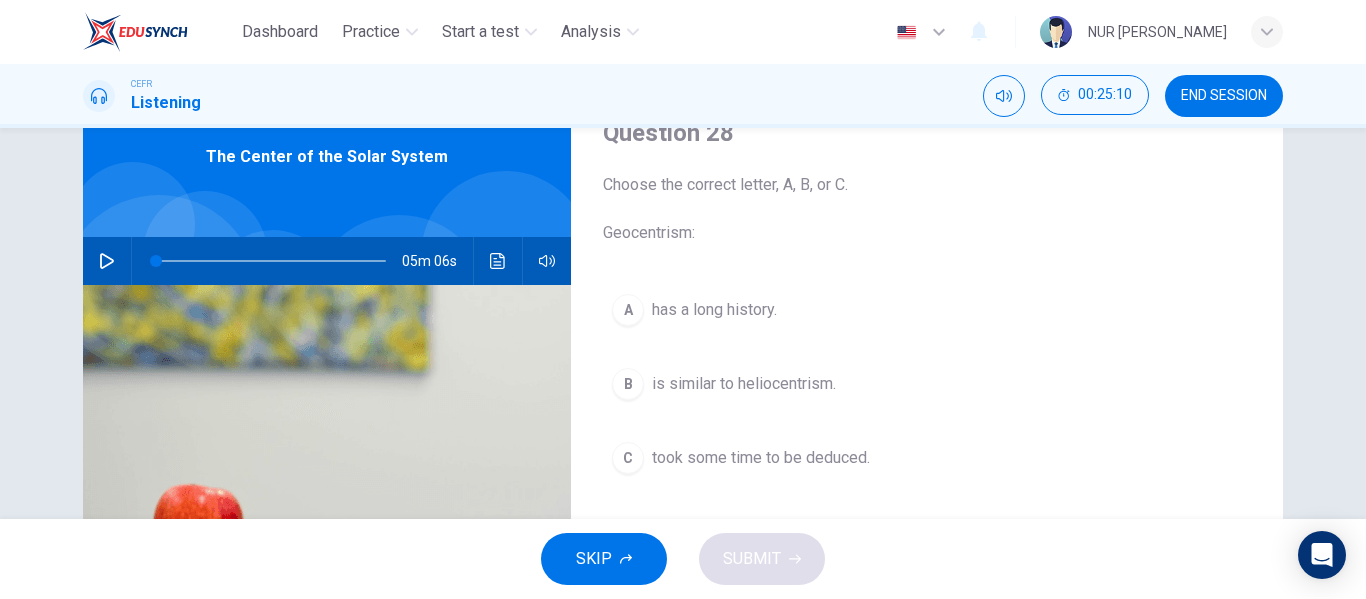 scroll, scrollTop: 92, scrollLeft: 0, axis: vertical 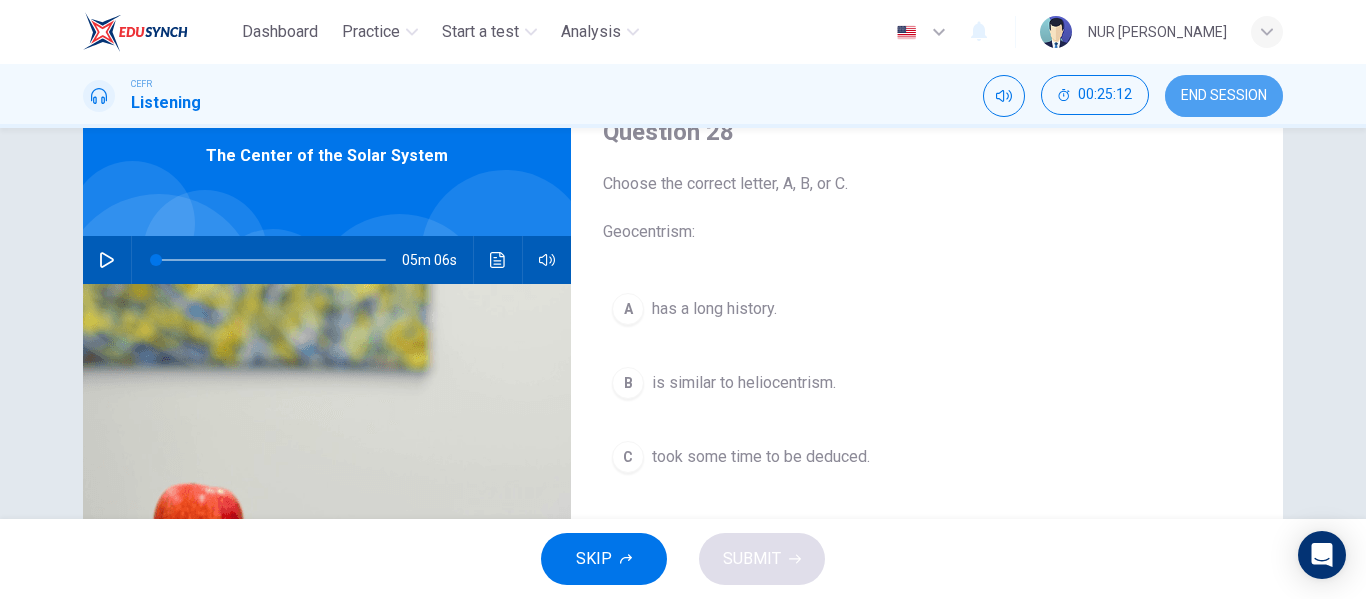 click on "END SESSION" at bounding box center [1224, 96] 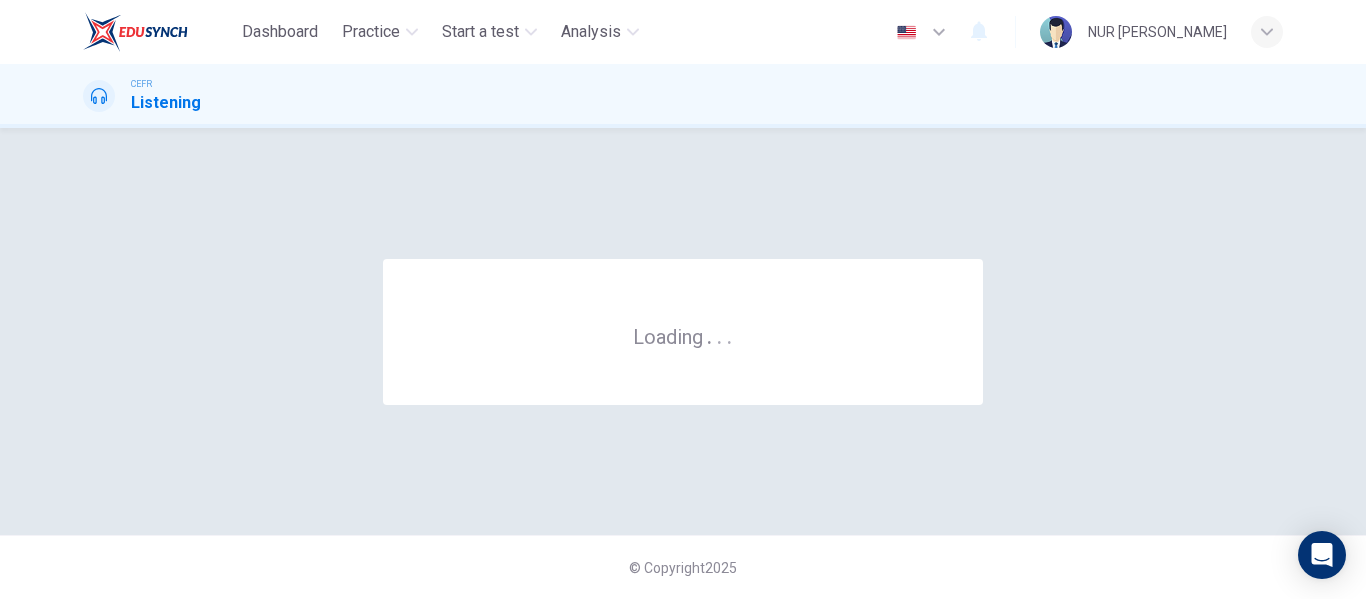 scroll, scrollTop: 0, scrollLeft: 0, axis: both 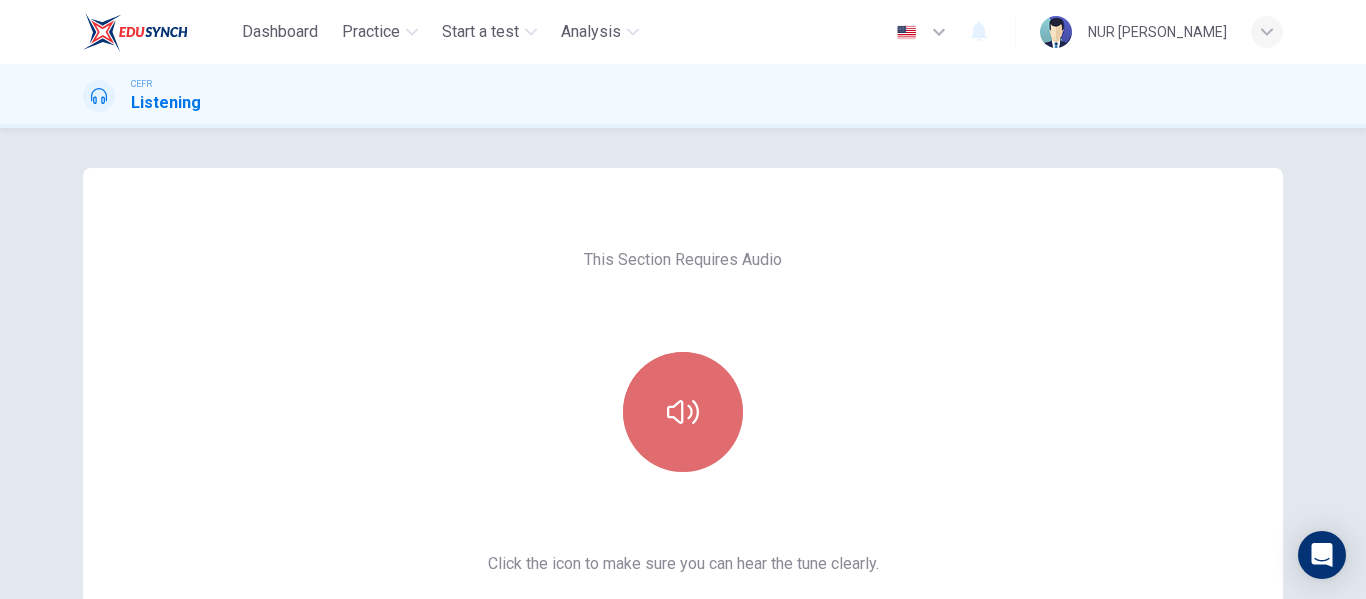 click at bounding box center (683, 412) 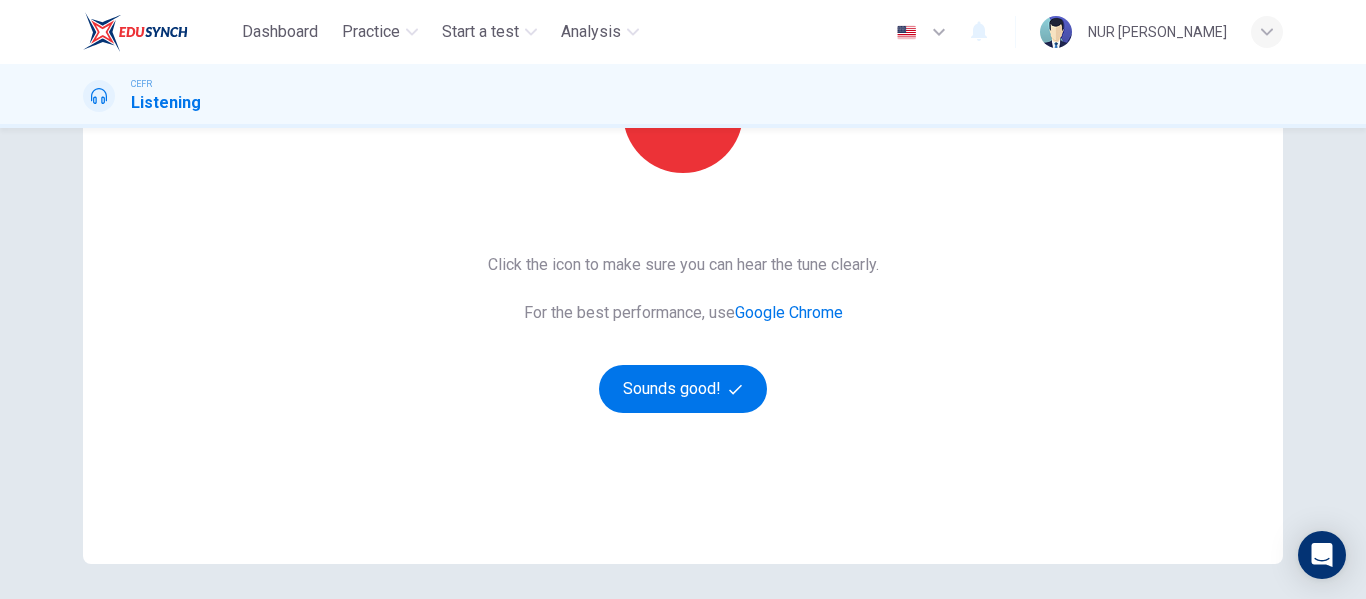 scroll, scrollTop: 300, scrollLeft: 0, axis: vertical 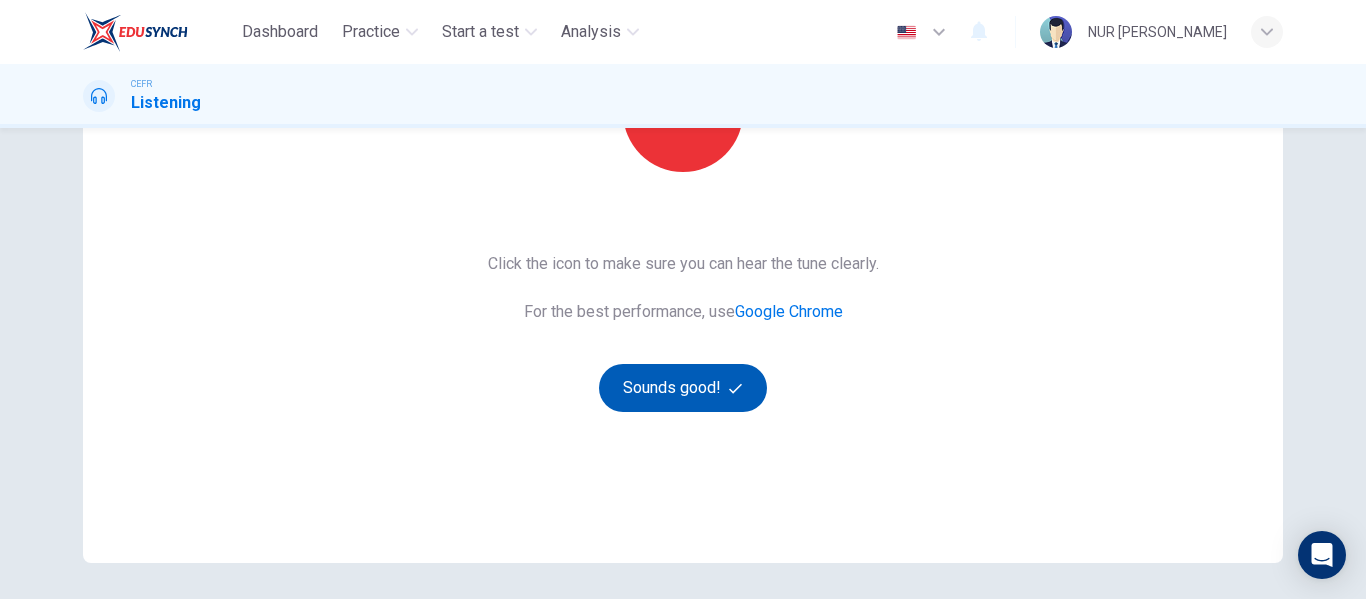 click on "Sounds good!" at bounding box center (683, 388) 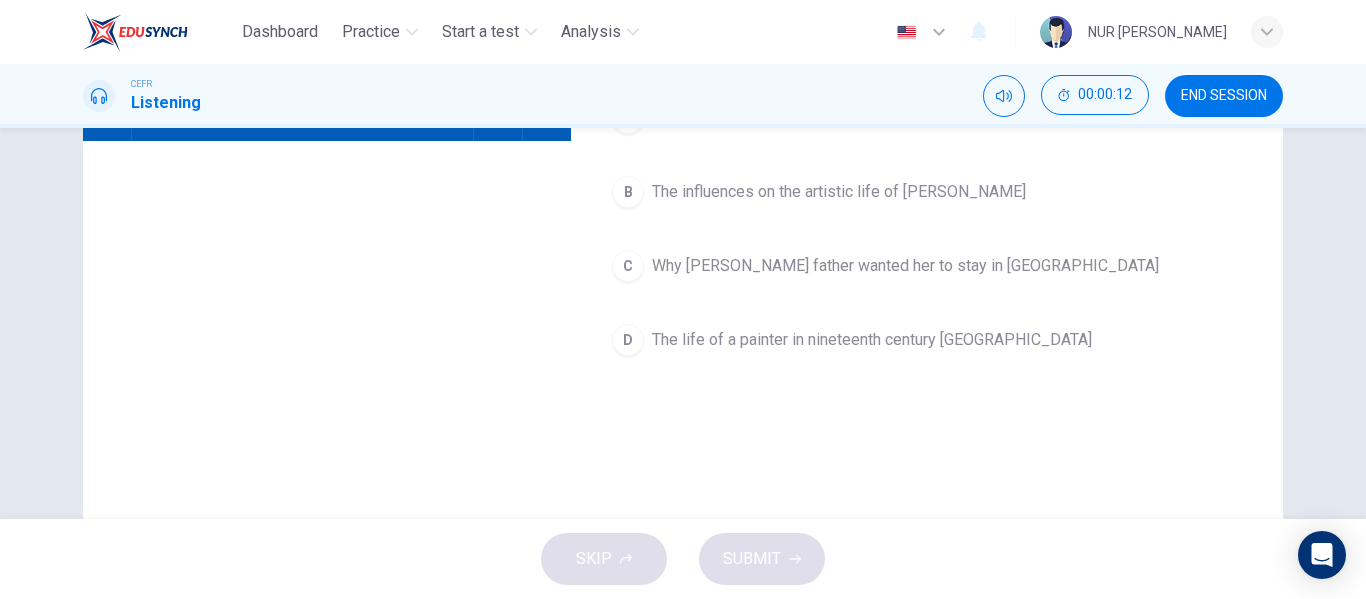 scroll, scrollTop: 200, scrollLeft: 0, axis: vertical 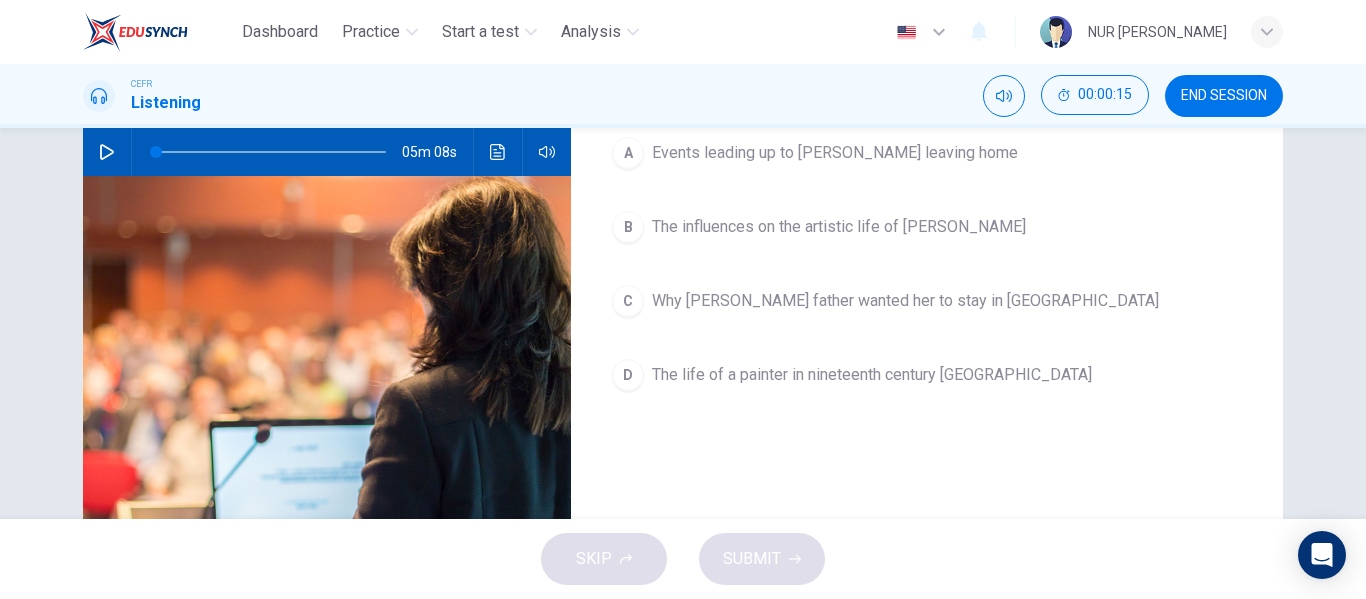 click on "A Events leading up to [PERSON_NAME] leaving home B The influences on the artistic life of [PERSON_NAME] C Why [PERSON_NAME] father wanted her to stay in [GEOGRAPHIC_DATA] D The life of a painter in nineteenth century [GEOGRAPHIC_DATA]" at bounding box center [927, 284] 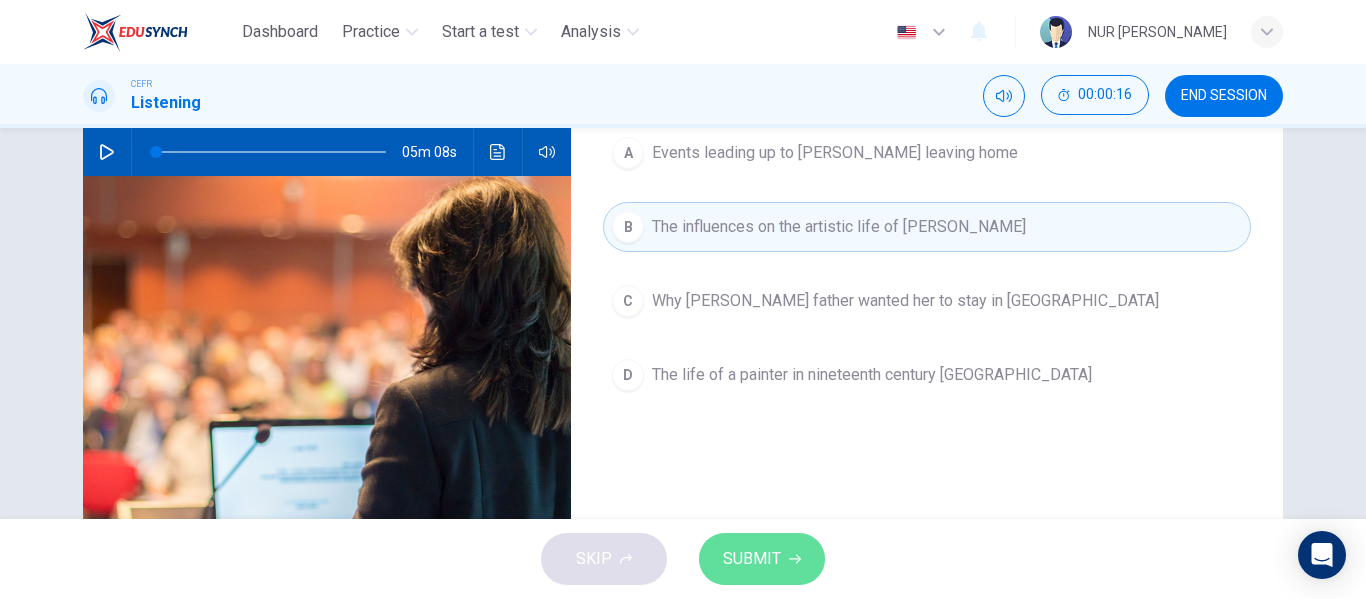 click on "SUBMIT" at bounding box center [752, 559] 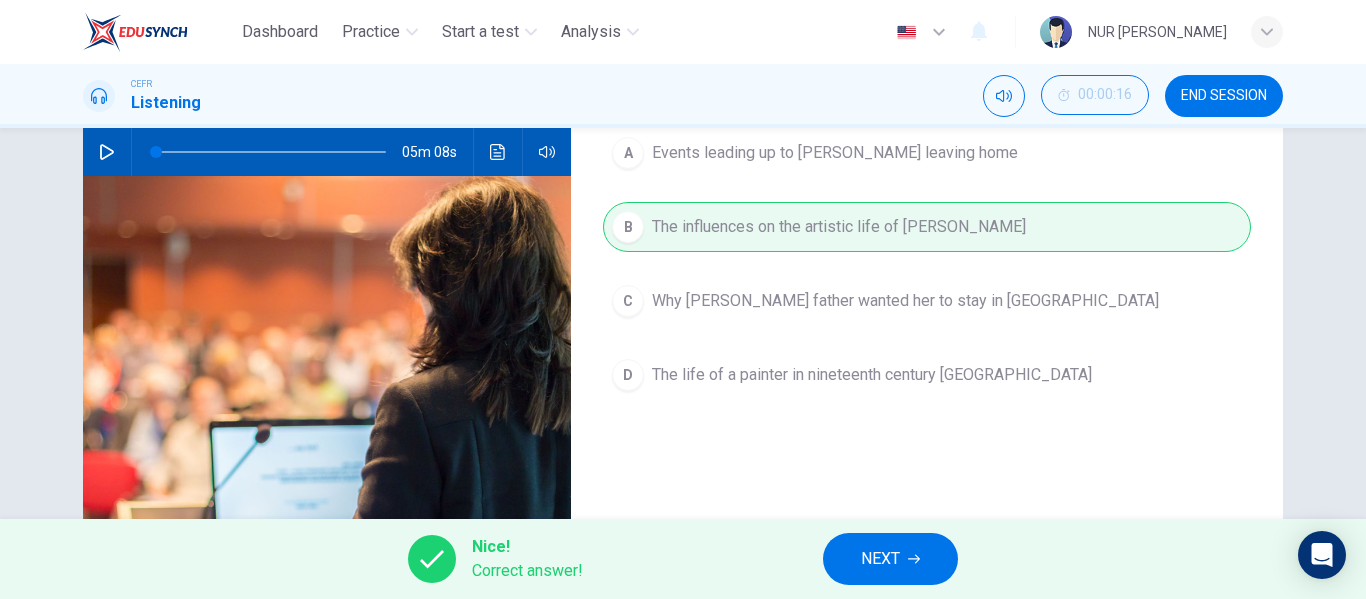 click on "NEXT" at bounding box center [880, 559] 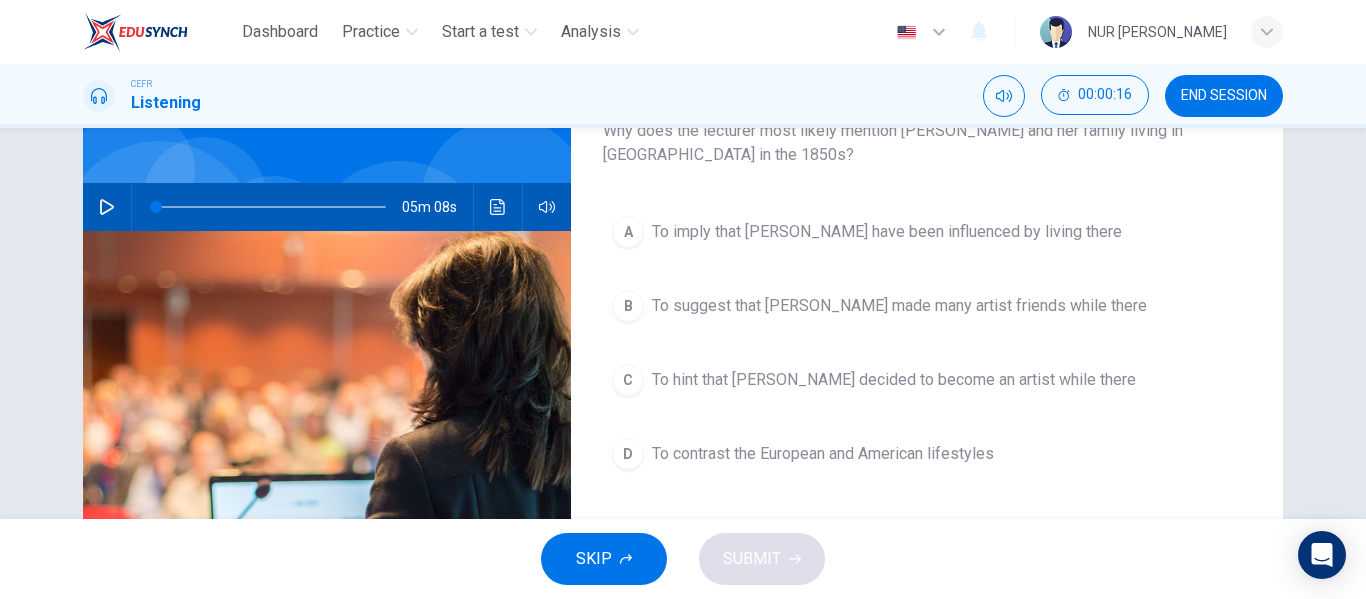 scroll, scrollTop: 124, scrollLeft: 0, axis: vertical 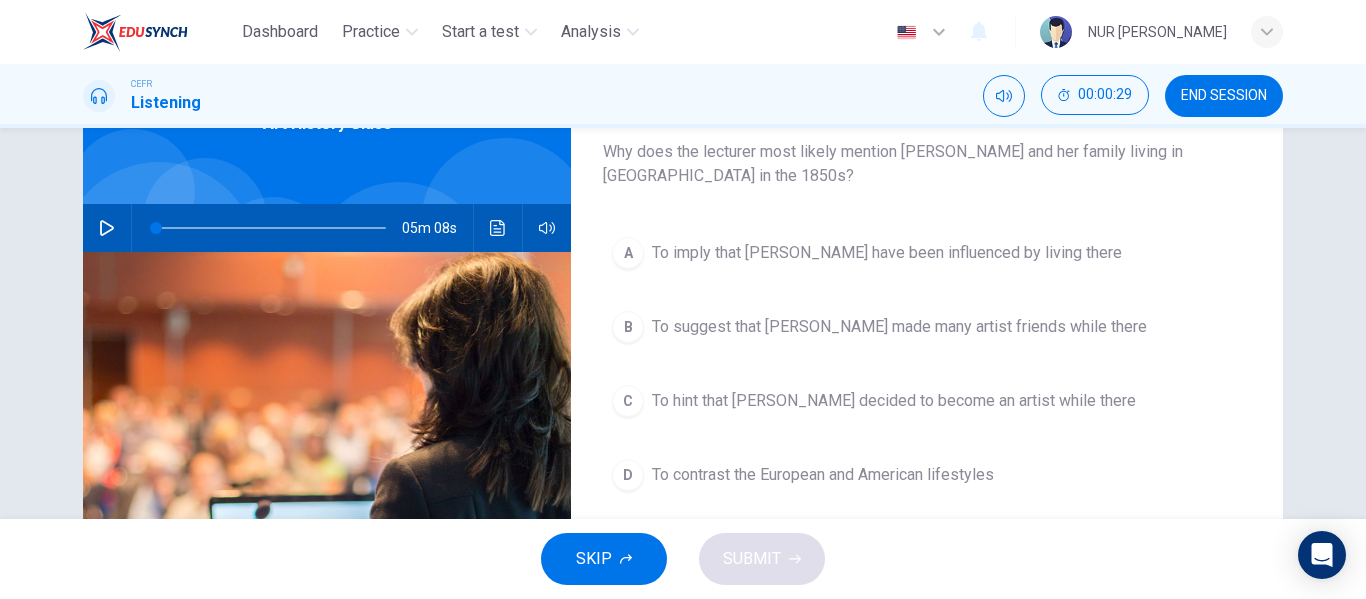 click on "To imply that [PERSON_NAME] have been influenced by living there" at bounding box center (887, 253) 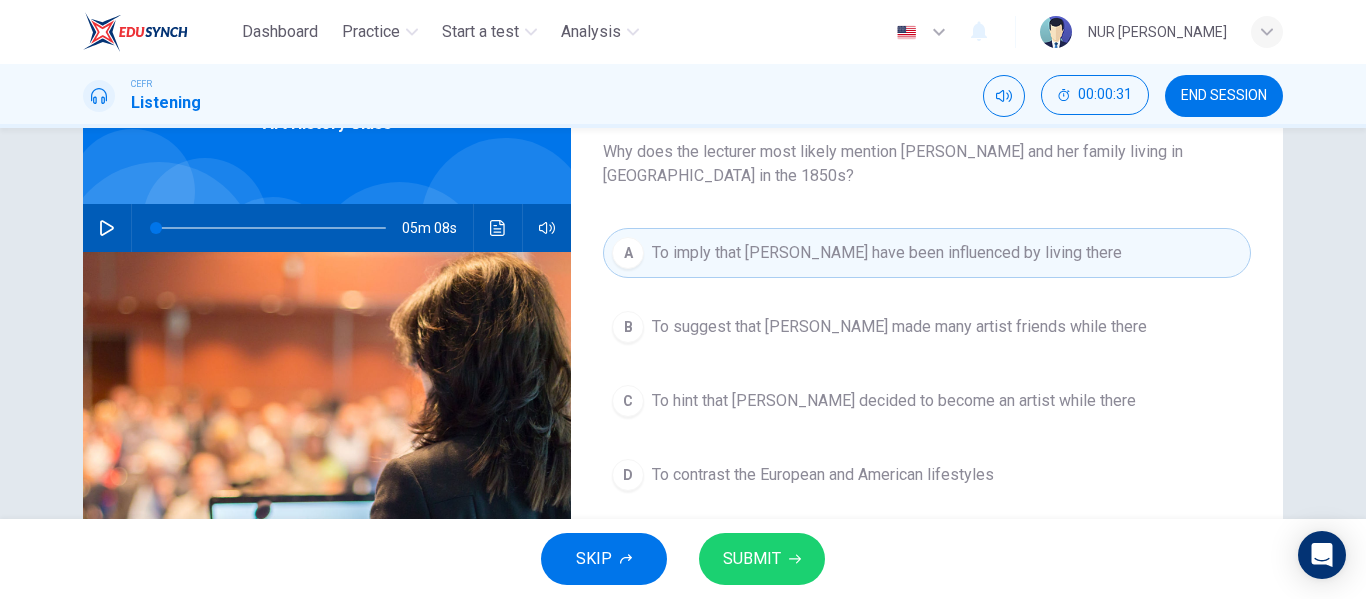 click on "SUBMIT" at bounding box center [762, 559] 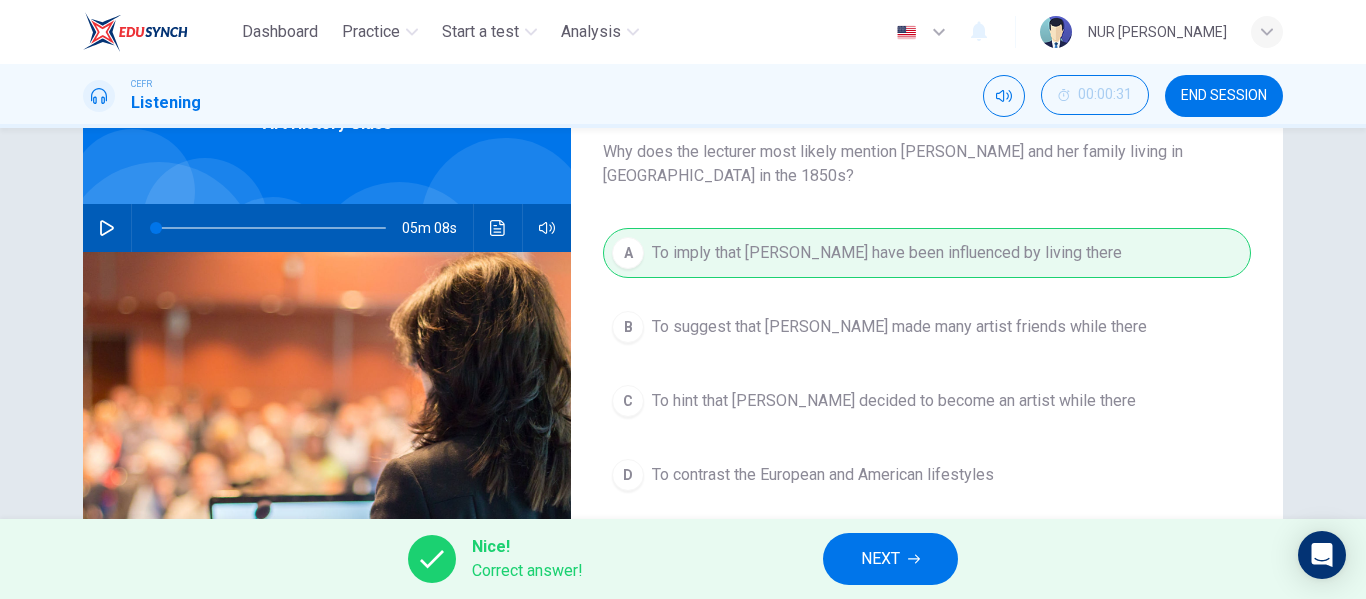 click on "NEXT" at bounding box center [880, 559] 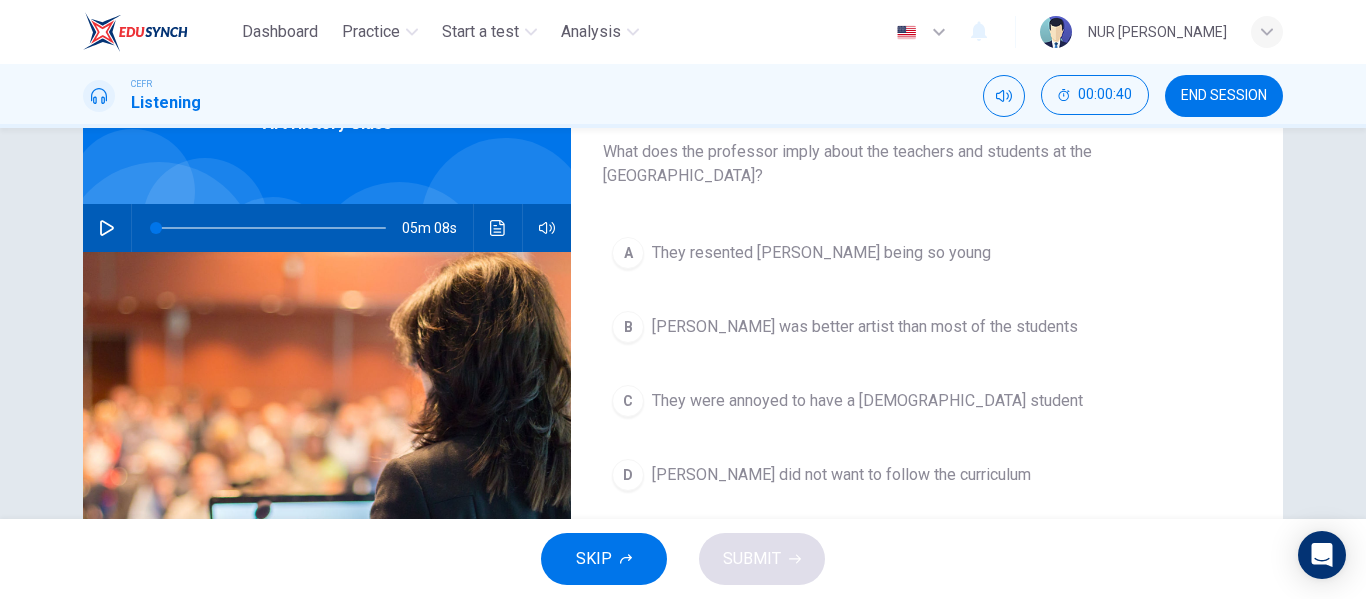 click on "They were annoyed to have a [DEMOGRAPHIC_DATA] student" at bounding box center (867, 401) 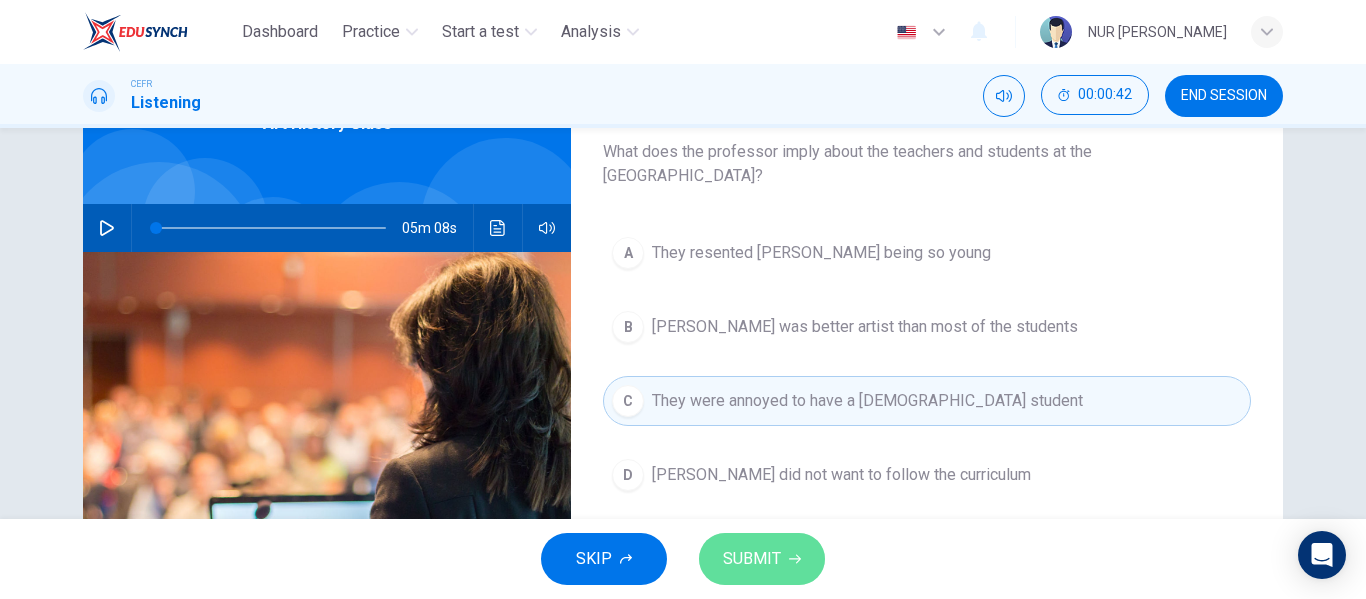 click on "SUBMIT" at bounding box center (752, 559) 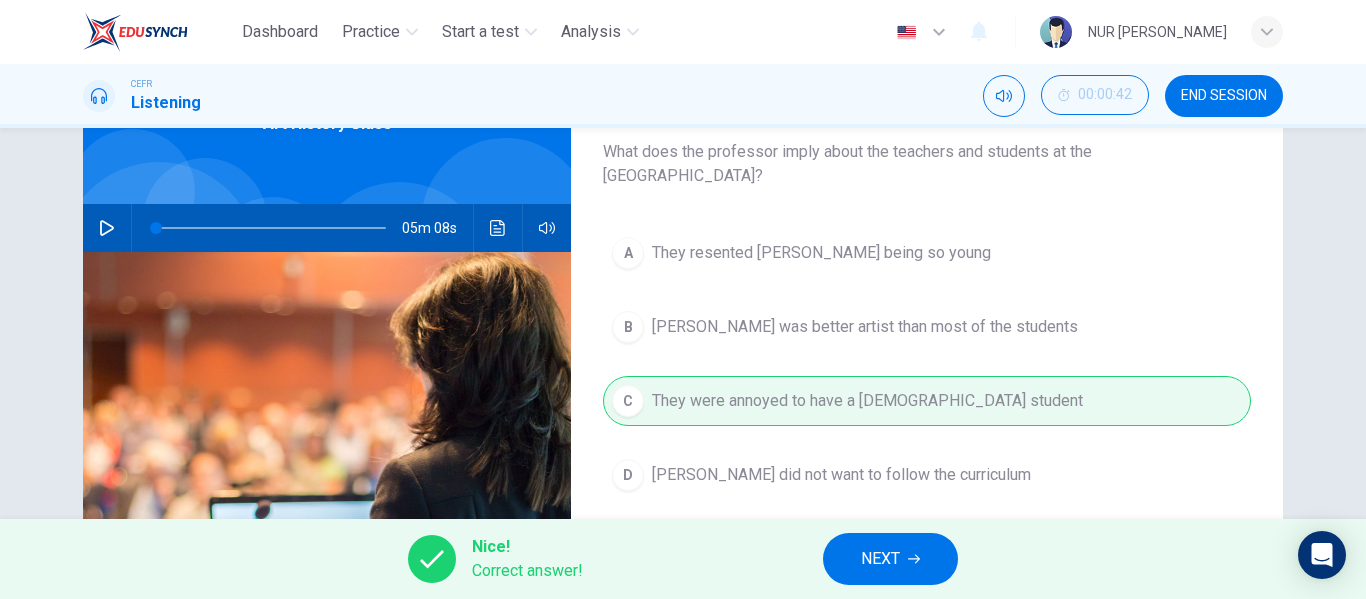 click on "NEXT" at bounding box center [890, 559] 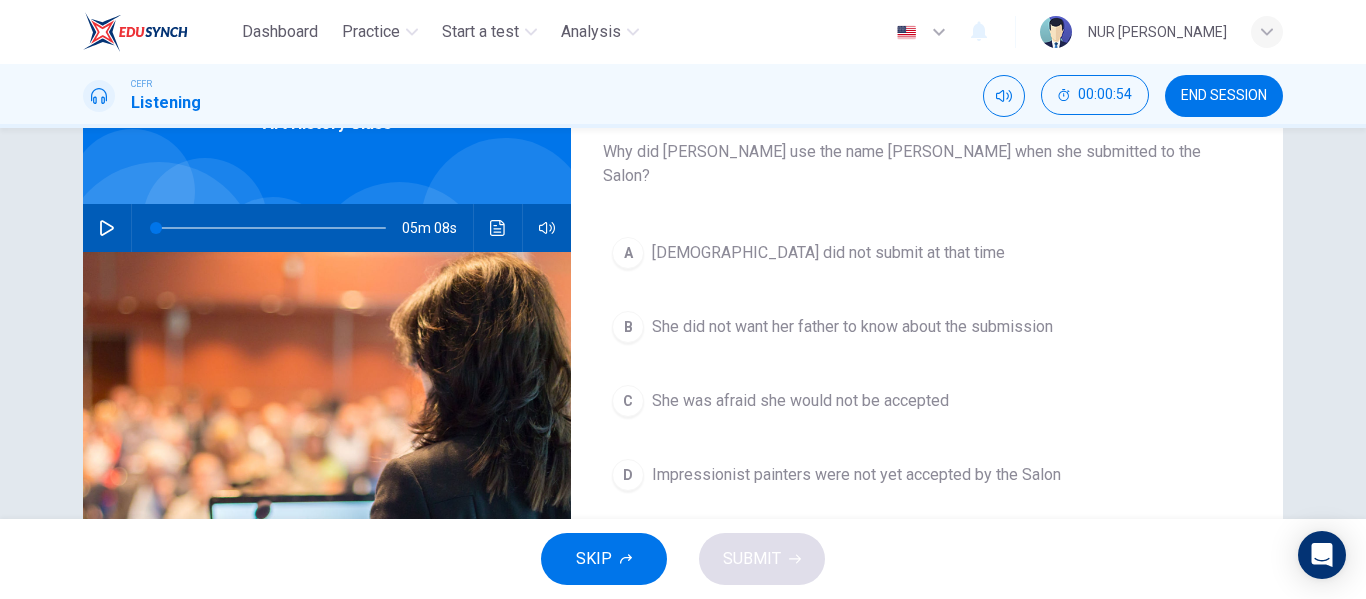 click at bounding box center (107, 228) 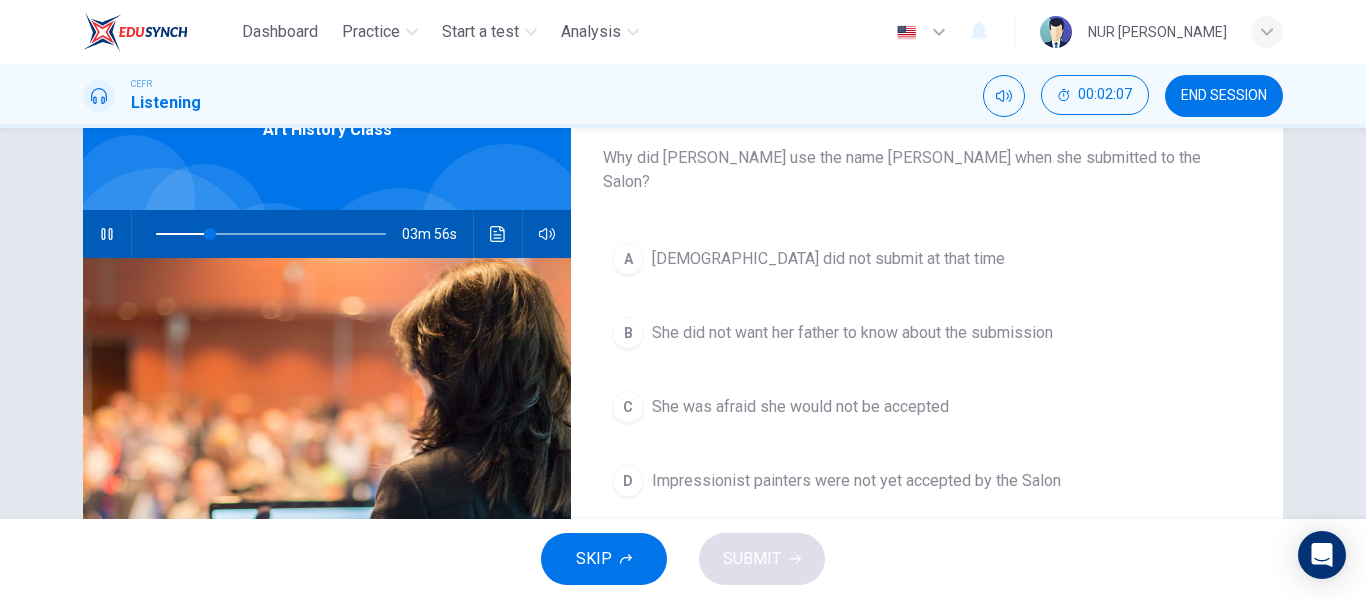 scroll, scrollTop: 117, scrollLeft: 0, axis: vertical 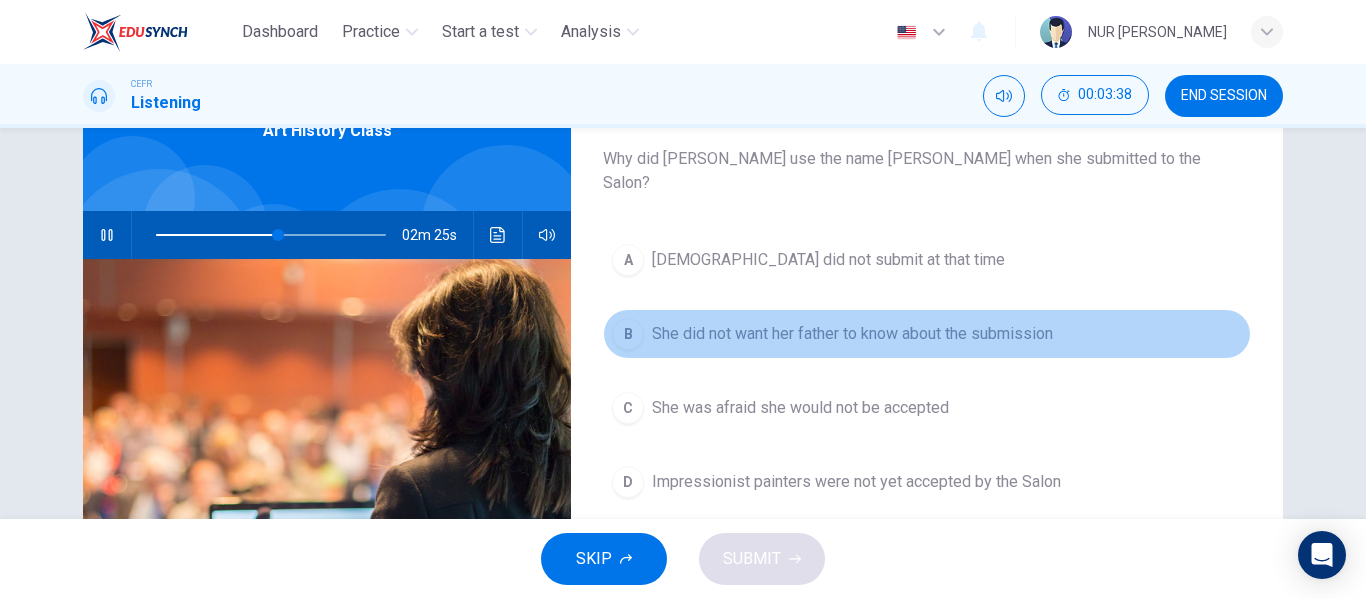 click on "She did not want her father to know about the submission" at bounding box center [852, 334] 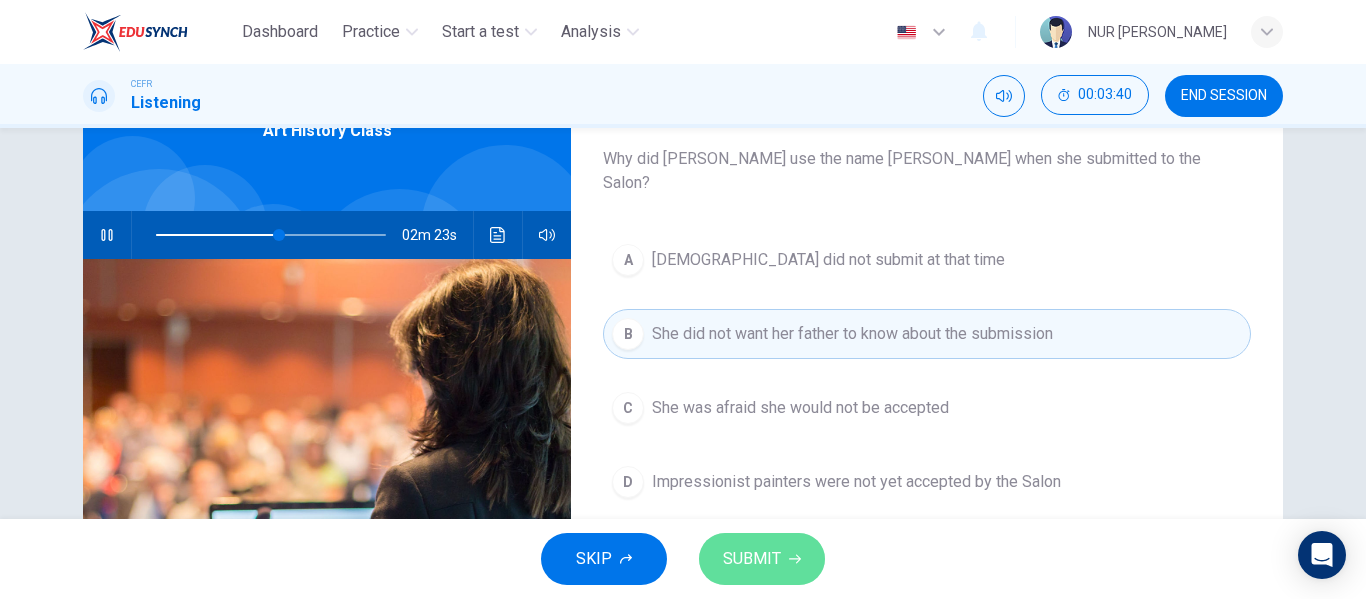 click on "SUBMIT" at bounding box center [752, 559] 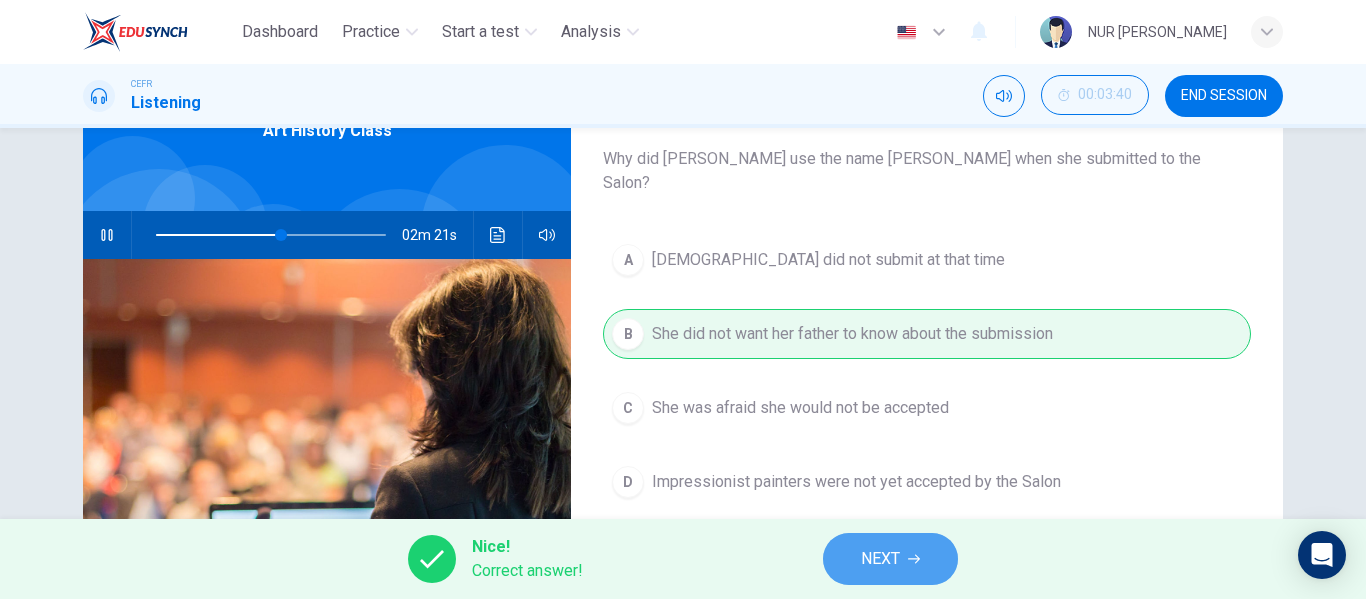 click on "NEXT" at bounding box center [890, 559] 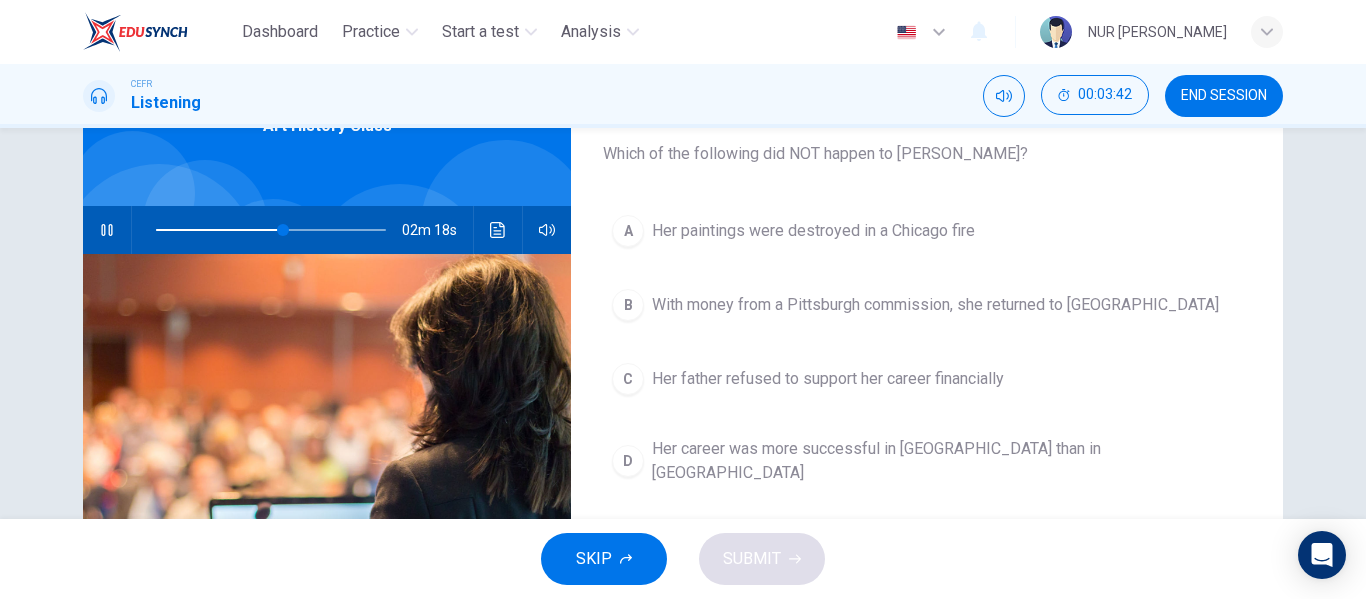 scroll, scrollTop: 122, scrollLeft: 0, axis: vertical 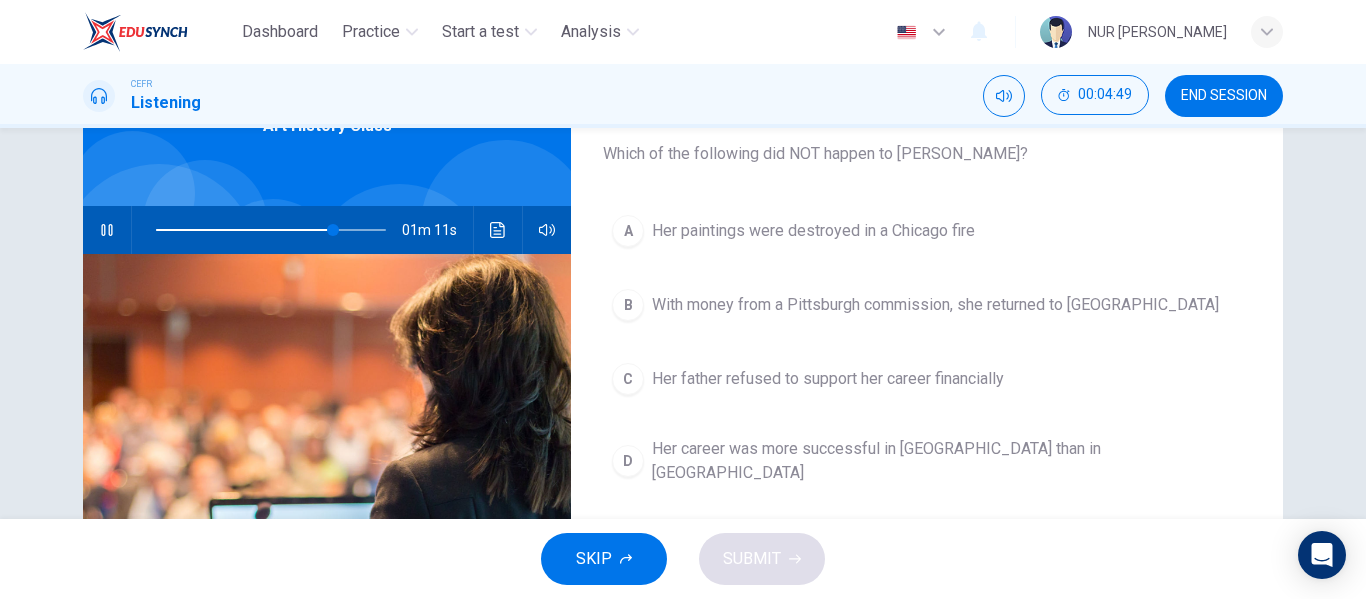 click on "Her career was more successful in [GEOGRAPHIC_DATA] than in [GEOGRAPHIC_DATA]" at bounding box center (947, 461) 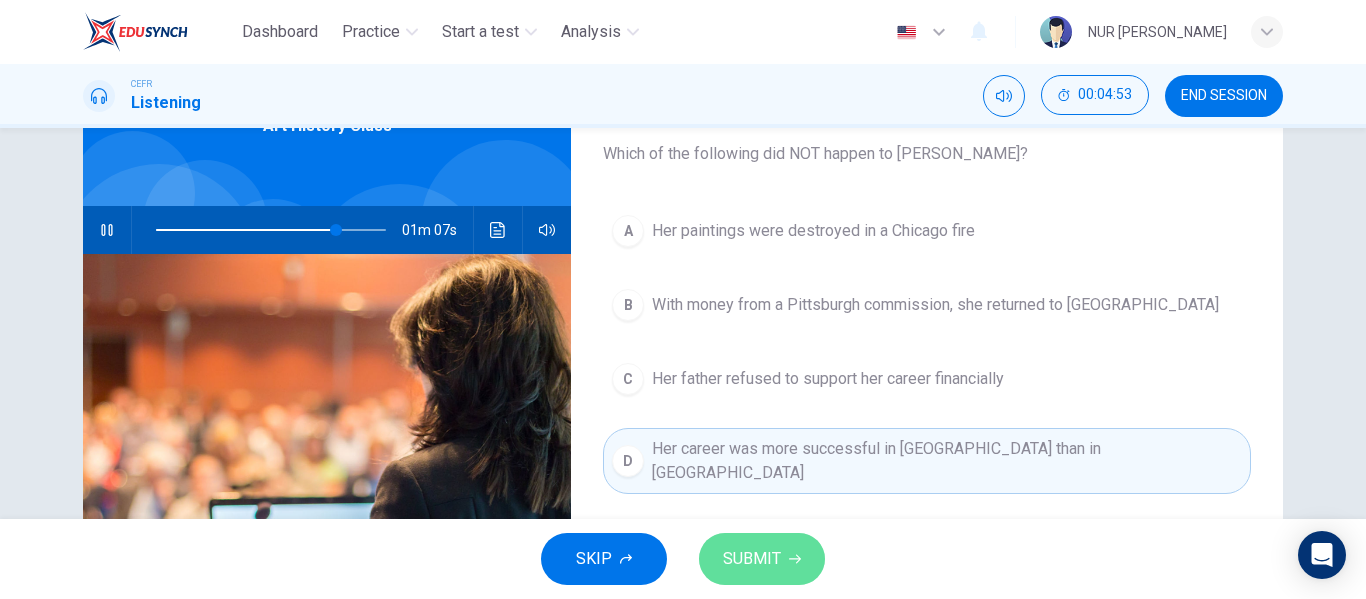 click on "SUBMIT" at bounding box center [762, 559] 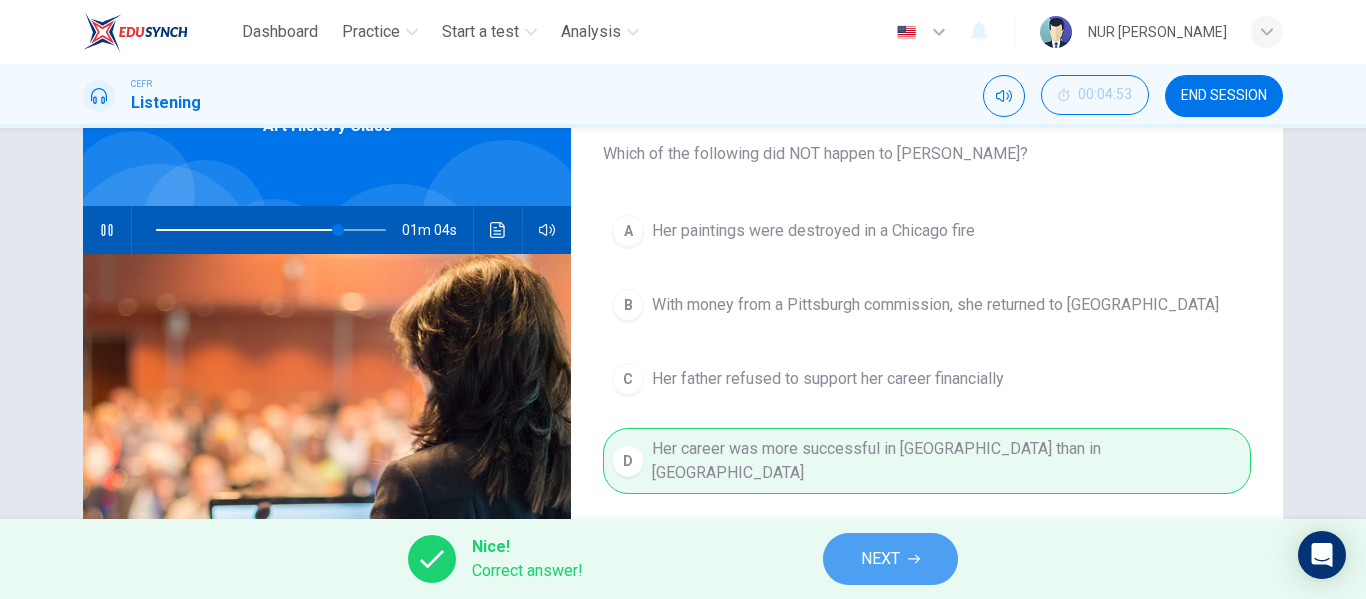 click on "NEXT" at bounding box center [880, 559] 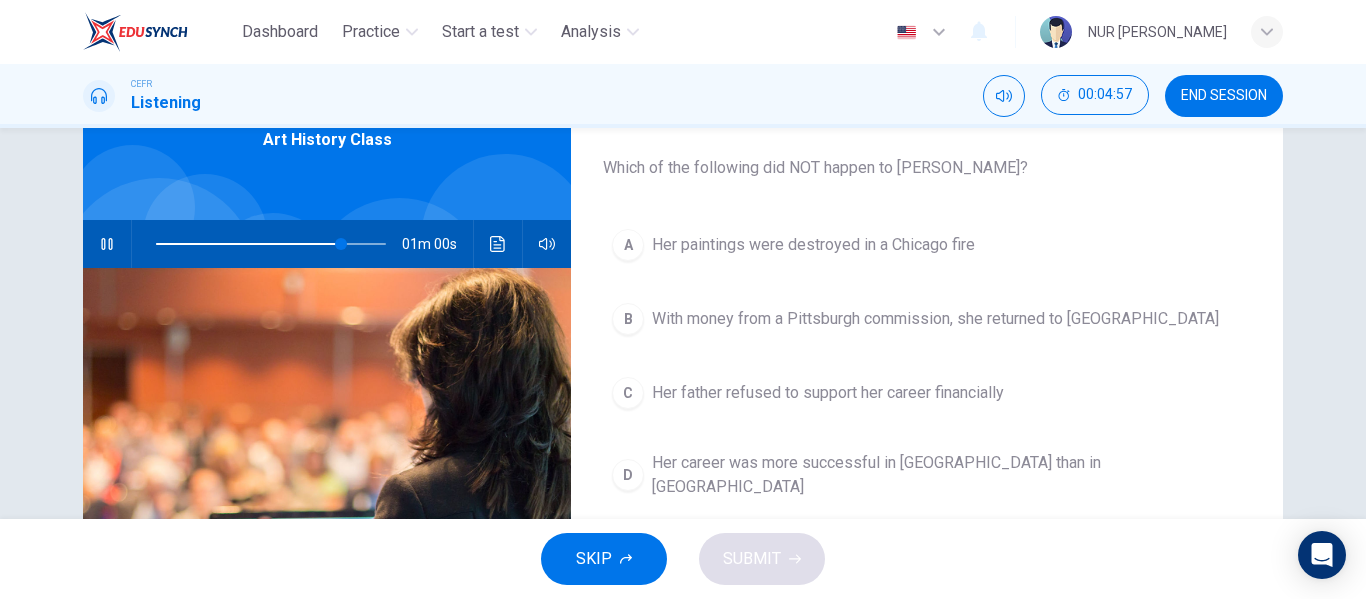 scroll, scrollTop: 107, scrollLeft: 0, axis: vertical 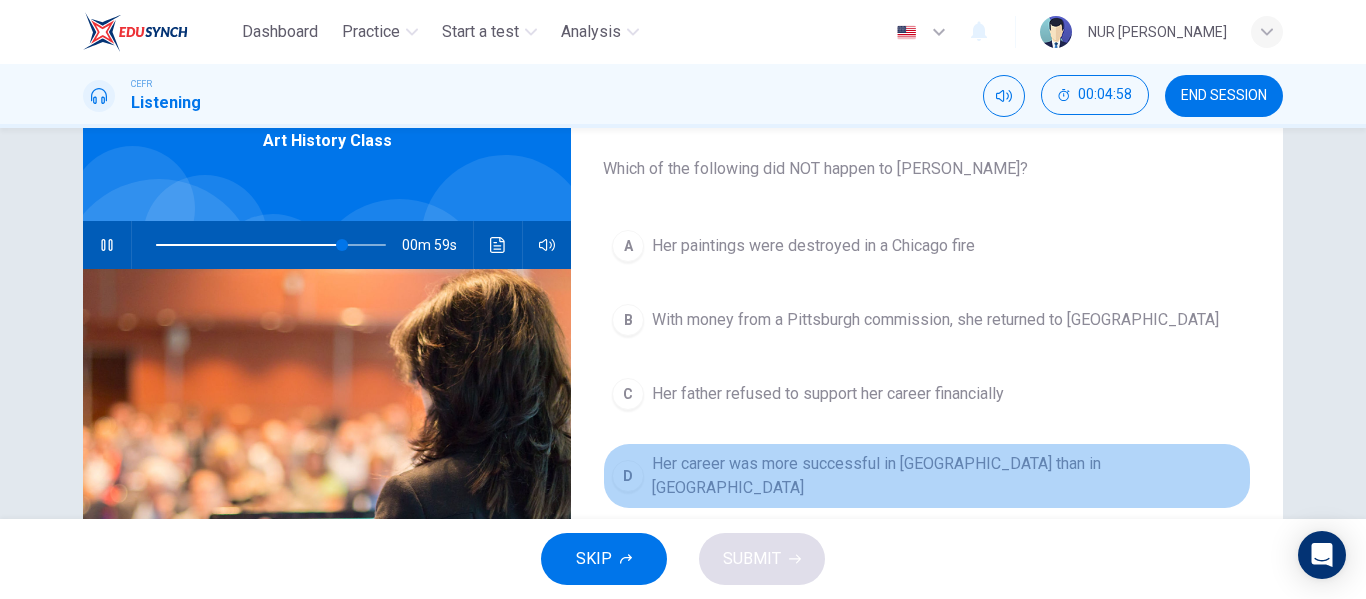 click on "Her career was more successful in [GEOGRAPHIC_DATA] than in [GEOGRAPHIC_DATA]" at bounding box center (947, 476) 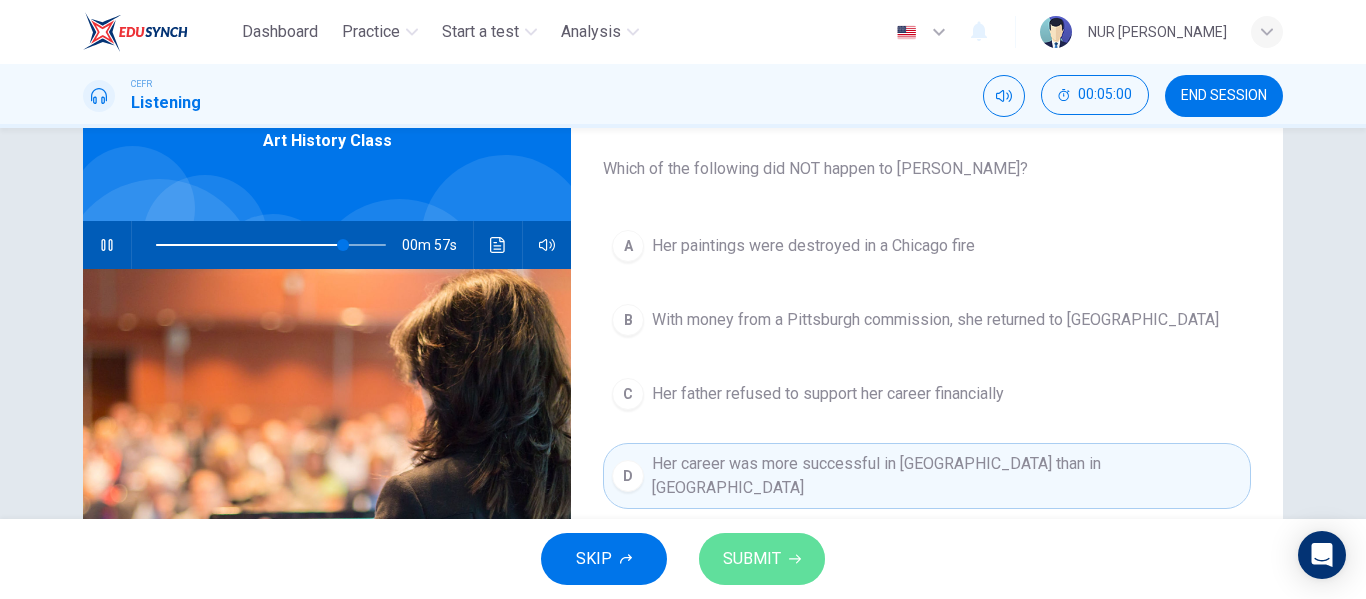 click on "SUBMIT" at bounding box center [752, 559] 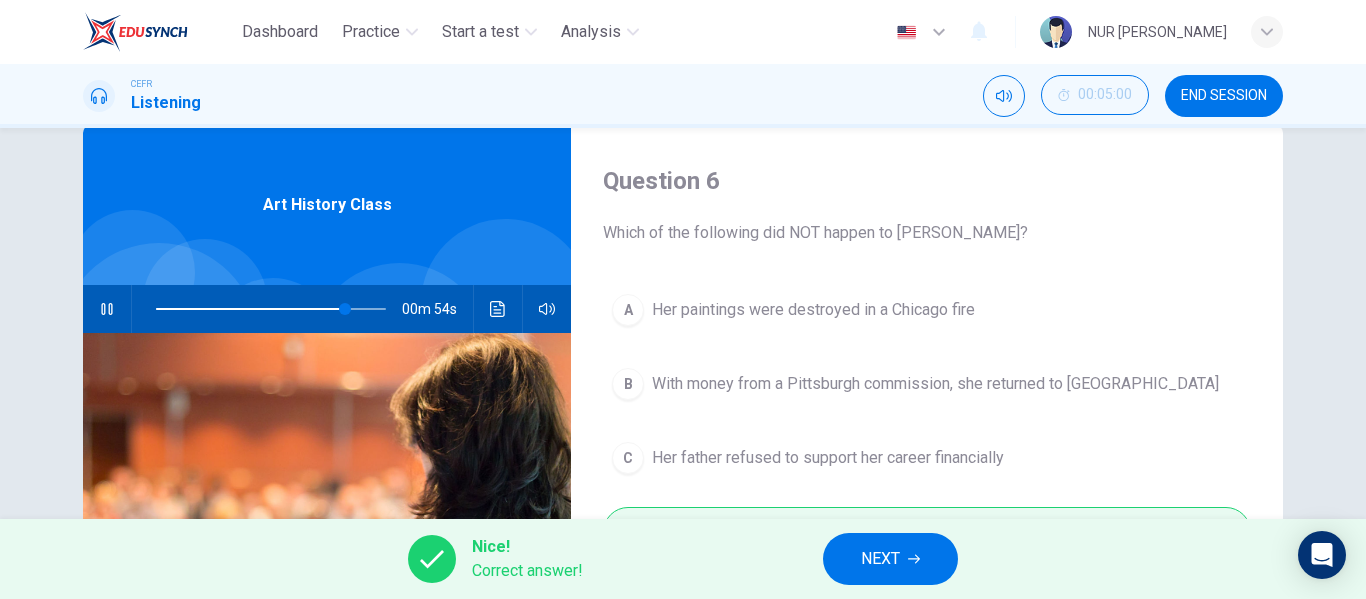 scroll, scrollTop: 93, scrollLeft: 0, axis: vertical 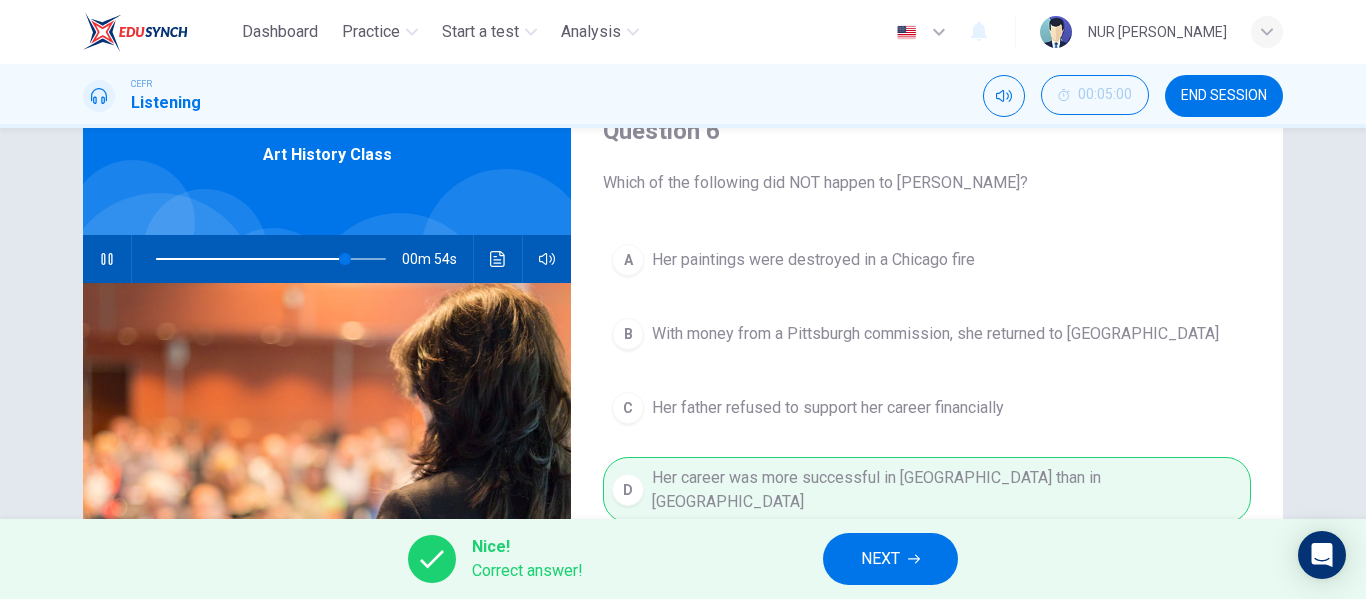 type on "83" 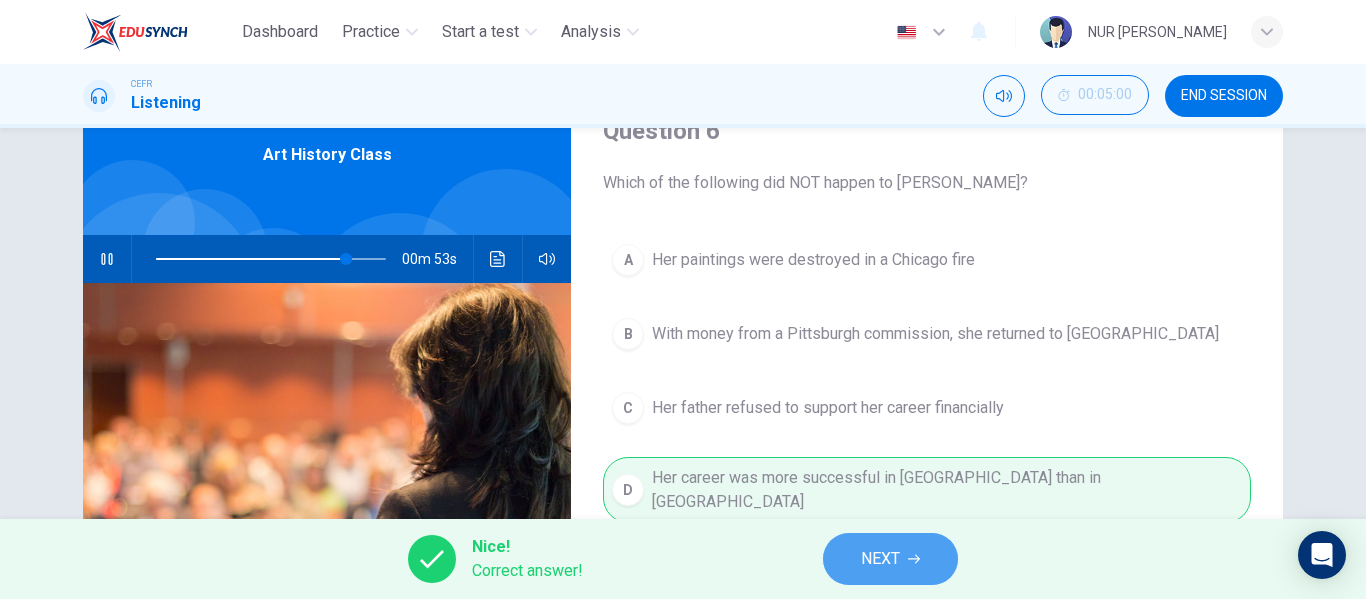 click on "NEXT" at bounding box center [890, 559] 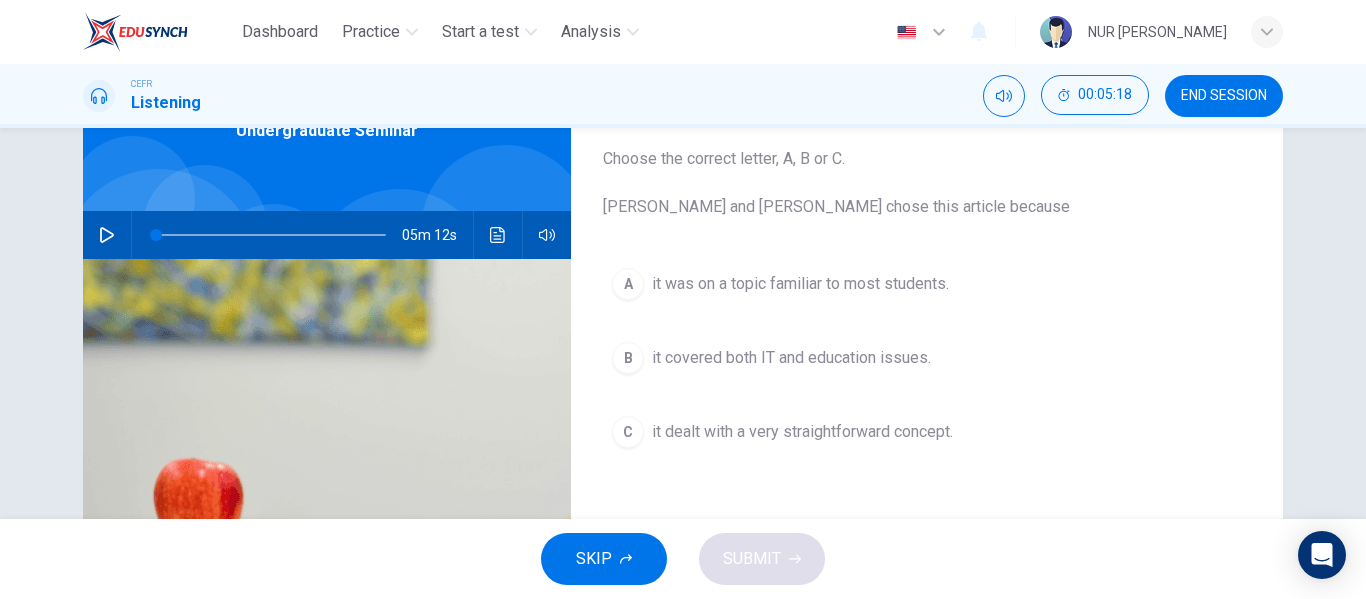 scroll, scrollTop: 118, scrollLeft: 0, axis: vertical 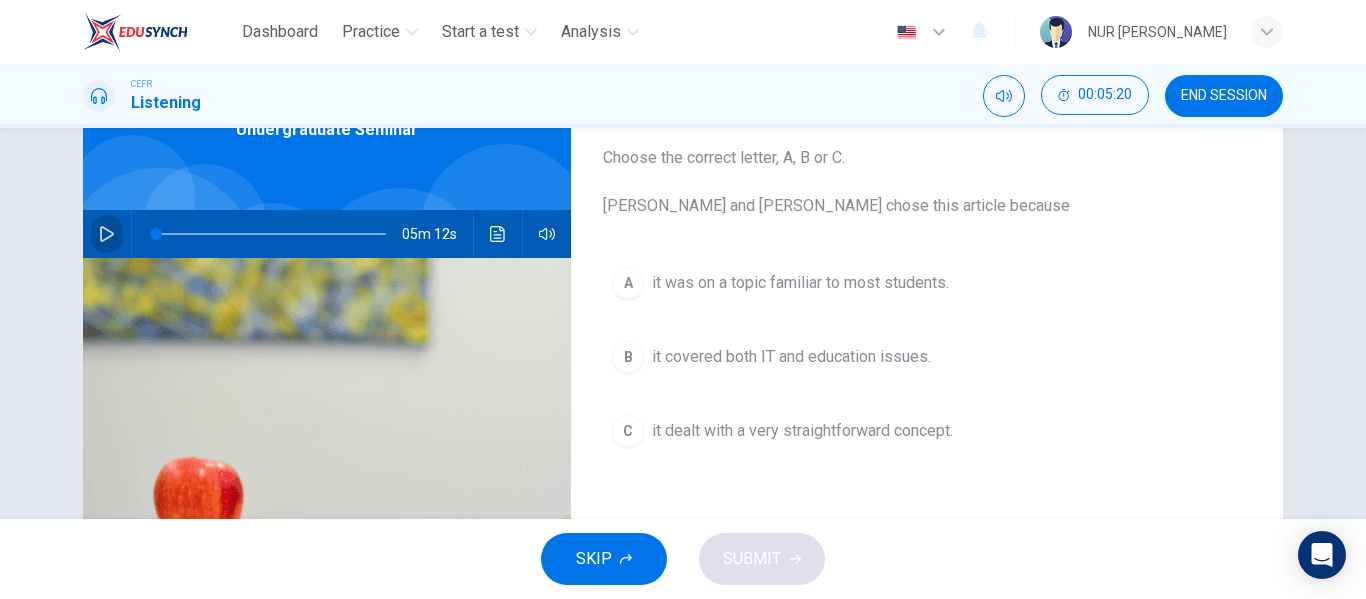 click at bounding box center [107, 234] 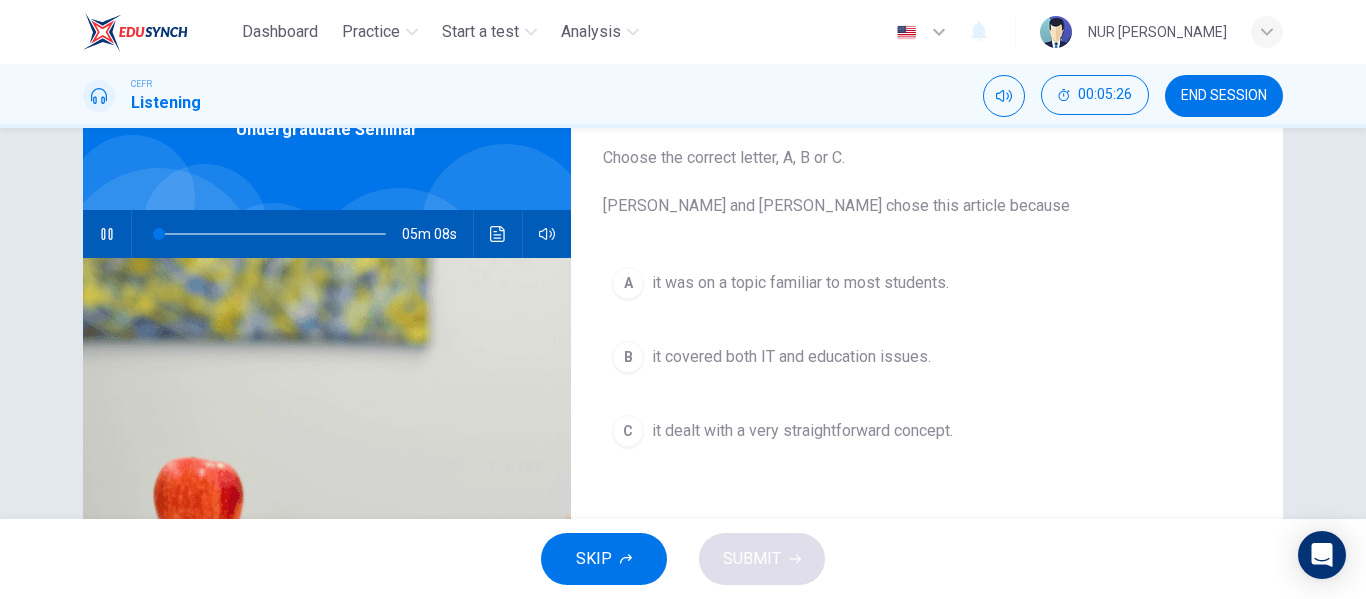 type on "2" 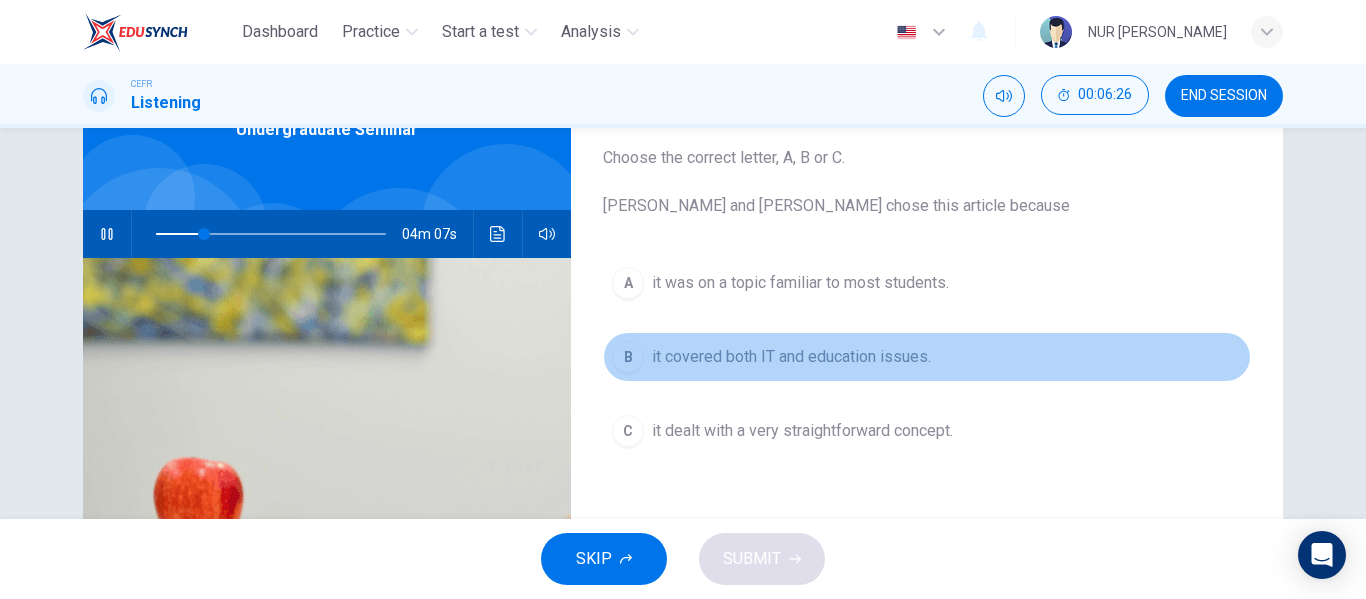 click on "B" at bounding box center (628, 357) 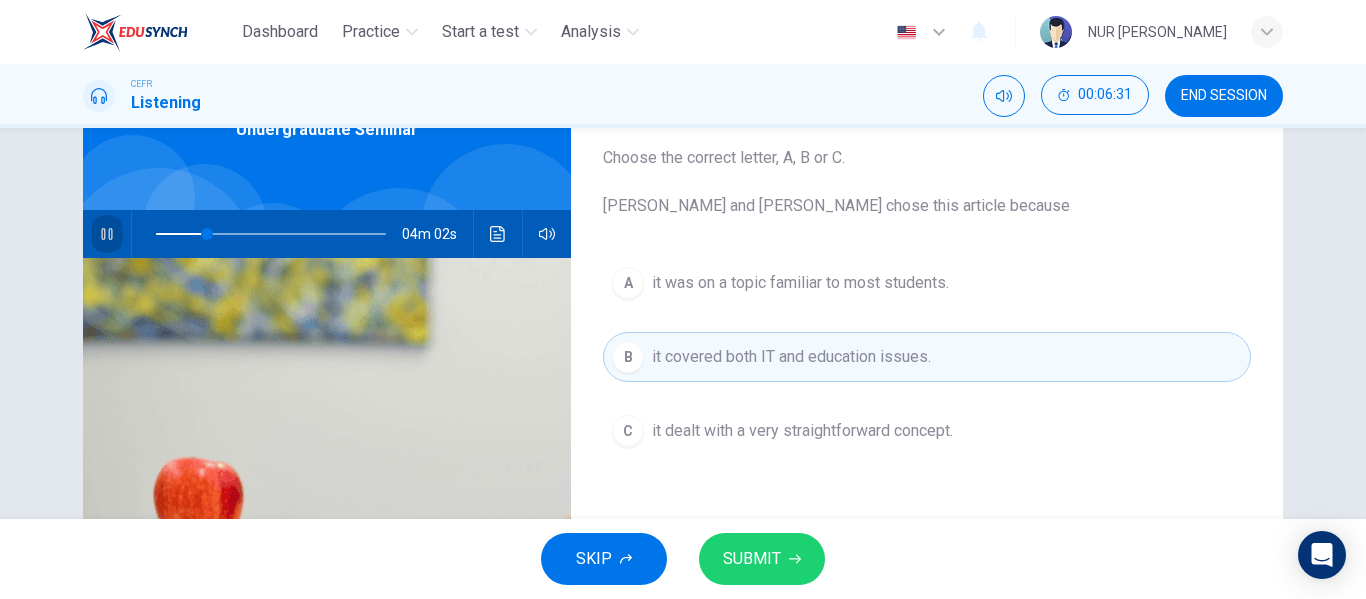 click 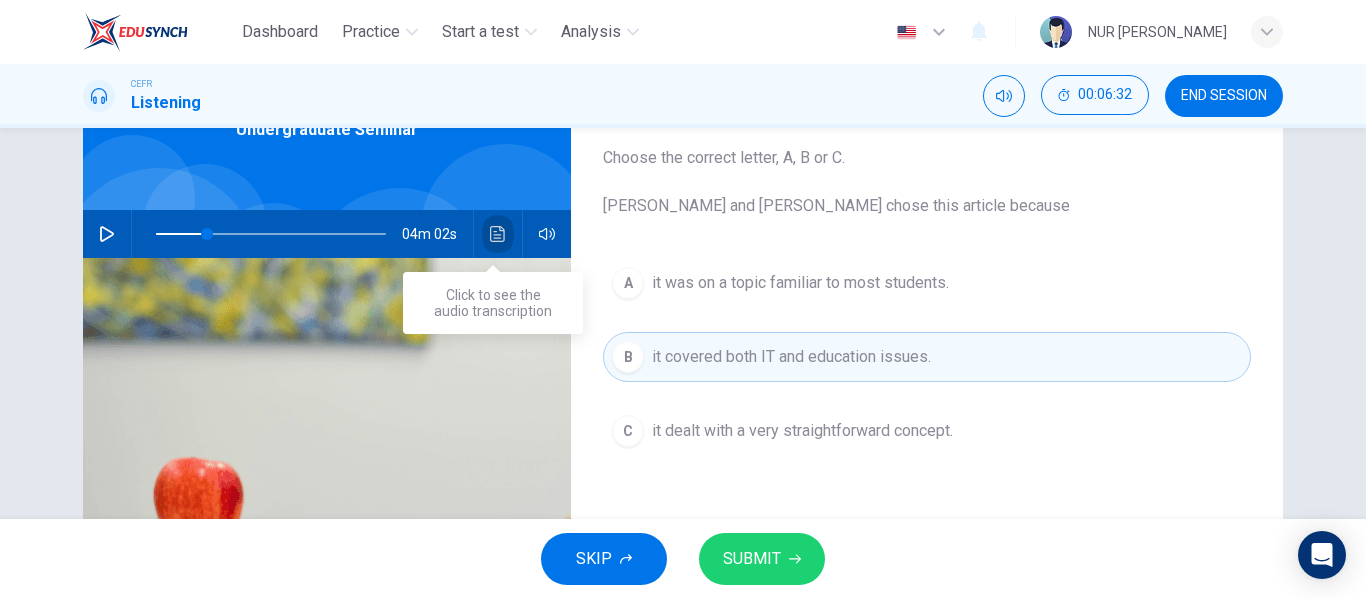 click at bounding box center (498, 234) 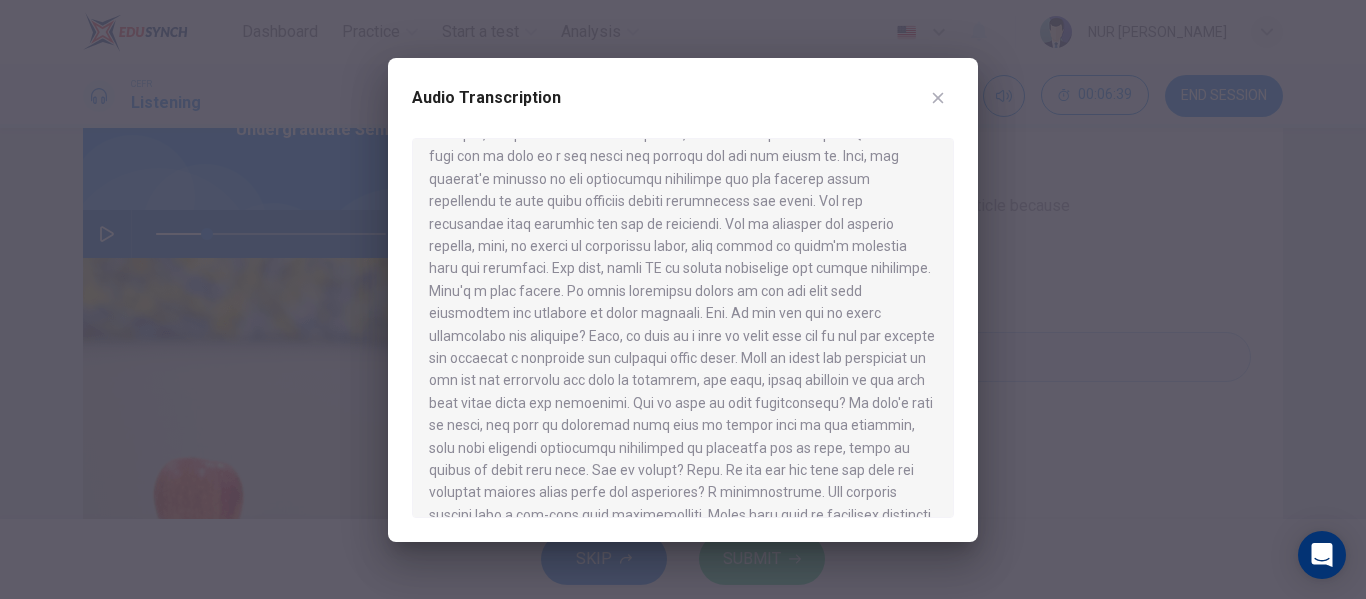 scroll, scrollTop: 124, scrollLeft: 0, axis: vertical 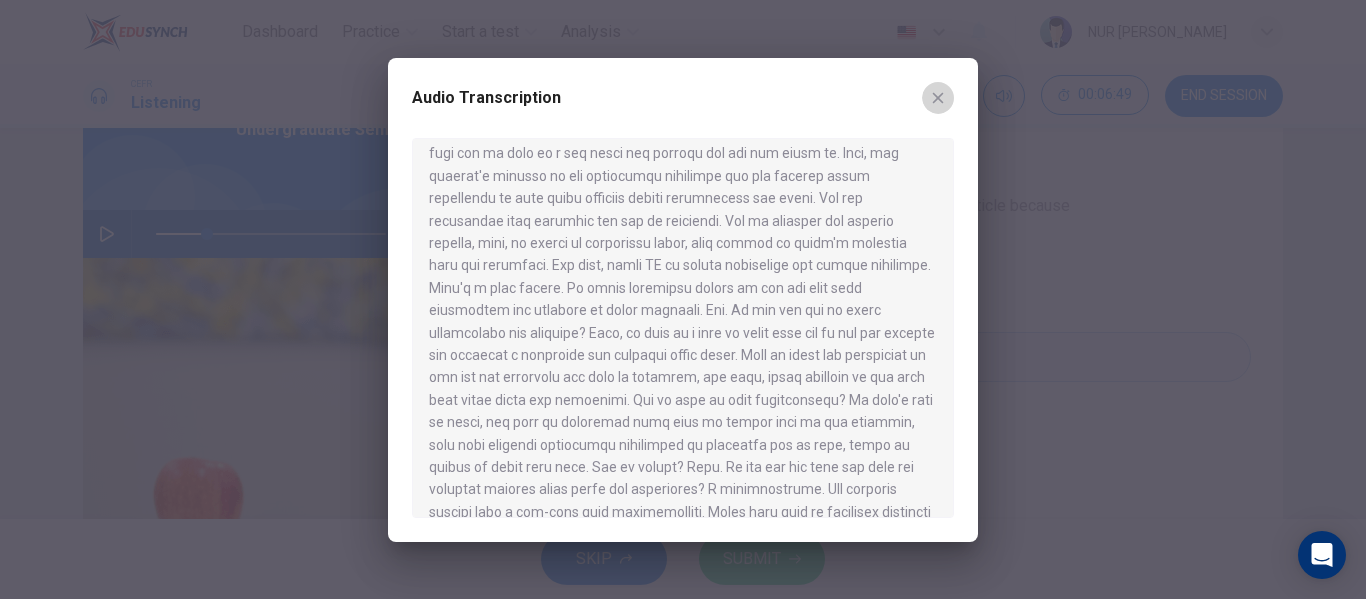 click at bounding box center (938, 98) 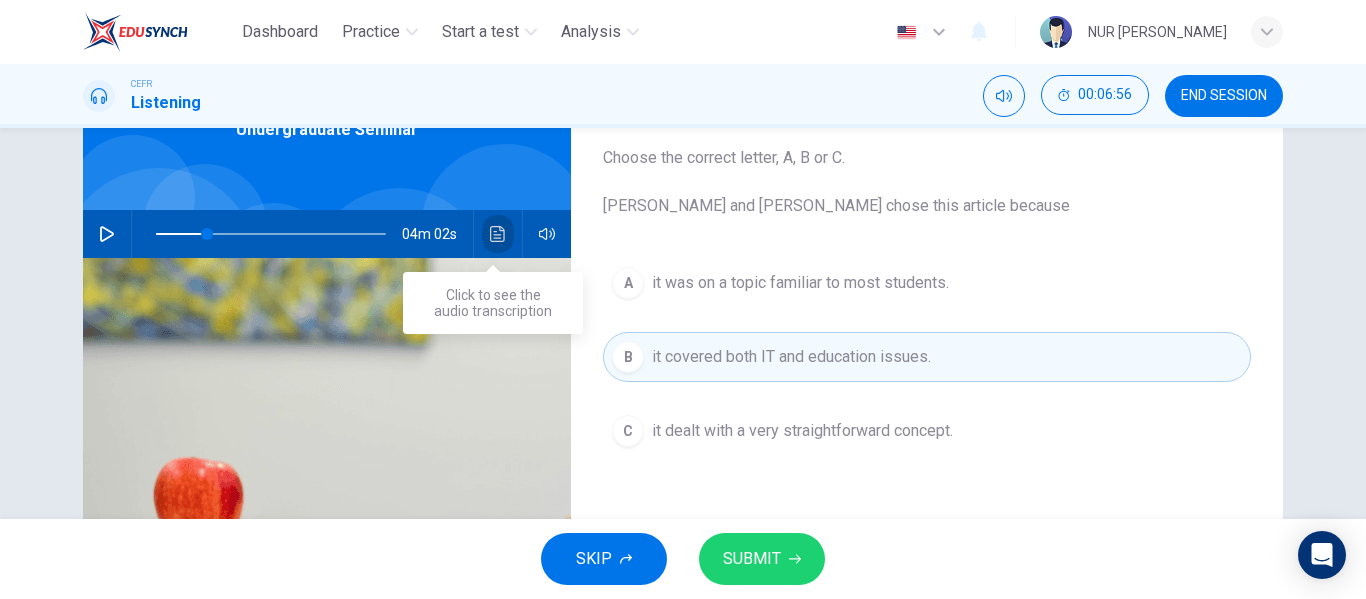 click 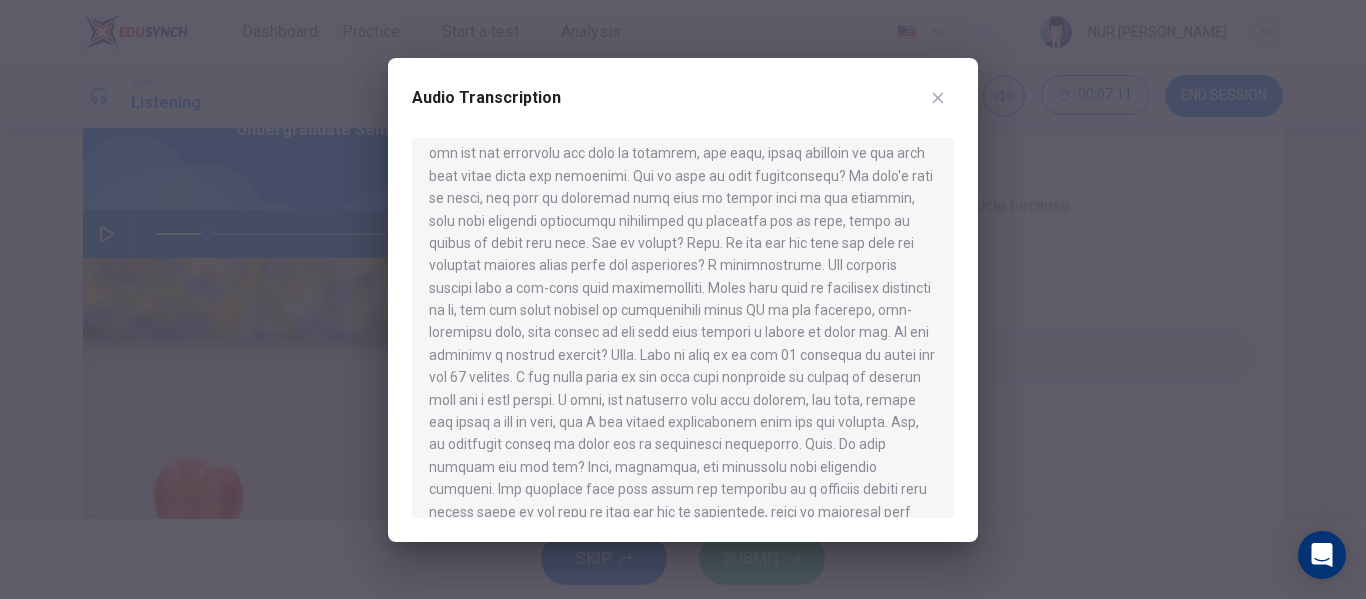 scroll, scrollTop: 353, scrollLeft: 0, axis: vertical 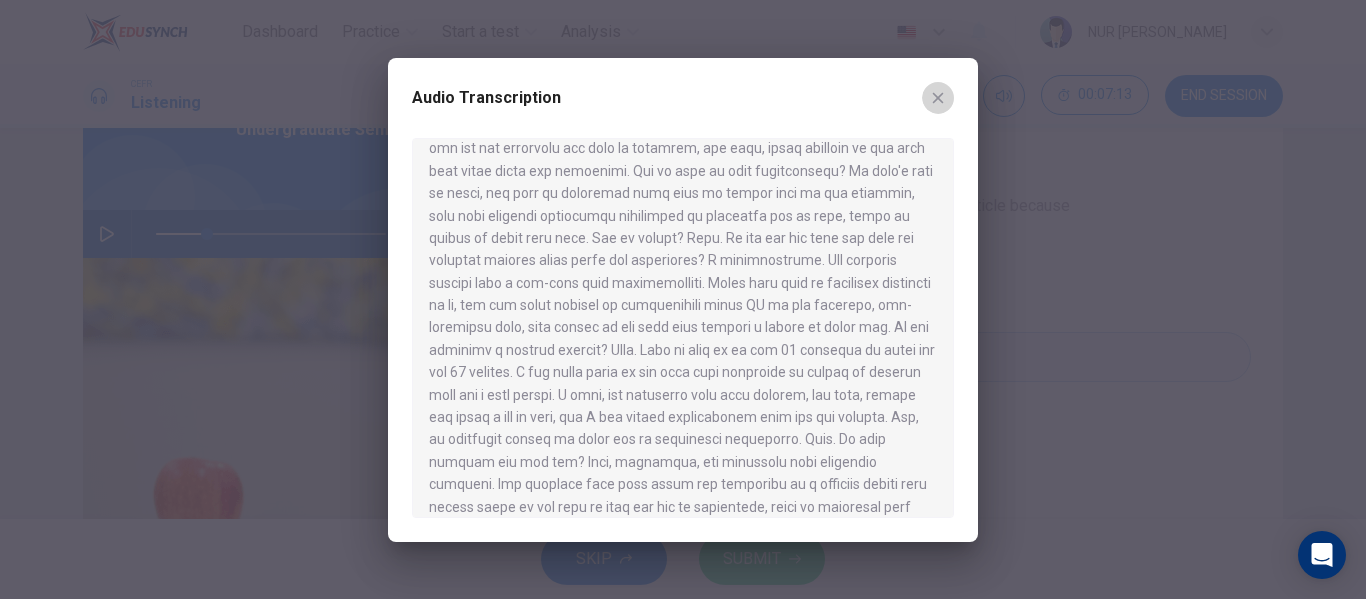 click at bounding box center [938, 98] 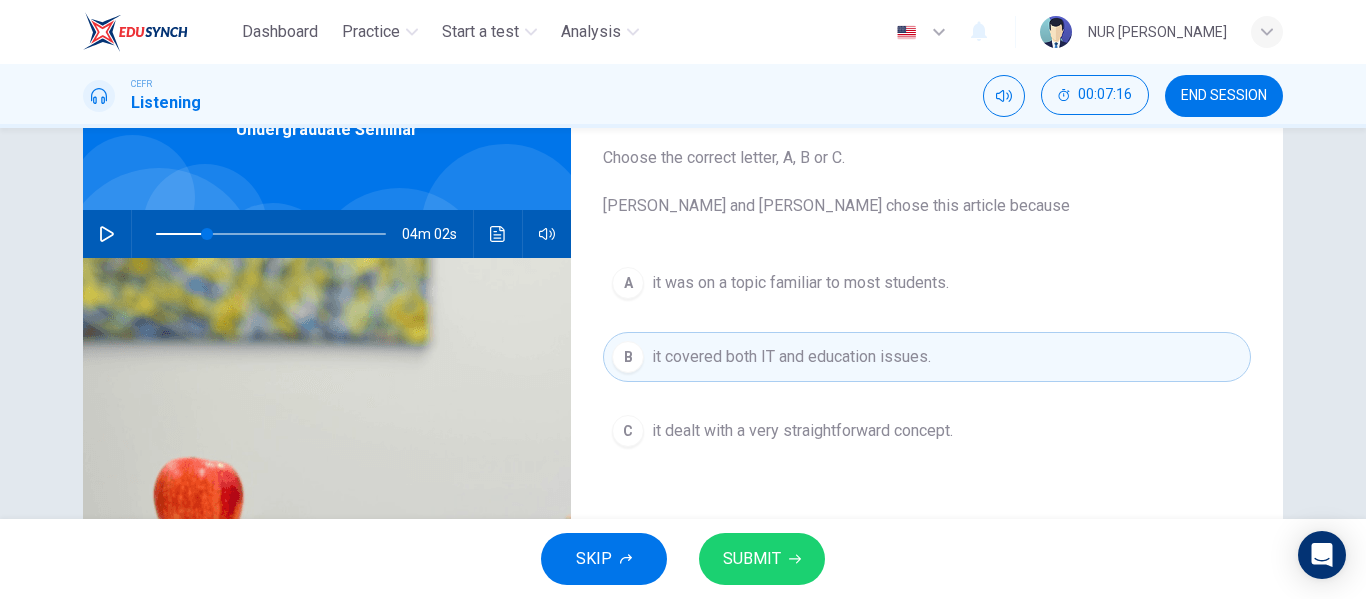 click on "SKIP SUBMIT" at bounding box center (683, 559) 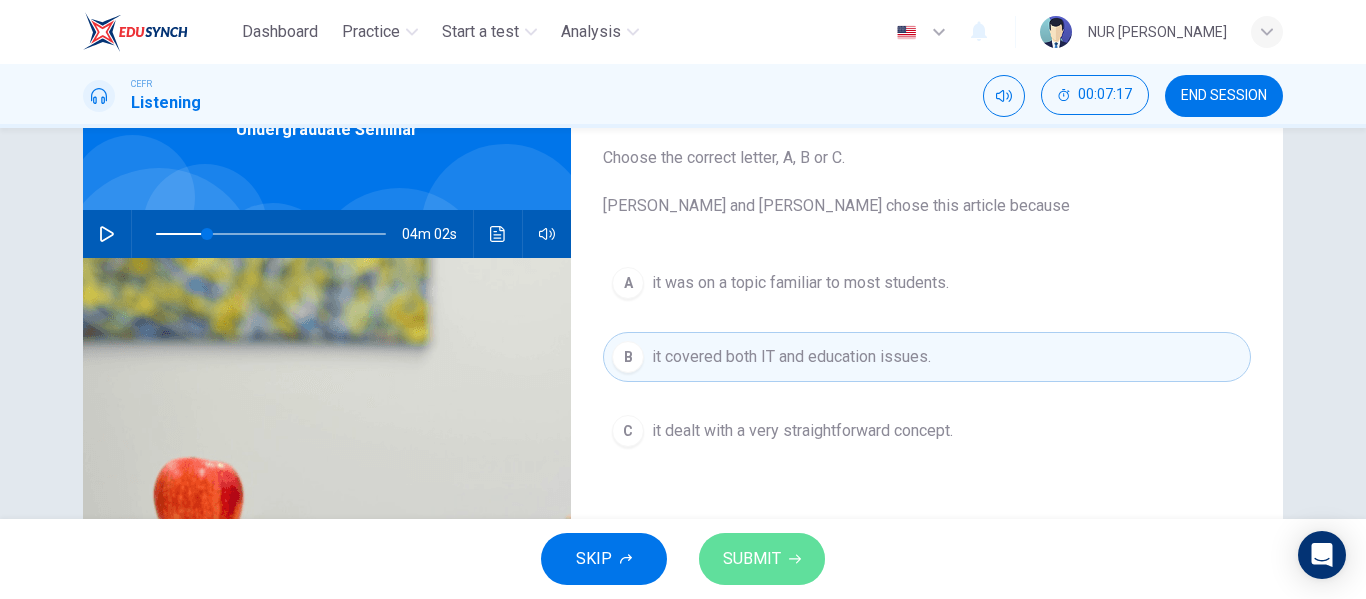 click on "SUBMIT" at bounding box center (752, 559) 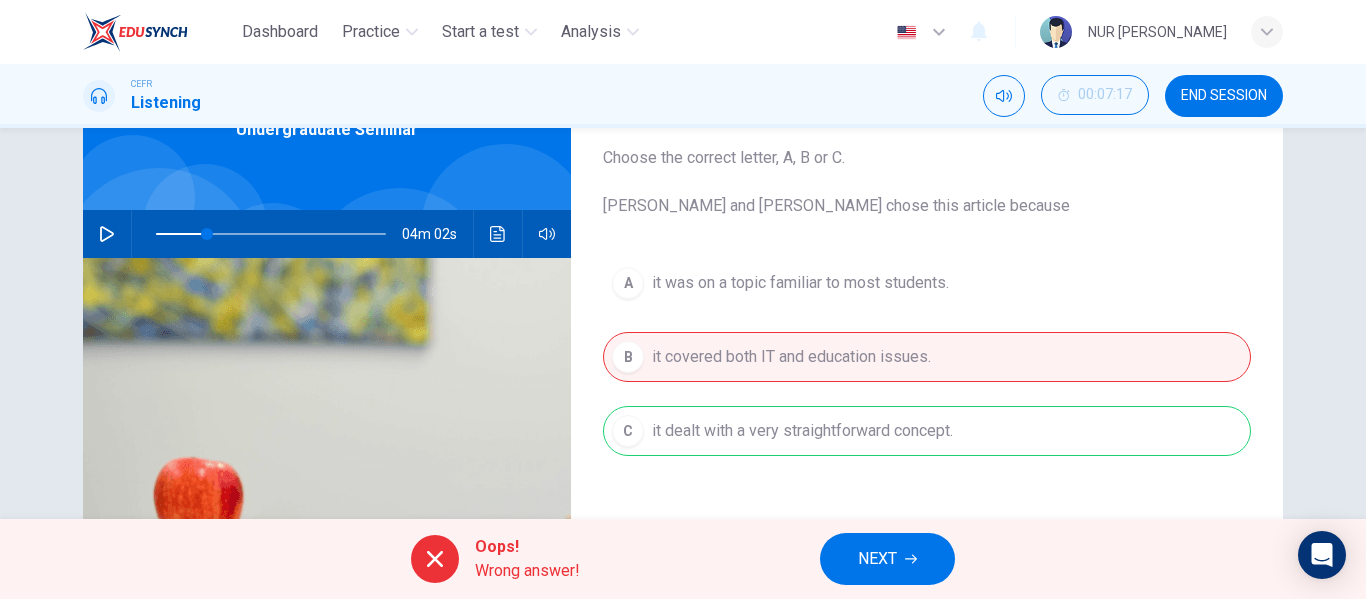 click on "NEXT" at bounding box center [877, 559] 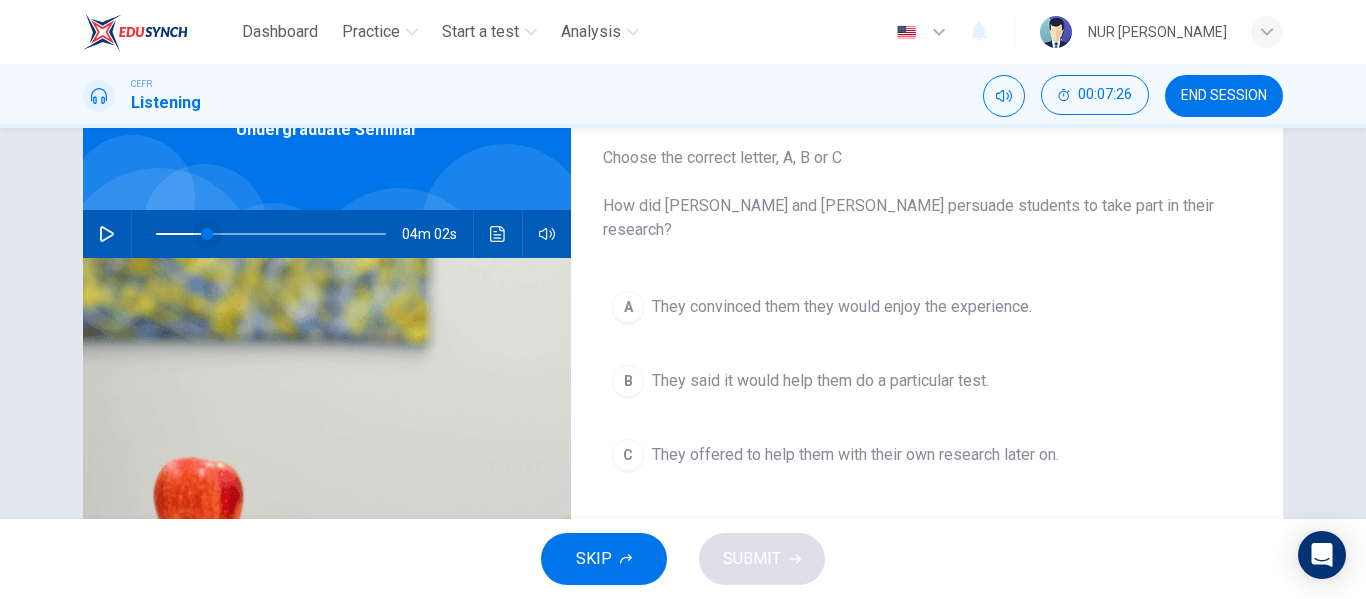 click at bounding box center (207, 234) 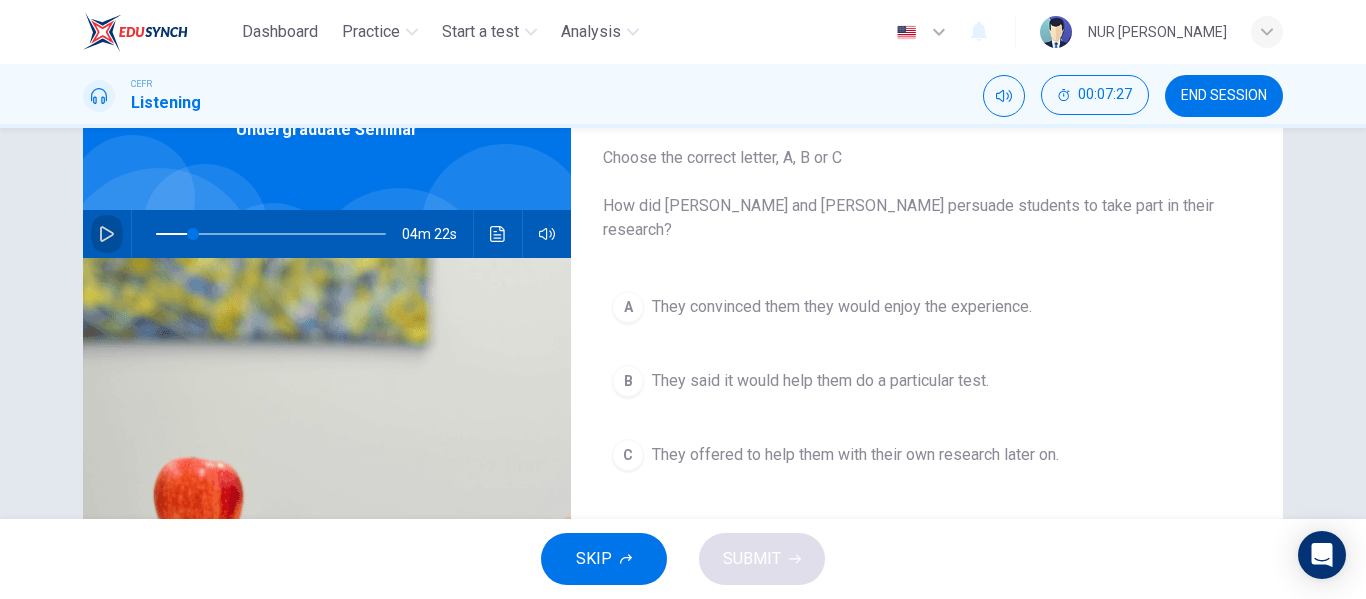 click 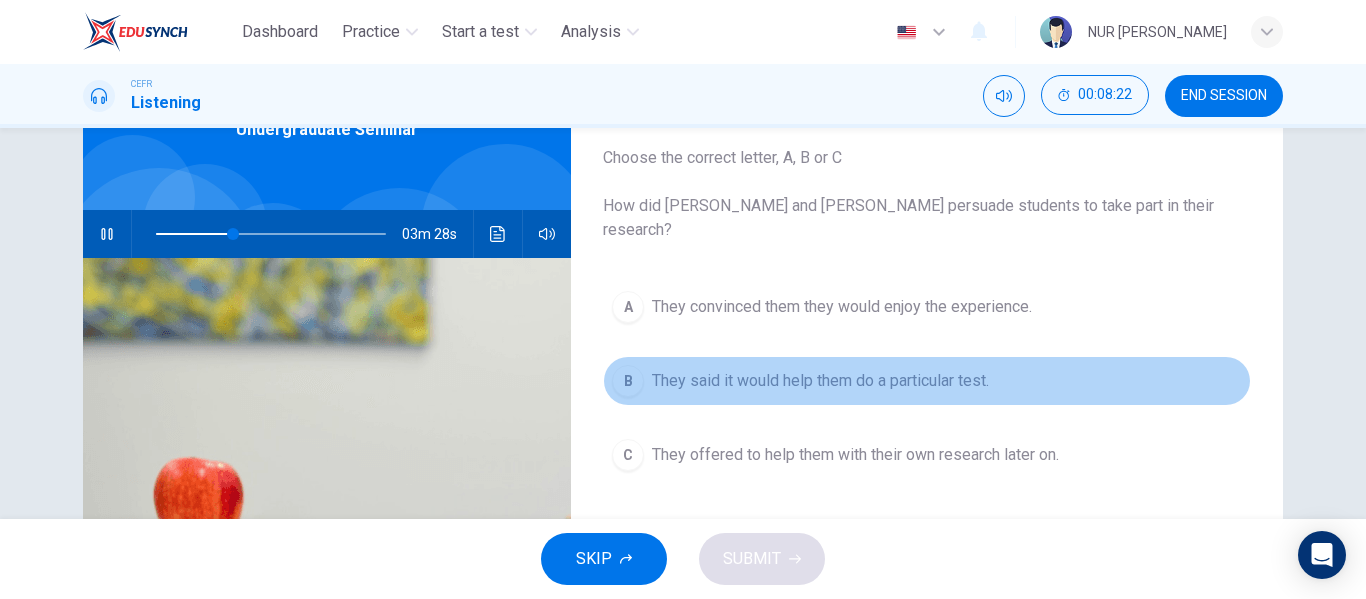 click on "They said it would help them do a particular test." at bounding box center (820, 381) 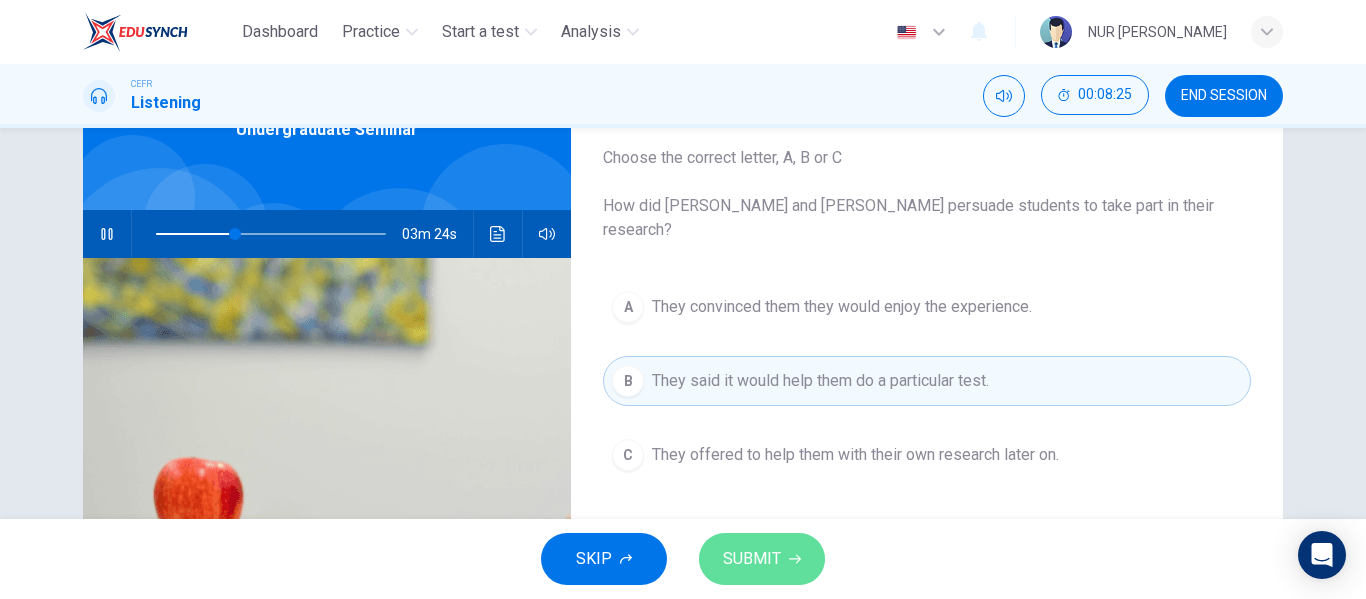 click on "SUBMIT" at bounding box center (752, 559) 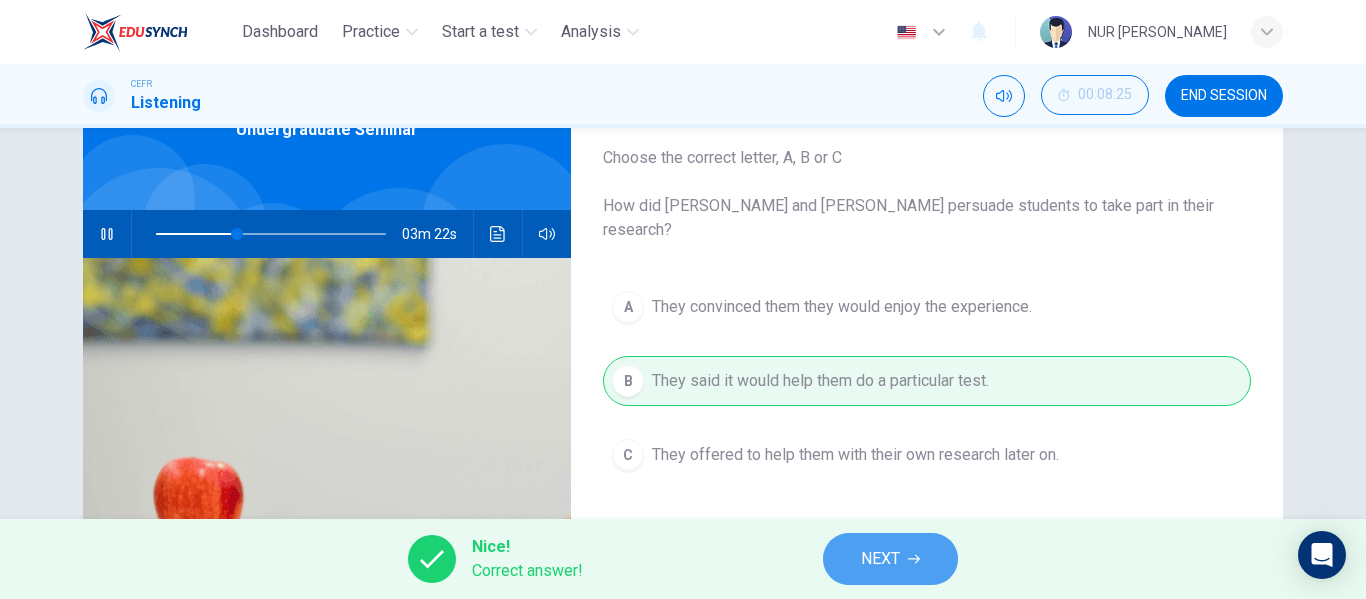 click on "NEXT" at bounding box center (890, 559) 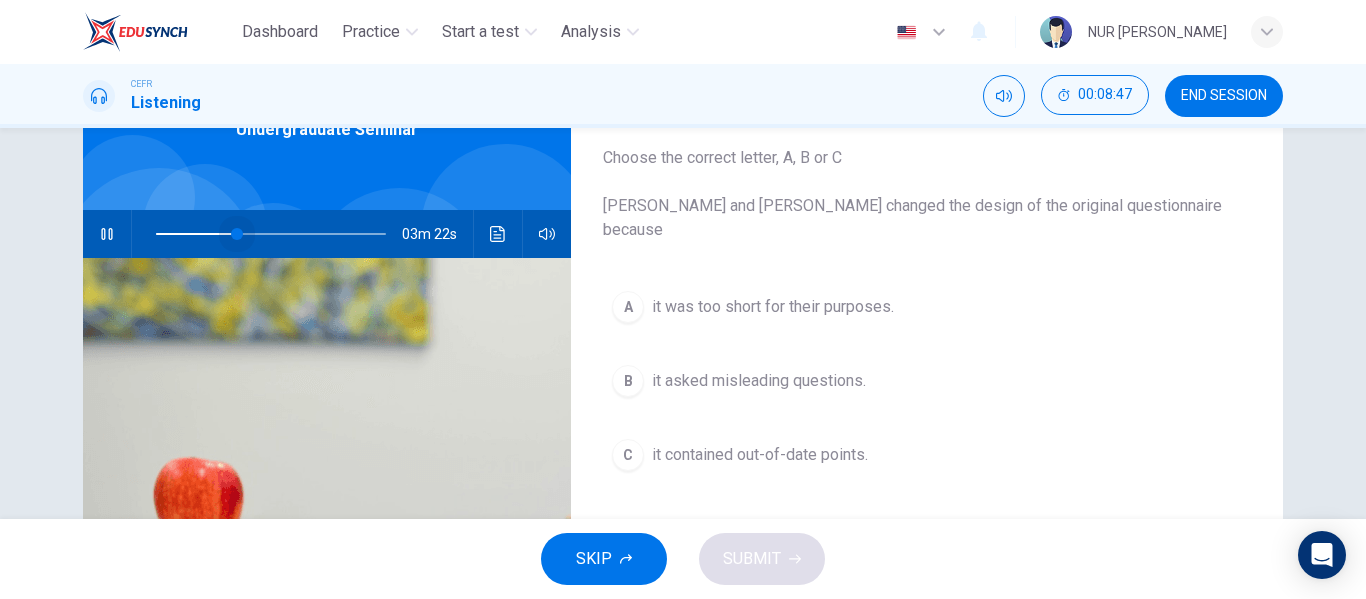 click at bounding box center [237, 234] 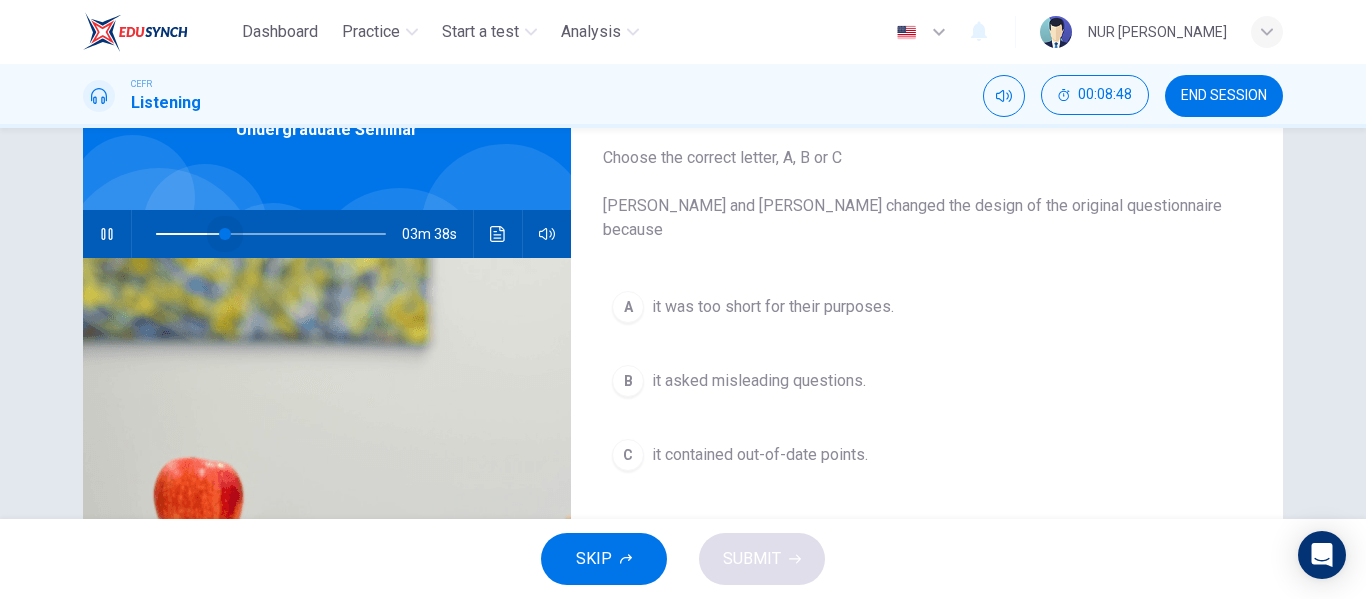 click at bounding box center (225, 234) 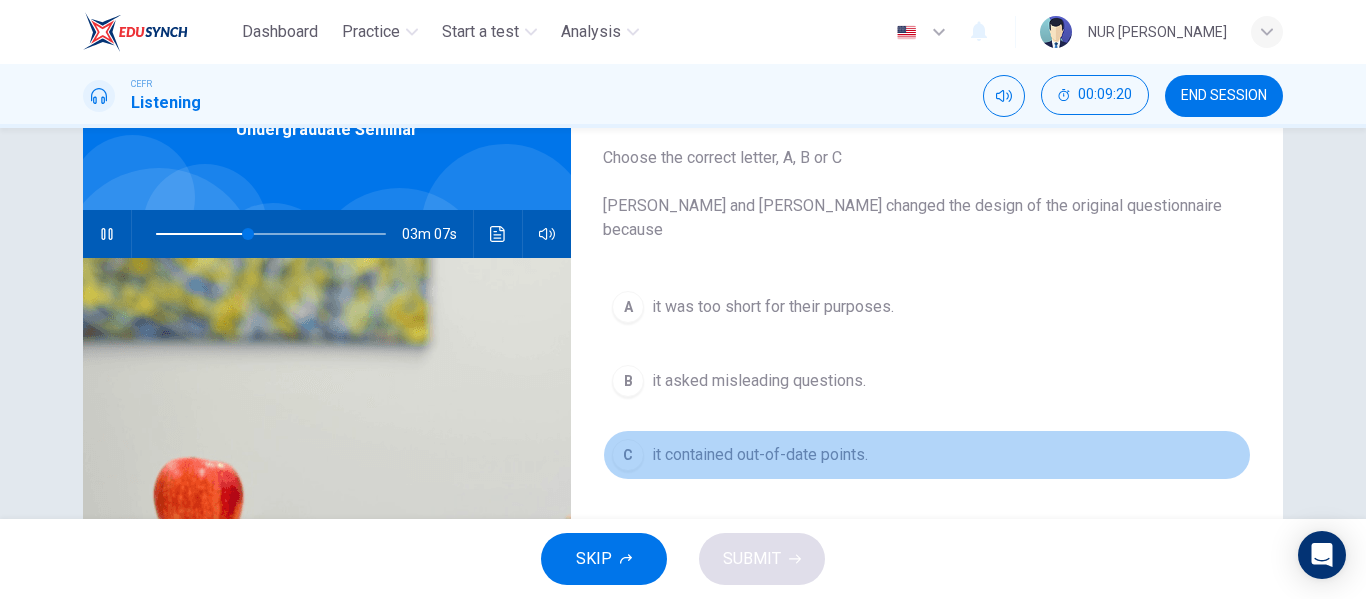 click on "C" at bounding box center (628, 455) 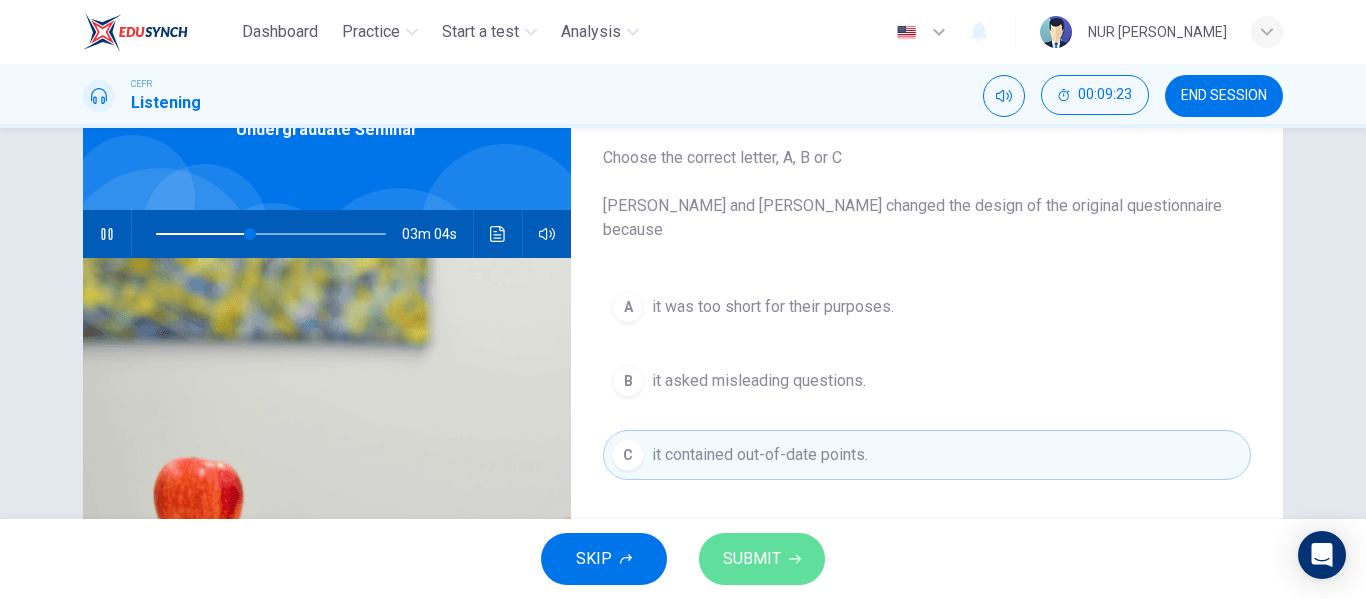 click on "SUBMIT" at bounding box center (762, 559) 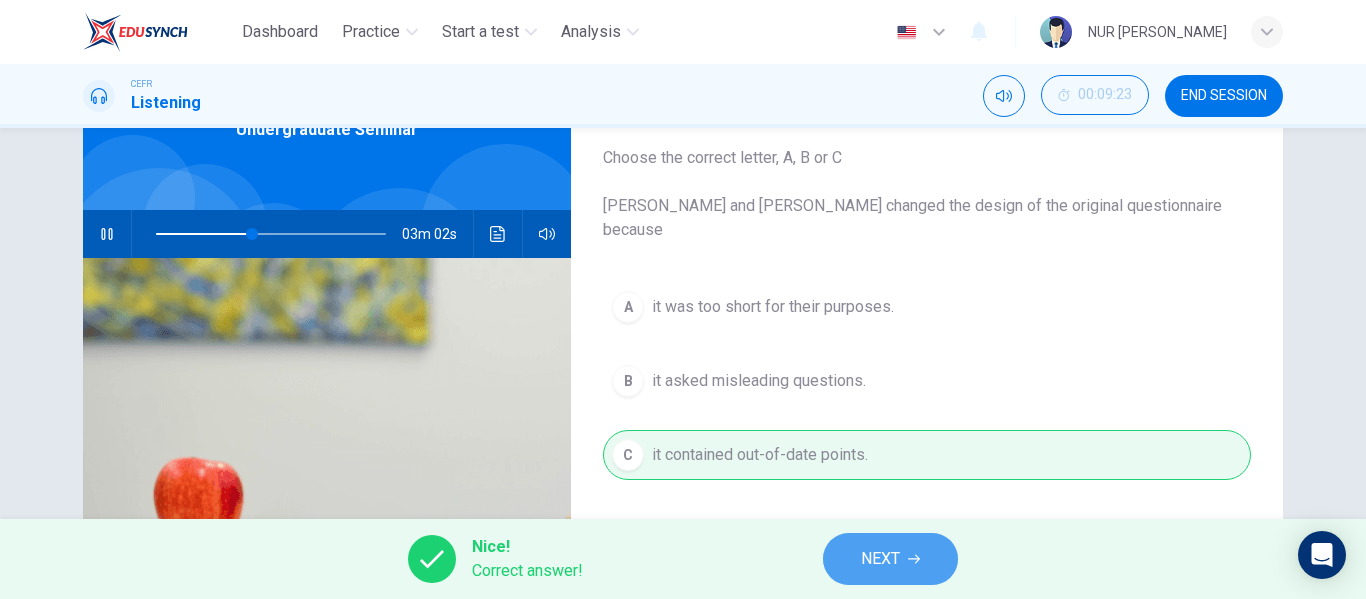 click on "NEXT" at bounding box center (890, 559) 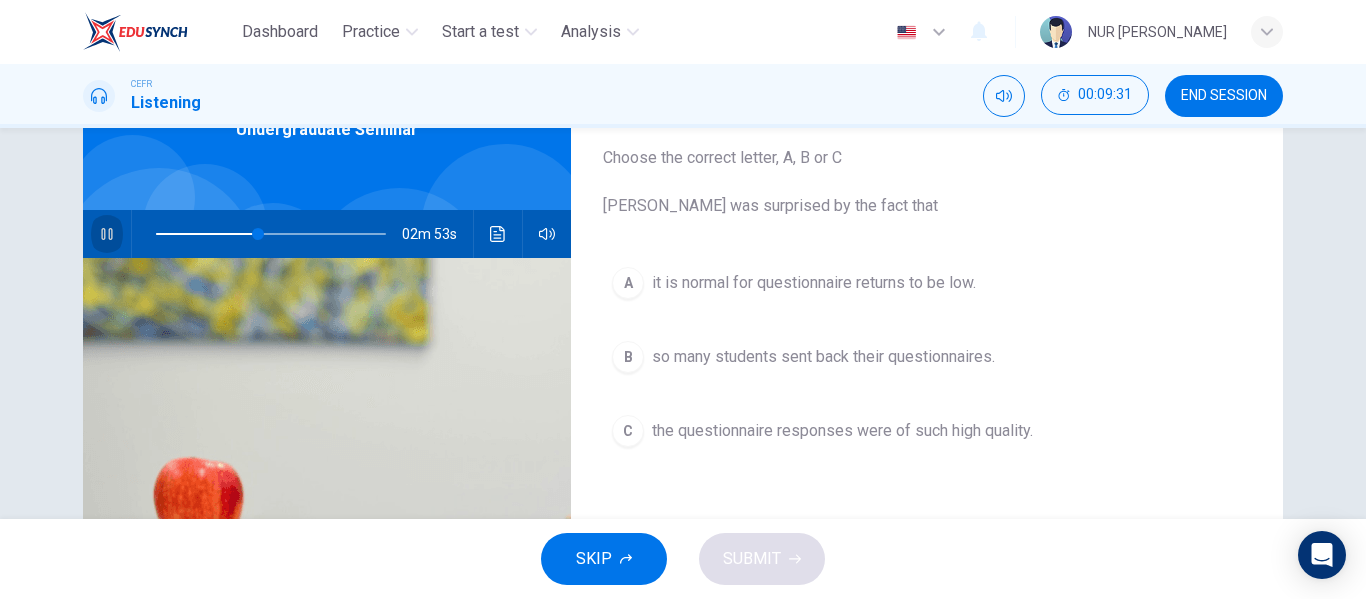 click at bounding box center [107, 234] 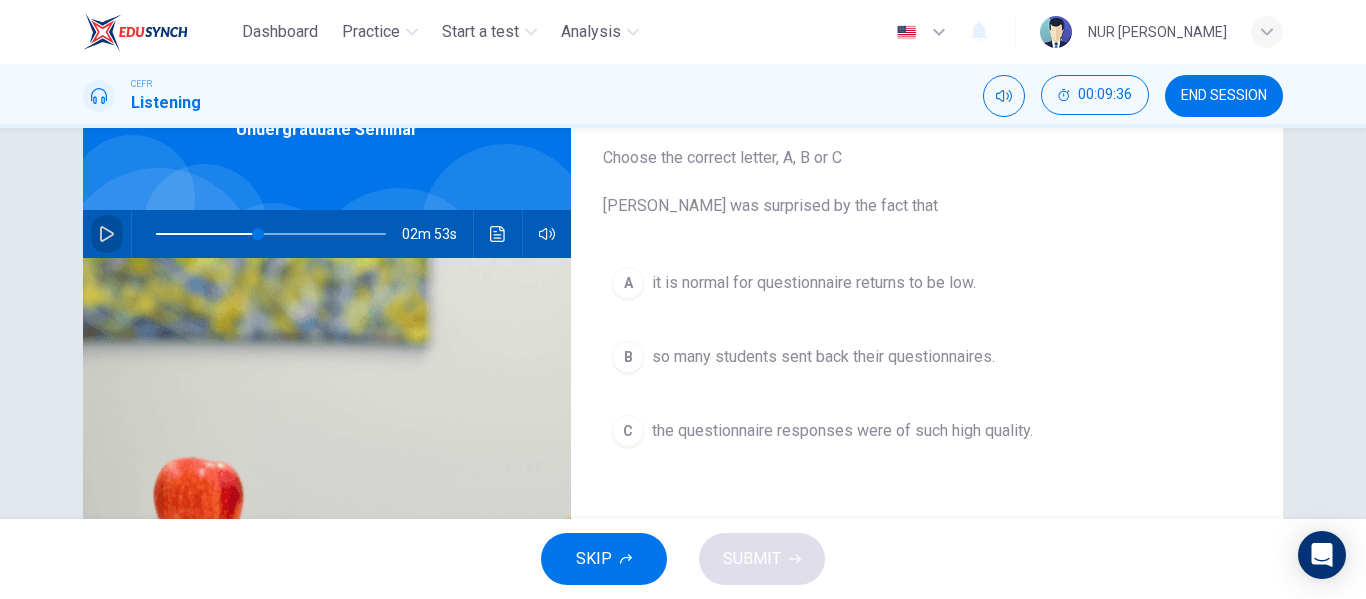 click at bounding box center (107, 234) 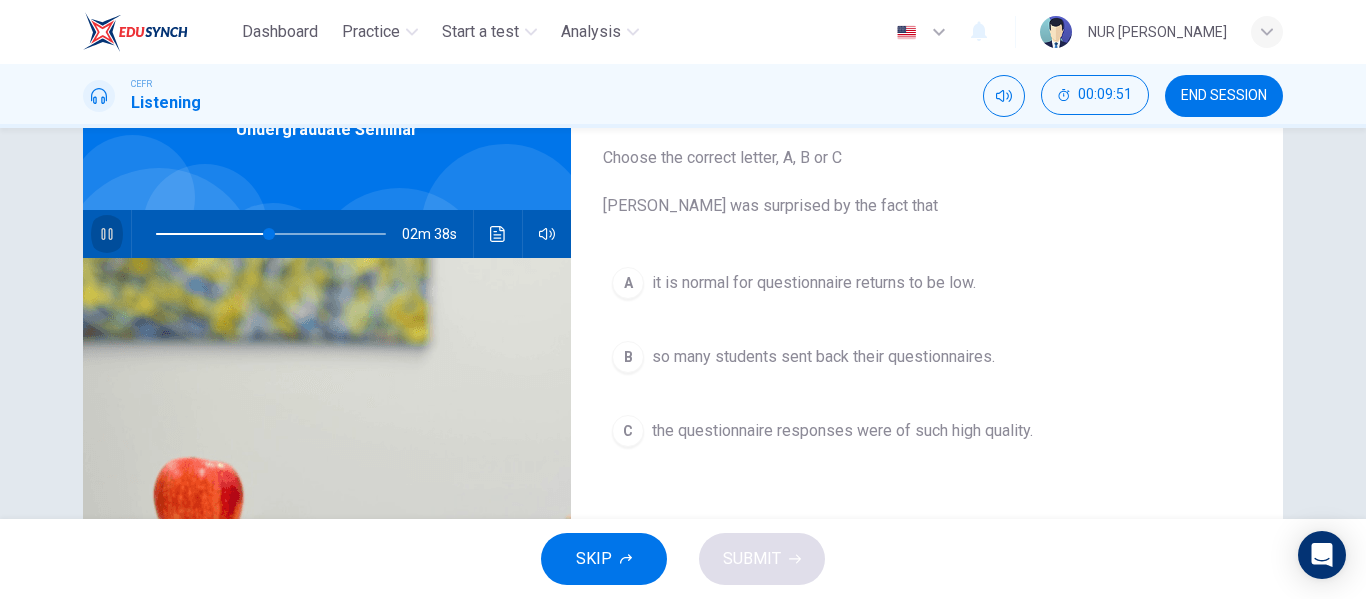 click at bounding box center (107, 234) 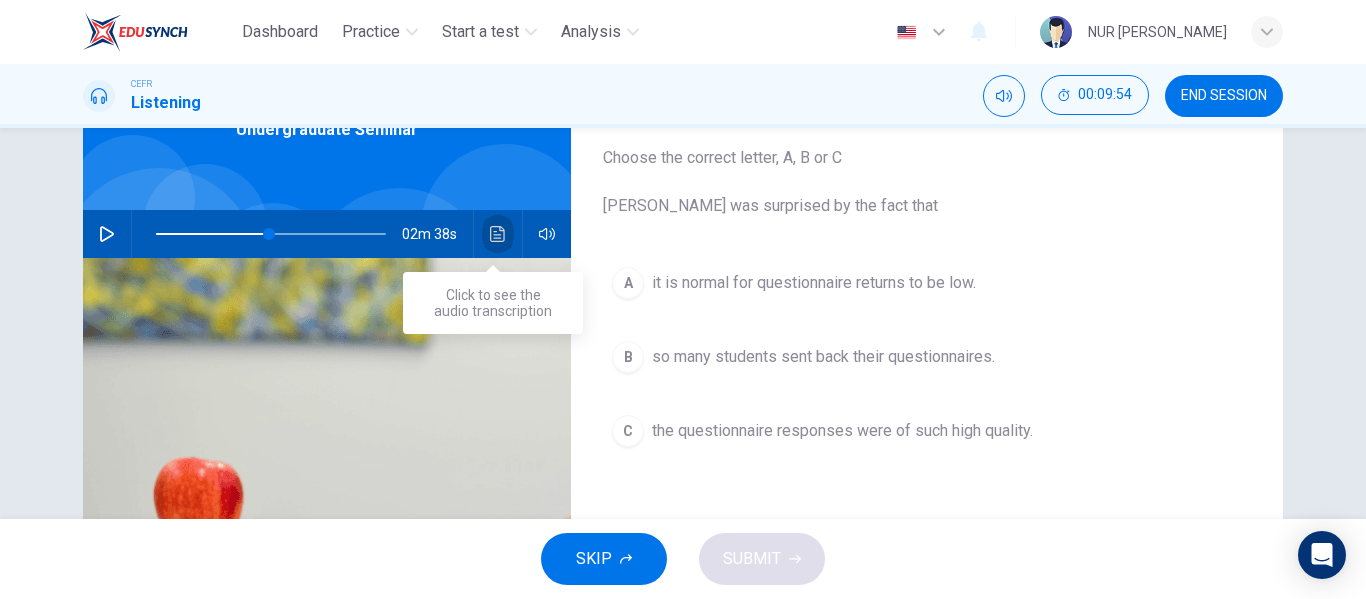 click at bounding box center [498, 234] 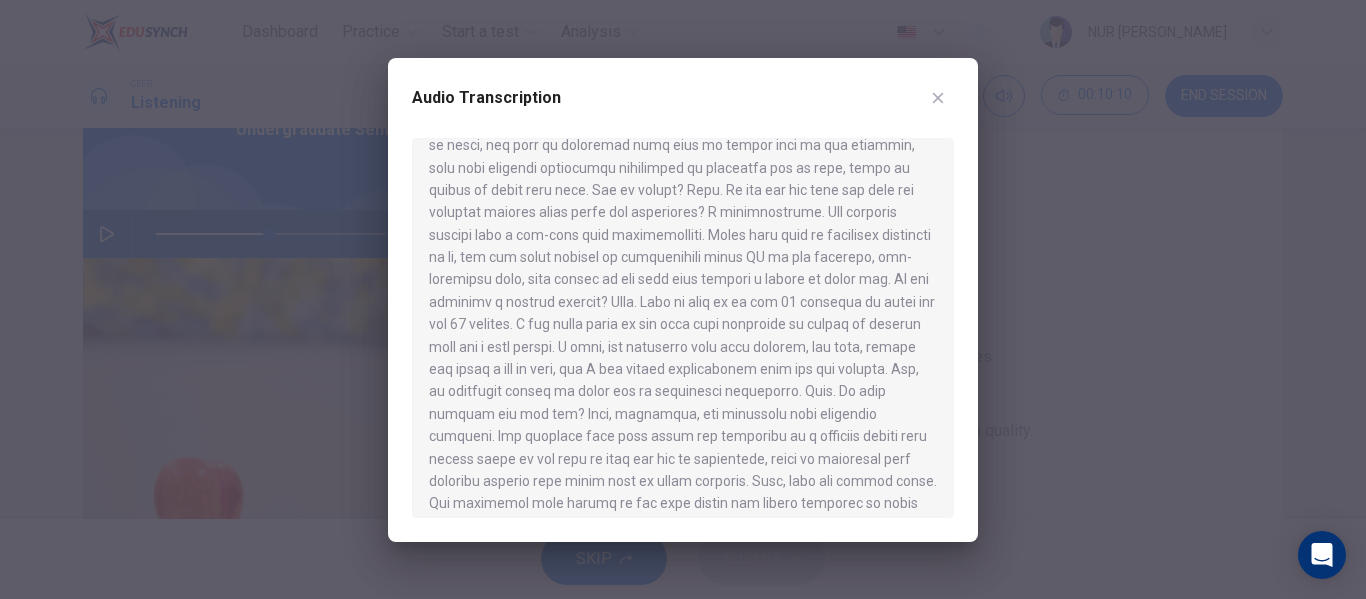 scroll, scrollTop: 405, scrollLeft: 0, axis: vertical 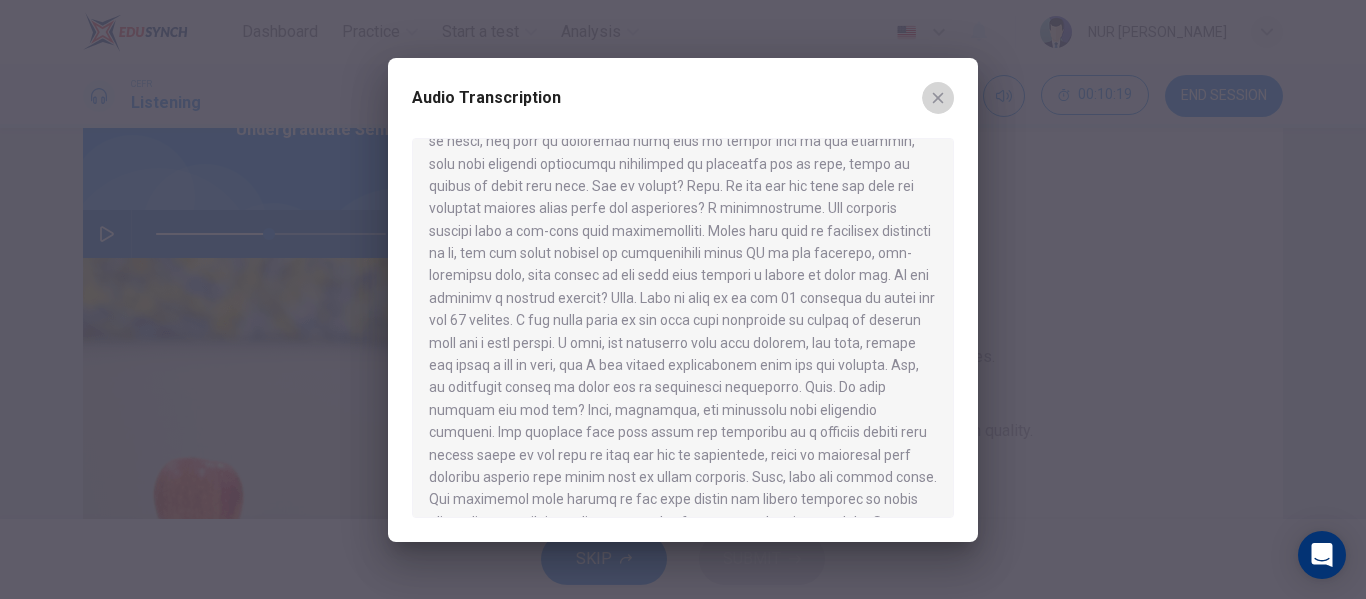 click at bounding box center [938, 98] 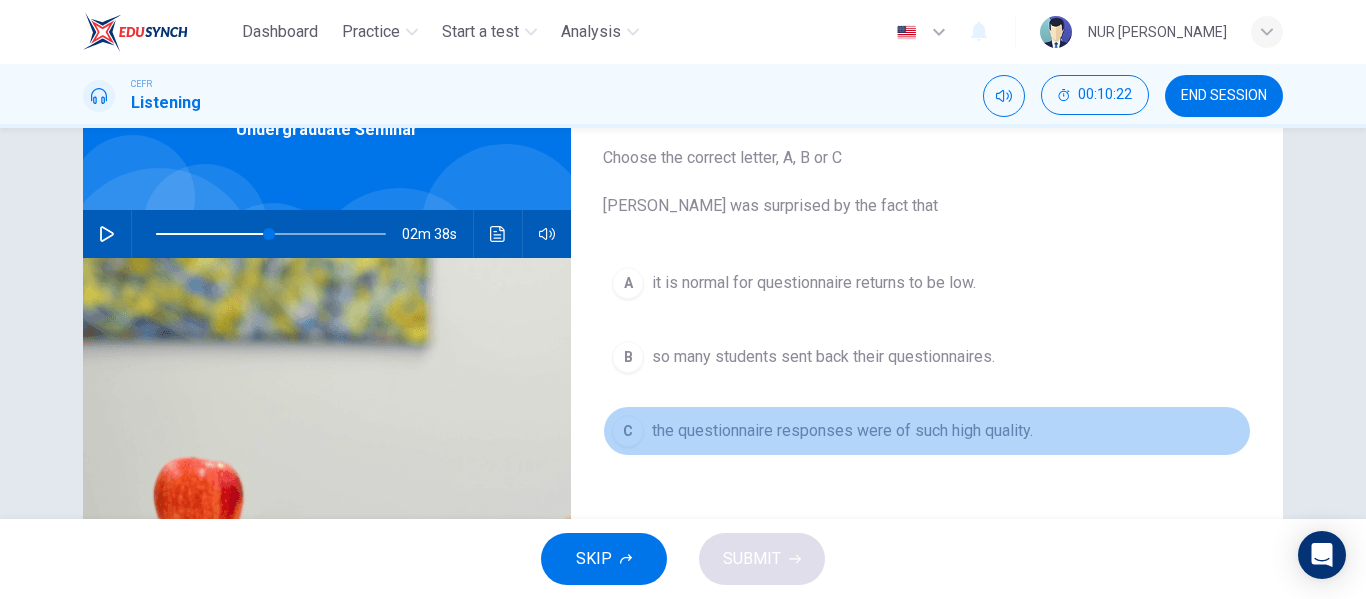 click on "the questionnaire responses were of such high quality." at bounding box center (842, 431) 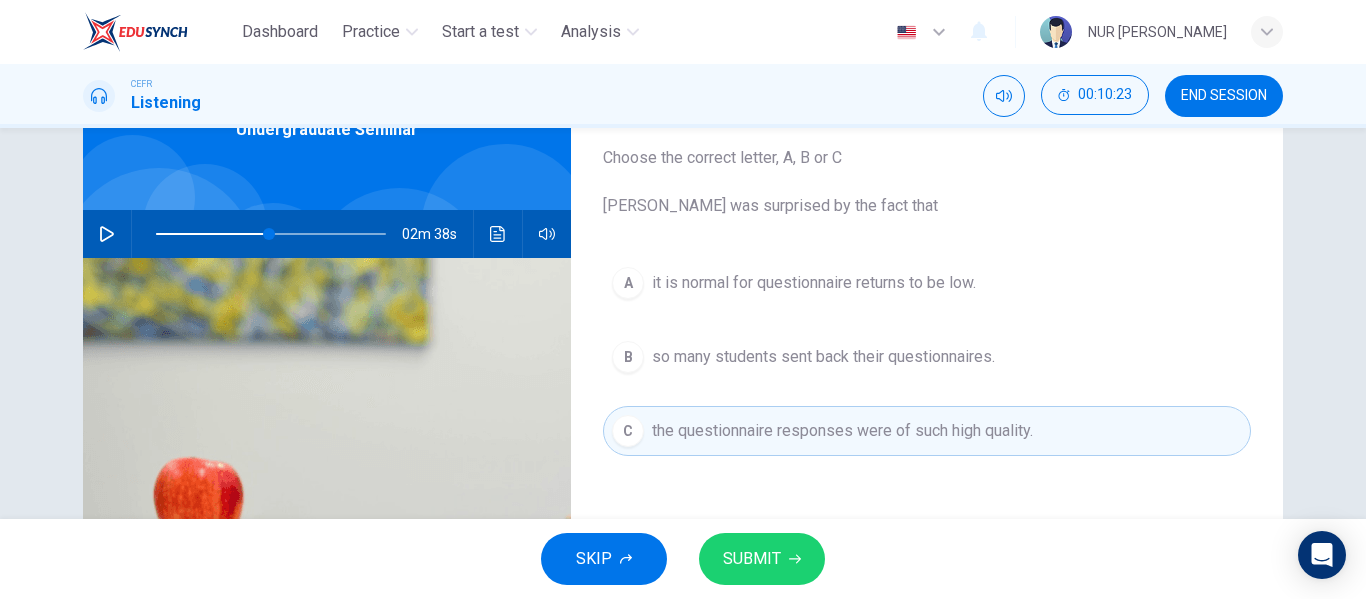 click on "SUBMIT" at bounding box center (752, 559) 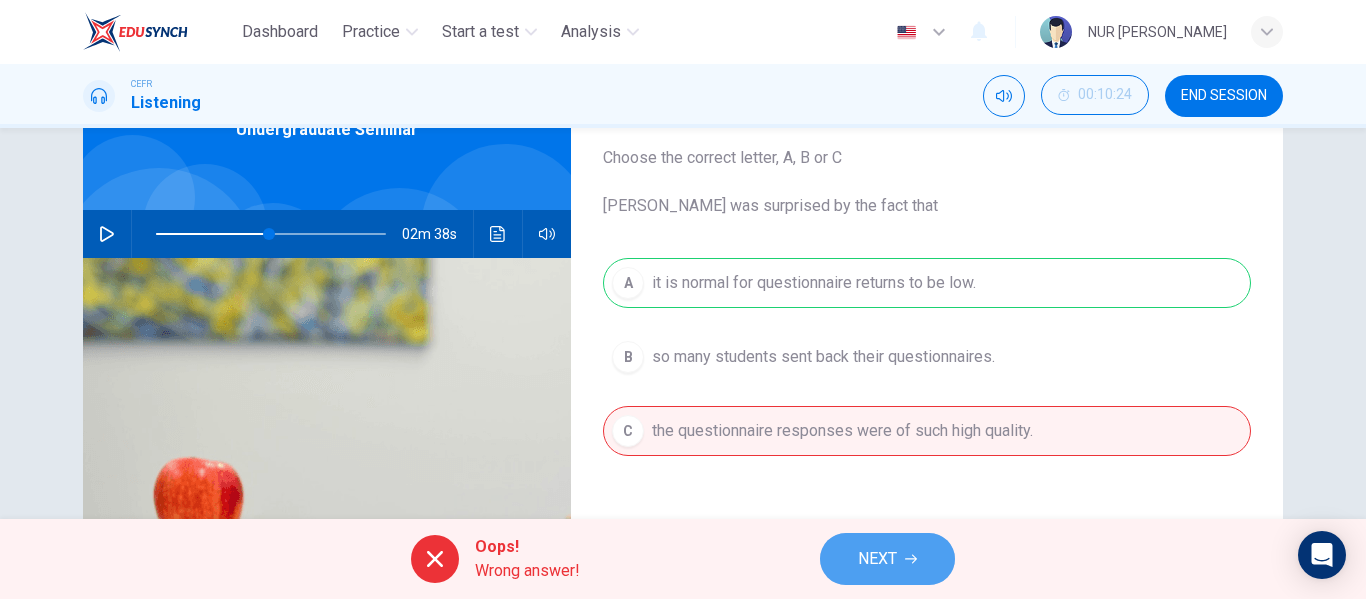 click on "NEXT" at bounding box center (877, 559) 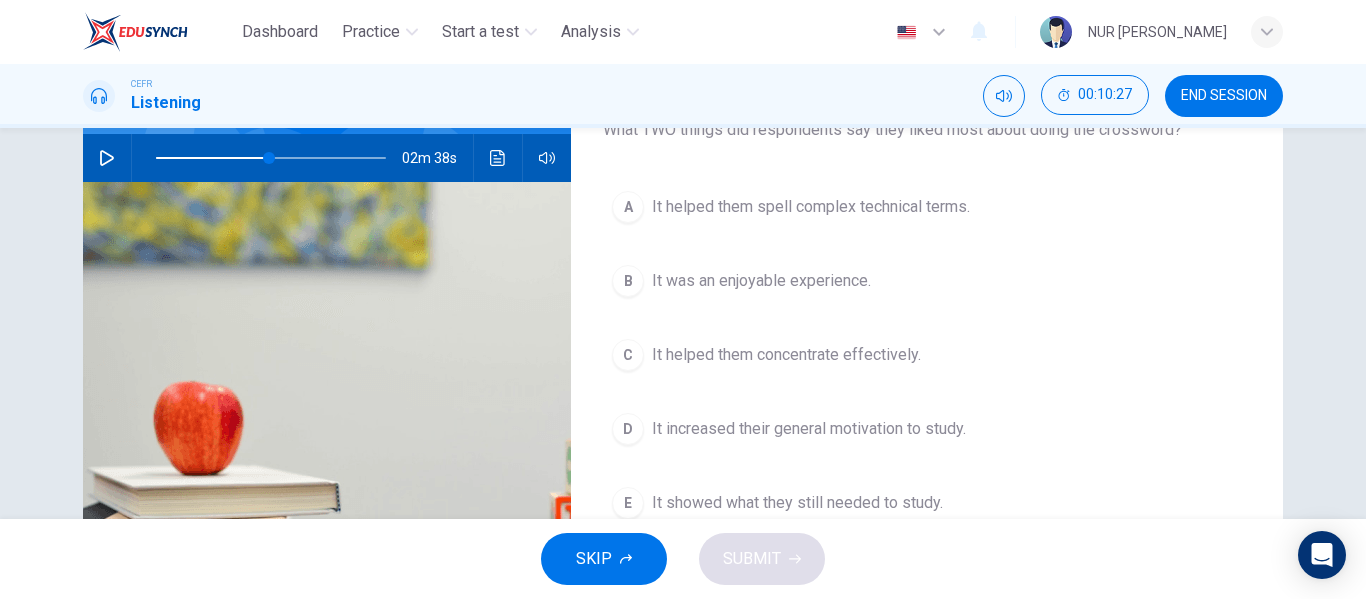 scroll, scrollTop: 196, scrollLeft: 0, axis: vertical 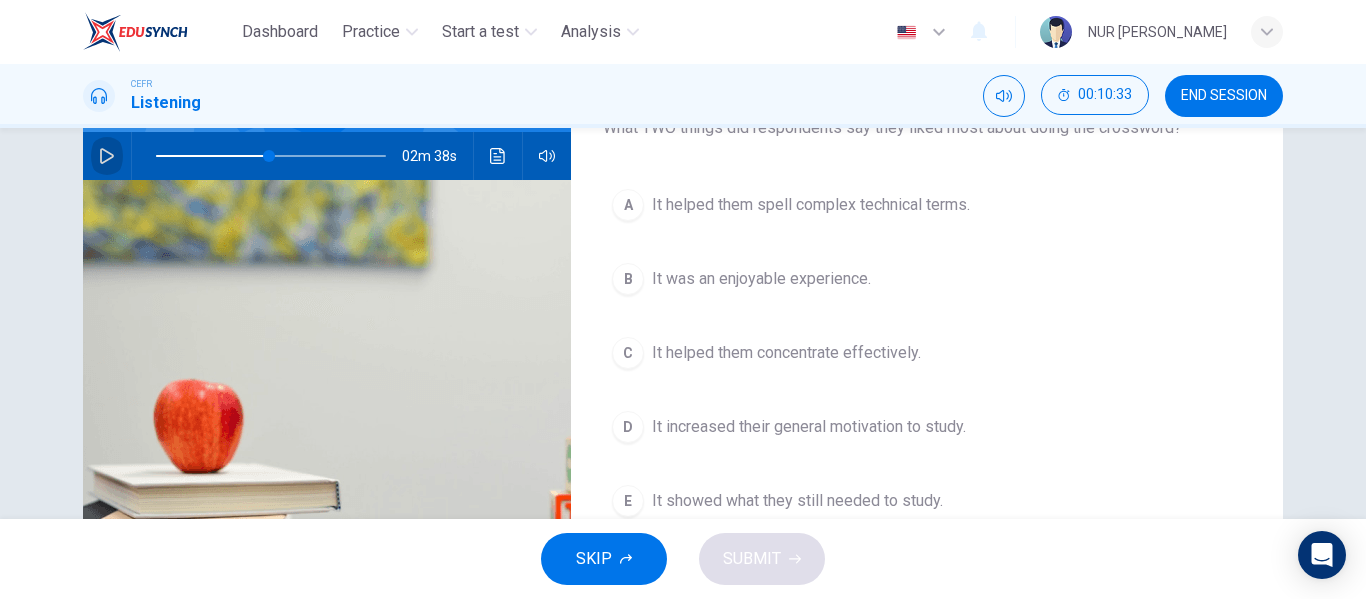 click 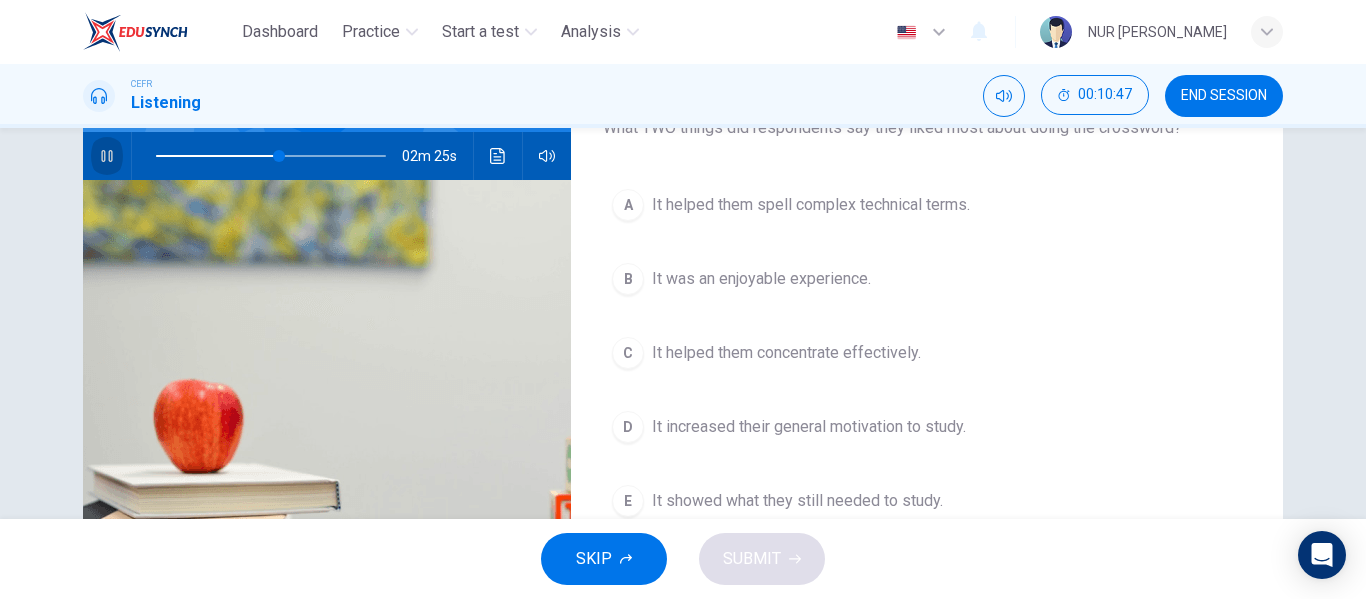click 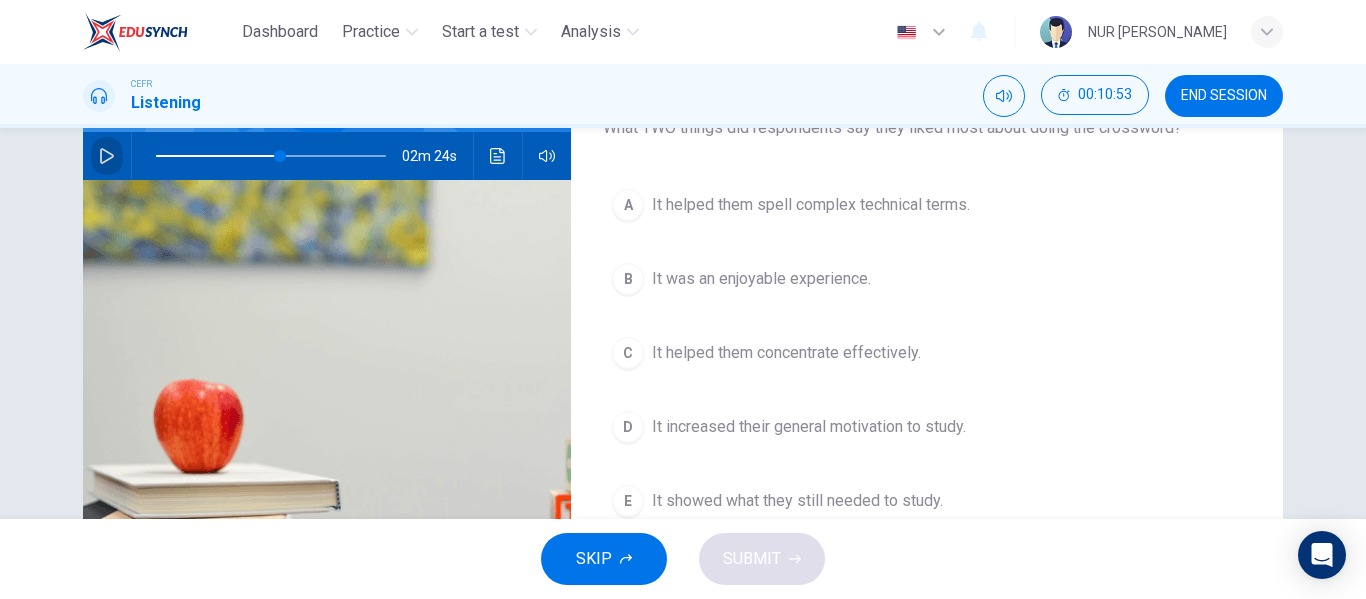 click 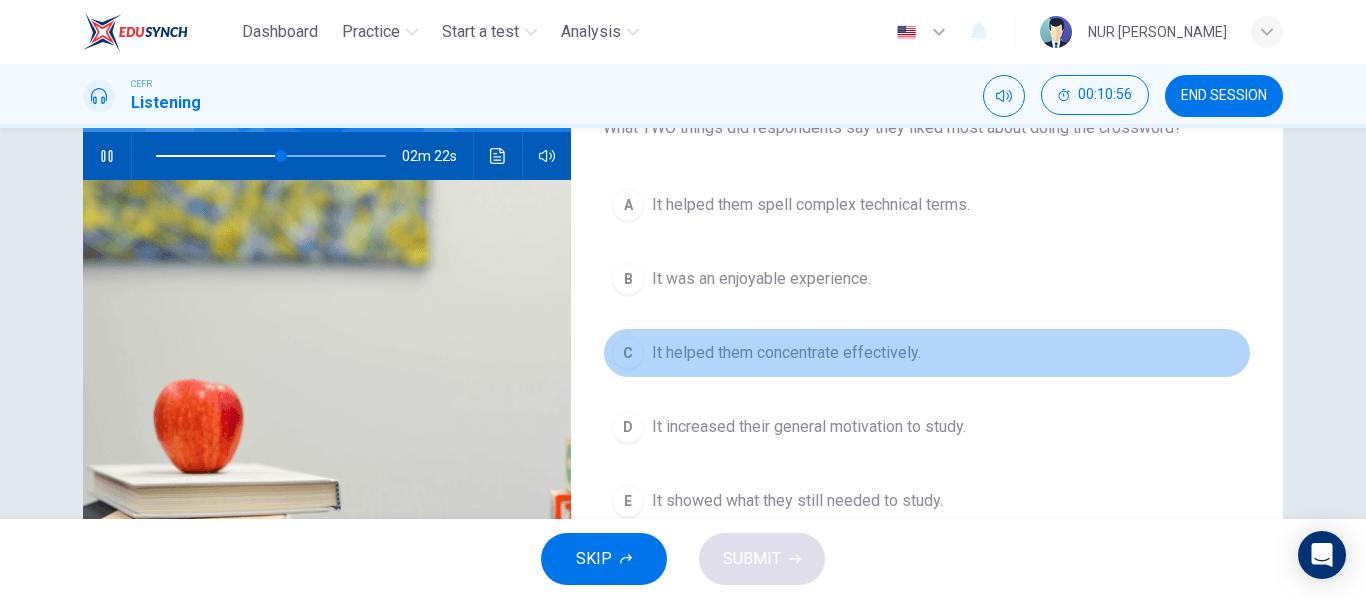 click on "It helped them concentrate effectively." at bounding box center (786, 353) 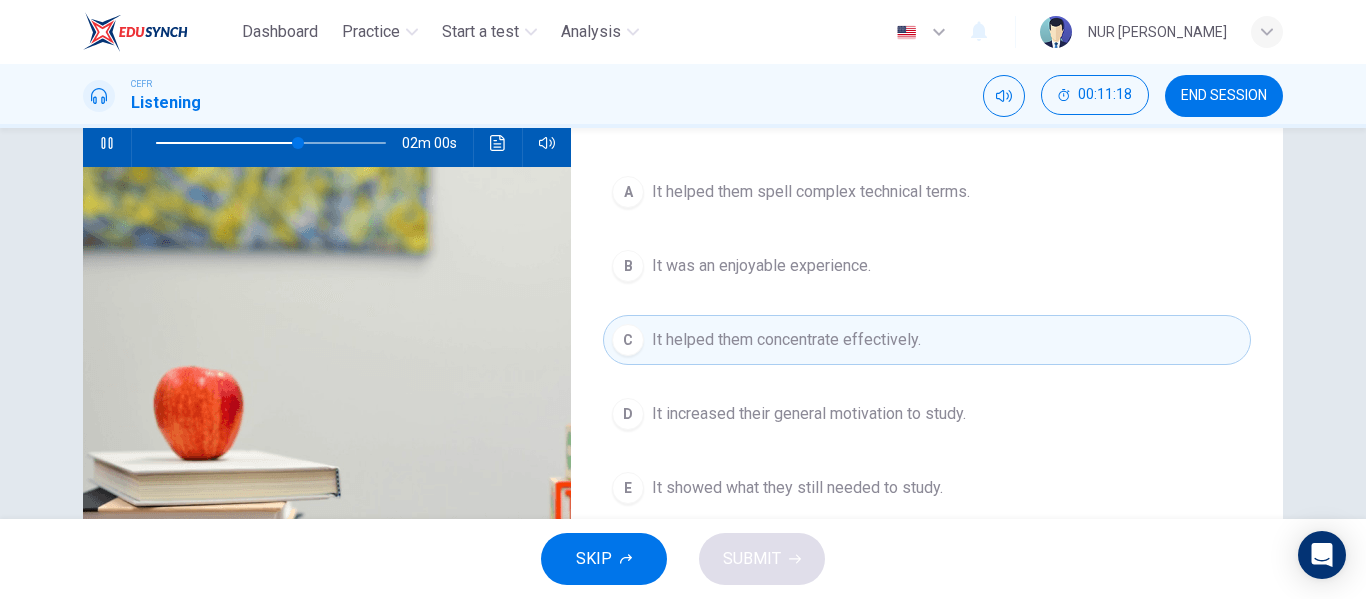 scroll, scrollTop: 210, scrollLeft: 0, axis: vertical 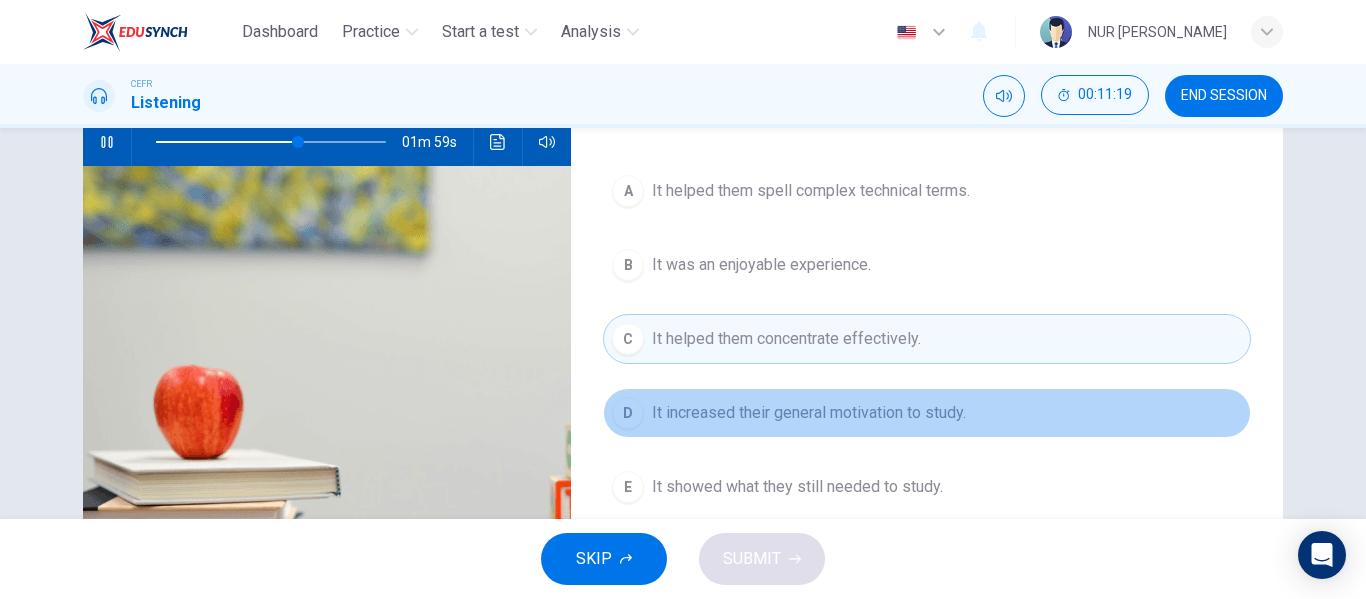 click on "It increased their general motivation to study." at bounding box center [809, 413] 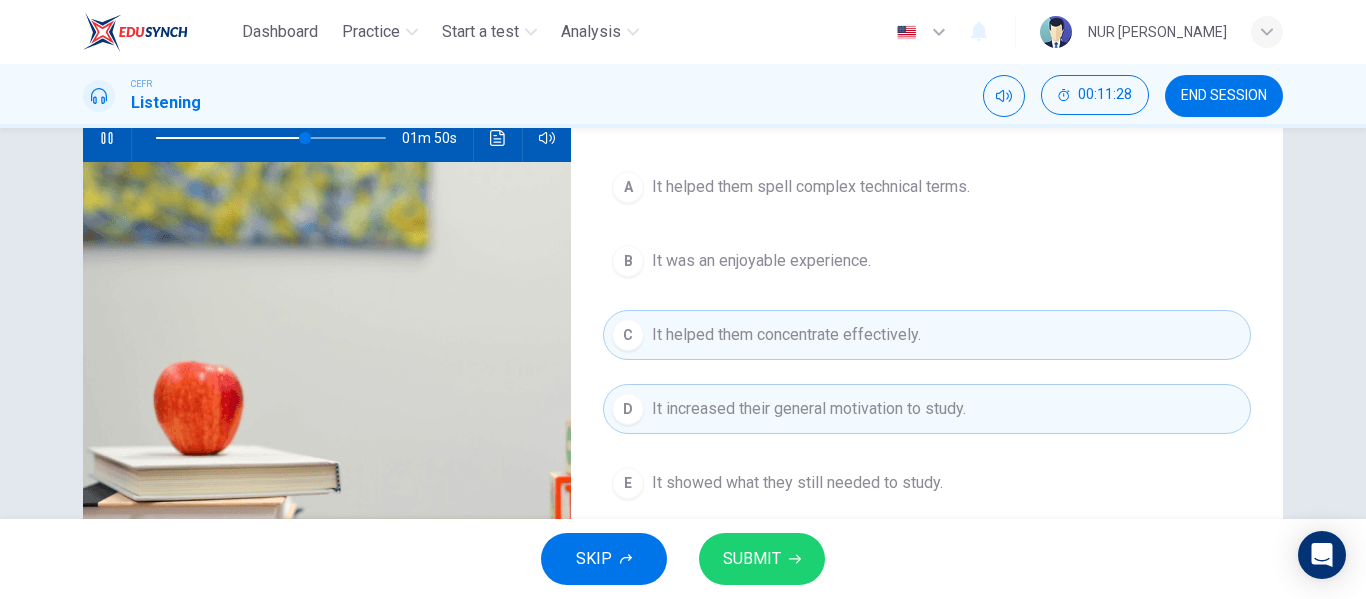 scroll, scrollTop: 215, scrollLeft: 0, axis: vertical 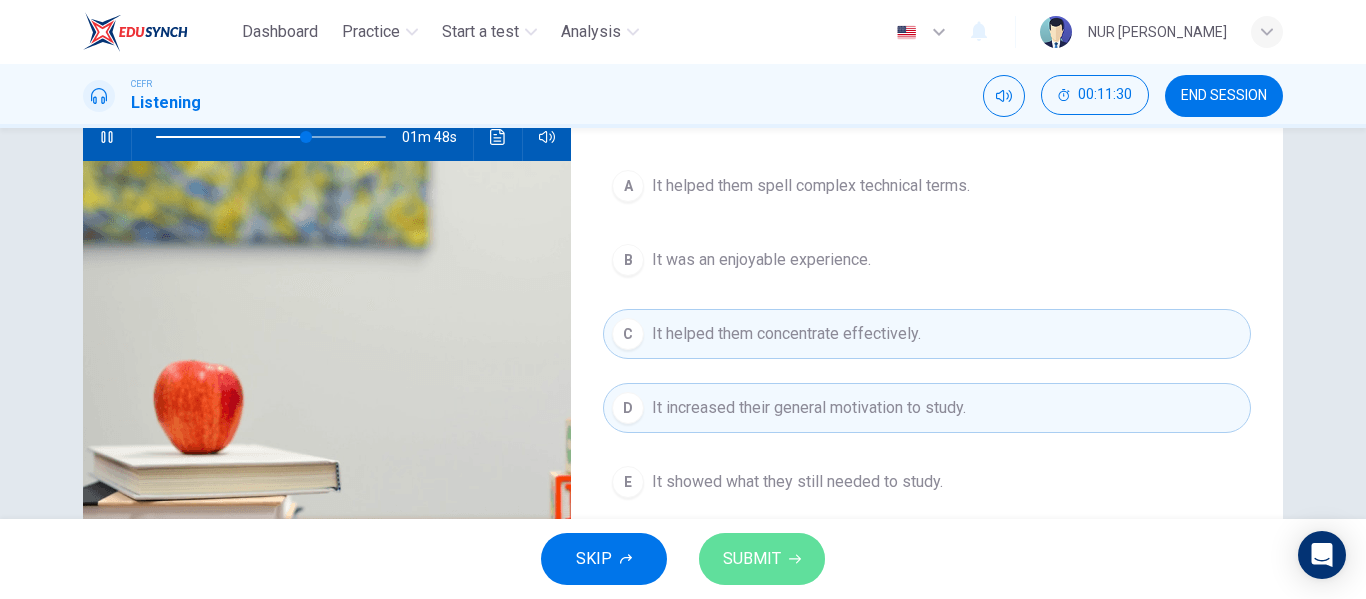click on "SUBMIT" at bounding box center (752, 559) 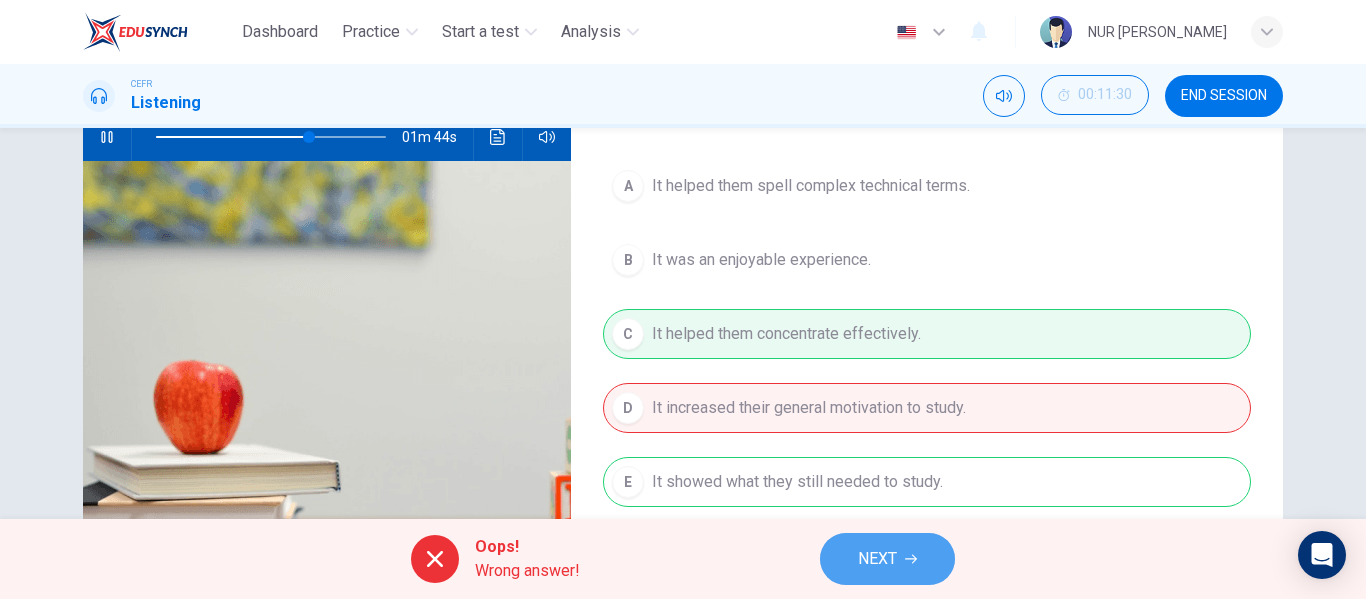 click on "NEXT" at bounding box center (887, 559) 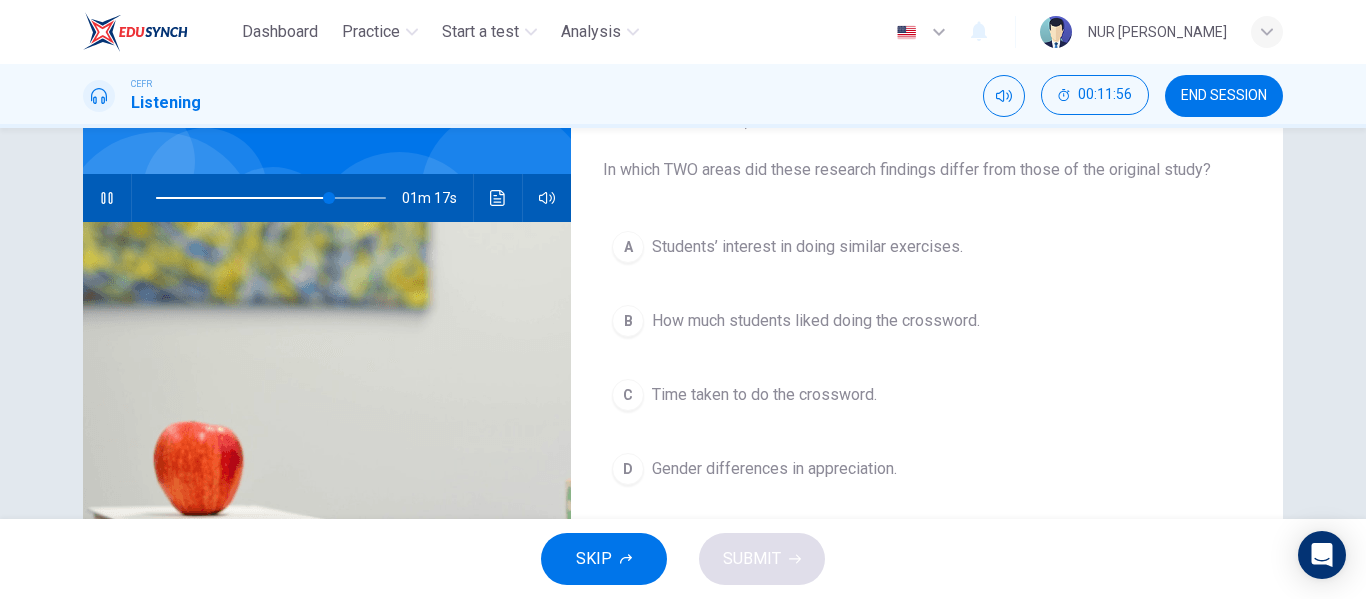 scroll, scrollTop: 153, scrollLeft: 0, axis: vertical 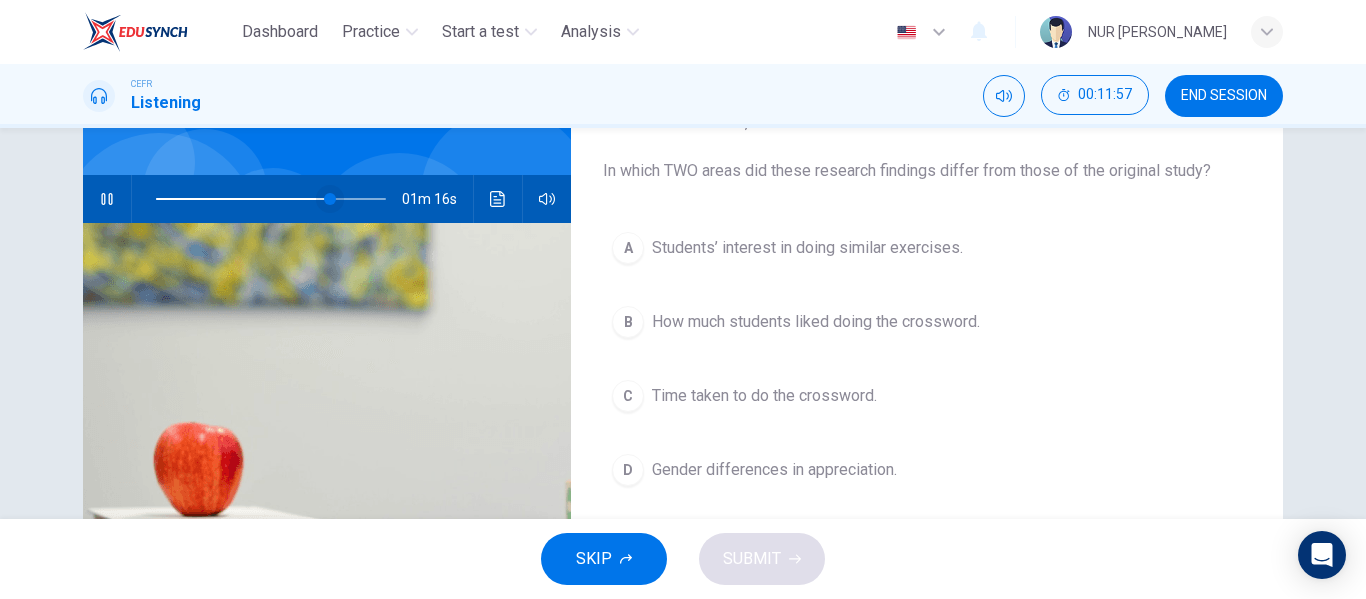 click at bounding box center (330, 199) 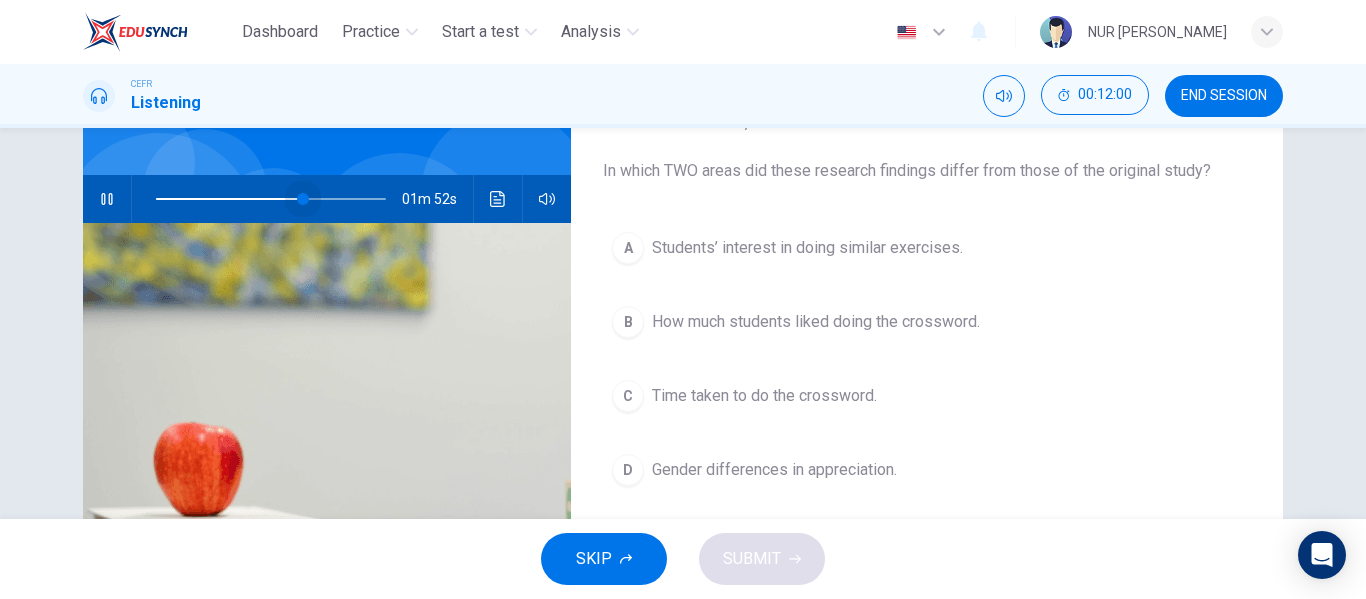 click at bounding box center [303, 199] 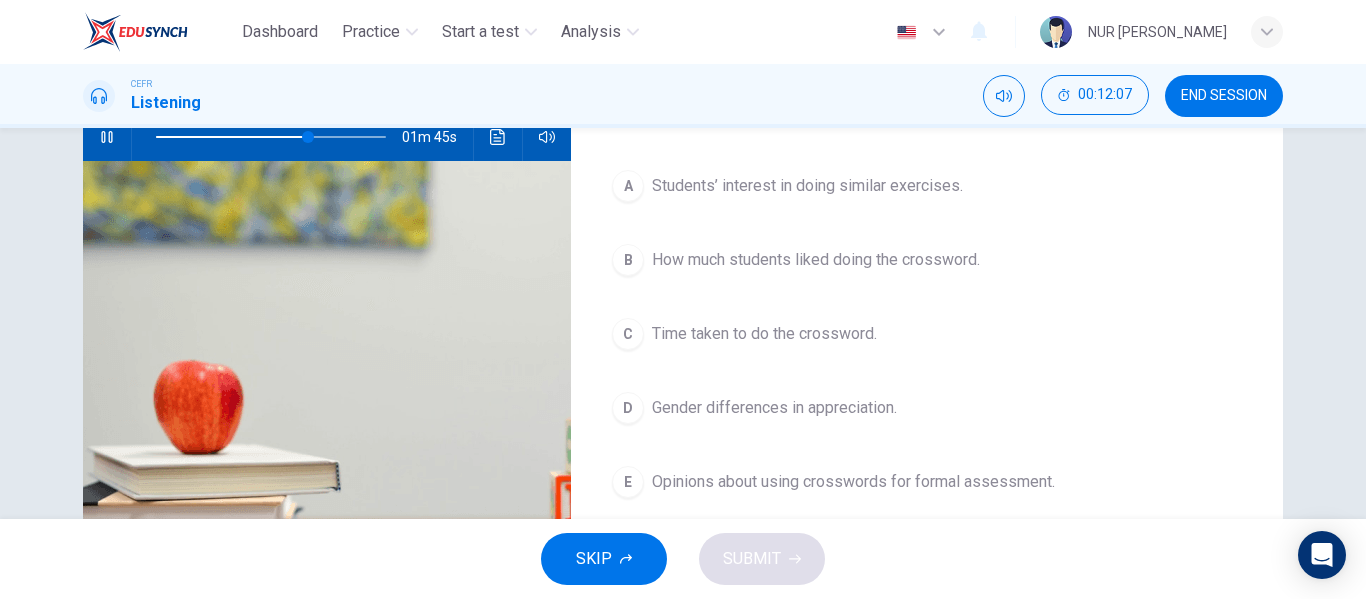 scroll, scrollTop: 216, scrollLeft: 0, axis: vertical 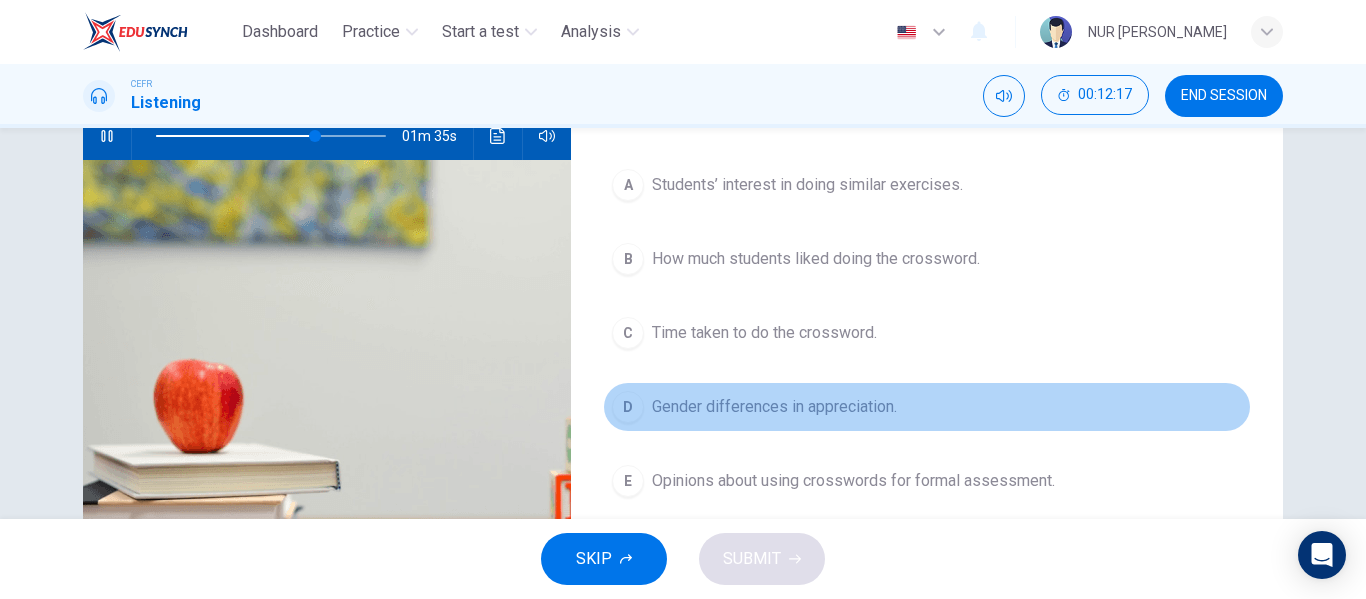 click on "Gender differences in appreciation." at bounding box center [774, 407] 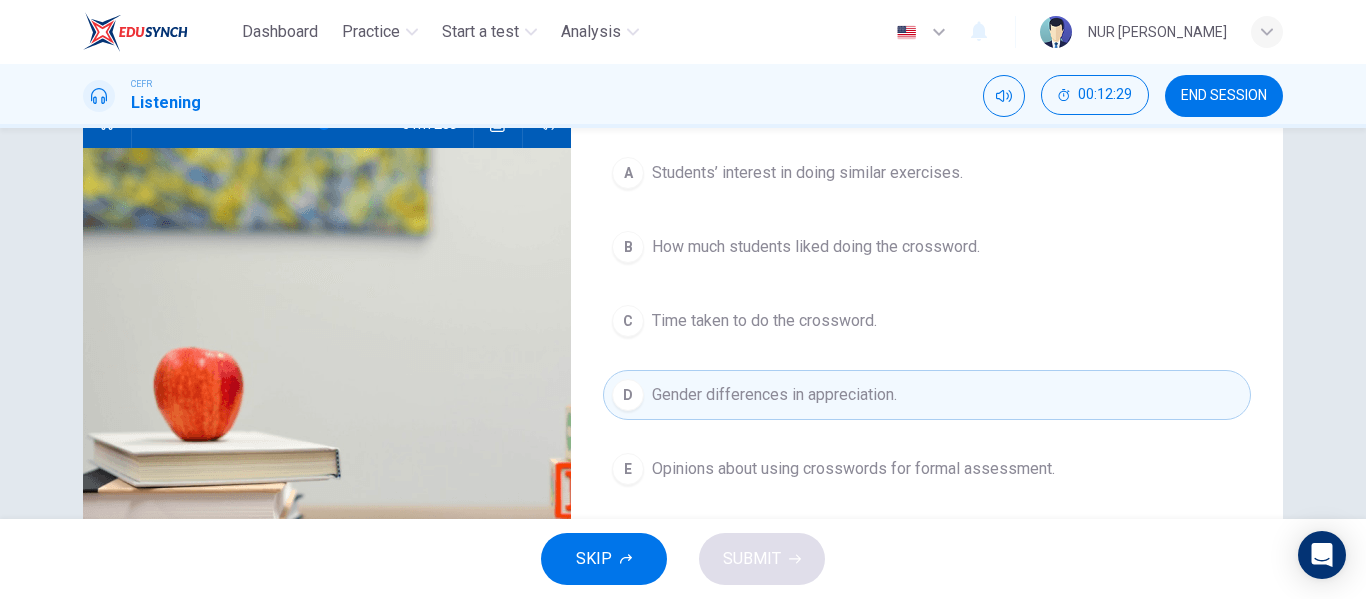 scroll, scrollTop: 227, scrollLeft: 0, axis: vertical 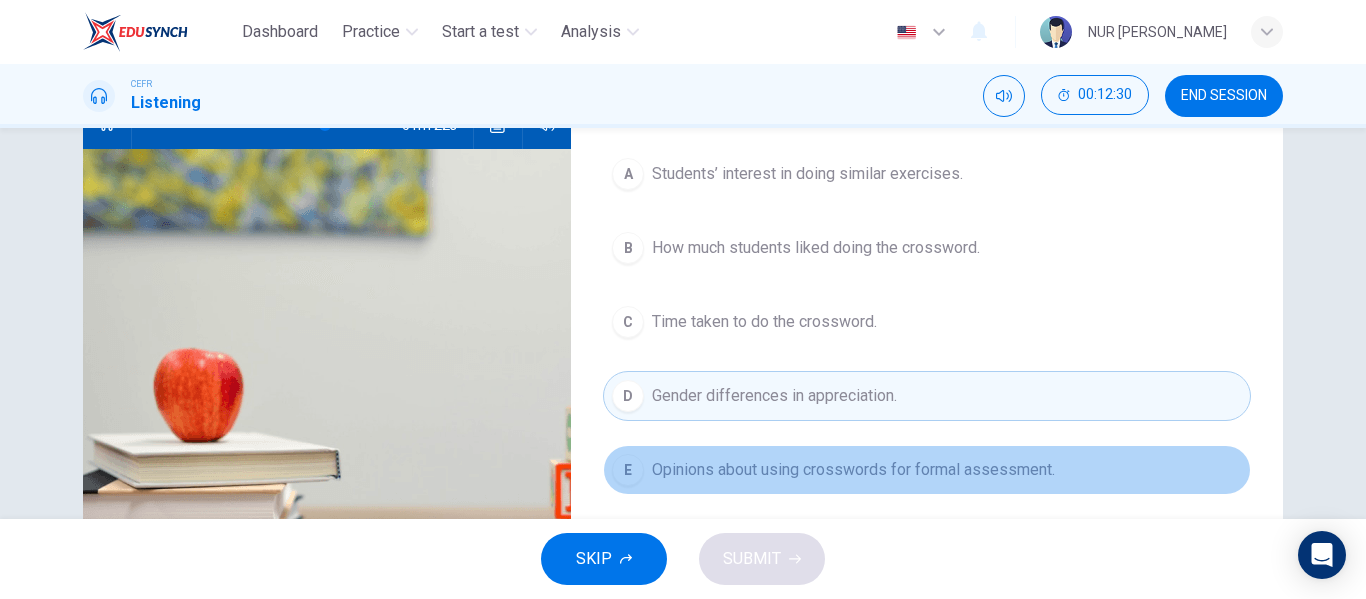 click on "Opinions about using crosswords for formal assessment." at bounding box center [853, 470] 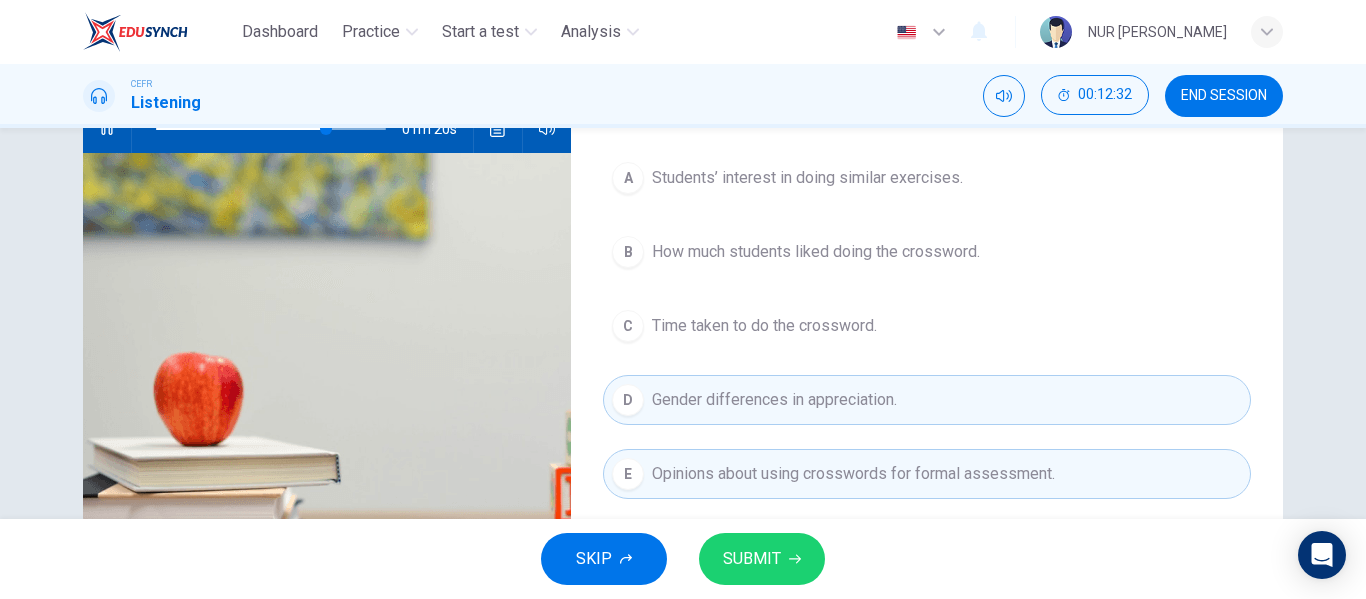 scroll, scrollTop: 271, scrollLeft: 0, axis: vertical 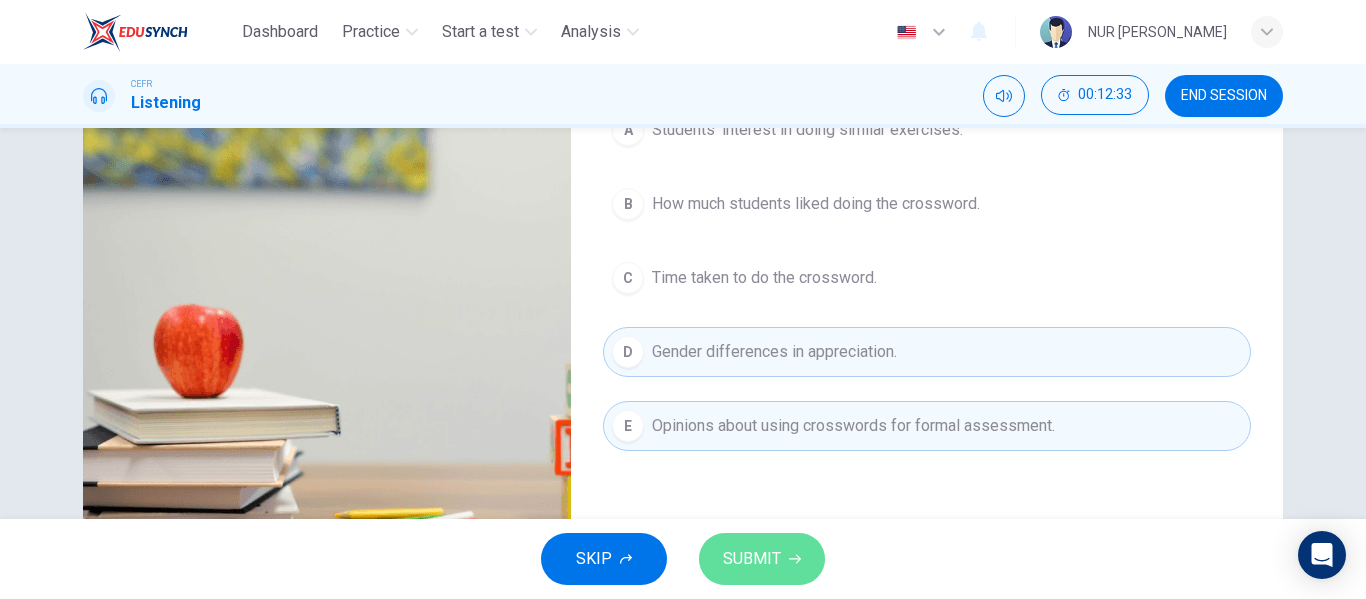 click on "SUBMIT" at bounding box center (752, 559) 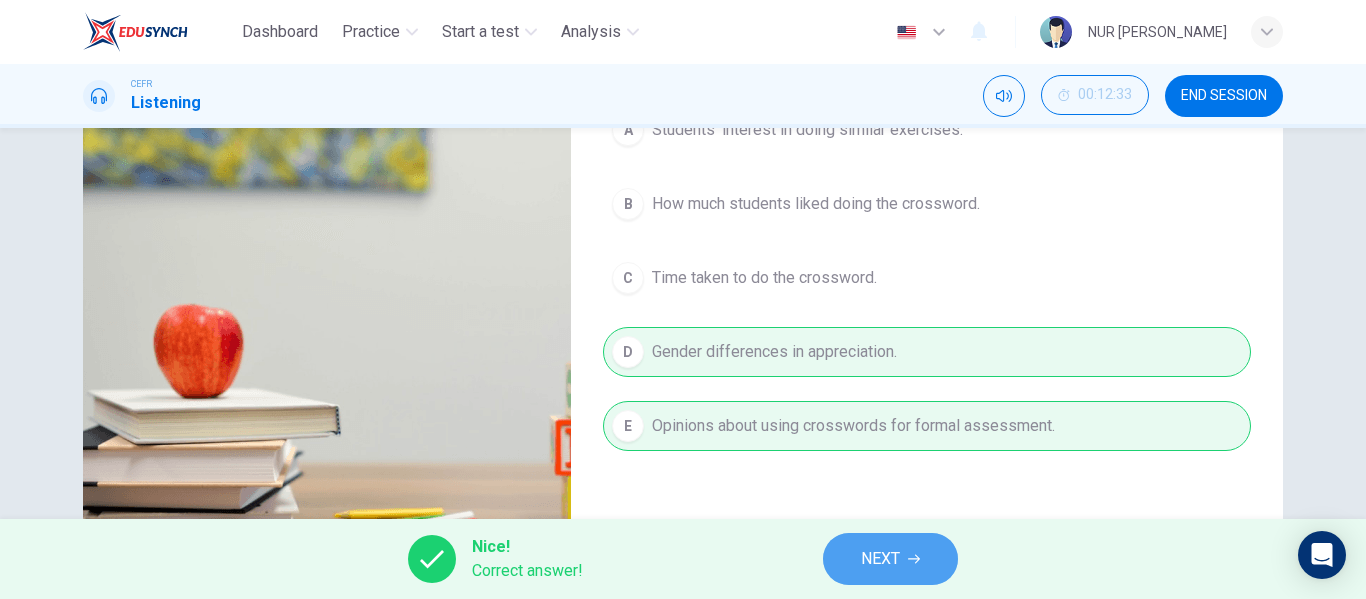 click 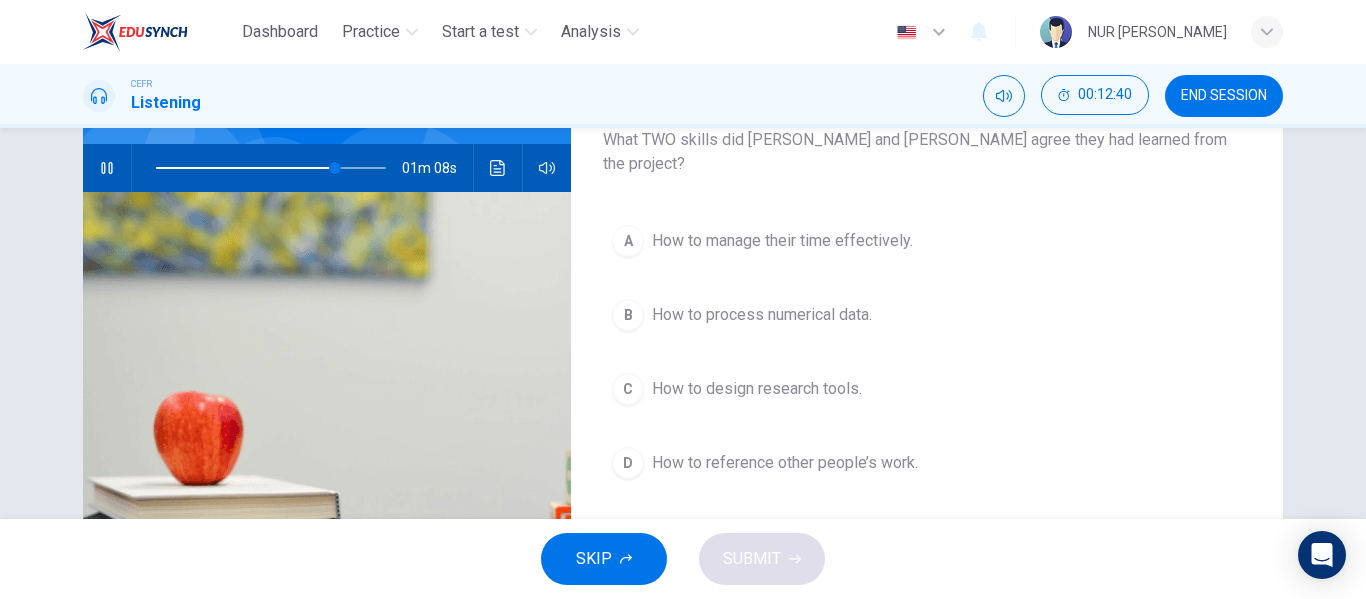 scroll, scrollTop: 183, scrollLeft: 0, axis: vertical 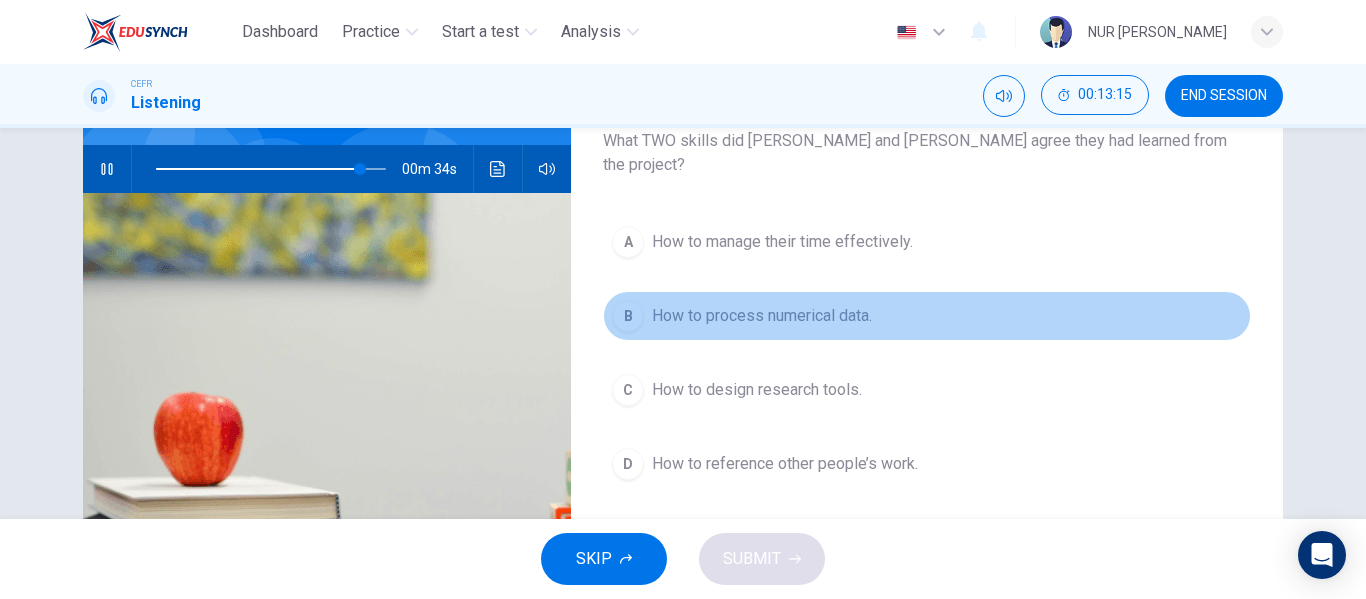 click on "How to process numerical data." at bounding box center (762, 316) 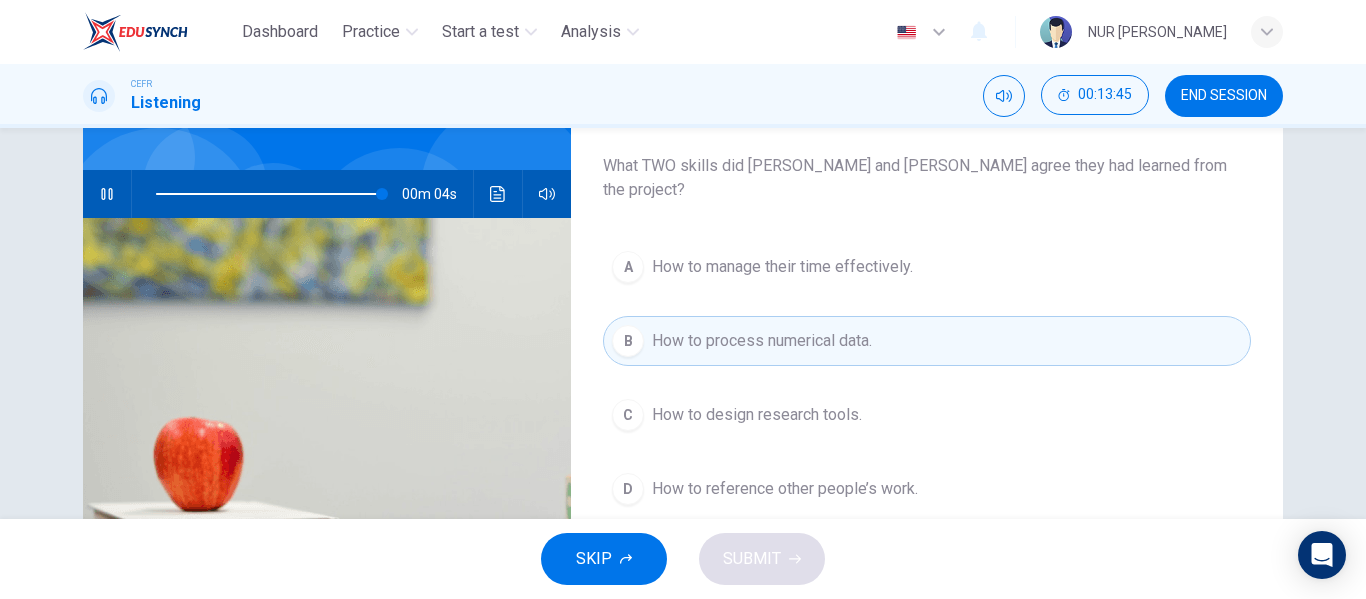 scroll, scrollTop: 157, scrollLeft: 0, axis: vertical 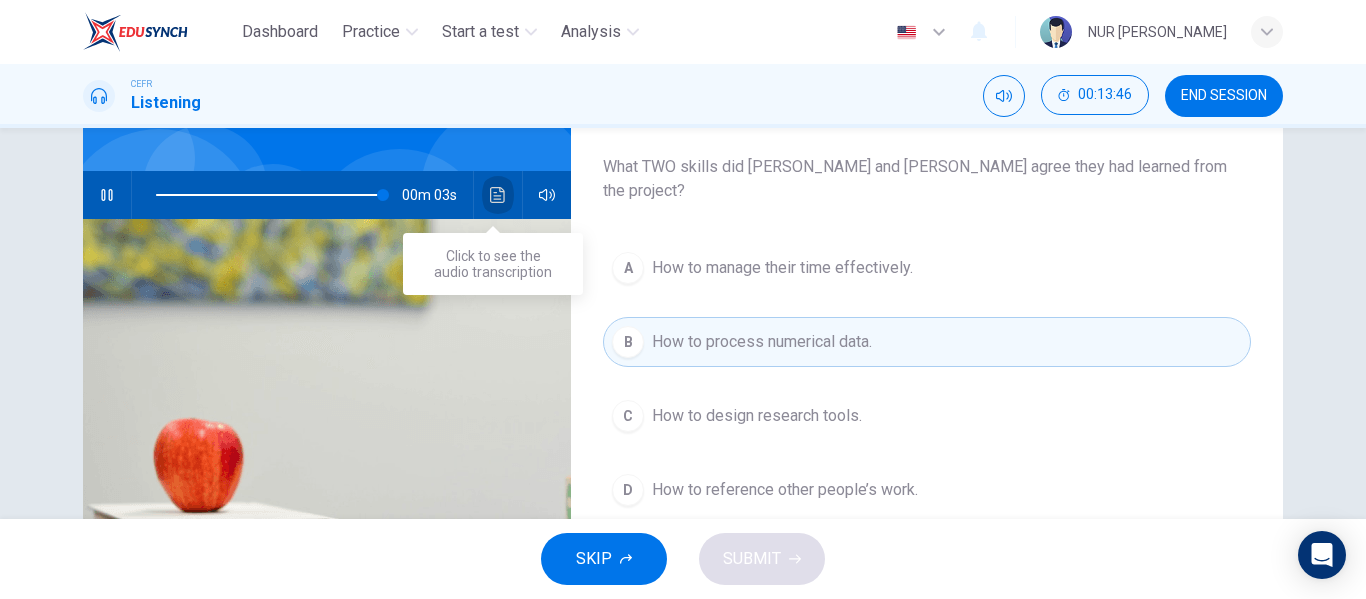 click at bounding box center [498, 195] 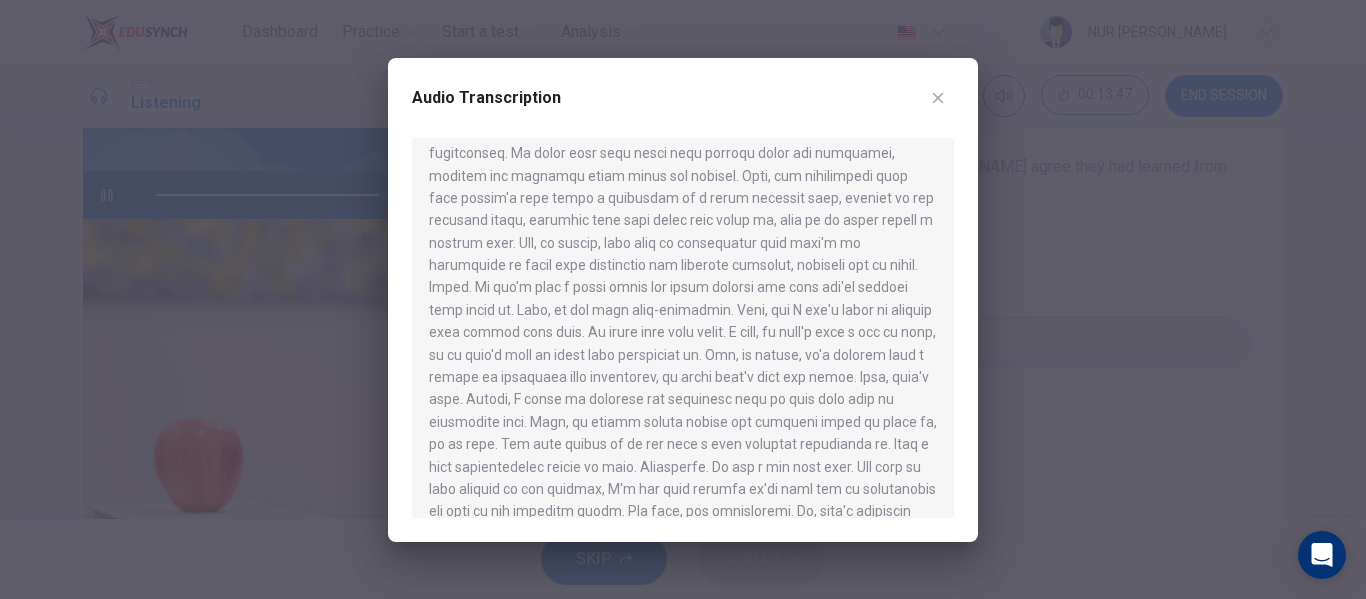 scroll, scrollTop: 997, scrollLeft: 0, axis: vertical 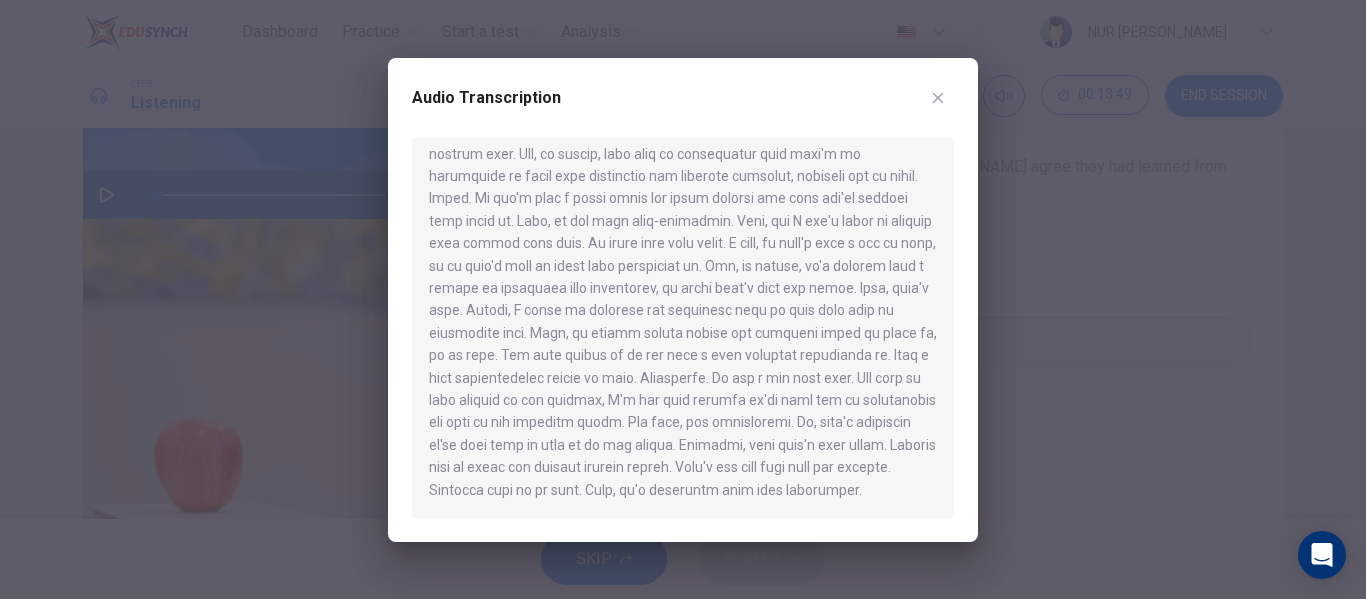 type on "0" 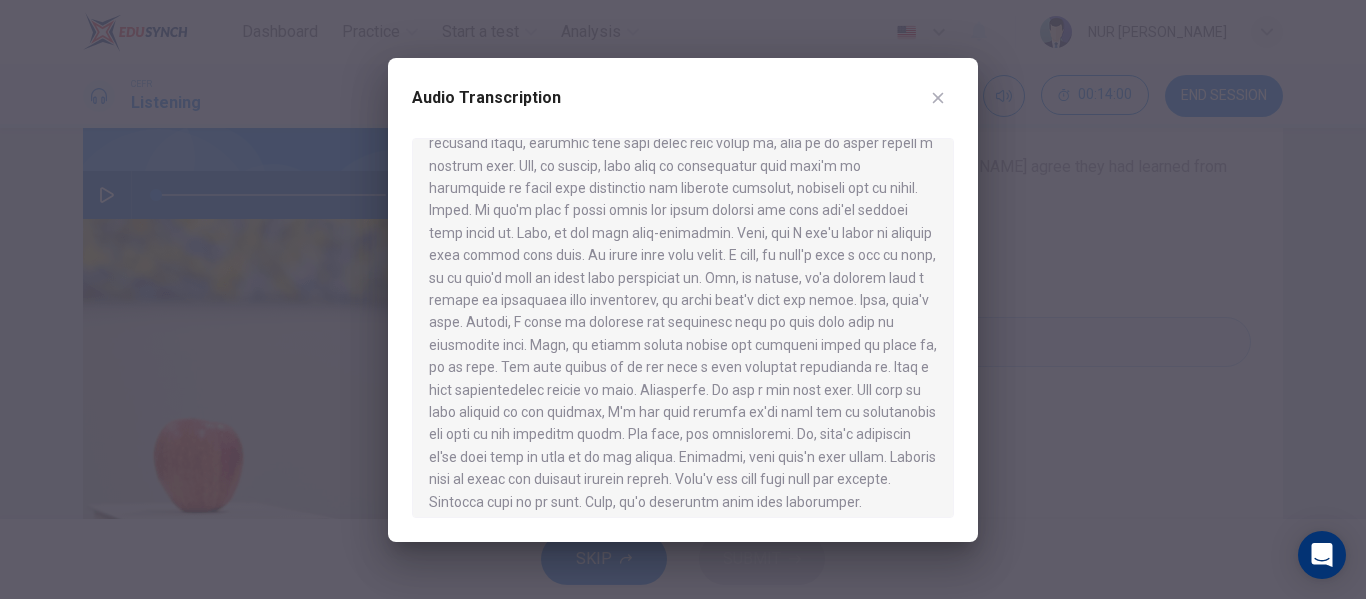 scroll, scrollTop: 984, scrollLeft: 0, axis: vertical 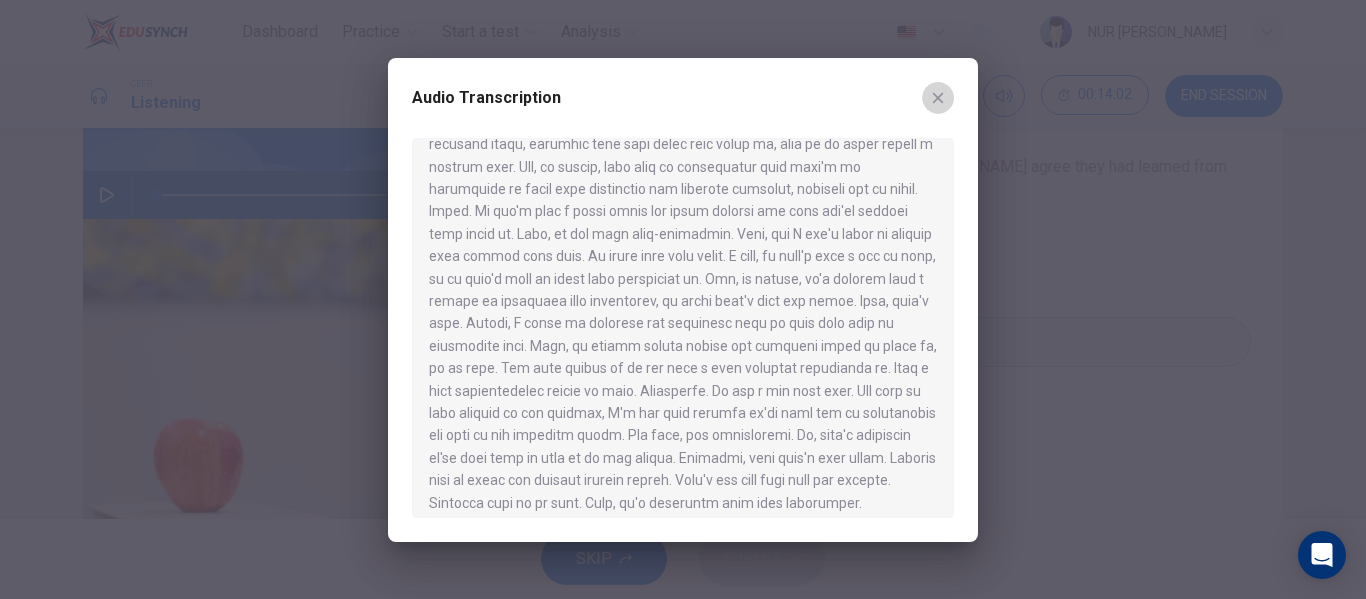 click at bounding box center [938, 98] 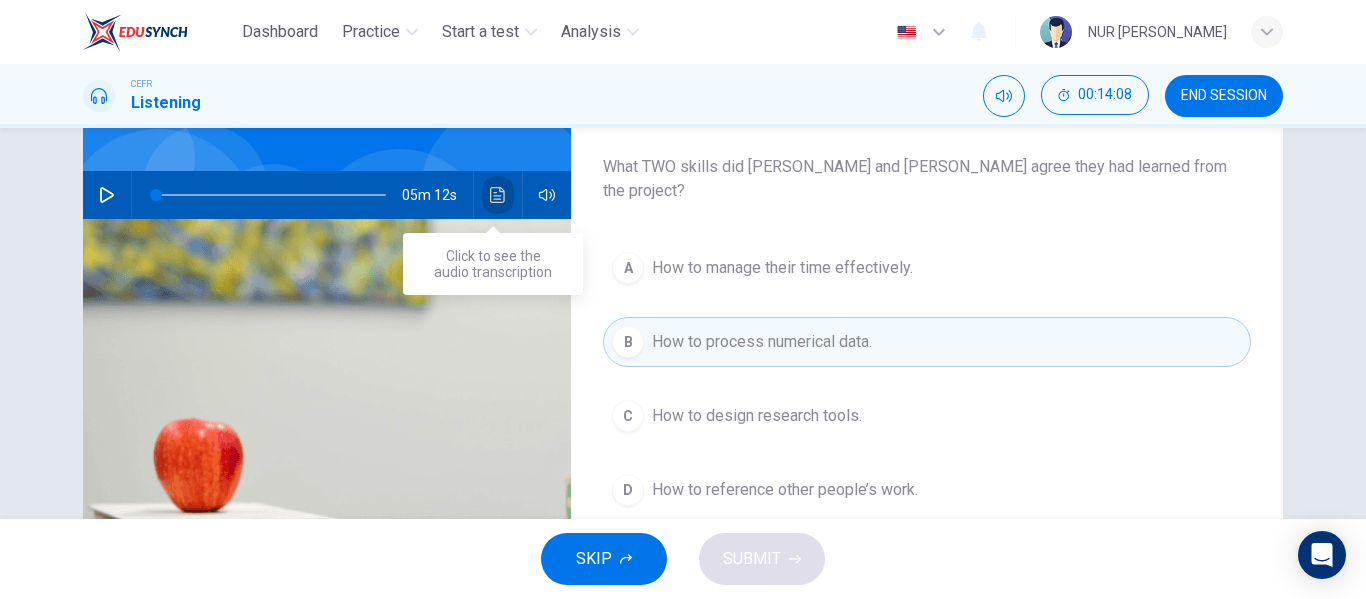 click 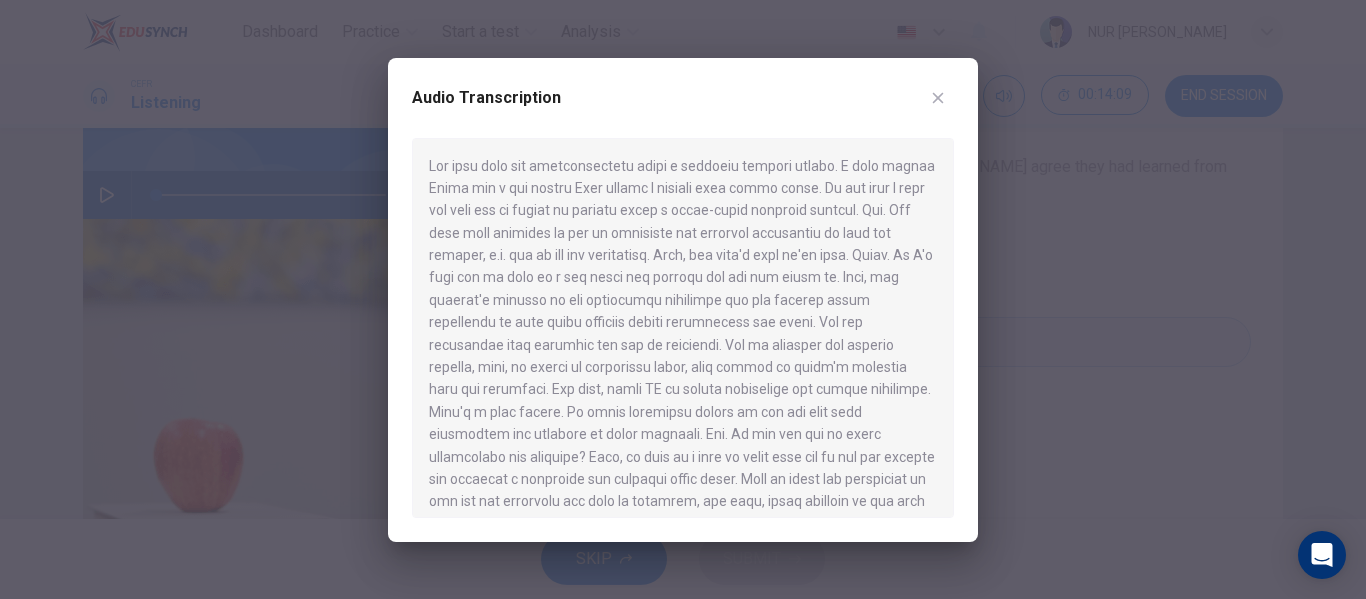 scroll, scrollTop: 997, scrollLeft: 0, axis: vertical 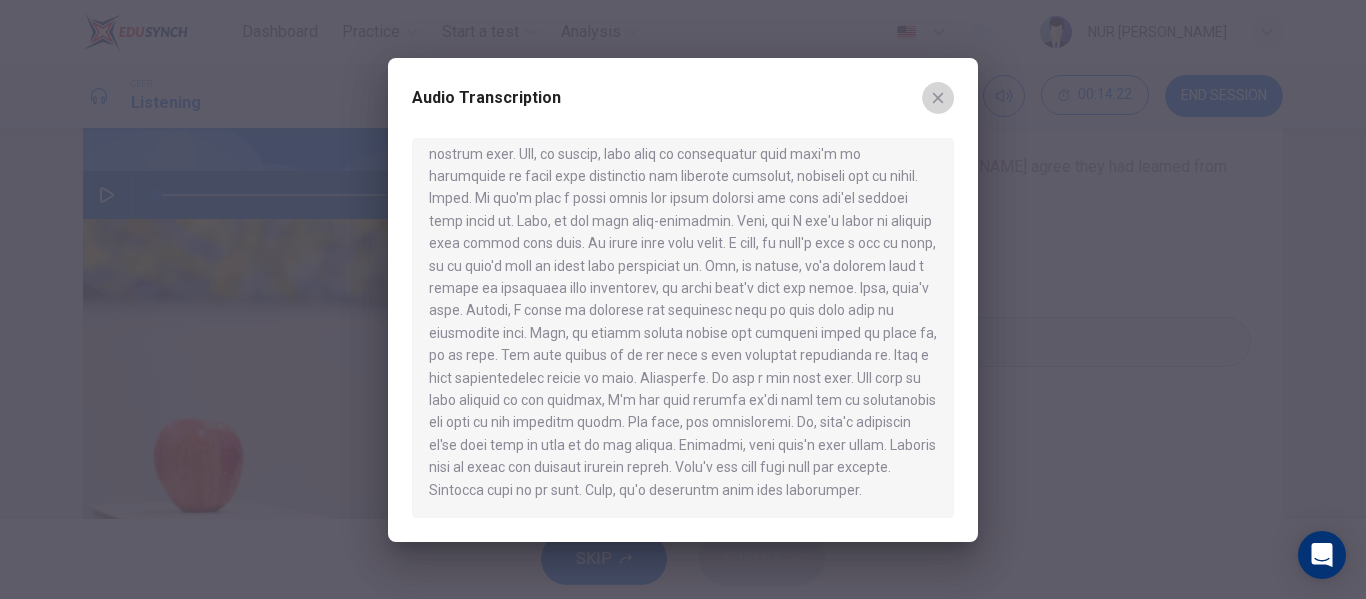 click 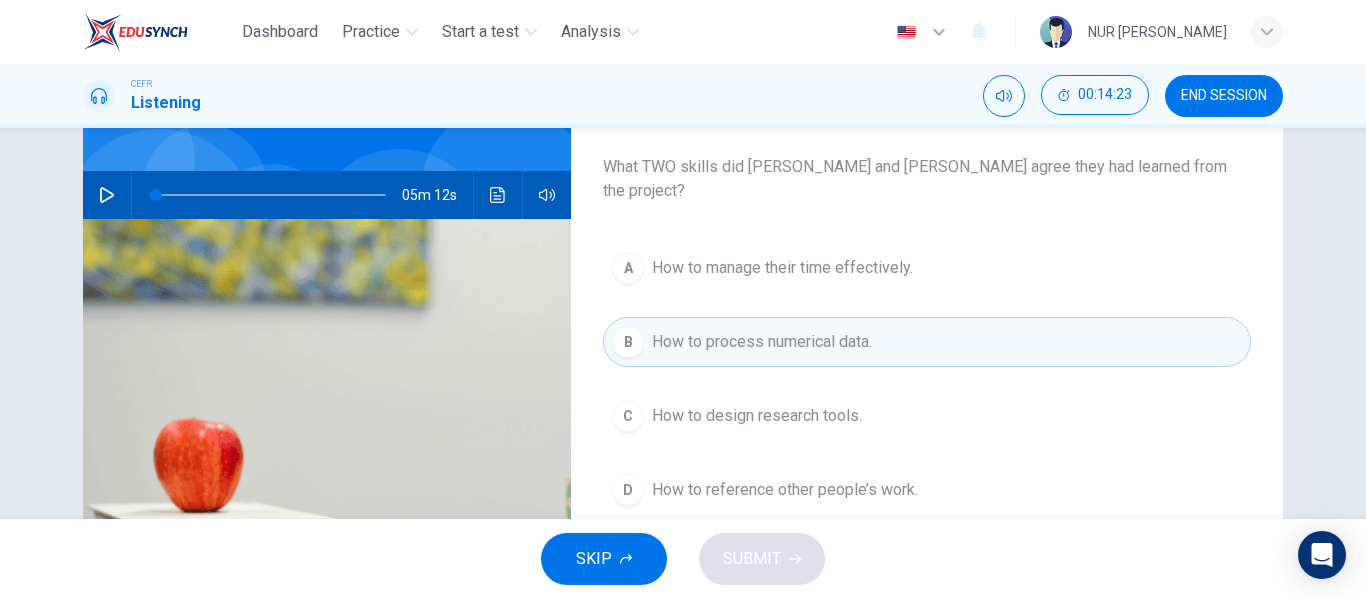 scroll, scrollTop: 203, scrollLeft: 0, axis: vertical 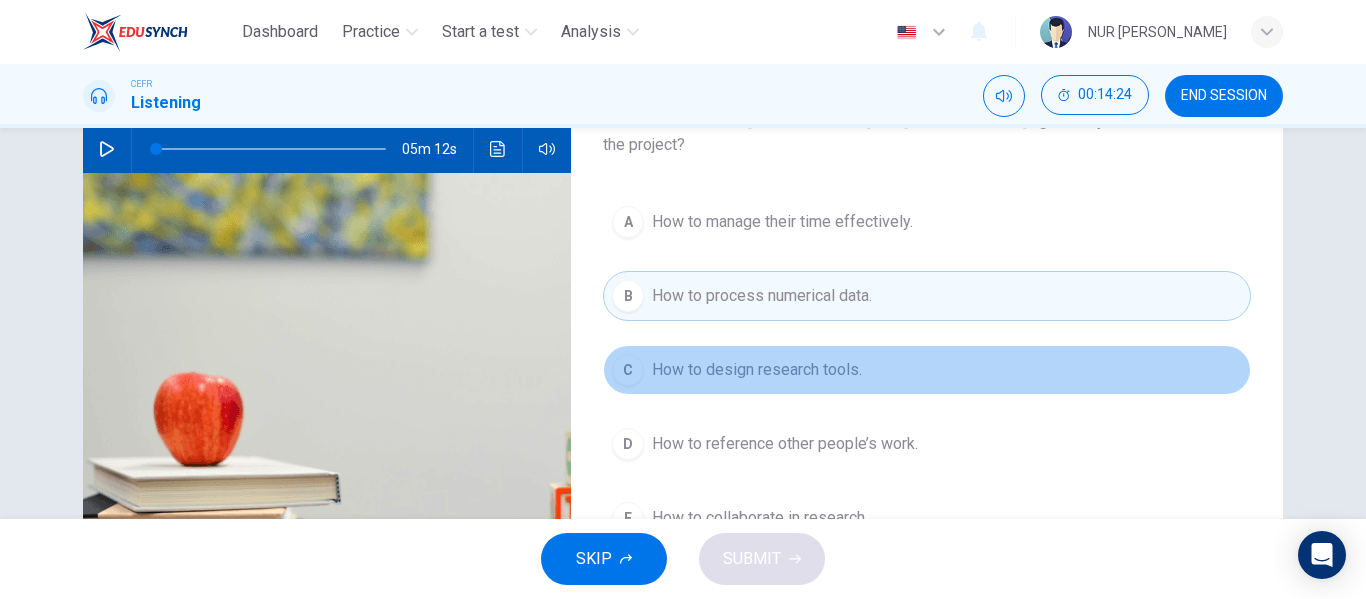 click on "C How to design research tools." at bounding box center (927, 370) 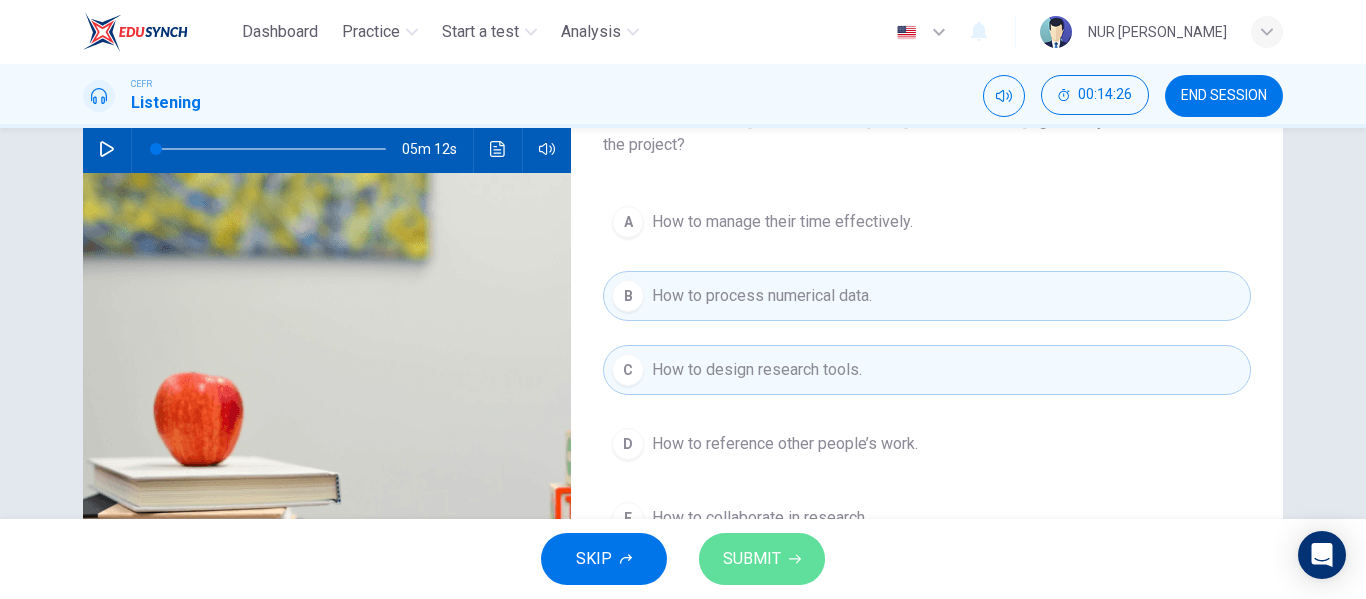 click on "SUBMIT" at bounding box center [752, 559] 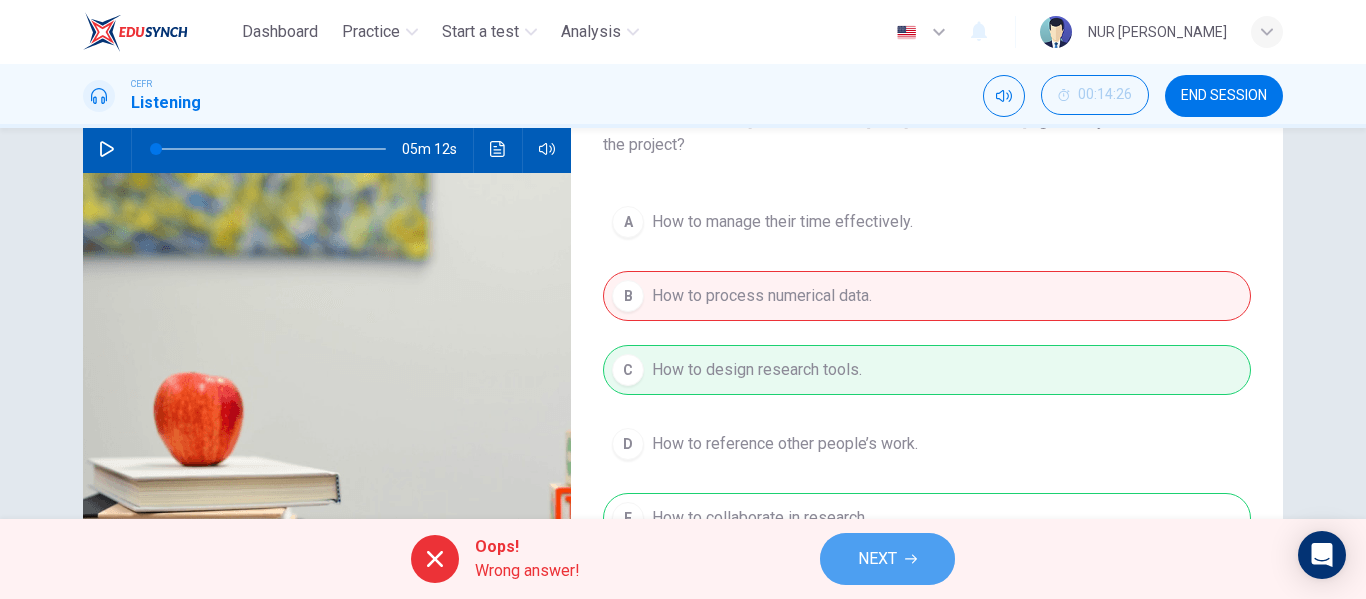 click on "NEXT" at bounding box center [877, 559] 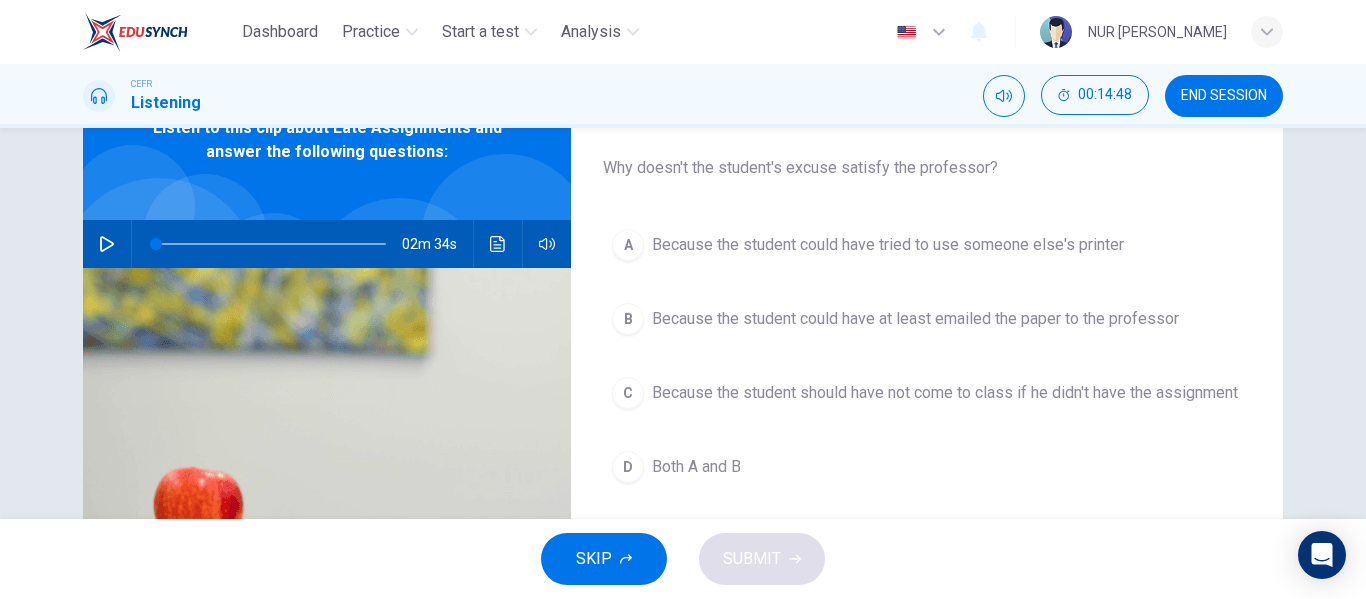 scroll, scrollTop: 109, scrollLeft: 0, axis: vertical 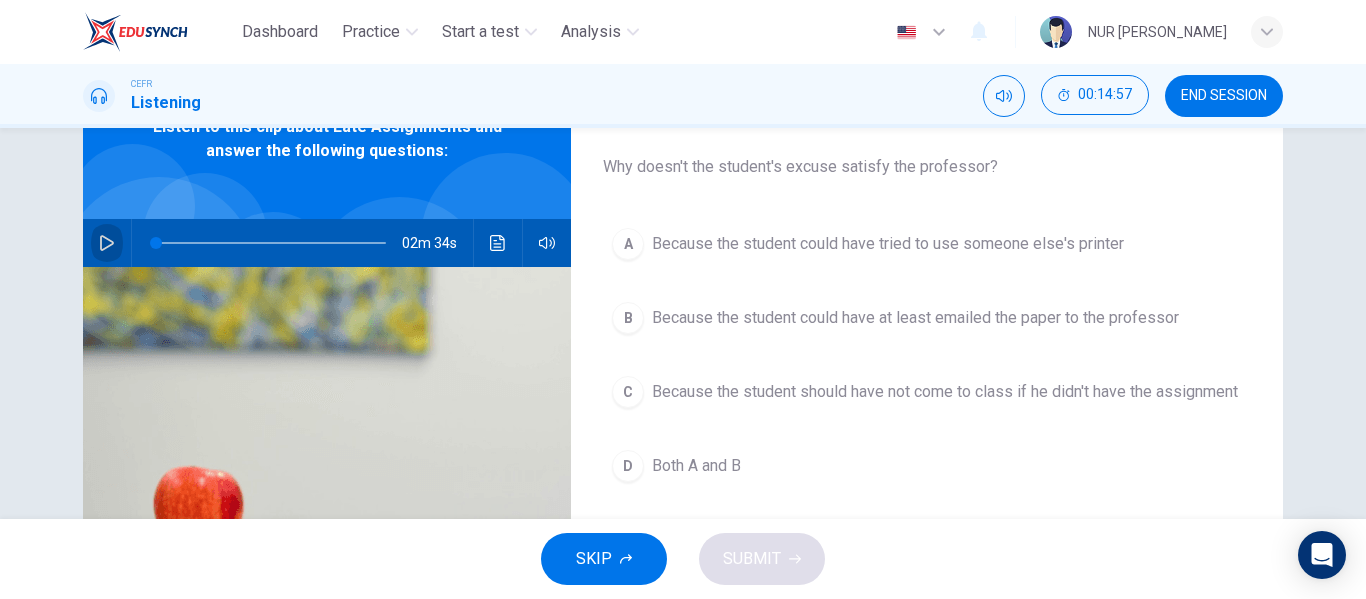 click at bounding box center [107, 243] 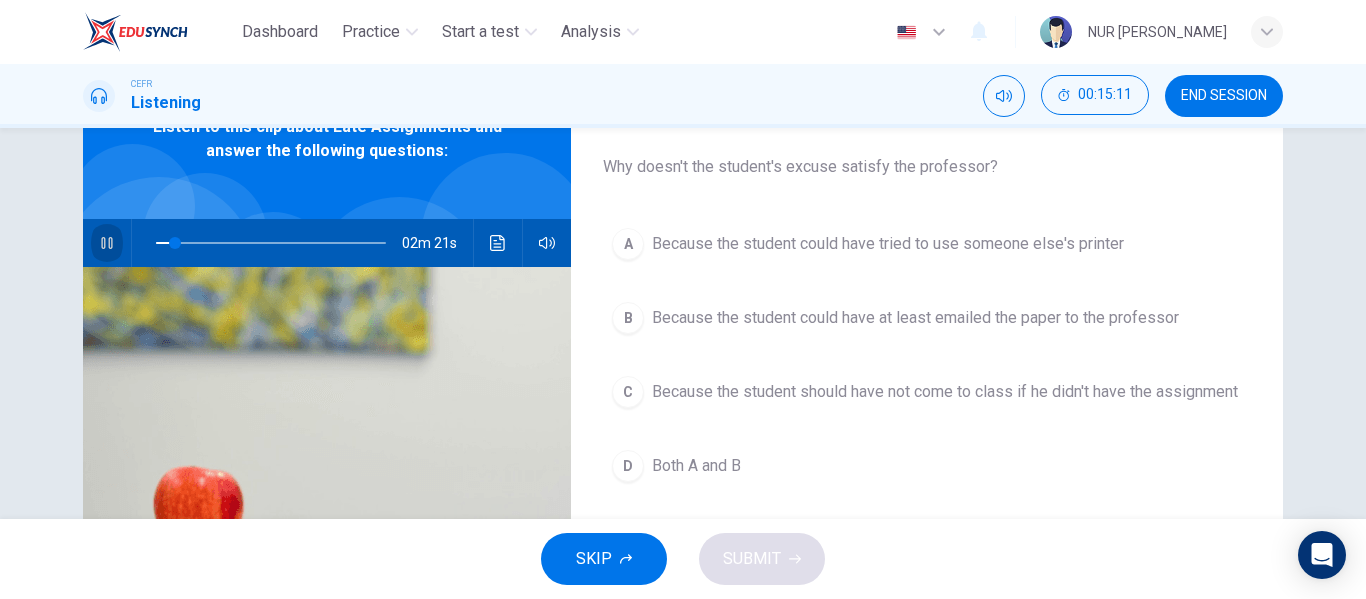 click at bounding box center (107, 243) 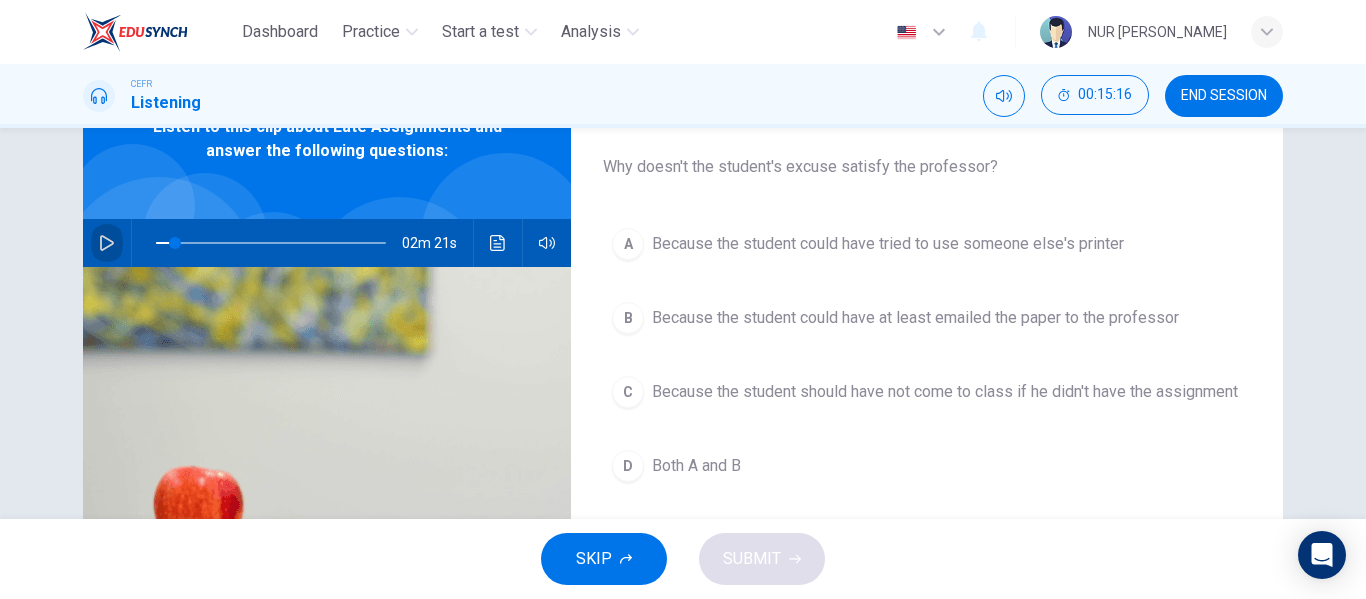 click at bounding box center [107, 243] 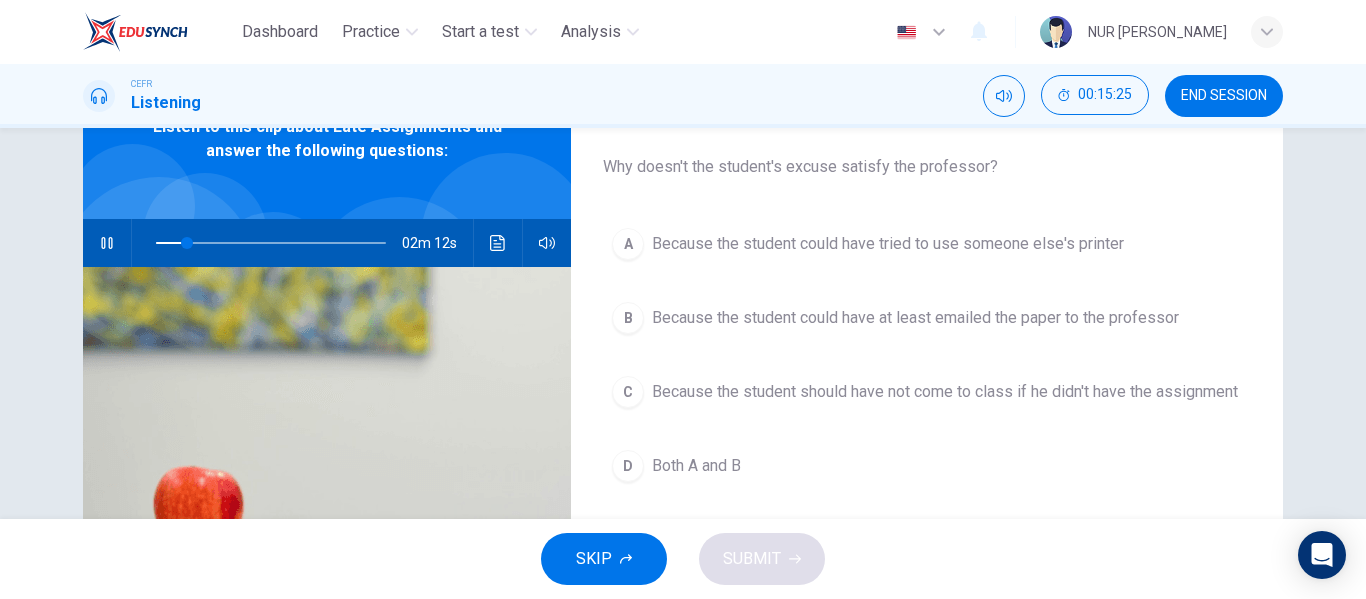 click on "Because the student could have tried to use someone else's printer" at bounding box center (888, 244) 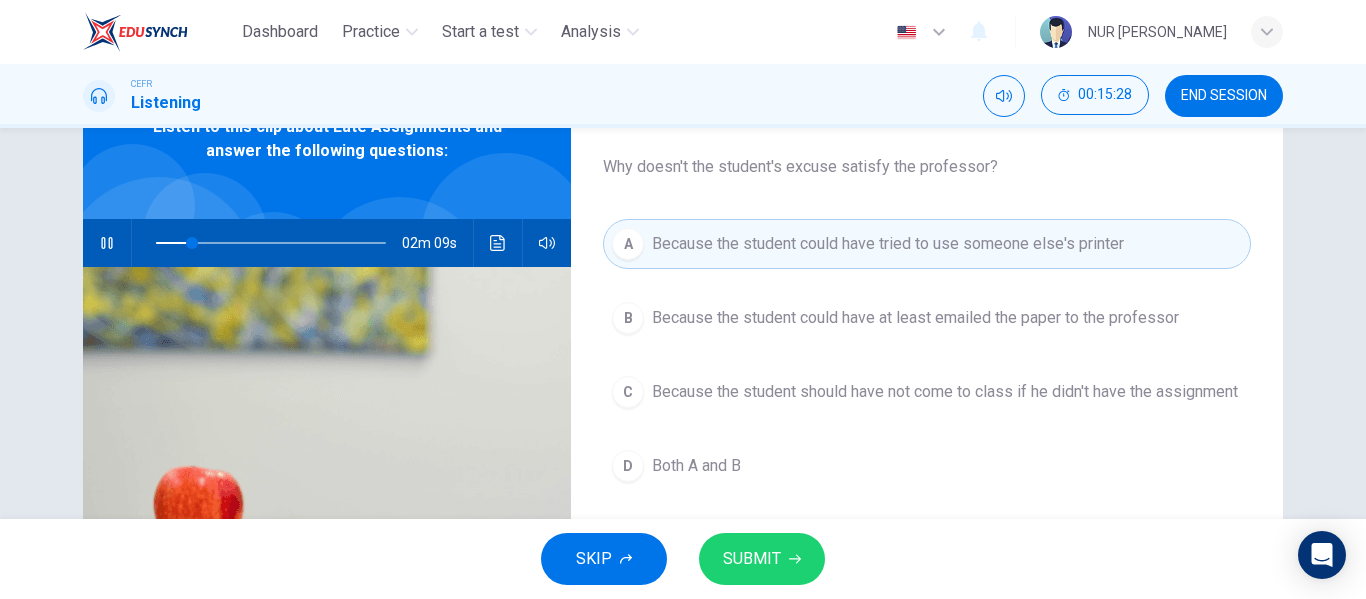 click on "D Both A and B" at bounding box center (927, 466) 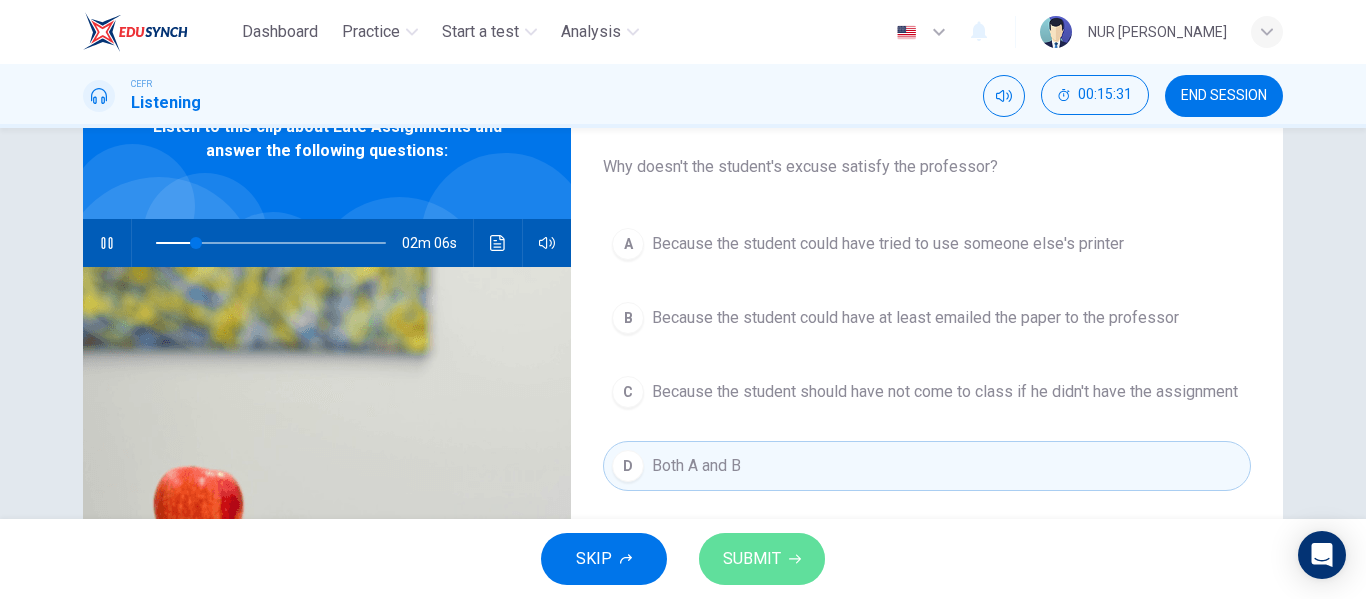click on "SUBMIT" at bounding box center (752, 559) 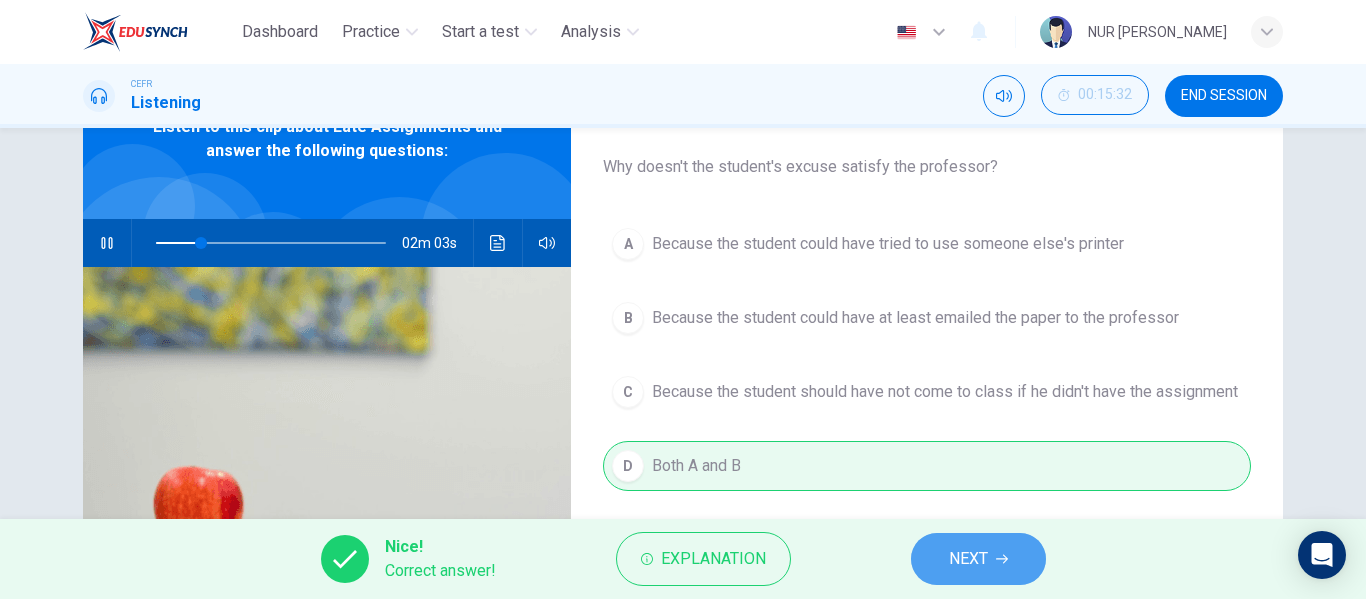 click on "NEXT" at bounding box center (978, 559) 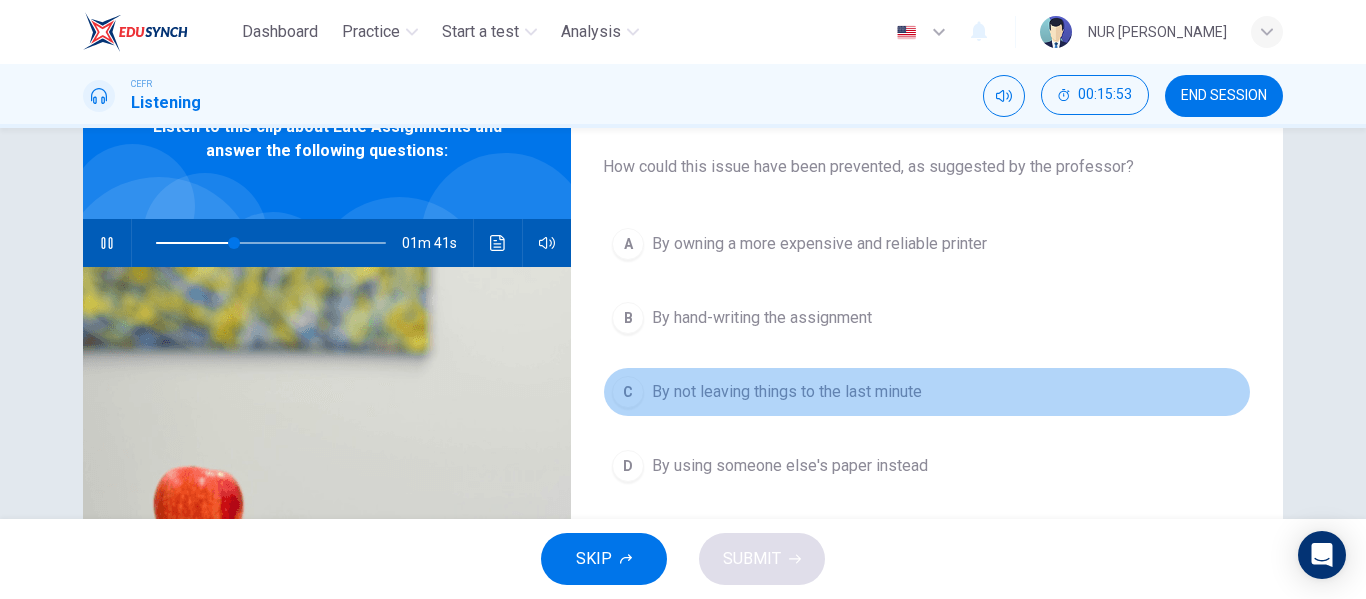 click on "By not leaving things to the last minute" at bounding box center [787, 392] 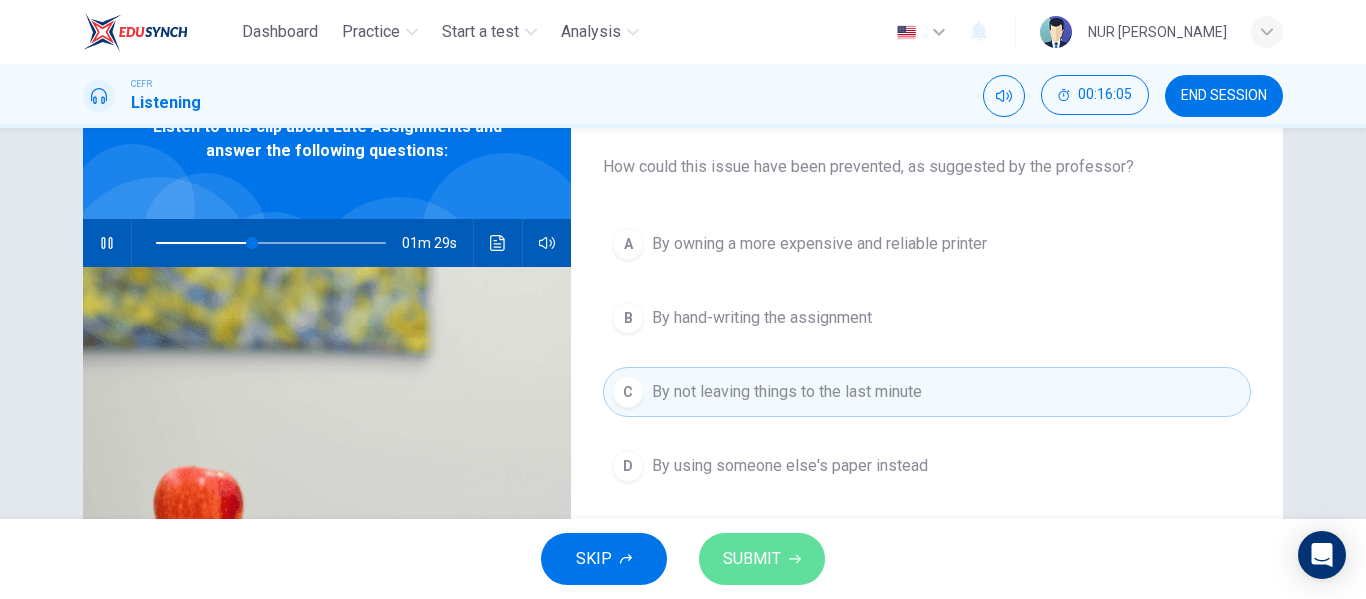 click on "SUBMIT" at bounding box center [752, 559] 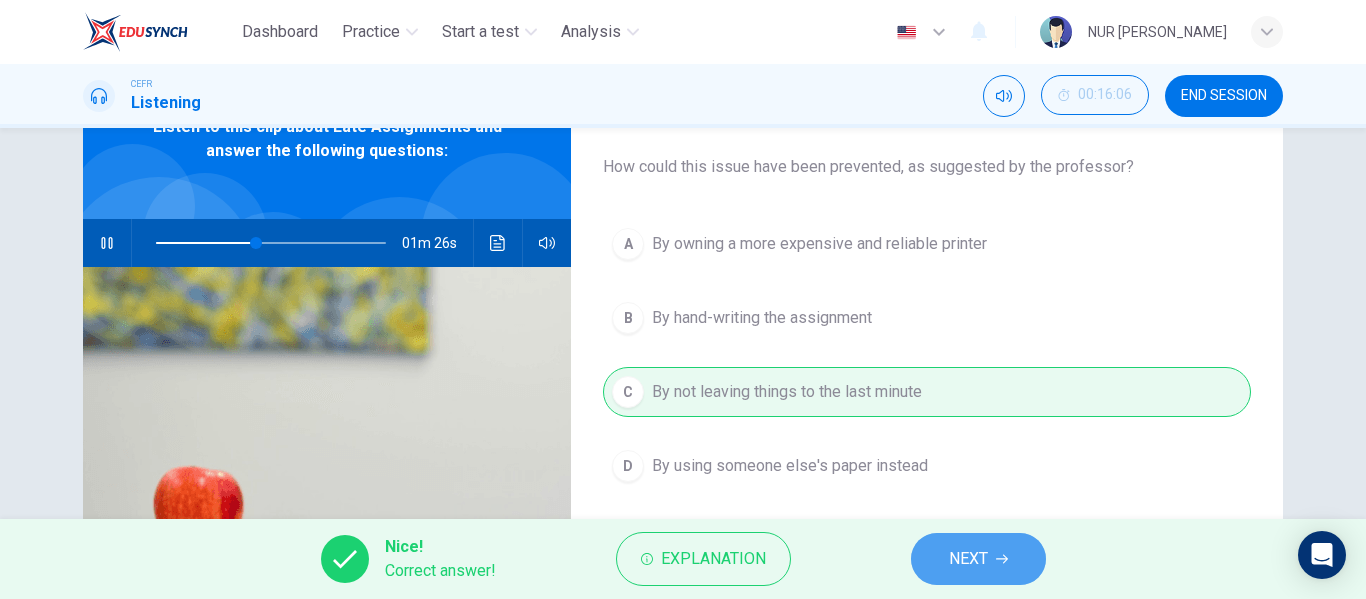 click on "NEXT" at bounding box center (968, 559) 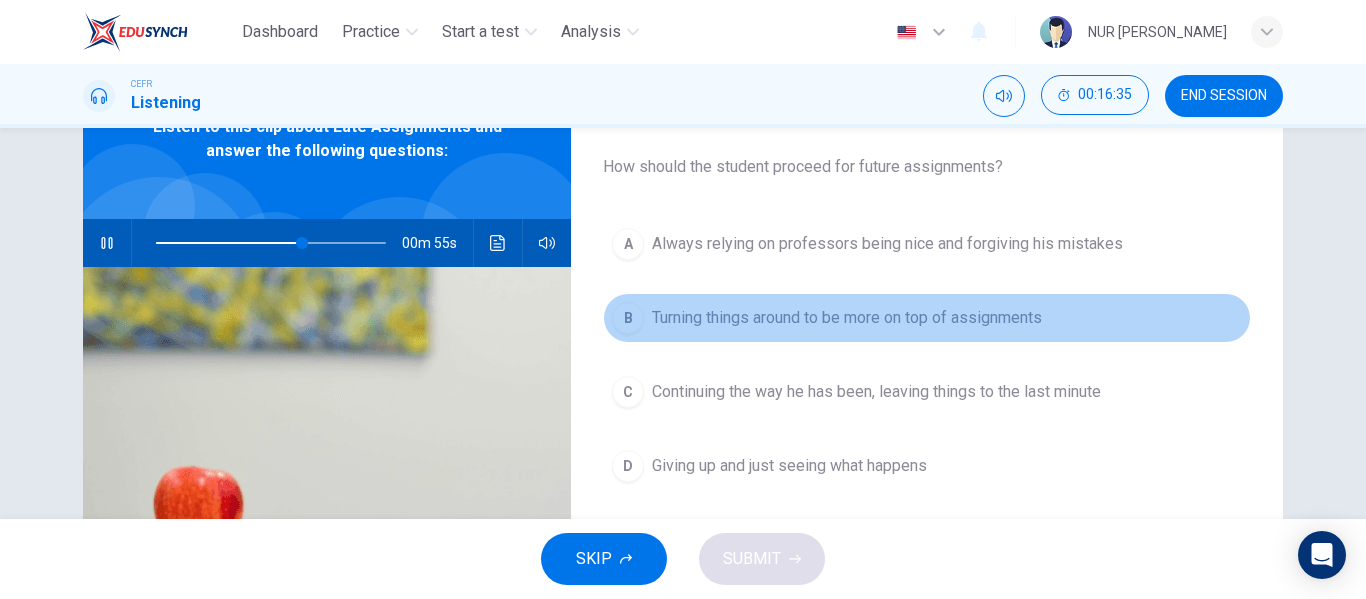 click on "B Turning things around to be more on top of assignments" at bounding box center [927, 318] 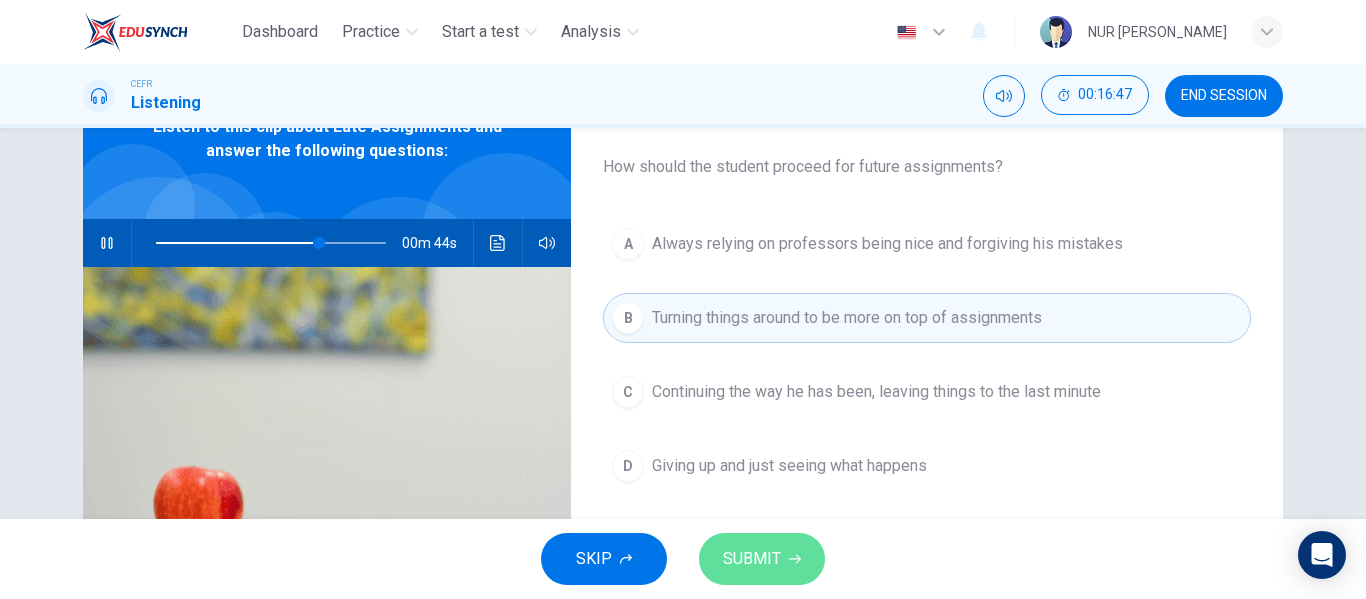 click on "SUBMIT" at bounding box center [752, 559] 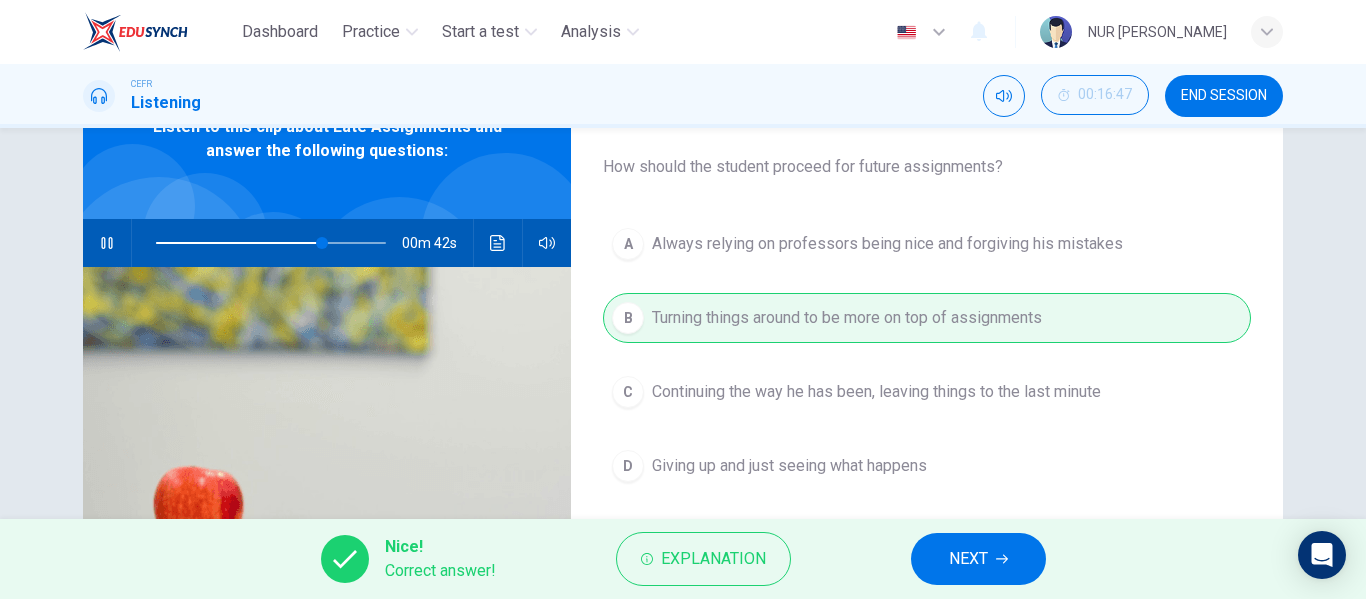 click on "NEXT" at bounding box center [978, 559] 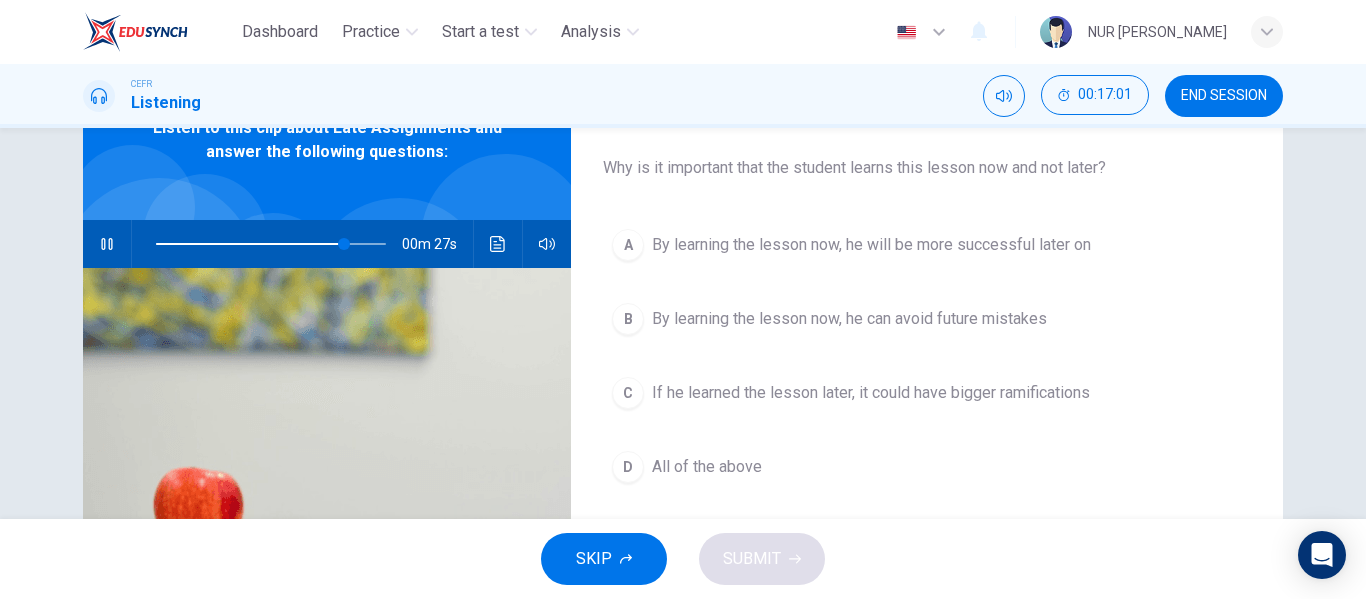 scroll, scrollTop: 107, scrollLeft: 0, axis: vertical 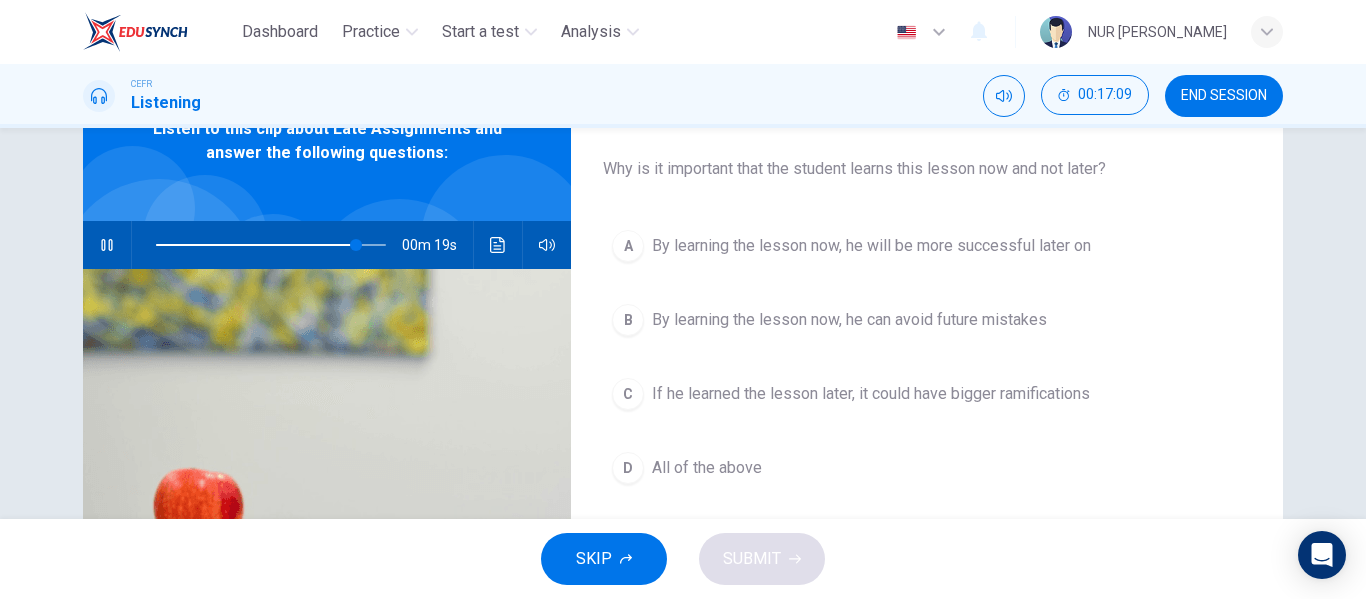 click 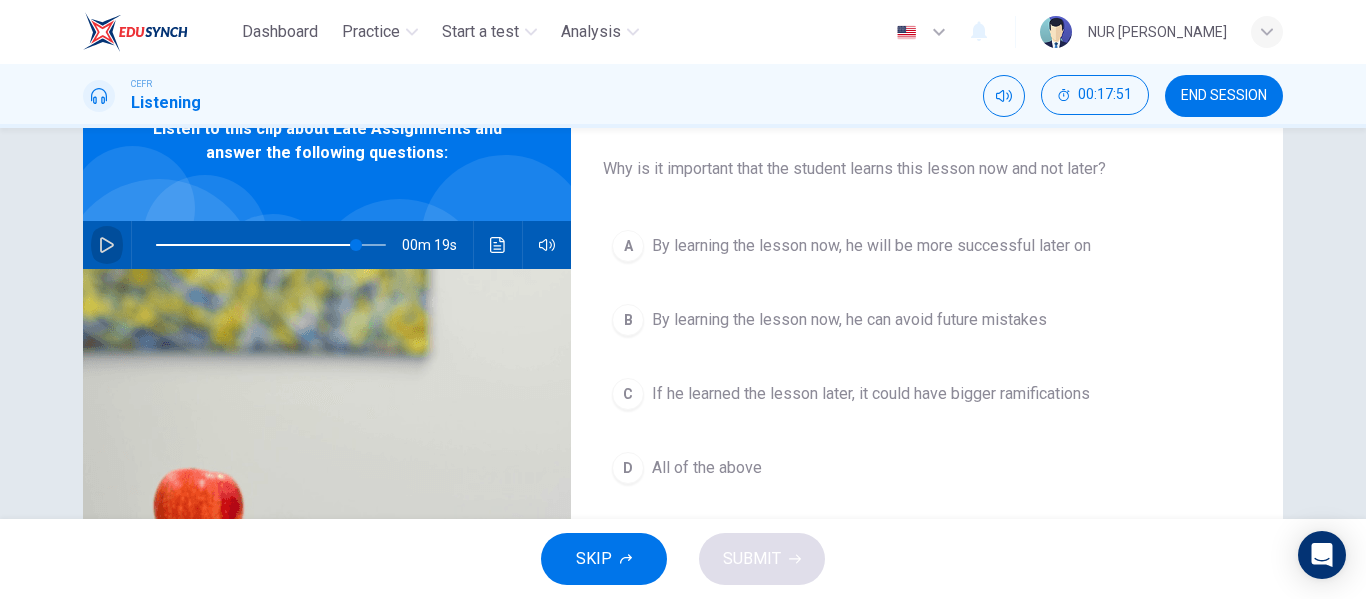 click 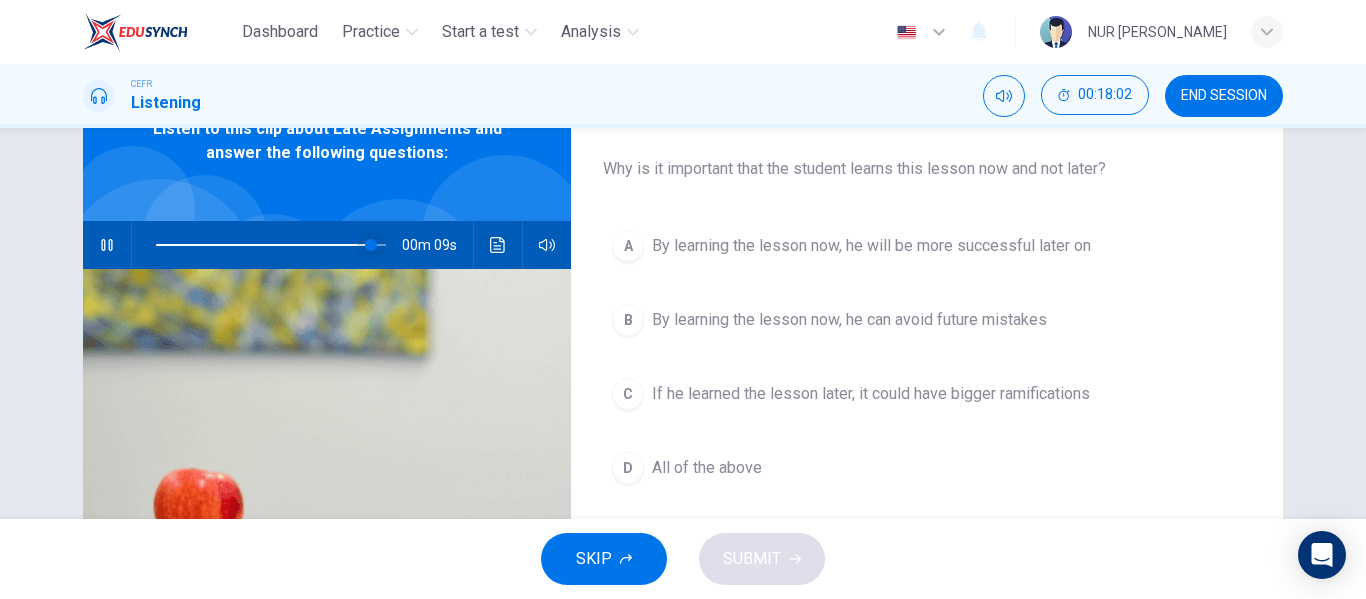 click at bounding box center (371, 245) 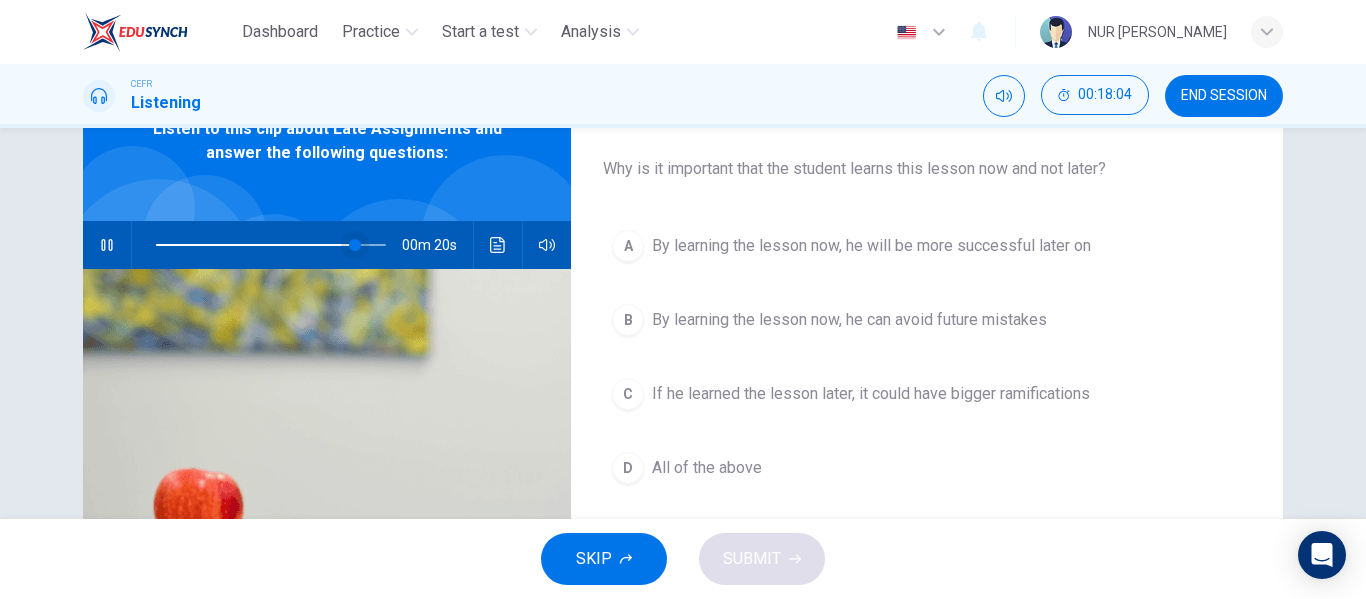 click at bounding box center [355, 245] 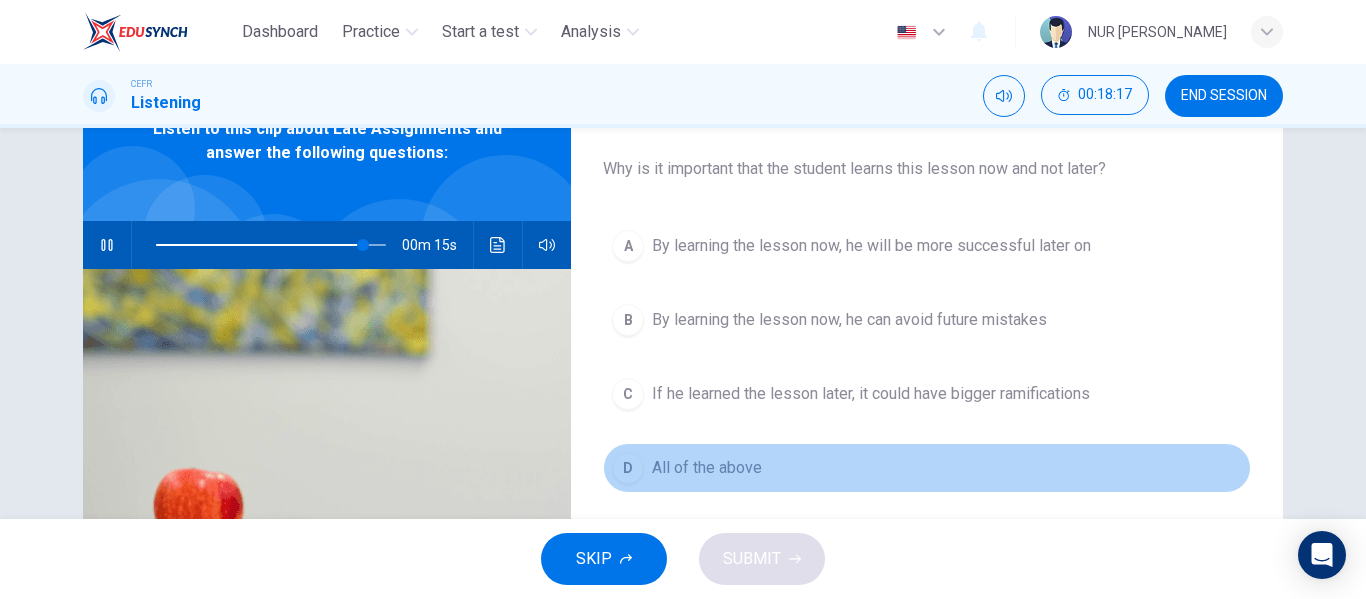 click on "All of the above" at bounding box center (707, 468) 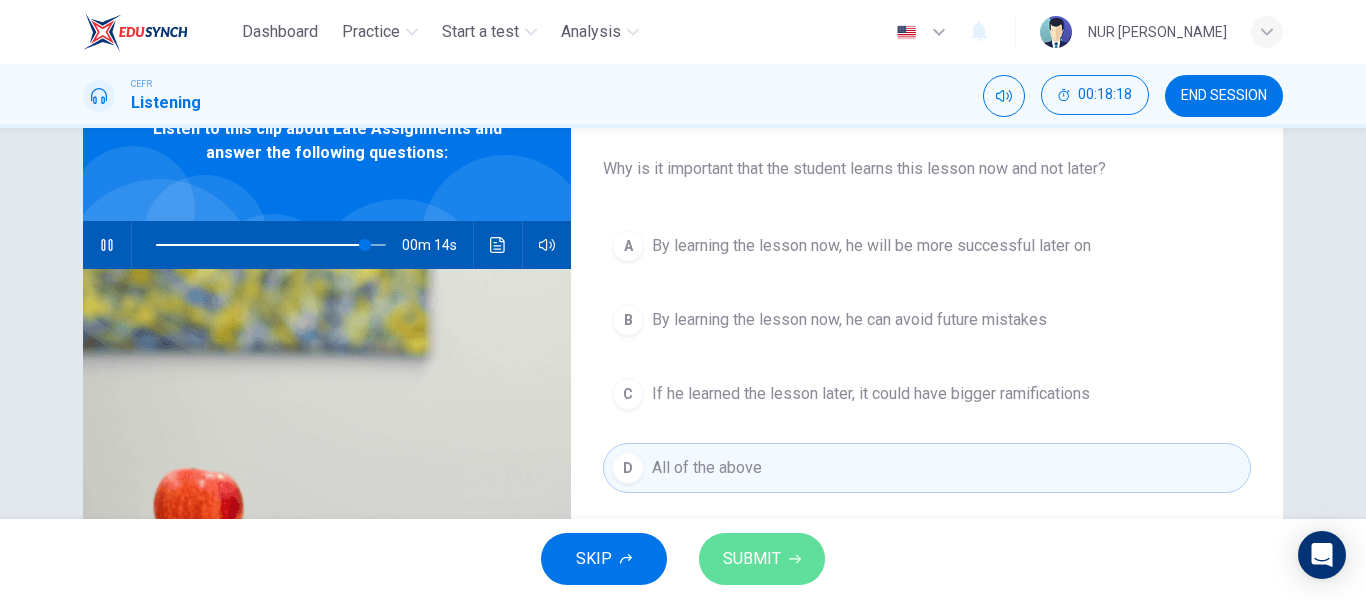 click on "SUBMIT" at bounding box center (752, 559) 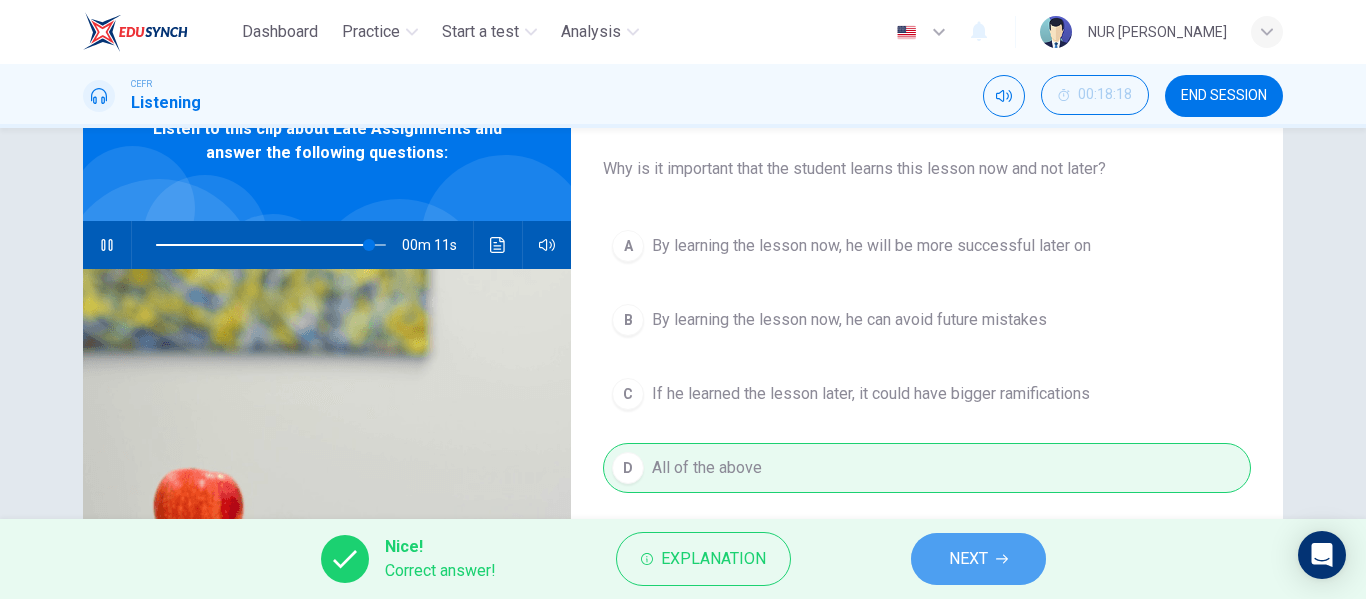 click on "NEXT" at bounding box center (968, 559) 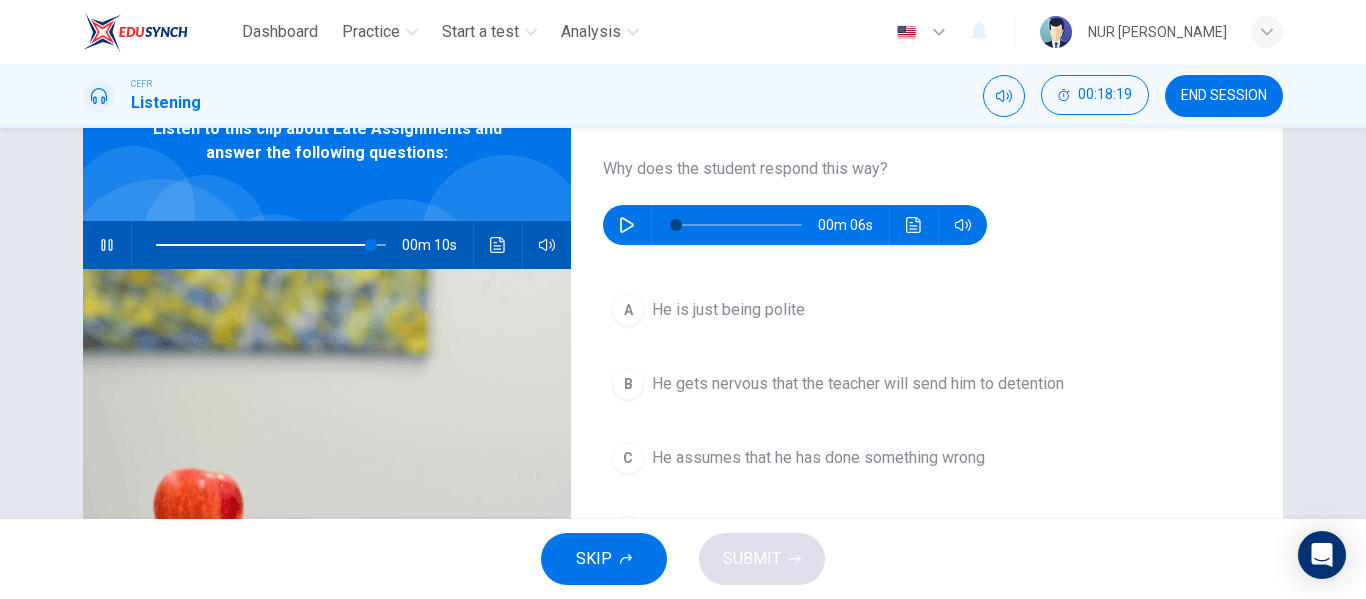 type on "94" 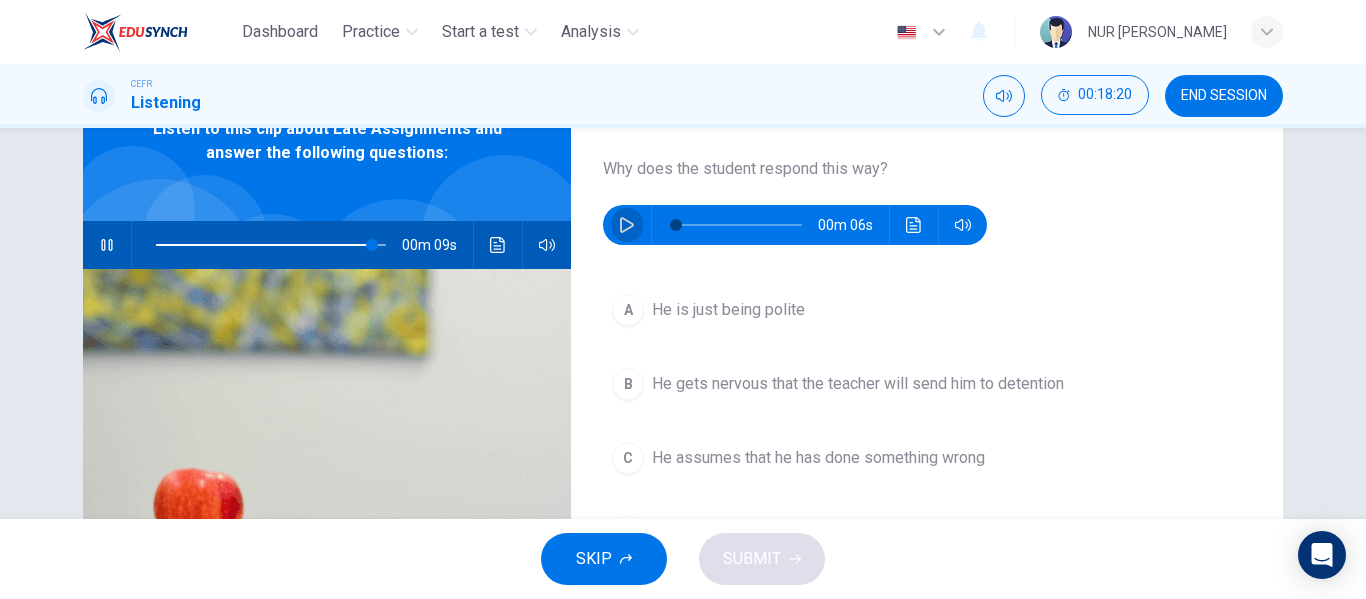 click 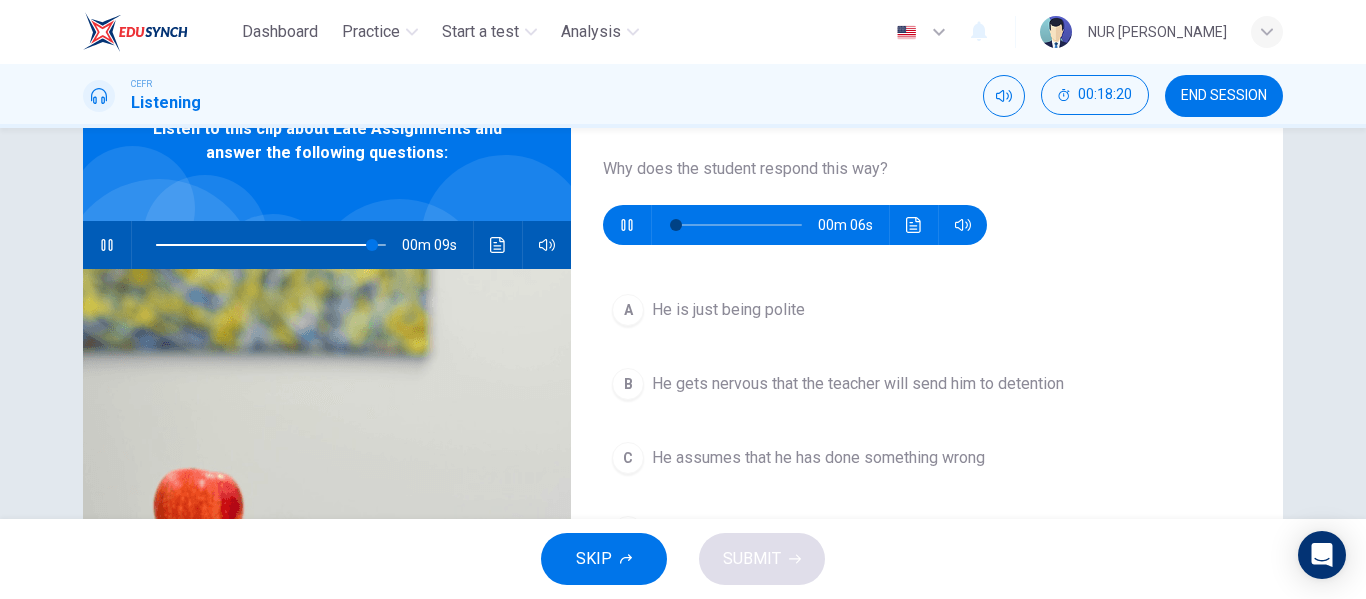 type on "95" 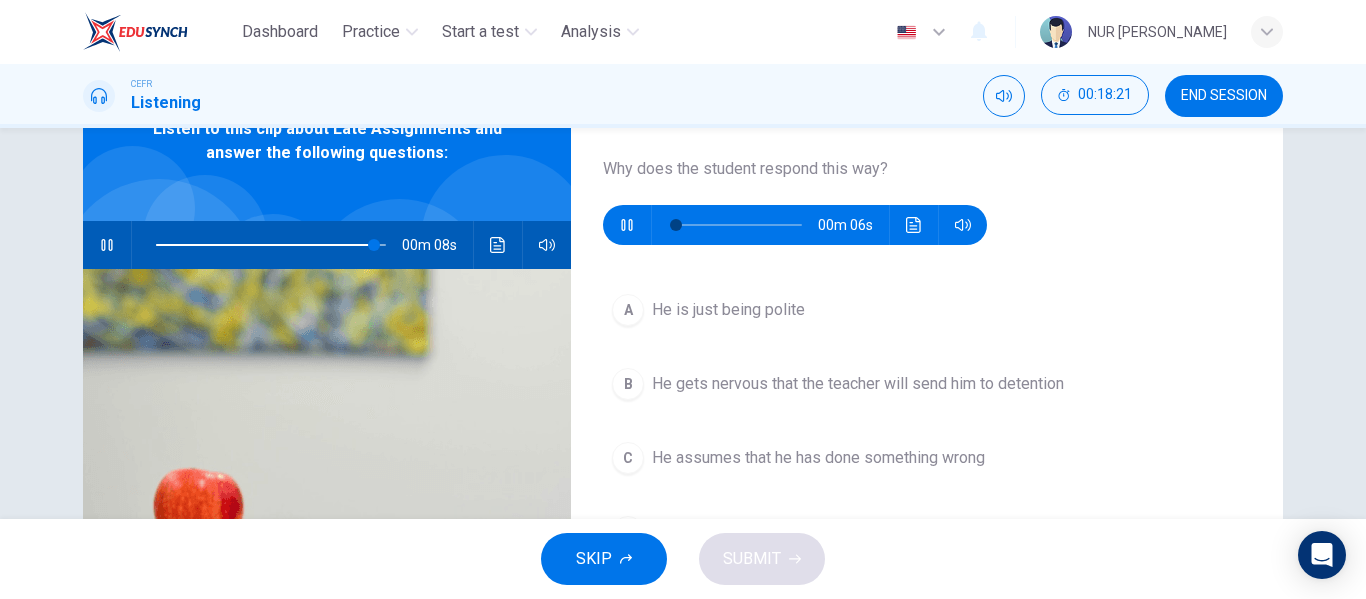 type on "16" 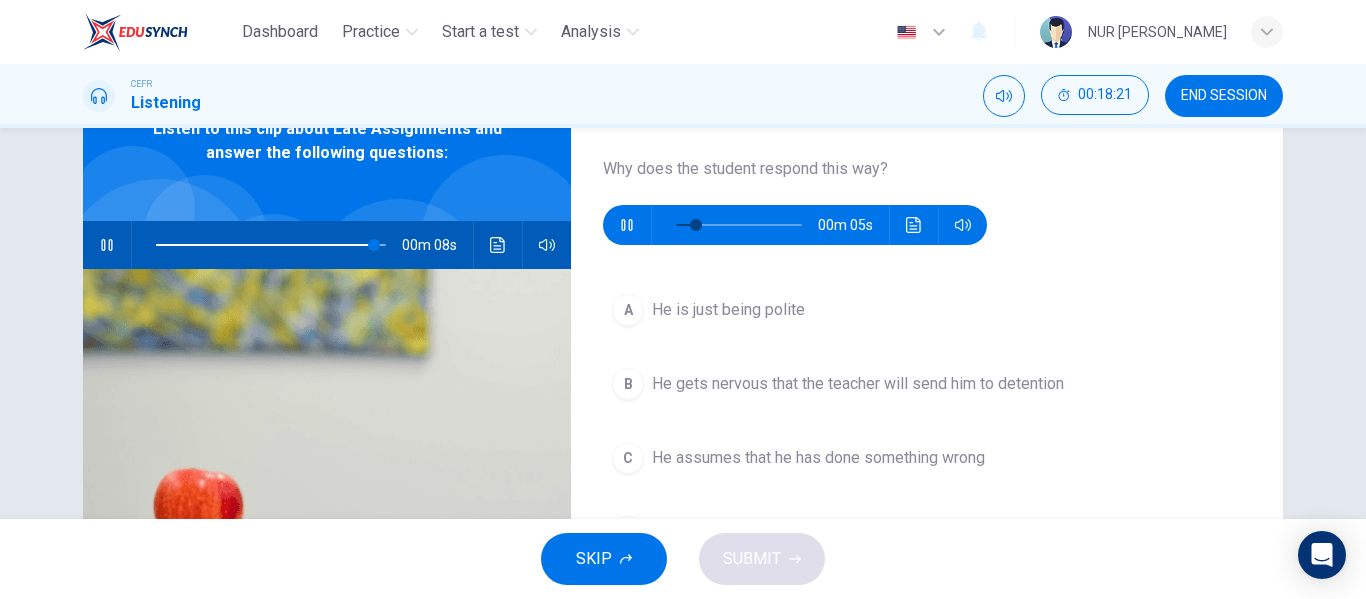 type on "95" 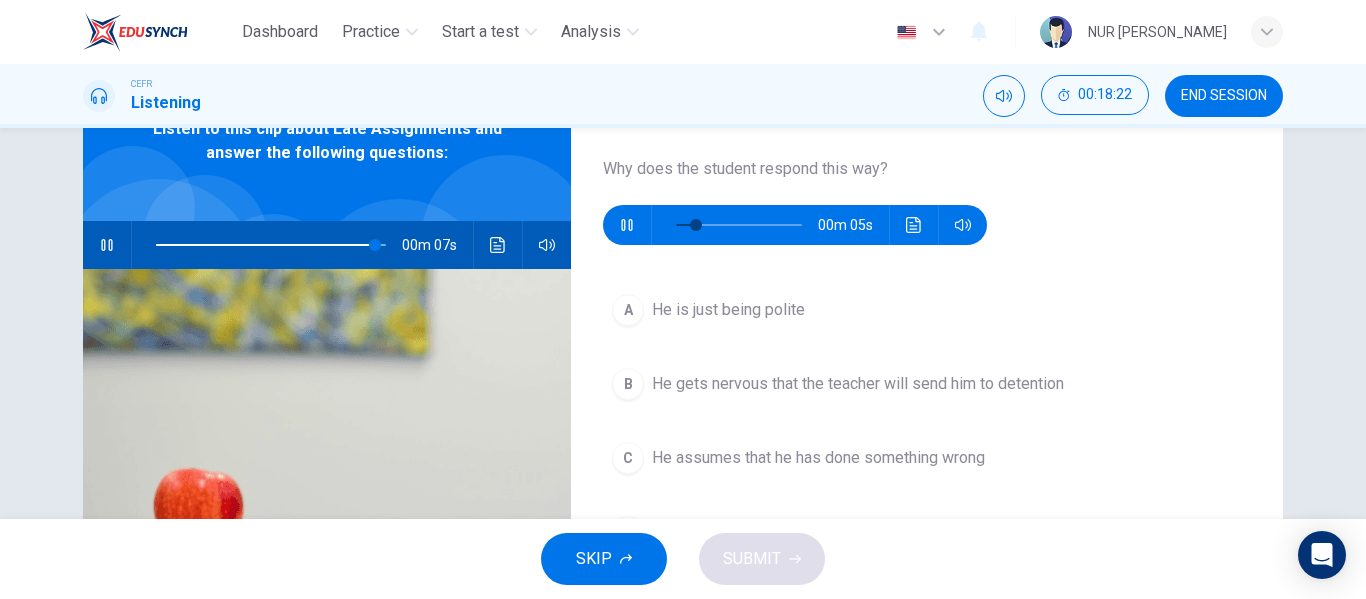 type on "32" 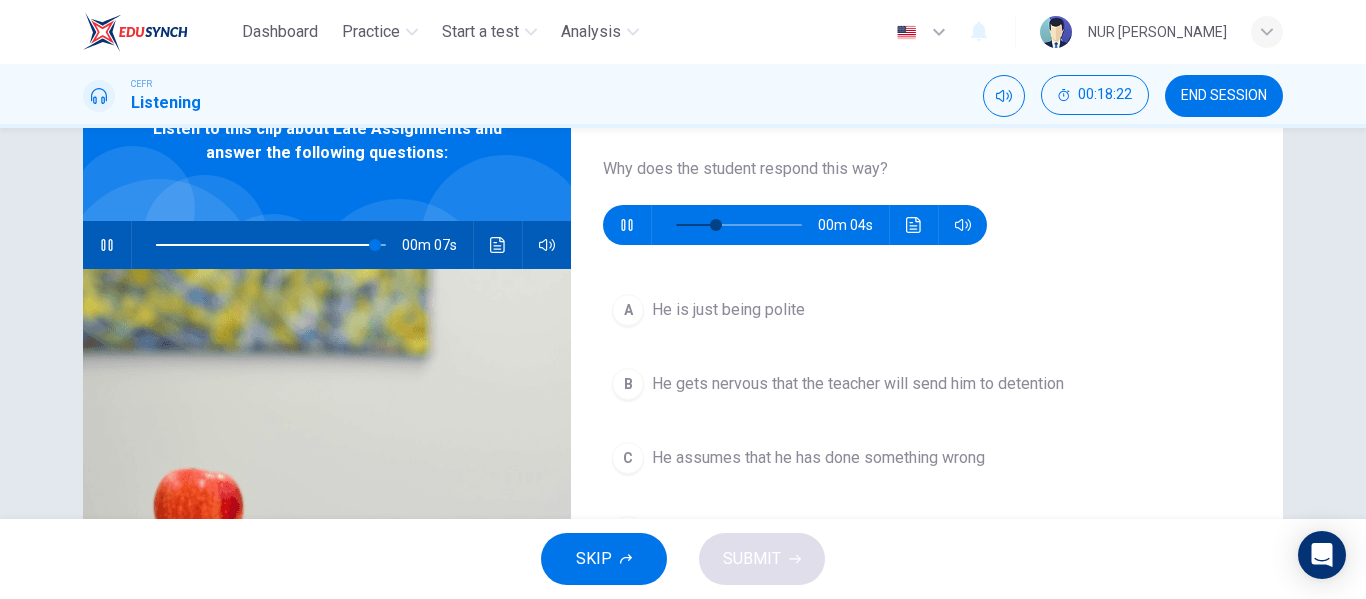 type on "96" 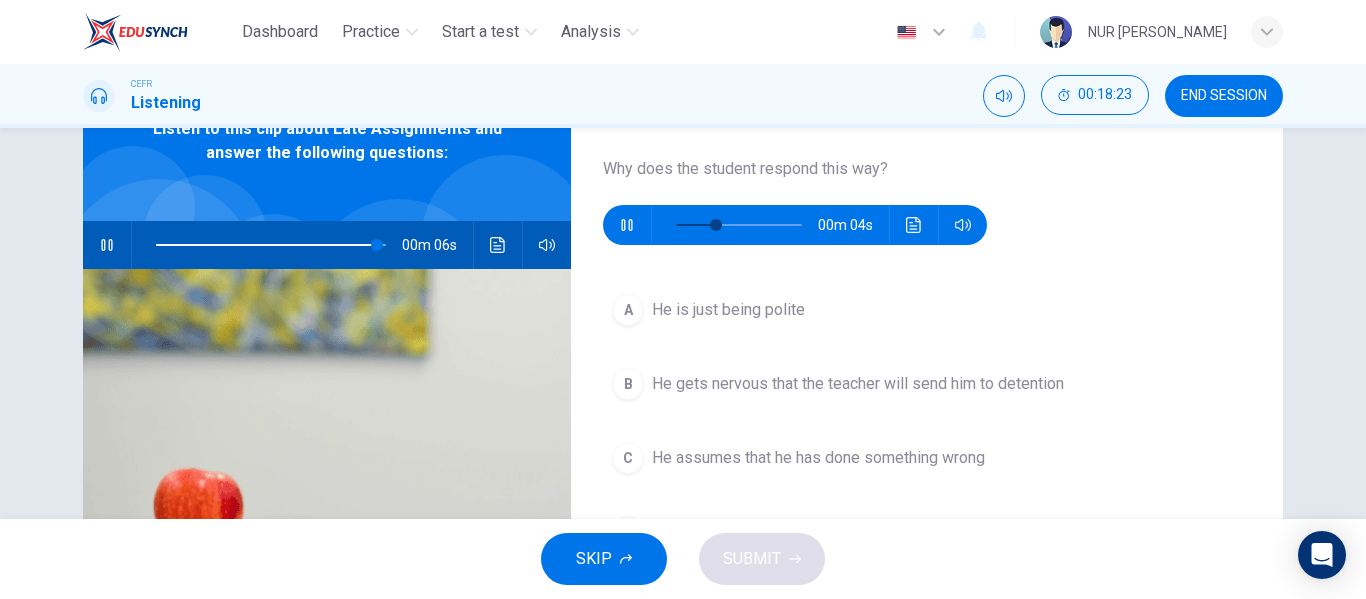 type on "48" 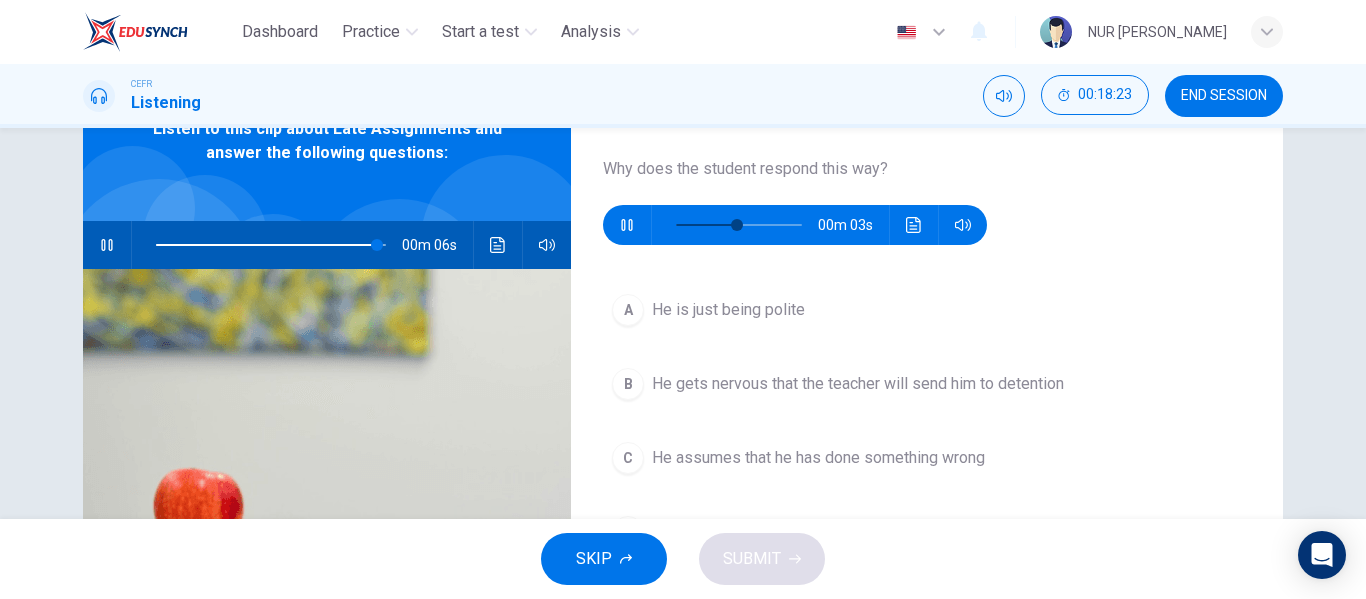 type on "97" 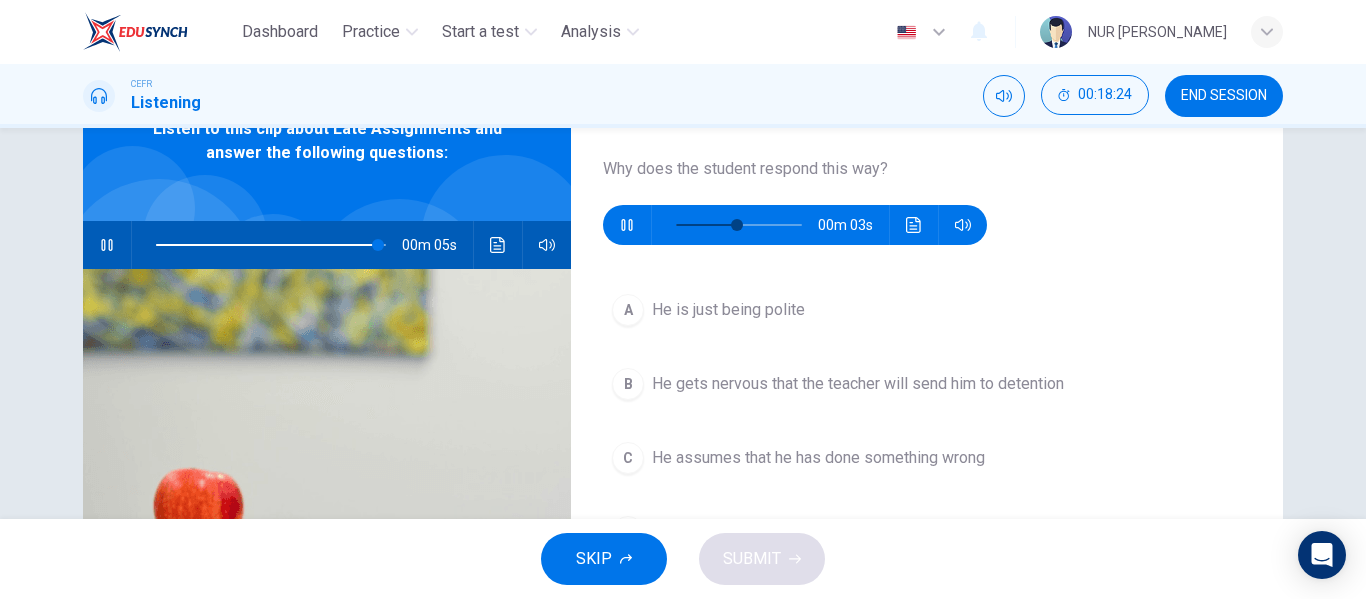 type on "65" 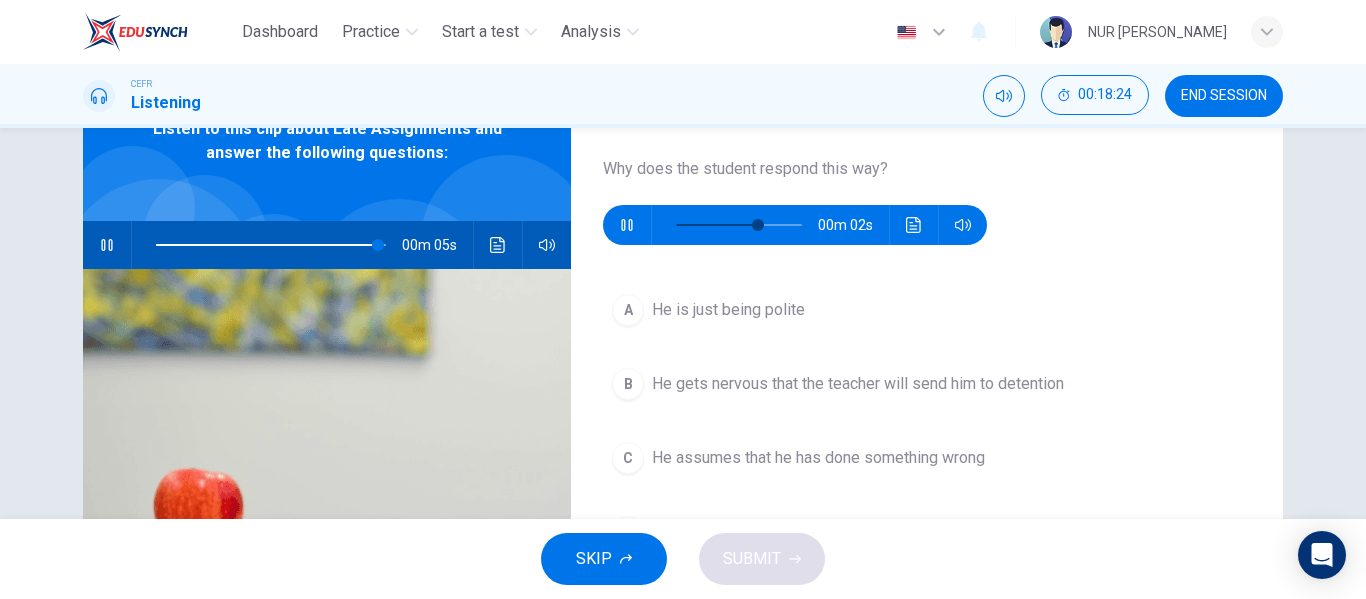 type on "97" 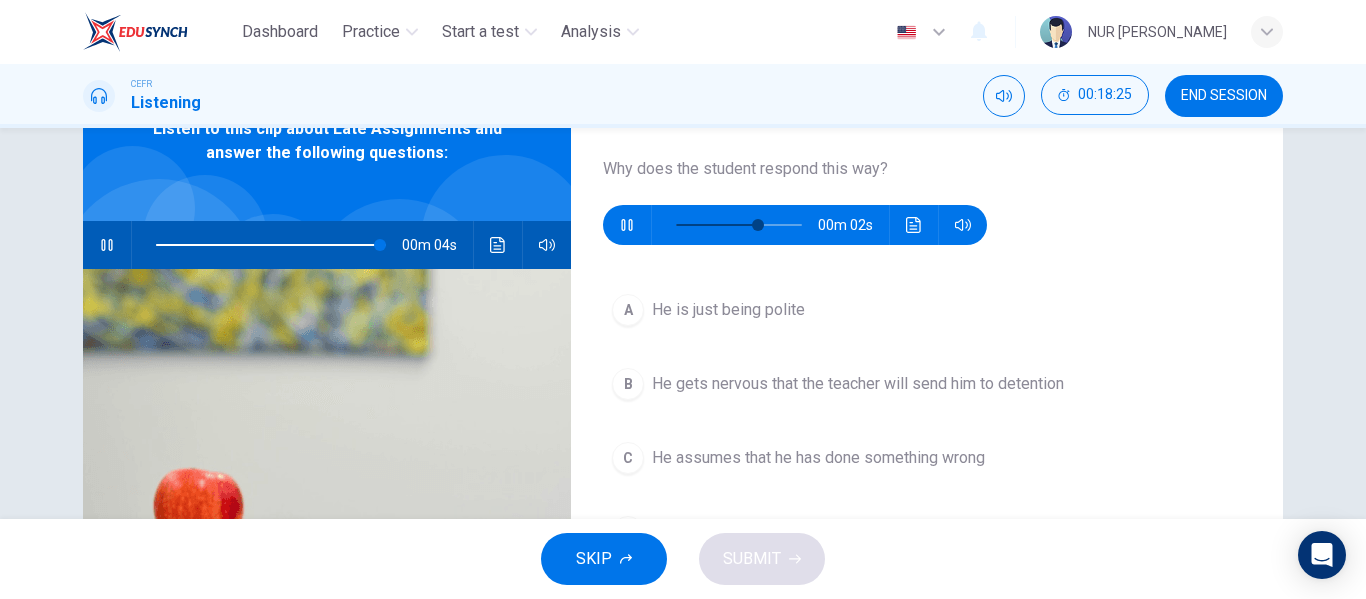 type on "81" 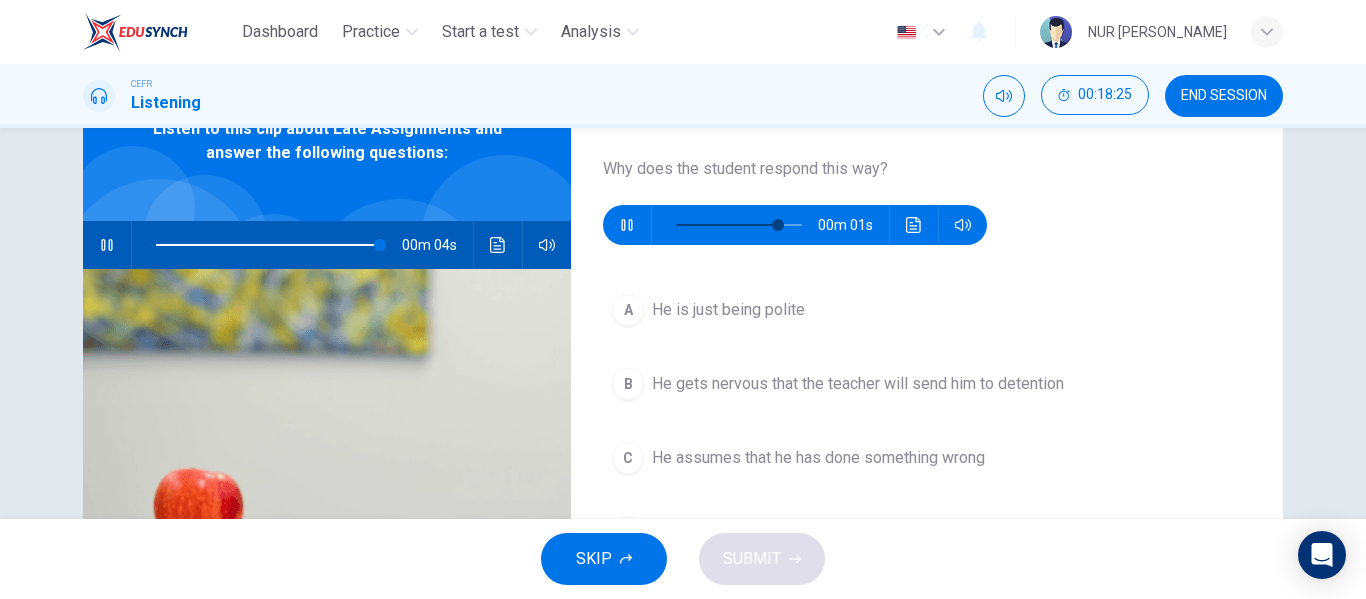 type on "98" 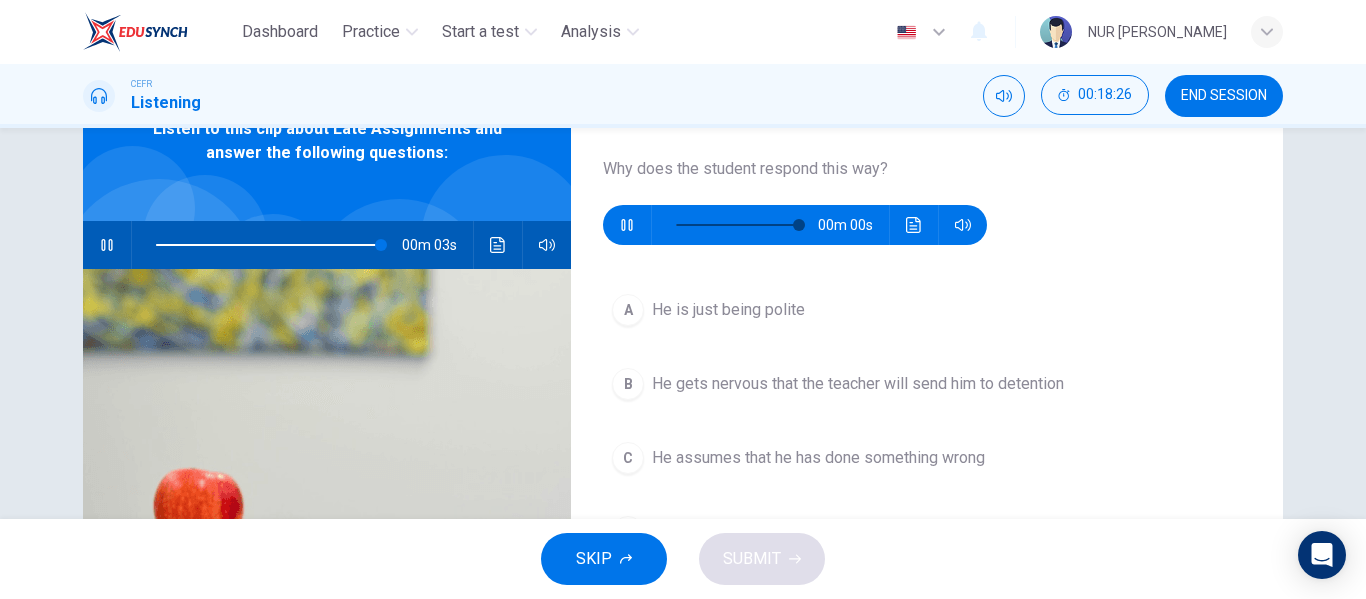 type on "0" 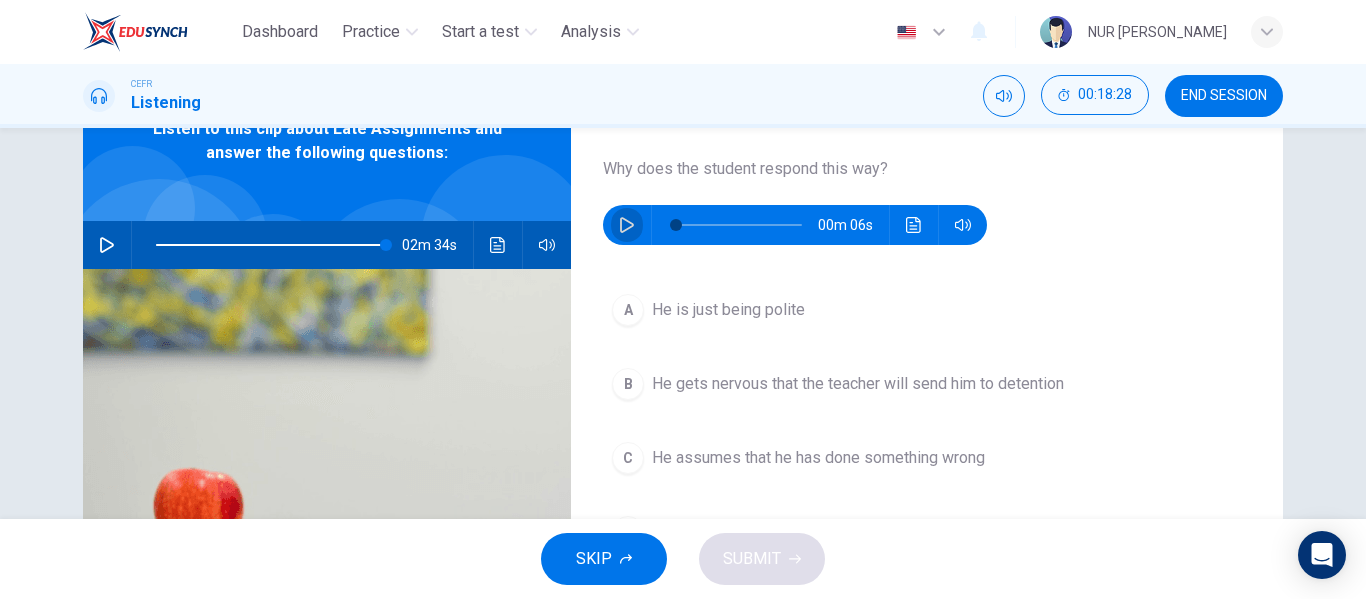 type on "0" 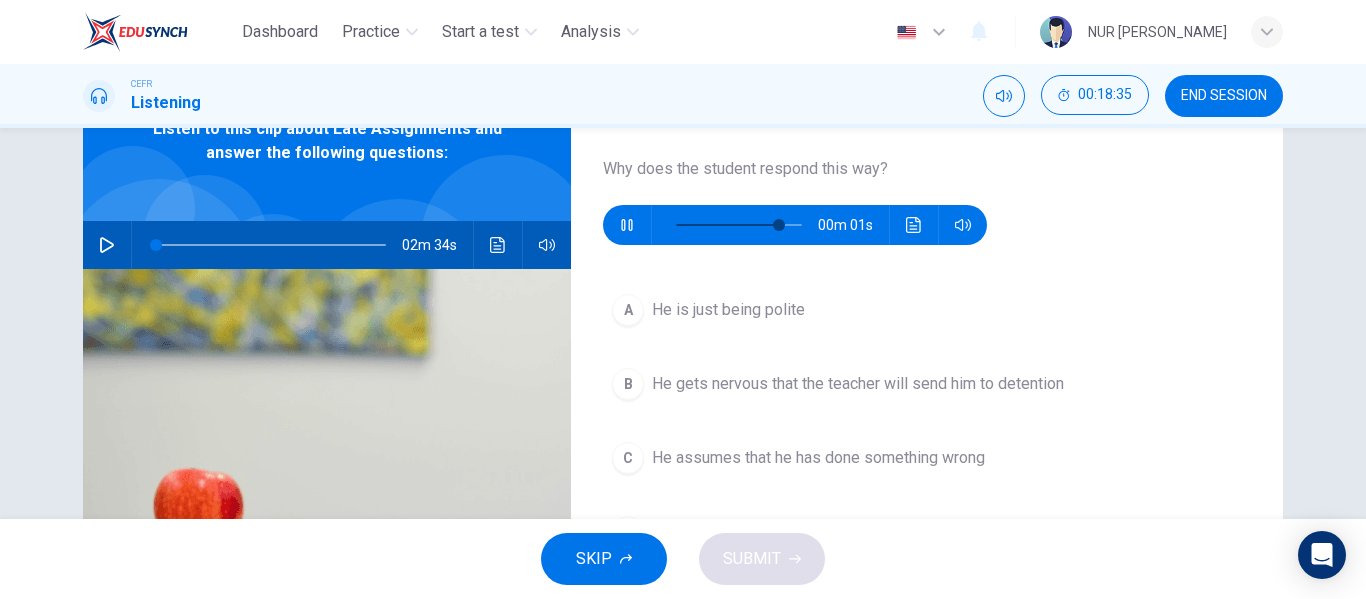 type on "0" 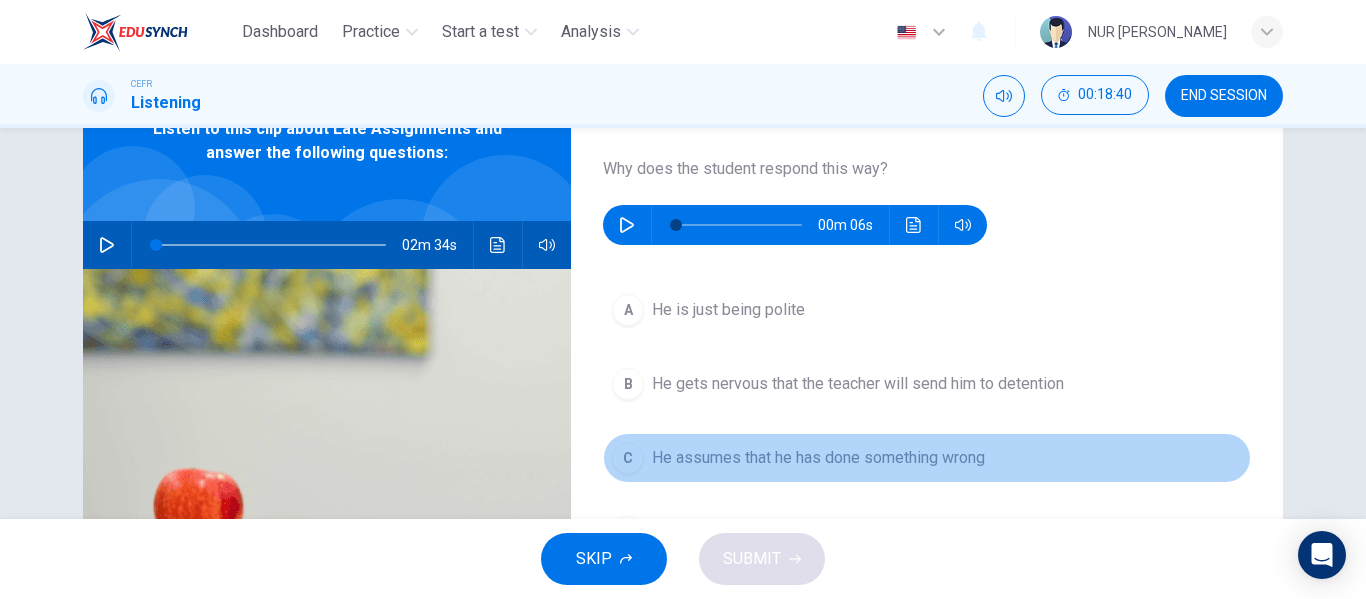 click on "He assumes that he has done something wrong" at bounding box center [818, 458] 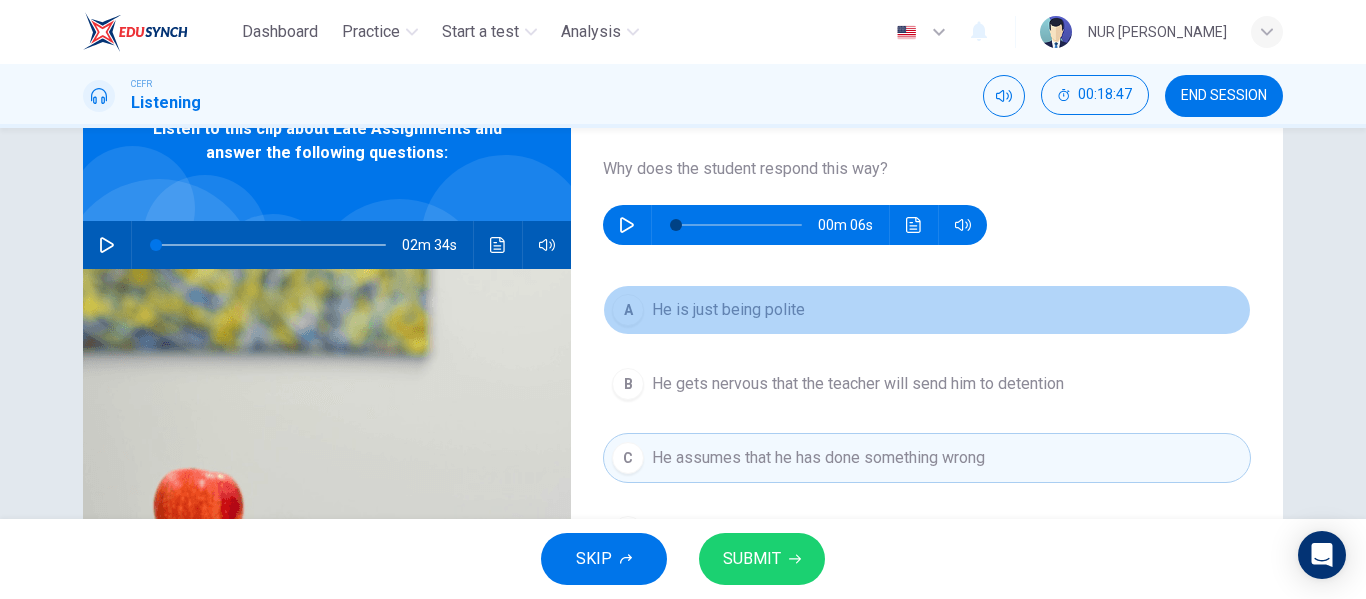 click on "He is just being polite" at bounding box center [728, 310] 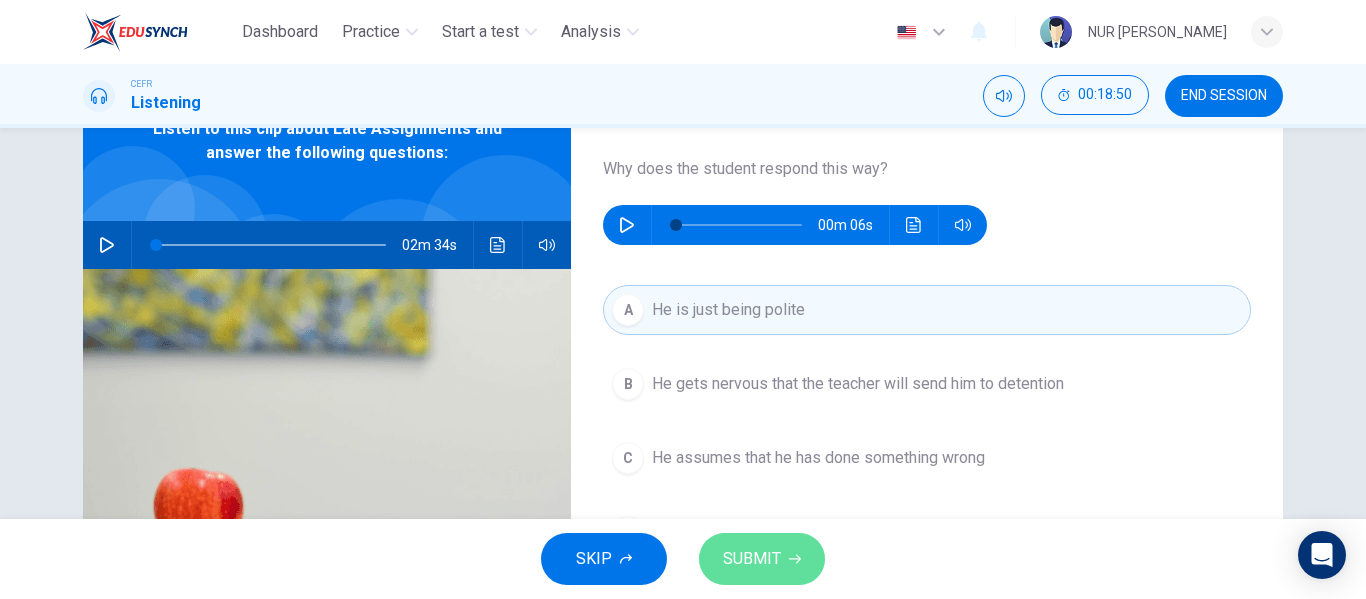 click on "SUBMIT" at bounding box center [762, 559] 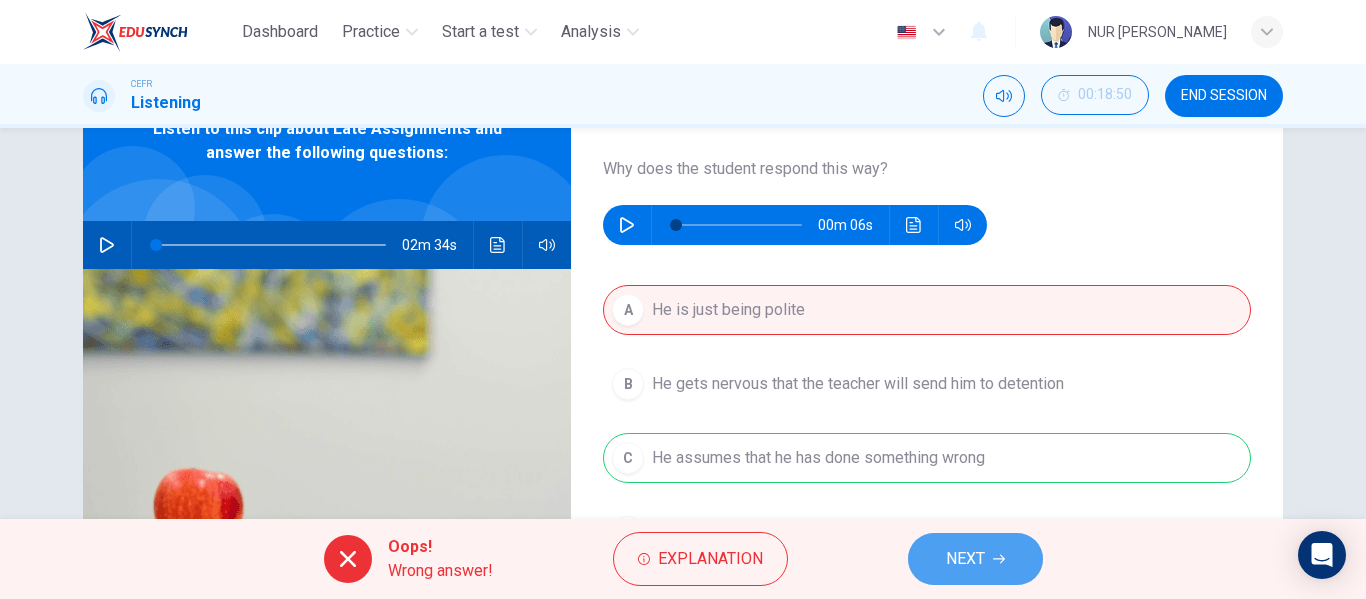 click on "NEXT" at bounding box center [975, 559] 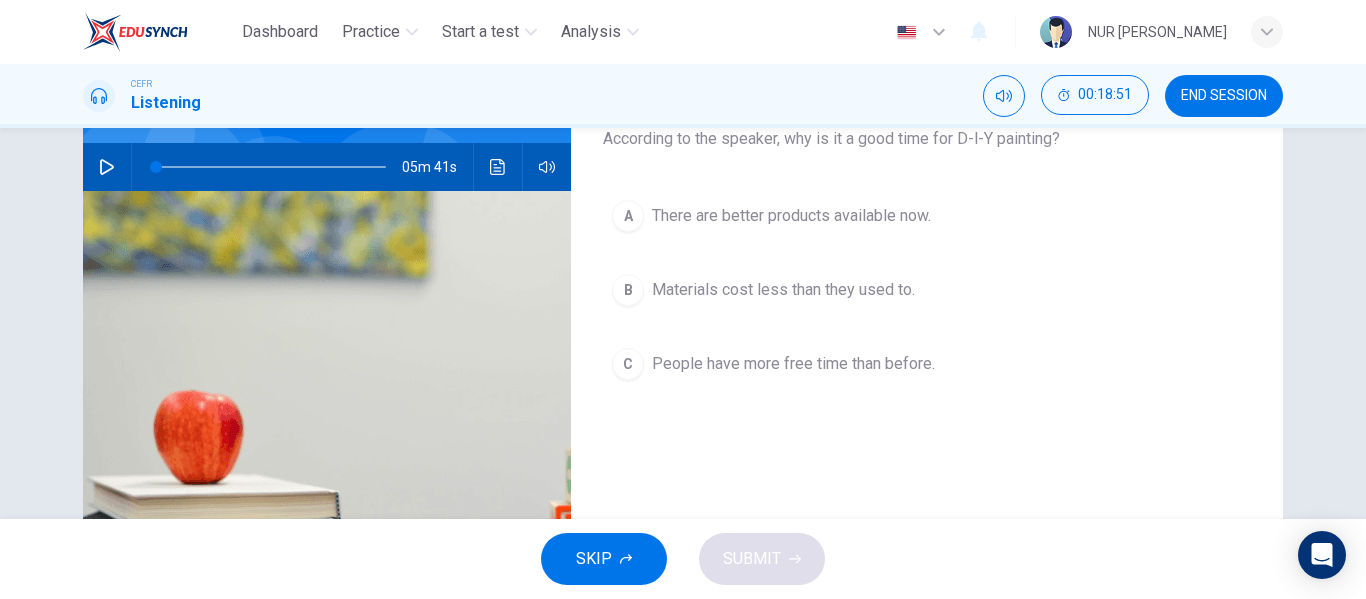 scroll, scrollTop: 193, scrollLeft: 0, axis: vertical 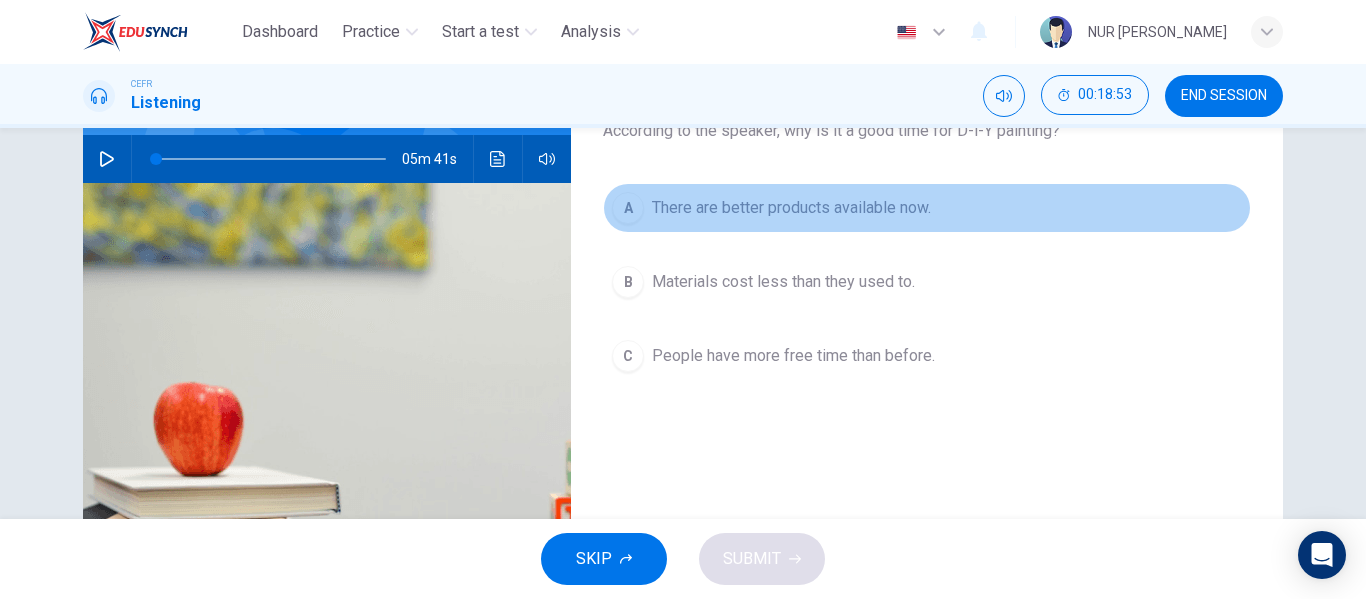 click on "There are better products available now." at bounding box center (791, 208) 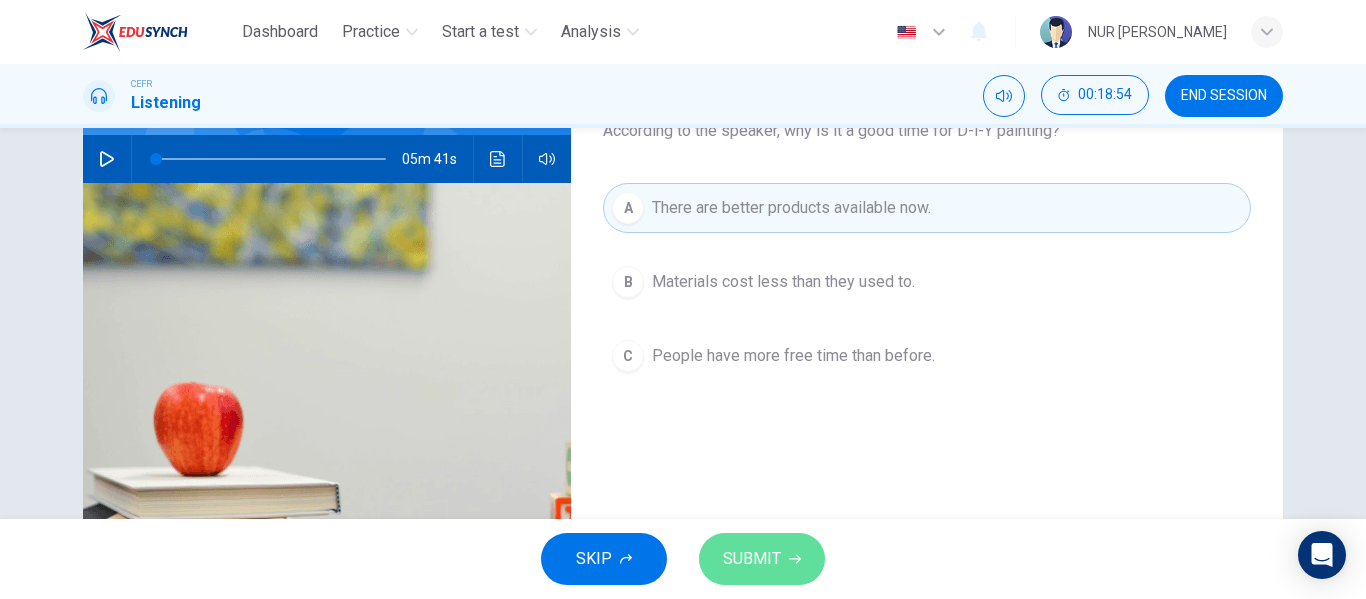 click on "SUBMIT" at bounding box center (752, 559) 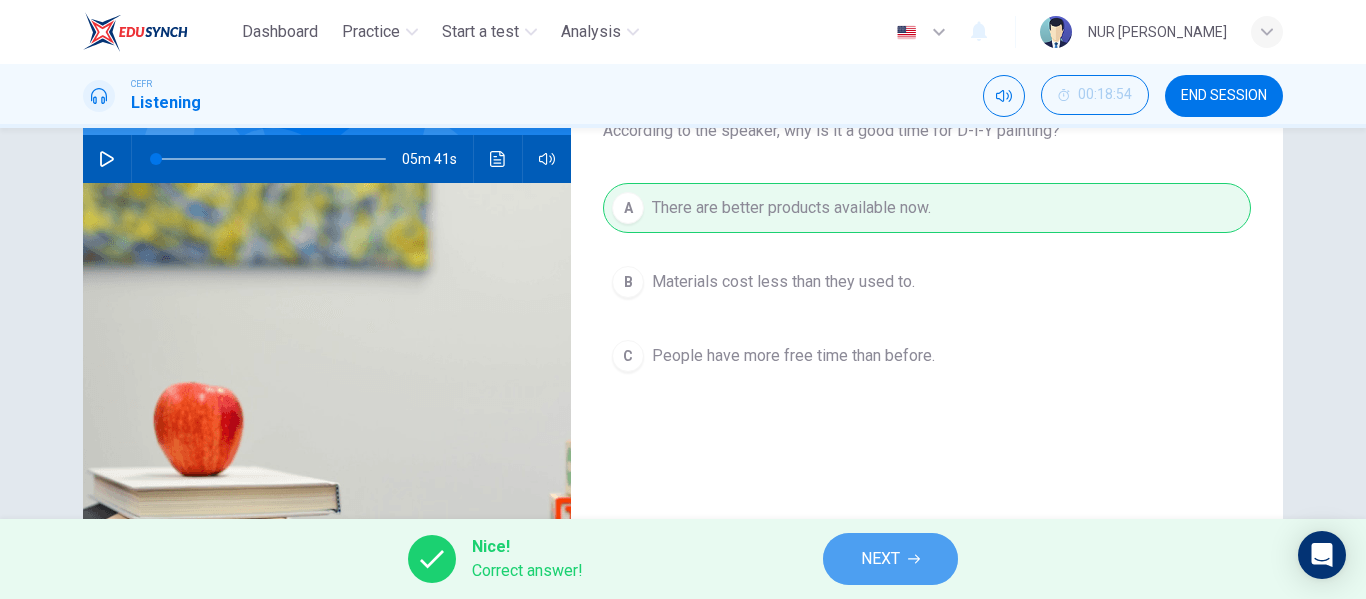 click on "NEXT" at bounding box center (890, 559) 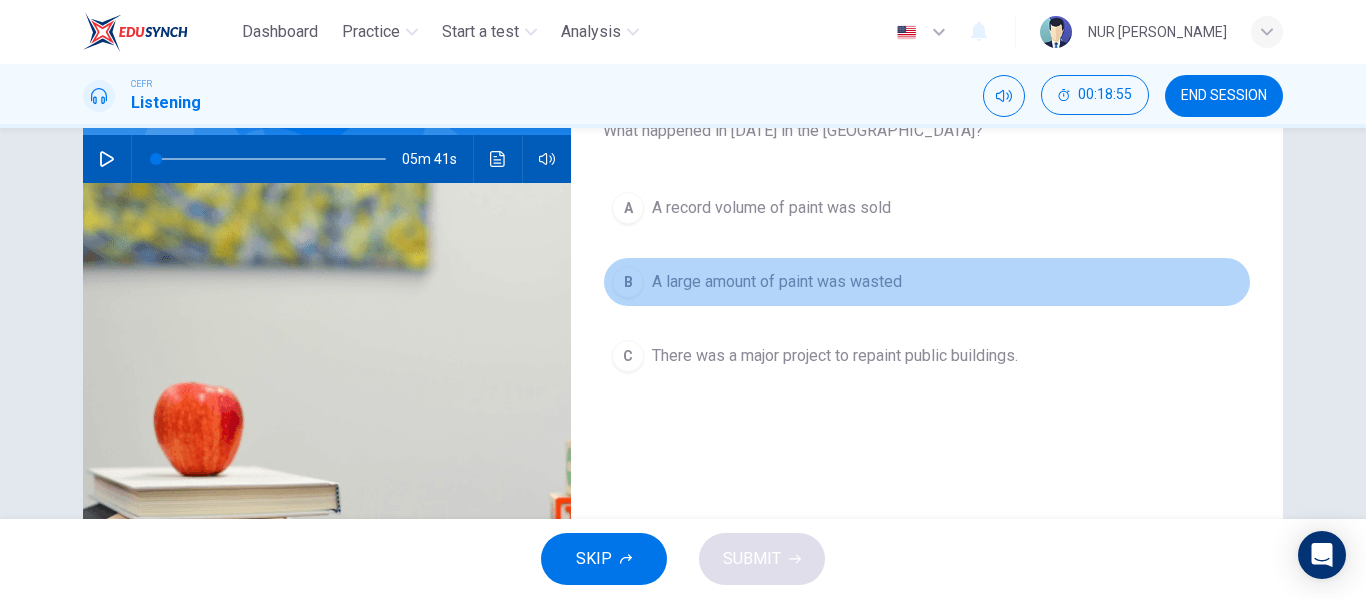 click on "A large amount of paint was wasted" at bounding box center [777, 282] 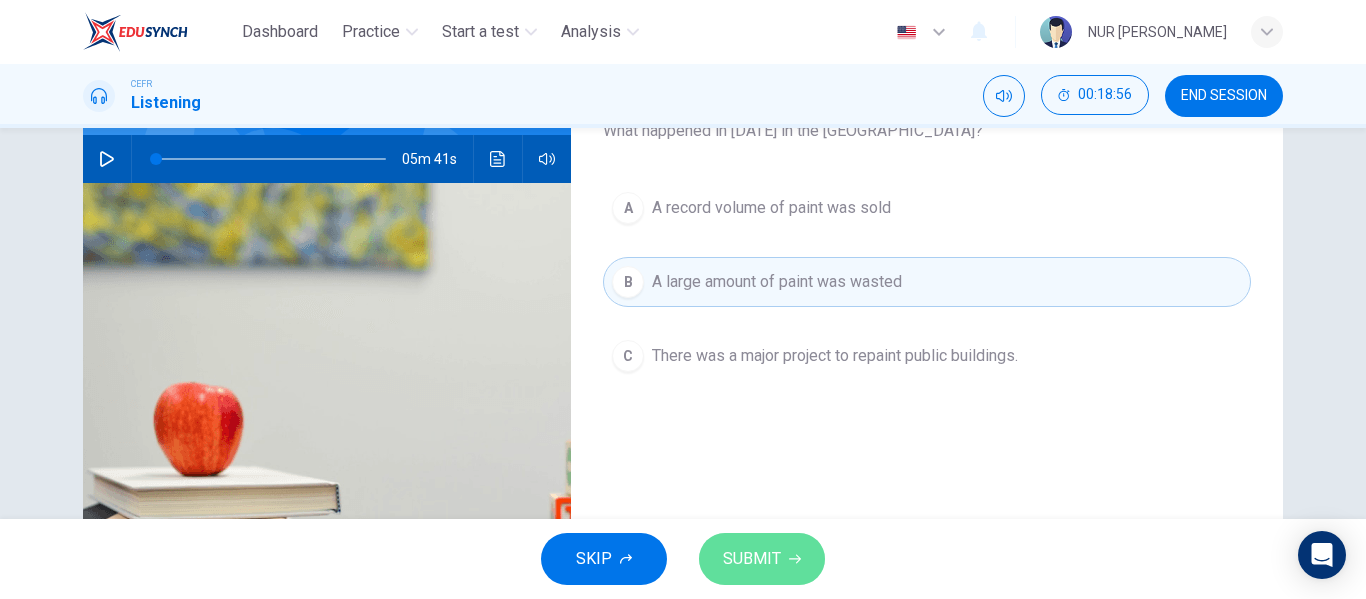 click on "SUBMIT" at bounding box center [752, 559] 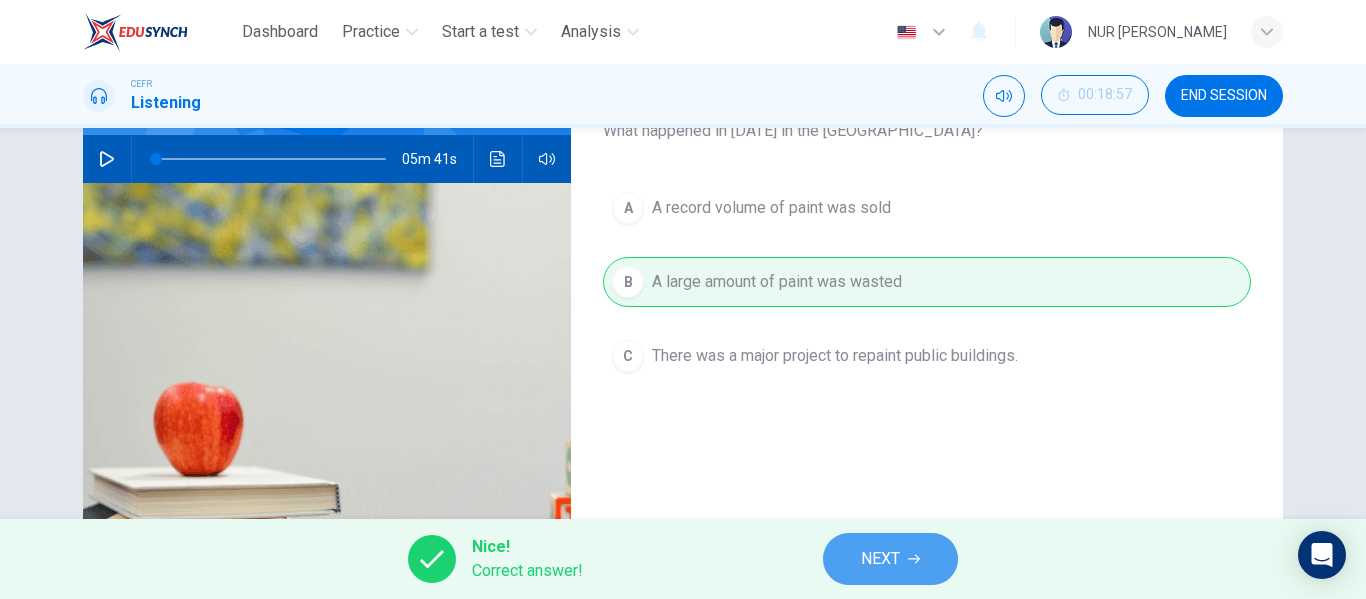 click on "NEXT" at bounding box center (890, 559) 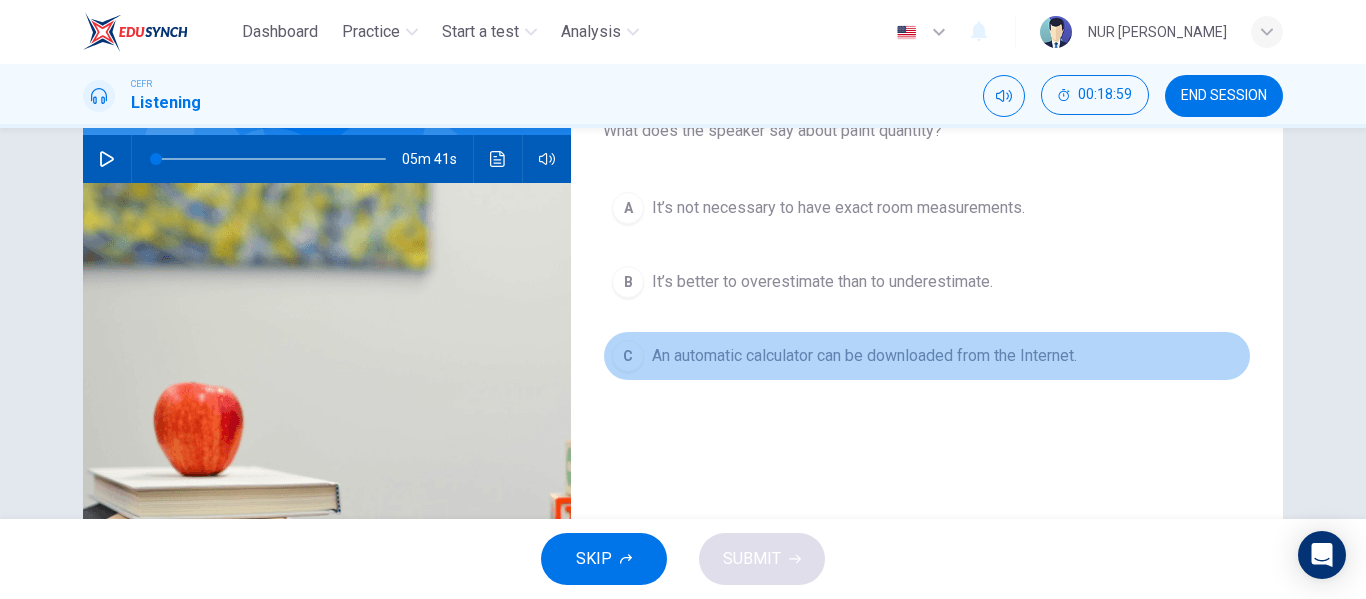 click on "An automatic calculator can be downloaded from the Internet." at bounding box center [864, 356] 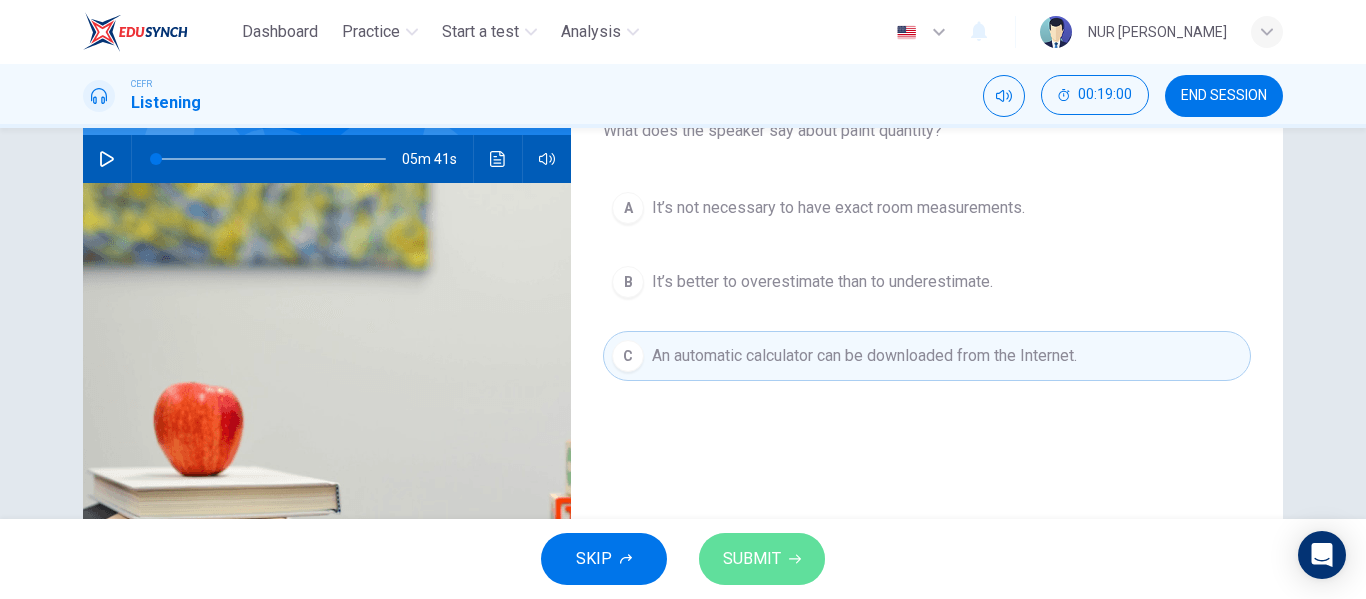 click 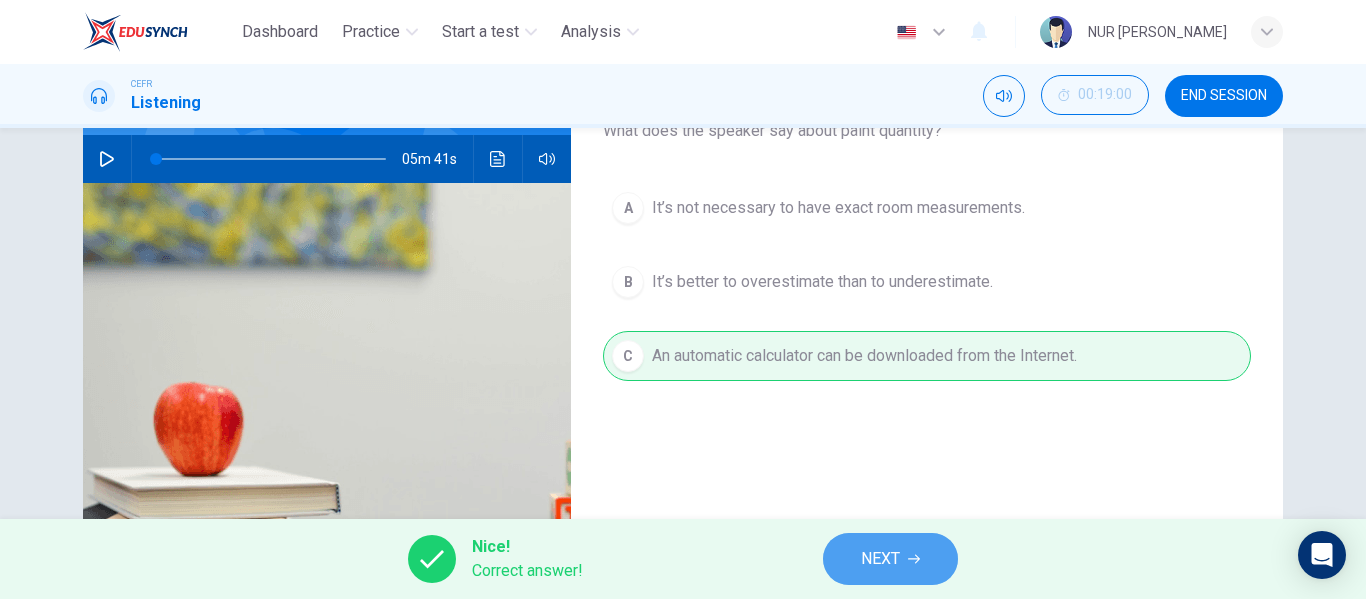 click on "NEXT" at bounding box center [880, 559] 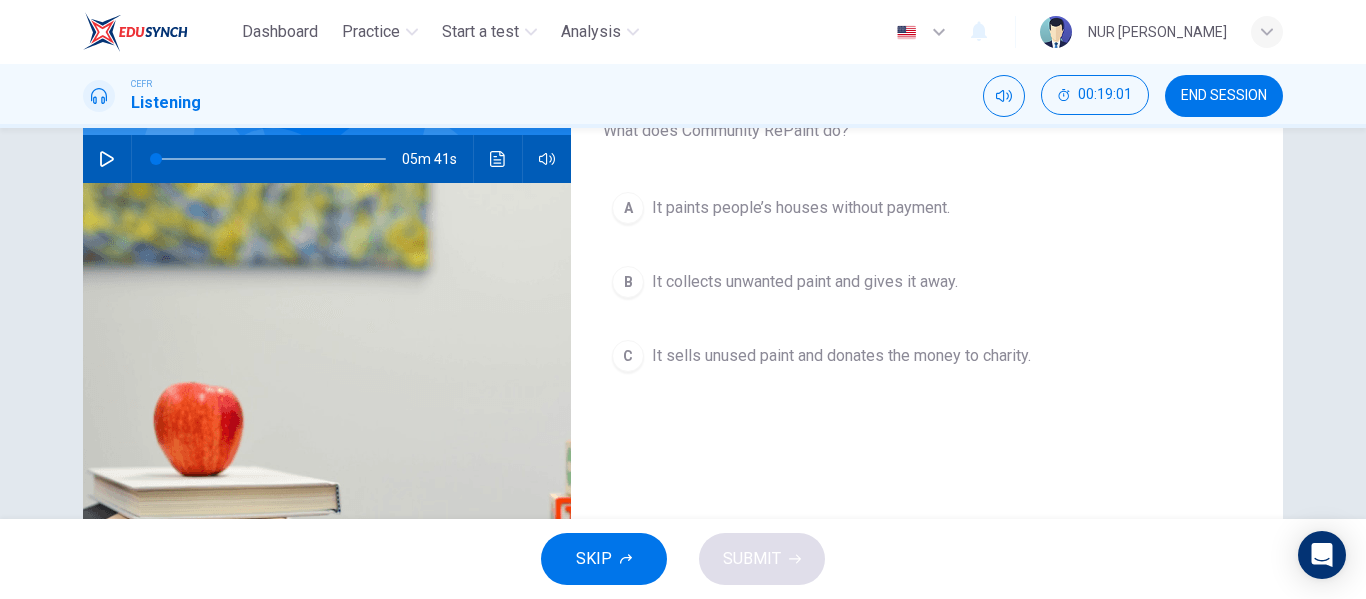 click on "It collects unwanted paint and gives it away." at bounding box center (805, 282) 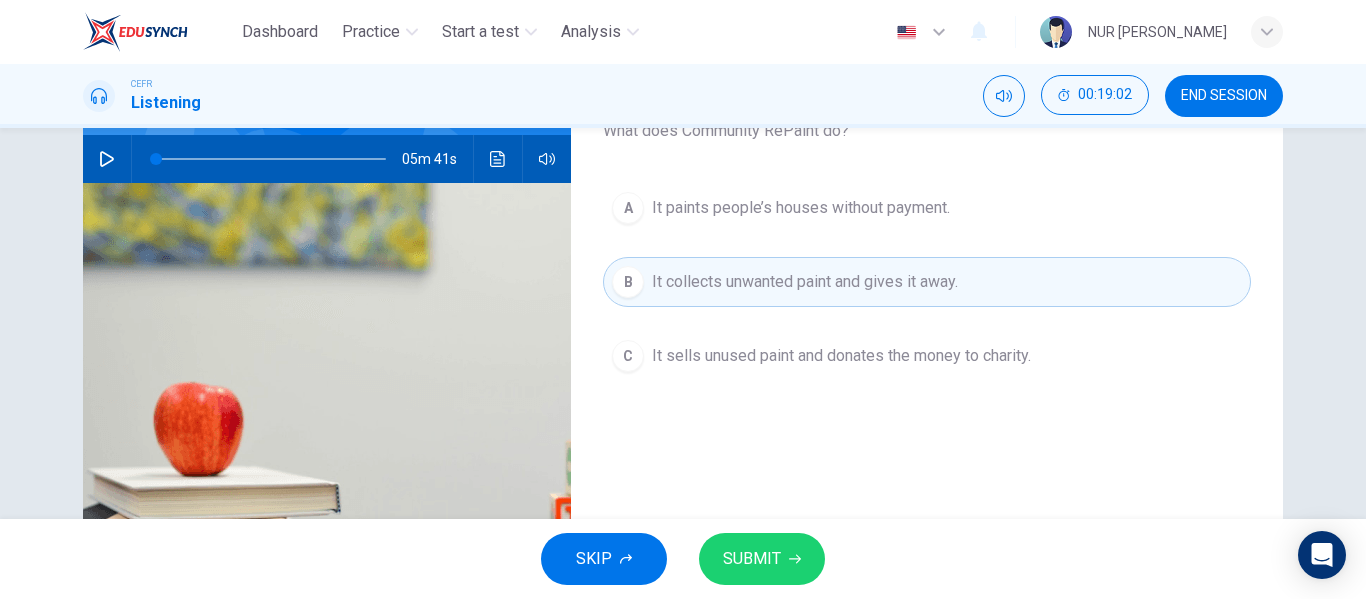 click on "SUBMIT" at bounding box center [762, 559] 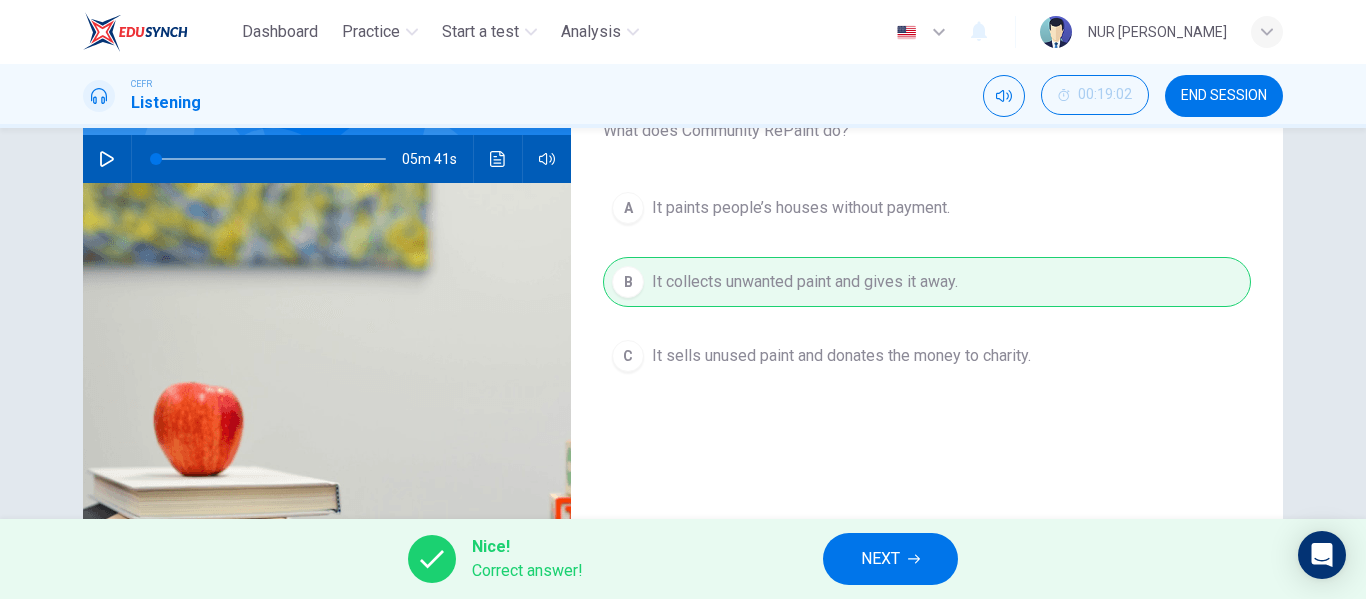 click on "NEXT" at bounding box center [890, 559] 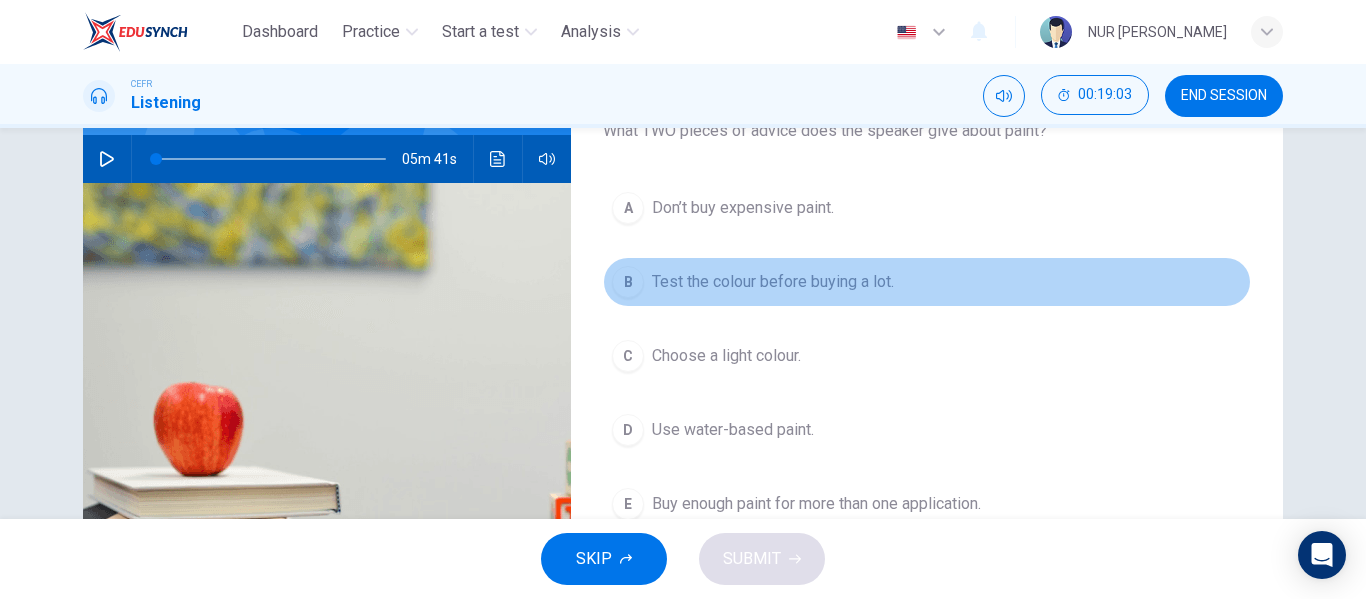 click on "Test the colour before buying a lot." at bounding box center (773, 282) 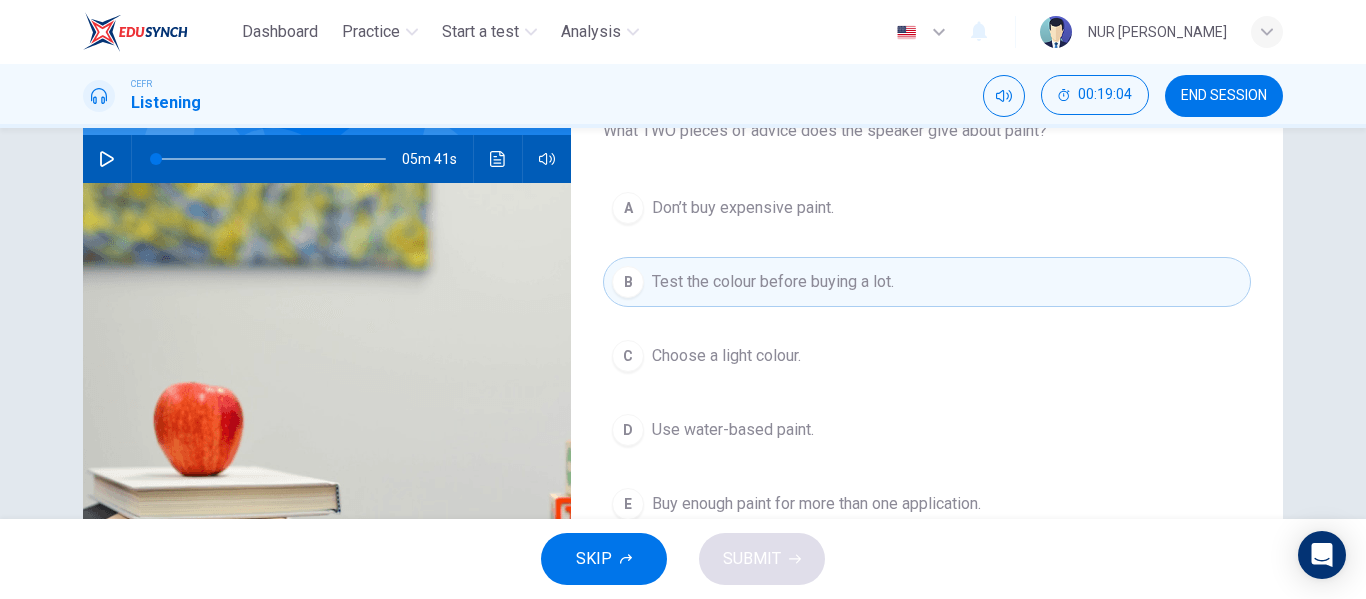 click on "Use water-based paint." at bounding box center [733, 430] 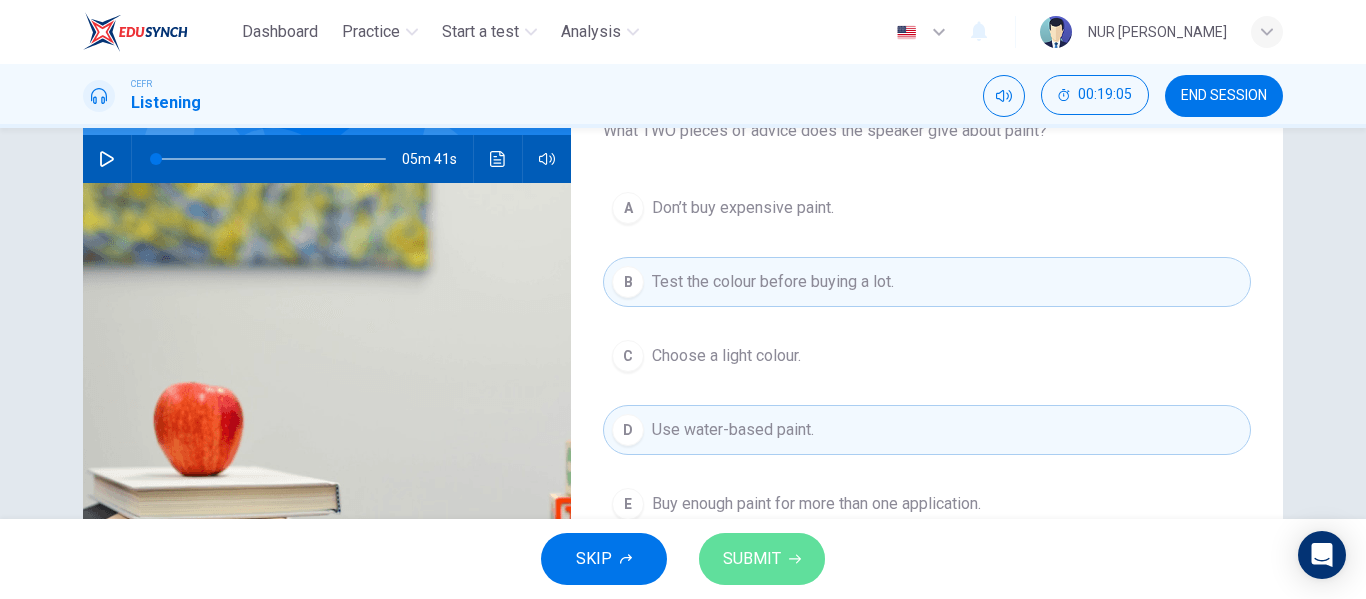 click on "SUBMIT" at bounding box center (762, 559) 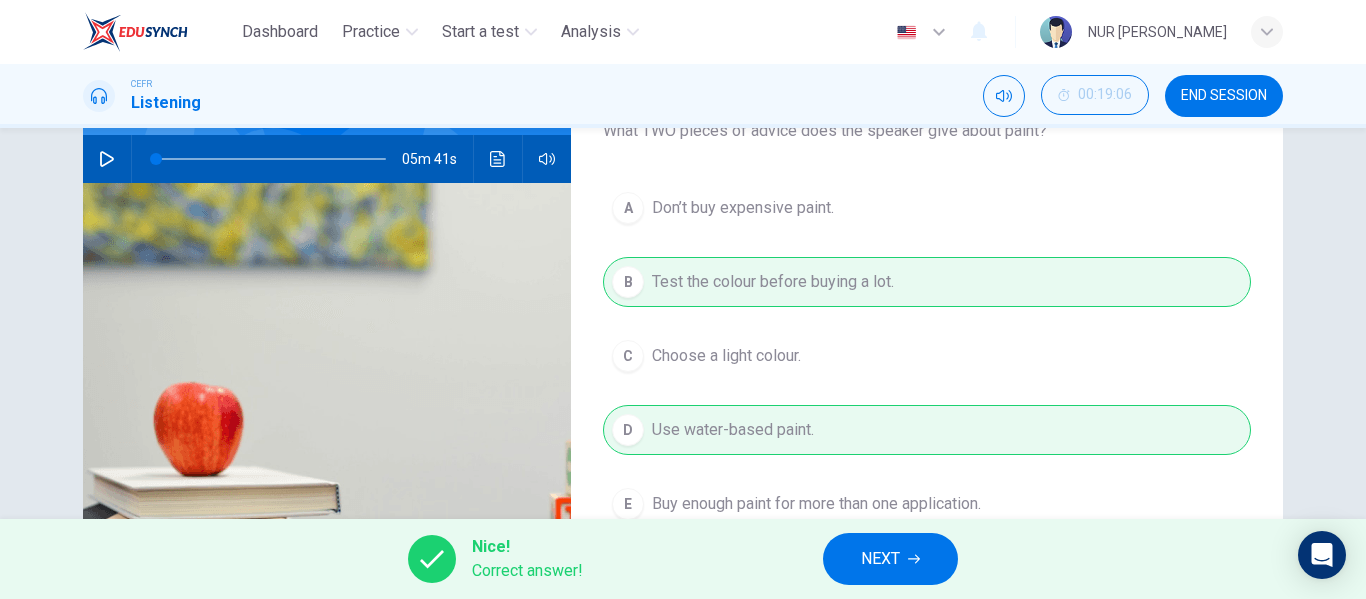 click on "NEXT" at bounding box center [890, 559] 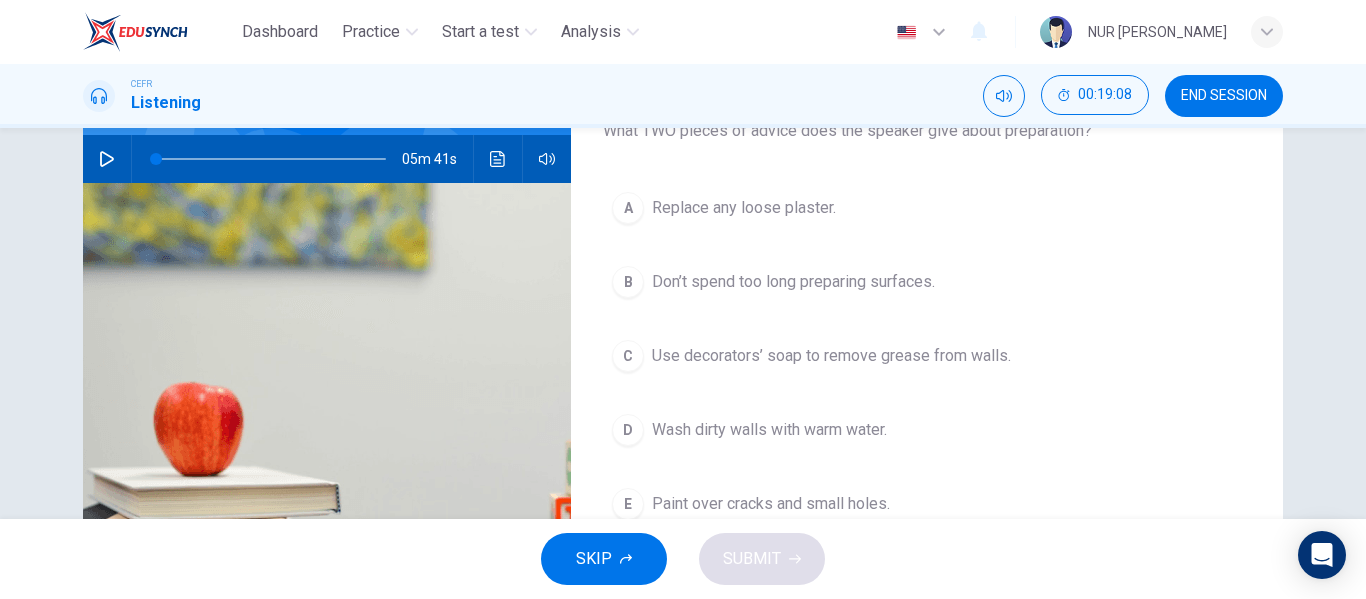 click on "Replace any loose plaster." at bounding box center [744, 208] 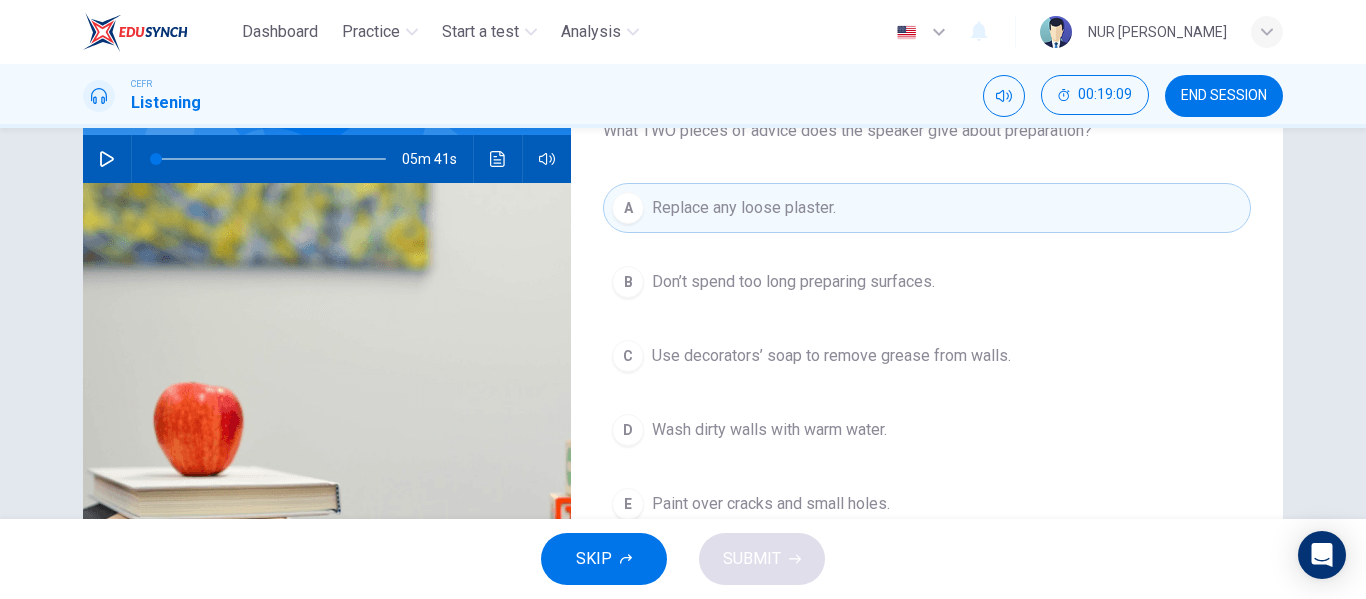 click on "Use decorators’ soap to remove grease from walls." at bounding box center [831, 356] 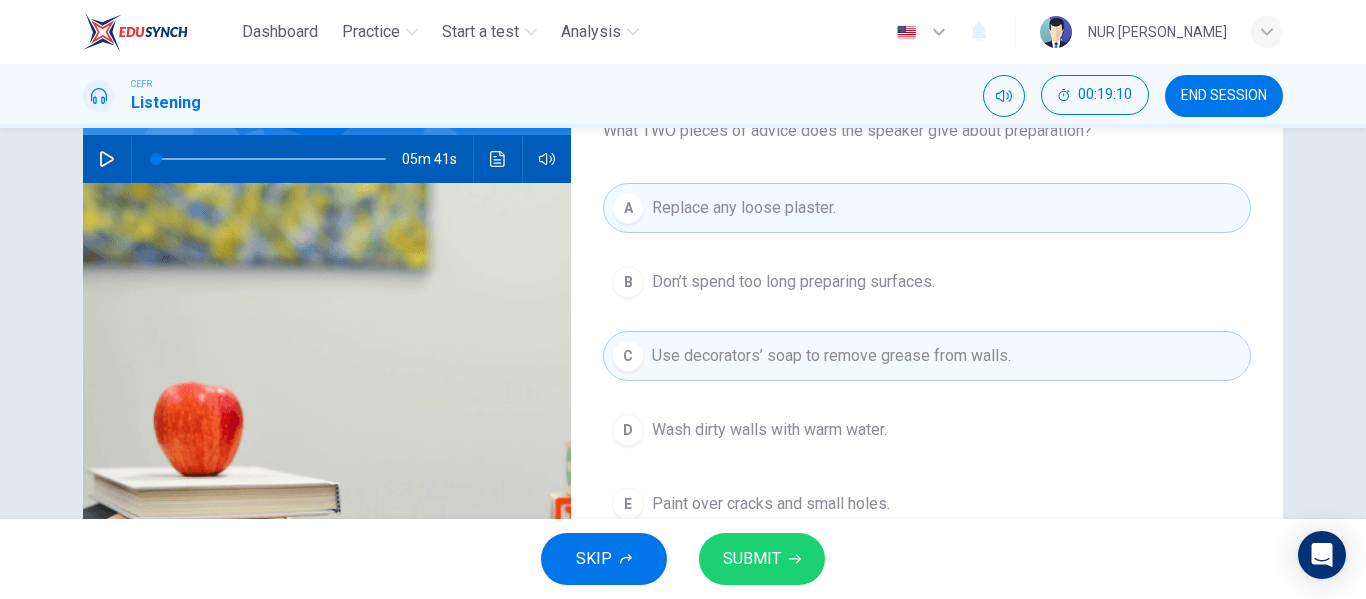 click on "SUBMIT" at bounding box center (762, 559) 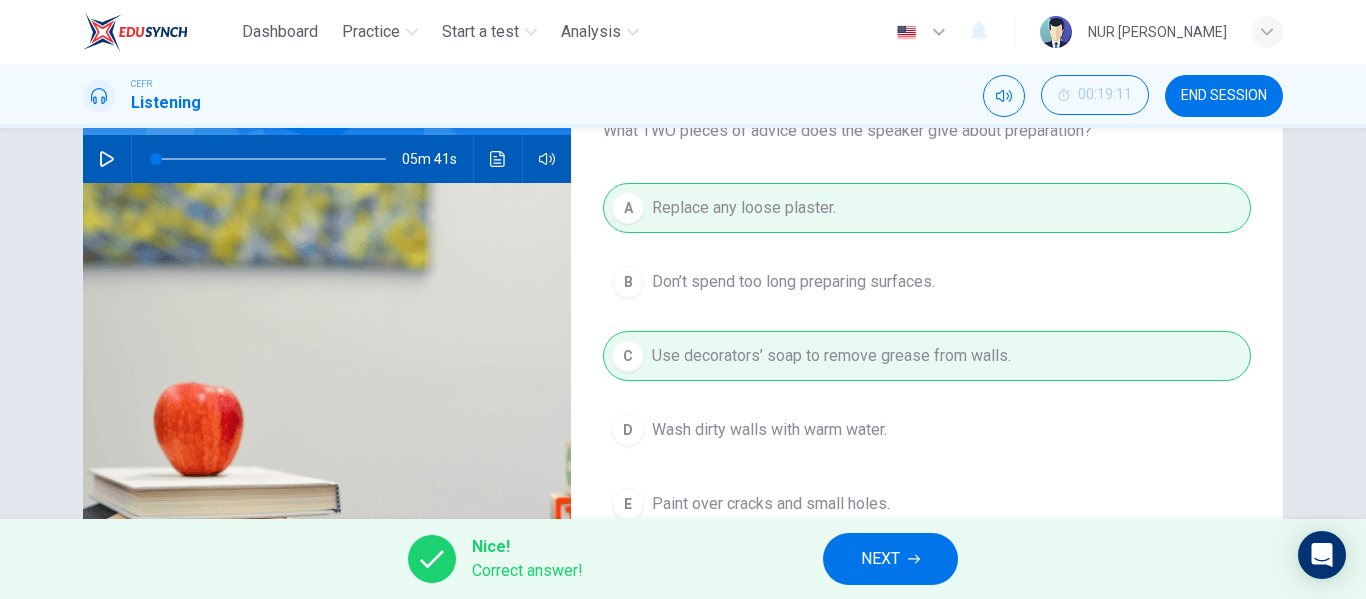 click on "NEXT" at bounding box center [880, 559] 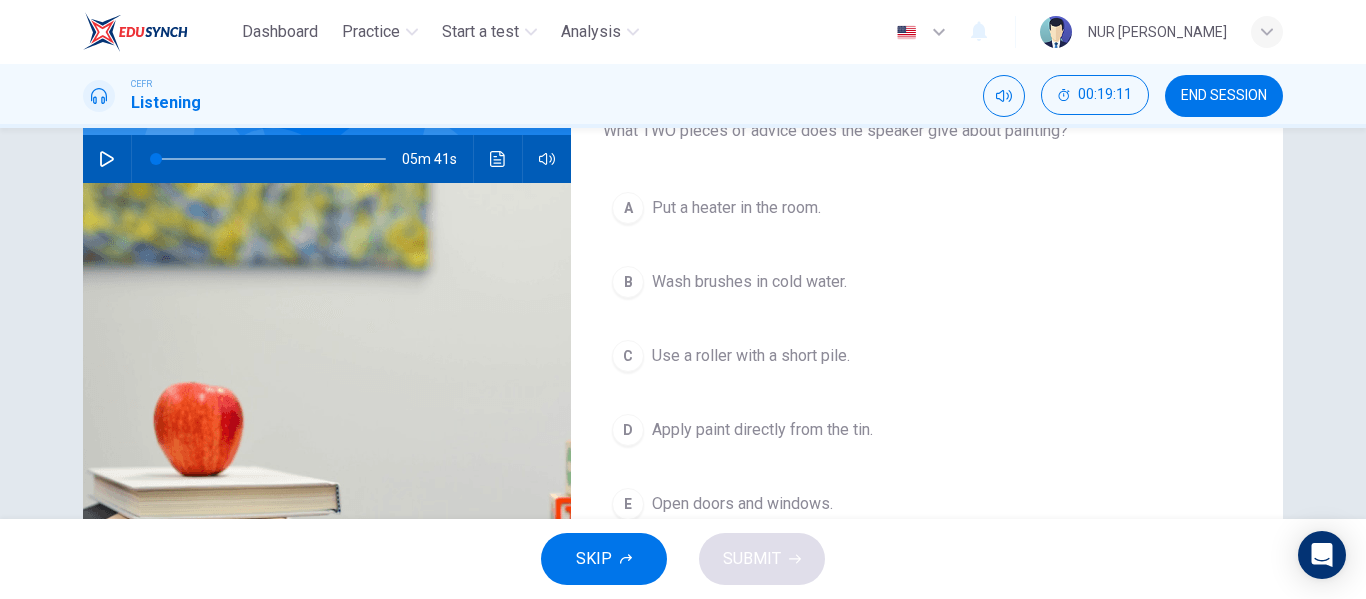 click on "Wash brushes in cold water." at bounding box center (749, 282) 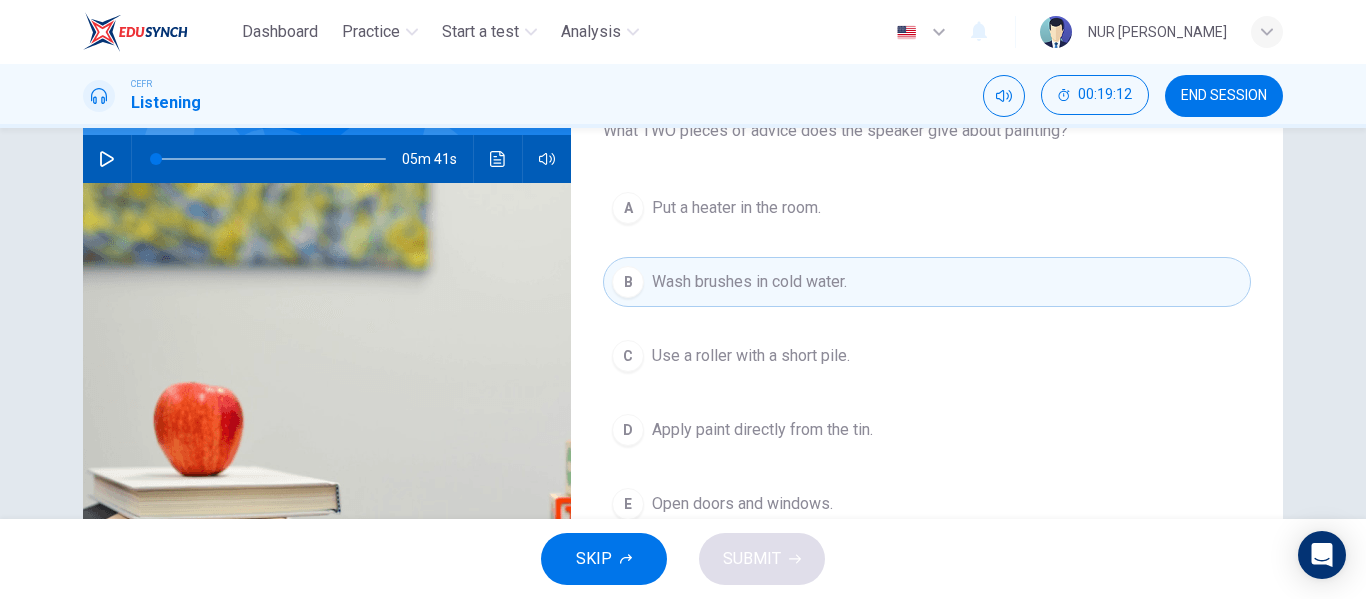 click on "E Open doors and windows." at bounding box center (927, 504) 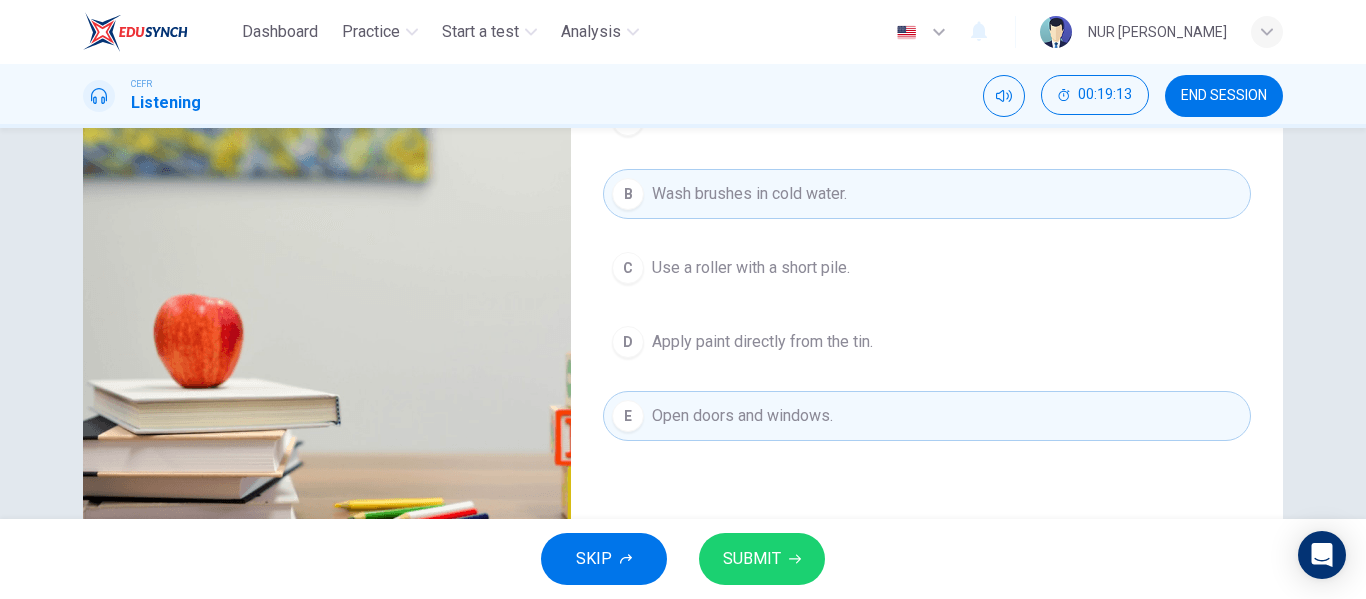 scroll, scrollTop: 293, scrollLeft: 0, axis: vertical 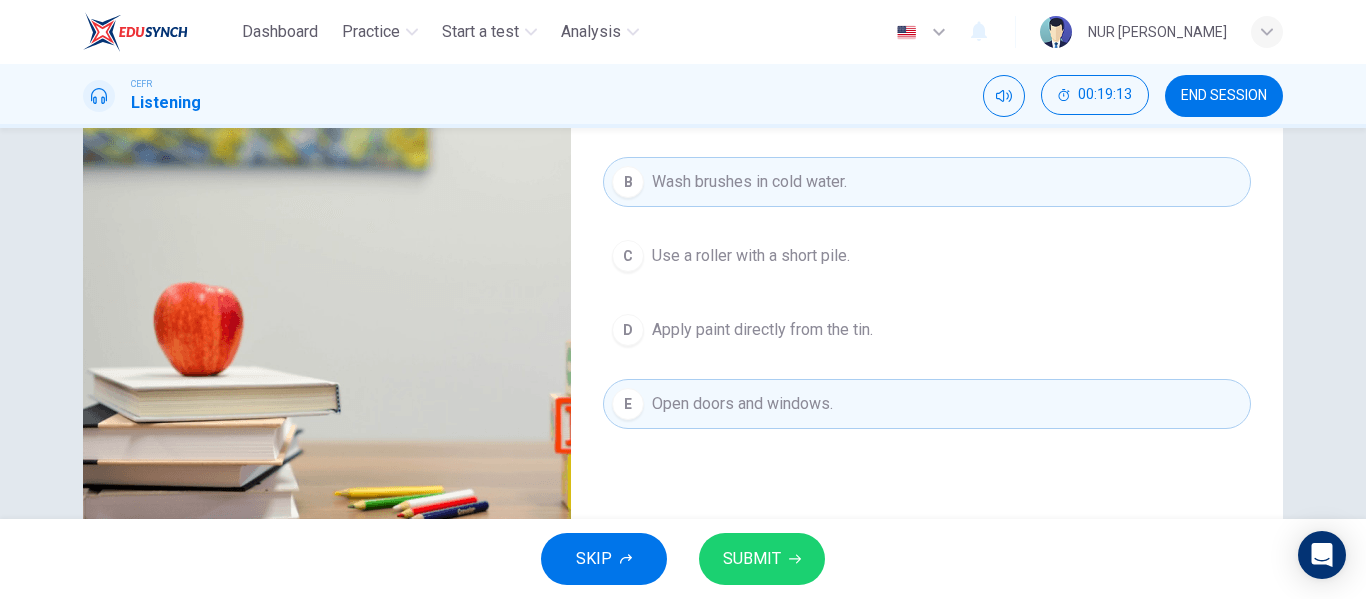 click on "SUBMIT" at bounding box center (762, 559) 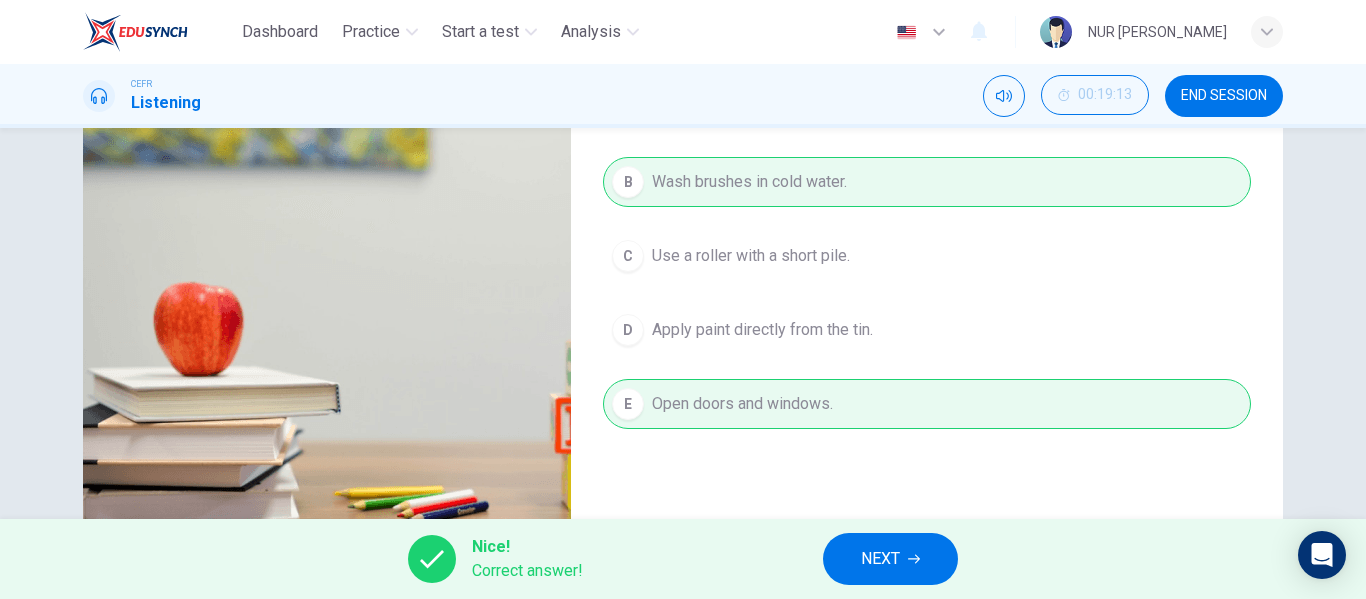 click on "NEXT" at bounding box center (890, 559) 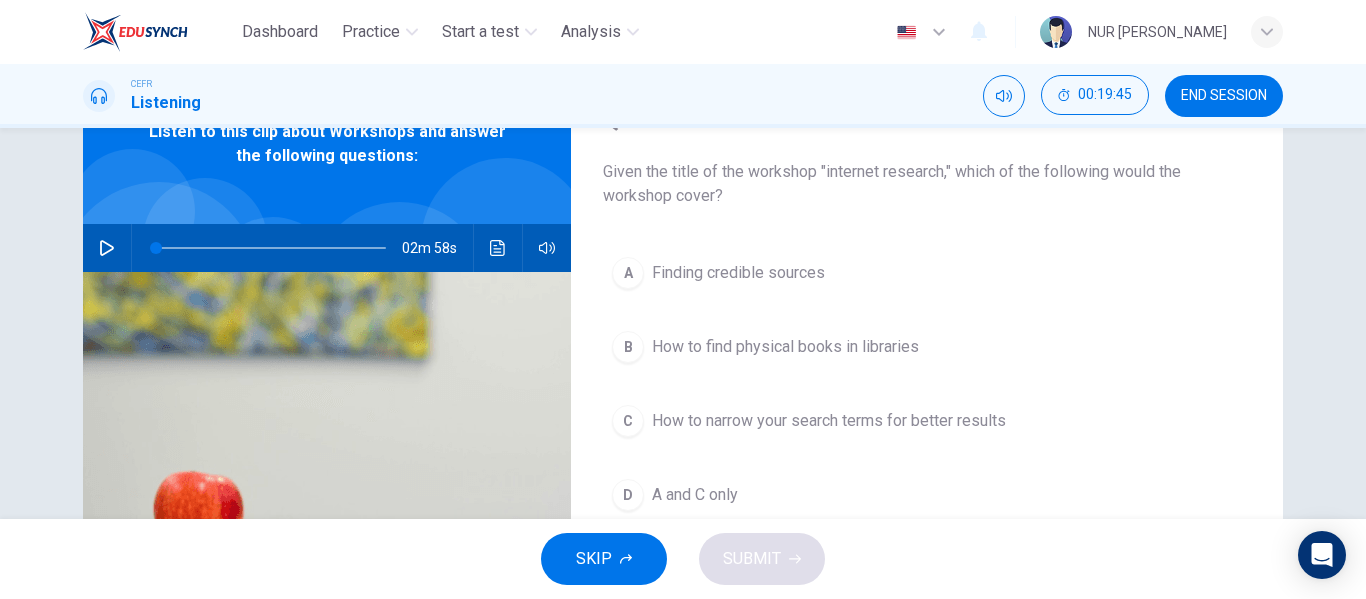 scroll, scrollTop: 105, scrollLeft: 0, axis: vertical 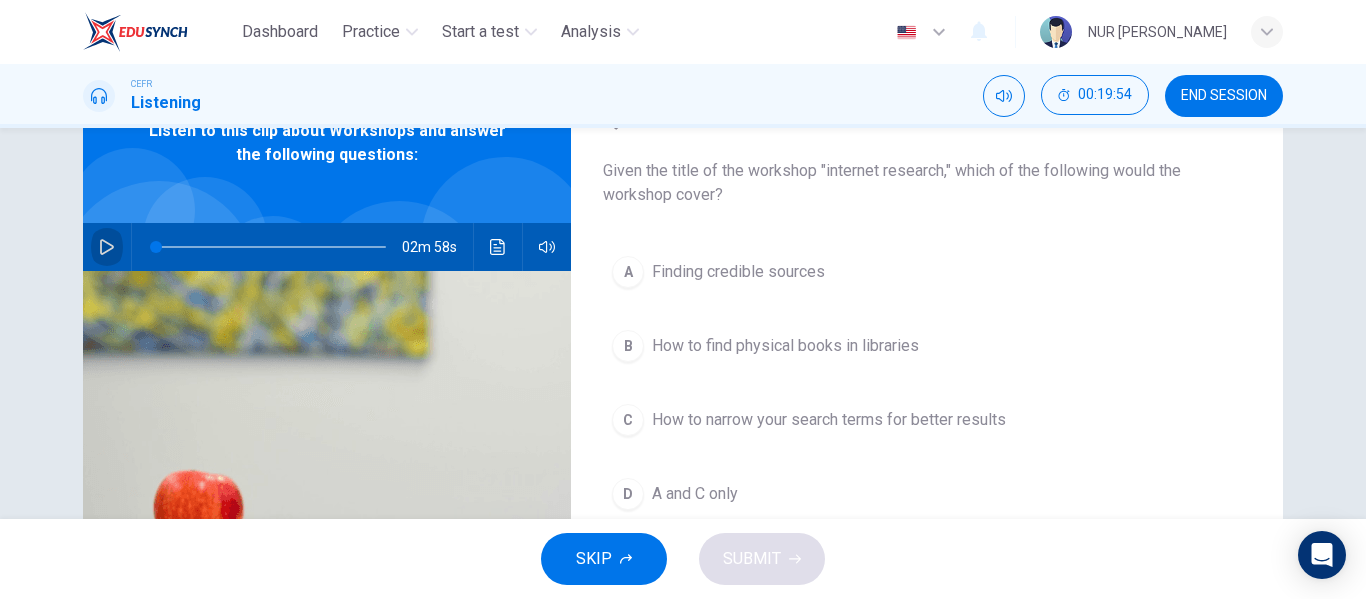 click at bounding box center (107, 247) 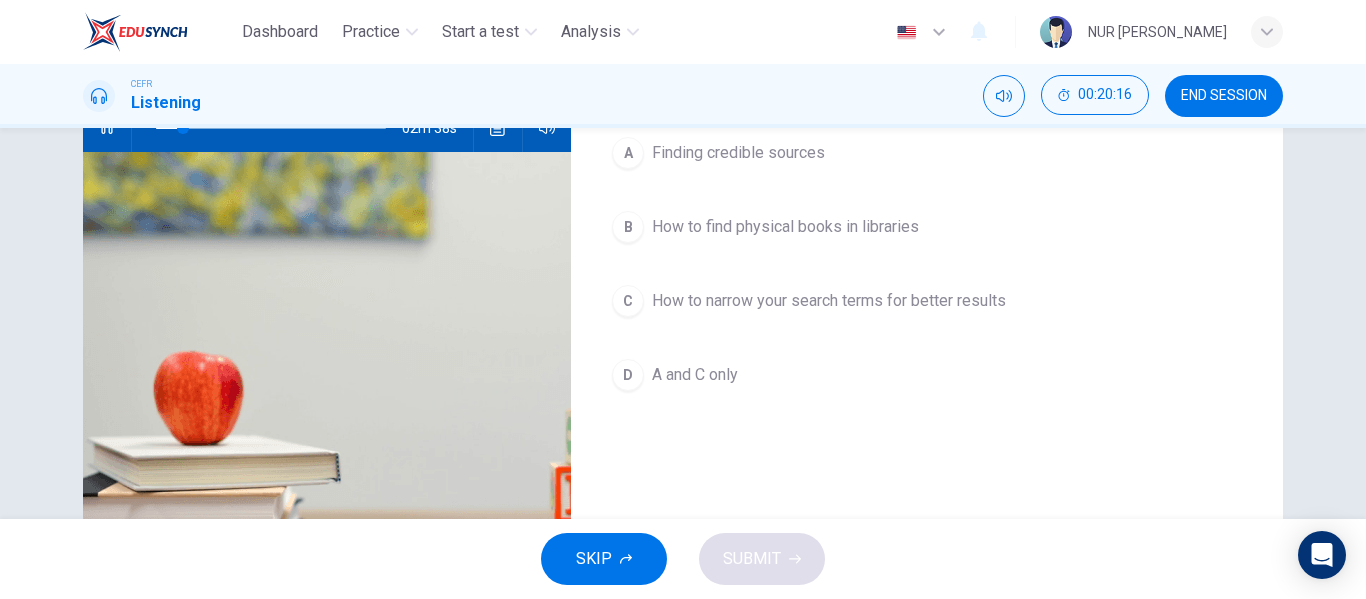 scroll, scrollTop: 124, scrollLeft: 0, axis: vertical 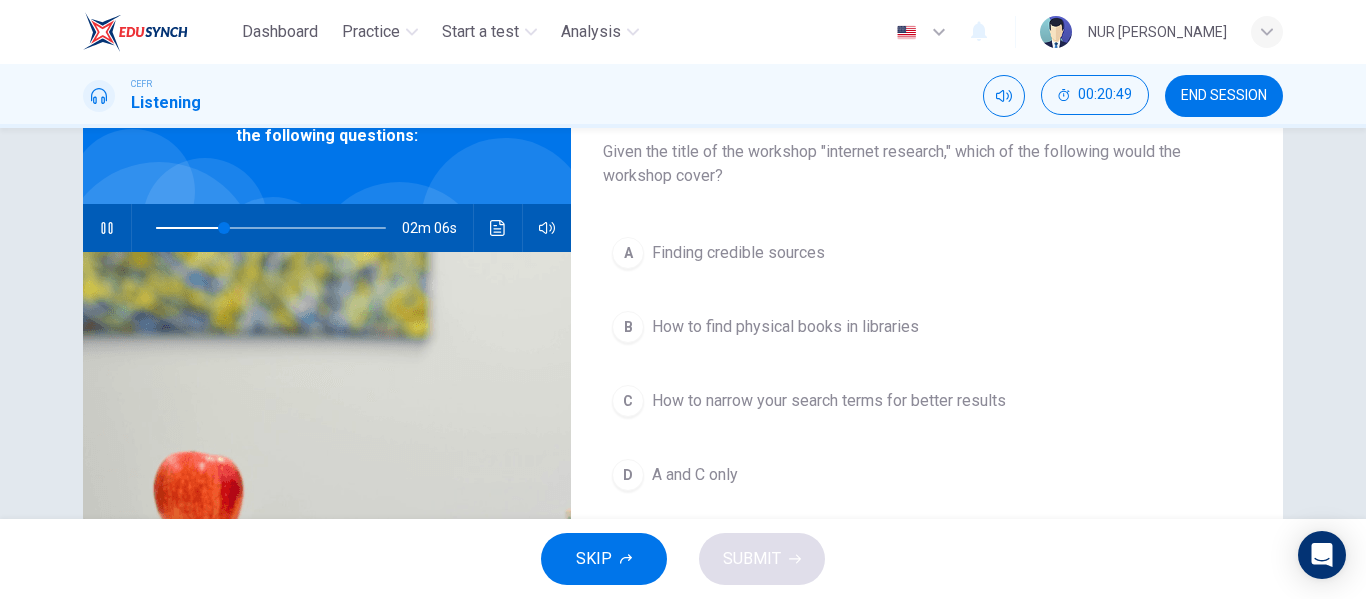 click on "A and C only" at bounding box center [695, 475] 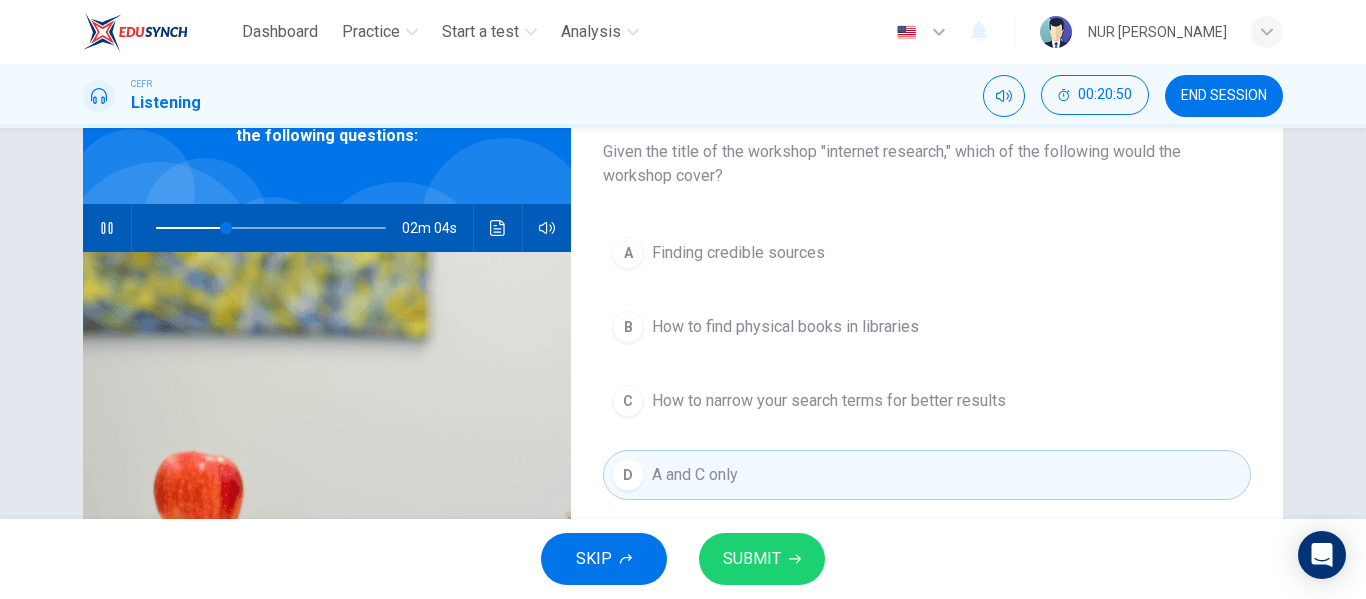click on "SUBMIT" at bounding box center (752, 559) 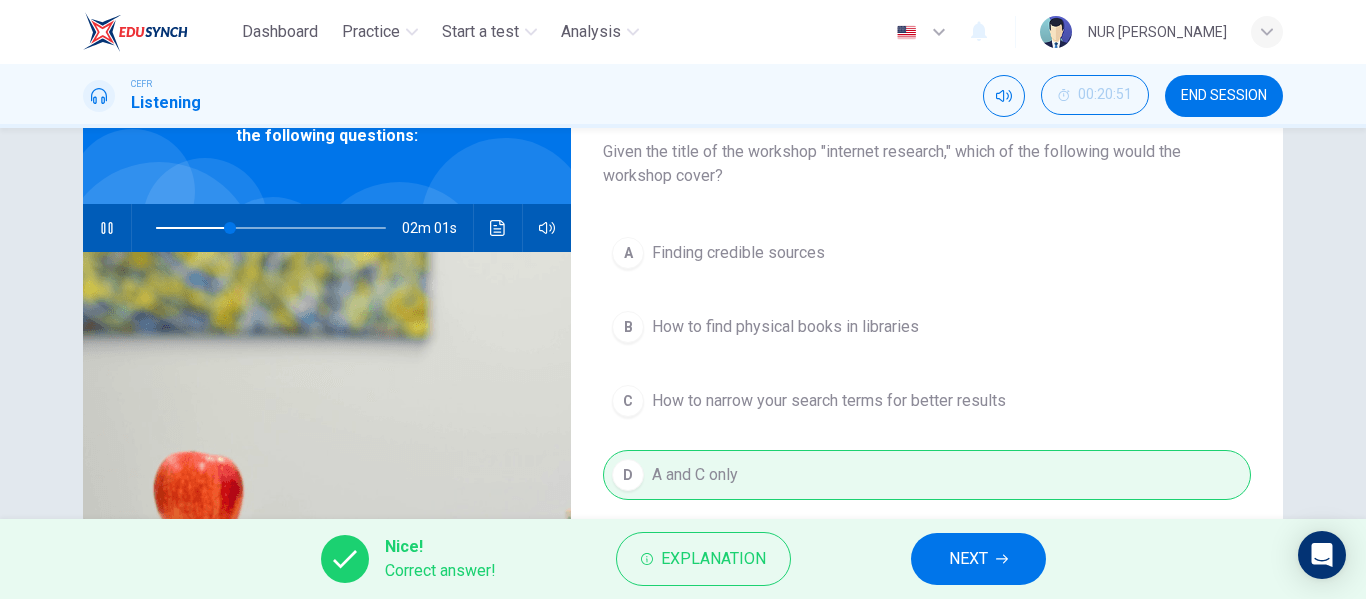 click on "NEXT" at bounding box center (978, 559) 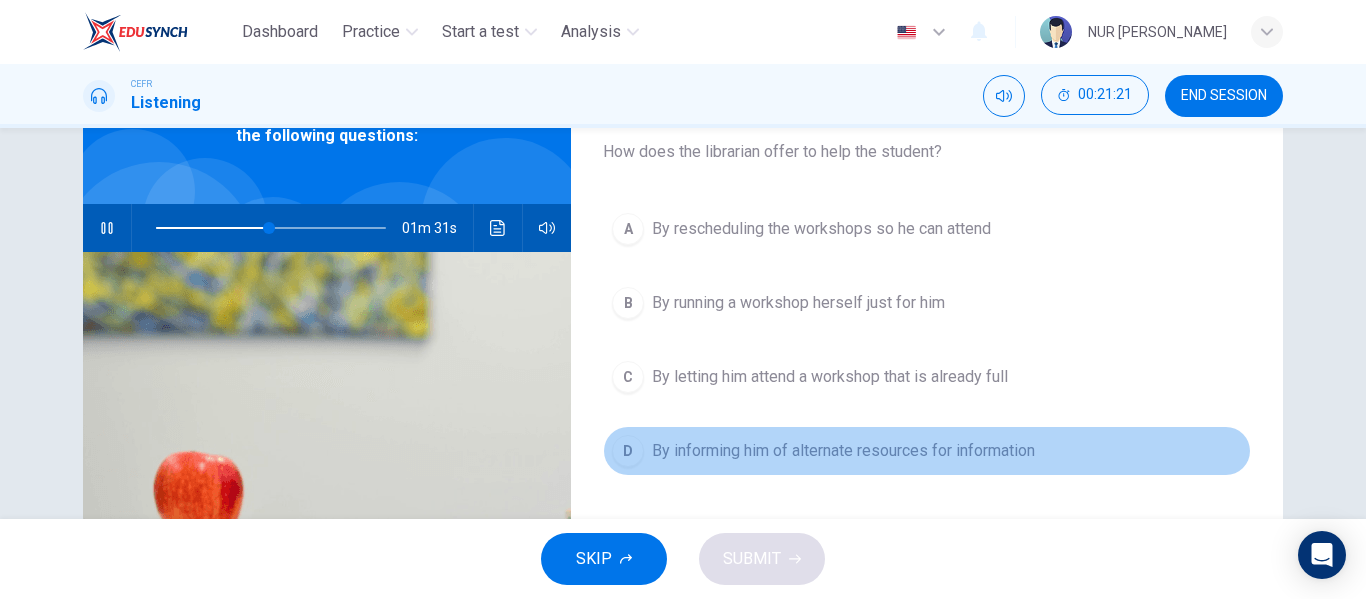 click on "By informing him of alternate resources for information" at bounding box center [843, 451] 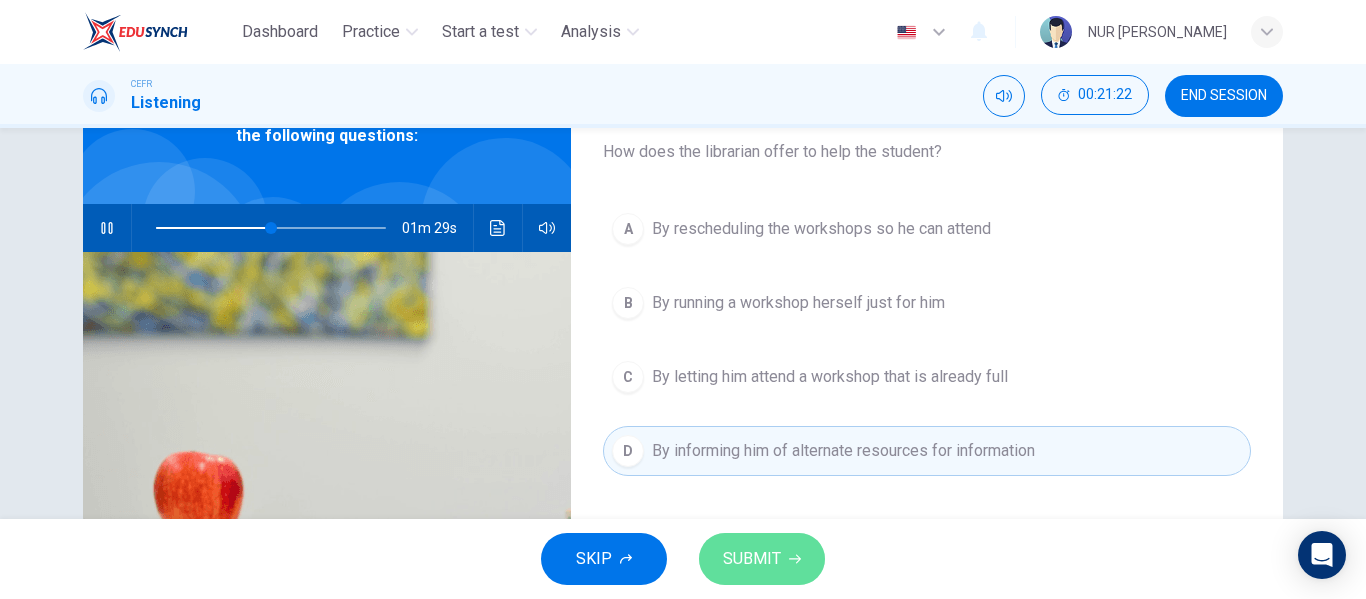 click on "SUBMIT" at bounding box center (752, 559) 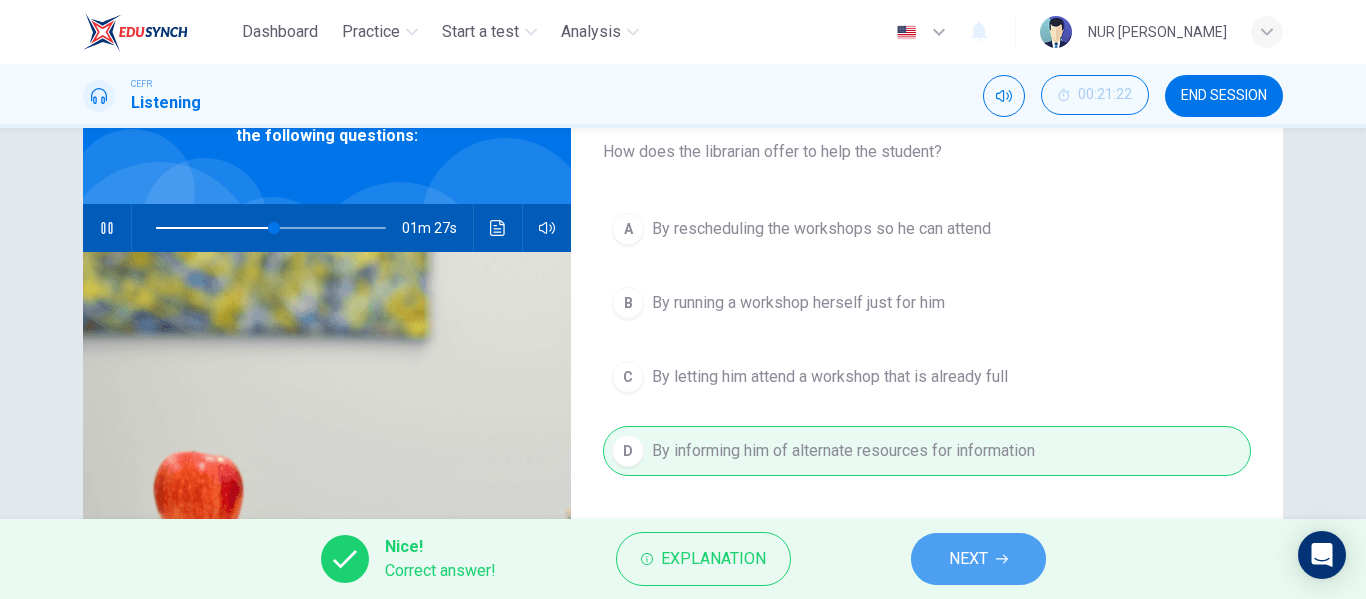 click on "NEXT" at bounding box center [978, 559] 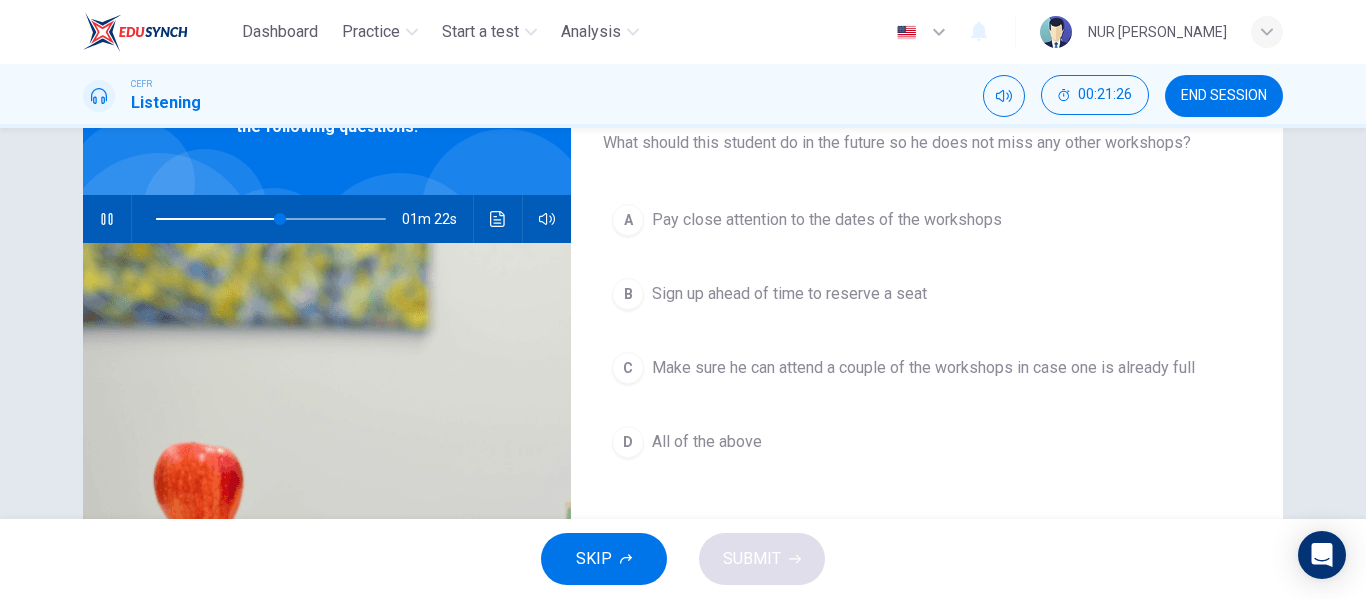 scroll, scrollTop: 133, scrollLeft: 0, axis: vertical 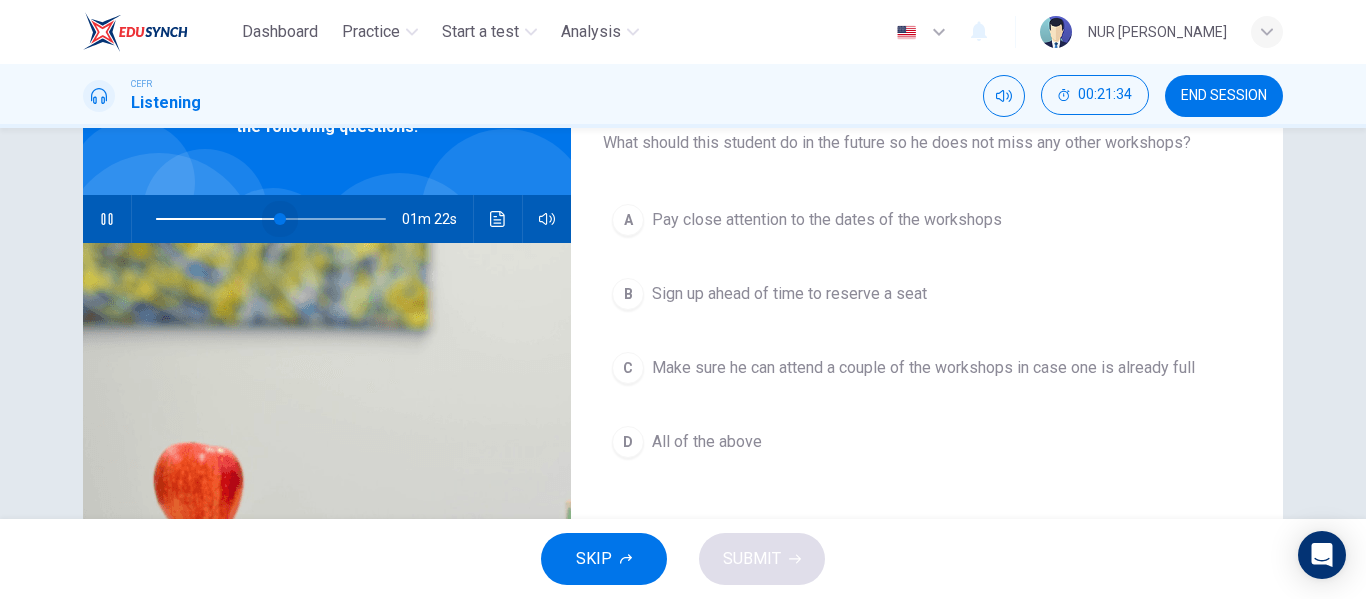 click at bounding box center (280, 219) 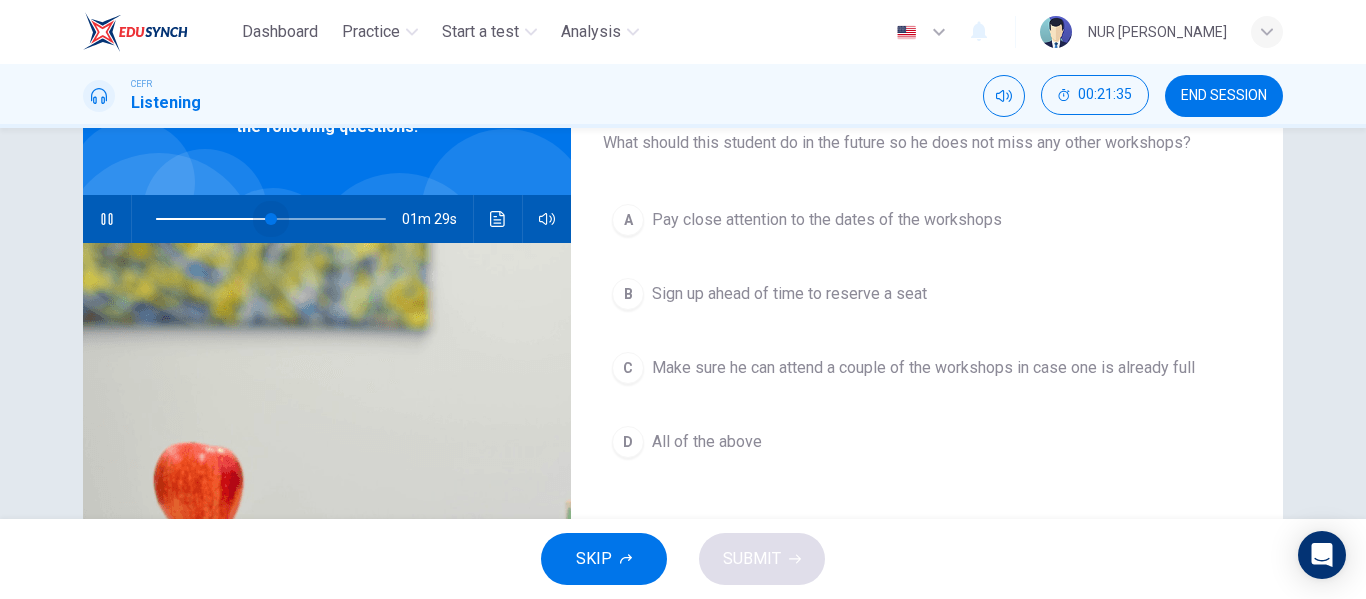 click at bounding box center [271, 219] 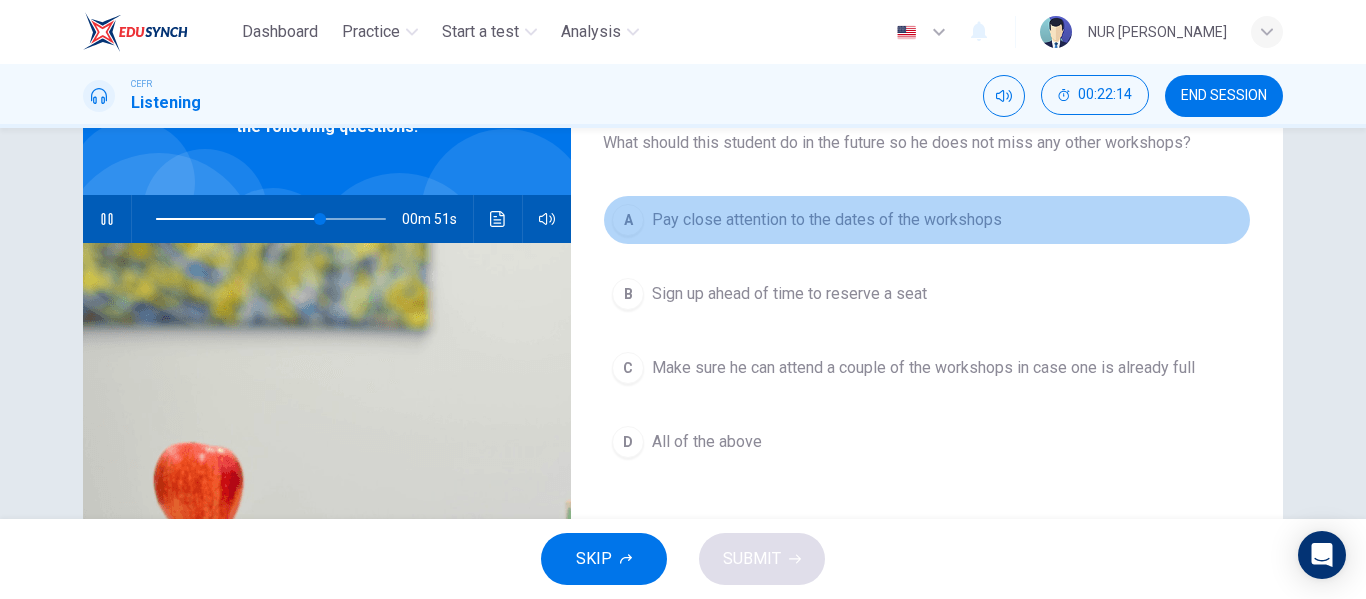 click on "Pay close attention to the dates of the workshops" at bounding box center [827, 220] 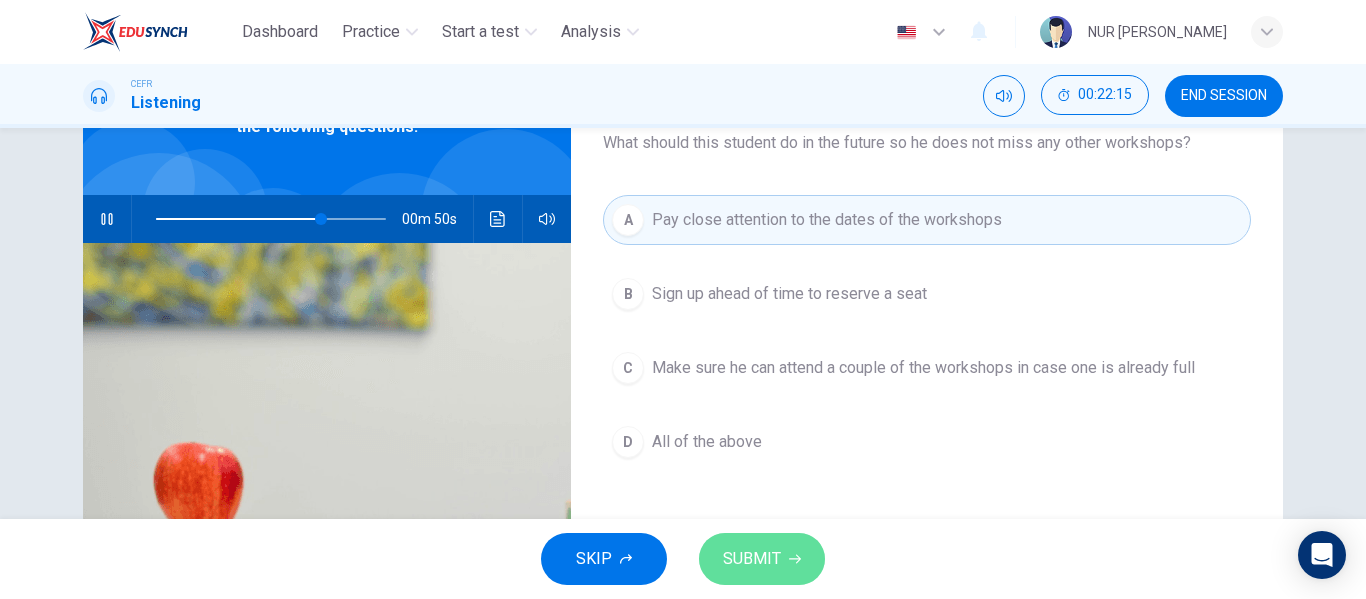 click on "SUBMIT" at bounding box center (752, 559) 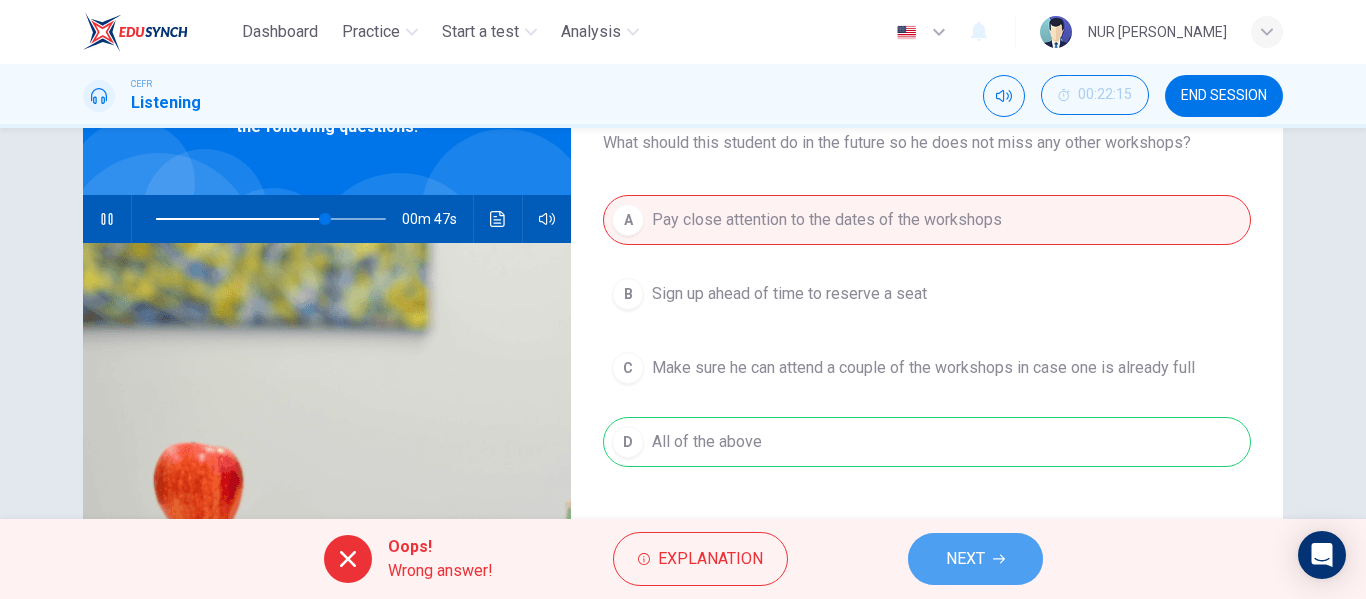 type on "74" 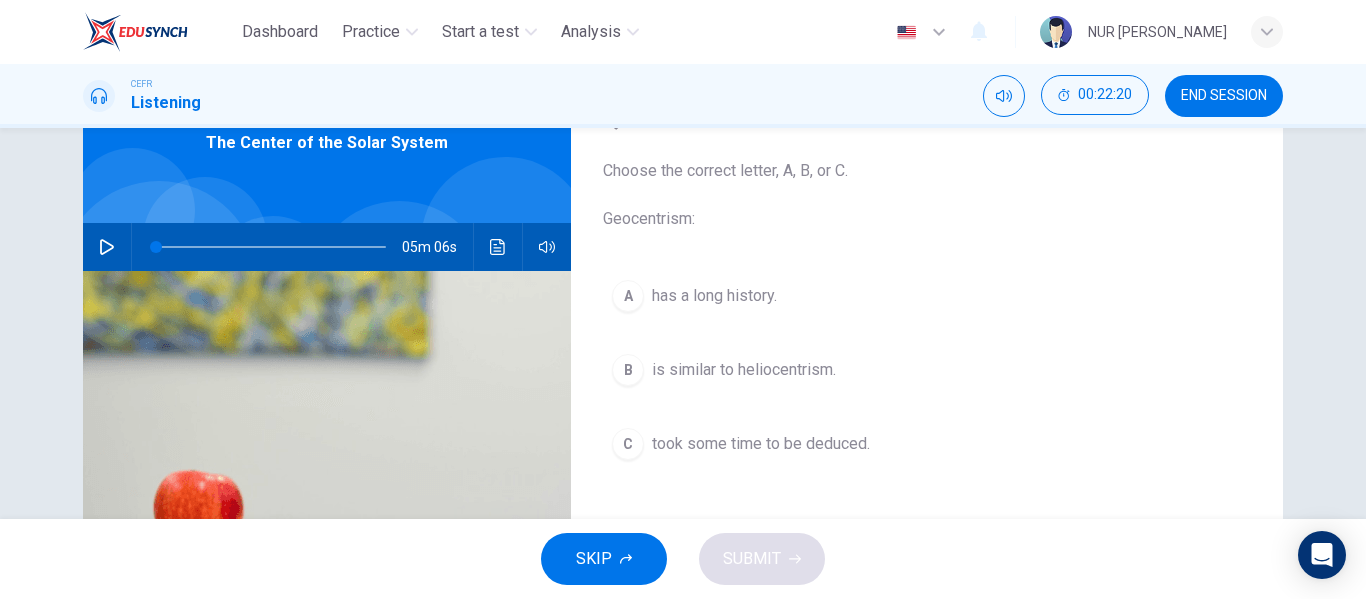 scroll, scrollTop: 106, scrollLeft: 0, axis: vertical 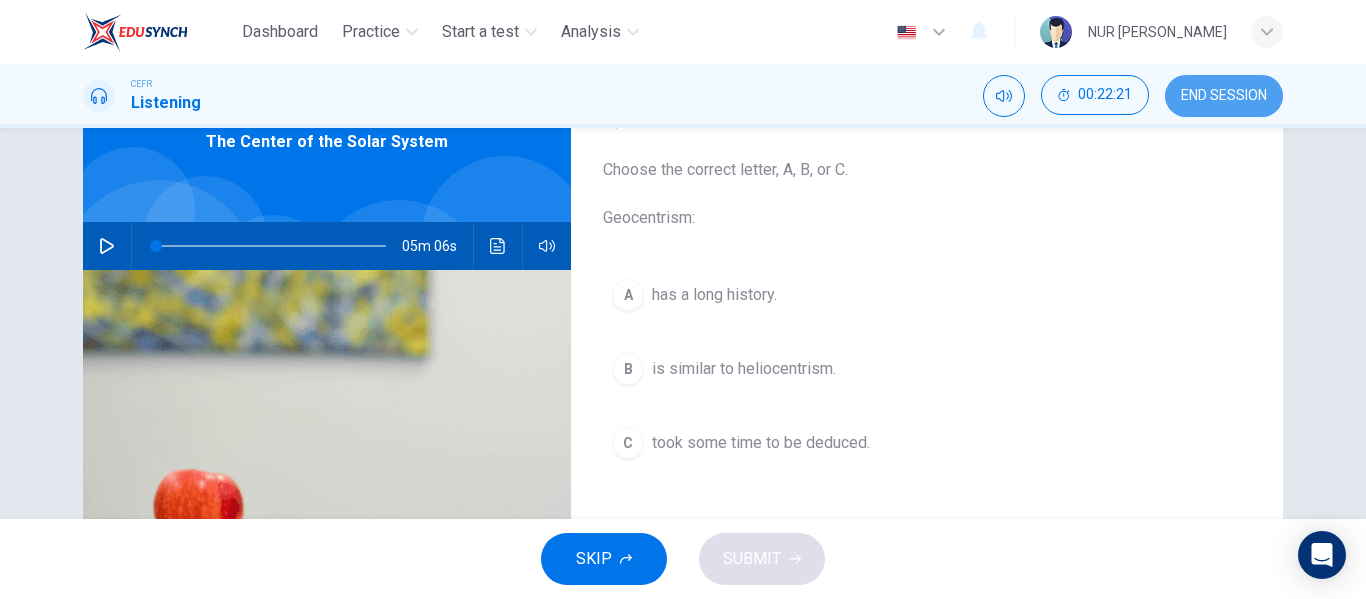 click on "END SESSION" at bounding box center (1224, 96) 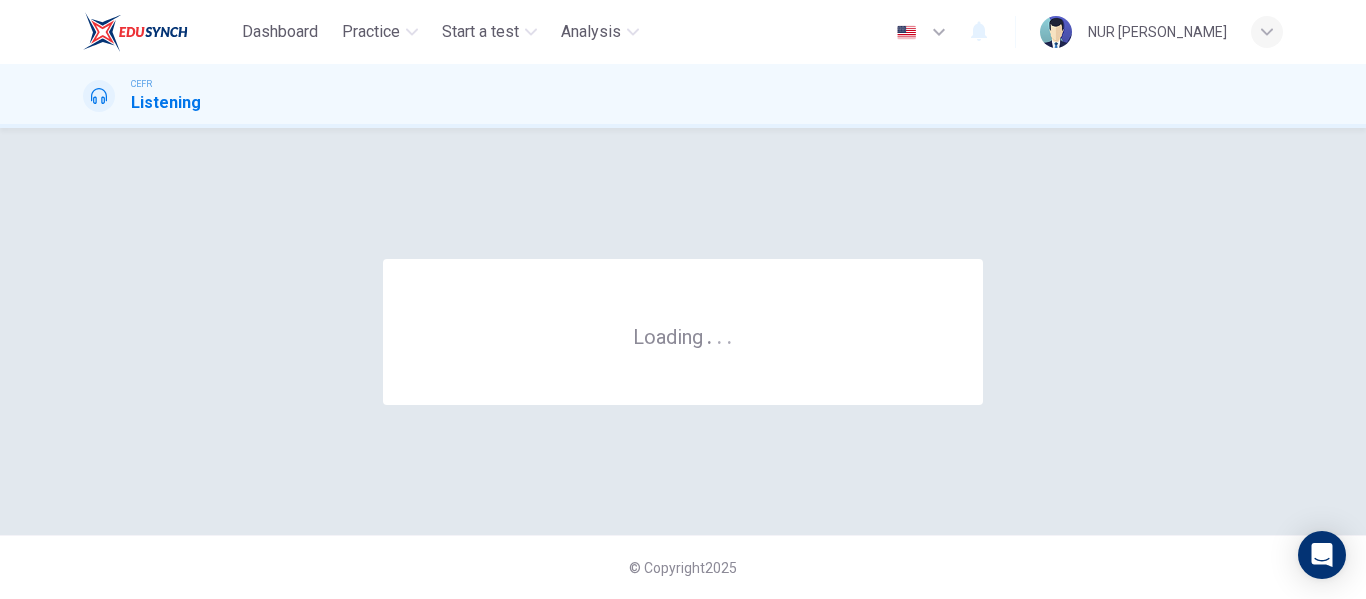 scroll, scrollTop: 0, scrollLeft: 0, axis: both 